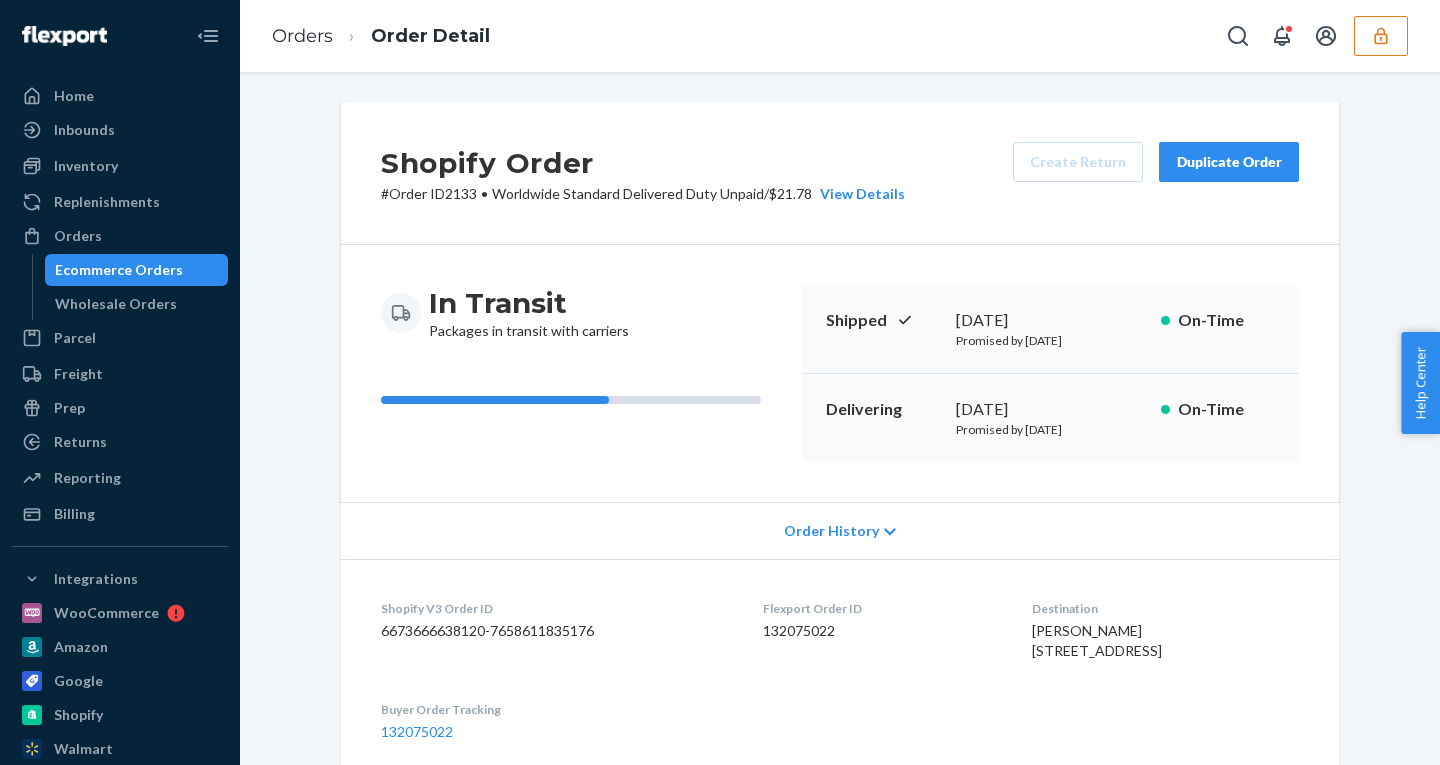 scroll, scrollTop: 0, scrollLeft: 0, axis: both 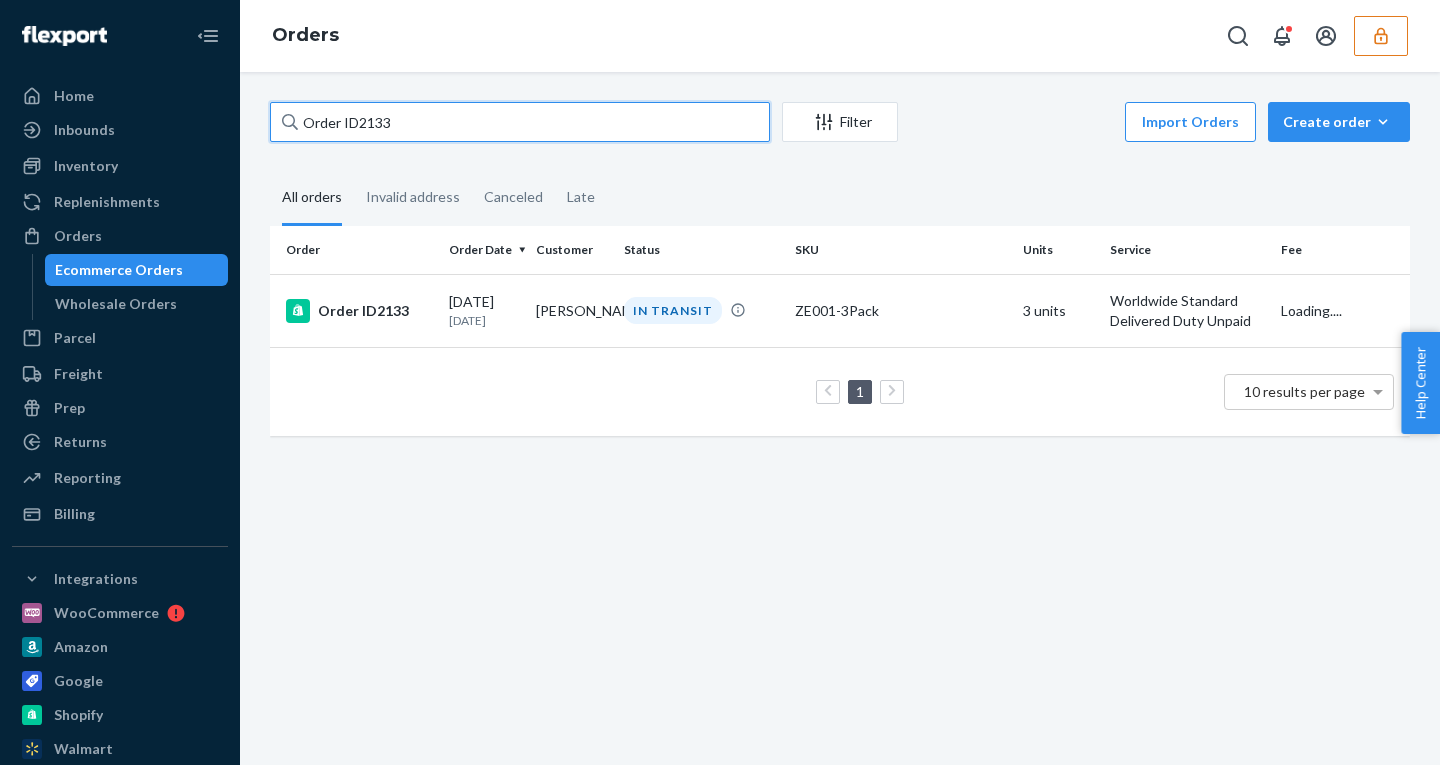 drag, startPoint x: 443, startPoint y: 118, endPoint x: 224, endPoint y: 97, distance: 220.00455 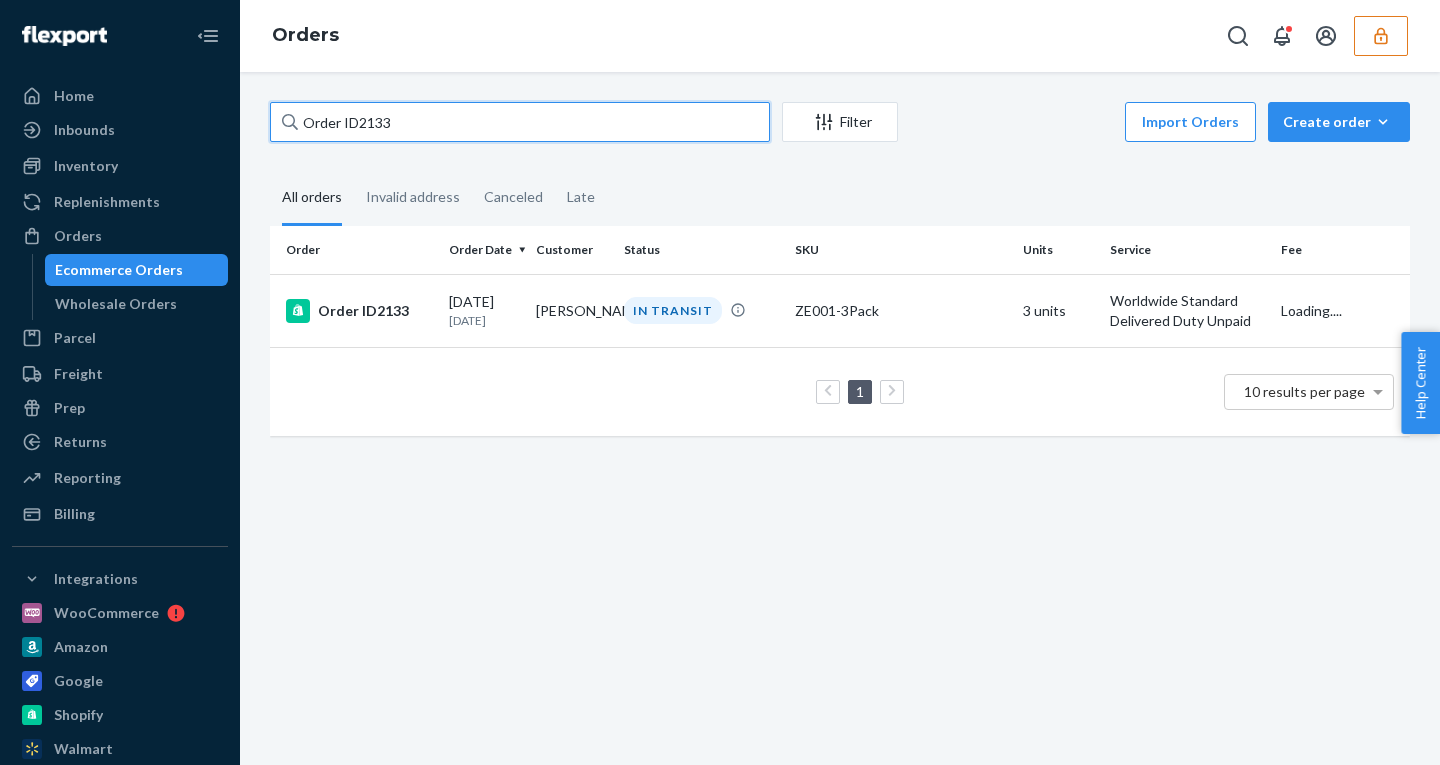 click on "Home Inbounds Shipping Plans Problems Inventory Products Replenishments Orders Ecommerce Orders Wholesale Orders Parcel Parcel orders Integrations Freight Prep Returns All Returns Settings Packages Reporting Reports Analytics Billing Integrations WooCommerce Amazon Google Shopify Walmart eBay Add Integration Fast Tags Add Fast Tag Settings Talk to Support Help Center Give Feedback Orders Order ID2133 Filter Import Orders Create order Ecommerce order Removal order All orders Invalid address Canceled Late Order Order Date Customer Status SKU Units Service Fee Order ID2133 [DATE] [DATE] [PERSON_NAME] IN TRANSIT ZE001-3Pack 3 units Worldwide Standard Delivered Duty Unpaid Loading.... 1 10 results per page" at bounding box center (720, 382) 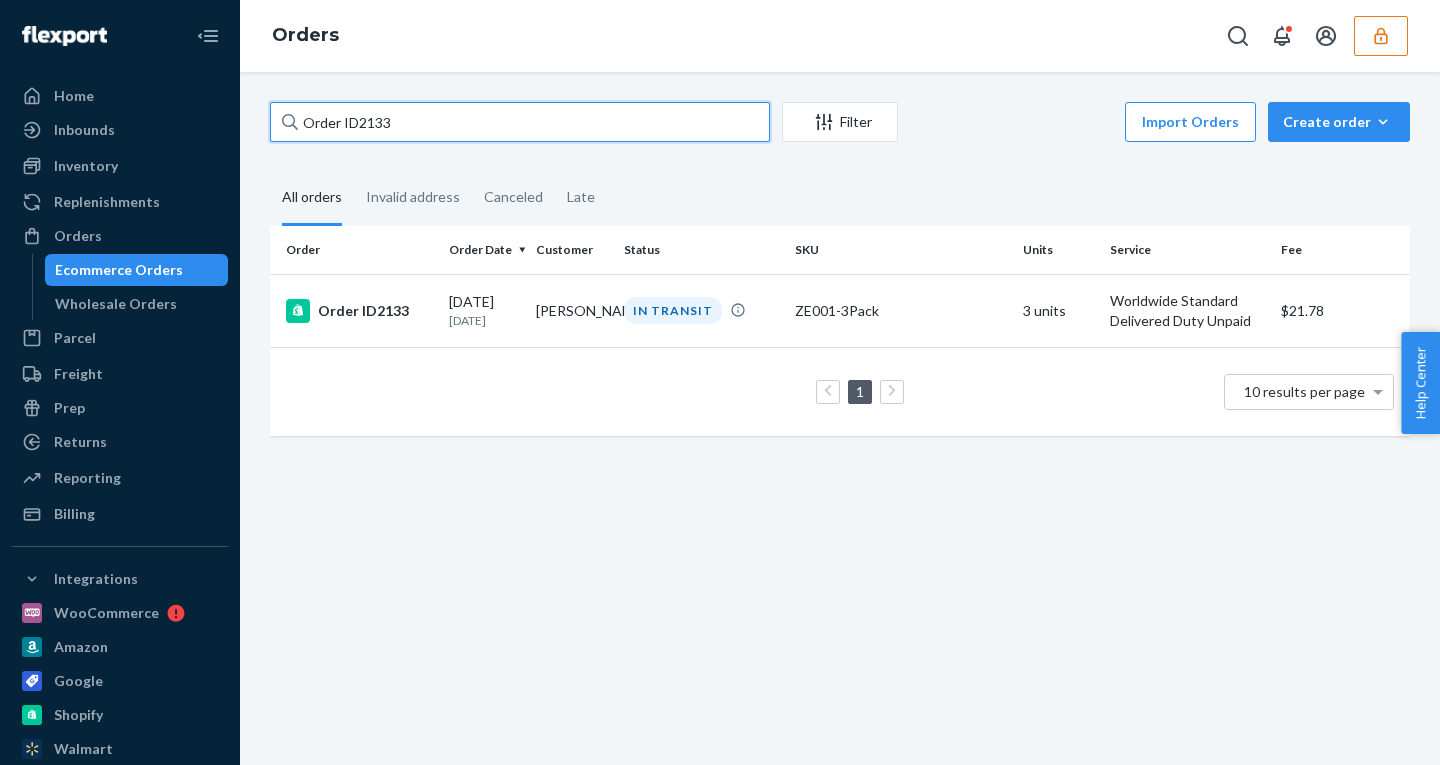 paste on "113-7689622-174502" 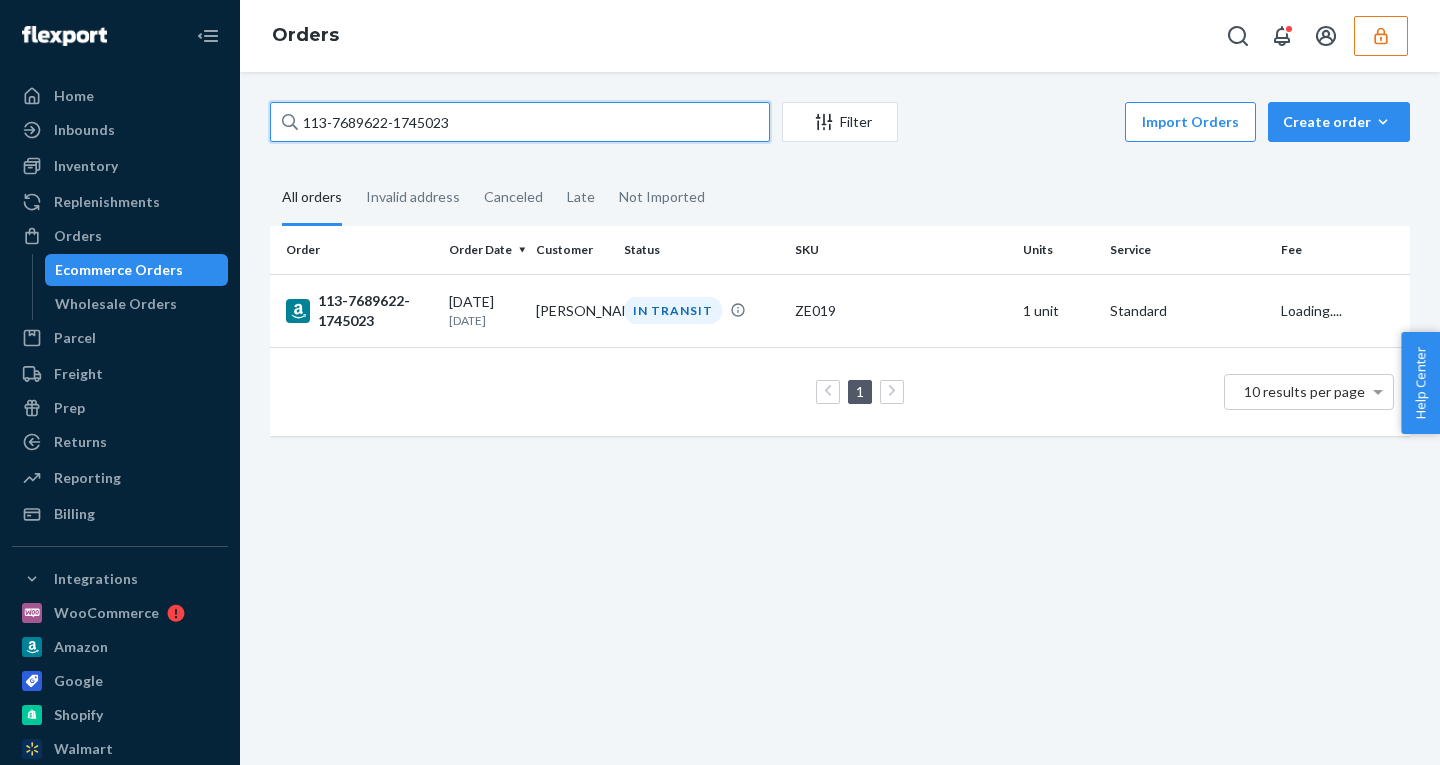 type on "113-7689622-1745023" 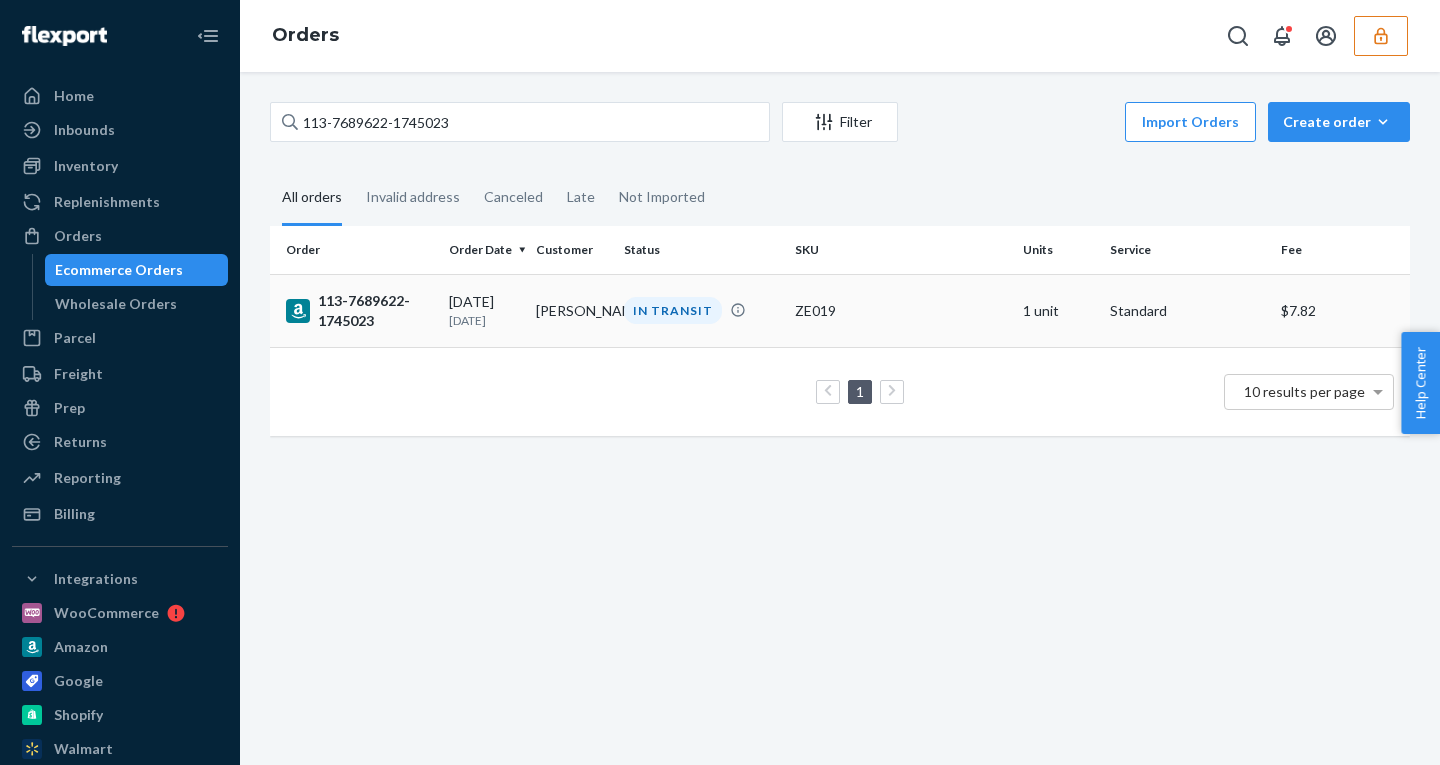 click on "[PERSON_NAME]" at bounding box center [571, 310] 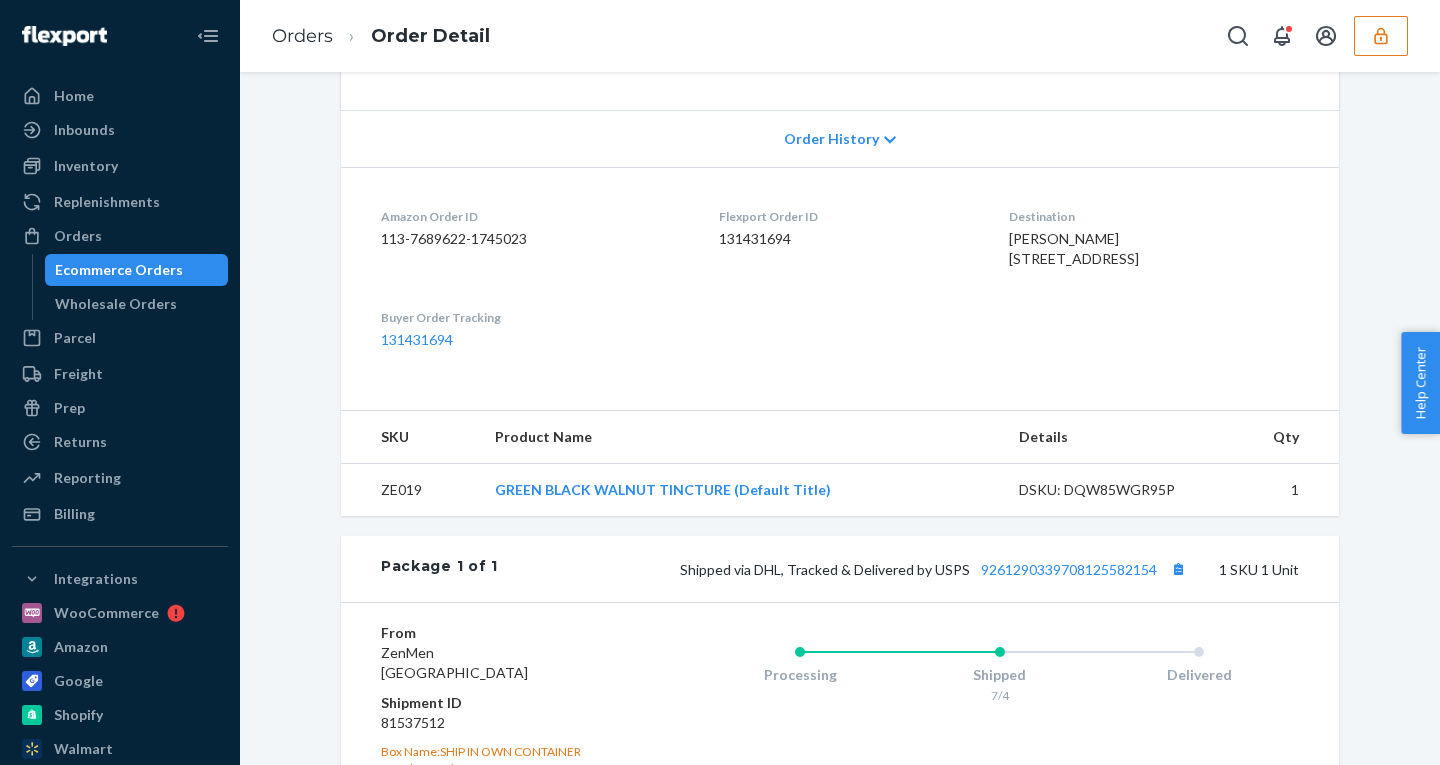 scroll, scrollTop: 669, scrollLeft: 0, axis: vertical 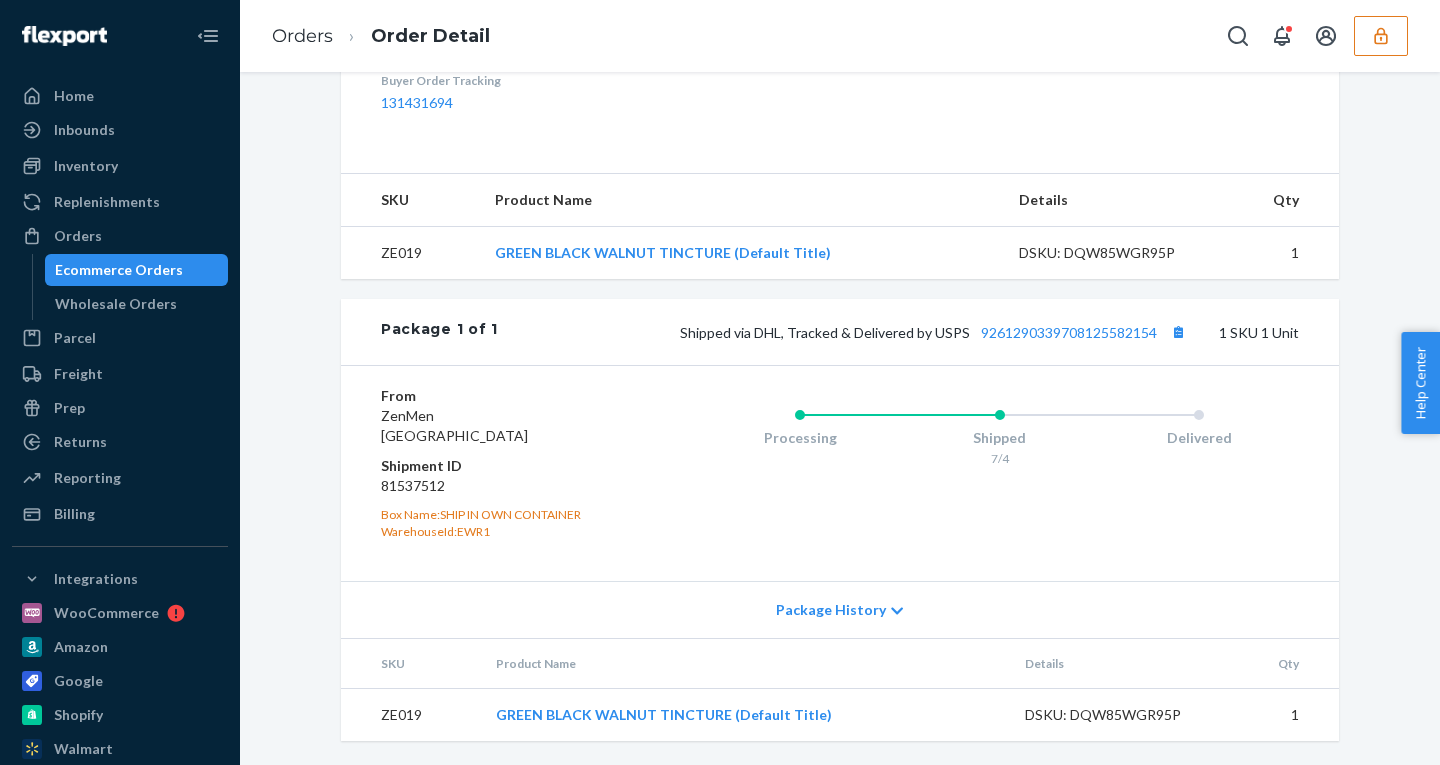 click on "Package History" at bounding box center (831, 610) 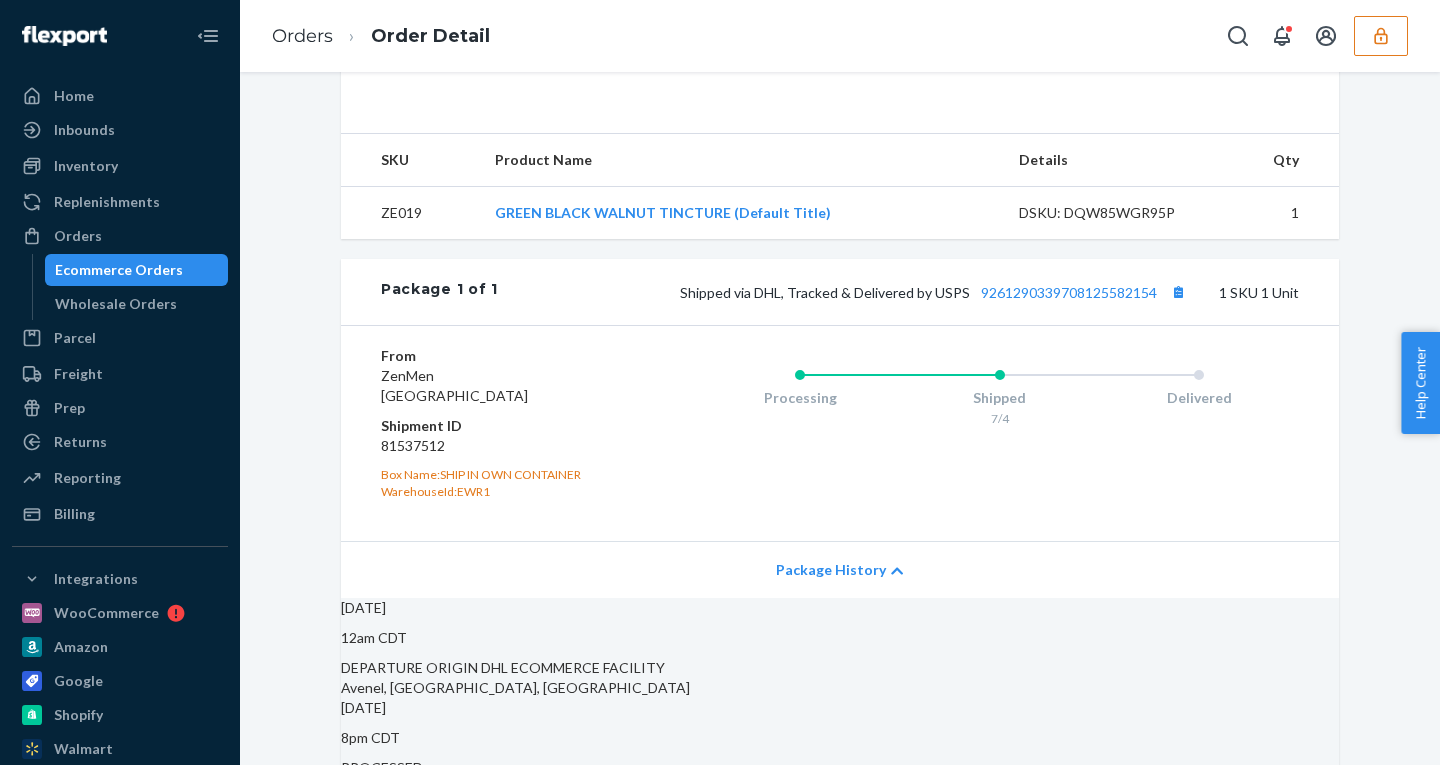 click on "Package History" at bounding box center (831, 570) 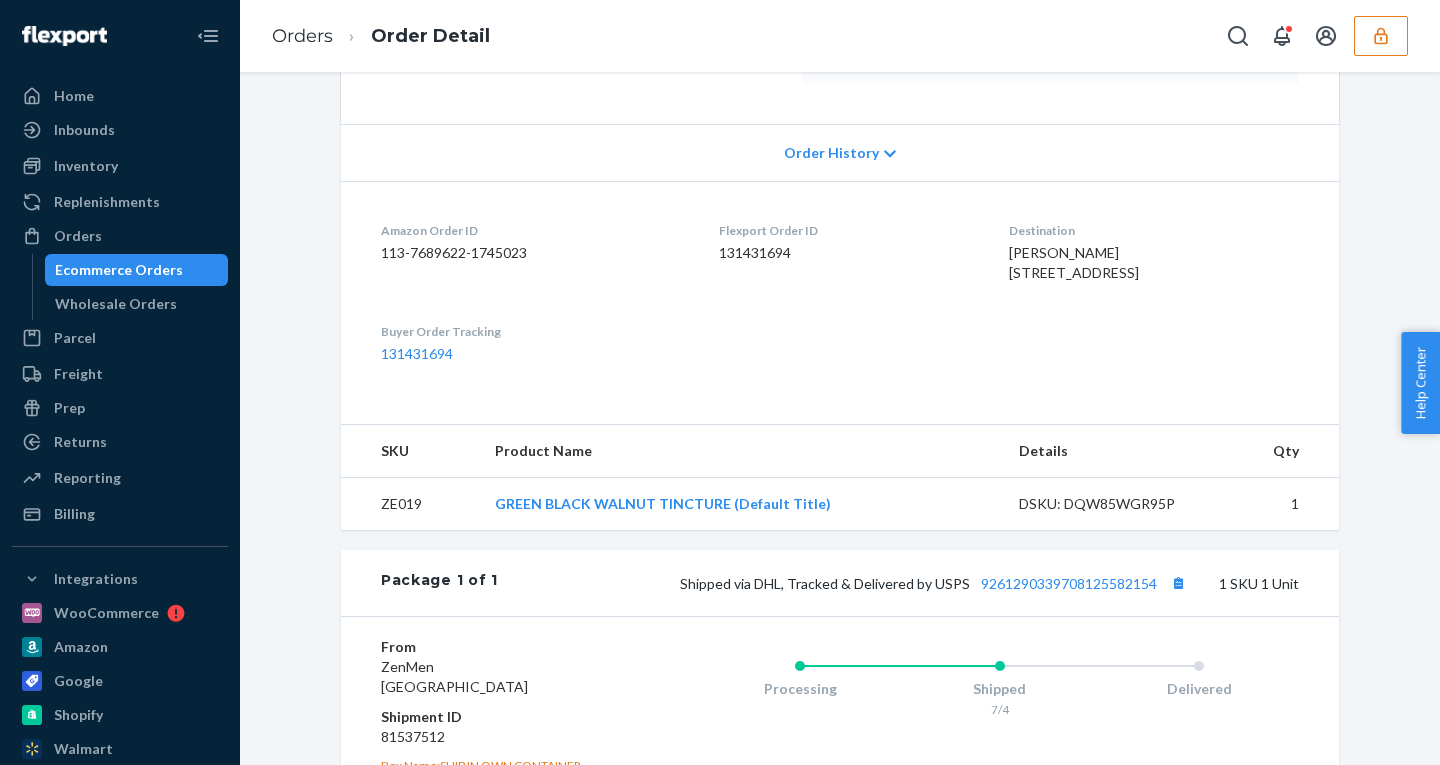 scroll, scrollTop: 669, scrollLeft: 0, axis: vertical 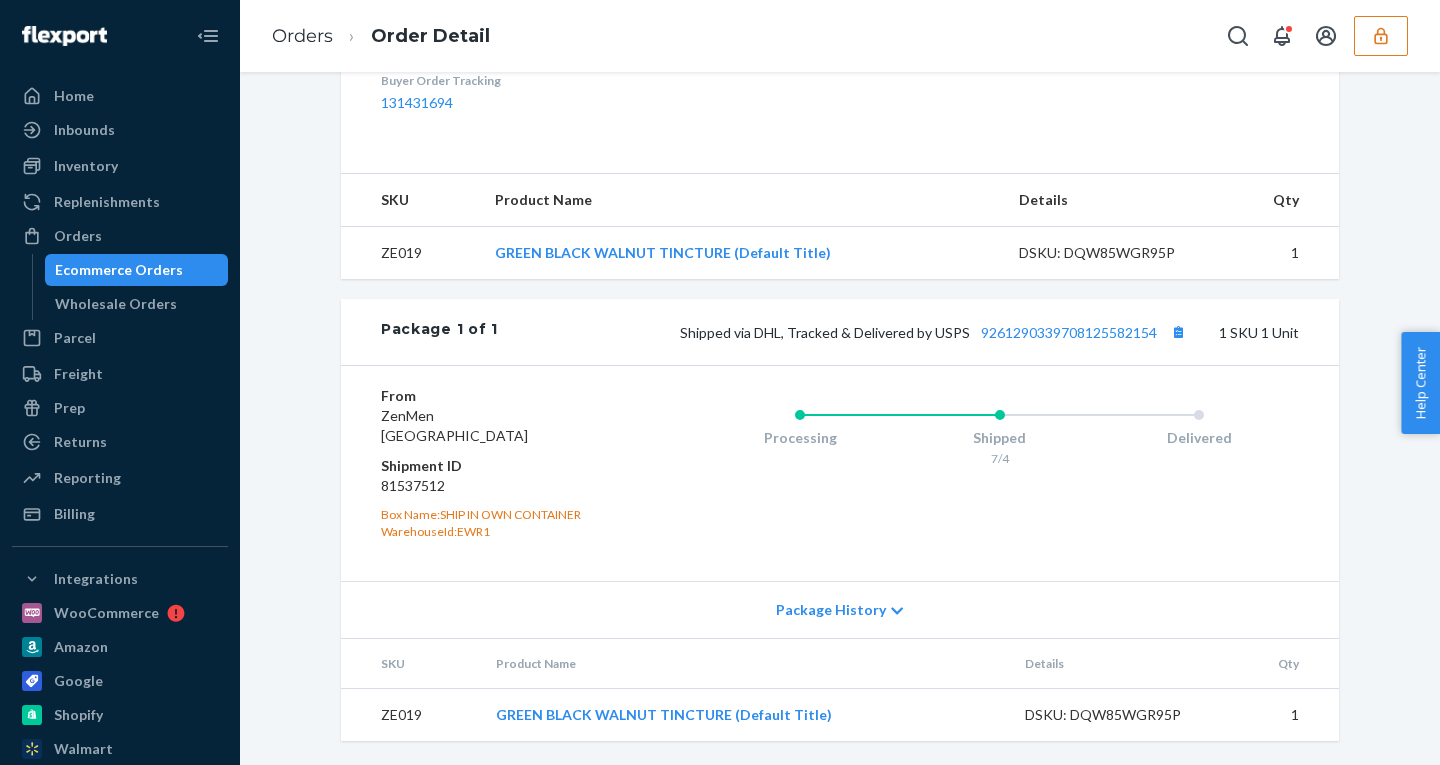 click on "Package History" at bounding box center [831, 610] 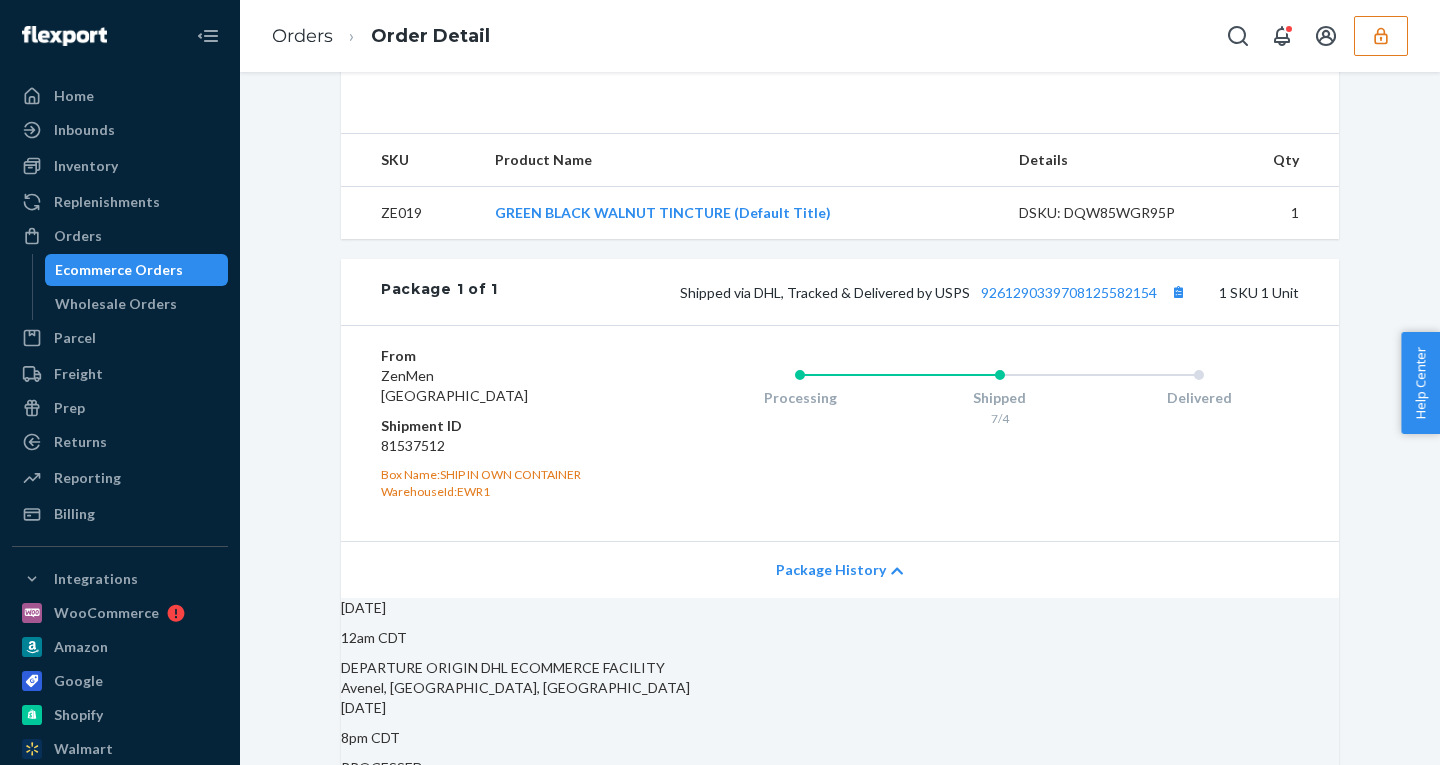 click on "Package History" at bounding box center [831, 570] 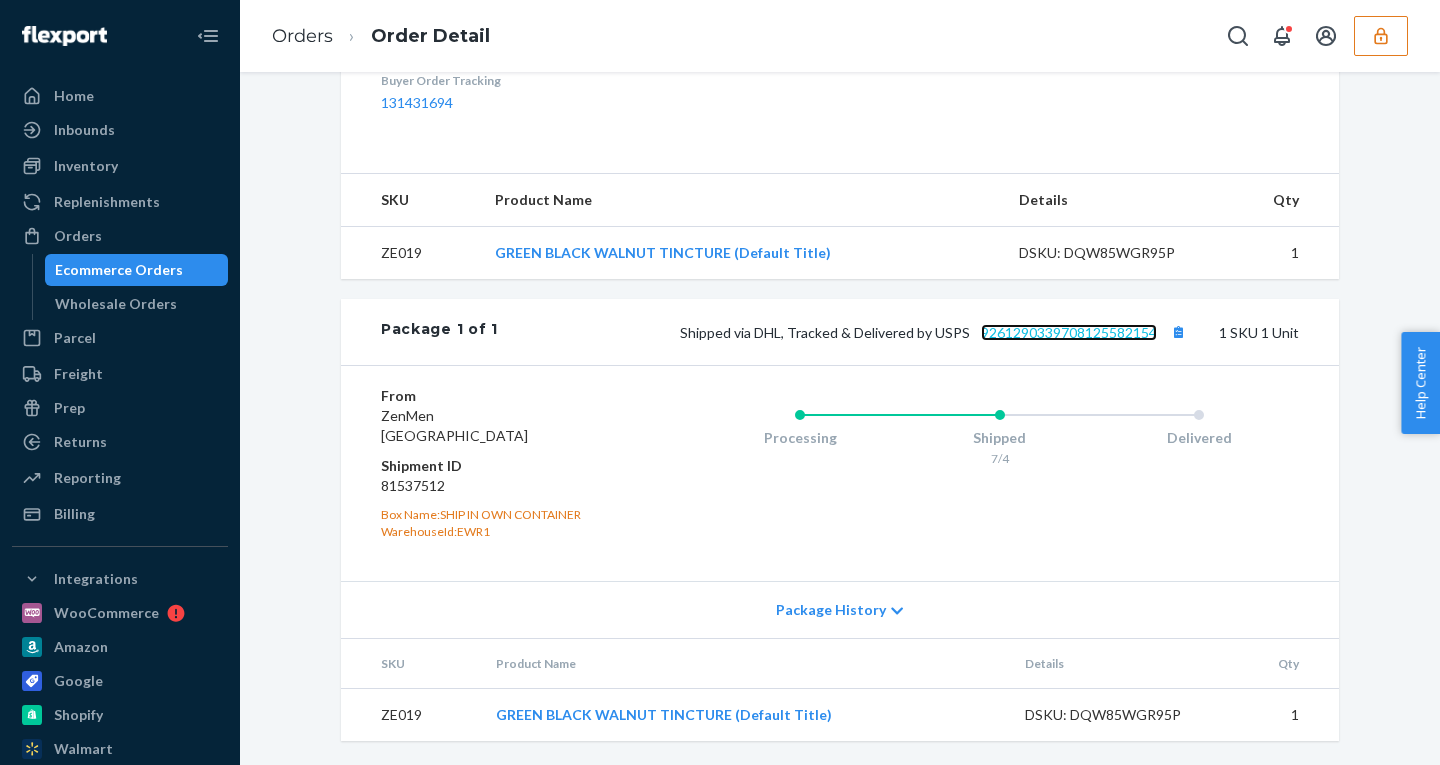 click on "9261290339708125582154" at bounding box center (1069, 332) 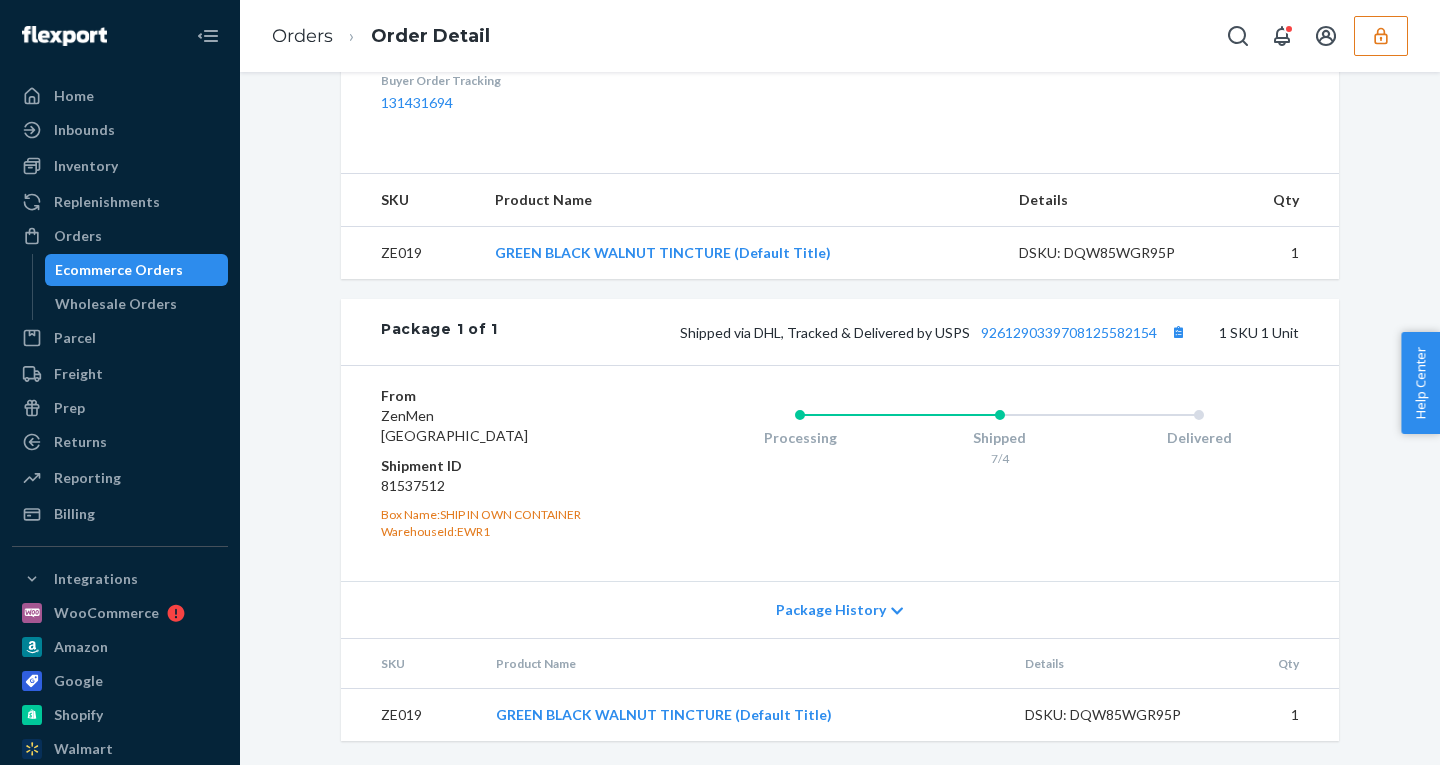click on "Ecommerce Orders" at bounding box center (119, 270) 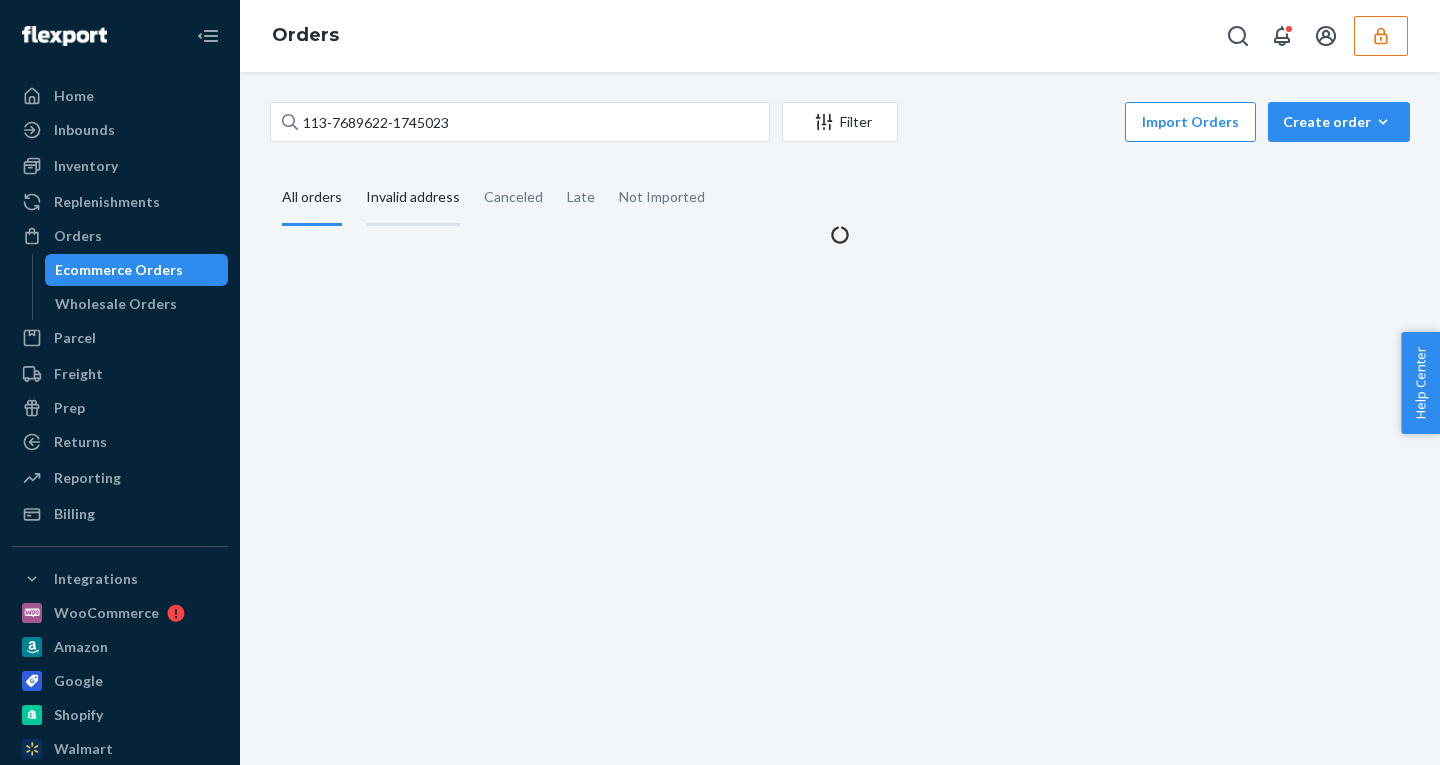 scroll, scrollTop: 0, scrollLeft: 0, axis: both 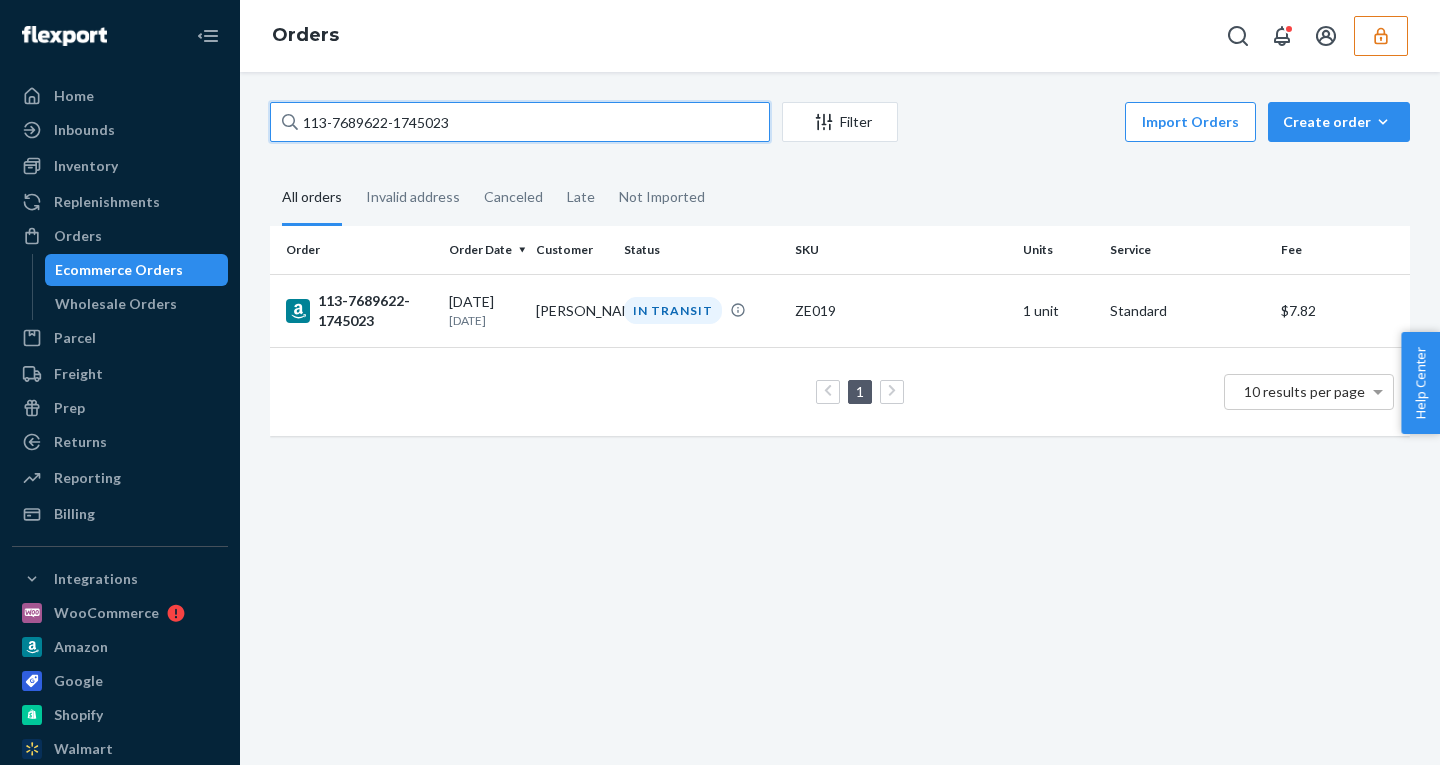 drag, startPoint x: 484, startPoint y: 122, endPoint x: 16, endPoint y: 64, distance: 471.58032 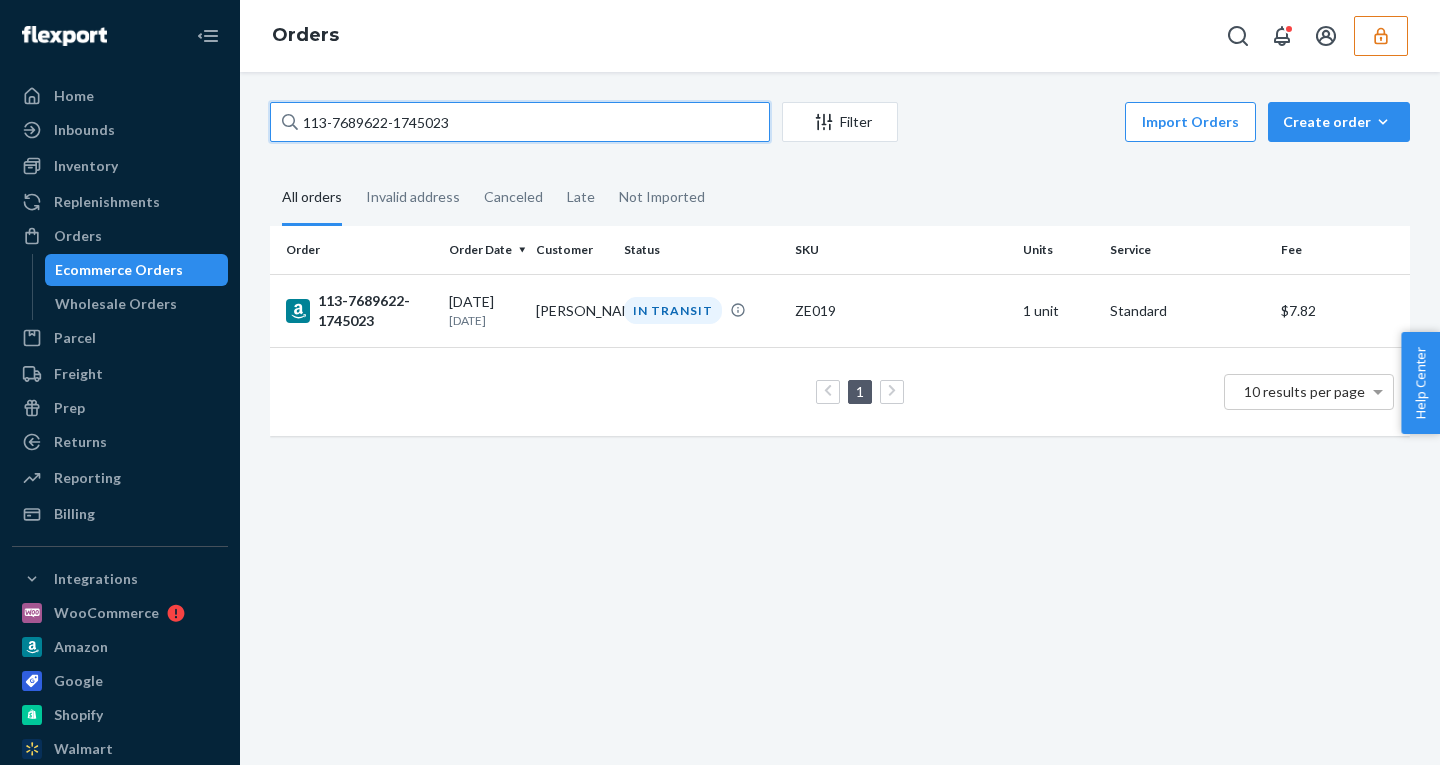 click on "Home Inbounds Shipping Plans Problems Inventory Products Replenishments Orders Ecommerce Orders Wholesale Orders Parcel Parcel orders Integrations Freight Prep Returns All Returns Settings Packages Reporting Reports Analytics Billing Integrations WooCommerce Amazon Google Shopify Walmart eBay Add Integration Fast Tags Add Fast Tag Settings Talk to Support Help Center Give Feedback Orders 113-7689622-1745023 Filter Import Orders Create order Ecommerce order Removal order All orders Invalid address Canceled Late Not Imported Order Order Date Customer Status SKU Units Service Fee 113-7689622-1745023 07/03/2025 8 days ago John Steven Kniess IN TRANSIT ZE019 1 unit Standard $7.82 1 10 results per page" at bounding box center (720, 382) 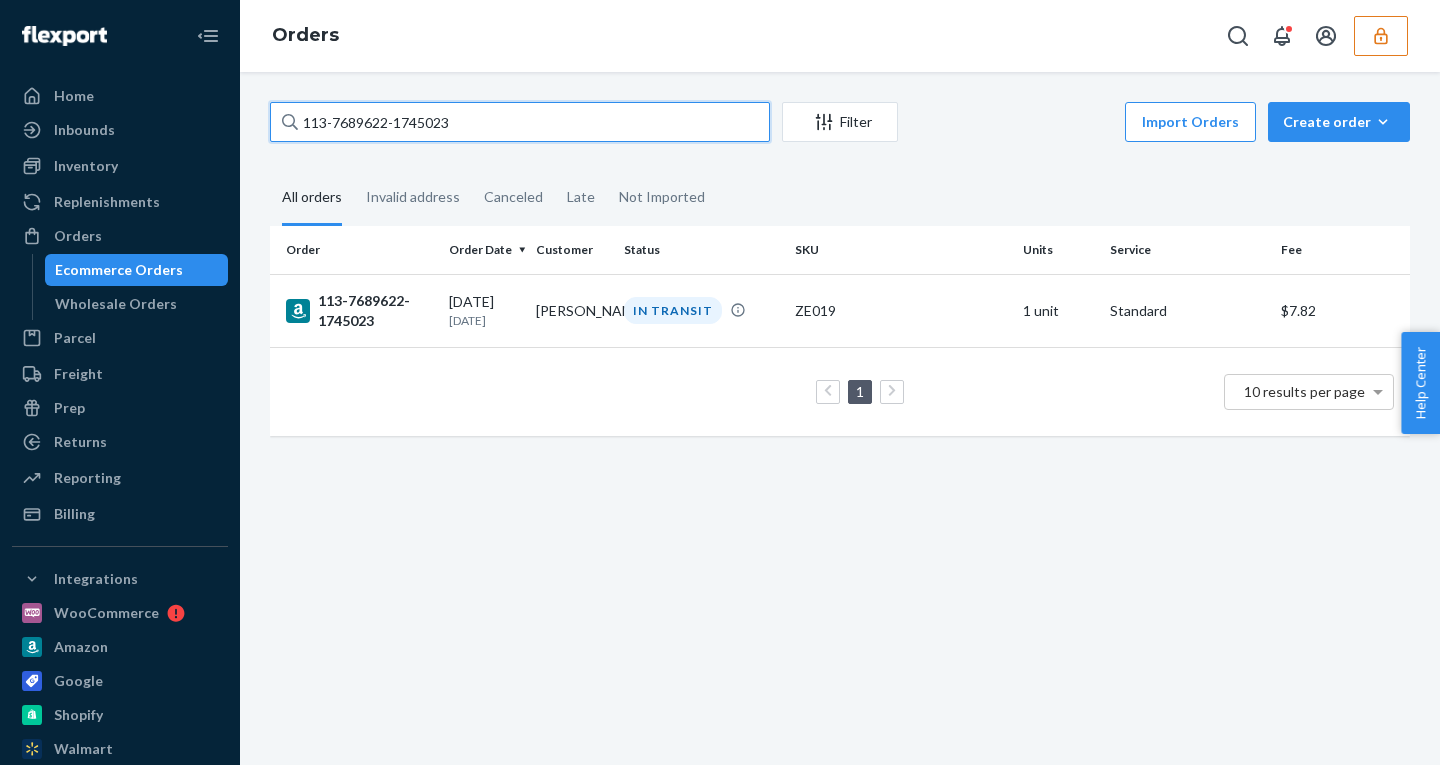 paste on "2-1997588-8021800" 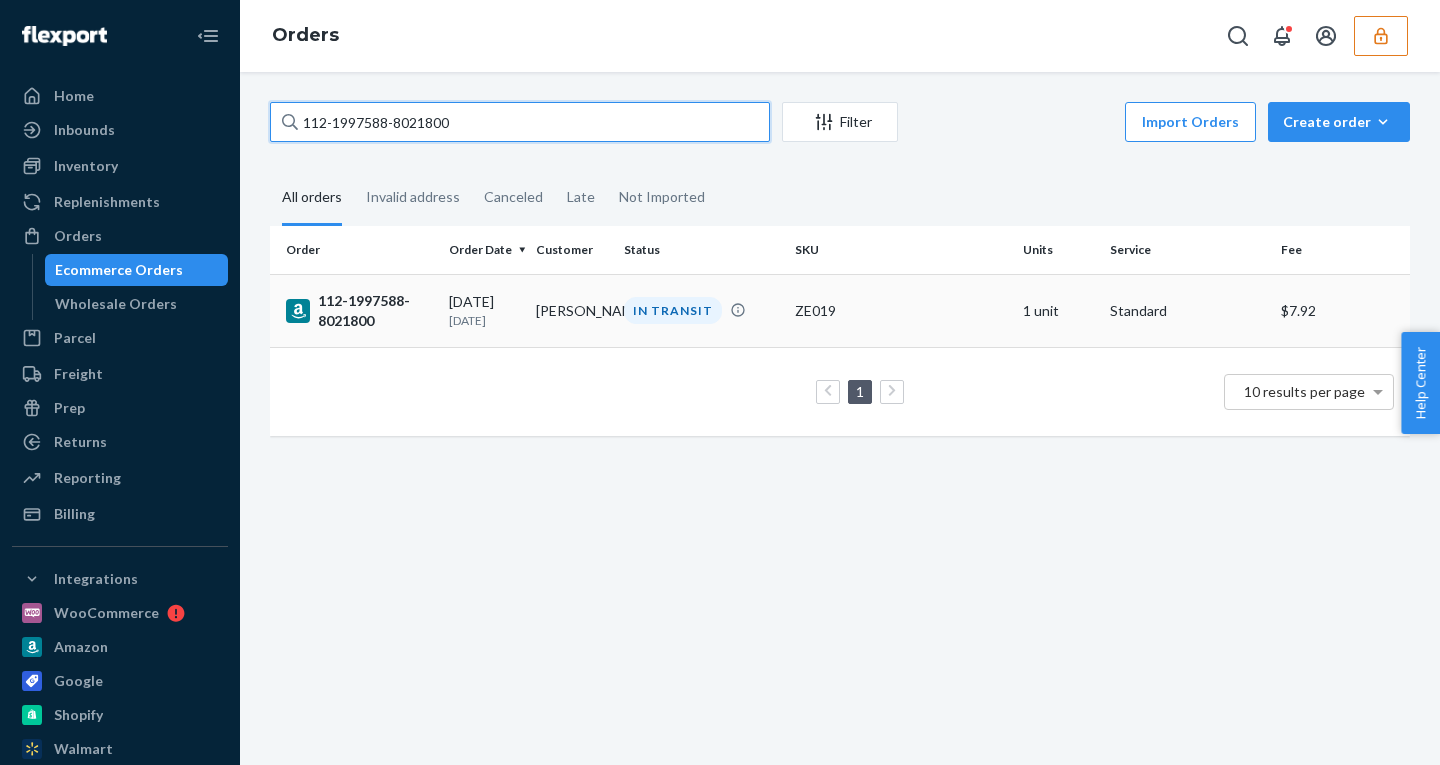 type on "112-1997588-8021800" 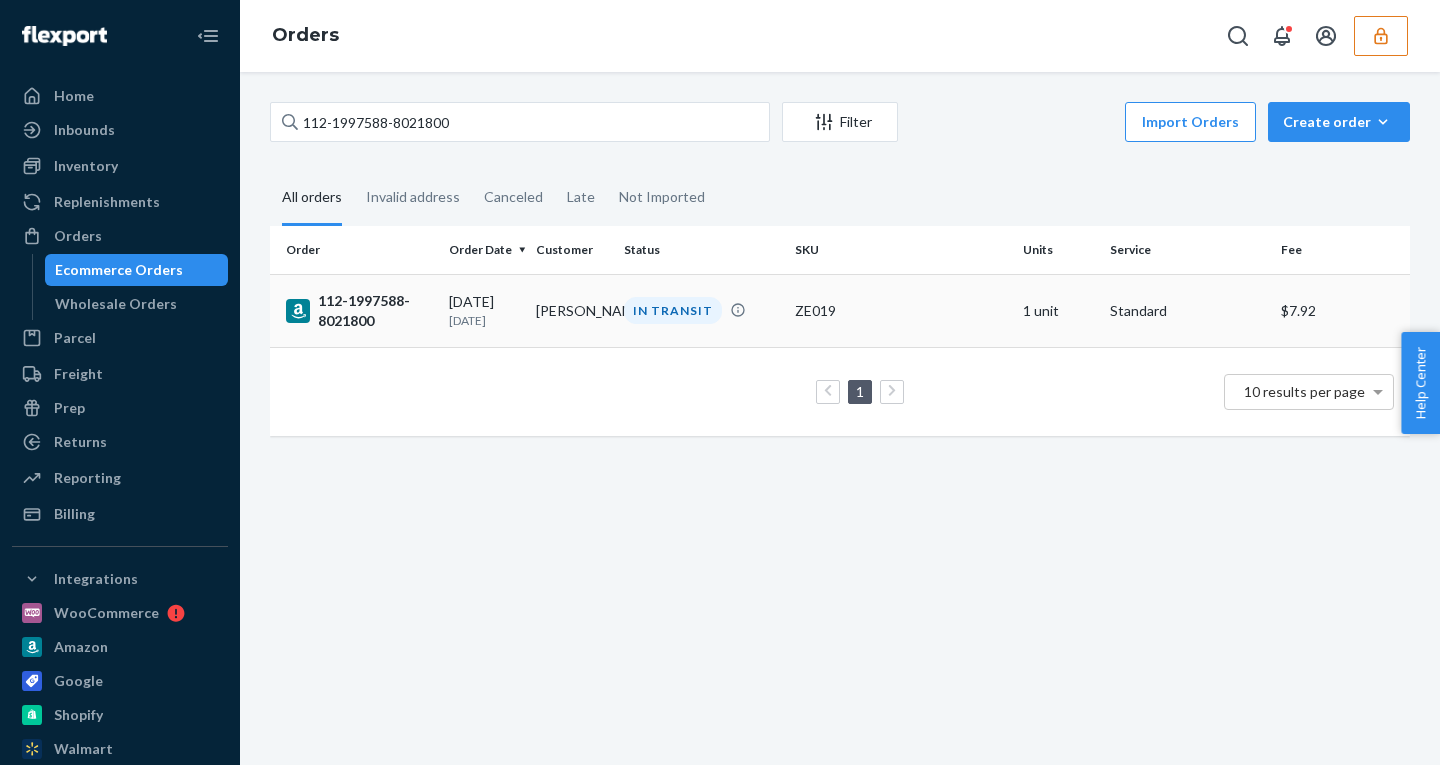 click on "Courtney Archbold" at bounding box center [571, 310] 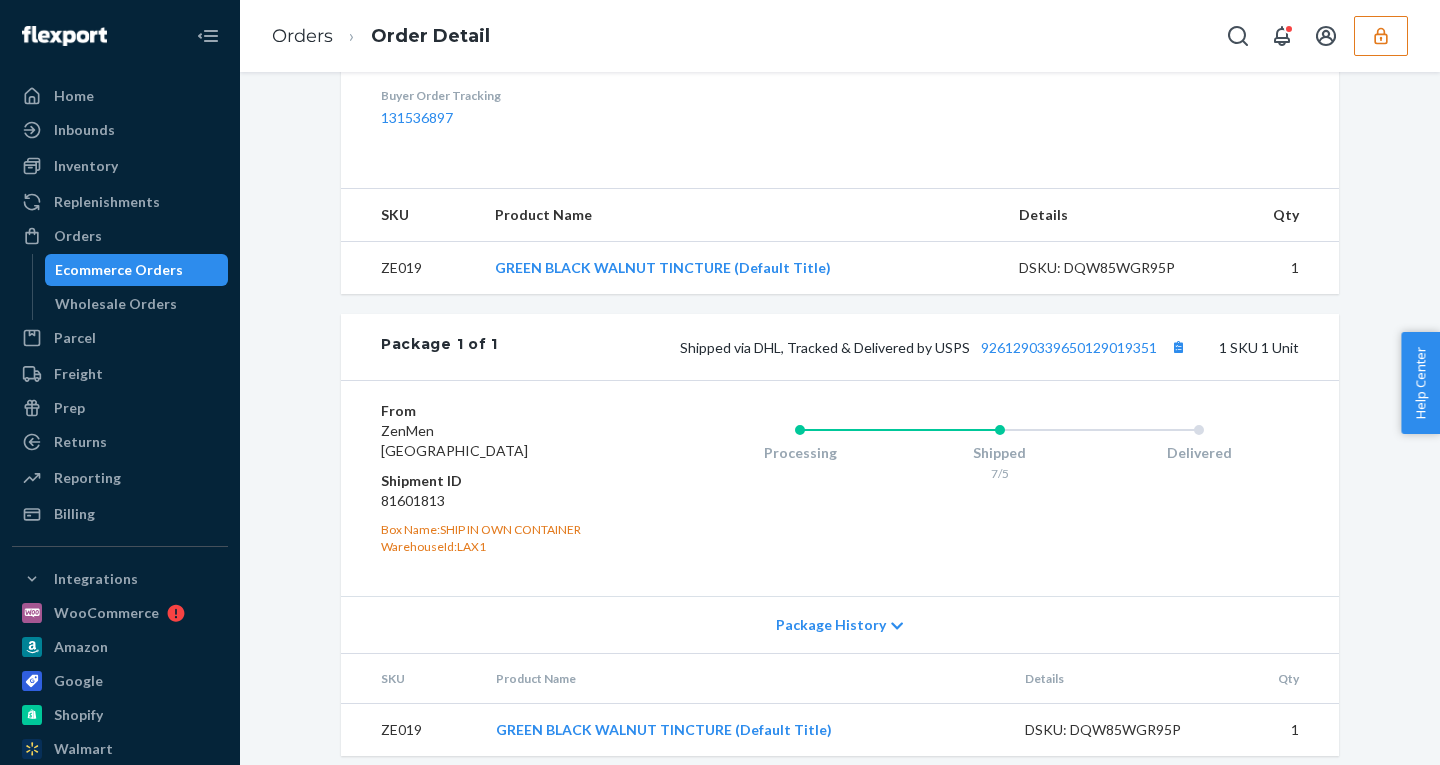 scroll, scrollTop: 669, scrollLeft: 0, axis: vertical 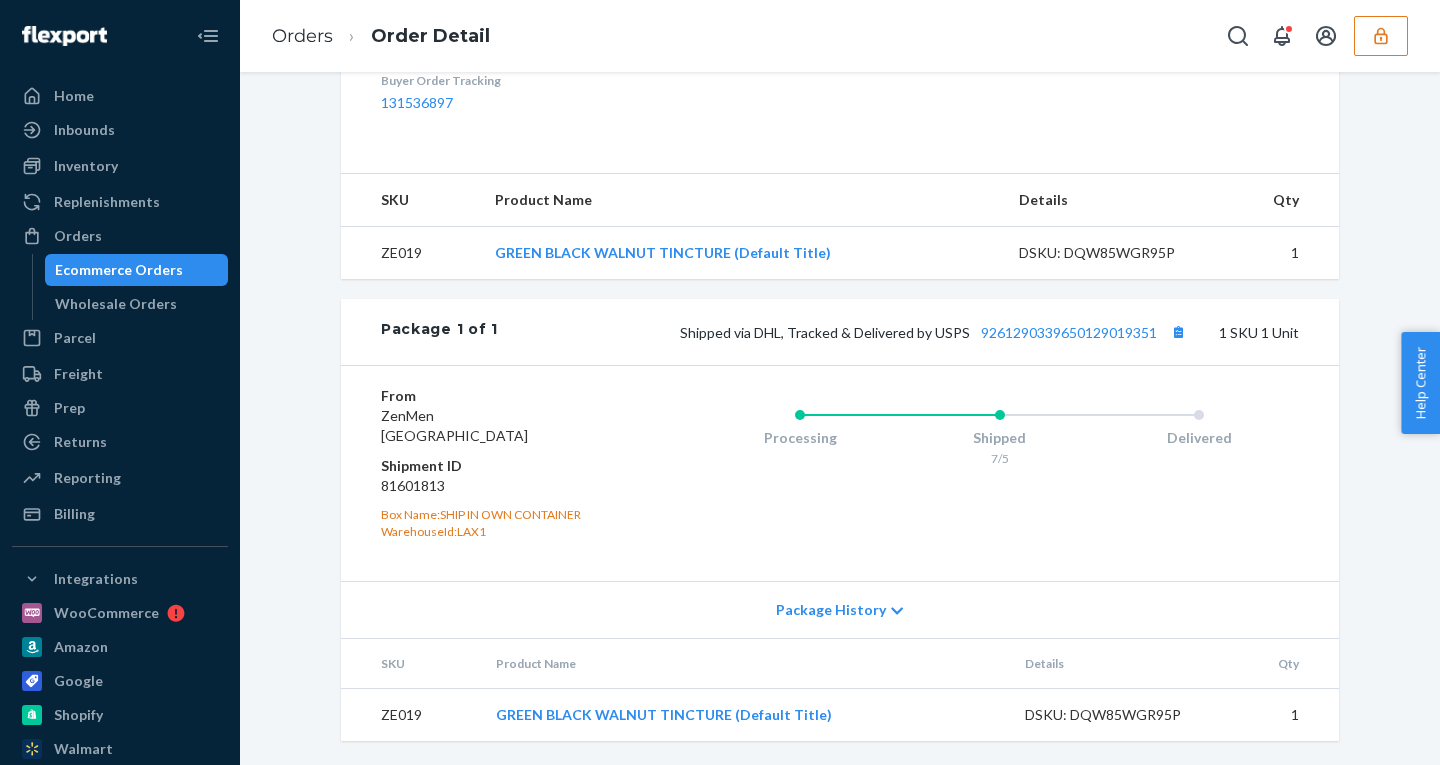 click on "Package History" at bounding box center (831, 610) 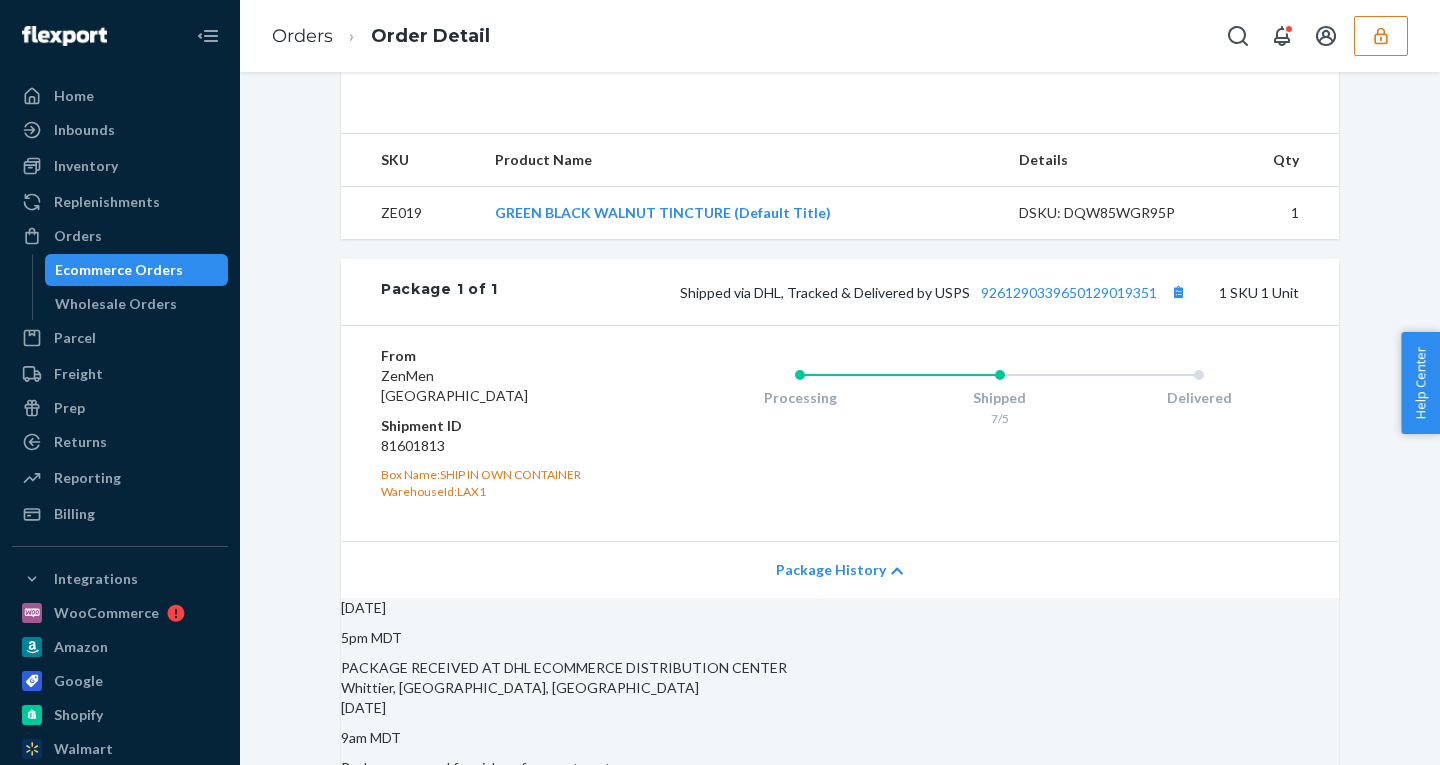 click on "Package History" at bounding box center (831, 570) 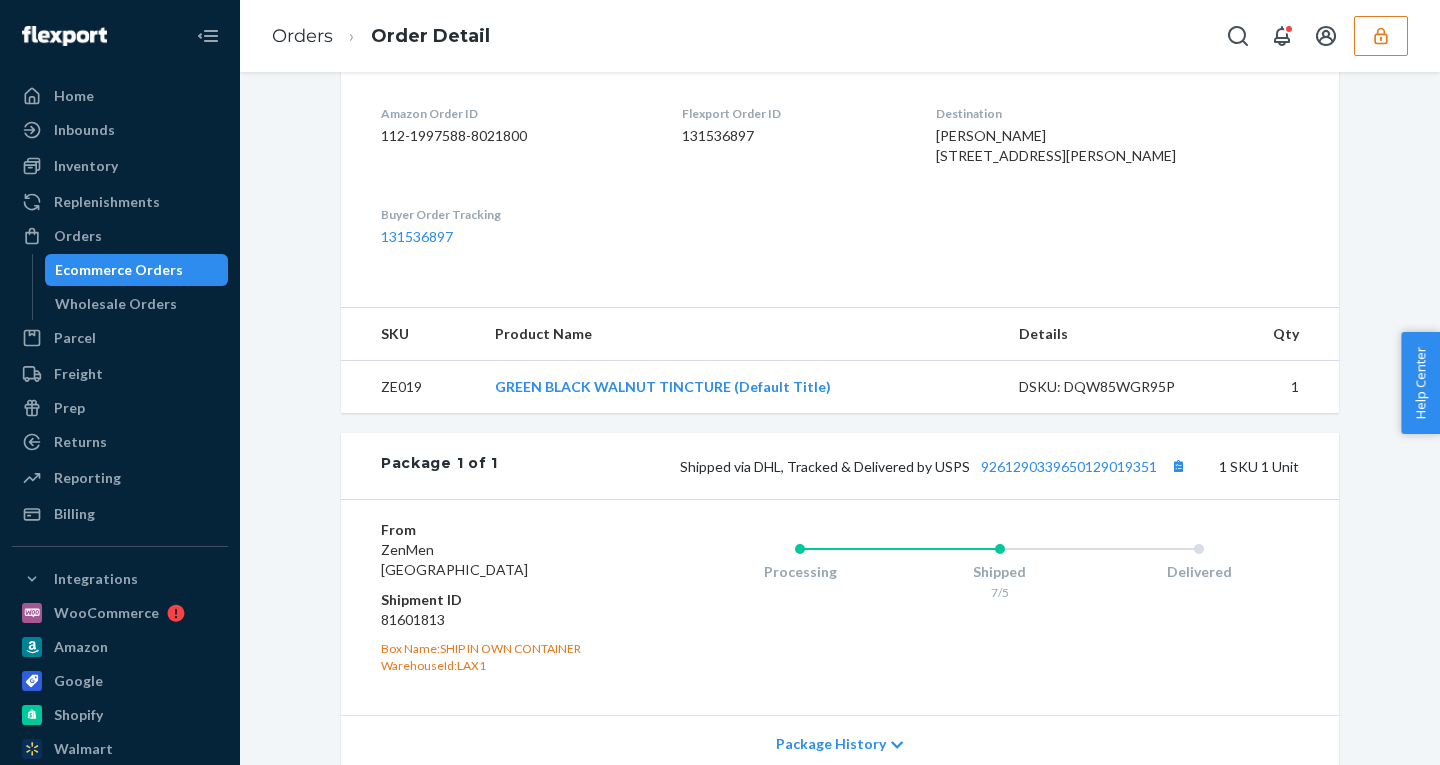 scroll, scrollTop: 669, scrollLeft: 0, axis: vertical 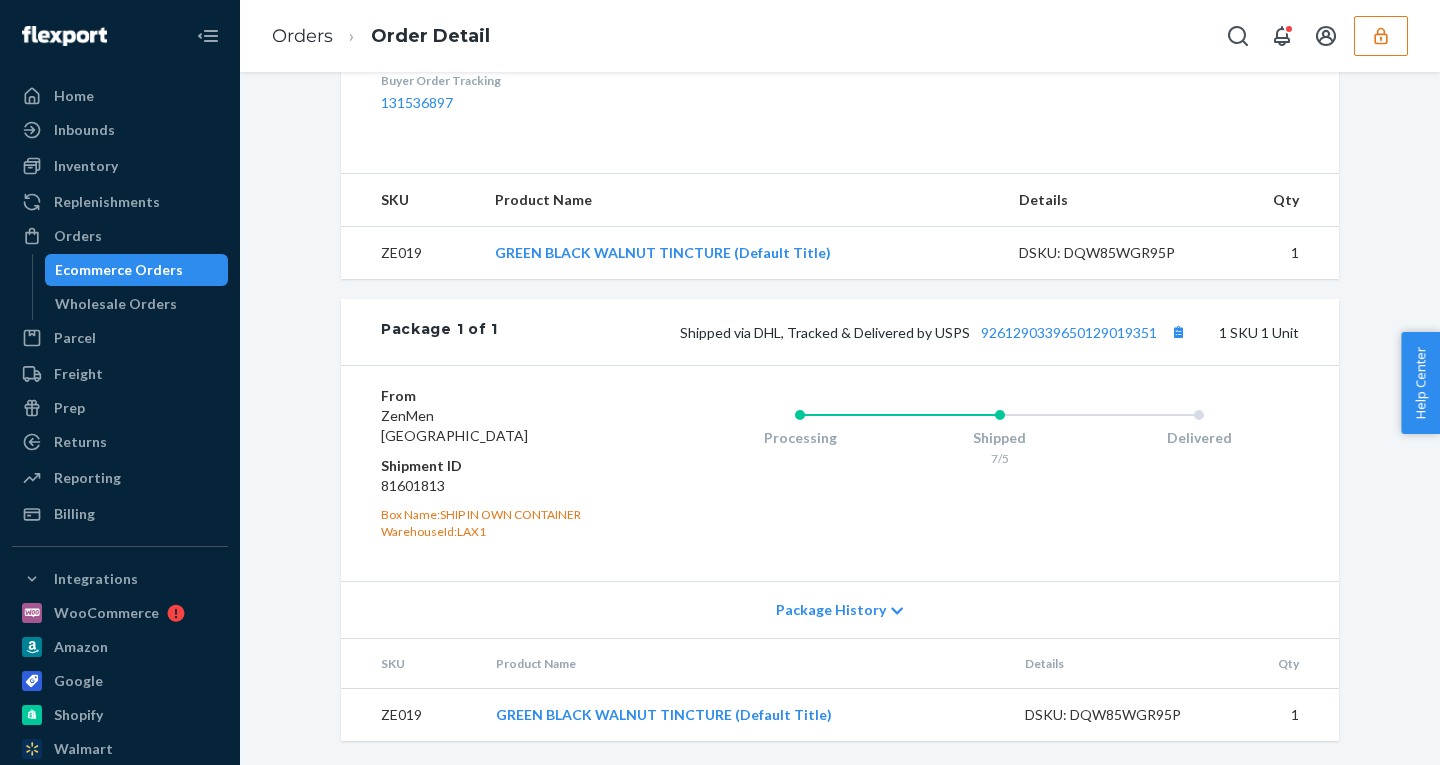 click on "Package History" at bounding box center (831, 610) 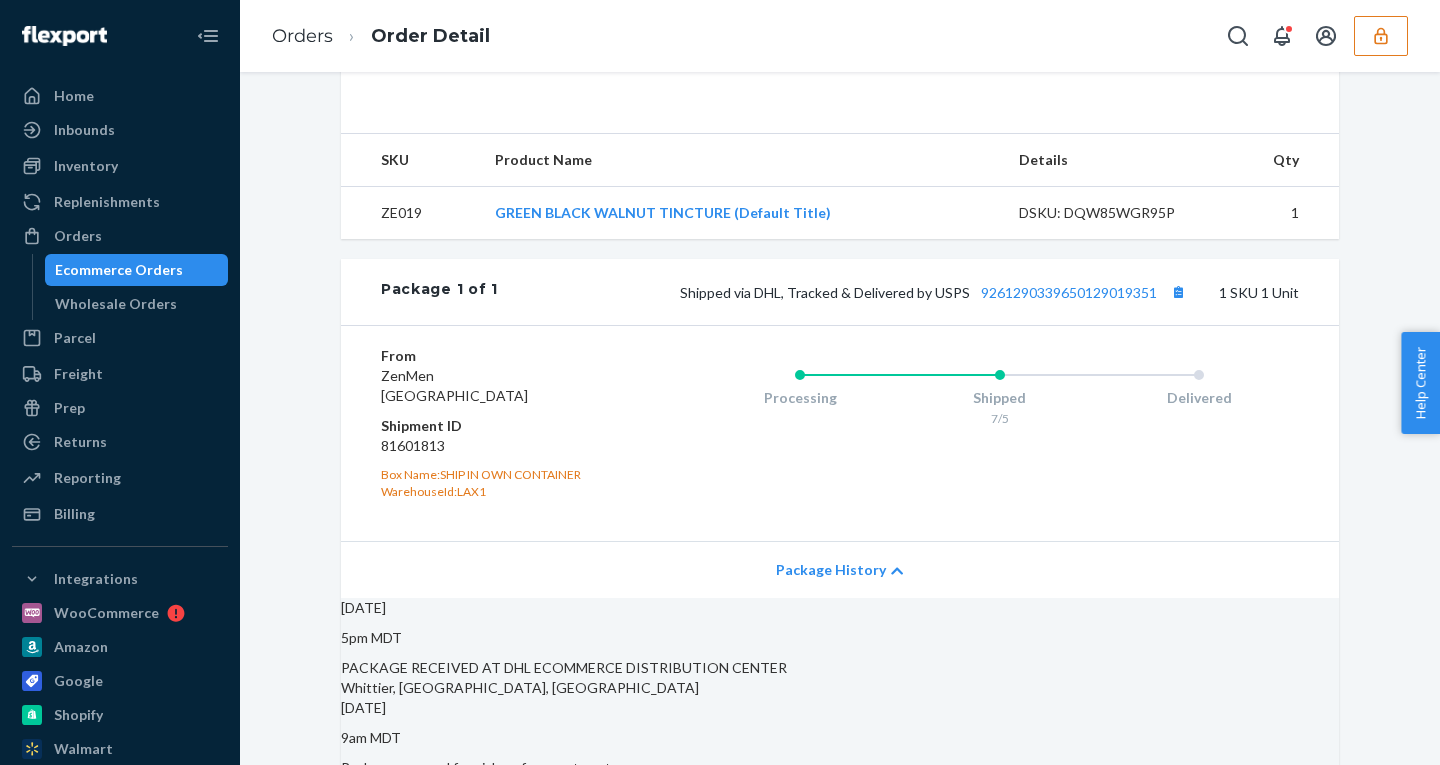 click on "Package History" at bounding box center [831, 570] 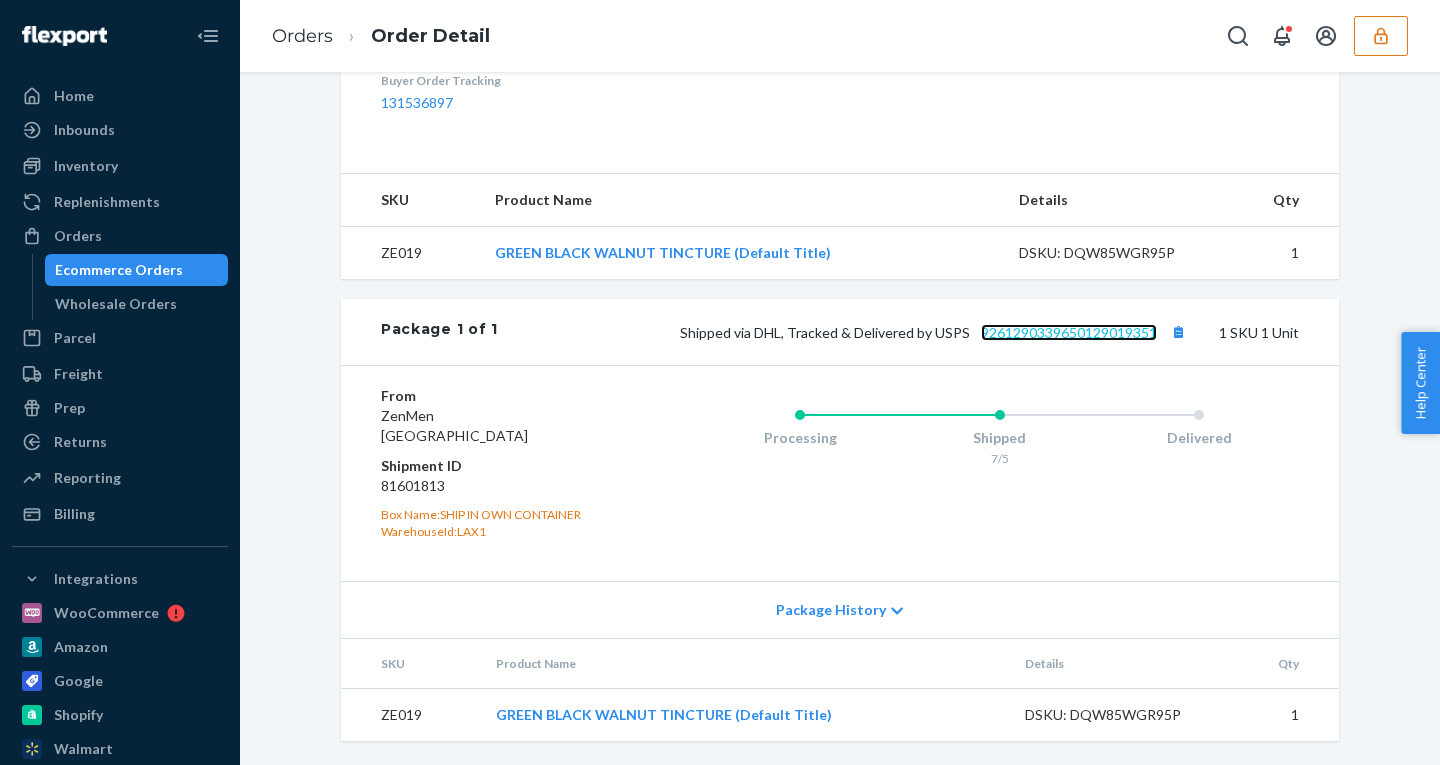 click on "9261290339650129019351" at bounding box center (1069, 332) 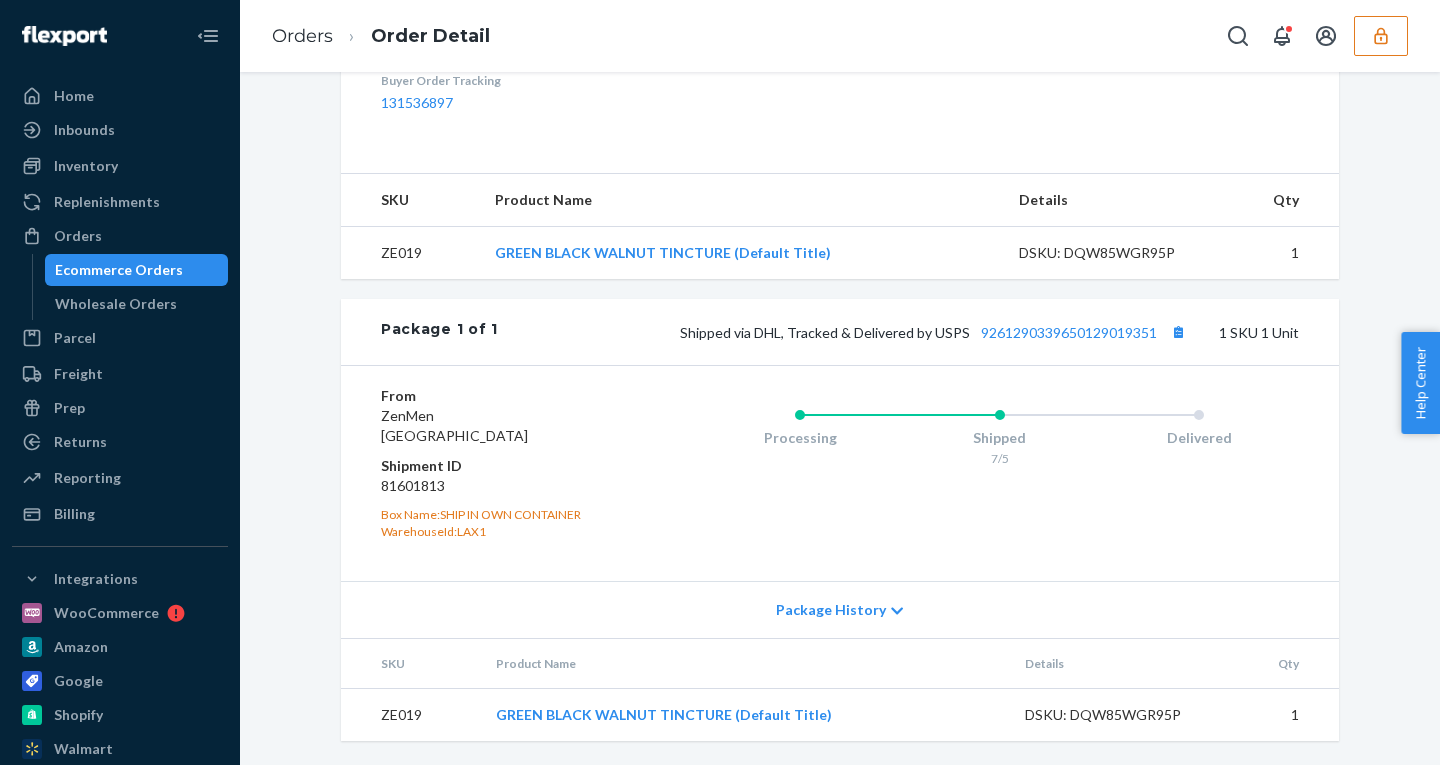 click on "Ecommerce Orders" at bounding box center (119, 270) 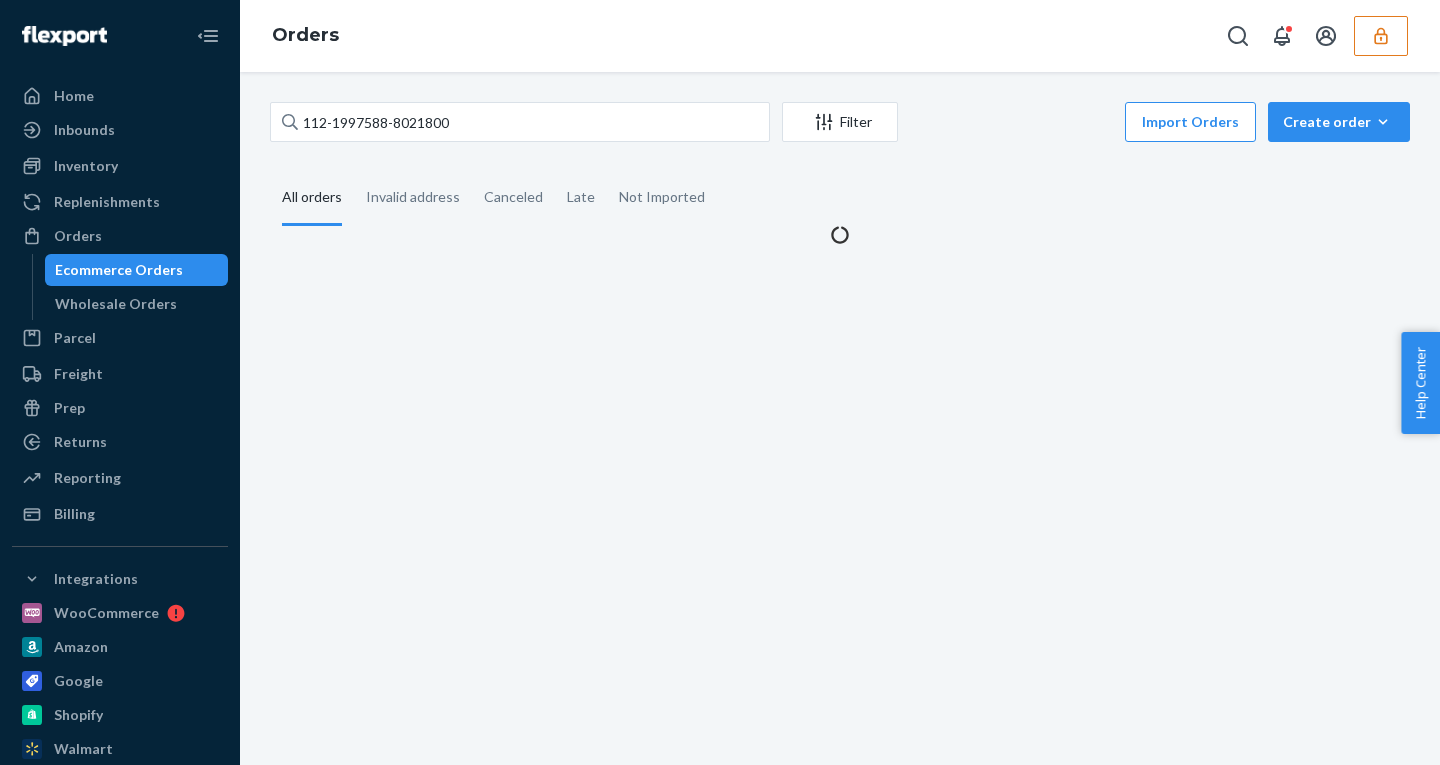 scroll, scrollTop: 0, scrollLeft: 0, axis: both 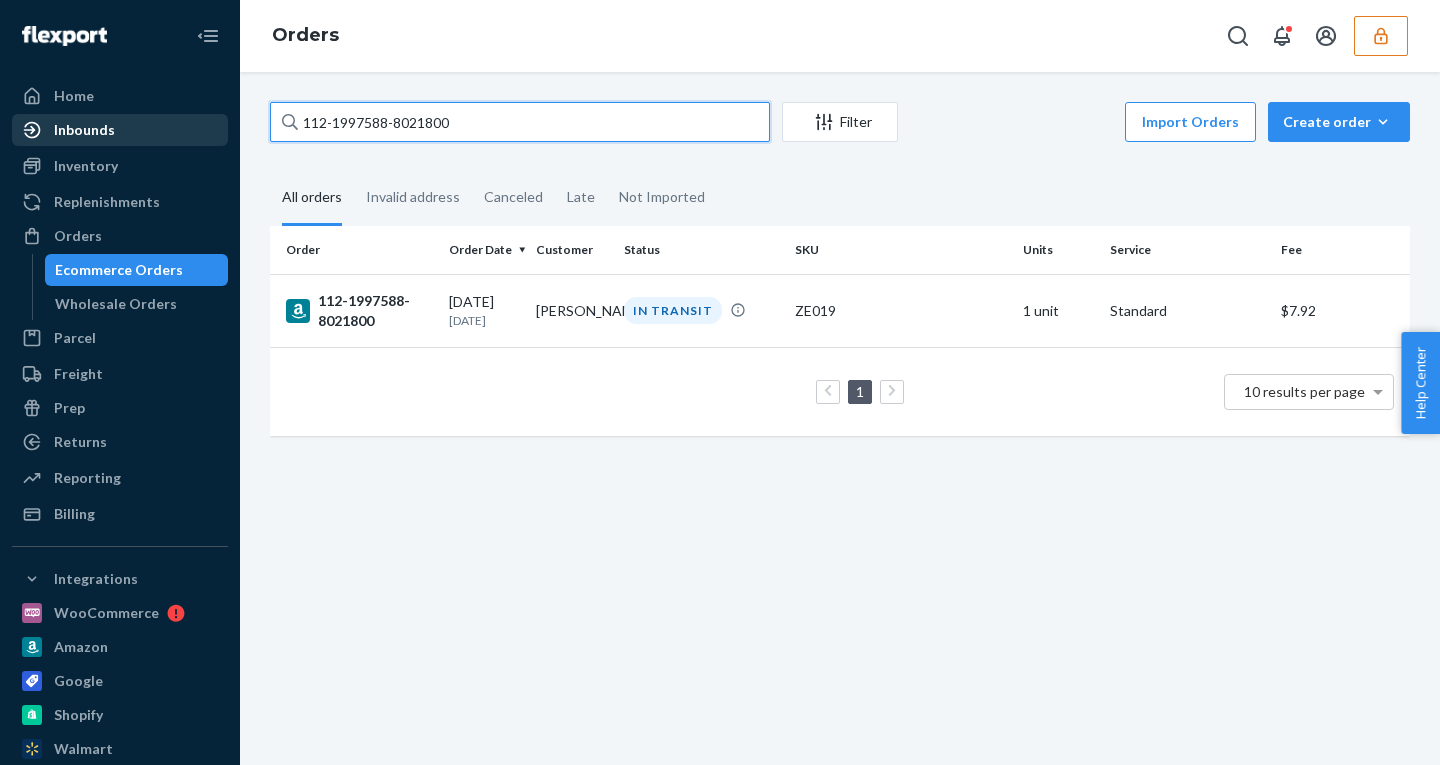 drag, startPoint x: 449, startPoint y: 130, endPoint x: 121, endPoint y: 130, distance: 328 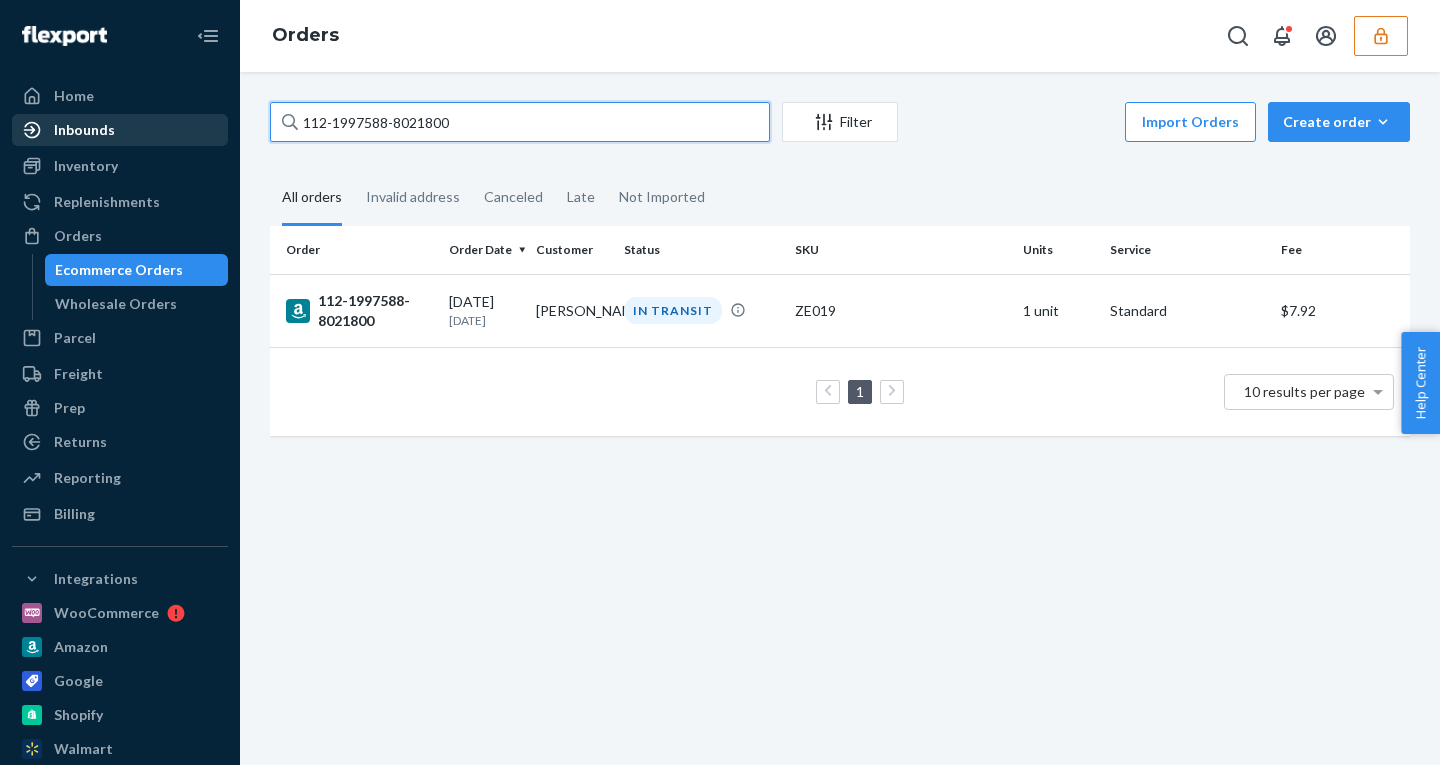 click on "Home Inbounds Shipping Plans Problems Inventory Products Replenishments Orders Ecommerce Orders Wholesale Orders Parcel Parcel orders Integrations Freight Prep Returns All Returns Settings Packages Reporting Reports Analytics Billing Integrations WooCommerce Amazon Google Shopify Walmart eBay Add Integration Fast Tags Add Fast Tag Settings Talk to Support Help Center Give Feedback Orders 112-1997588-8021800 Filter Import Orders Create order Ecommerce order Removal order All orders Invalid address Canceled Late Not Imported Order Order Date Customer Status SKU Units Service Fee 112-1997588-8021800 07/04/2025 7 days ago Courtney Archbold IN TRANSIT ZE019 1 unit Standard $7.92 1 10 results per page" at bounding box center [720, 382] 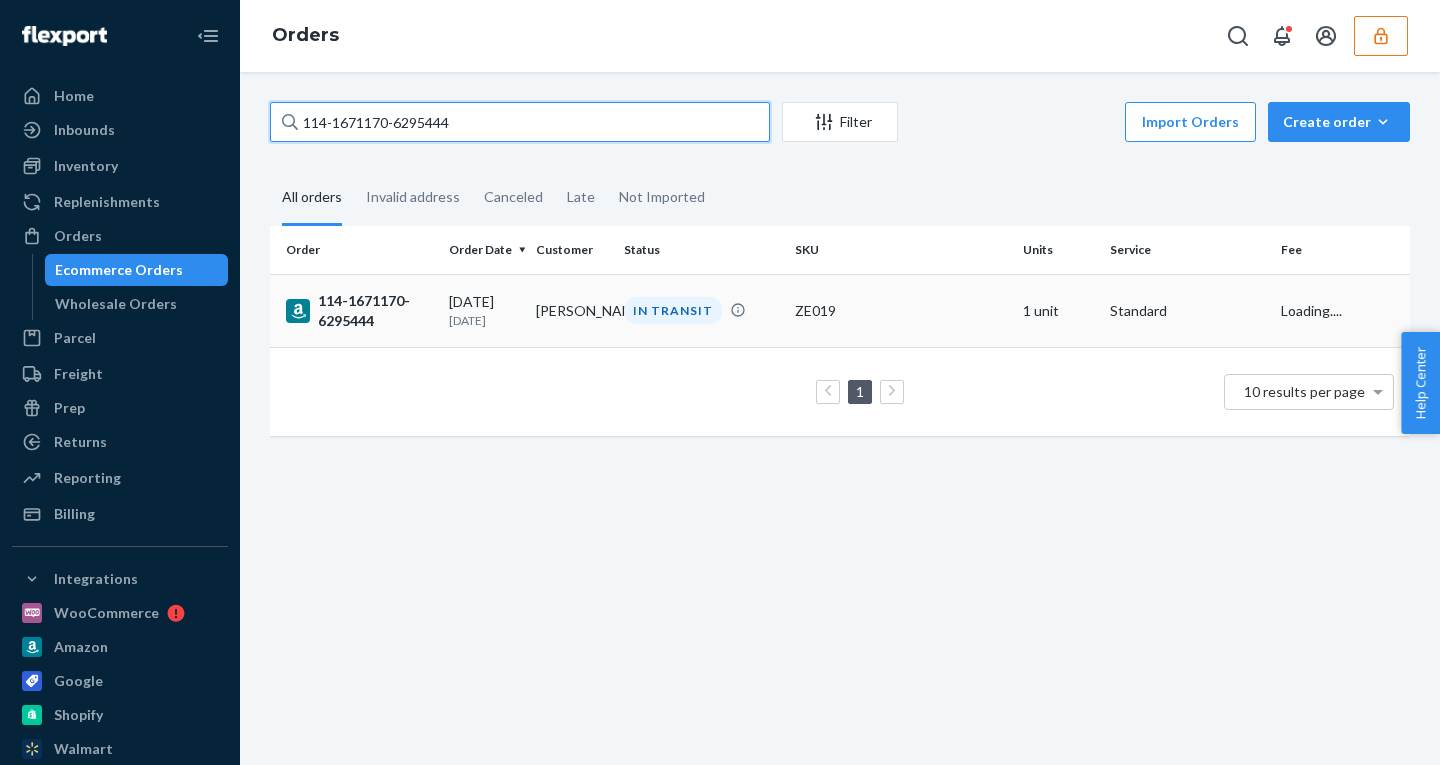 type on "114-1671170-6295444" 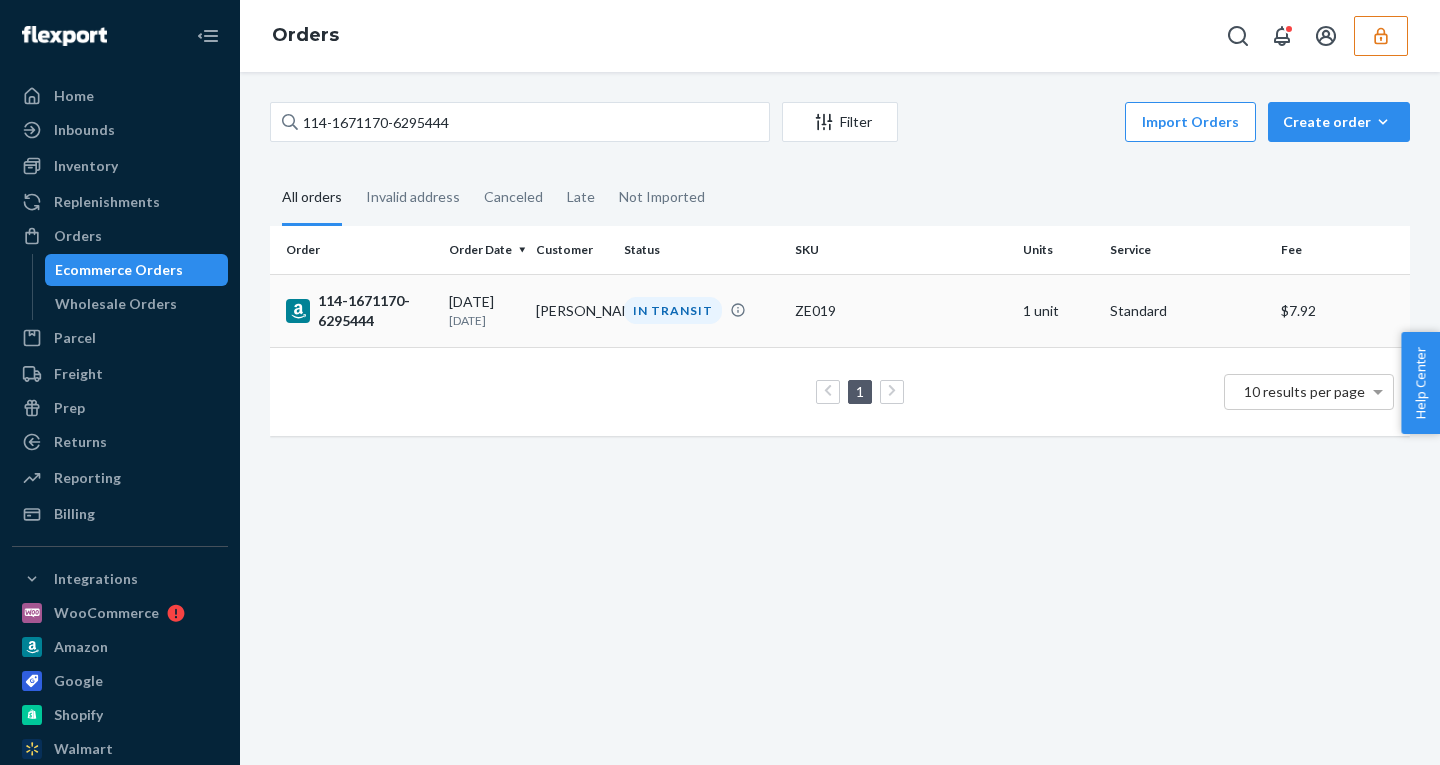 click on "6 days ago" at bounding box center (484, 320) 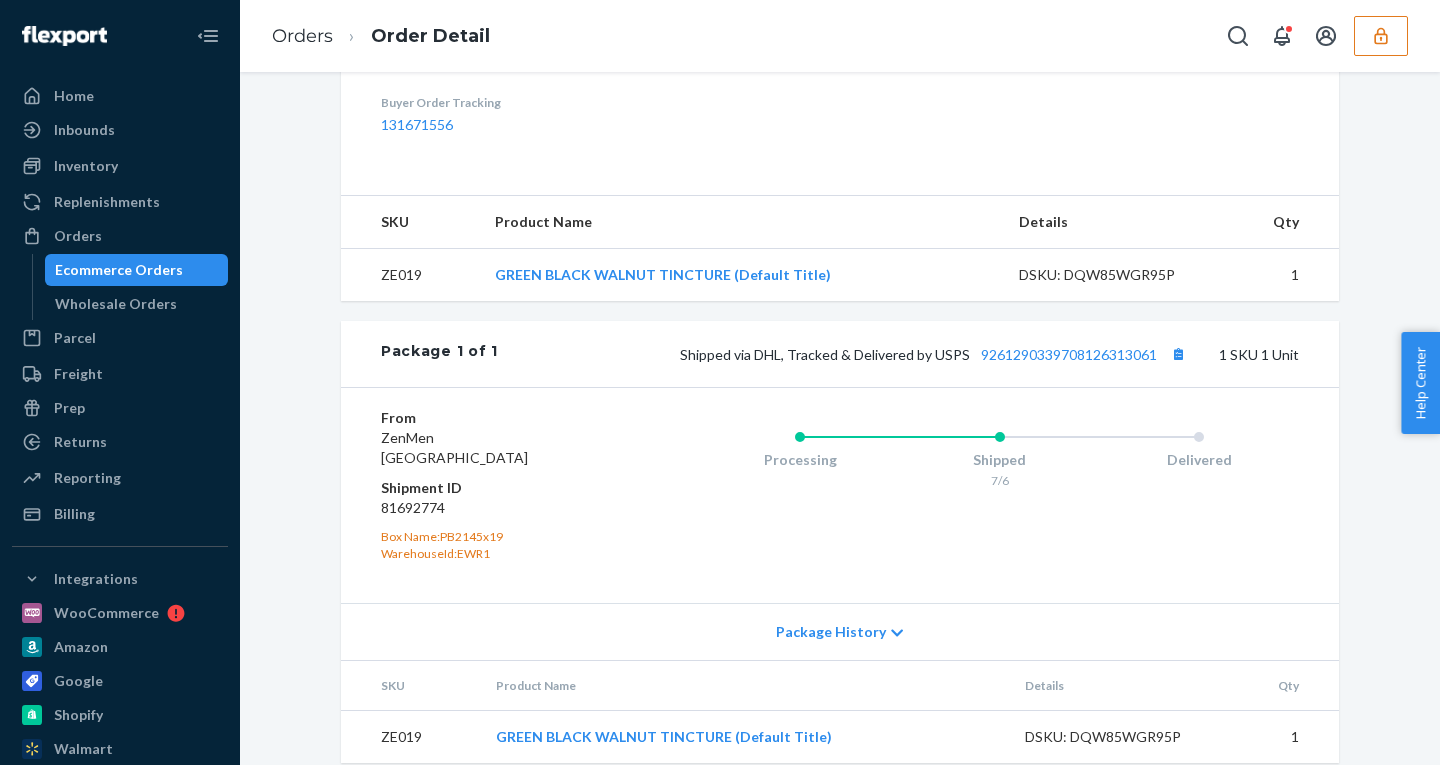 scroll, scrollTop: 669, scrollLeft: 0, axis: vertical 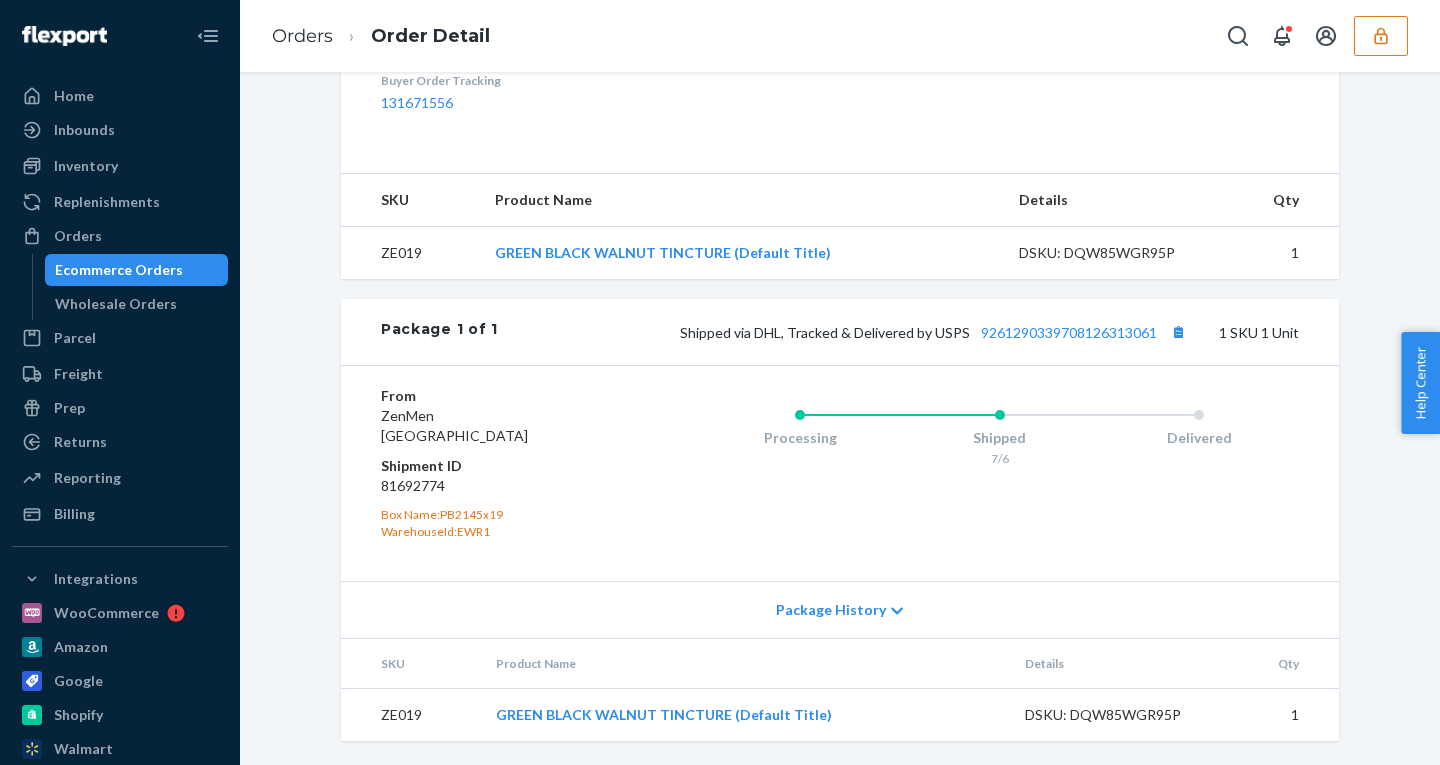 click on "Package History" at bounding box center (840, 609) 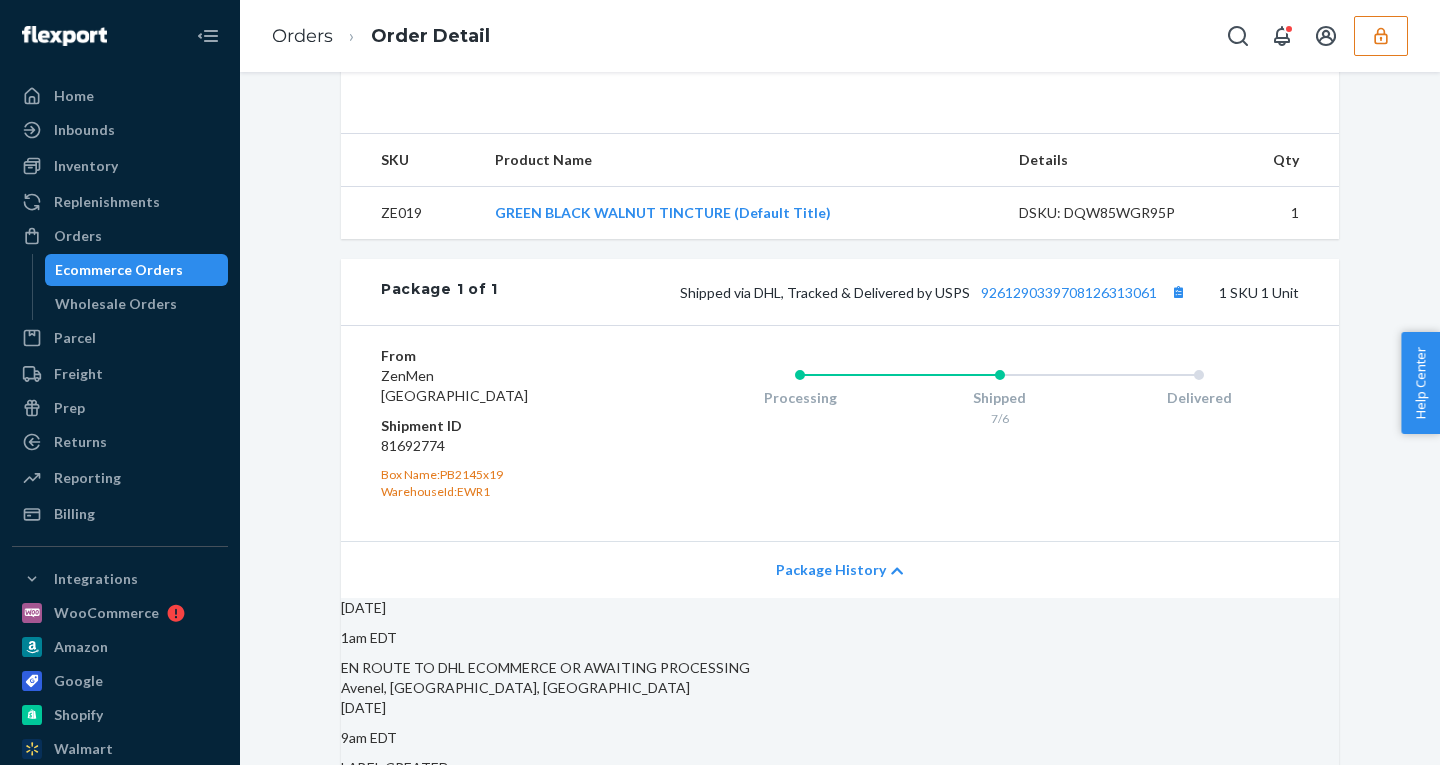 click on "Package History" at bounding box center (831, 570) 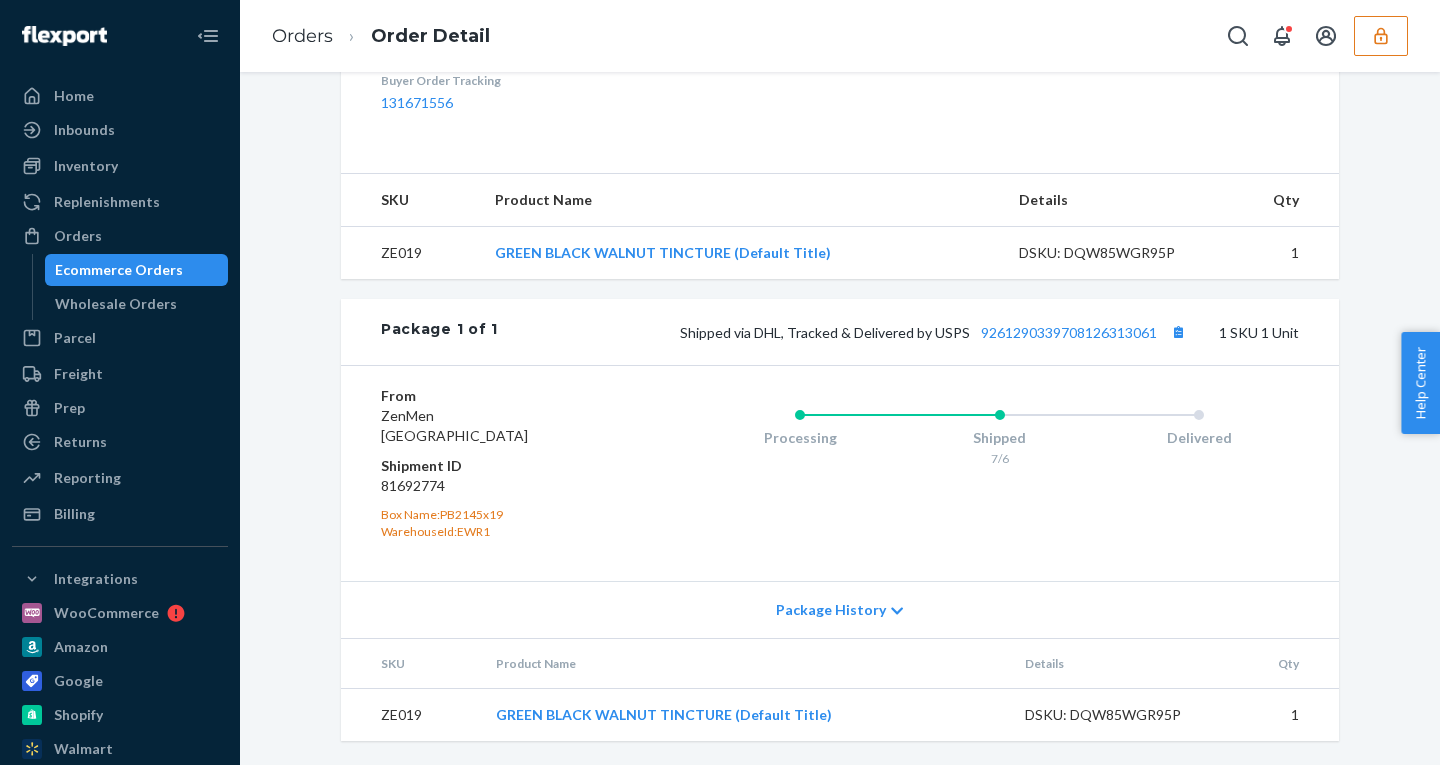 click 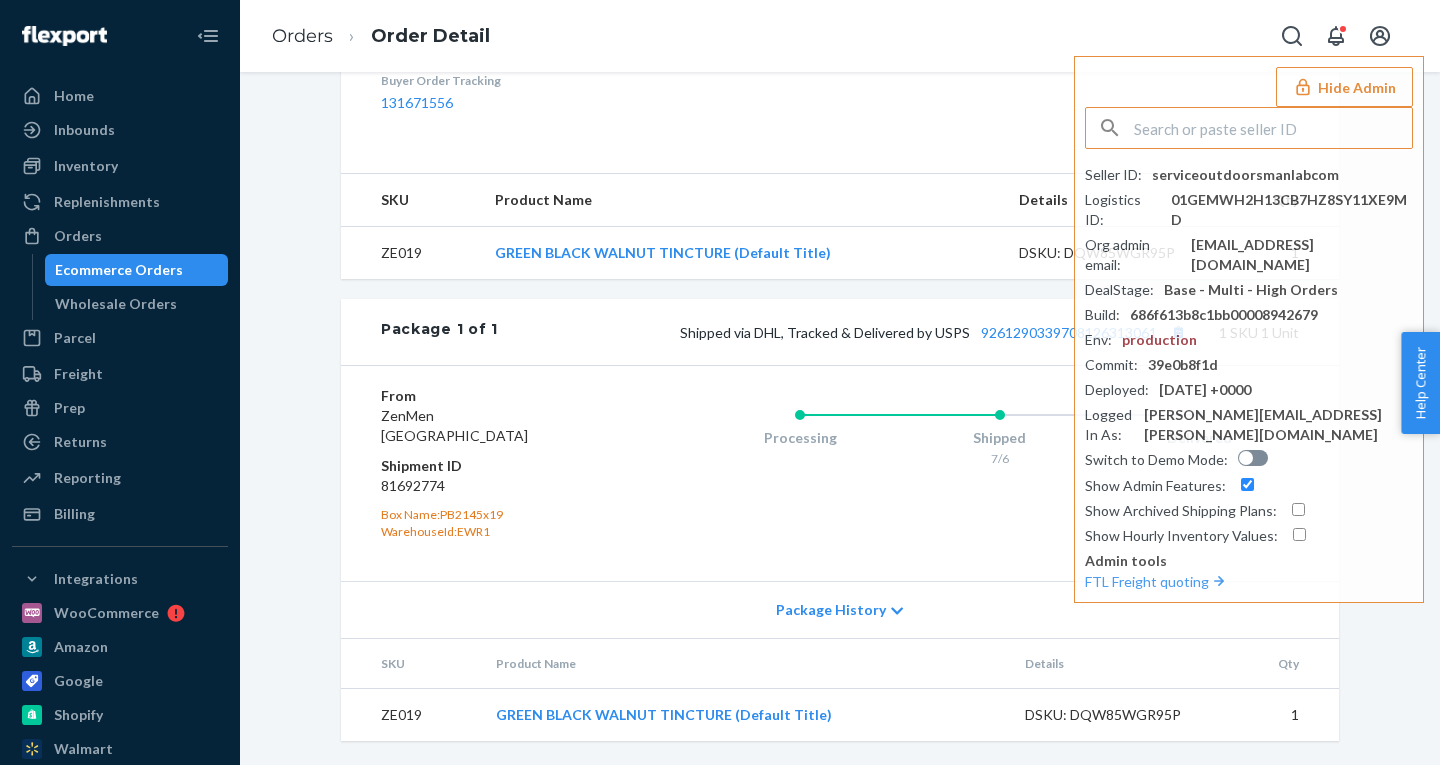 click at bounding box center [1273, 128] 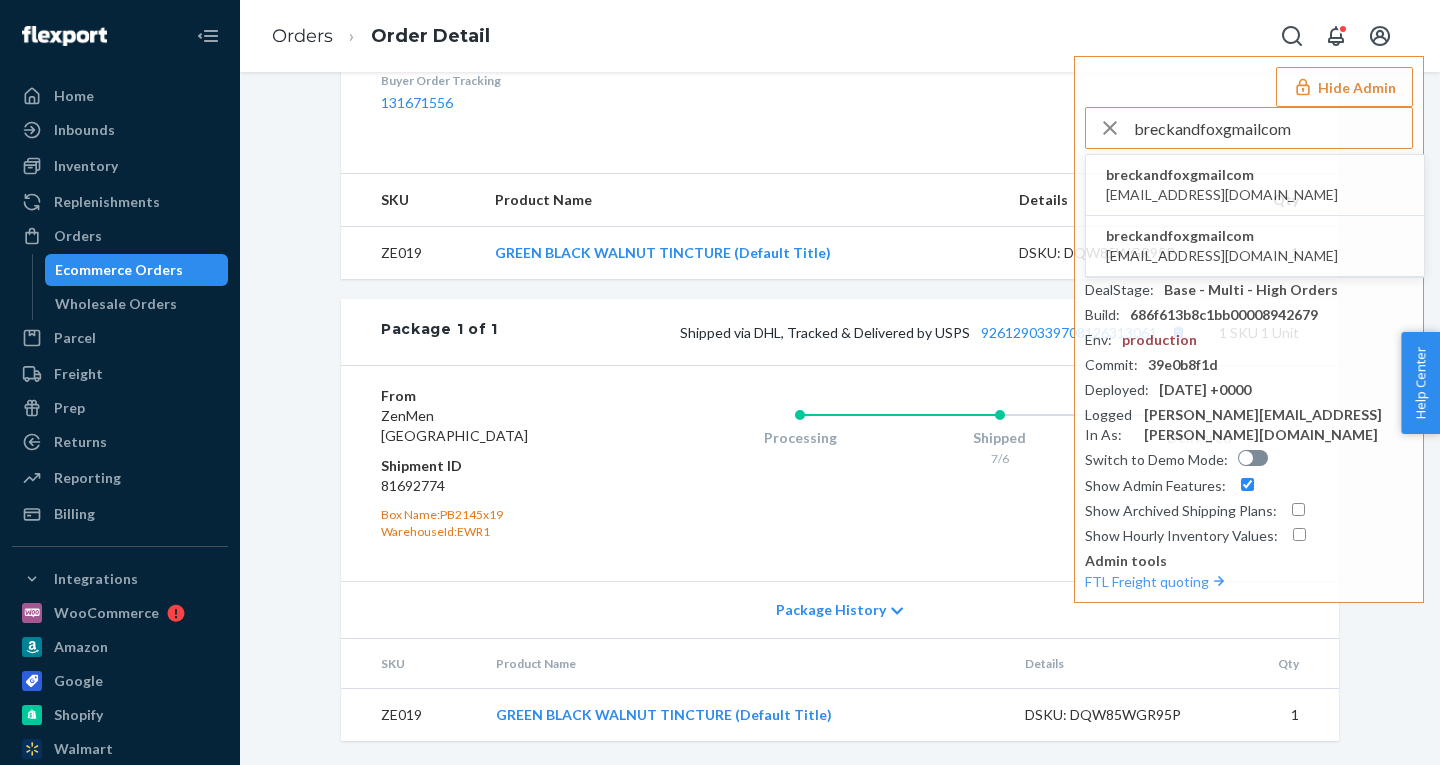 type on "breckandfoxgmailcom" 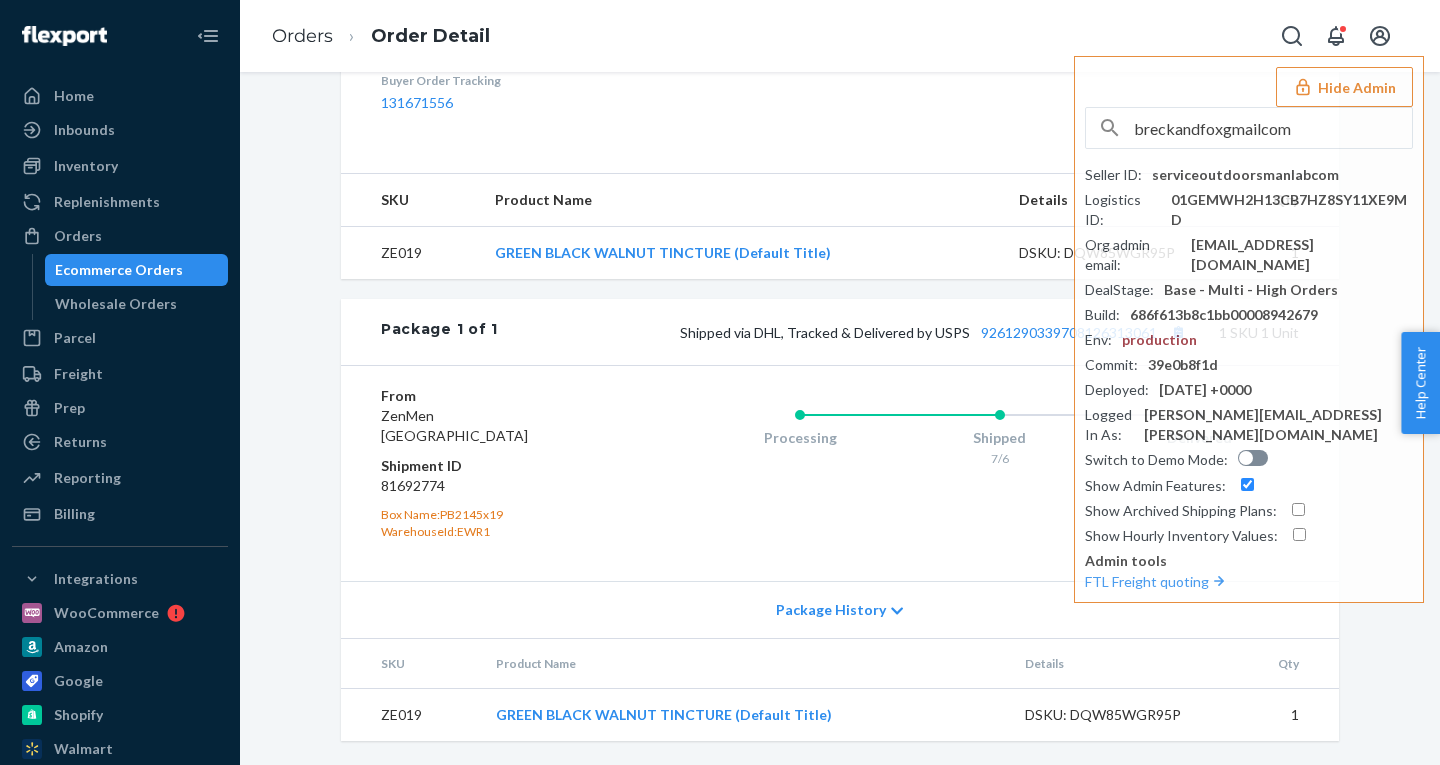 type 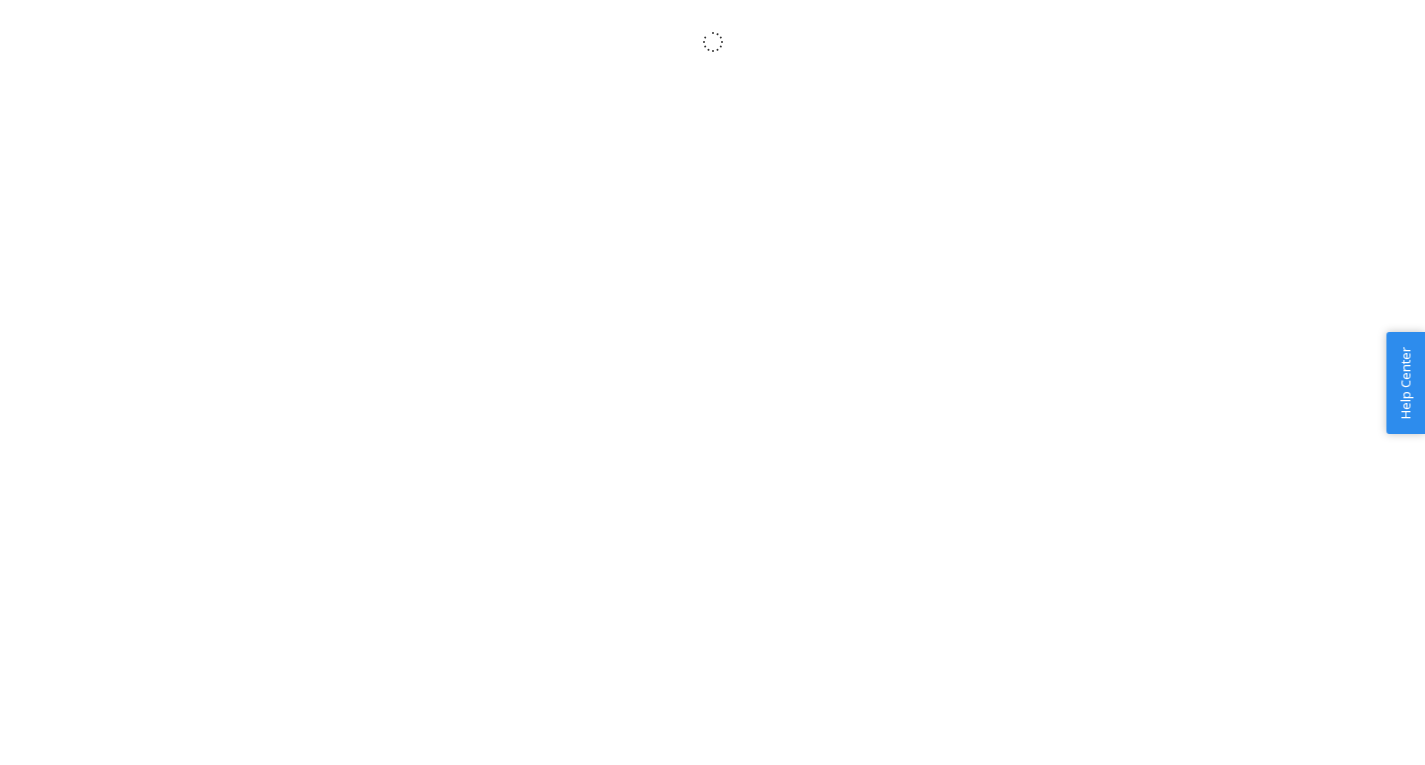 scroll, scrollTop: 0, scrollLeft: 0, axis: both 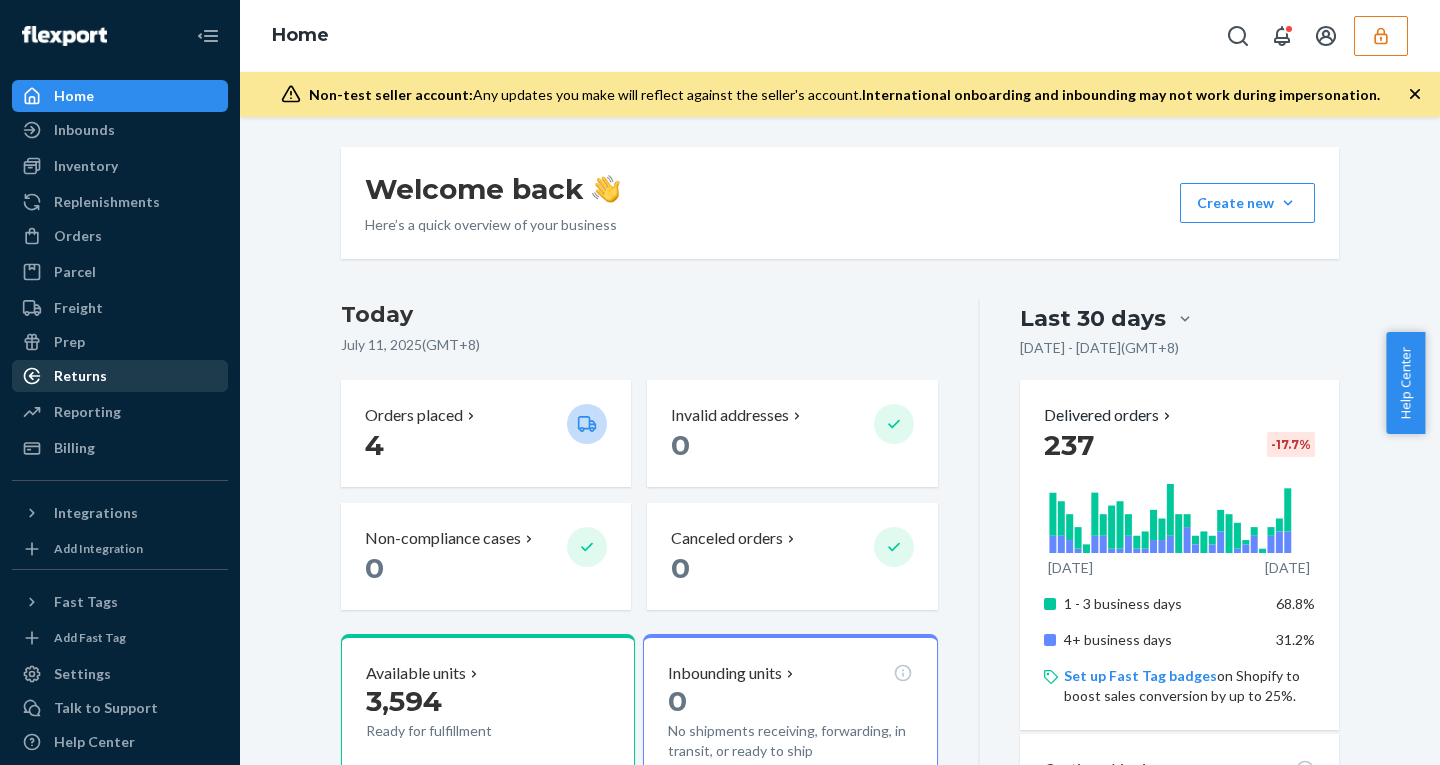 click on "Returns" at bounding box center [120, 376] 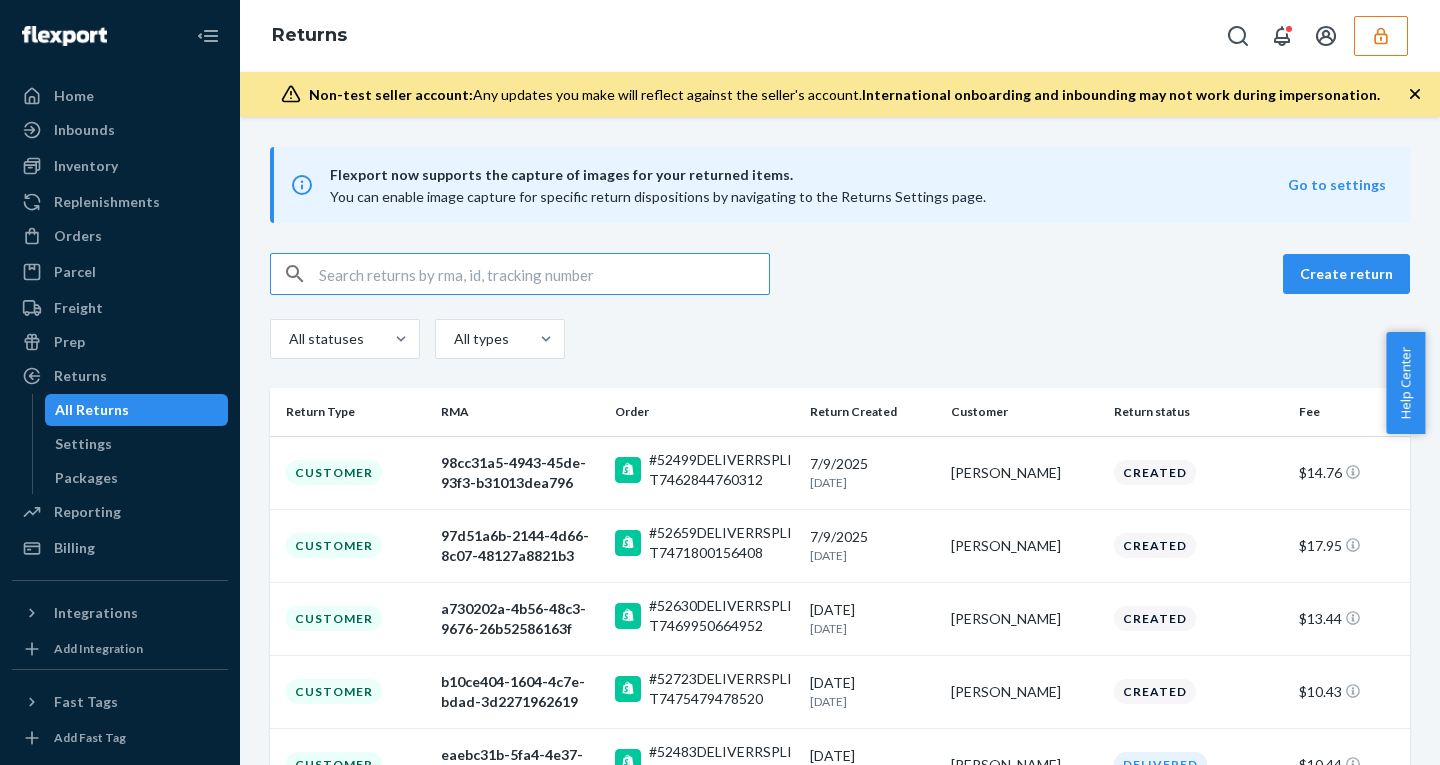 click at bounding box center [544, 274] 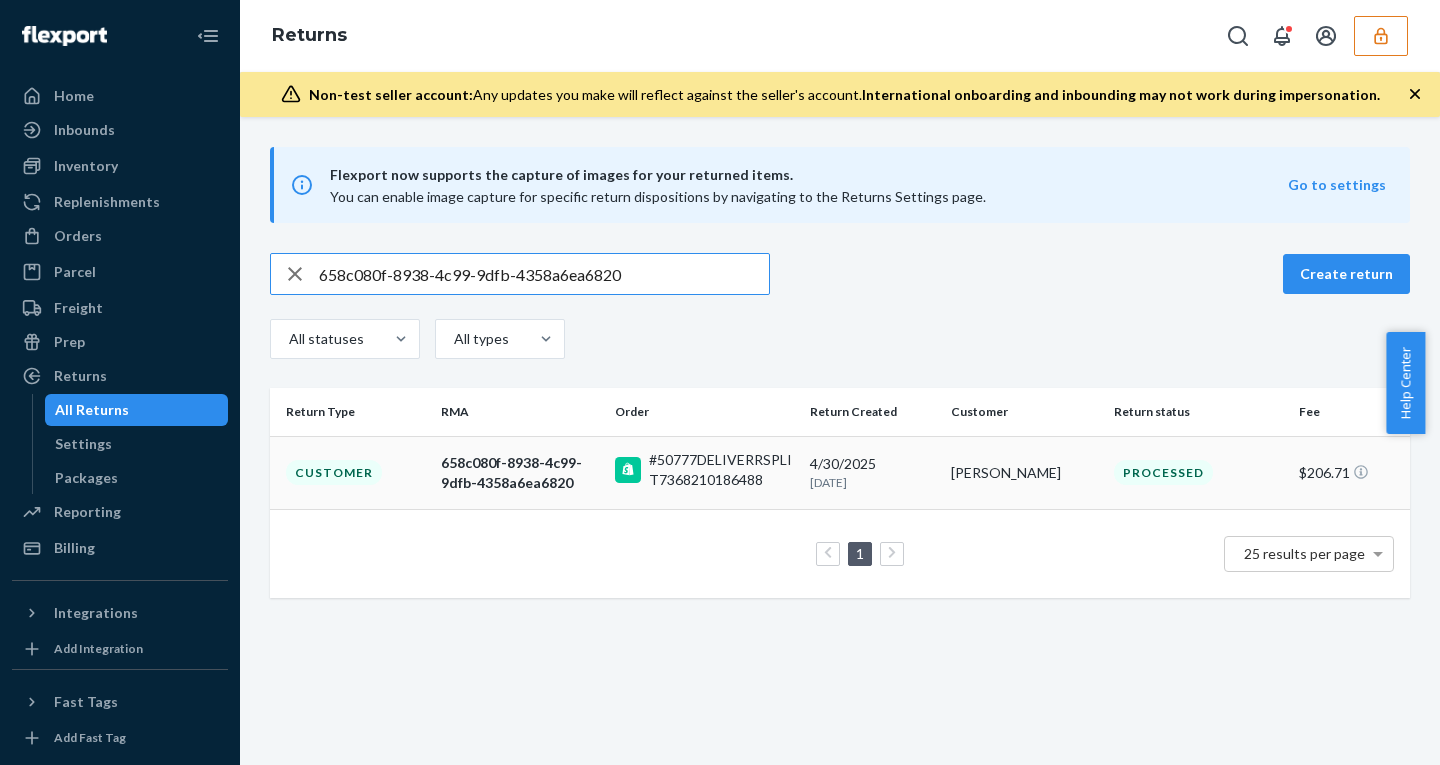 type on "658c080f-8938-4c99-9dfb-4358a6ea6820" 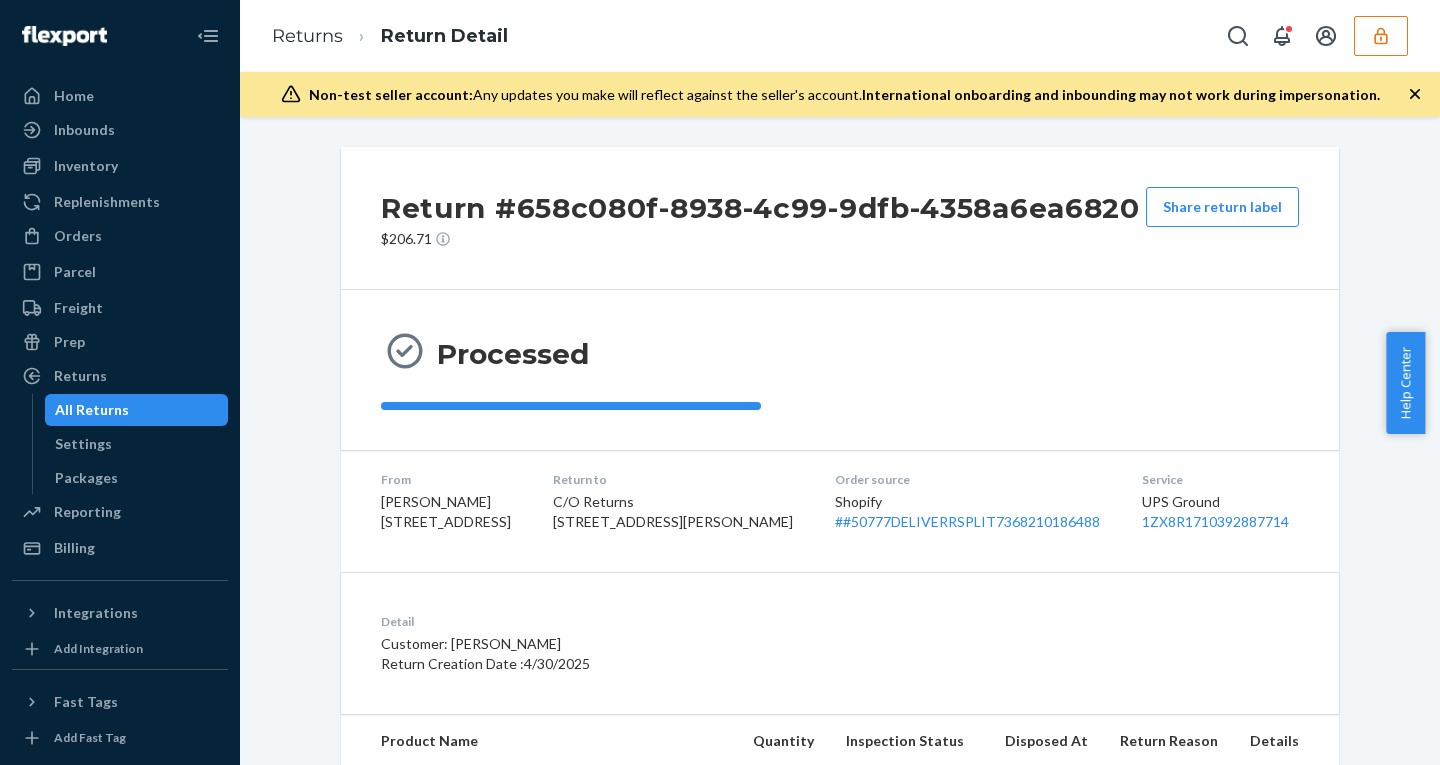 click 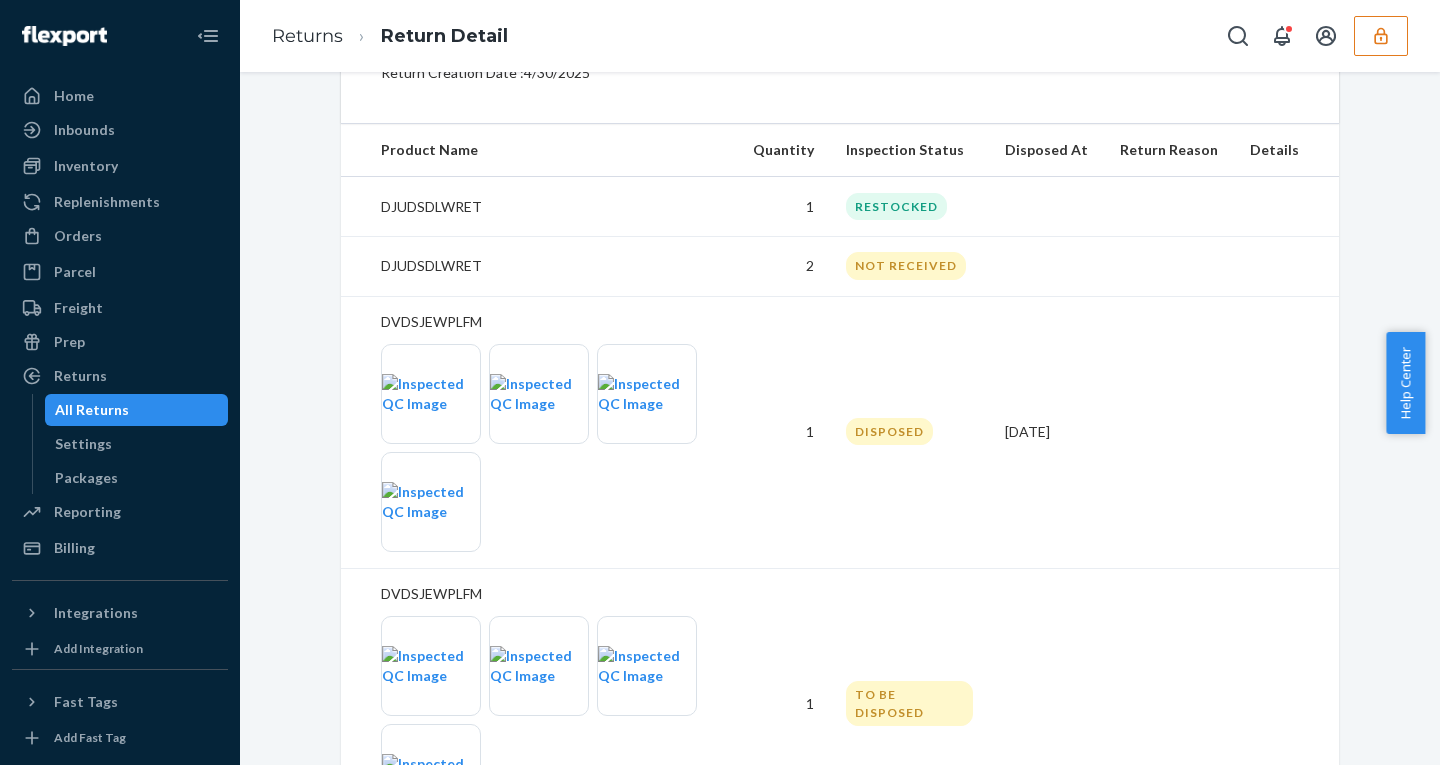 scroll, scrollTop: 520, scrollLeft: 0, axis: vertical 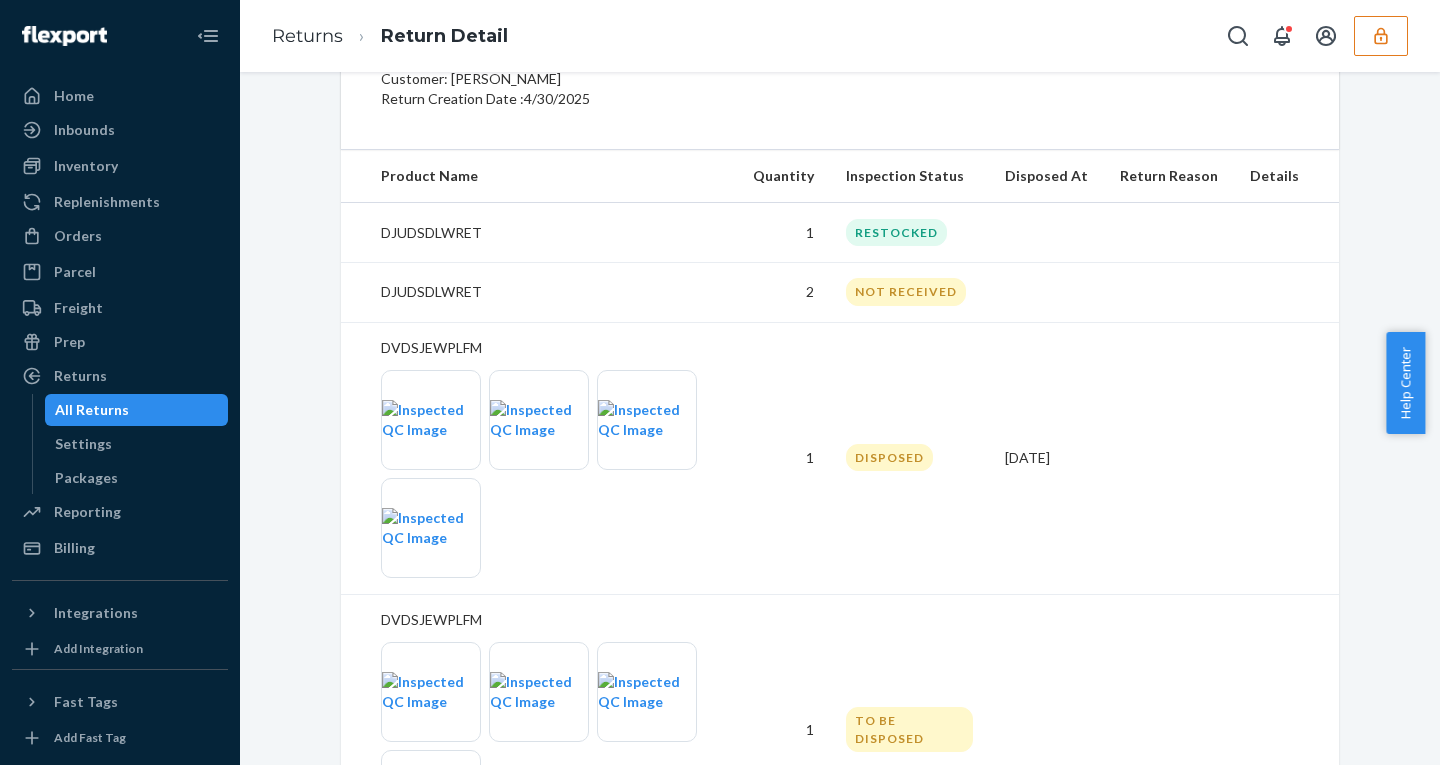 click on "DVDSJEWPLFM" at bounding box center [551, 348] 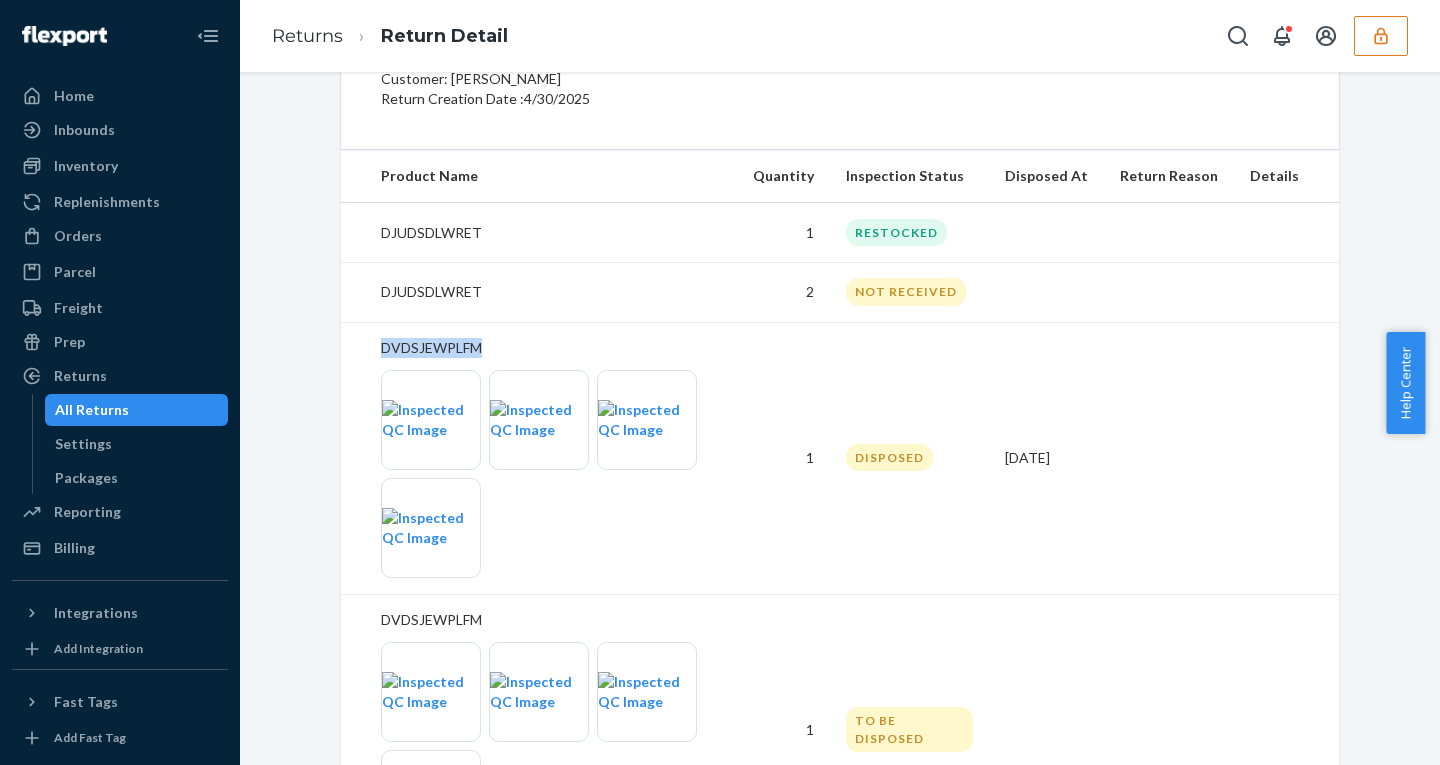 click on "DVDSJEWPLFM" at bounding box center (551, 348) 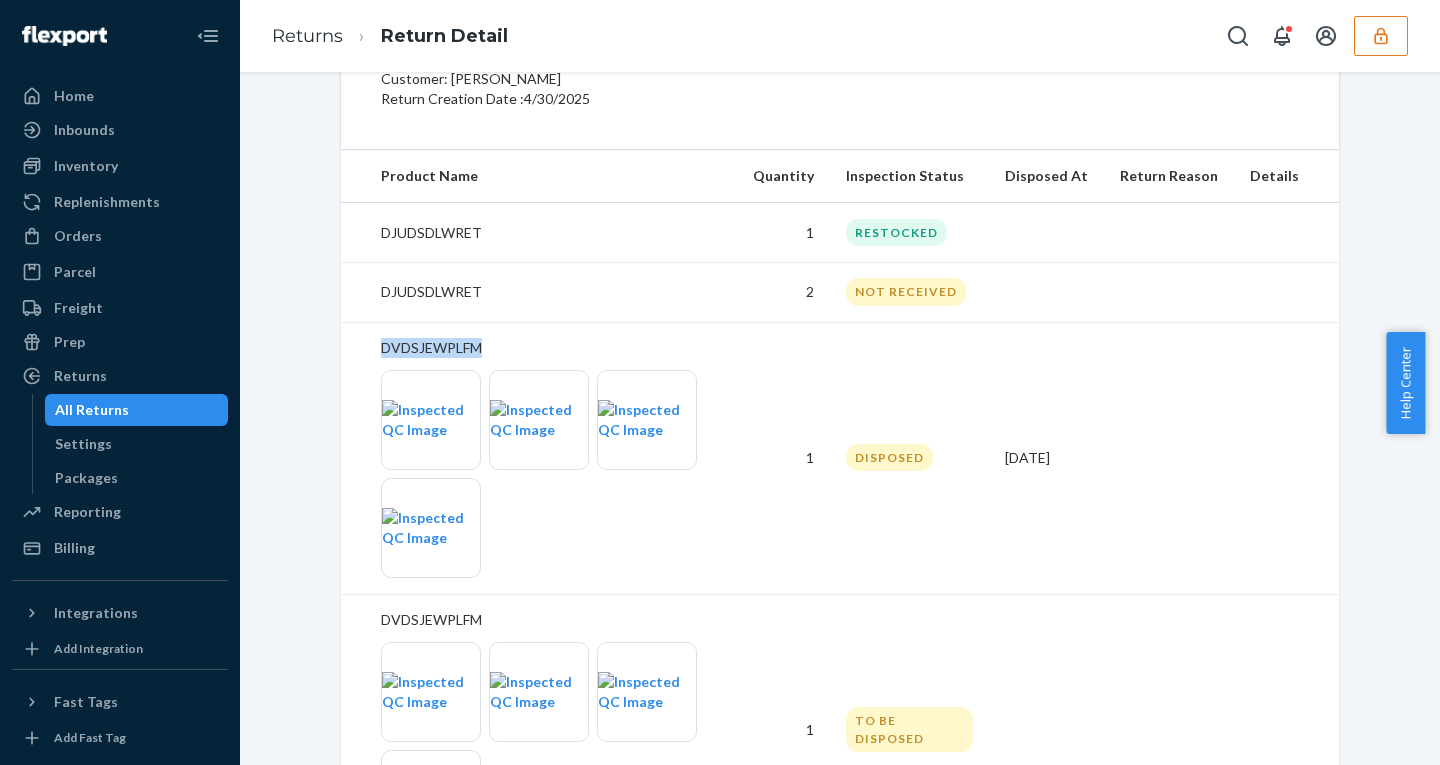 copy on "DVDSJEWPLFM" 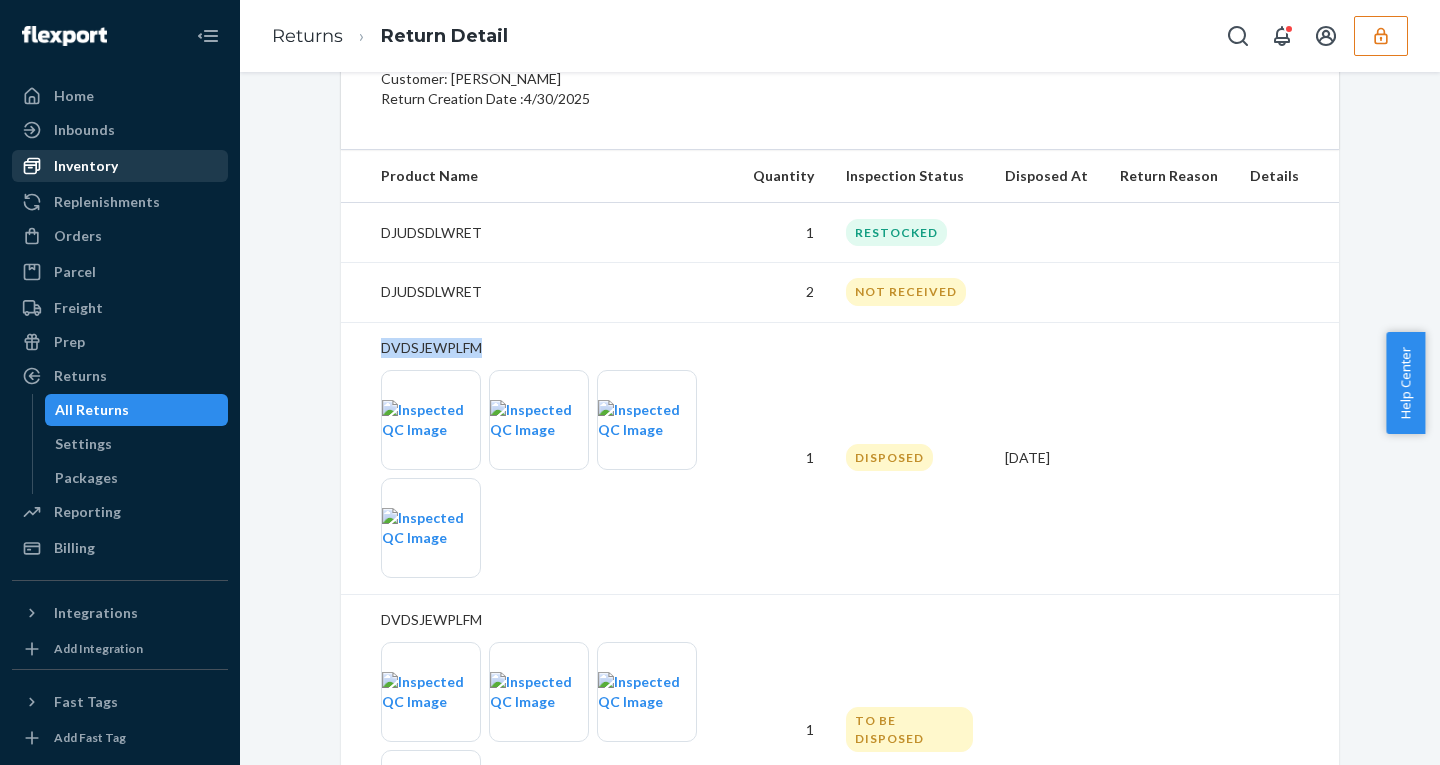 click on "Inventory" at bounding box center (86, 166) 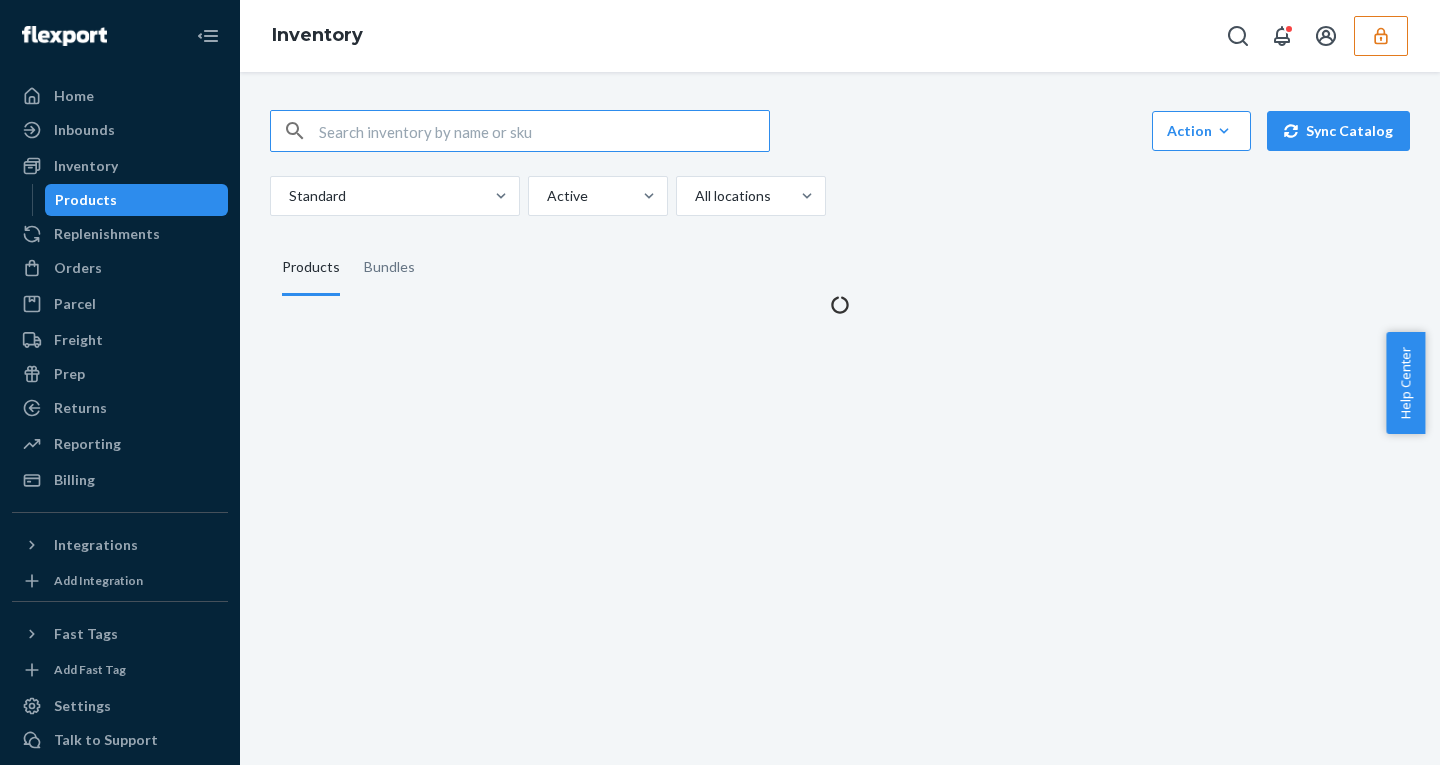 scroll, scrollTop: 0, scrollLeft: 0, axis: both 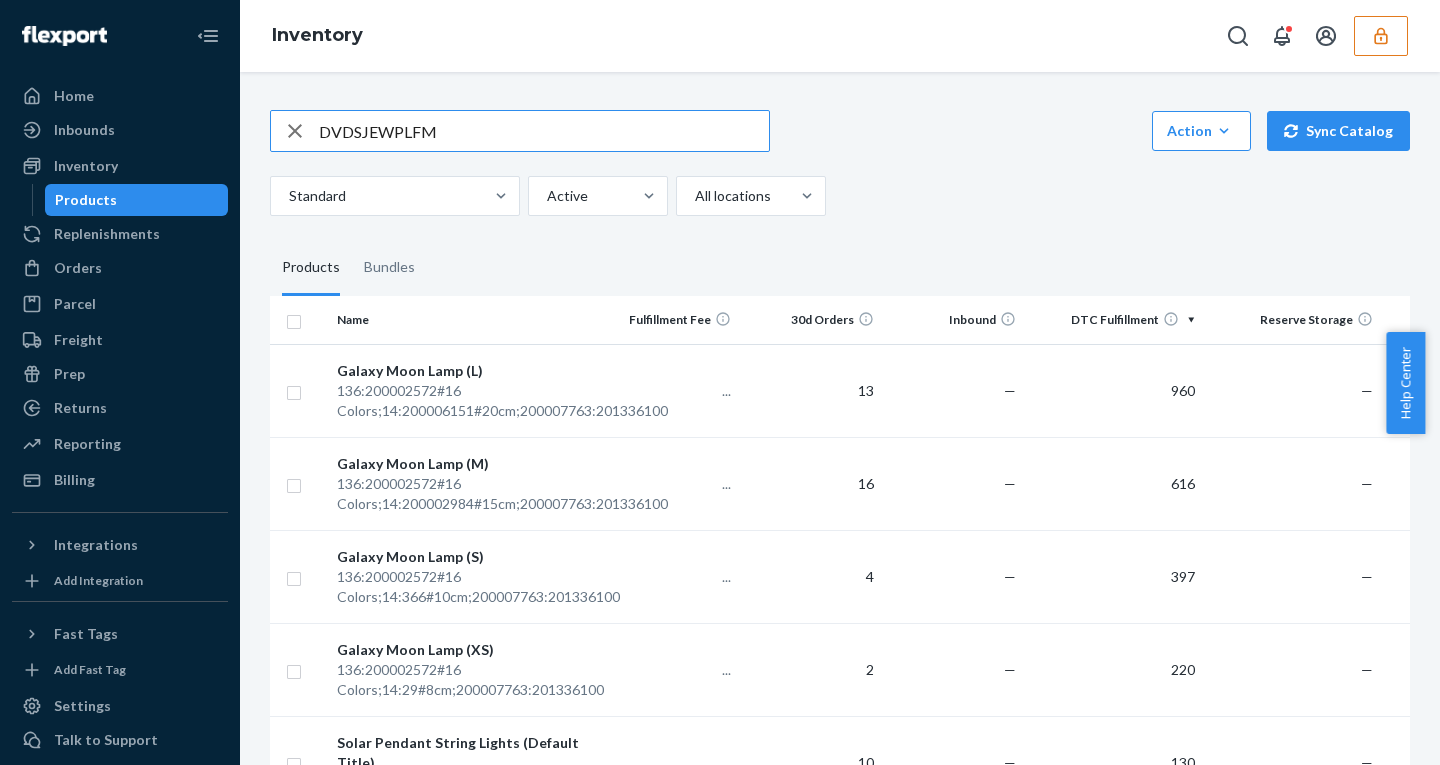 type on "DVDSJEWPLFM" 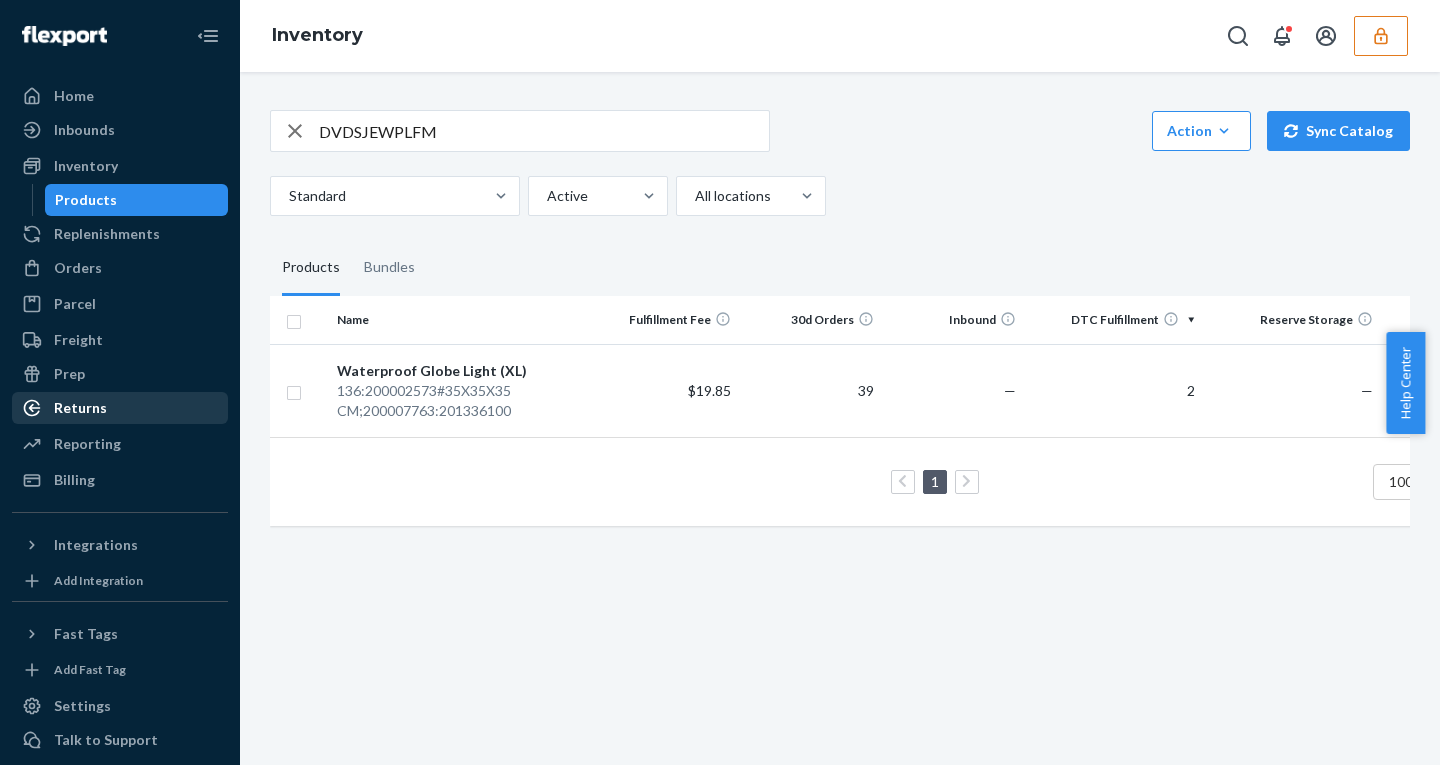 click on "Returns" at bounding box center [80, 408] 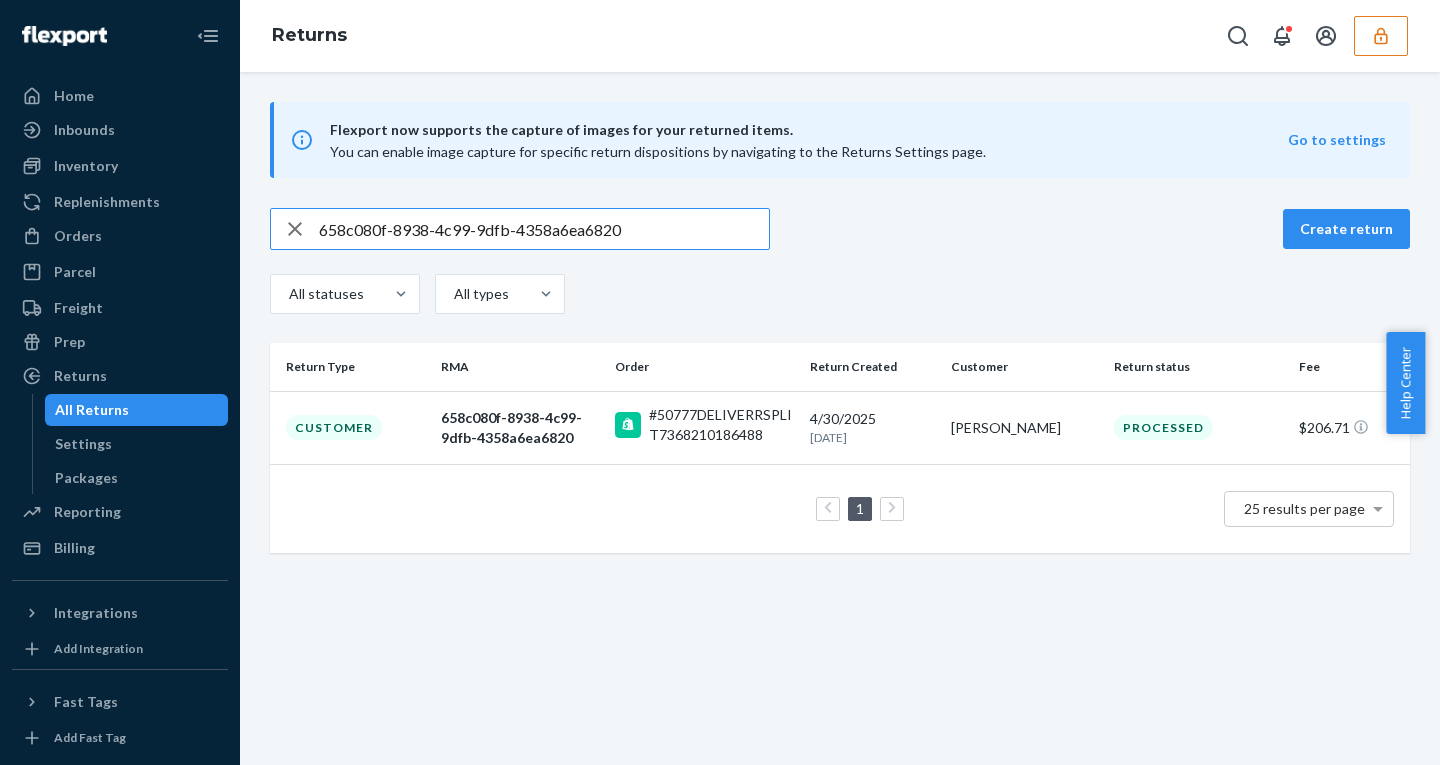 click on "RMA" at bounding box center (520, 367) 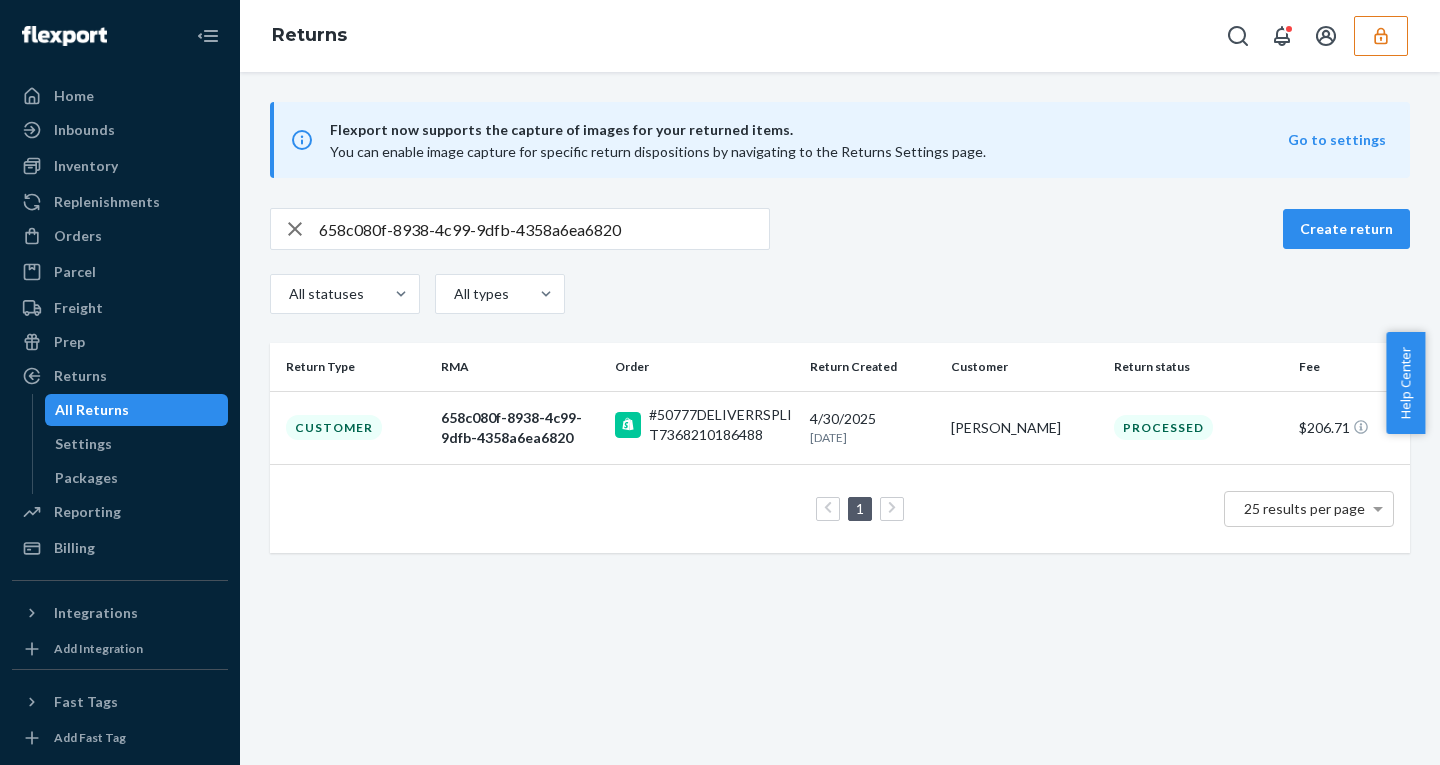 click on "RMA" at bounding box center (520, 367) 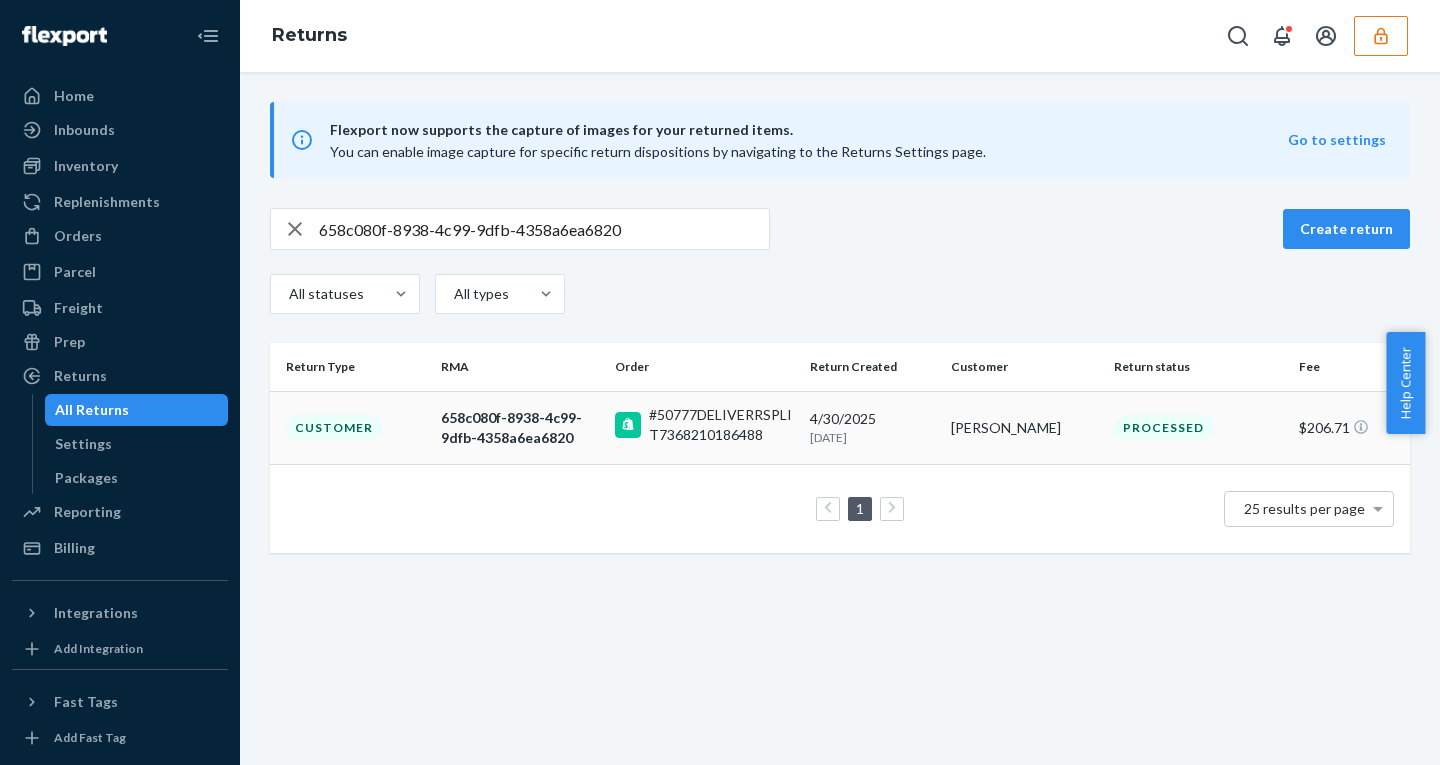 click on "658c080f-8938-4c99-9dfb-4358a6ea6820" at bounding box center [520, 428] 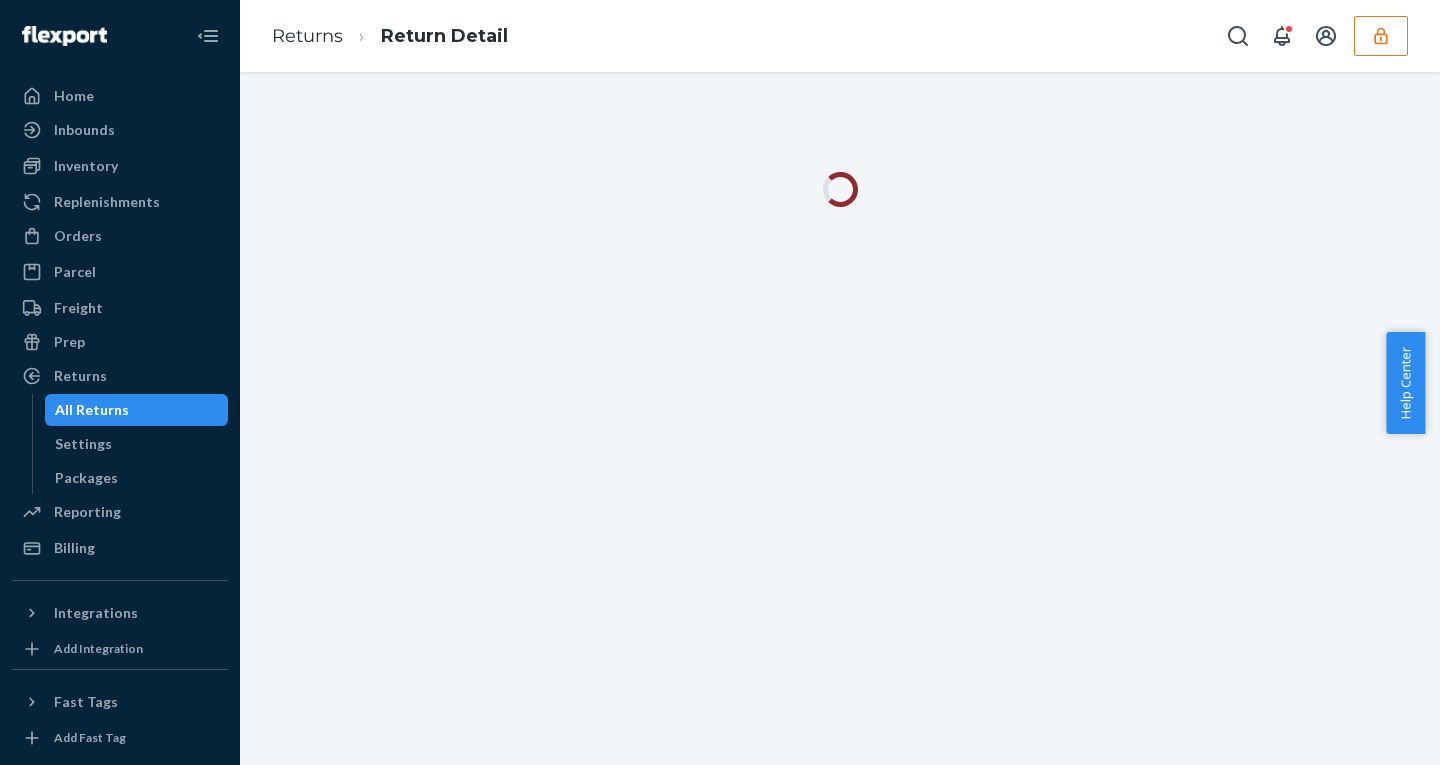 click at bounding box center (840, 418) 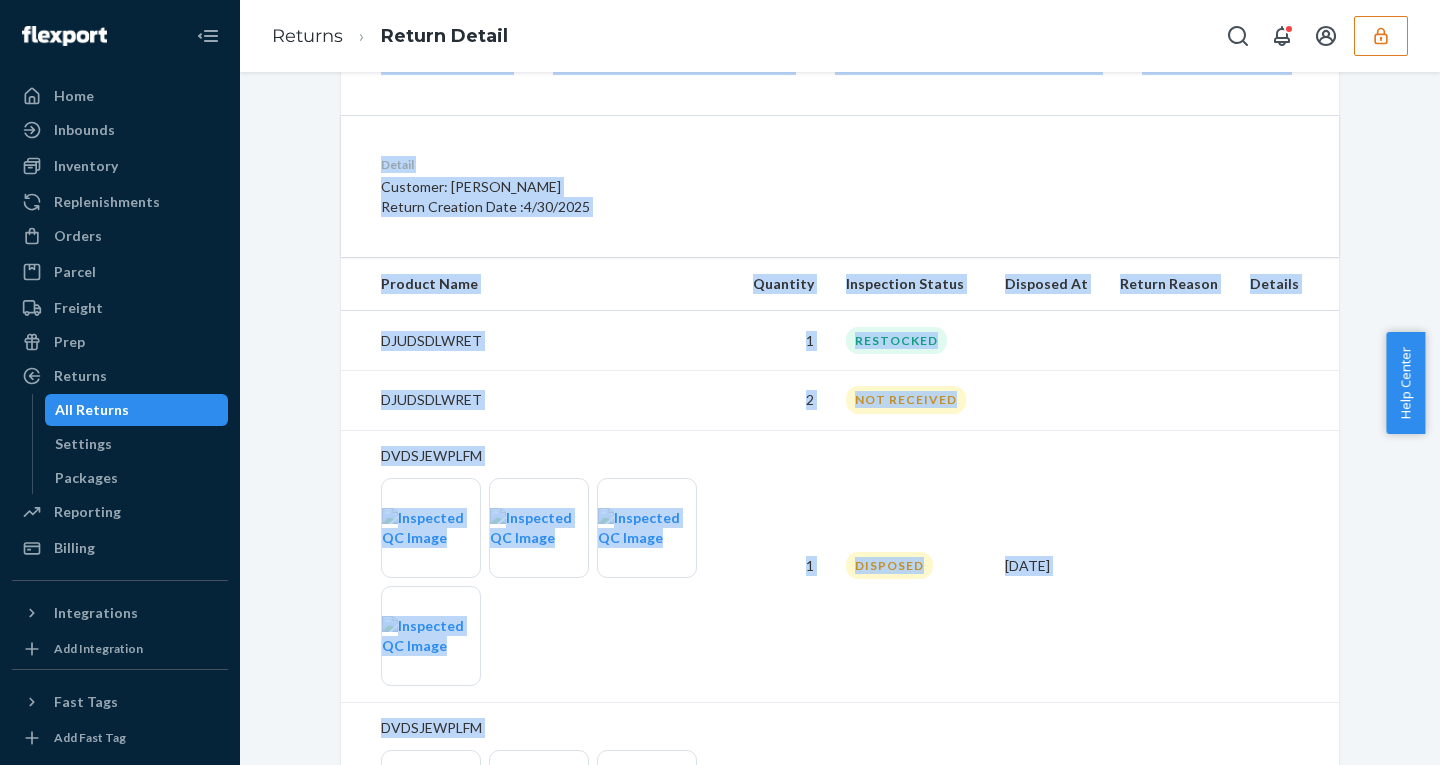 scroll, scrollTop: 544, scrollLeft: 0, axis: vertical 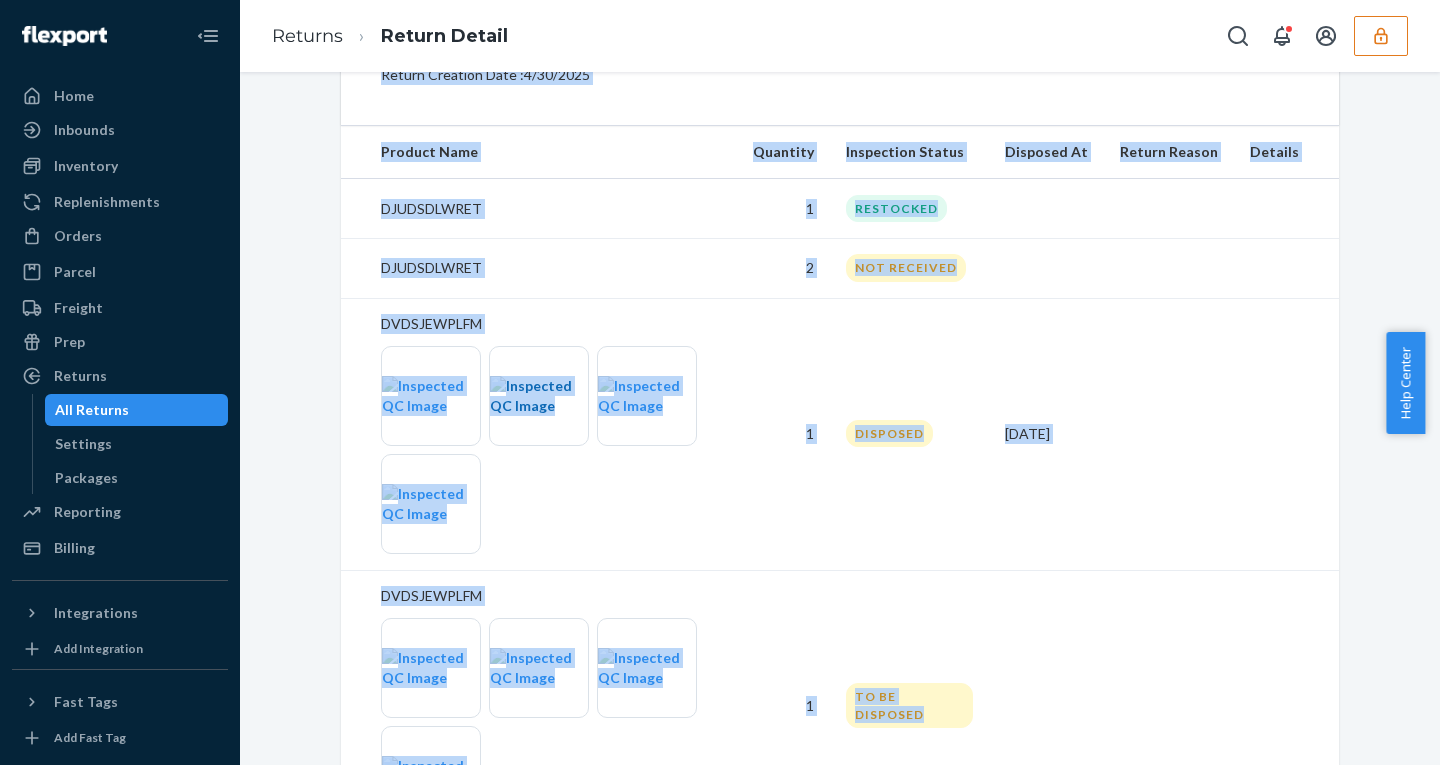 click at bounding box center (539, 396) 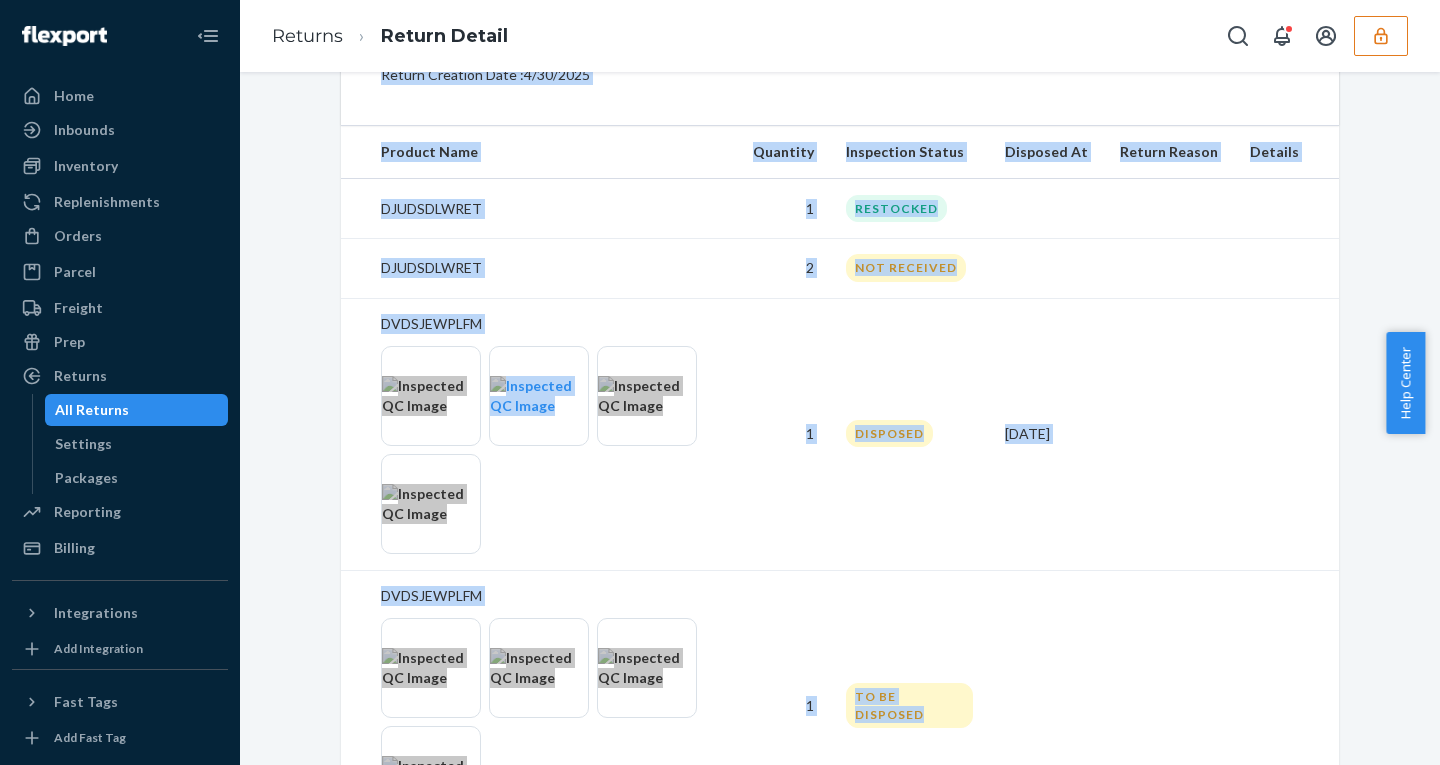 click on "DJUDSDLWRET" at bounding box center [539, 267] 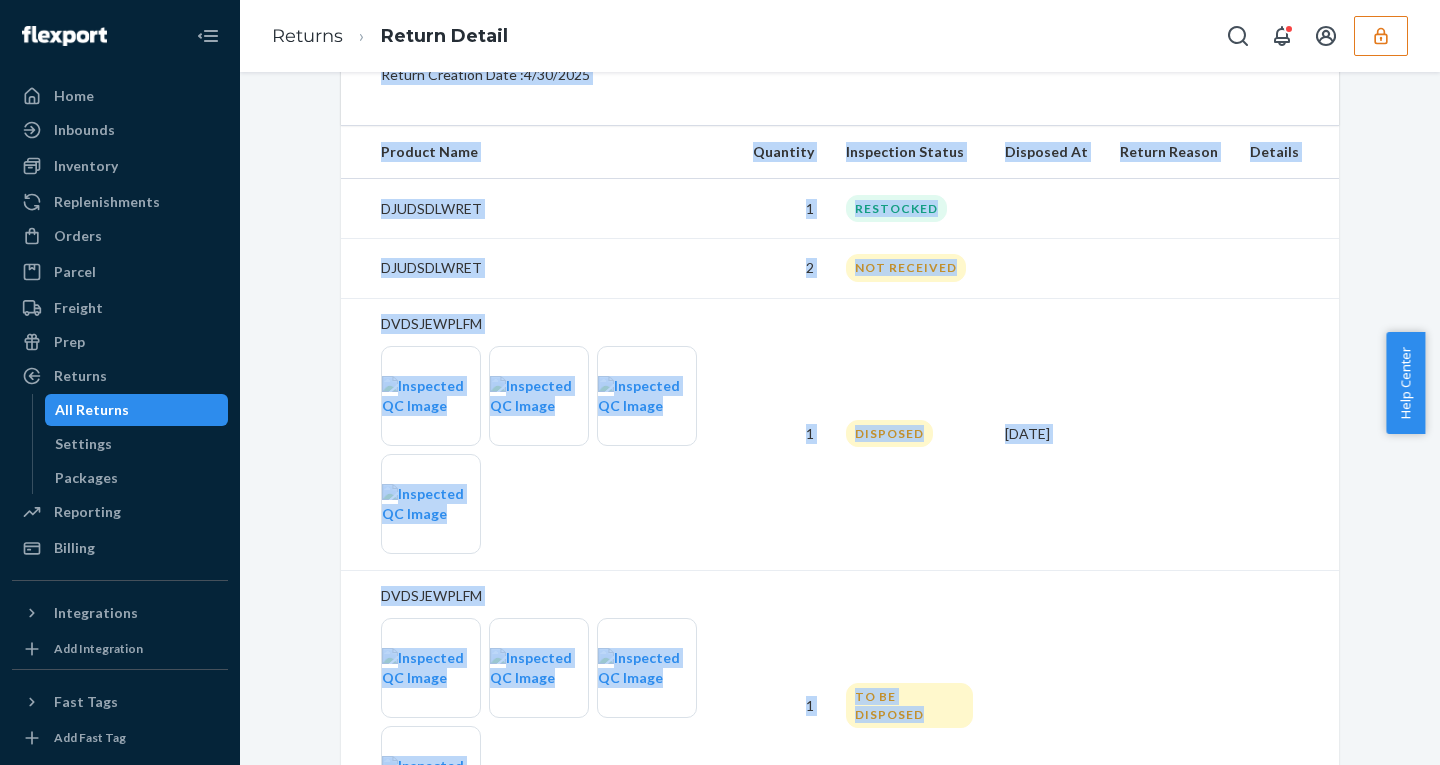 click on "DJUDSDLWRET" at bounding box center [539, 267] 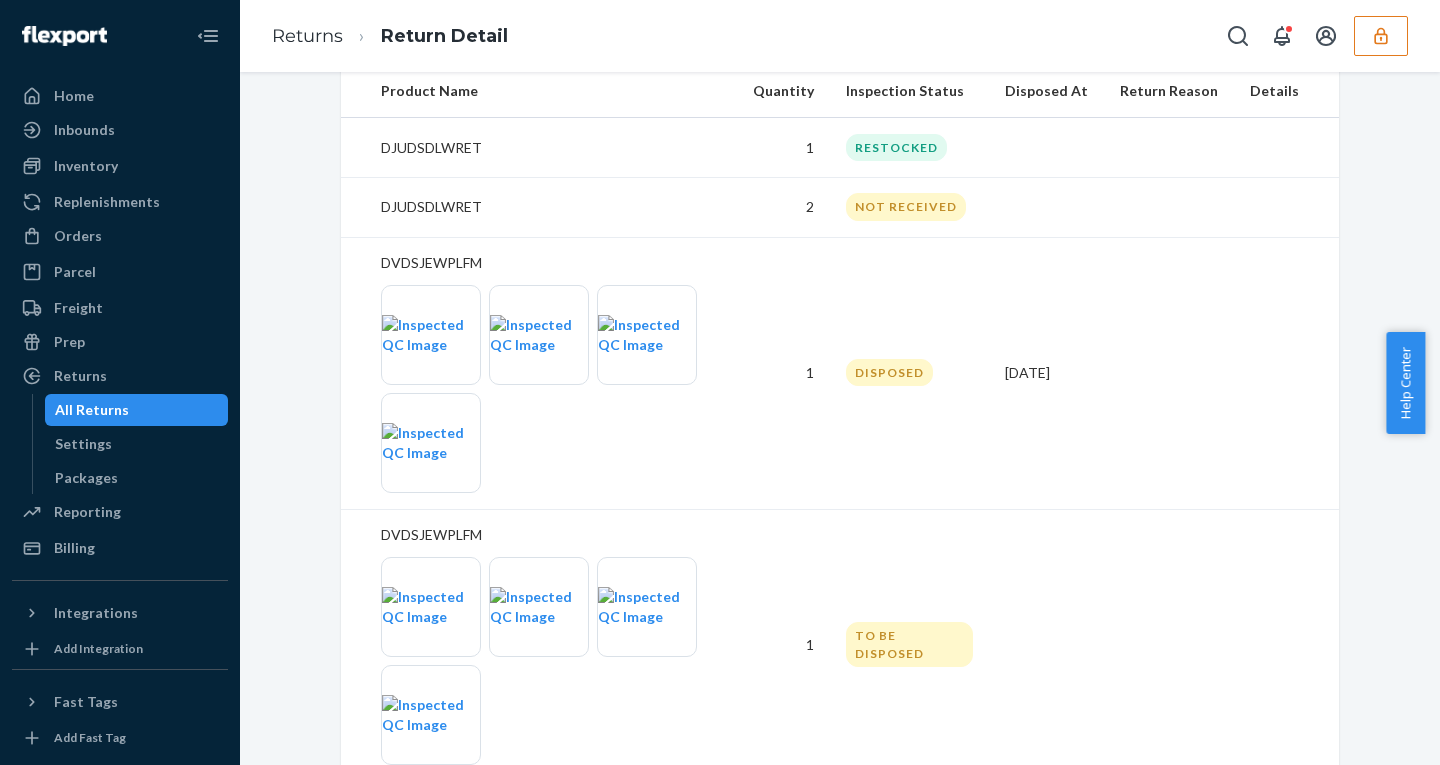 scroll, scrollTop: 602, scrollLeft: 0, axis: vertical 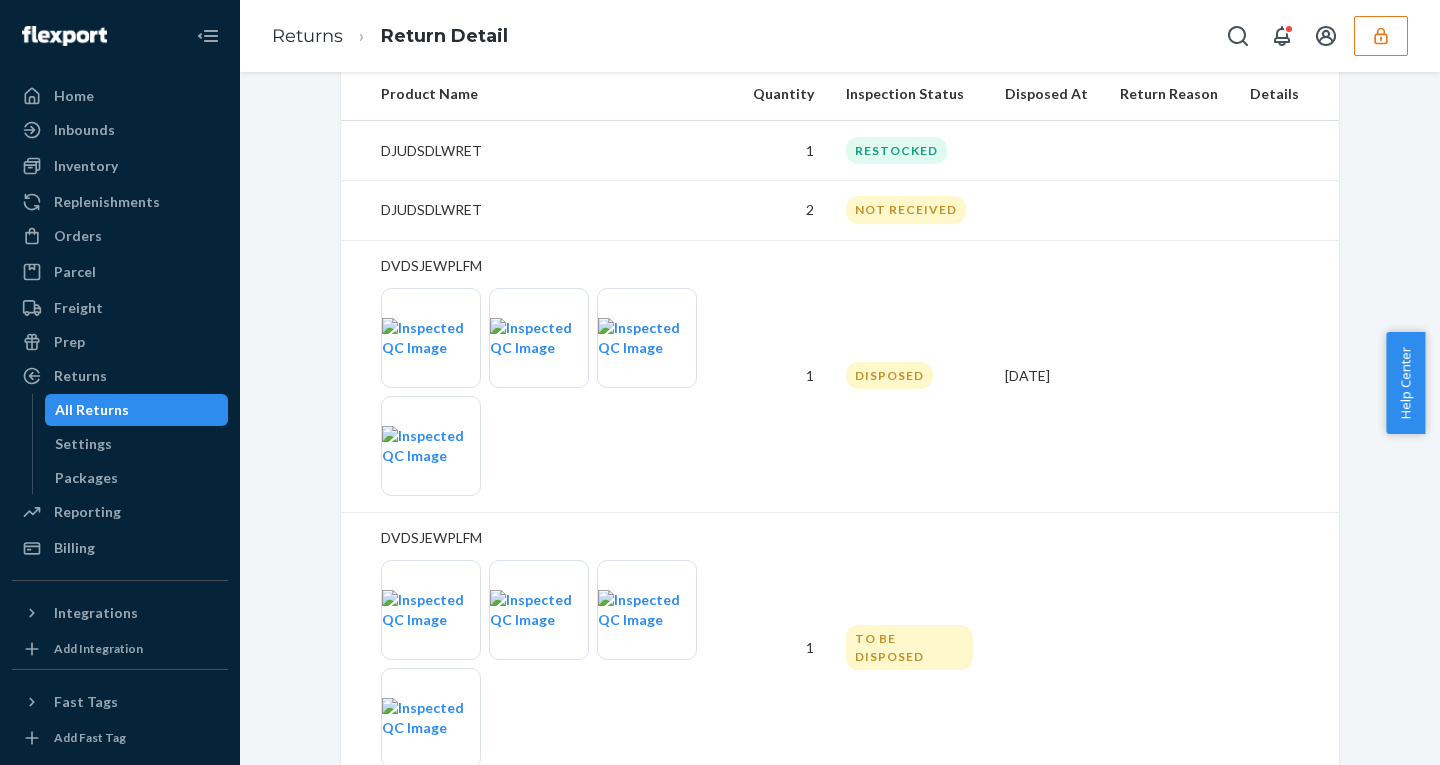 click on "DJUDSDLWRET" at bounding box center (539, 209) 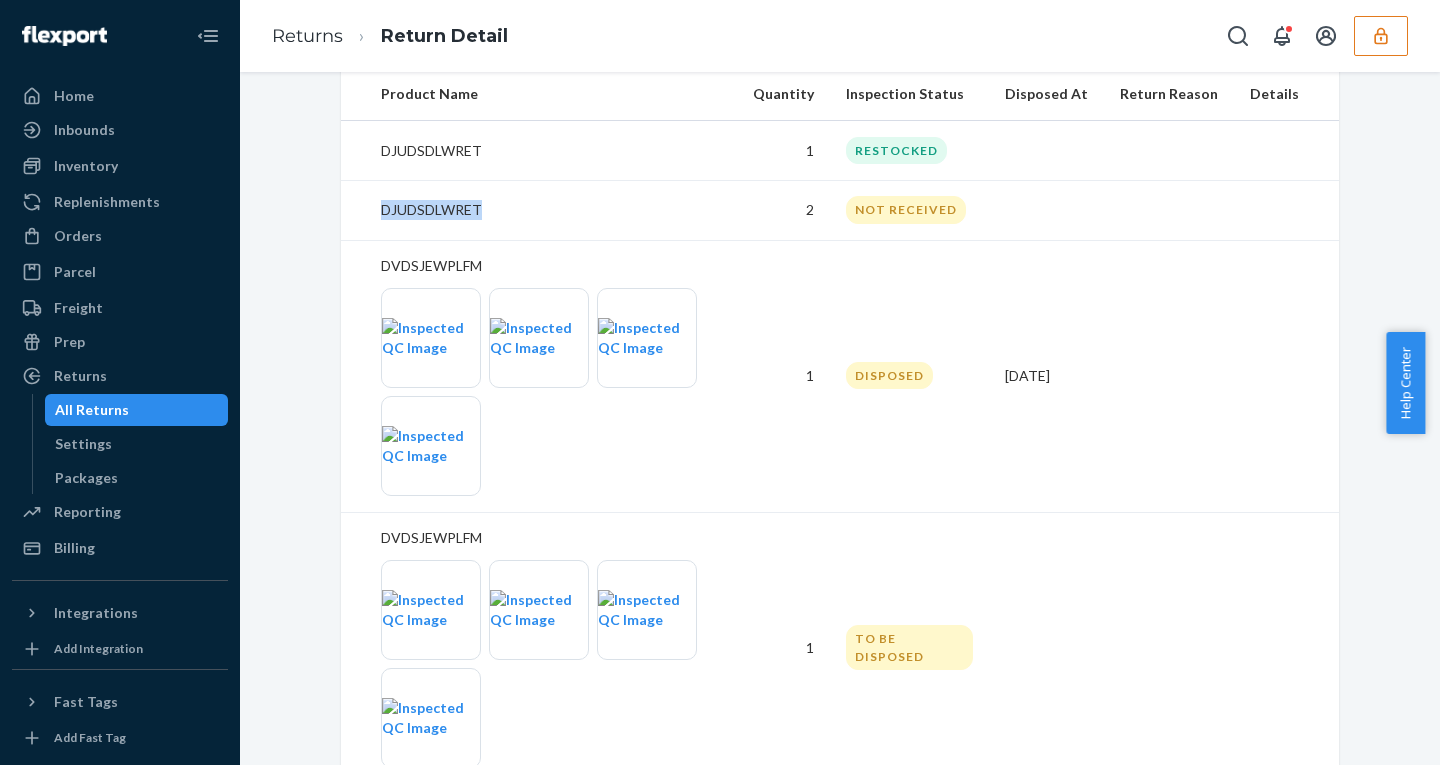 click on "DJUDSDLWRET" at bounding box center (539, 209) 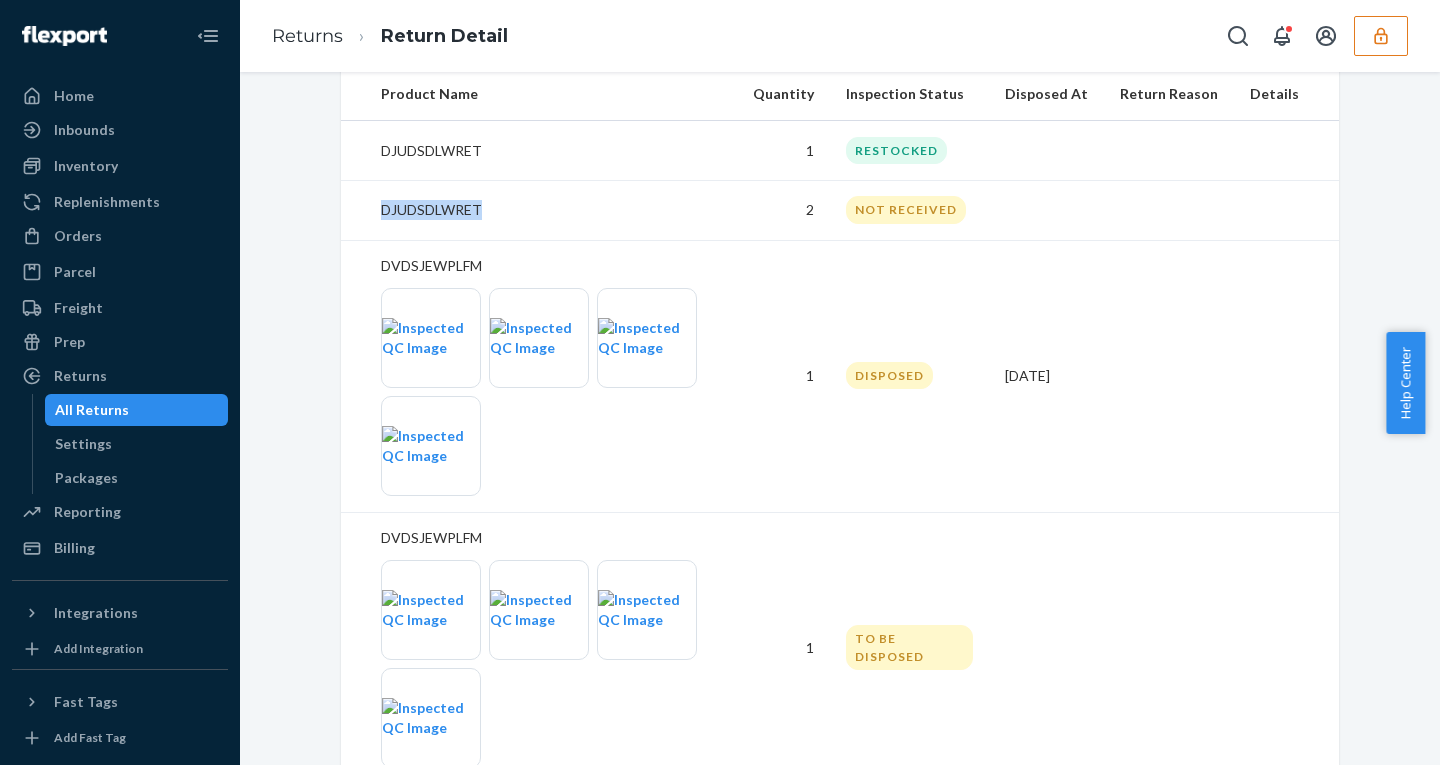 click on "DJUDSDLWRET" at bounding box center [551, 210] 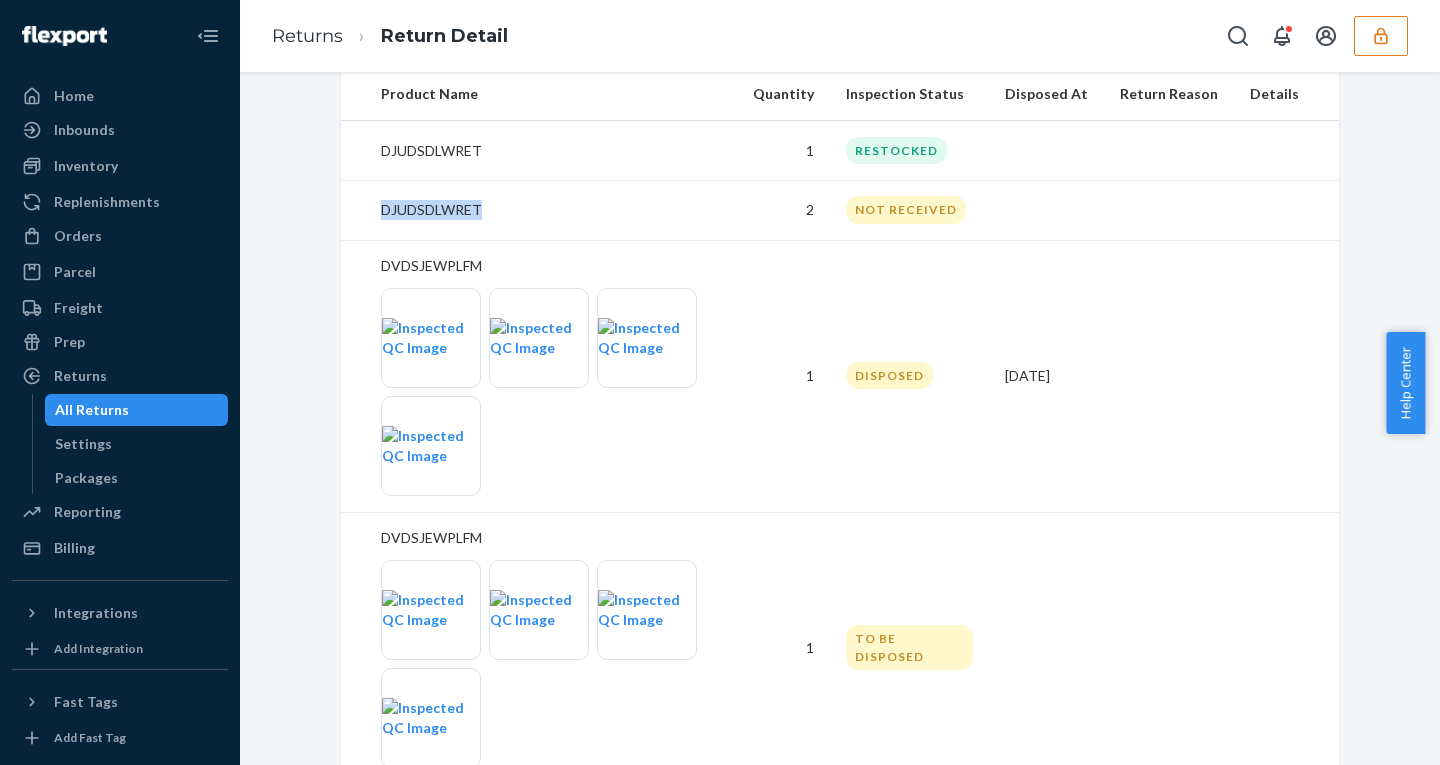 click on "DJUDSDLWRET" at bounding box center (551, 210) 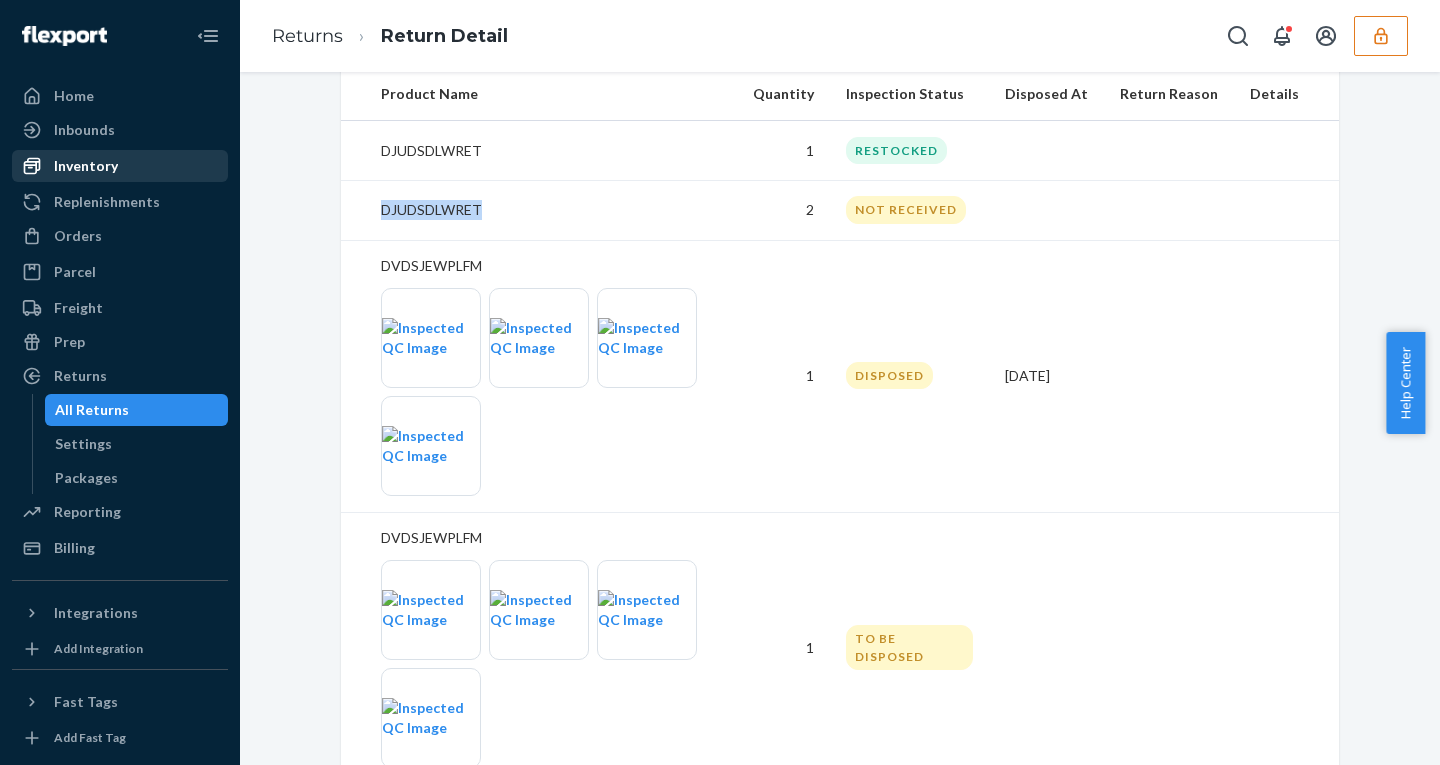 click on "Inventory" at bounding box center [86, 166] 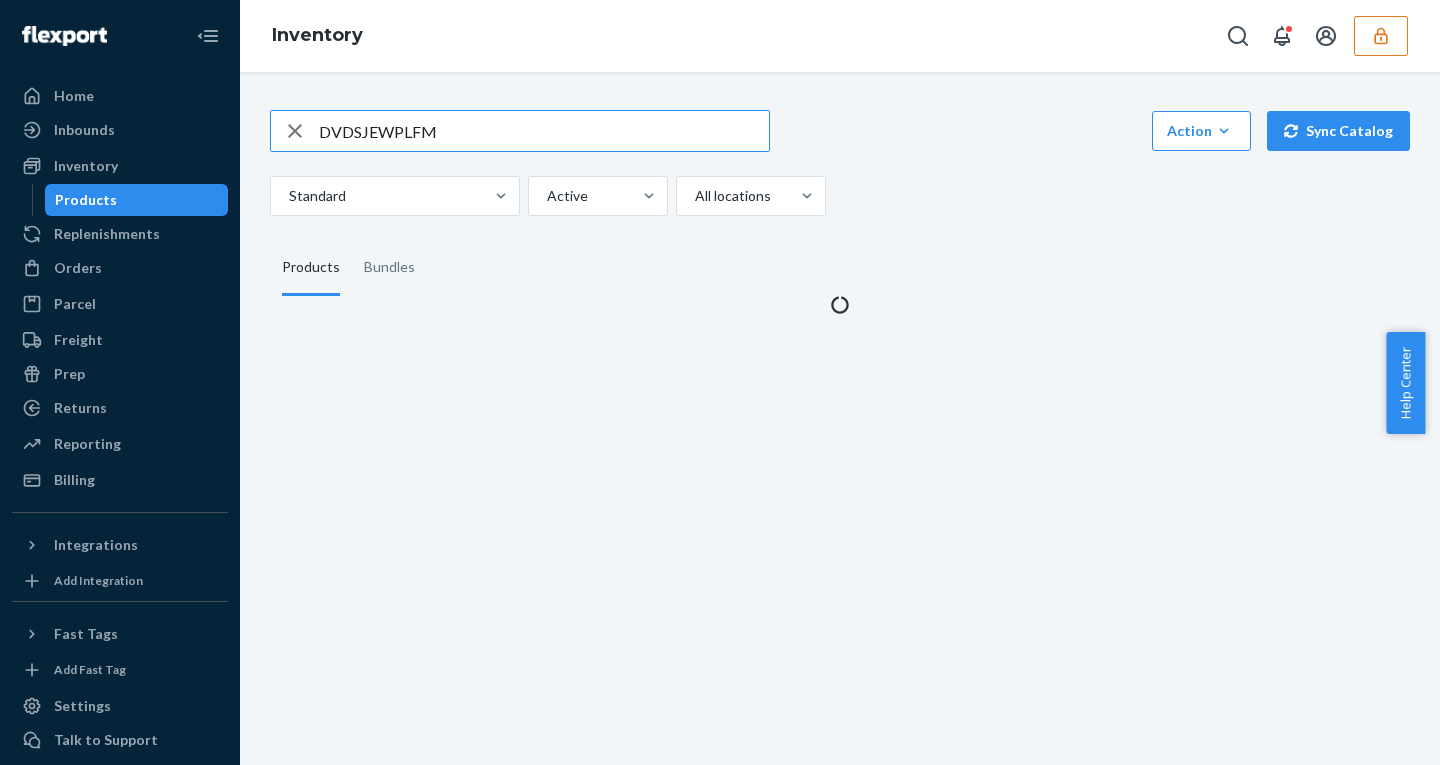 scroll, scrollTop: 0, scrollLeft: 0, axis: both 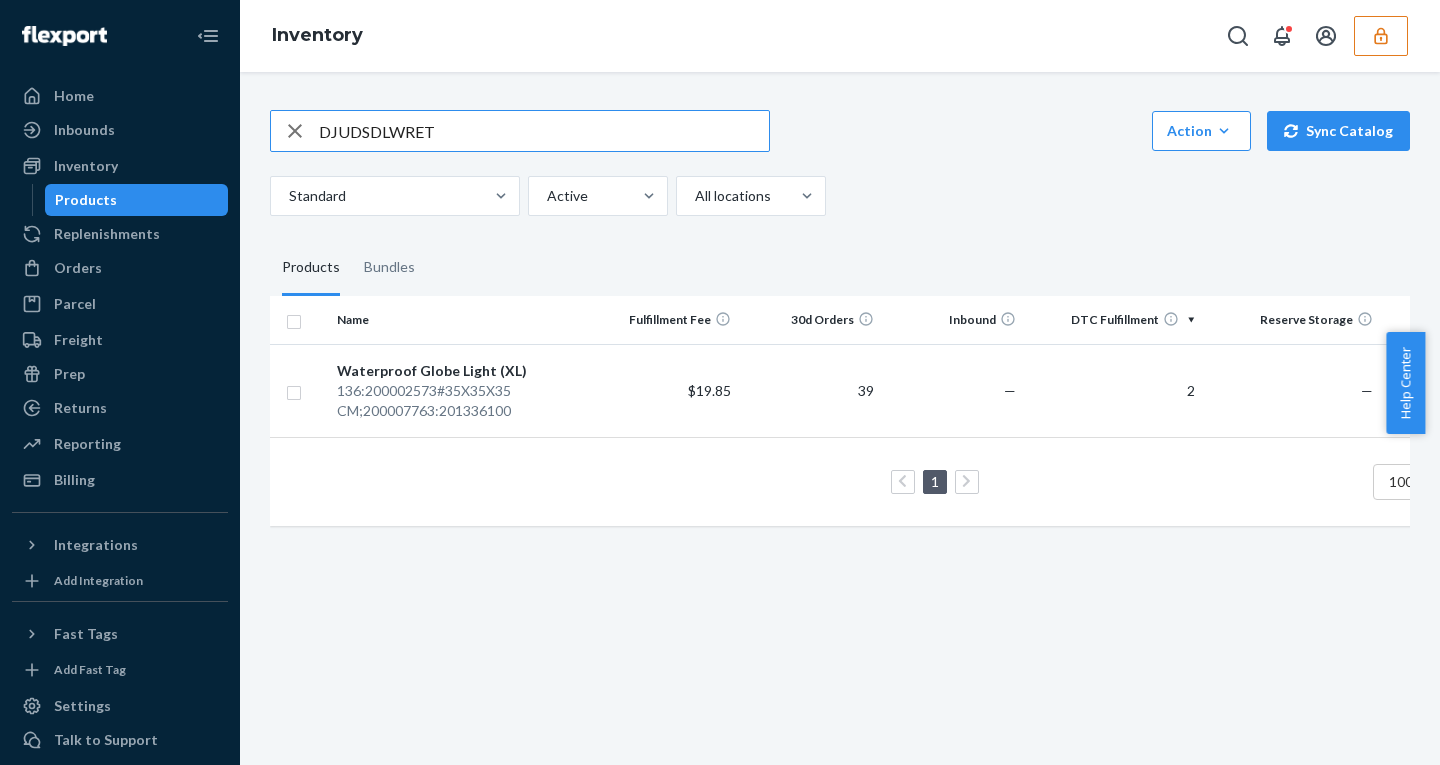 type on "DJUDSDLWRET" 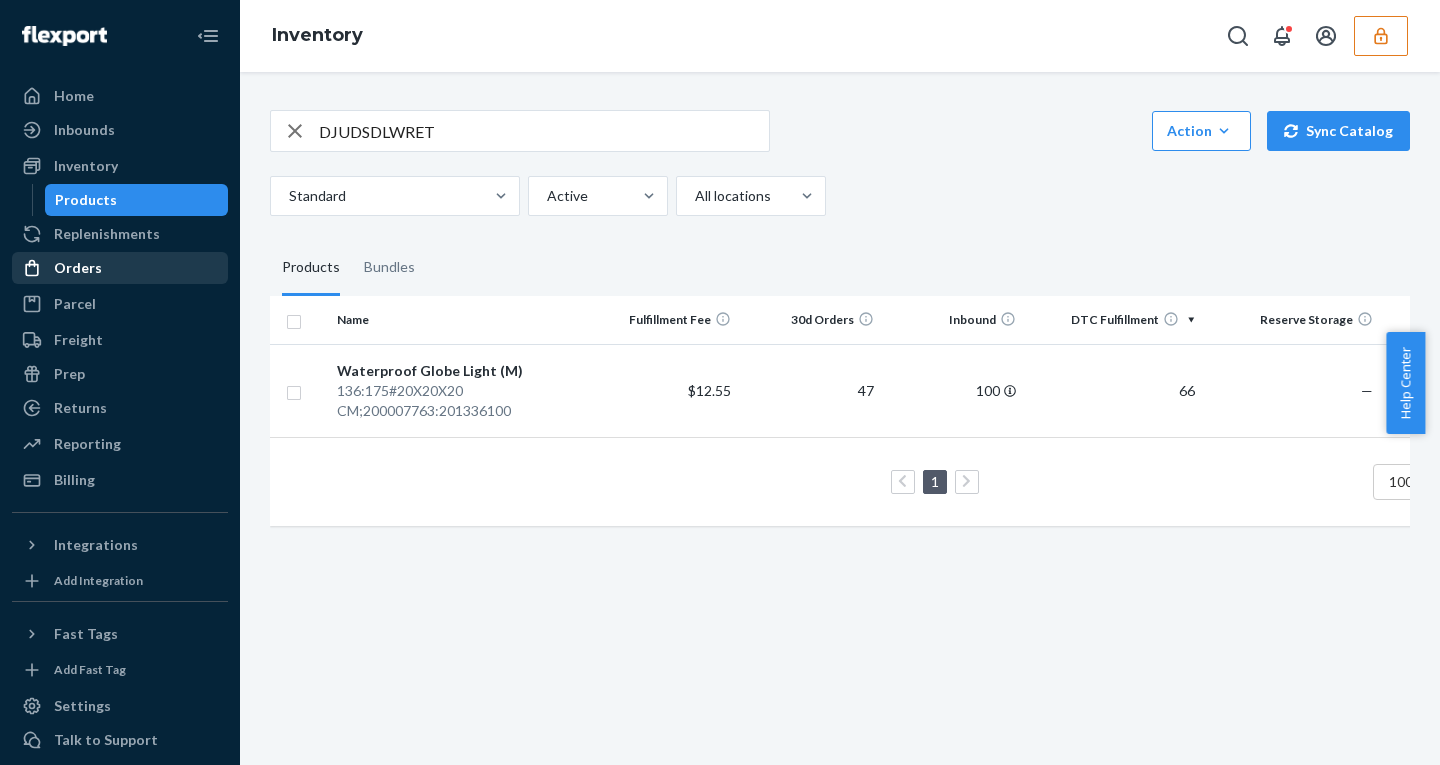 click on "Orders" at bounding box center [120, 268] 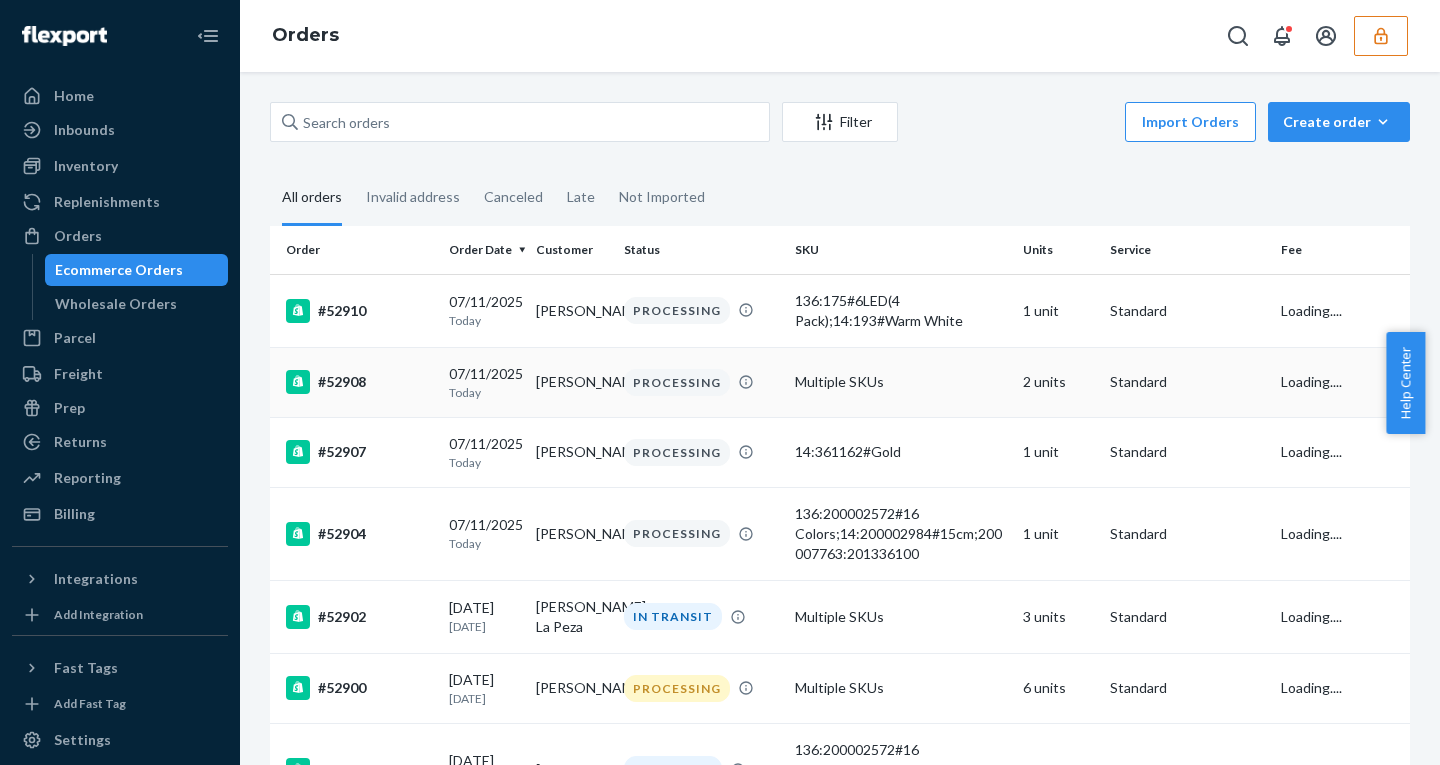 click on "07/11/2025 Today" at bounding box center (484, 382) 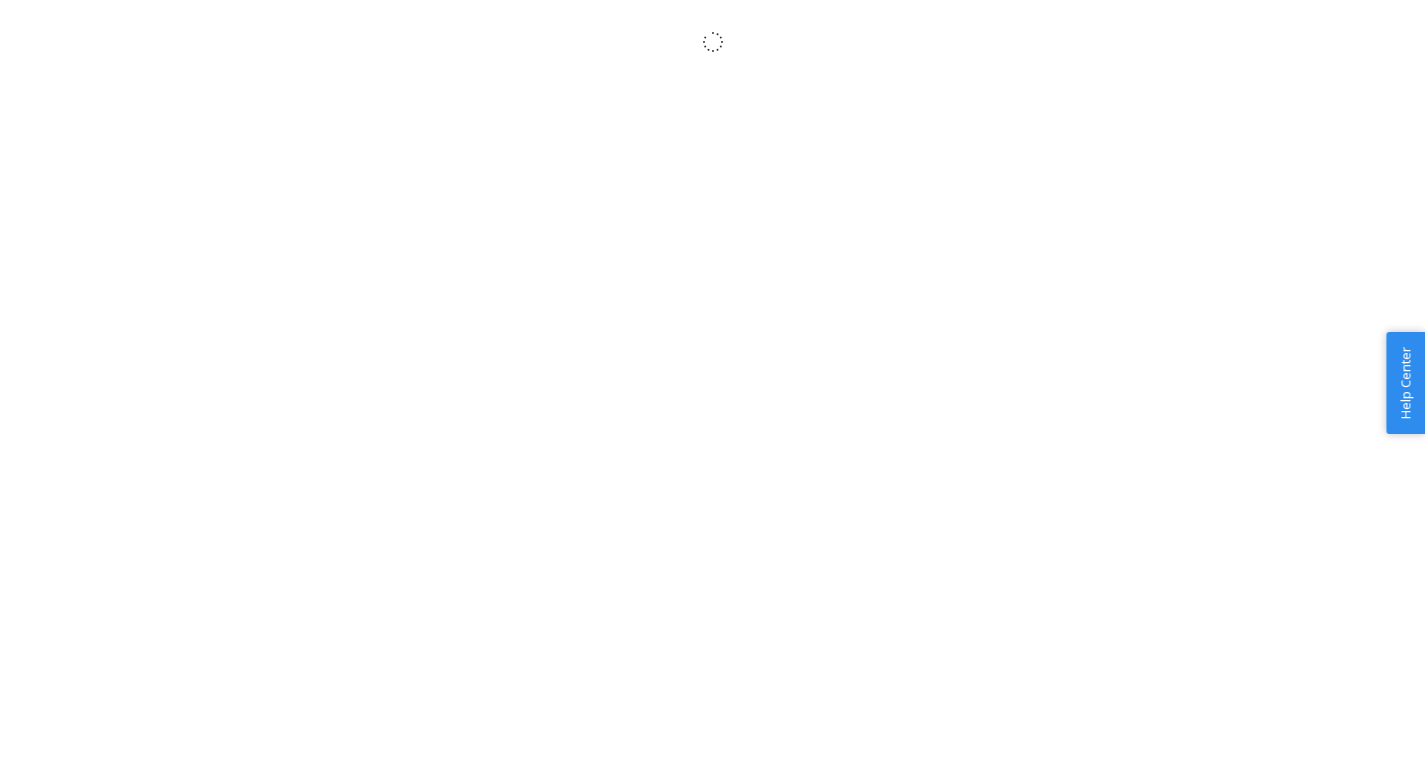scroll, scrollTop: 0, scrollLeft: 0, axis: both 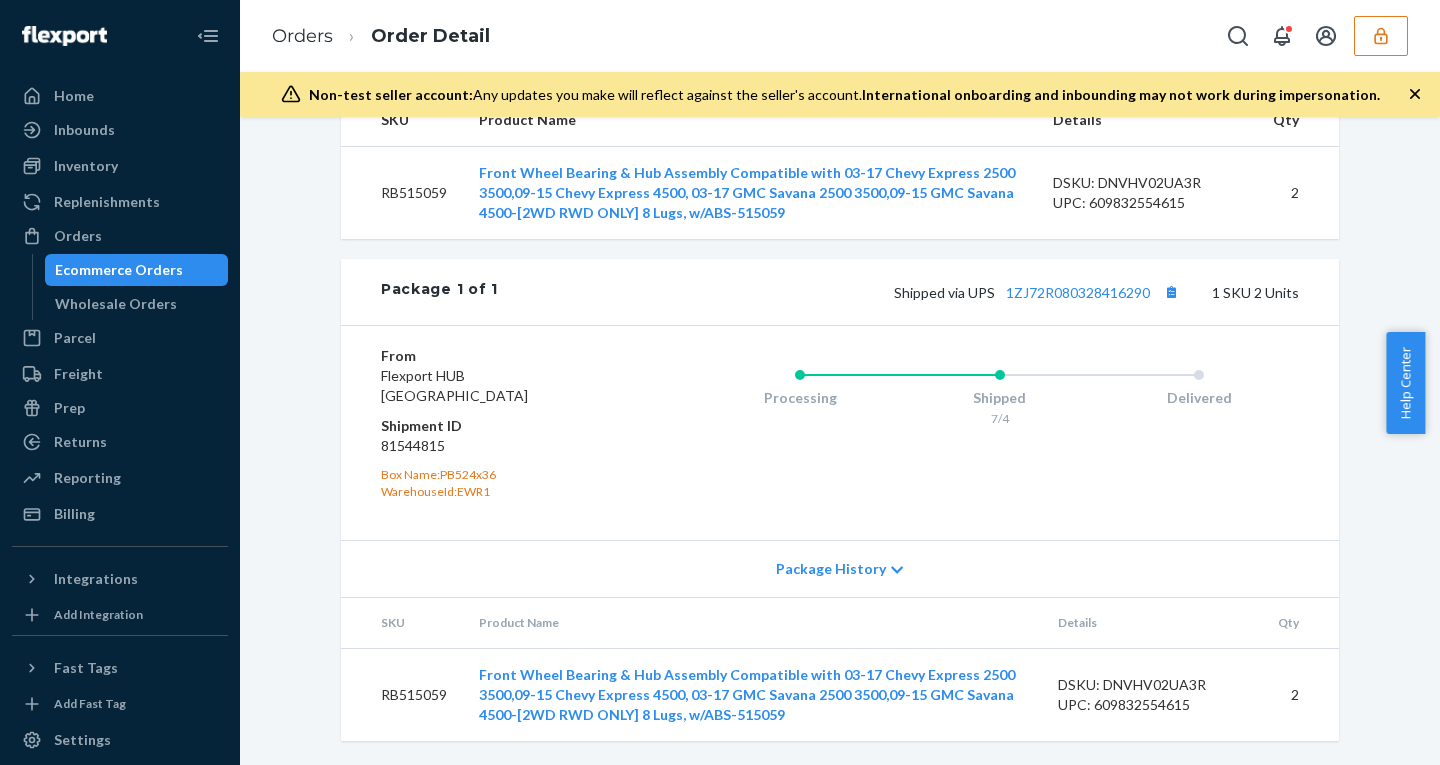 click on "Package History" at bounding box center [840, 568] 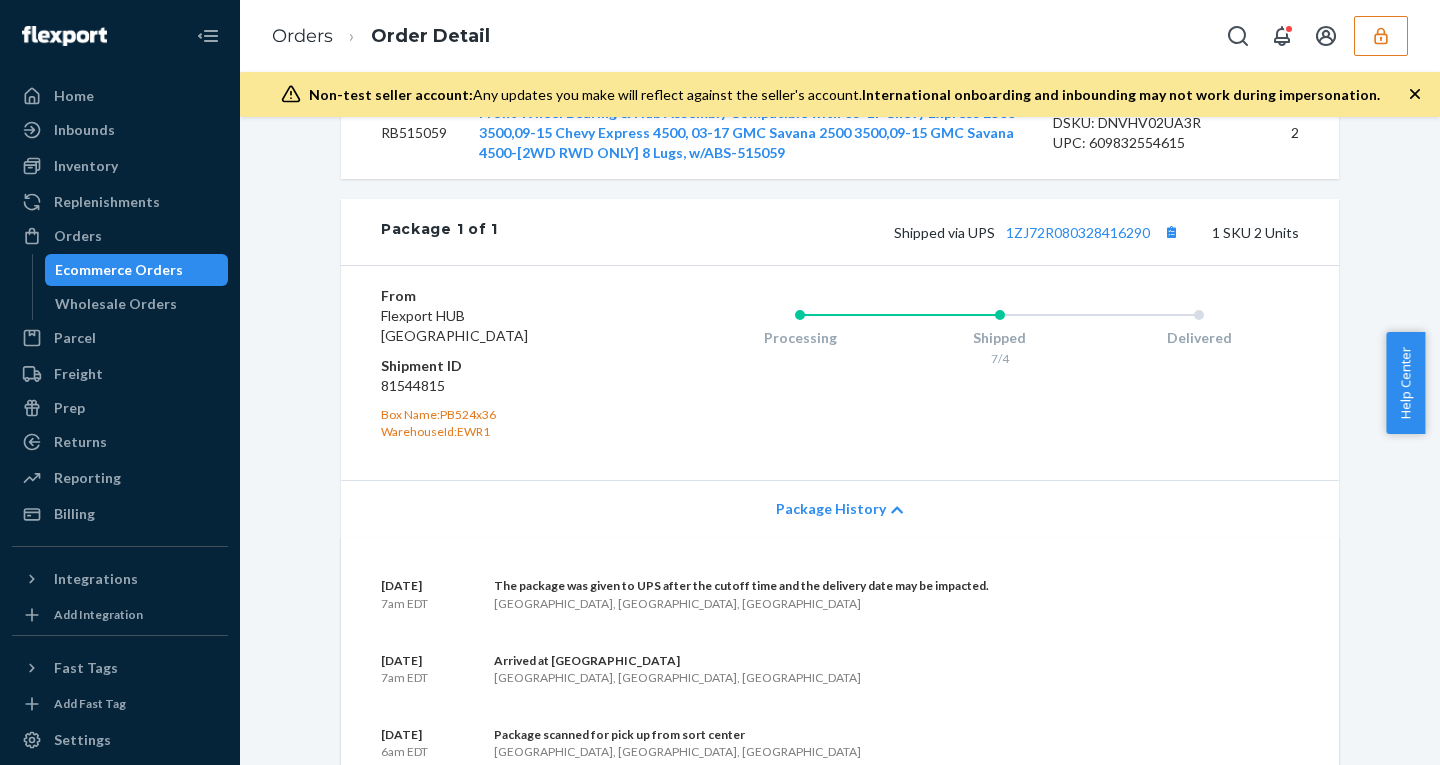 click on "Package History" at bounding box center [840, 508] 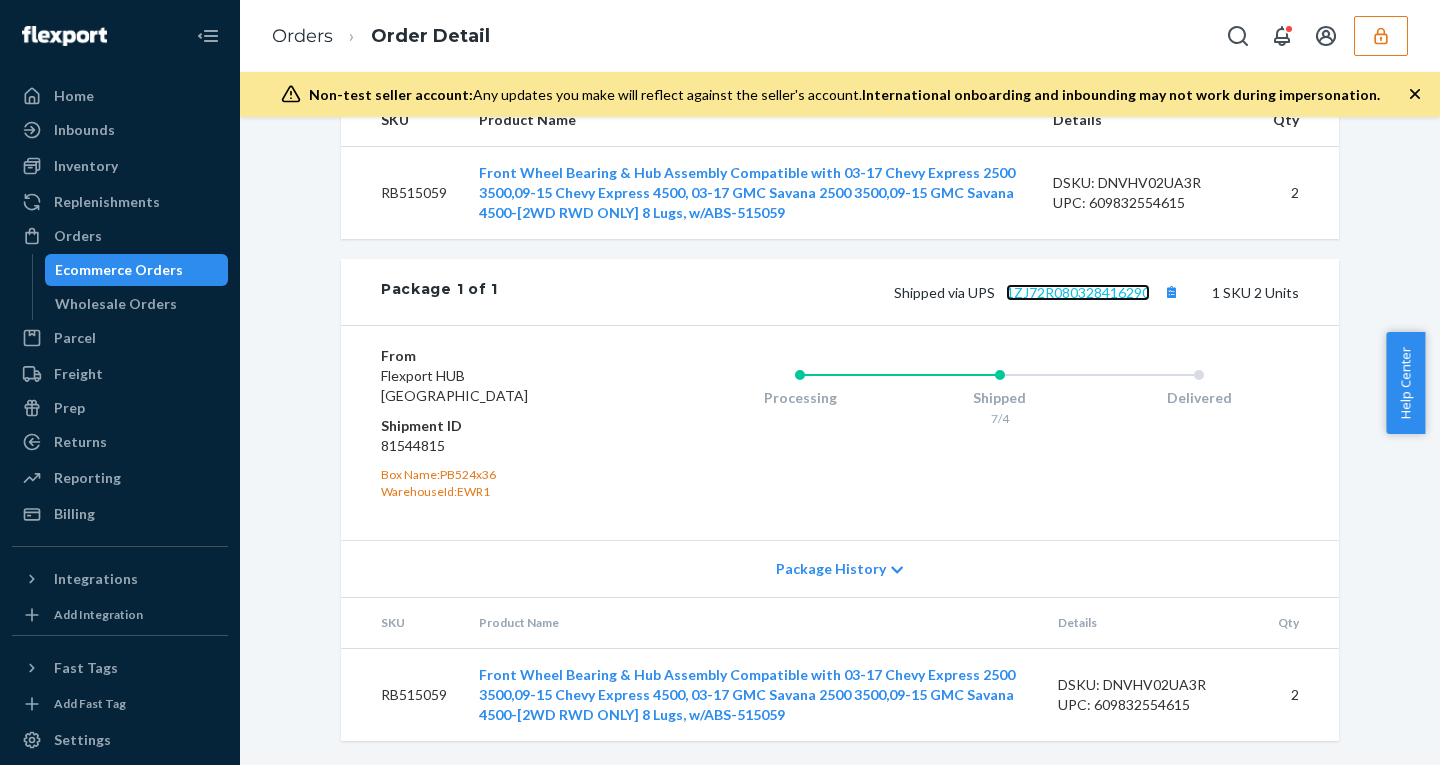 click on "1ZJ72R080328416290" at bounding box center (1078, 292) 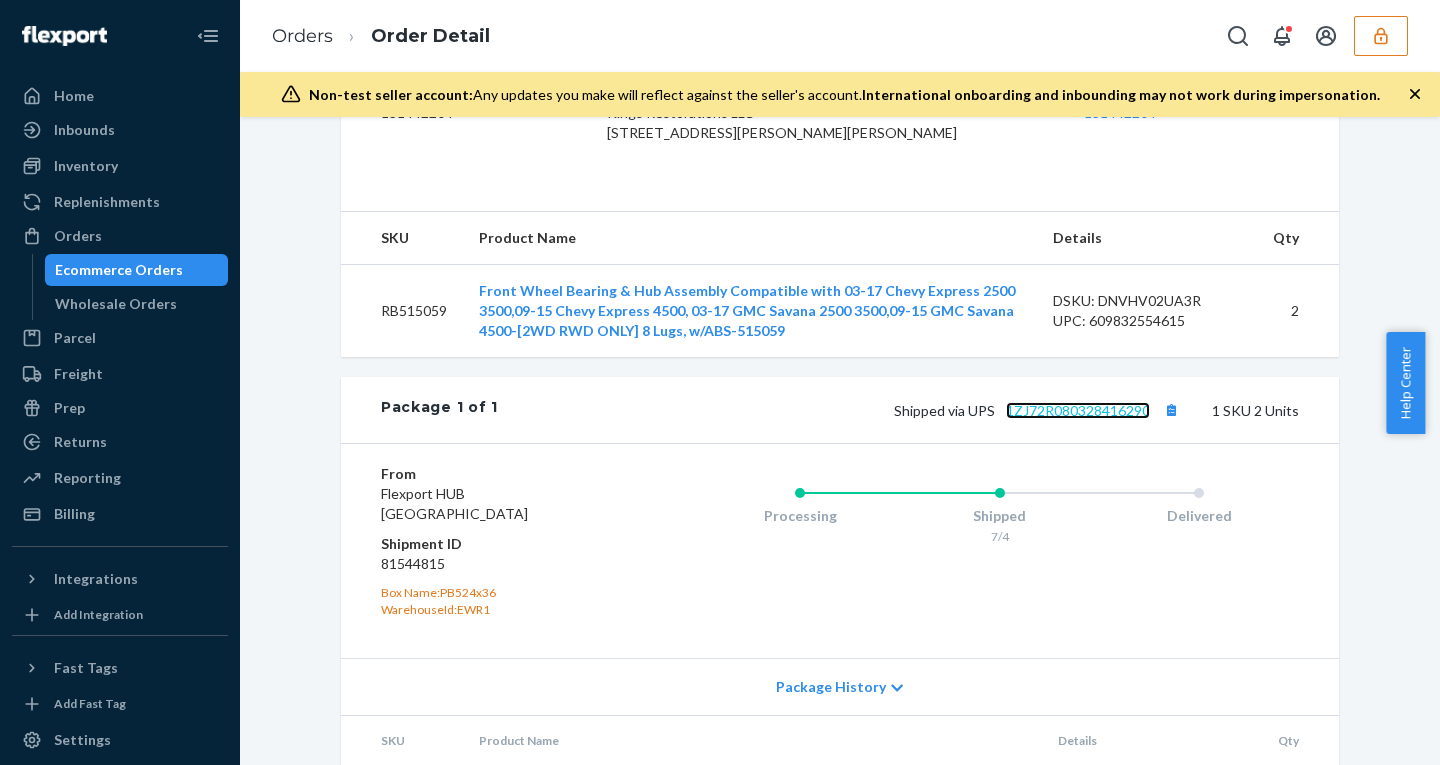 scroll, scrollTop: 741, scrollLeft: 0, axis: vertical 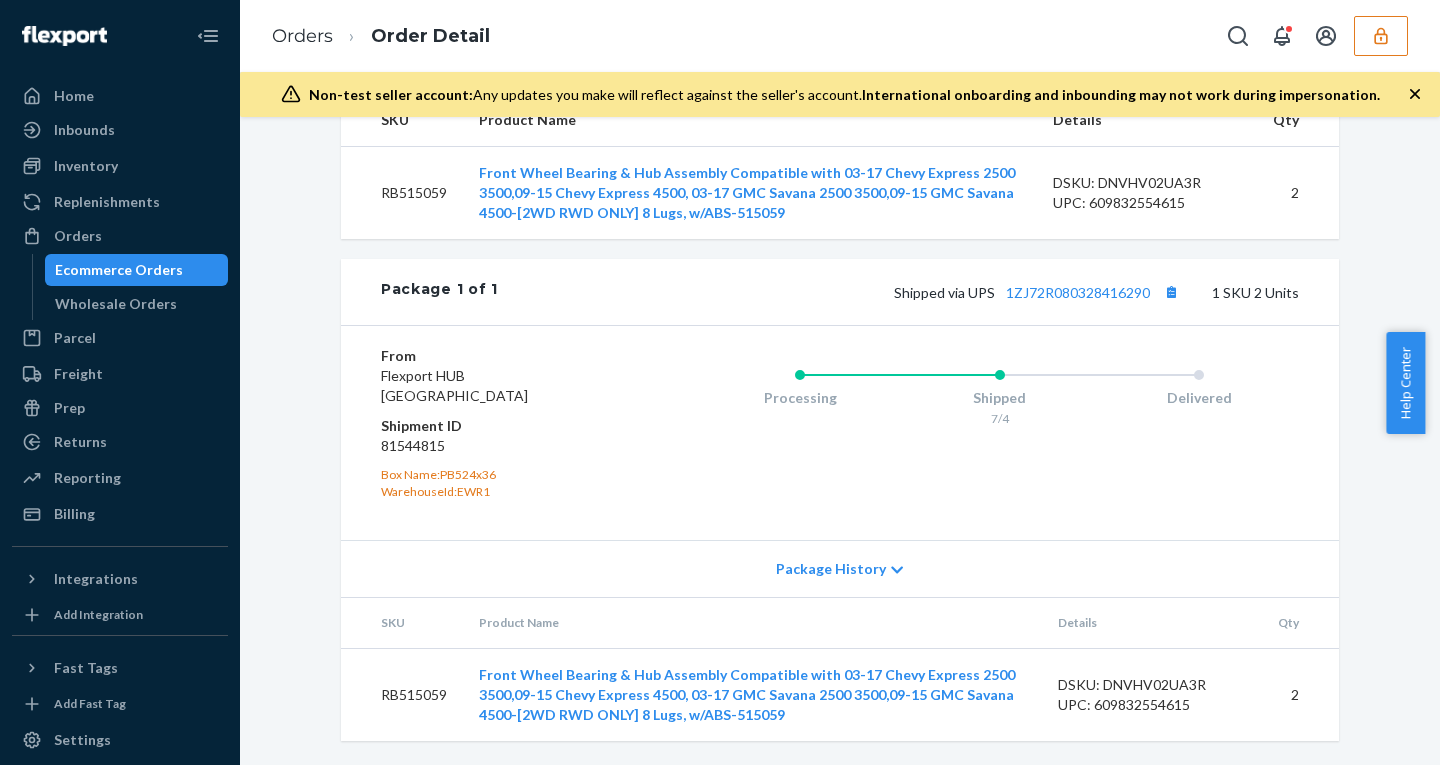 click on "81544815" at bounding box center (500, 446) 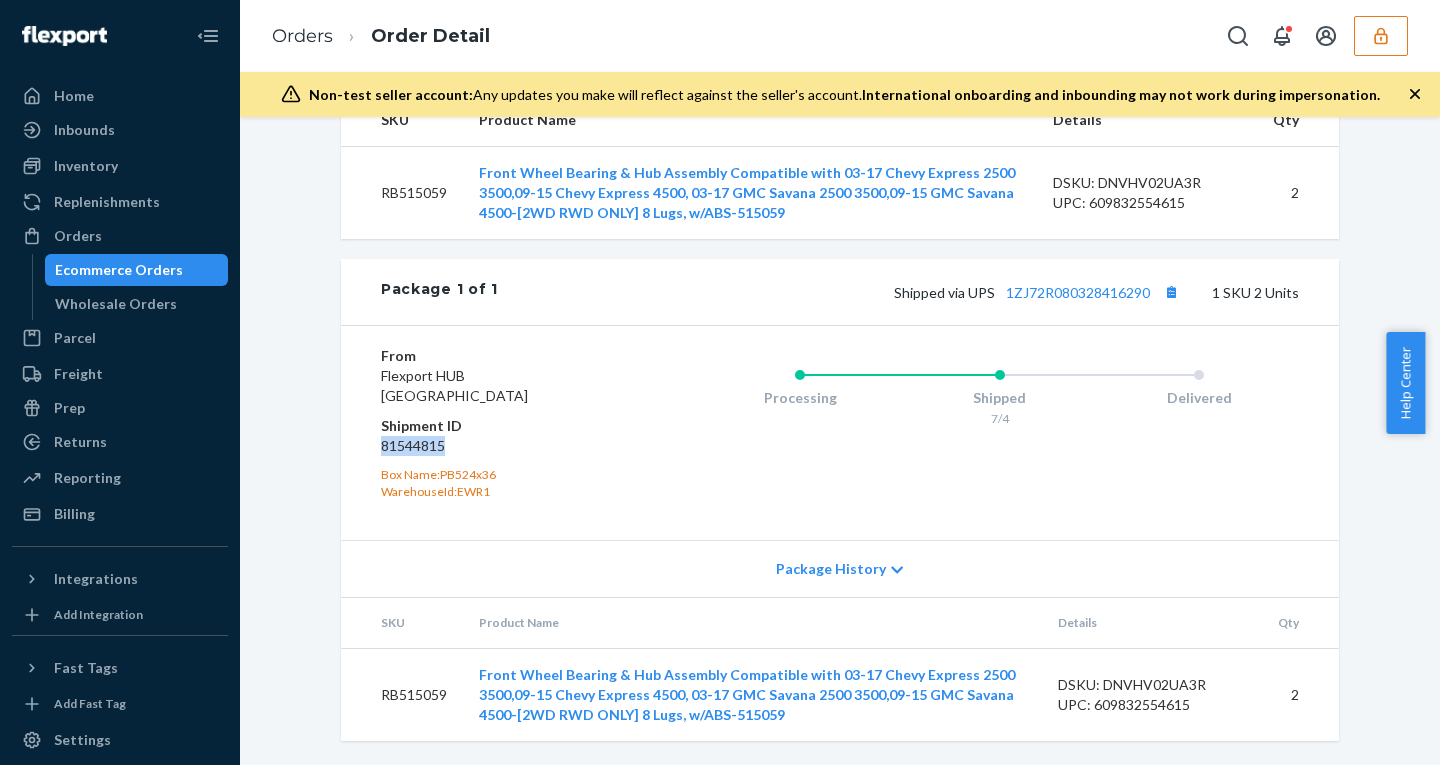 click on "81544815" at bounding box center [500, 446] 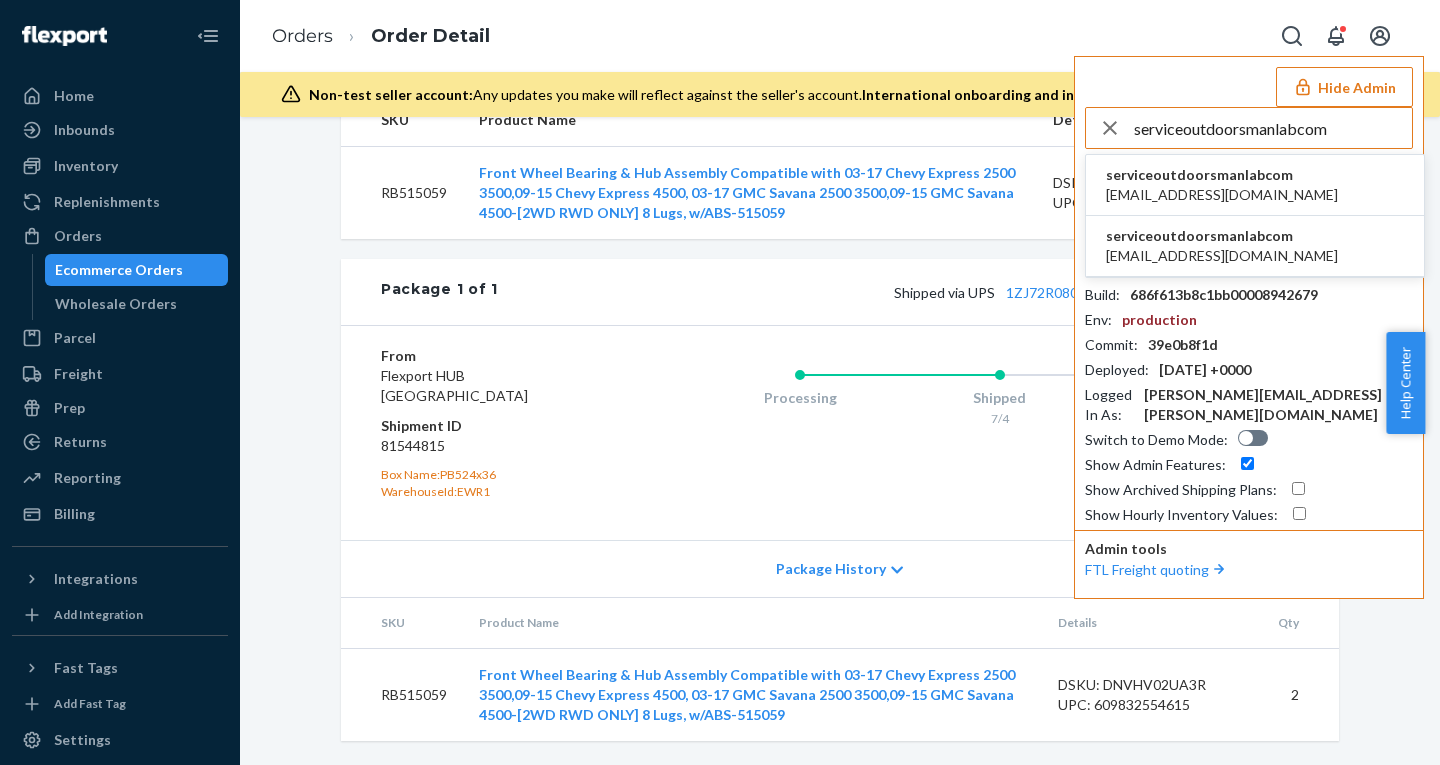 type on "serviceoutdoorsmanlabcom" 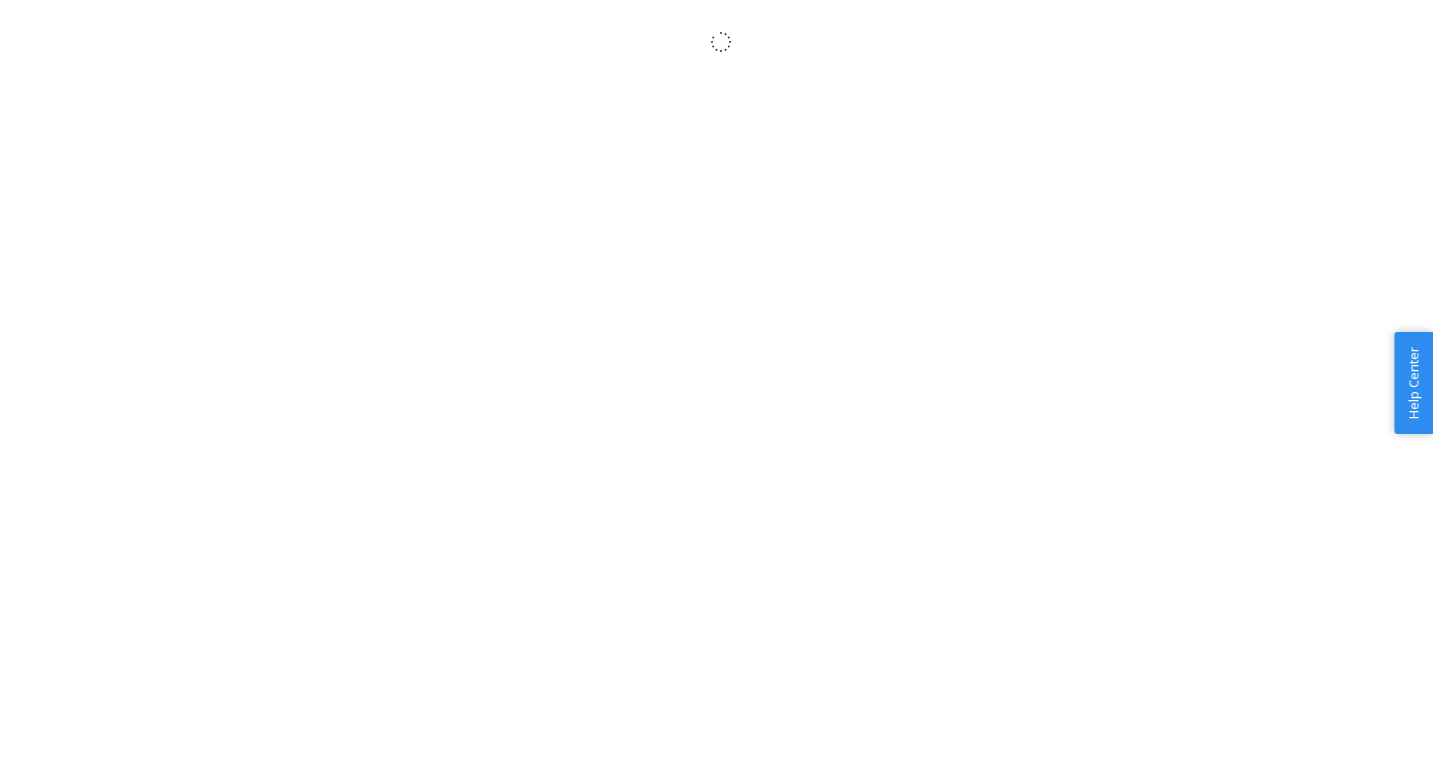 scroll, scrollTop: 0, scrollLeft: 0, axis: both 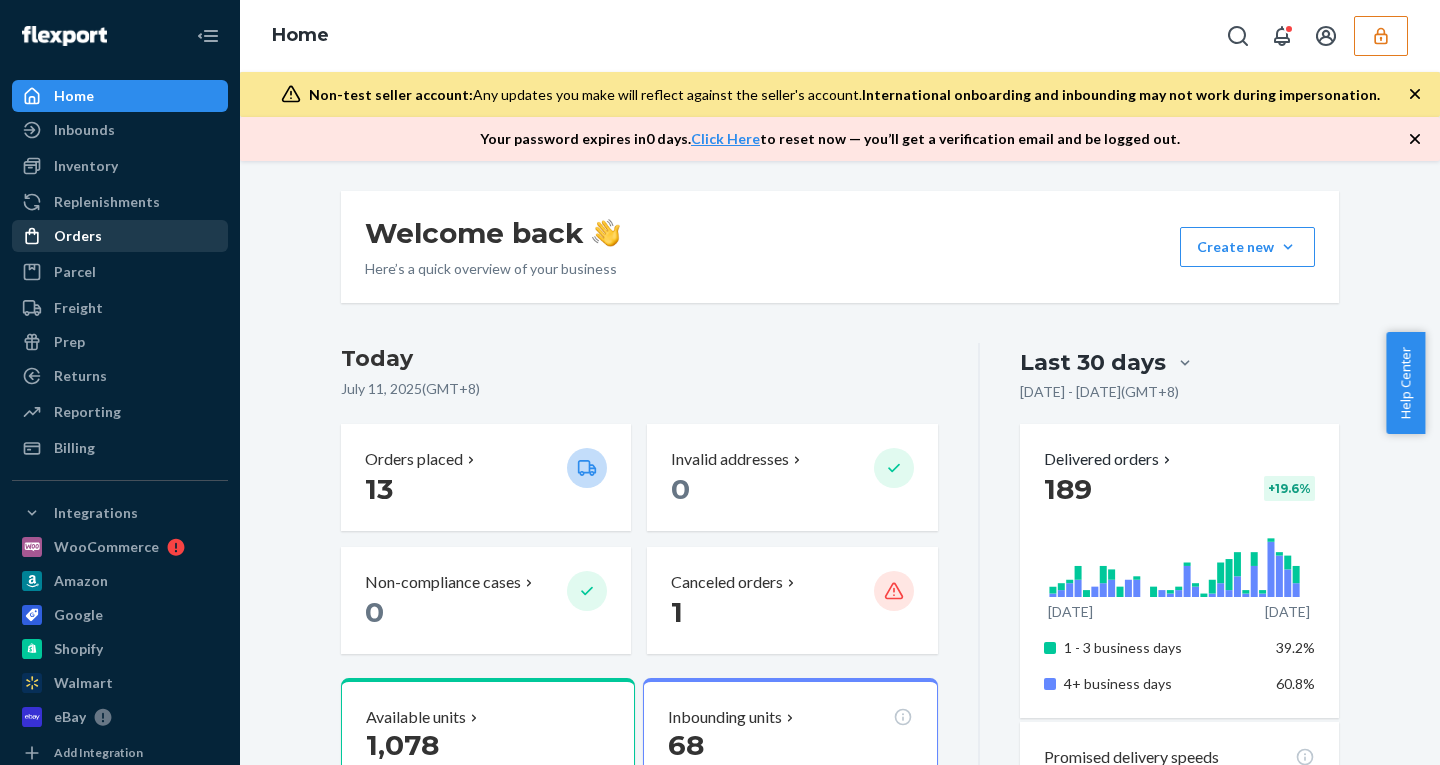click on "Orders" at bounding box center (120, 236) 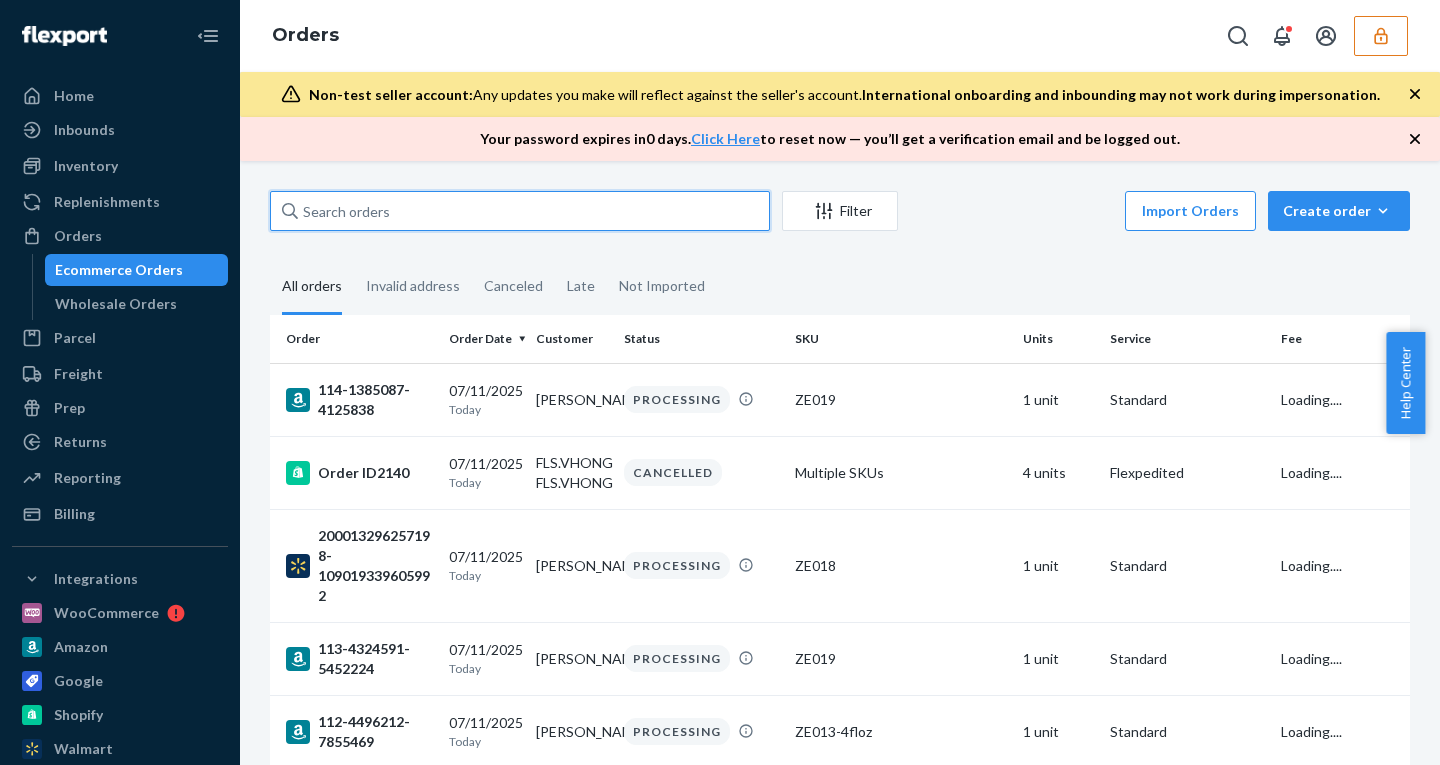 click at bounding box center (520, 211) 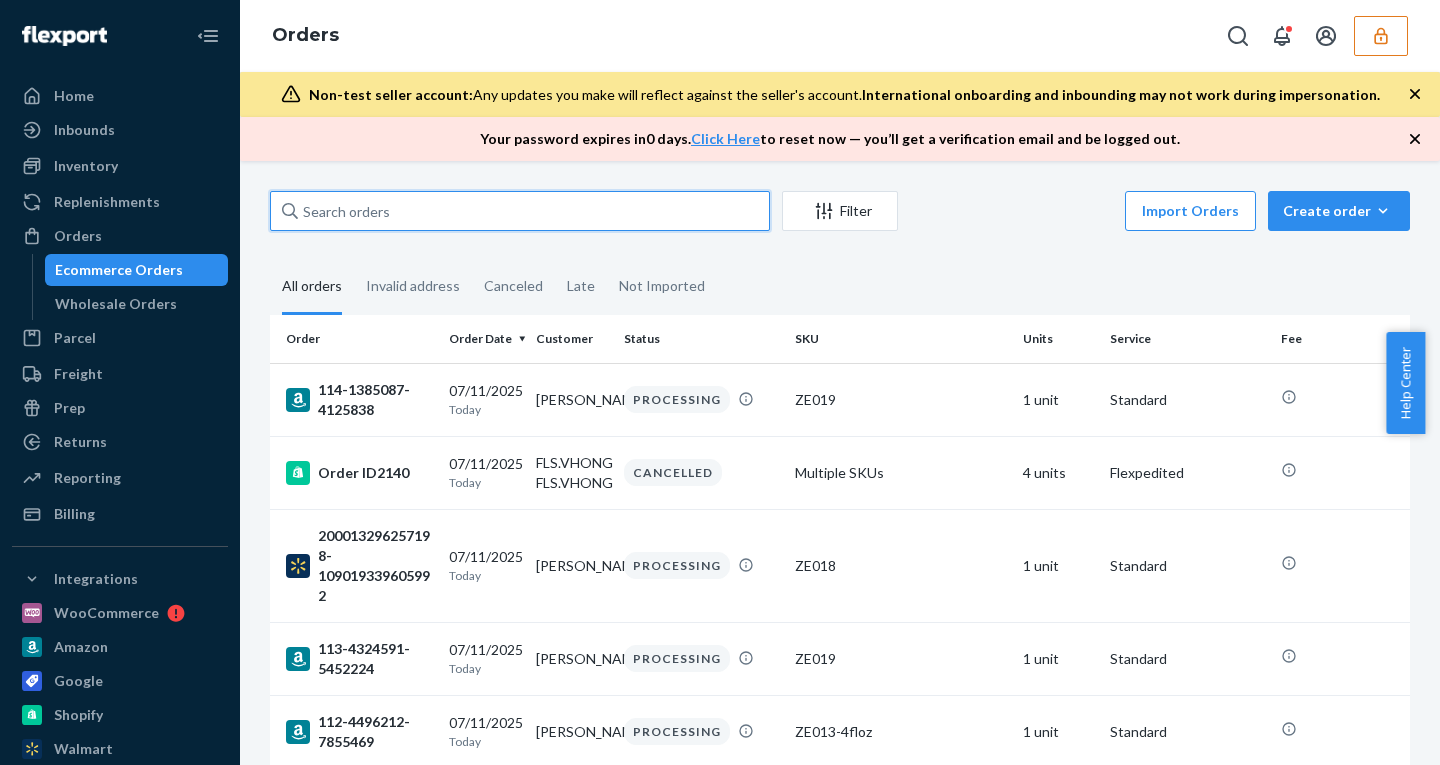paste on "RYYY6B5HEX" 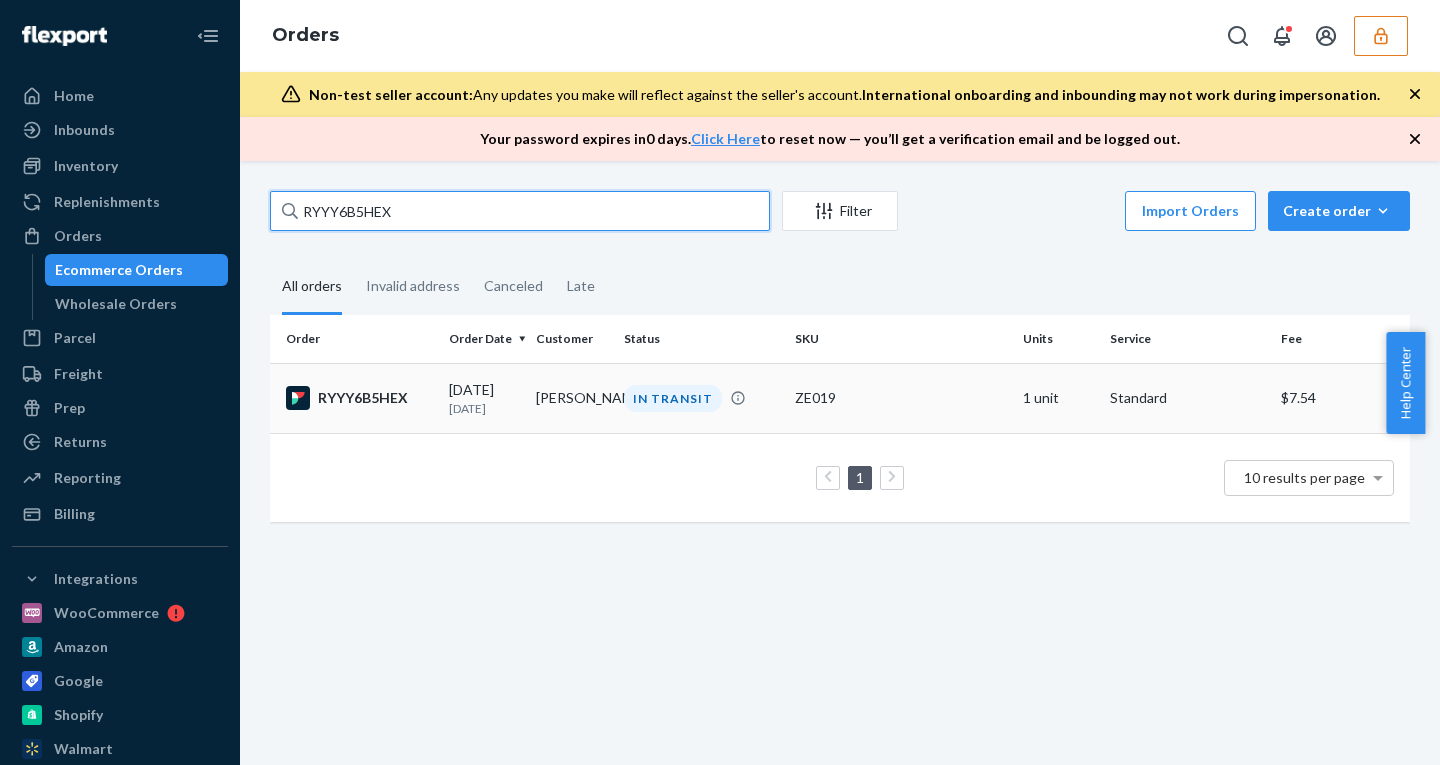 type on "RYYY6B5HEX" 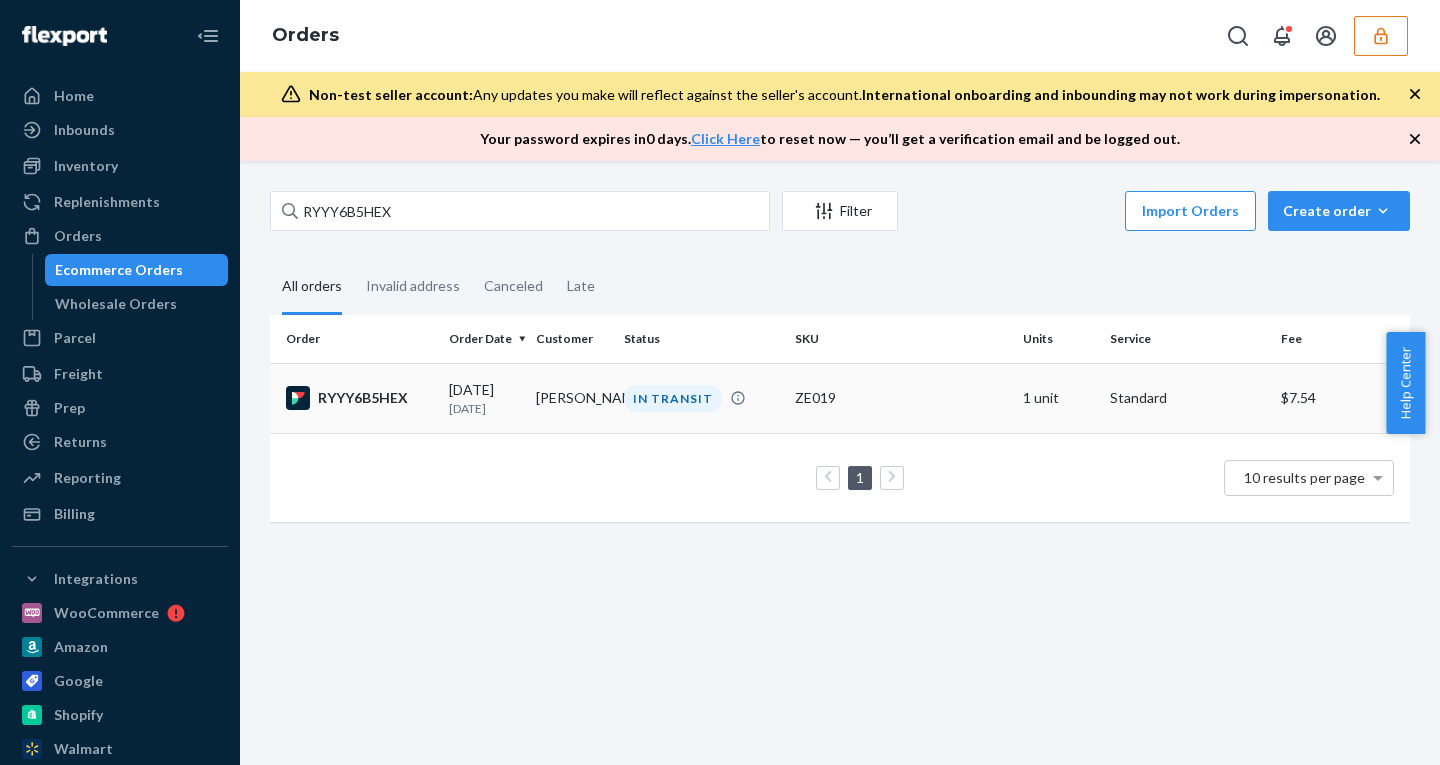 click on "07/08/2025 3 days ago" at bounding box center (484, 398) 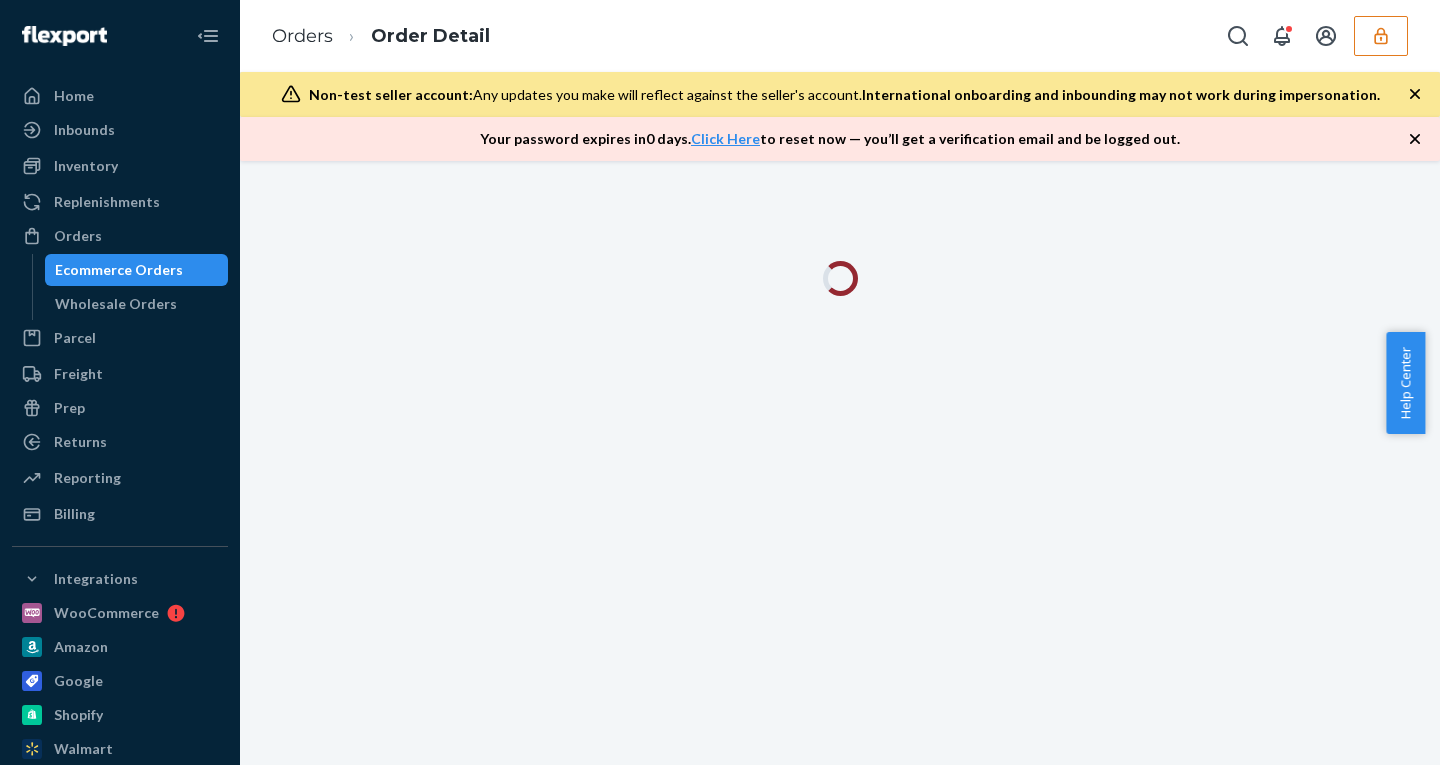 click 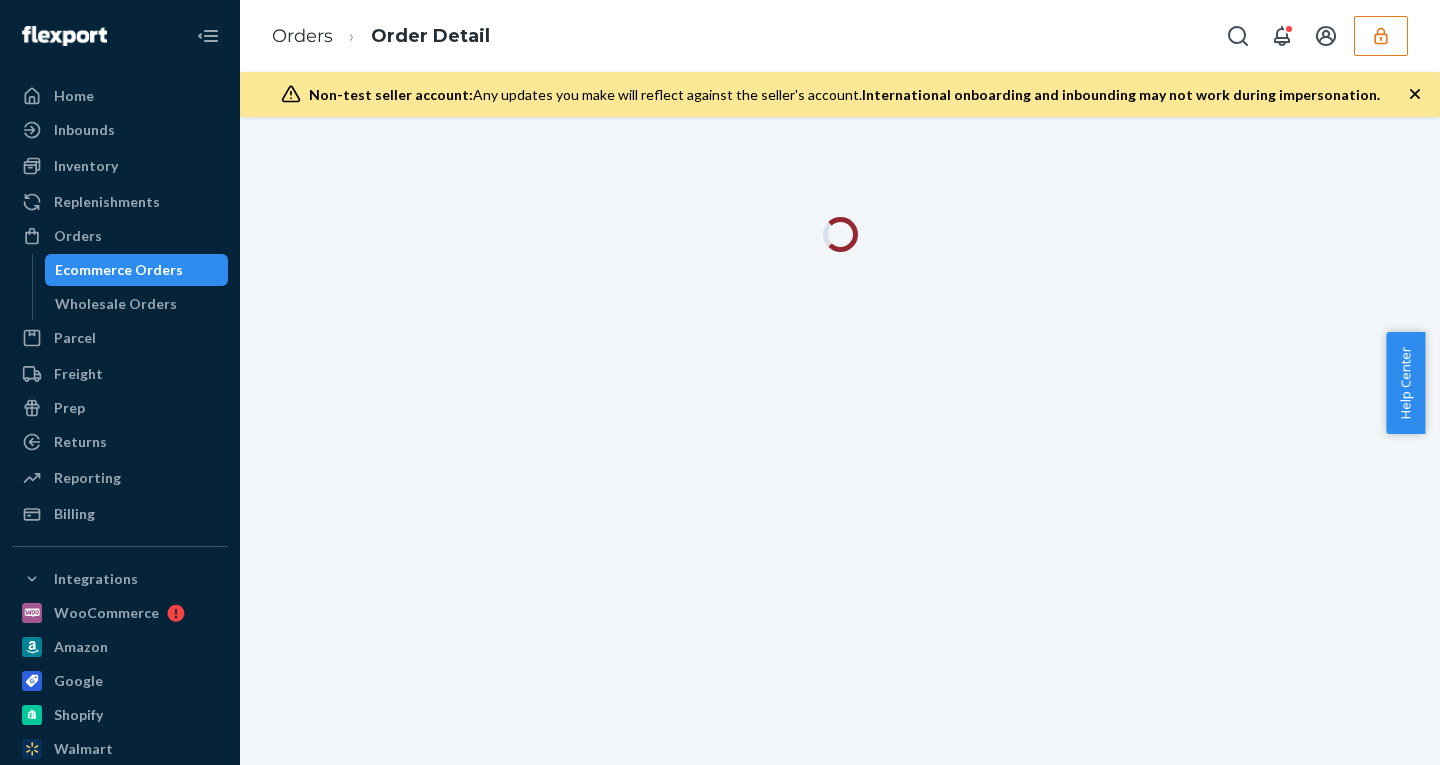 click 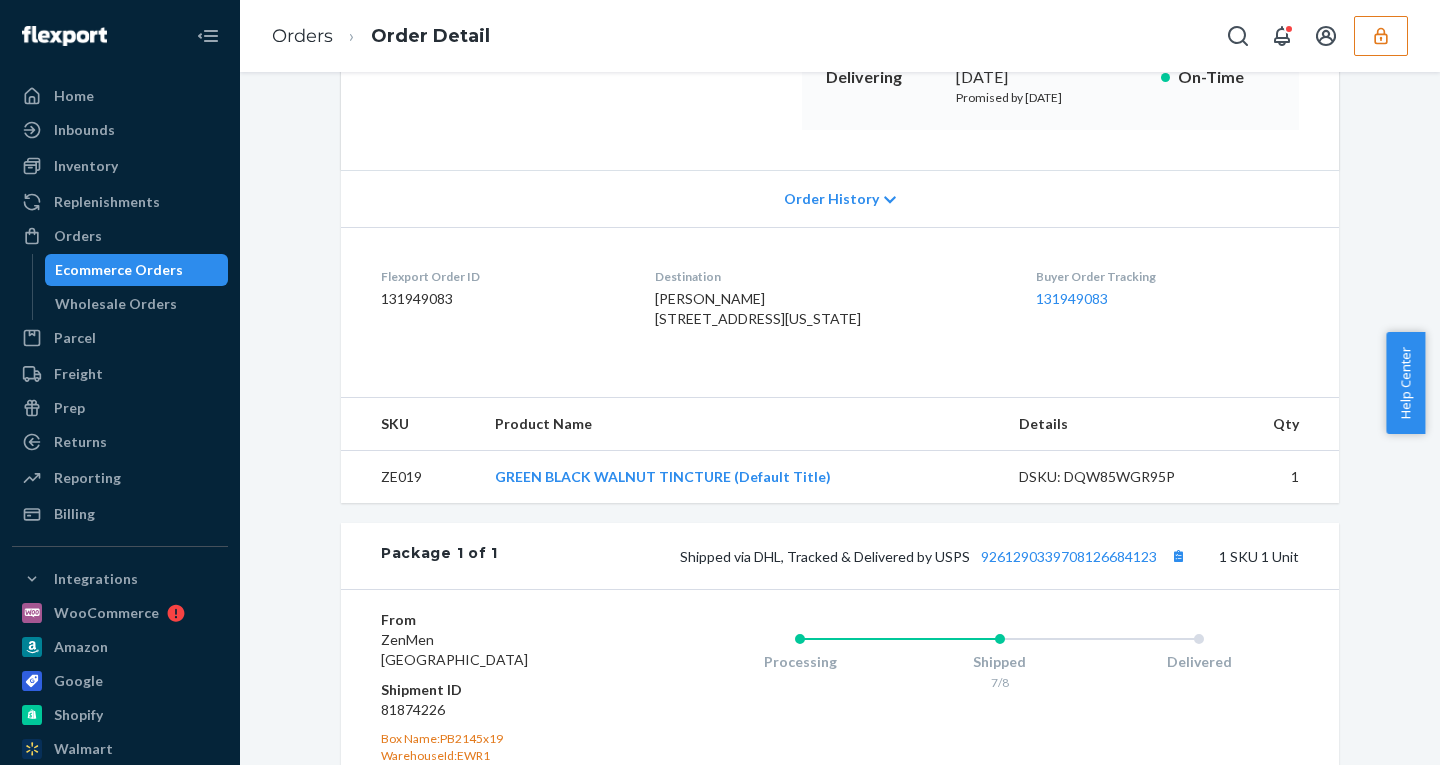 scroll, scrollTop: 596, scrollLeft: 0, axis: vertical 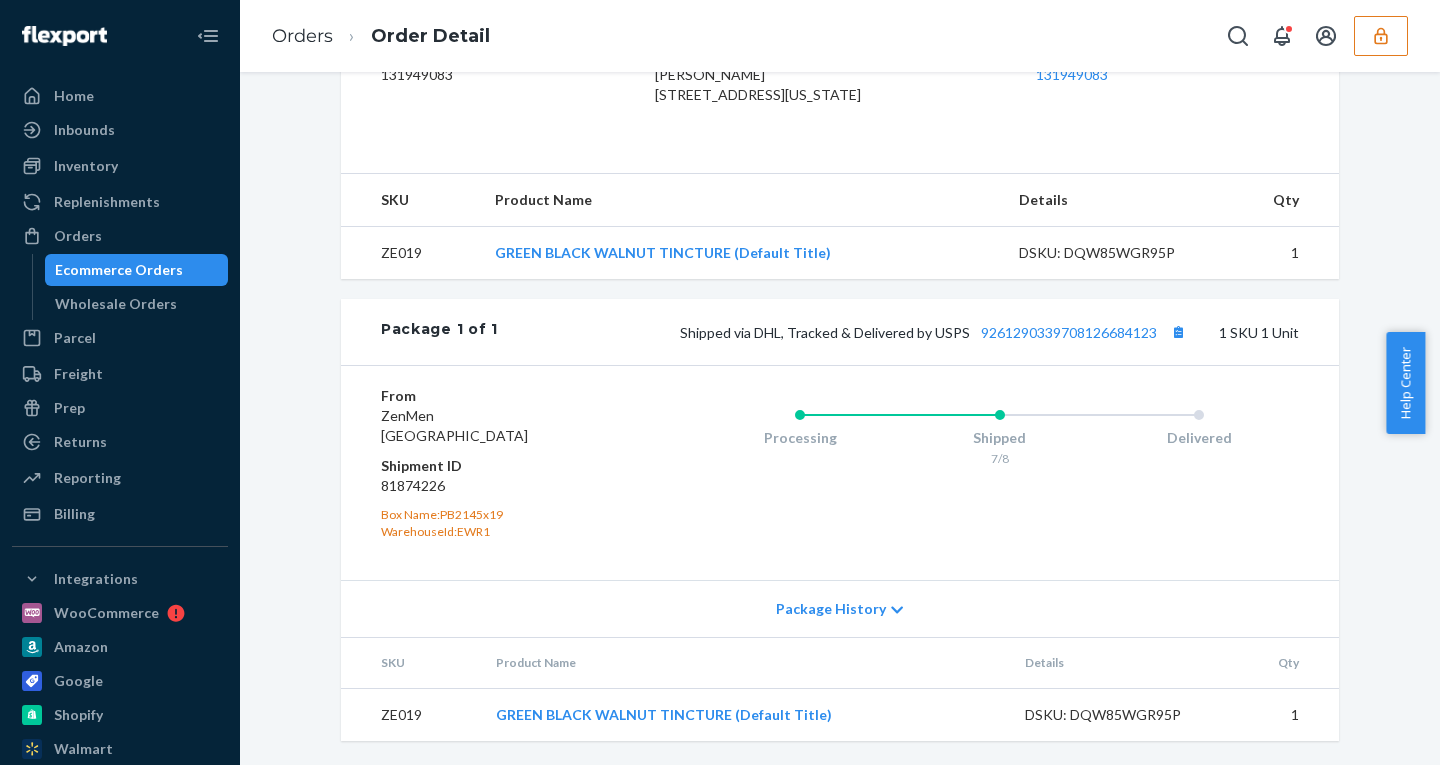 click on "Package History" at bounding box center (831, 609) 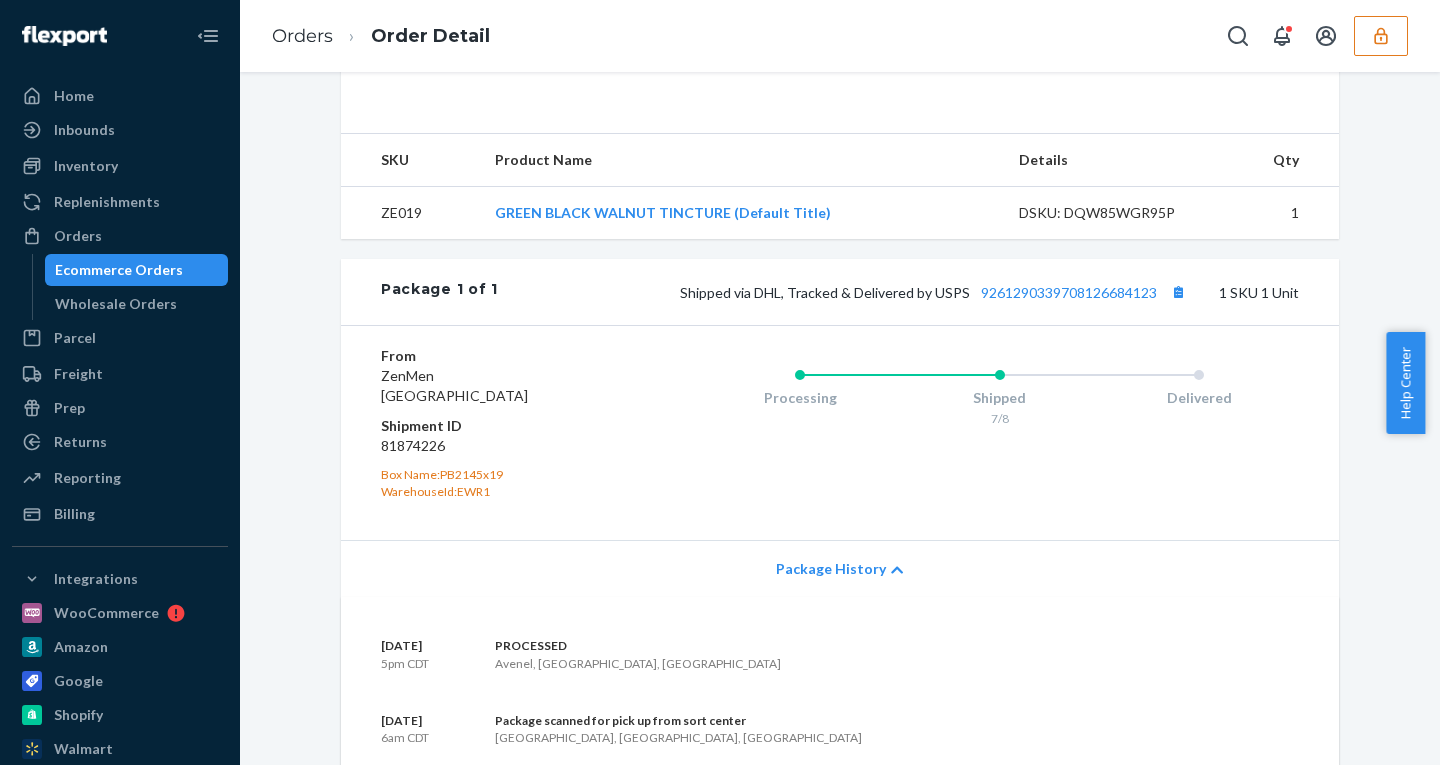 click on "Package History" at bounding box center (831, 569) 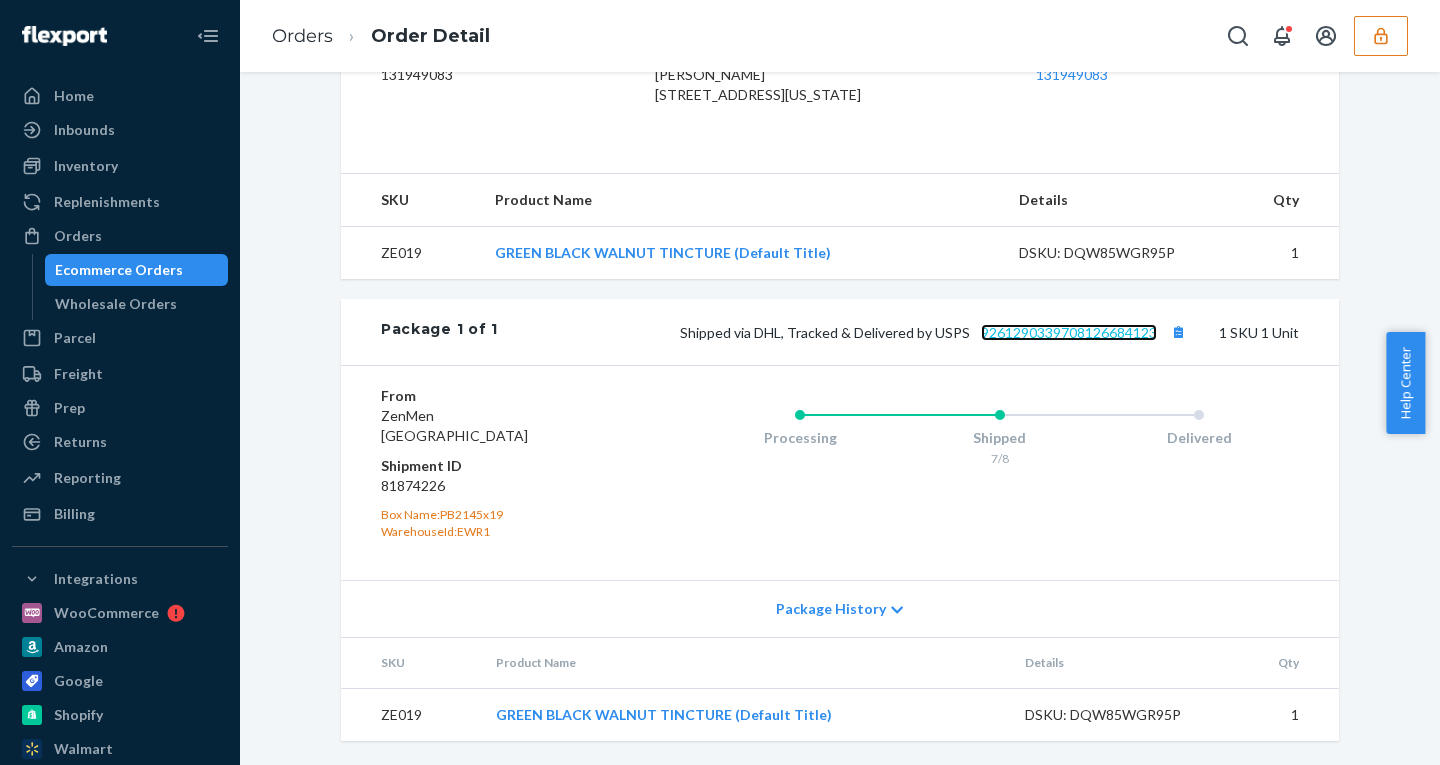 click on "9261290339708126684123" at bounding box center (1069, 332) 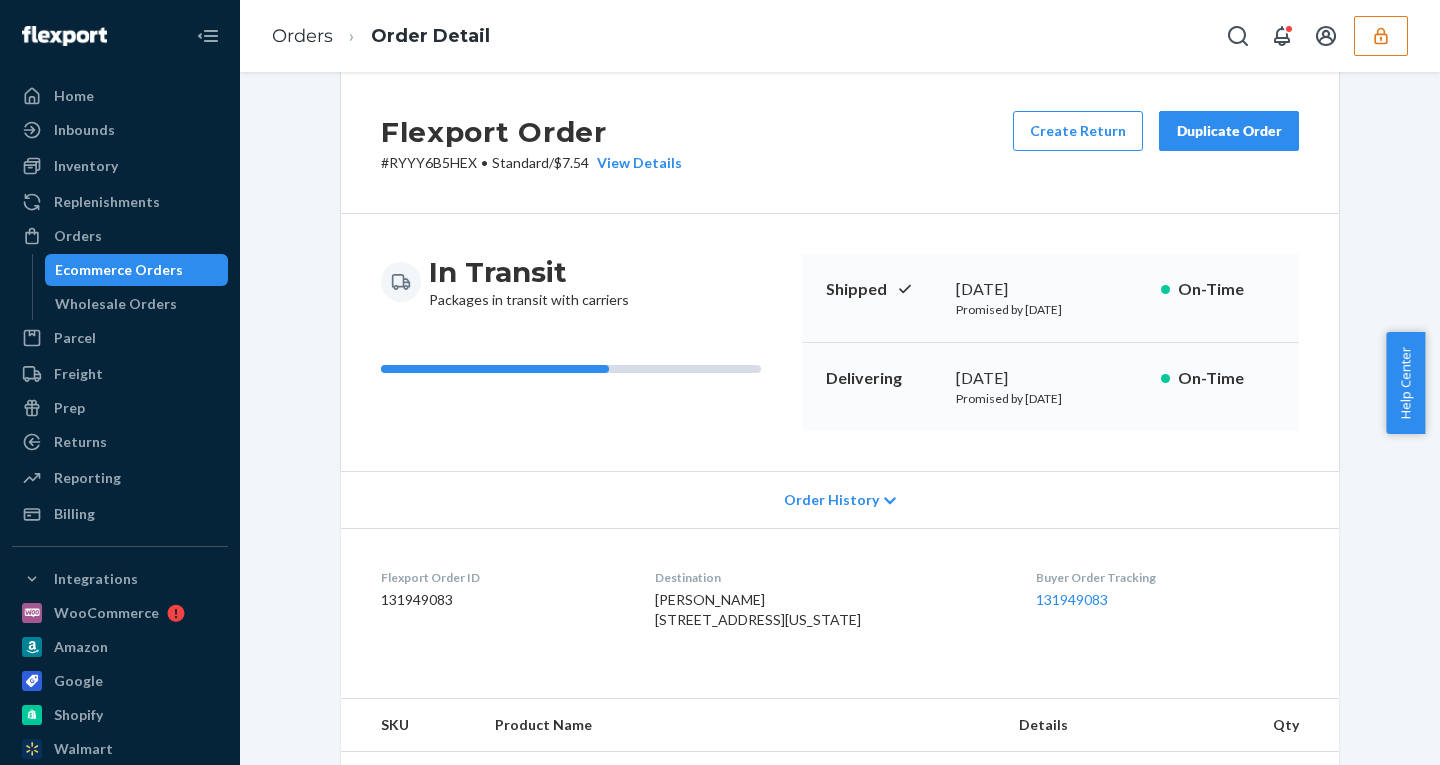 scroll, scrollTop: 41, scrollLeft: 0, axis: vertical 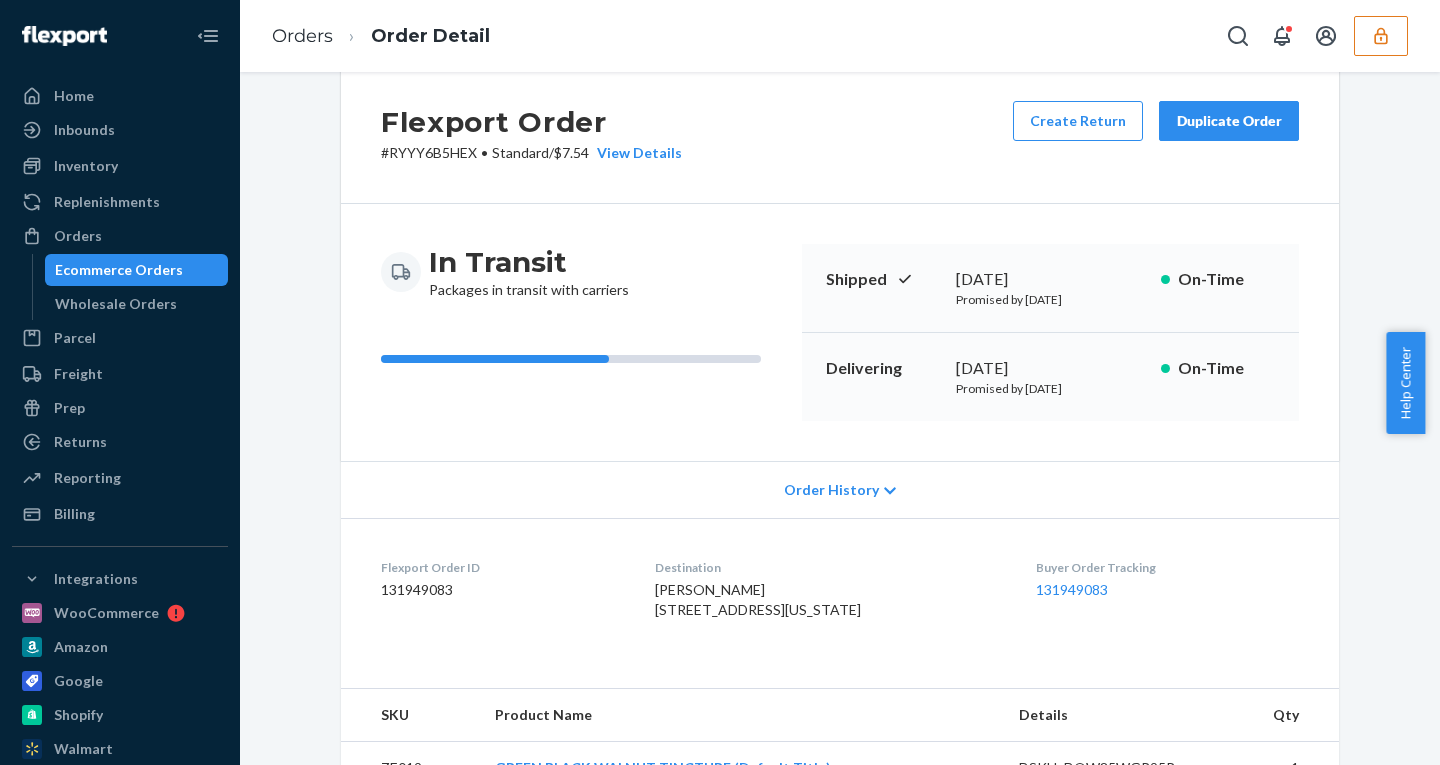 click on "Order History" at bounding box center (831, 490) 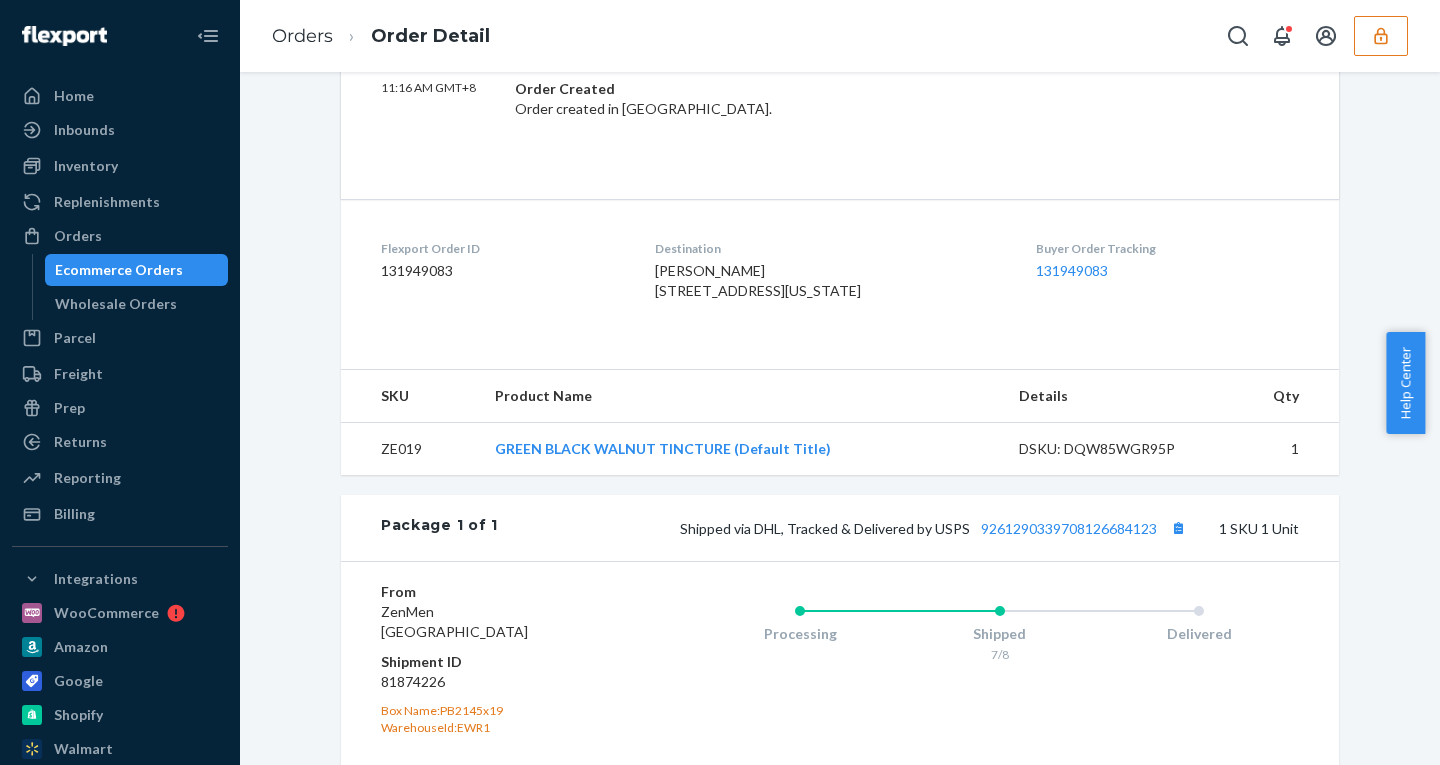 scroll, scrollTop: 0, scrollLeft: 0, axis: both 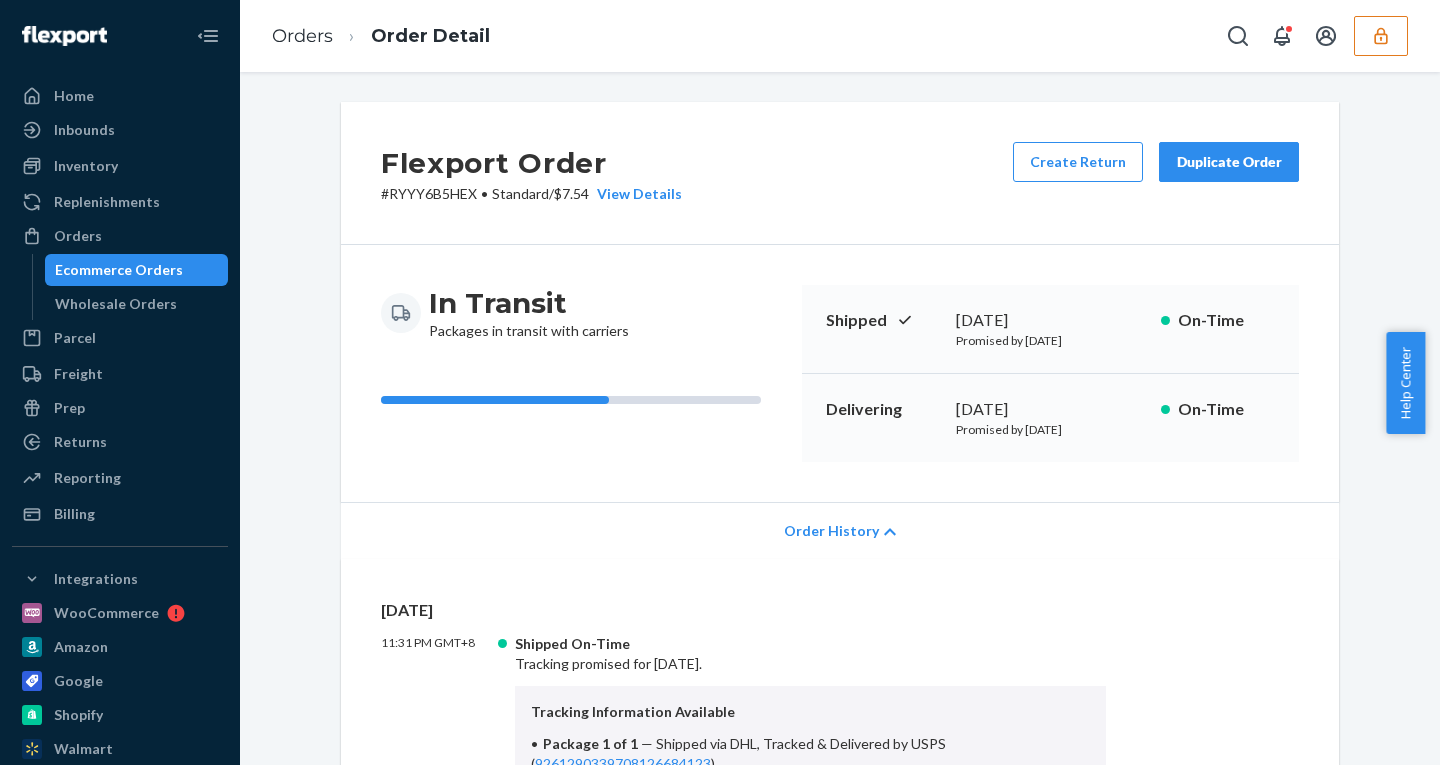 click on "Ecommerce Orders" at bounding box center [119, 270] 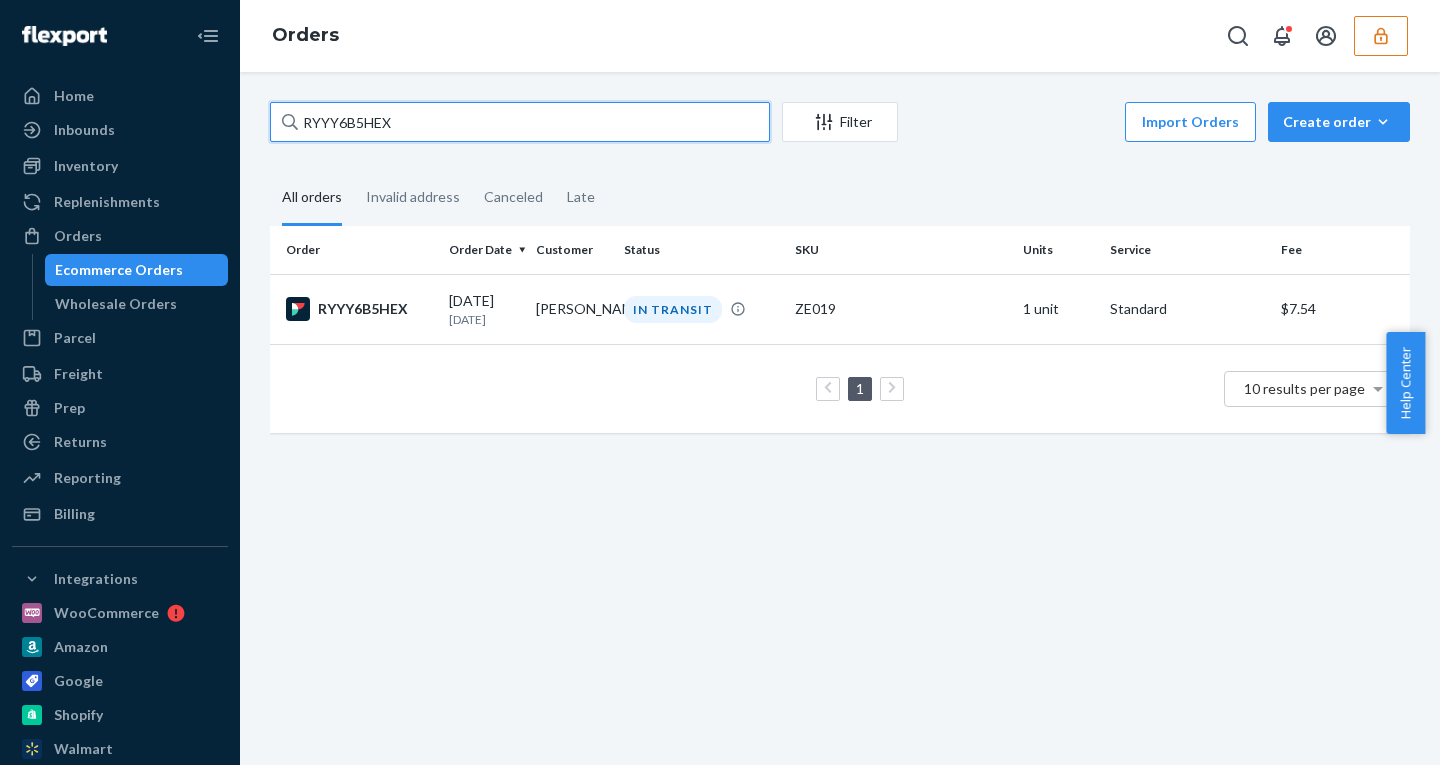 click on "RYYY6B5HEX" at bounding box center [520, 122] 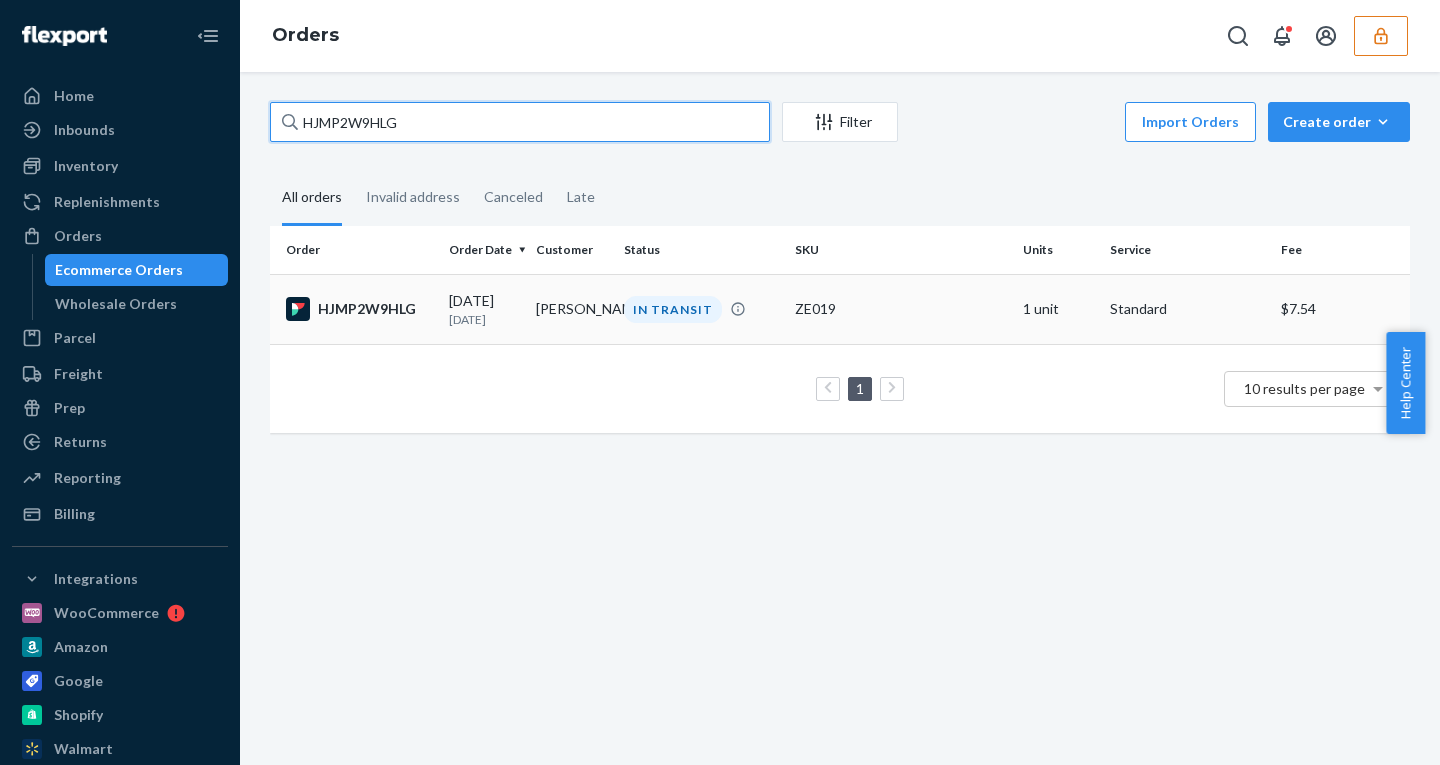 type on "HJMP2W9HLG" 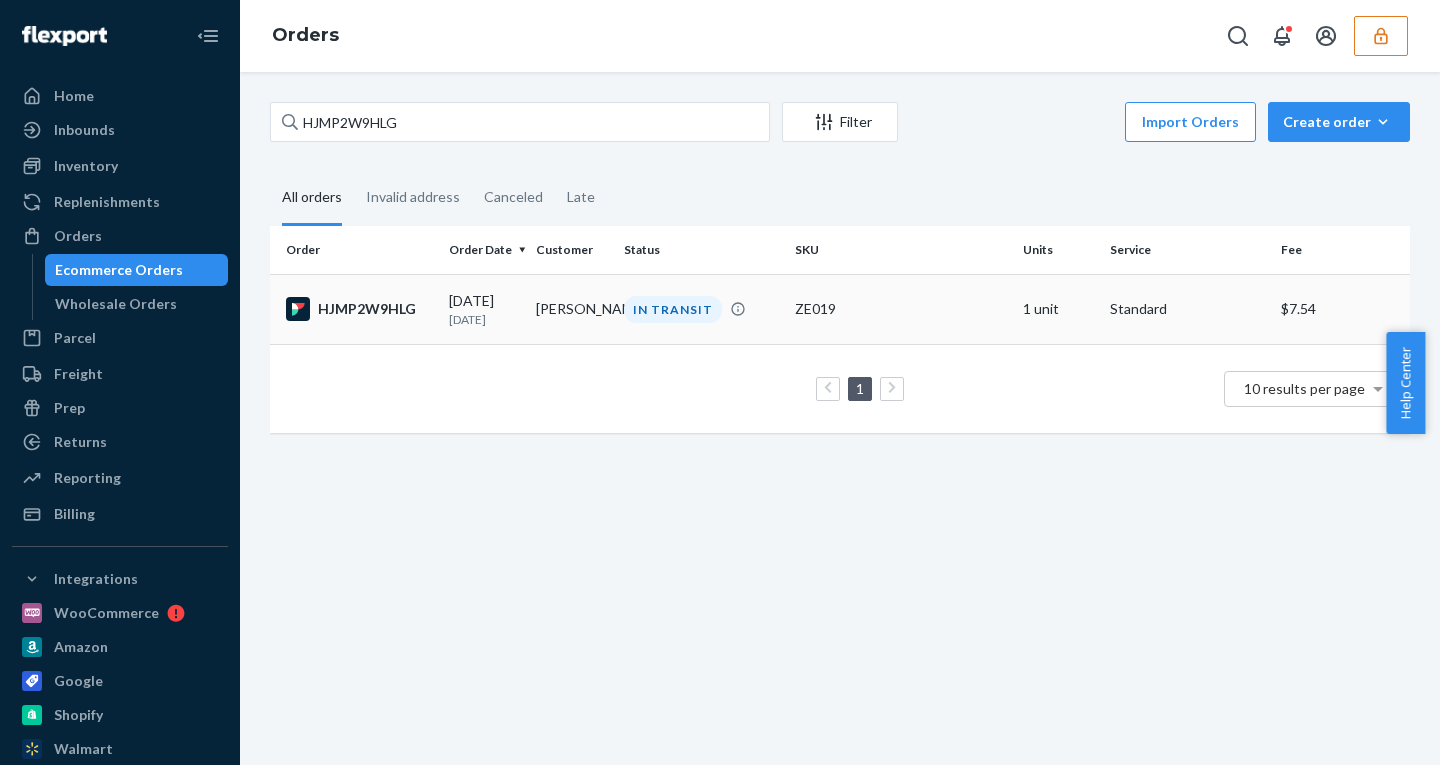 click on "07/08/2025 3 days ago" at bounding box center (484, 309) 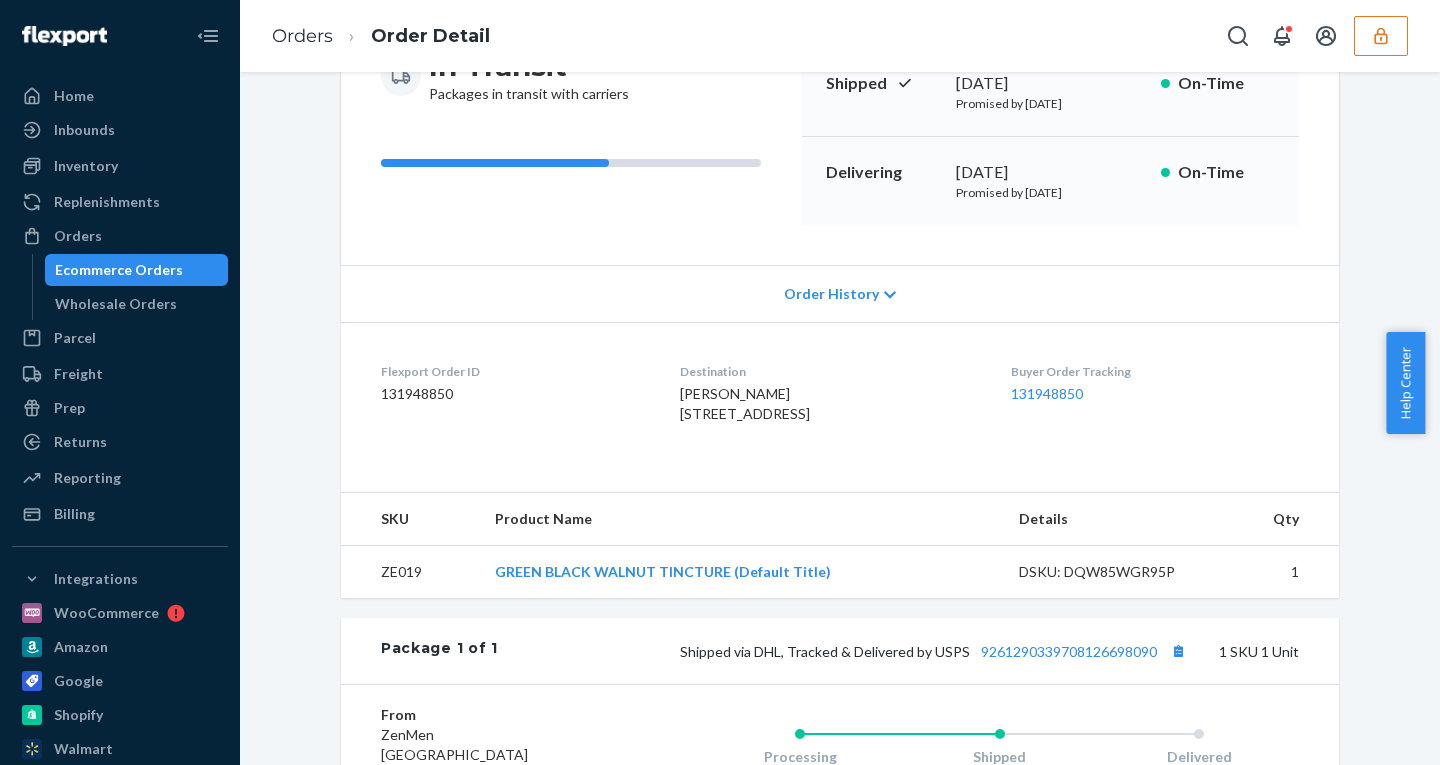 scroll, scrollTop: 596, scrollLeft: 0, axis: vertical 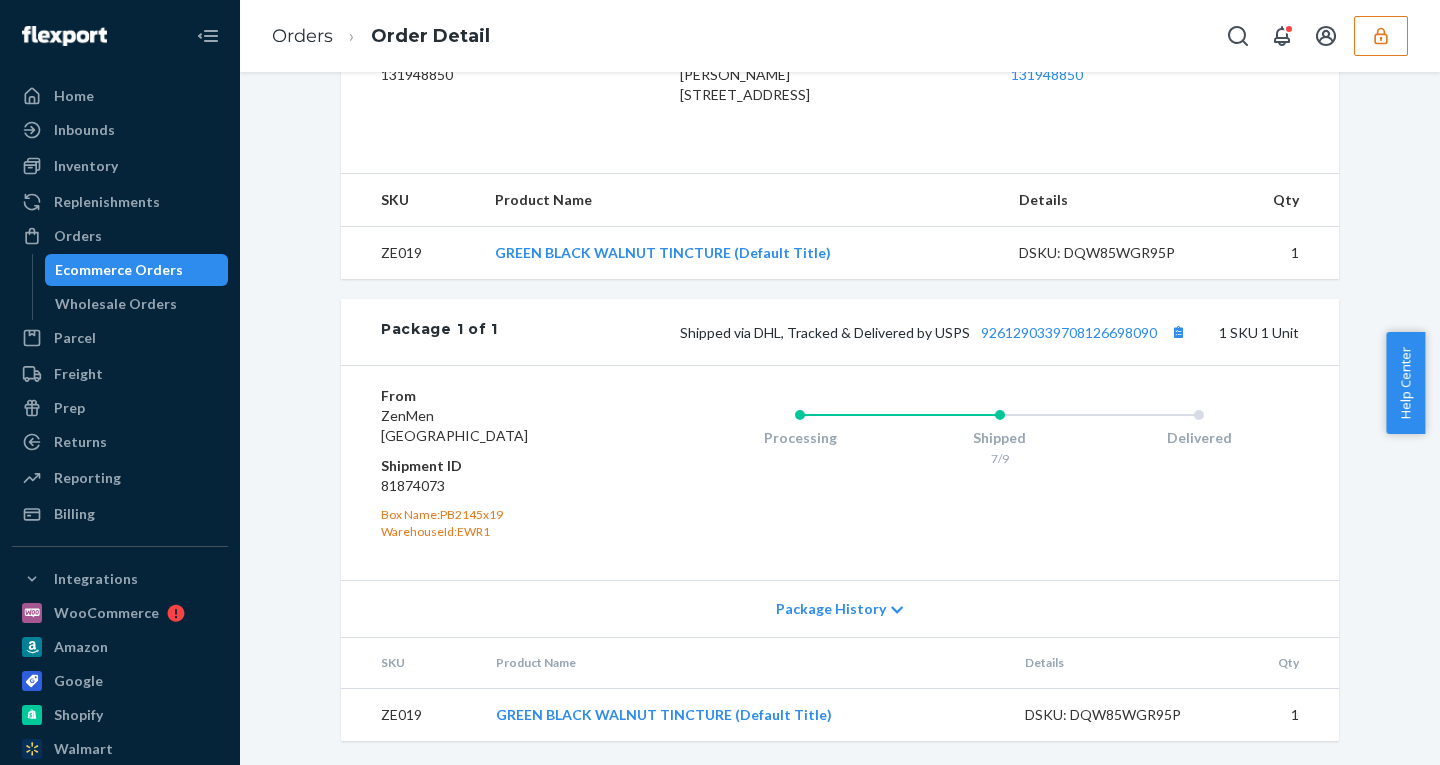 click on "Package History" at bounding box center [840, 608] 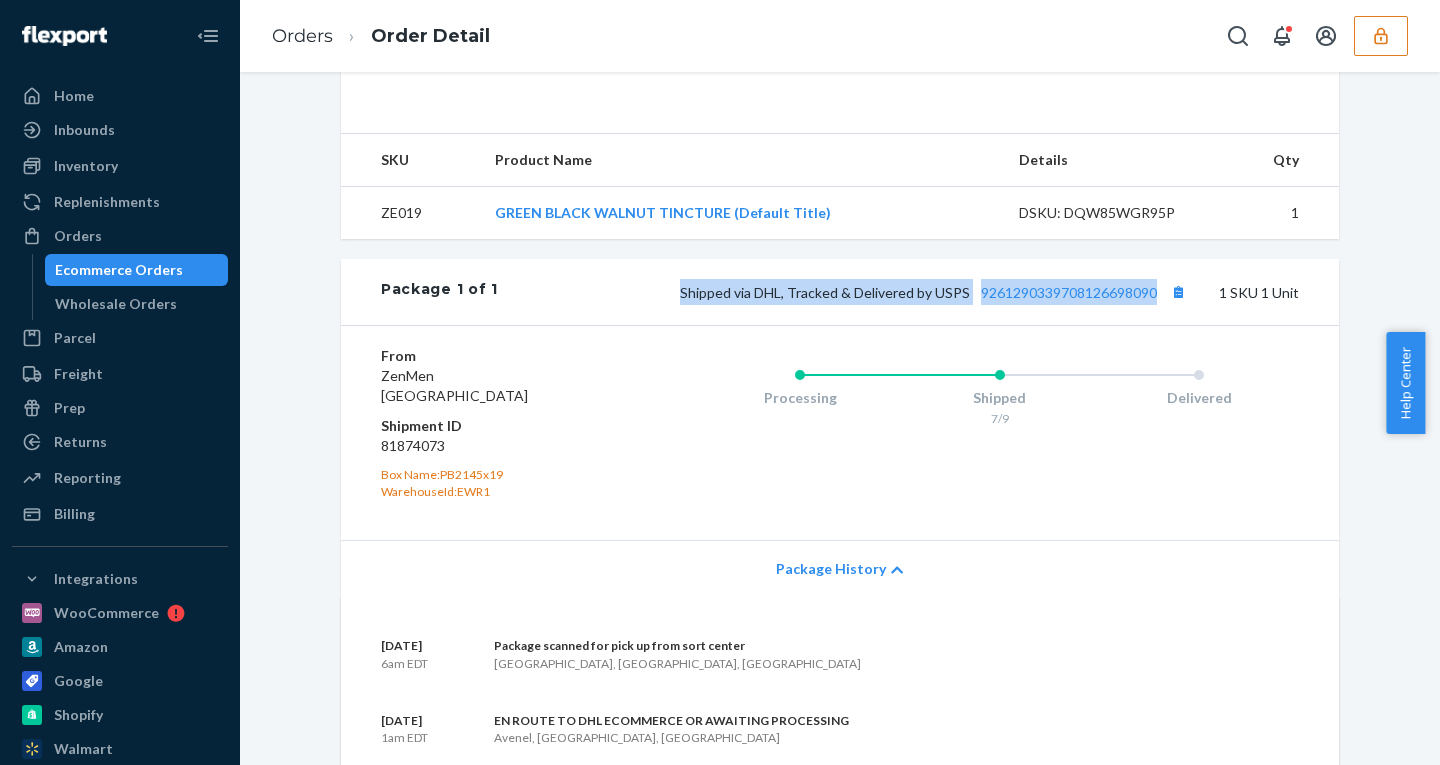 drag, startPoint x: 660, startPoint y: 334, endPoint x: 1207, endPoint y: 334, distance: 547 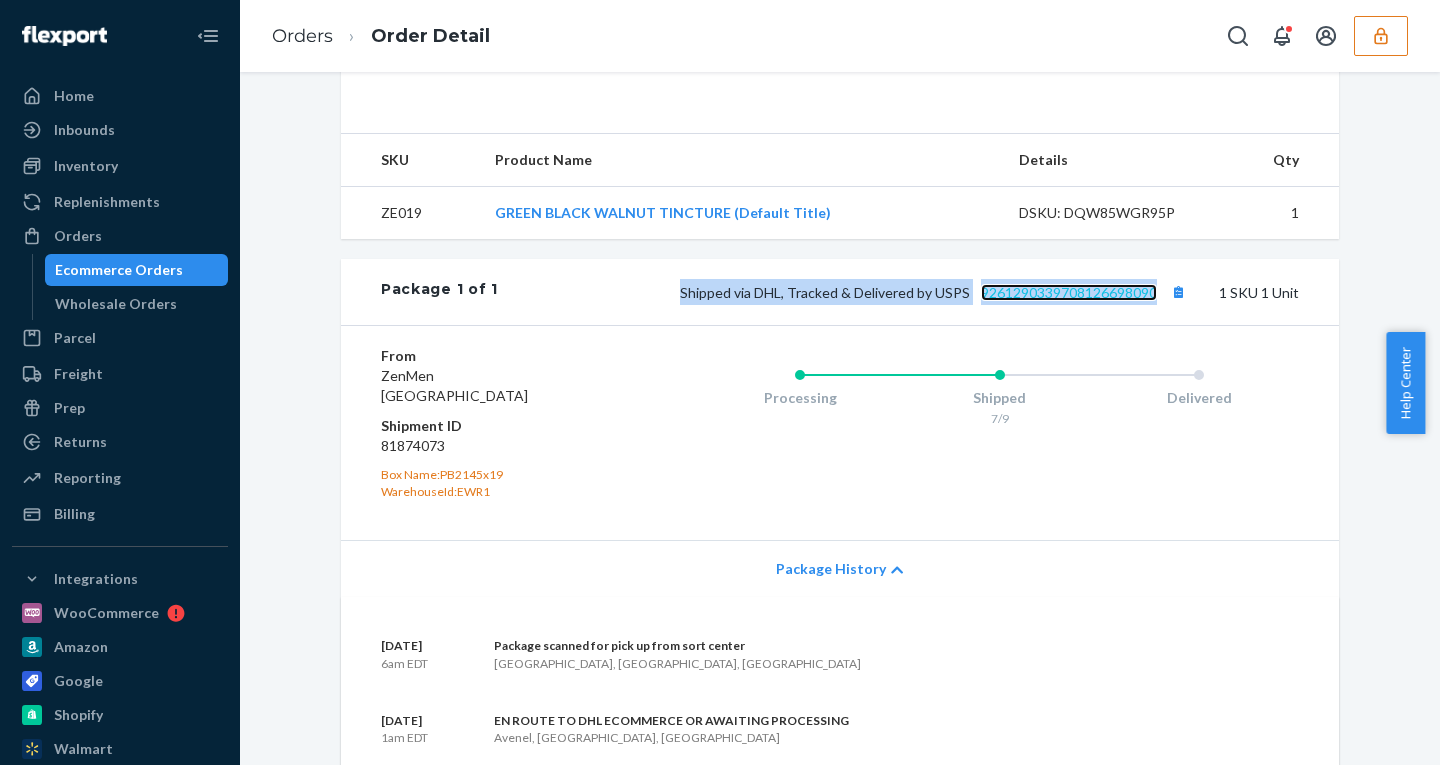 click on "9261290339708126698090" at bounding box center [1069, 292] 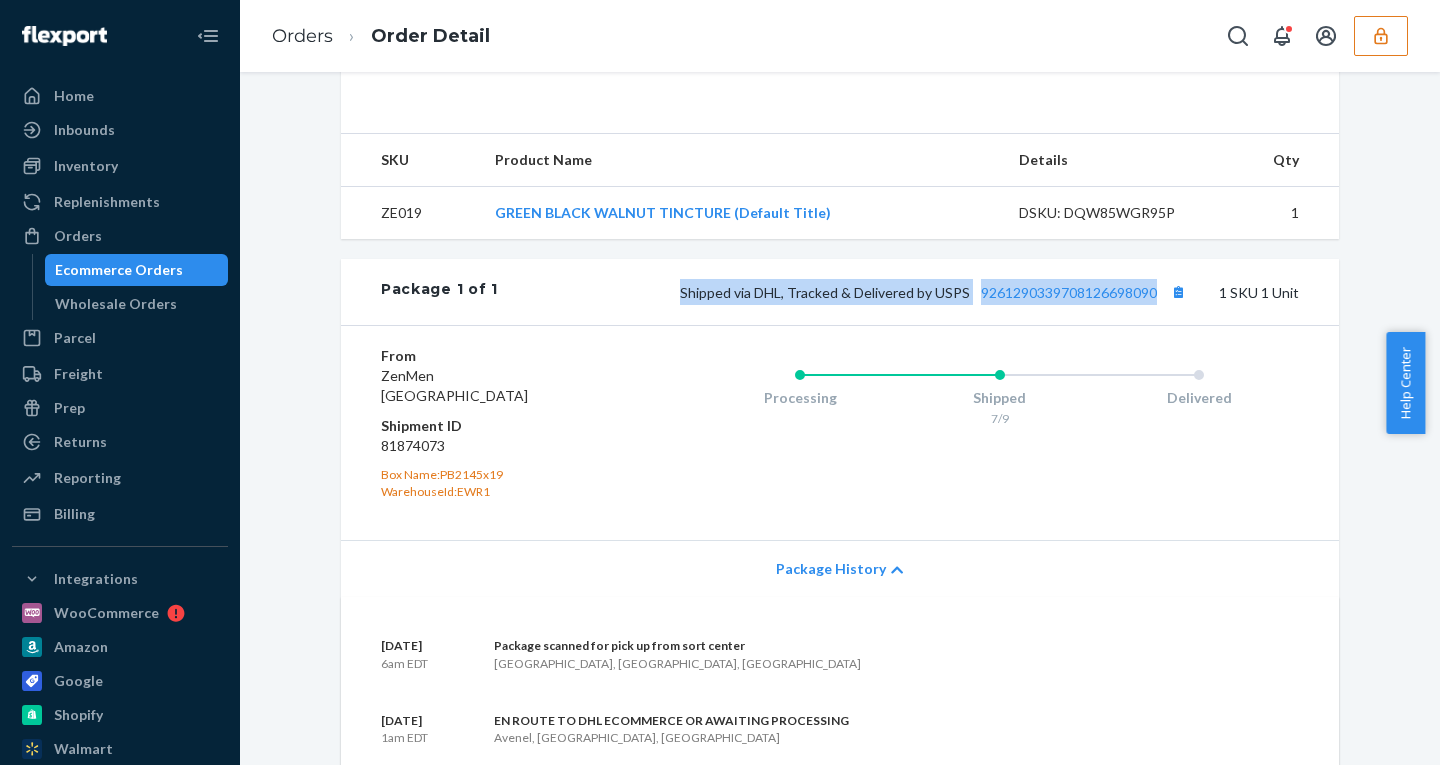 click 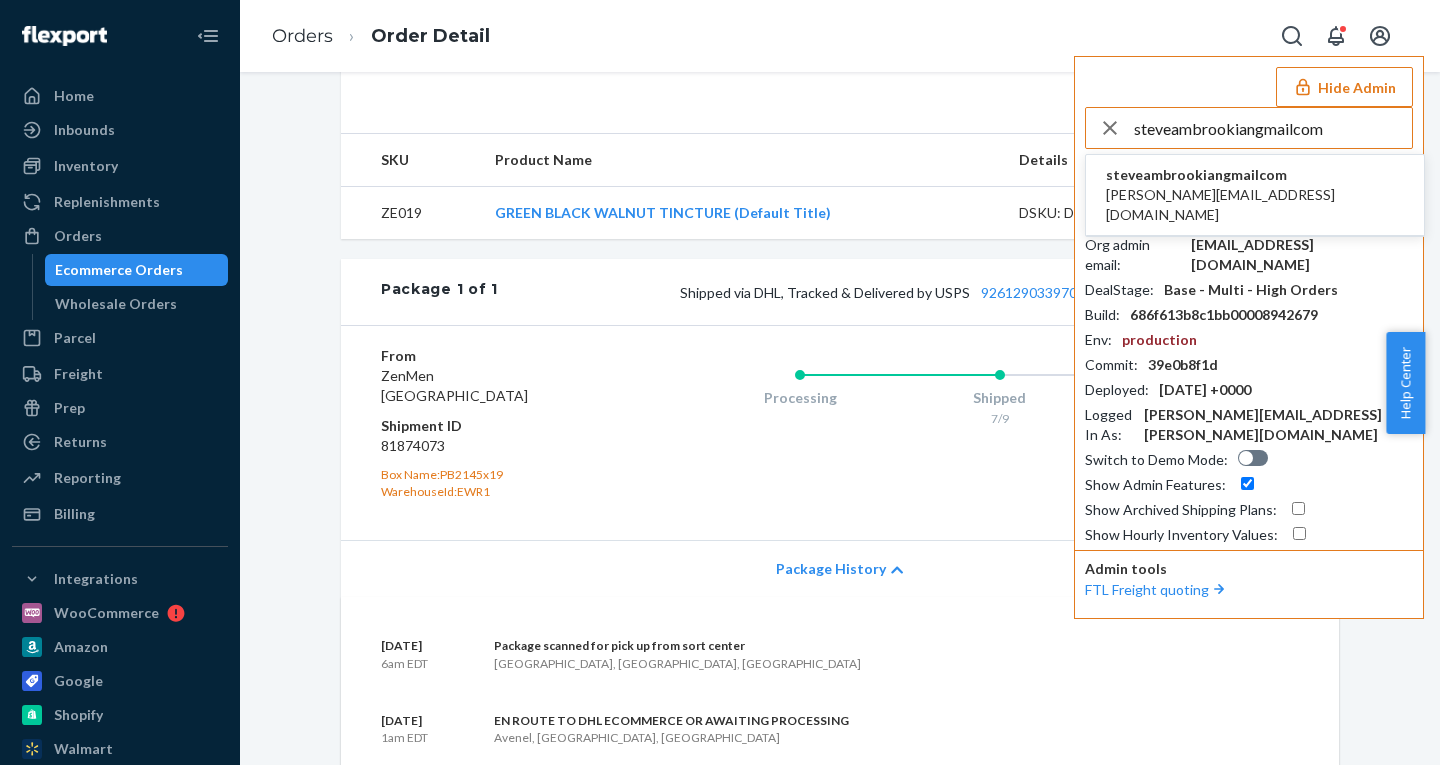 type on "steveambrookiangmailcom" 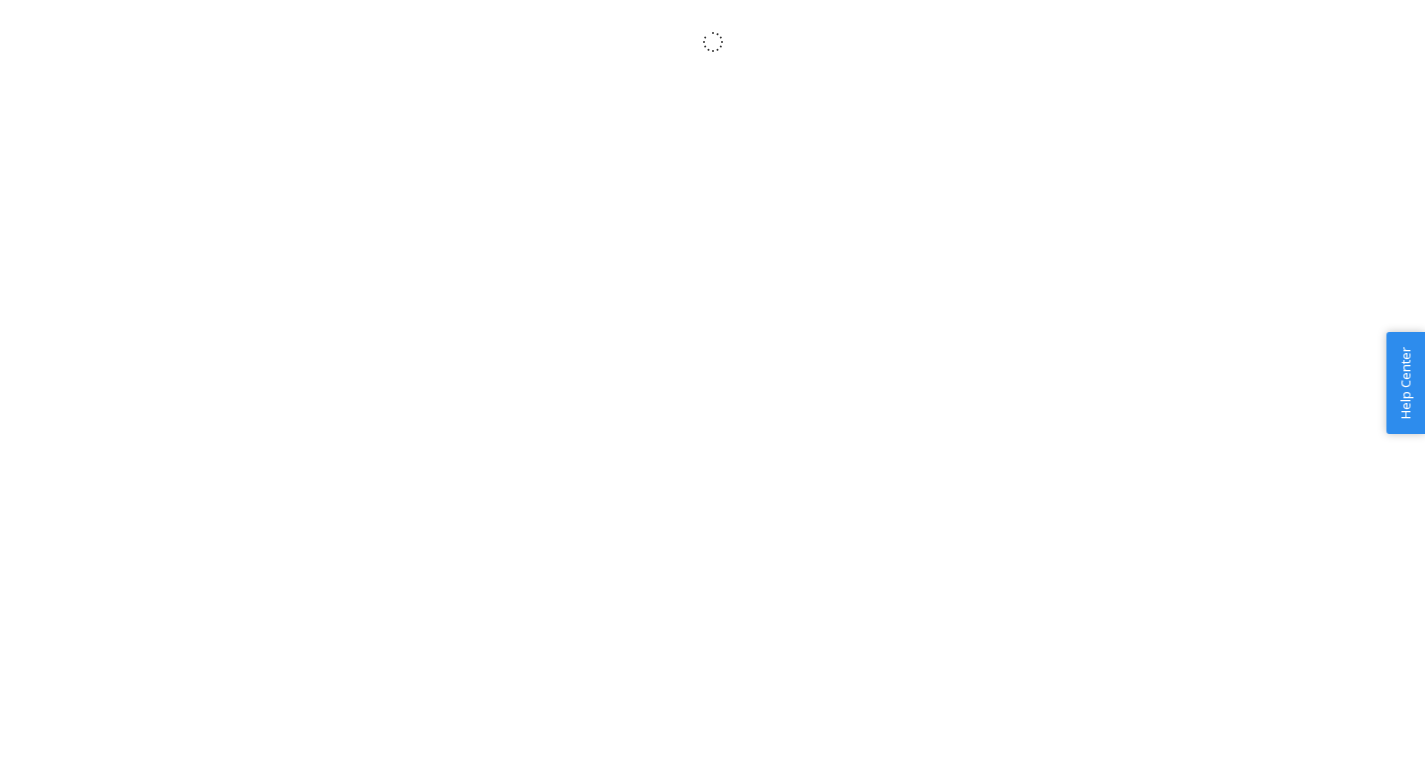 scroll, scrollTop: 0, scrollLeft: 0, axis: both 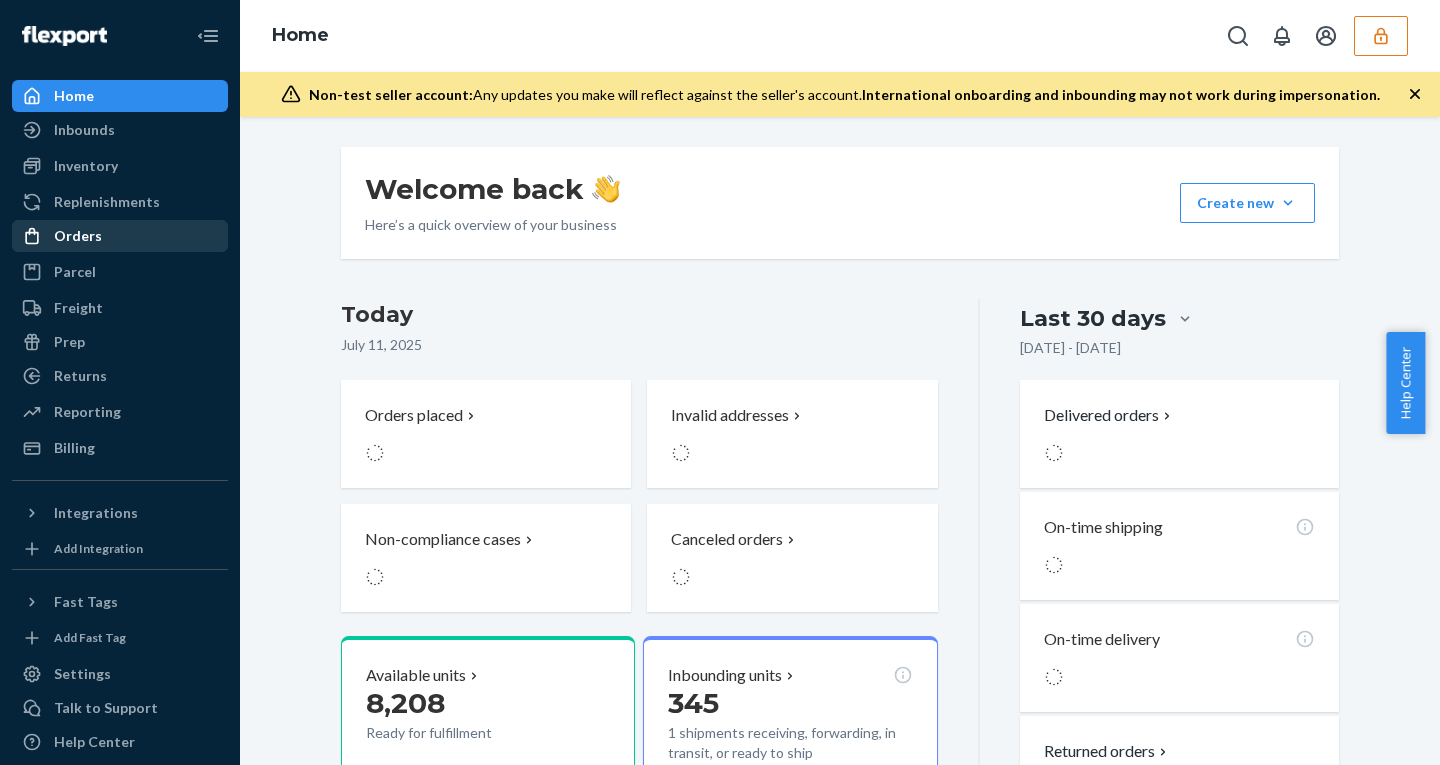 click on "Orders" at bounding box center (120, 236) 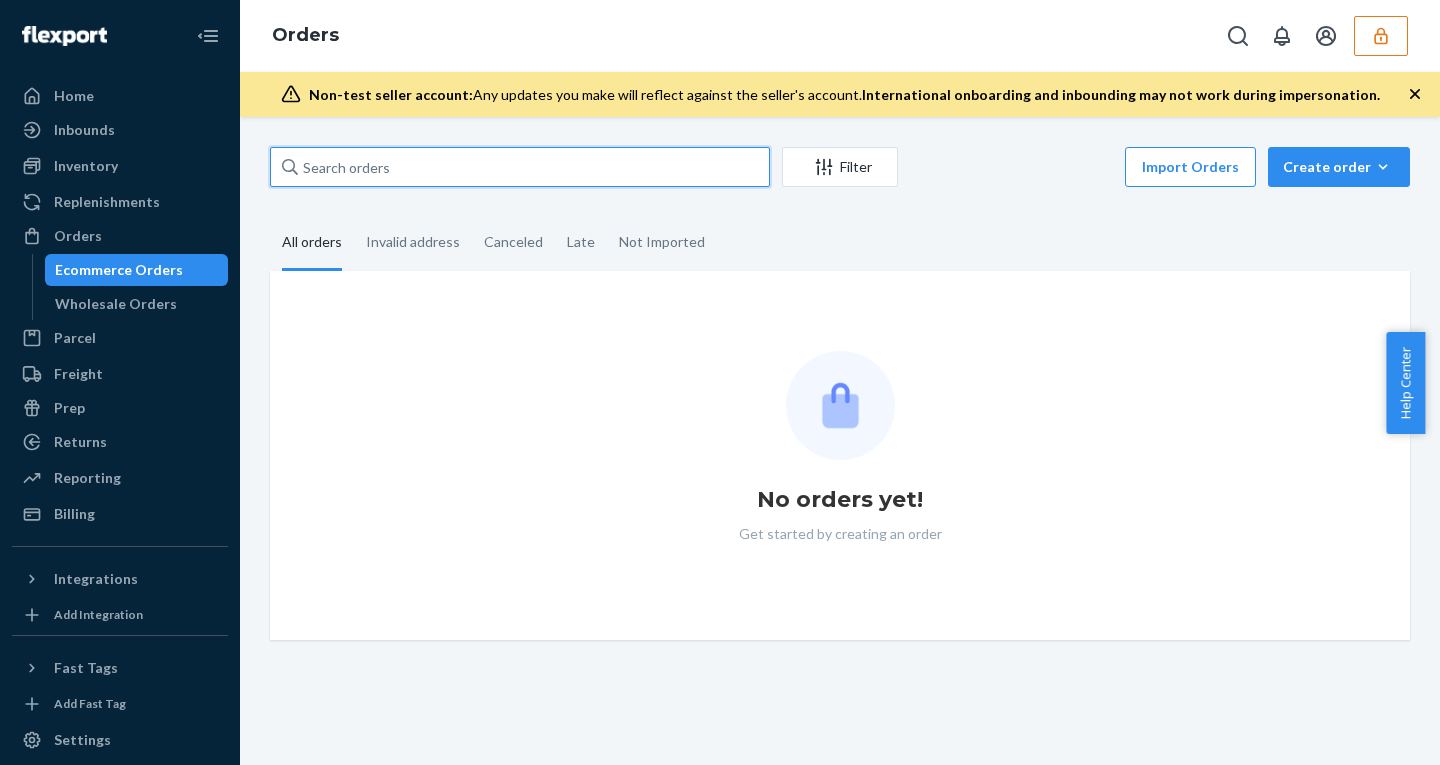 click at bounding box center (520, 167) 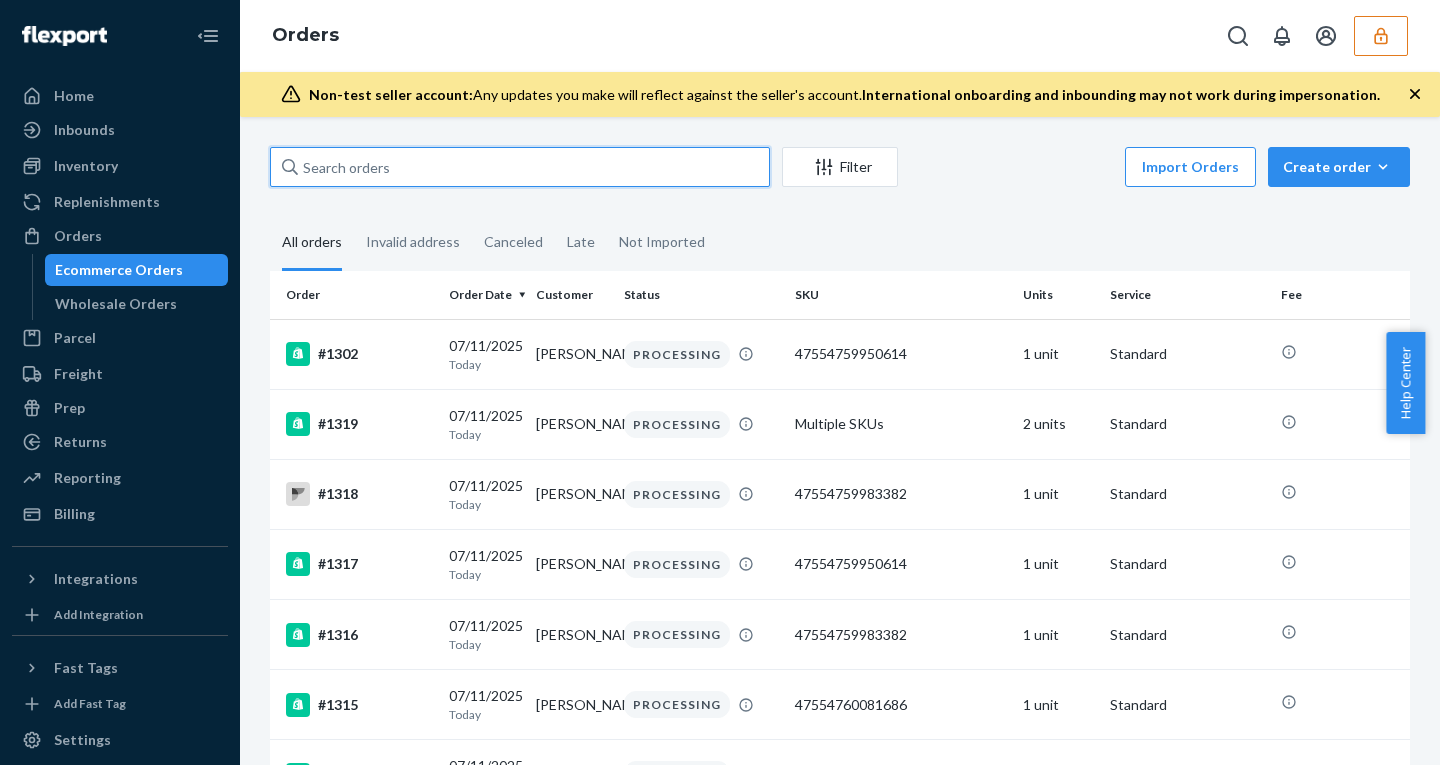 paste on "1013" 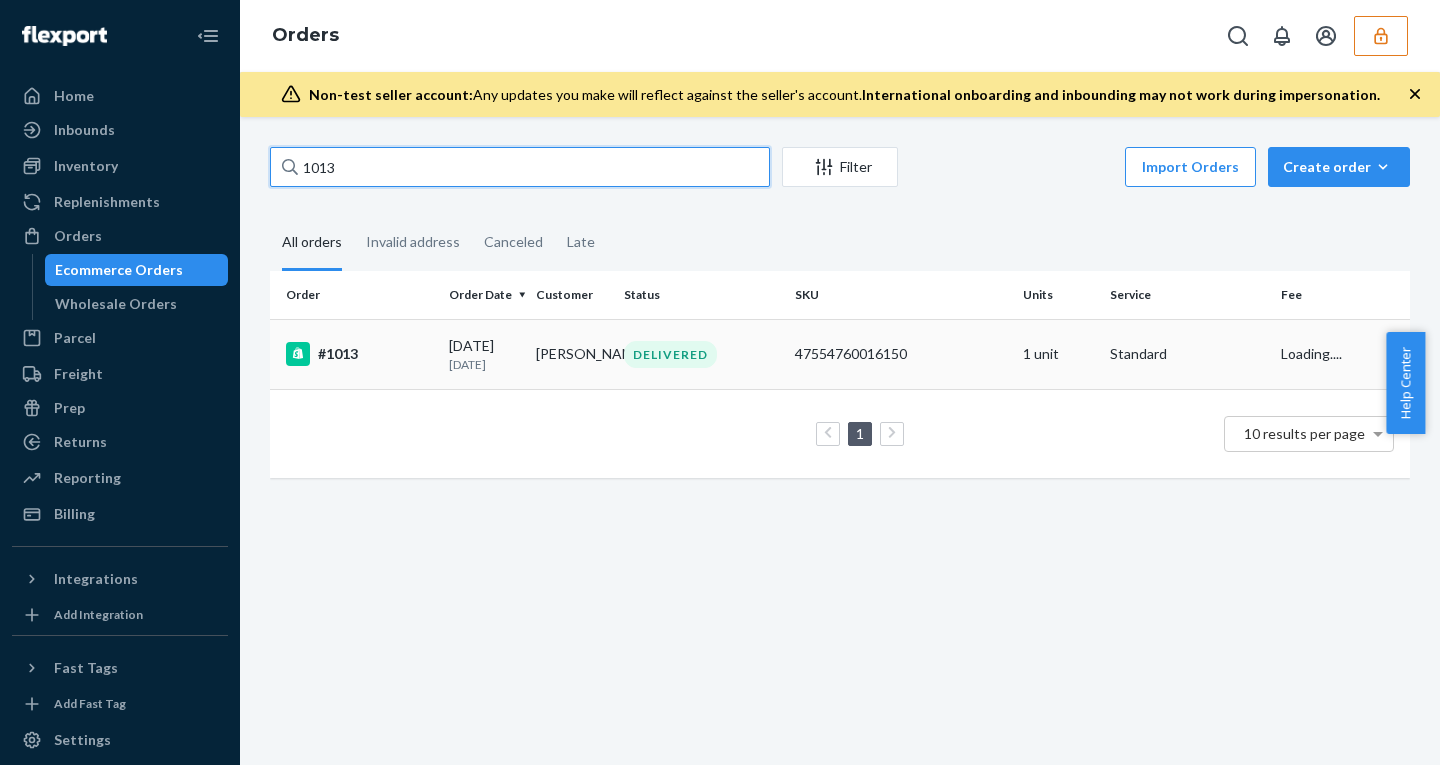 type on "1013" 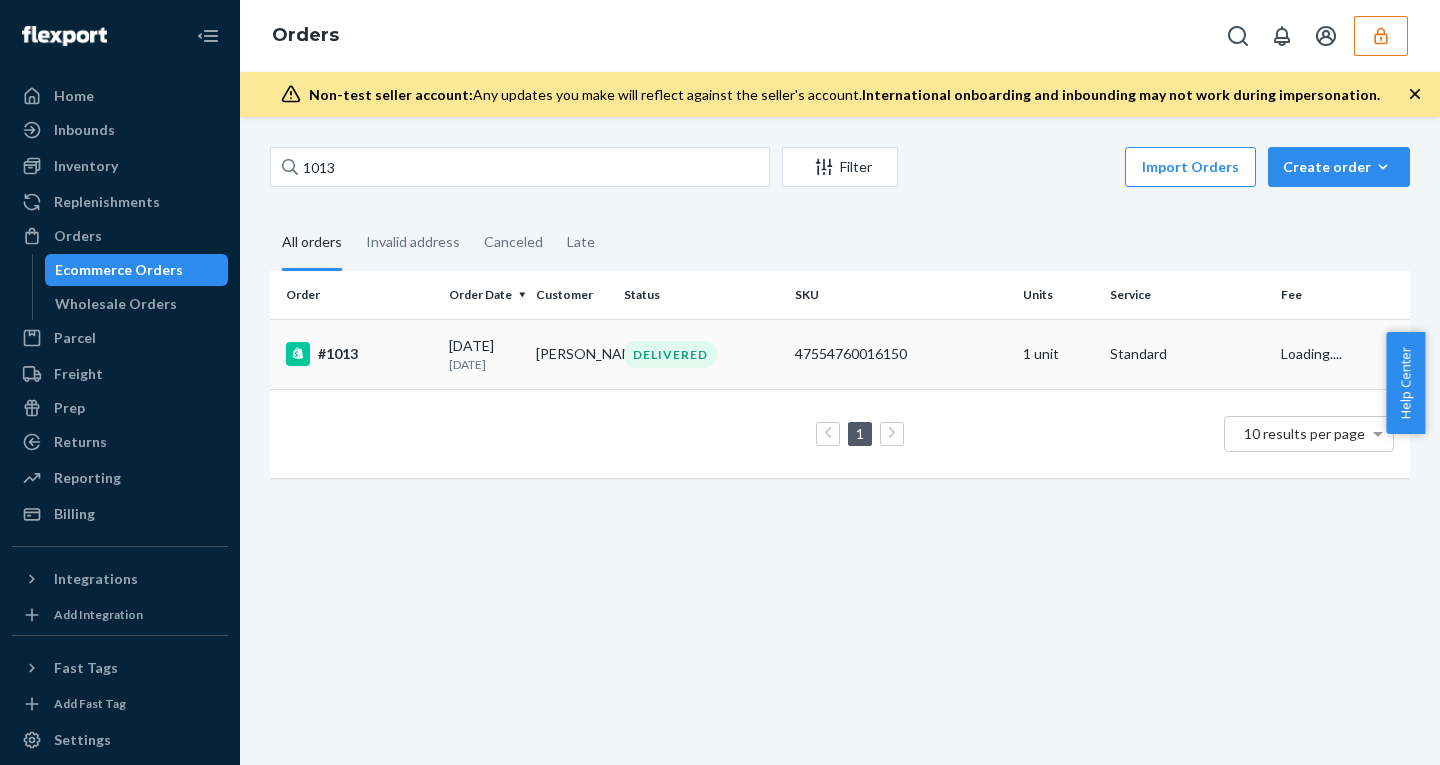 click on "05/20/2025 1 month ago" at bounding box center [484, 354] 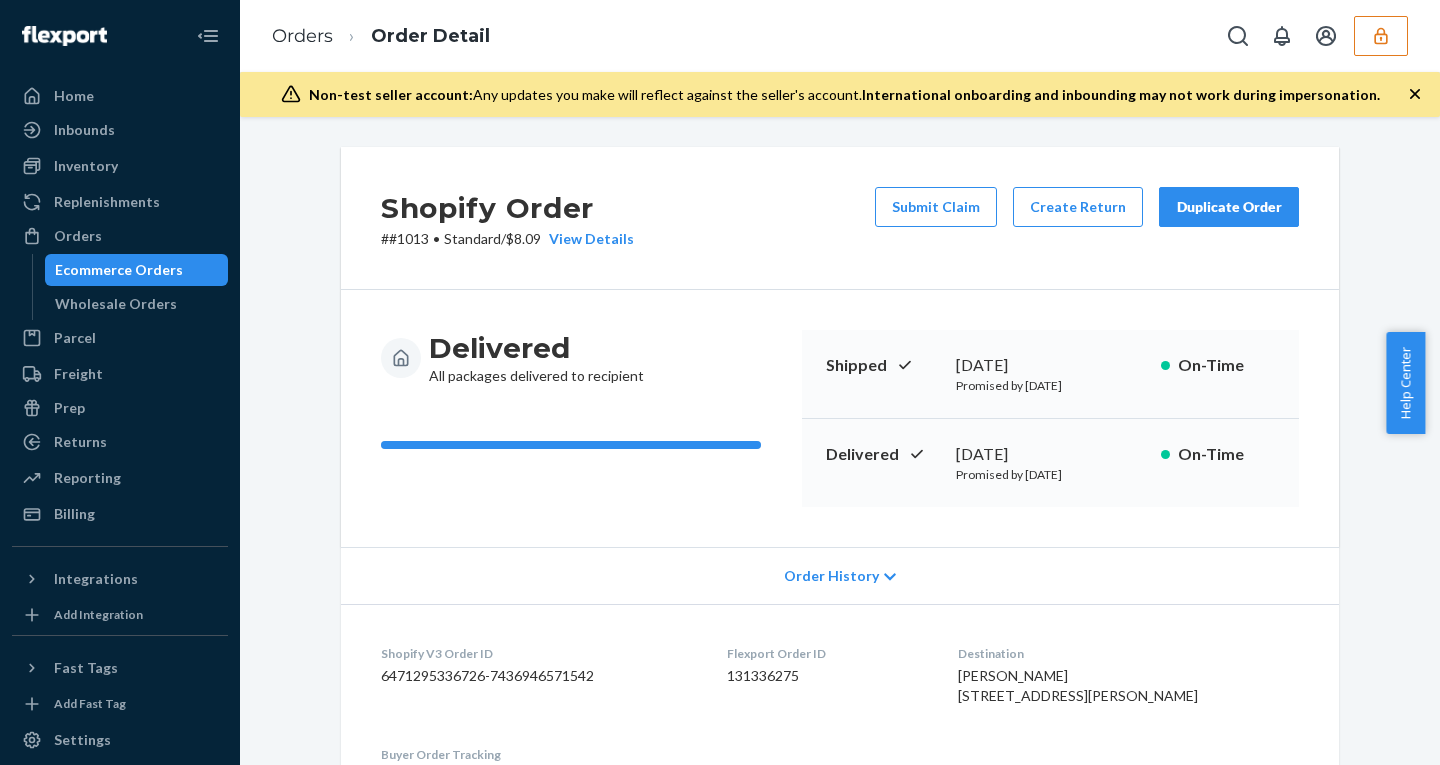 scroll, scrollTop: 714, scrollLeft: 0, axis: vertical 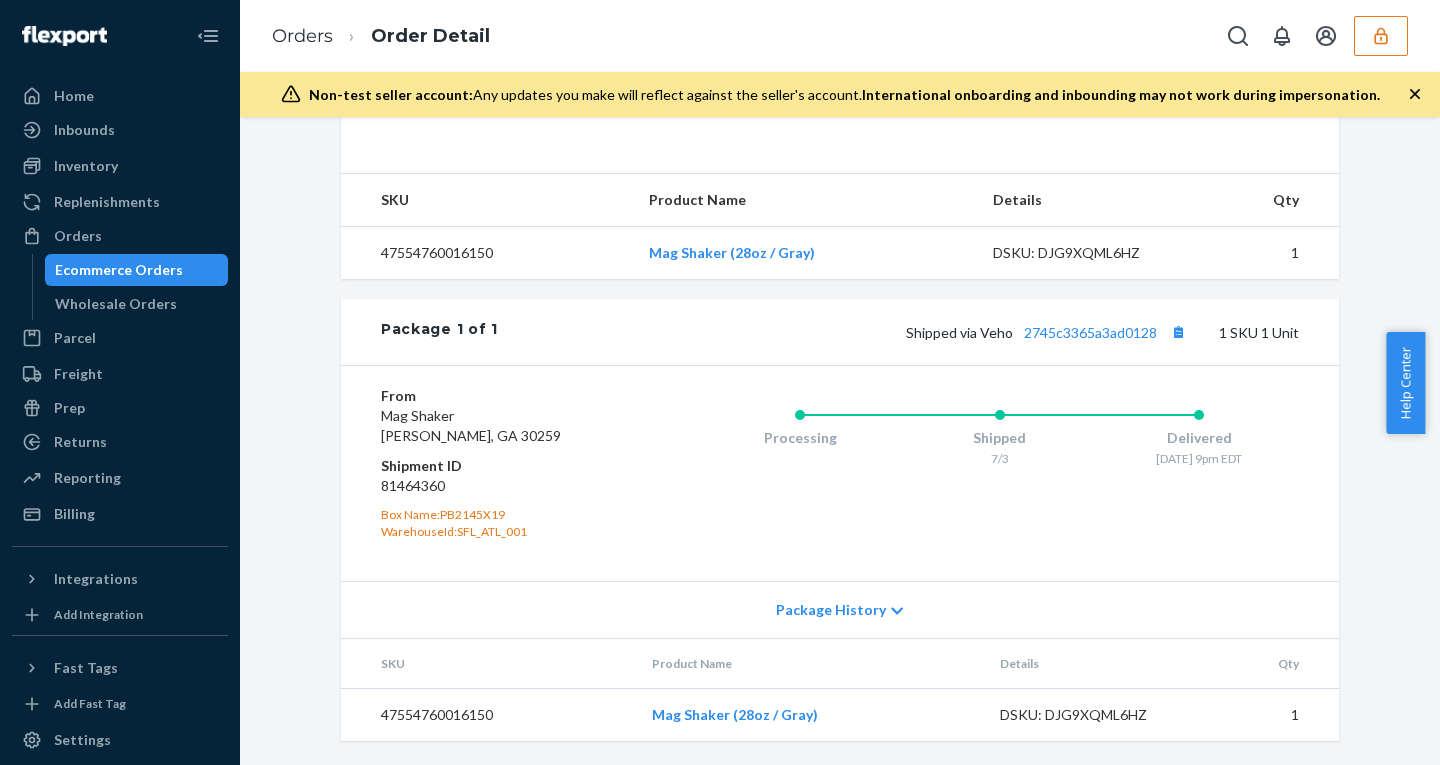 click on "Package History" at bounding box center [831, 610] 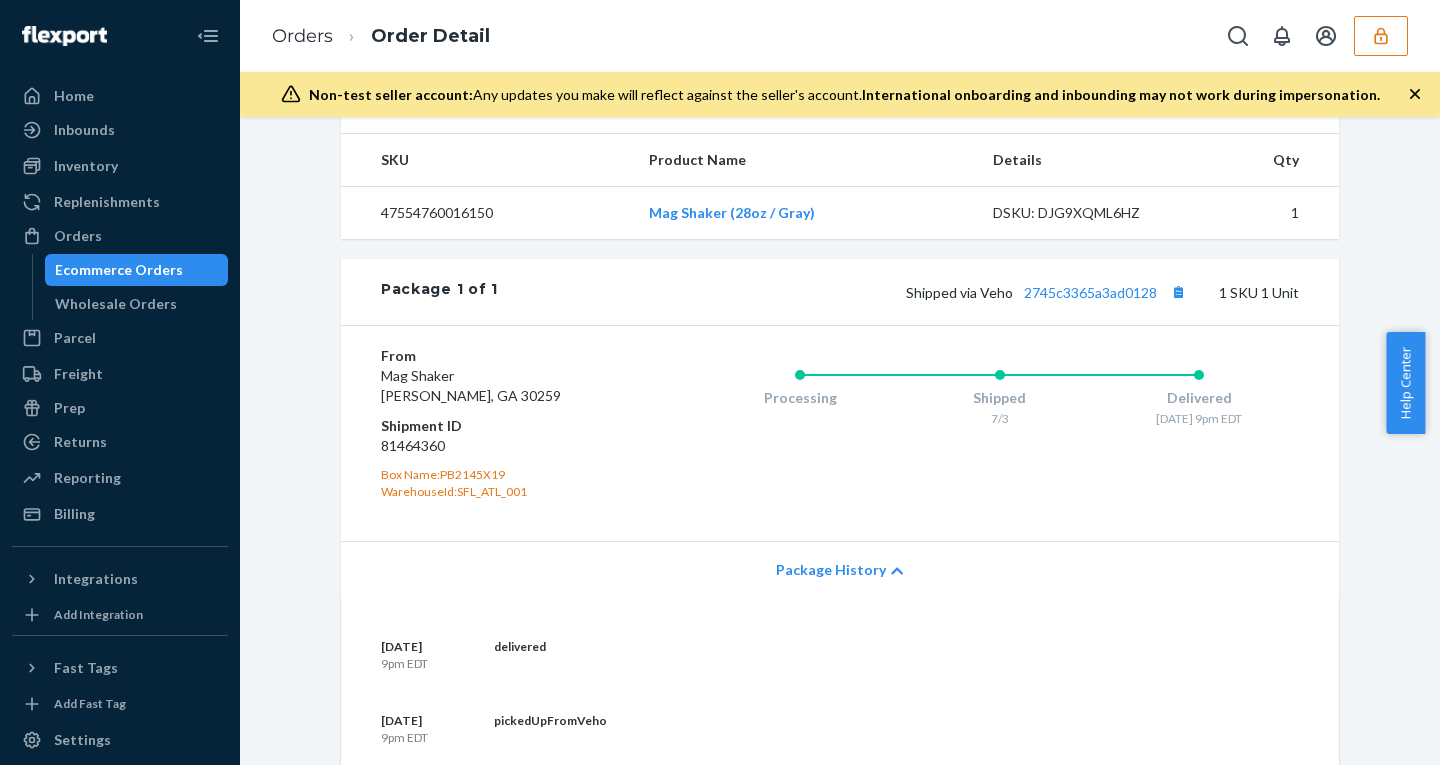 click on "Package History" at bounding box center (831, 570) 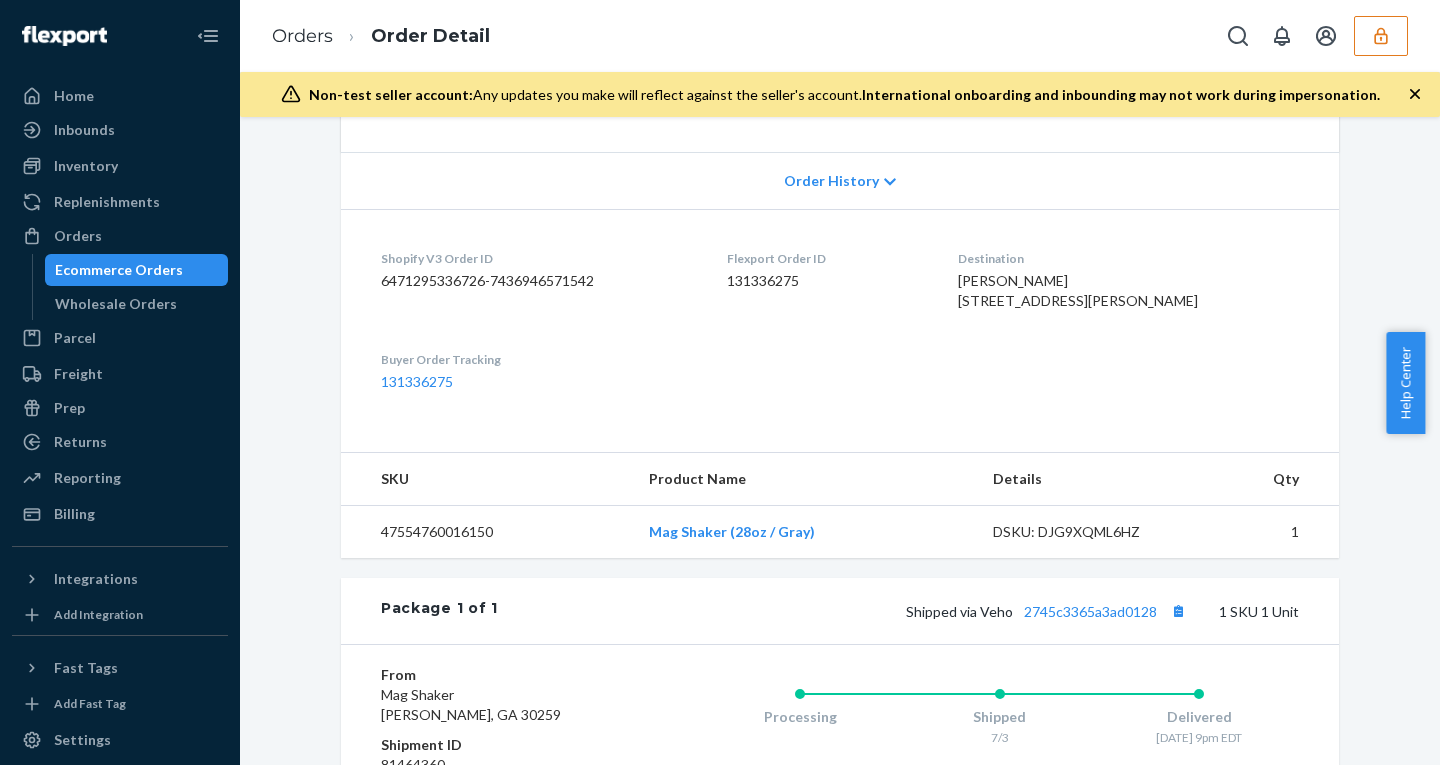 scroll, scrollTop: 381, scrollLeft: 0, axis: vertical 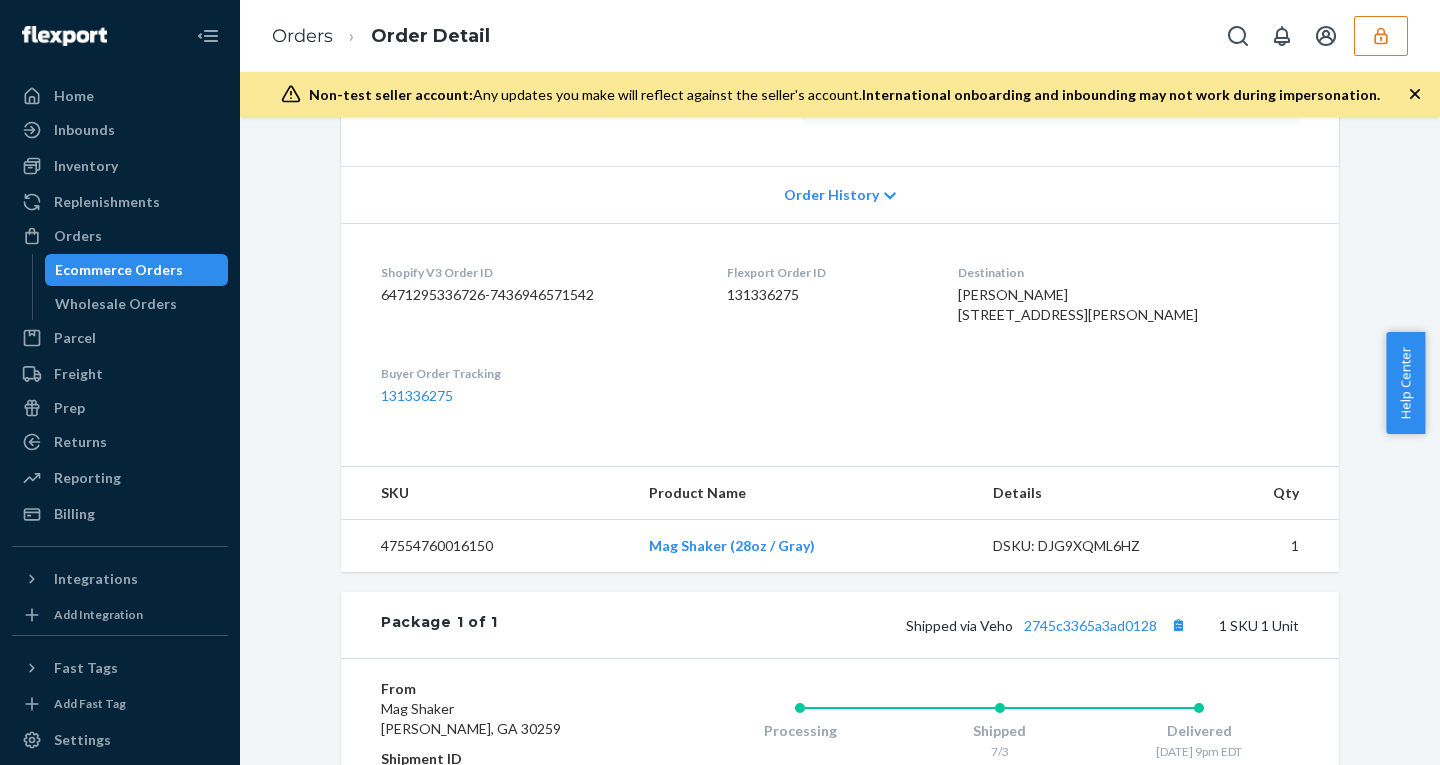 click on "Order History" at bounding box center [831, 195] 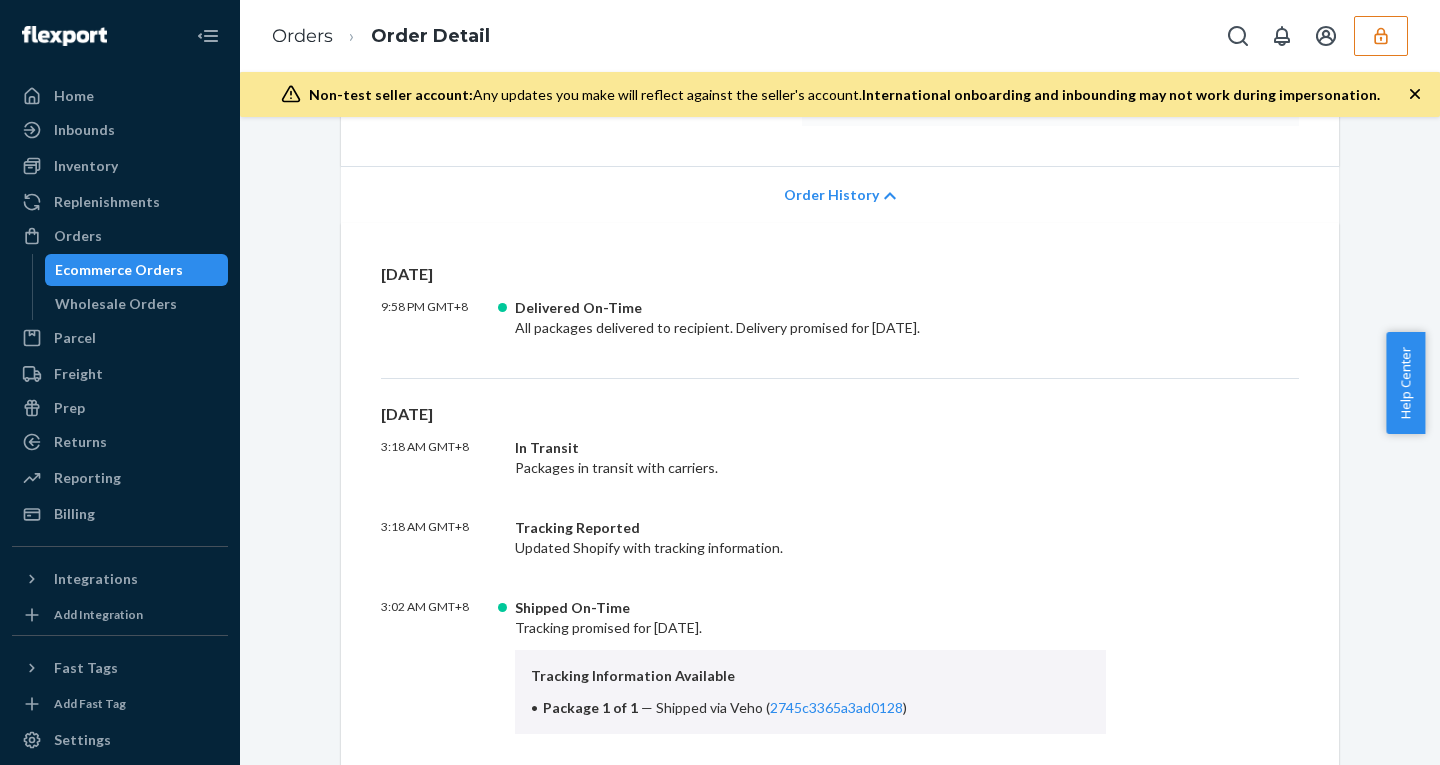click on "Order History" at bounding box center [840, 194] 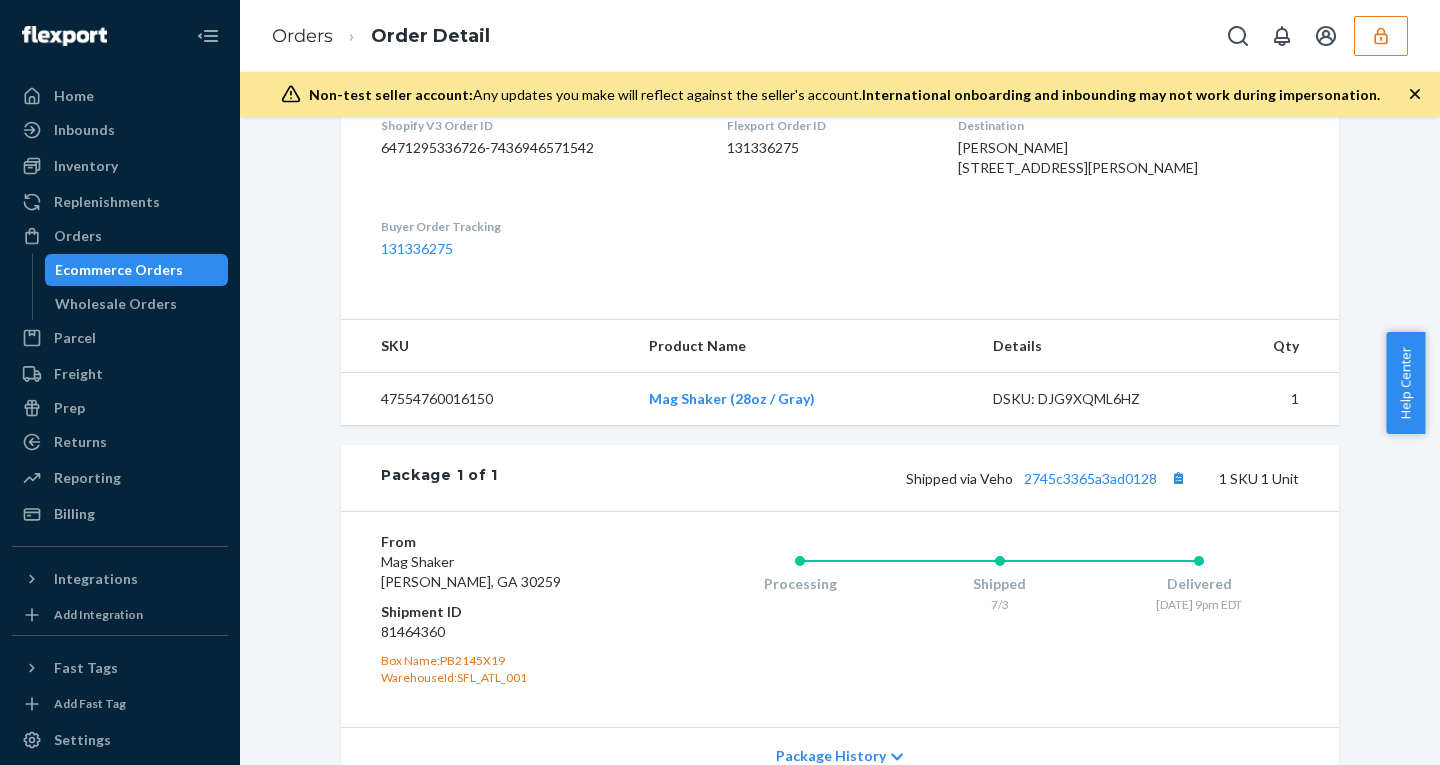 scroll, scrollTop: 714, scrollLeft: 0, axis: vertical 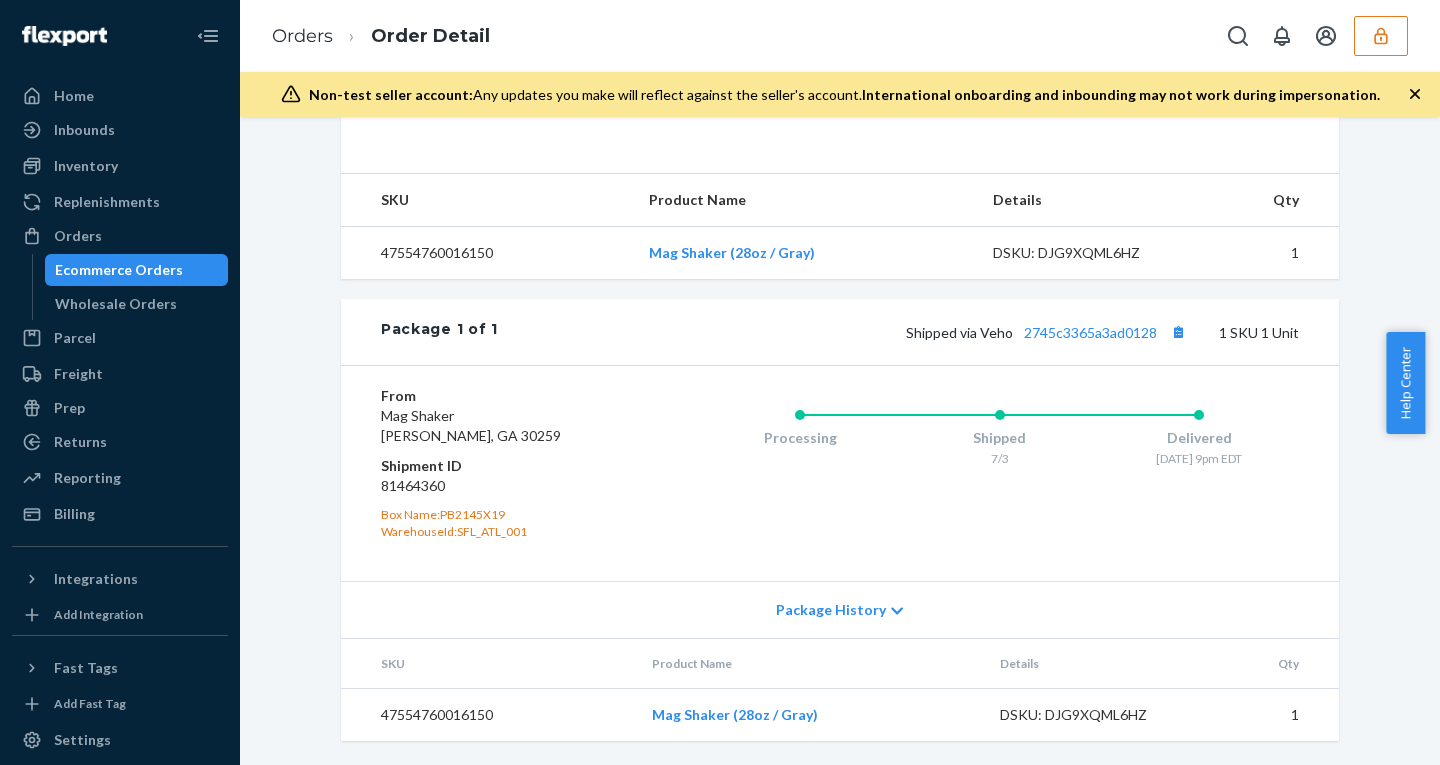 click 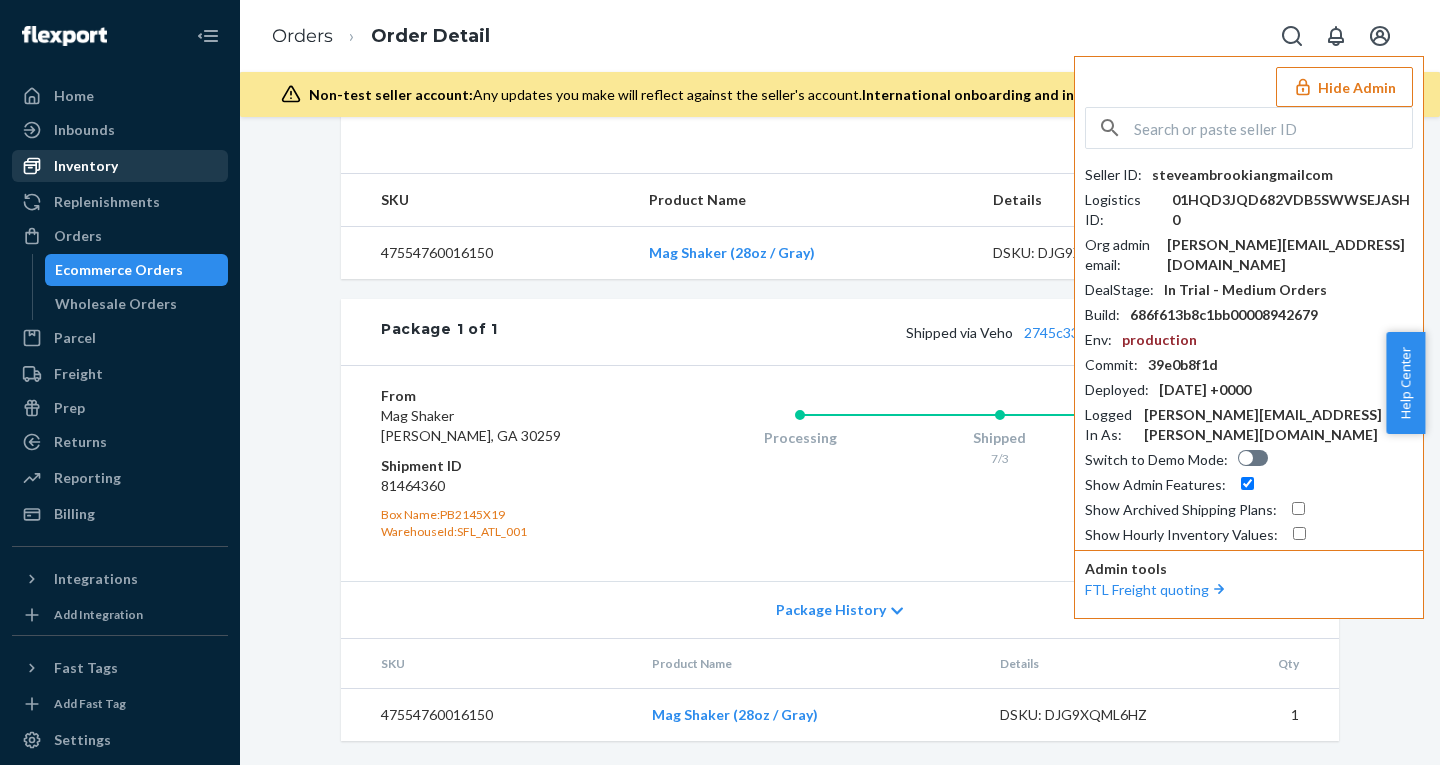 click on "Inventory" at bounding box center [86, 166] 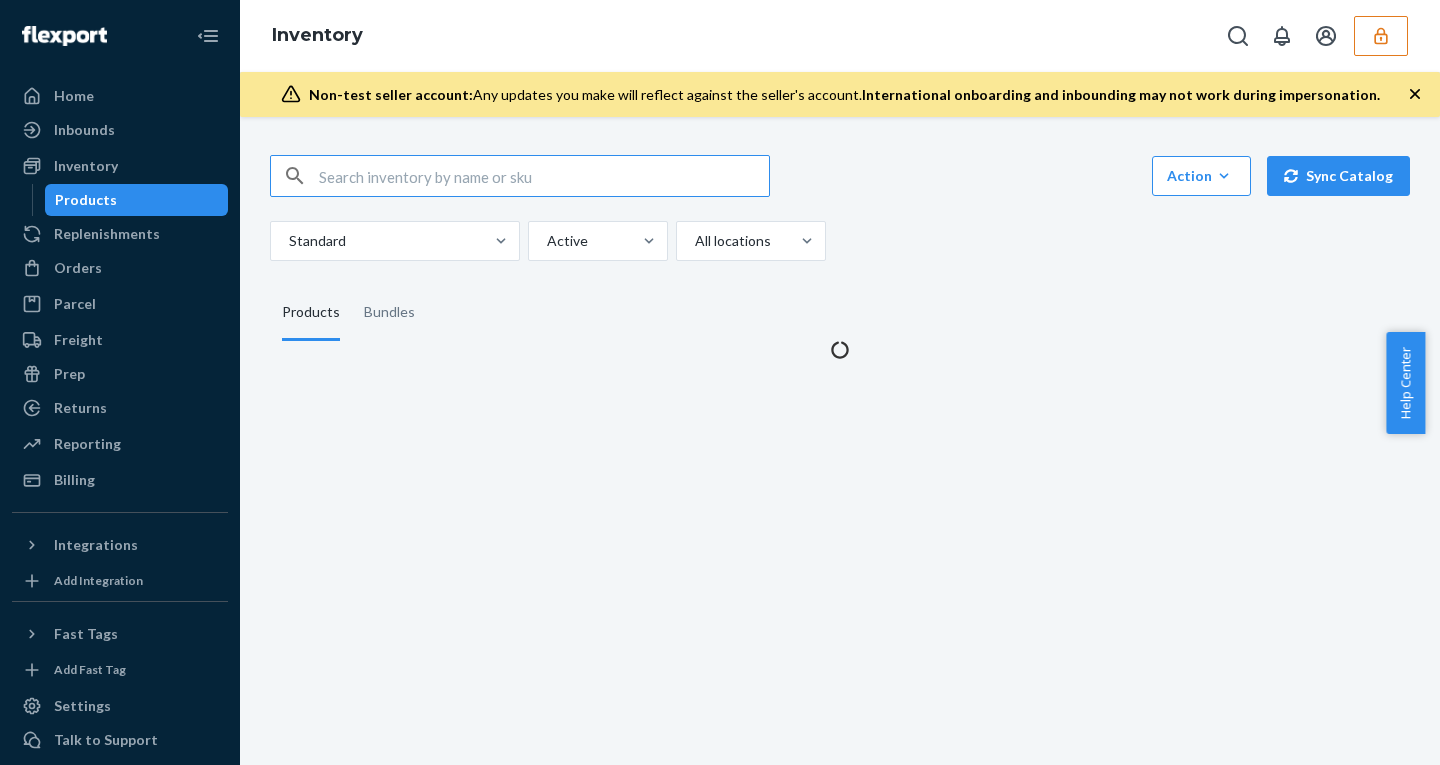 scroll, scrollTop: 0, scrollLeft: 0, axis: both 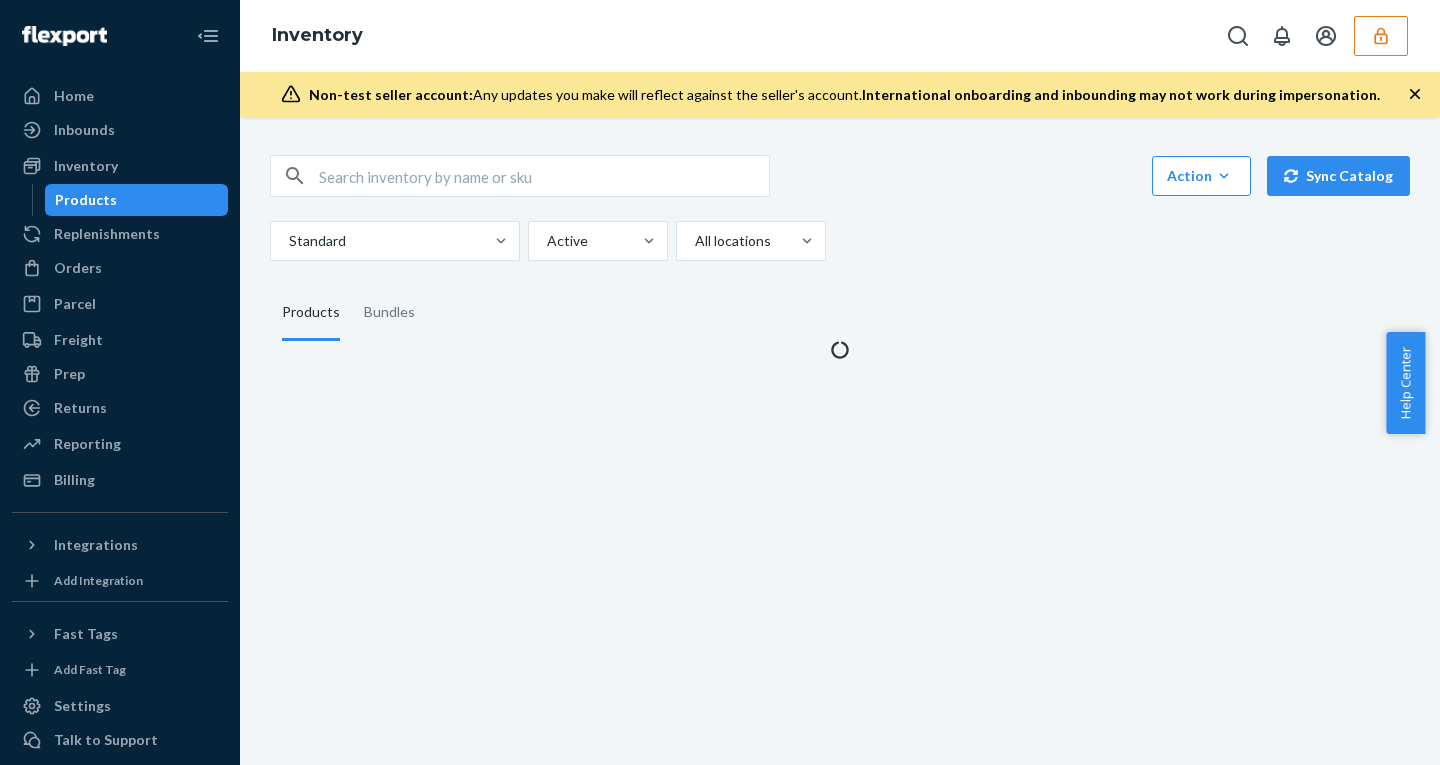 click at bounding box center [1381, 36] 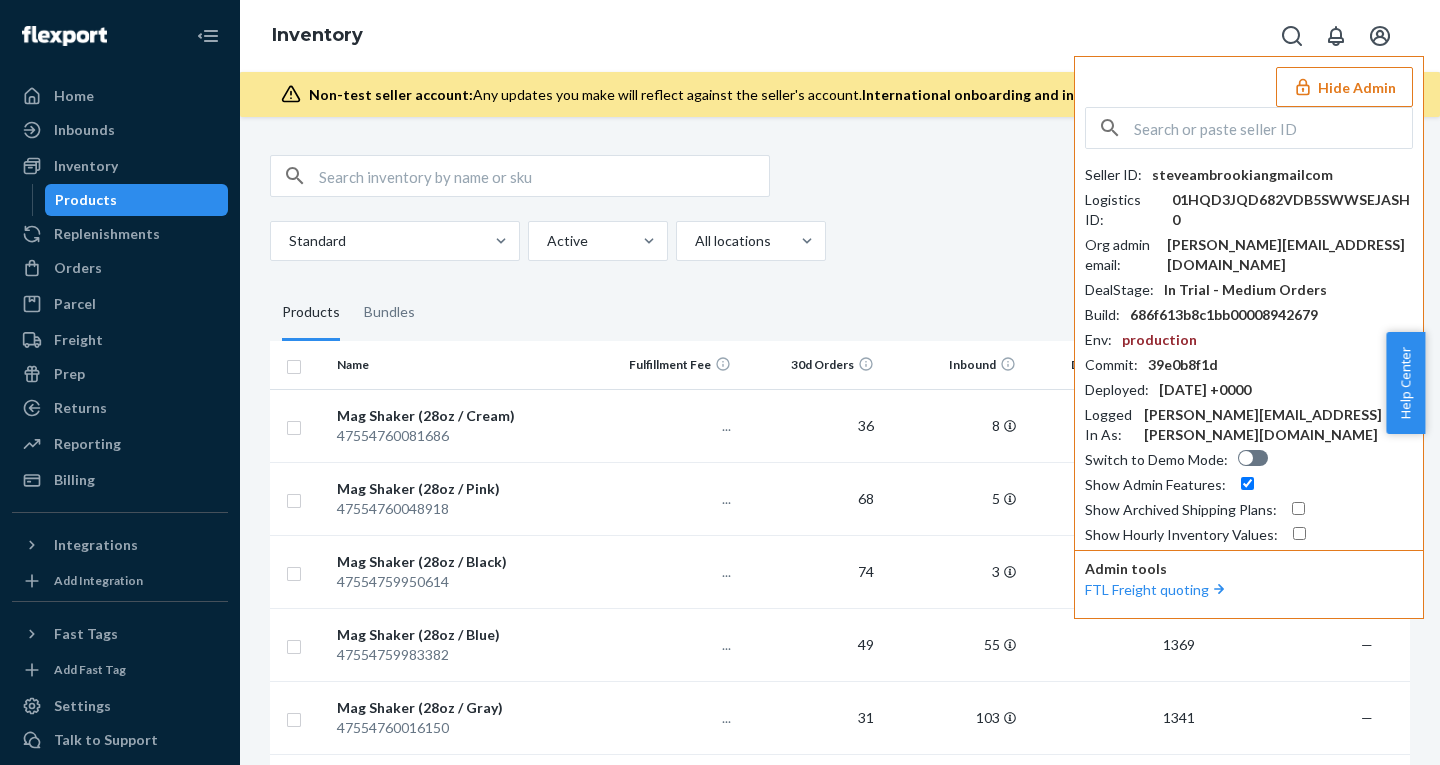 click on "Hide Admin" at bounding box center [1344, 87] 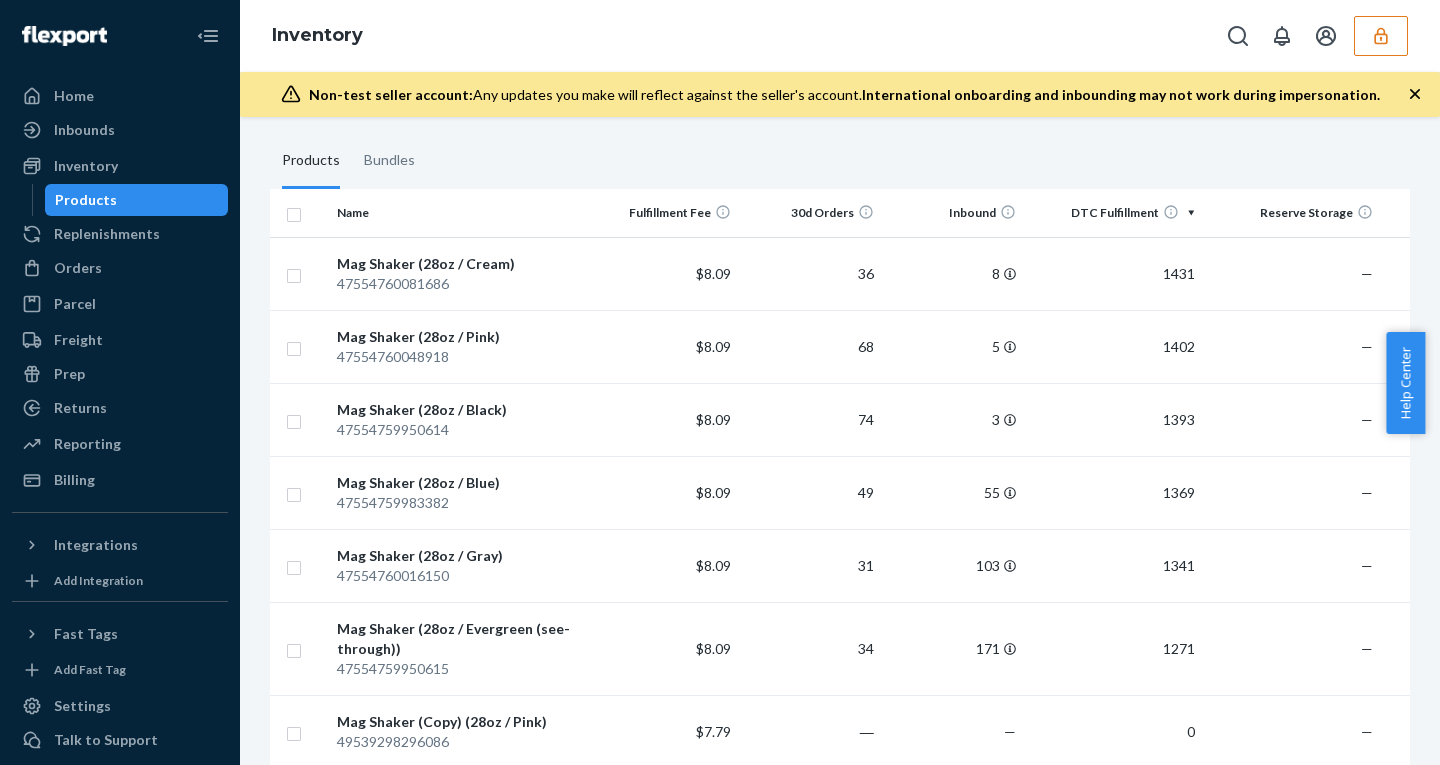 scroll, scrollTop: 0, scrollLeft: 0, axis: both 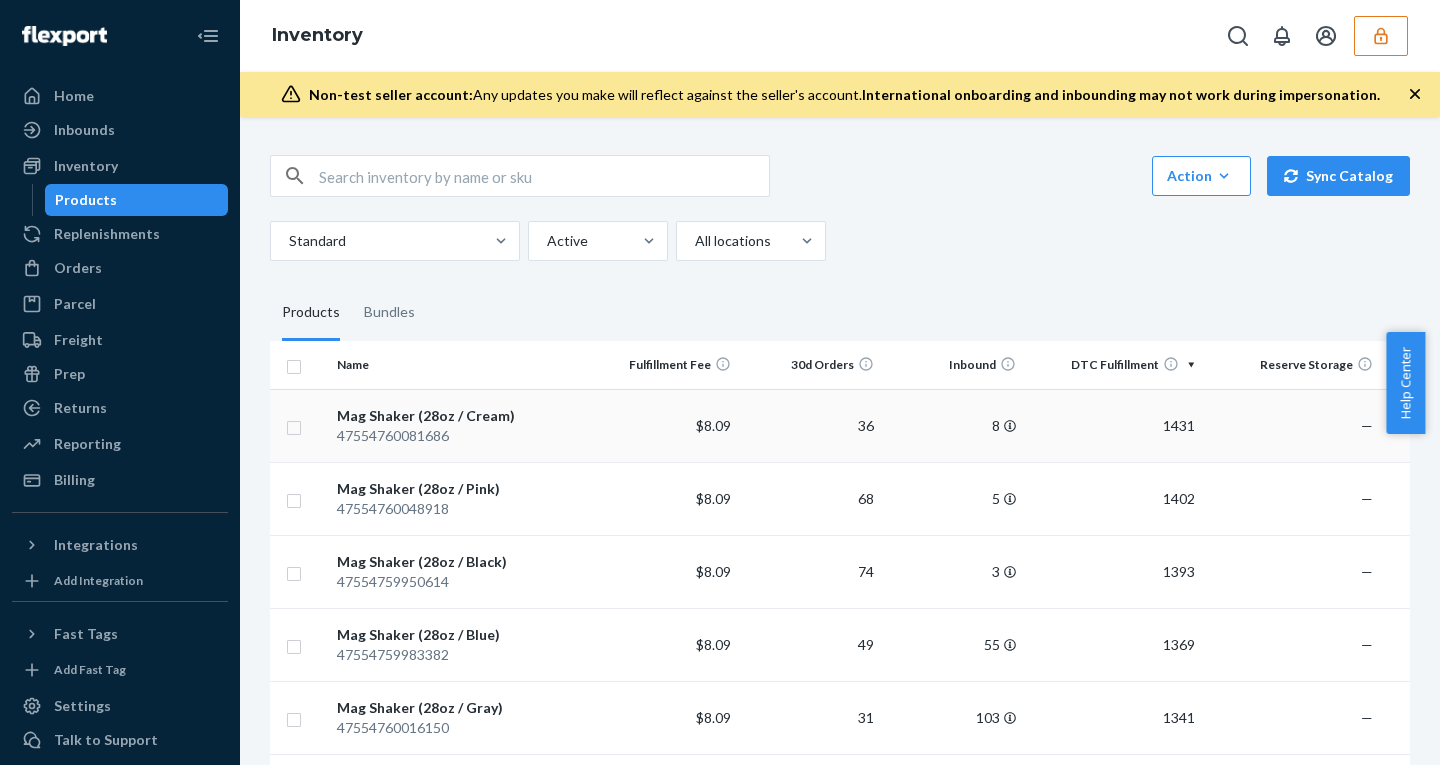 click on "$8.09" at bounding box center [668, 425] 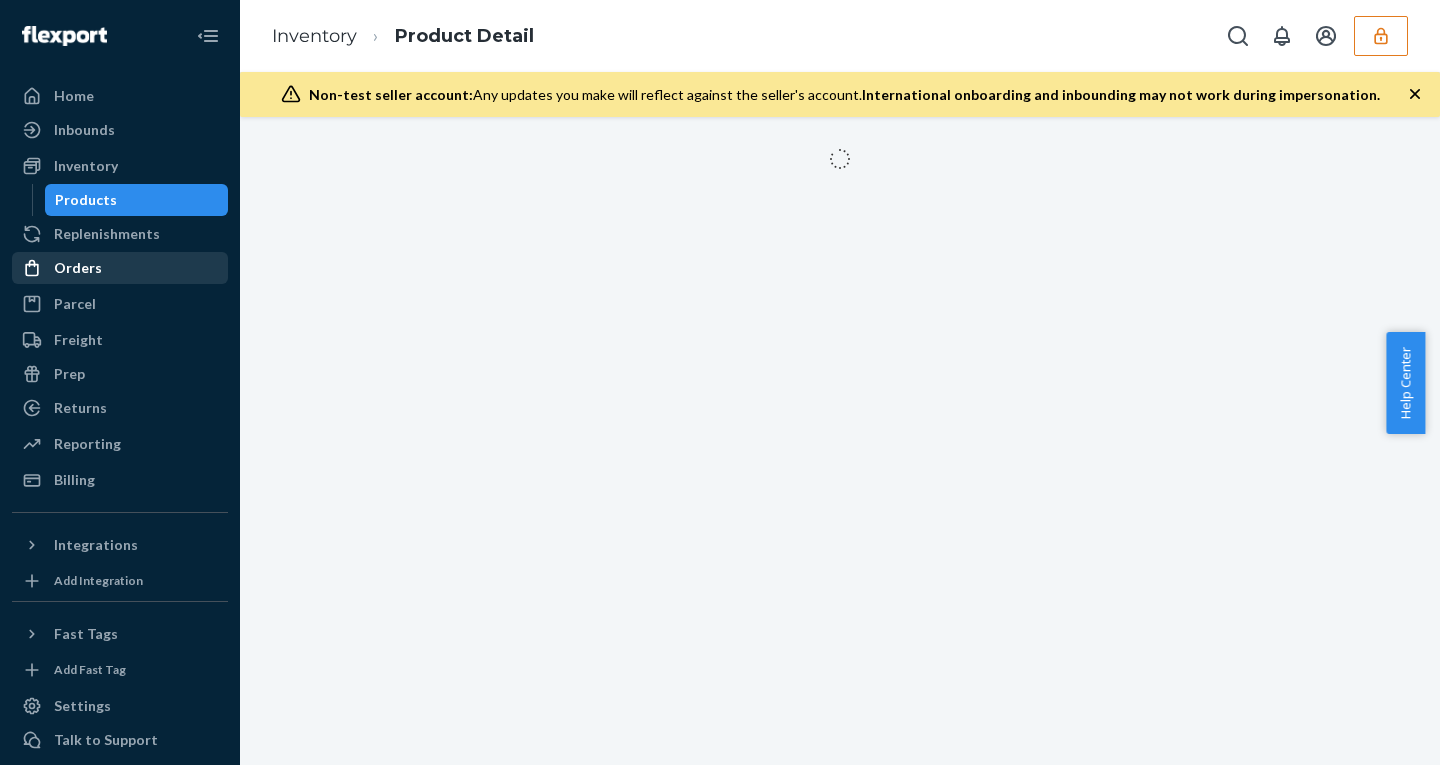 click on "Orders" at bounding box center [120, 268] 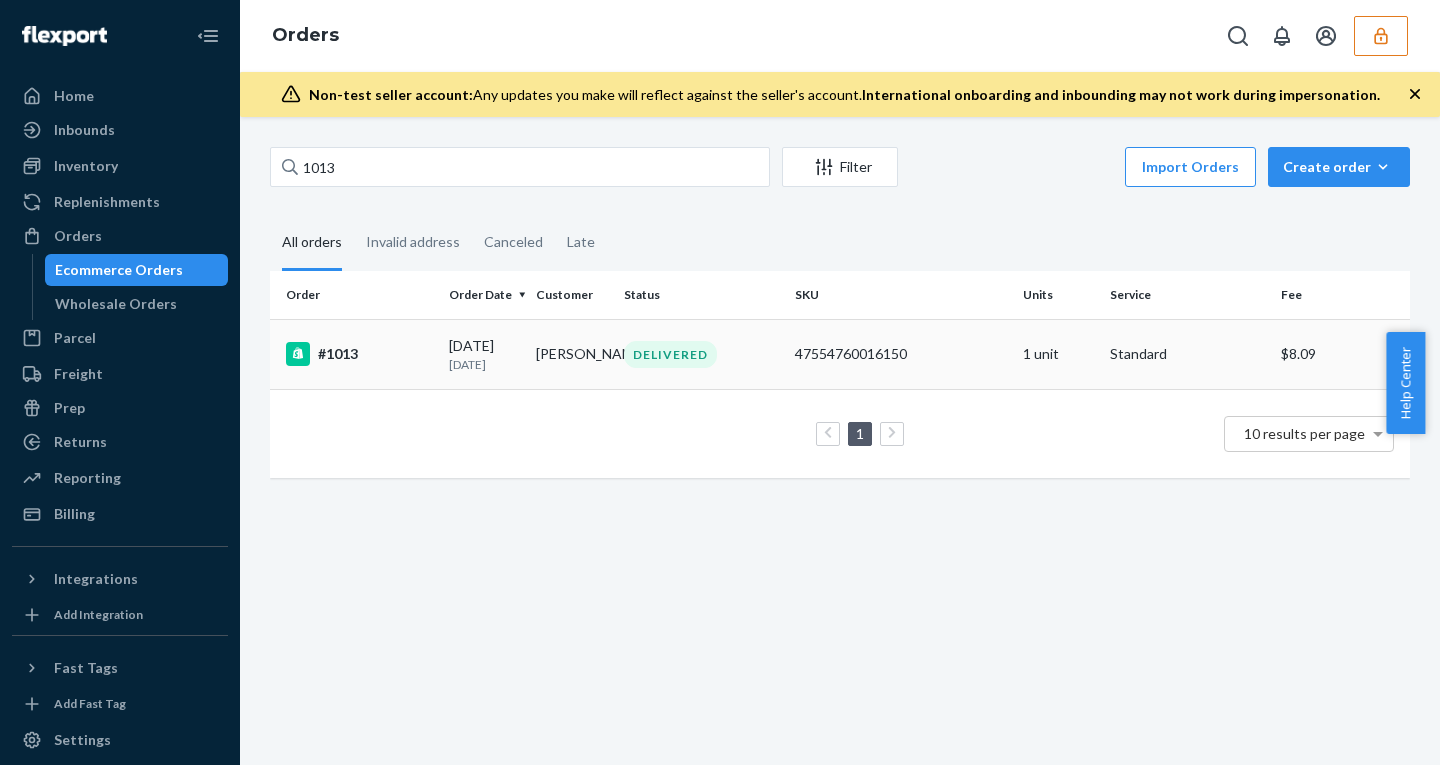 click on "#1013" at bounding box center (355, 354) 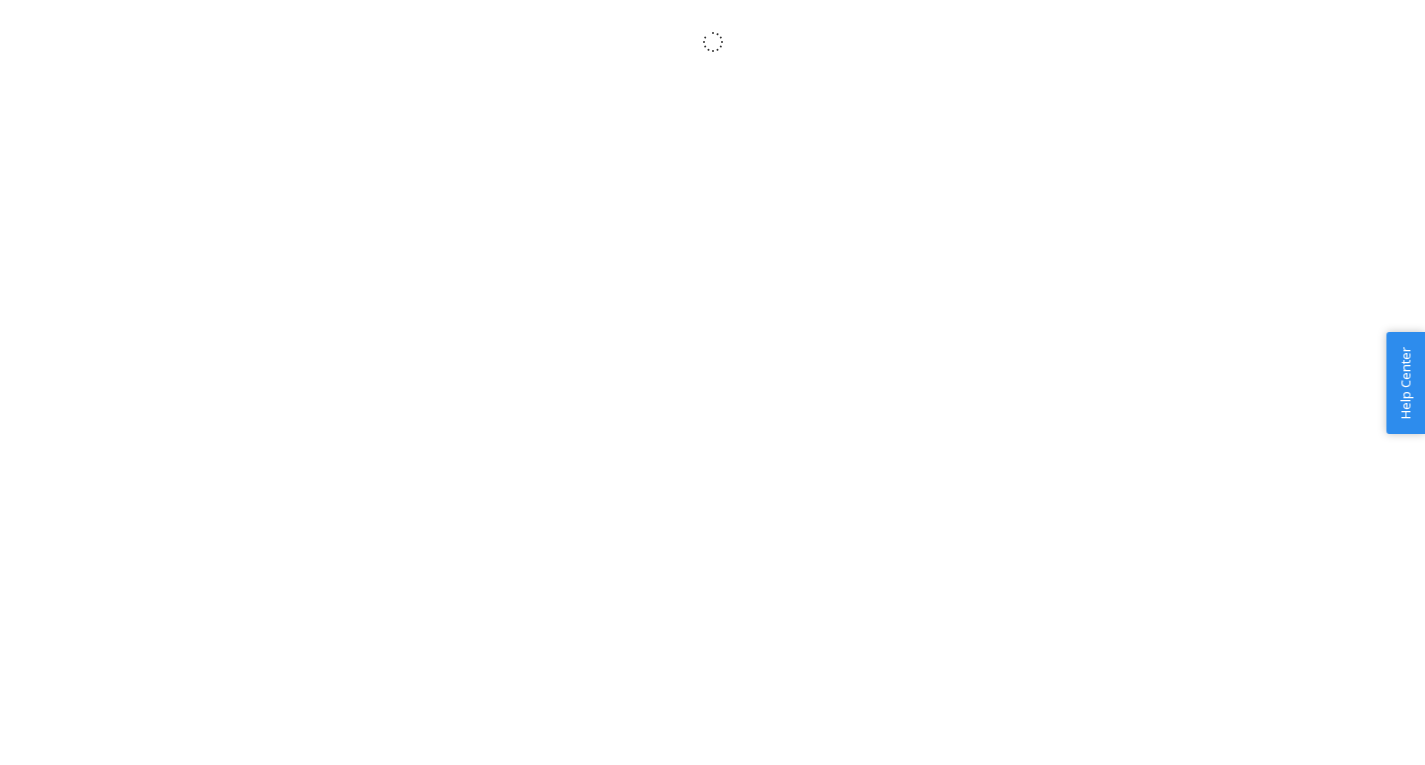 scroll, scrollTop: 0, scrollLeft: 0, axis: both 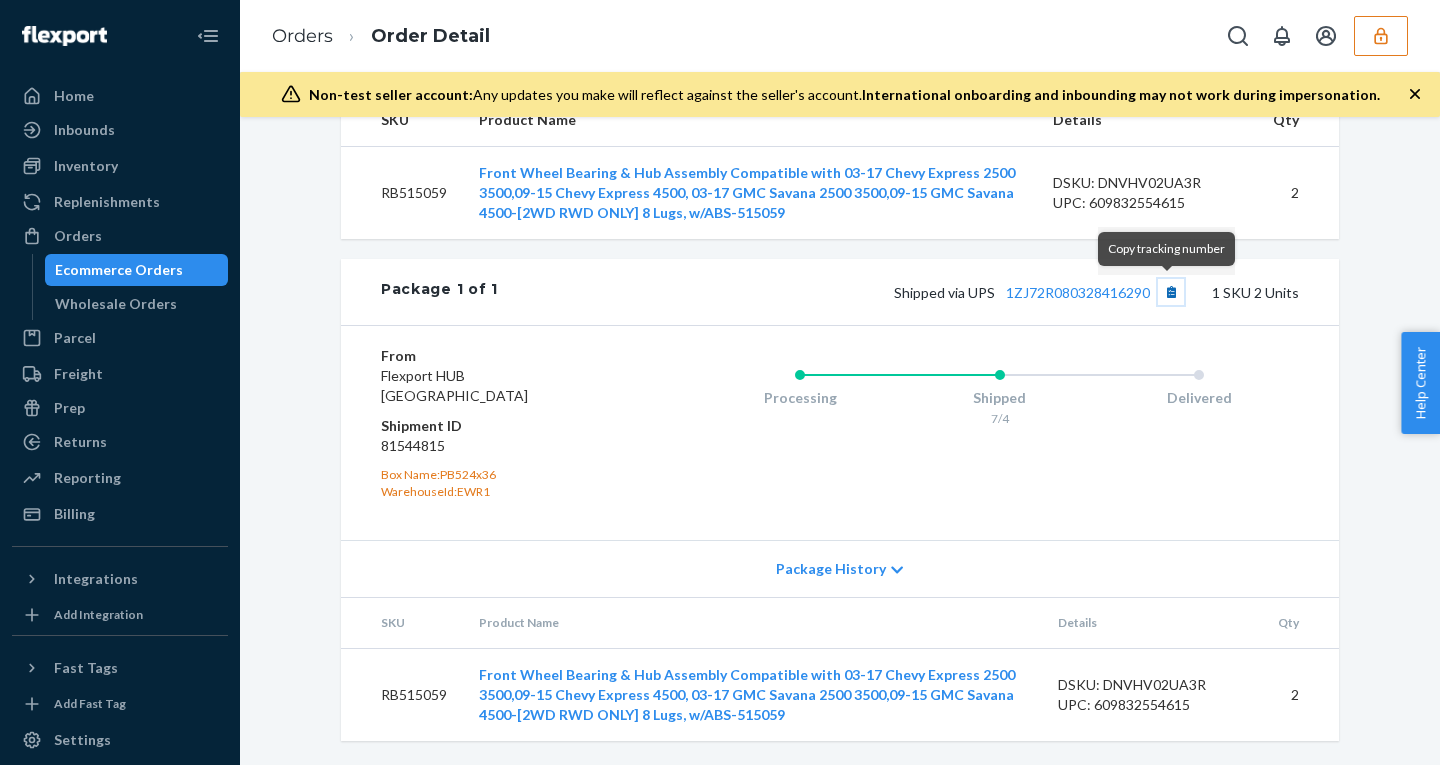 click at bounding box center [1171, 292] 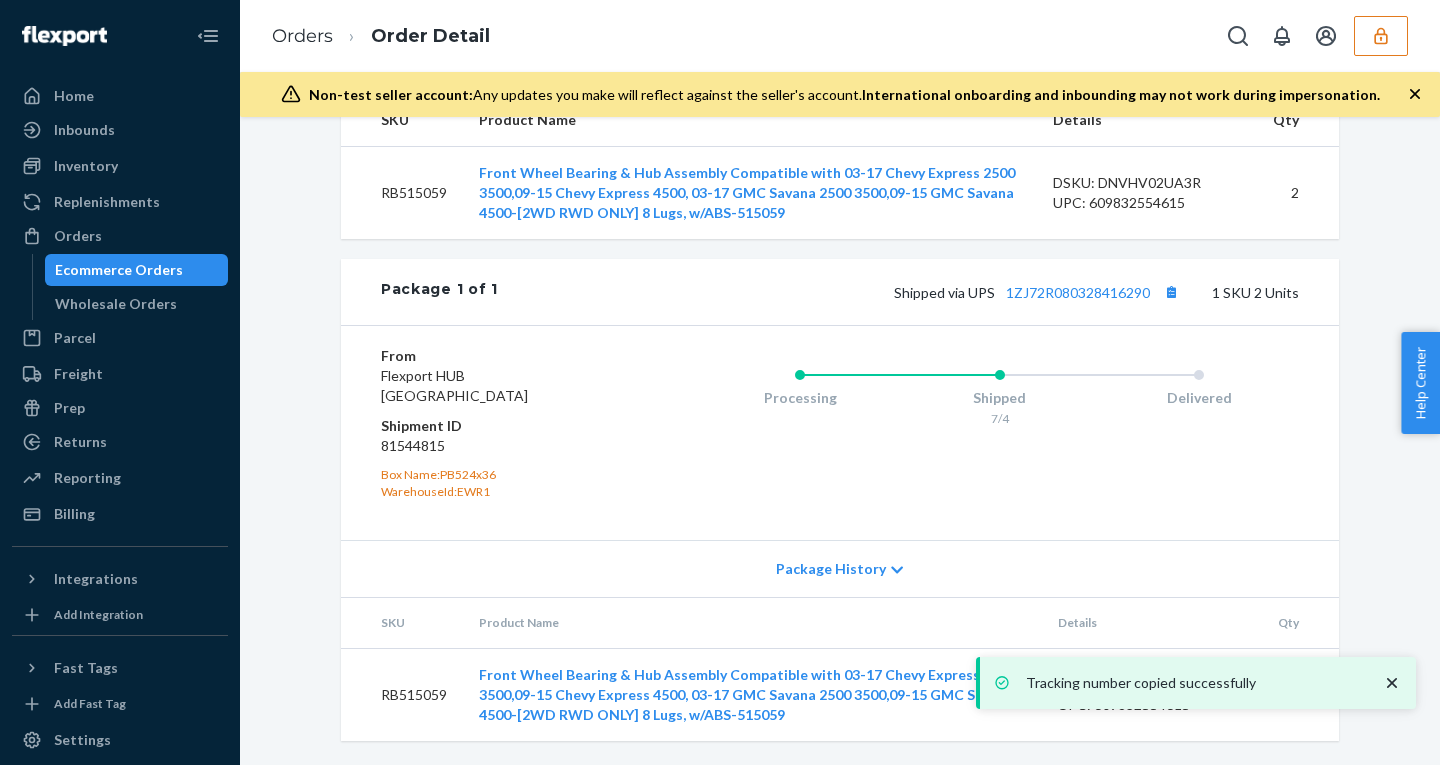 click on "81544815" at bounding box center [500, 446] 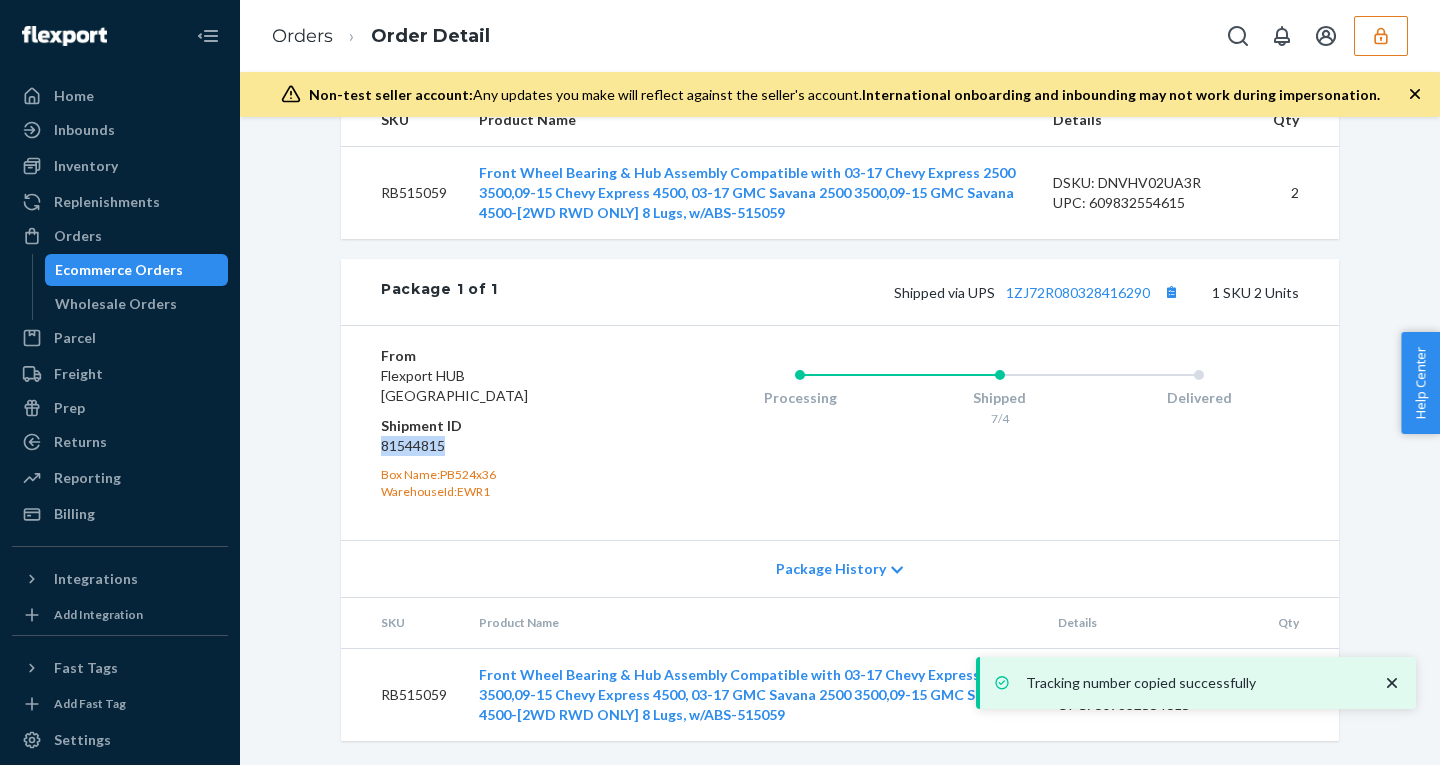 click on "81544815" at bounding box center (500, 446) 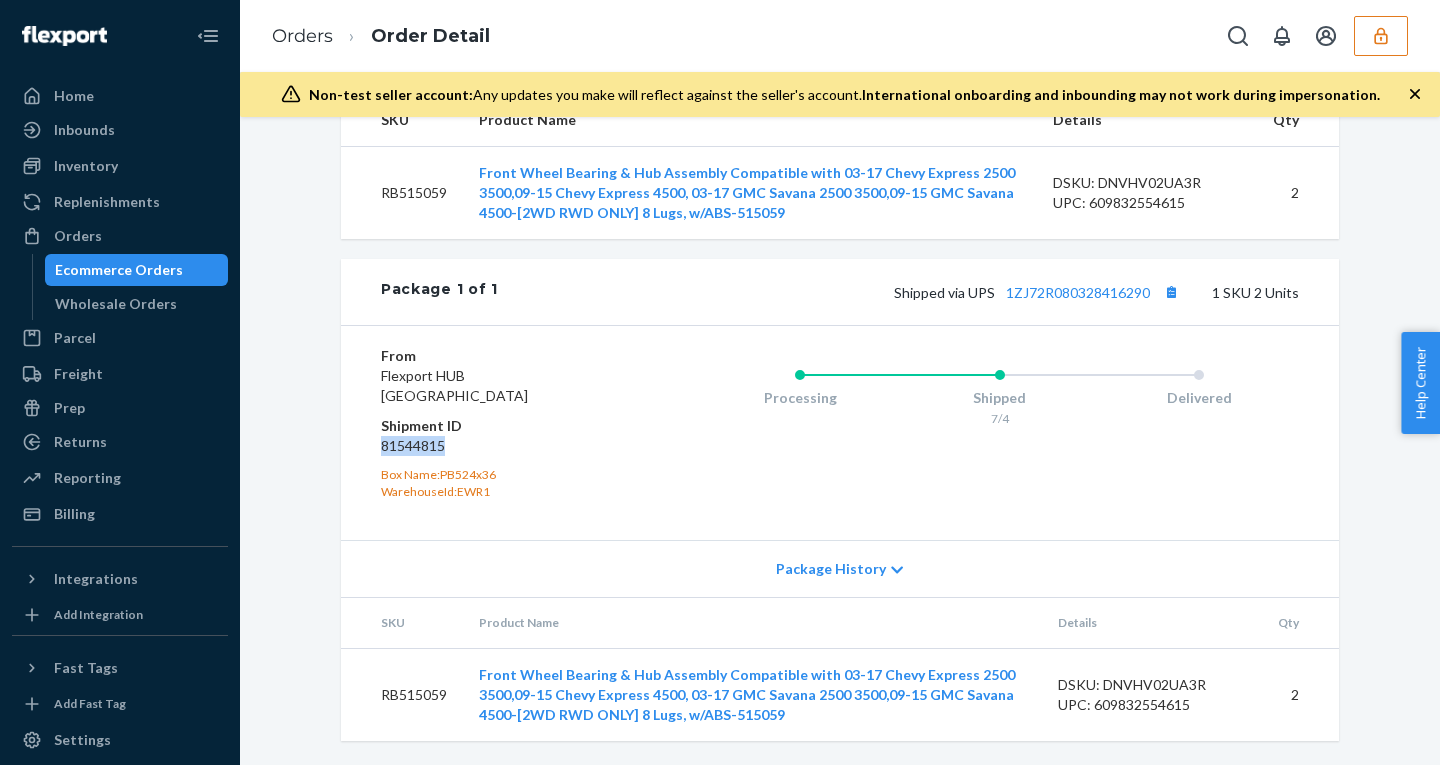 click 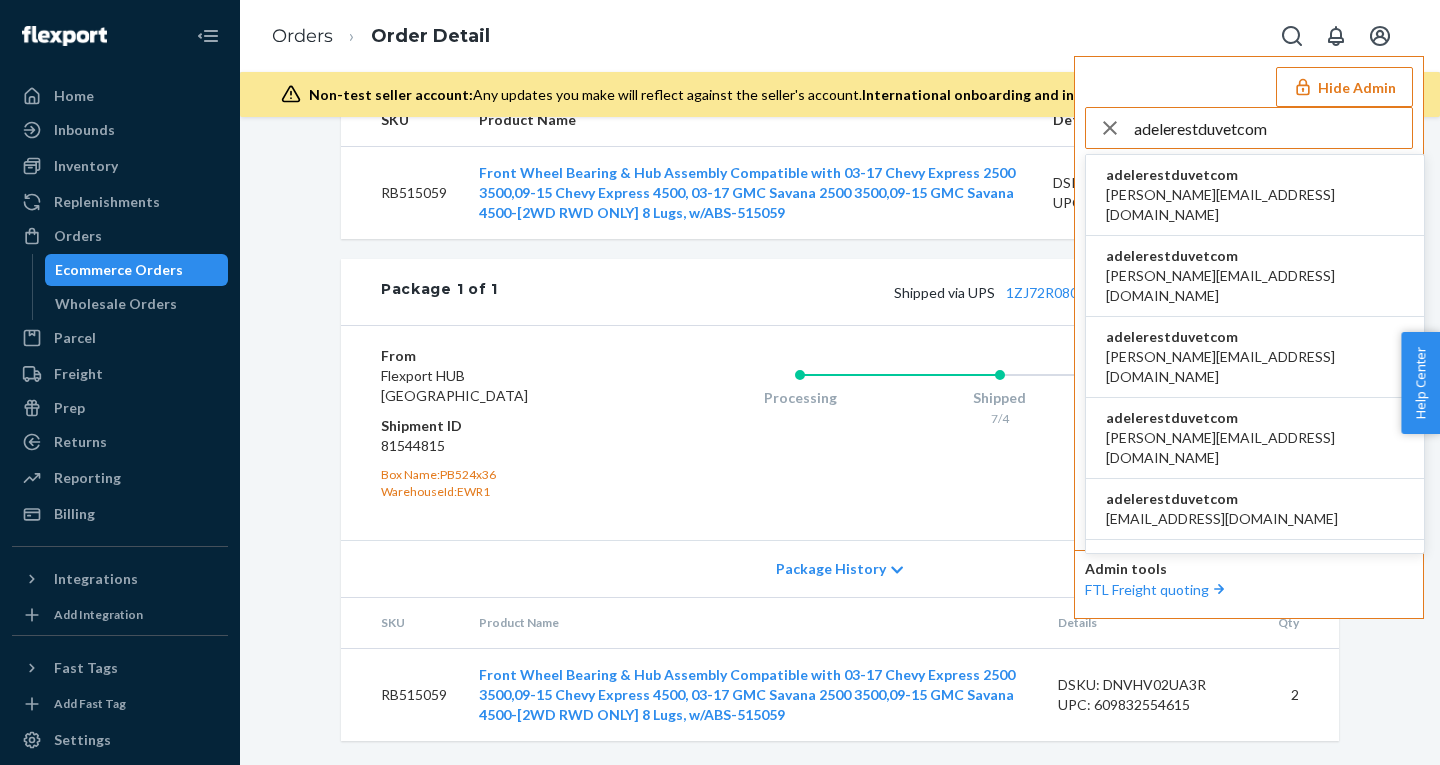 type on "adelerestduvetcom" 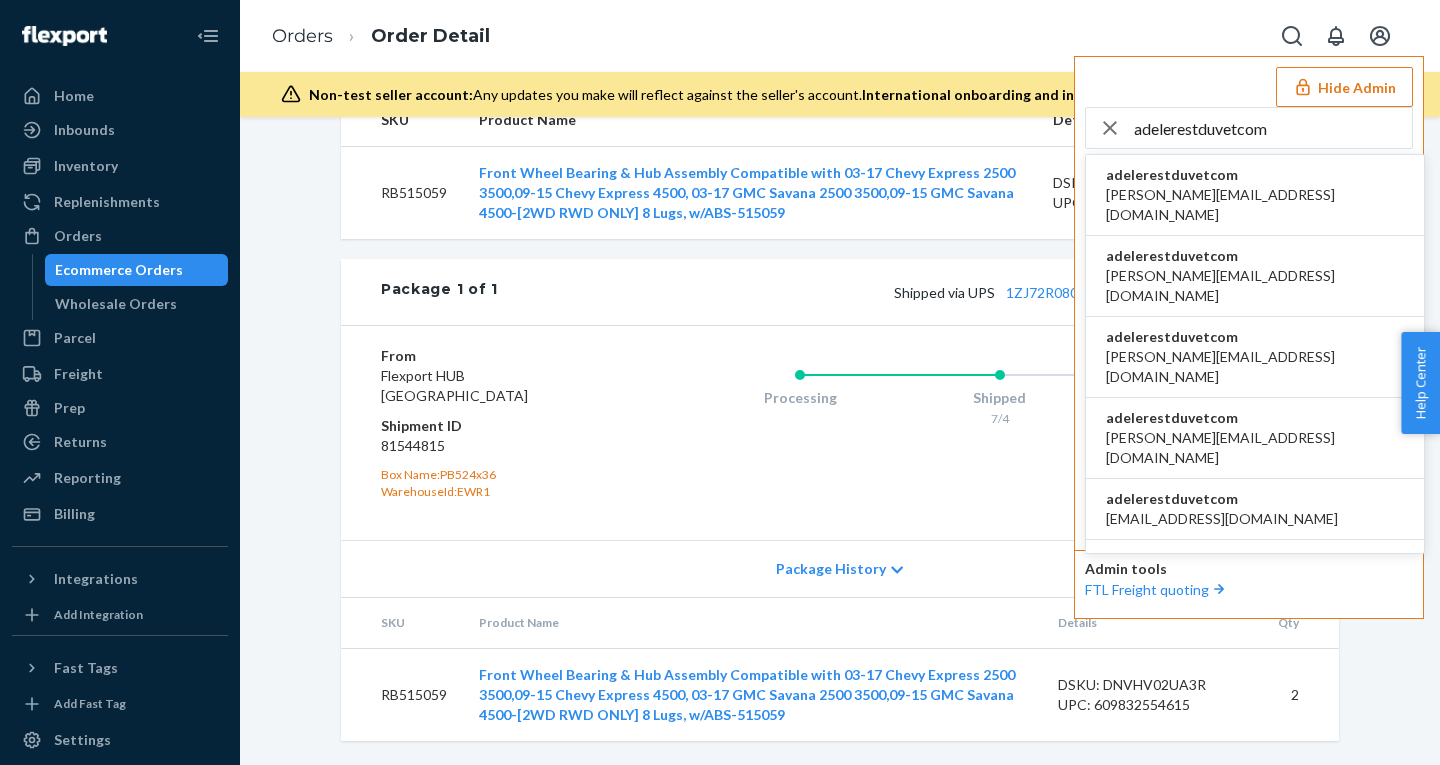 click on "abdullah@rest.com" at bounding box center (1255, 205) 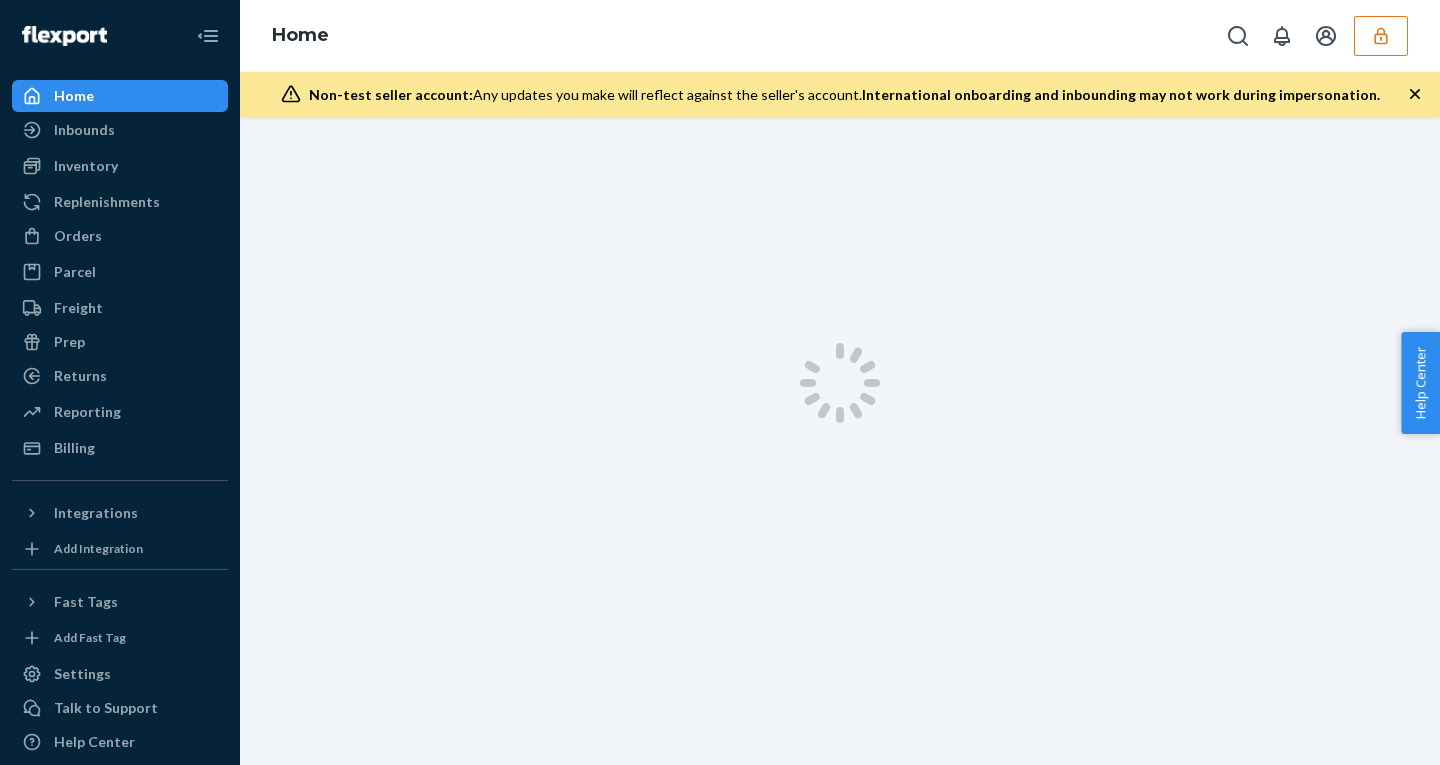scroll, scrollTop: 0, scrollLeft: 0, axis: both 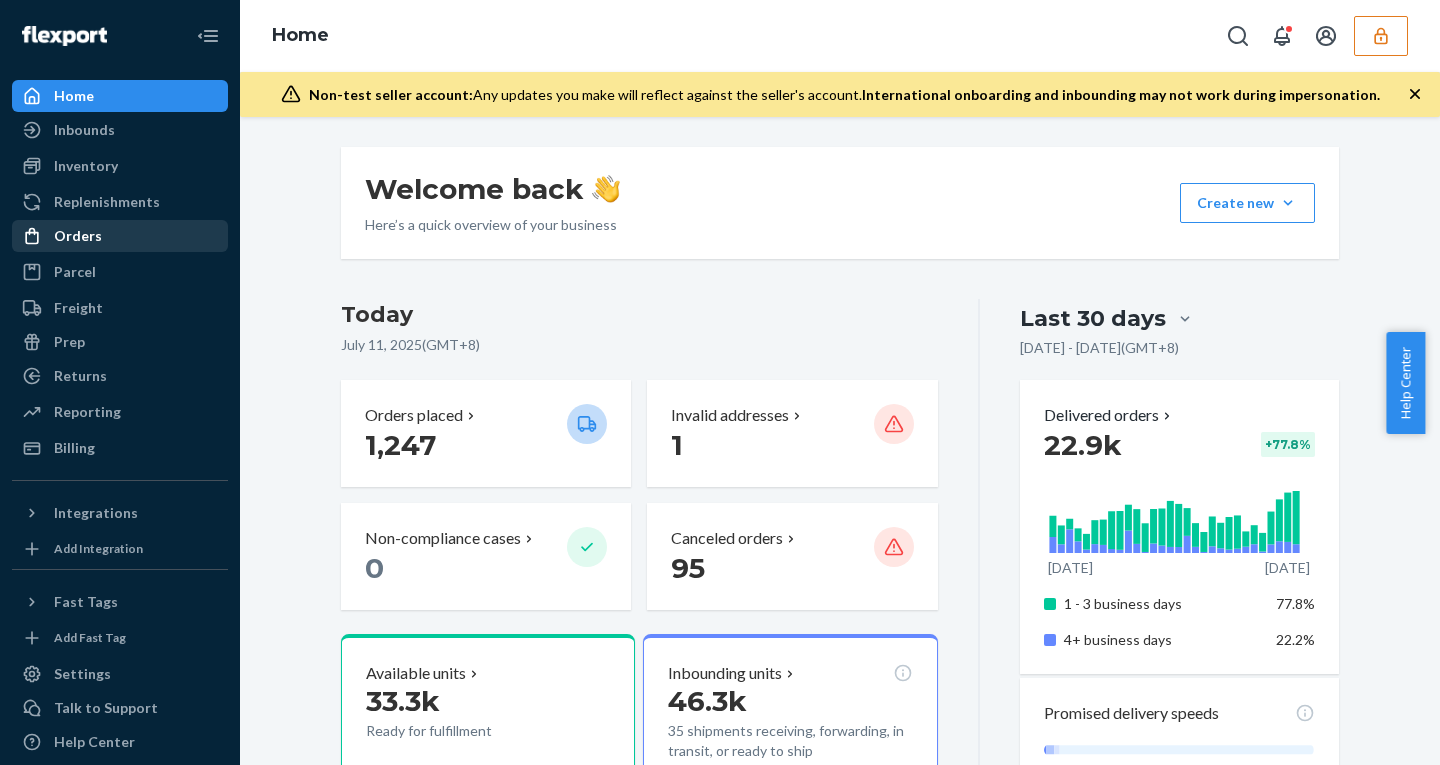 click on "Orders" at bounding box center [78, 236] 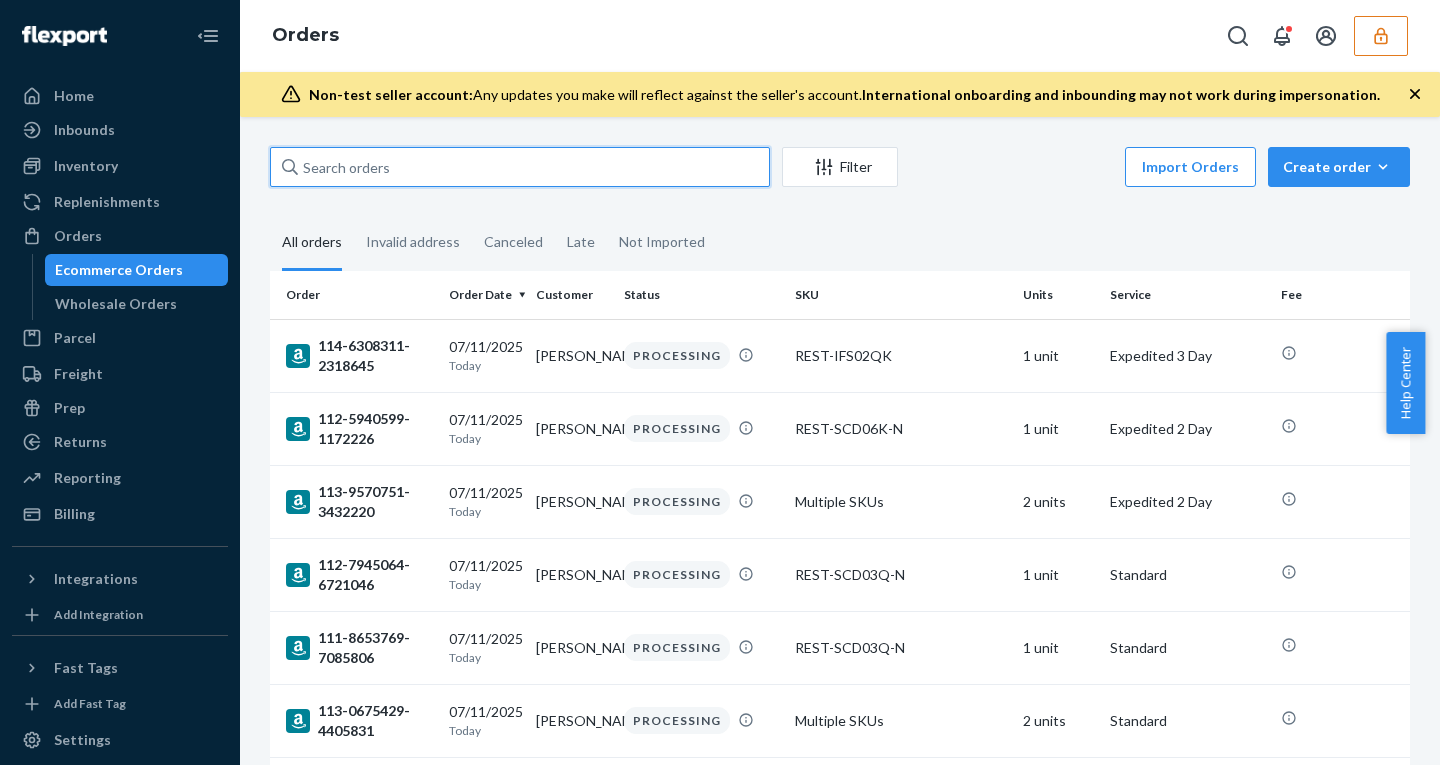 click at bounding box center [520, 167] 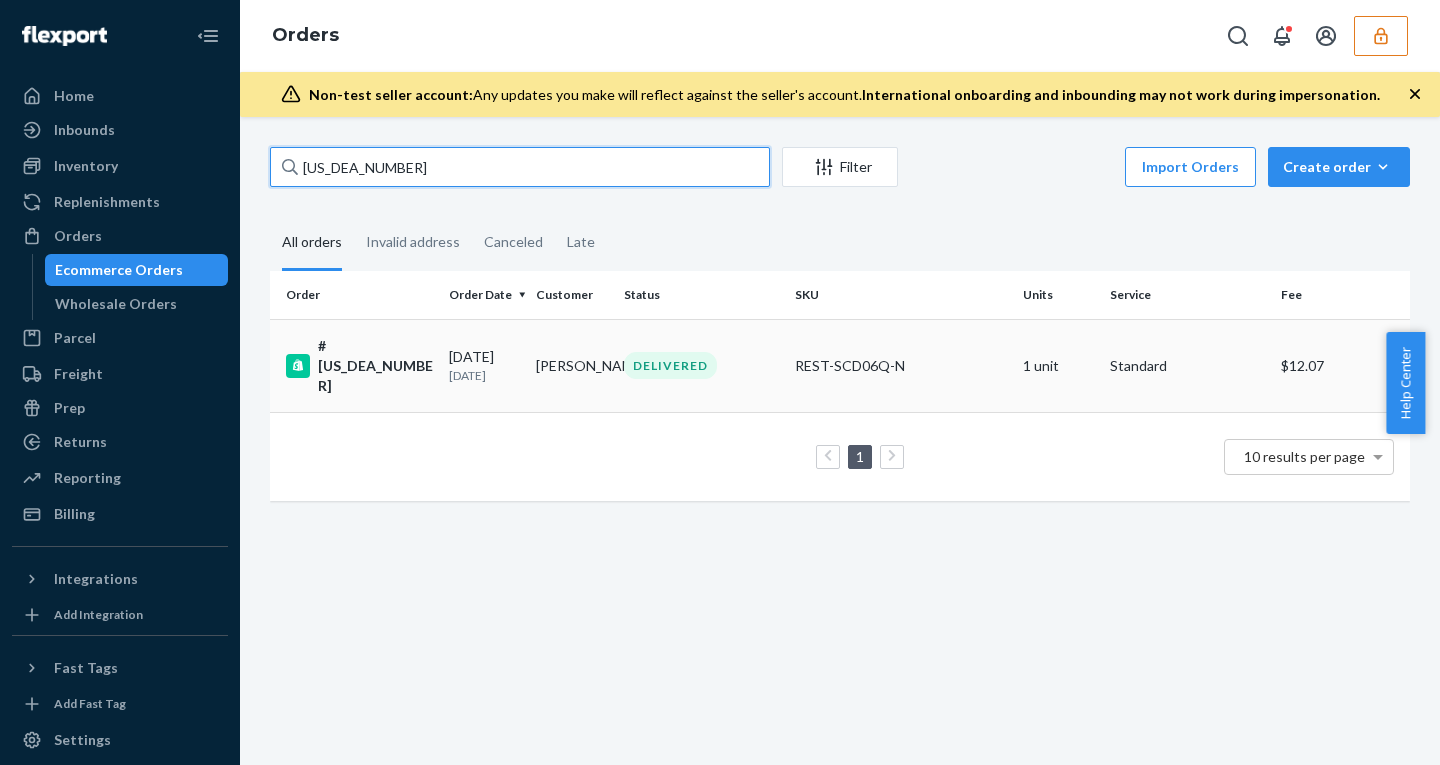 type on "[US_DEA_NUMBER]" 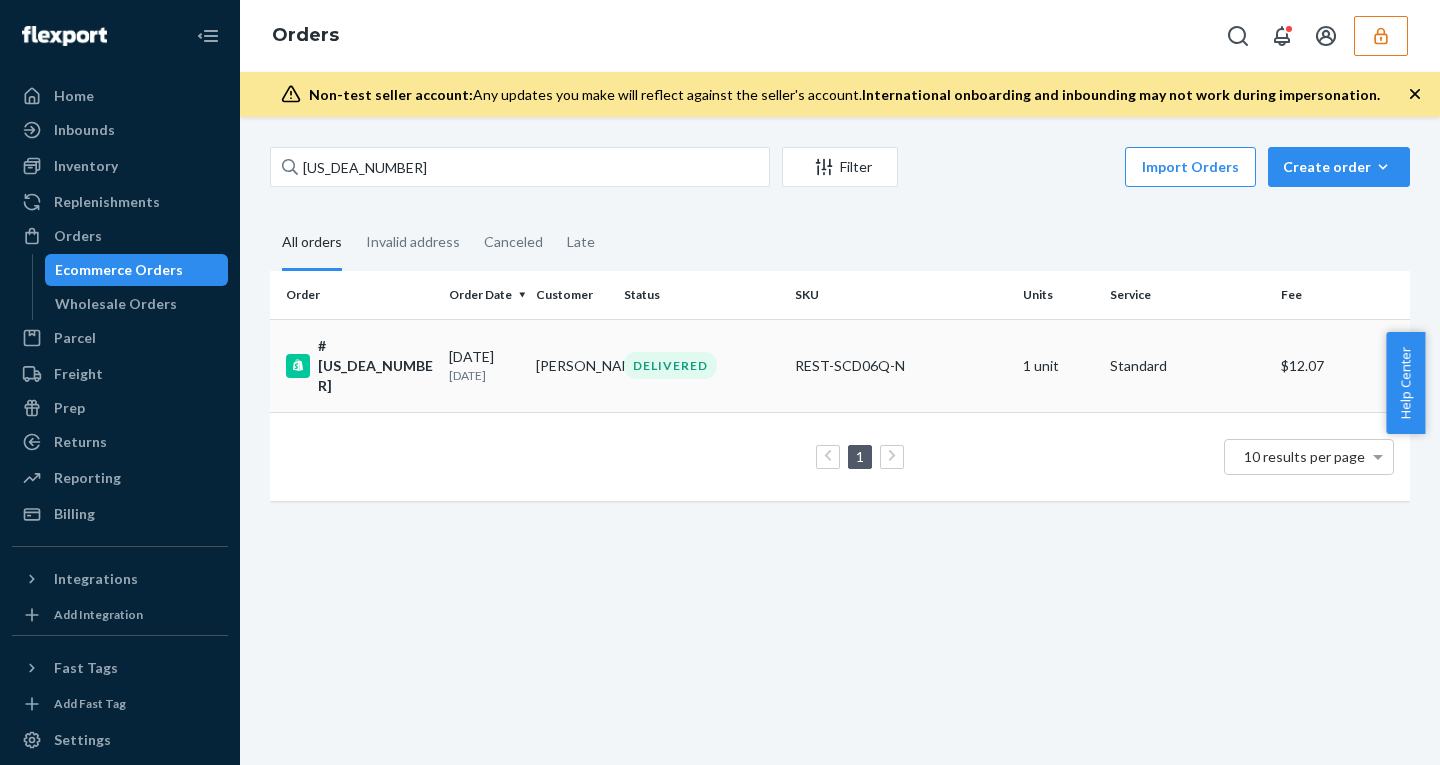 click on "[DATE]" at bounding box center (484, 375) 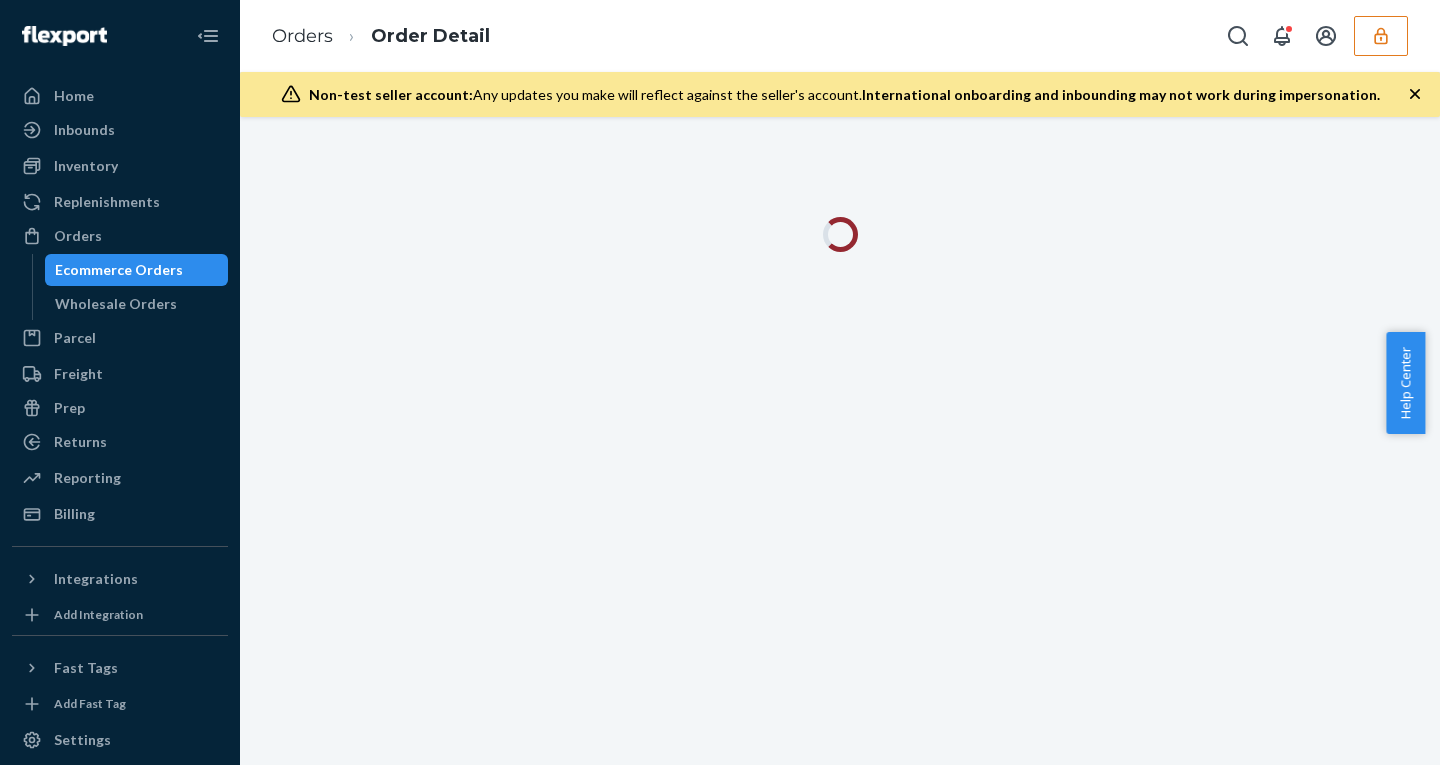 click 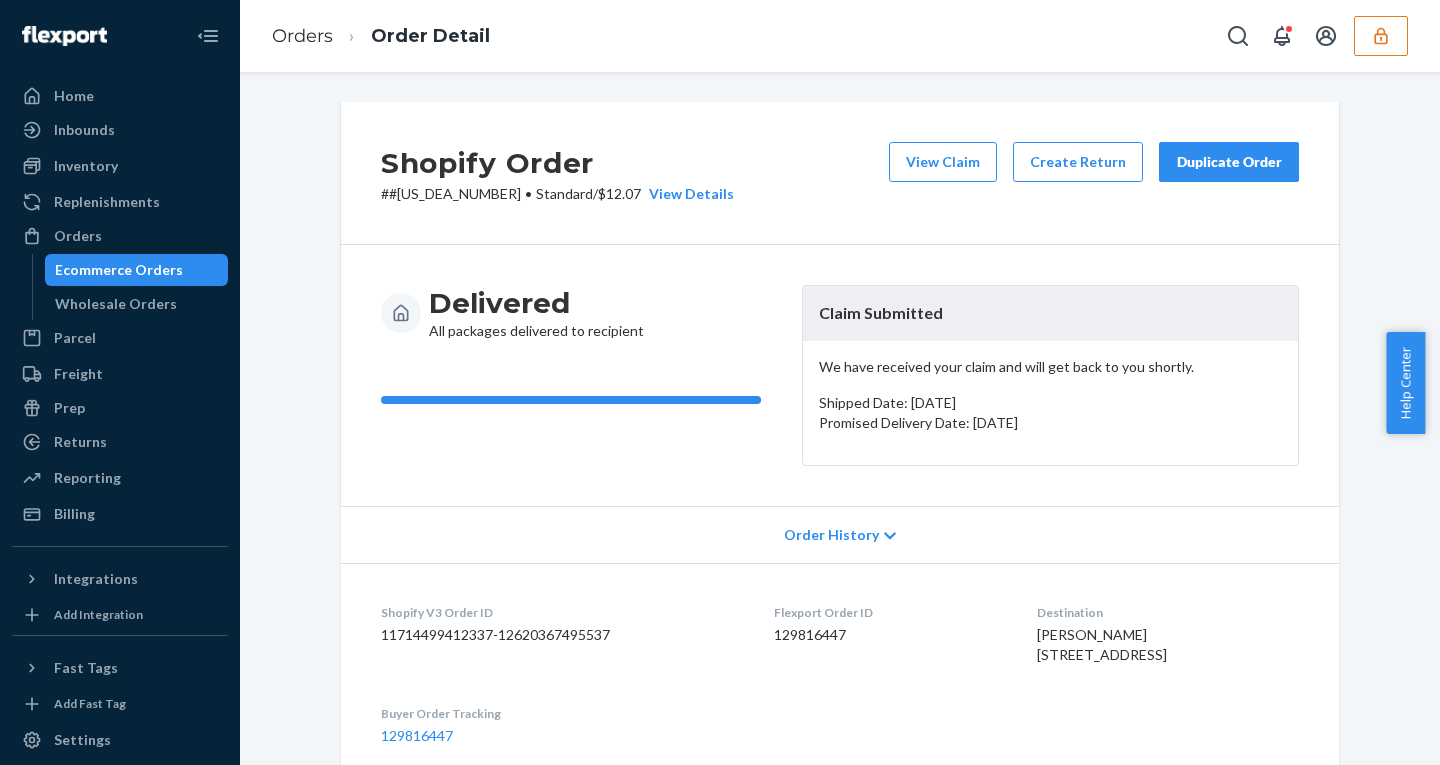 click on "Claim Submitted" at bounding box center [1050, 313] 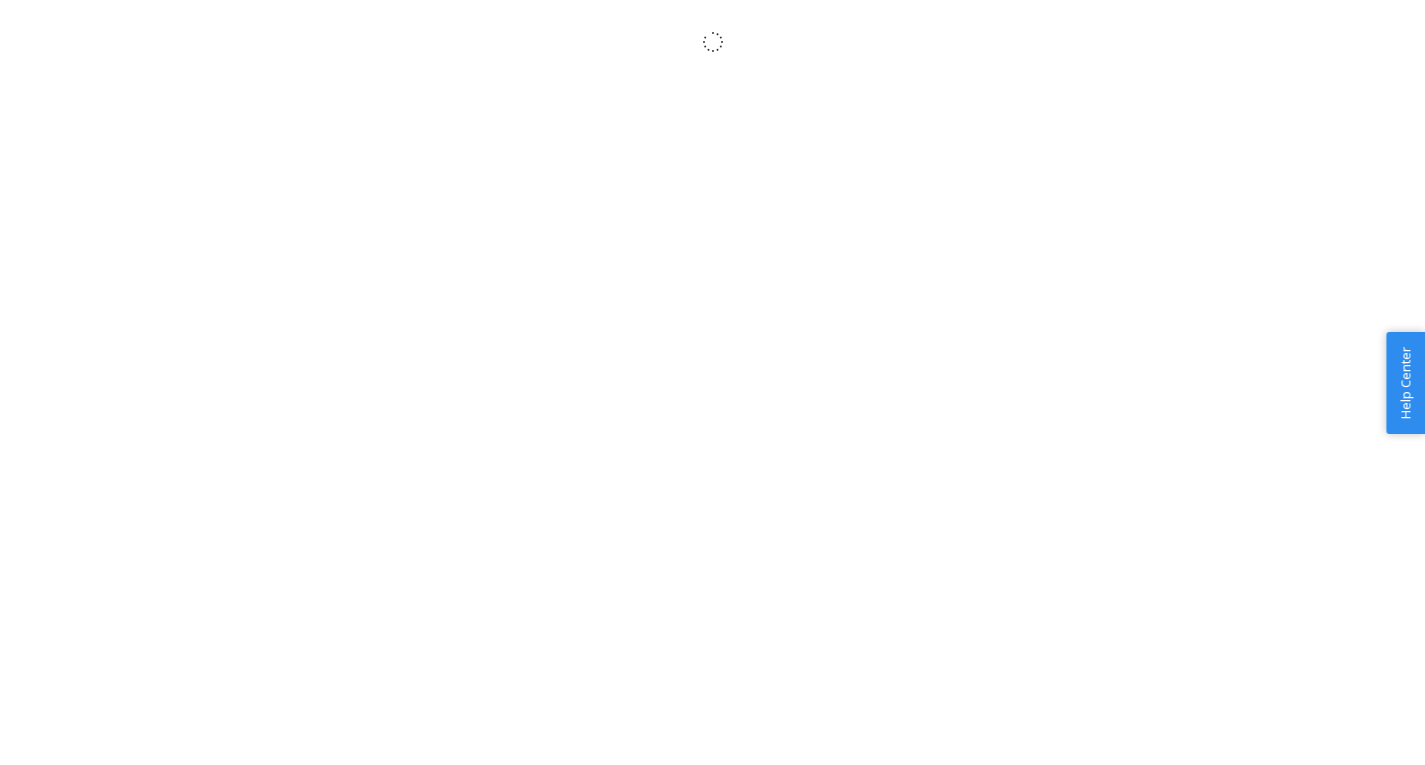 scroll, scrollTop: 0, scrollLeft: 0, axis: both 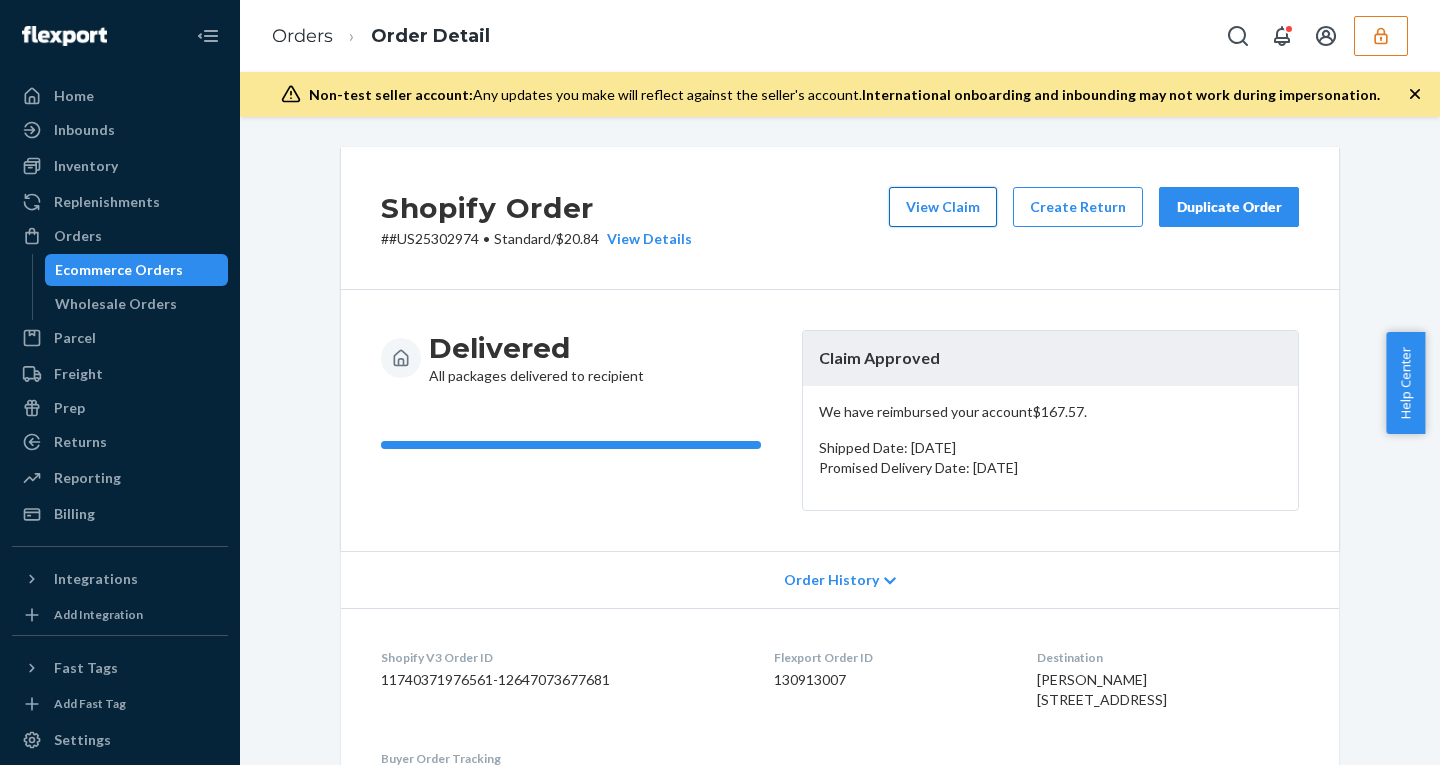 click on "View Claim" at bounding box center (943, 207) 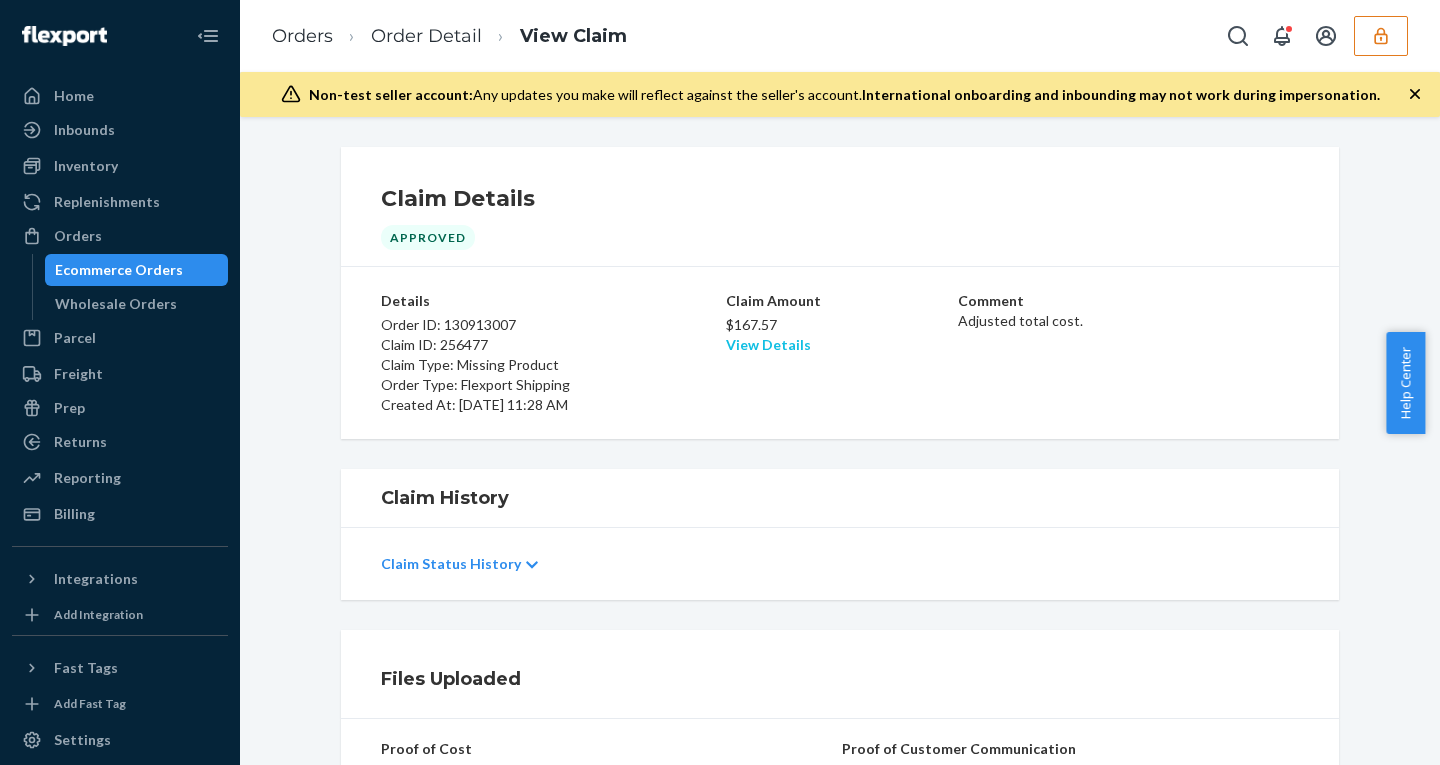click on "View Details" at bounding box center [768, 344] 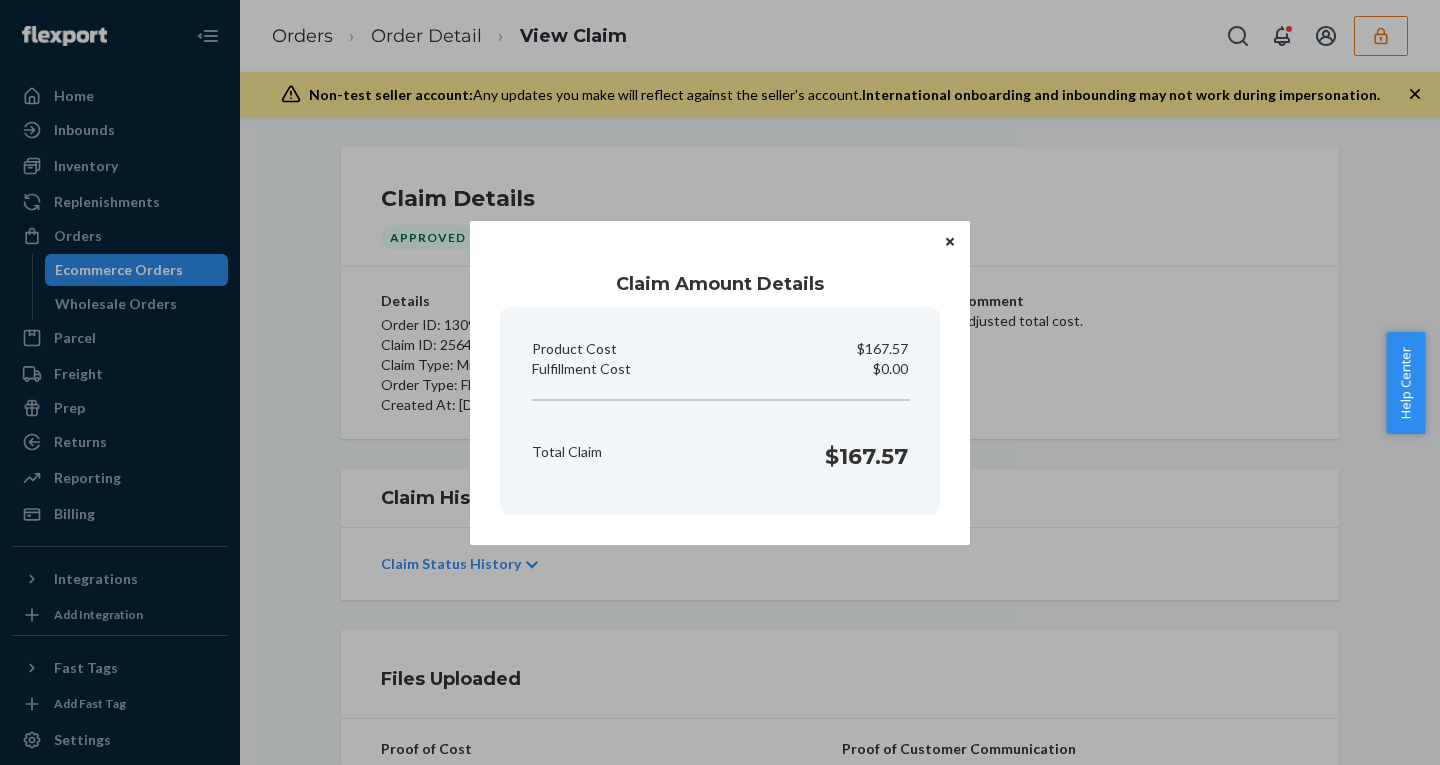 click at bounding box center [950, 242] 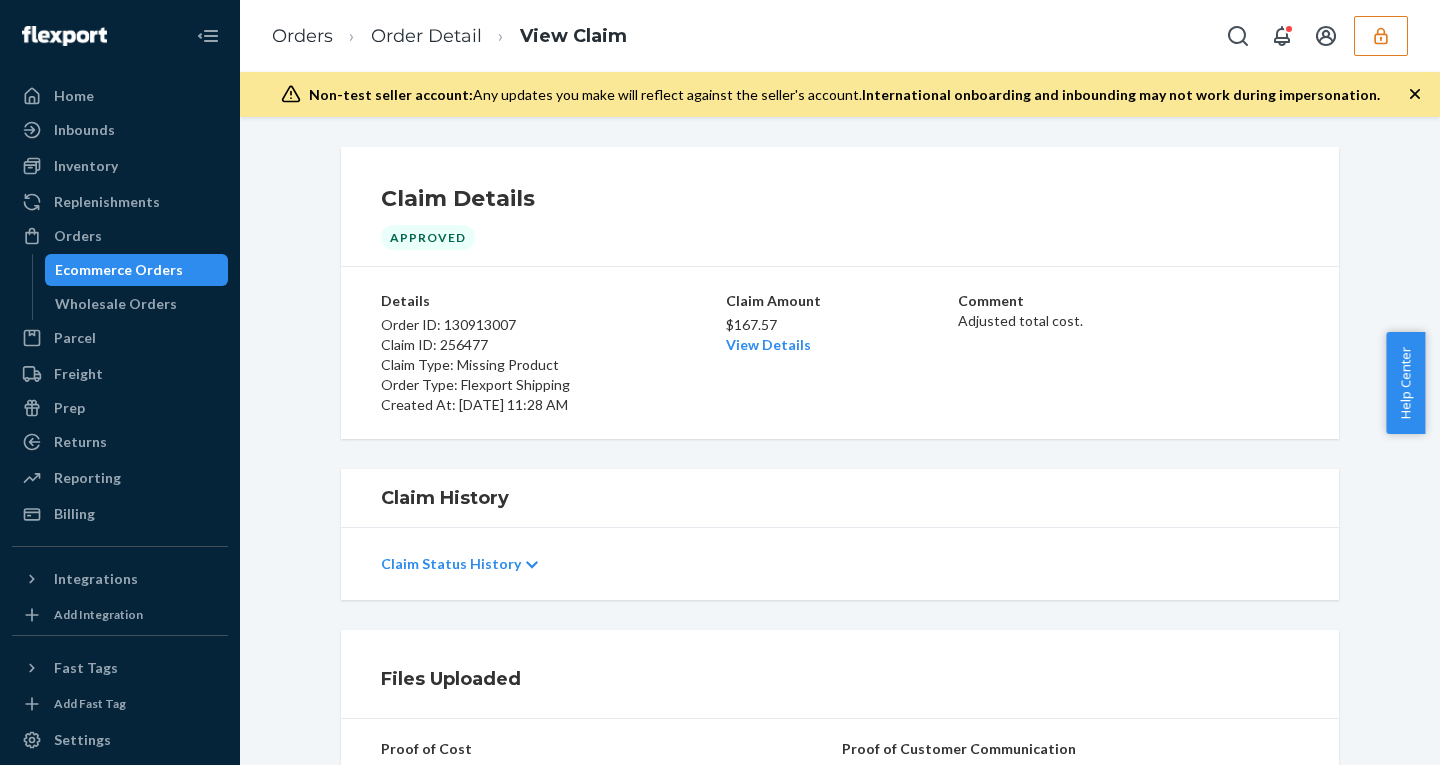 scroll, scrollTop: 230, scrollLeft: 0, axis: vertical 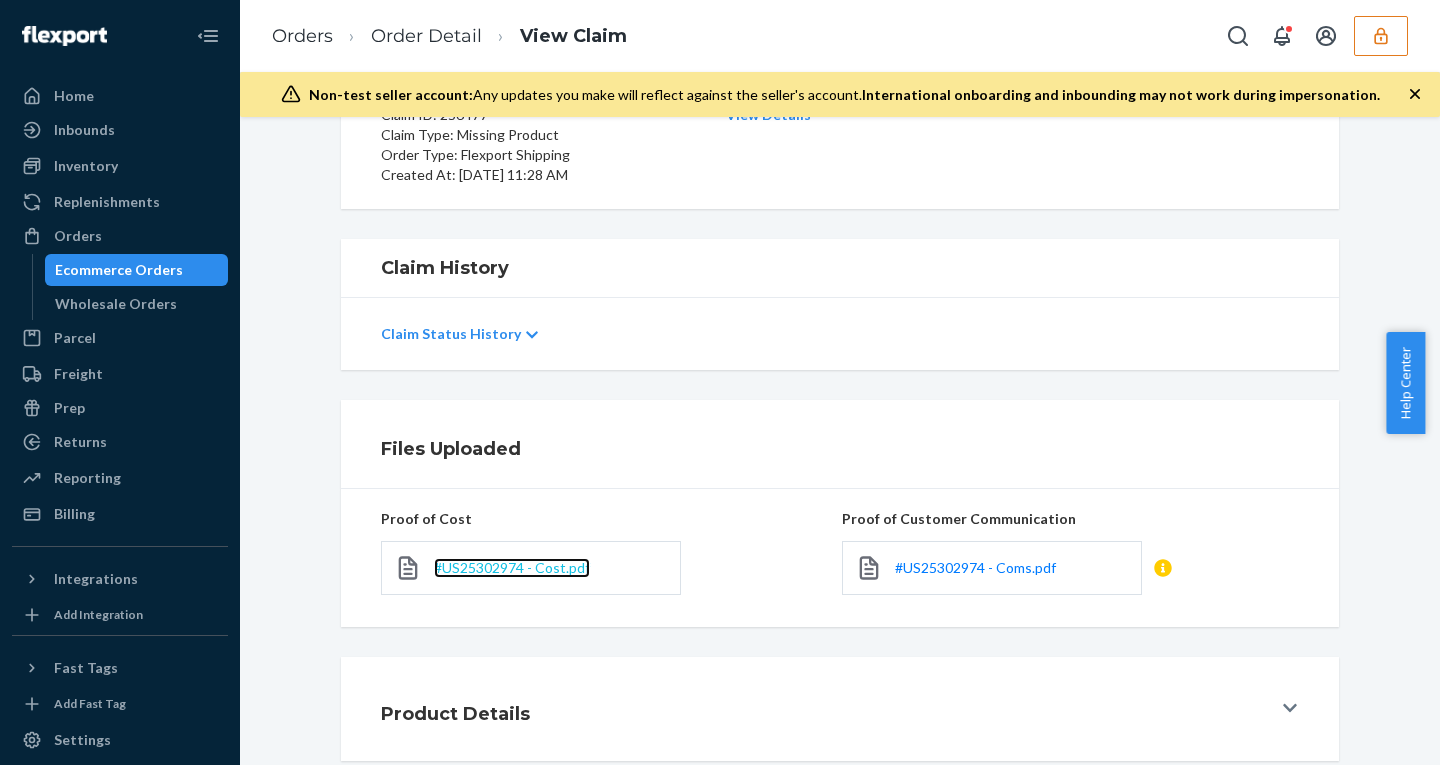 click on "#US25302974 - Cost.pdf" at bounding box center (512, 567) 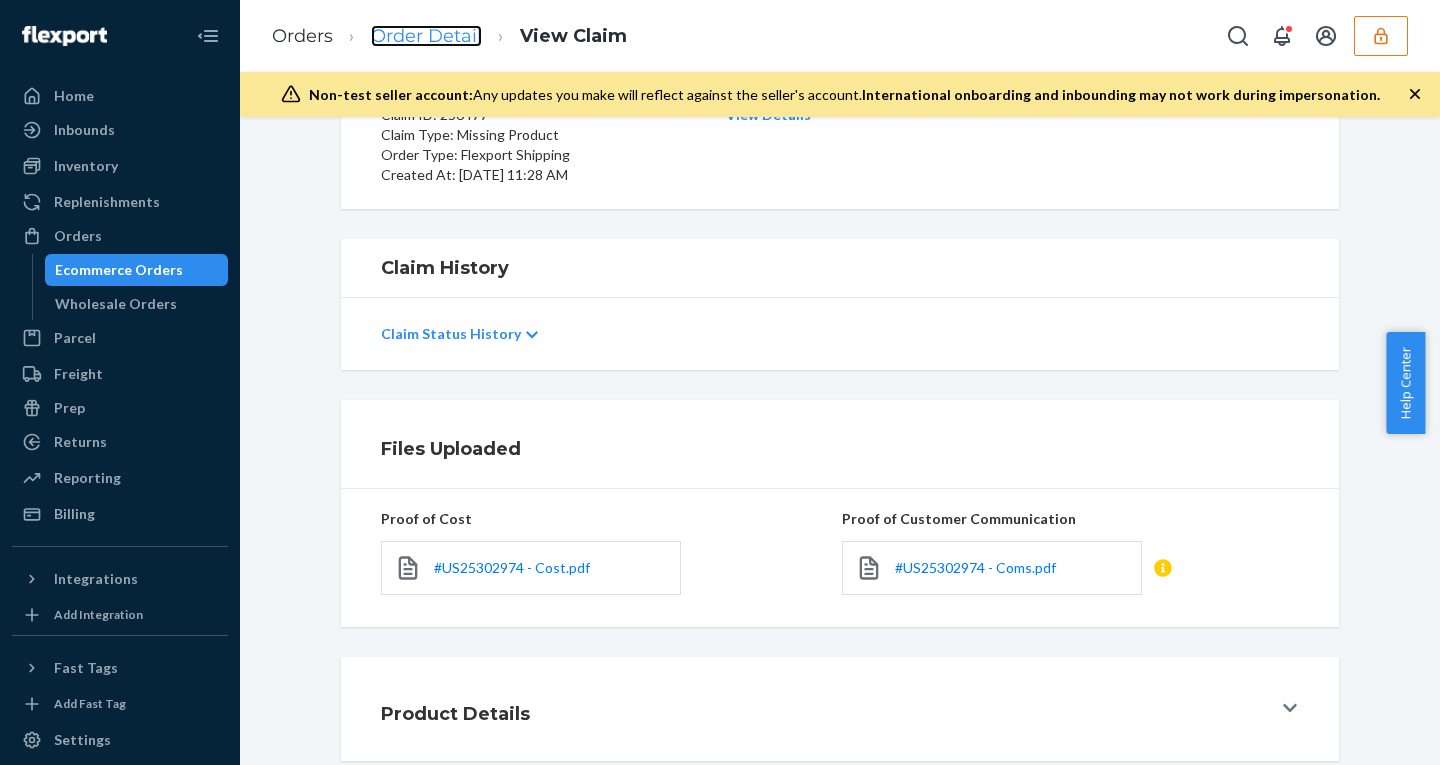 click on "Order Detail" at bounding box center [426, 36] 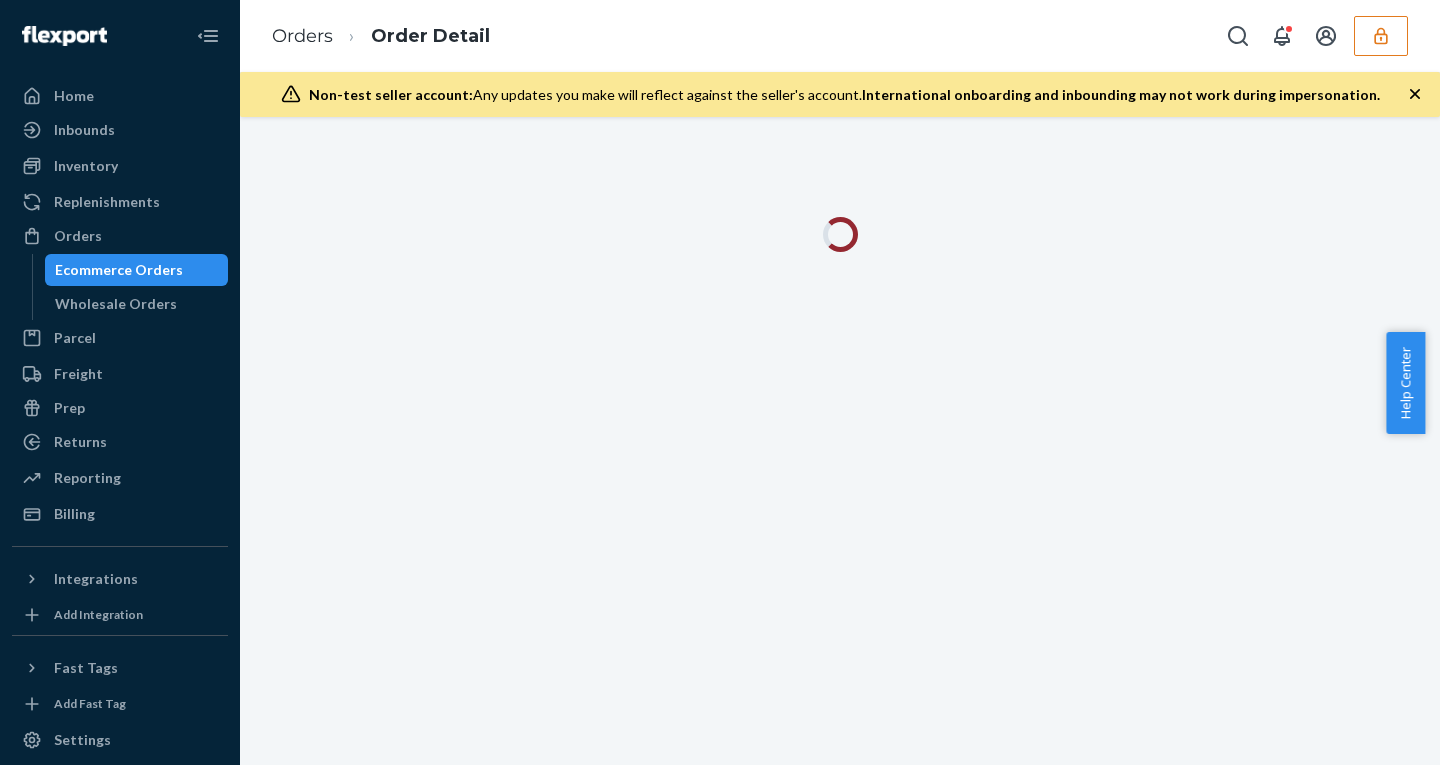 scroll, scrollTop: 0, scrollLeft: 0, axis: both 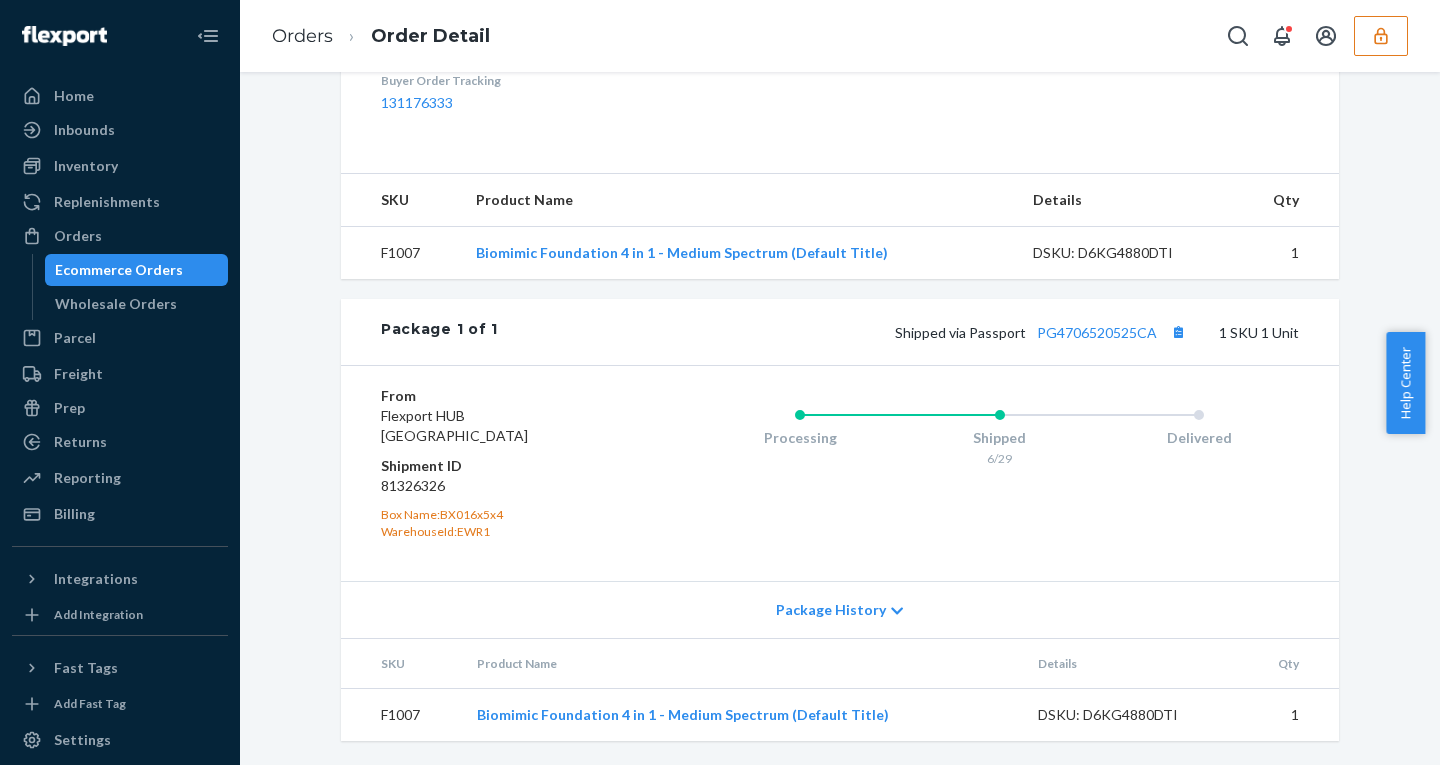 click on "Package History" at bounding box center [831, 610] 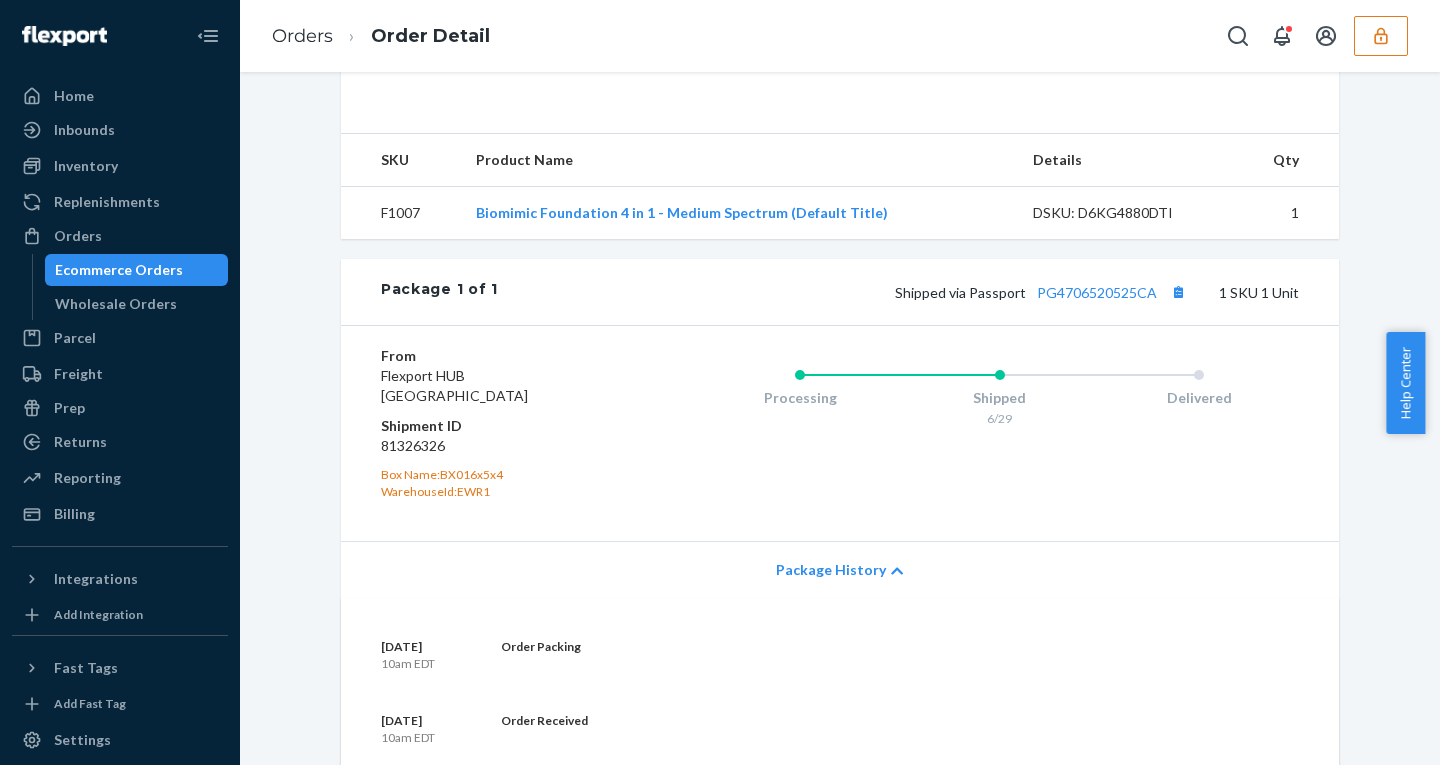 click on "Package History" at bounding box center [831, 570] 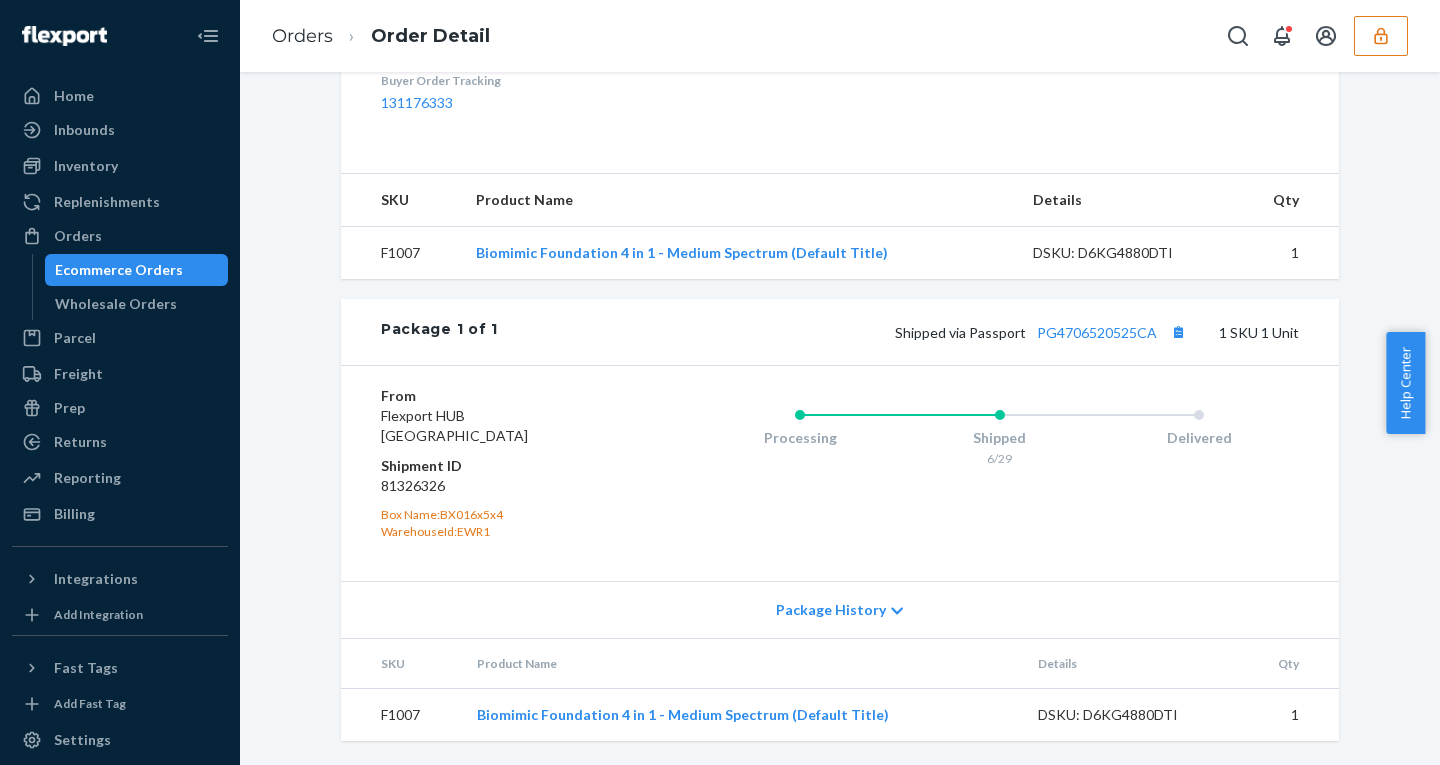 click at bounding box center (1381, 36) 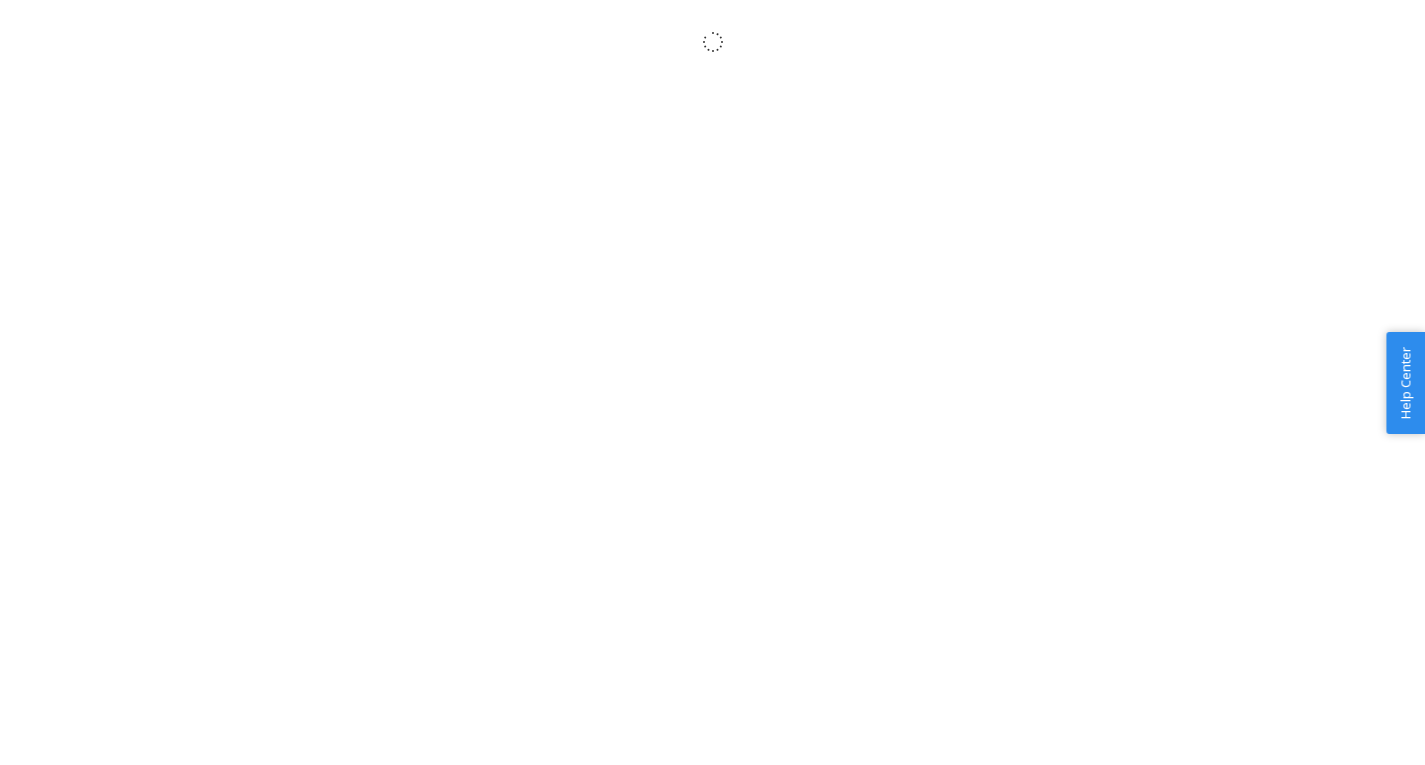 scroll, scrollTop: 0, scrollLeft: 0, axis: both 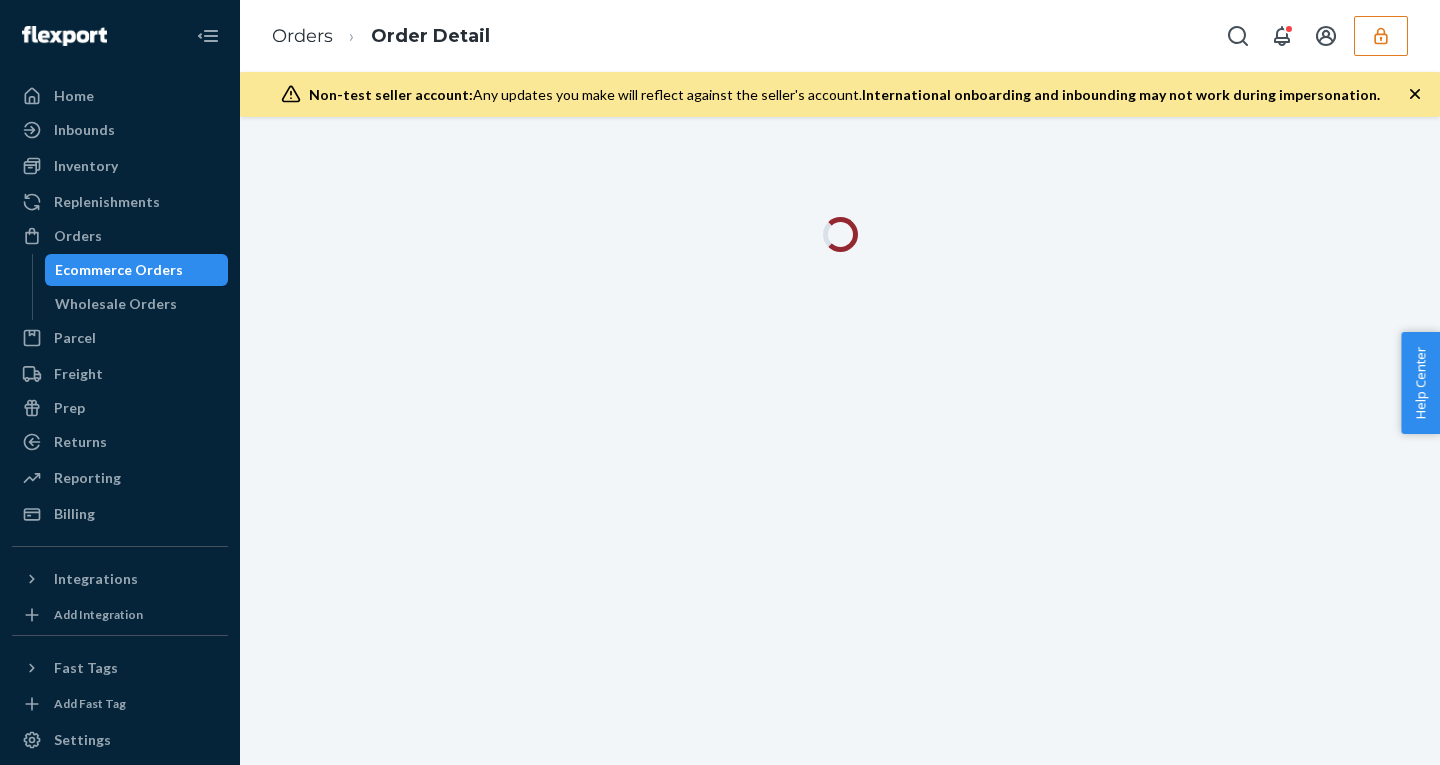 click 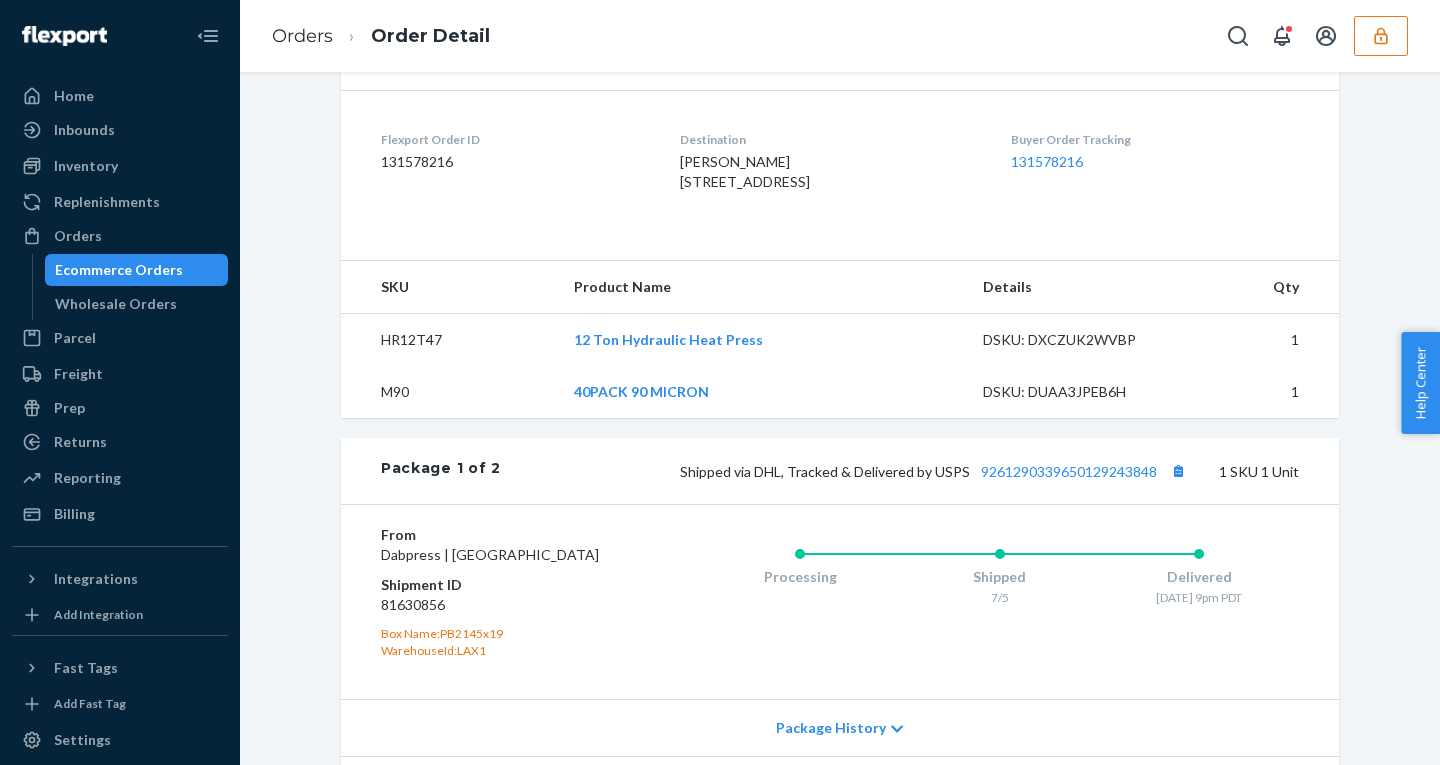 scroll, scrollTop: 178, scrollLeft: 0, axis: vertical 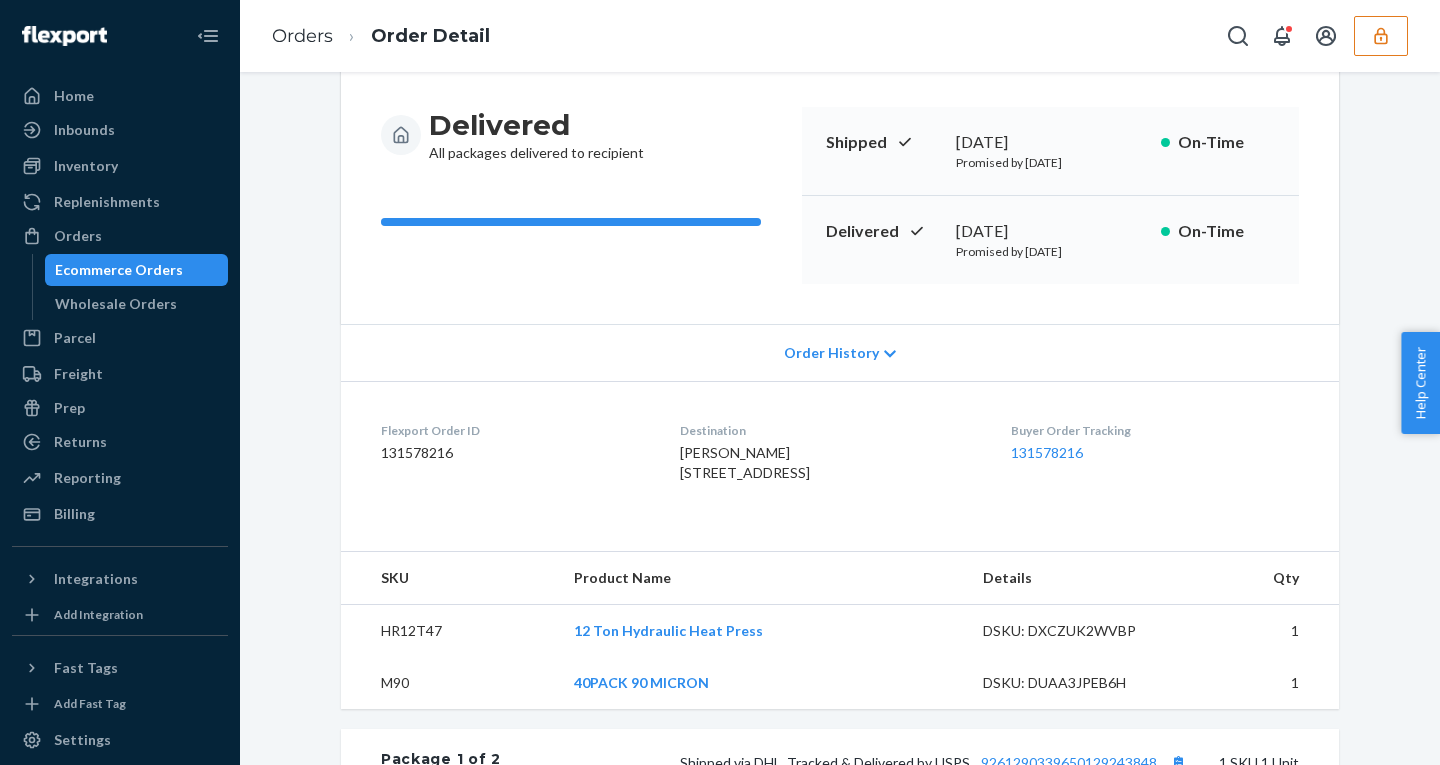 click on "Ecommerce Orders" at bounding box center [119, 270] 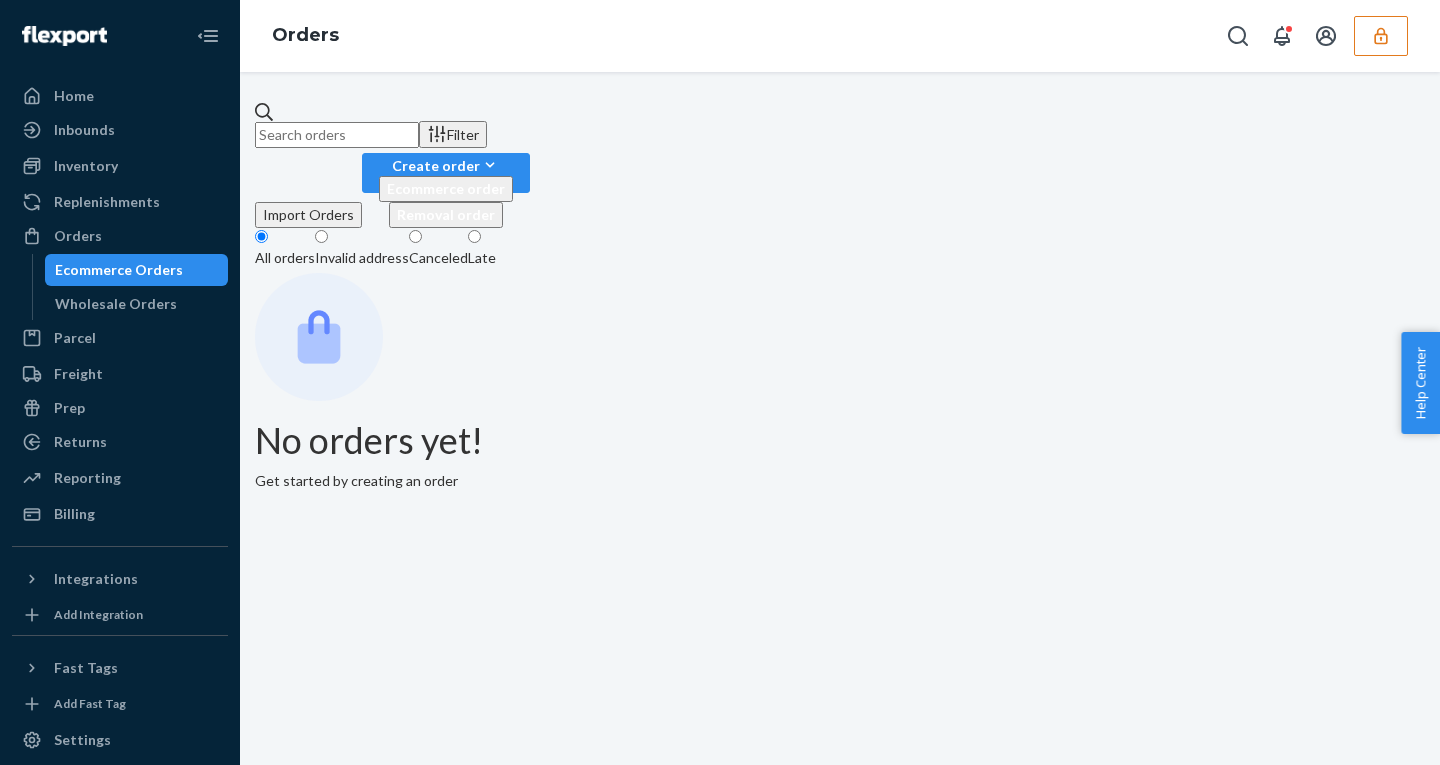 scroll, scrollTop: 0, scrollLeft: 0, axis: both 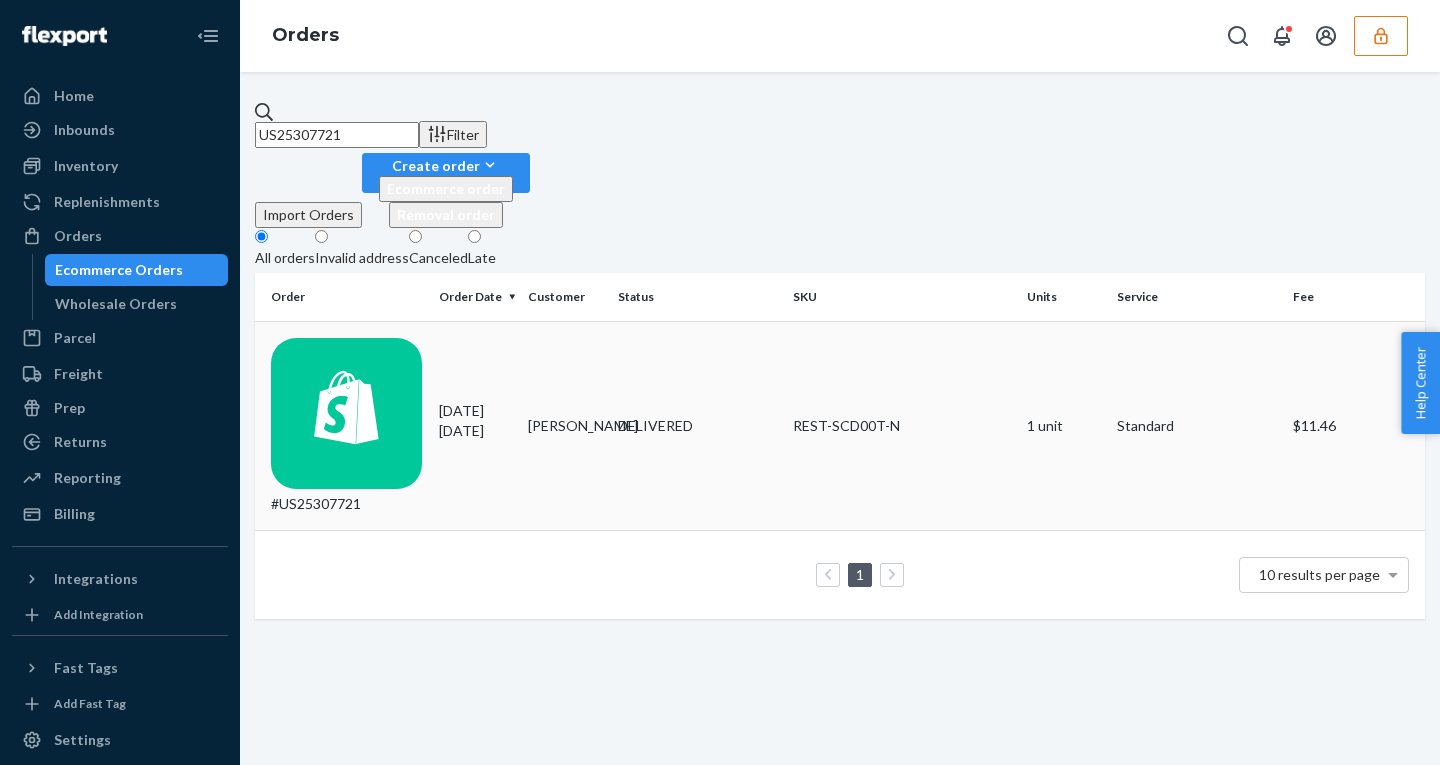 type on "US25307721" 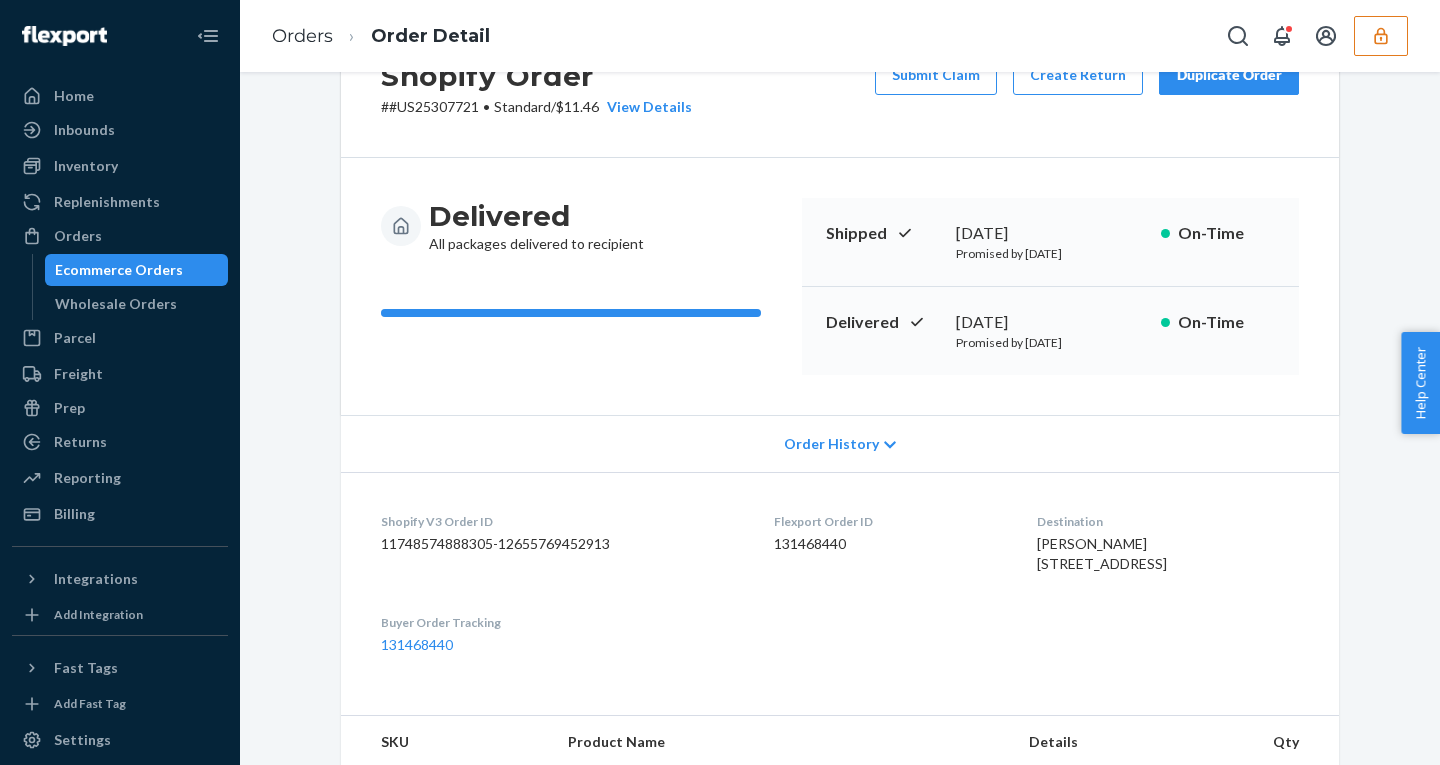 scroll, scrollTop: 27, scrollLeft: 0, axis: vertical 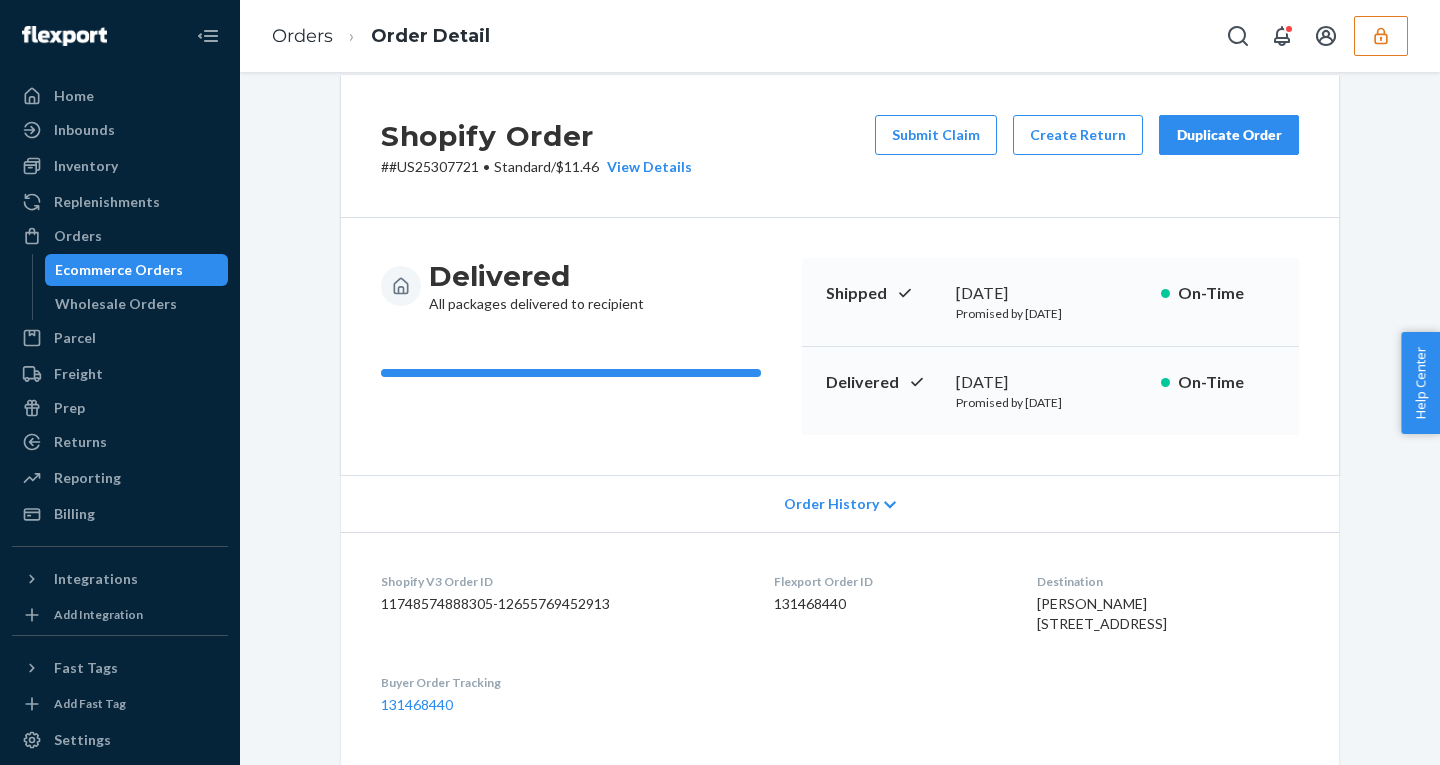 click on "Order History" at bounding box center (831, 504) 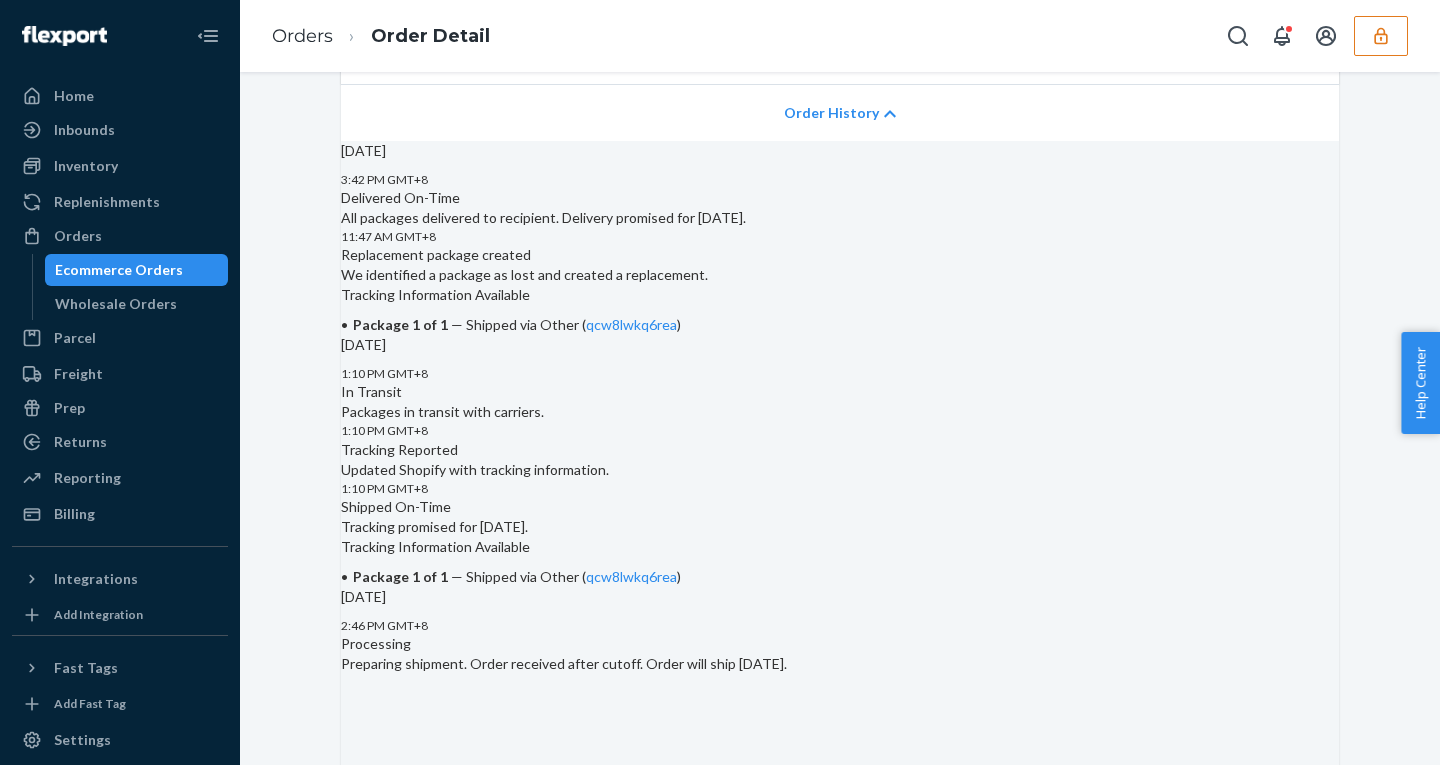 scroll, scrollTop: 450, scrollLeft: 0, axis: vertical 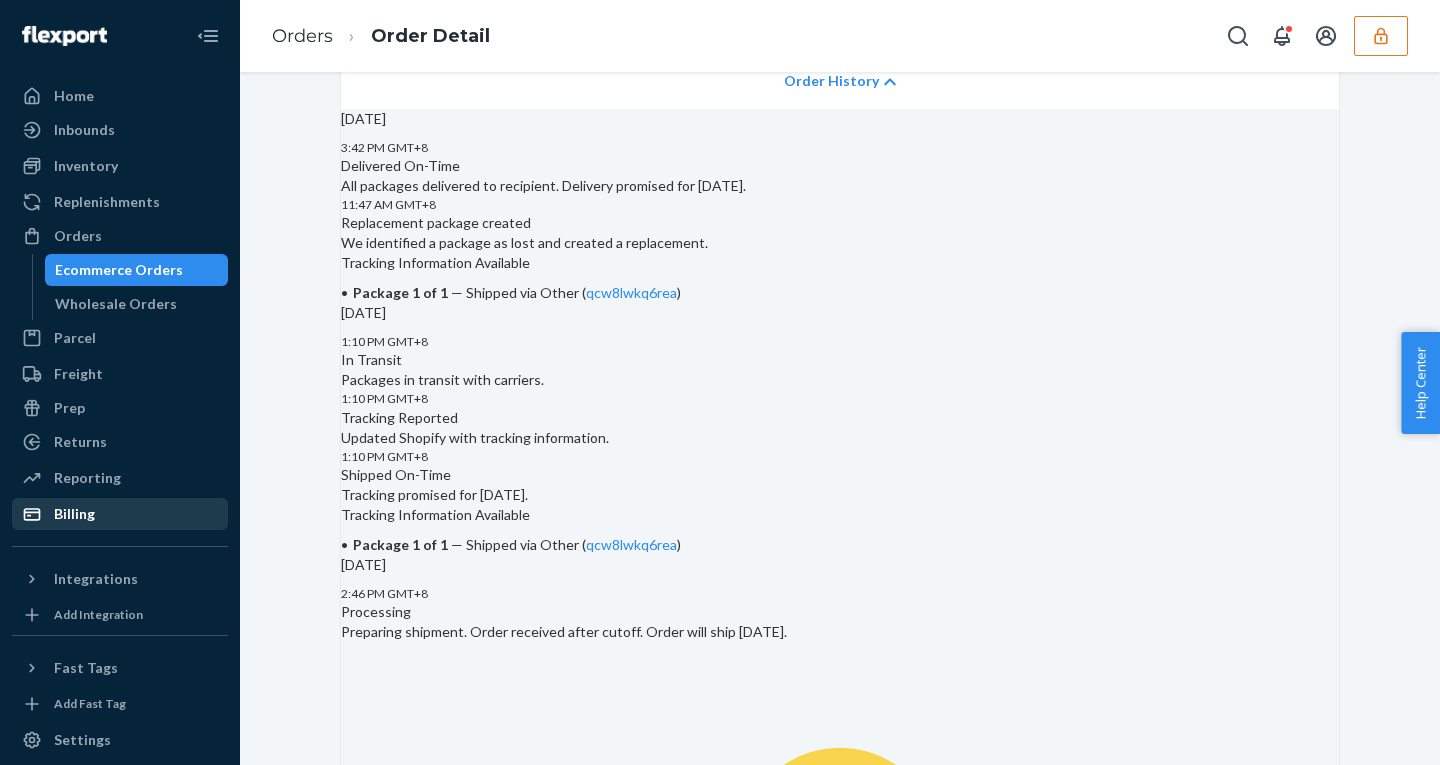 click on "Billing" at bounding box center [74, 514] 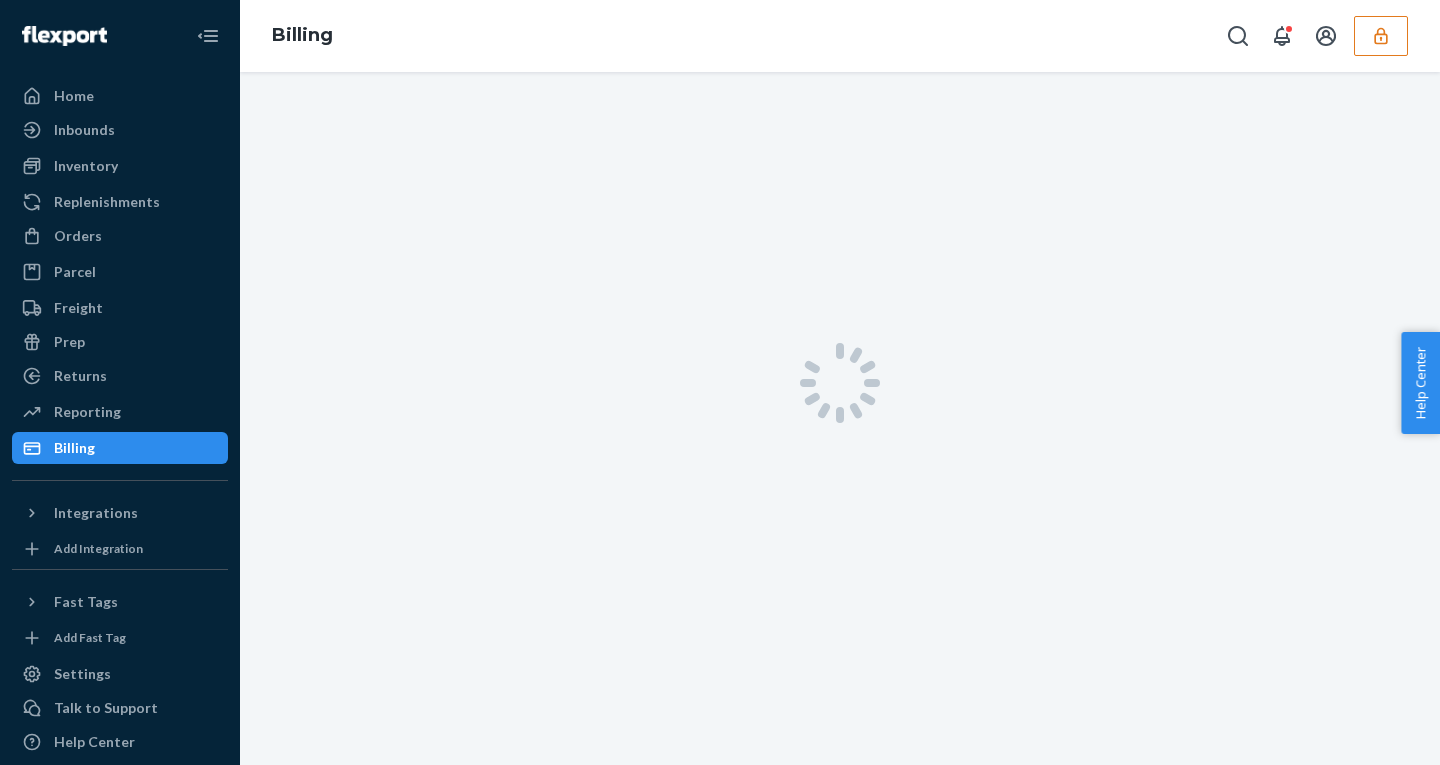 scroll, scrollTop: 0, scrollLeft: 0, axis: both 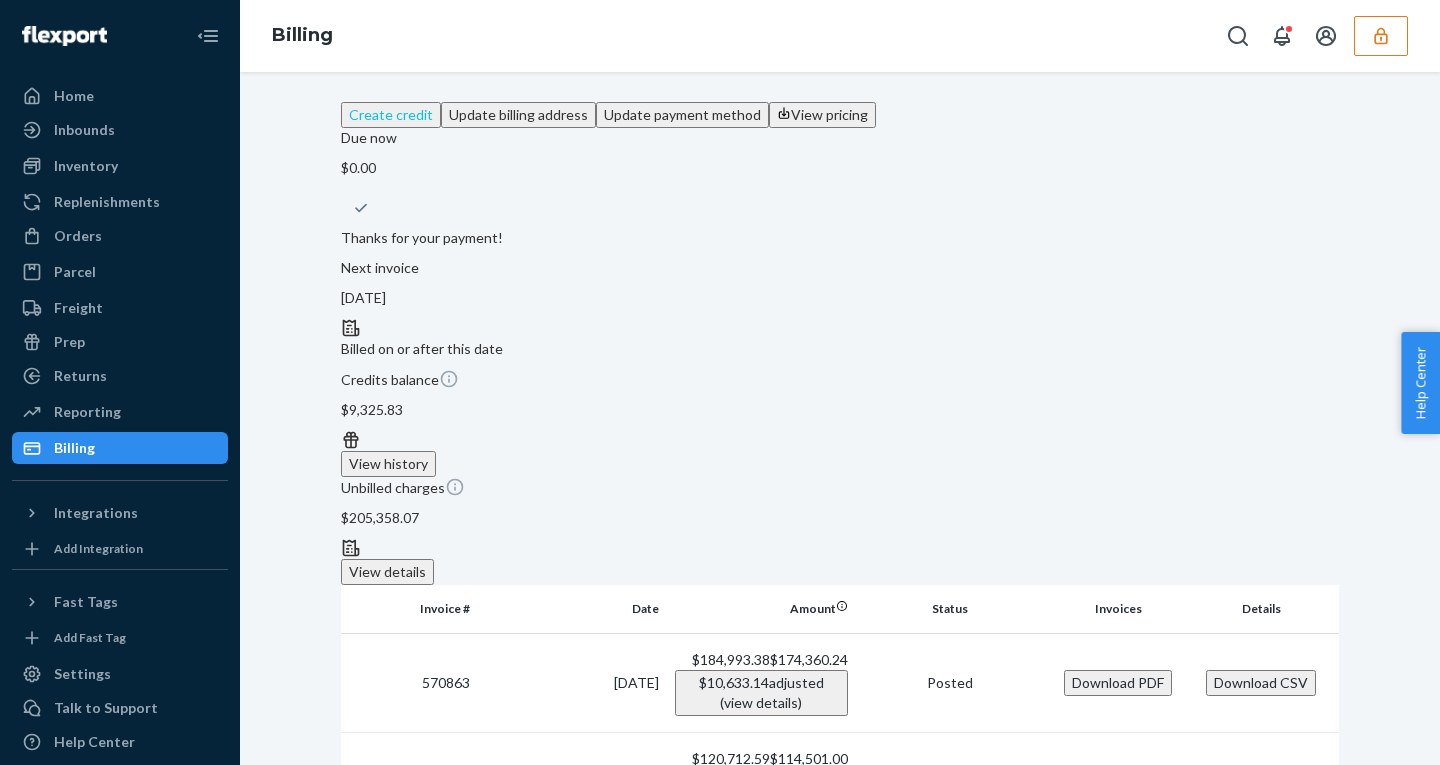 click on "Create credit" at bounding box center [391, 115] 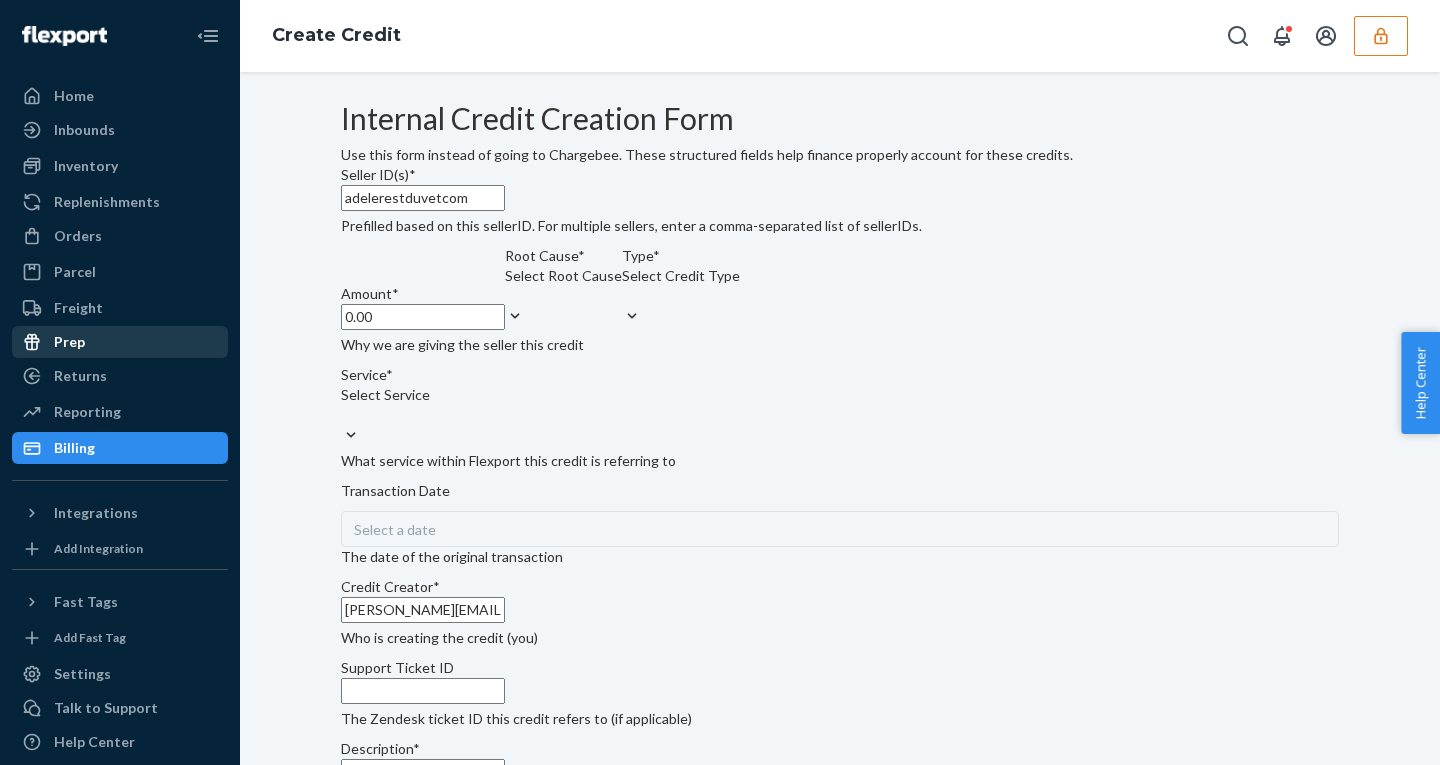 drag, startPoint x: 474, startPoint y: 387, endPoint x: 193, endPoint y: 335, distance: 285.77087 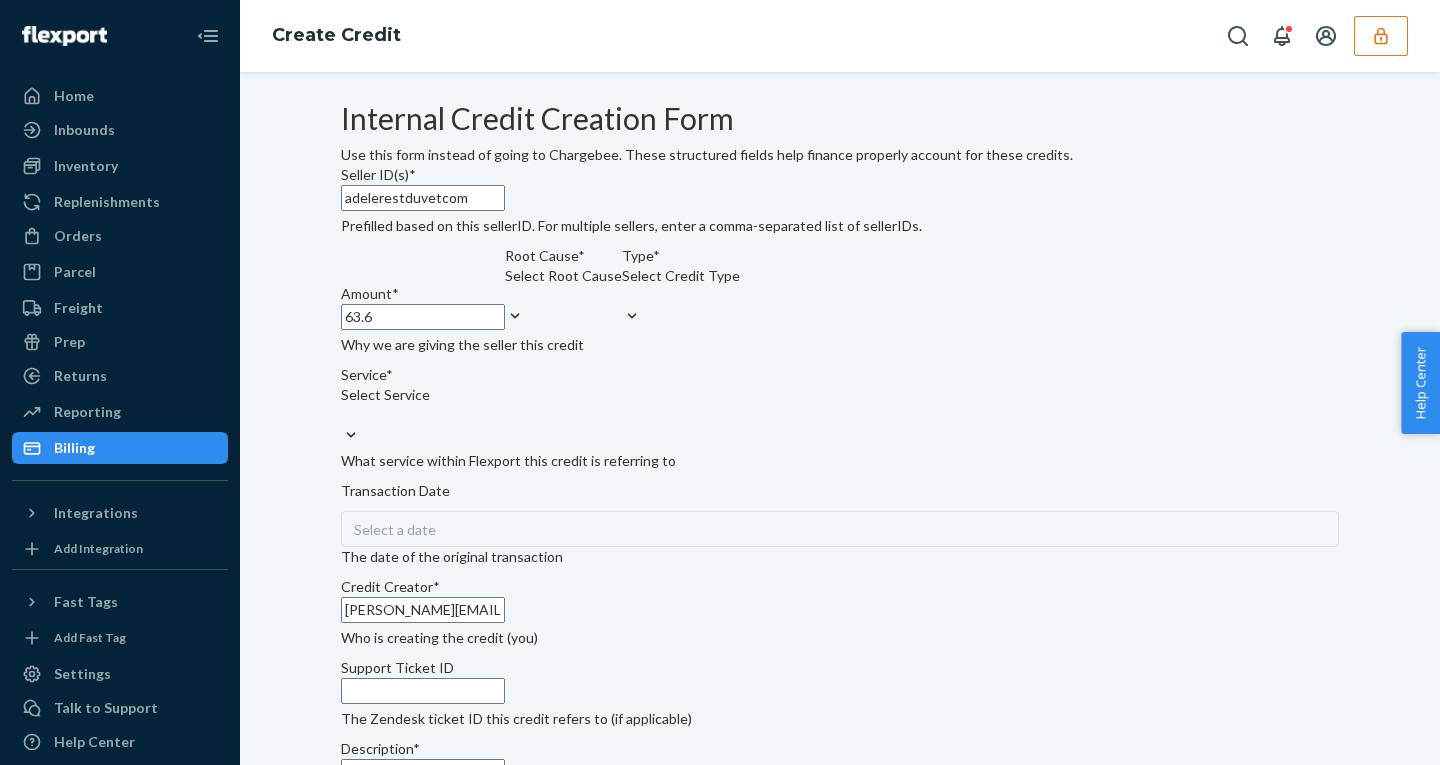 type on "63.6" 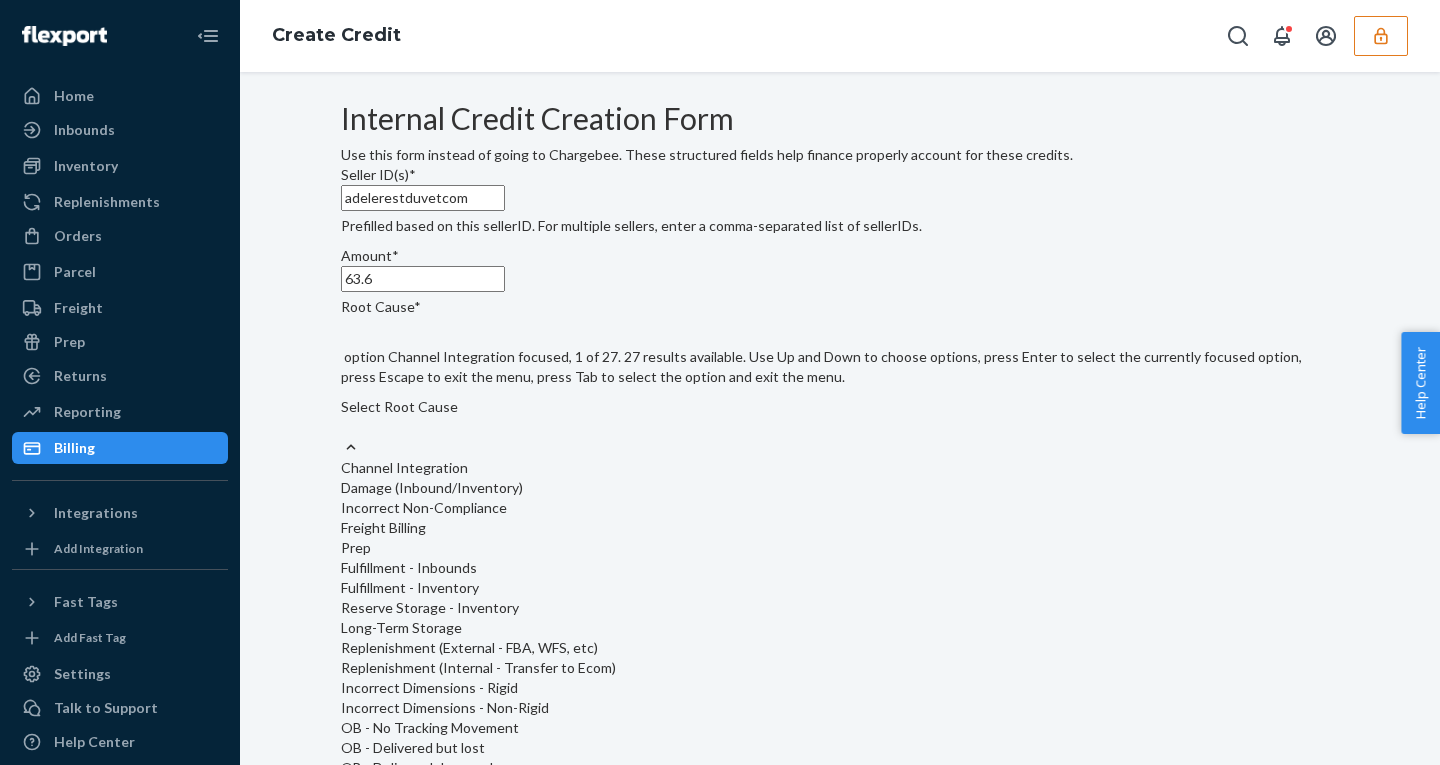 click on "Select Root Cause" at bounding box center [840, 407] 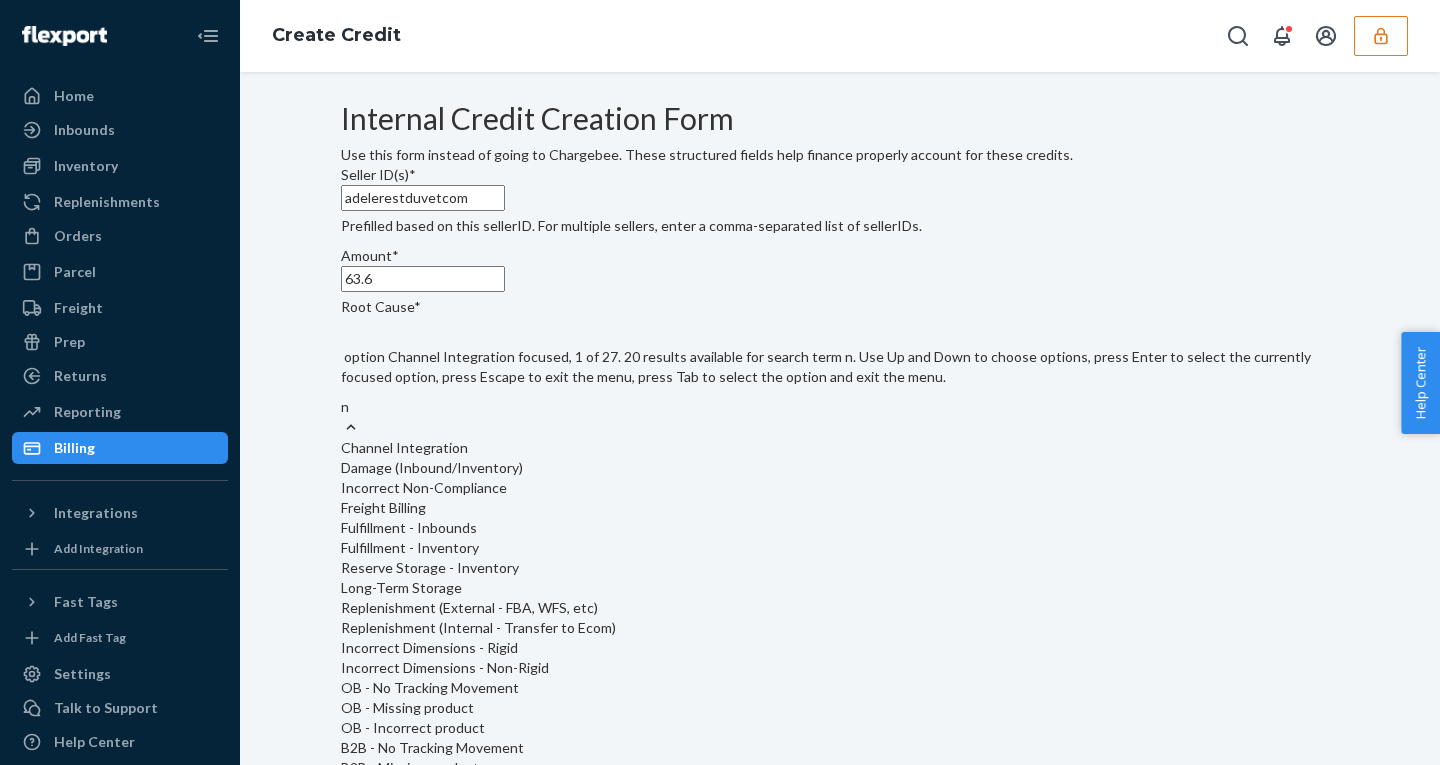 type on "no" 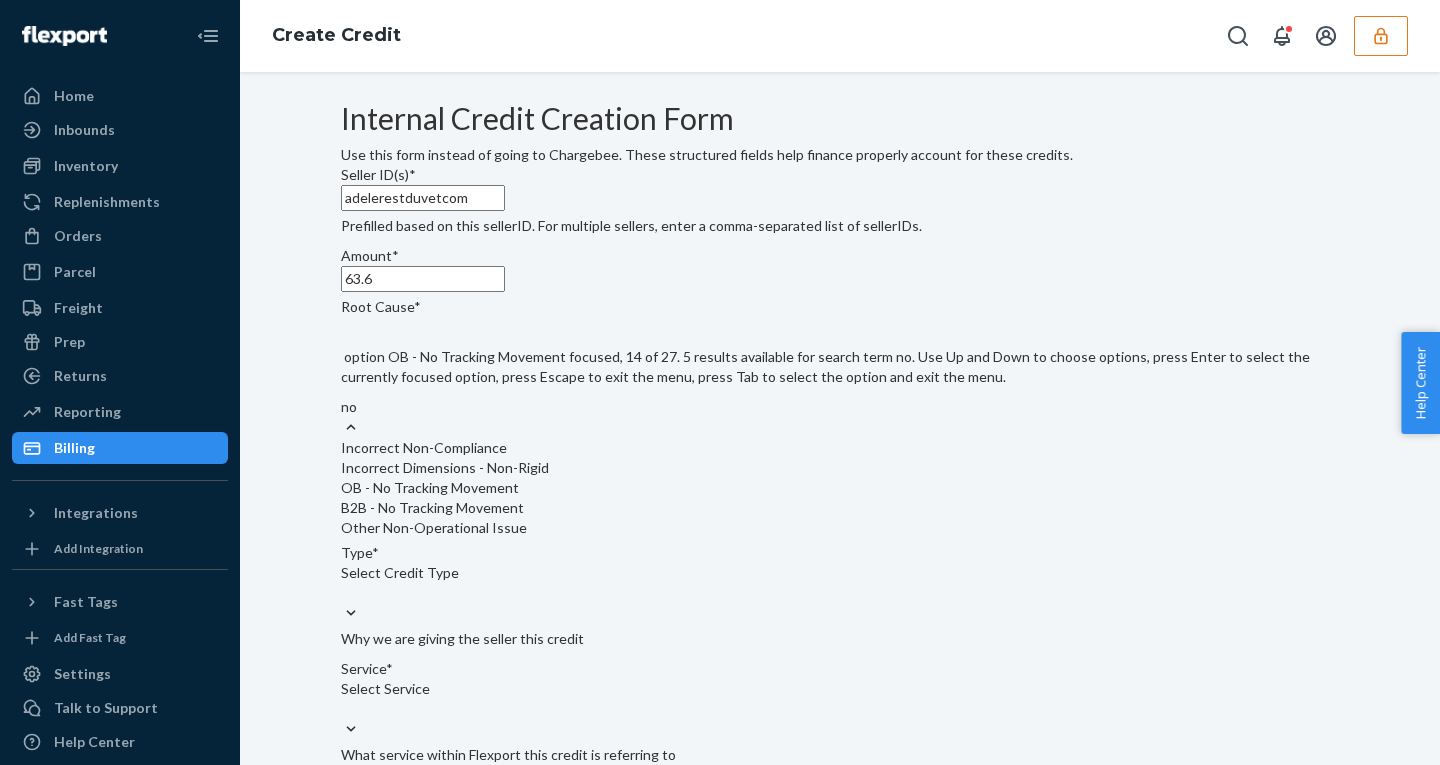 click on "OB - No Tracking Movement" at bounding box center [840, 488] 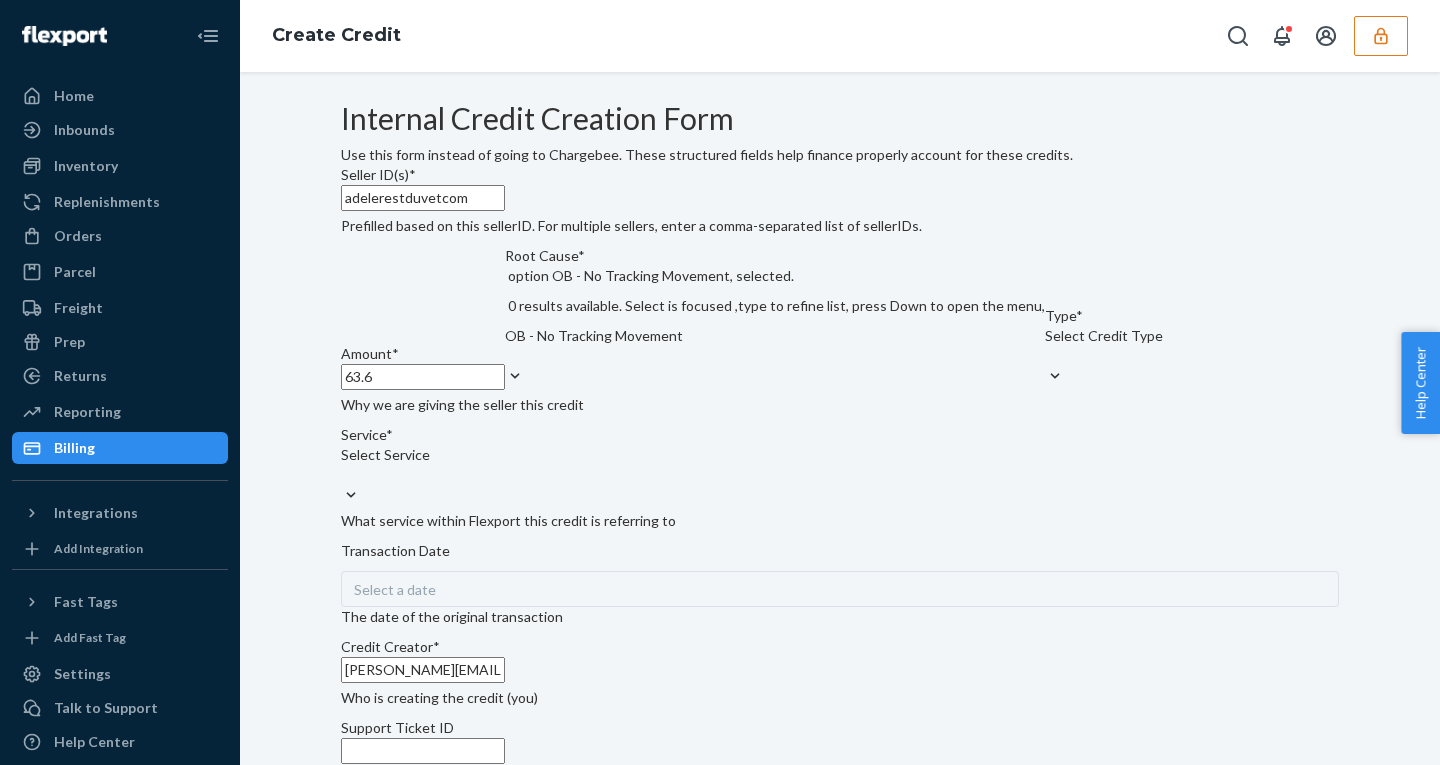 click on "Select Credit Type" at bounding box center (1104, 346) 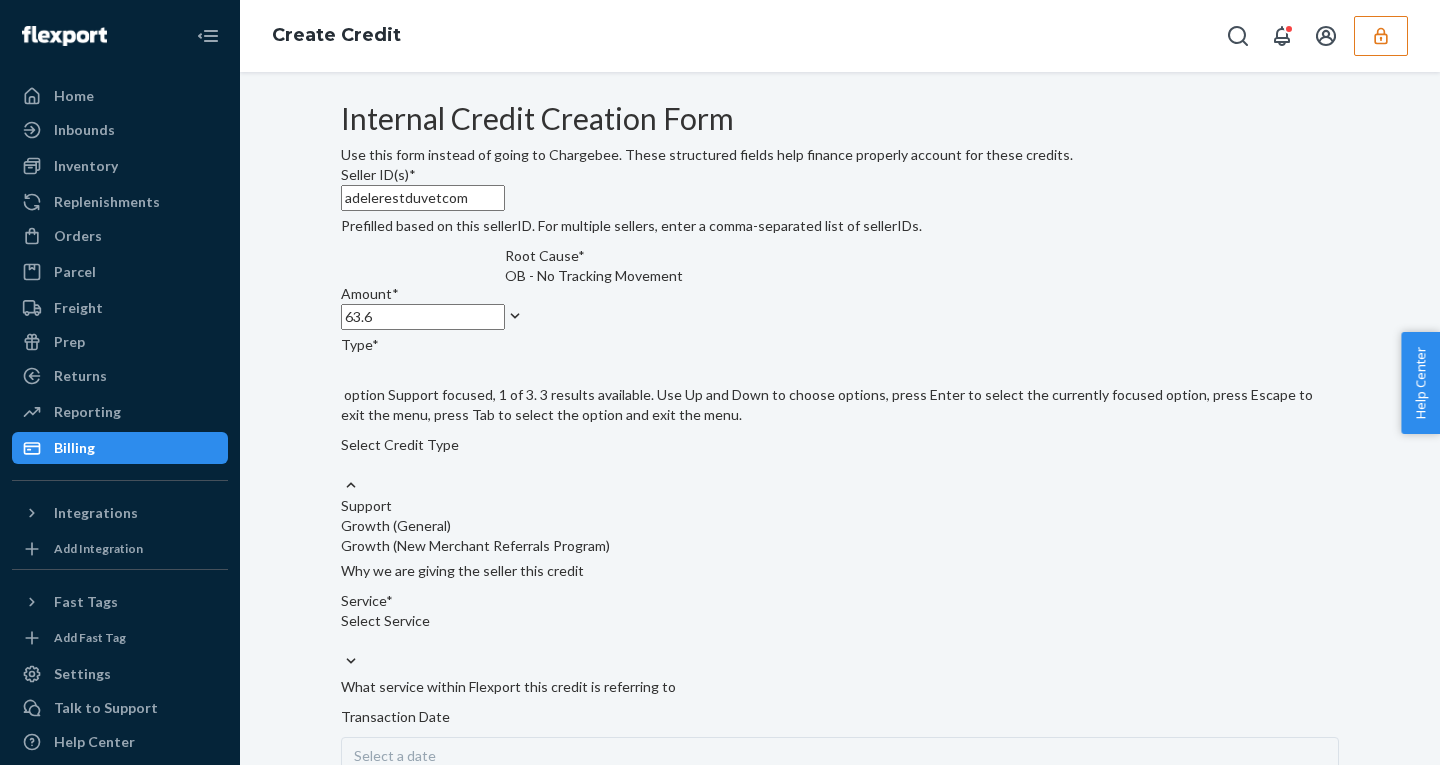 click on "Support" at bounding box center [840, 506] 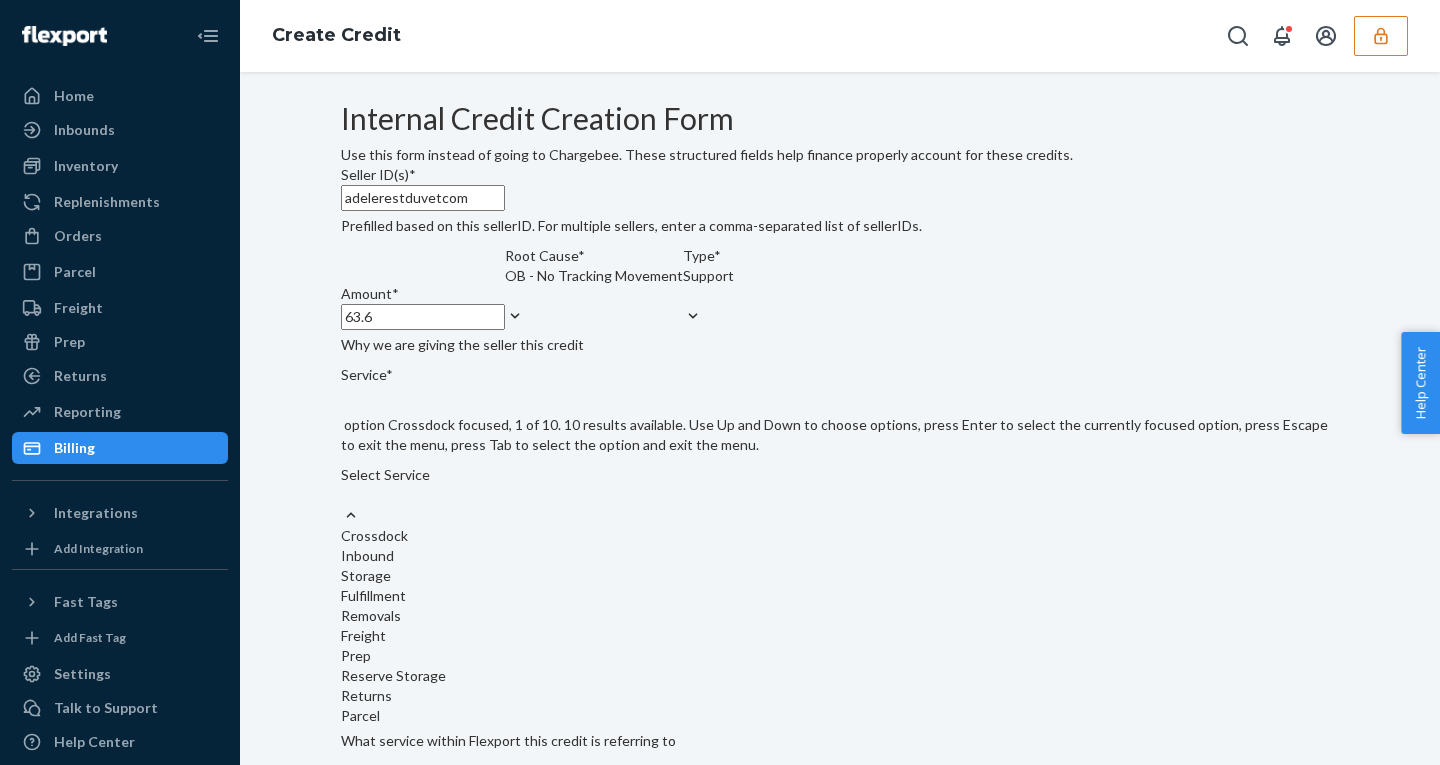 click on "Select Service" at bounding box center [840, 485] 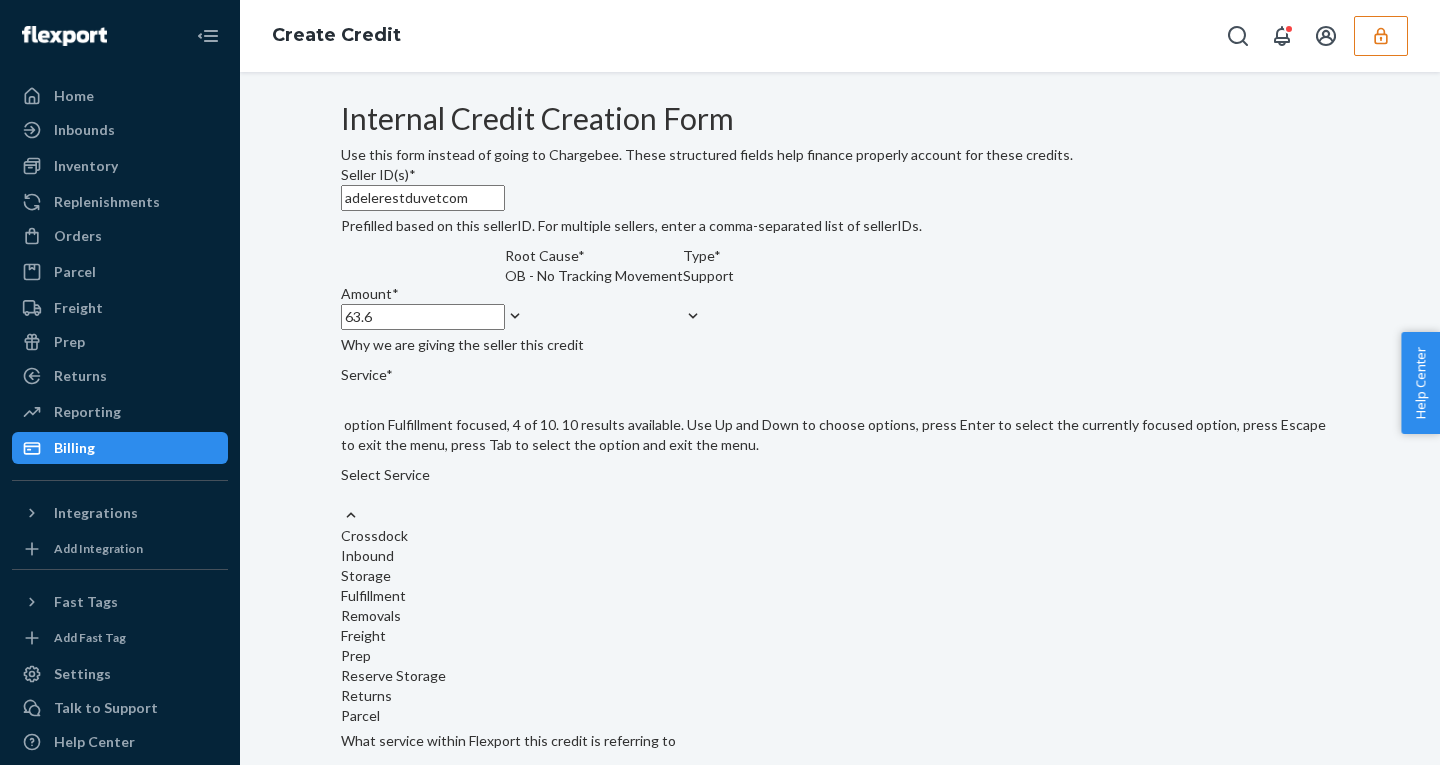 click on "Fulfillment" at bounding box center [840, 596] 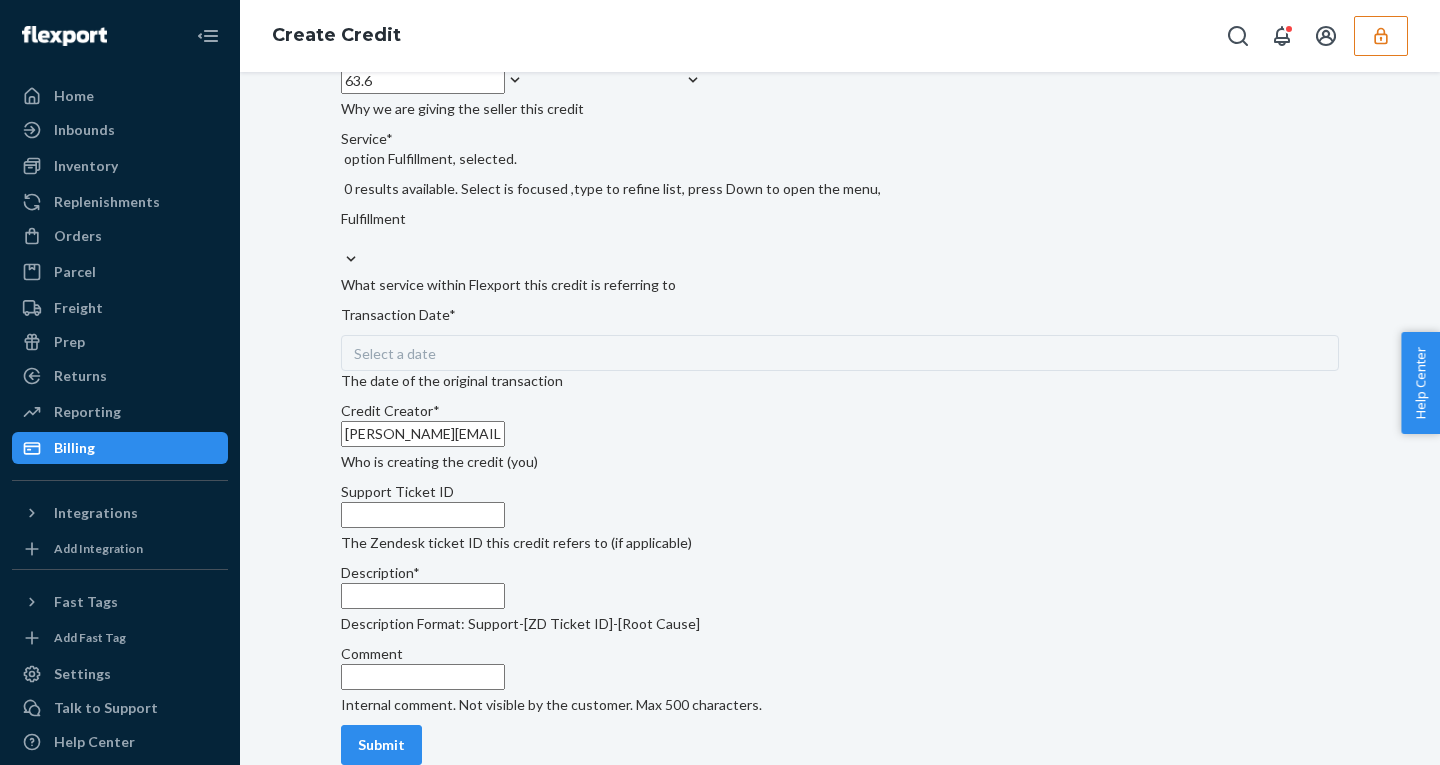 scroll, scrollTop: 387, scrollLeft: 0, axis: vertical 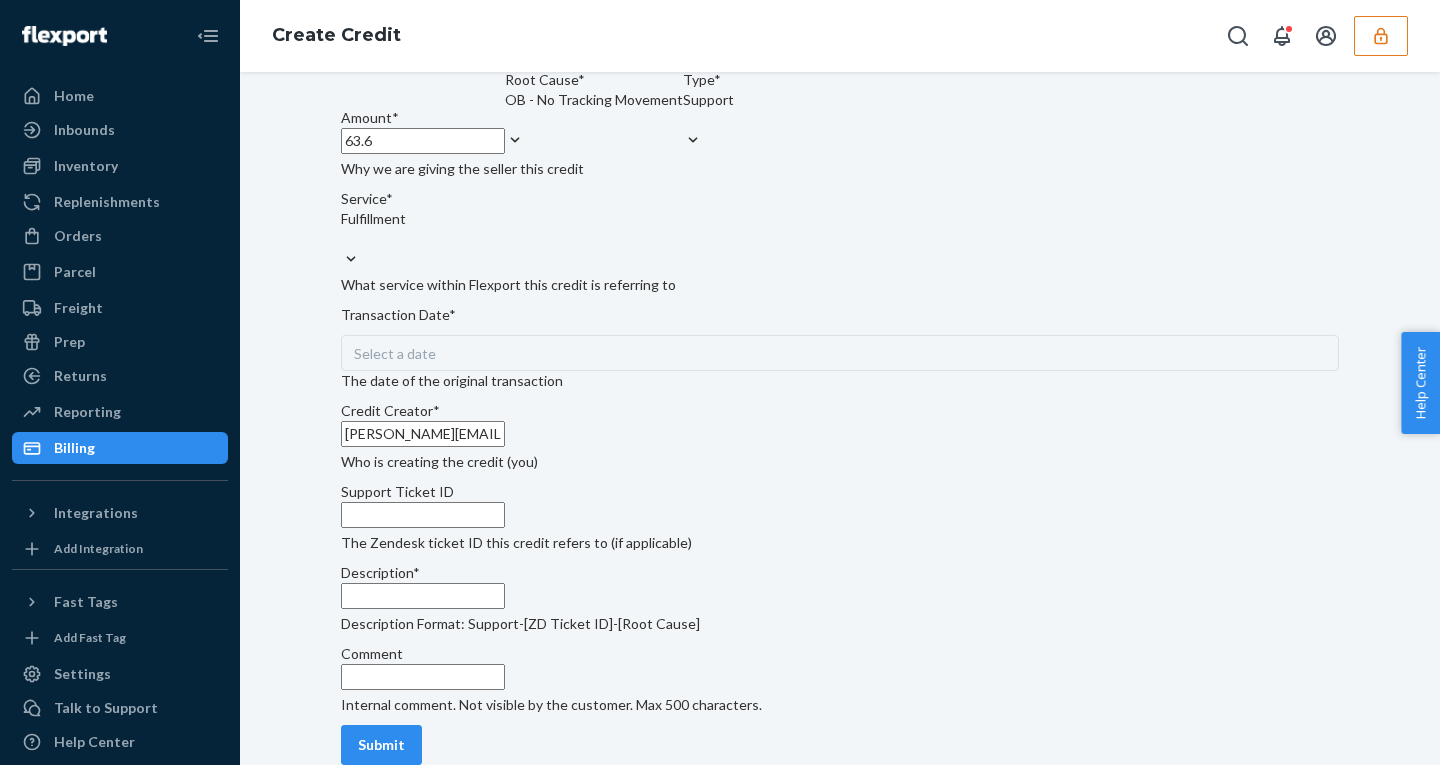 click on "Select a date" at bounding box center [840, 353] 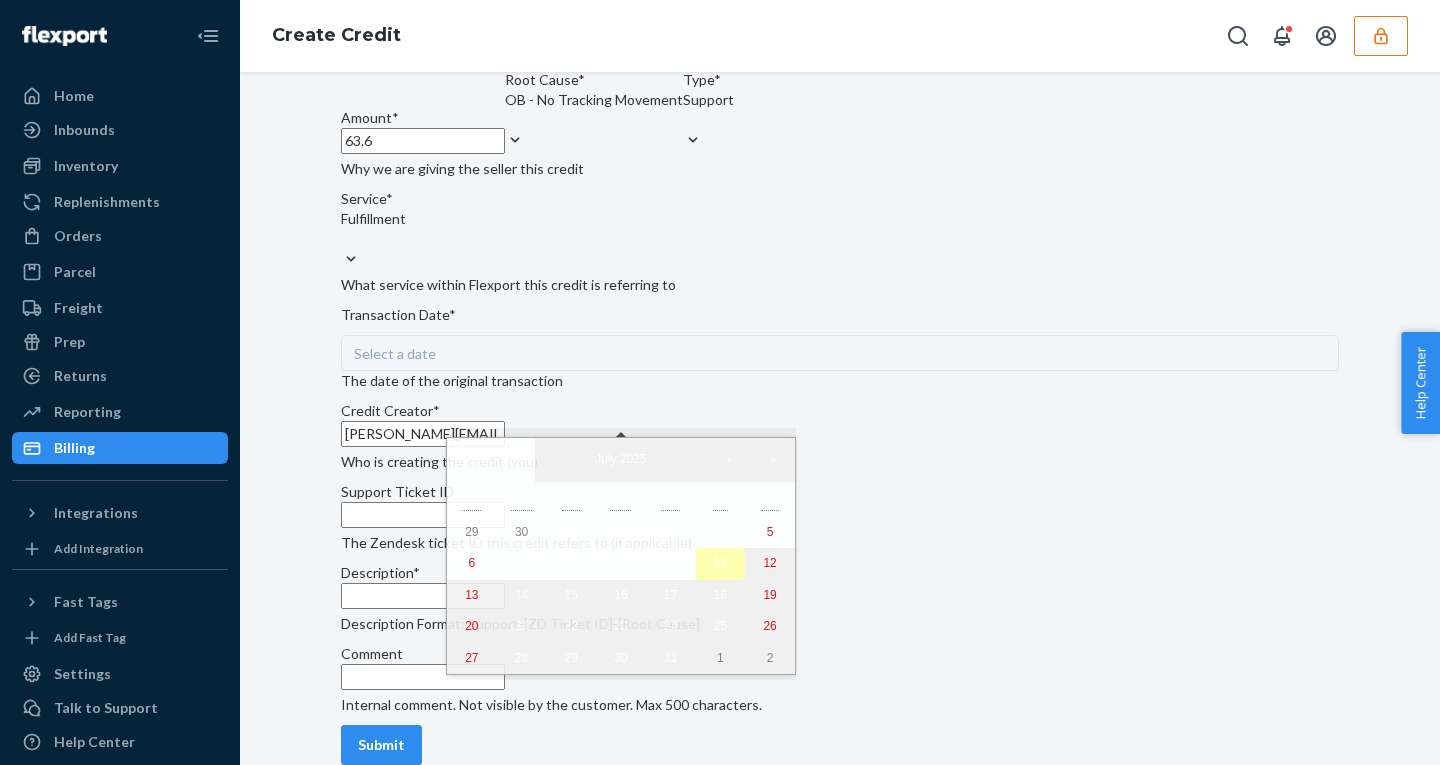 click on "11" at bounding box center [720, 563] 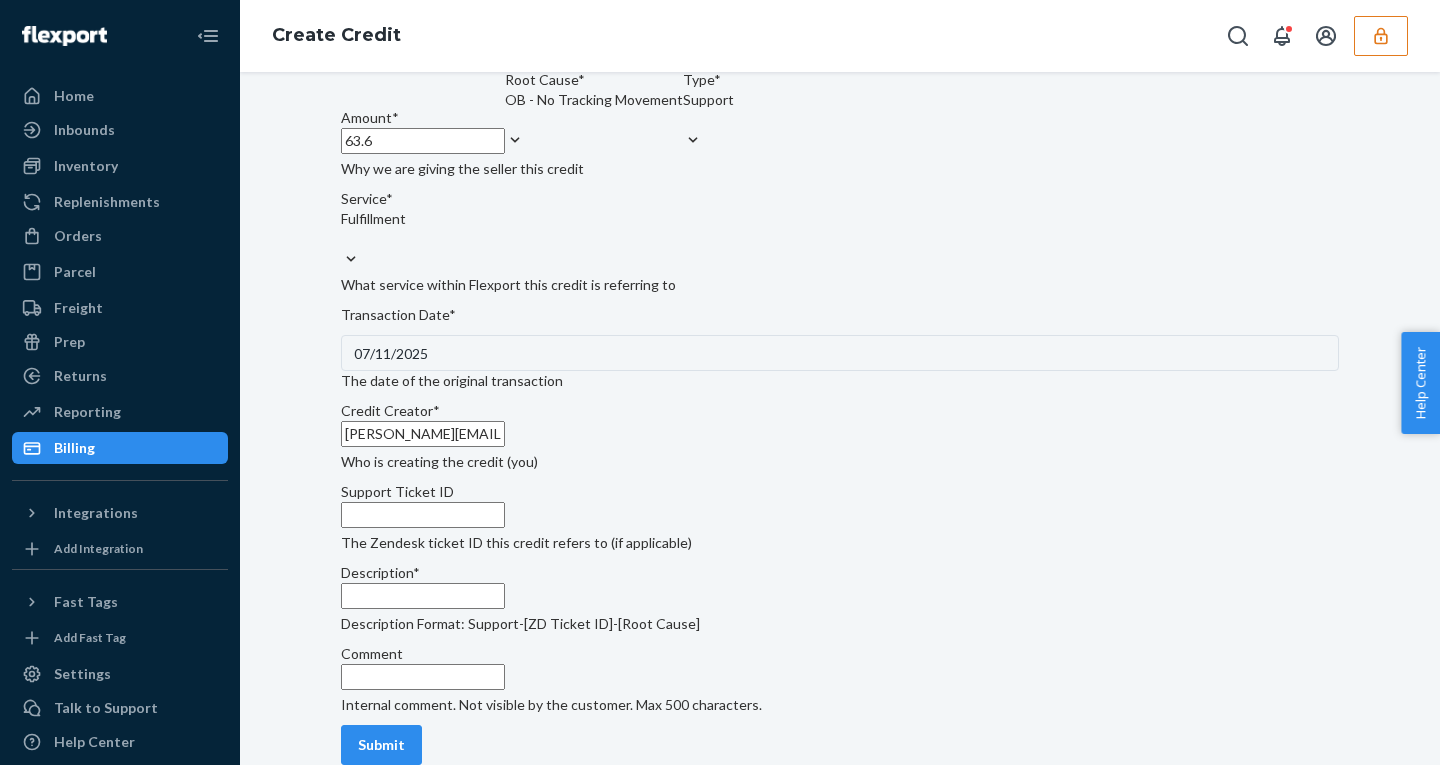 click on "Support Ticket ID" at bounding box center [423, 515] 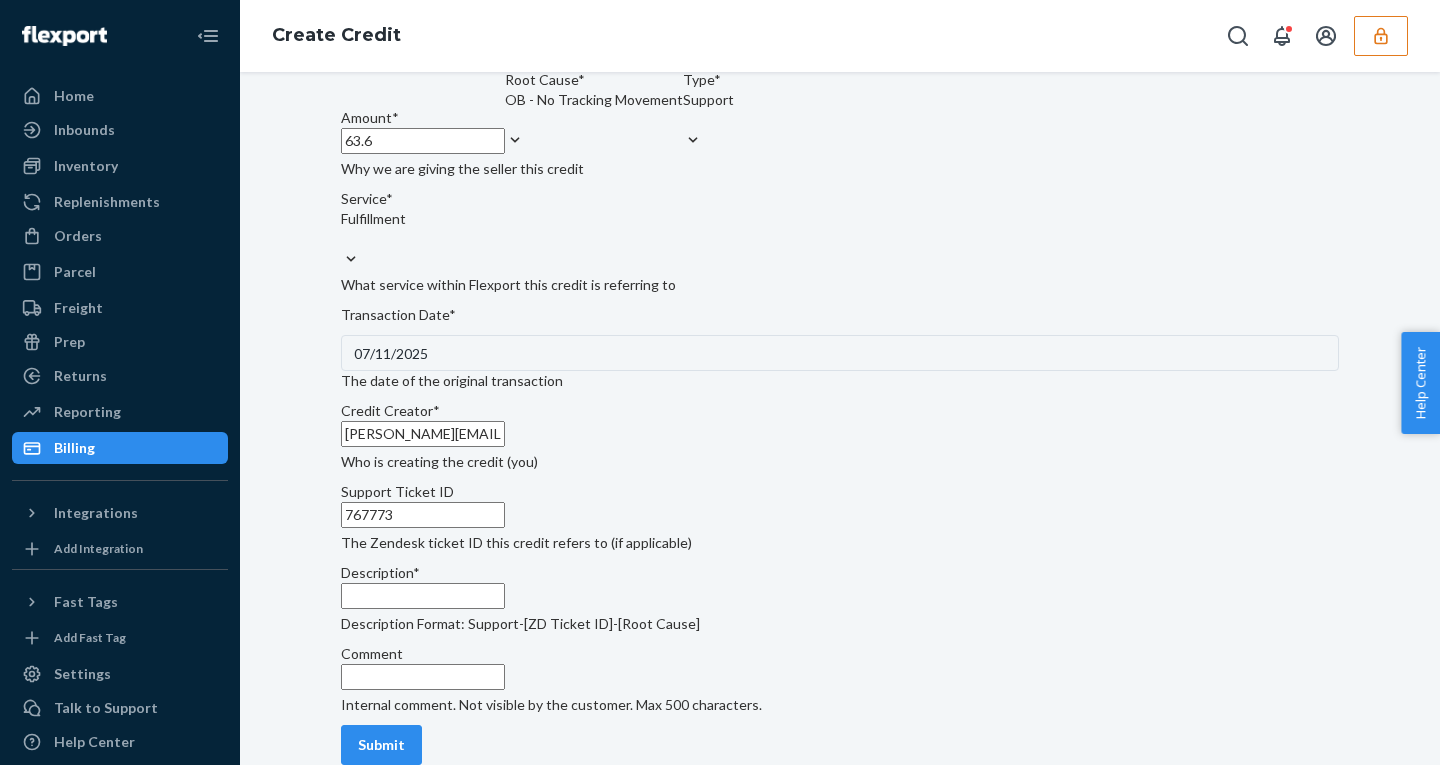 scroll, scrollTop: 604, scrollLeft: 0, axis: vertical 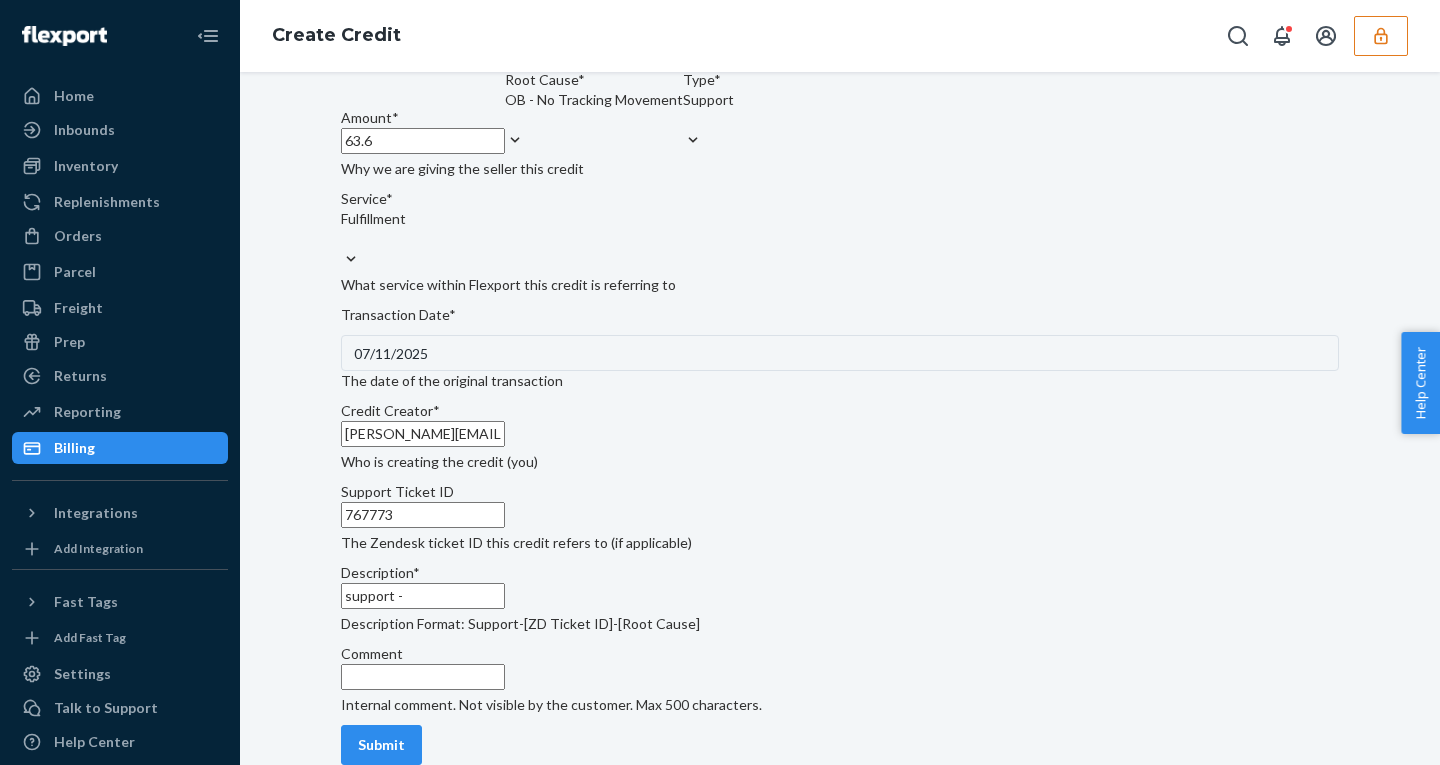 paste on "767773" 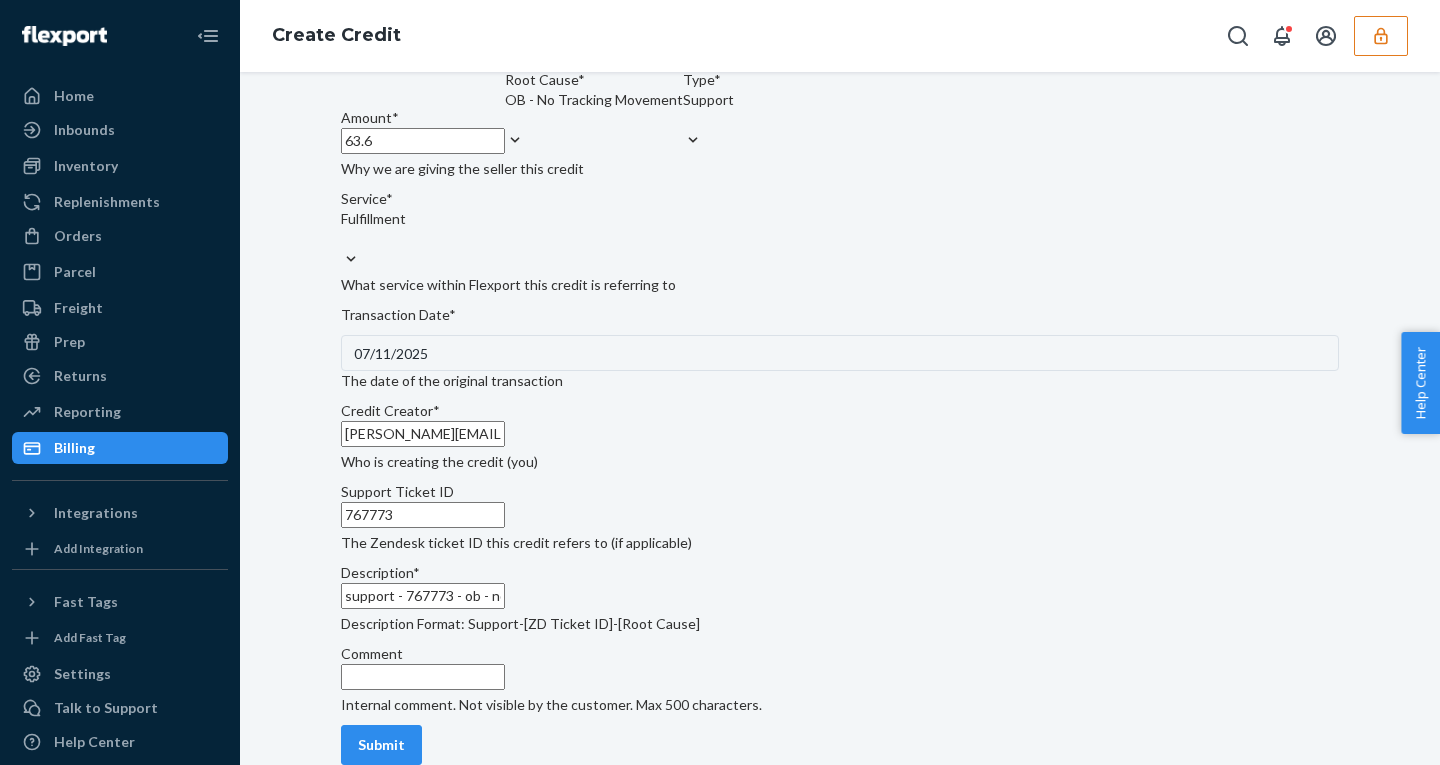 scroll, scrollTop: 615, scrollLeft: 0, axis: vertical 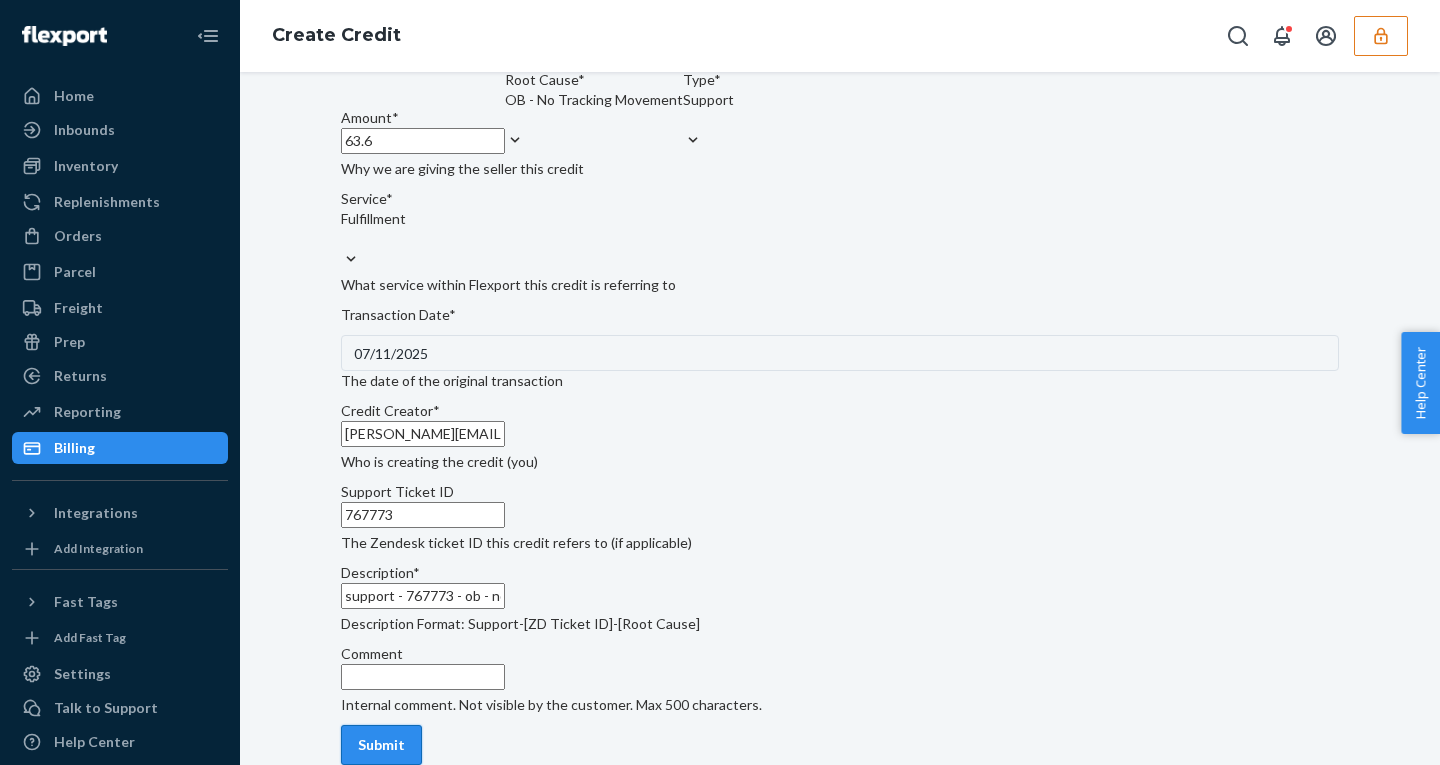 type on "support - 767773 - ob - no tracking movement" 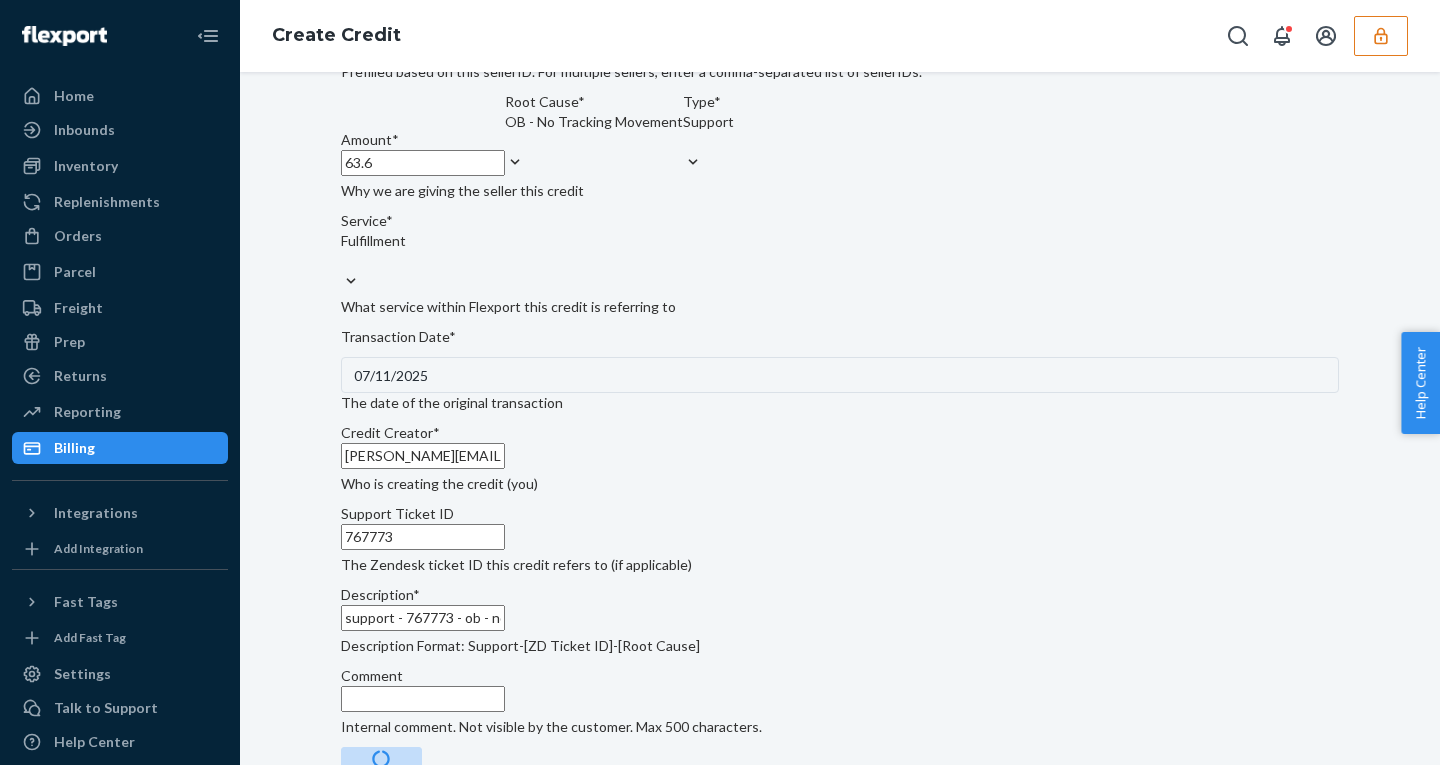scroll, scrollTop: 0, scrollLeft: 0, axis: both 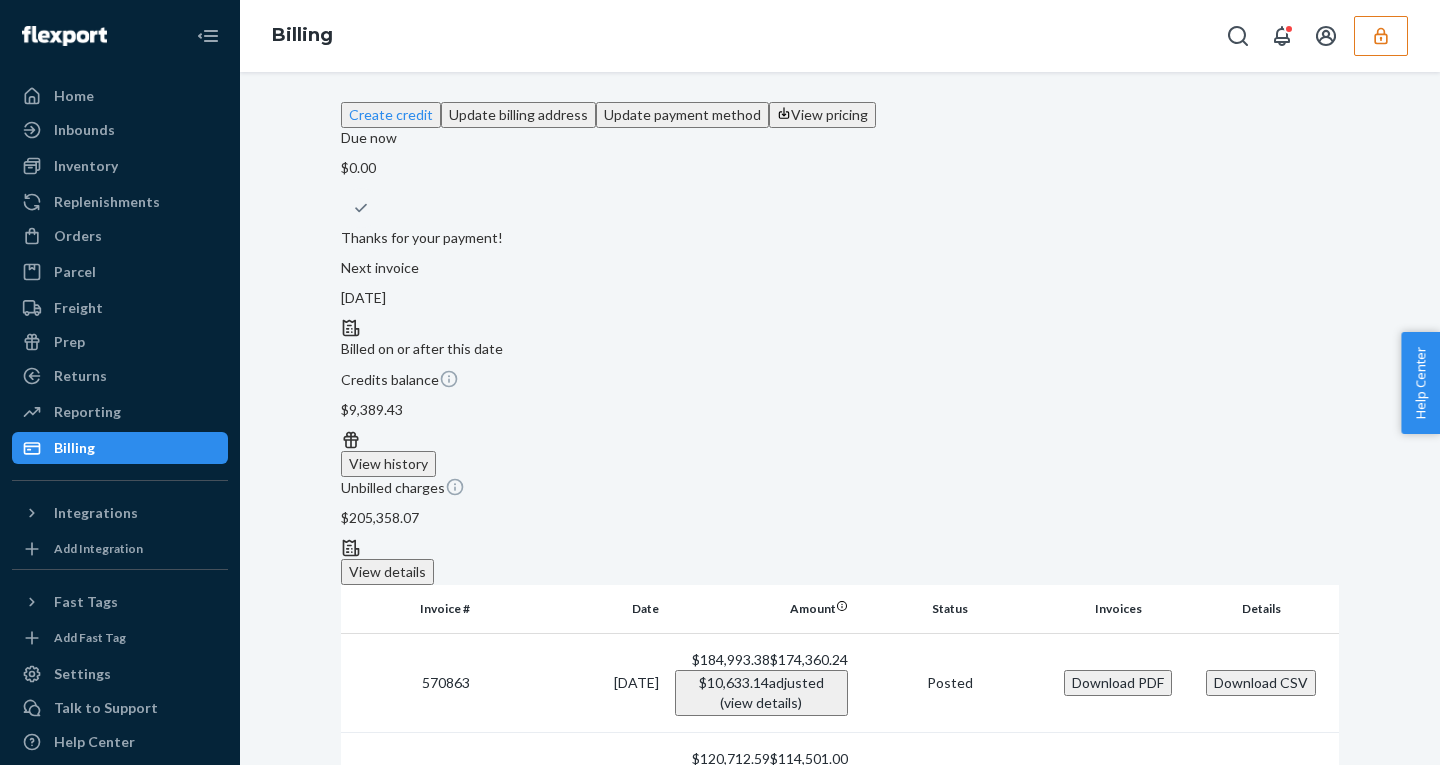 click on "View history" at bounding box center [388, 464] 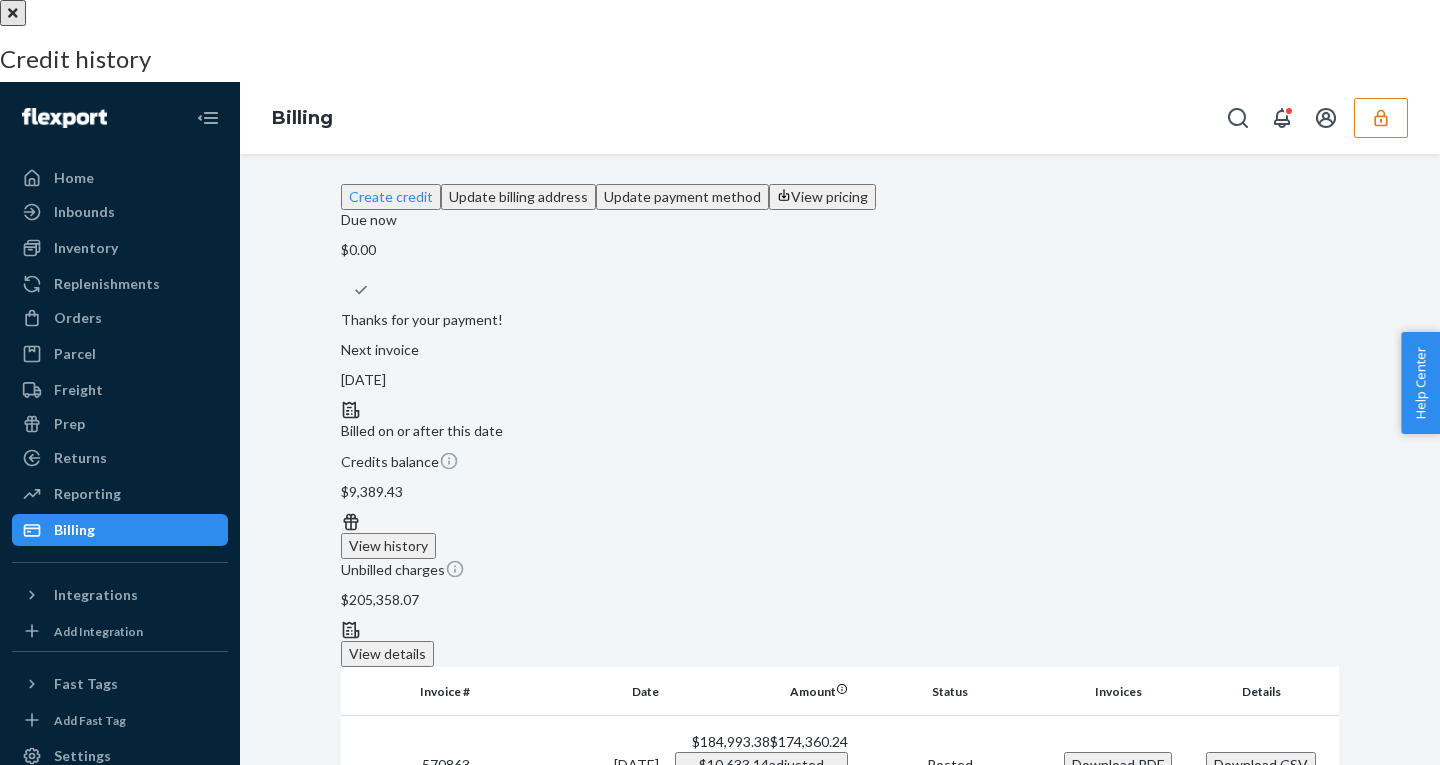 click on "7/11/2025 $63.60" at bounding box center [720, 107] 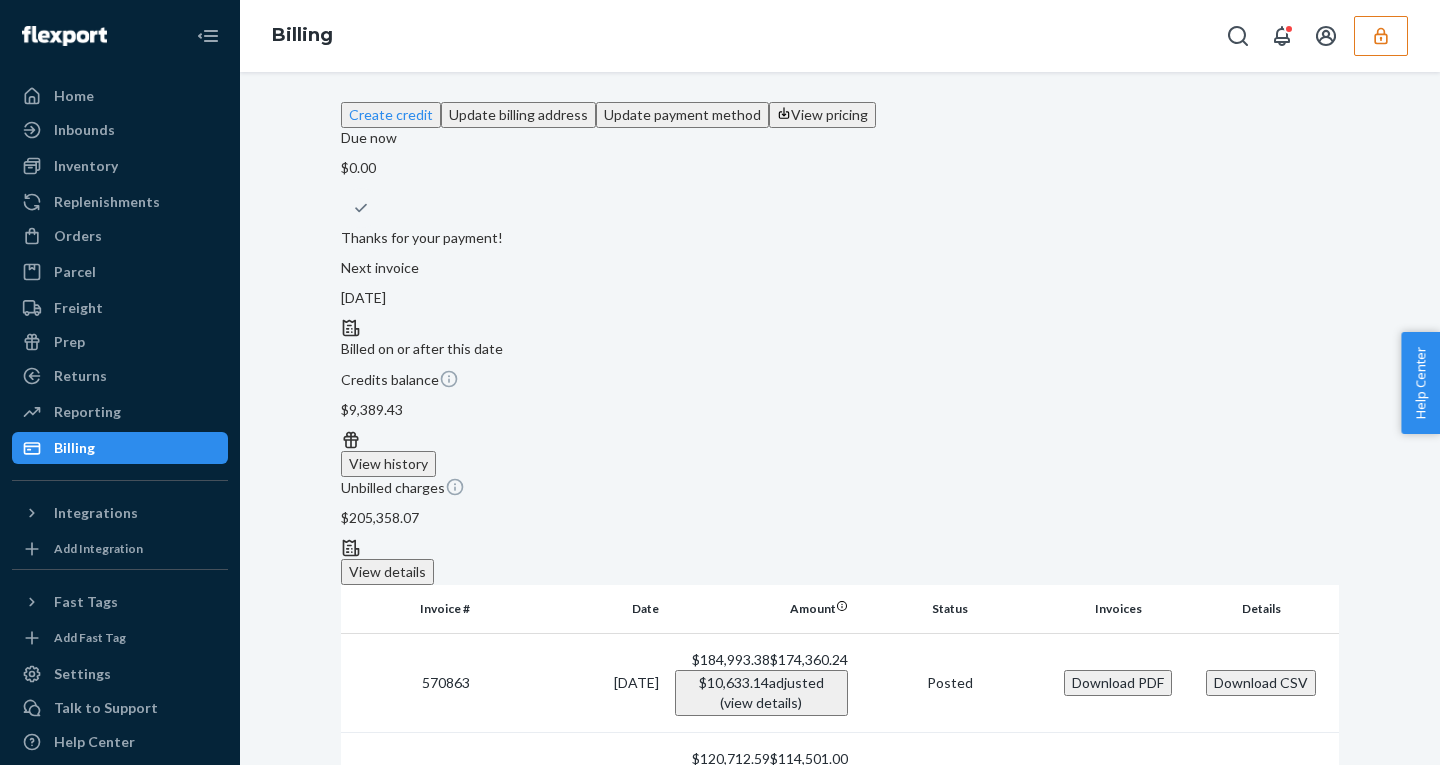 click on "Orders" at bounding box center (120, 236) 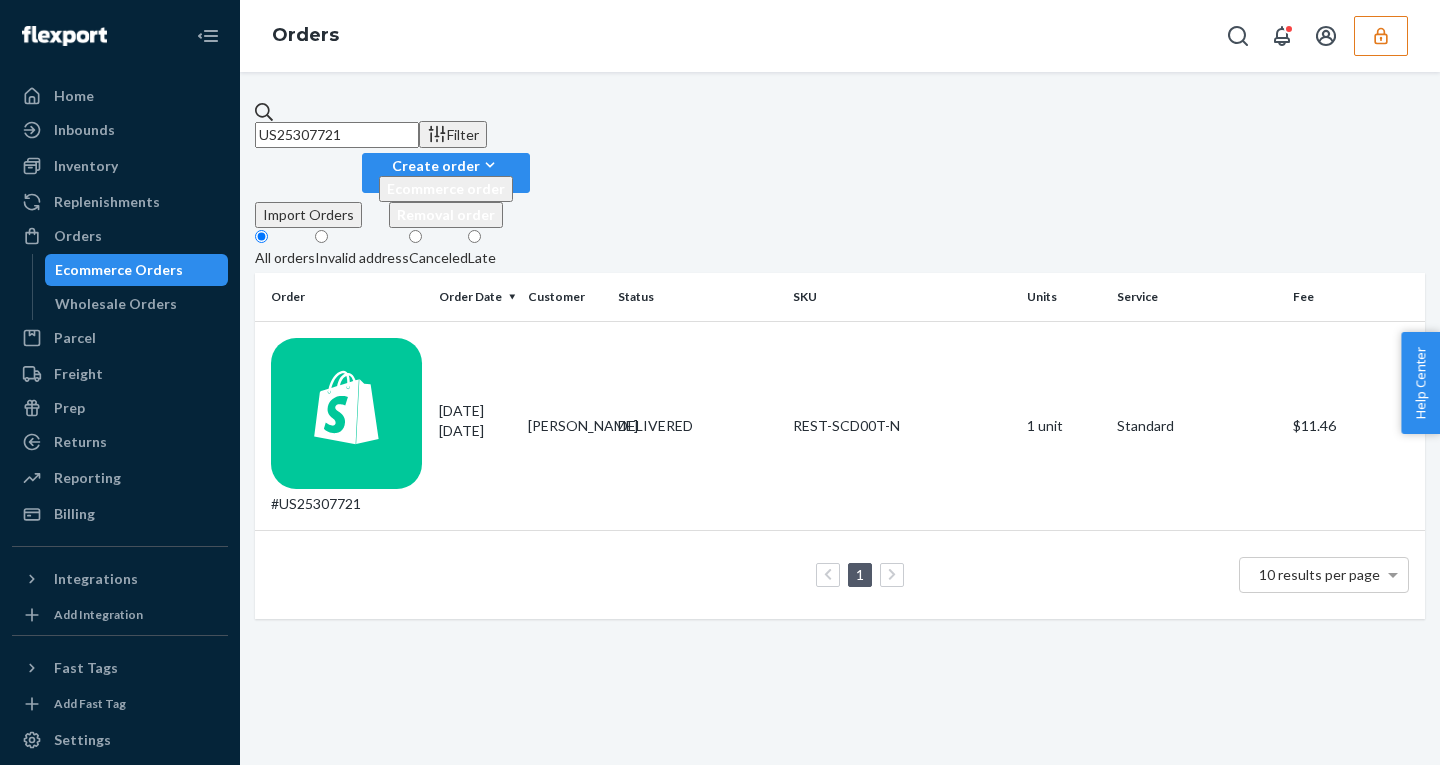 click on "US25307721" at bounding box center [337, 135] 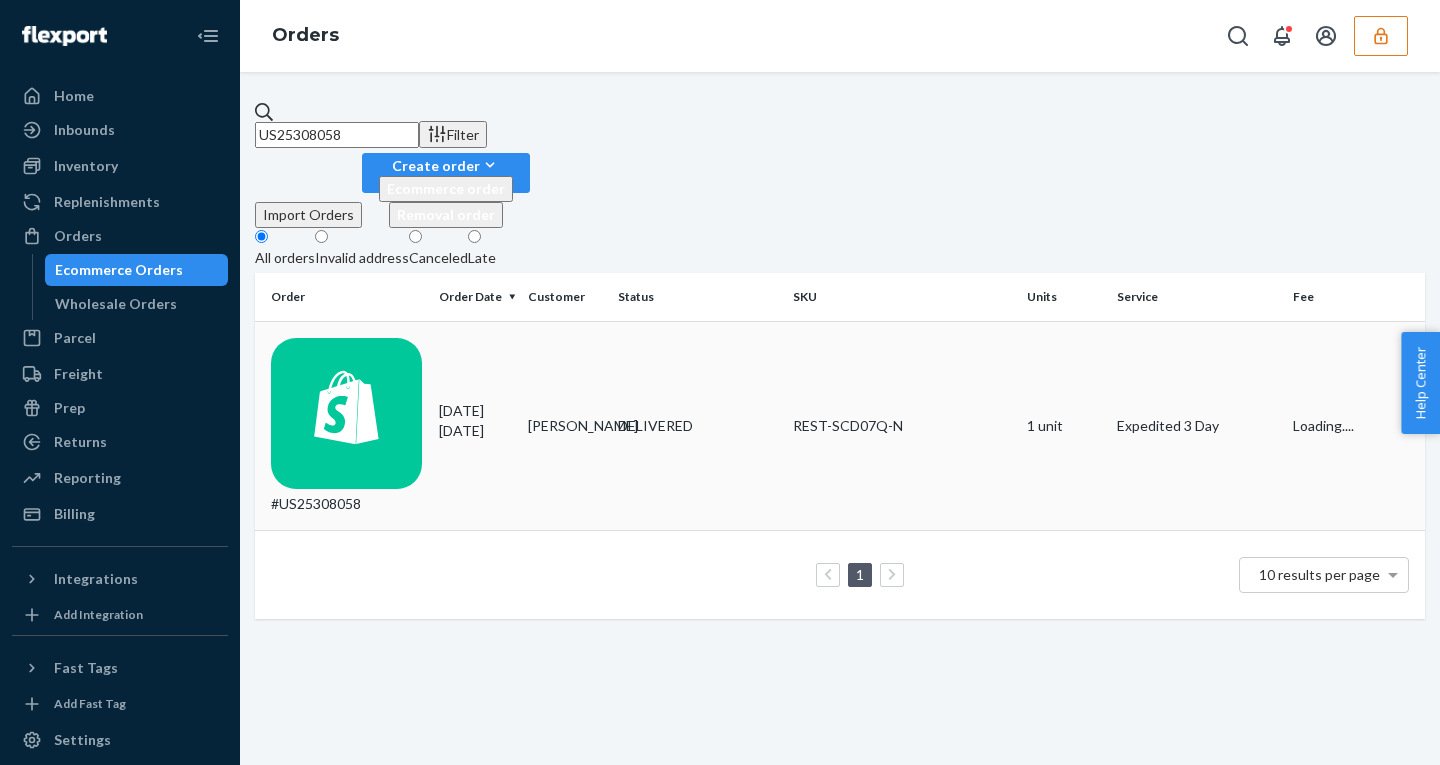 type on "US25308058" 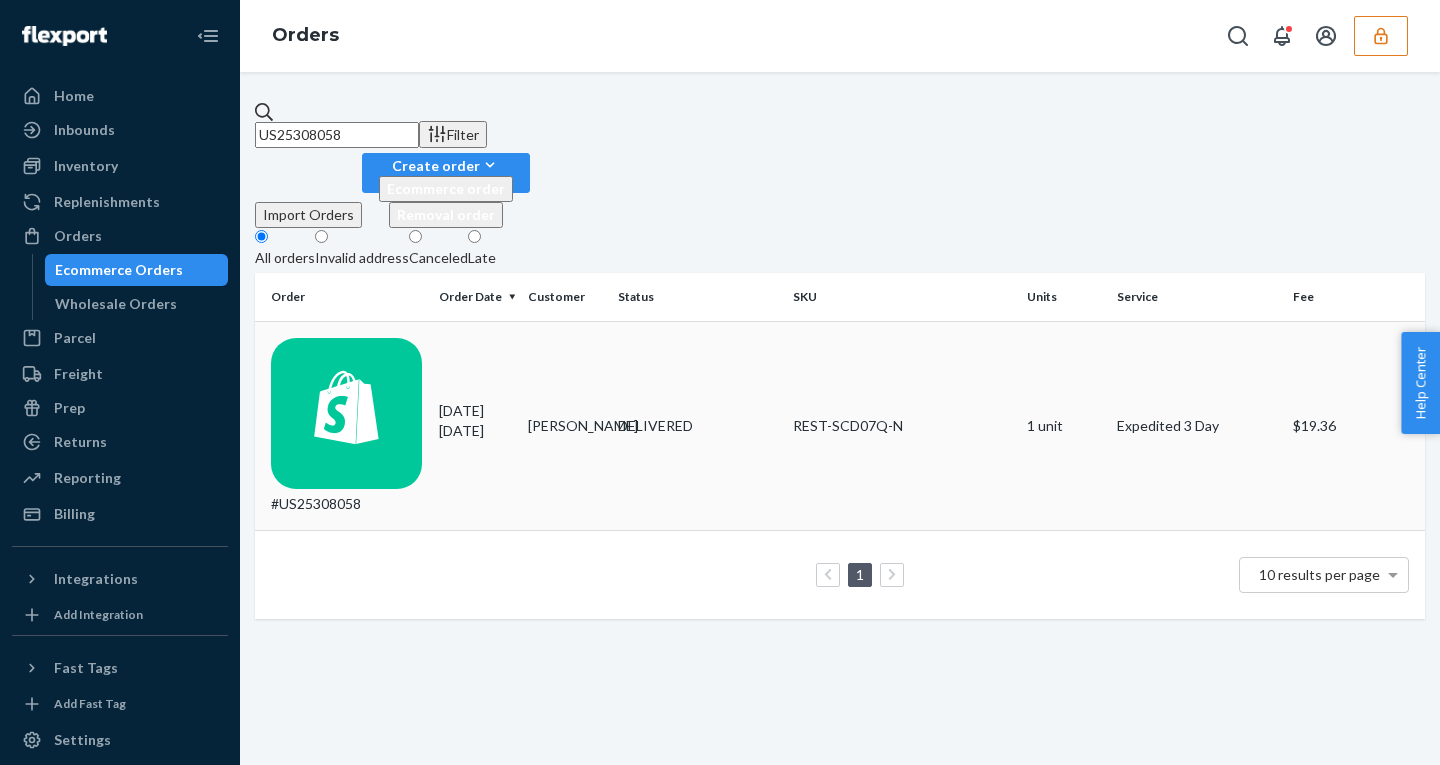 click on "[DATE] [DATE]" at bounding box center [476, 426] 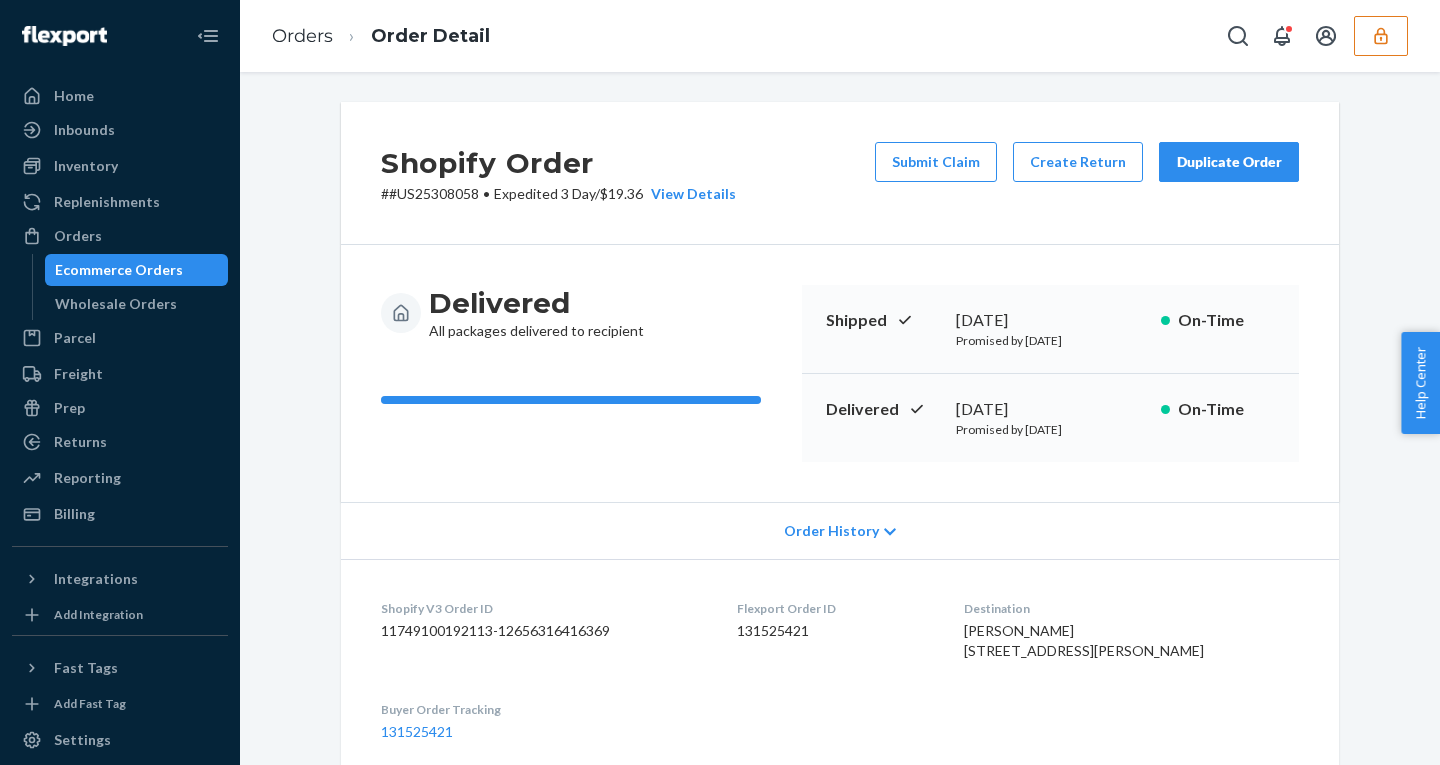 click on "Order History" at bounding box center (831, 531) 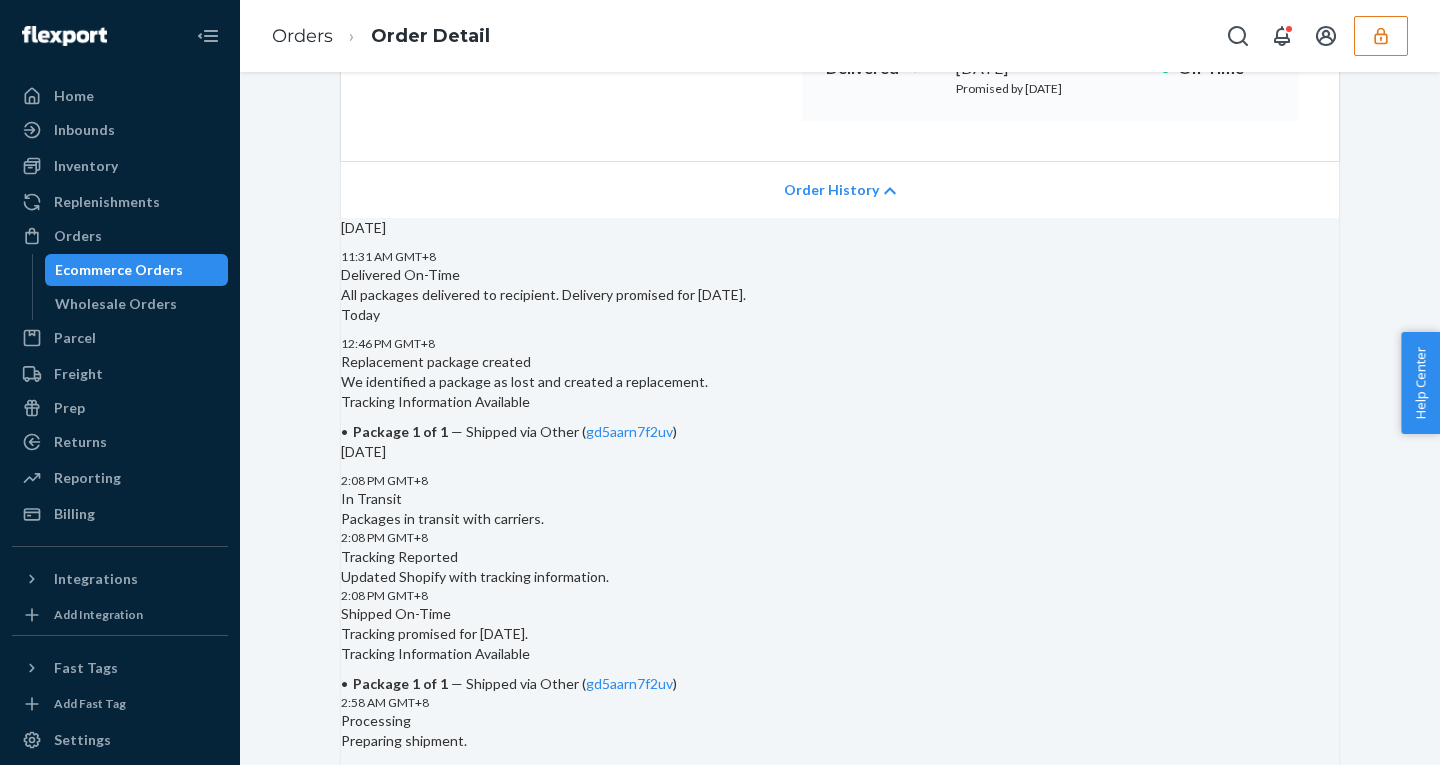 scroll, scrollTop: 0, scrollLeft: 0, axis: both 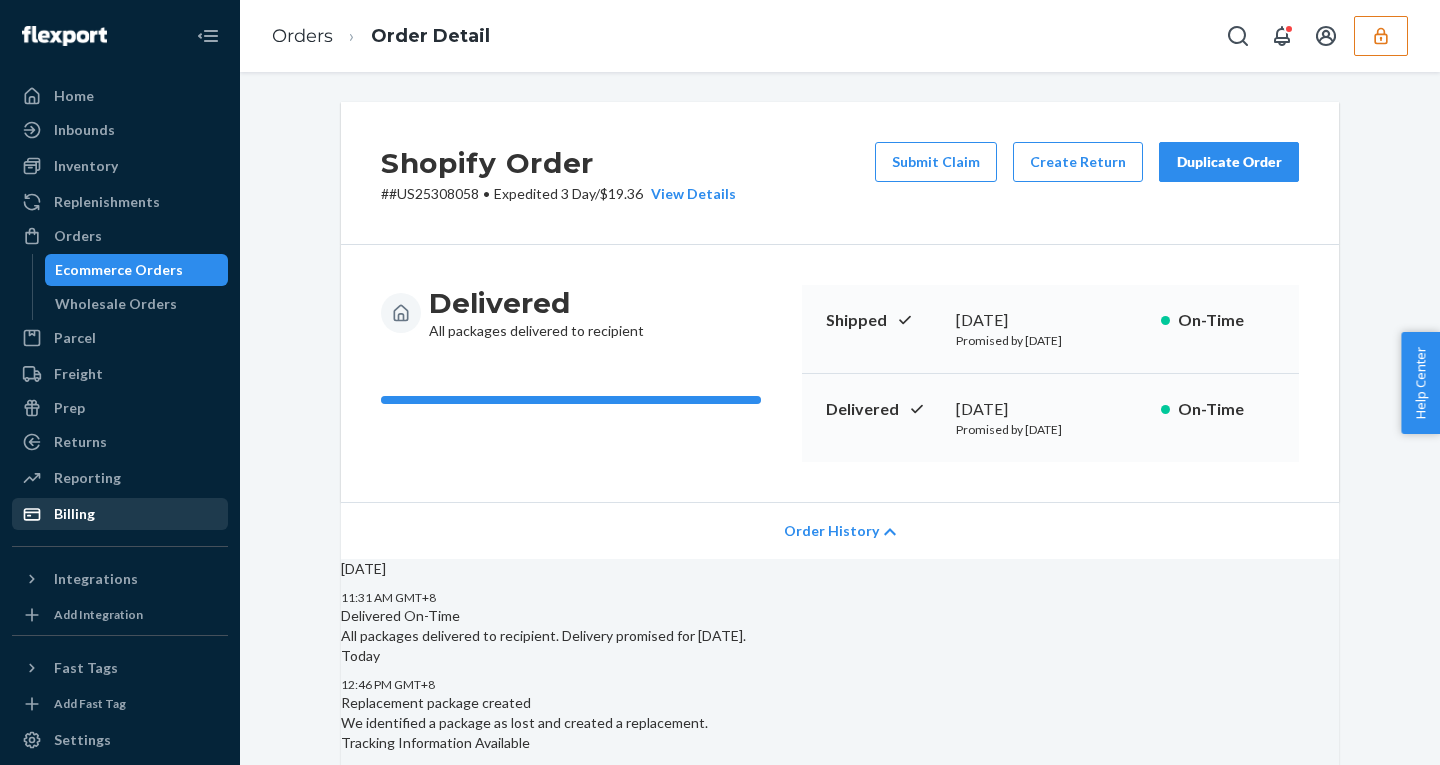 click on "Billing" at bounding box center [74, 514] 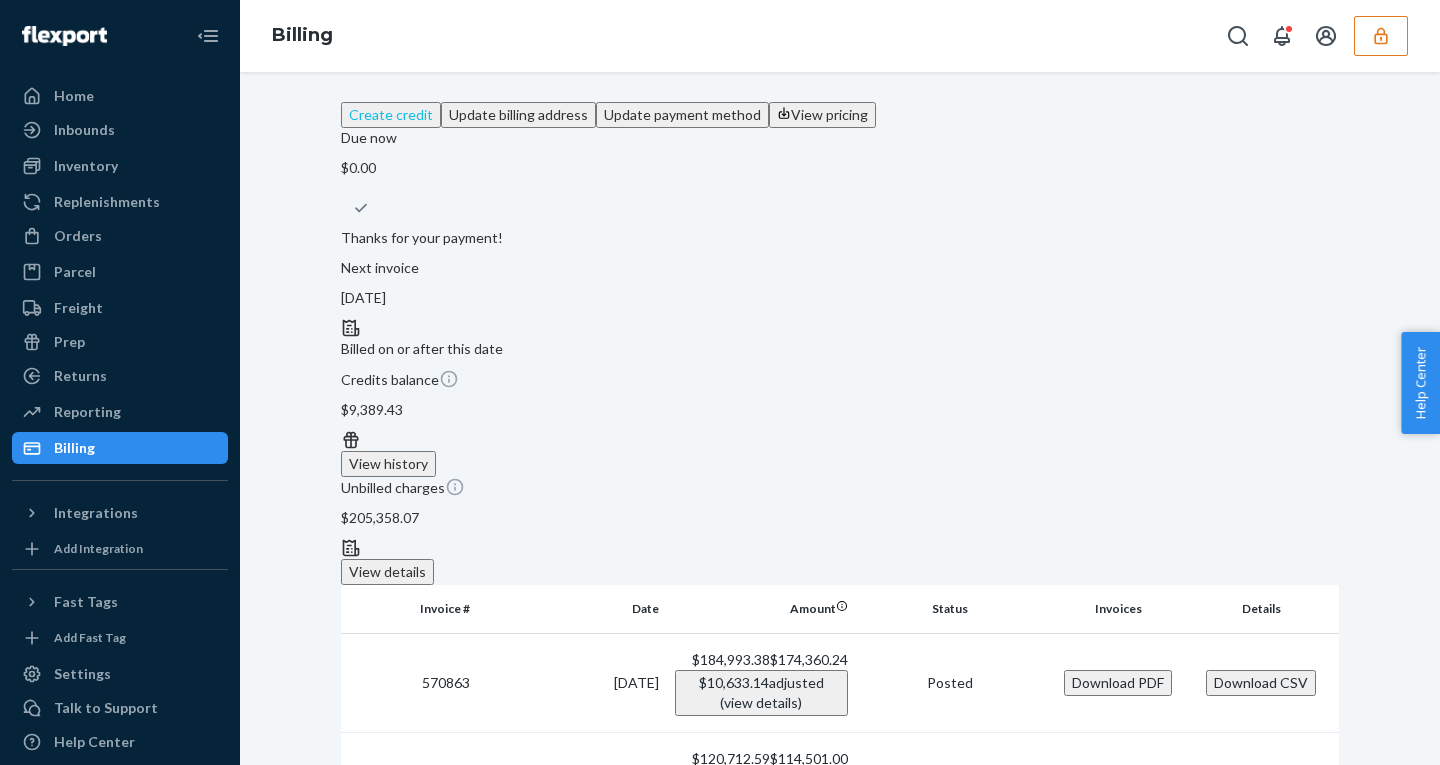 click on "Create credit" at bounding box center [391, 115] 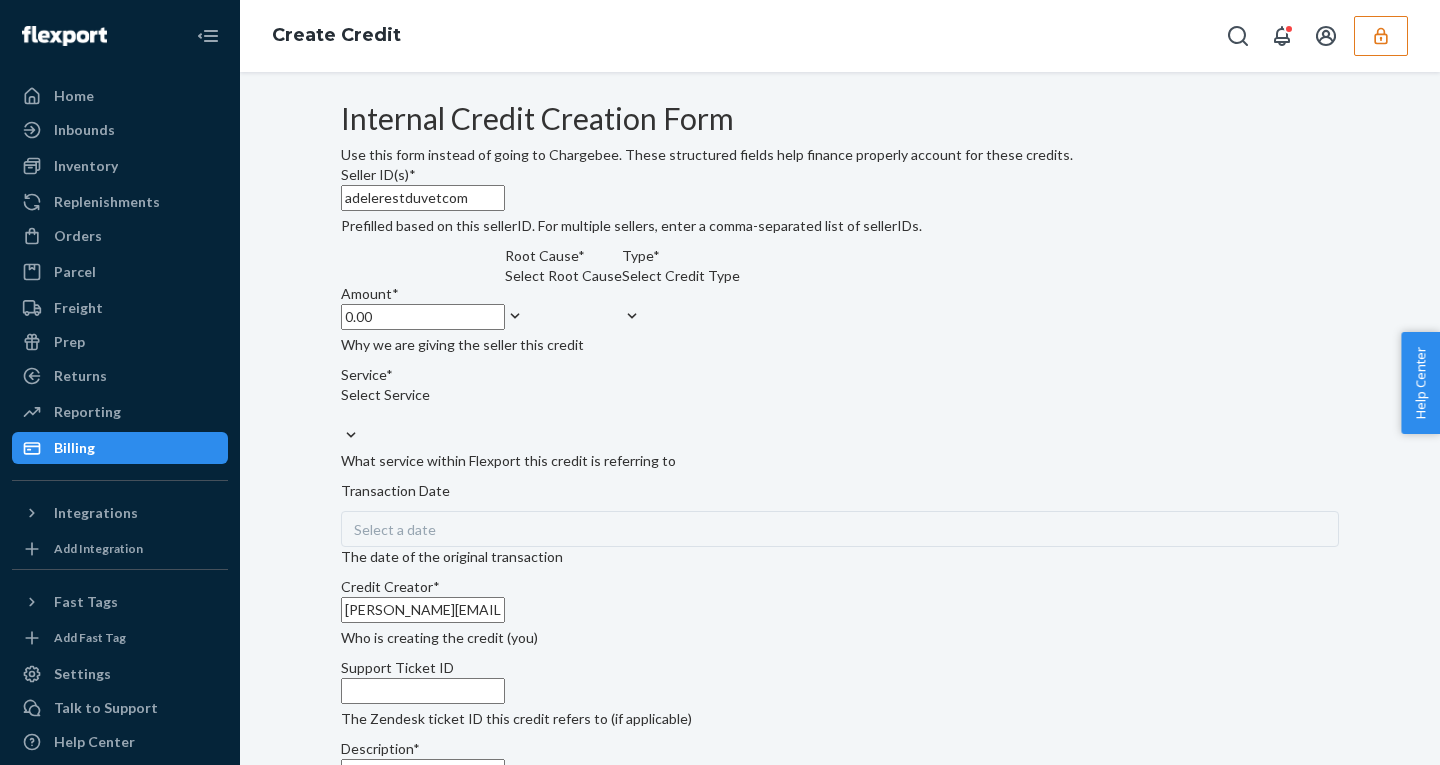 drag, startPoint x: 425, startPoint y: 374, endPoint x: 220, endPoint y: 374, distance: 205 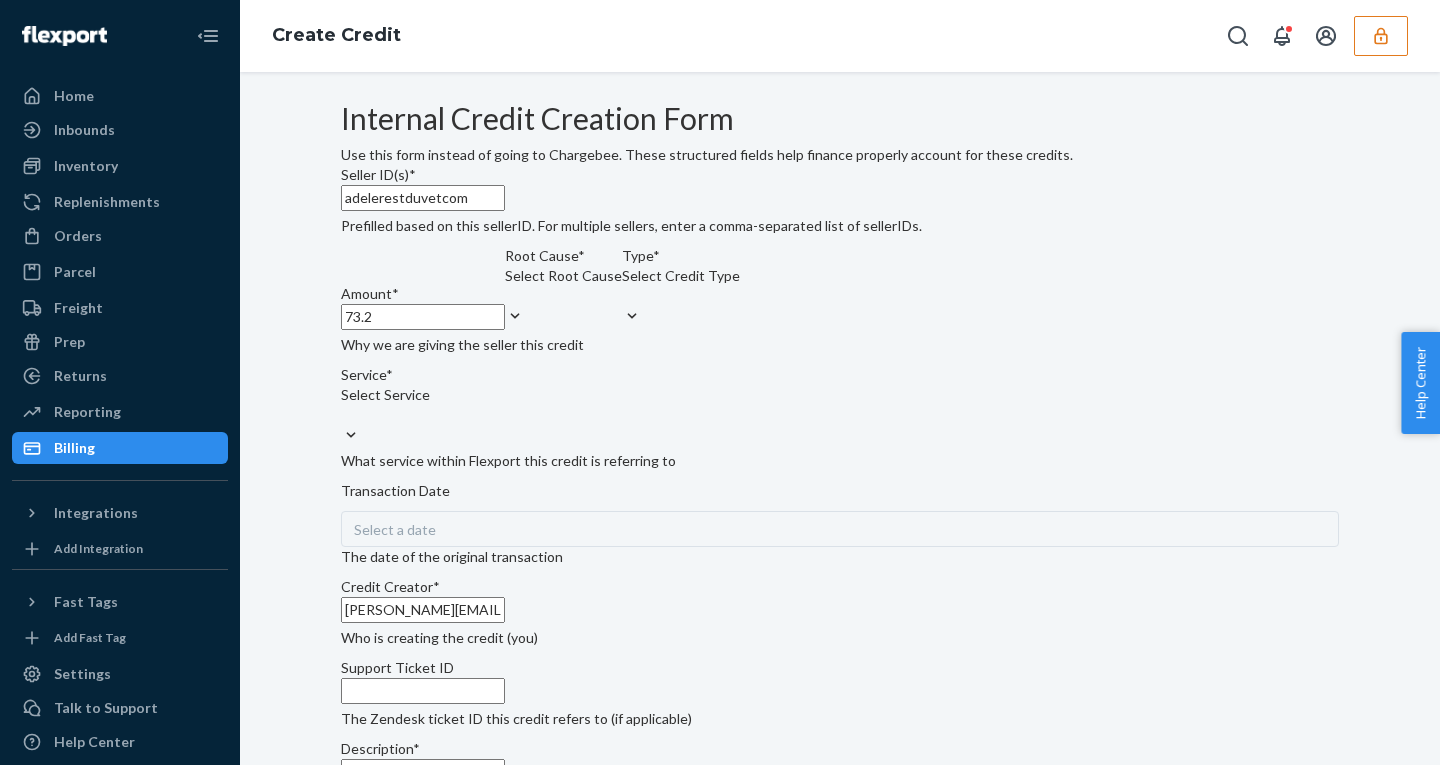 type on "73.2" 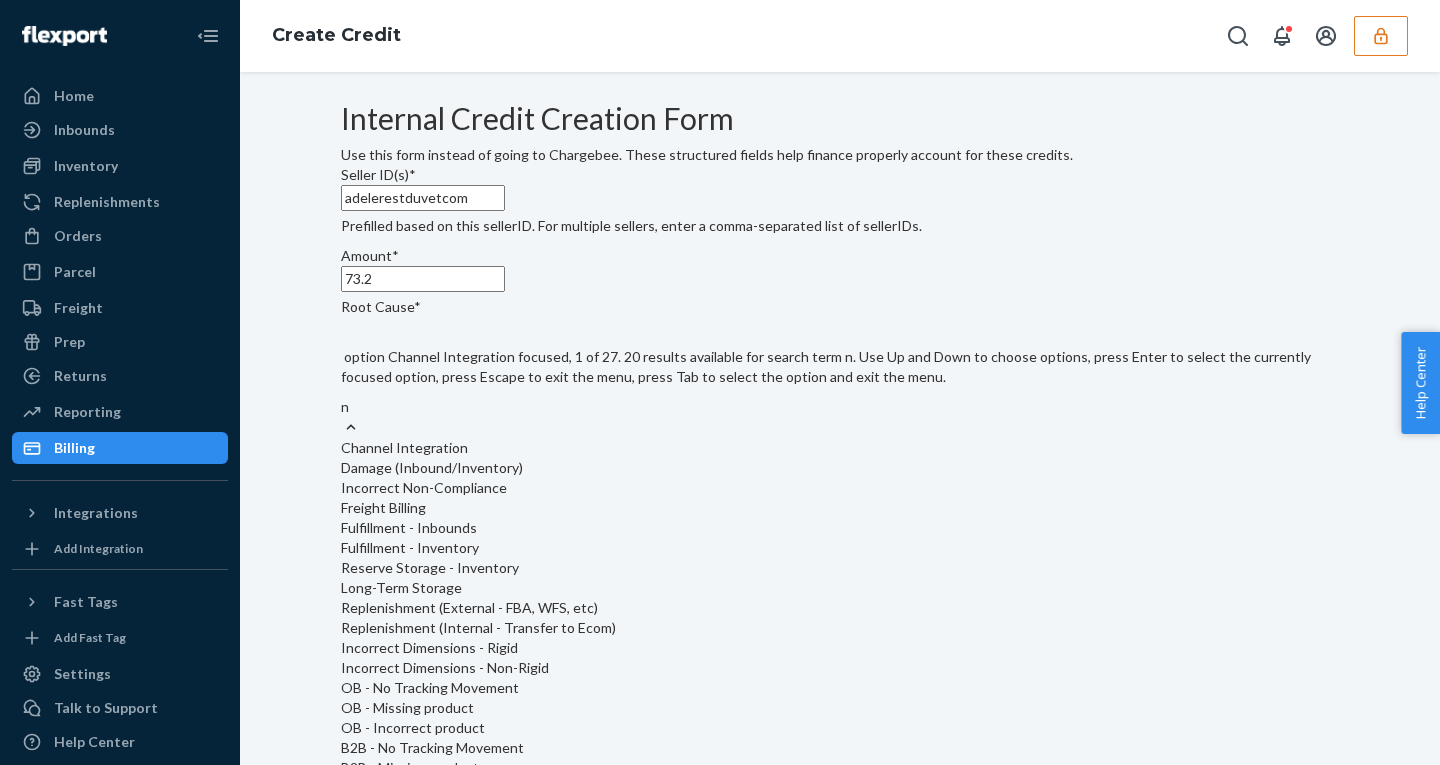 type on "no" 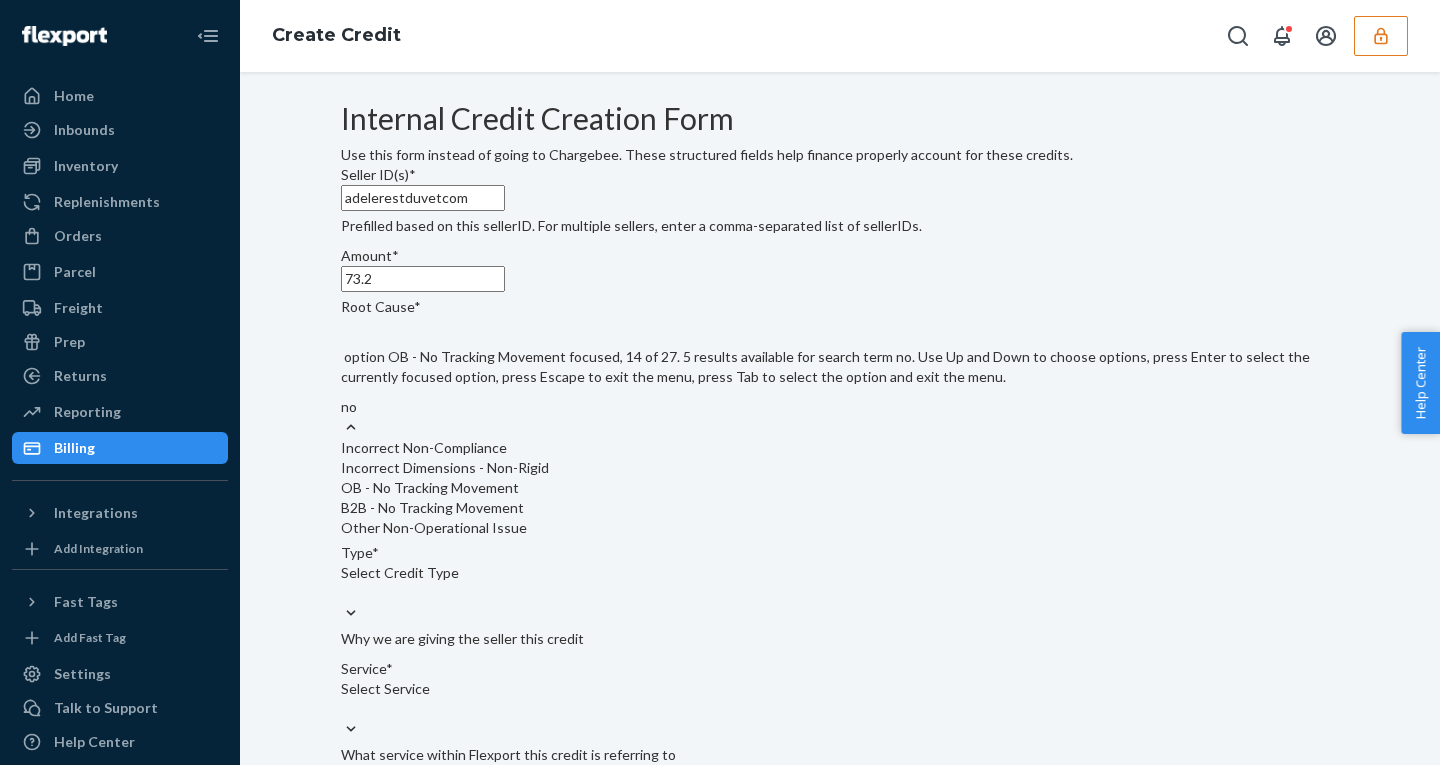 click on "OB - No Tracking Movement" at bounding box center (840, 488) 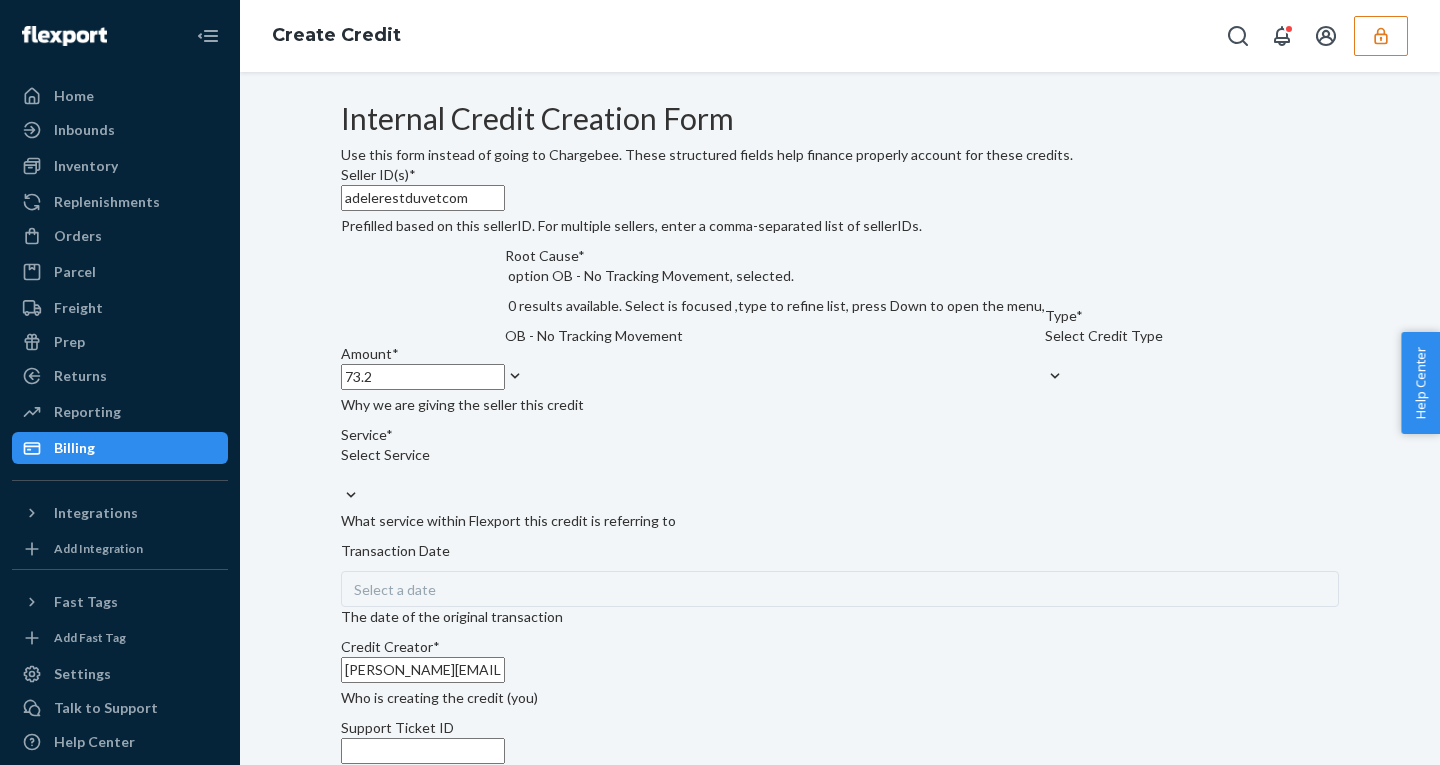 click on "Select Credit Type" at bounding box center (1104, 336) 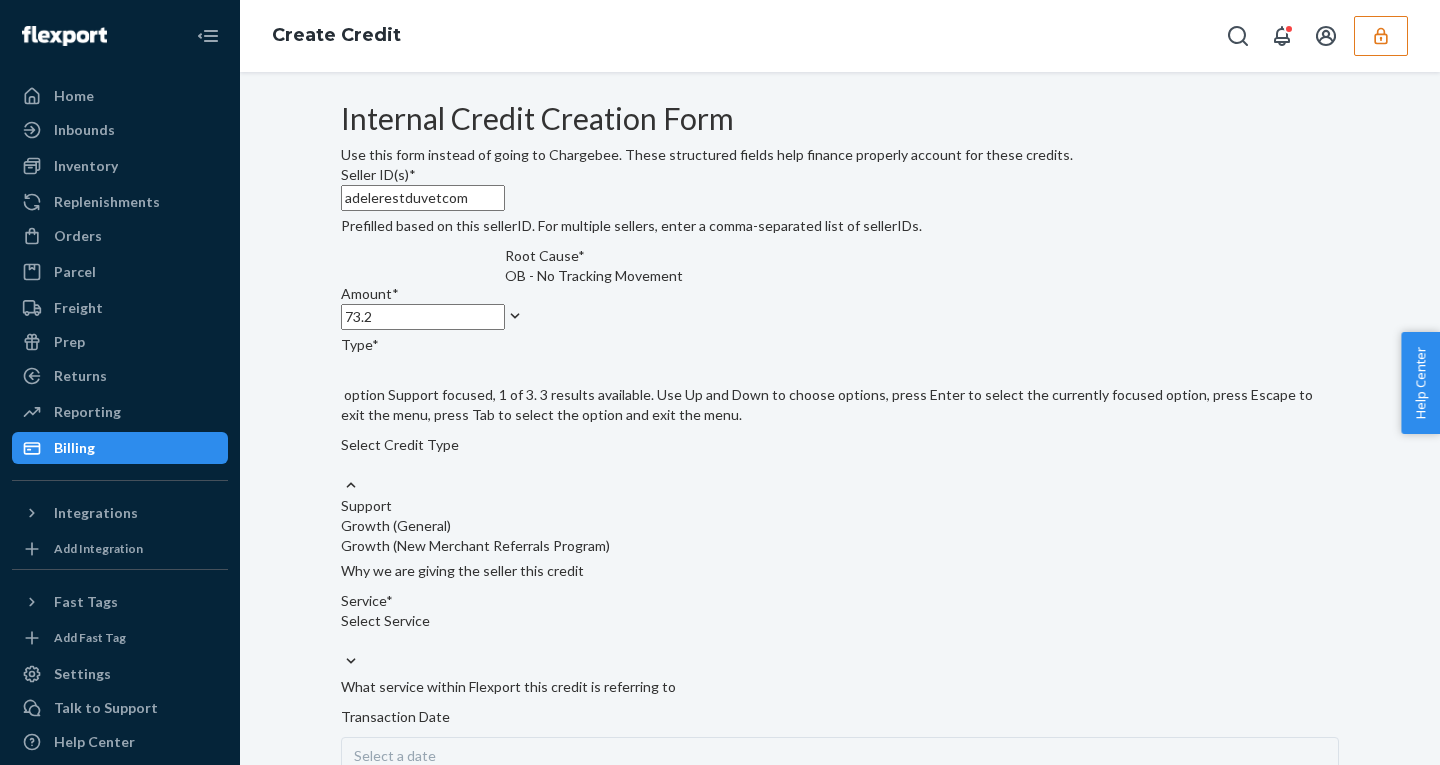 click on "Support" at bounding box center [840, 506] 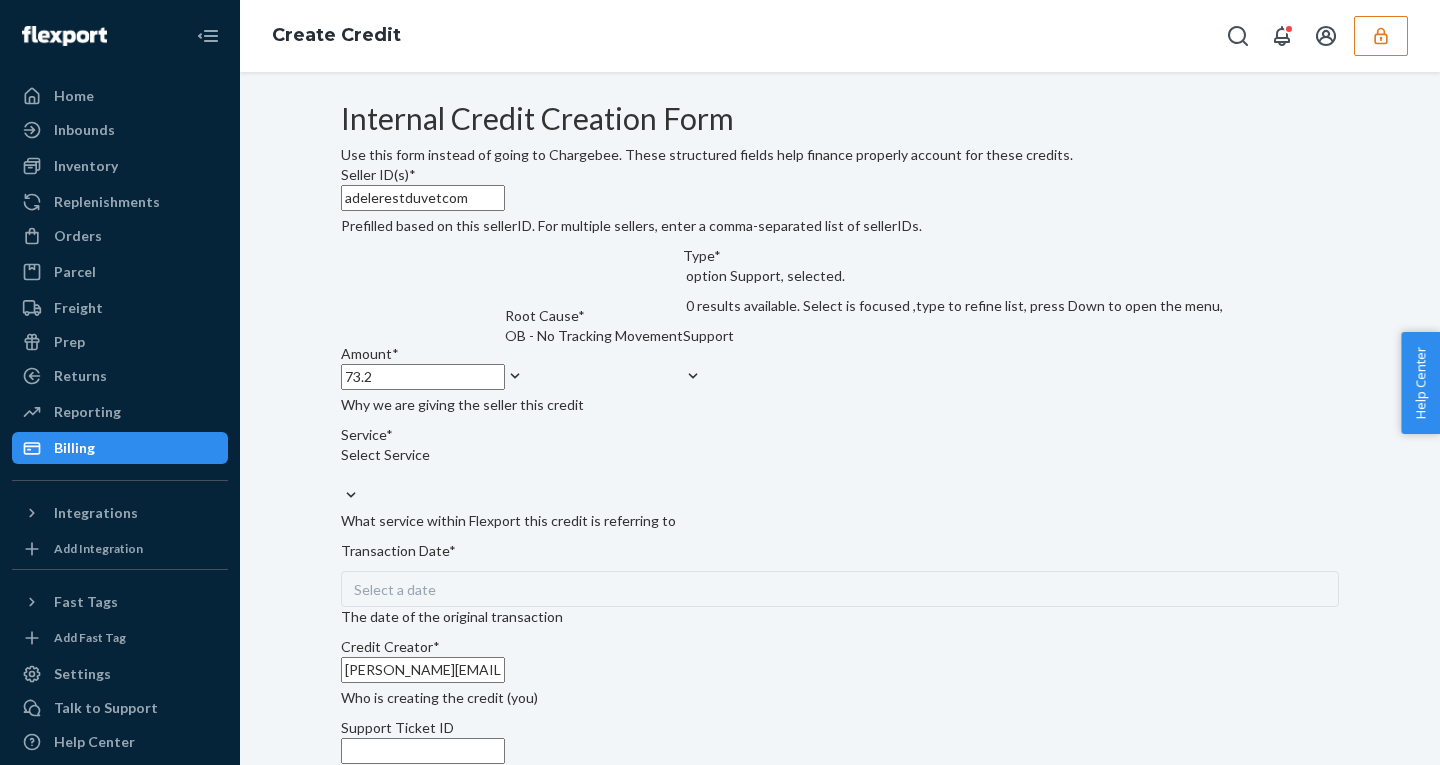 click on "Select Service" at bounding box center [385, 465] 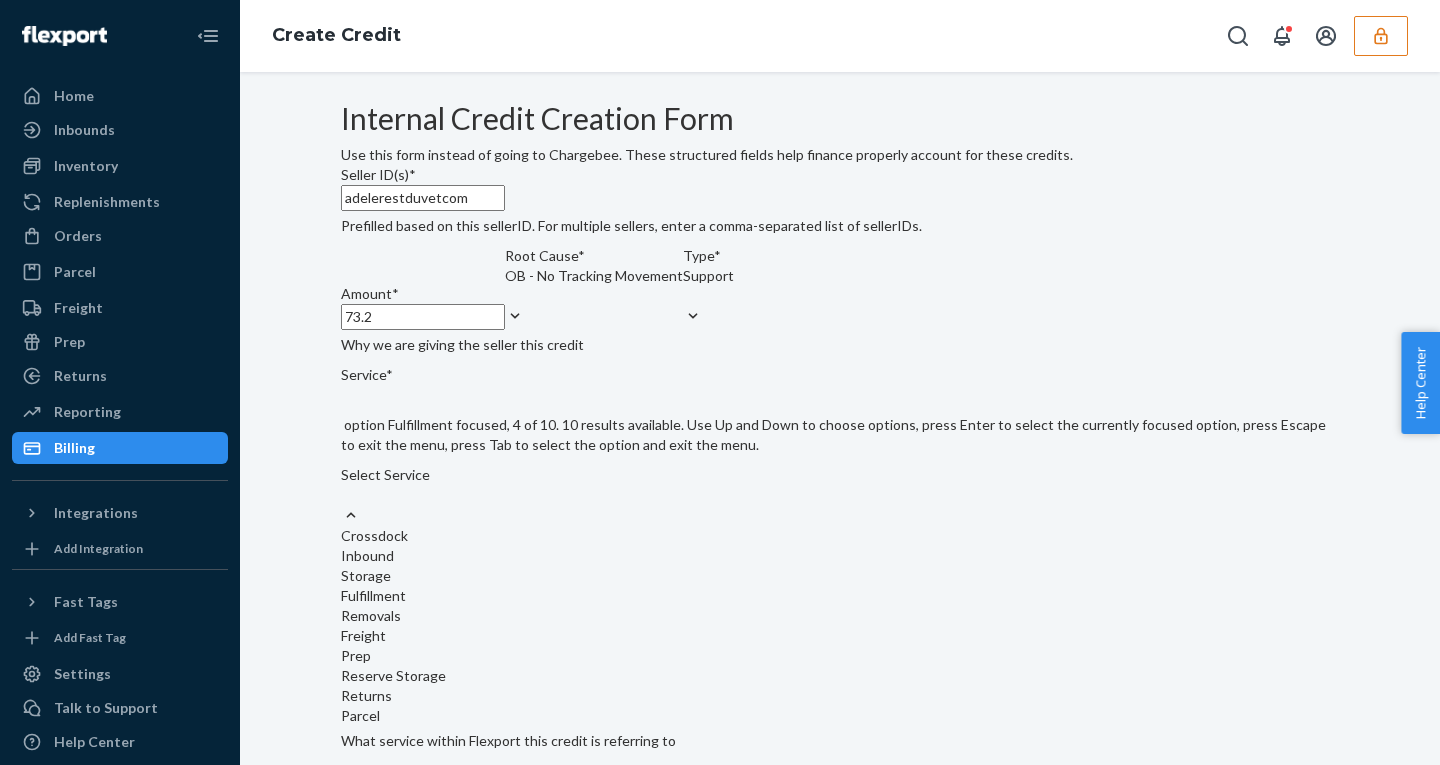 click on "Fulfillment" at bounding box center [840, 596] 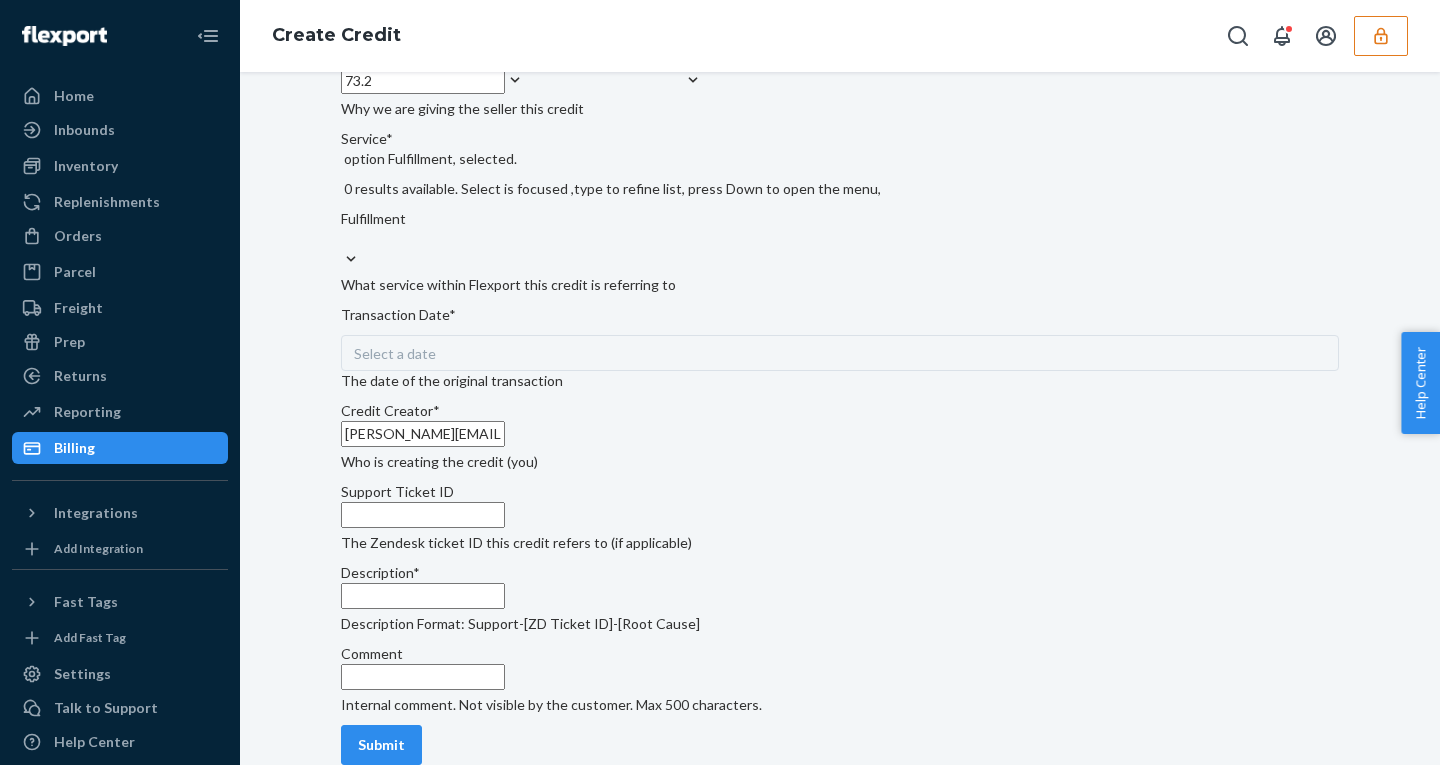 scroll, scrollTop: 527, scrollLeft: 0, axis: vertical 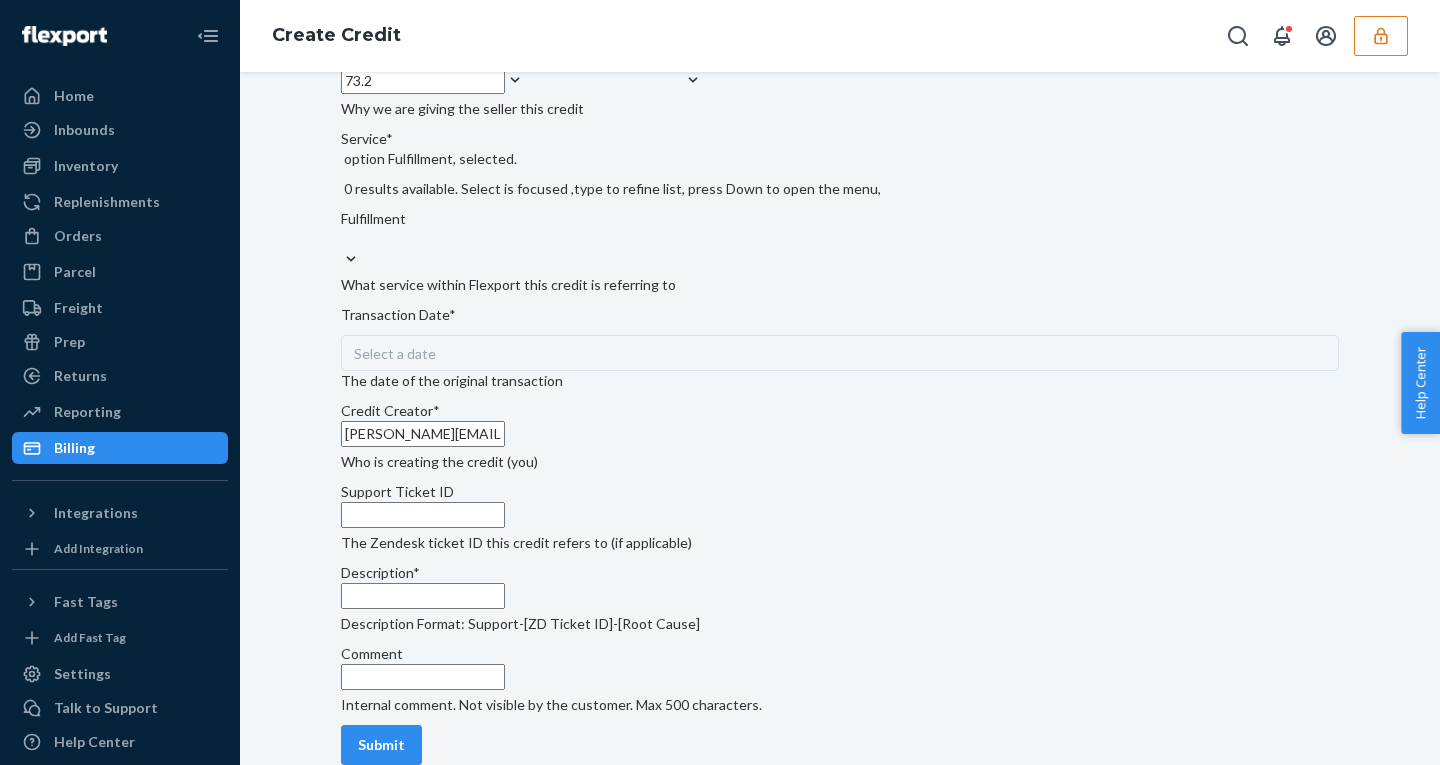 click on "Select a date" at bounding box center [840, 353] 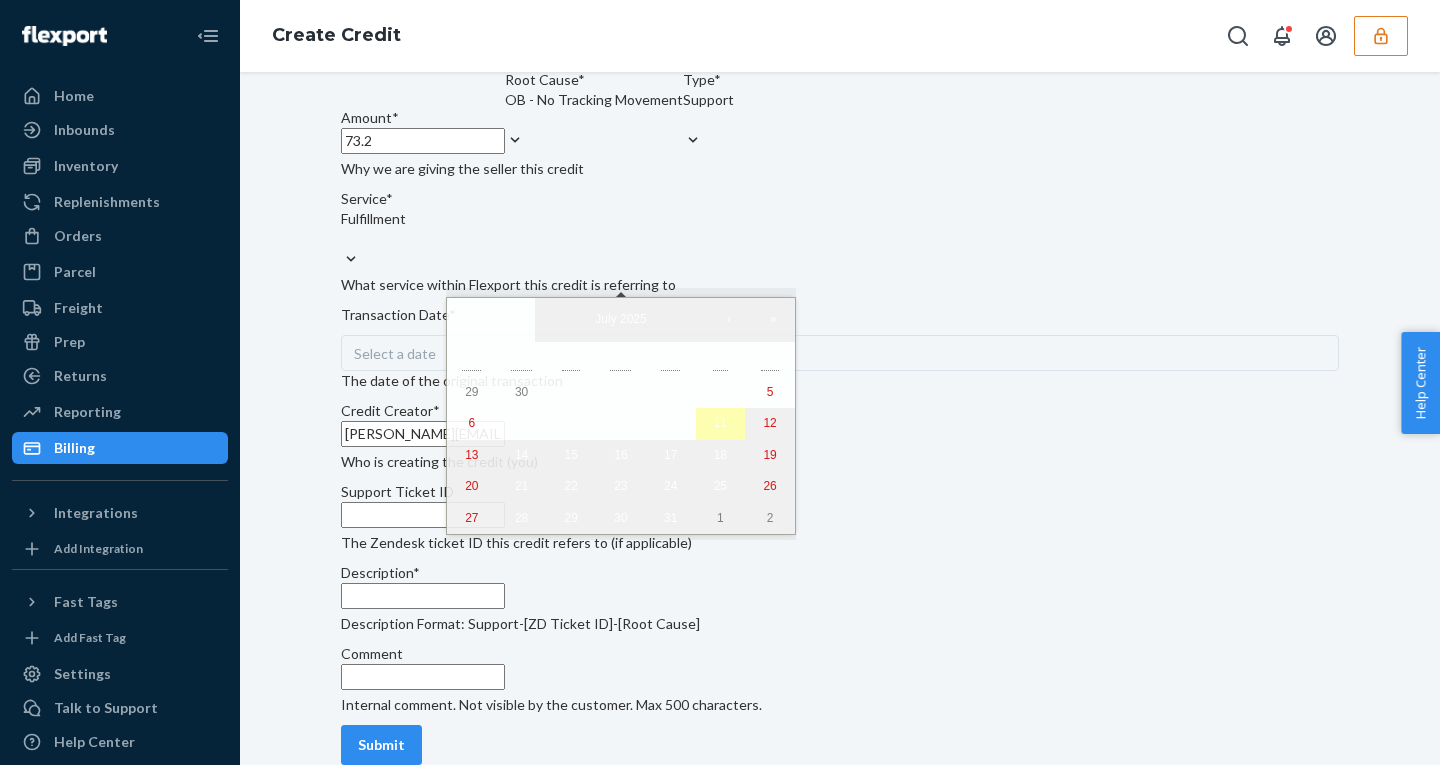click on "11" at bounding box center [720, 423] 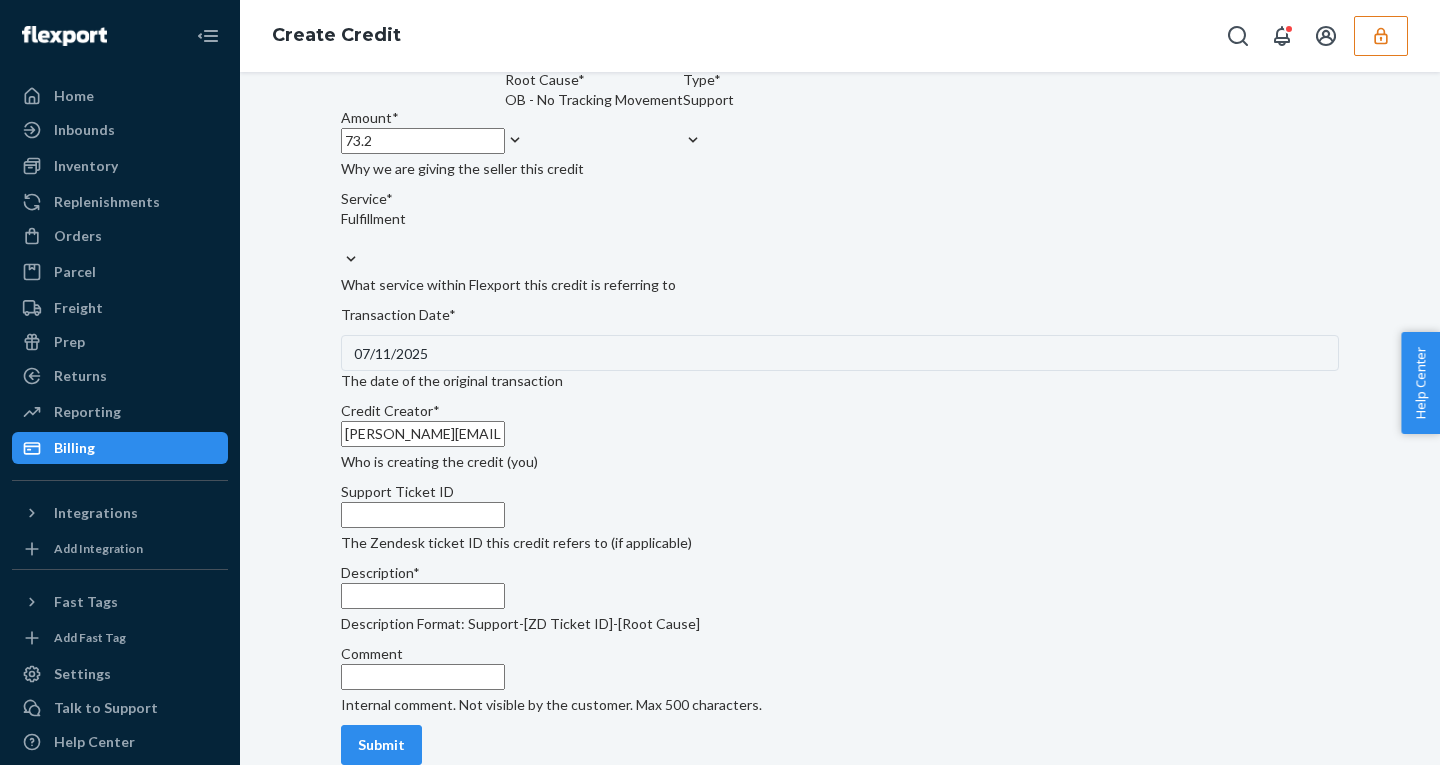 click on "Support Ticket ID" at bounding box center [423, 515] 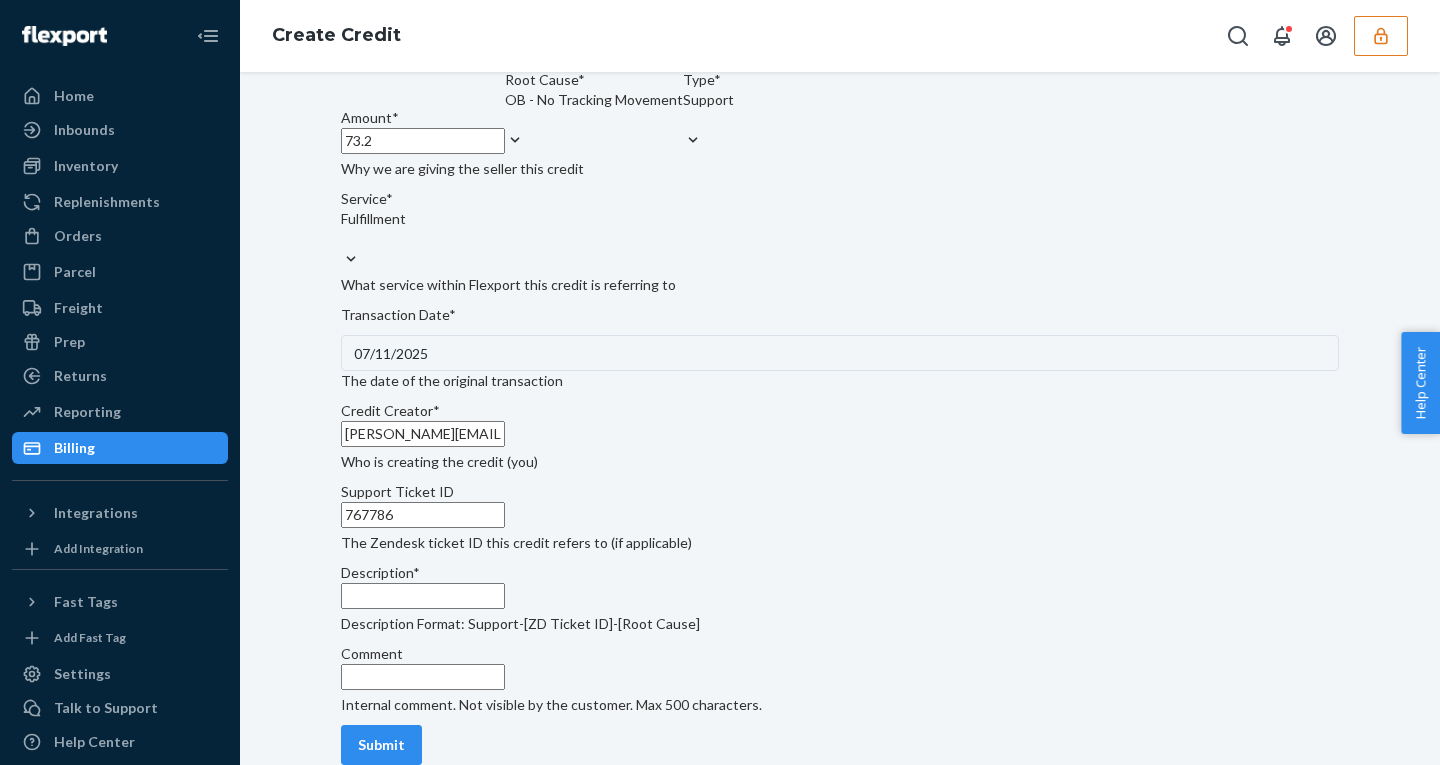 type on "767786" 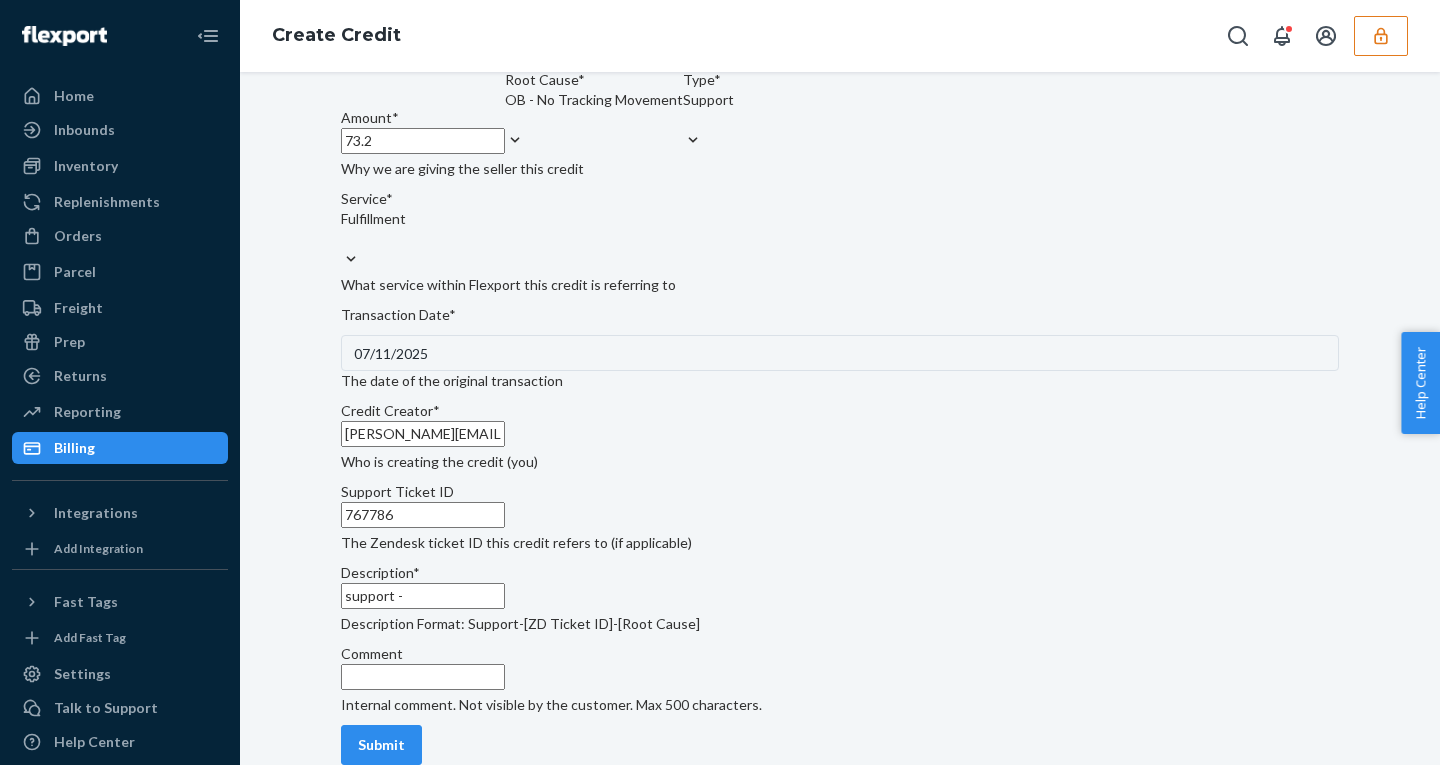 paste on "767786" 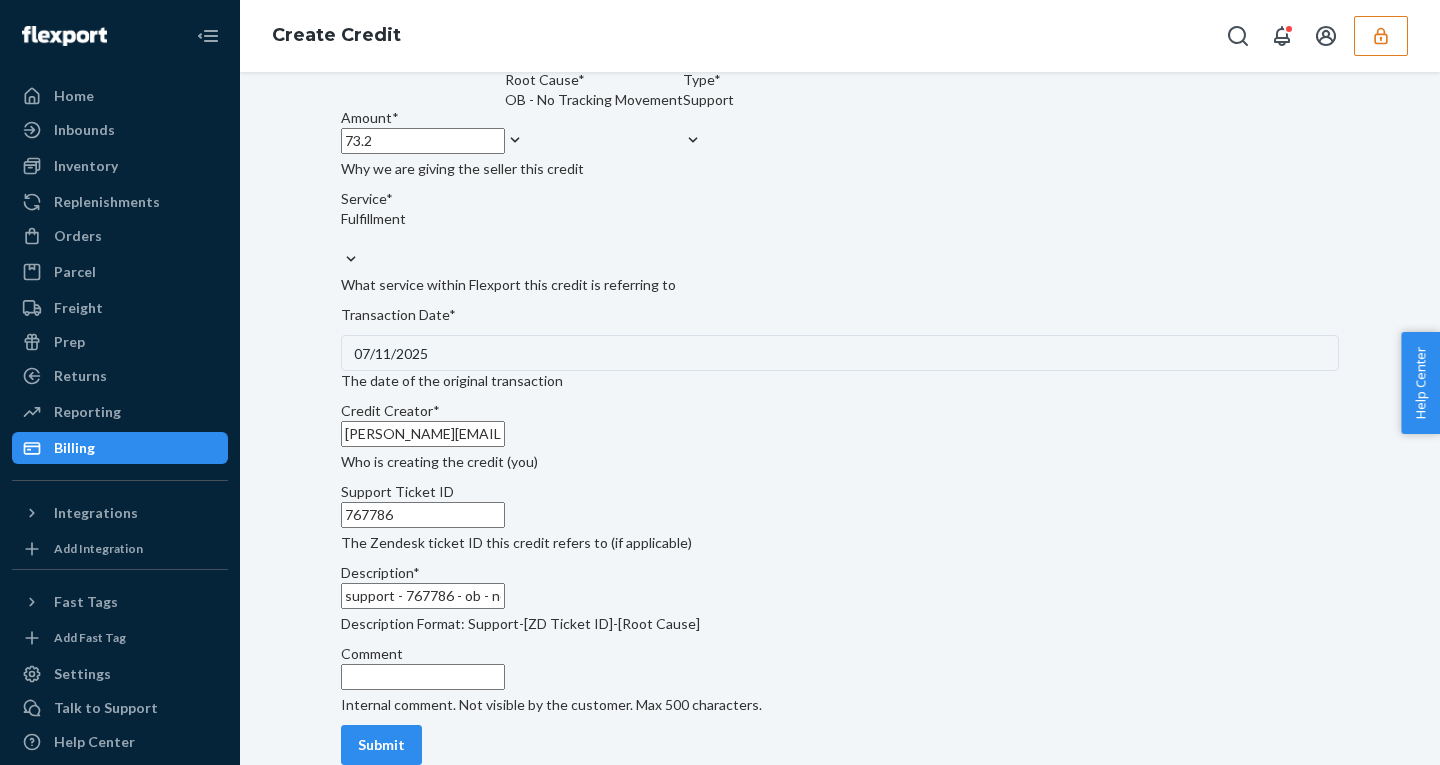 scroll, scrollTop: 615, scrollLeft: 0, axis: vertical 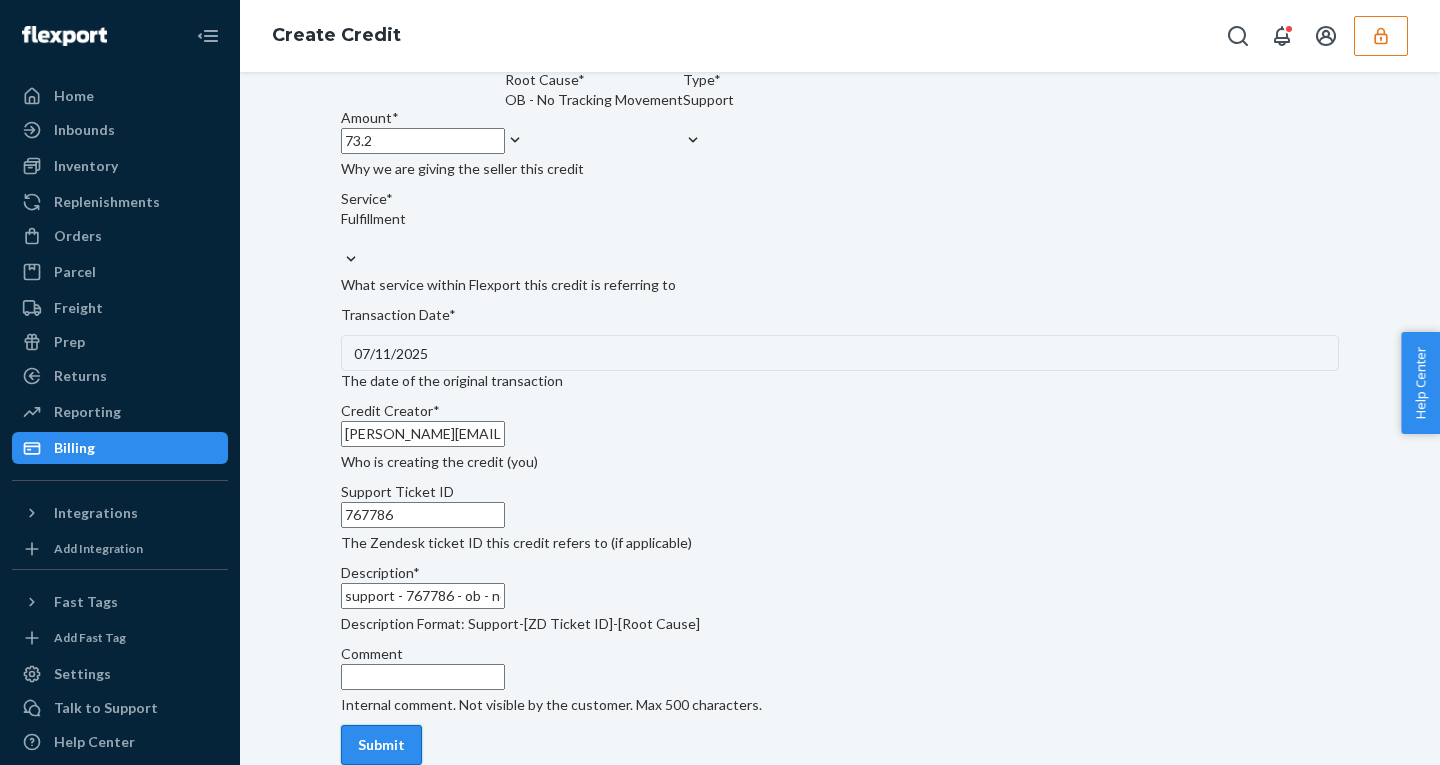 type on "support - 767786 - ob - no tracking movement" 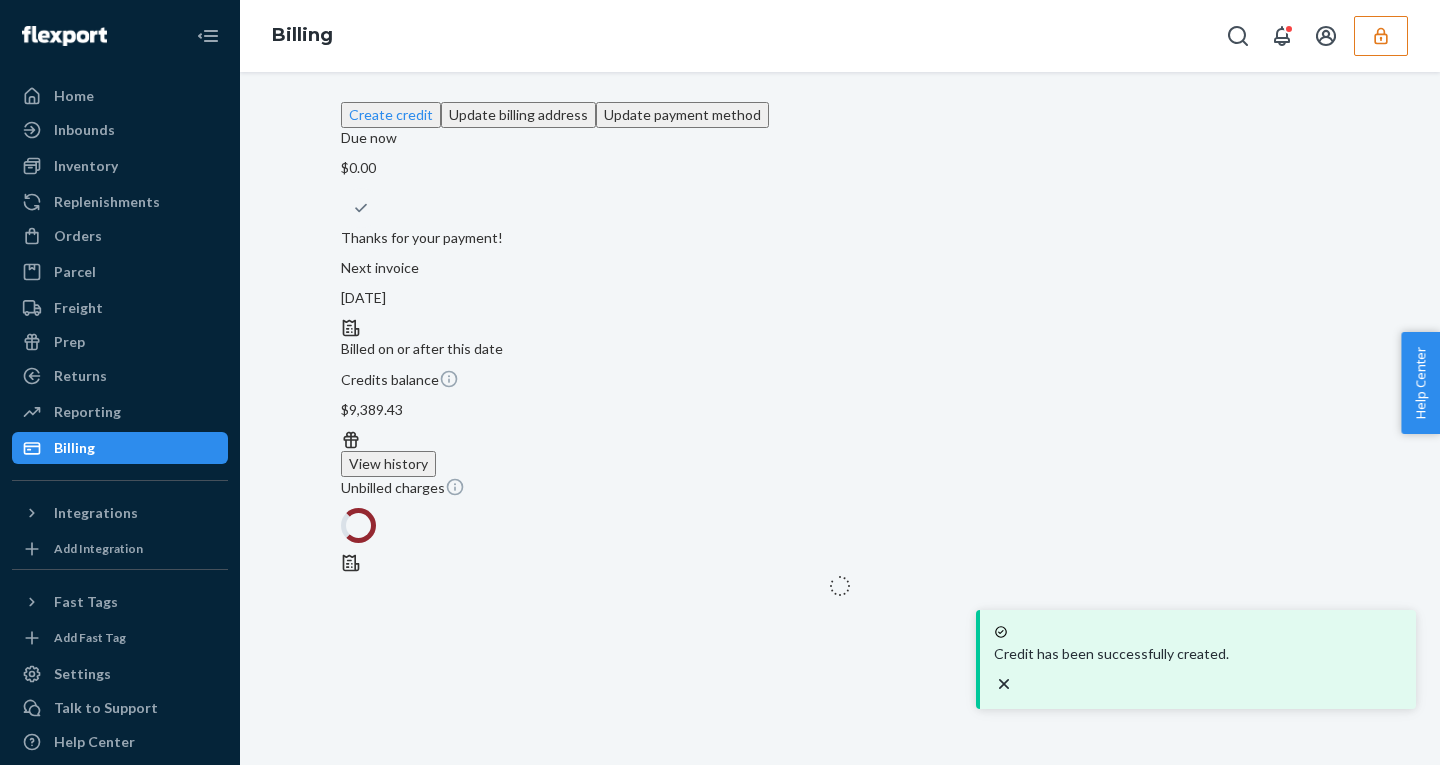 scroll, scrollTop: 0, scrollLeft: 0, axis: both 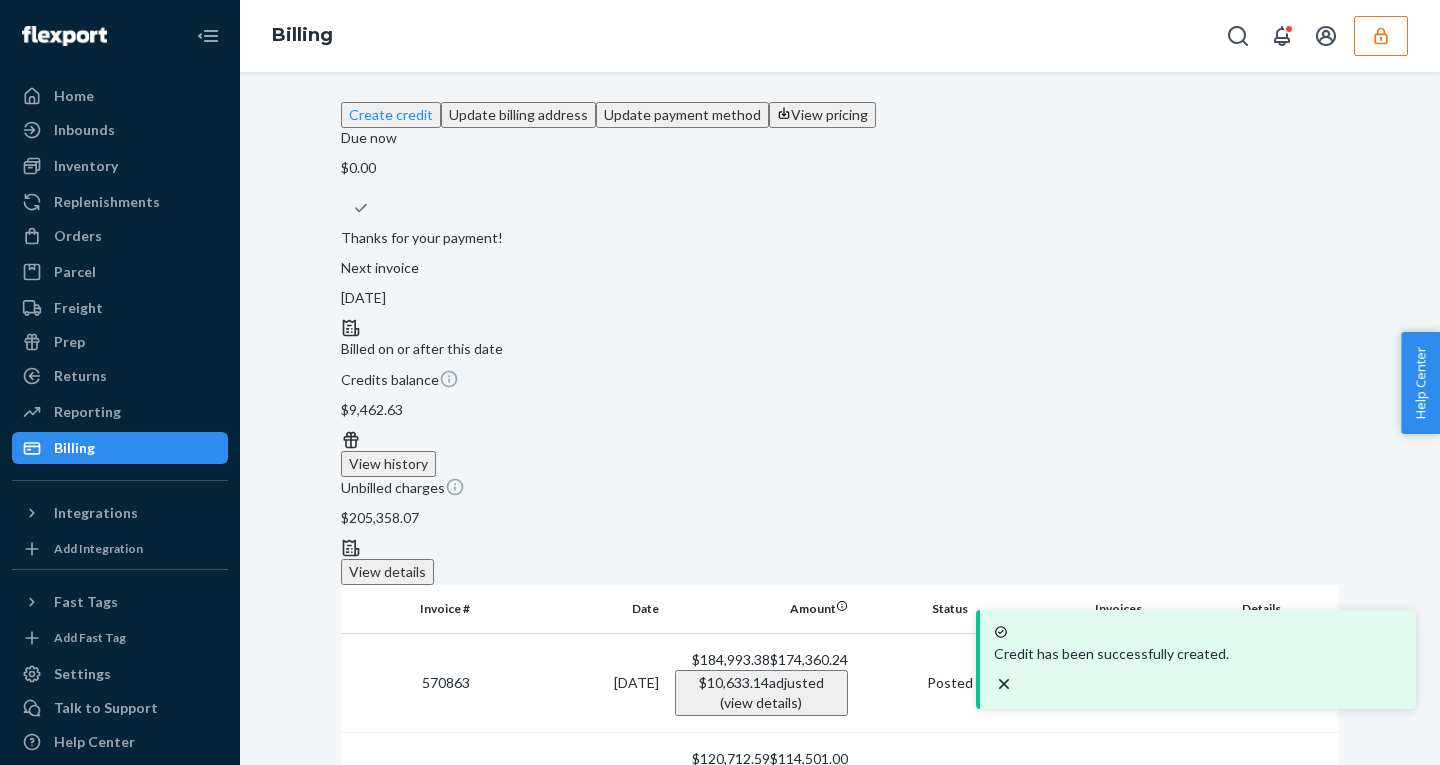 click on "View history" at bounding box center [388, 464] 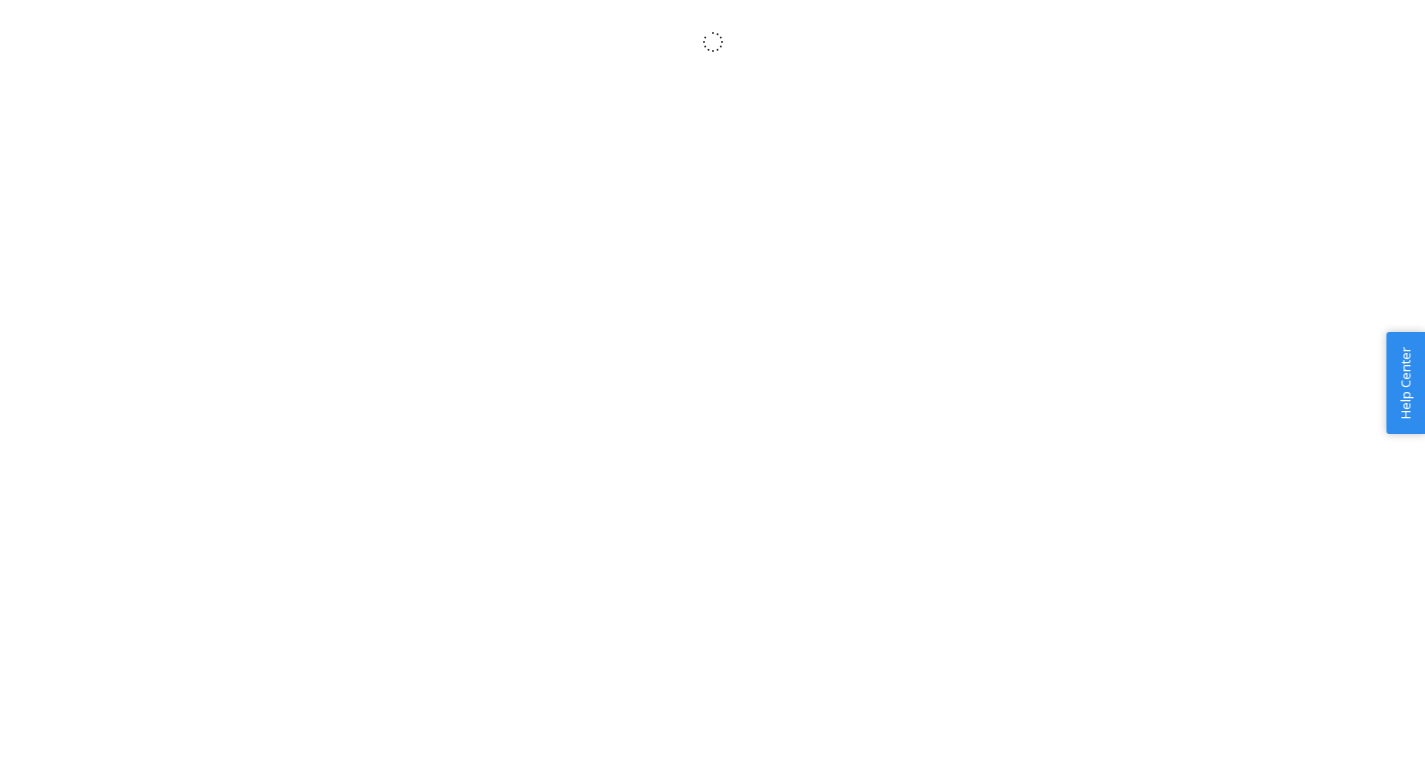 scroll, scrollTop: 0, scrollLeft: 0, axis: both 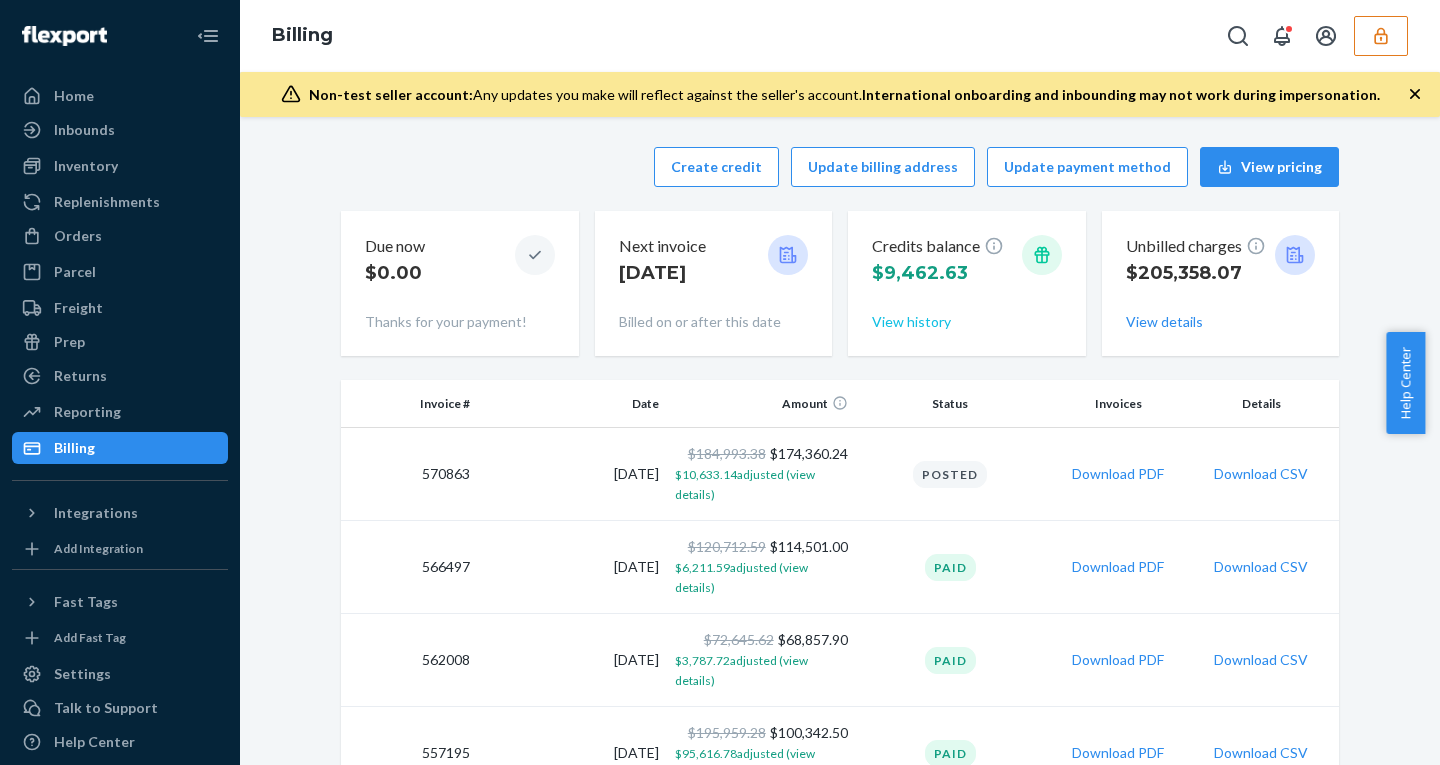 click on "View history" at bounding box center [911, 322] 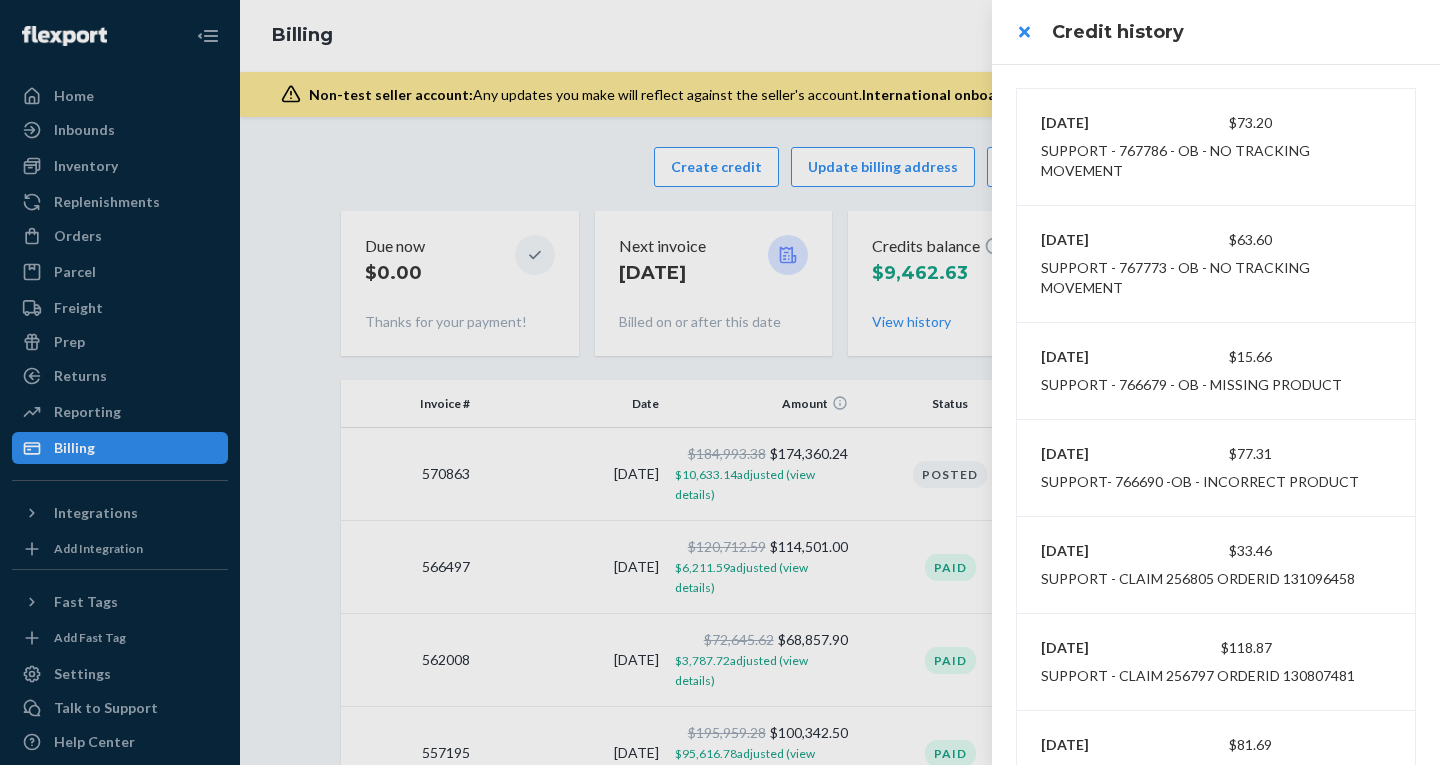 click on "Credit history" at bounding box center [1216, 32] 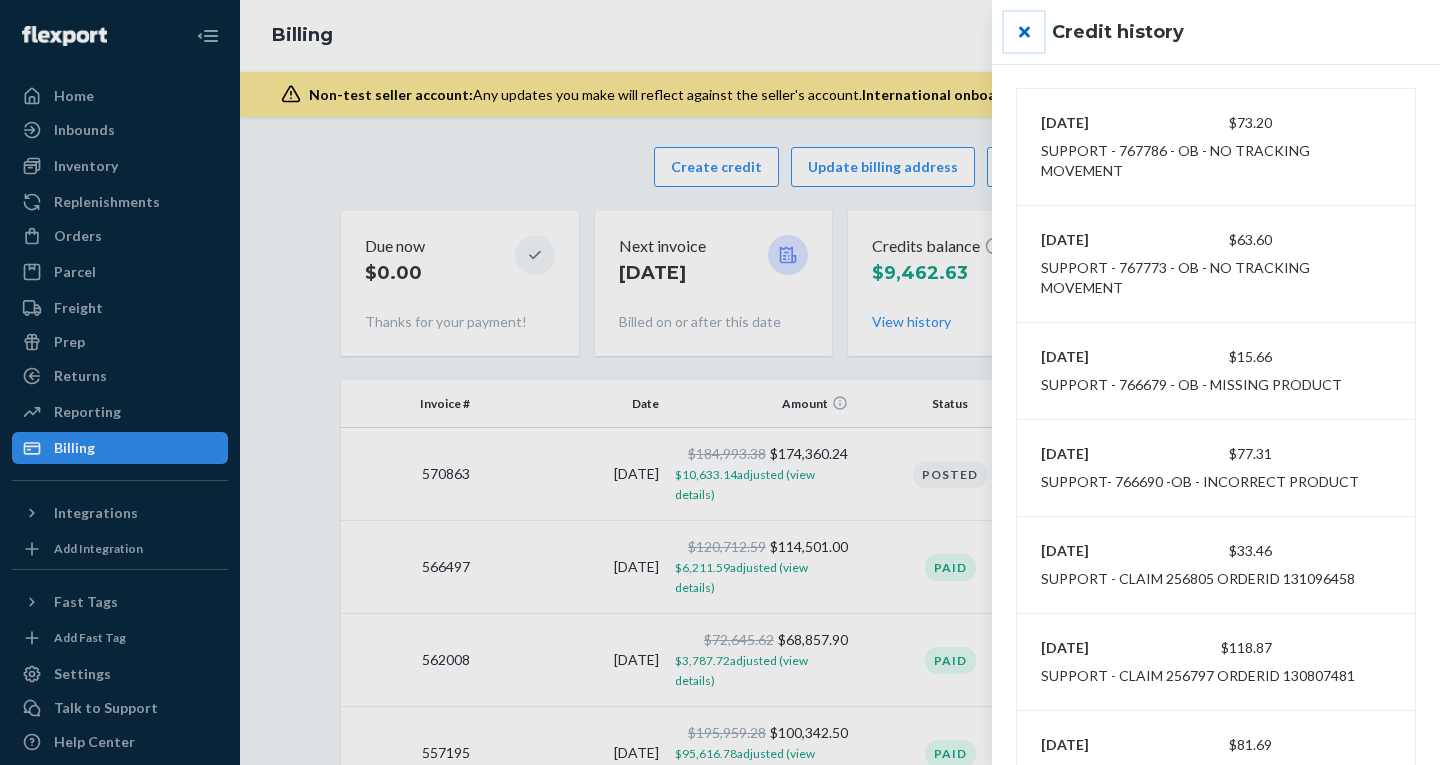 click at bounding box center [1024, 32] 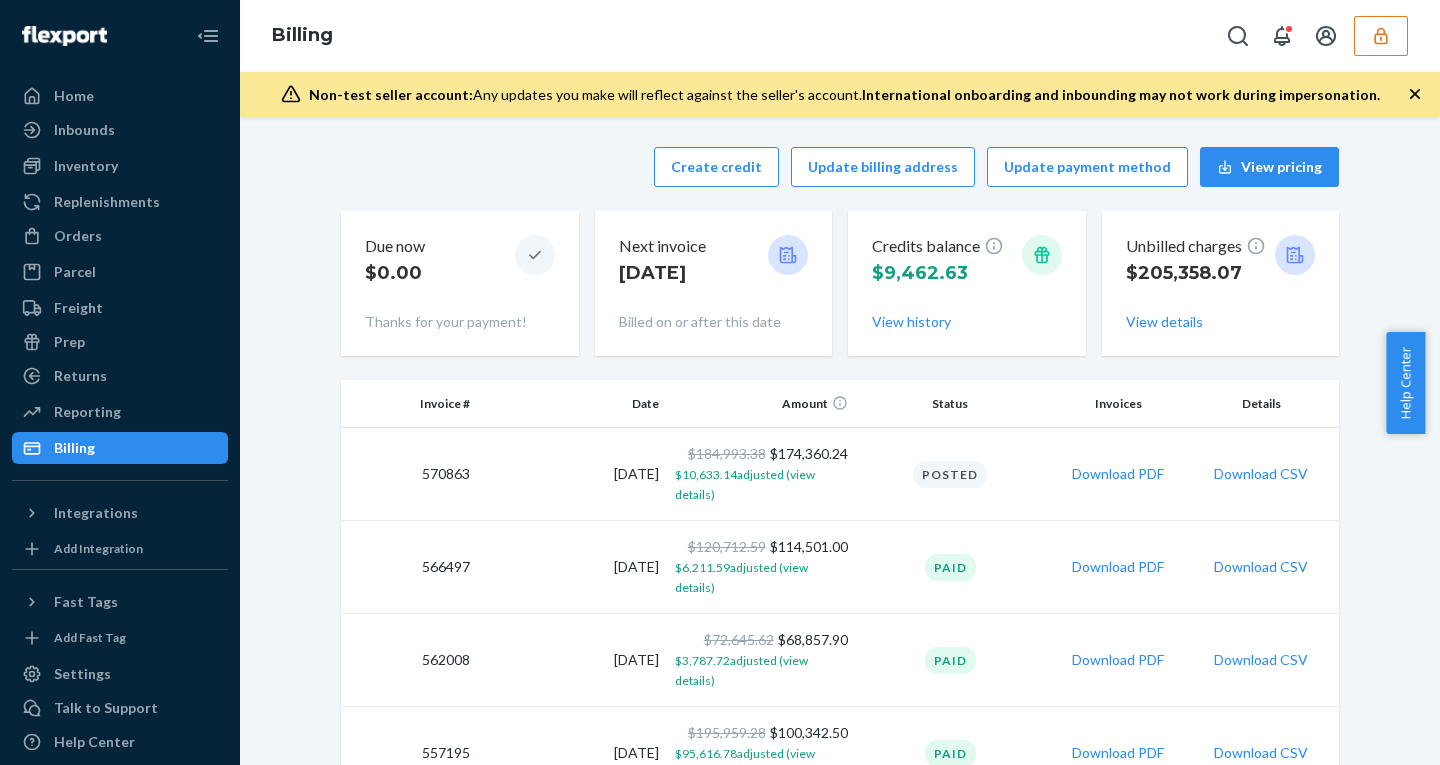 click at bounding box center (1381, 36) 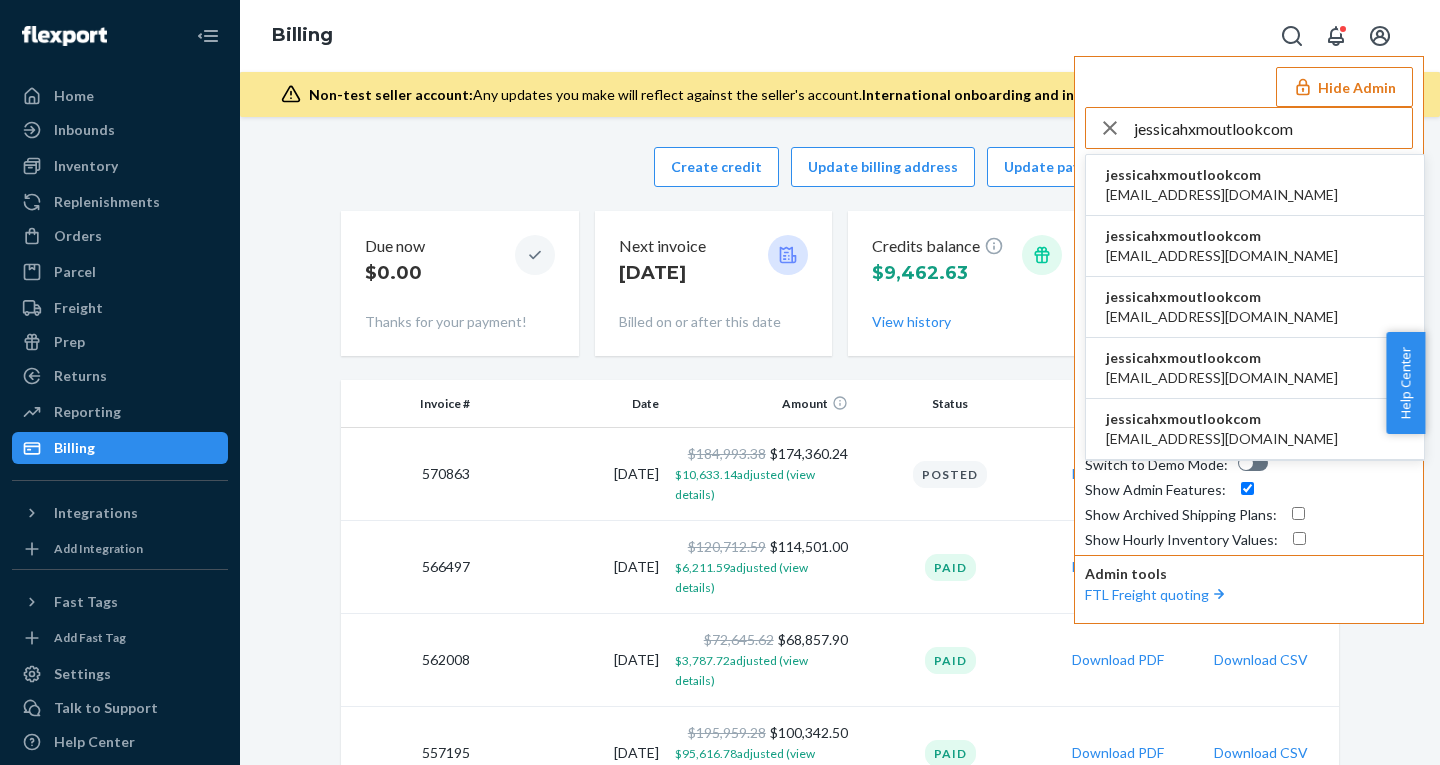 type on "jessicahxmoutlookcom" 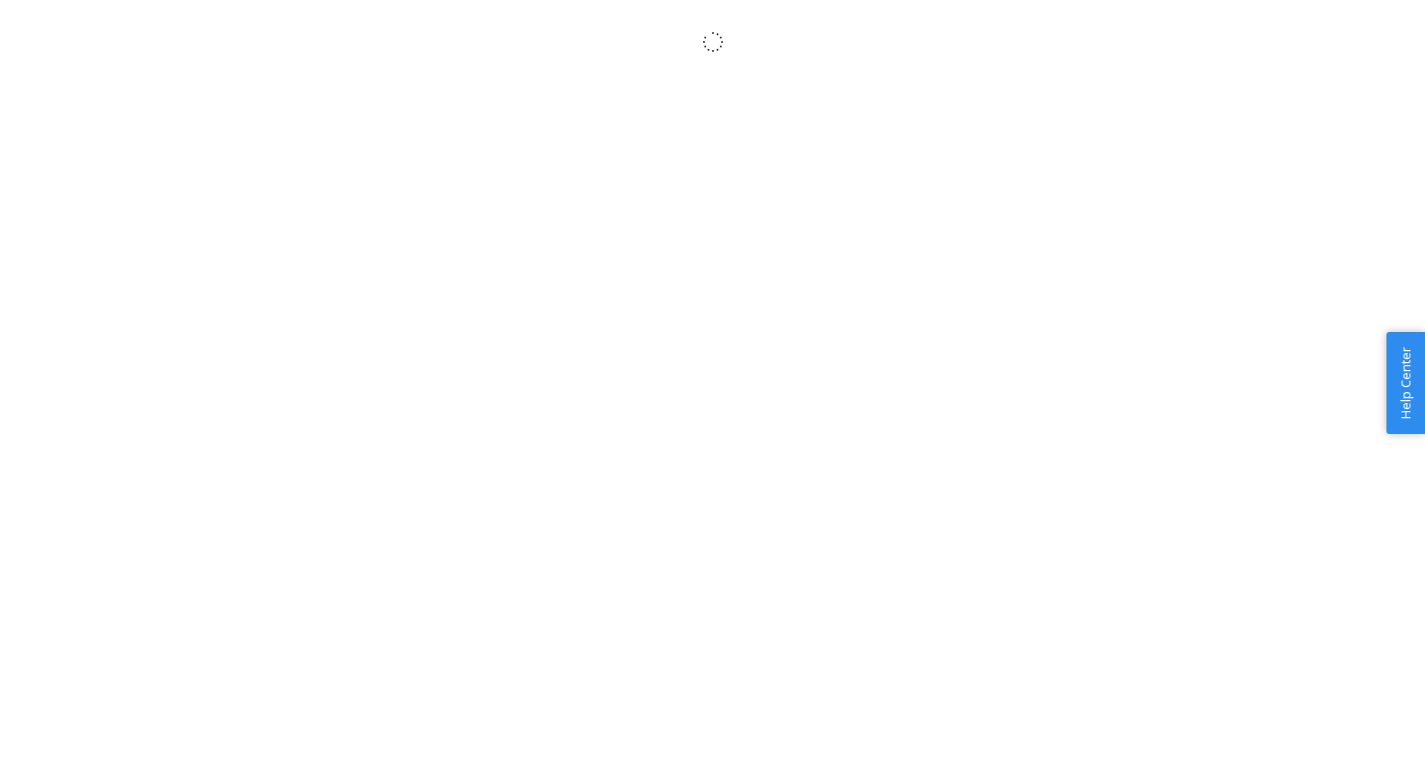 scroll, scrollTop: 0, scrollLeft: 0, axis: both 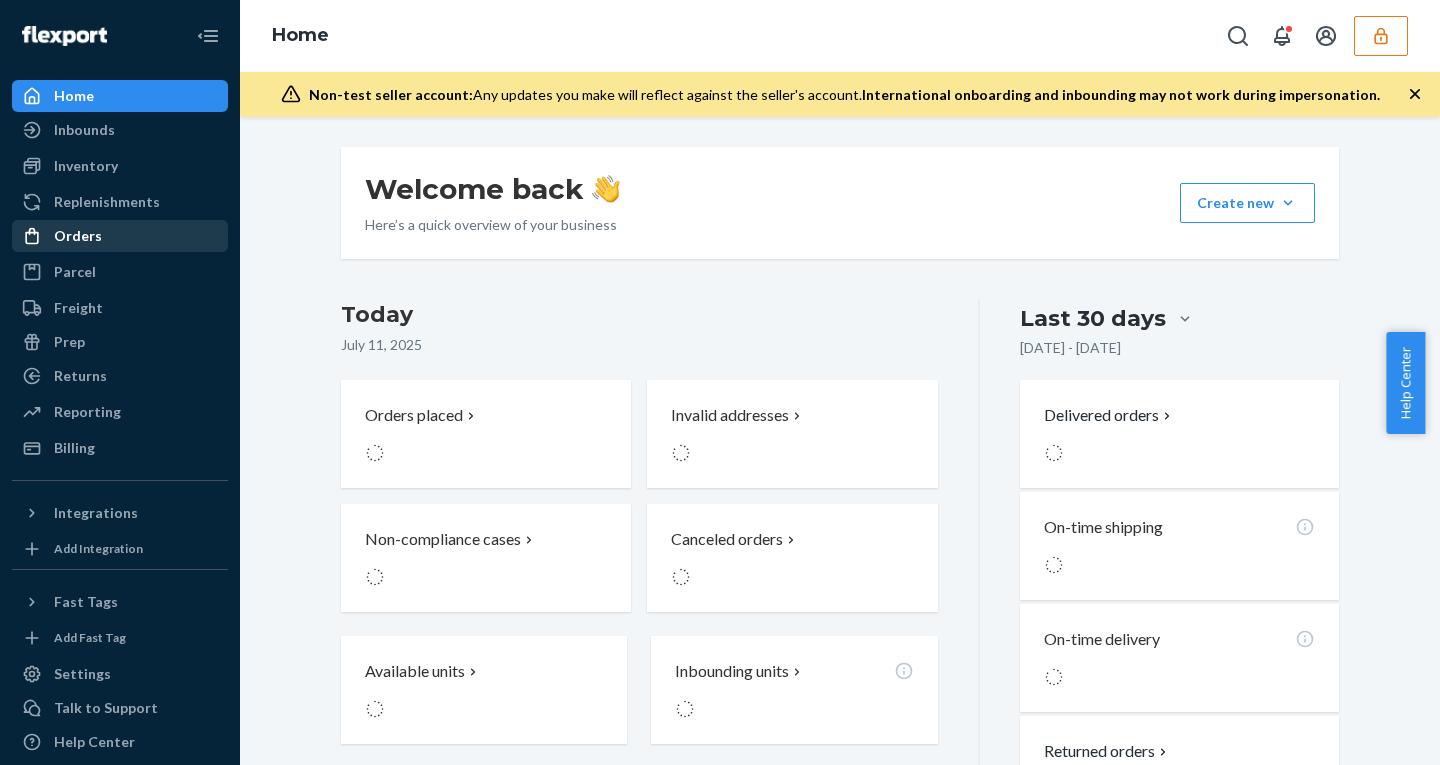 click on "Orders" at bounding box center (120, 236) 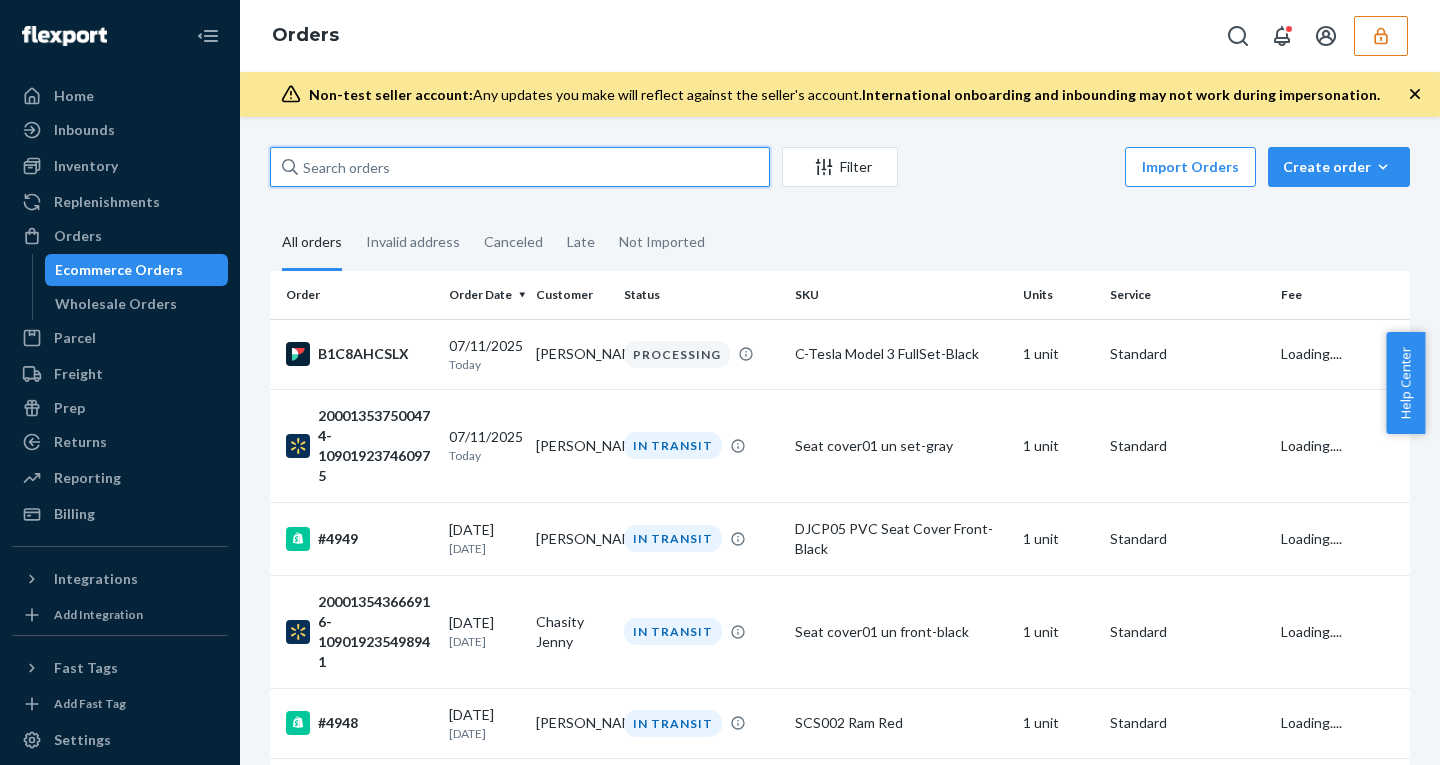 click at bounding box center [520, 167] 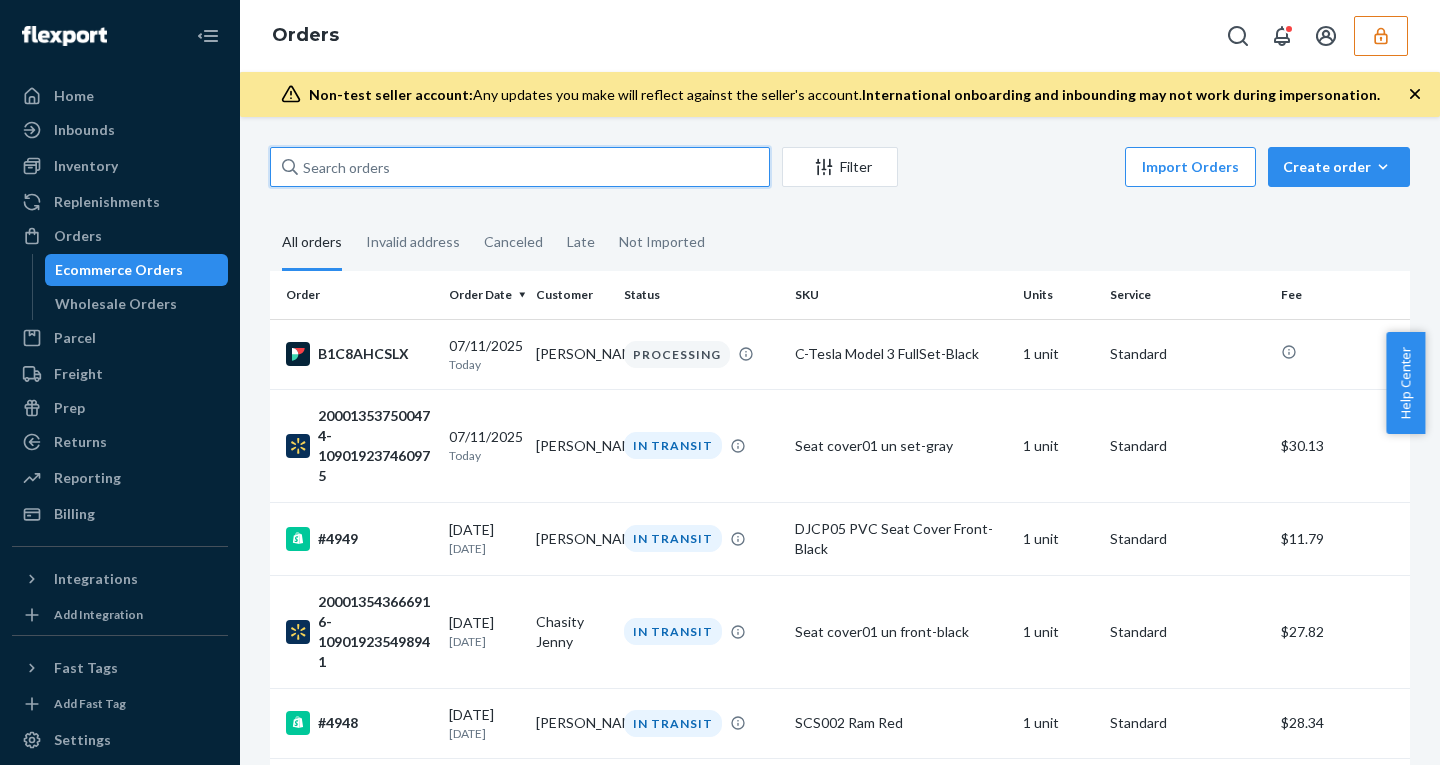 click at bounding box center (520, 167) 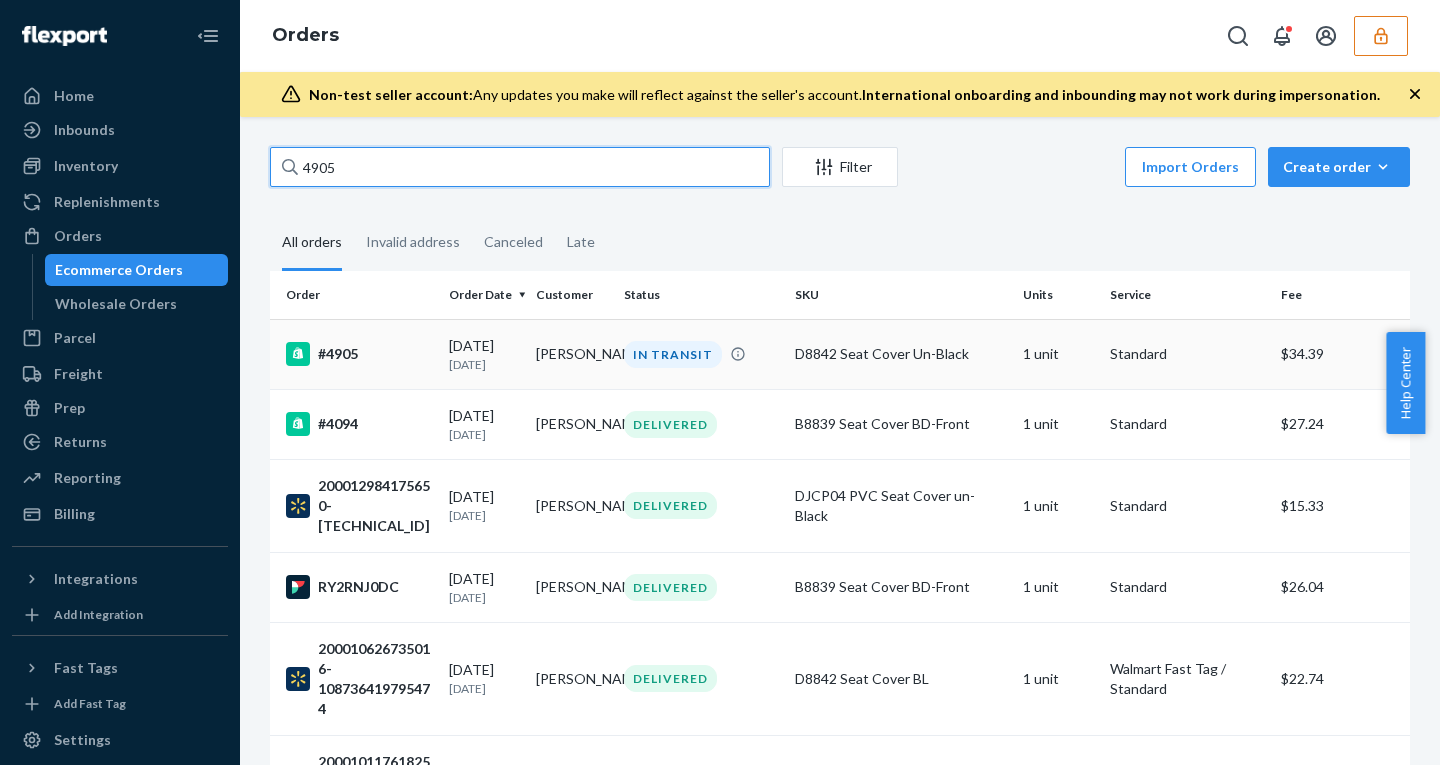 type on "4905" 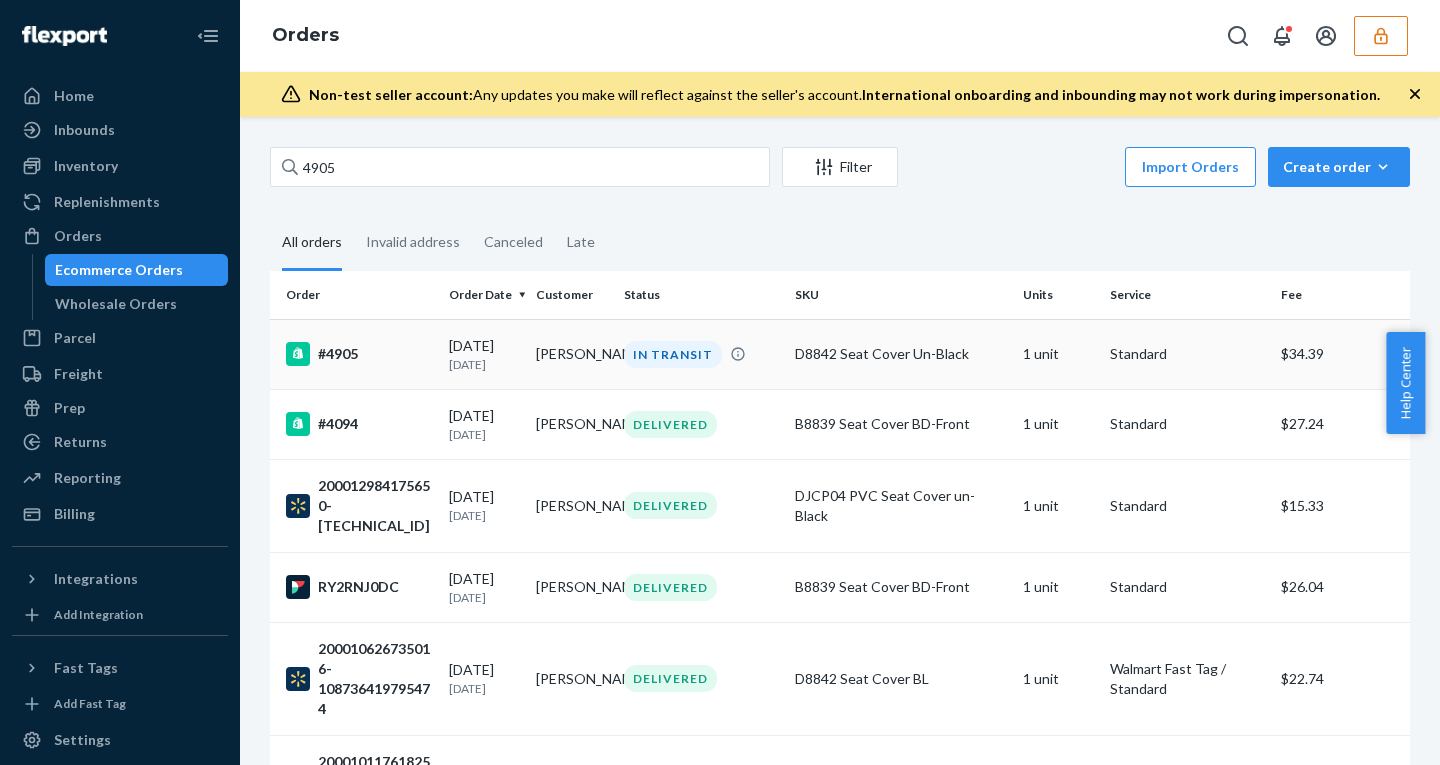 click on "#4905" at bounding box center [355, 354] 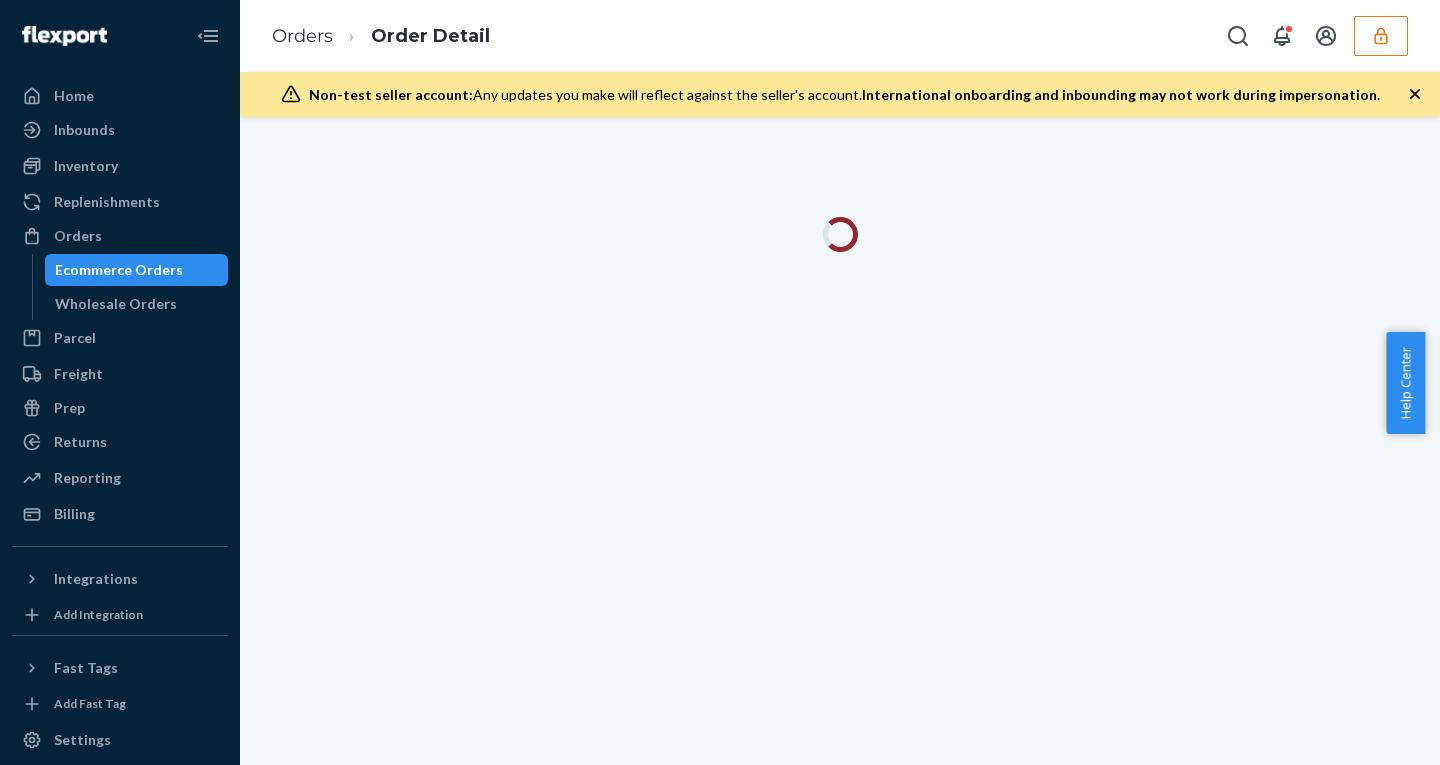 click 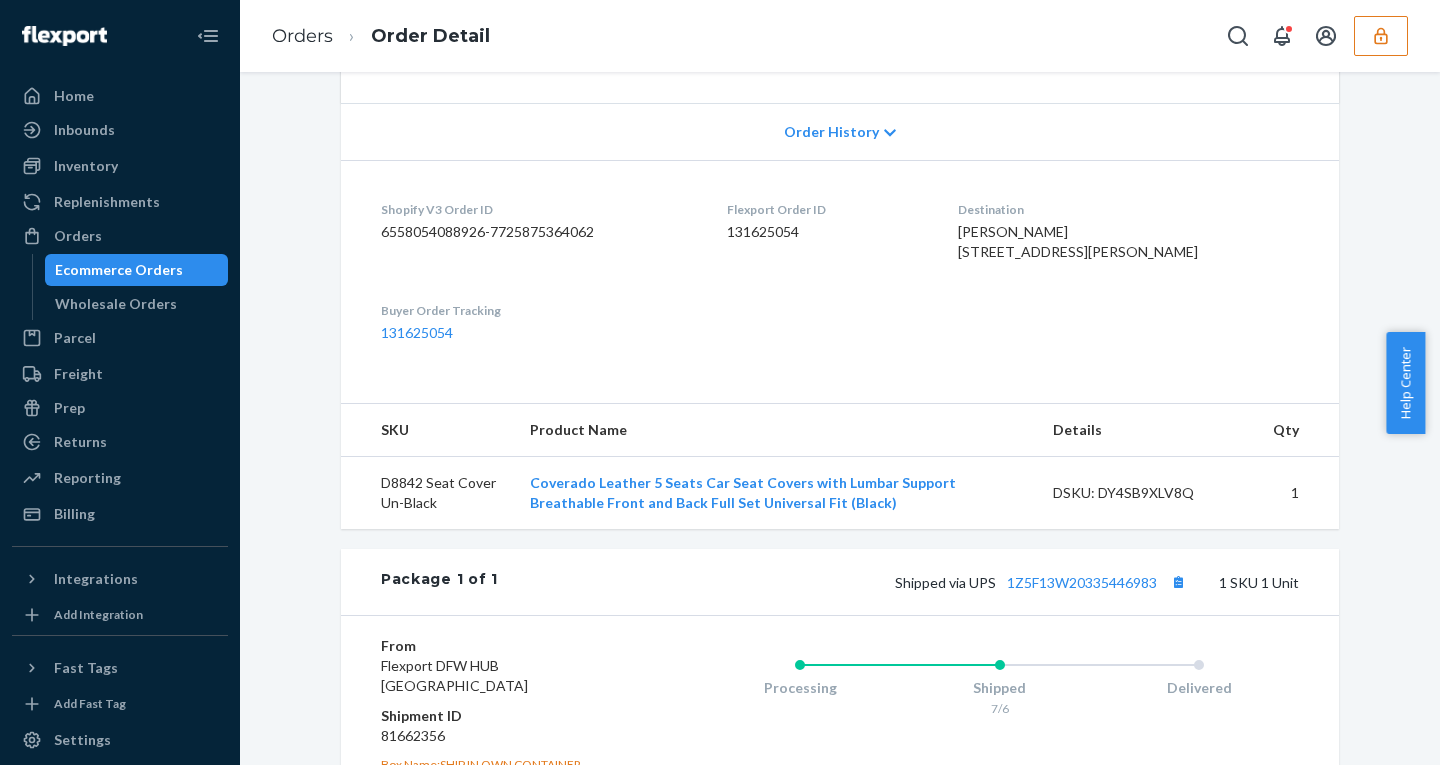 scroll, scrollTop: 709, scrollLeft: 0, axis: vertical 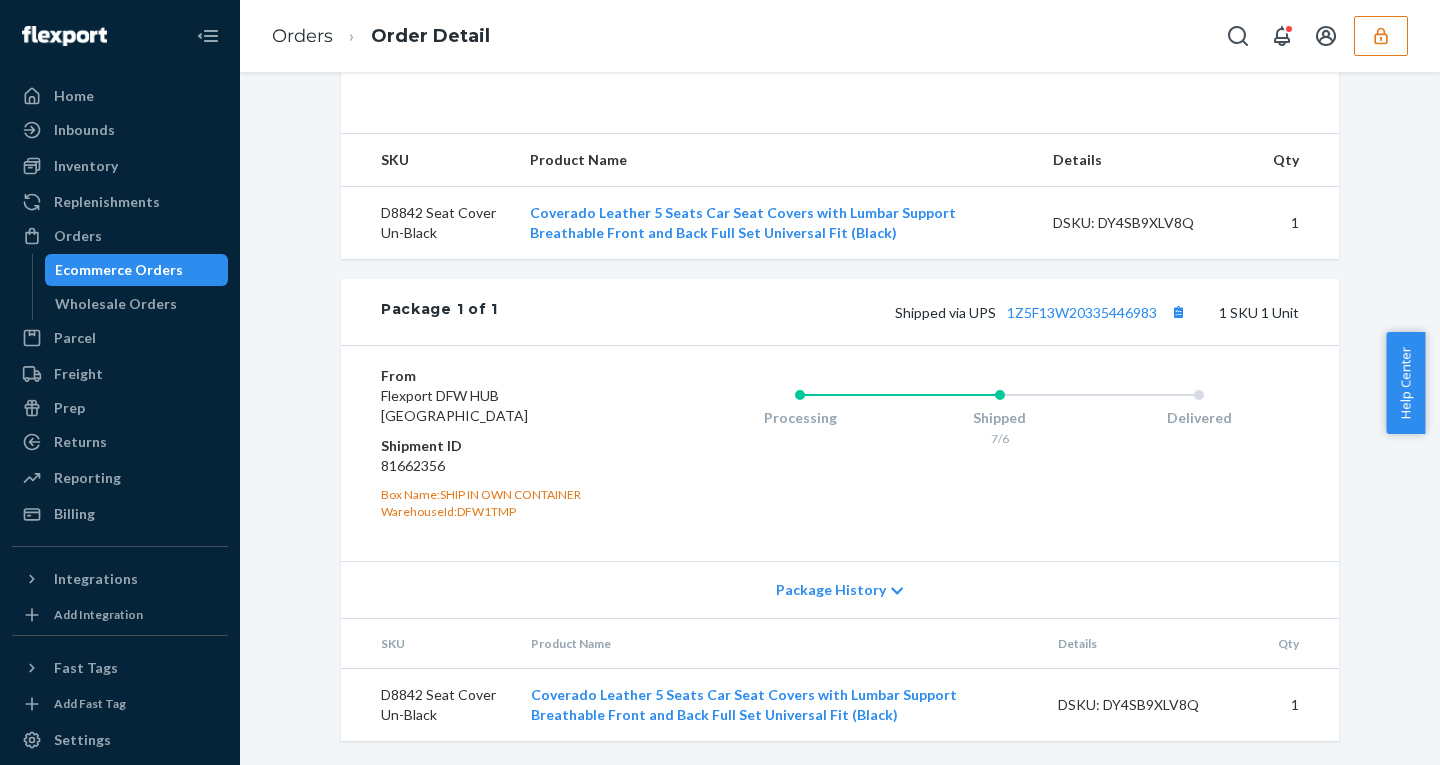 click on "Package History" at bounding box center (831, 590) 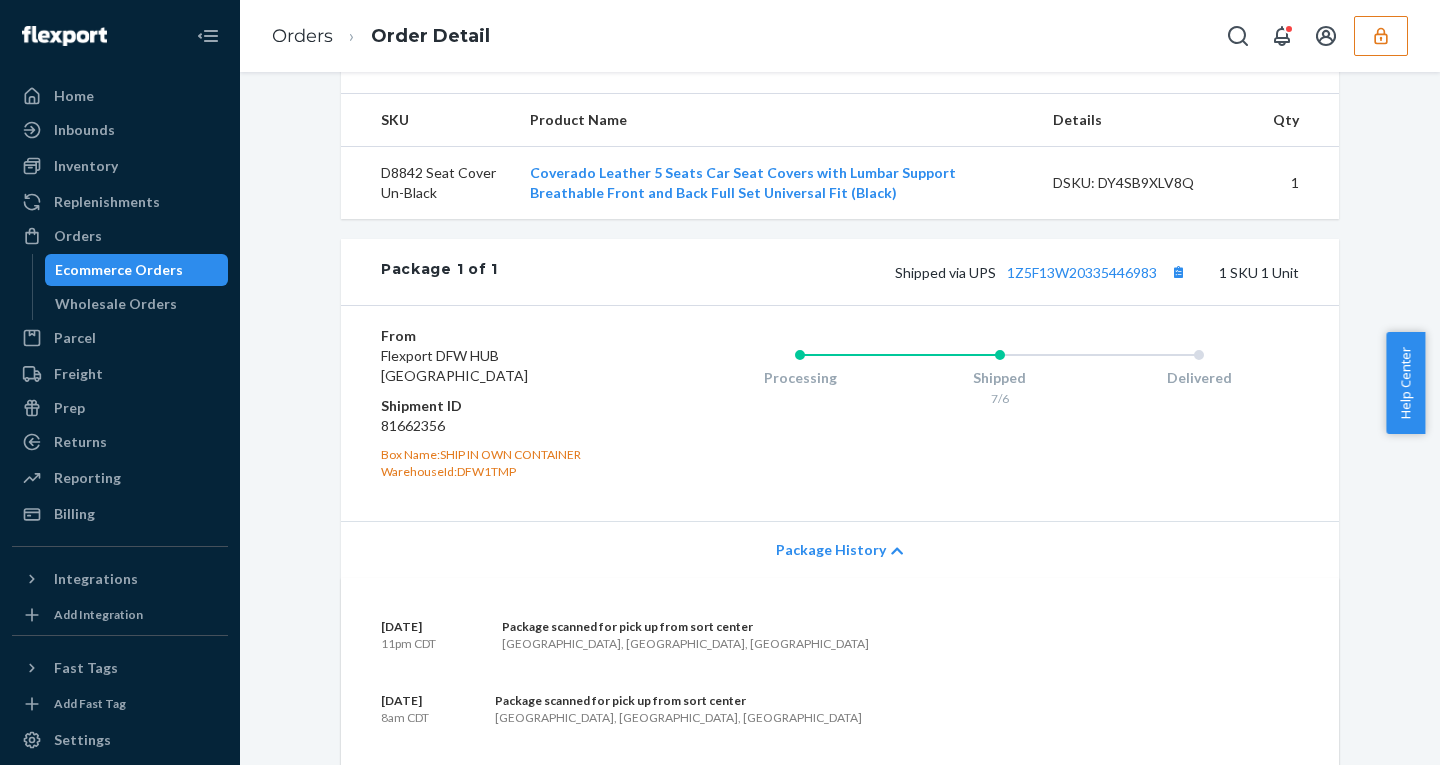 click on "Package History" at bounding box center [831, 550] 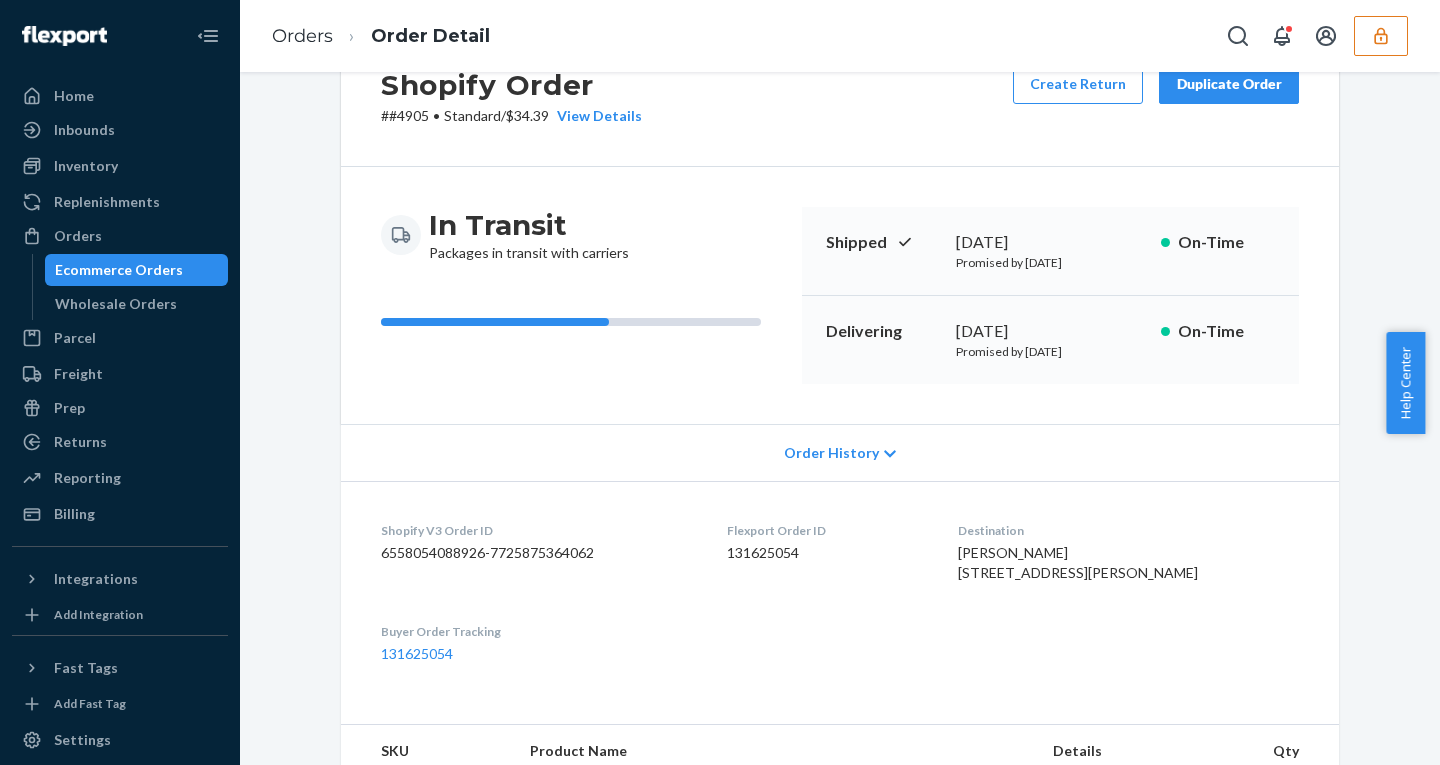 scroll, scrollTop: 77, scrollLeft: 0, axis: vertical 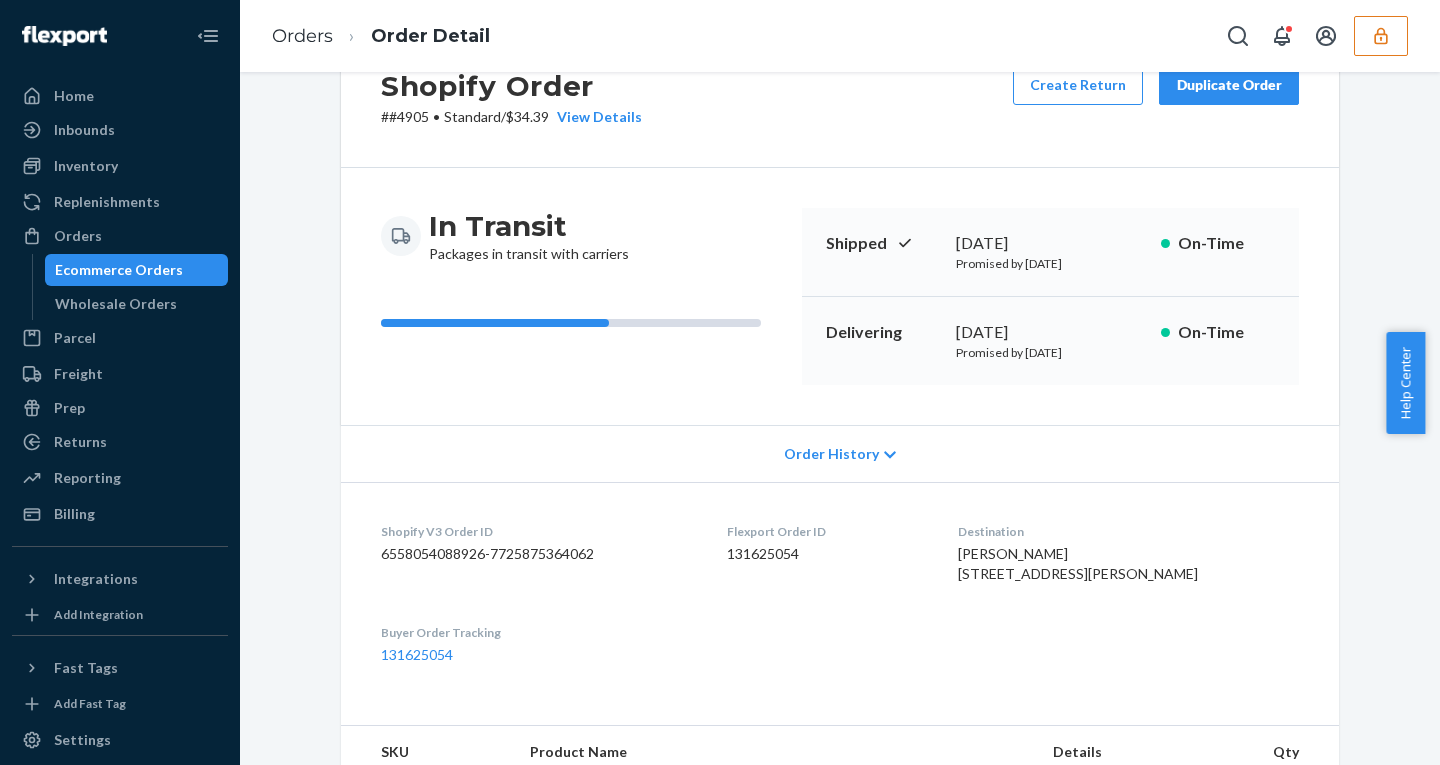 click on "Order History" at bounding box center [831, 454] 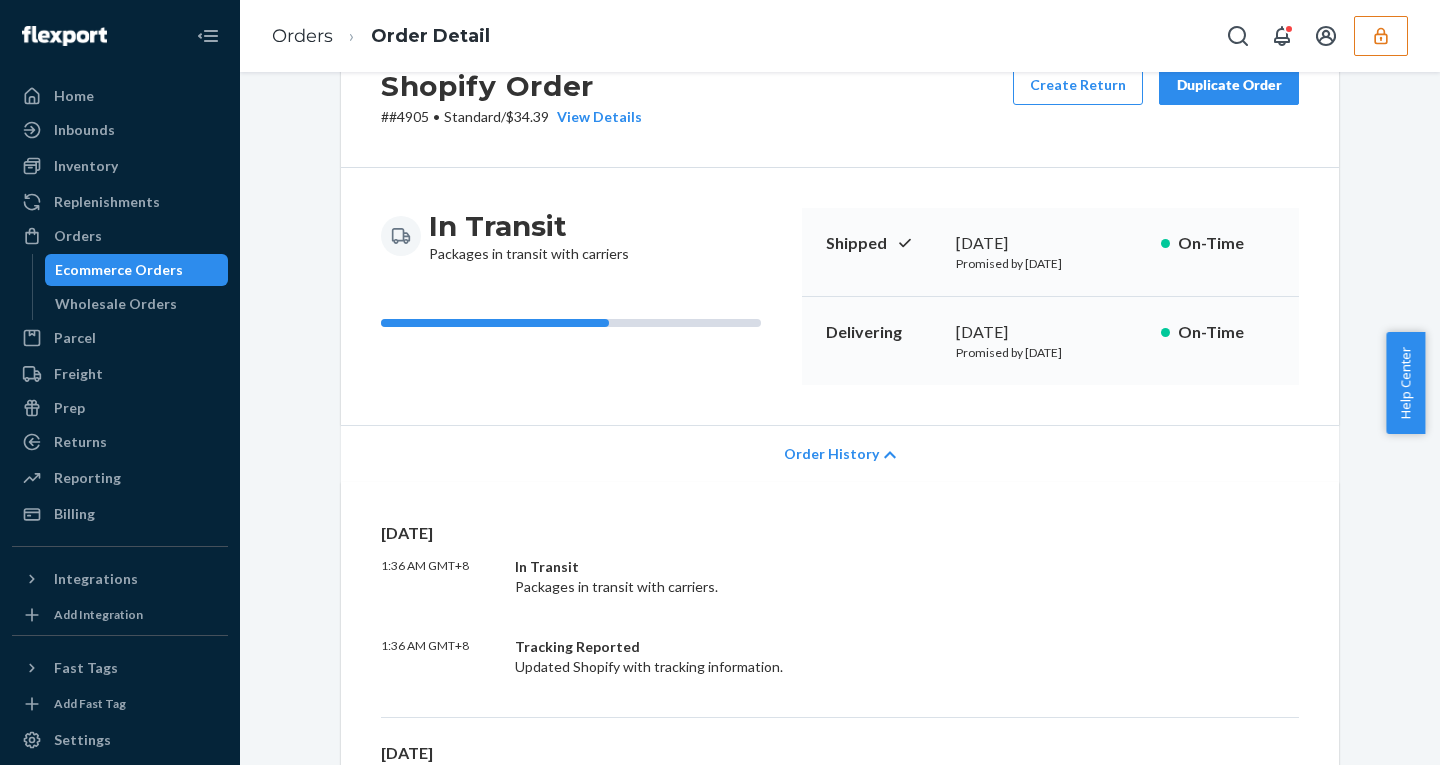 click on "Order History" at bounding box center (831, 454) 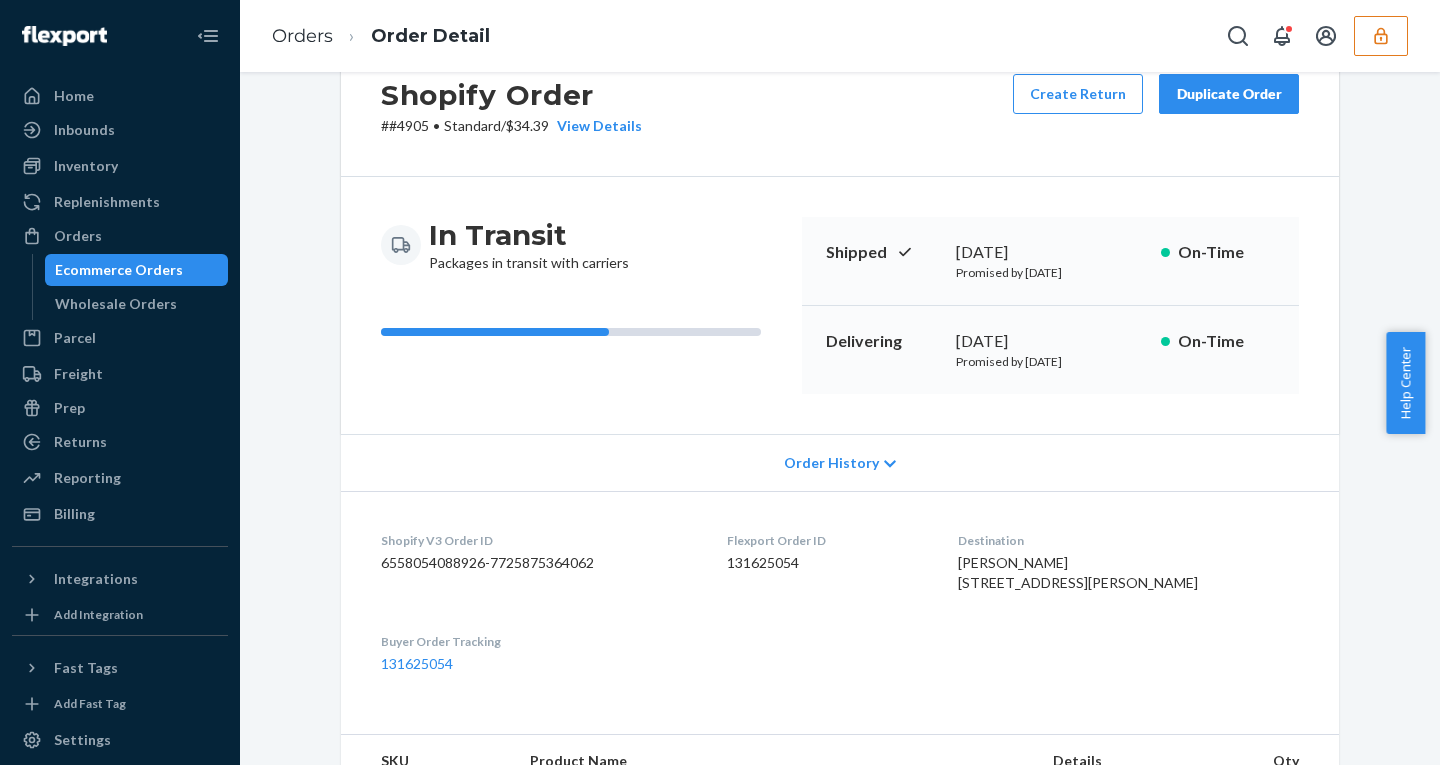 scroll, scrollTop: 709, scrollLeft: 0, axis: vertical 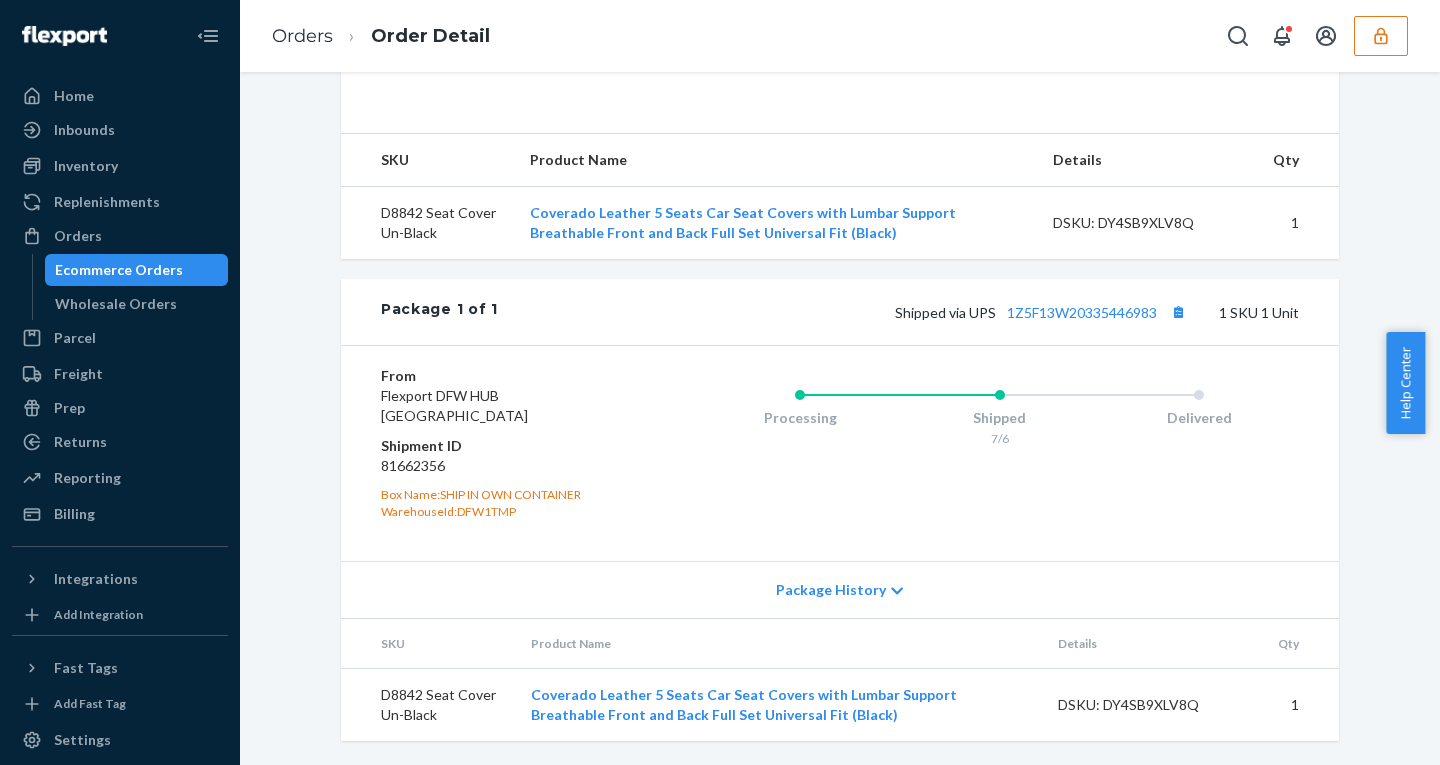 click on "Package History" at bounding box center [831, 590] 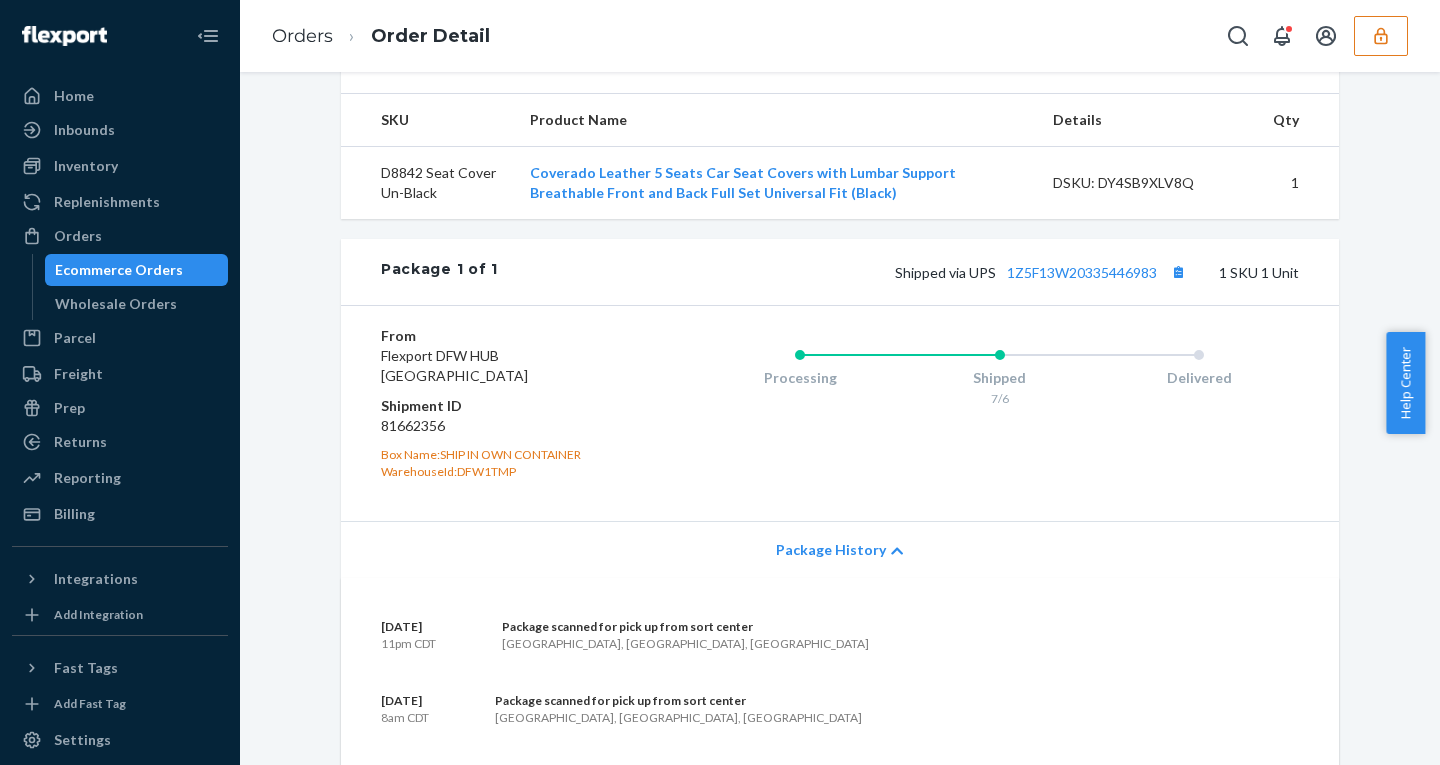 click on "Package History" at bounding box center [831, 550] 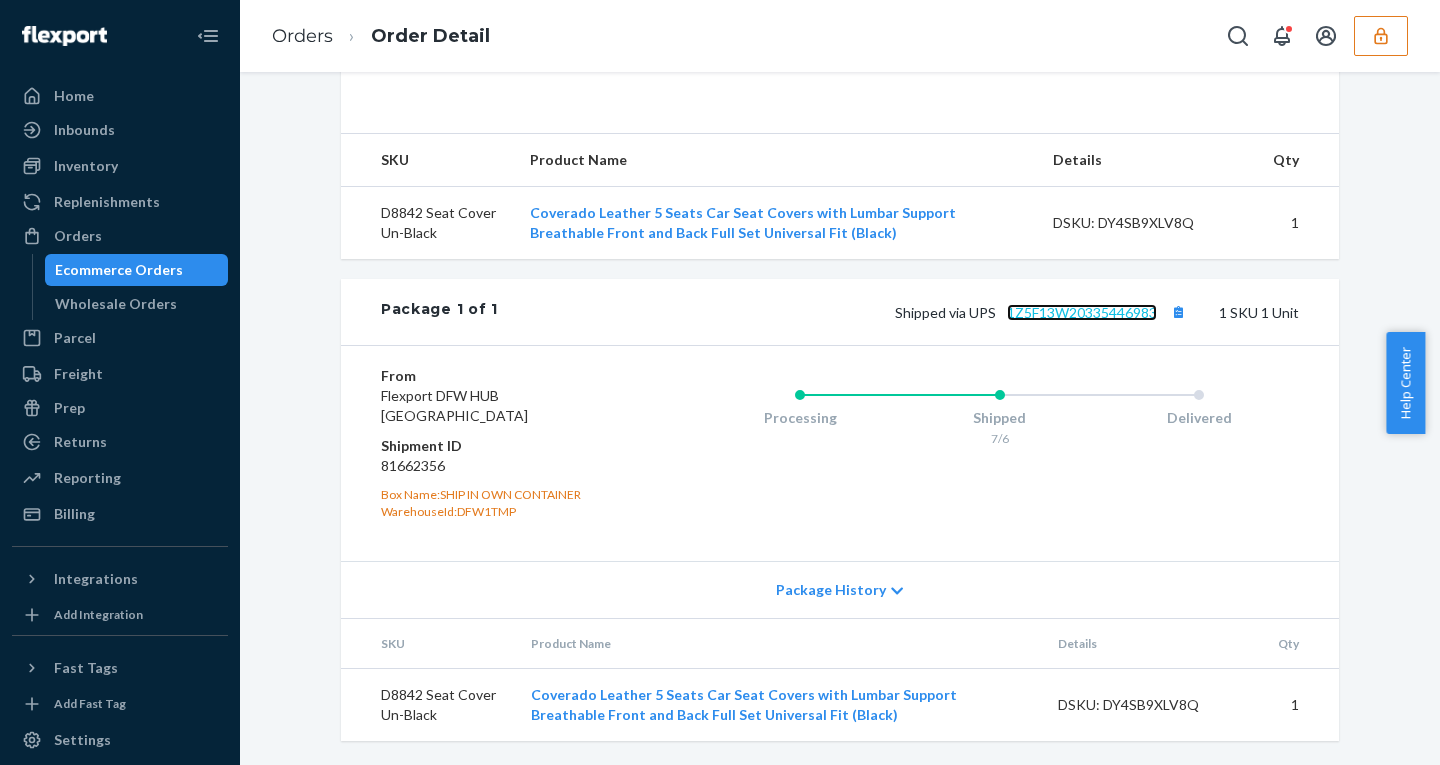 click on "1Z5F13W20335446983" at bounding box center (1082, 312) 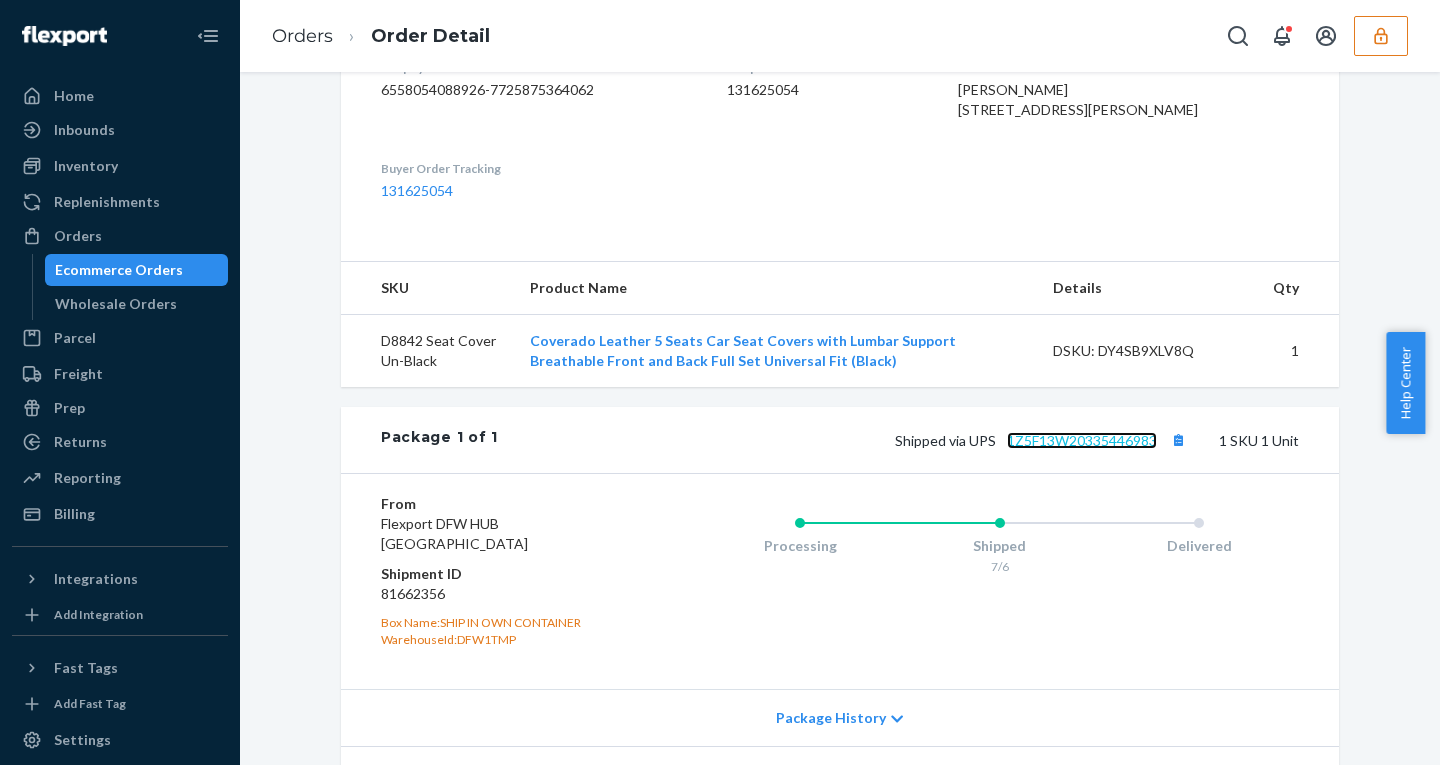 scroll, scrollTop: 0, scrollLeft: 0, axis: both 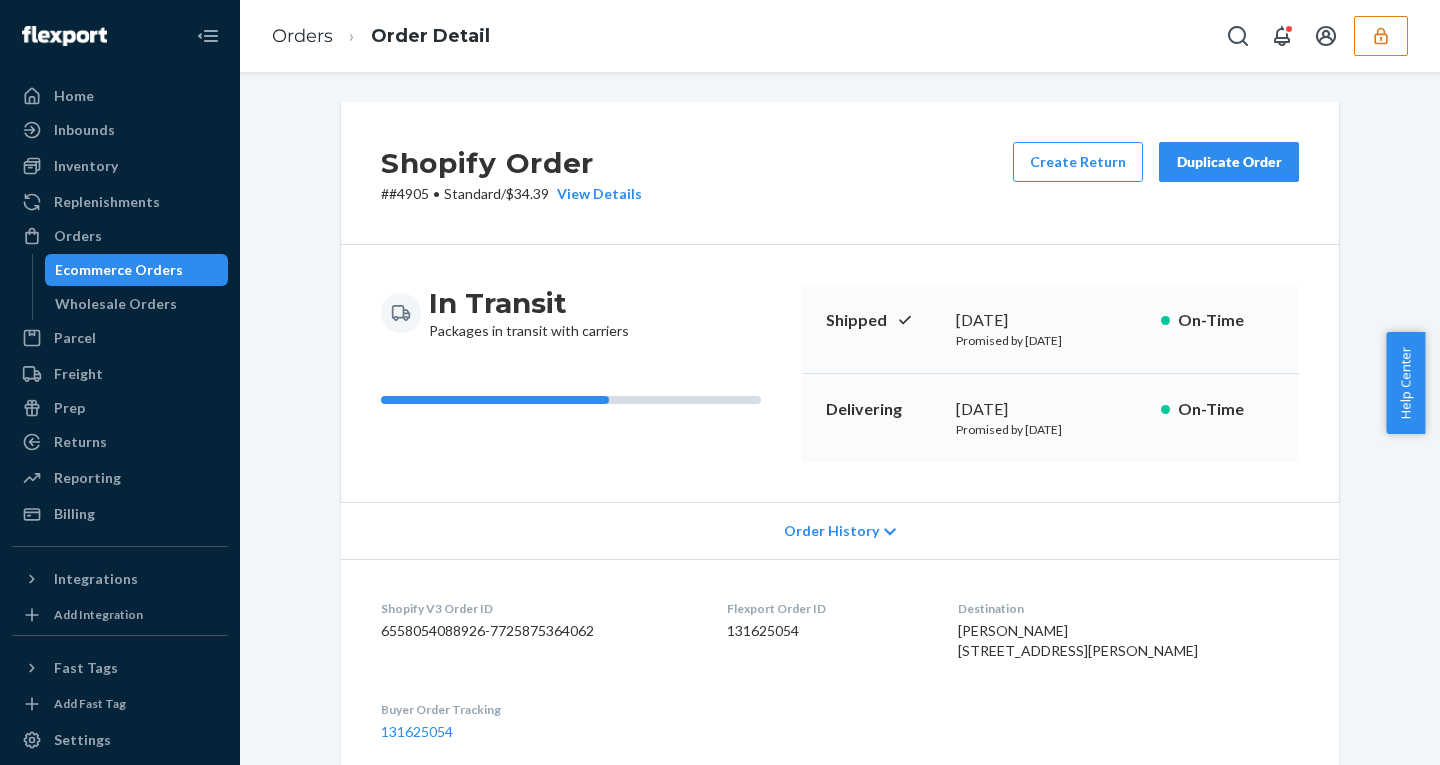 click on "Order History" at bounding box center [831, 531] 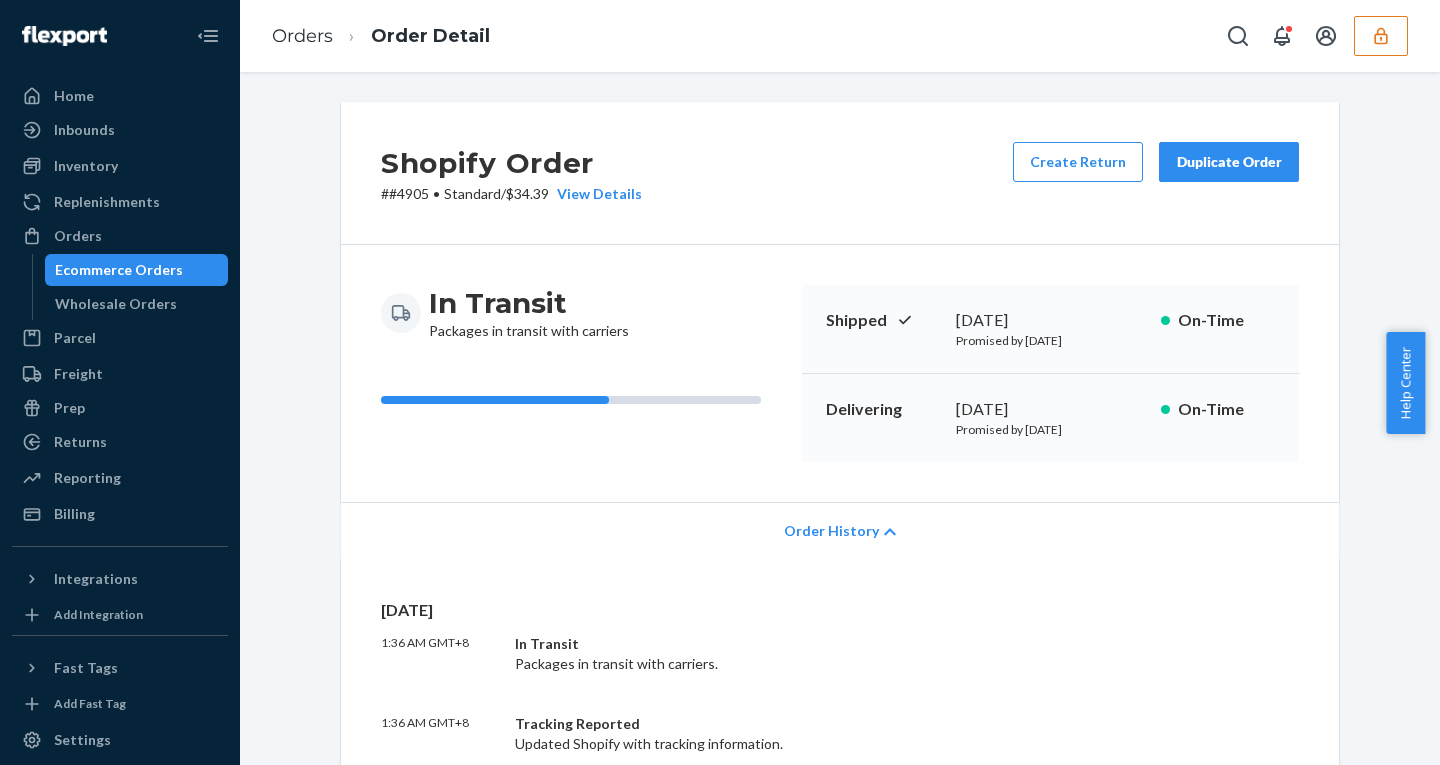 click on "Order History" at bounding box center [831, 531] 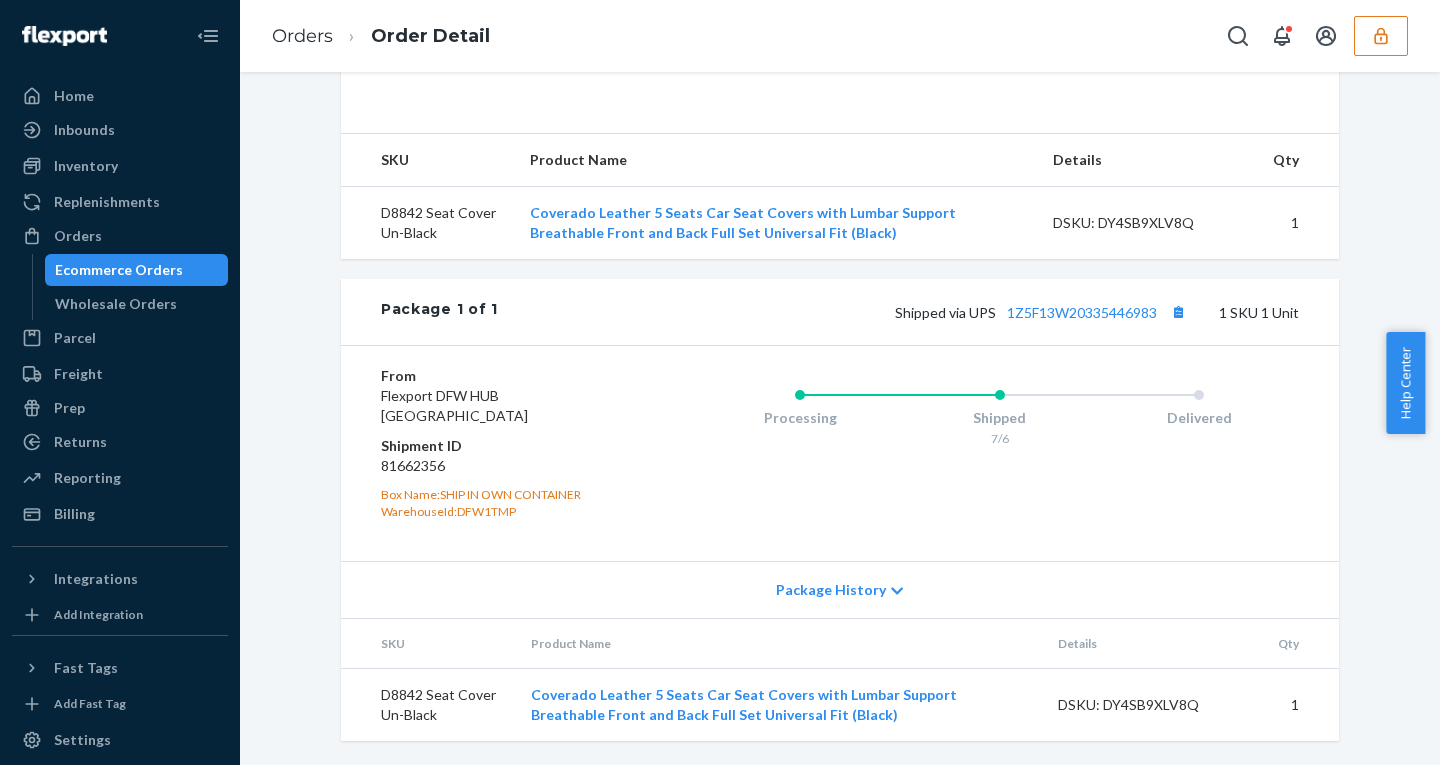scroll, scrollTop: 709, scrollLeft: 0, axis: vertical 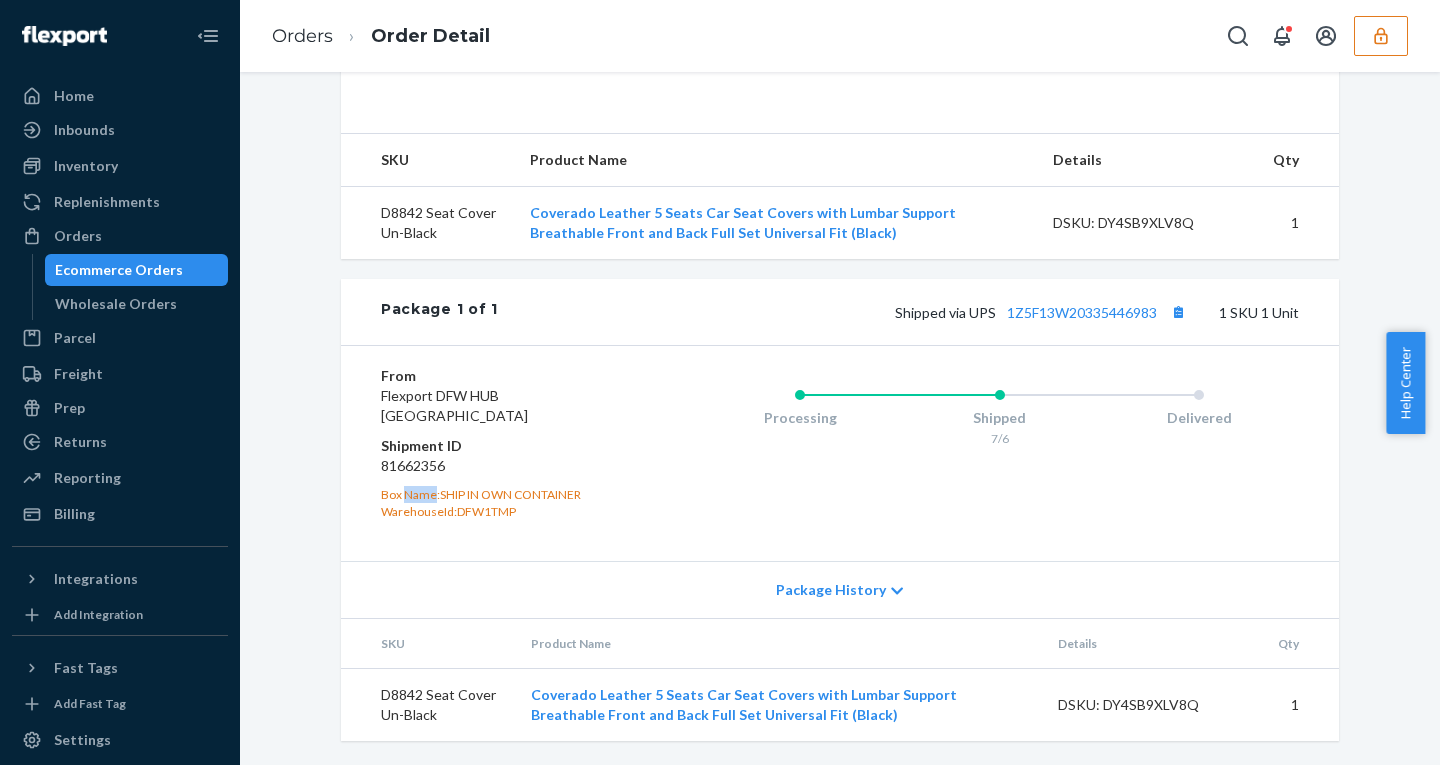 click on "From Flexport DFW HUB
Lewisville, TX 75067 Shipment ID 81662356 Box Name:  SHIP IN OWN CONTAINER WarehouseId:  DFW1TMP" at bounding box center [500, 443] 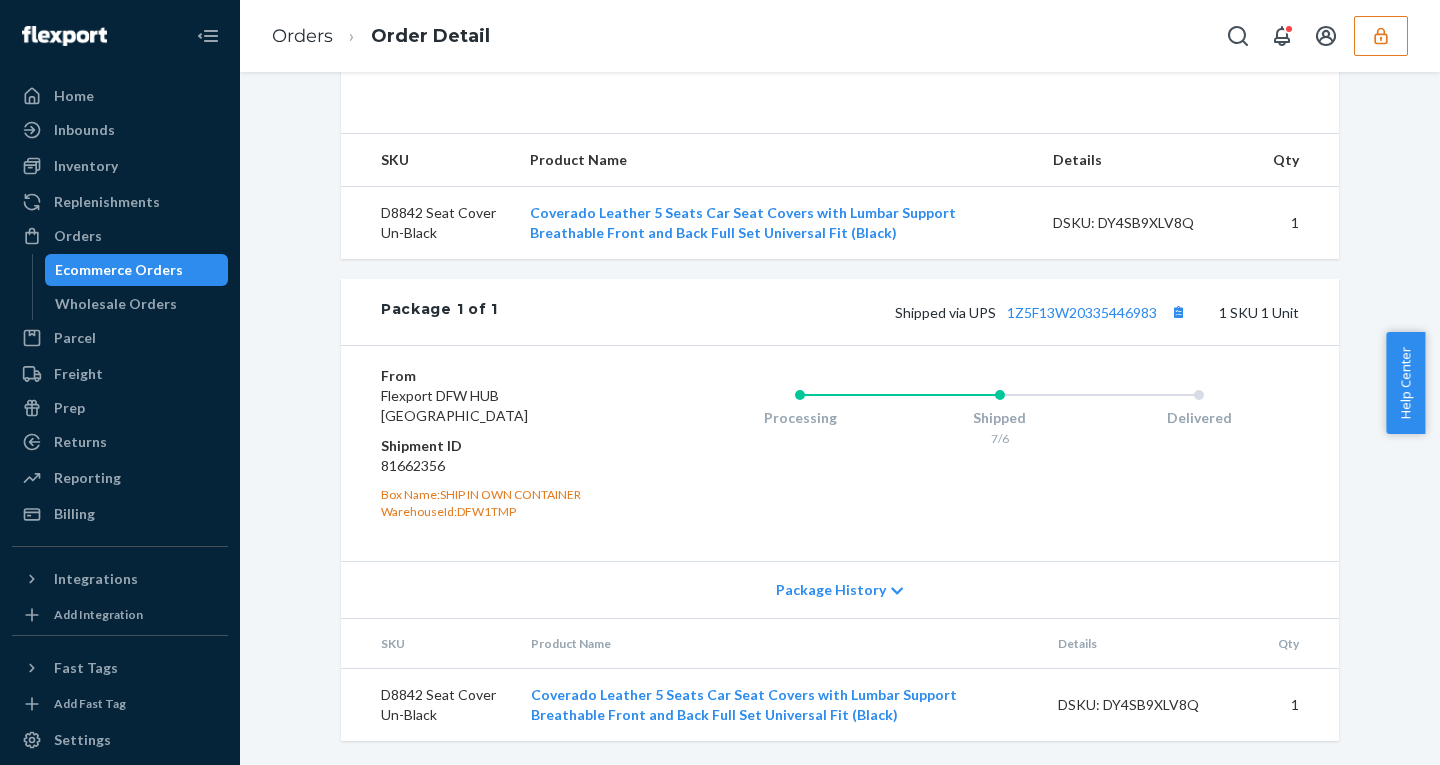 click on "81662356" at bounding box center [500, 466] 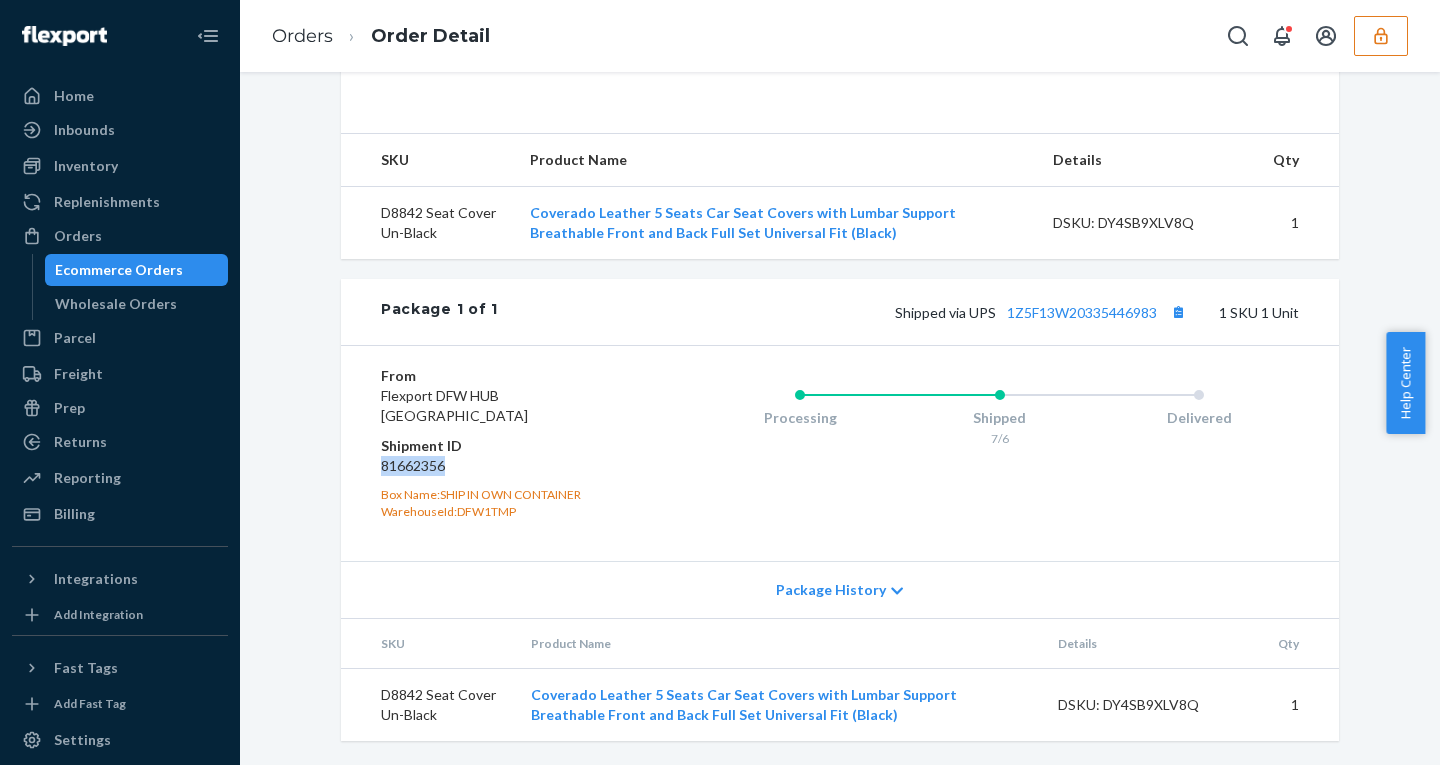 click on "81662356" at bounding box center (500, 466) 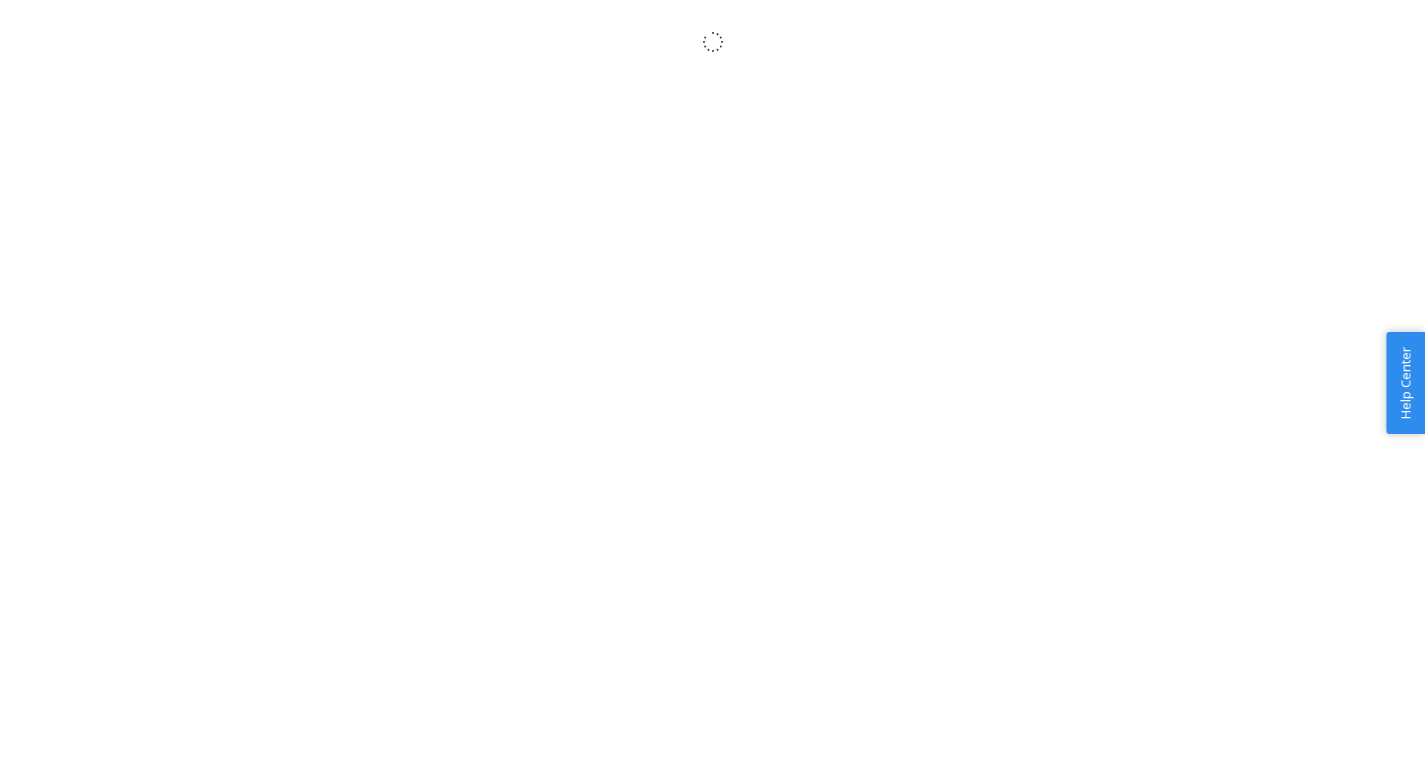 scroll, scrollTop: 0, scrollLeft: 0, axis: both 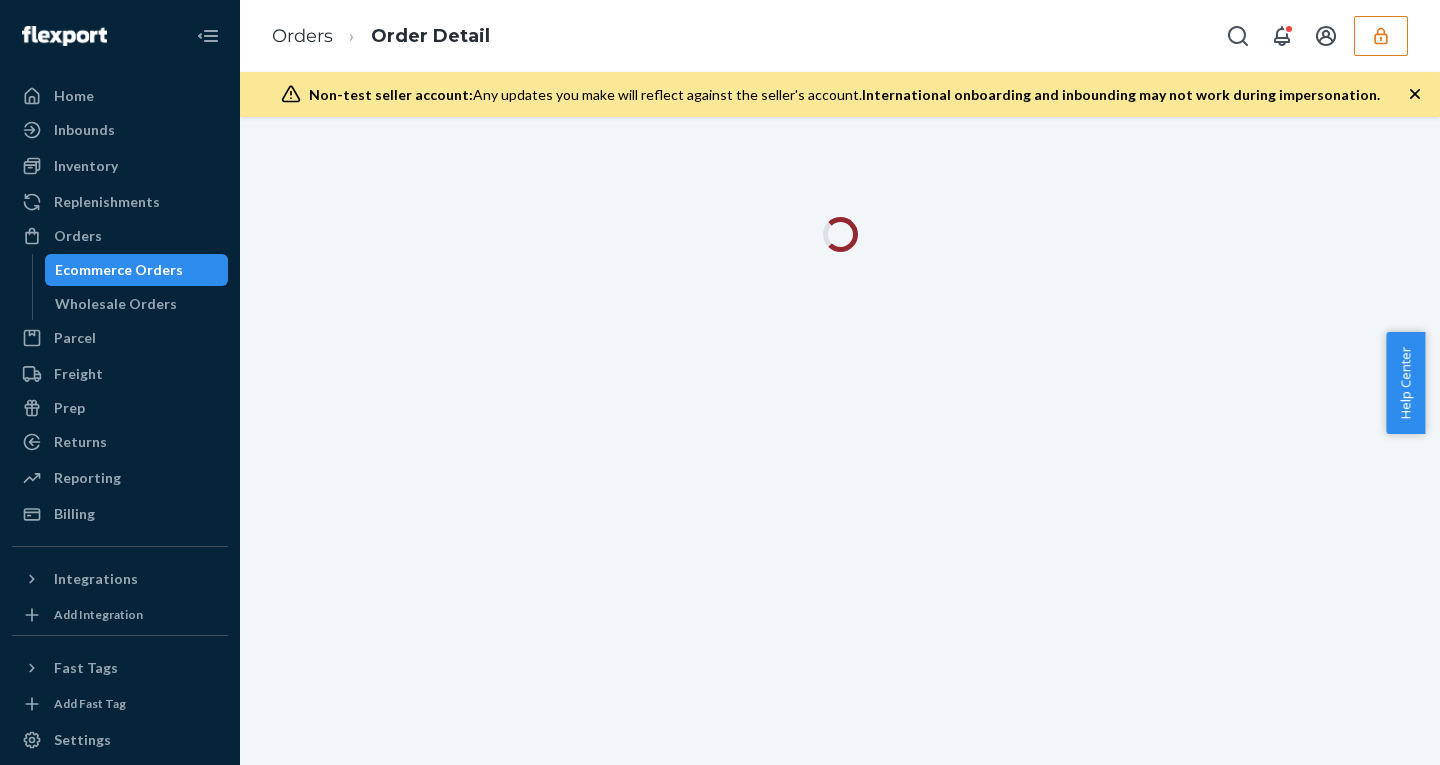 click 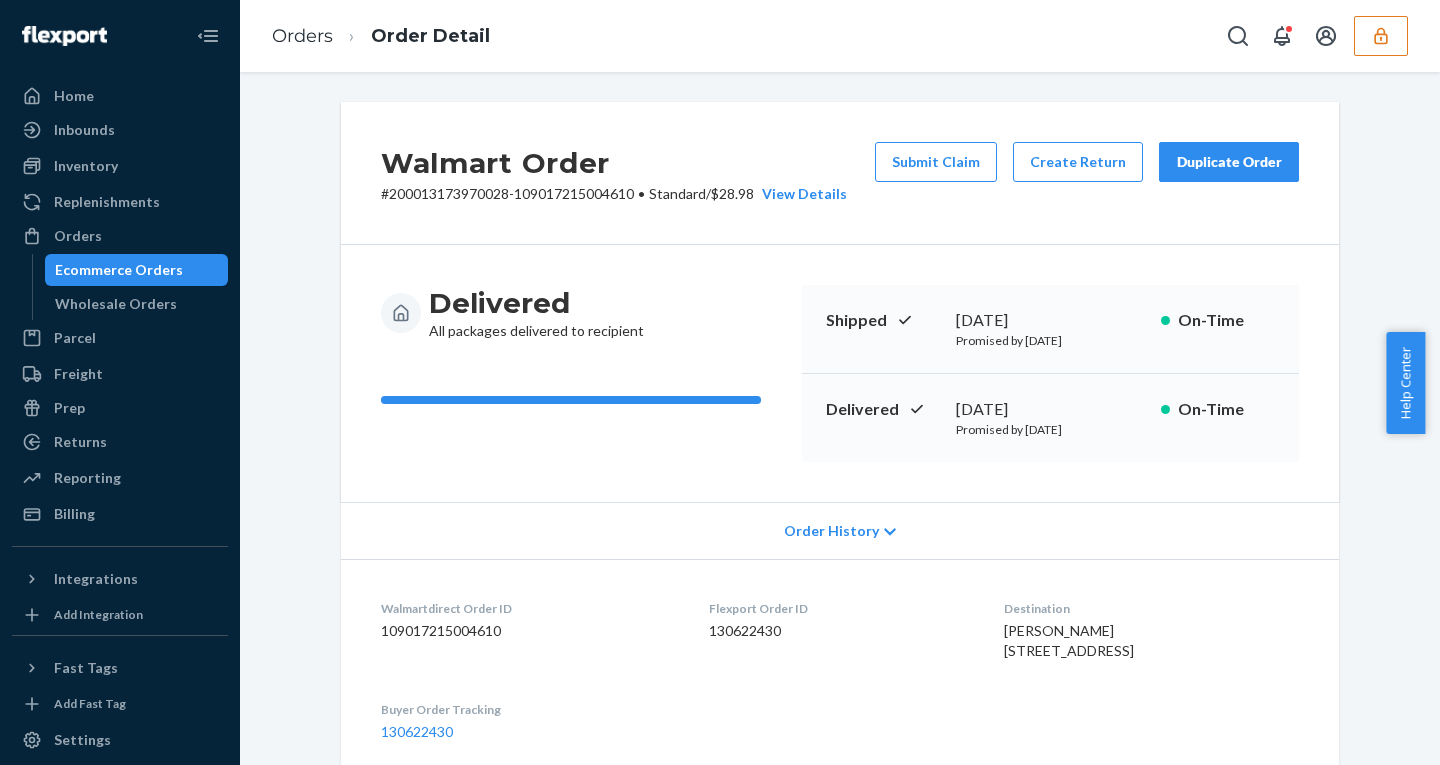 scroll, scrollTop: 709, scrollLeft: 0, axis: vertical 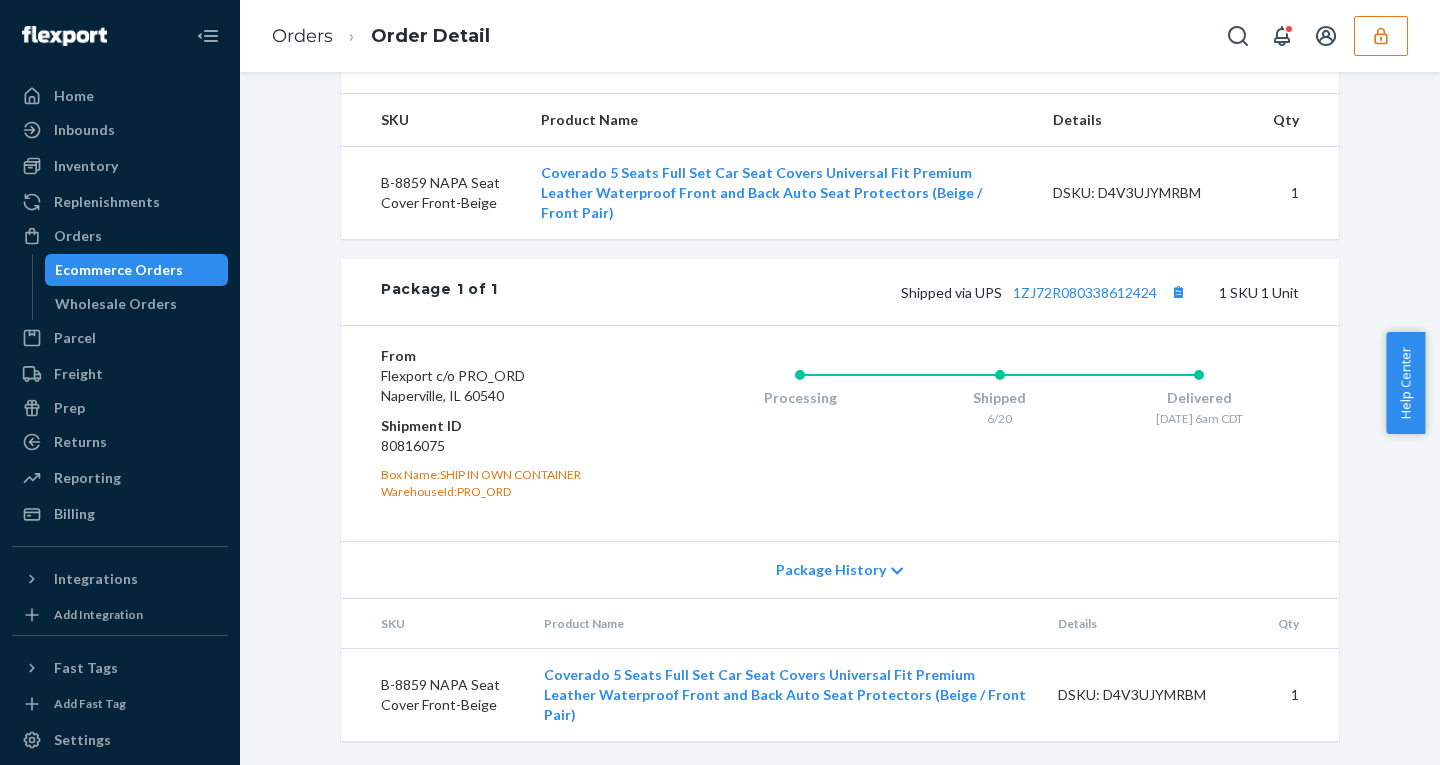 click on "Package History" at bounding box center [831, 570] 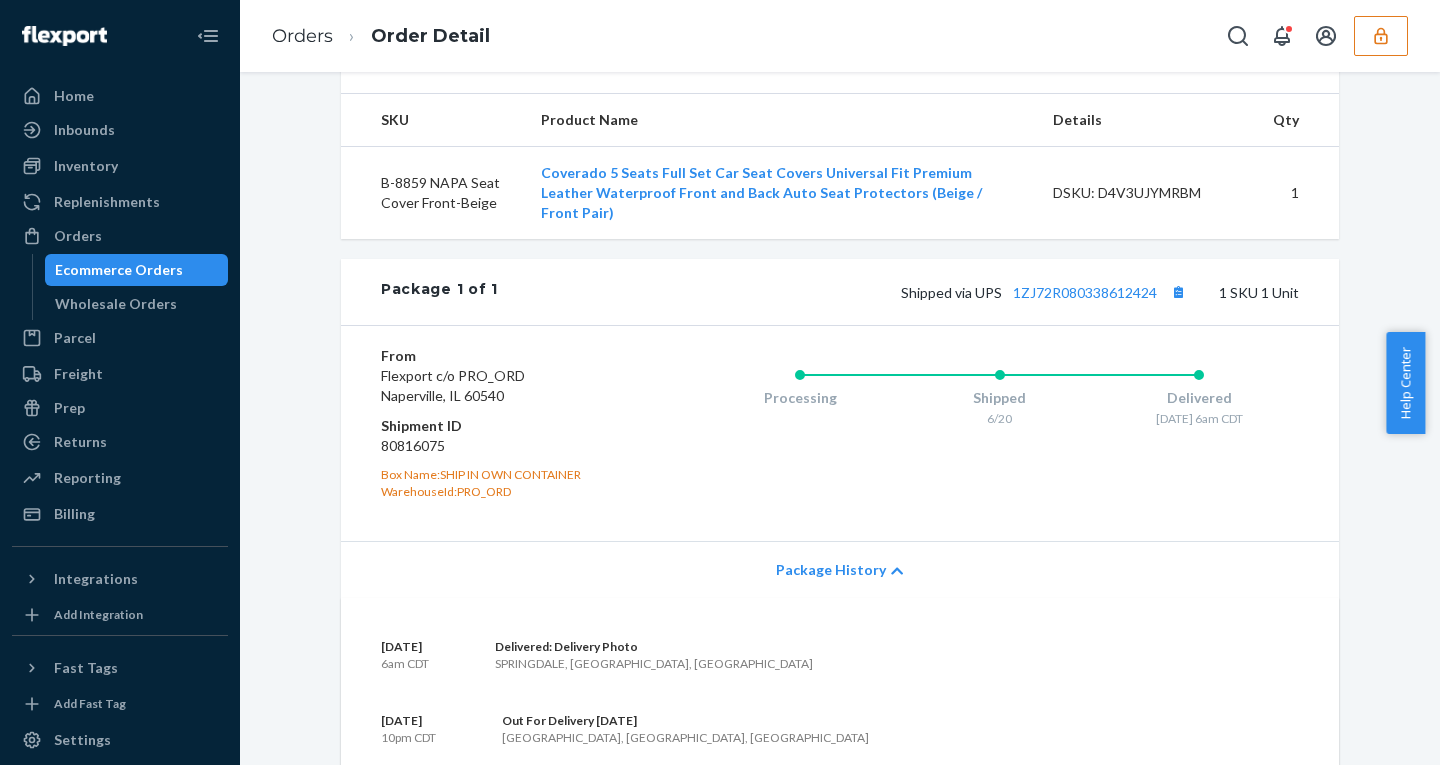click on "Package History" at bounding box center [831, 570] 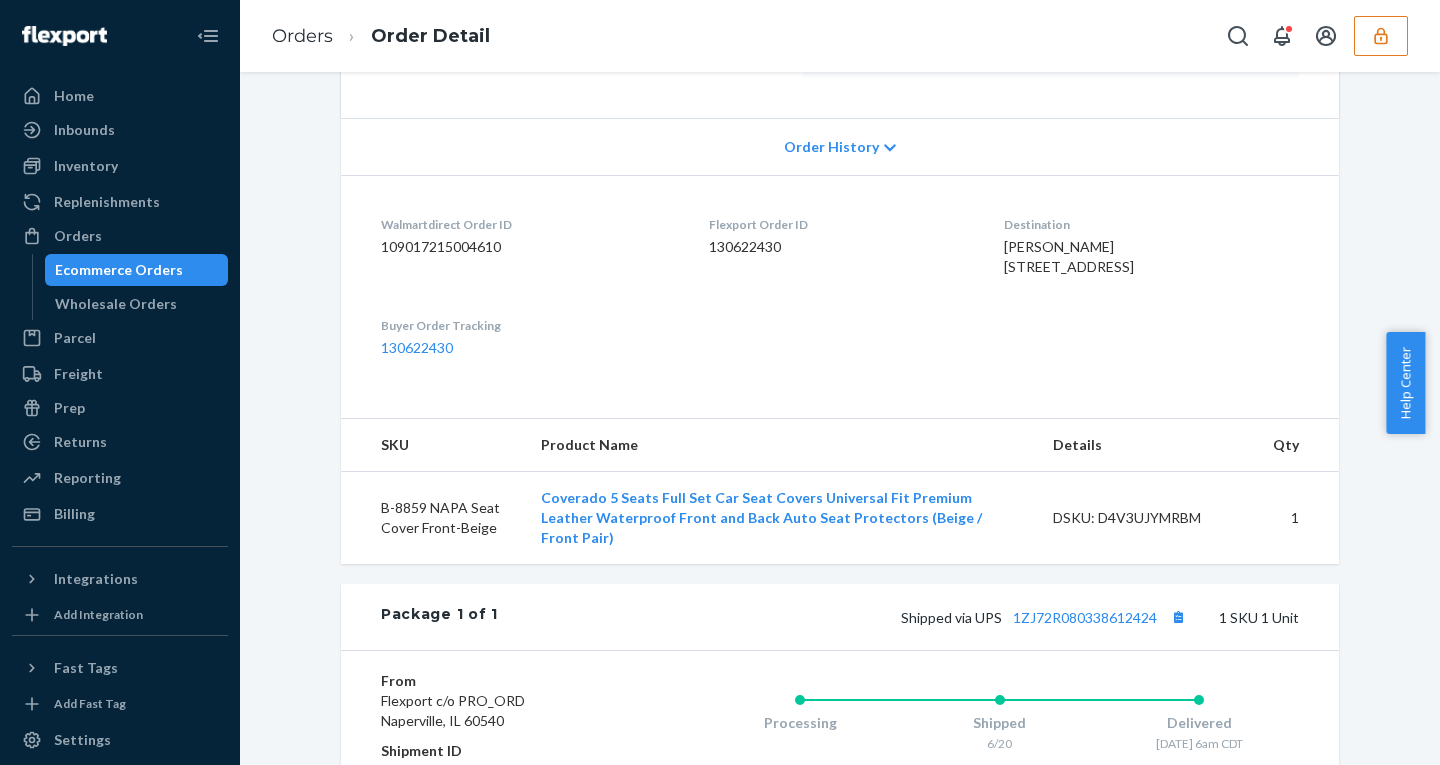 scroll, scrollTop: 709, scrollLeft: 0, axis: vertical 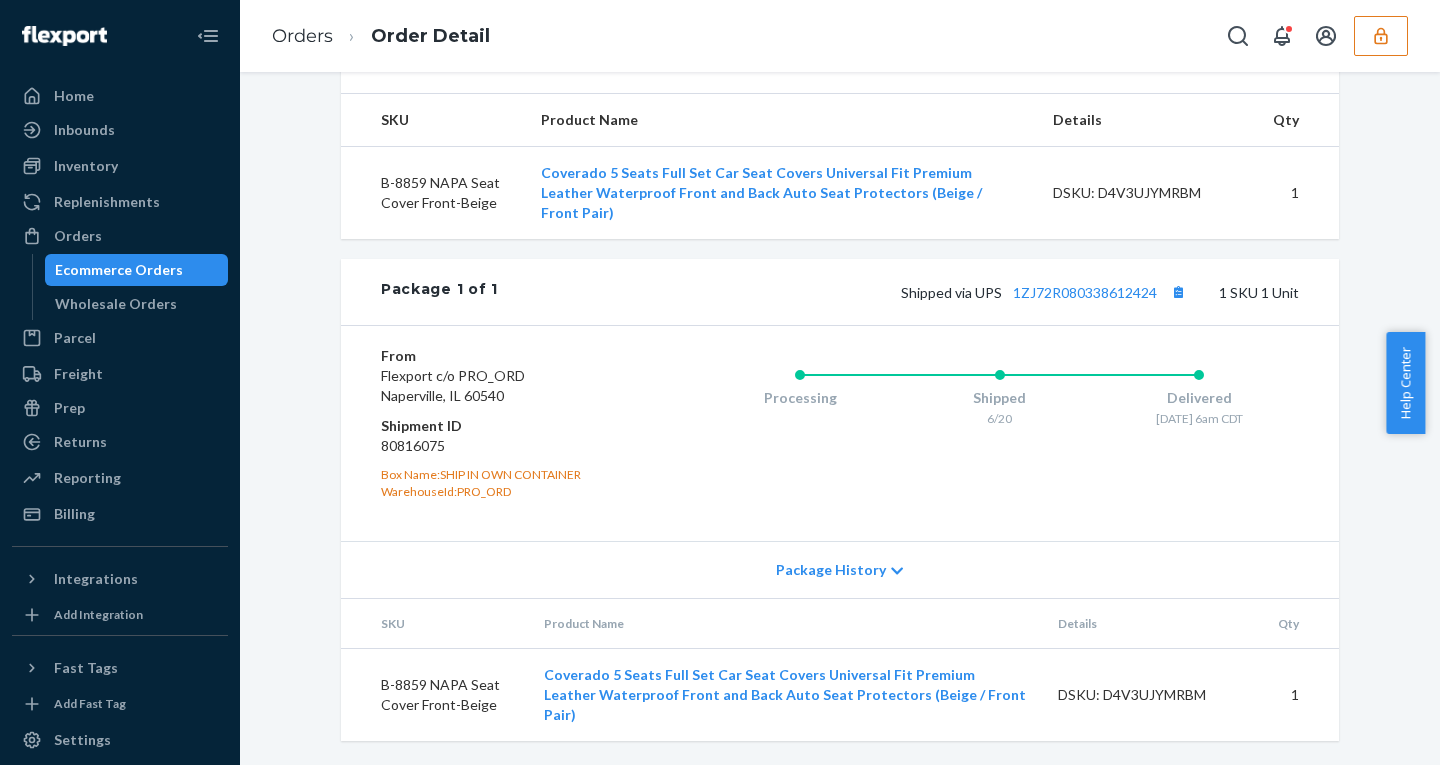 click on "Package History" at bounding box center (831, 570) 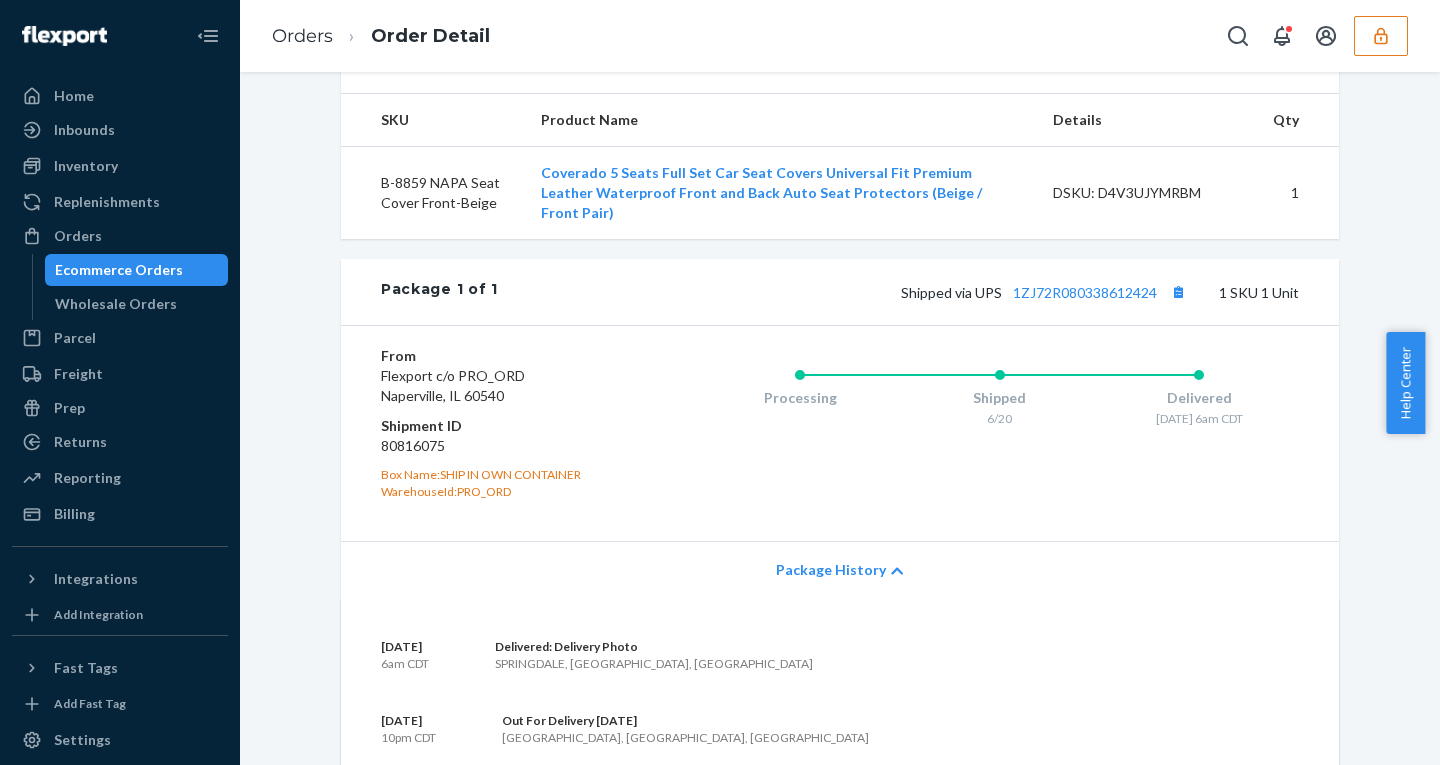 drag, startPoint x: 851, startPoint y: 581, endPoint x: 671, endPoint y: 423, distance: 239.50783 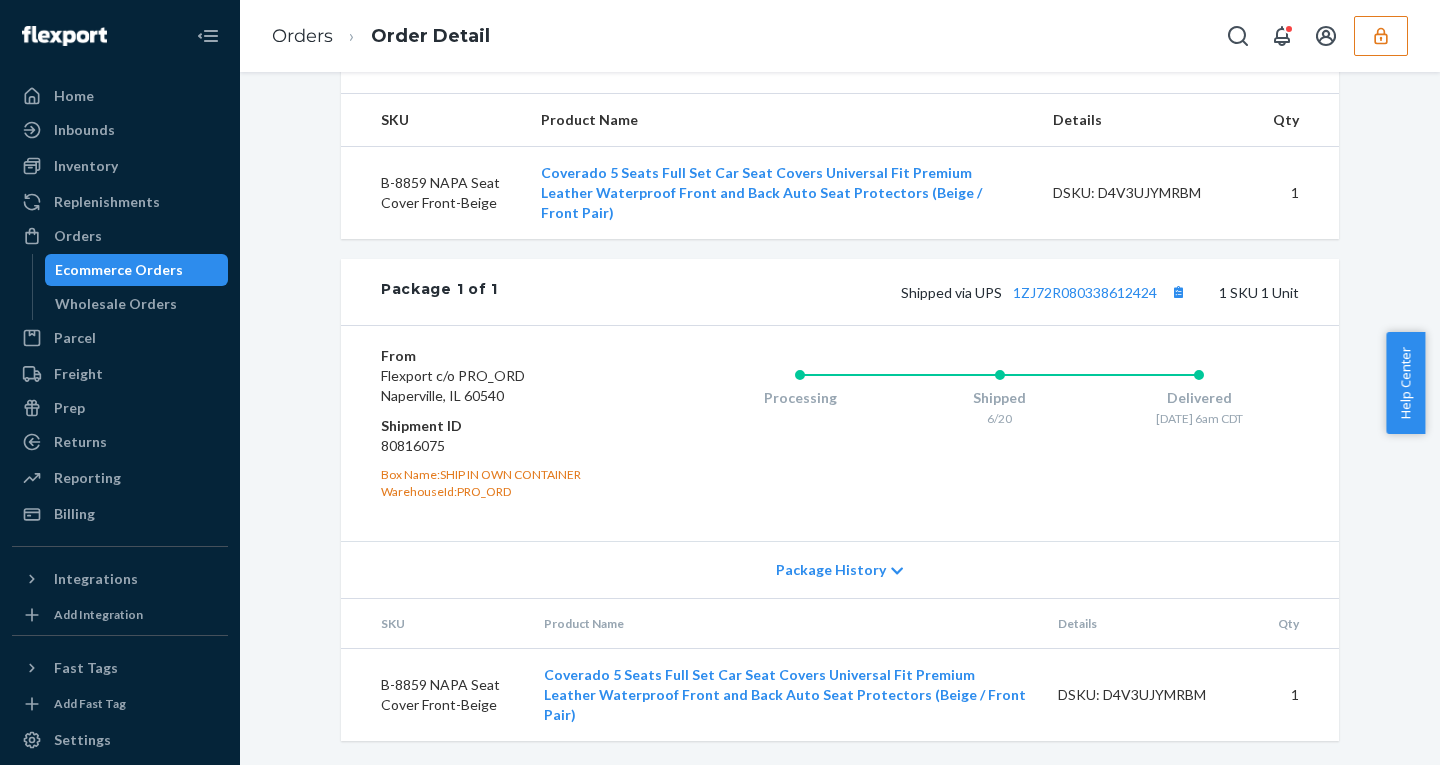 click on "Package History" at bounding box center (831, 570) 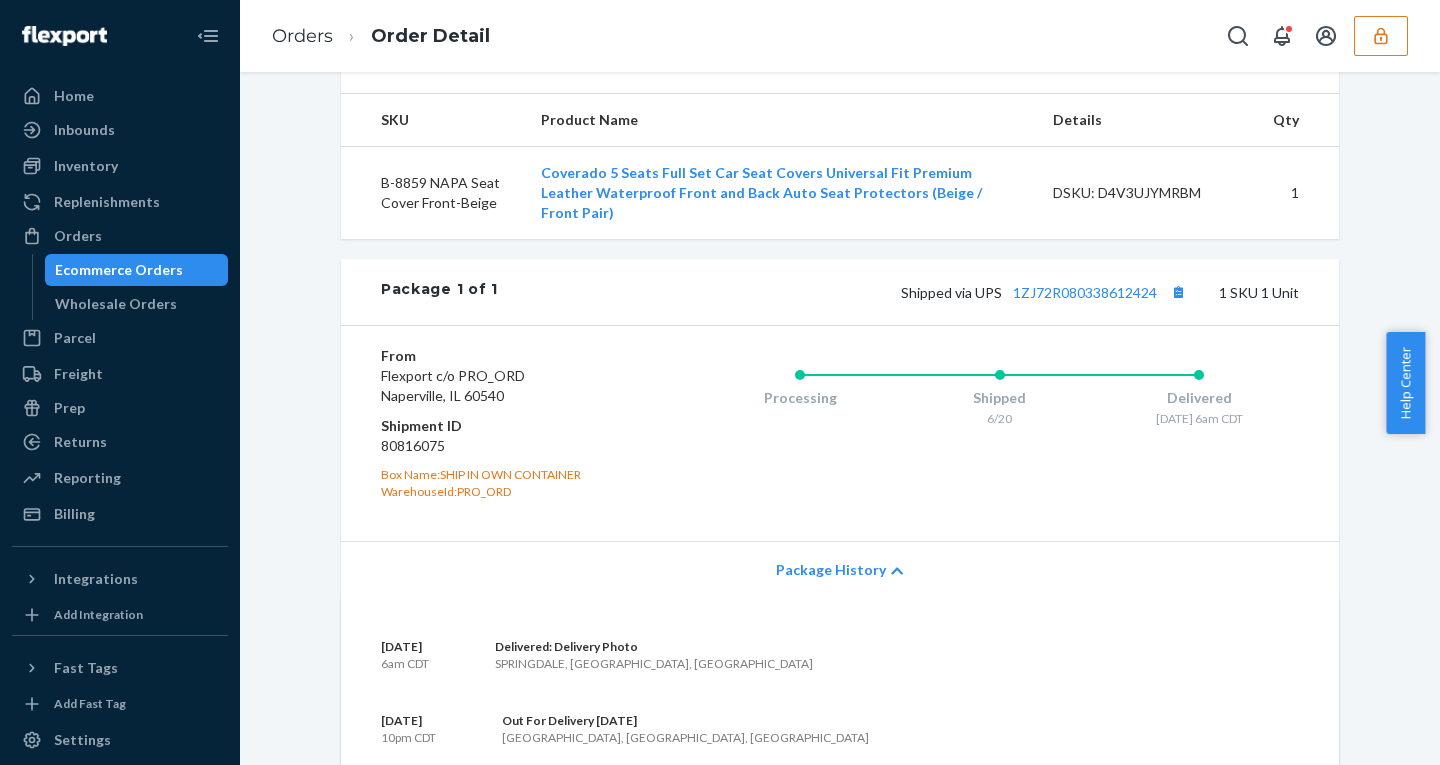 click on "Package History" at bounding box center [840, 569] 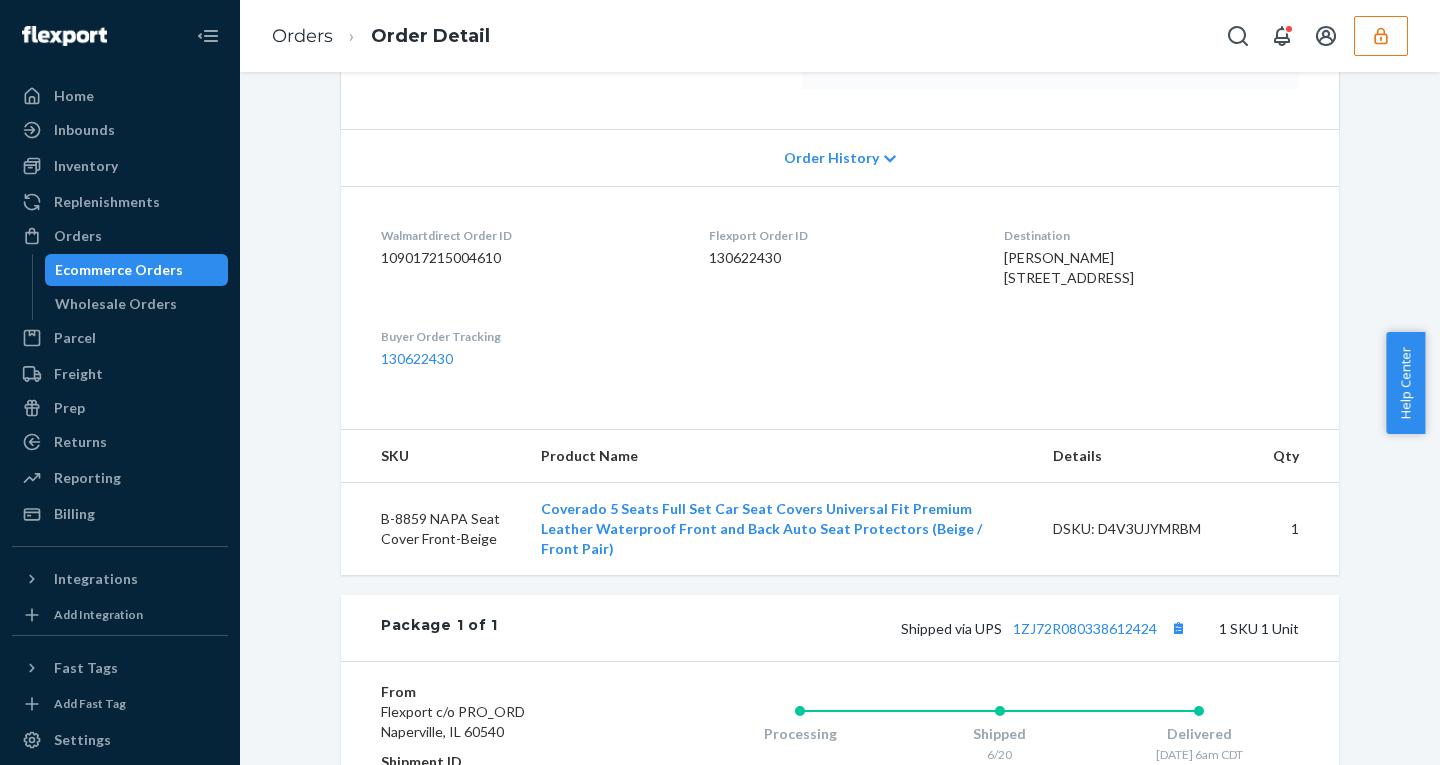 scroll, scrollTop: 0, scrollLeft: 0, axis: both 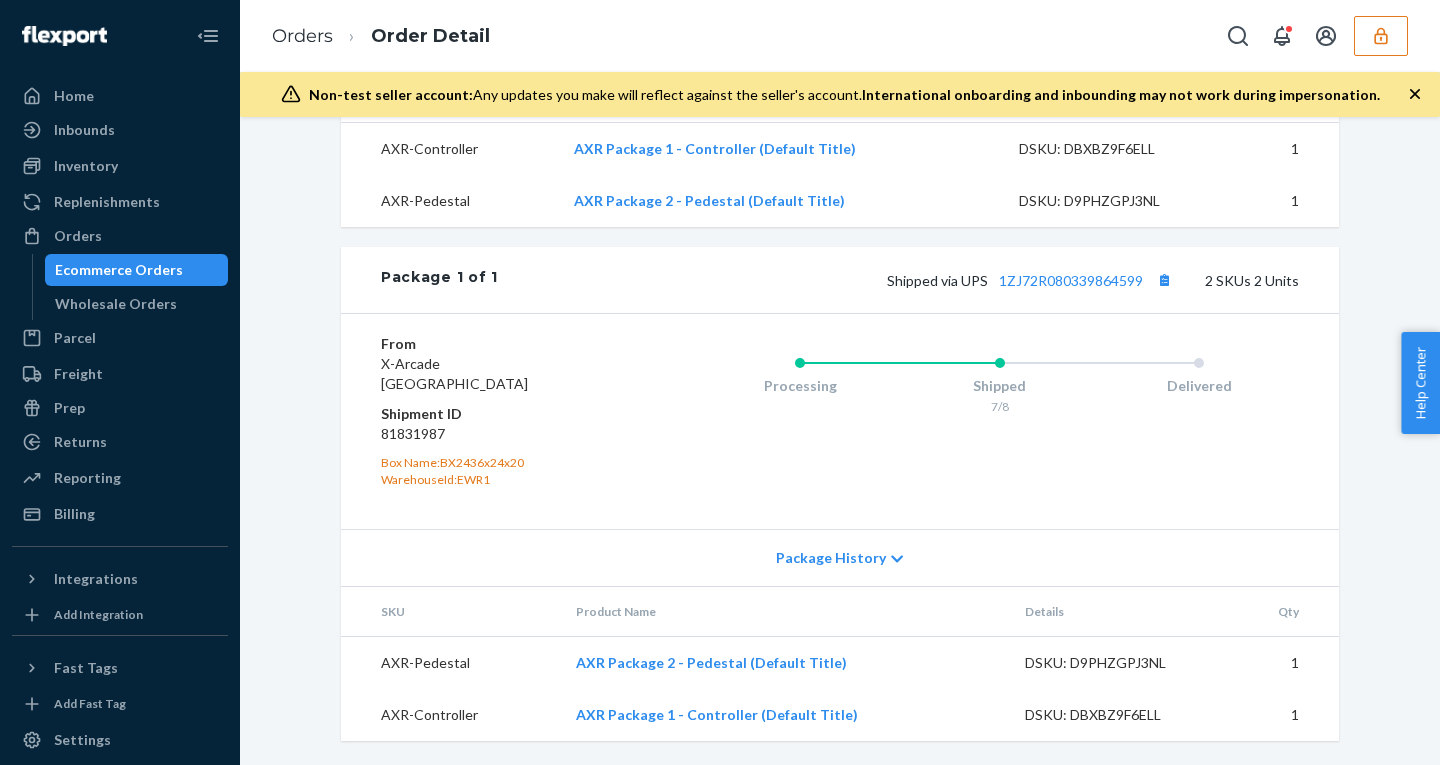 click on "Package History" at bounding box center [840, 557] 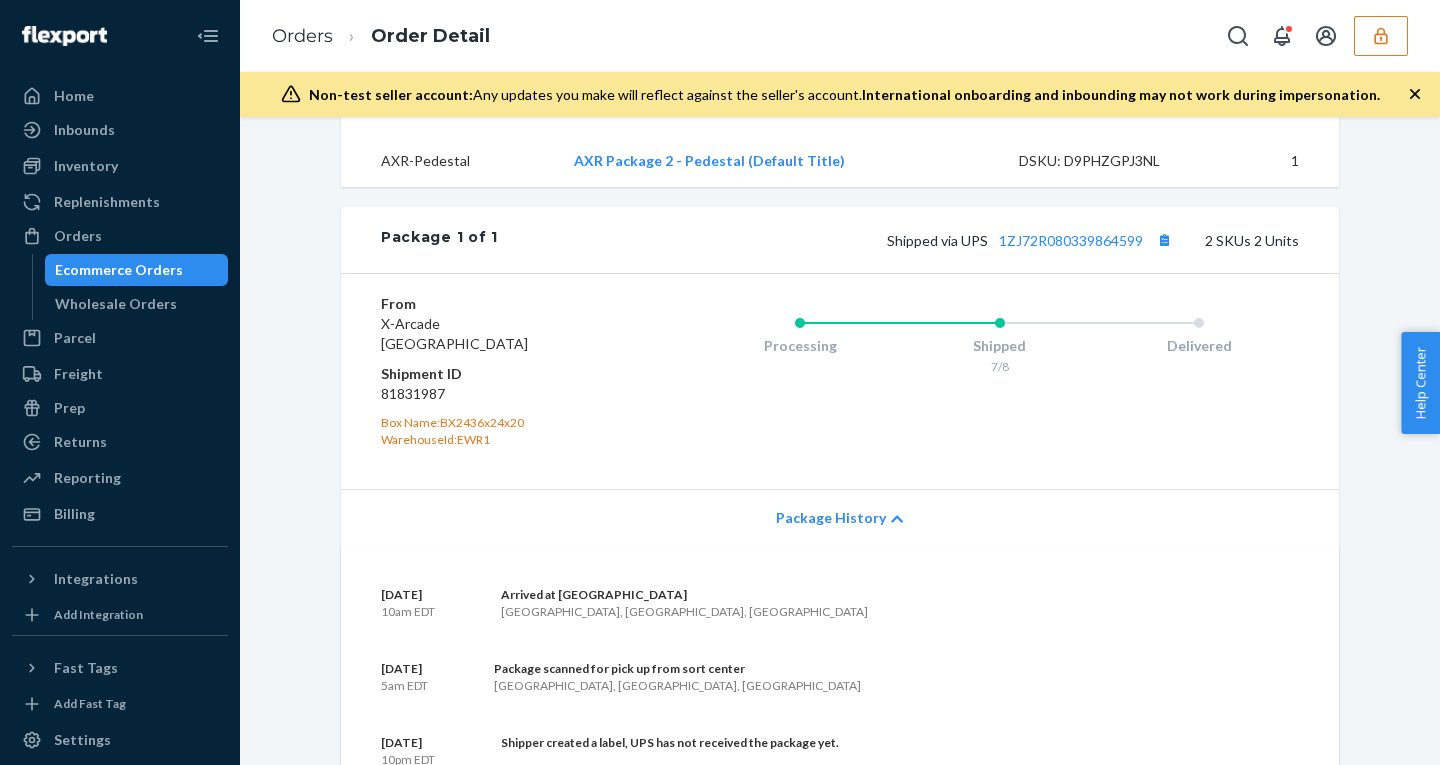 click on "Package History" at bounding box center (840, 517) 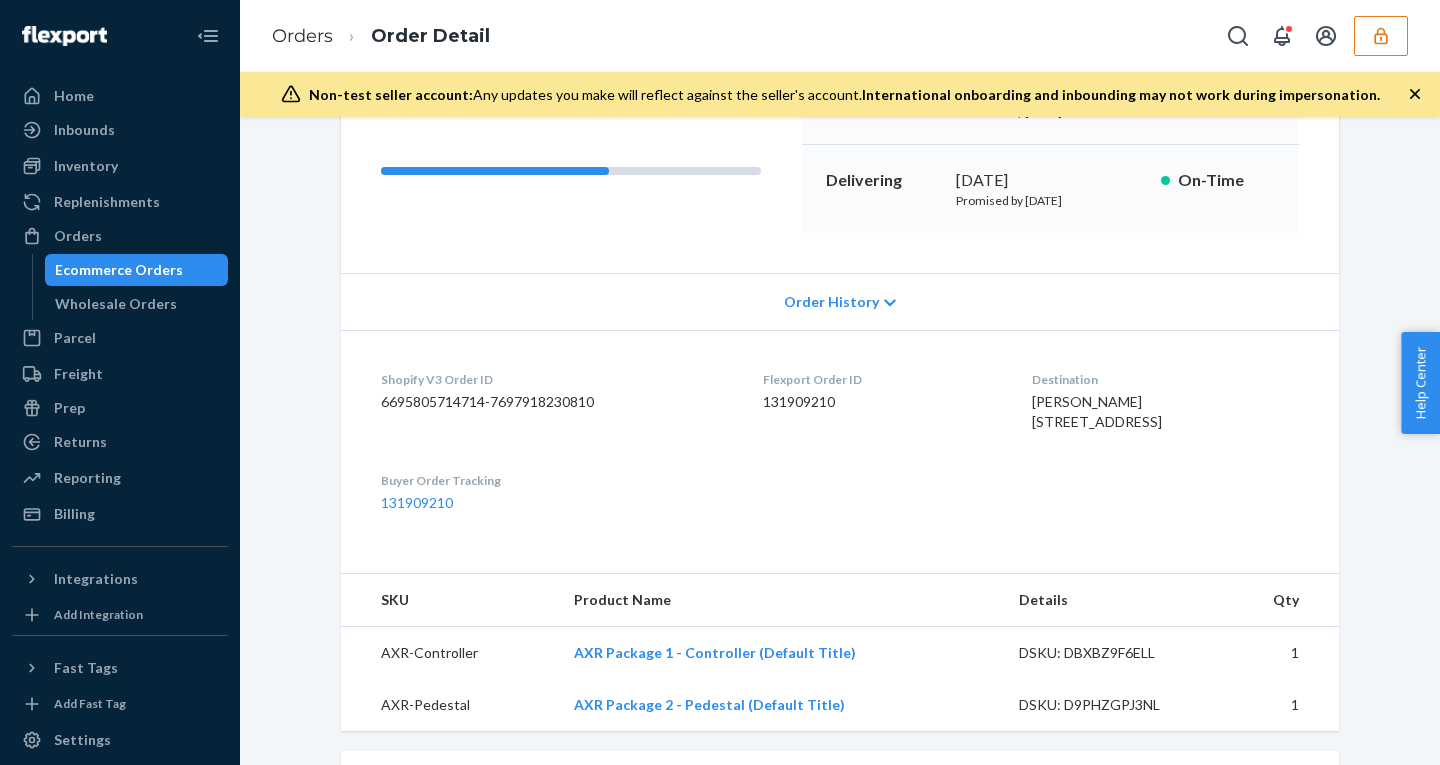 scroll, scrollTop: 0, scrollLeft: 0, axis: both 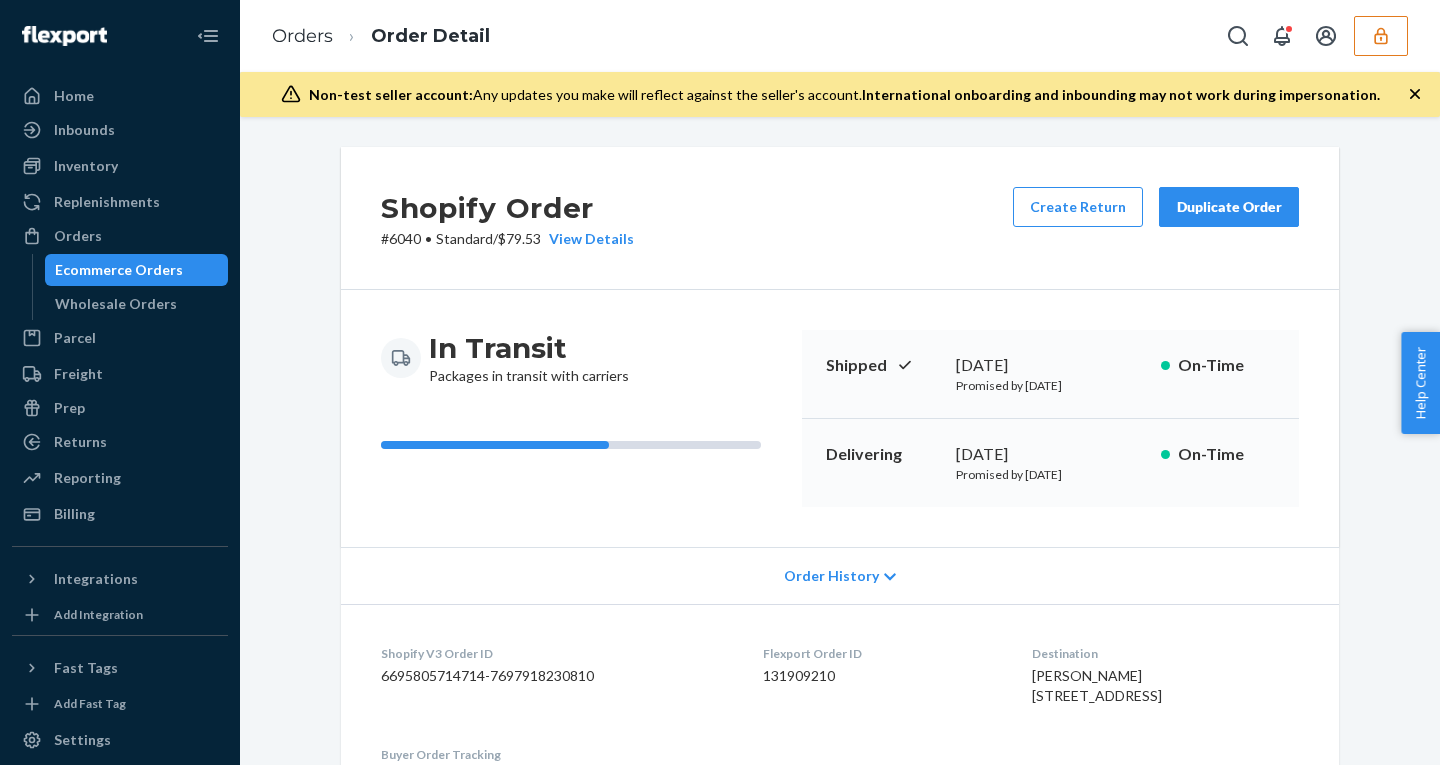 click on "Order History" at bounding box center (831, 576) 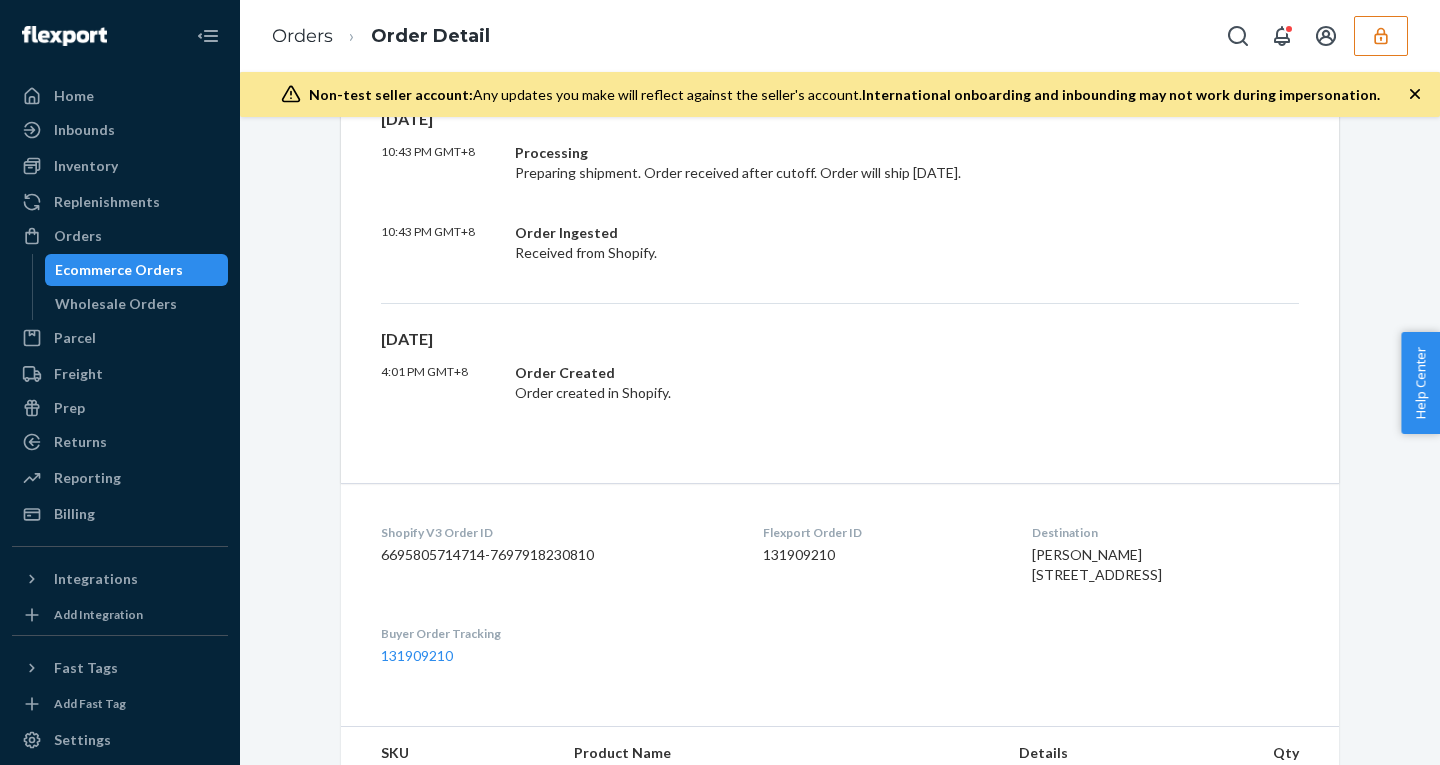 scroll, scrollTop: 1628, scrollLeft: 0, axis: vertical 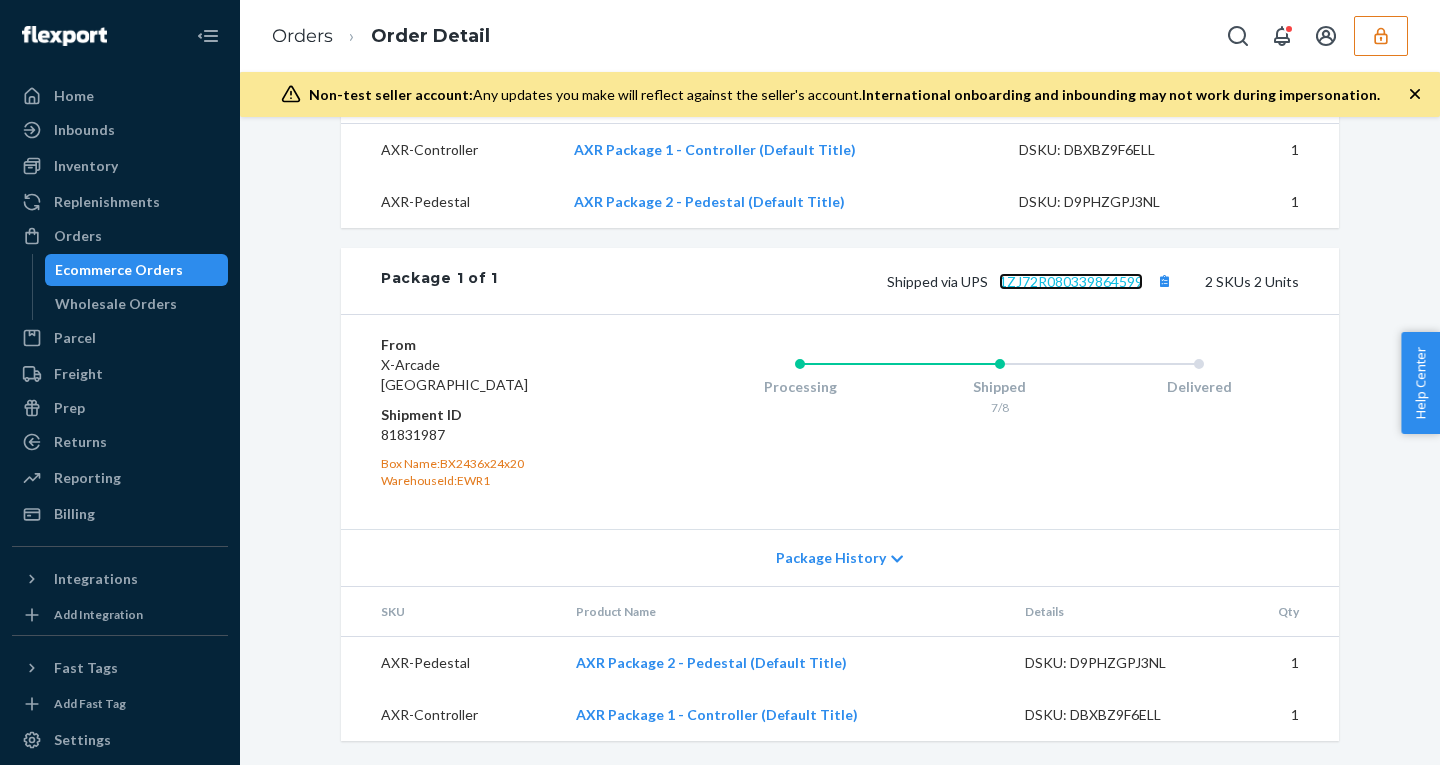 click on "1ZJ72R080339864599" at bounding box center (1071, 281) 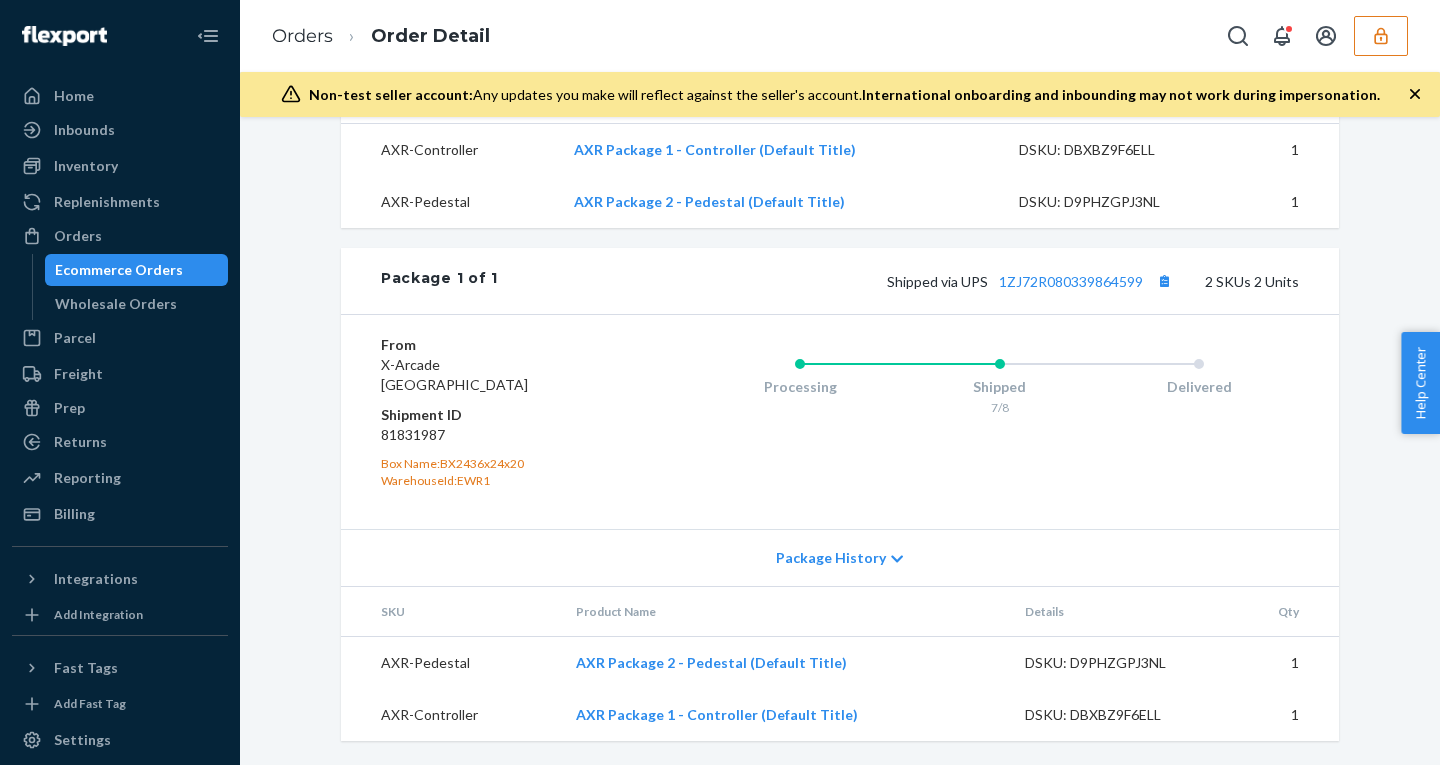 click 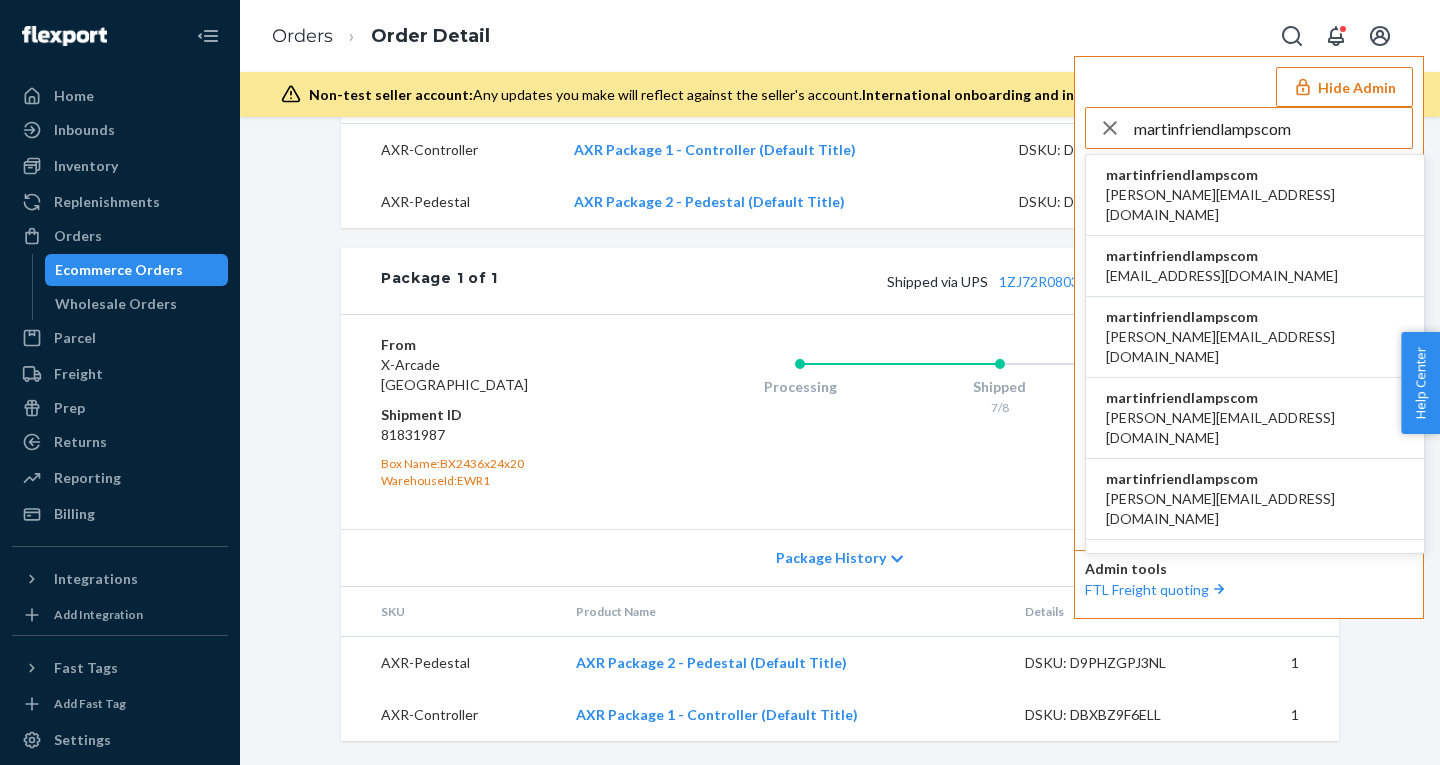 type on "martinfriendlampscom" 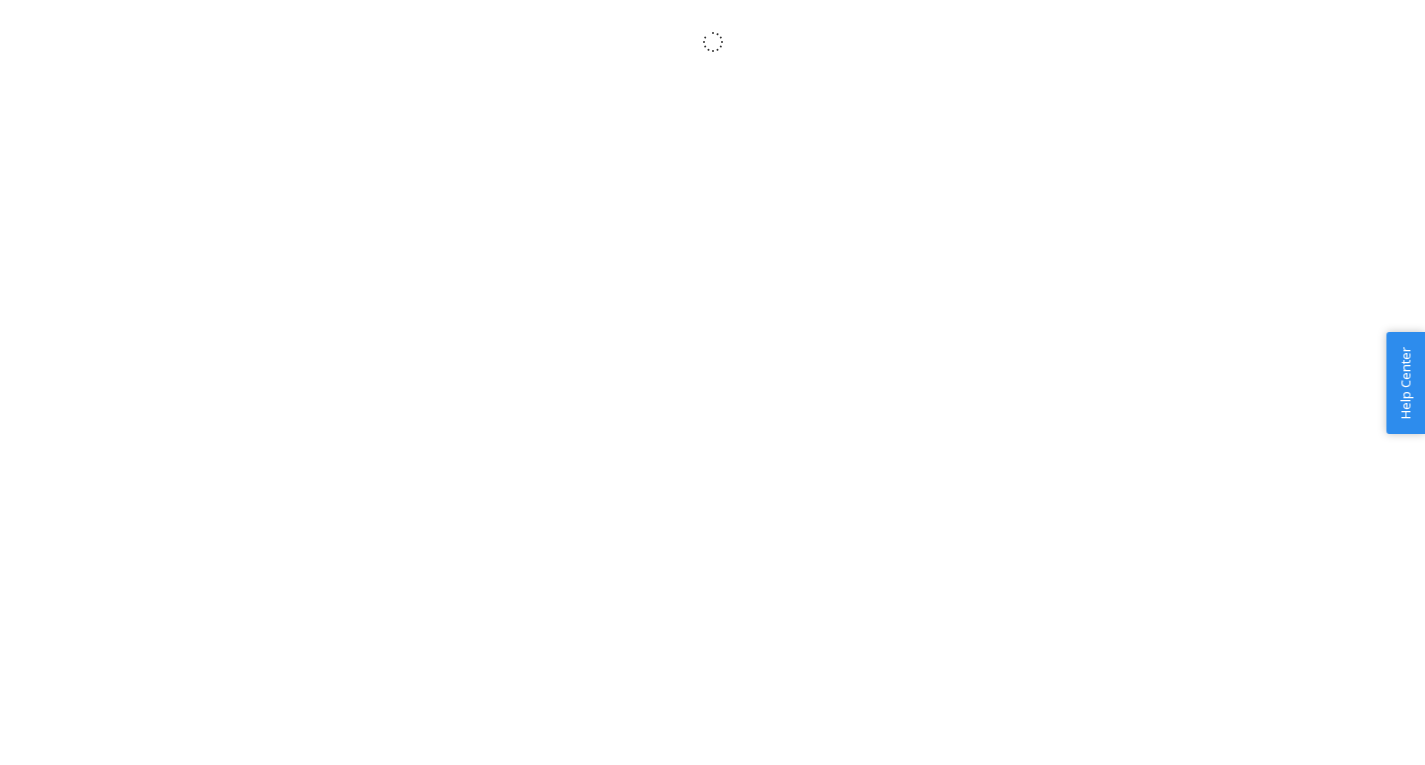 scroll, scrollTop: 0, scrollLeft: 0, axis: both 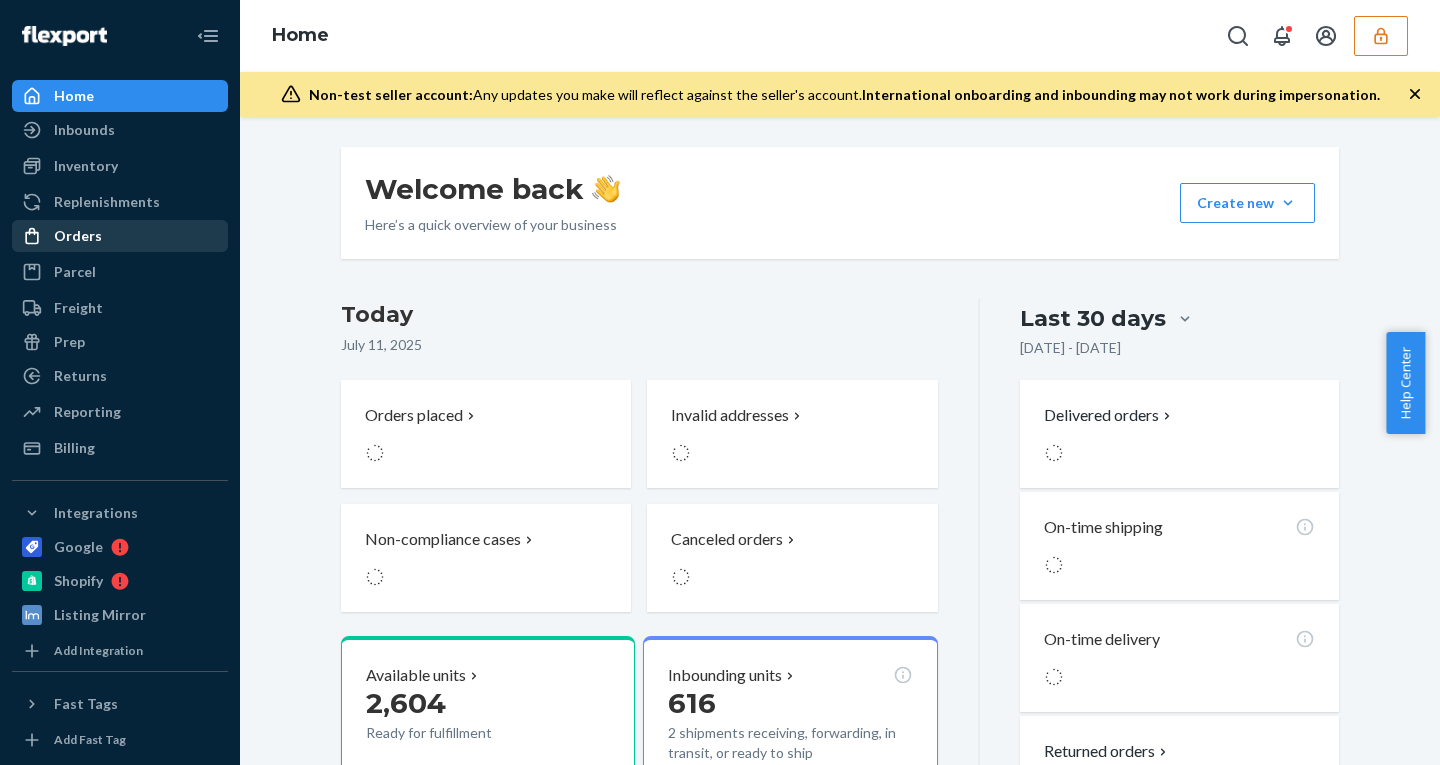 click on "Orders" at bounding box center (120, 236) 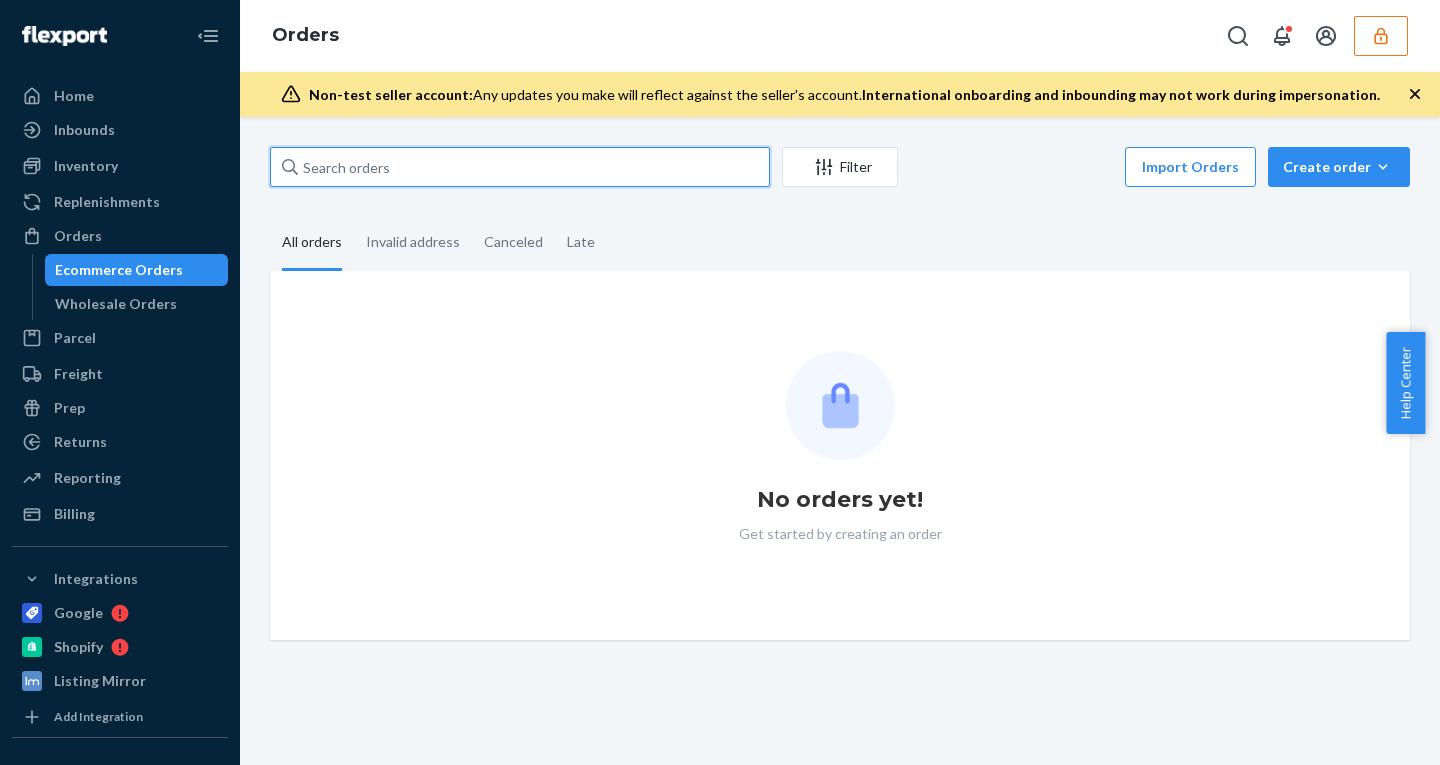 click at bounding box center [520, 167] 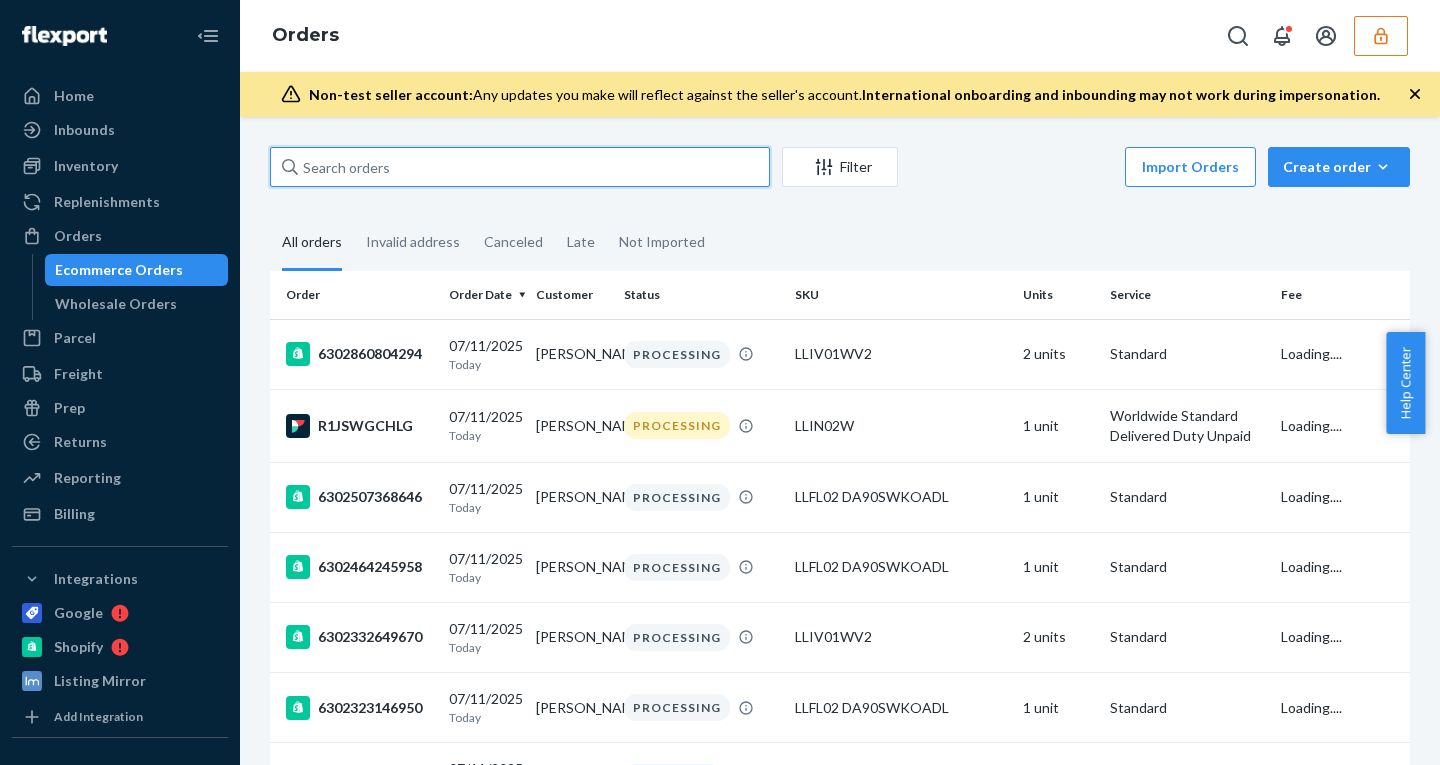 paste on "6265505906921" 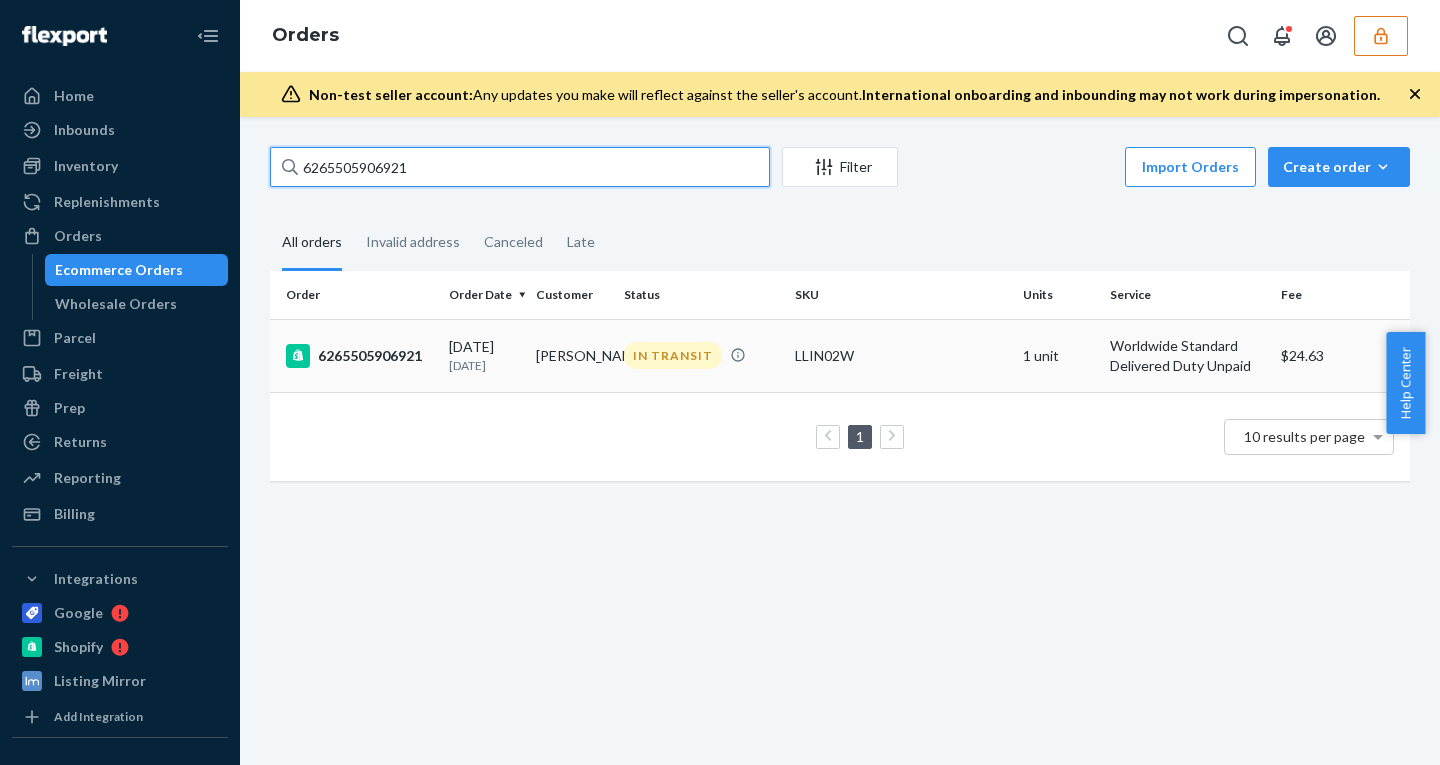 type on "6265505906921" 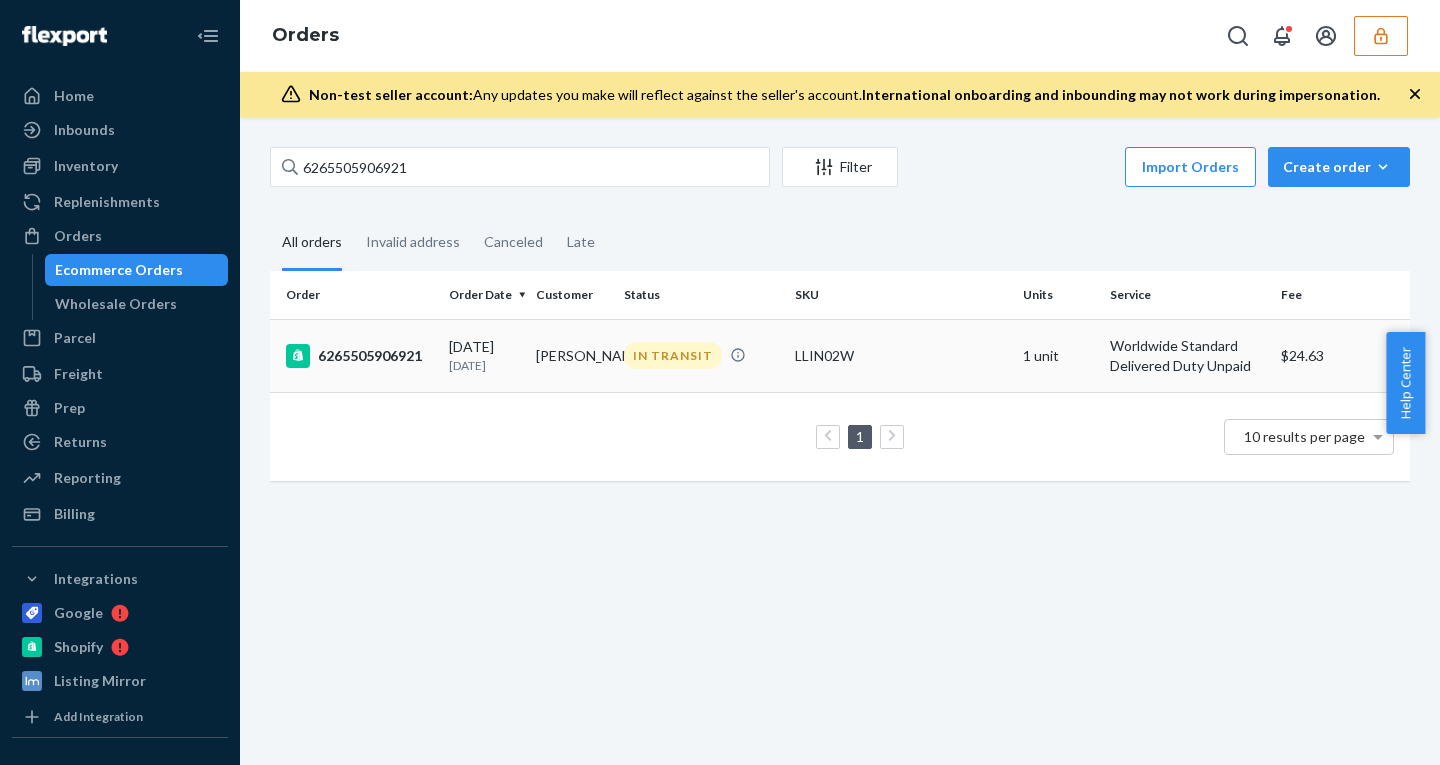 click on "Joseph Michael Brunton" at bounding box center (571, 355) 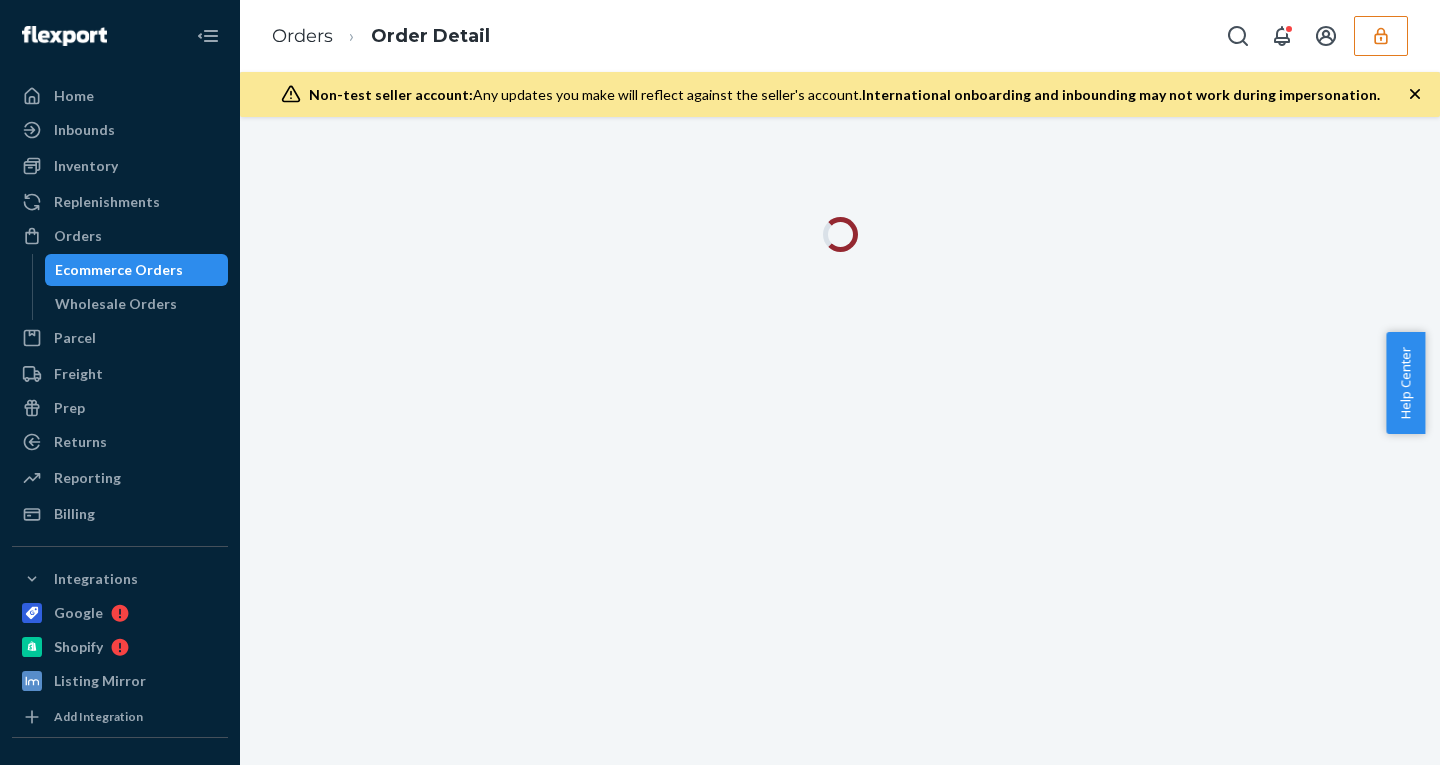click 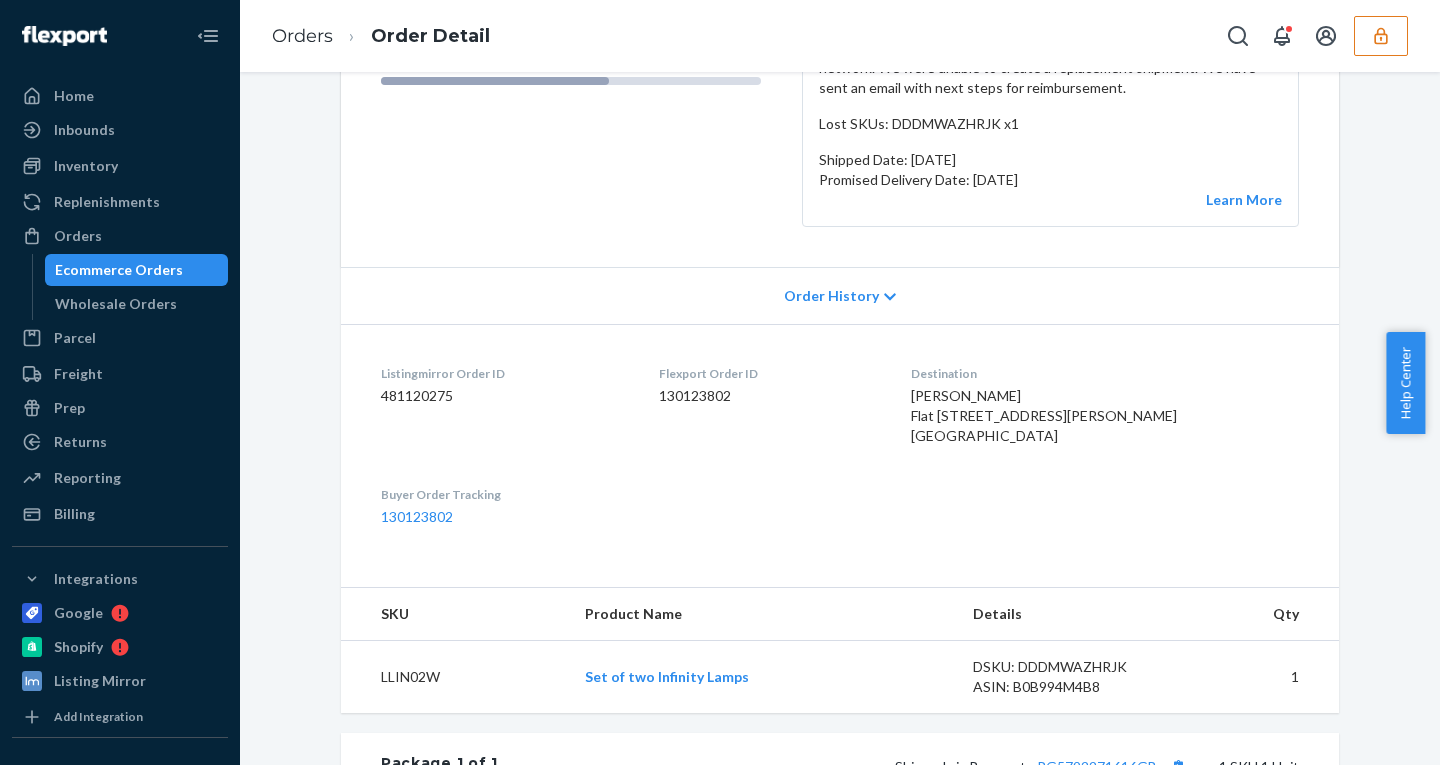 scroll, scrollTop: 0, scrollLeft: 0, axis: both 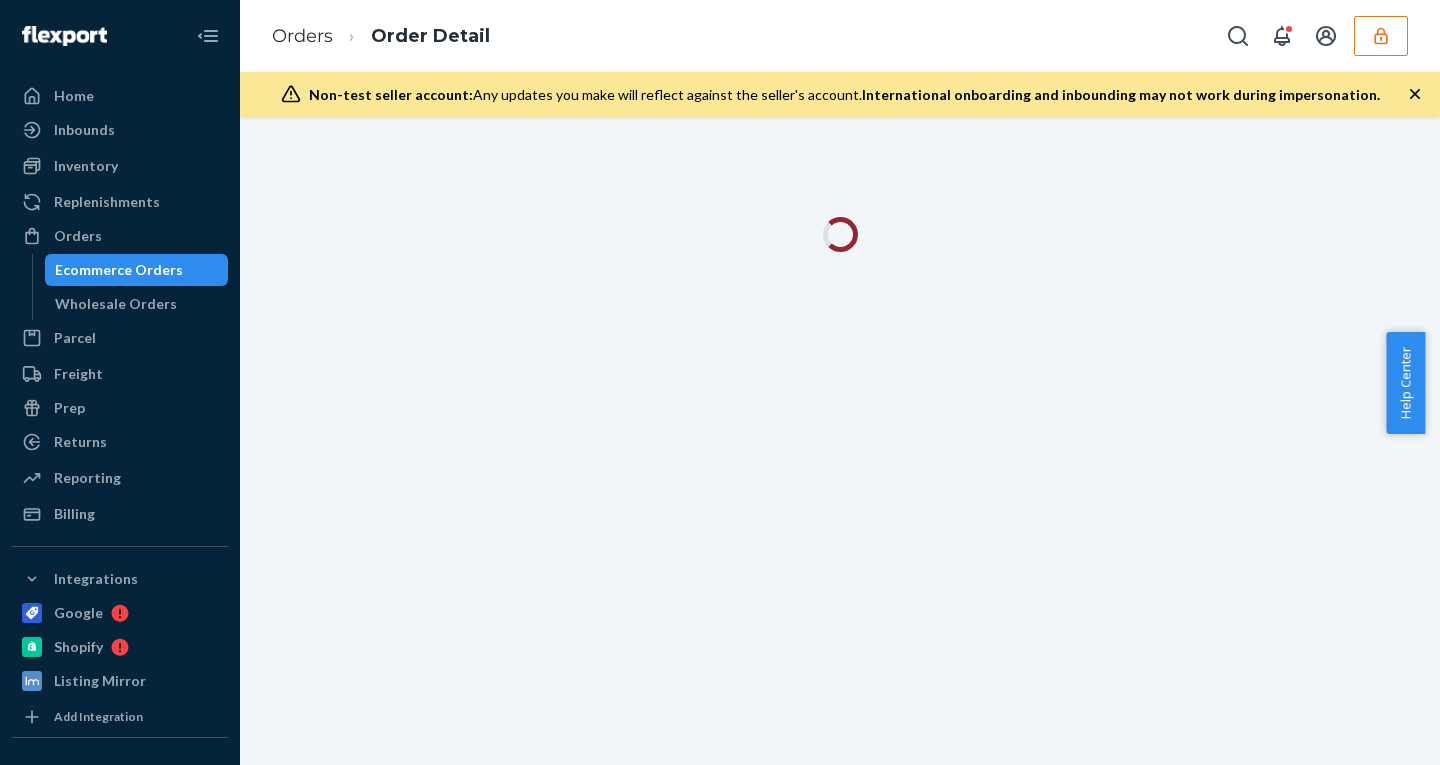 click 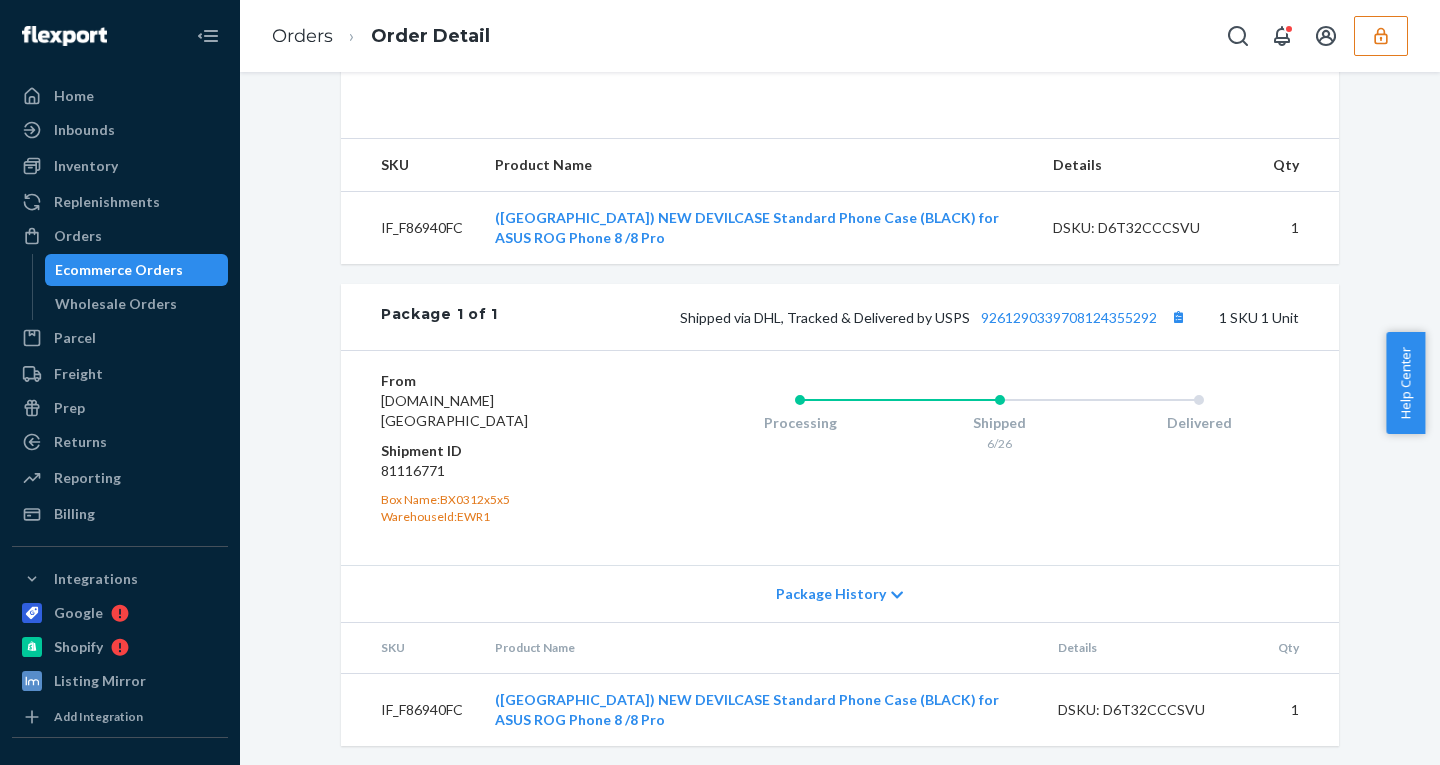 scroll, scrollTop: 596, scrollLeft: 0, axis: vertical 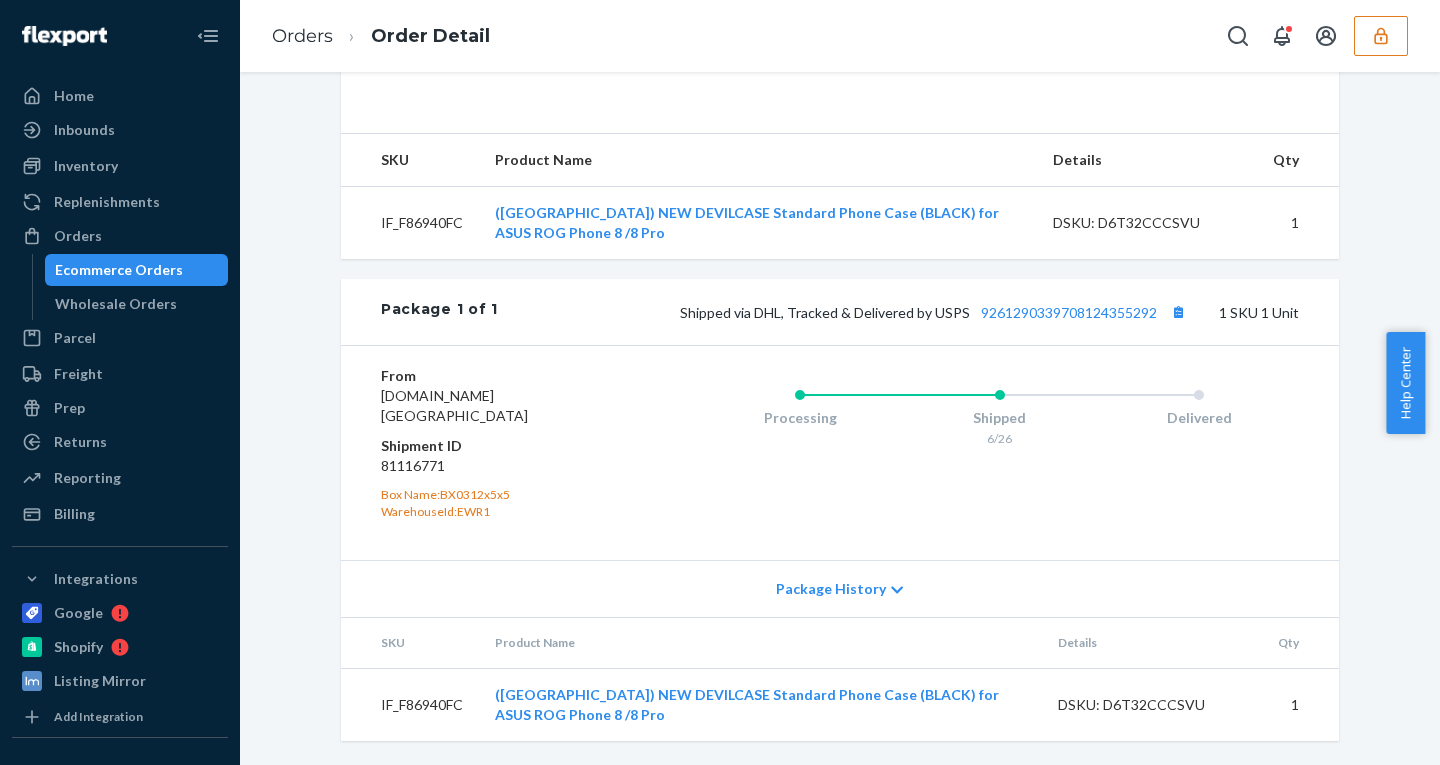 click on "Package History" at bounding box center (831, 589) 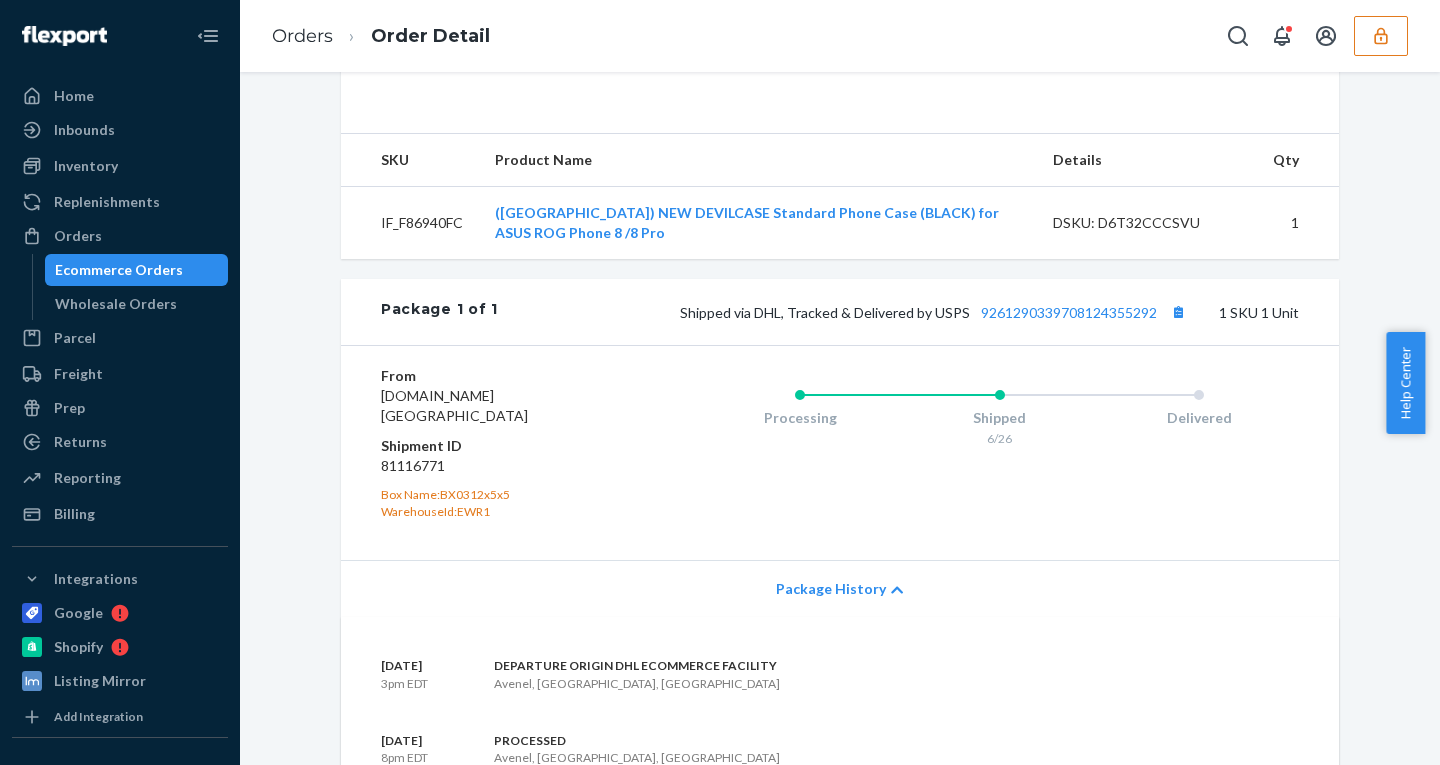 click on "Package History" at bounding box center (831, 589) 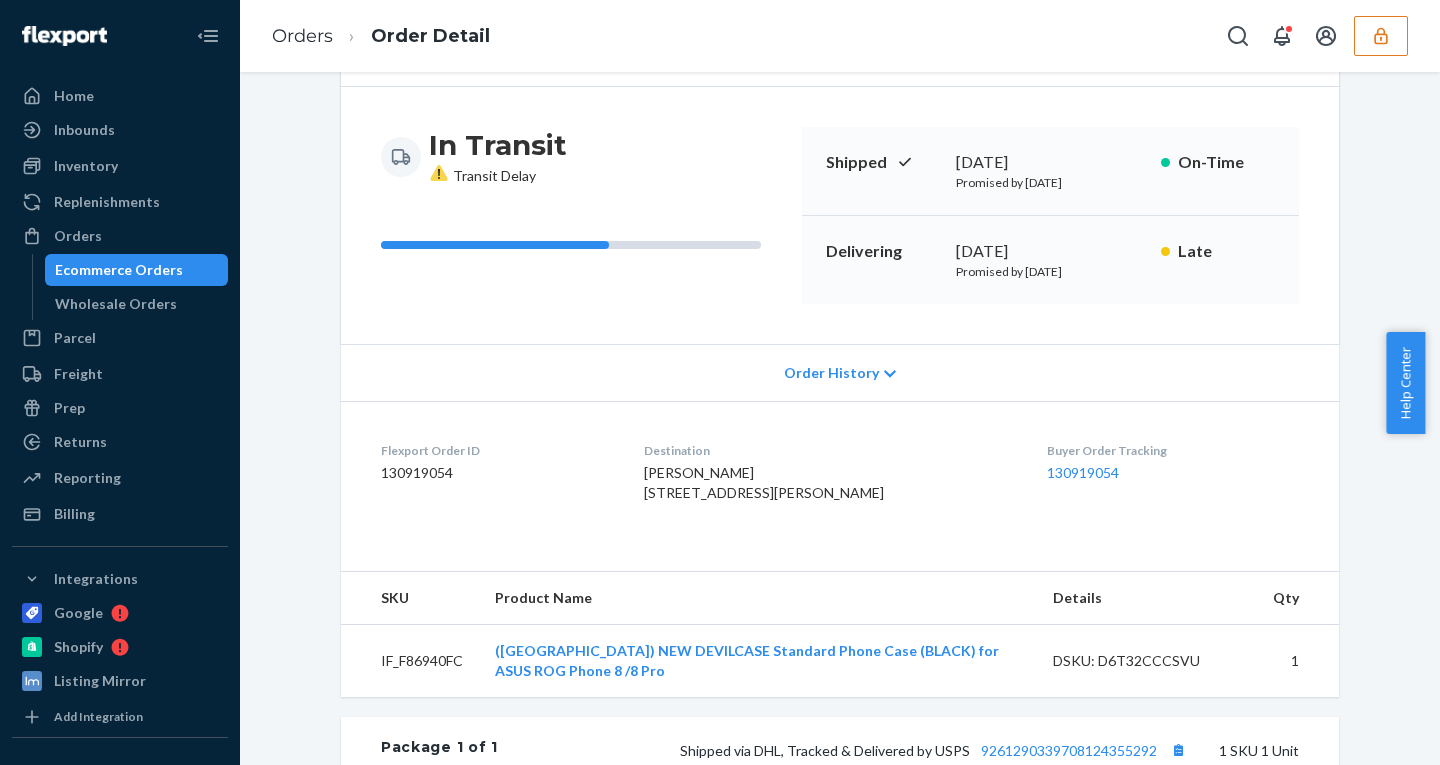 scroll, scrollTop: 0, scrollLeft: 0, axis: both 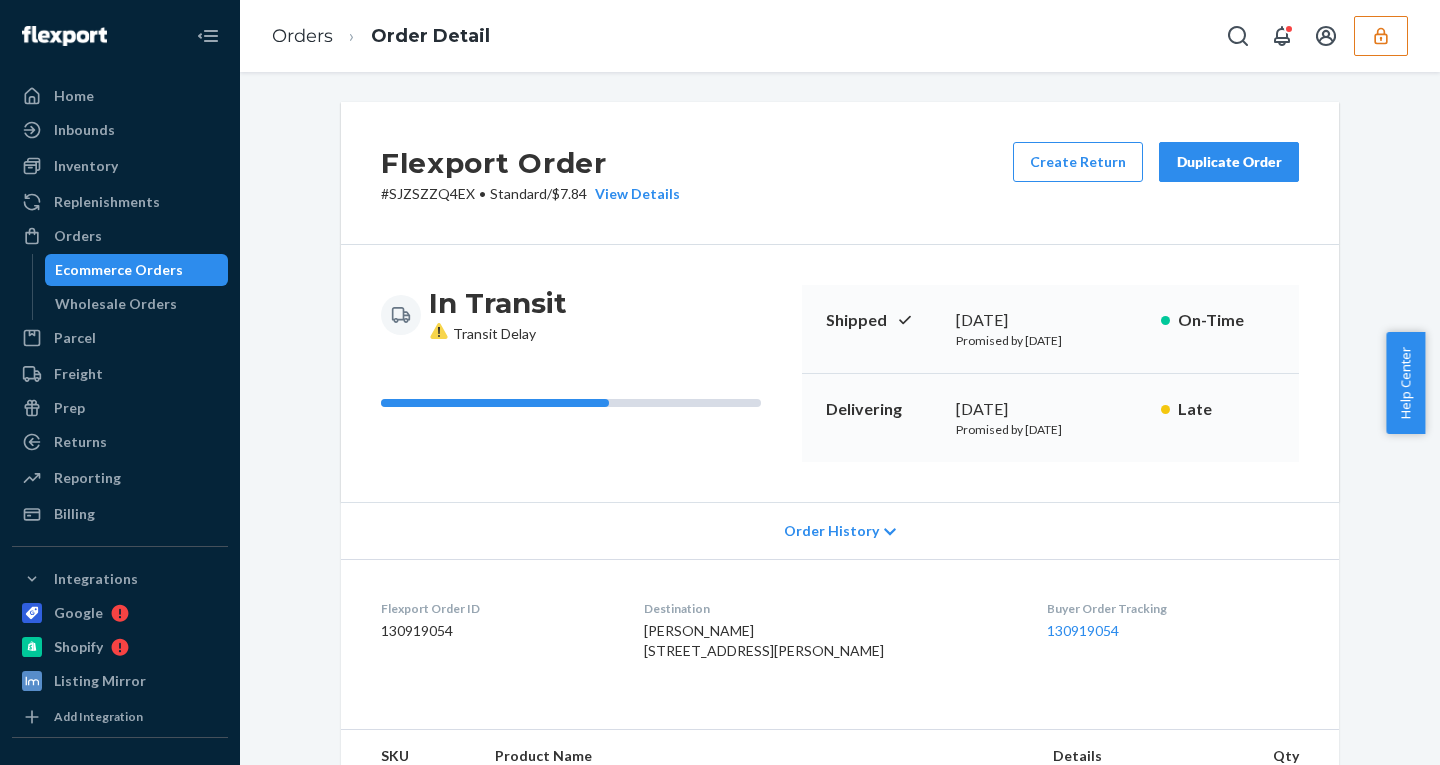 click at bounding box center [1381, 36] 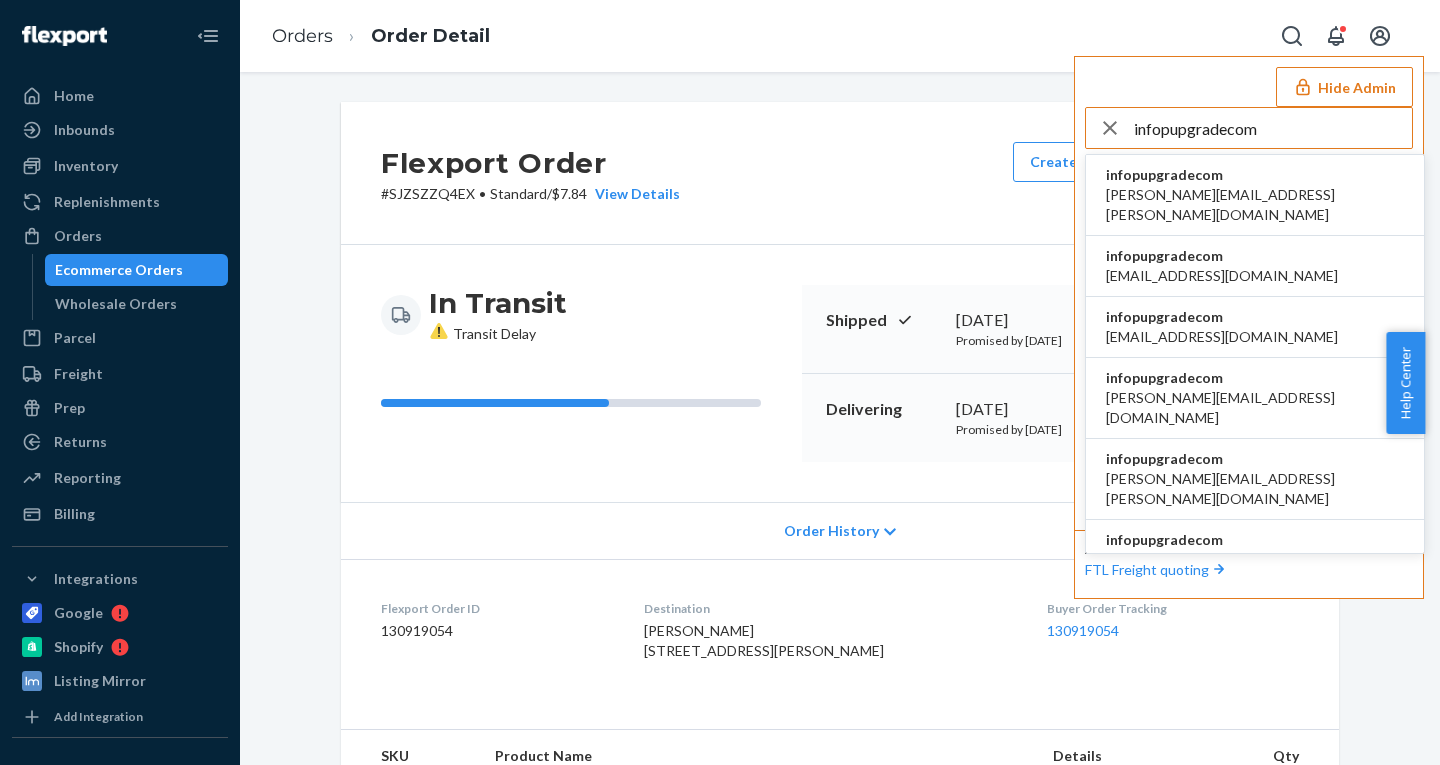 type on "infopupgradecom" 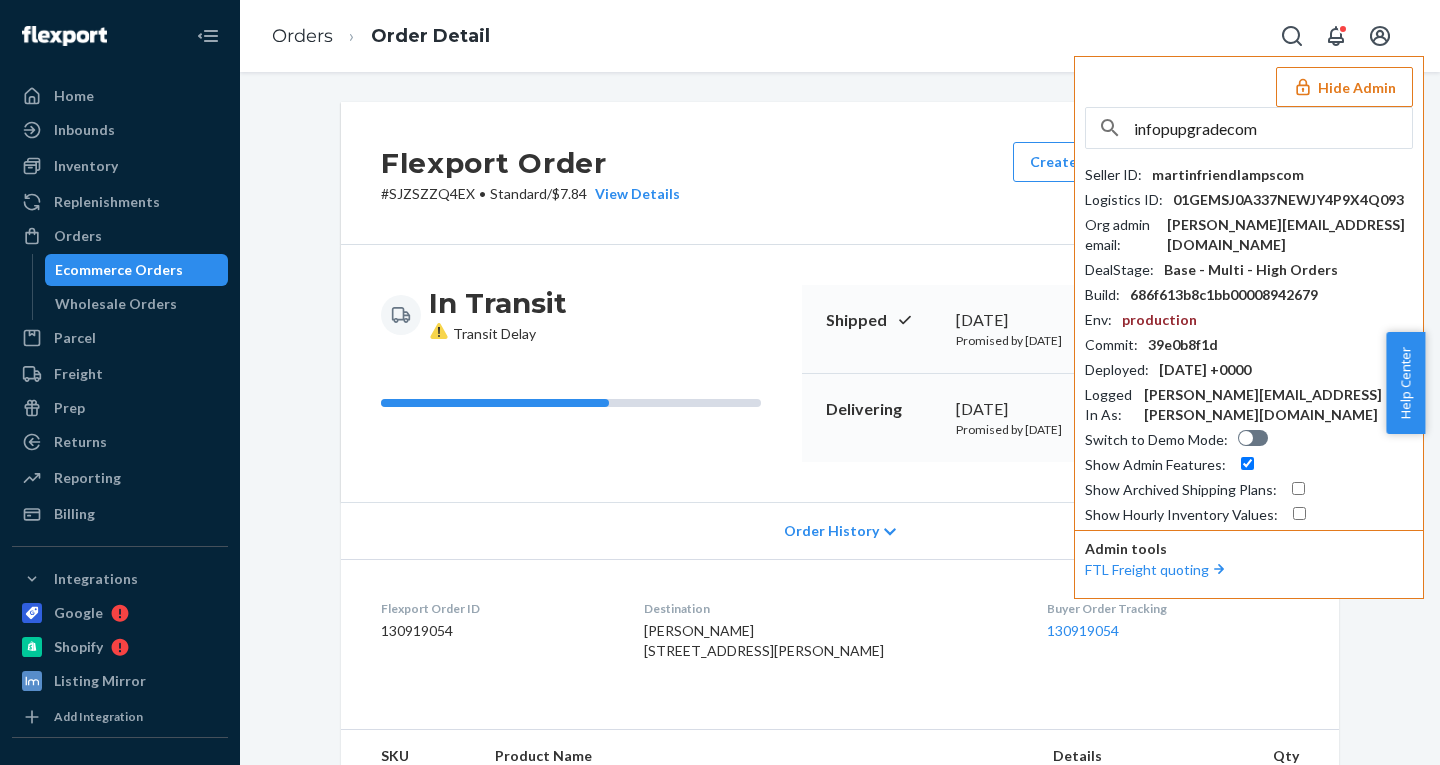 type 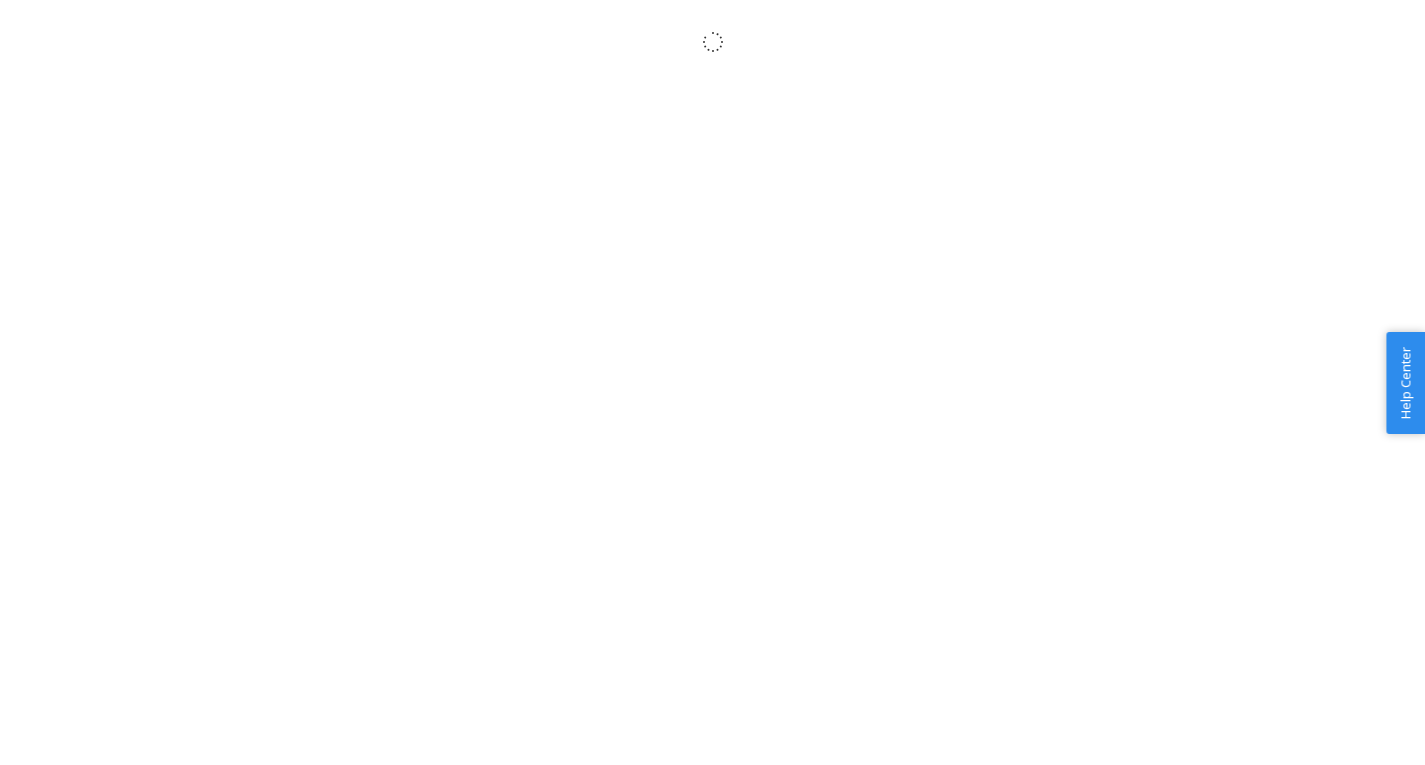 scroll, scrollTop: 0, scrollLeft: 0, axis: both 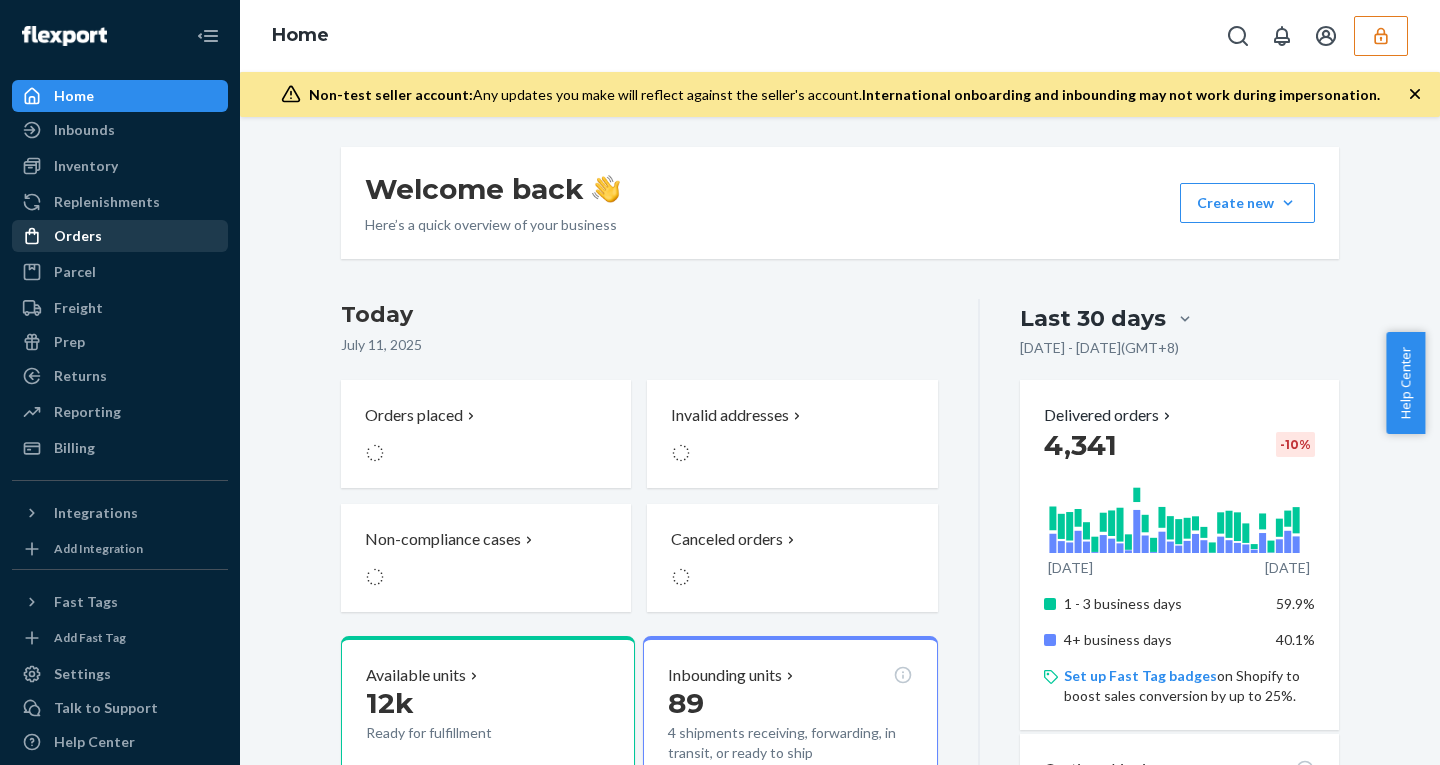 click on "Orders" at bounding box center [78, 236] 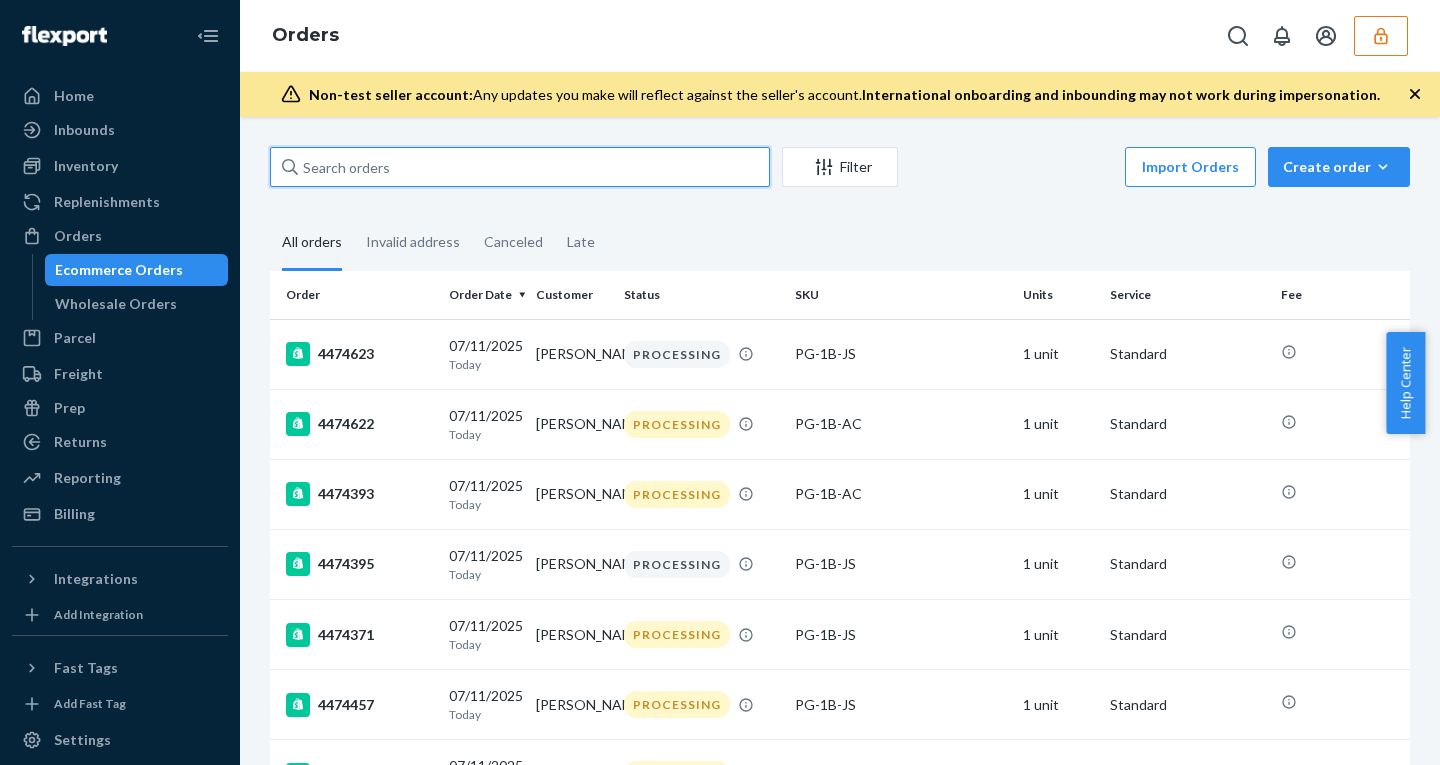 click at bounding box center [520, 167] 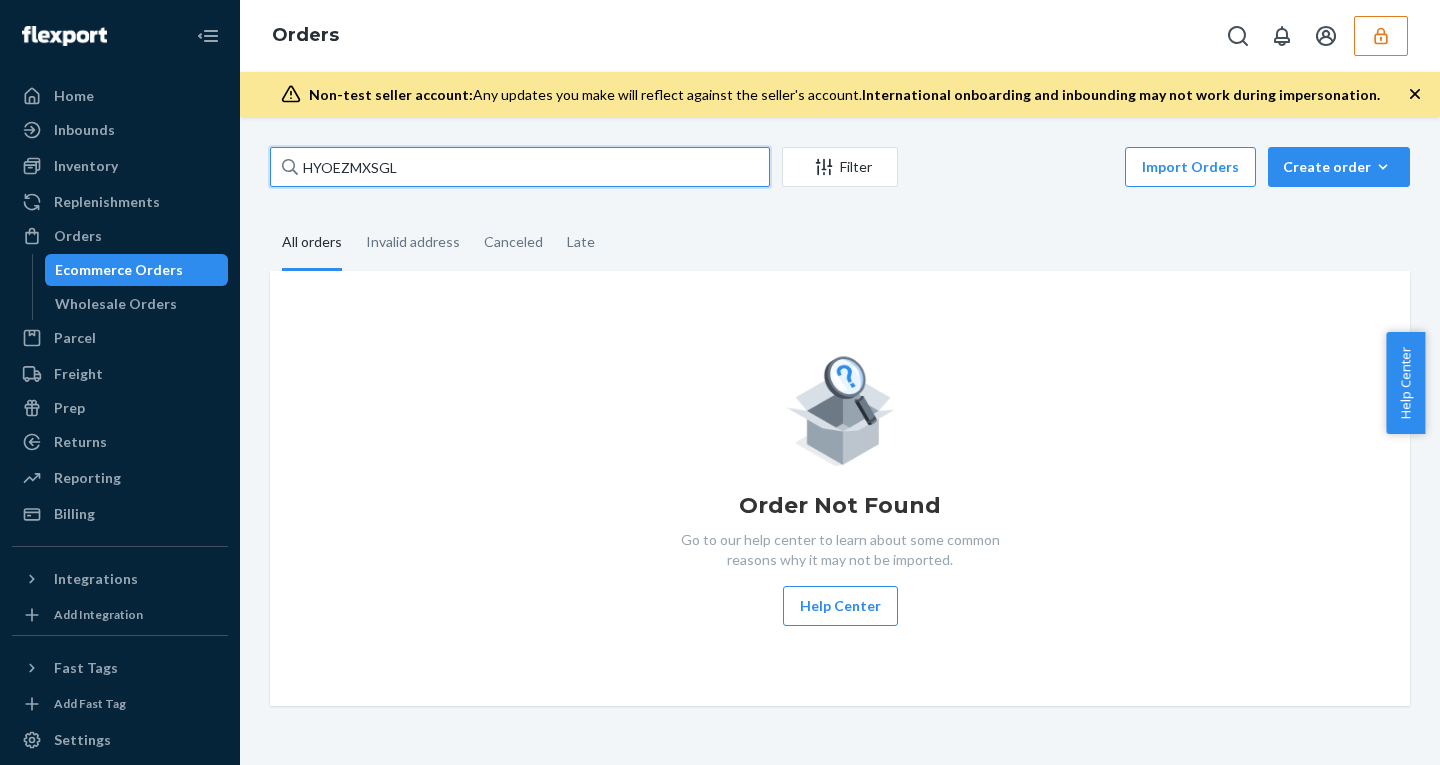 type on "HYOEZMXSGL" 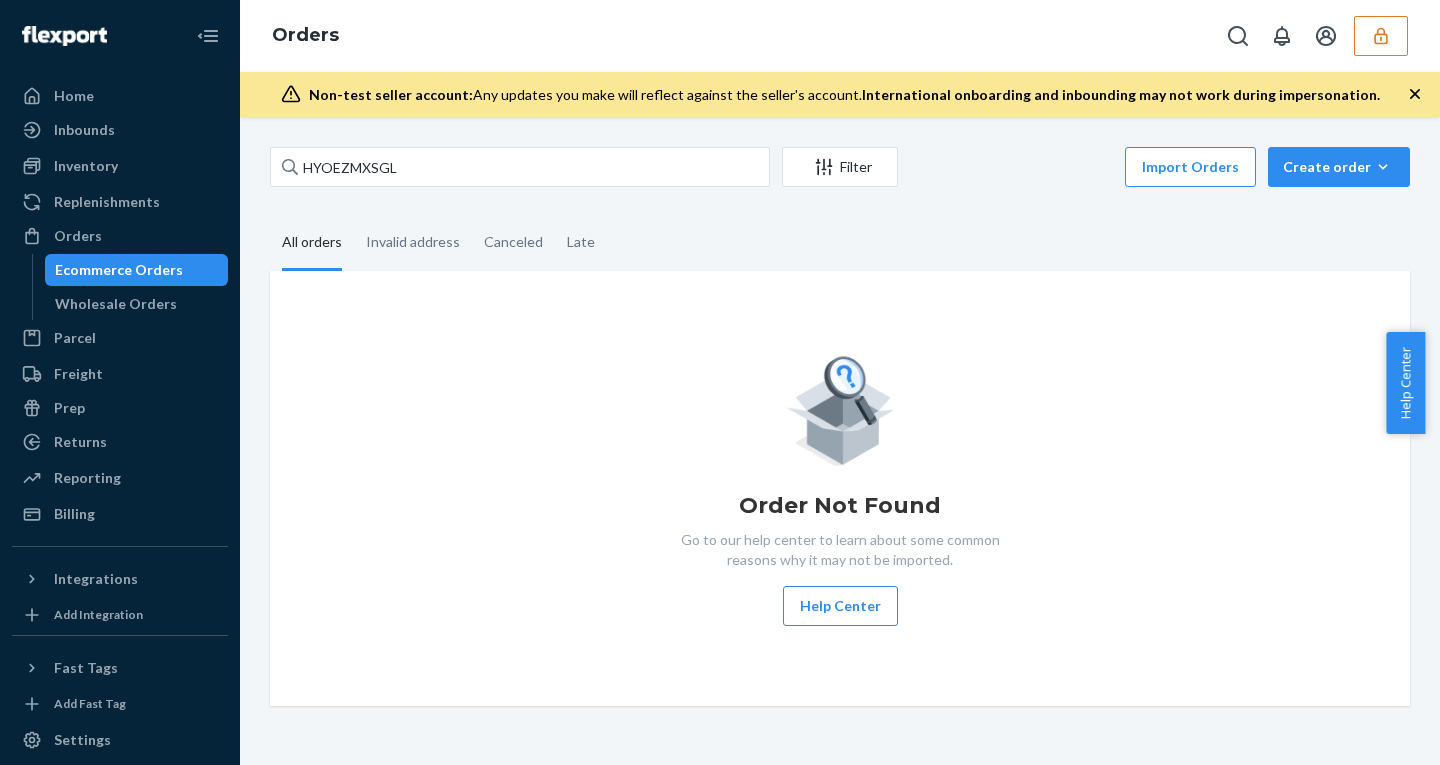 click 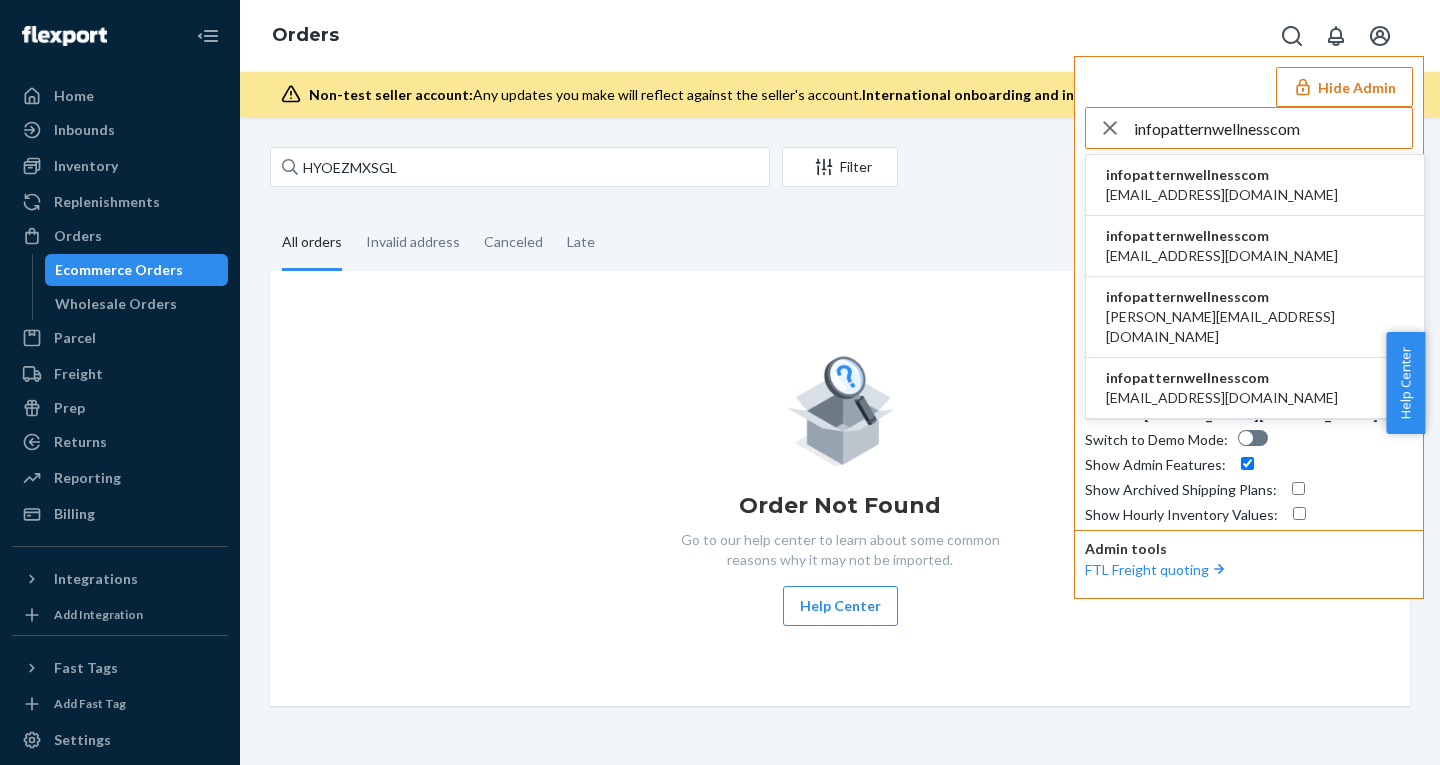type on "infopatternwellnesscom" 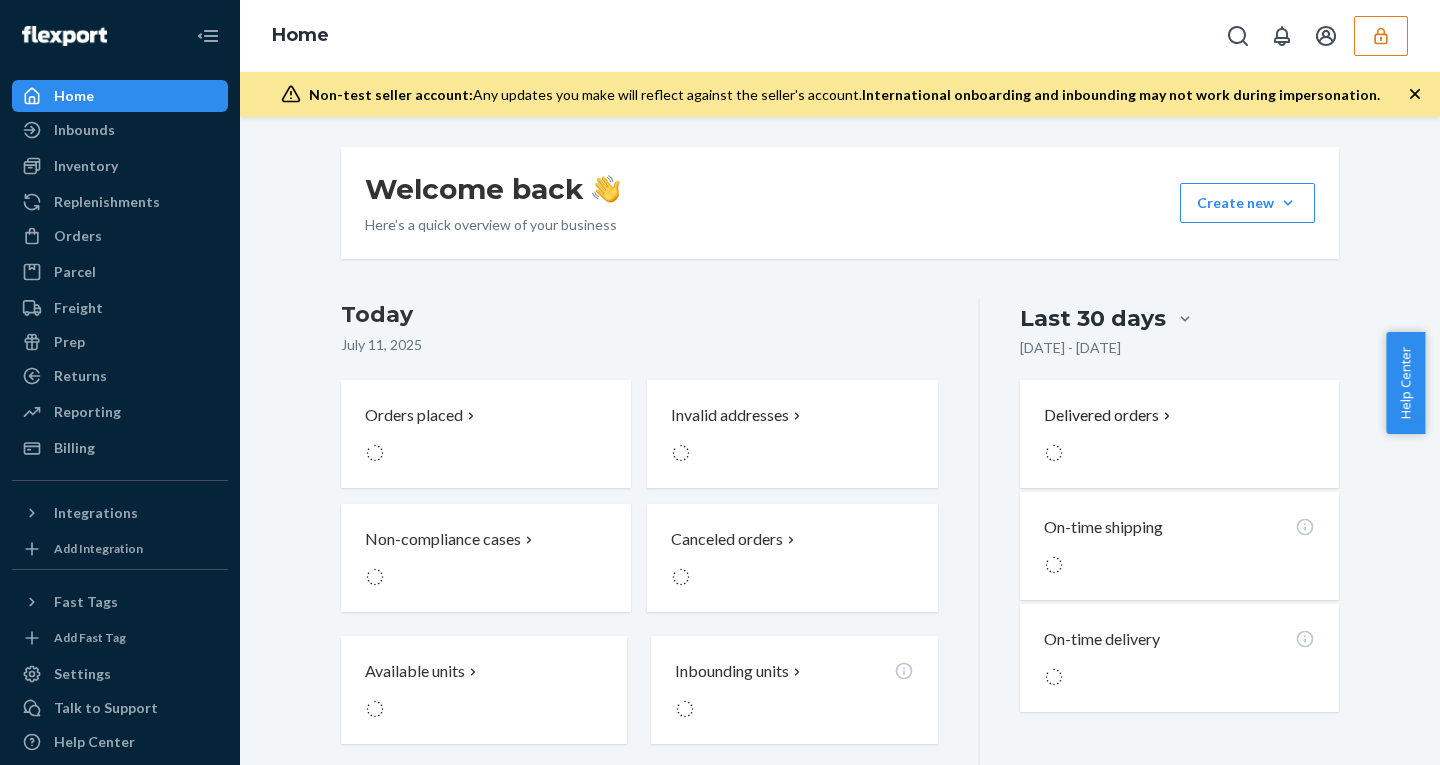scroll, scrollTop: 0, scrollLeft: 0, axis: both 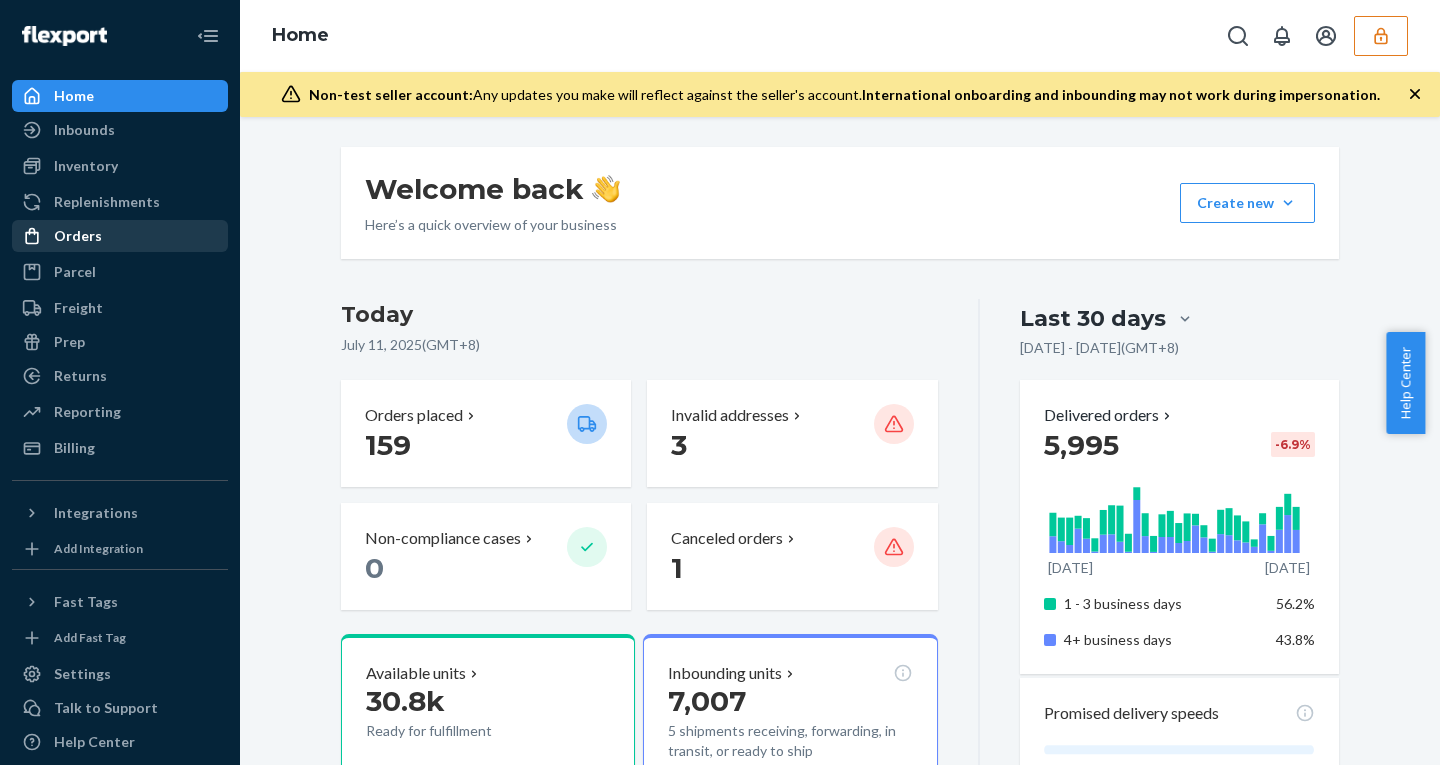 click on "Orders" at bounding box center (120, 236) 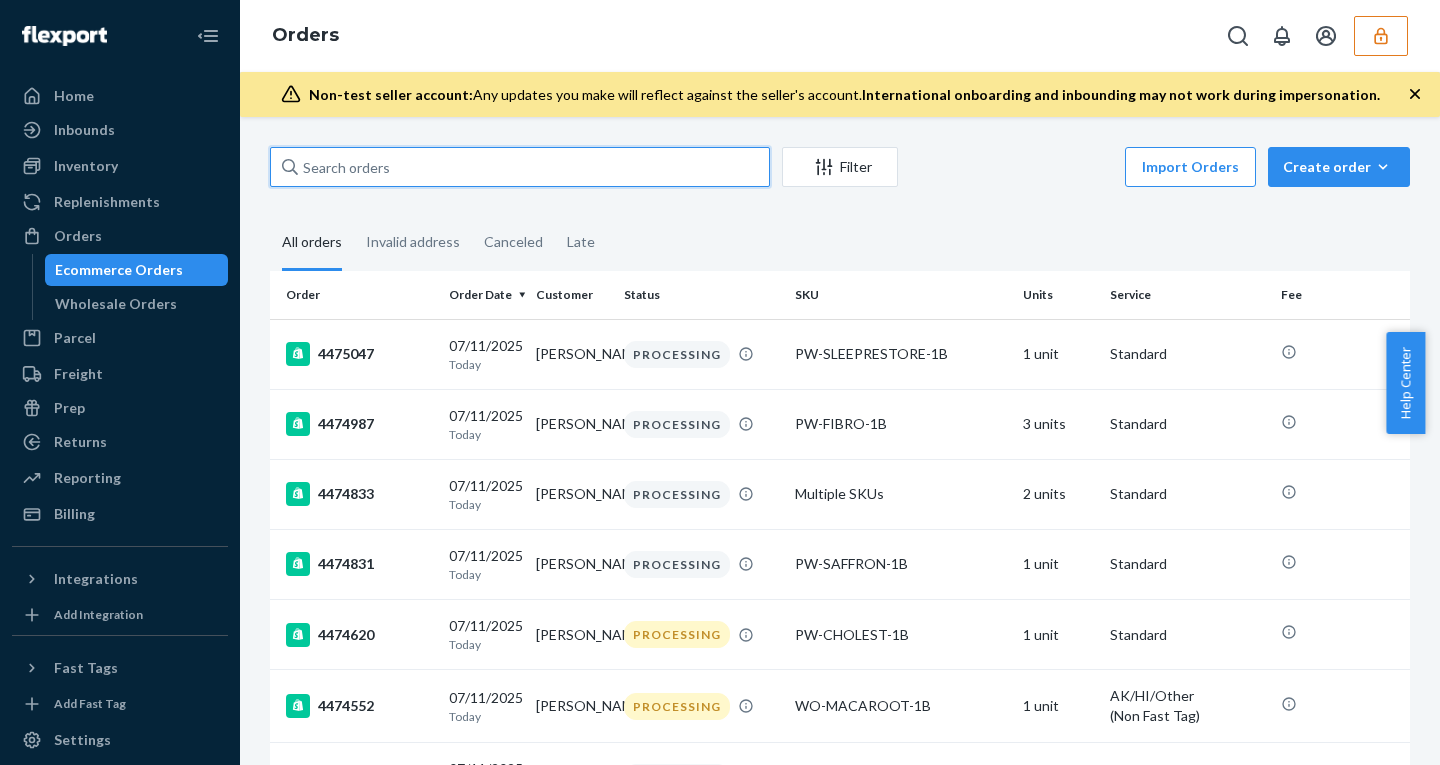 click at bounding box center (520, 167) 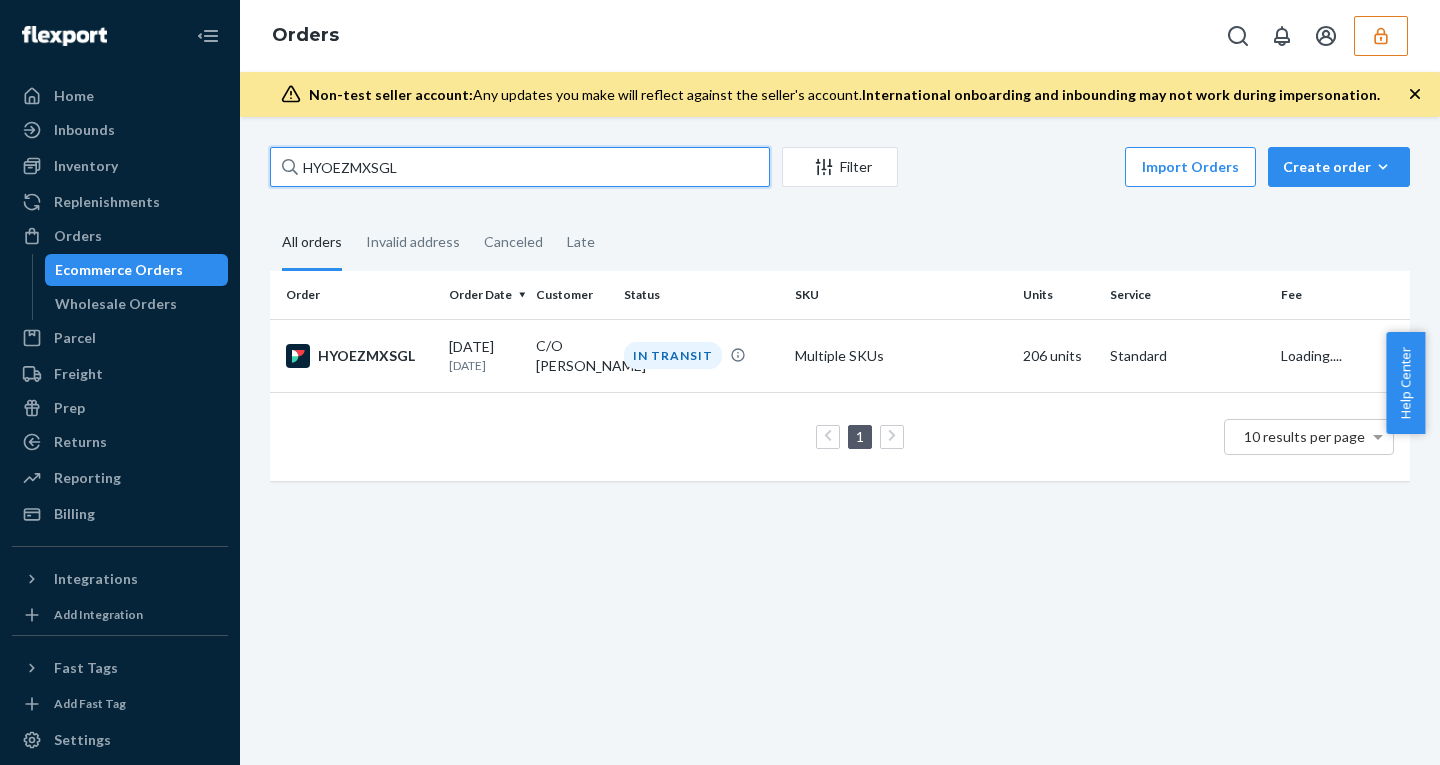 type on "HYOEZMXSGL" 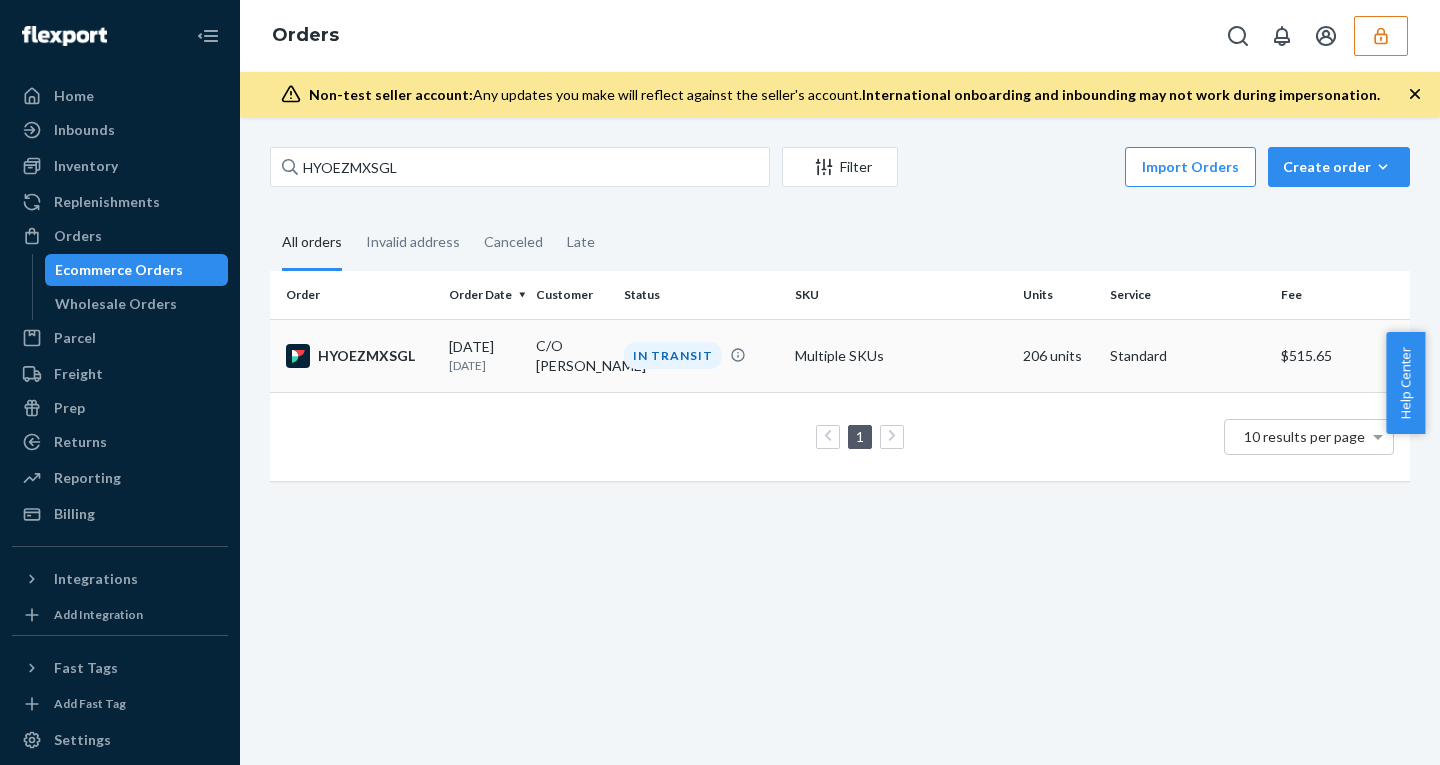 click on "C/O Audrey Malone" at bounding box center [571, 355] 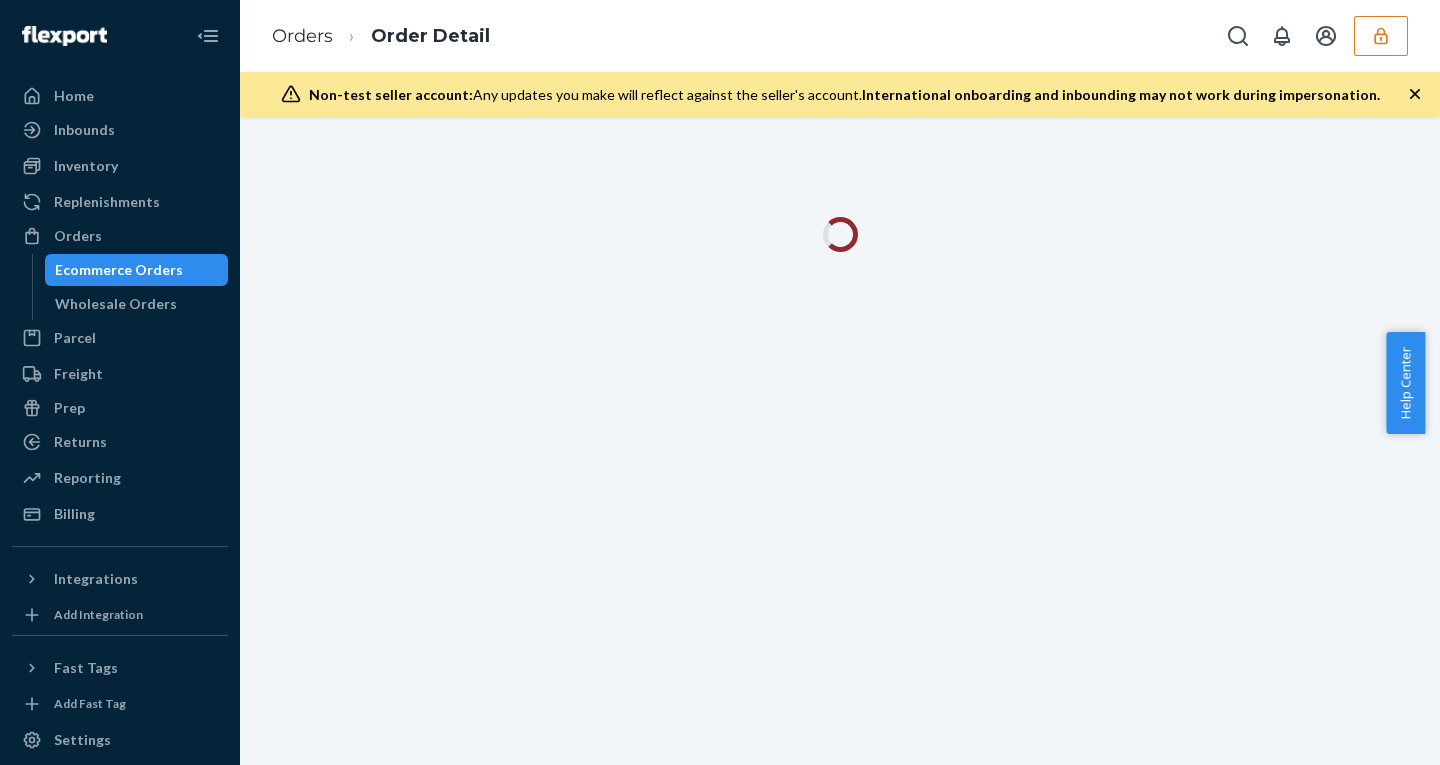 click 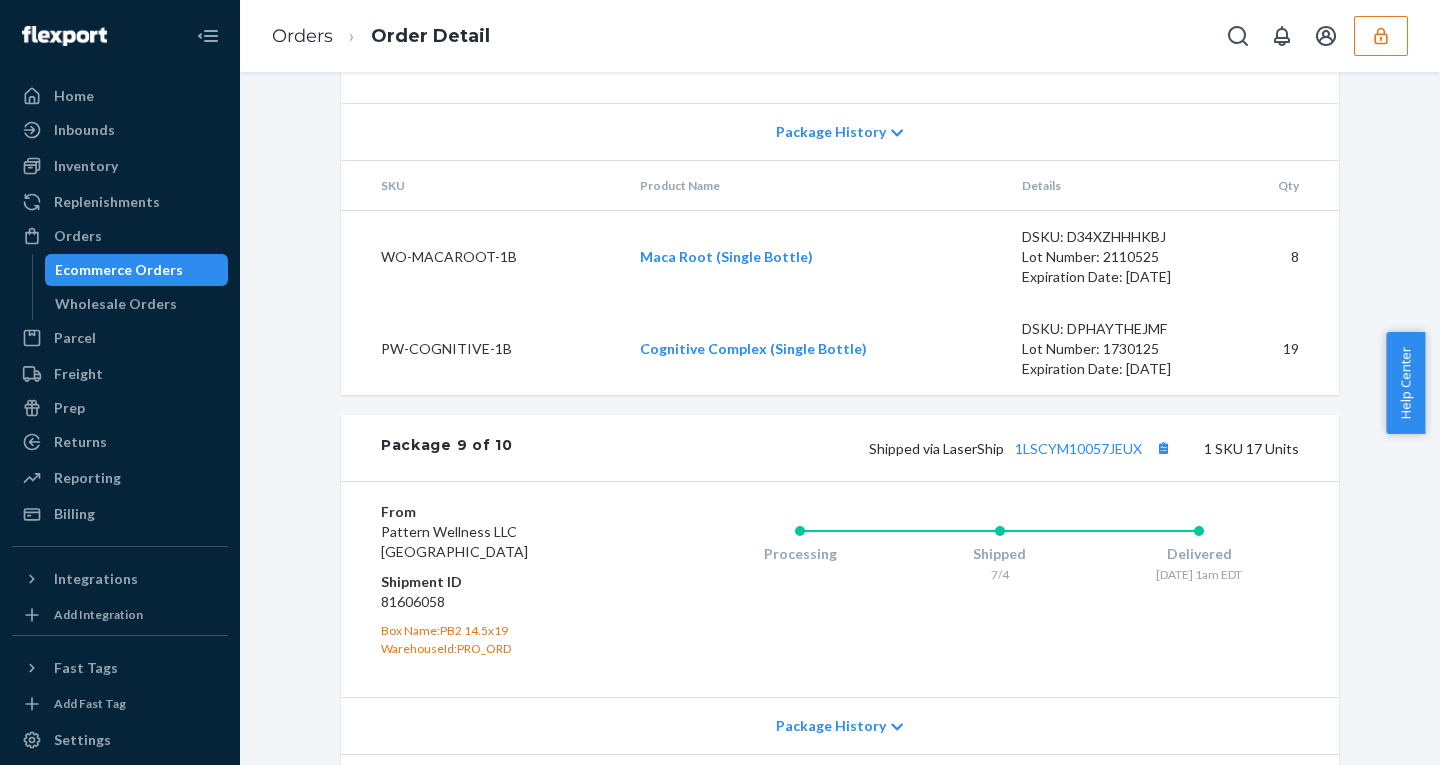 scroll, scrollTop: 5952, scrollLeft: 0, axis: vertical 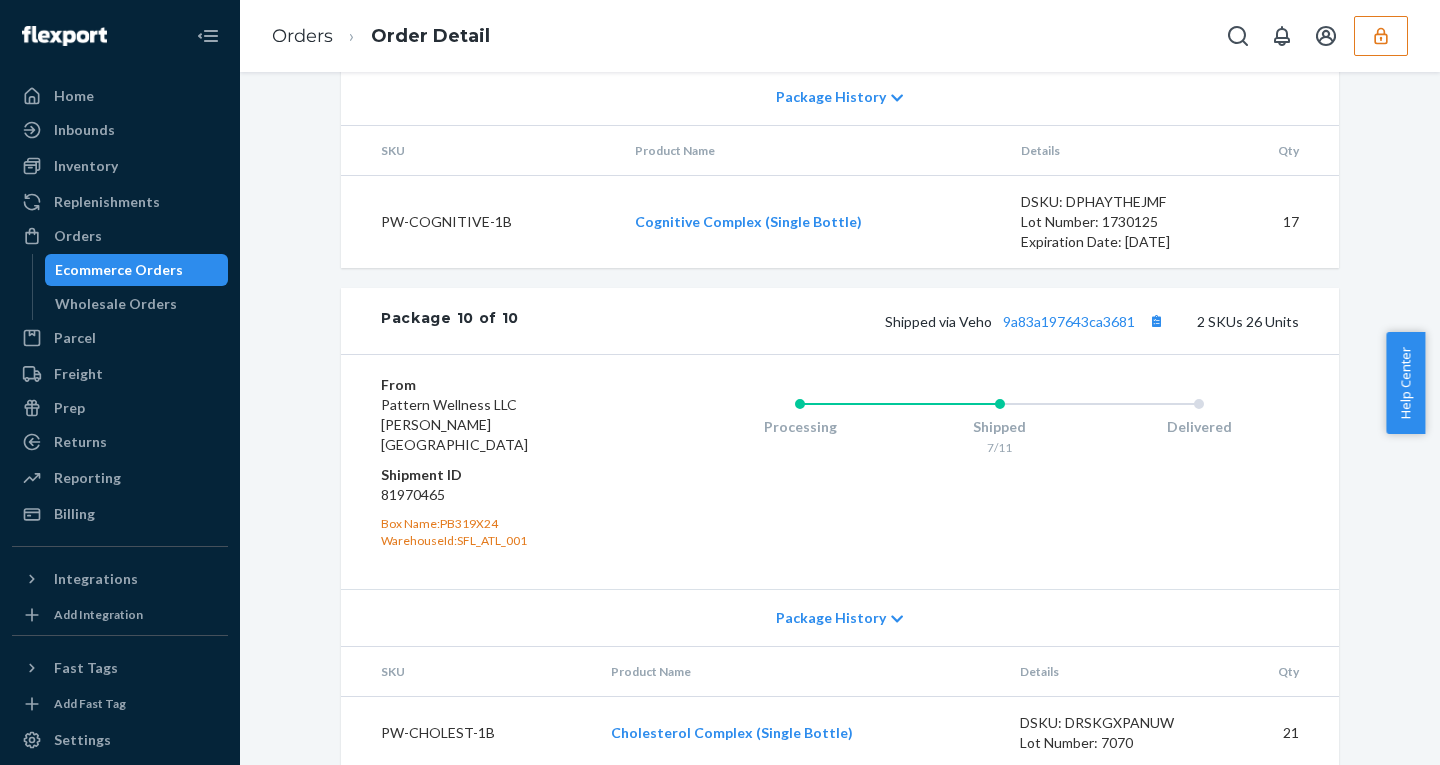 click on "Package History" at bounding box center [831, 618] 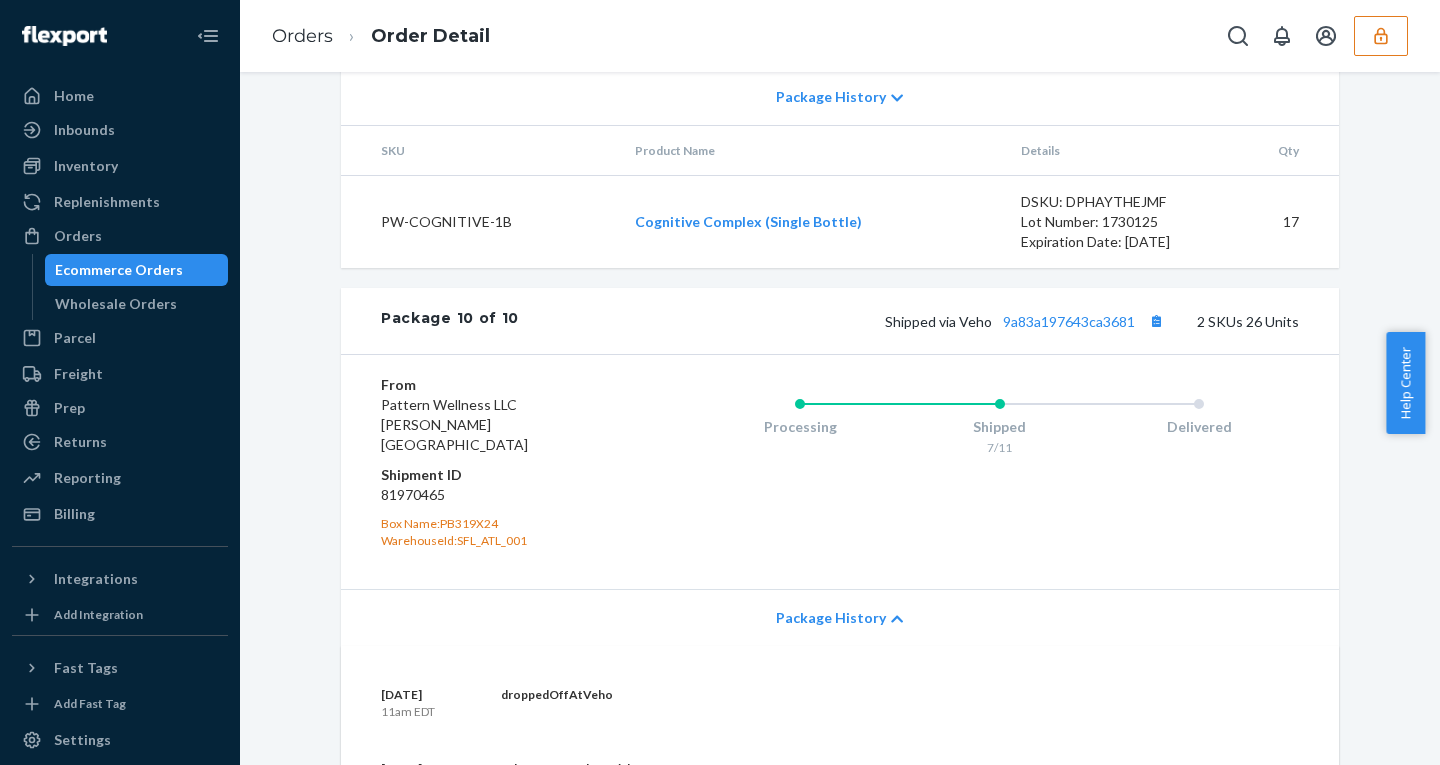 click on "Package History" at bounding box center (831, 618) 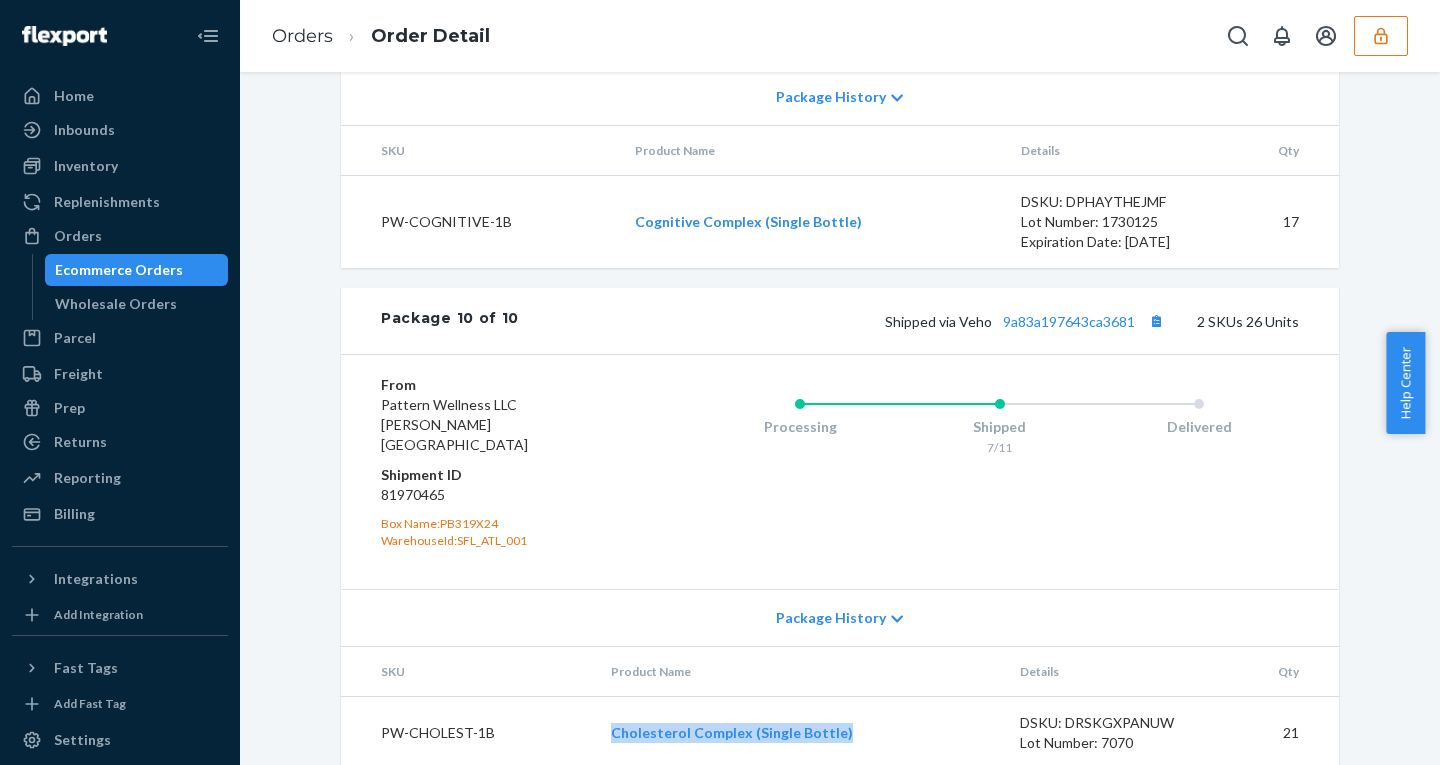 drag, startPoint x: 599, startPoint y: 603, endPoint x: 914, endPoint y: 611, distance: 315.10156 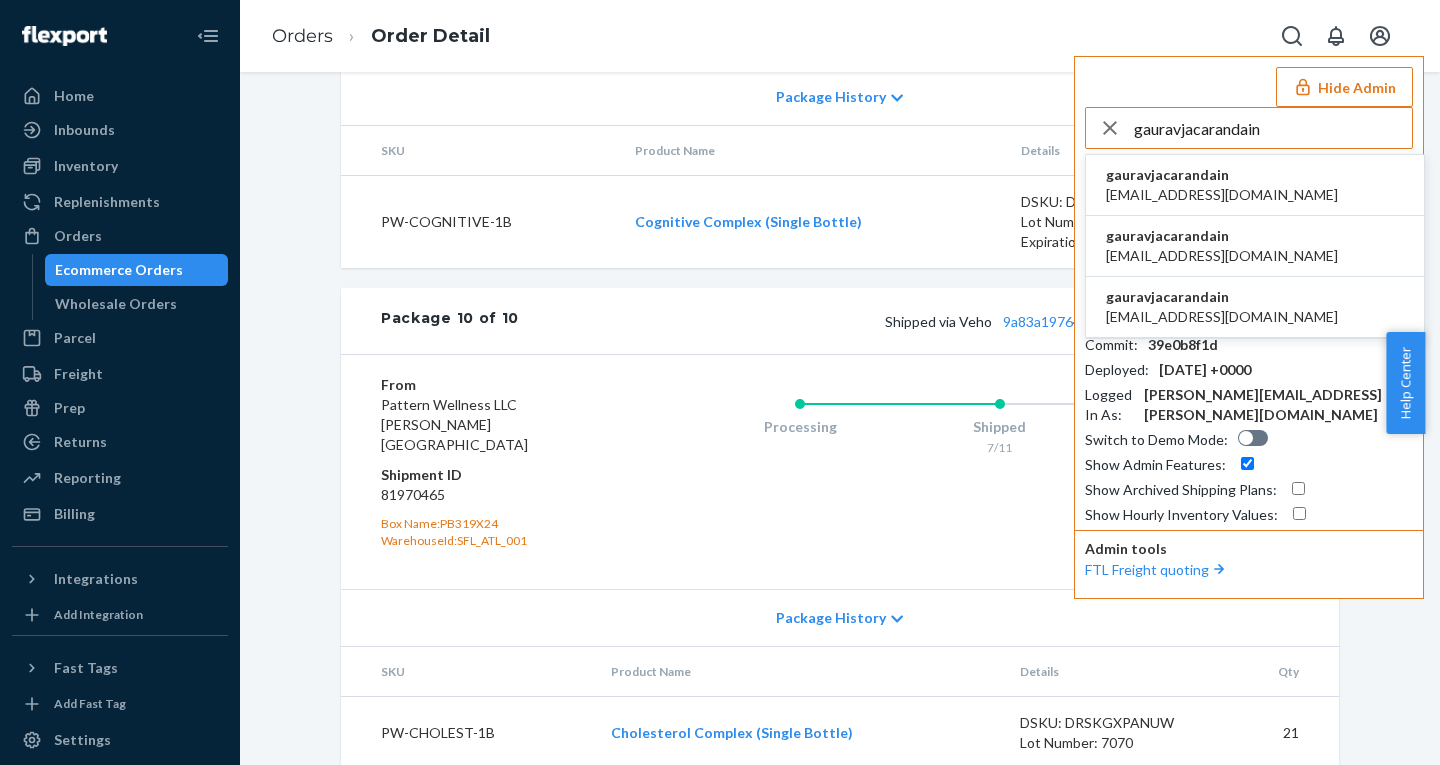 type on "gauravjacarandain" 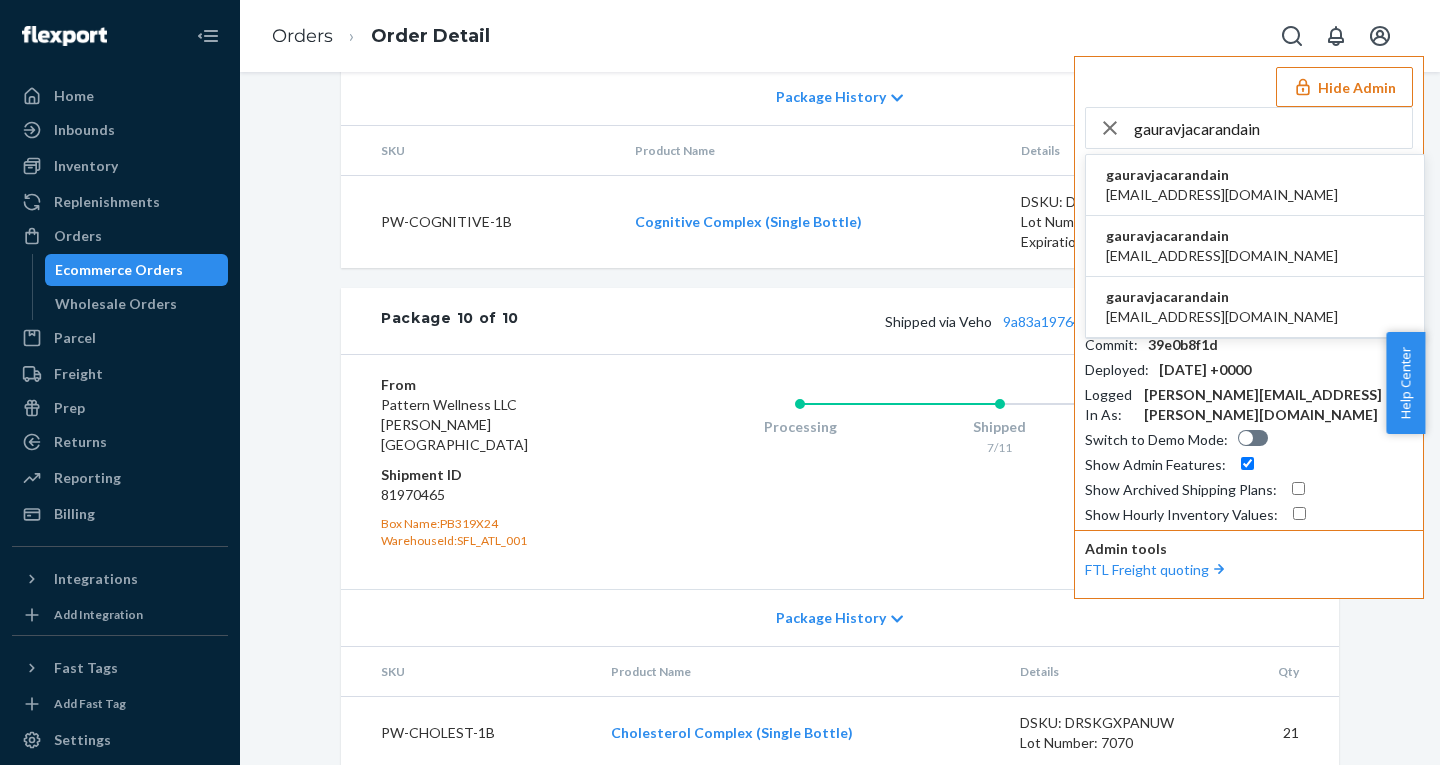 click on "gauravjacarandain" at bounding box center (1222, 175) 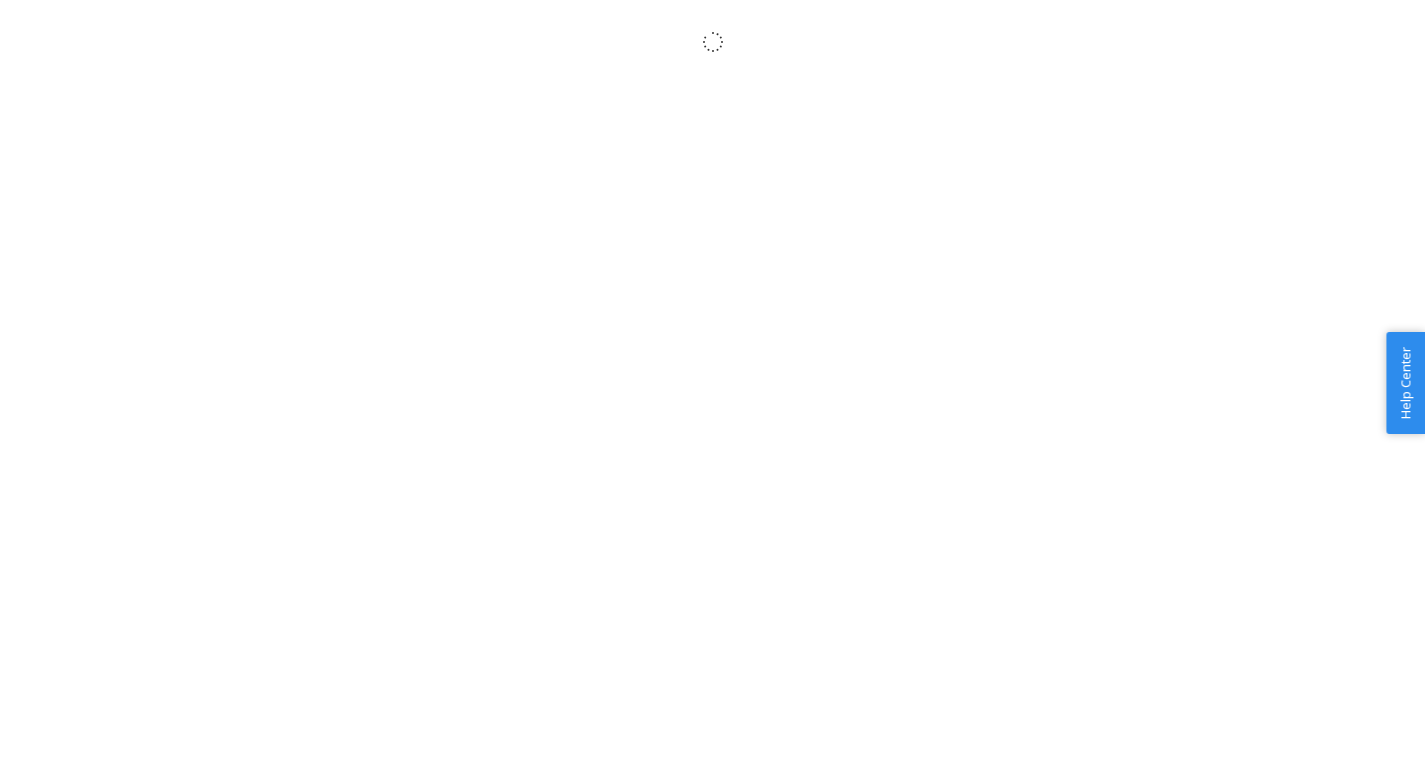 scroll, scrollTop: 0, scrollLeft: 0, axis: both 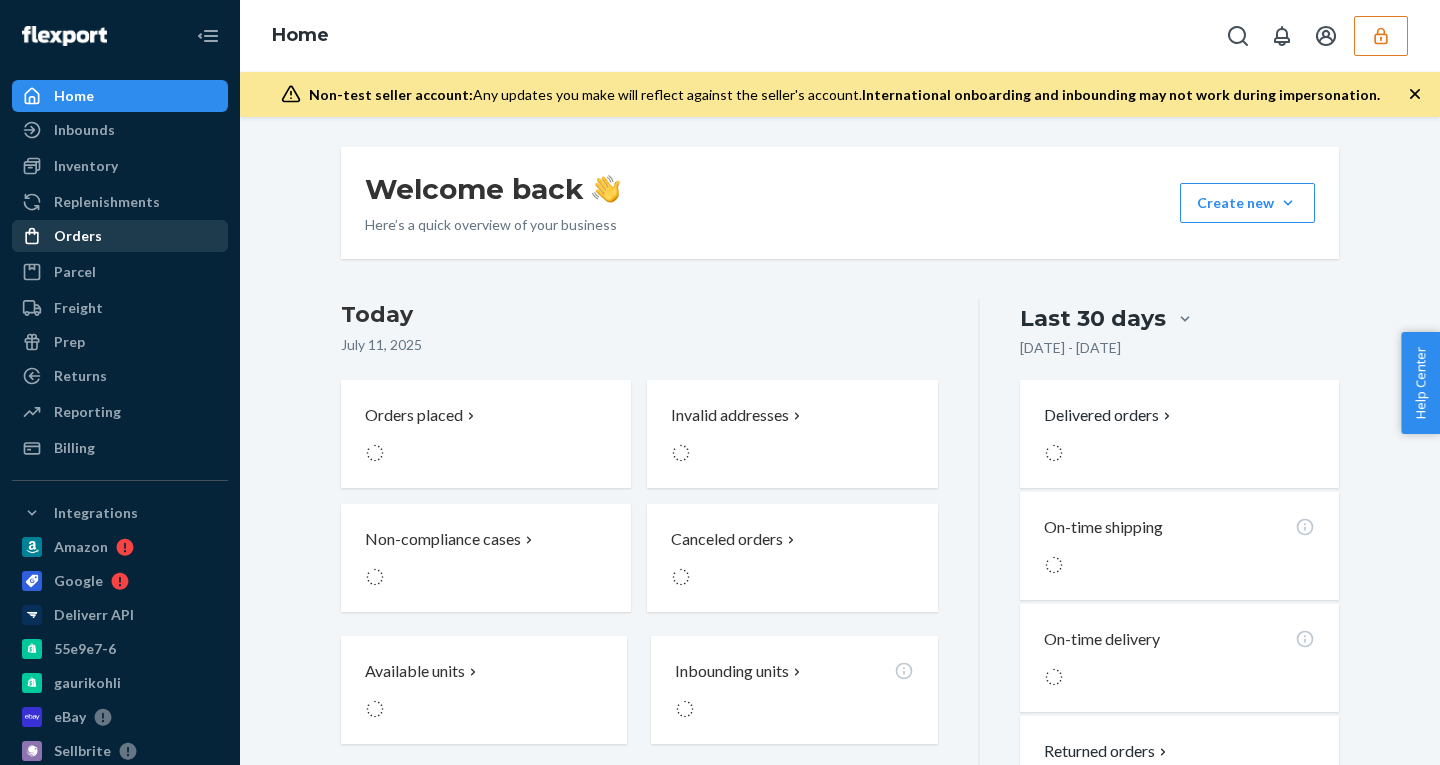 click on "Orders" at bounding box center (78, 236) 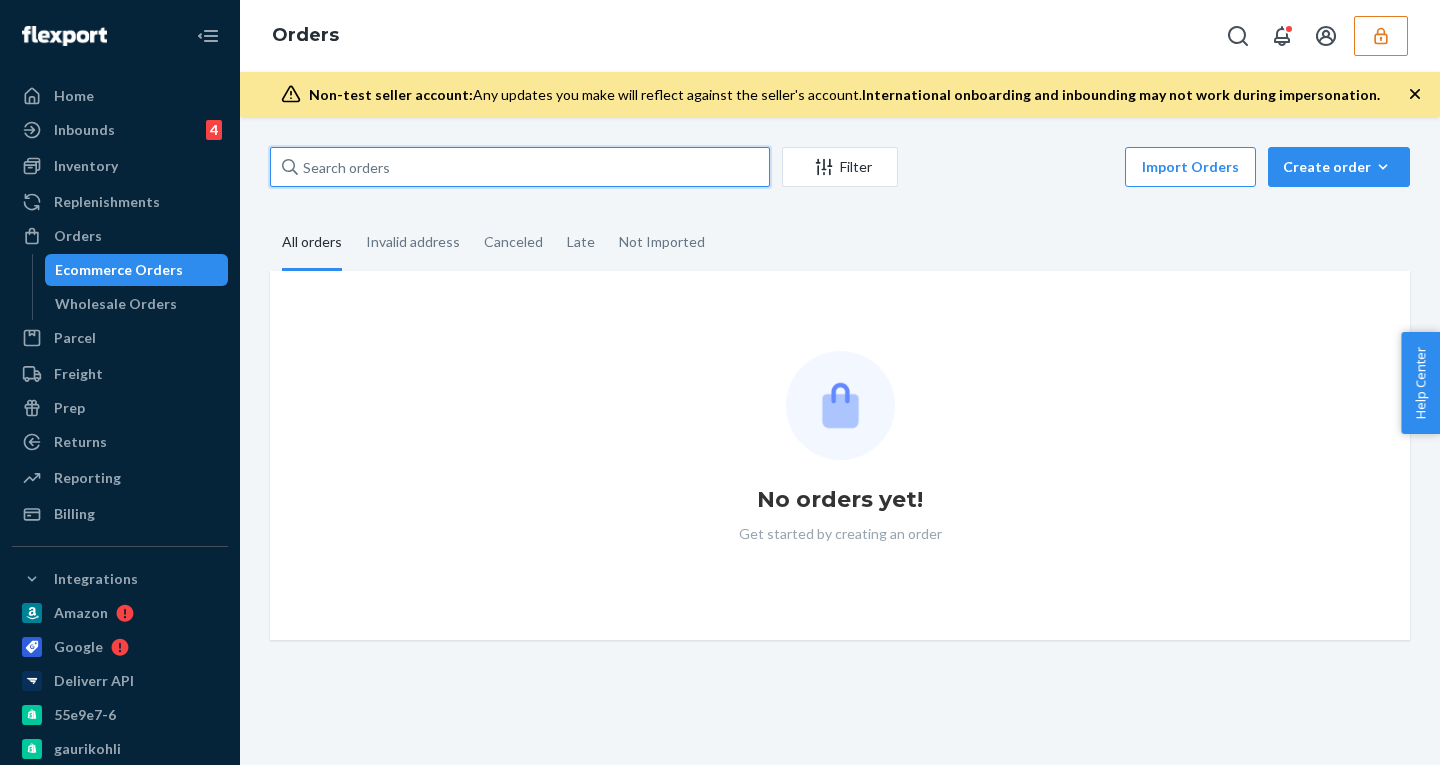 click at bounding box center (520, 167) 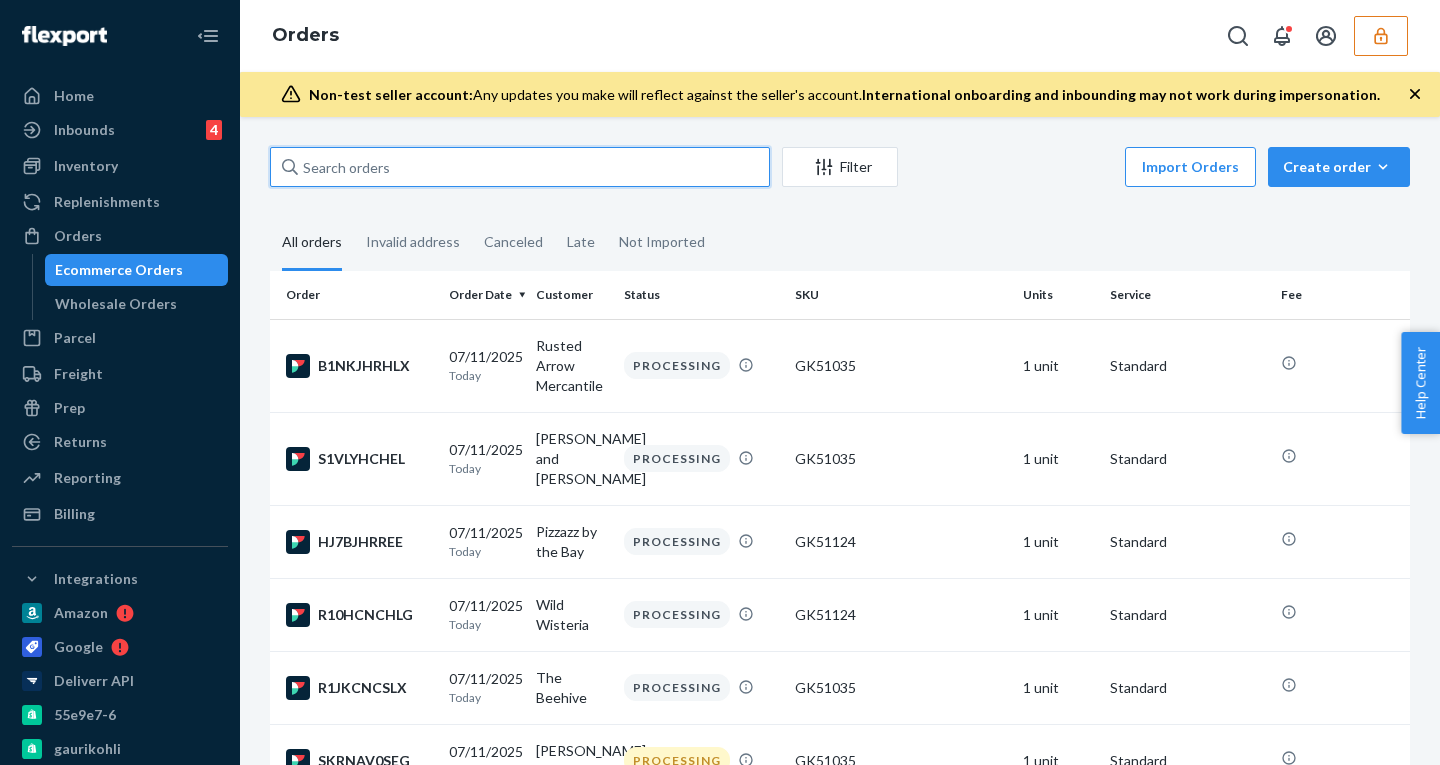 paste on "131471002" 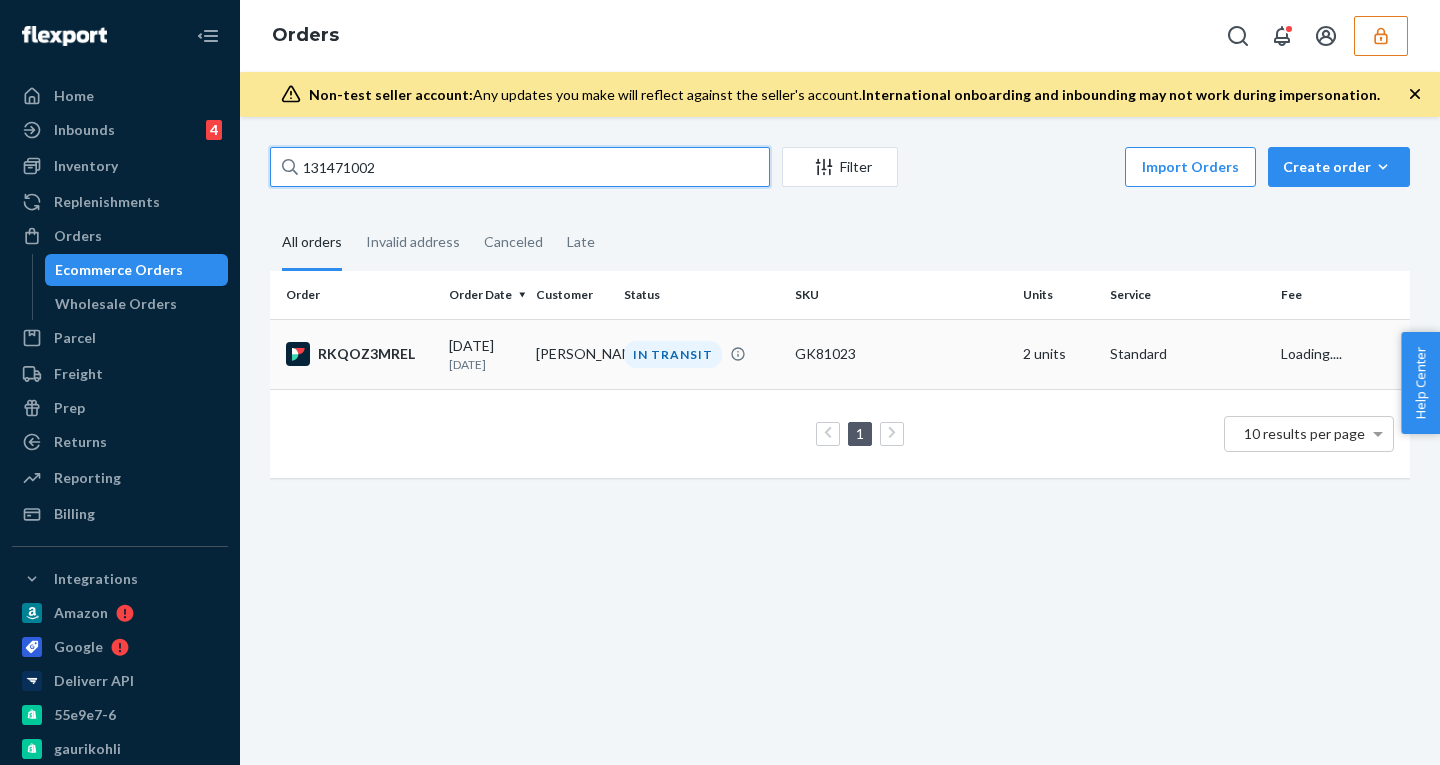 type on "131471002" 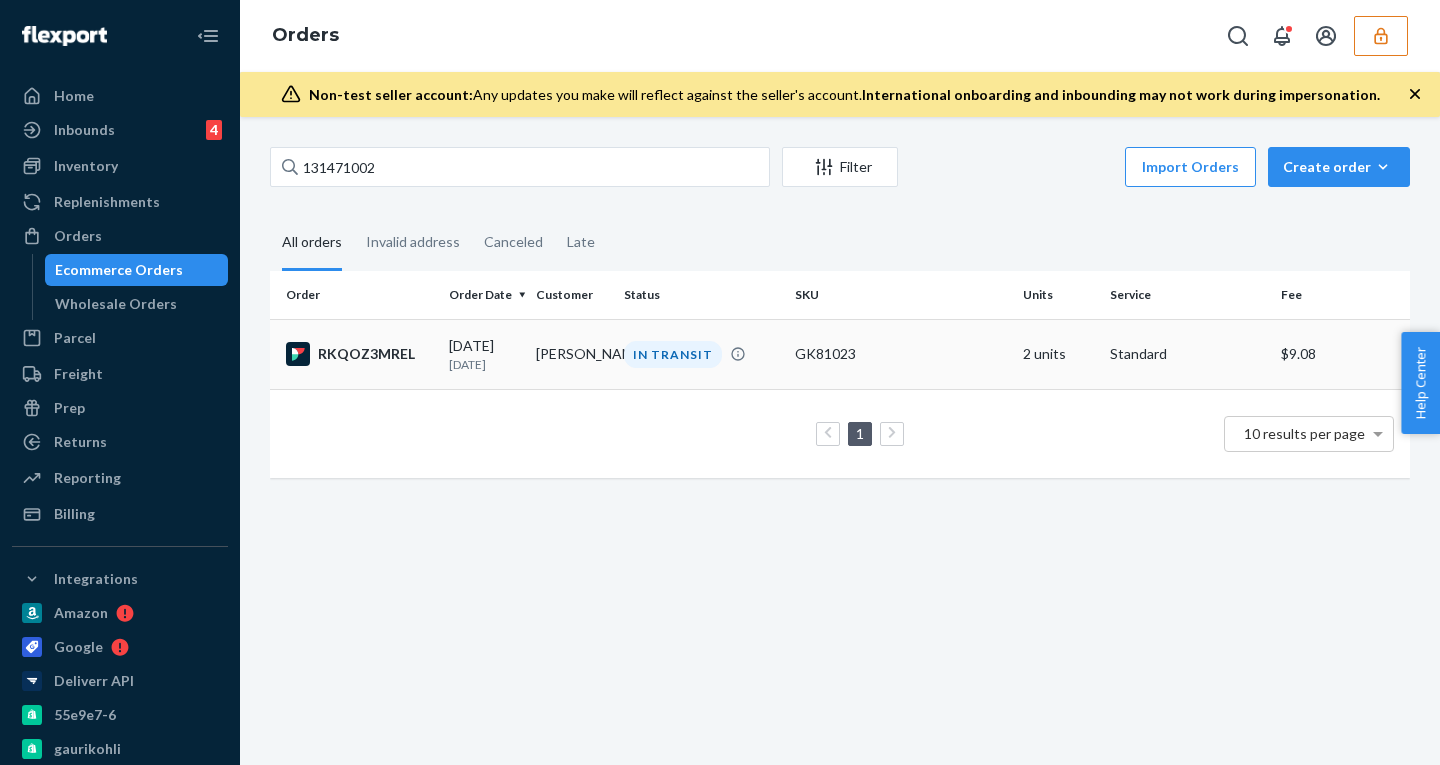 click on "[DATE] [DATE]" at bounding box center [484, 354] 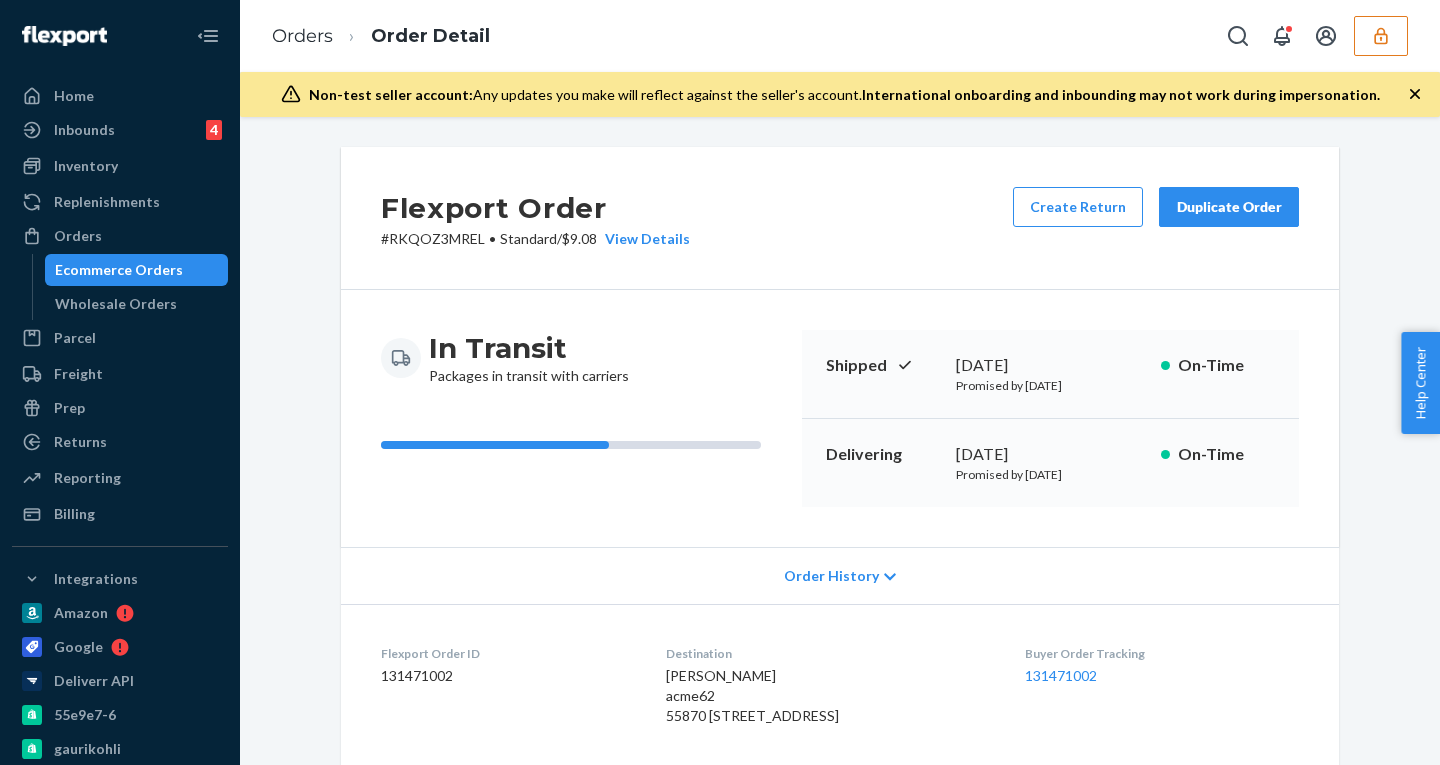 click 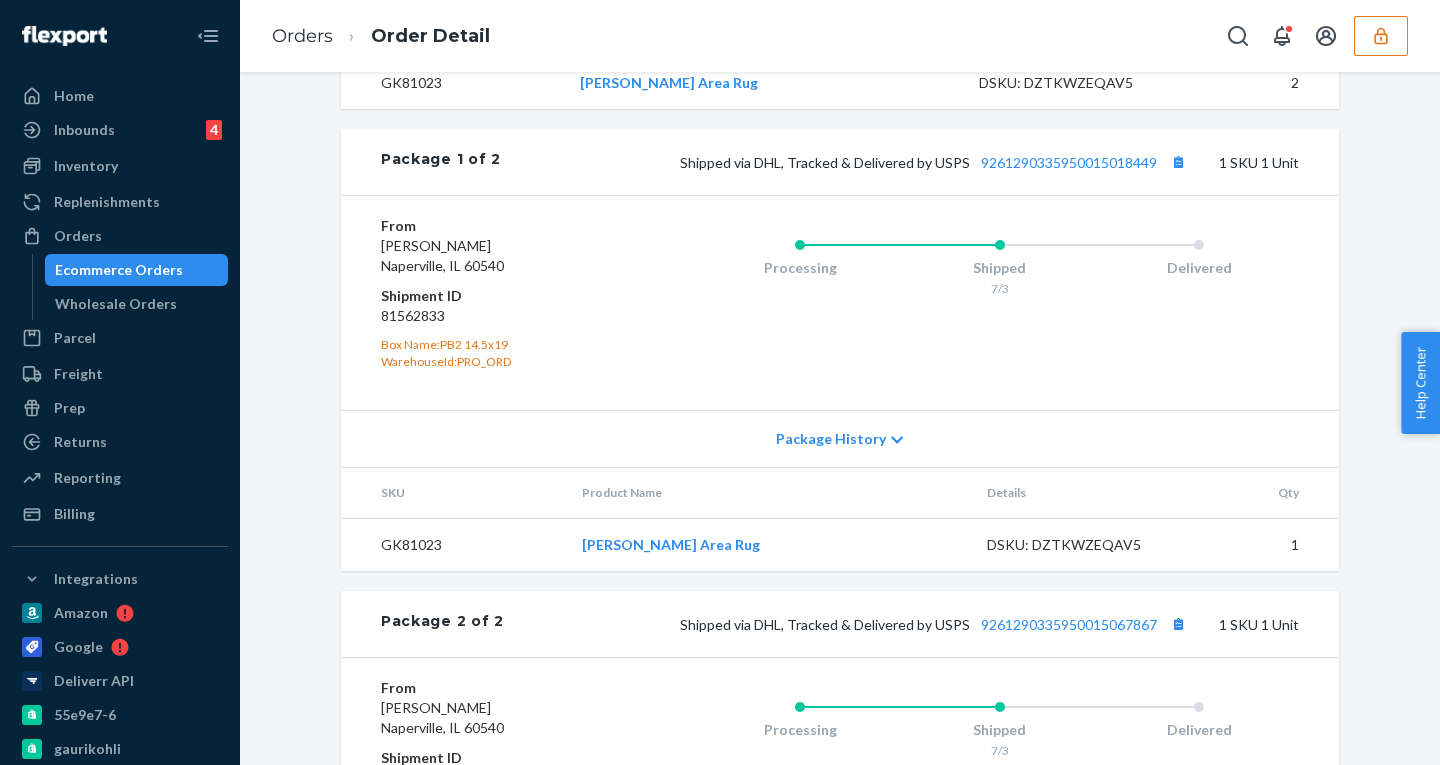 scroll, scrollTop: 720, scrollLeft: 0, axis: vertical 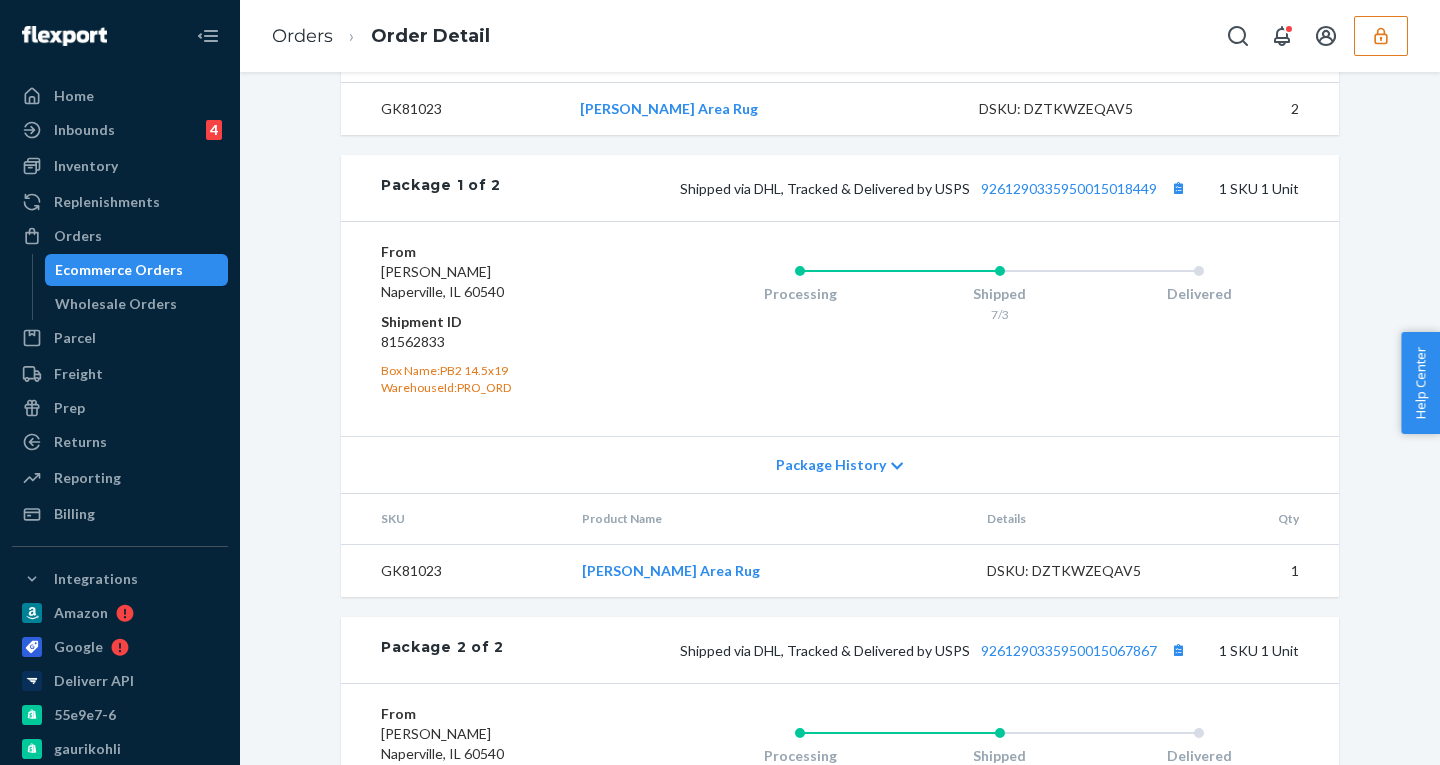 click on "Processing" at bounding box center (800, 290) 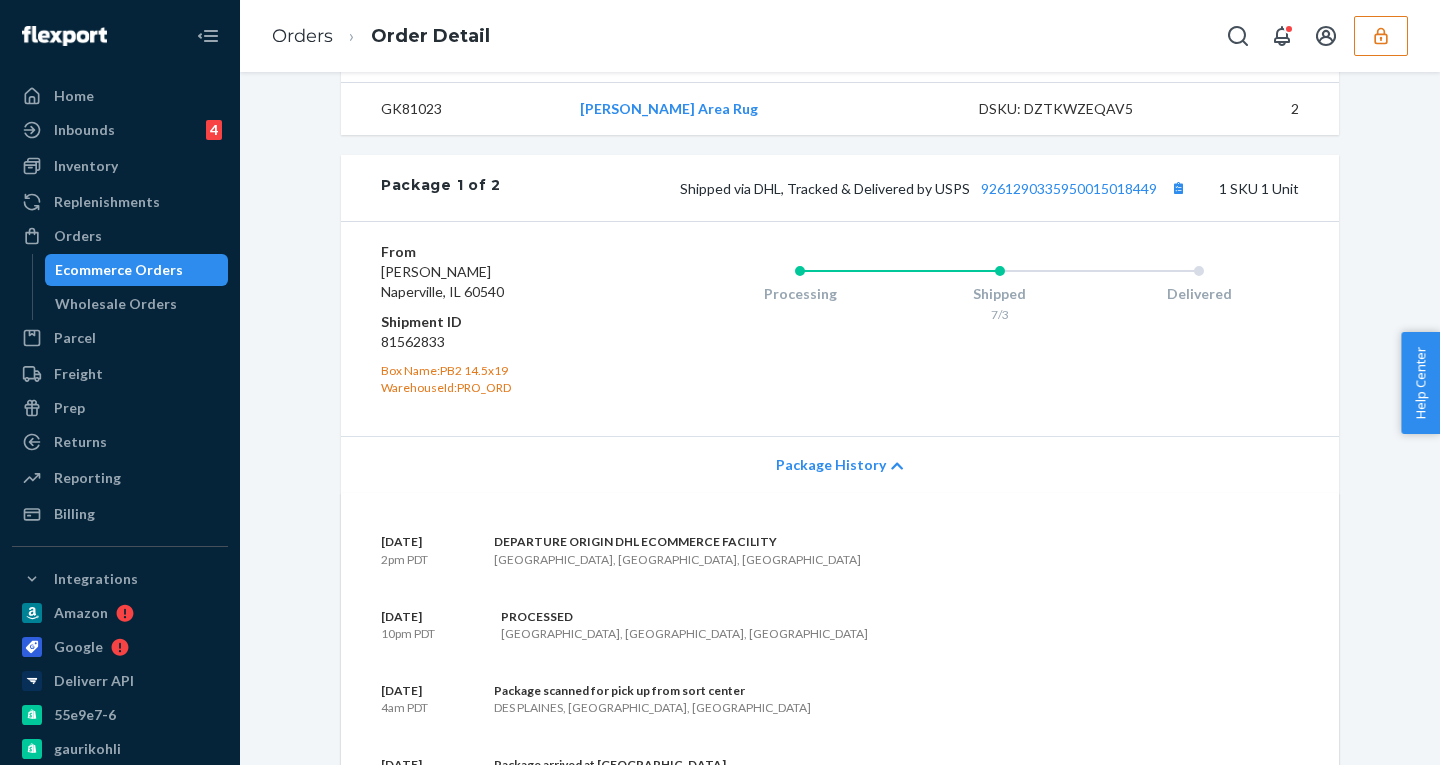click on "Package History" at bounding box center (831, 465) 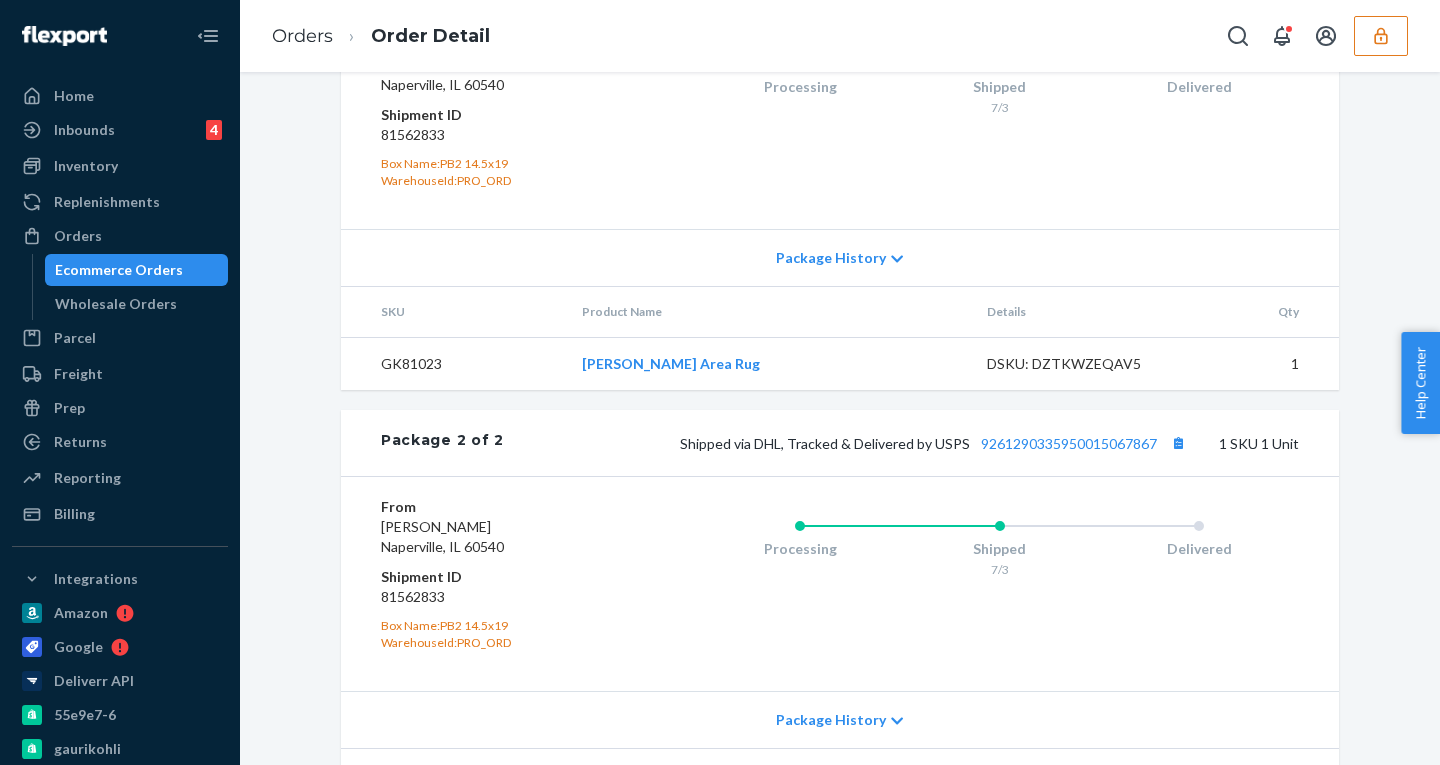 scroll, scrollTop: 1077, scrollLeft: 0, axis: vertical 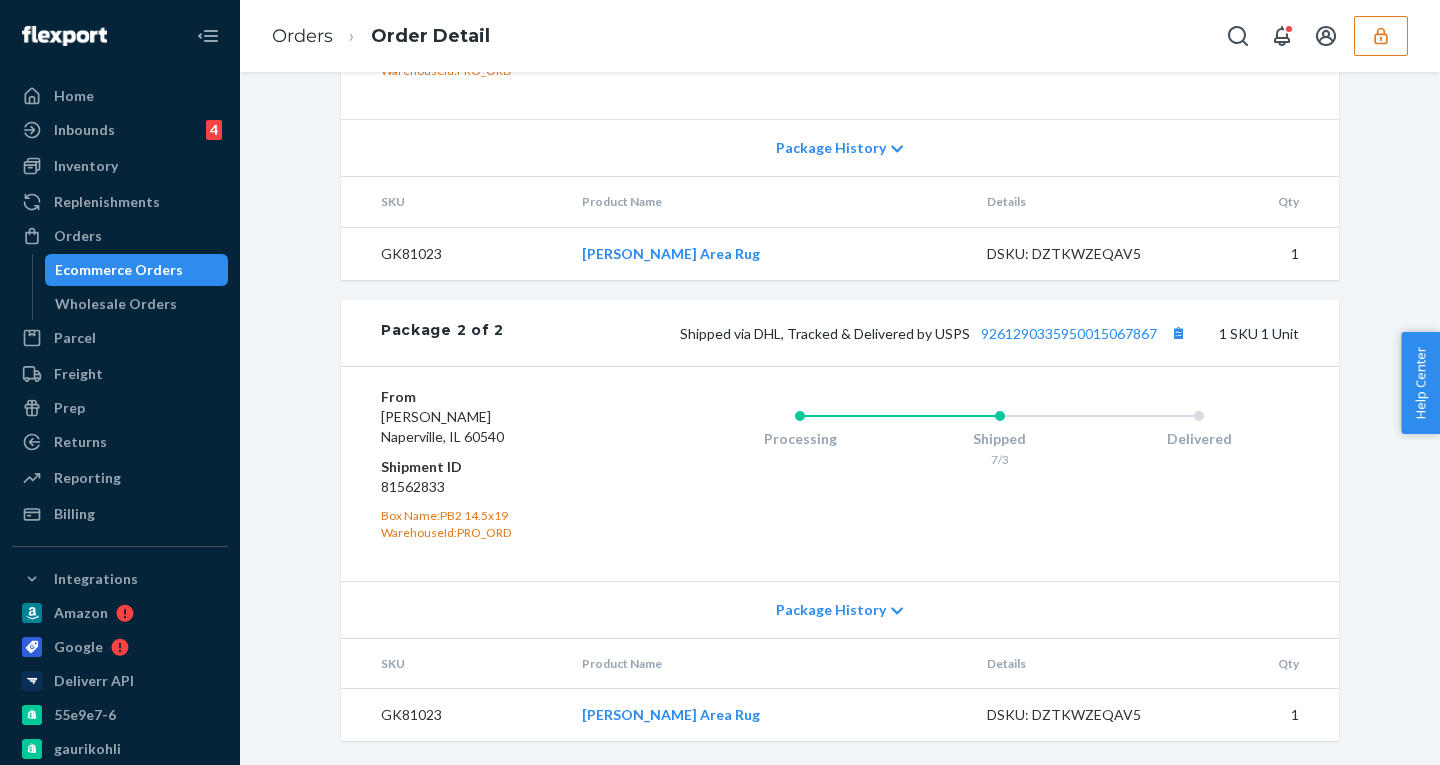 click on "Package History" at bounding box center [831, 610] 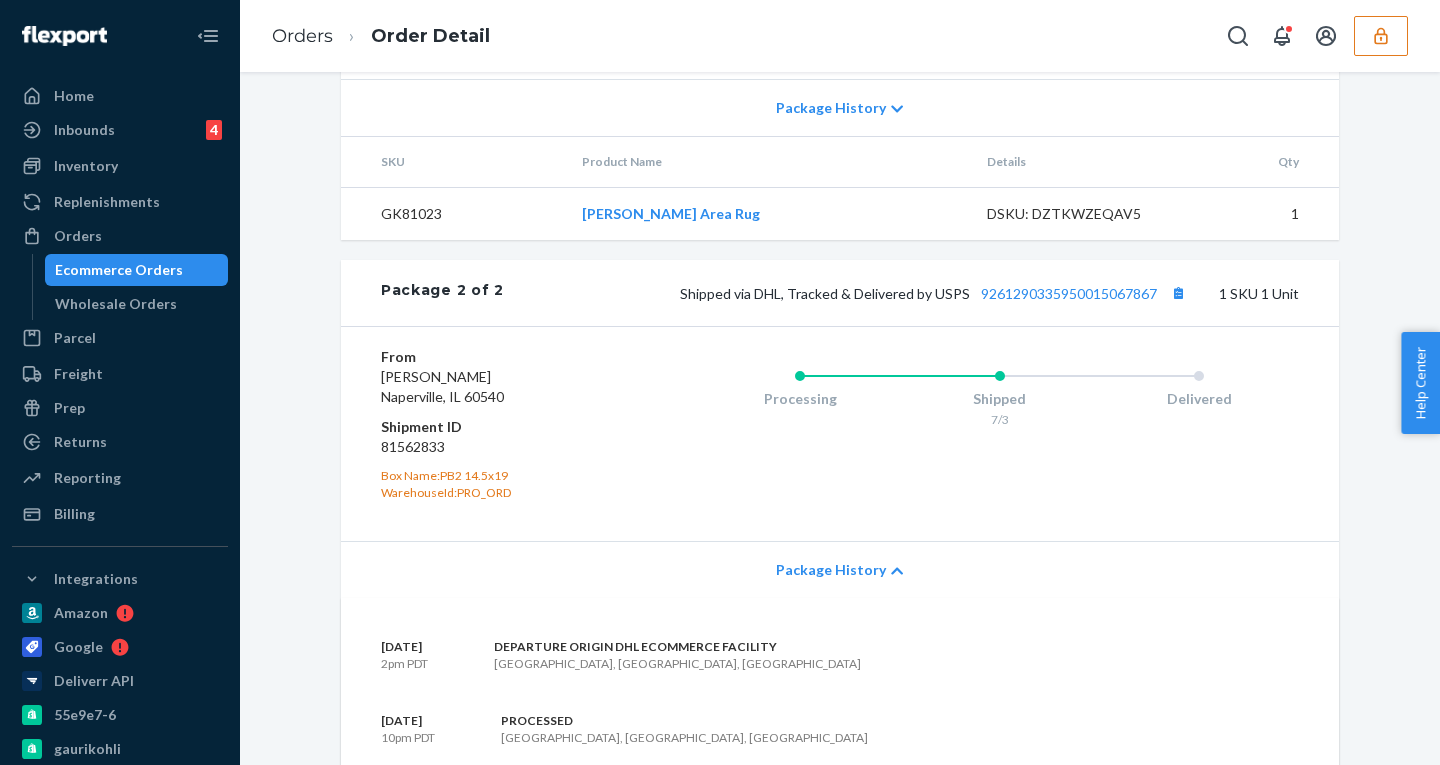 click on "Package History" at bounding box center [831, 570] 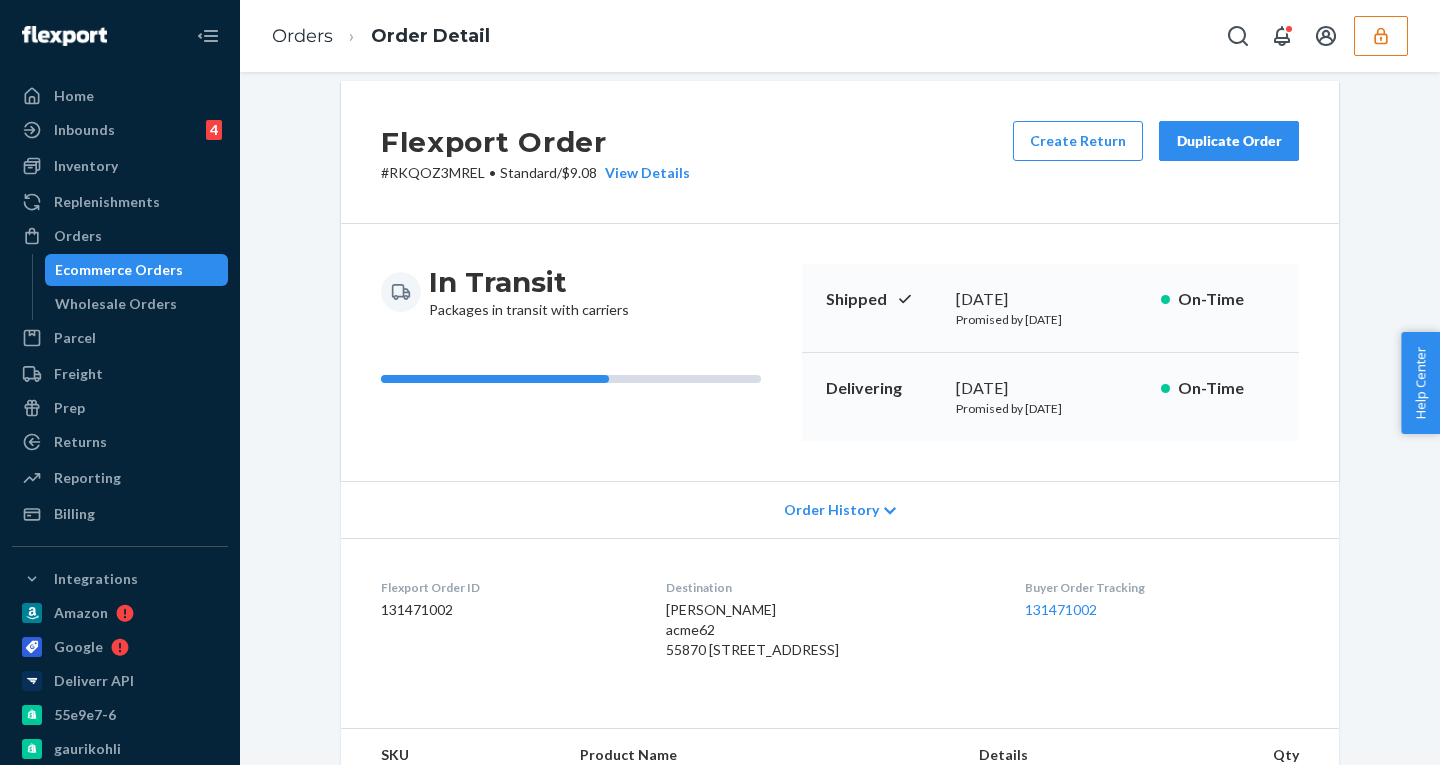 scroll, scrollTop: 0, scrollLeft: 0, axis: both 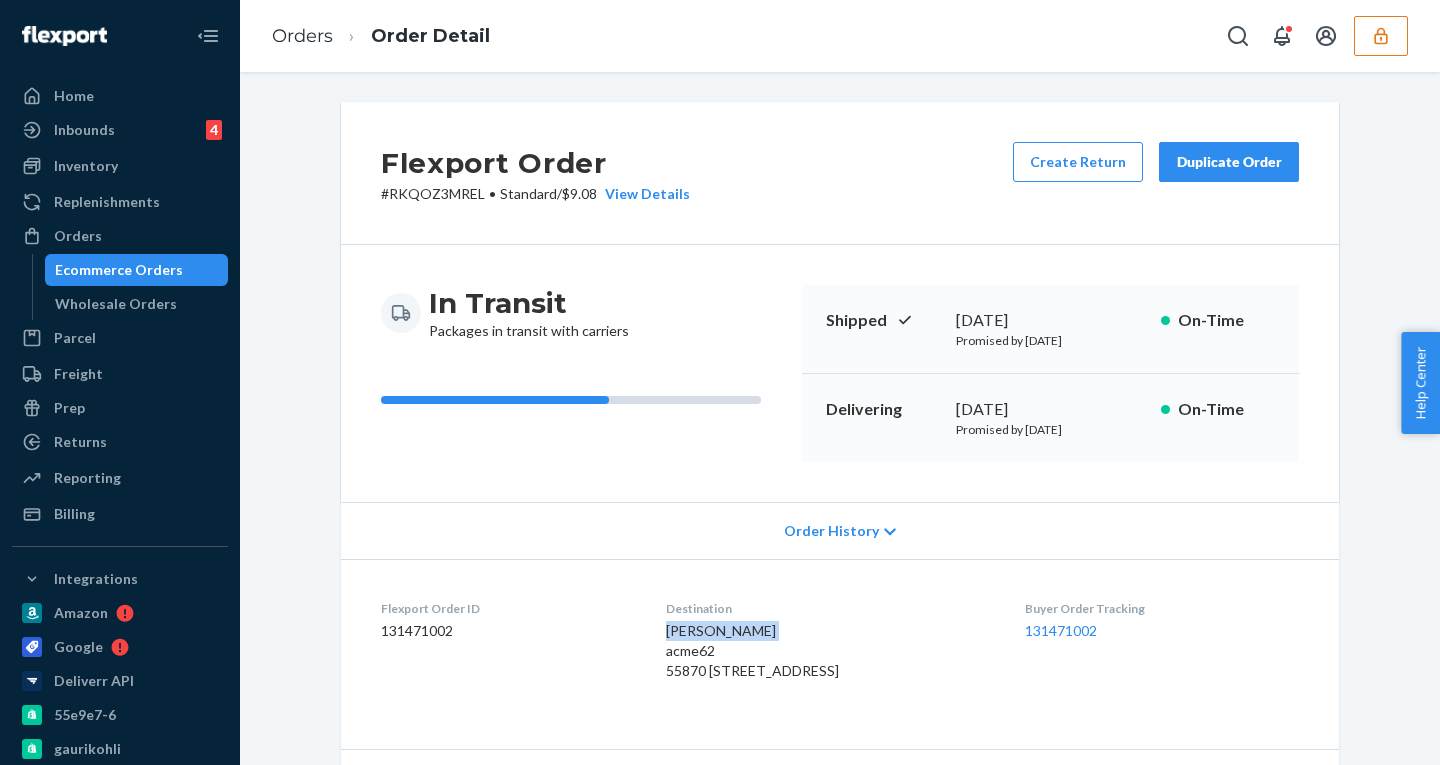 drag, startPoint x: 755, startPoint y: 626, endPoint x: 654, endPoint y: 626, distance: 101 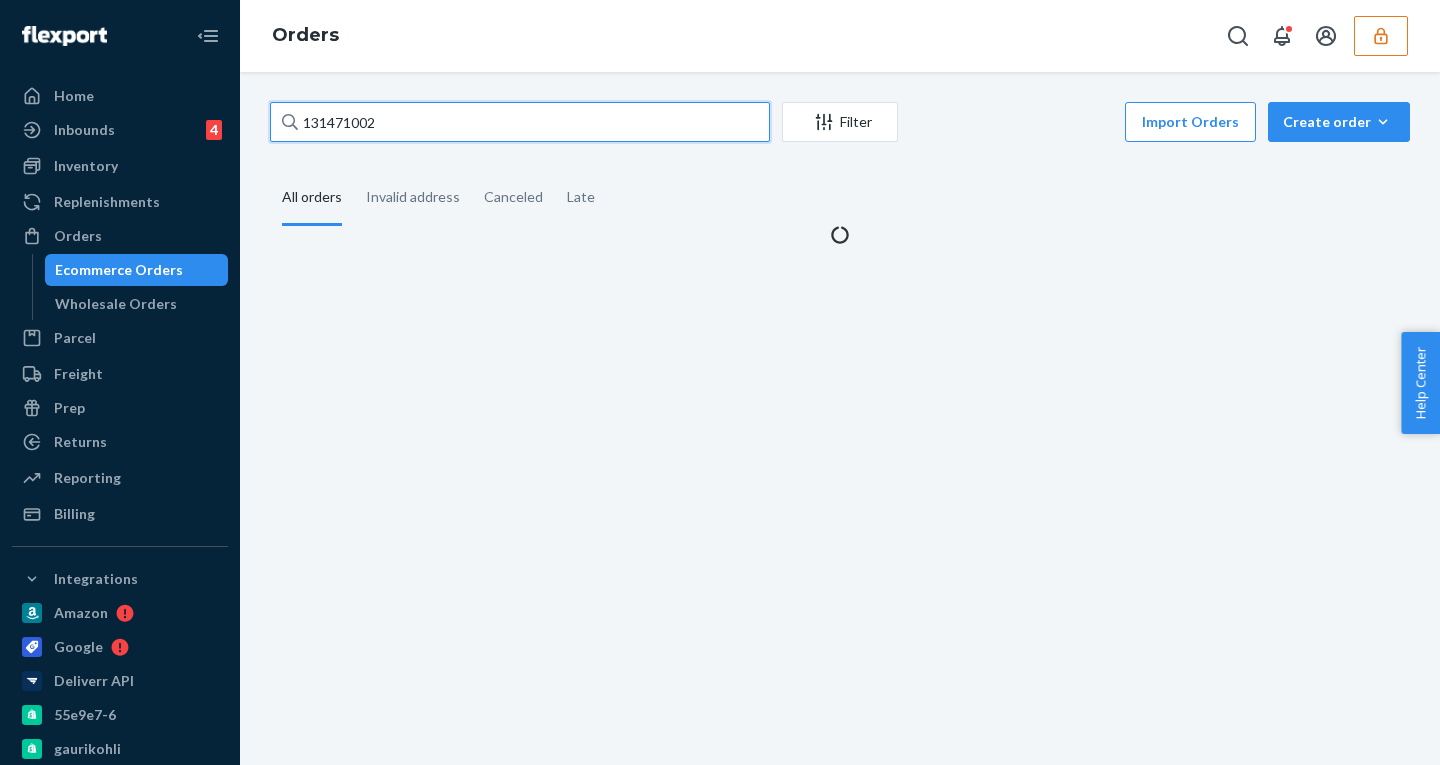 click on "131471002" at bounding box center [520, 122] 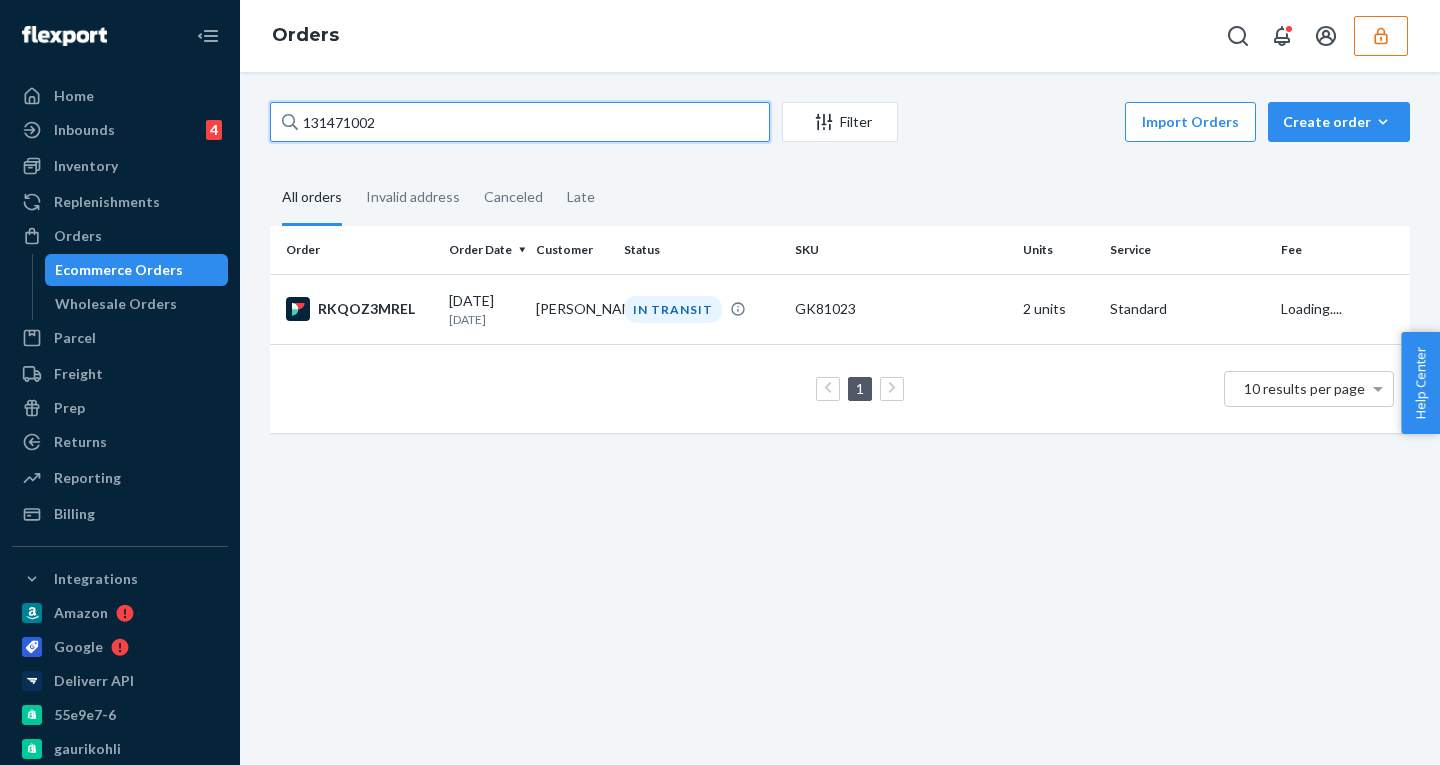 click on "131471002" at bounding box center (520, 122) 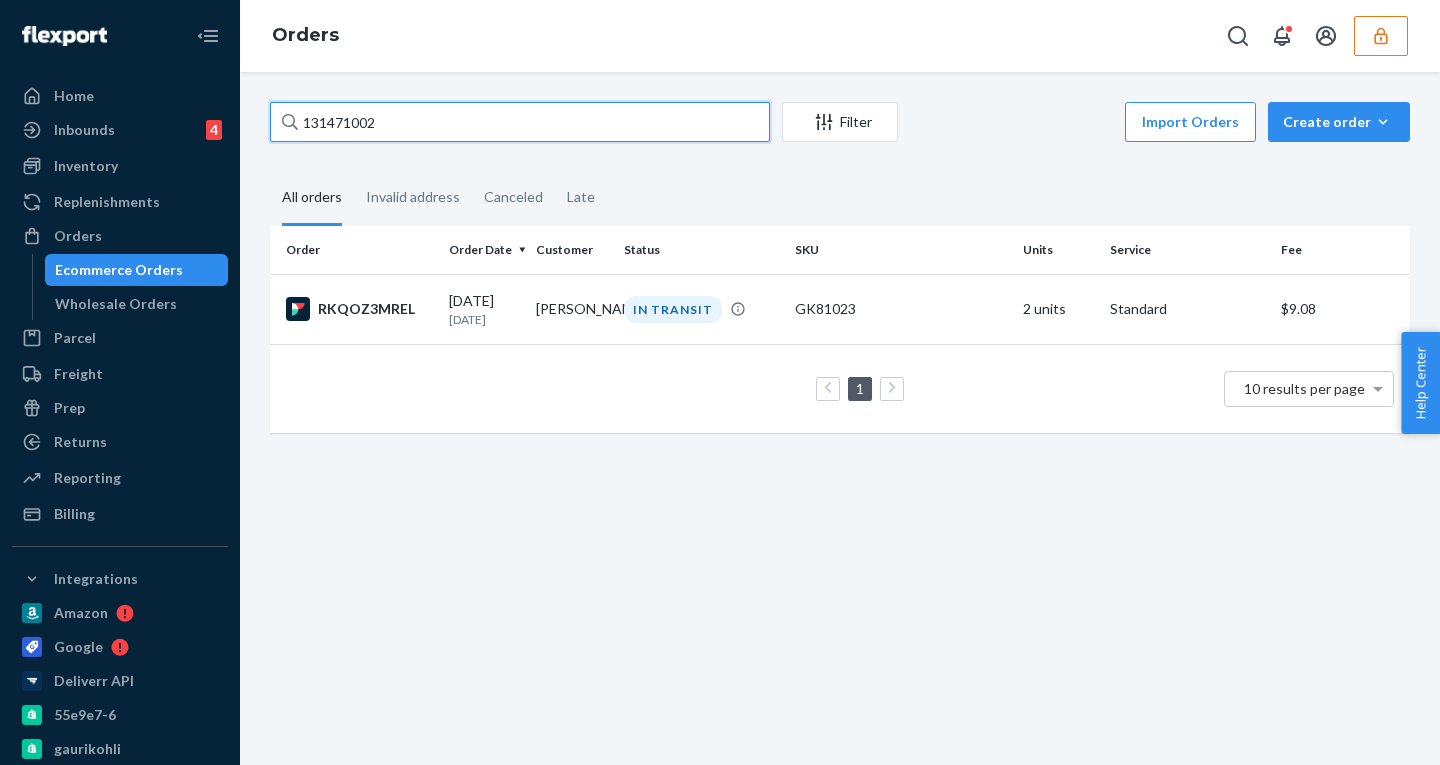 paste on "Stephanie Geny" 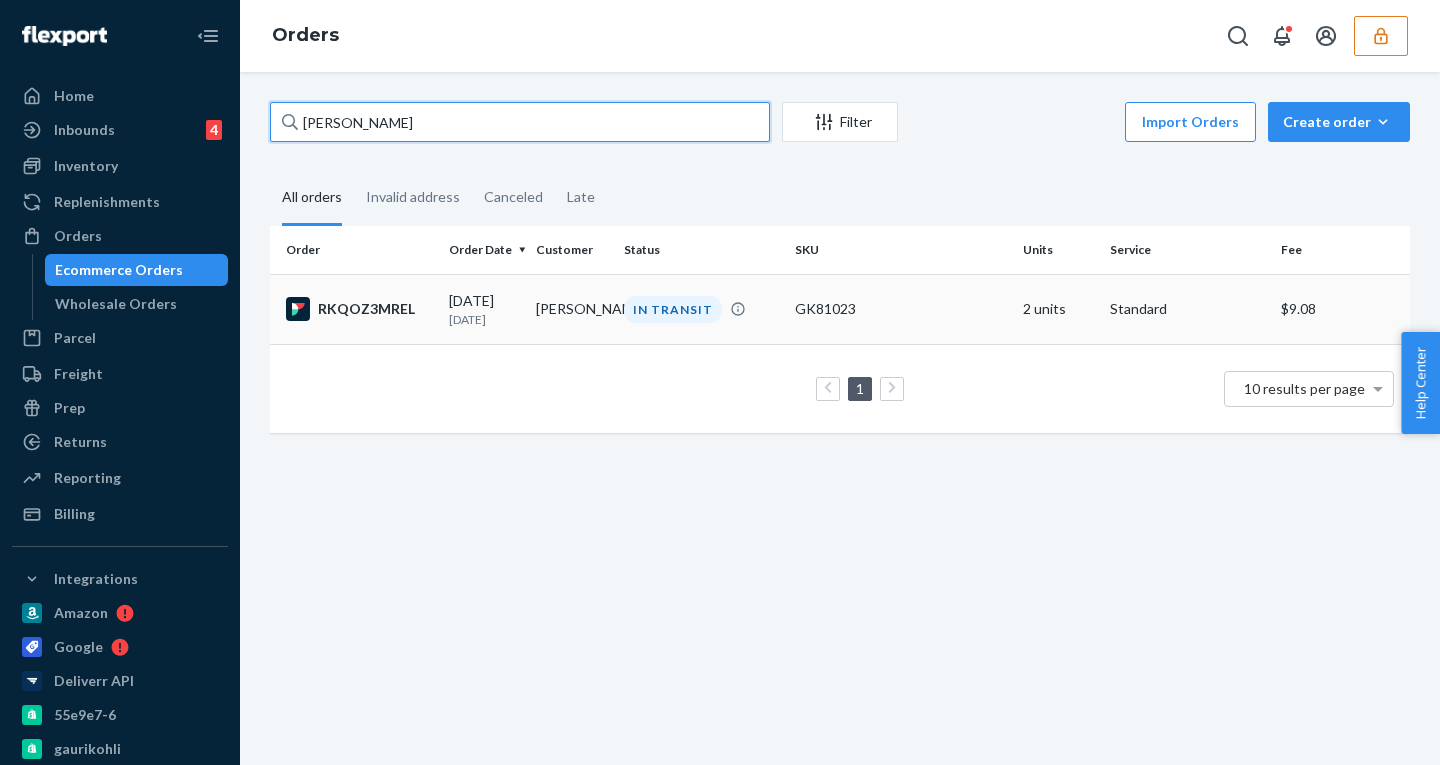type on "Stephanie Geny" 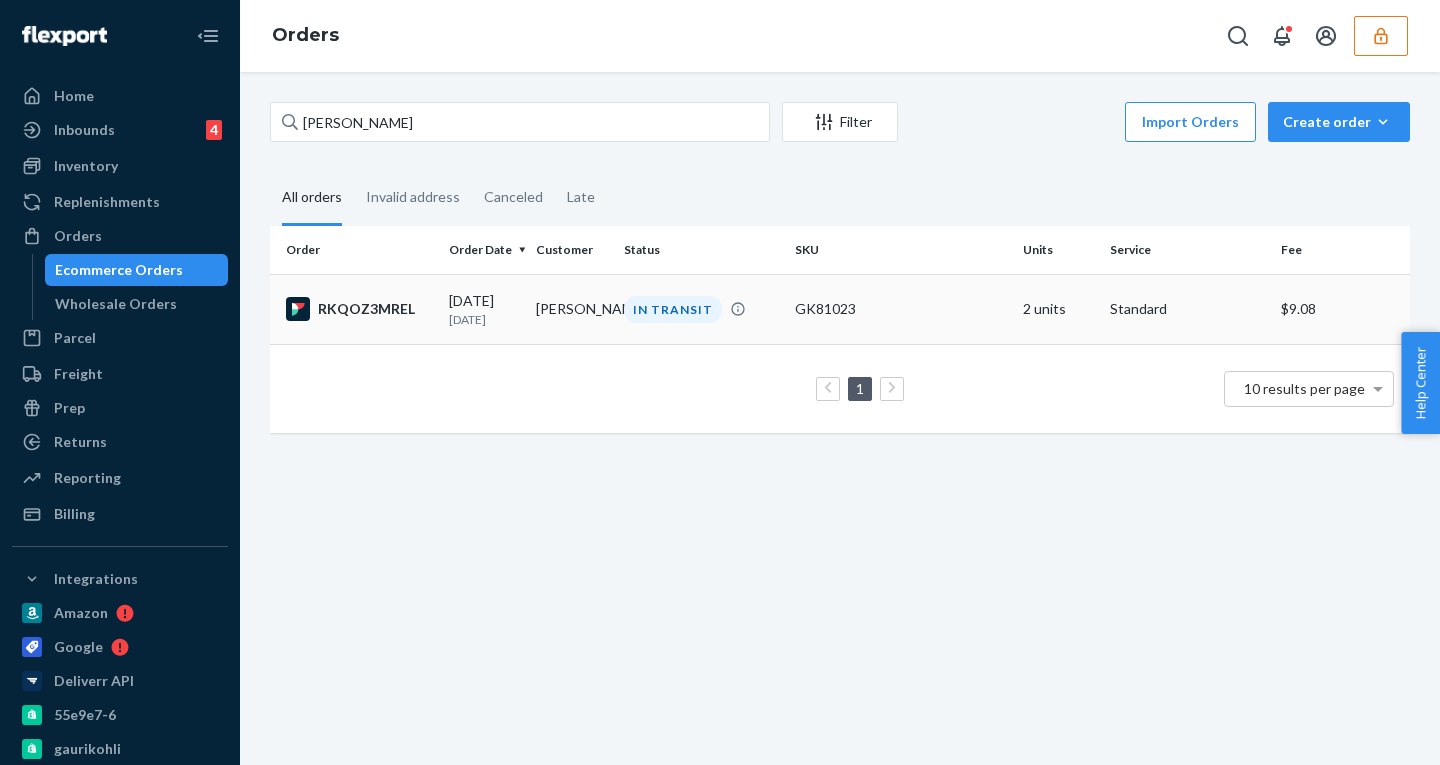 click on "Stephanie Geny" at bounding box center [571, 309] 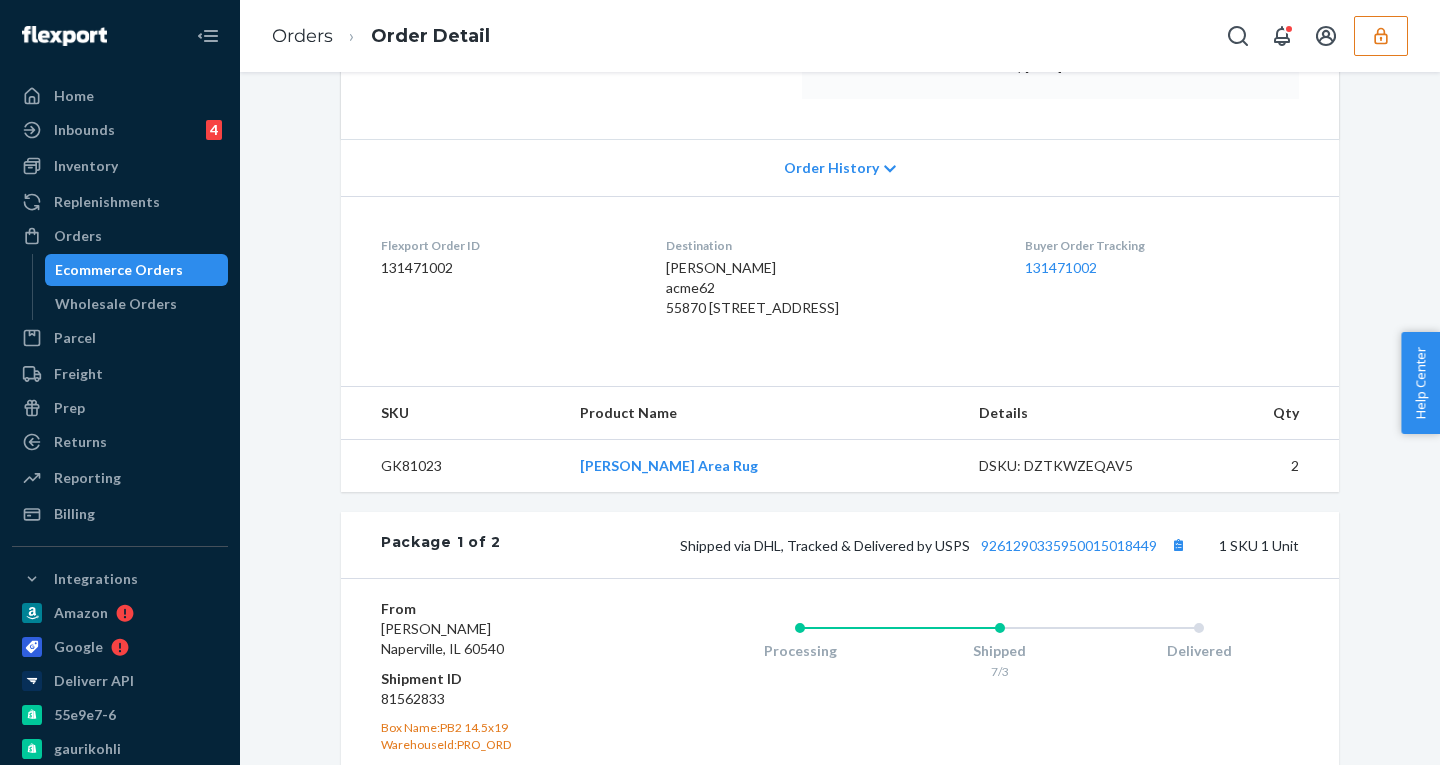 scroll, scrollTop: 1077, scrollLeft: 0, axis: vertical 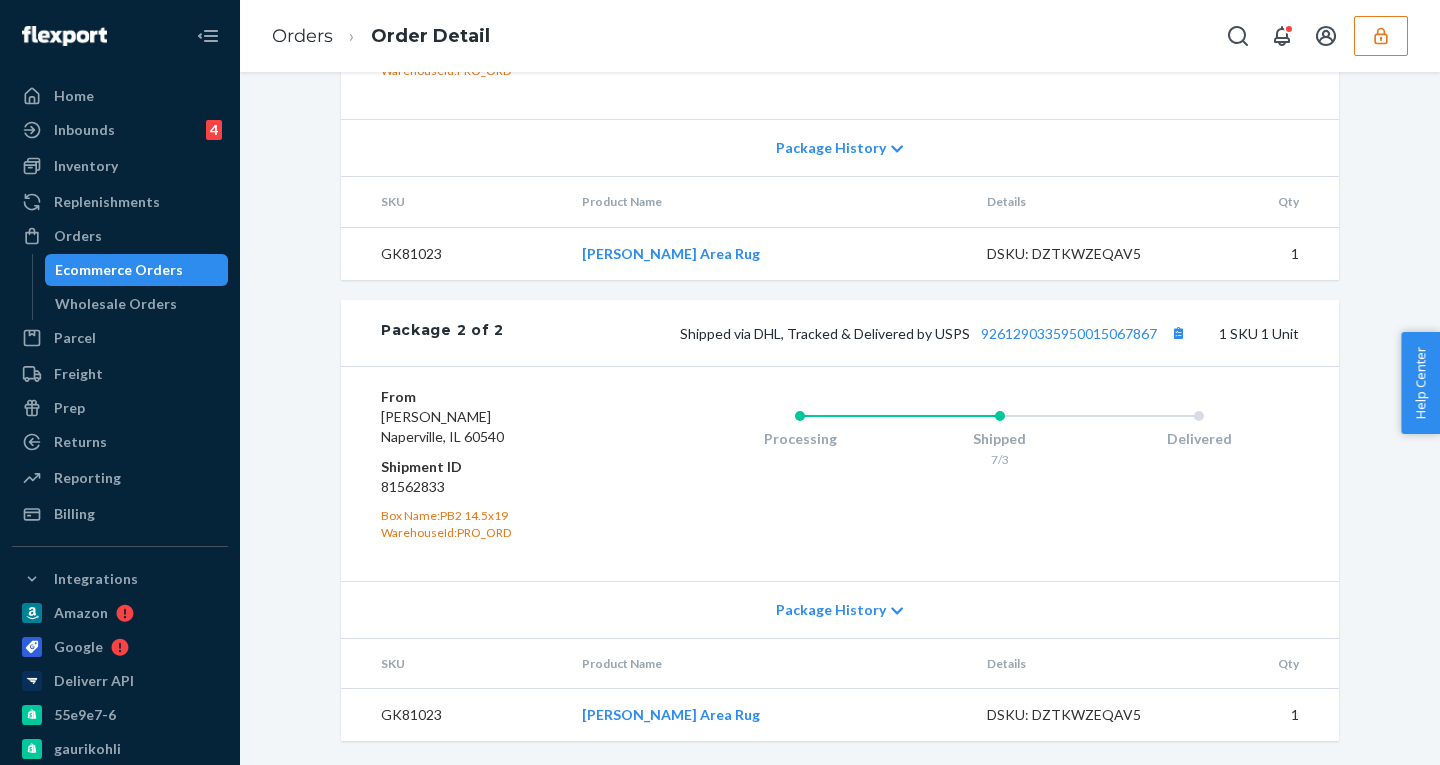 click on "Package History" at bounding box center (831, 610) 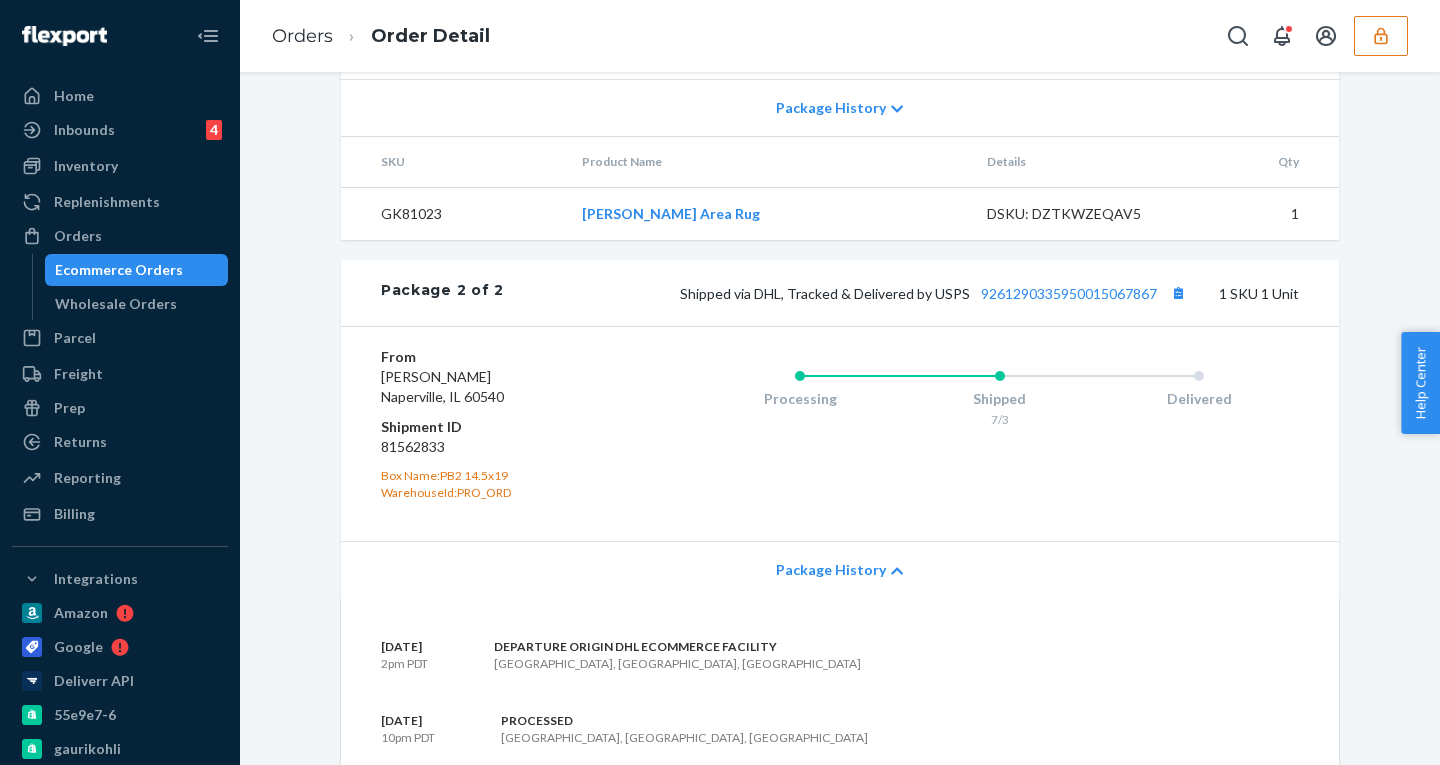 click on "Package History" at bounding box center (831, 570) 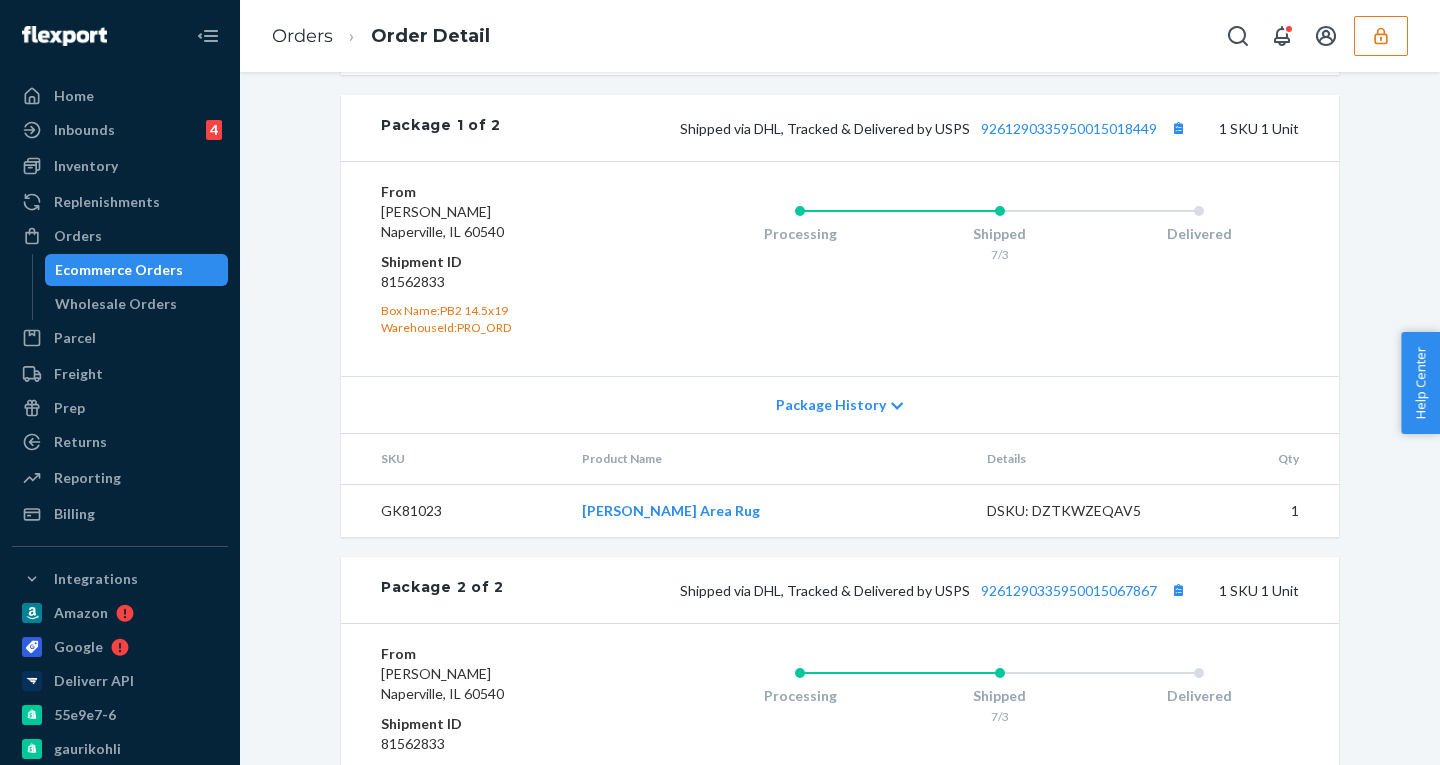 scroll, scrollTop: 764, scrollLeft: 0, axis: vertical 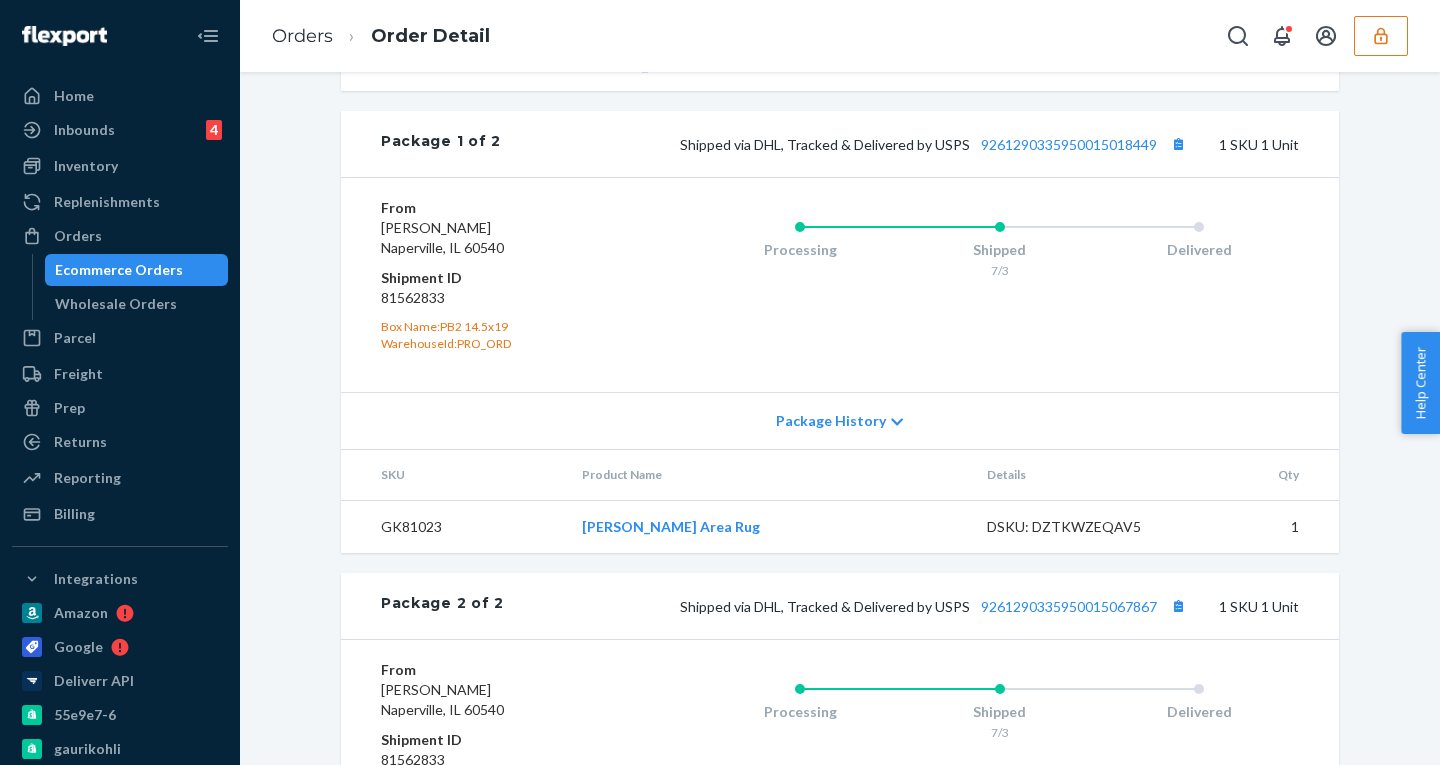 click on "From GAURI KOHLI
Naperville, IL 60540 Shipment ID 81562833 Box Name:  PB2 14.5x19 WarehouseId:  PRO_ORD Processing Shipped 7/3 Delivered" at bounding box center [840, 284] 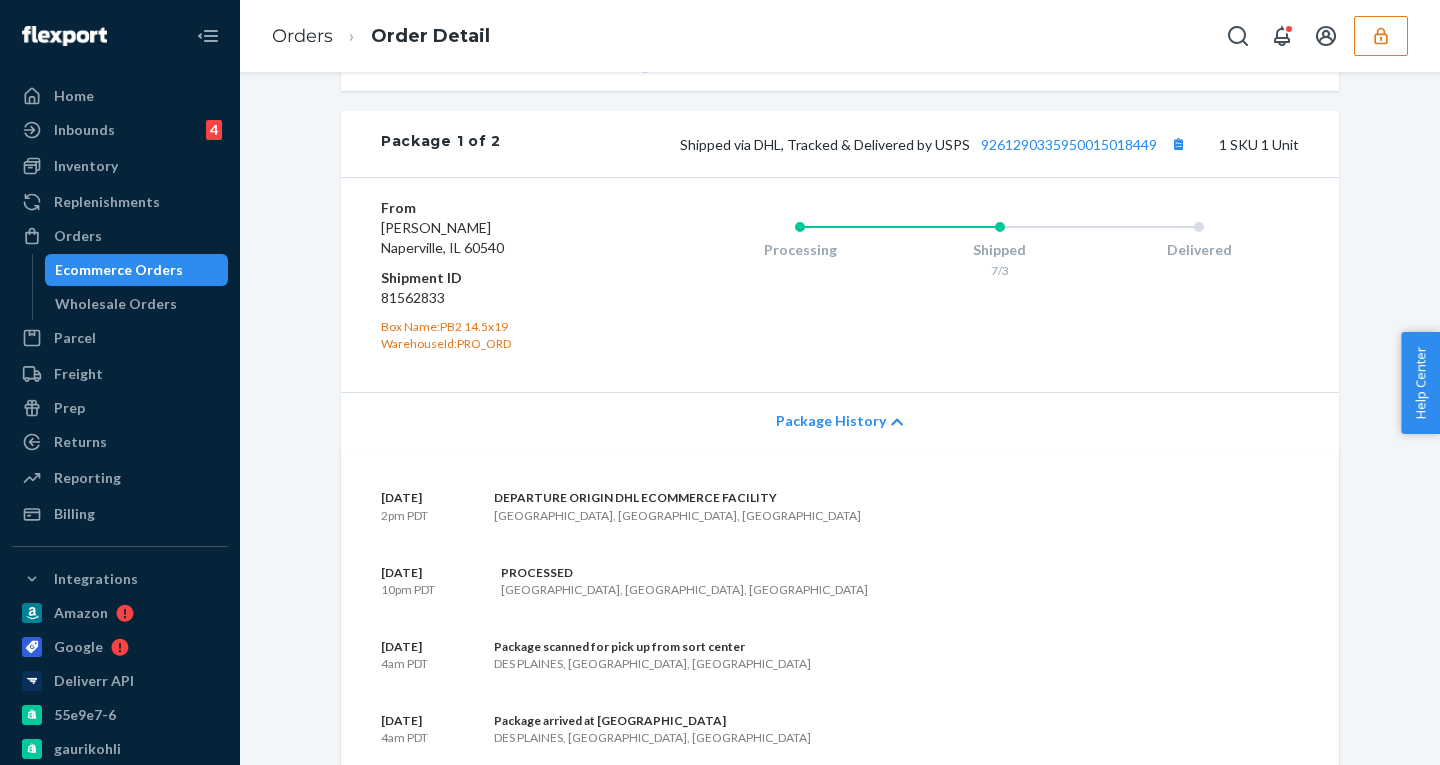 click on "Package History" at bounding box center [840, 420] 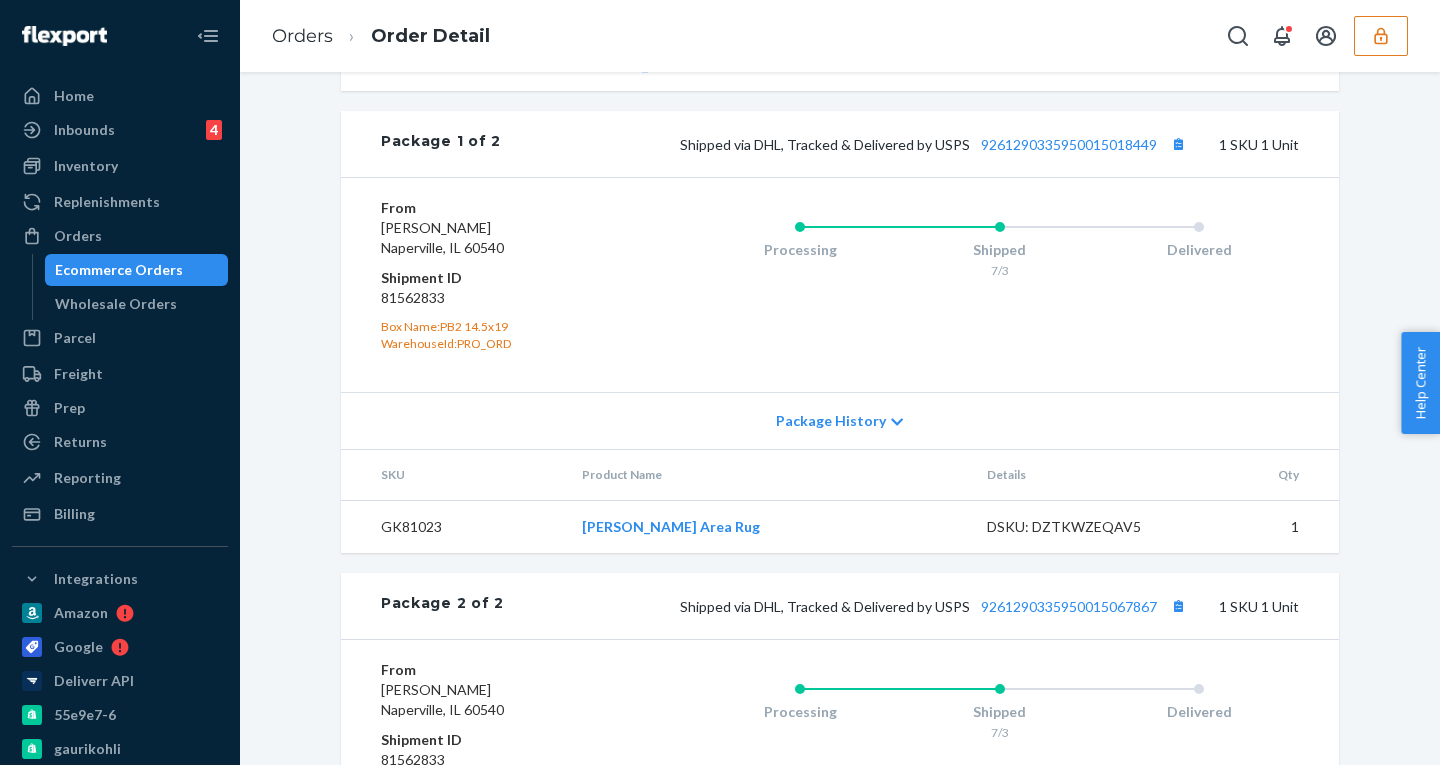 click on "Ecommerce Orders" at bounding box center [119, 270] 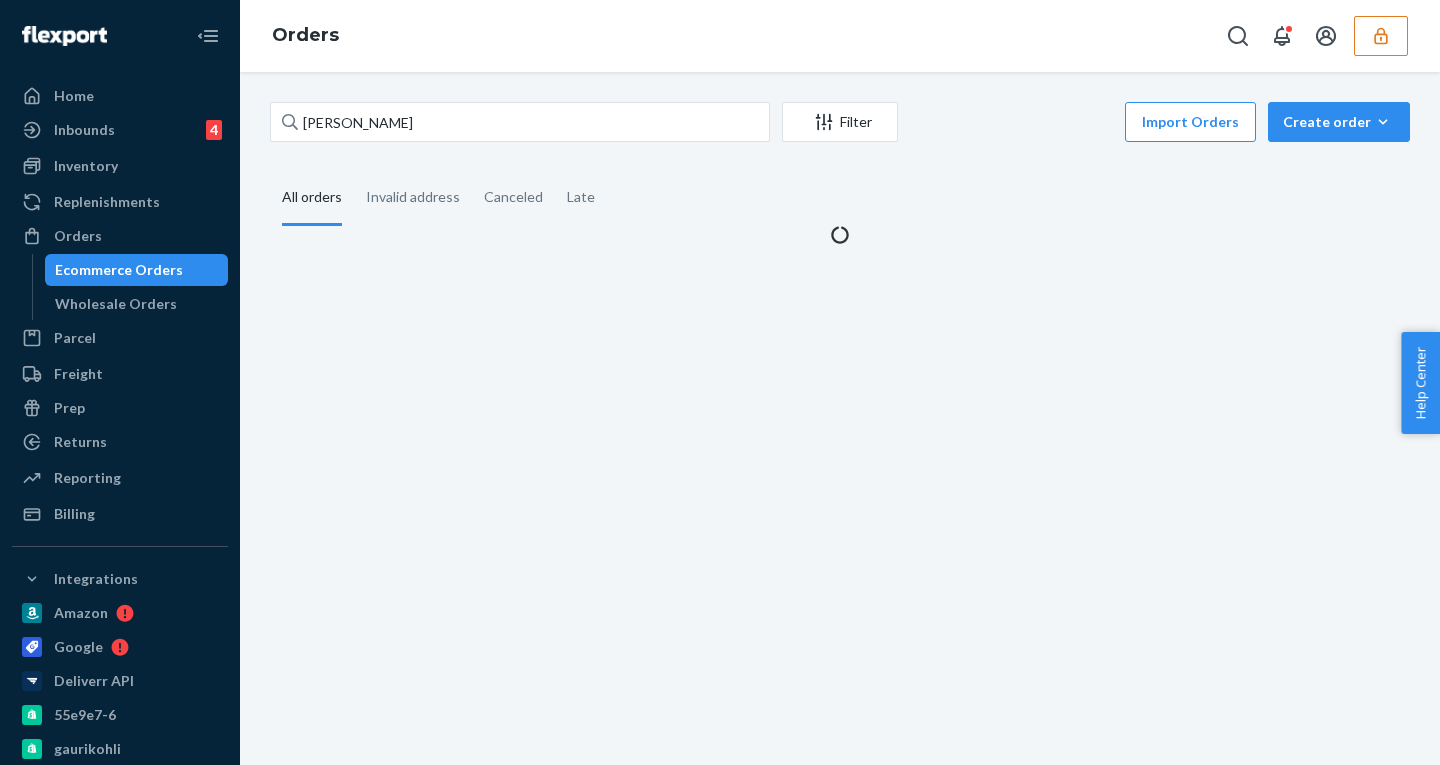scroll, scrollTop: 0, scrollLeft: 0, axis: both 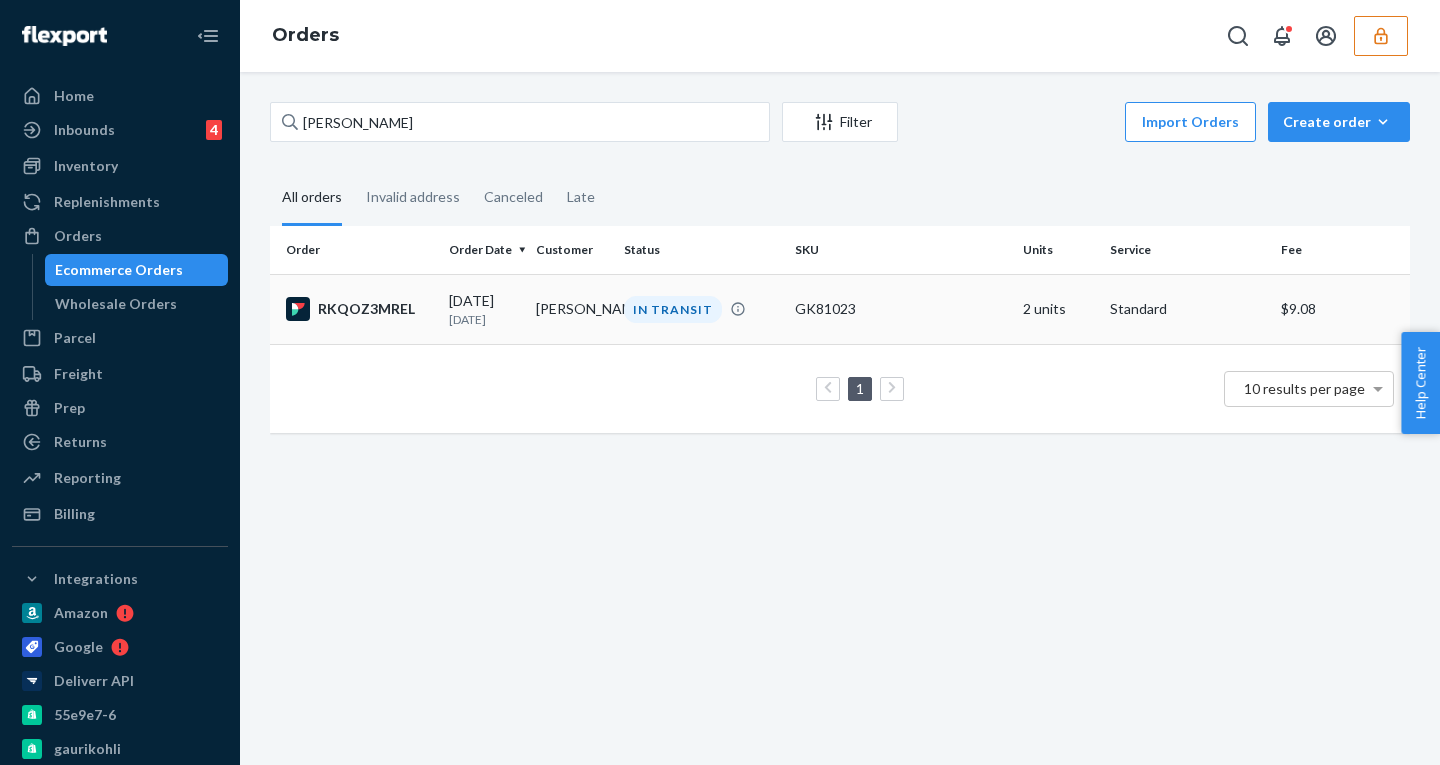 click on "07/03/2025 8 days ago" at bounding box center (484, 309) 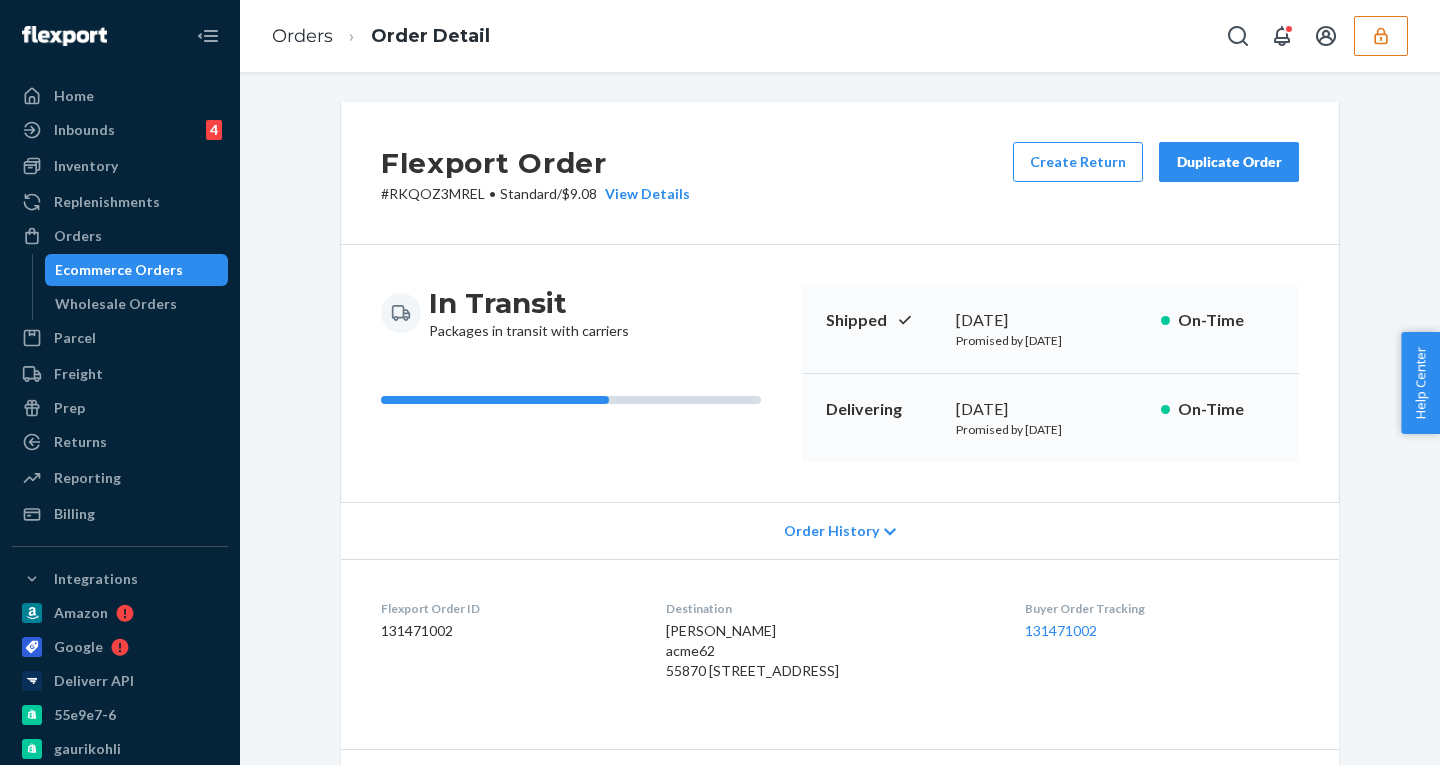 click on "Ecommerce Orders" at bounding box center (119, 270) 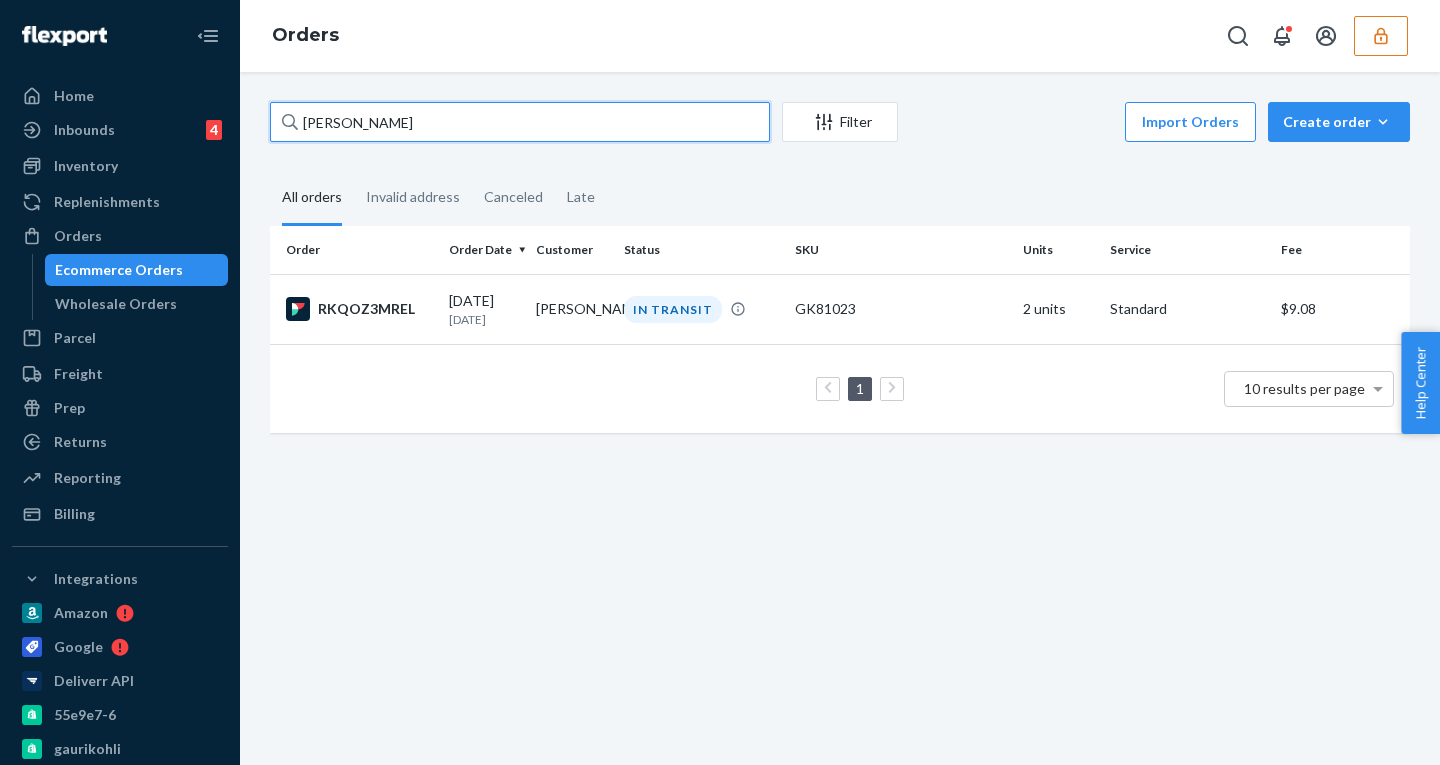 drag, startPoint x: 422, startPoint y: 125, endPoint x: 278, endPoint y: 125, distance: 144 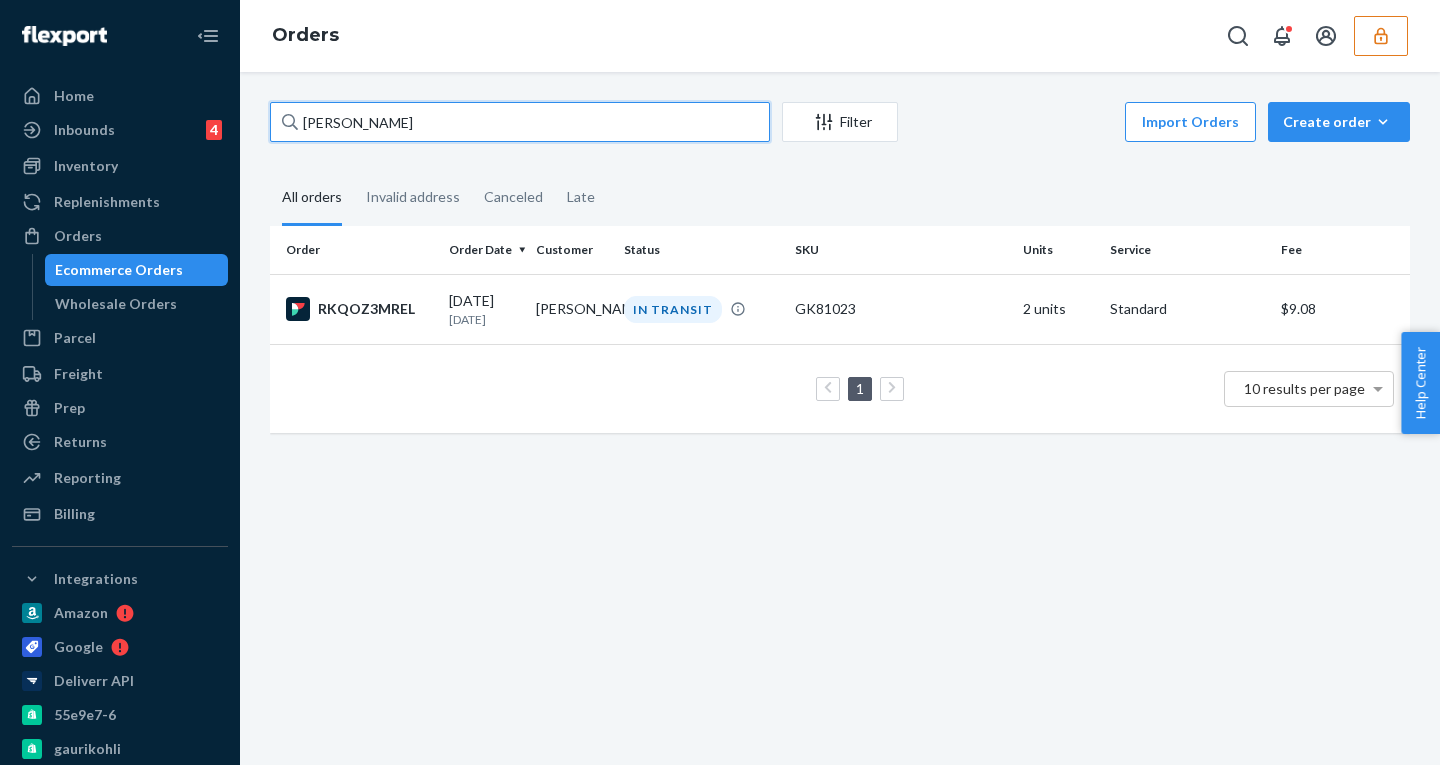 click on "Stephanie Geny" at bounding box center (520, 122) 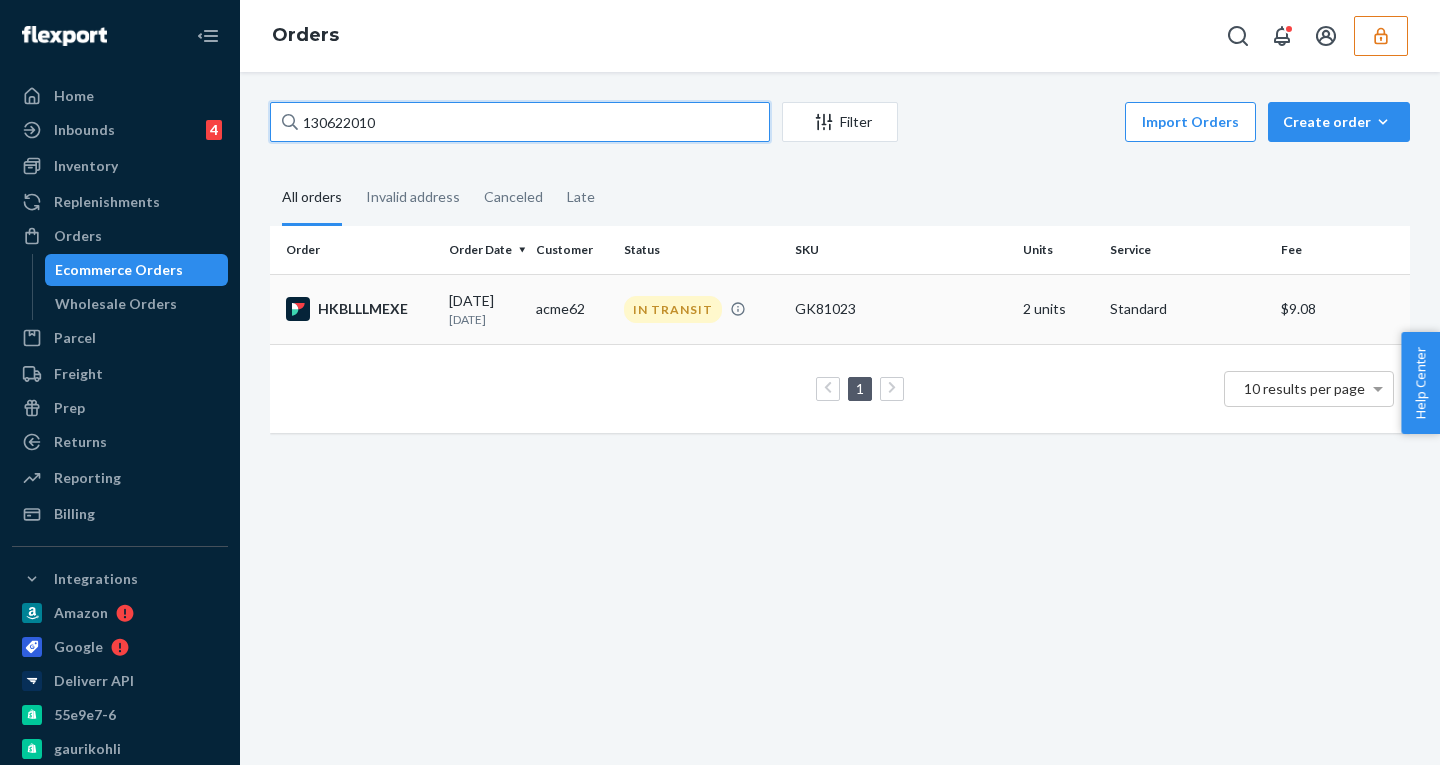 type on "130622010" 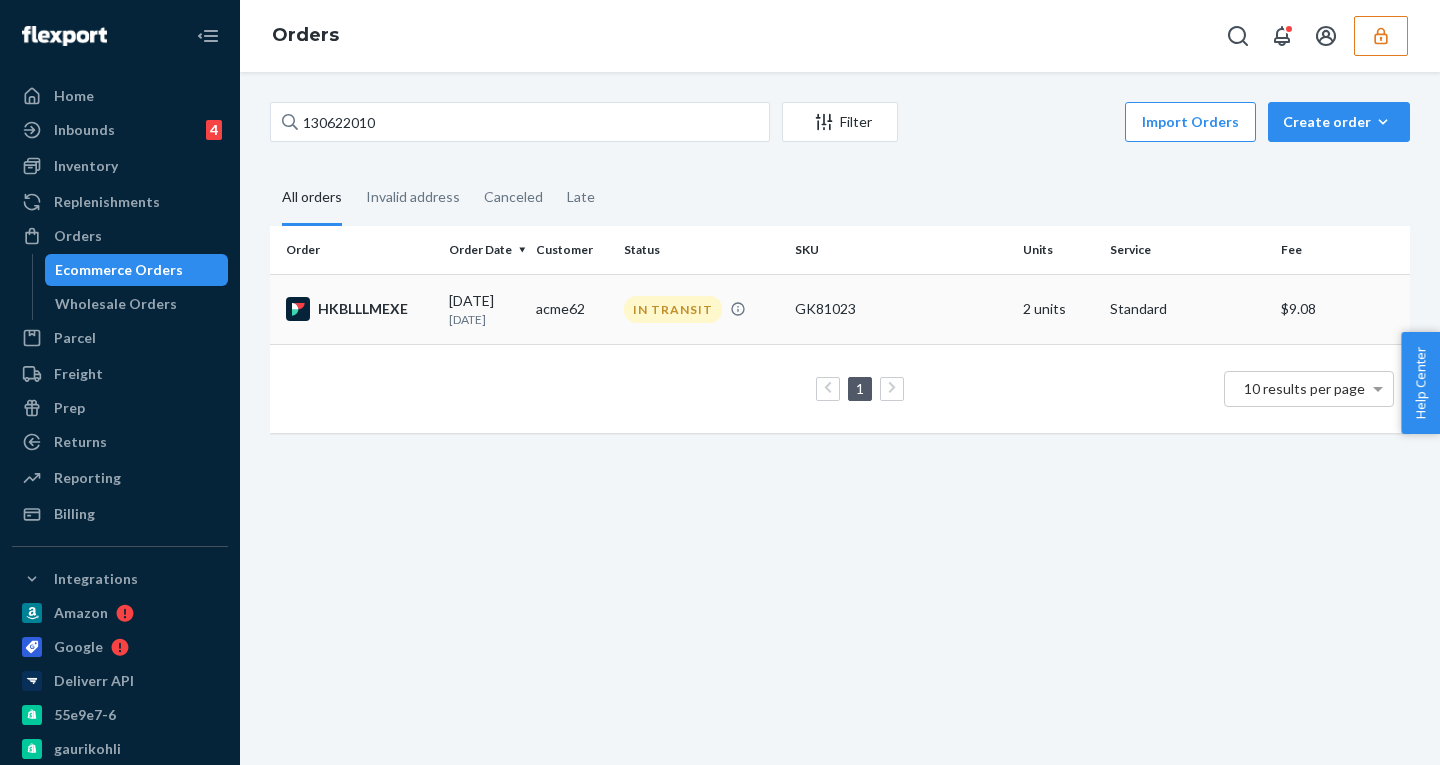 click on "acme62" at bounding box center (571, 309) 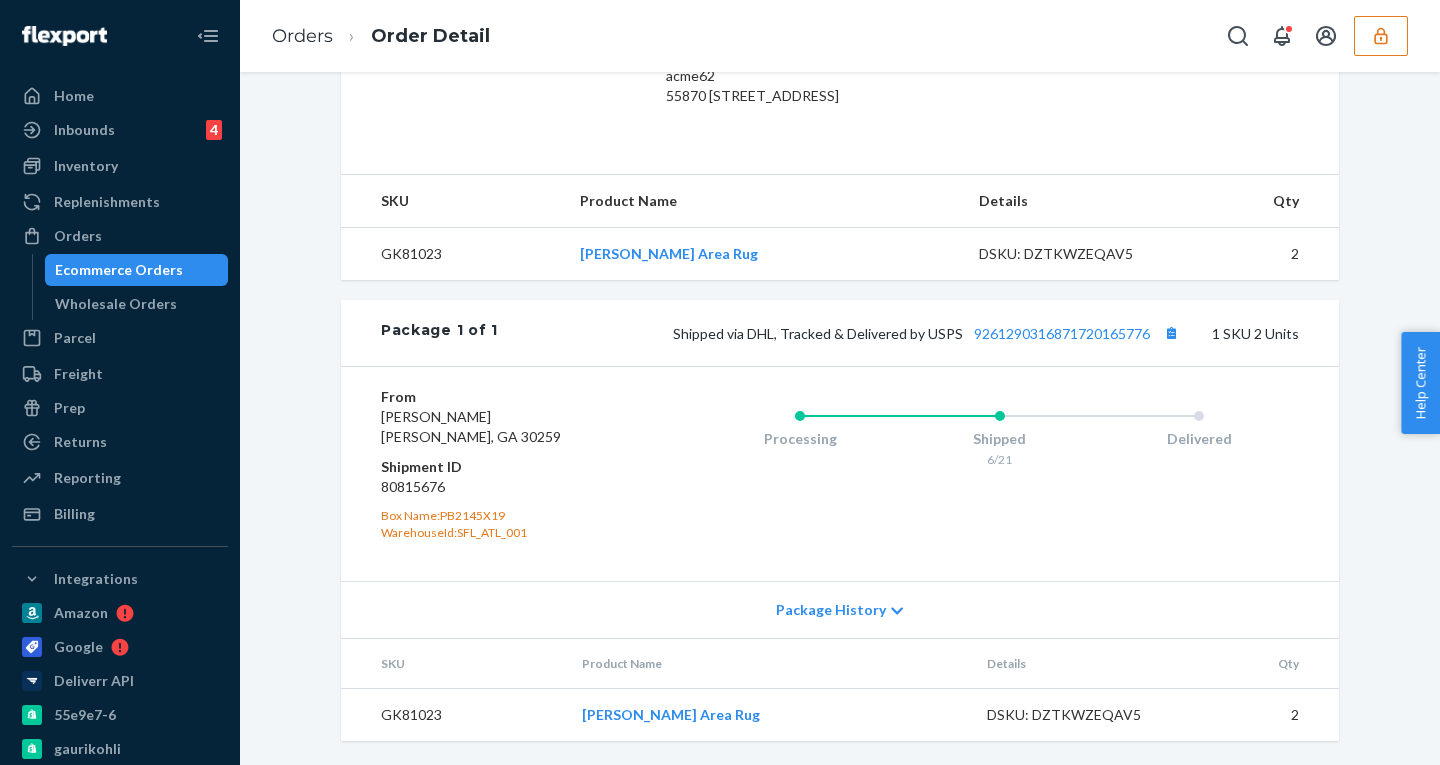 scroll, scrollTop: 619, scrollLeft: 0, axis: vertical 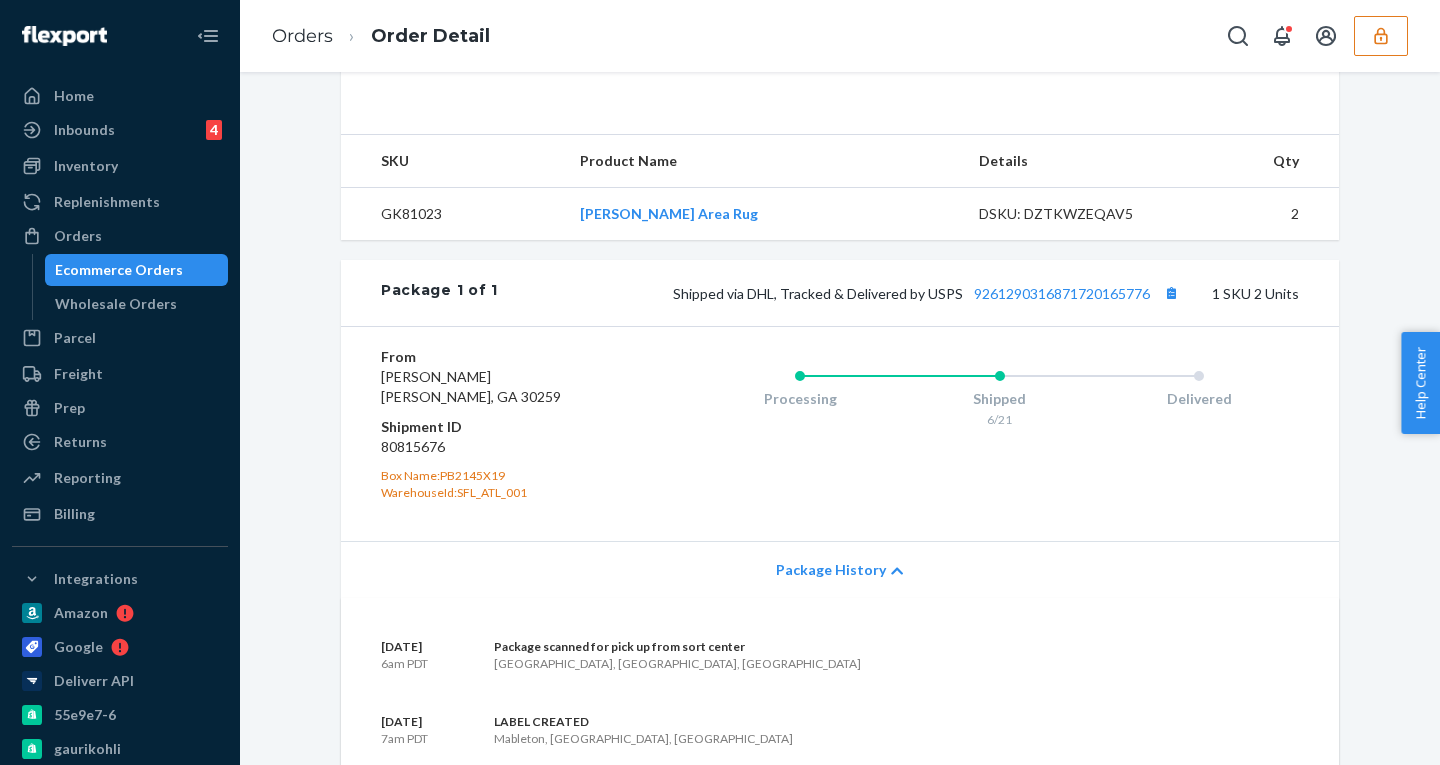 click on "Package History" at bounding box center [831, 570] 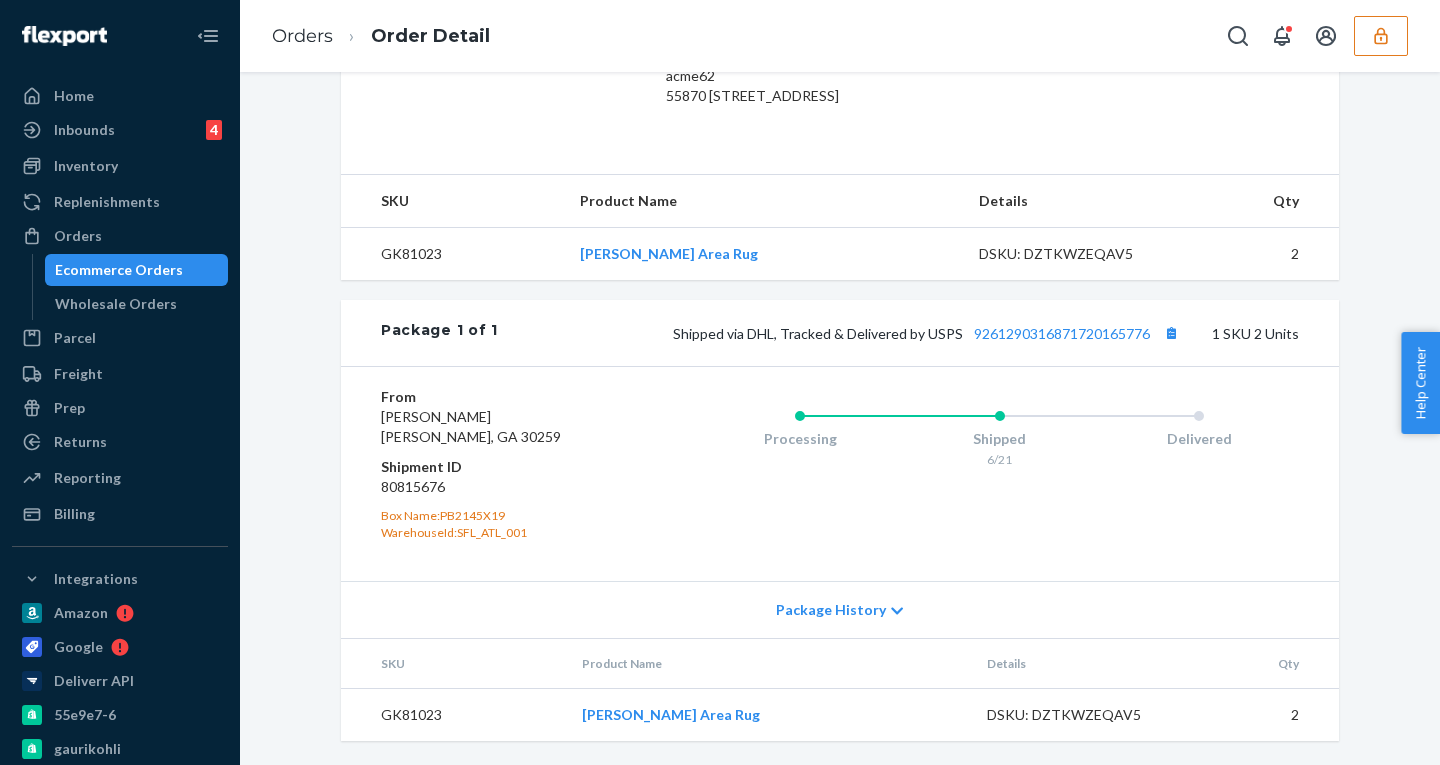 click on "Ecommerce Orders" at bounding box center (119, 270) 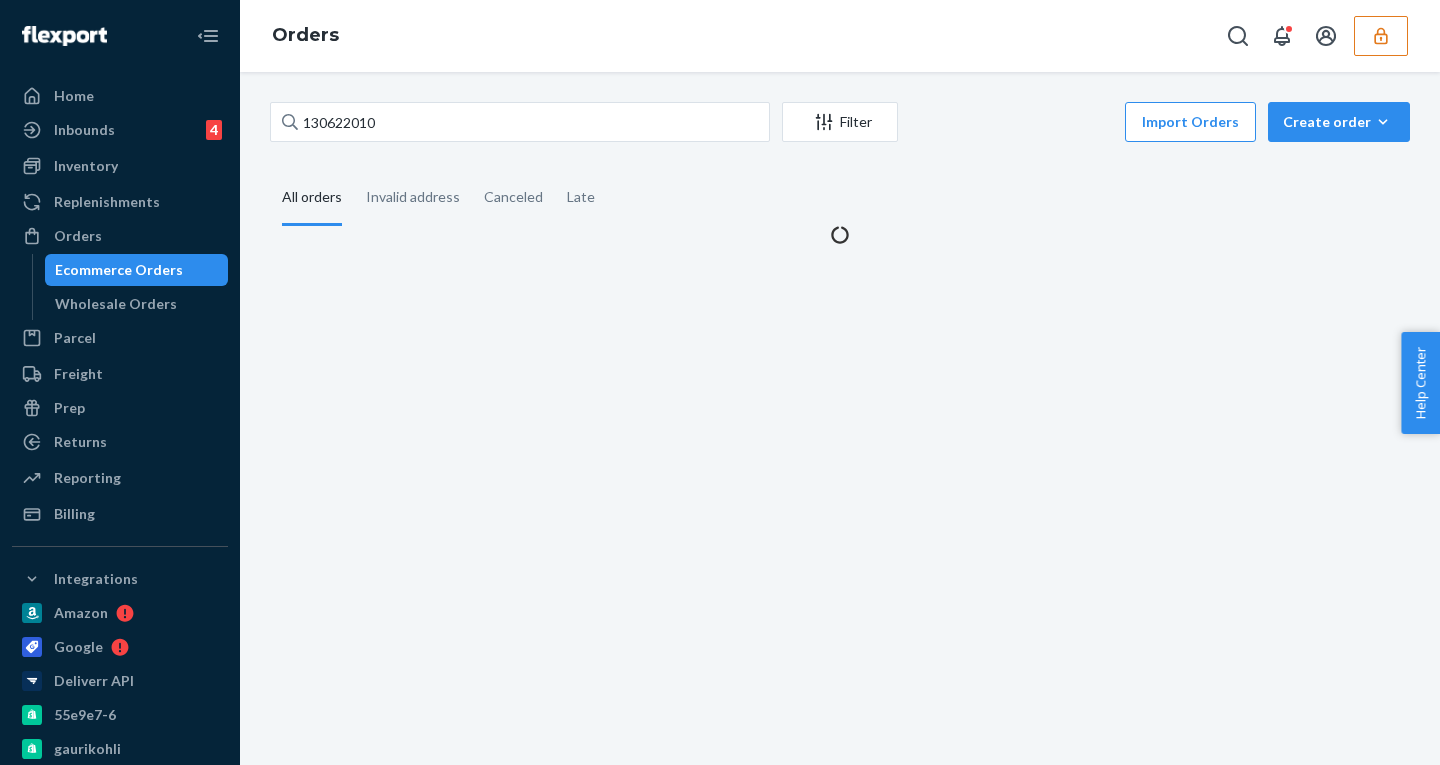 scroll, scrollTop: 0, scrollLeft: 0, axis: both 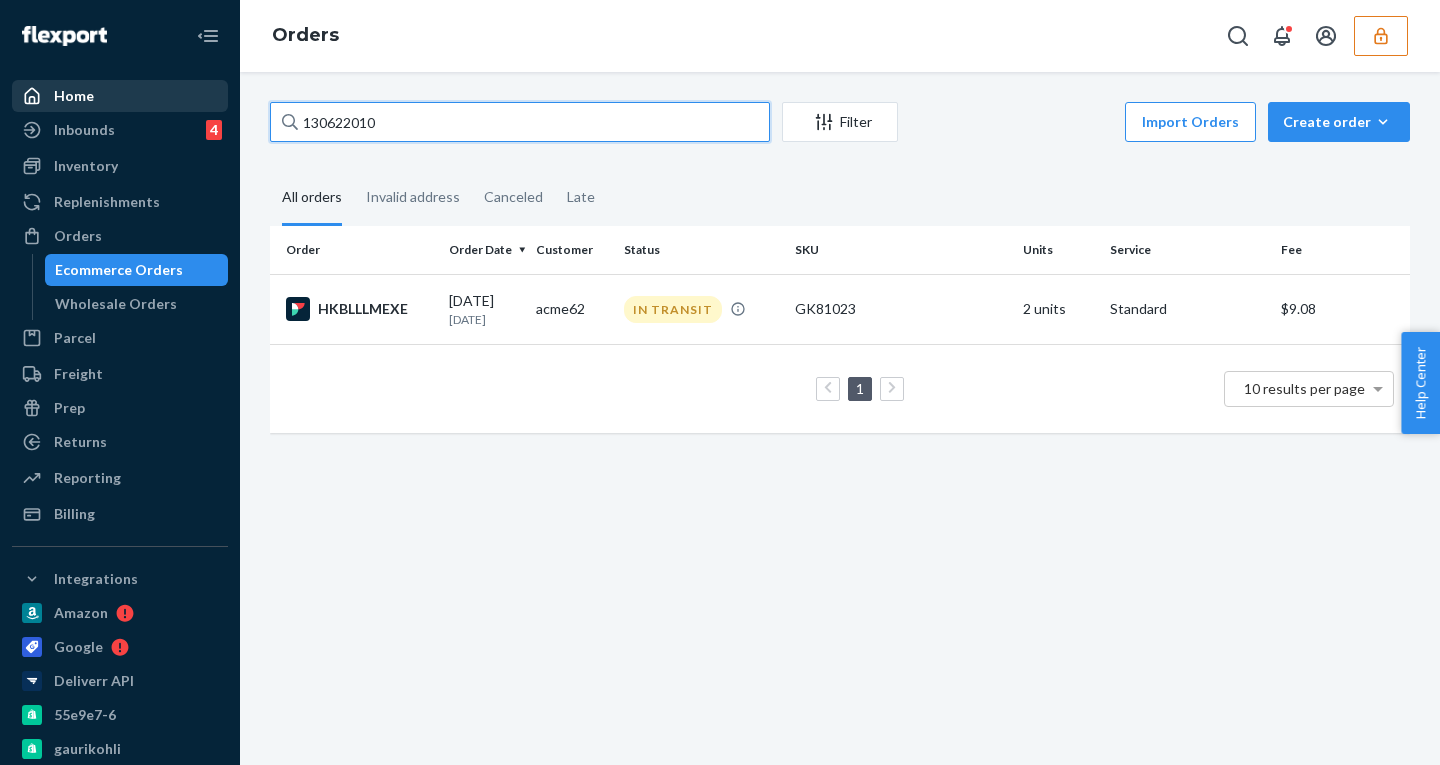 drag, startPoint x: 404, startPoint y: 120, endPoint x: 105, endPoint y: 84, distance: 301.15942 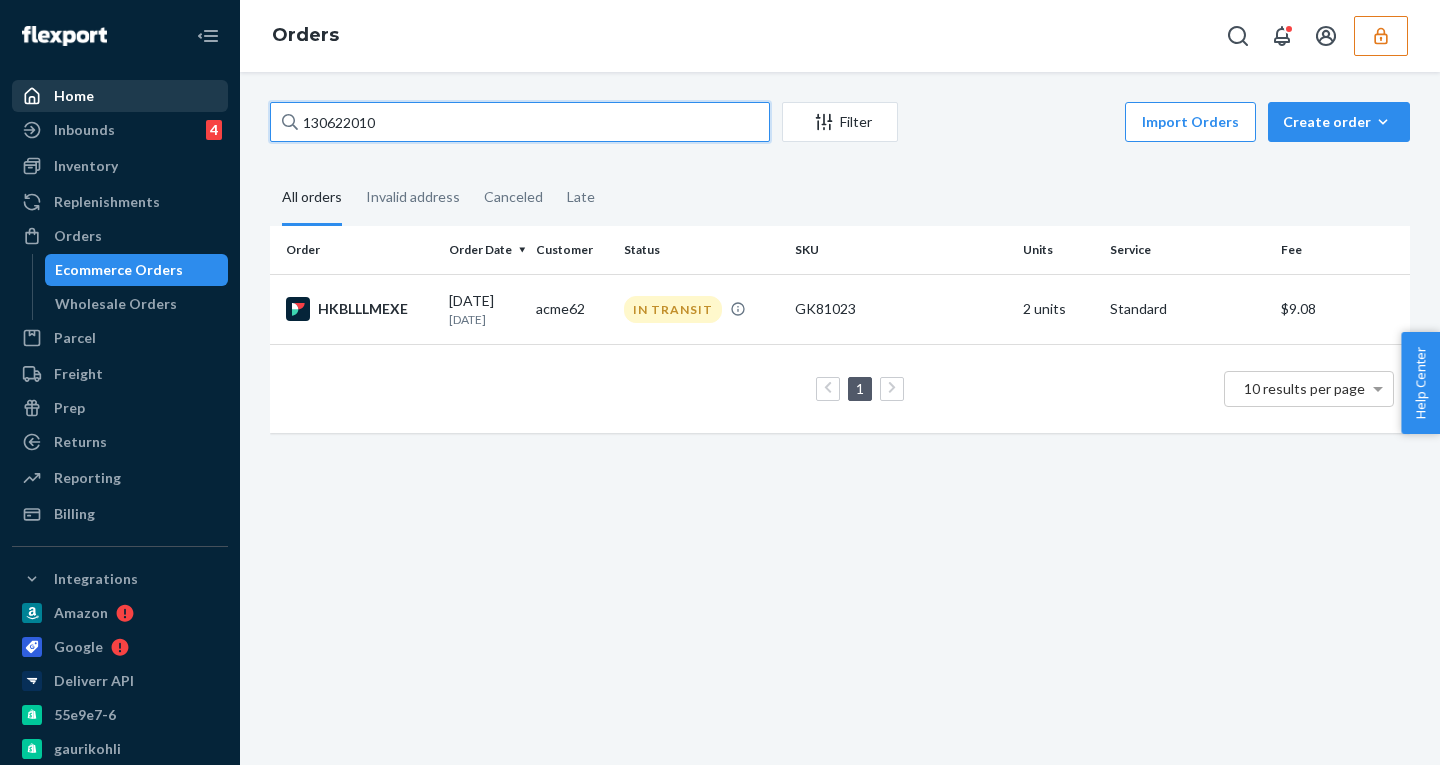click on "Home Inbounds 4 Shipping Plans Problems 4 Inventory Products Replenishments Orders Ecommerce Orders Wholesale Orders Parcel Parcel orders Integrations Freight Prep Returns All Returns Settings Packages Reporting Reports Analytics Billing Integrations Amazon Google Deliverr API 55e9e7-6 gaurikohli eBay Sellbrite Walmart Wish Add Integration Fast Tags eBay Fast Tags Shopify Fast Tags Walmart Fast Tags Add Fast Tag Settings Talk to Support Help Center Give Feedback Orders 130622010 Filter Import Orders Create order Ecommerce order Removal order All orders Invalid address Canceled Late Order Order Date Customer Status SKU Units Service Fee HKBLLLMEXE 06/20/2025 21 days ago acme62 IN TRANSIT GK81023 2 units Standard $9.08 1 10 results per page" at bounding box center [720, 382] 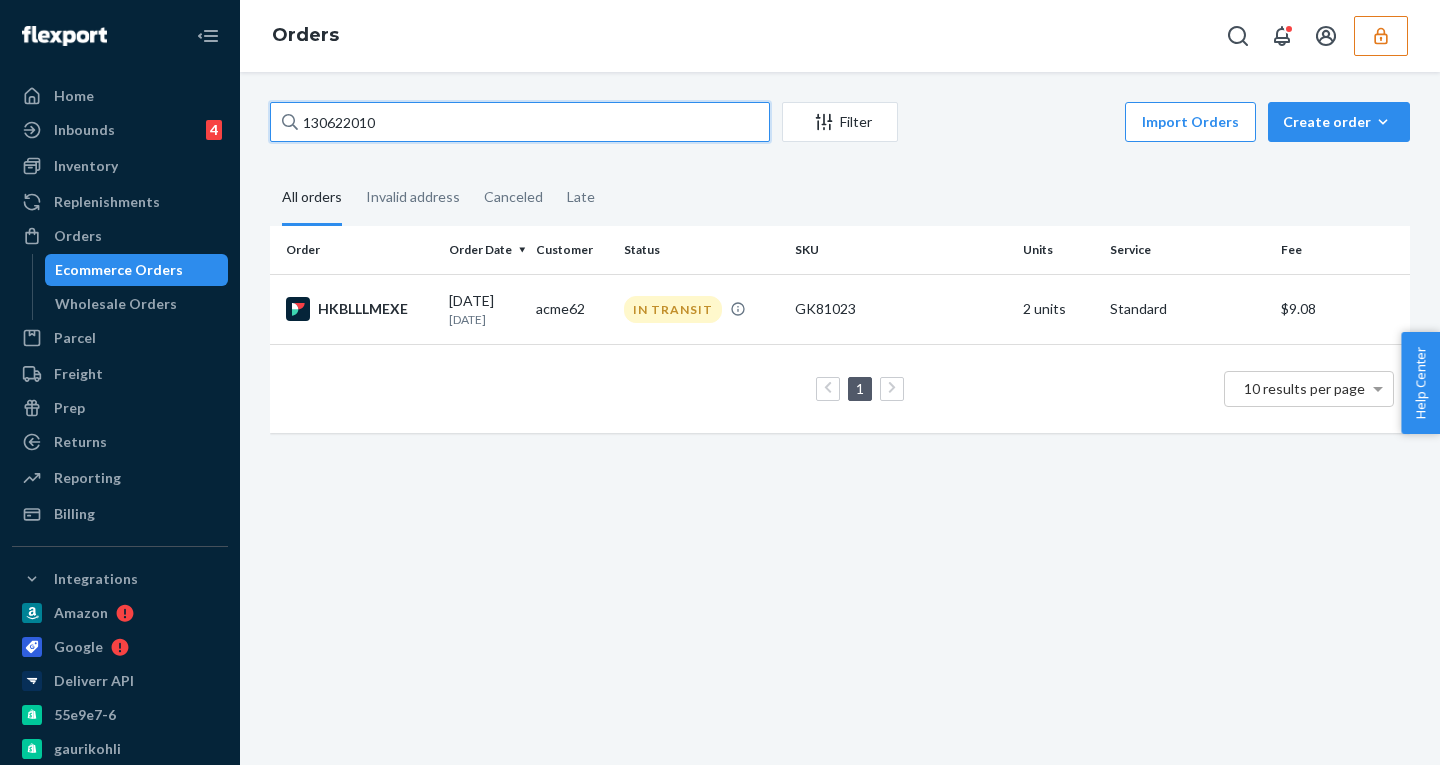 click on "130622010" at bounding box center (520, 122) 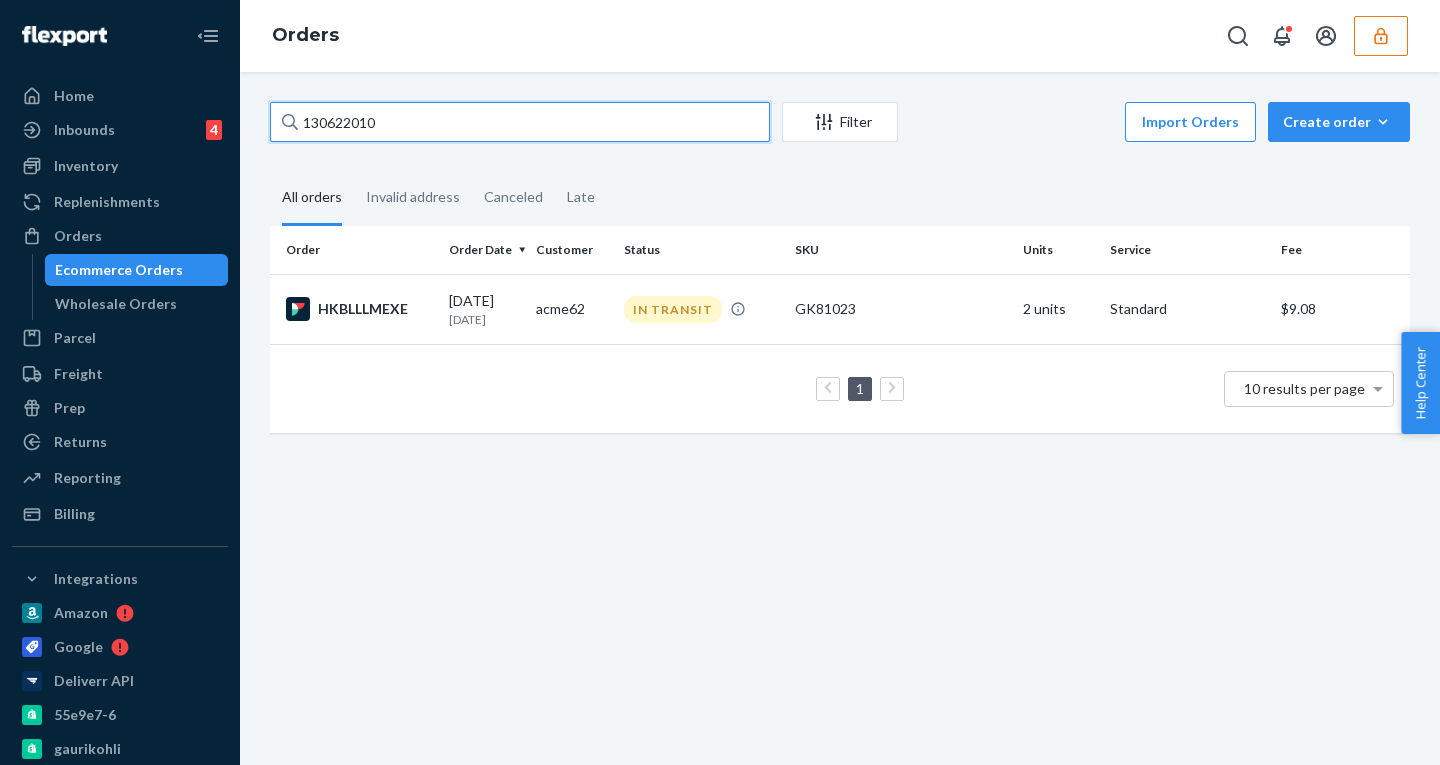 click on "130622010" at bounding box center [520, 122] 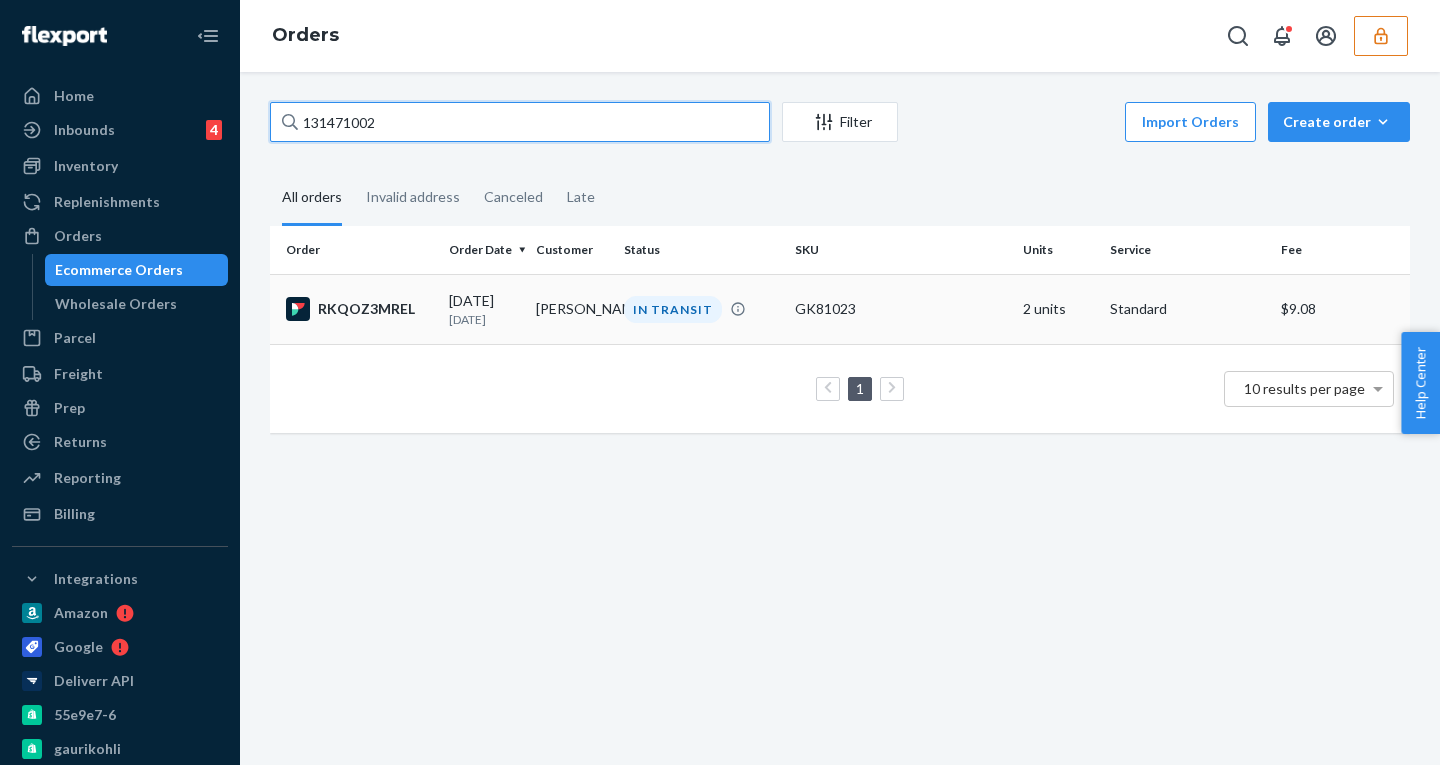 type on "131471002" 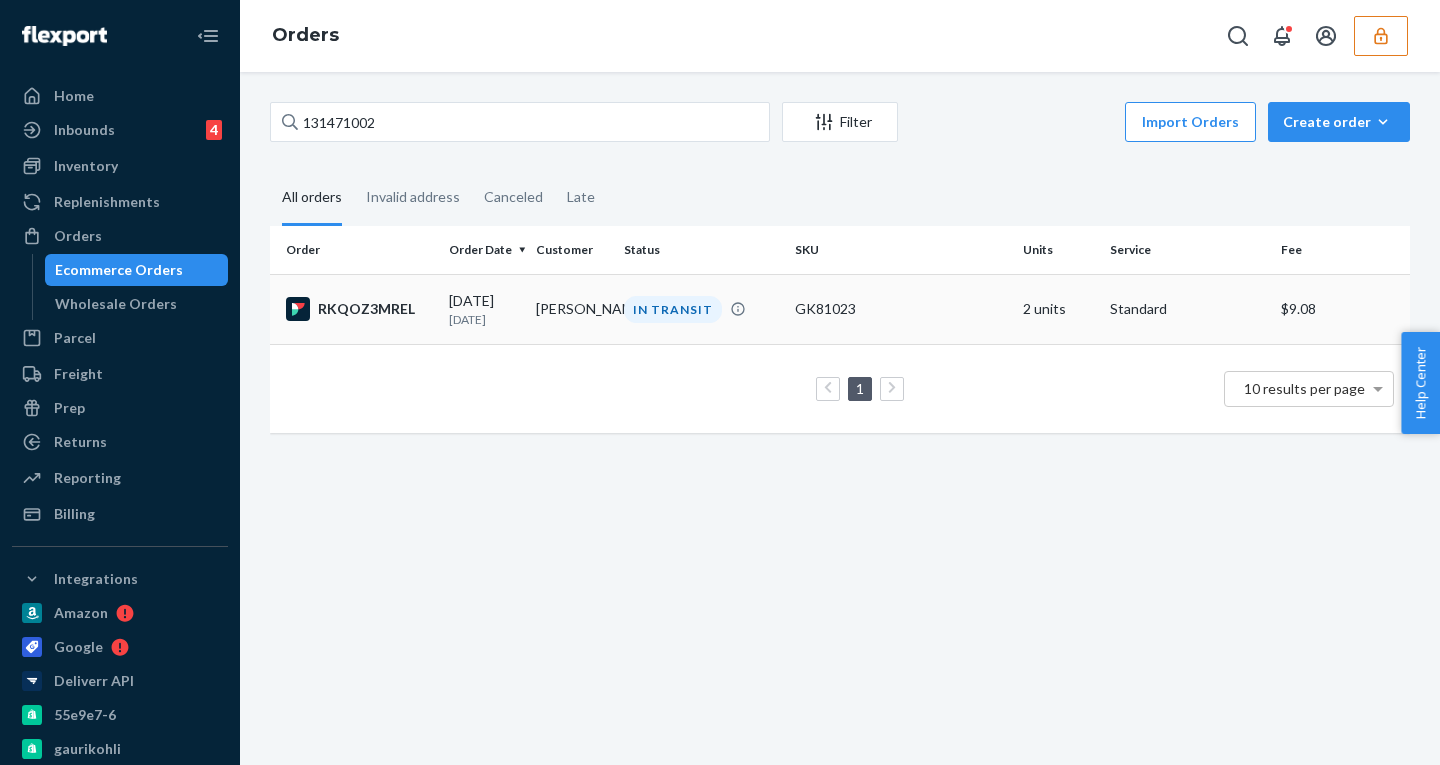 click on "07/03/2025 8 days ago" at bounding box center (484, 309) 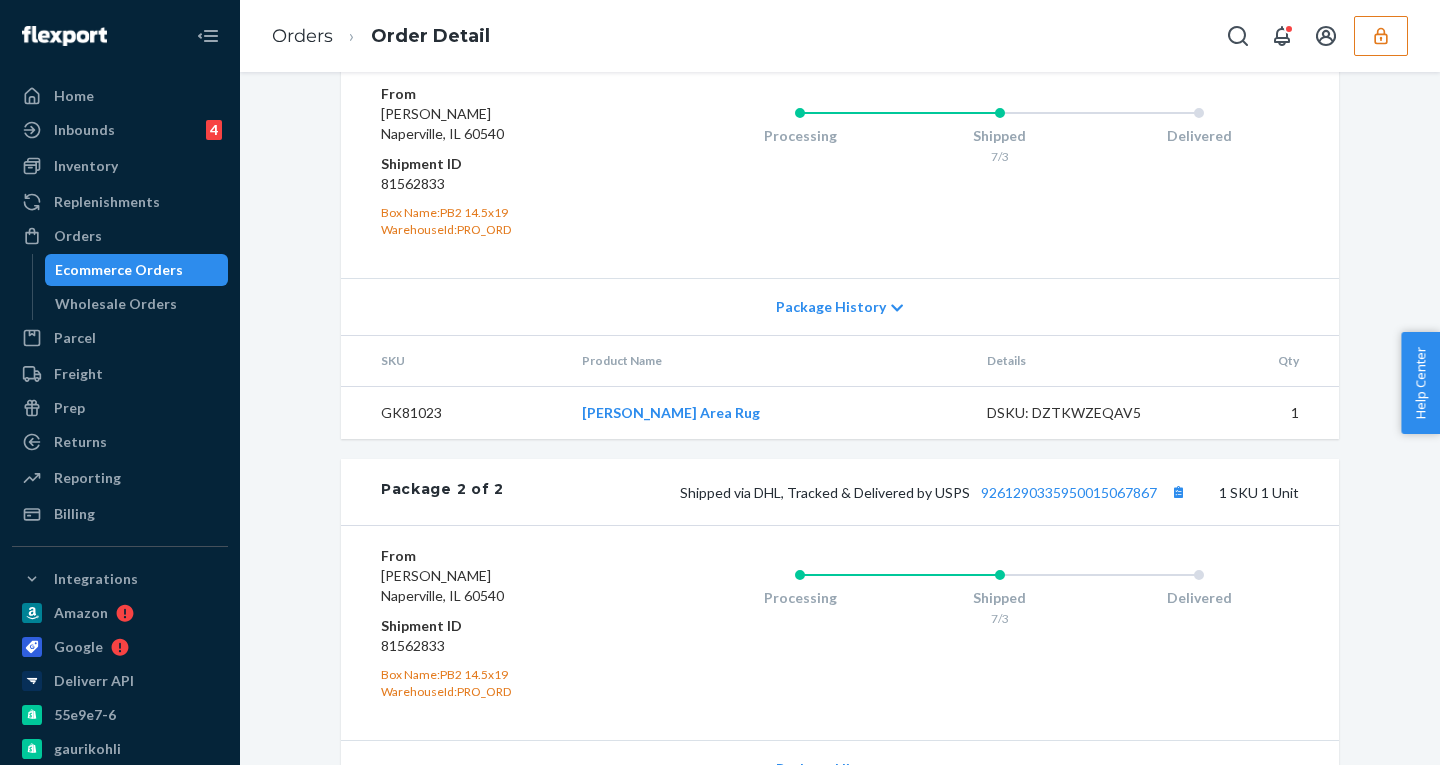 scroll, scrollTop: 1077, scrollLeft: 0, axis: vertical 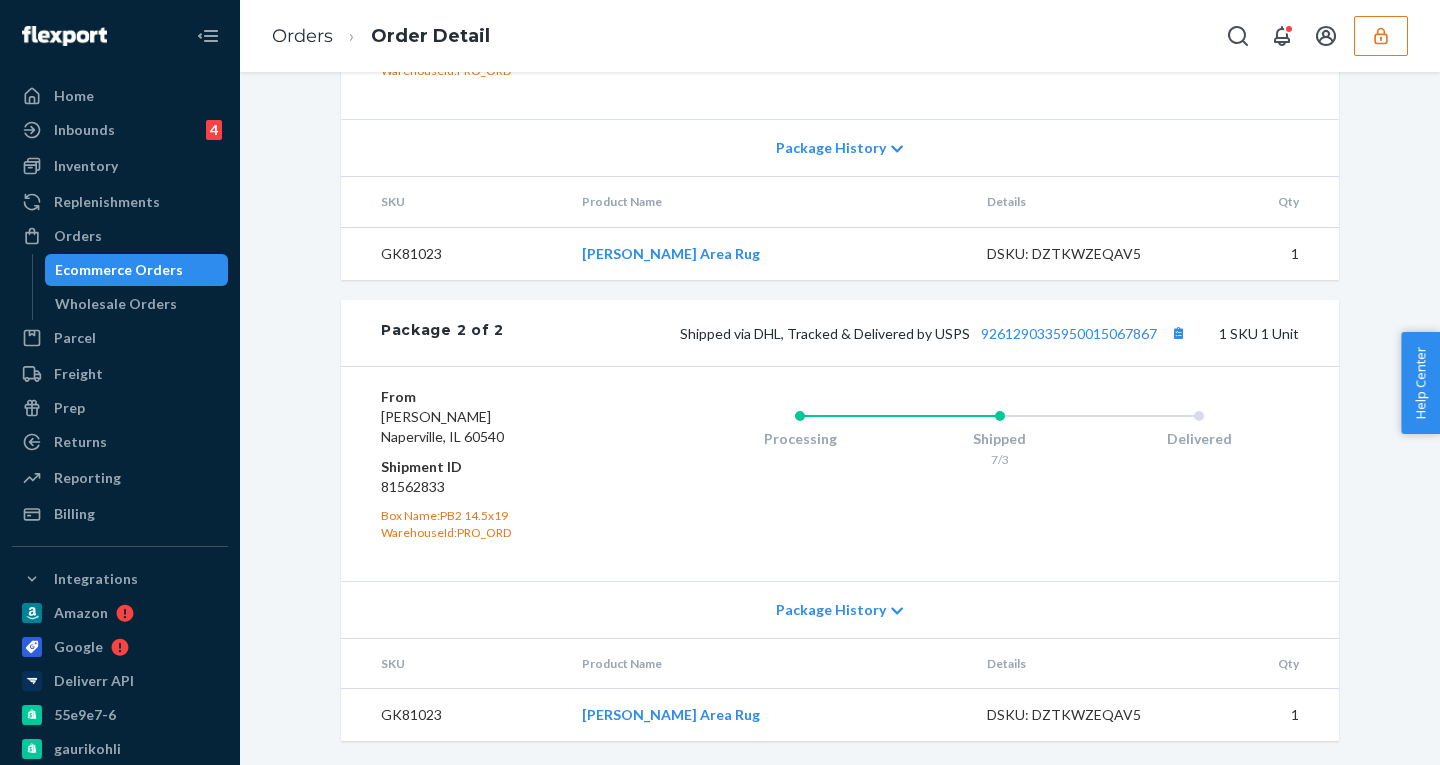 click on "Package History" at bounding box center [831, 610] 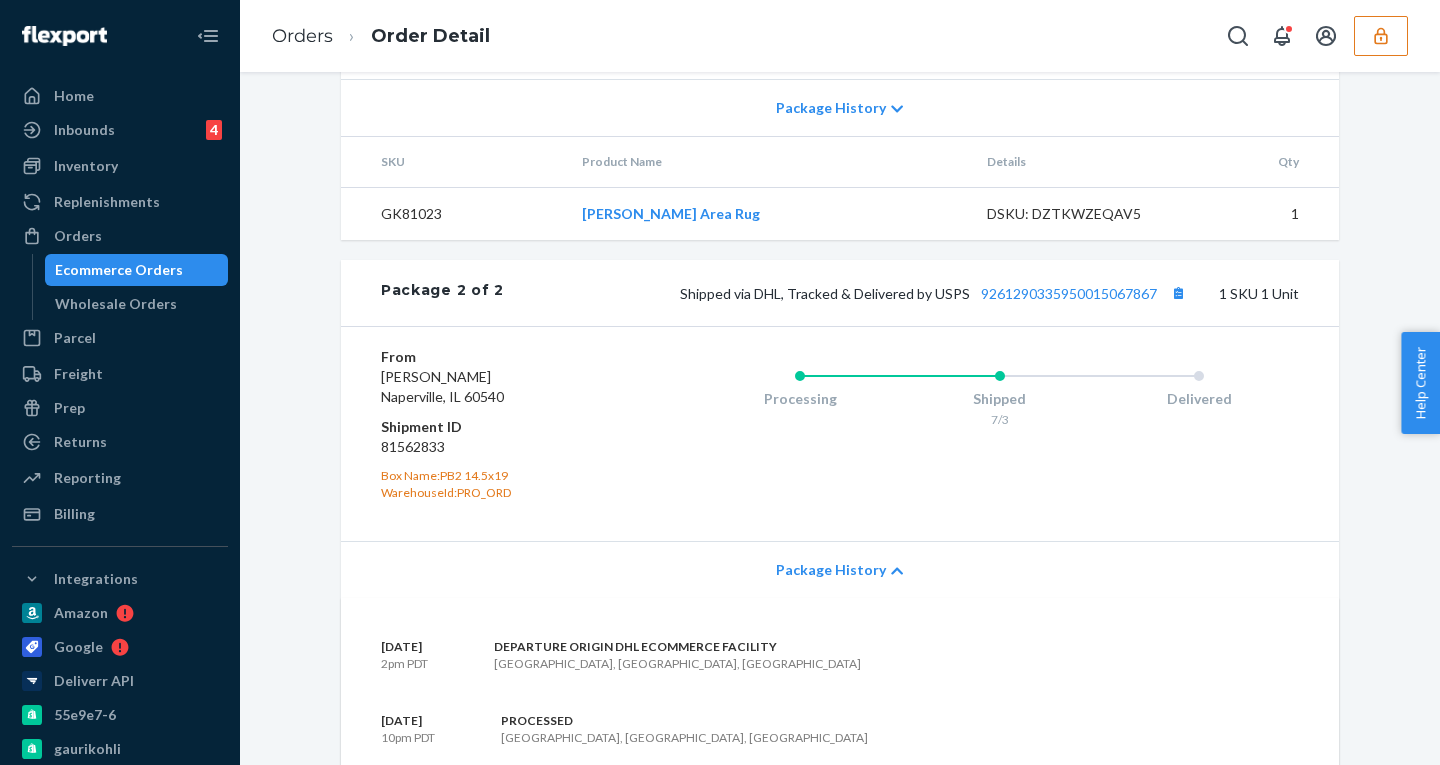 click on "Package History" at bounding box center [831, 570] 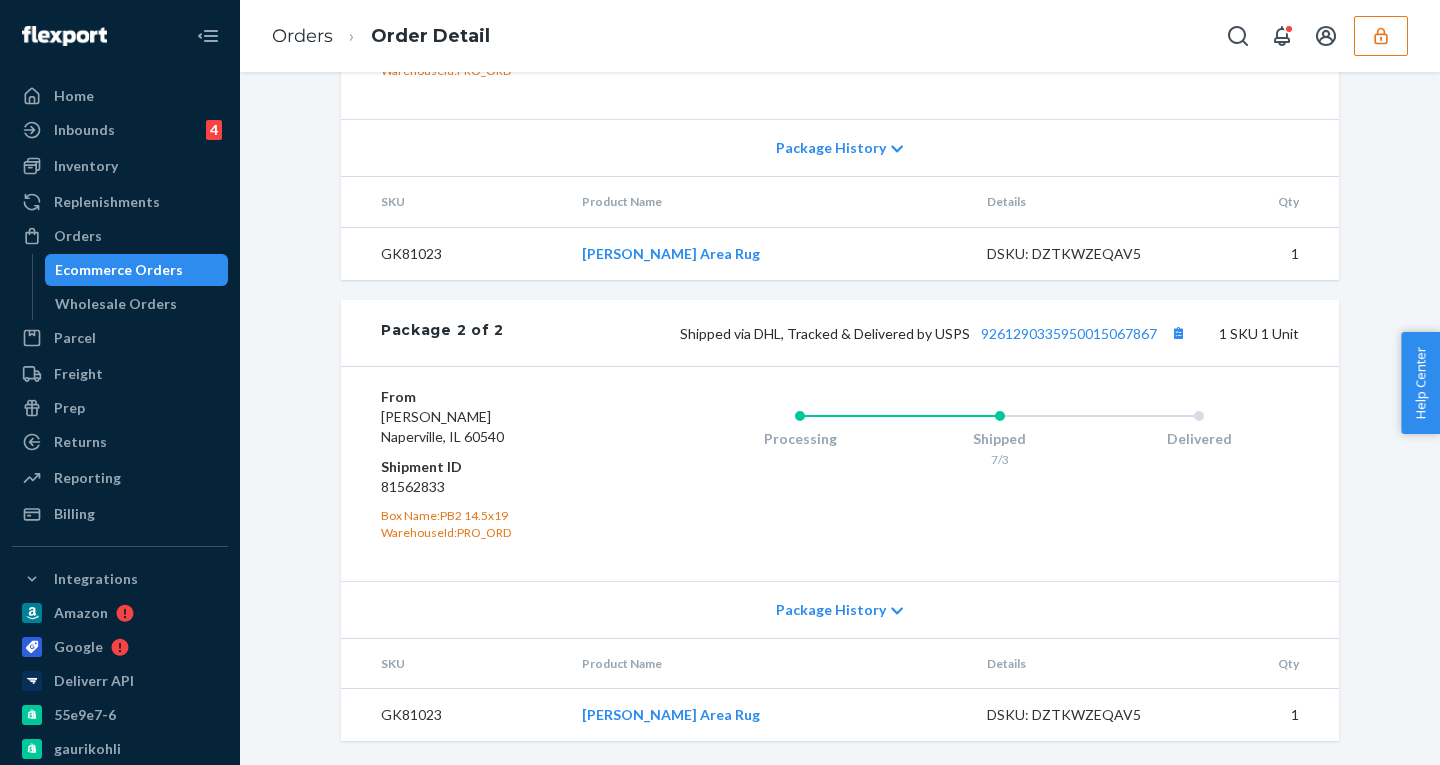 click on "81562833" at bounding box center [500, 487] 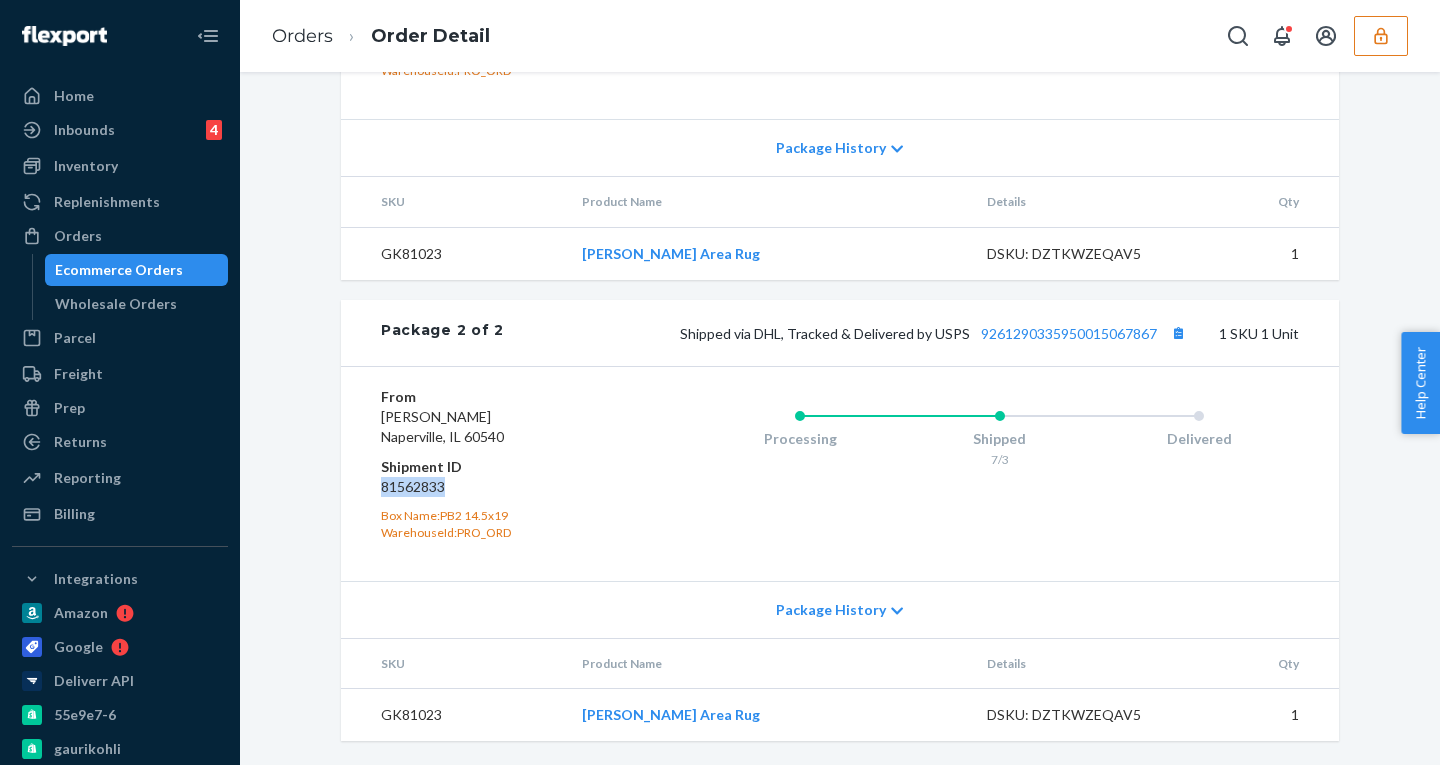 click on "81562833" at bounding box center [500, 487] 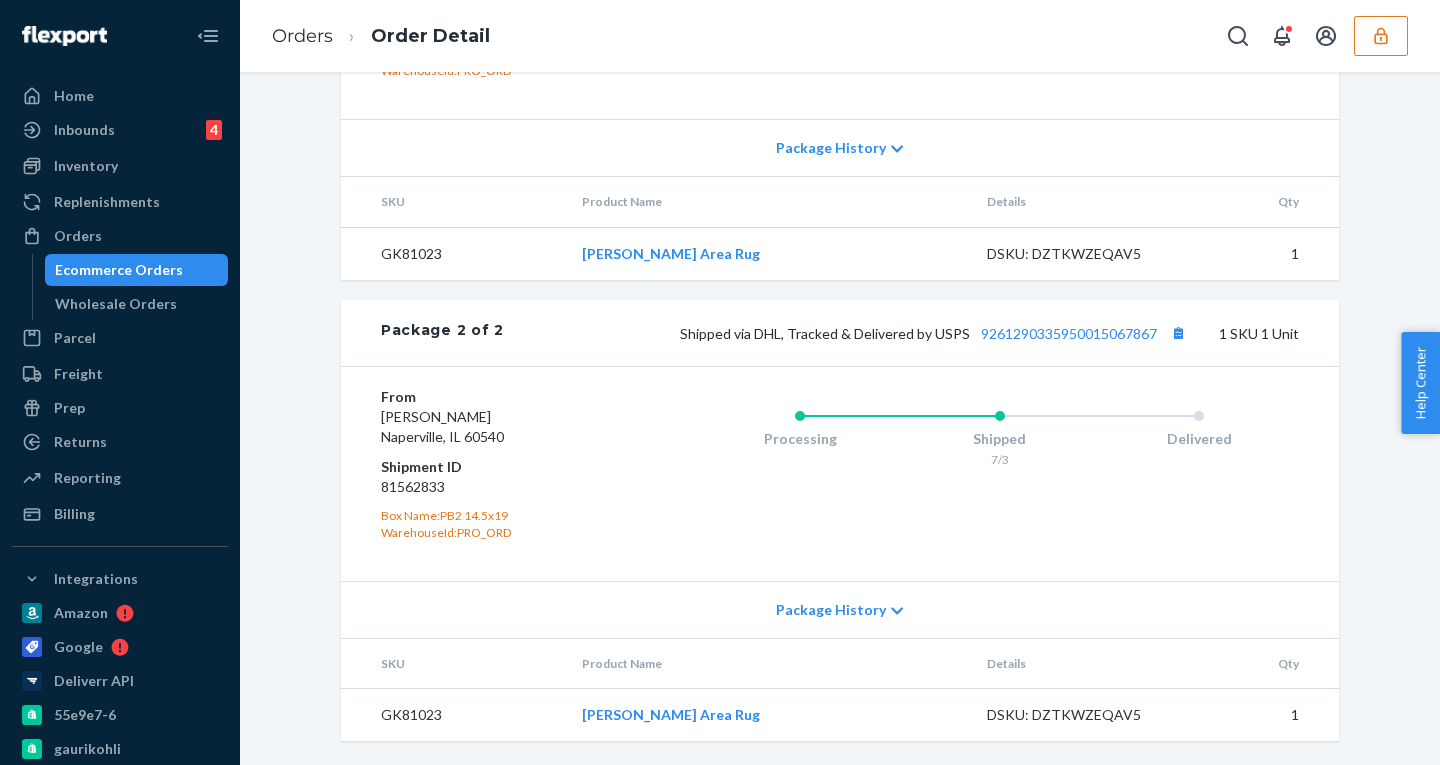 click on "Flexport Order # RKQOZ3MREL • Standard  /  $9.08 View Details Create Return Duplicate Order In Transit Packages in transit with carriers Shipped July 3, 2025 Promised by July 3, 2025 On-Time Delivering July 15, 2025 Promised by July 15, 2025 On-Time Order History Flexport Order ID 131471002 Destination Stephanie Geny
acme62
55870 29 Palms Hwy
Yucca Valley, CA 92284-7802
US Buyer Order Tracking 131471002 SKU Product Name Details Qty GK81023 Buchanan Area Rug DSKU: DZTKWZEQAV5 2 Package 1 of 2 Shipped via DHL, Tracked & Delivered by USPS   9261290335950015018449 1   SKU   1   Unit From GAURI KOHLI
Naperville, IL 60540 Shipment ID 81562833 Box Name:  PB2 14.5x19 WarehouseId:  PRO_ORD Processing Shipped 7/3 Delivered Package History SKU Product Name Details Qty GK81023 Buchanan Area Rug DSKU: DZTKWZEQAV5 1 Package 2 of 2 Shipped via DHL, Tracked & Delivered by USPS   9261290335950015067867 1   SKU   1   Unit From GAURI KOHLI
Naperville, IL 60540 Shipment ID 81562833 Box Name:  PB2 14.5x19 WarehouseId:  PRO_ORD" at bounding box center [840, -97] 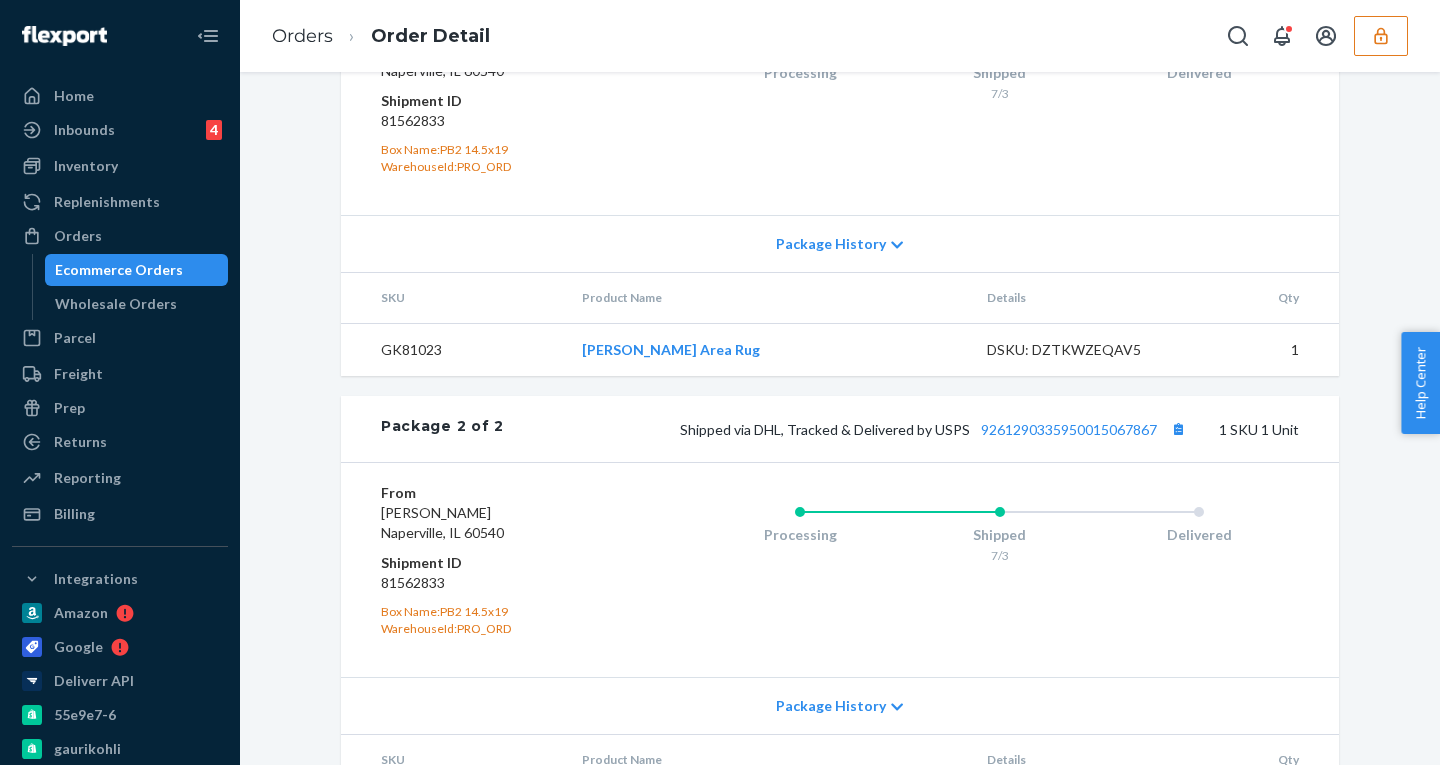 scroll, scrollTop: 915, scrollLeft: 0, axis: vertical 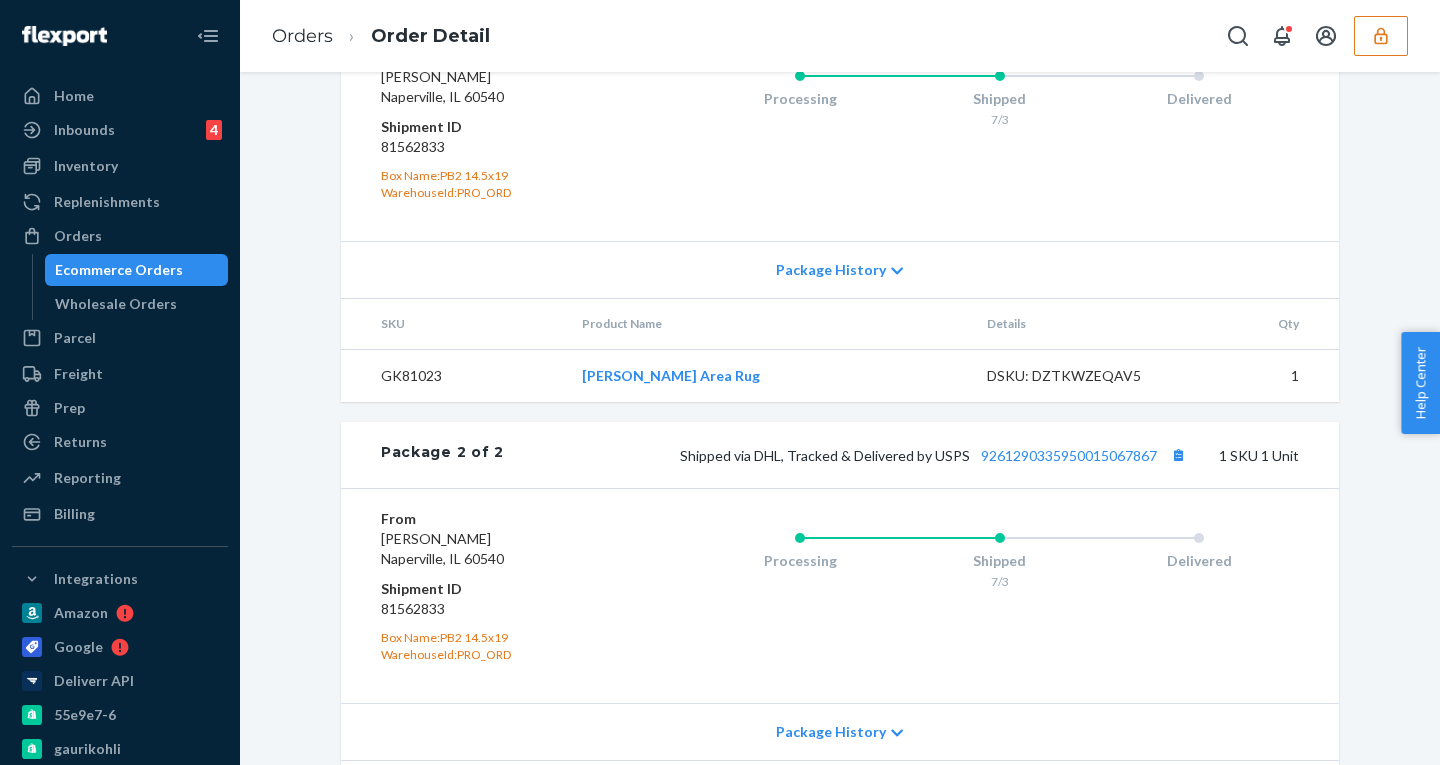 click on "81562833" at bounding box center (500, 147) 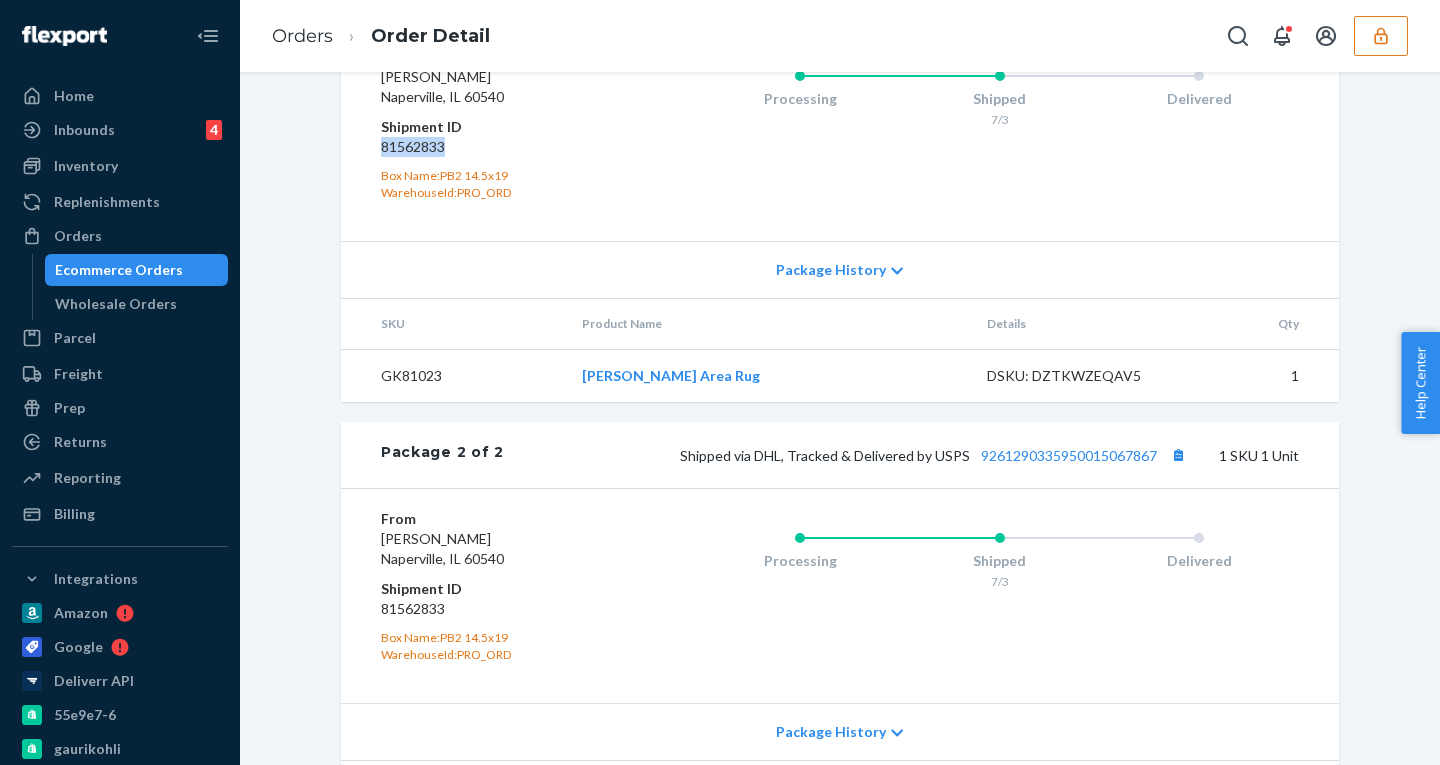 click on "81562833" at bounding box center (500, 147) 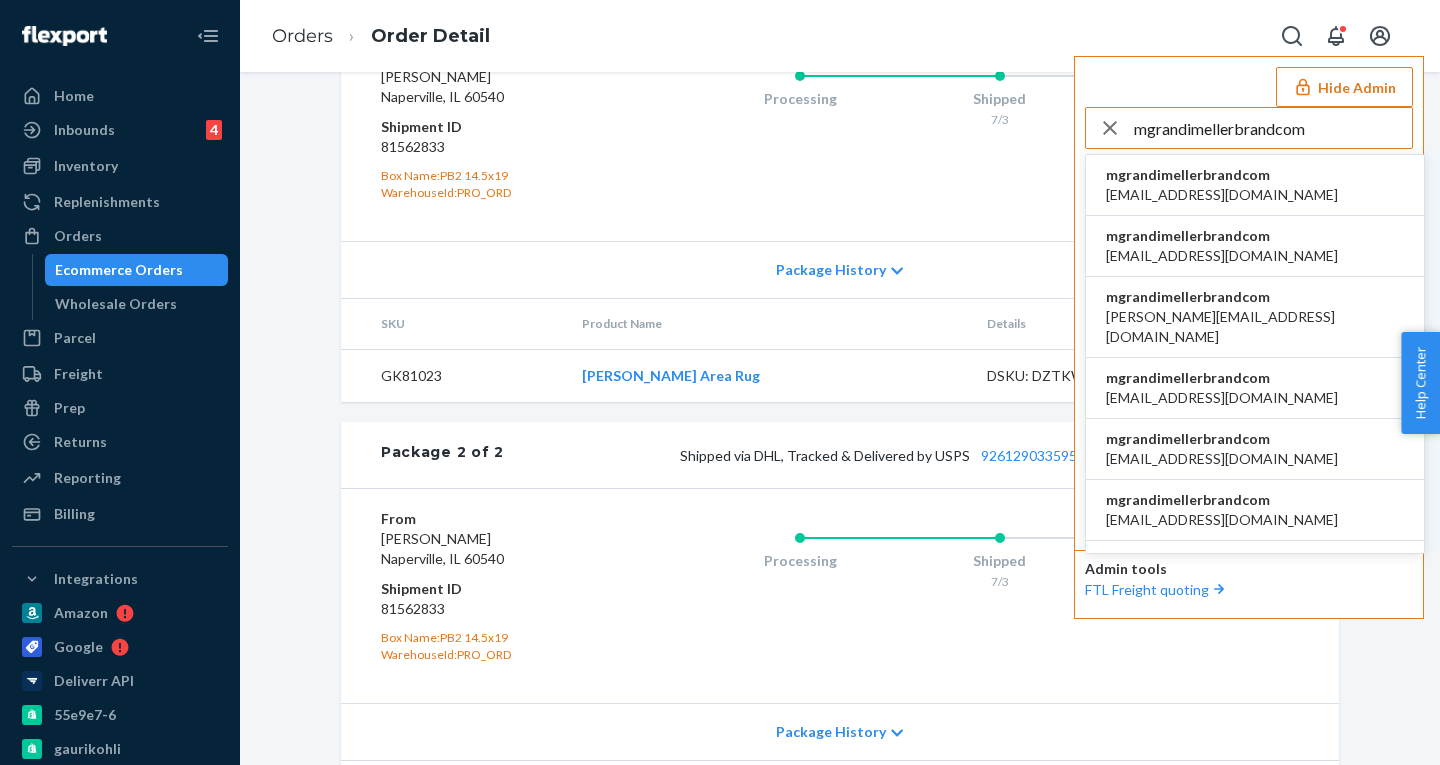 type on "mgrandimellerbrandcom" 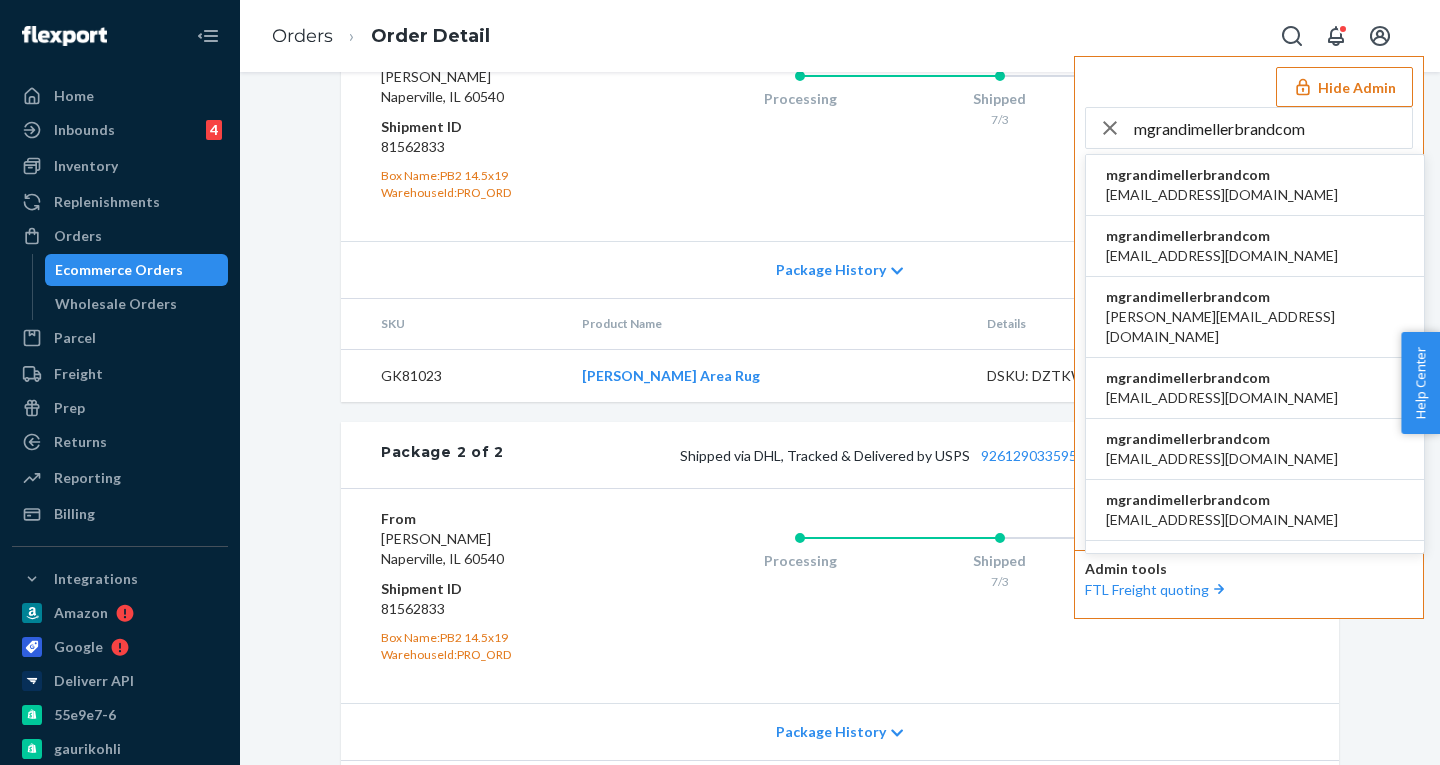 click on "mgrandimellerbrandcom" at bounding box center (1222, 175) 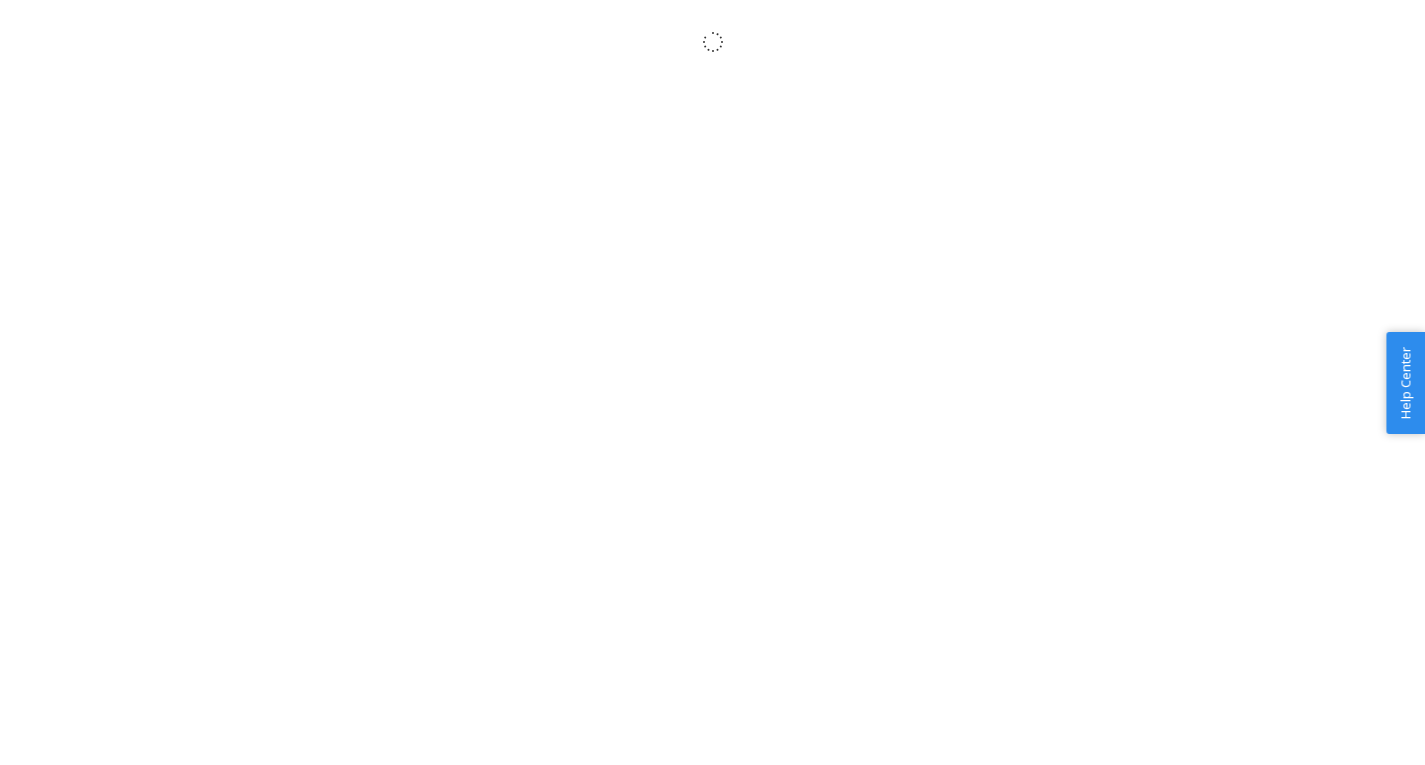 scroll, scrollTop: 0, scrollLeft: 0, axis: both 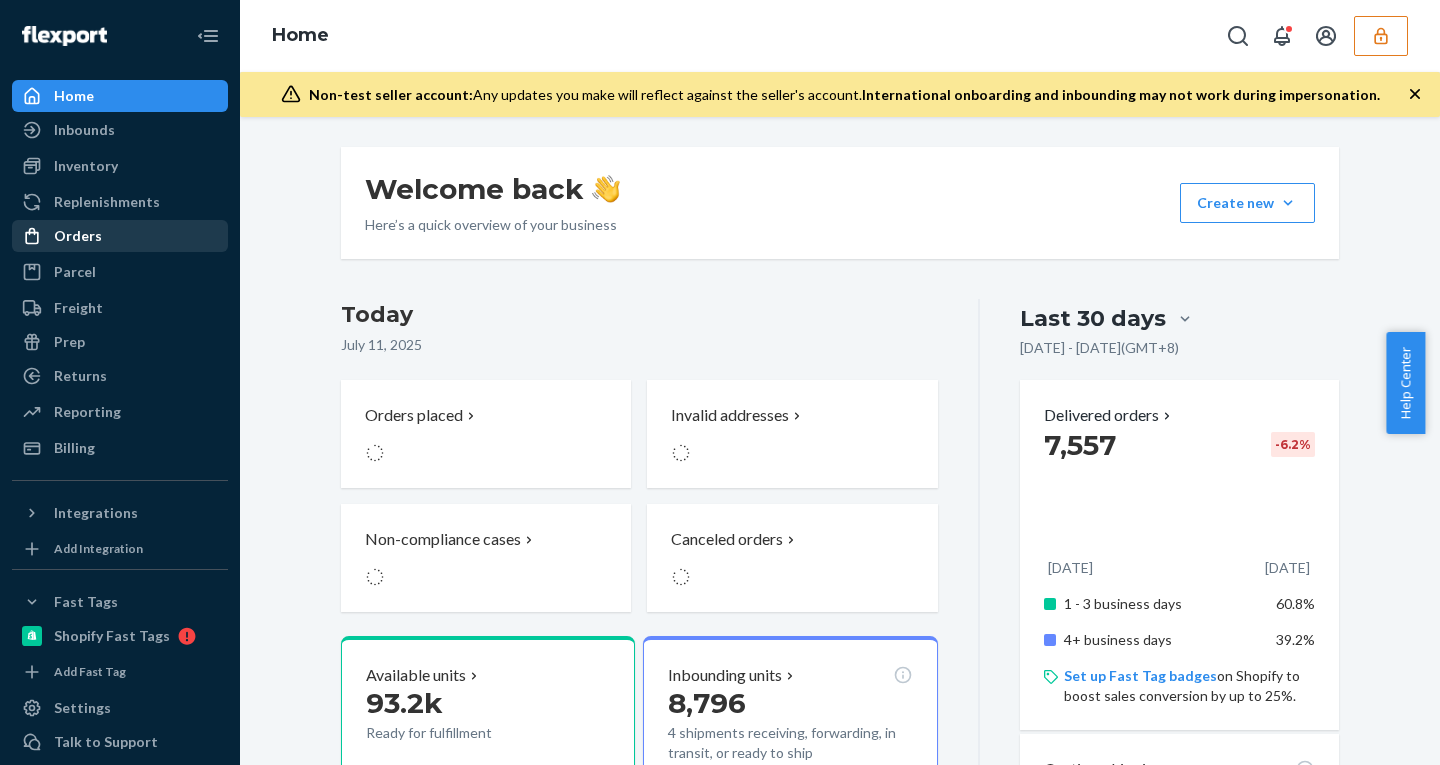 click on "Orders" at bounding box center (78, 236) 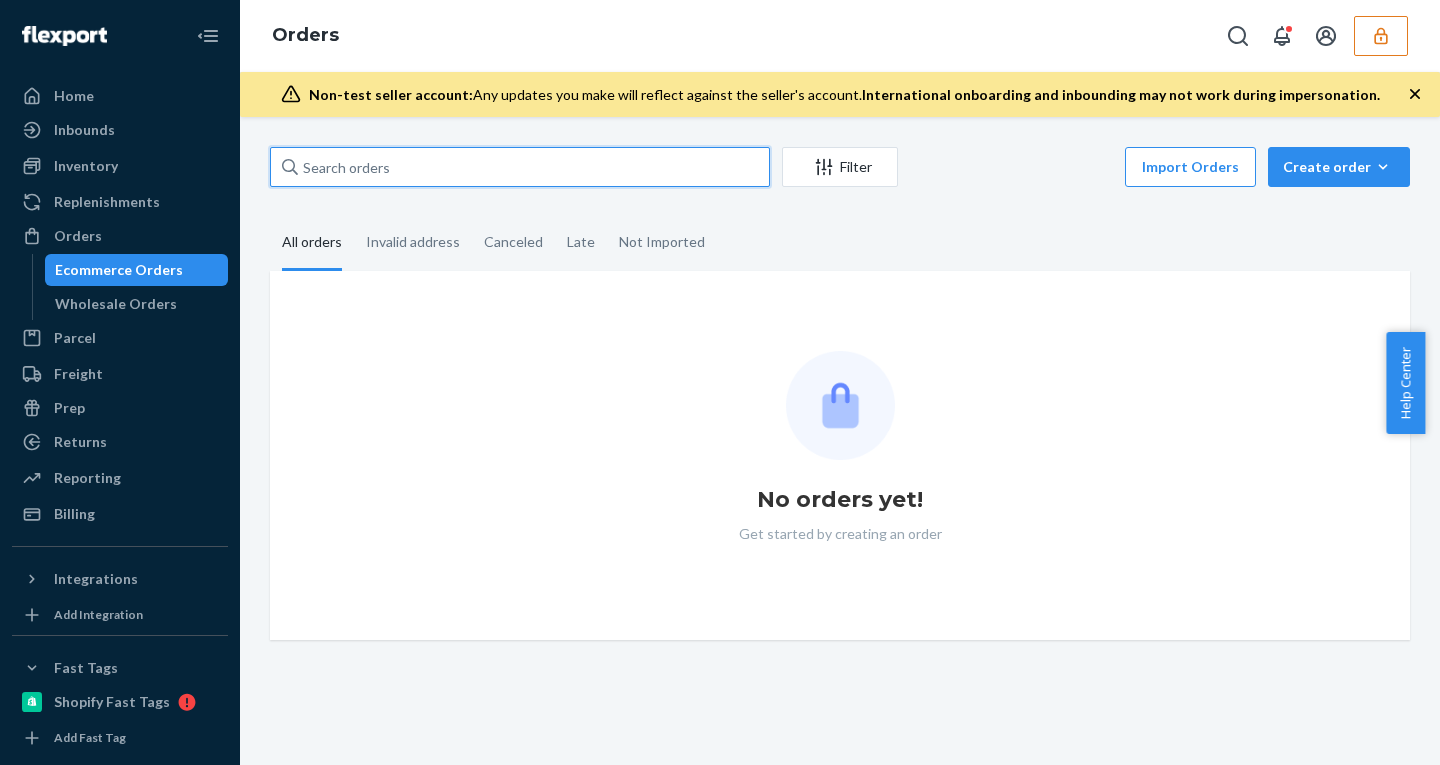 click at bounding box center [520, 167] 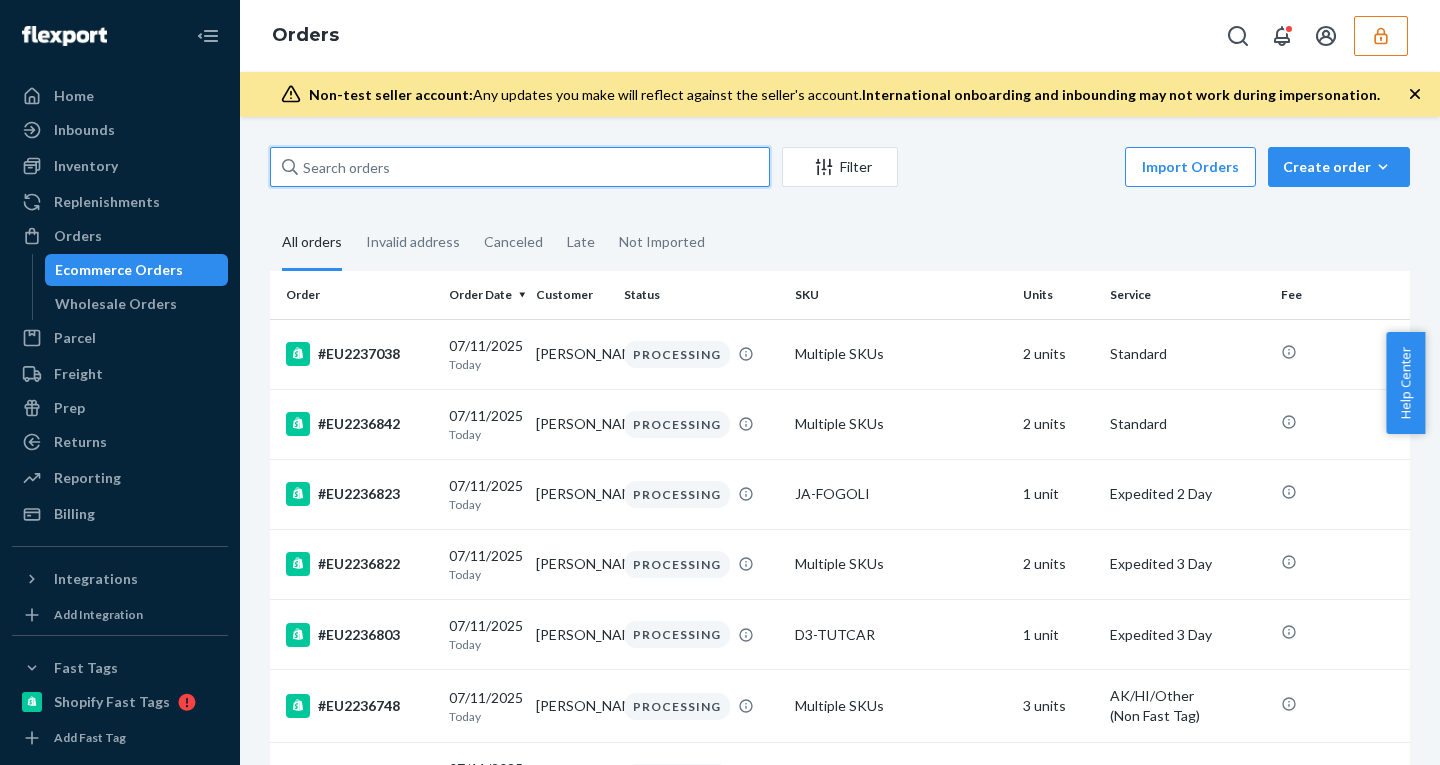 paste on "#EU2236494" 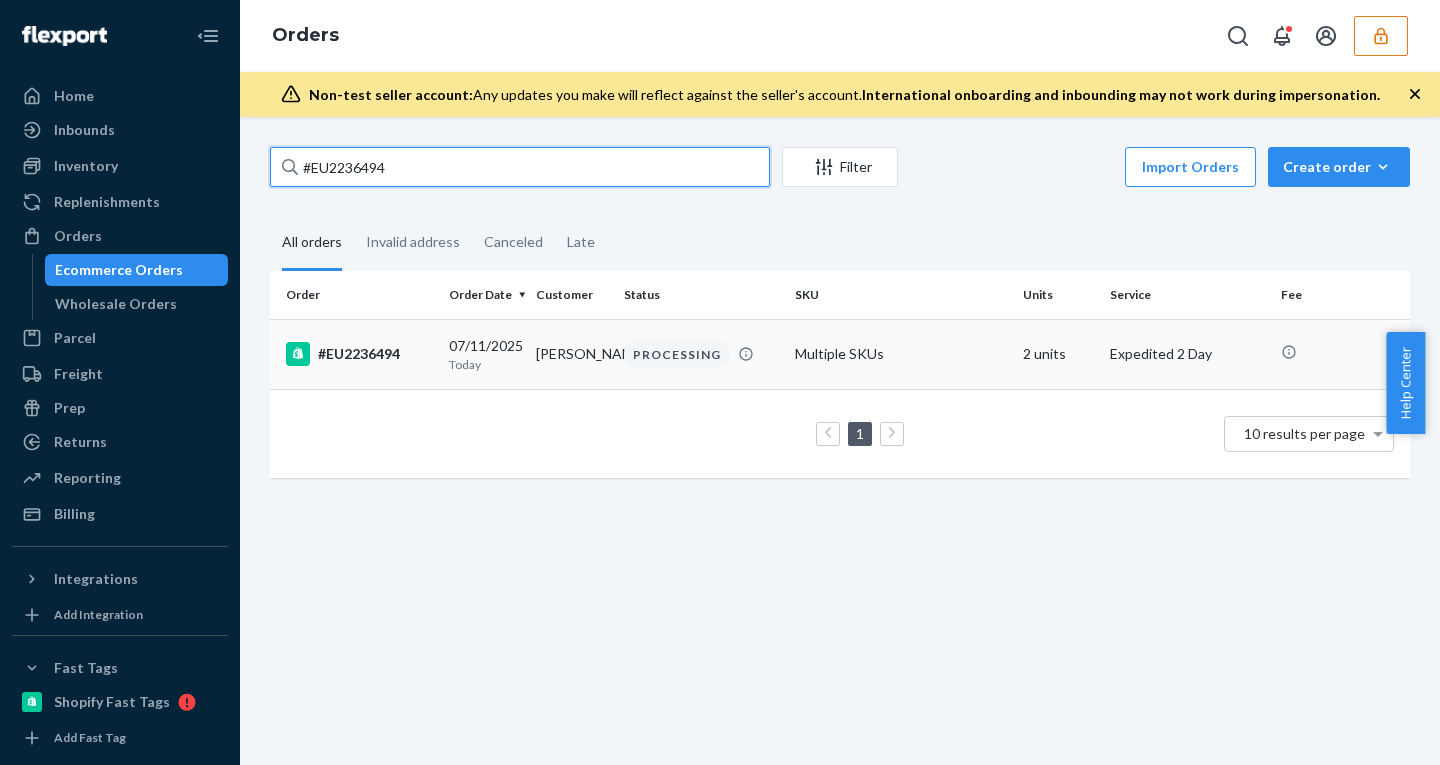 type on "#EU2236494" 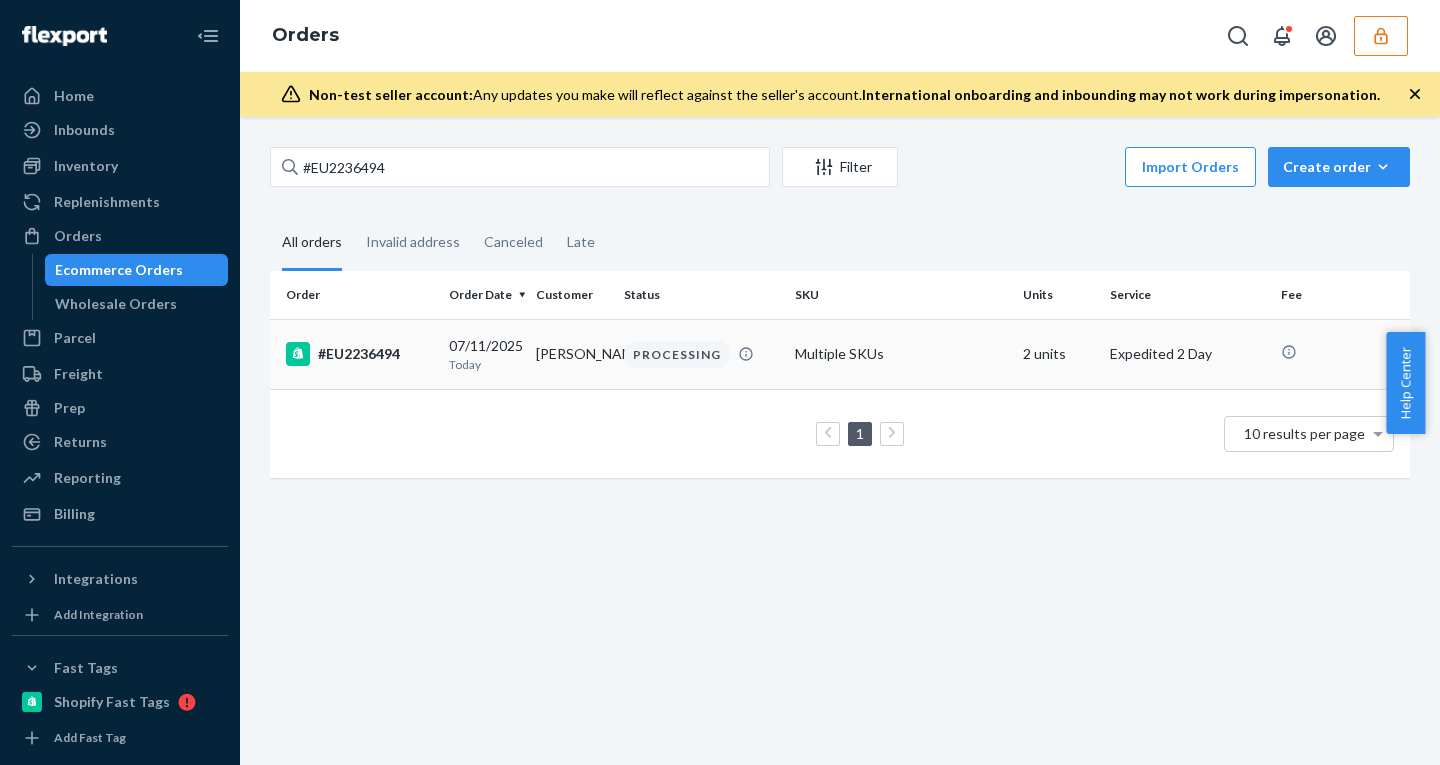 click on "[DATE] [DATE]" at bounding box center [484, 354] 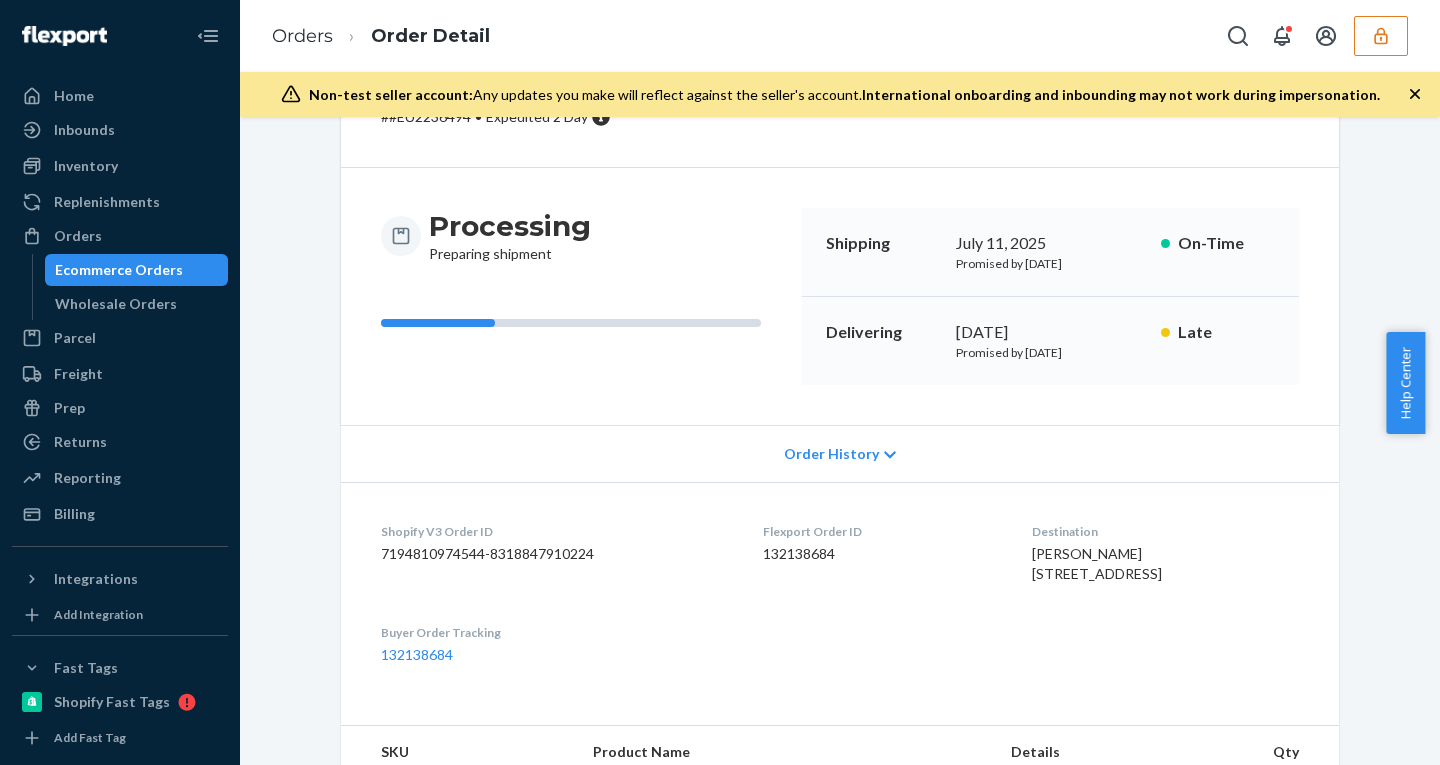 scroll, scrollTop: 140, scrollLeft: 0, axis: vertical 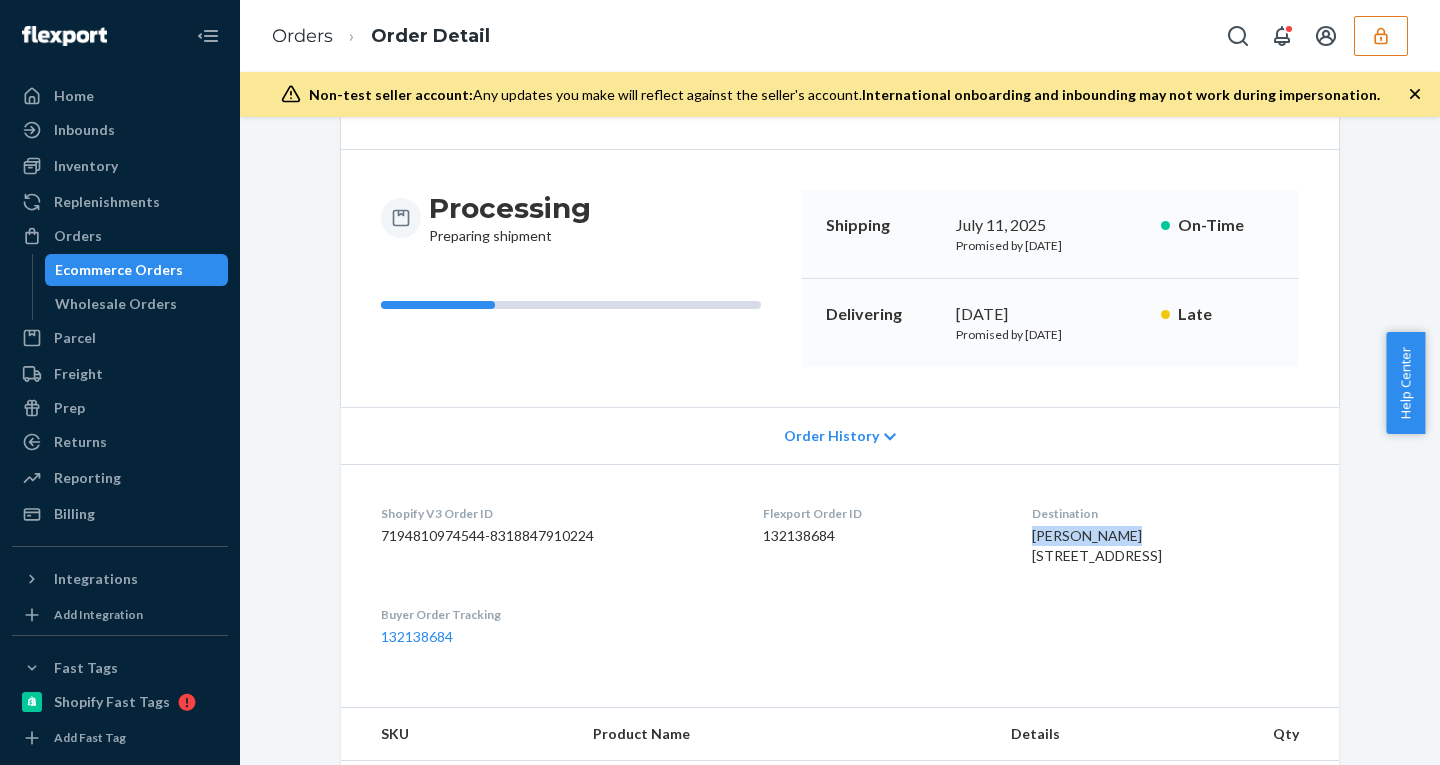 drag, startPoint x: 973, startPoint y: 536, endPoint x: 1057, endPoint y: 536, distance: 84 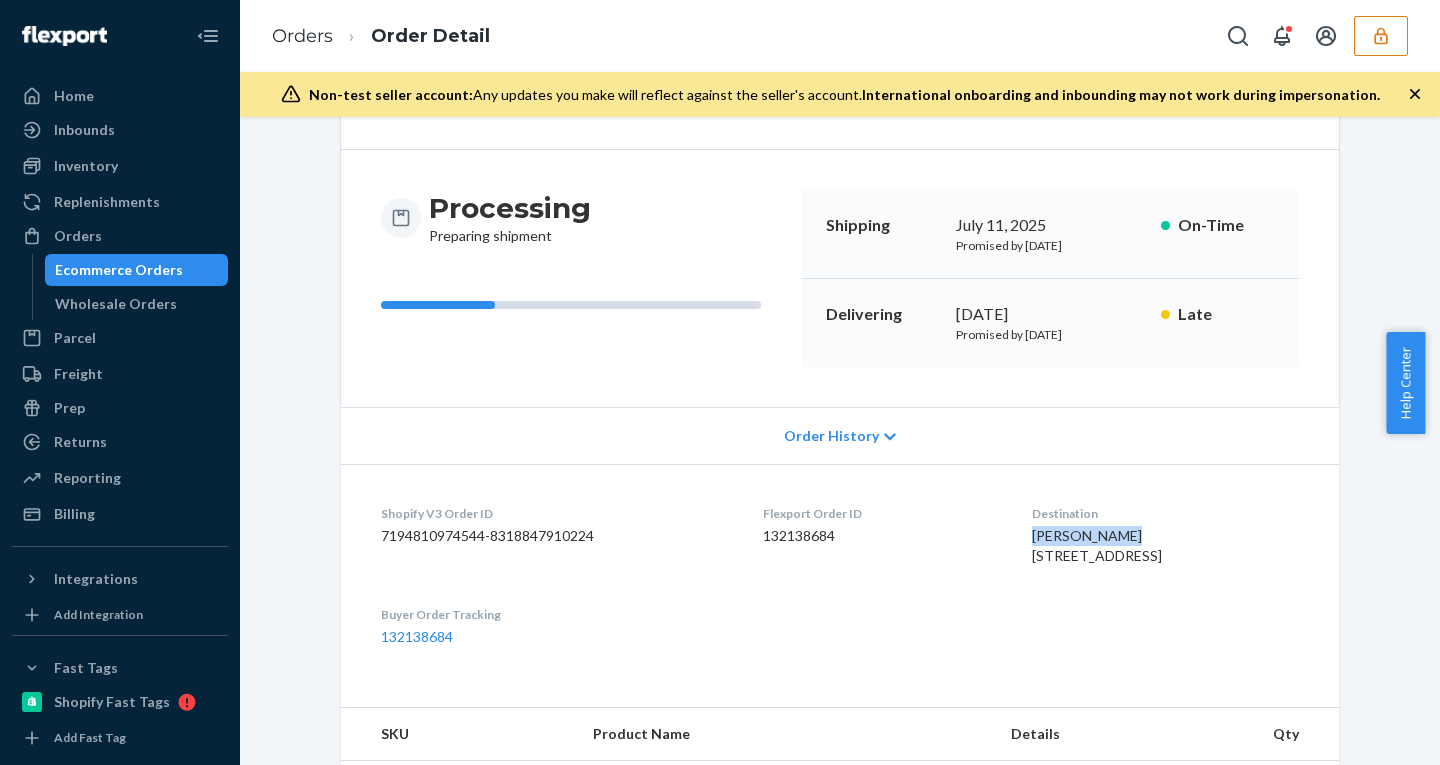 click on "[PERSON_NAME]
[STREET_ADDRESS]" at bounding box center [1097, 545] 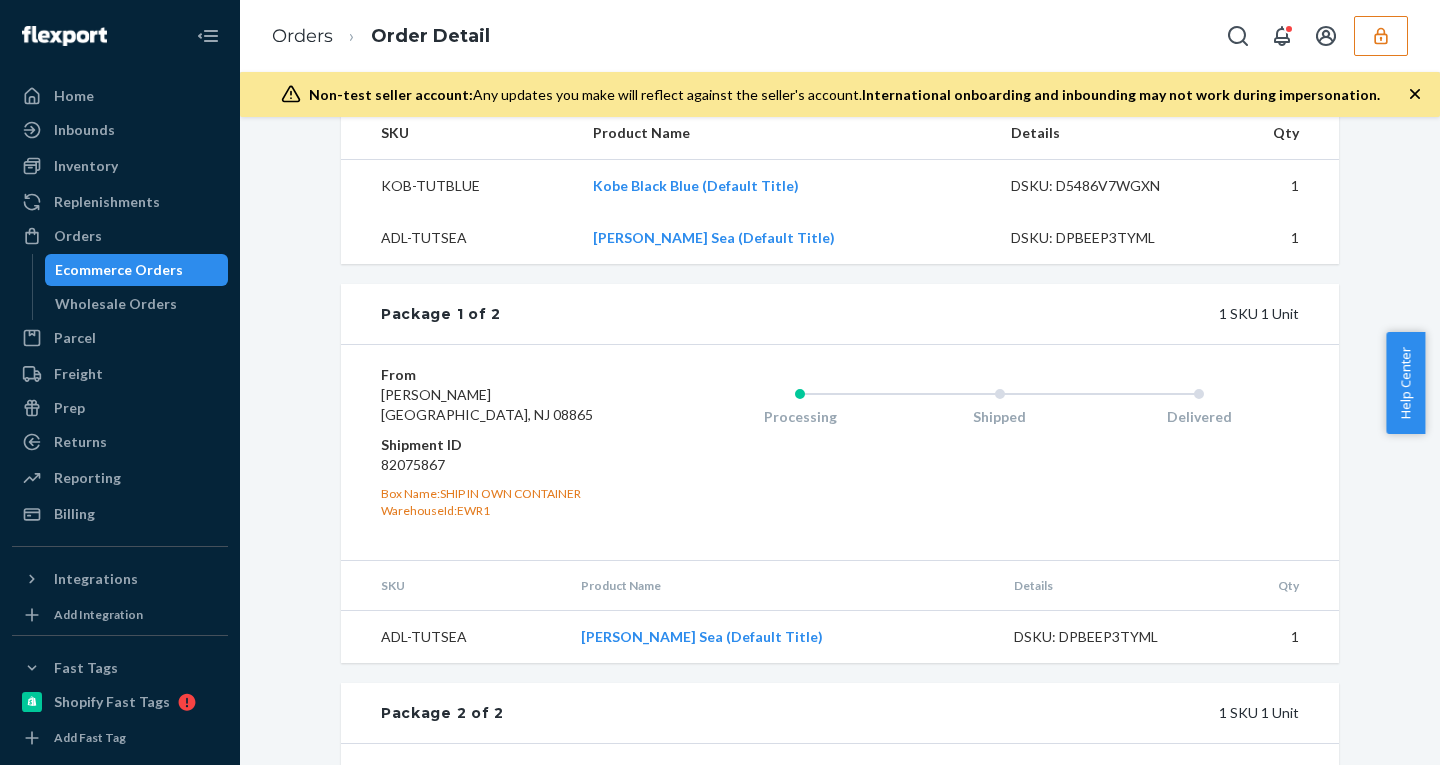 scroll, scrollTop: 1101, scrollLeft: 0, axis: vertical 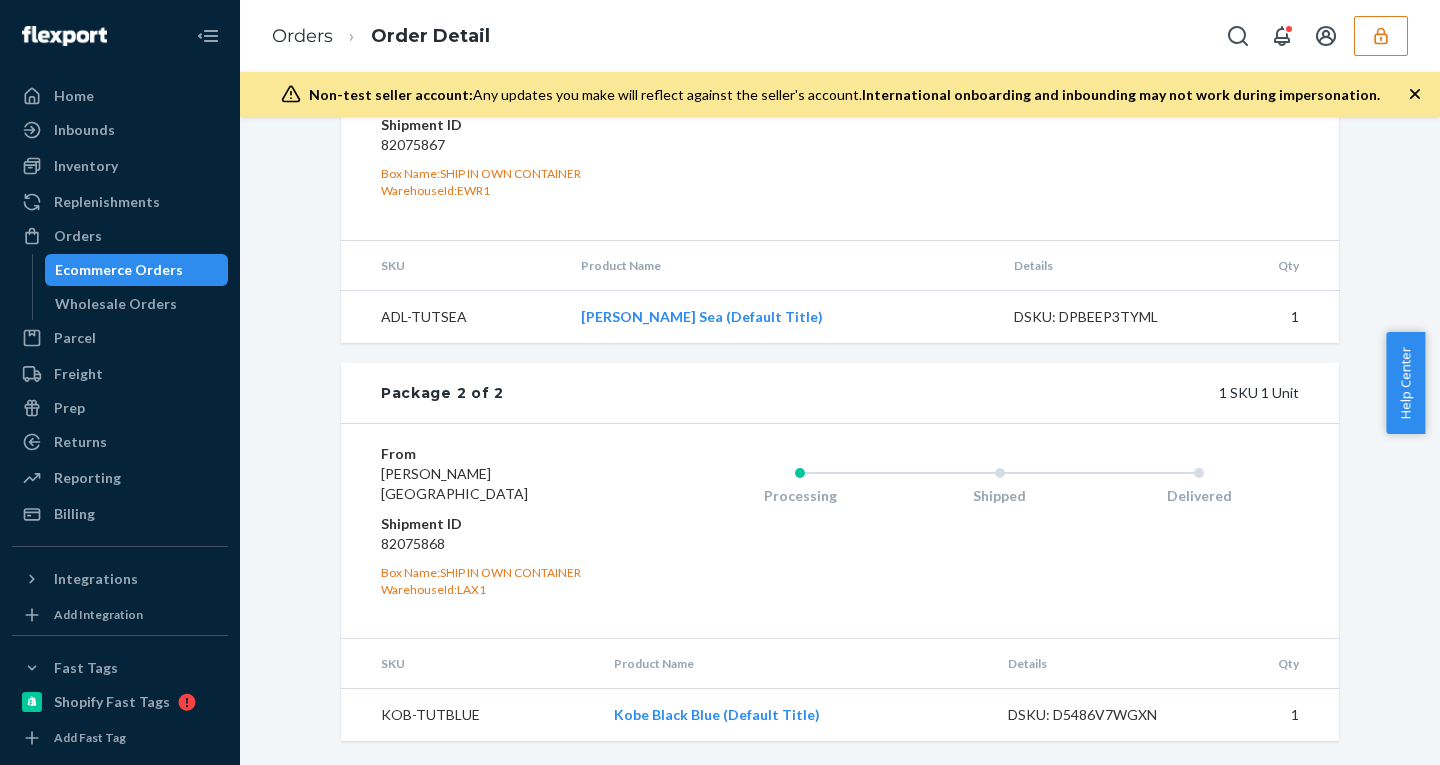 click on "82075868" at bounding box center [500, 544] 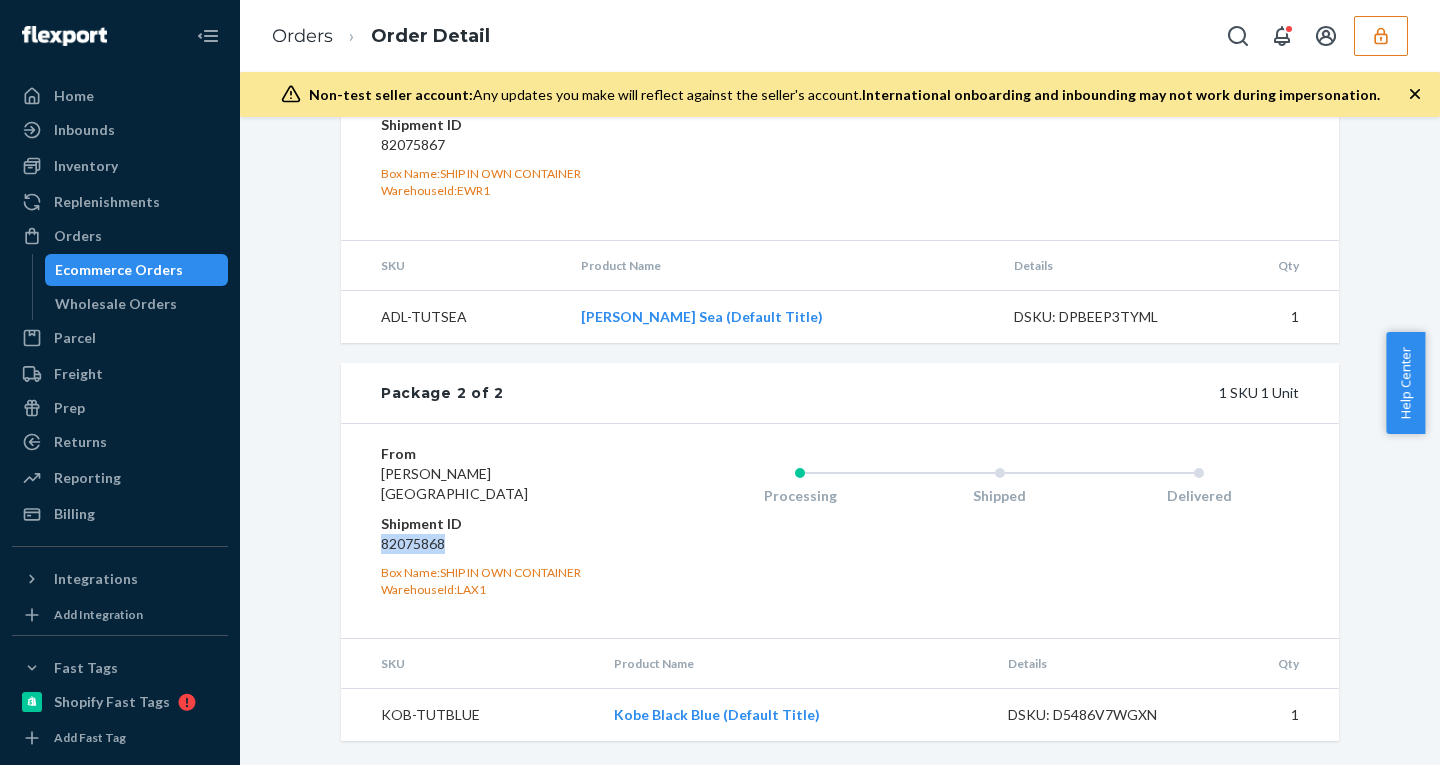 click on "82075868" at bounding box center [500, 544] 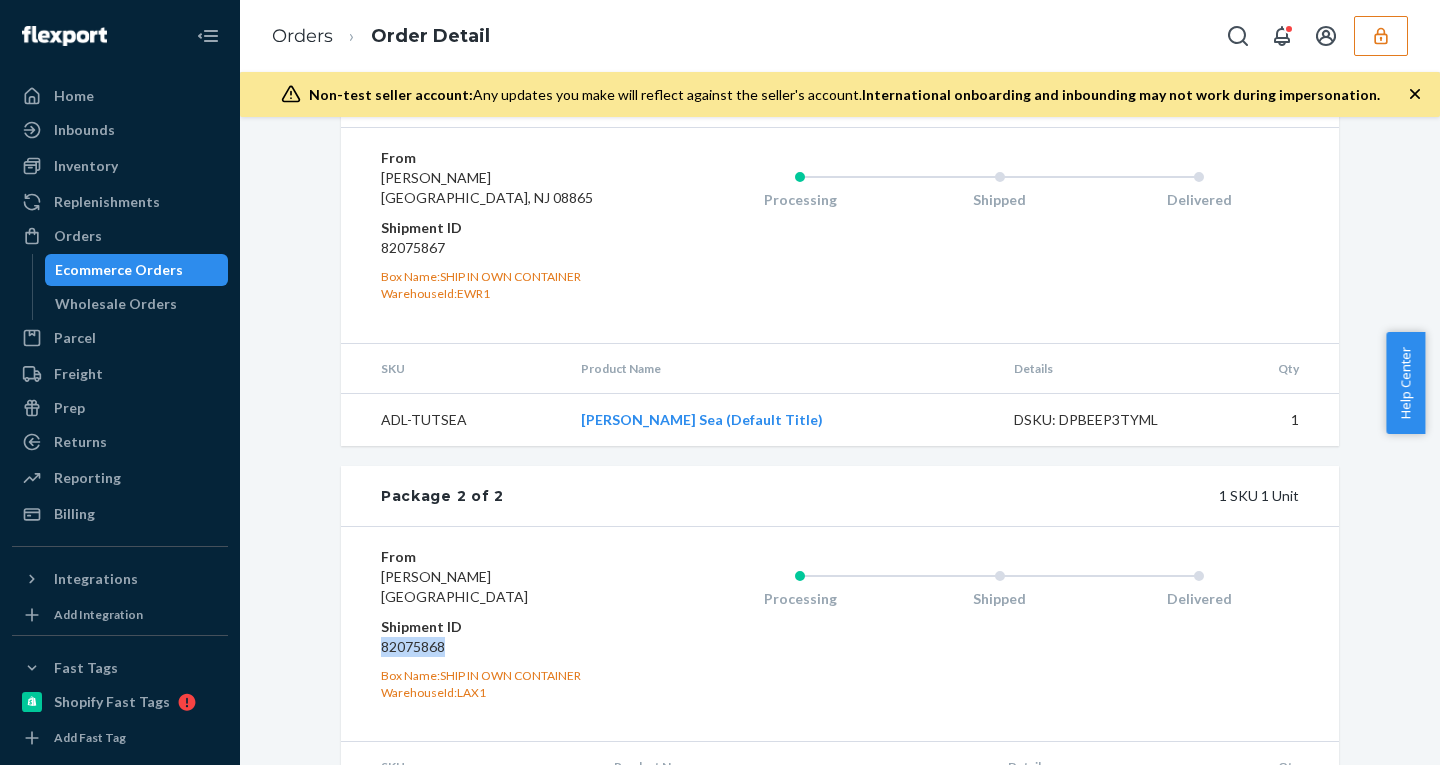 scroll, scrollTop: 956, scrollLeft: 0, axis: vertical 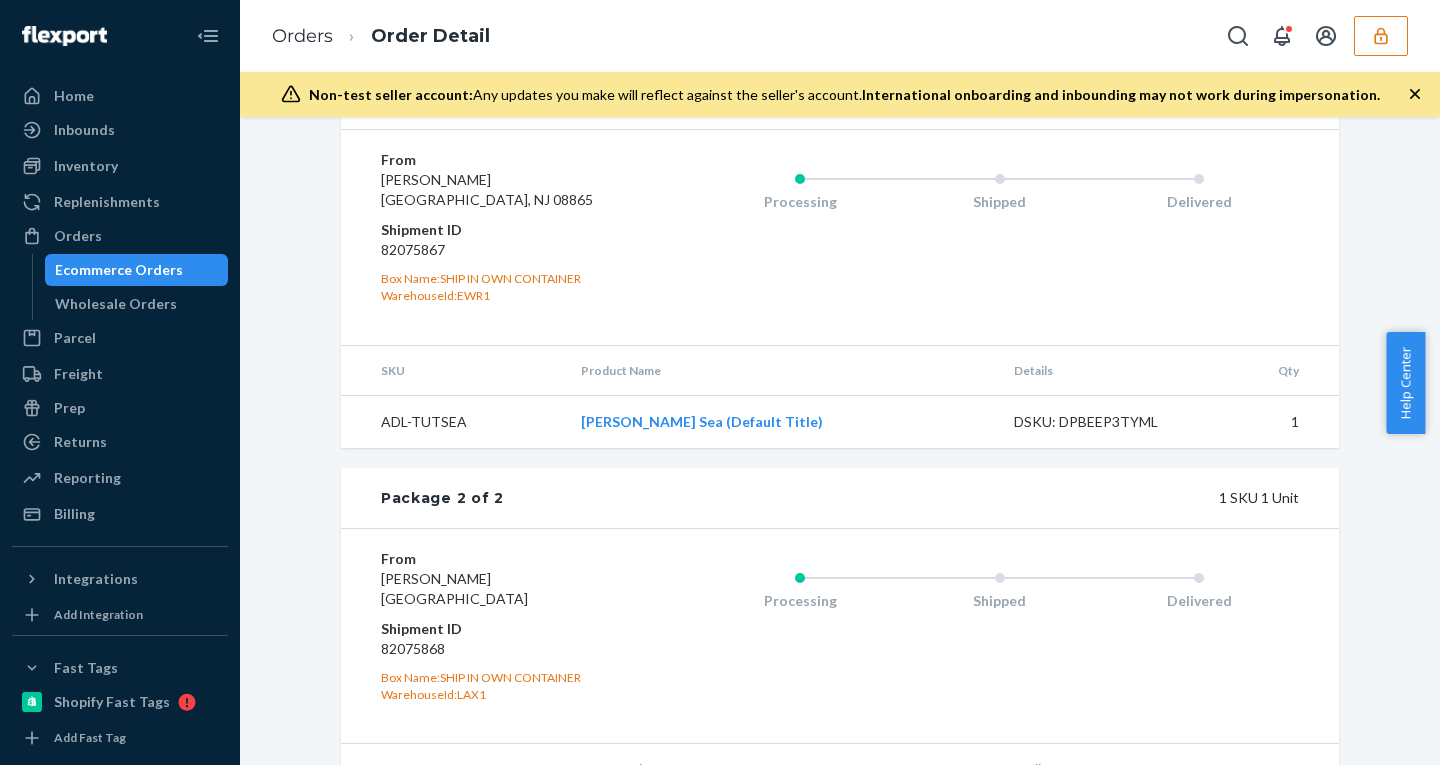 click on "82075867" at bounding box center [500, 250] 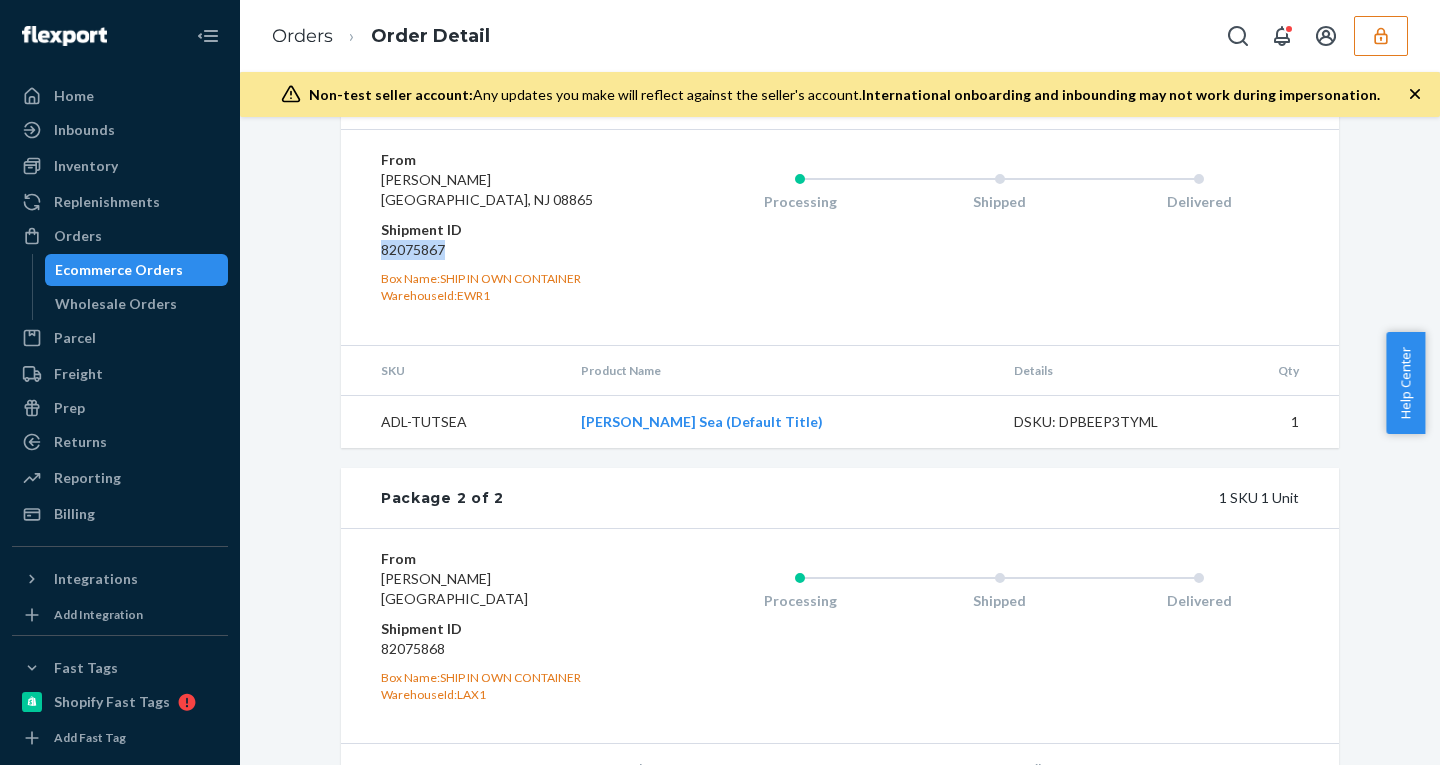 click on "82075867" at bounding box center (500, 250) 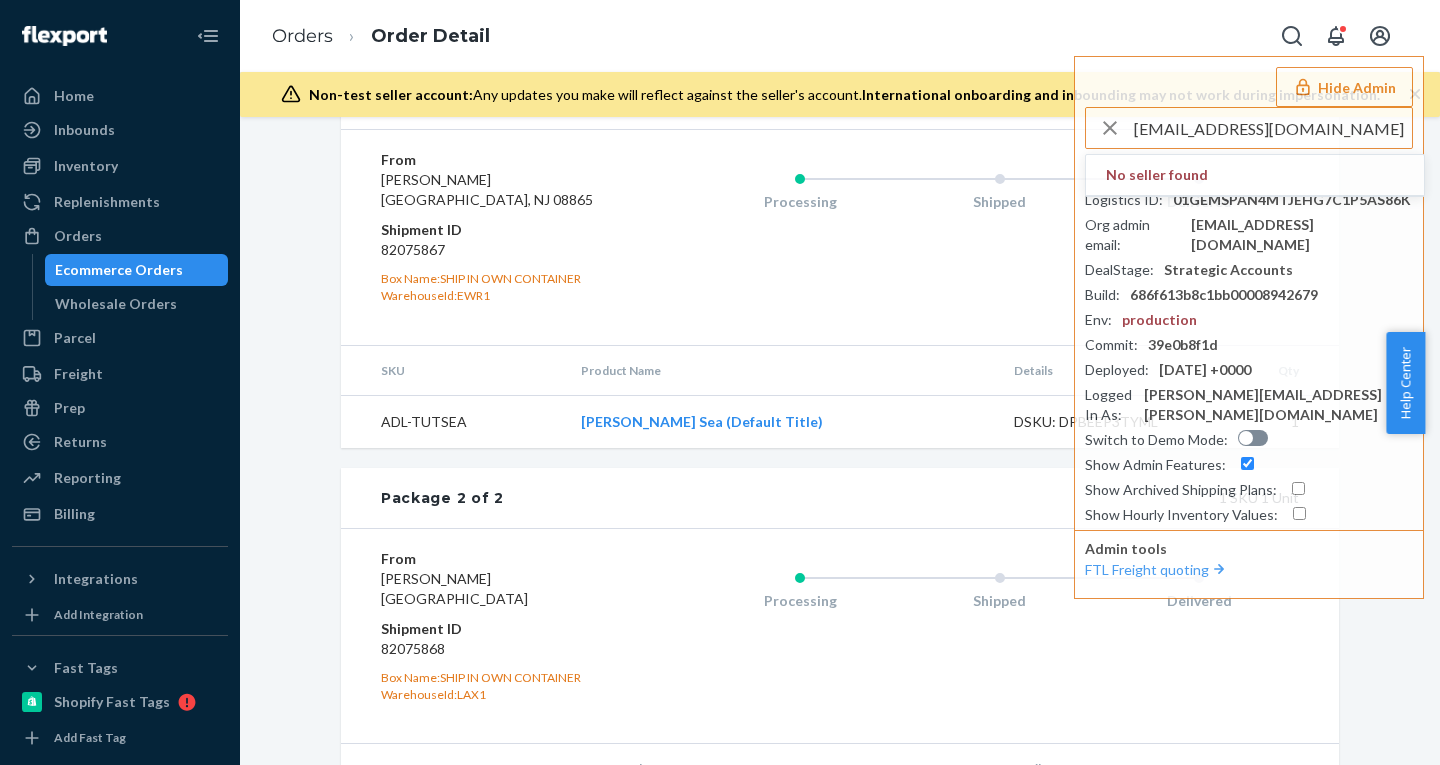 drag, startPoint x: 1296, startPoint y: 128, endPoint x: 813, endPoint y: 100, distance: 483.8109 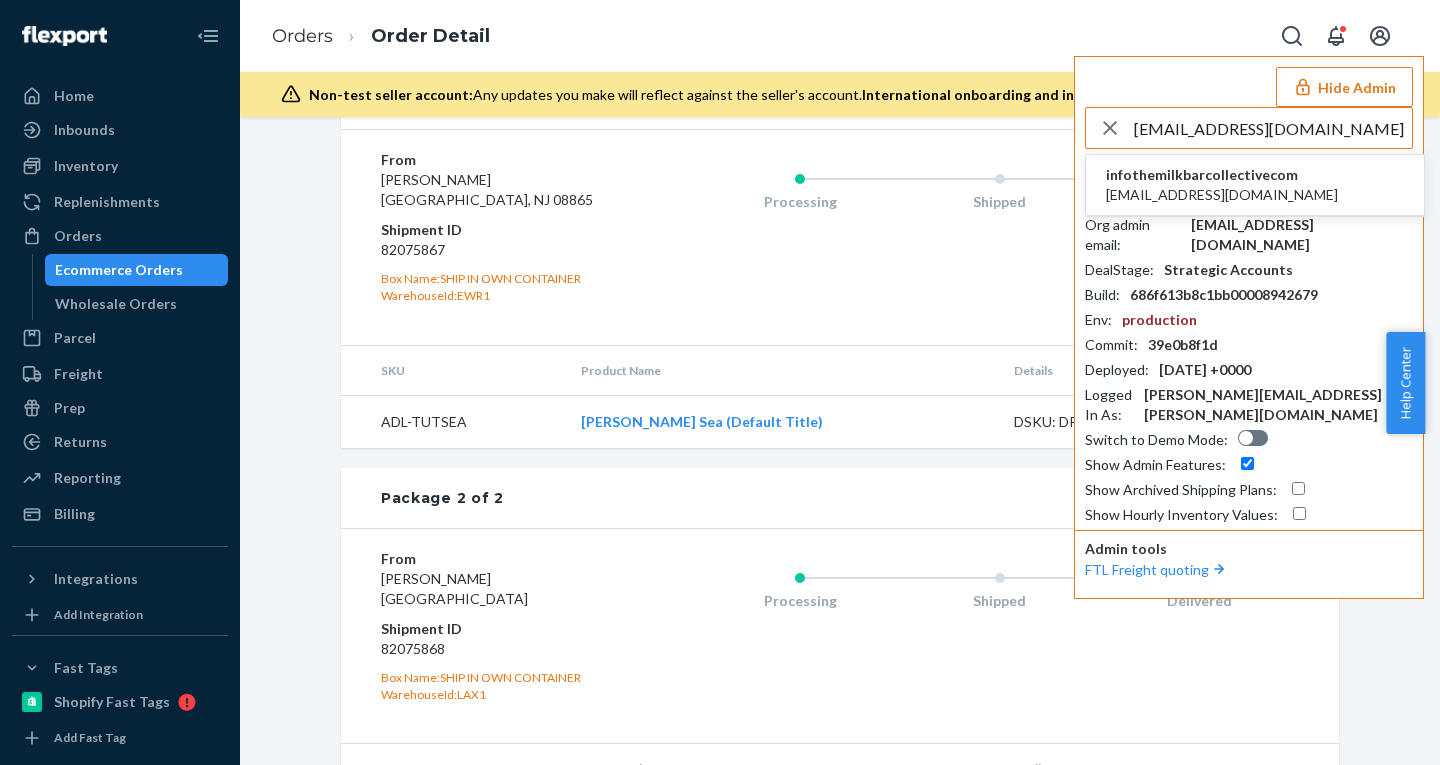 type on "[EMAIL_ADDRESS][DOMAIN_NAME]" 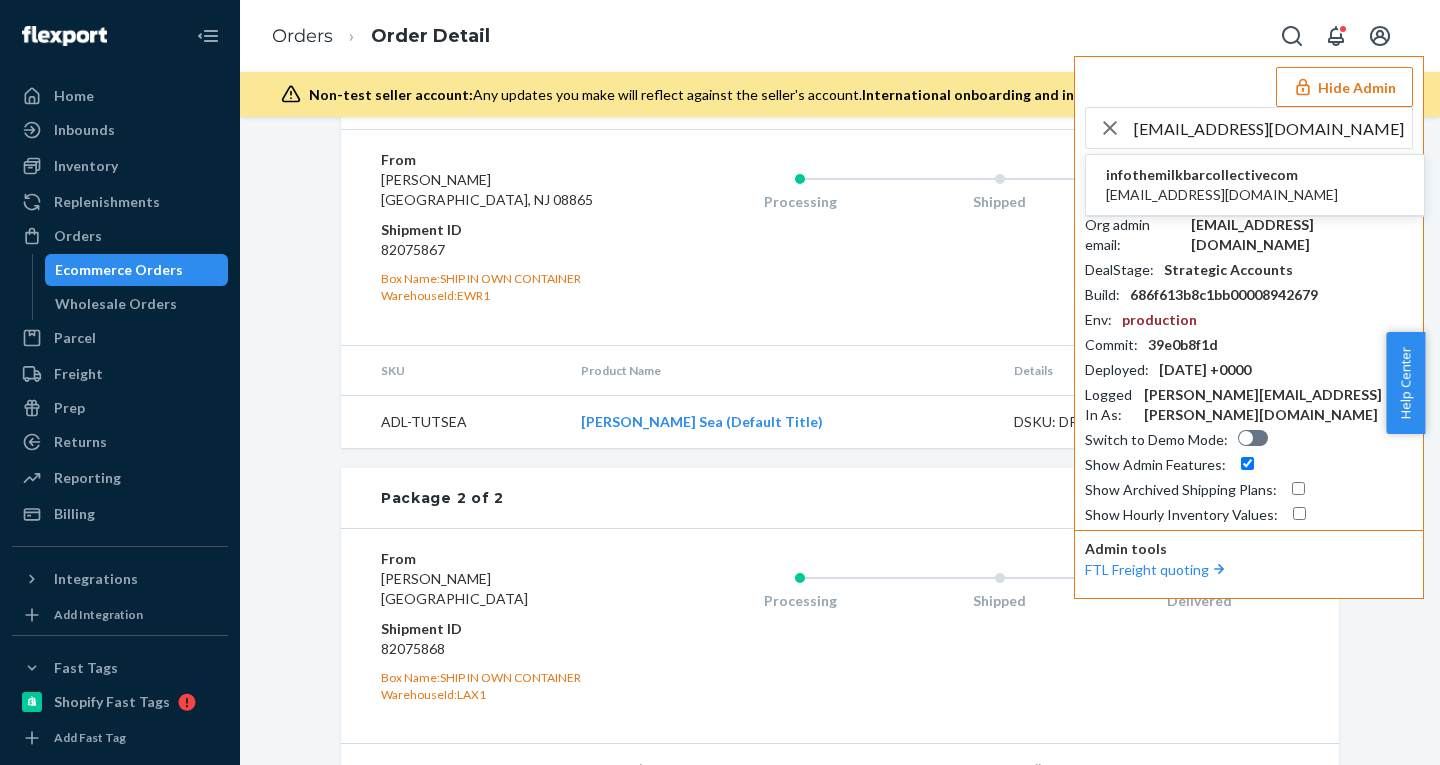 click on "infothemilkbarcollectivecom" at bounding box center [1222, 175] 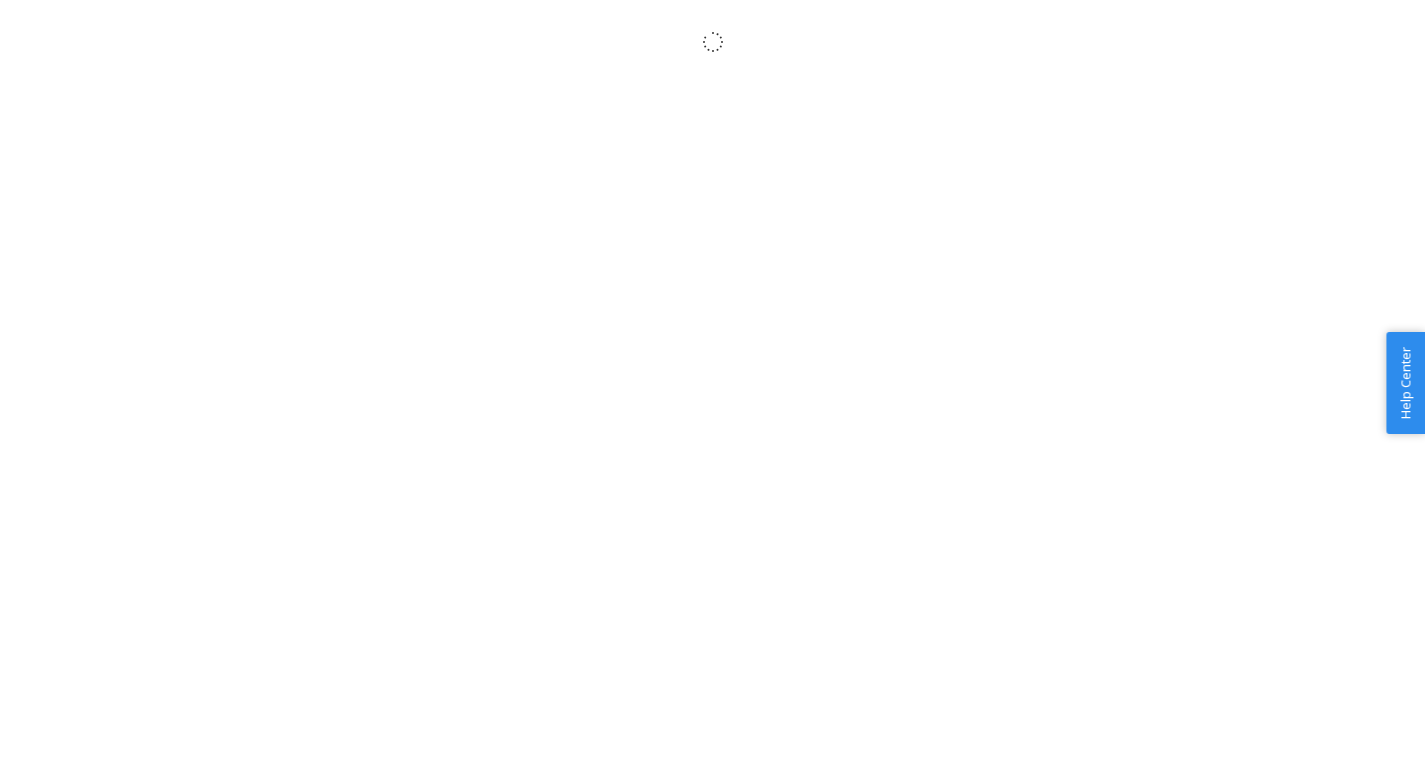 scroll, scrollTop: 0, scrollLeft: 0, axis: both 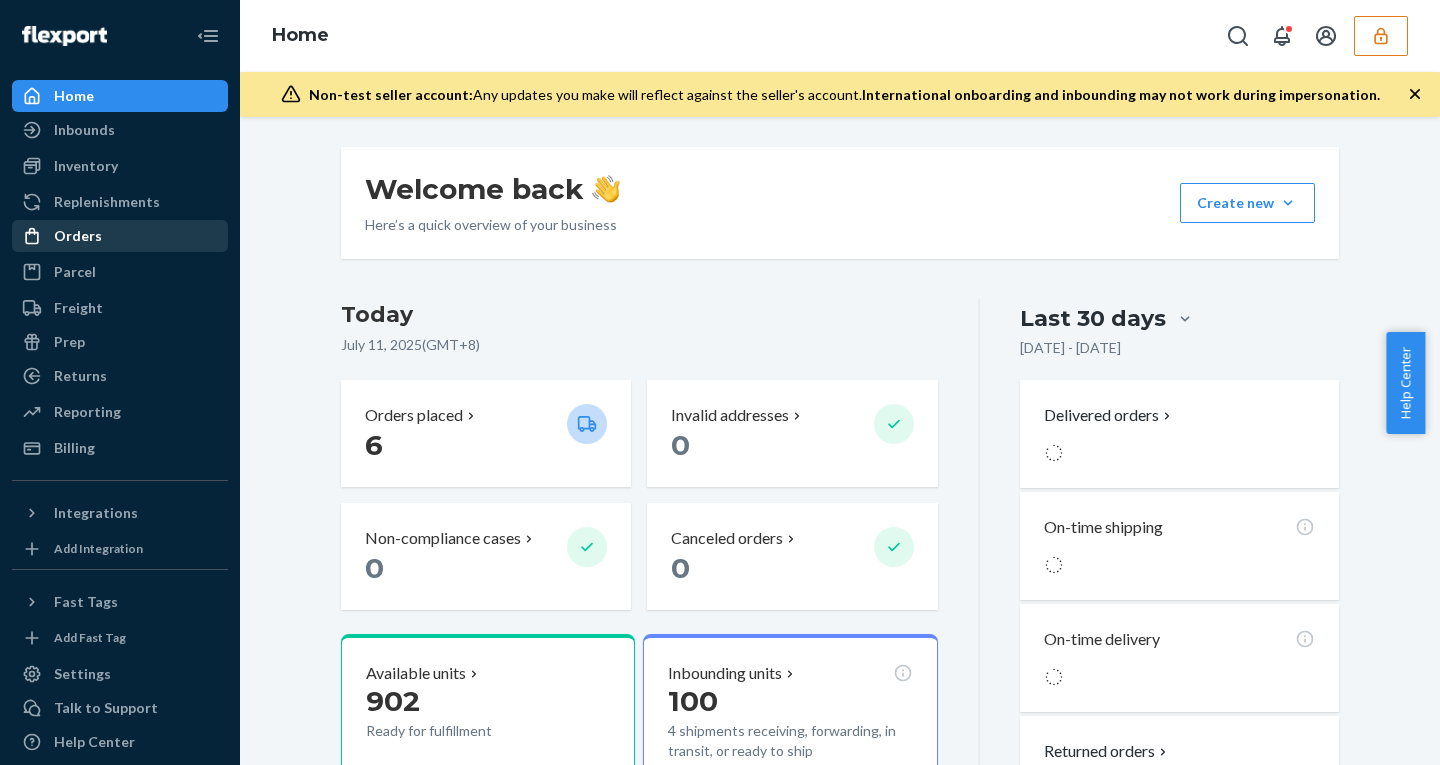 click on "Orders" at bounding box center [78, 236] 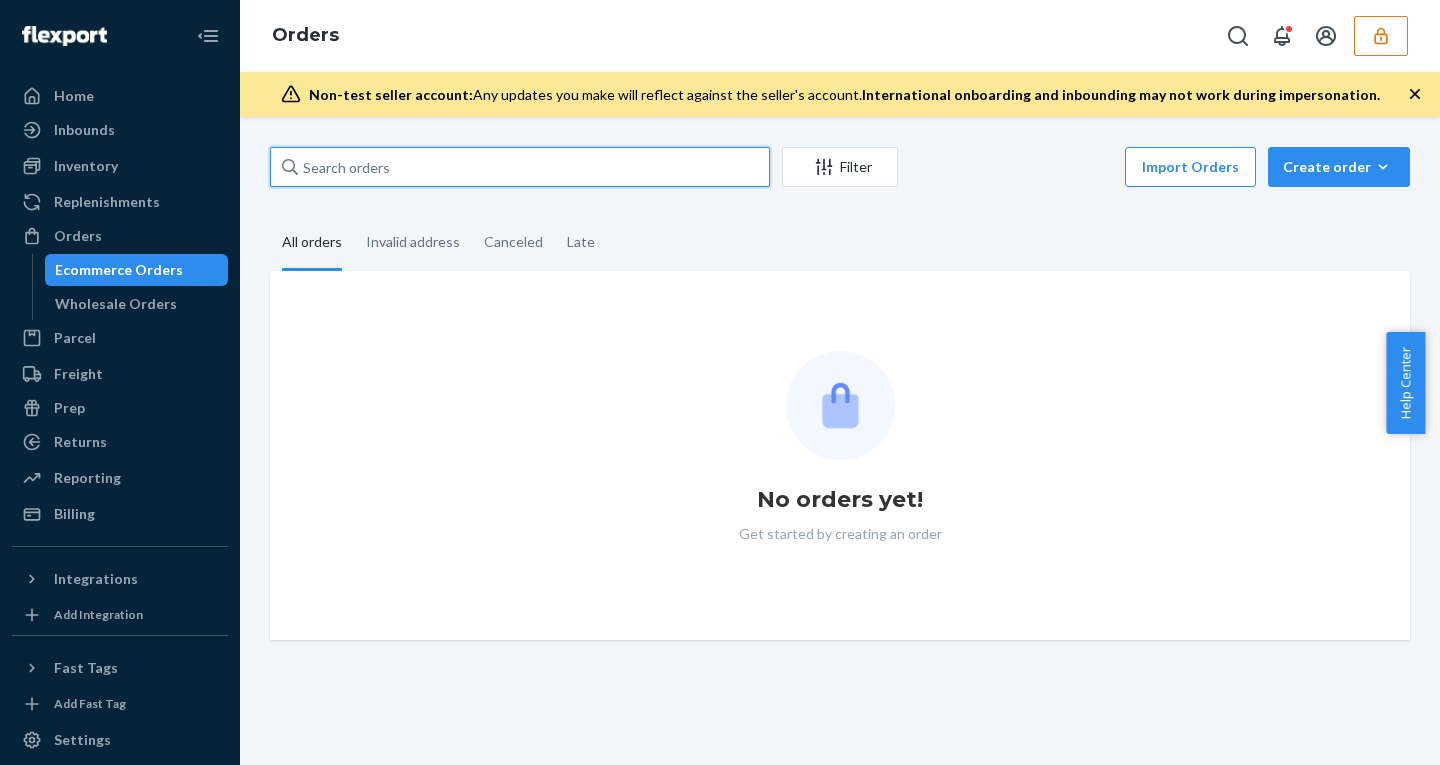 click at bounding box center (520, 167) 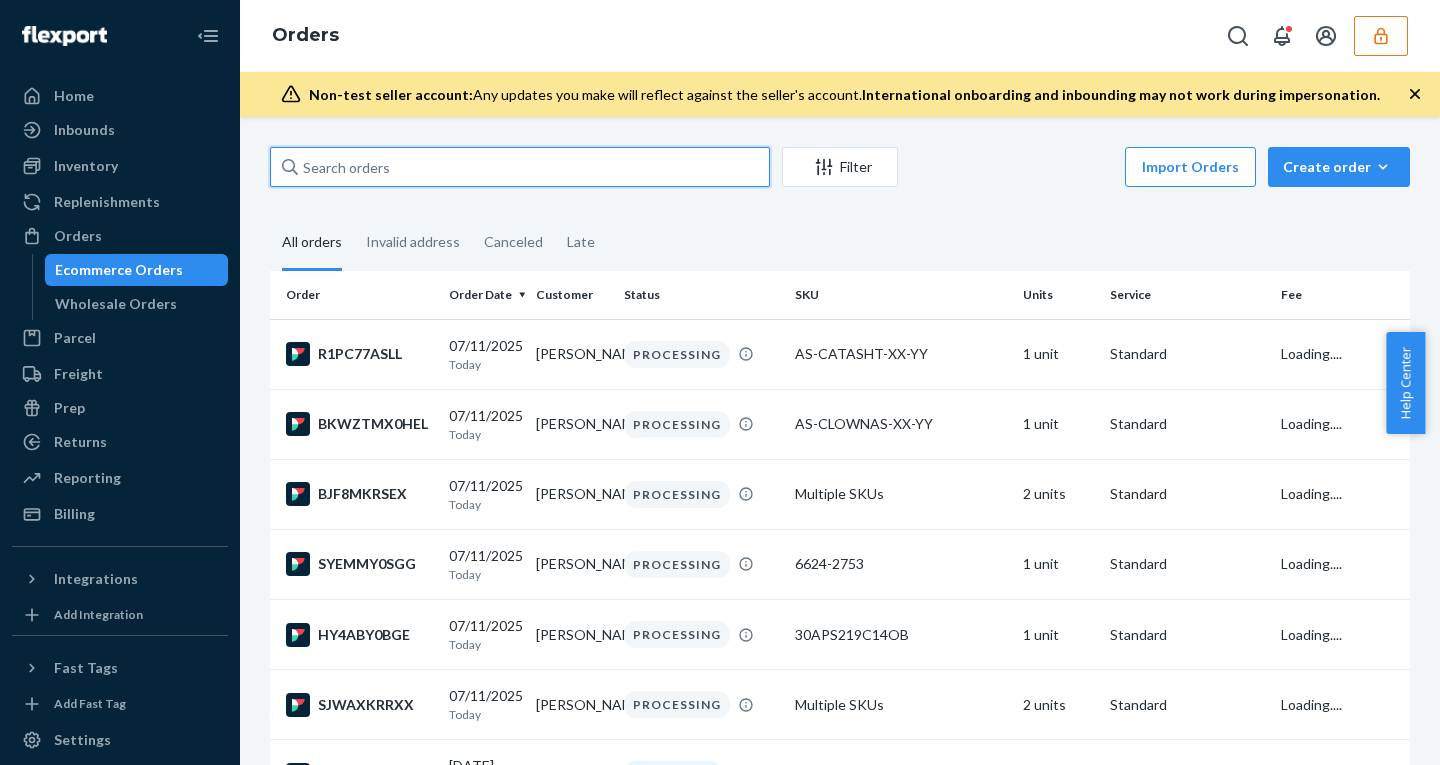paste on "#SJQH-QHRXG" 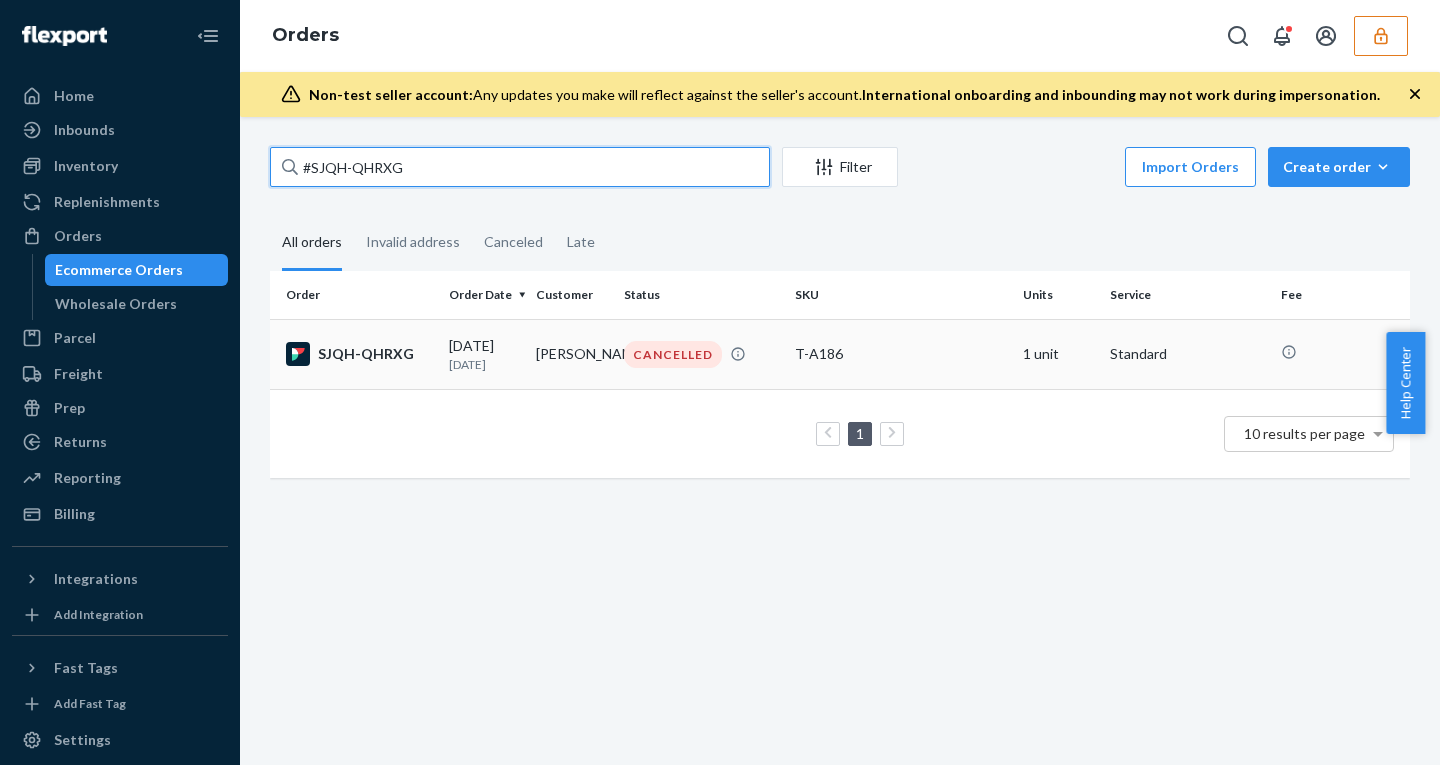 type on "#SJQH-QHRXG" 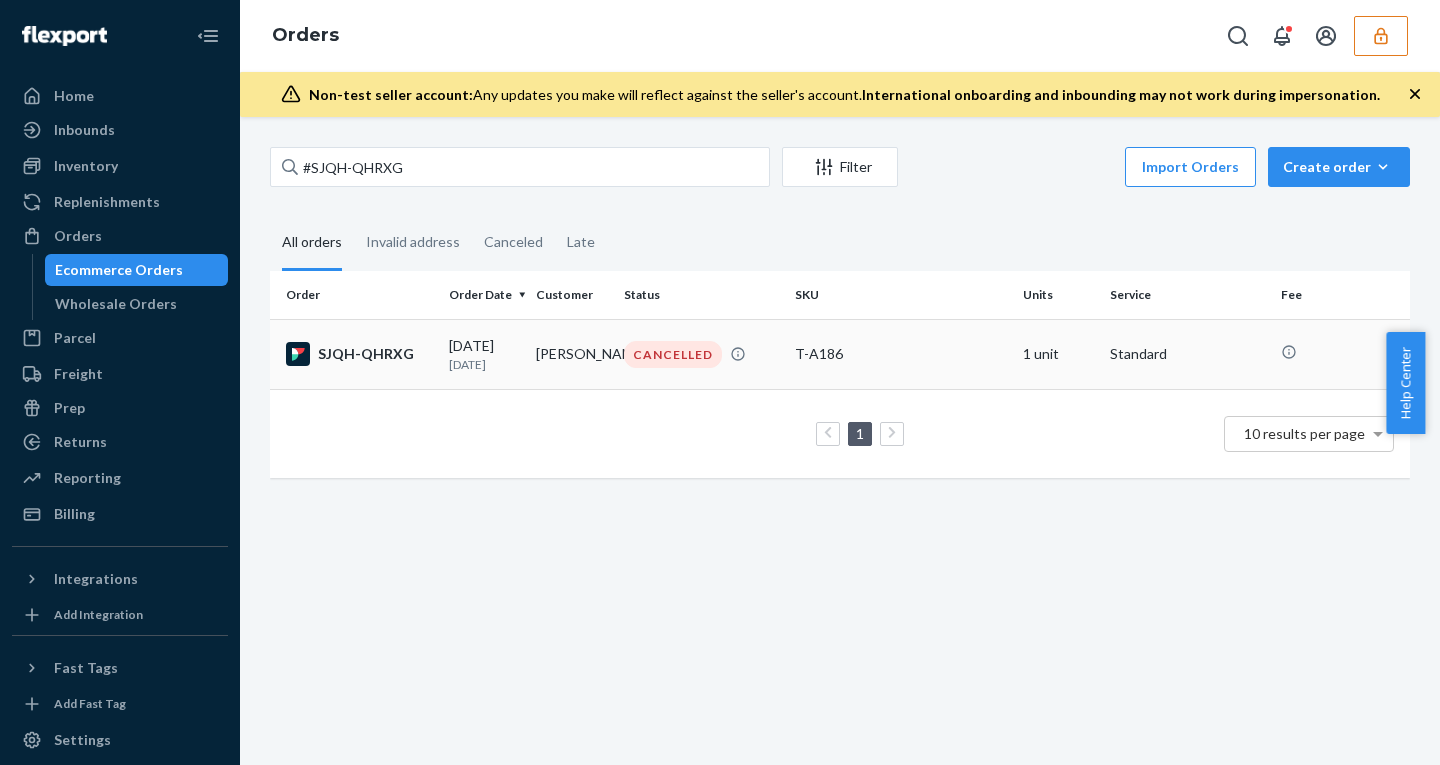 click on "[PERSON_NAME]" at bounding box center [571, 354] 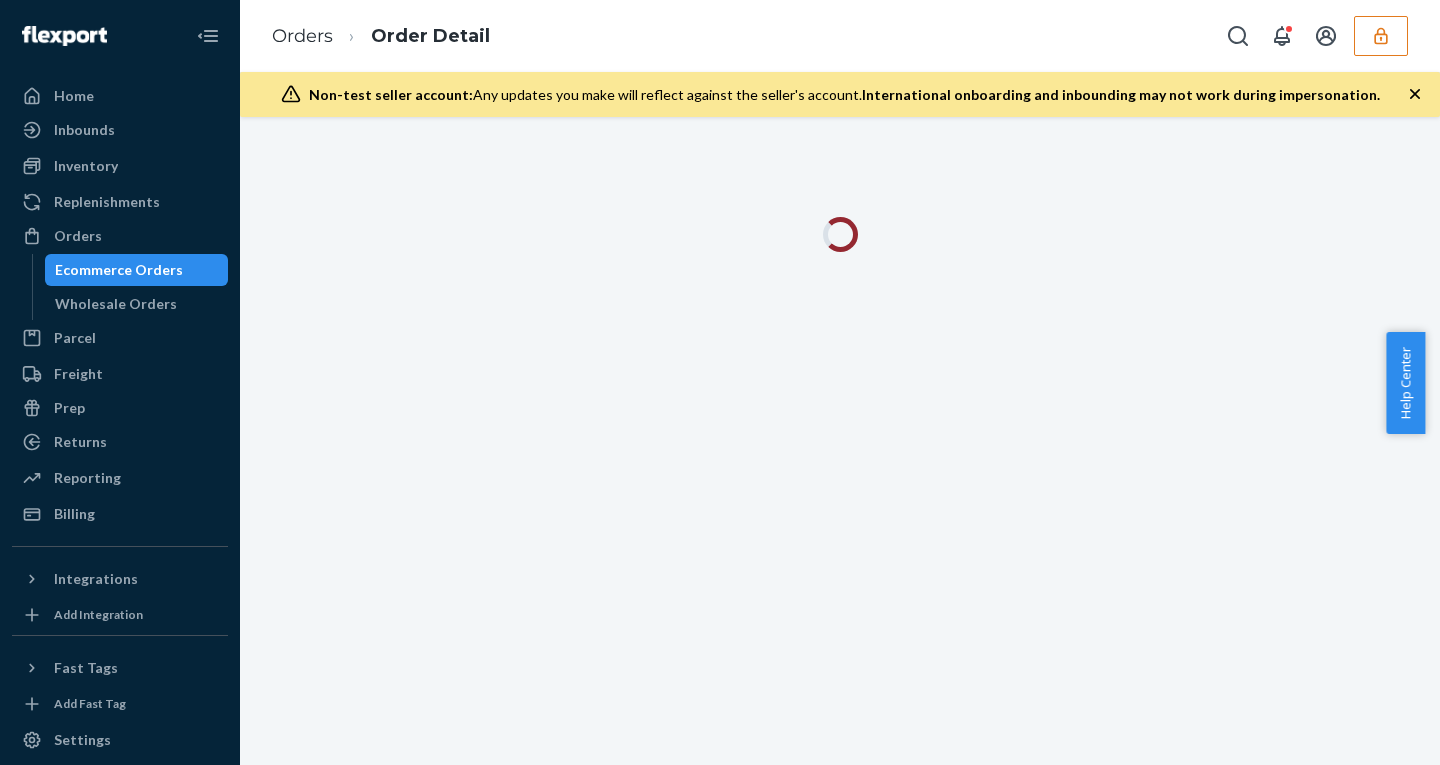 click 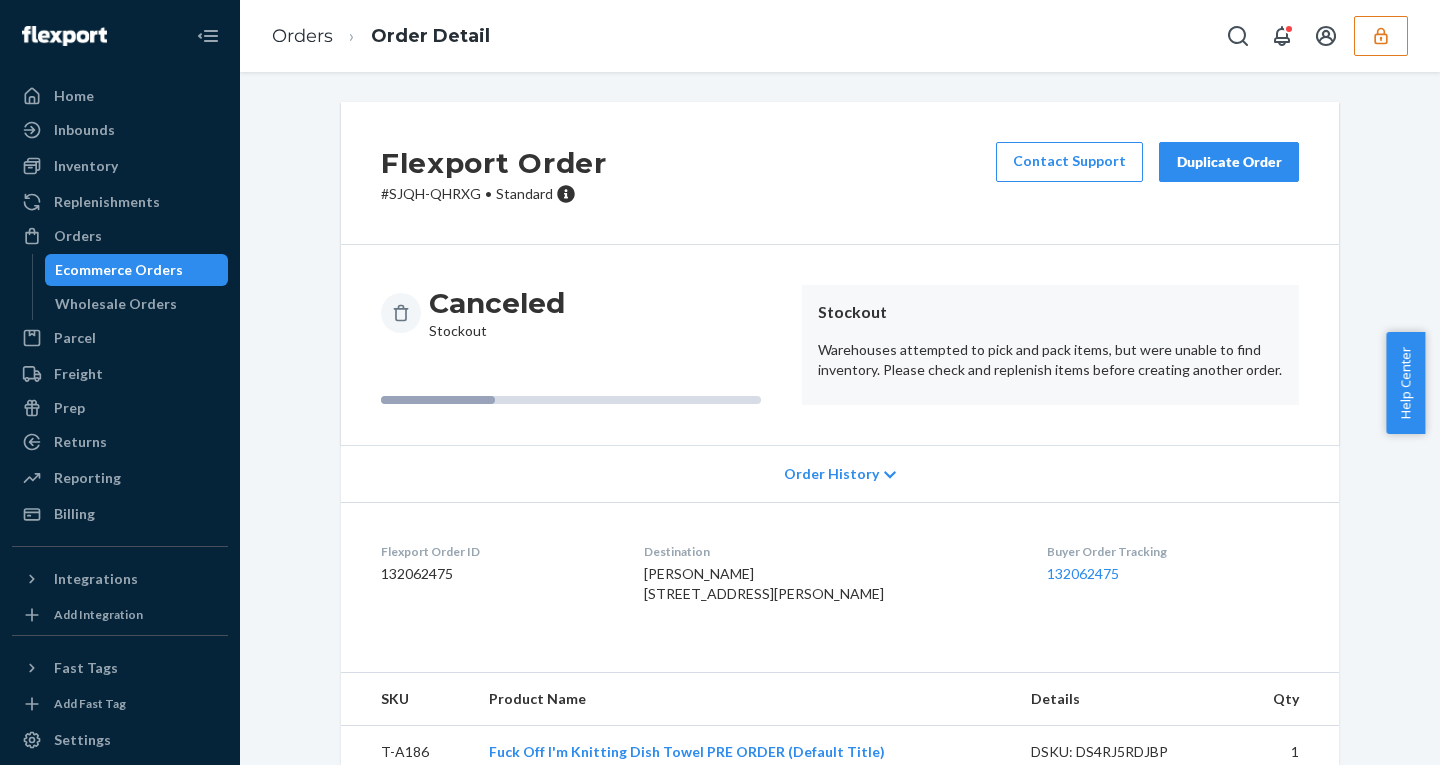 scroll, scrollTop: 77, scrollLeft: 0, axis: vertical 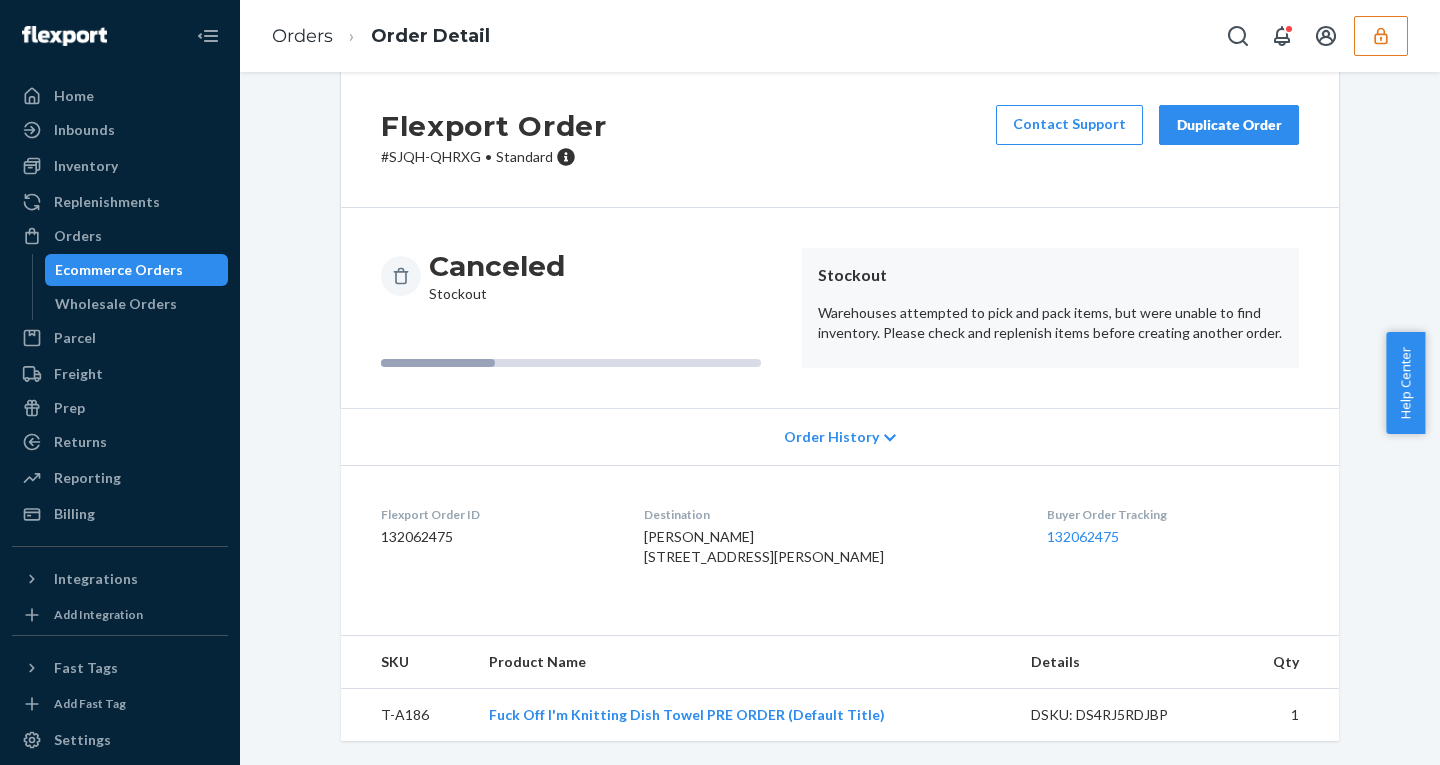 click at bounding box center (1381, 36) 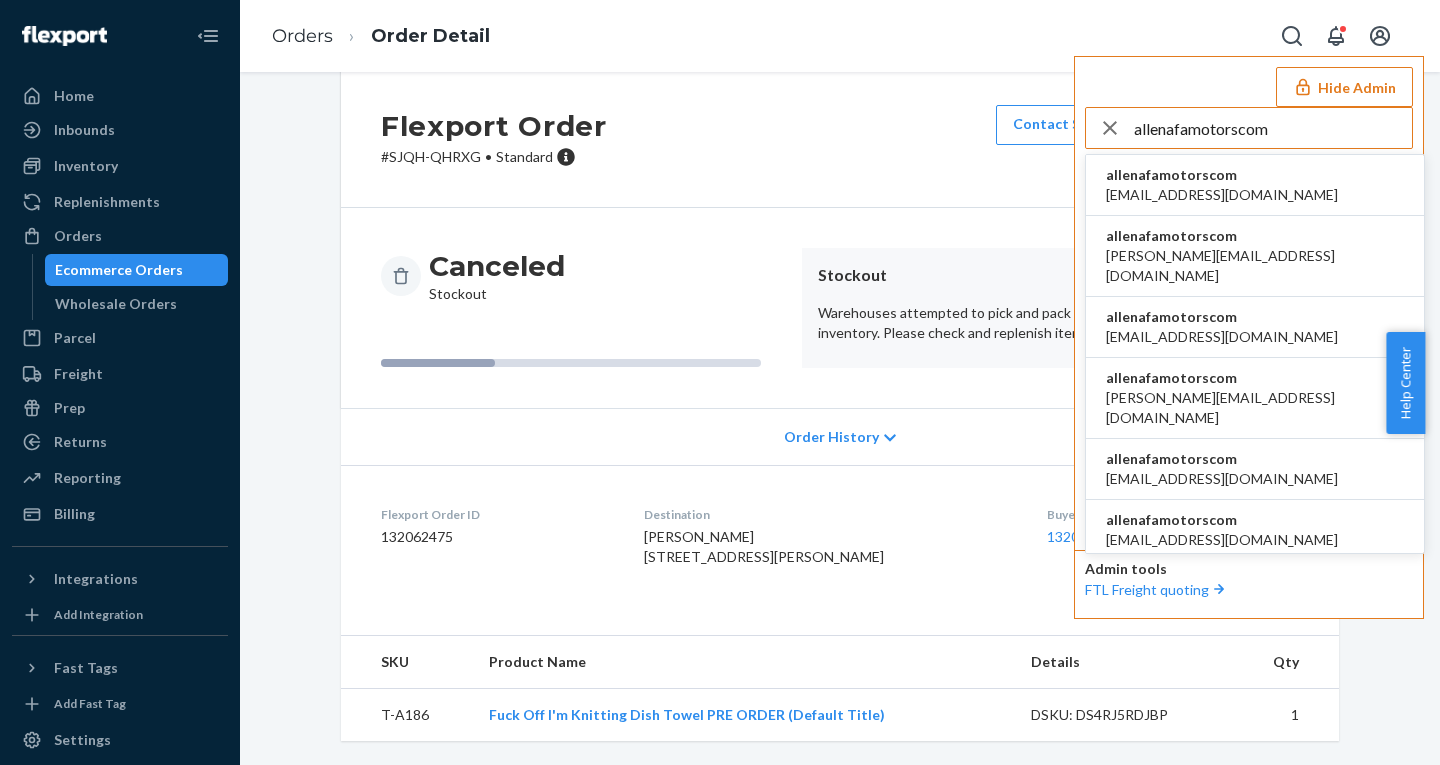 type on "allenafamotorscom" 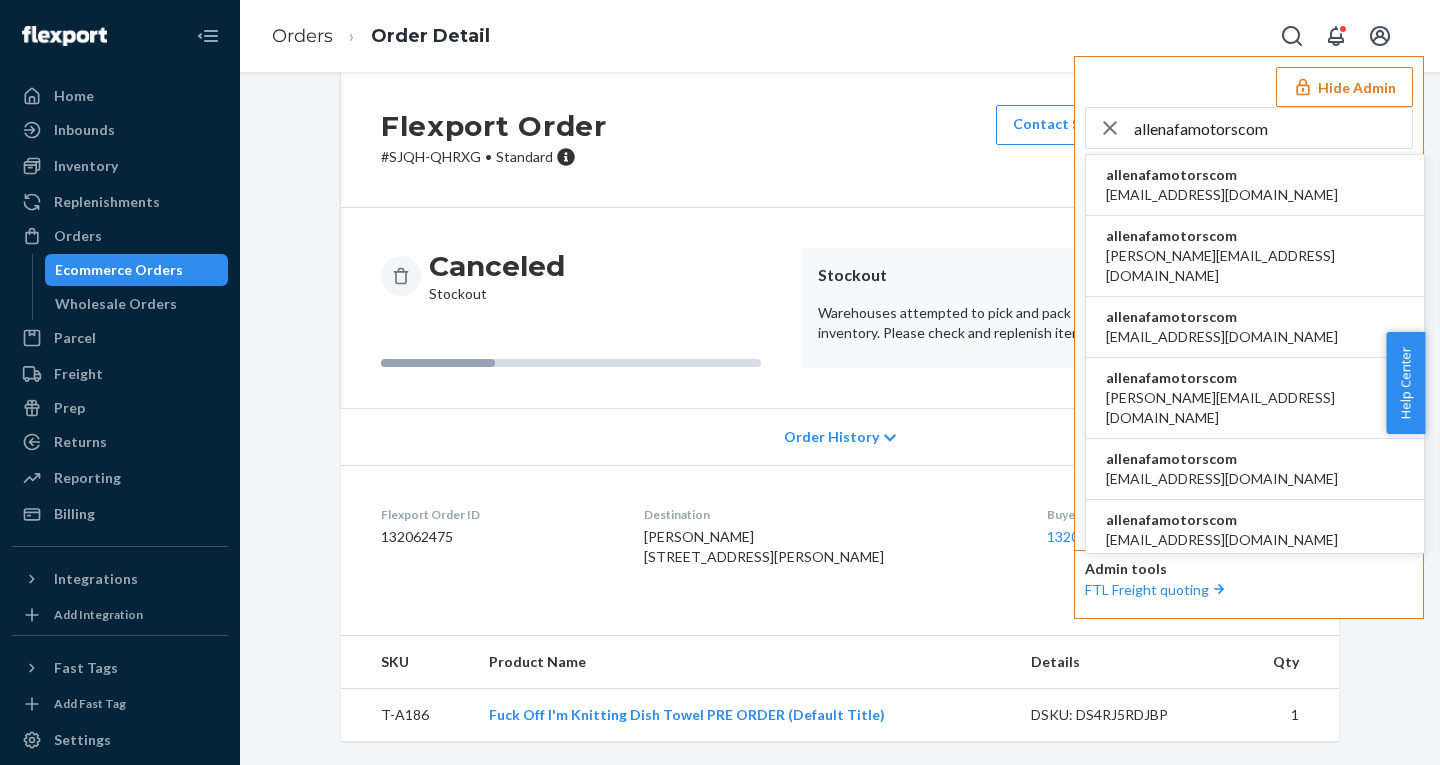 click on "allenafamotorscom" at bounding box center (1222, 175) 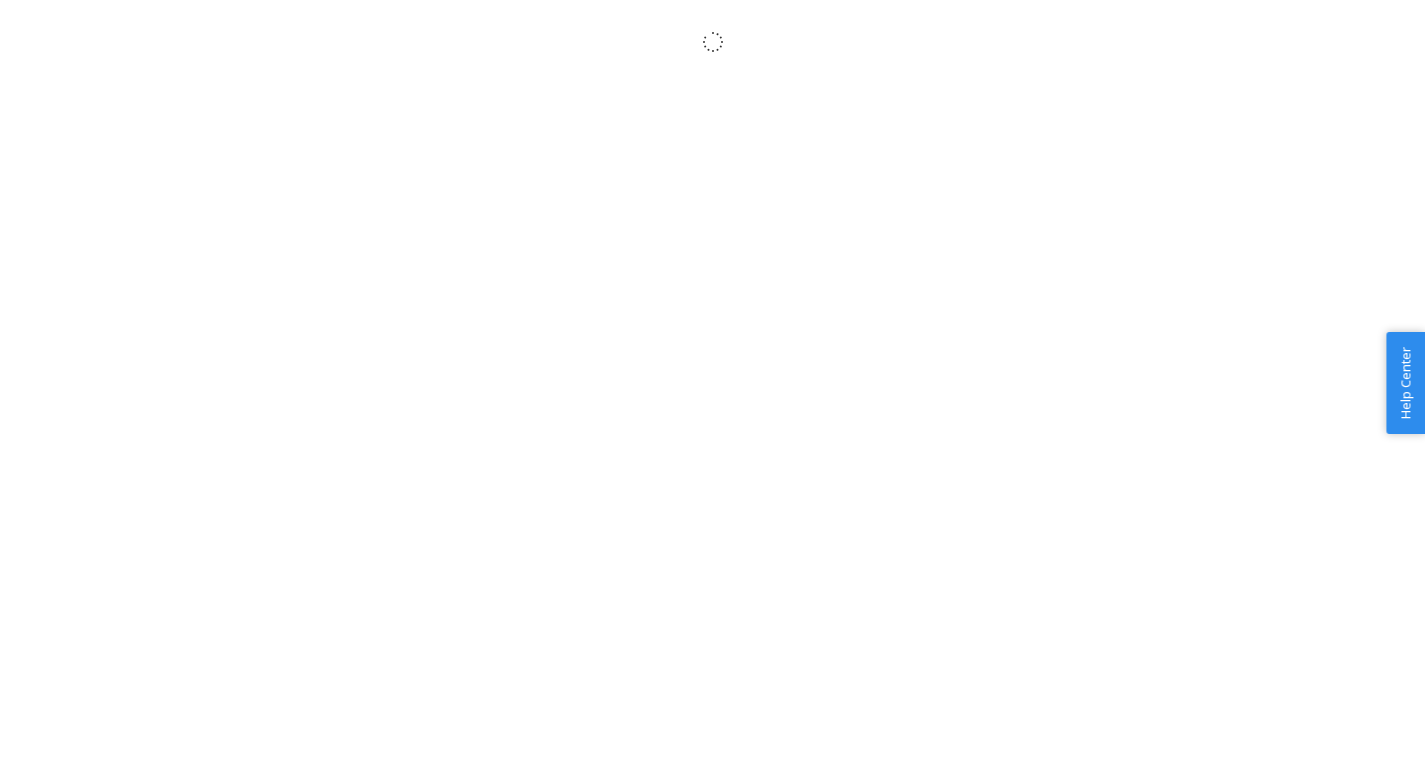 scroll, scrollTop: 0, scrollLeft: 0, axis: both 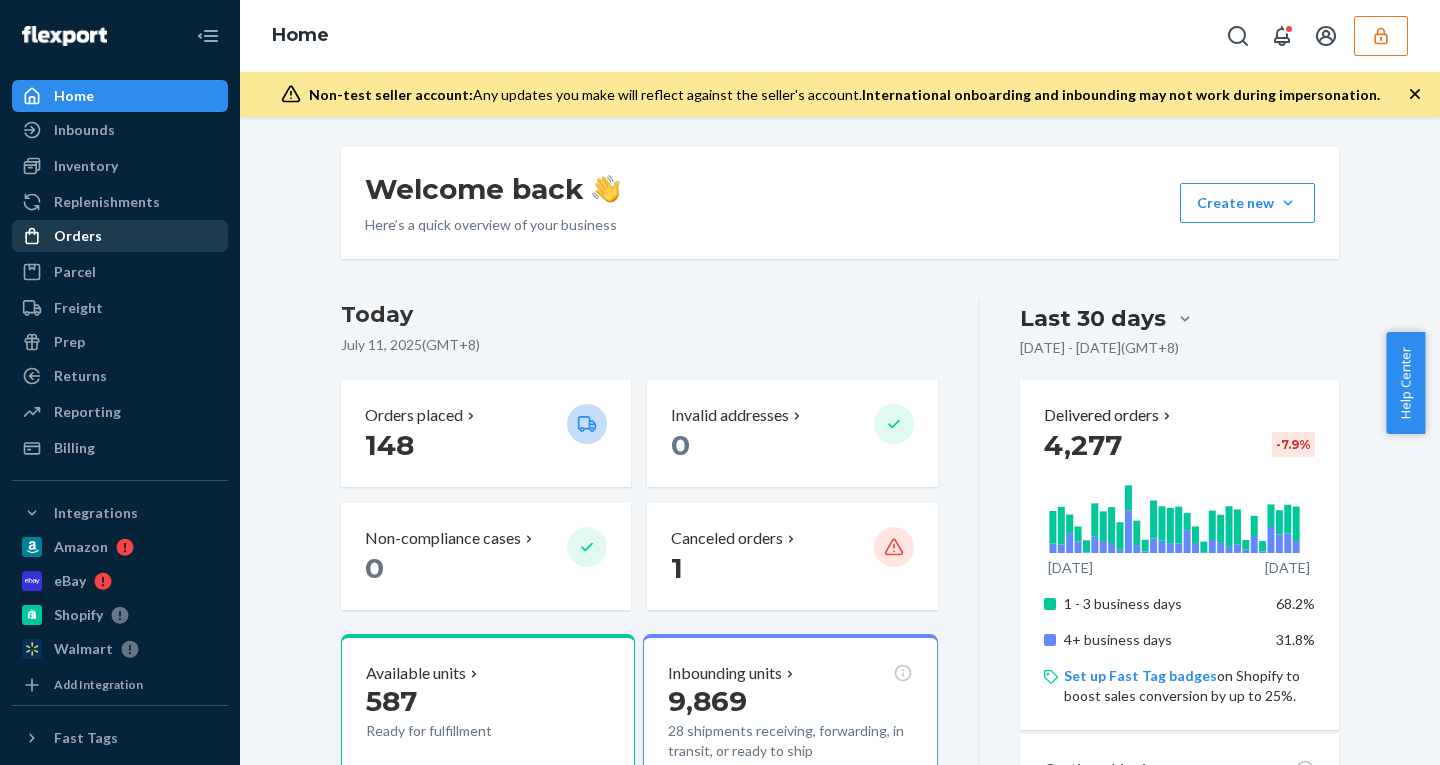 click on "Orders" at bounding box center (78, 236) 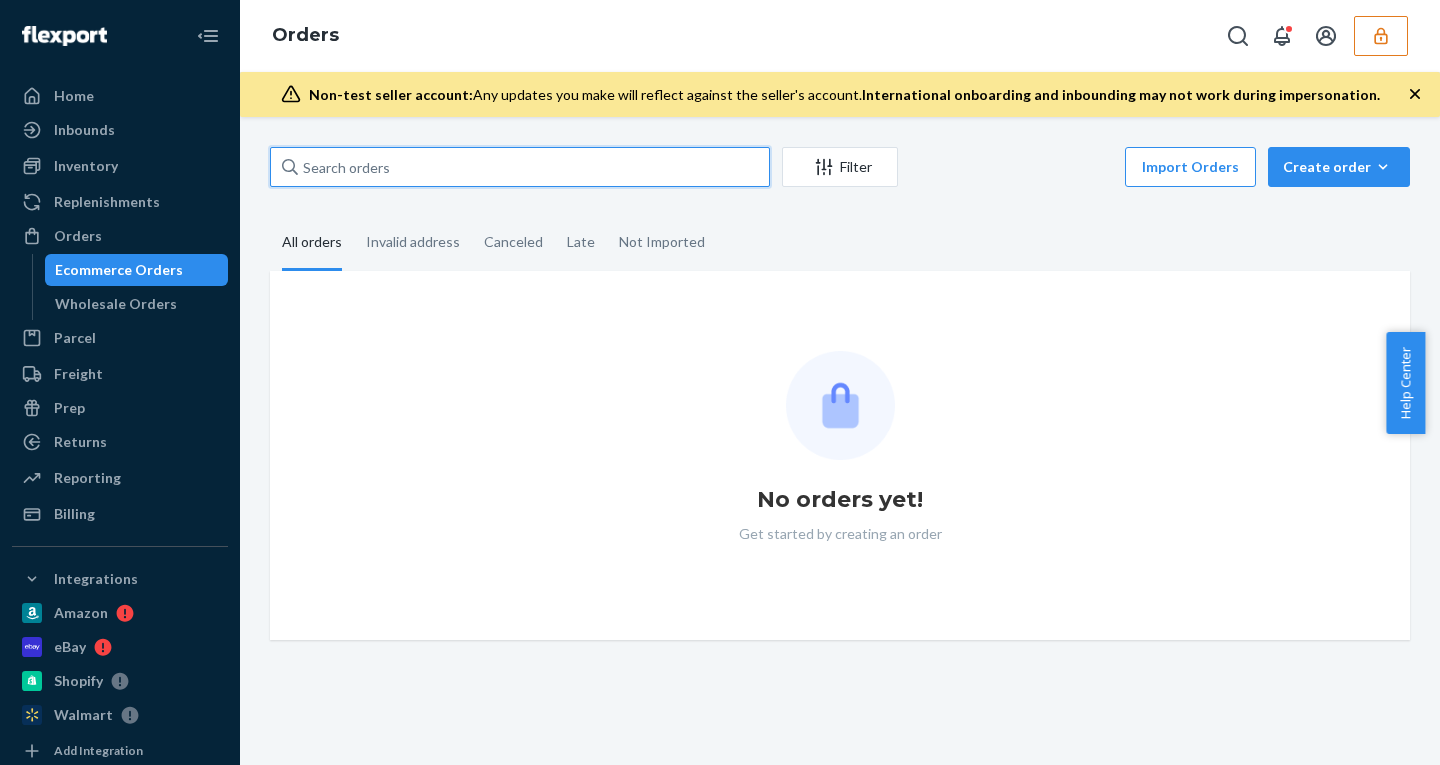 click at bounding box center (520, 167) 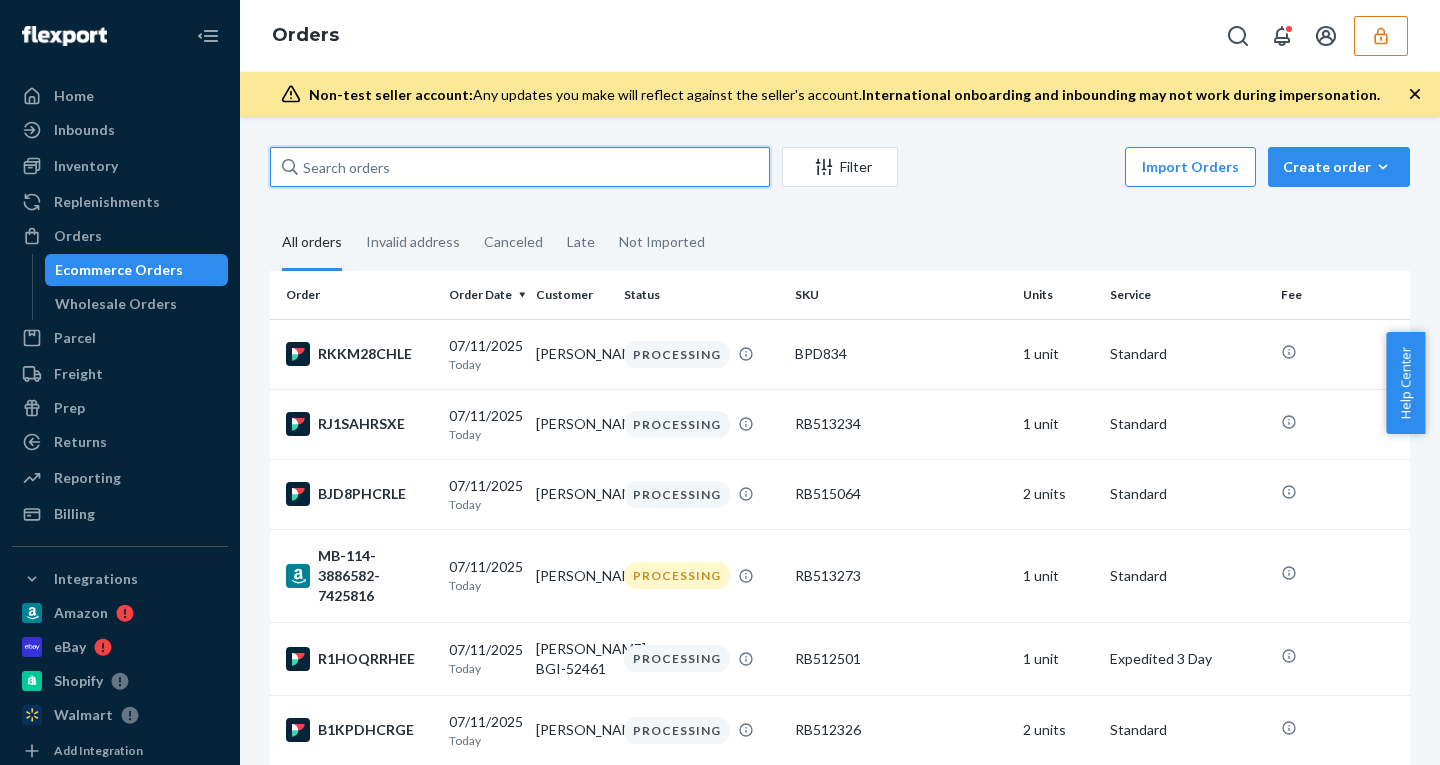 paste on "10-13277-16458" 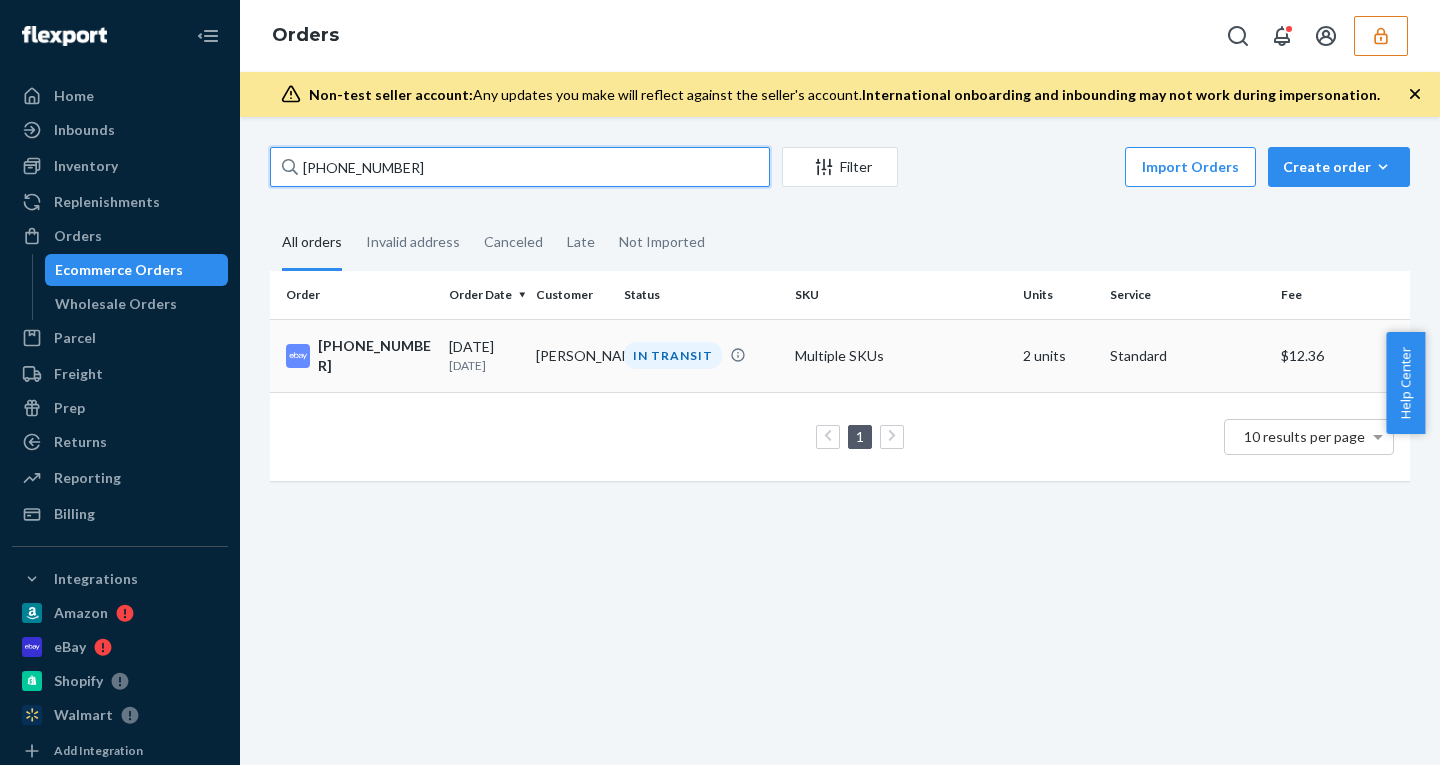 type on "10-13277-16458" 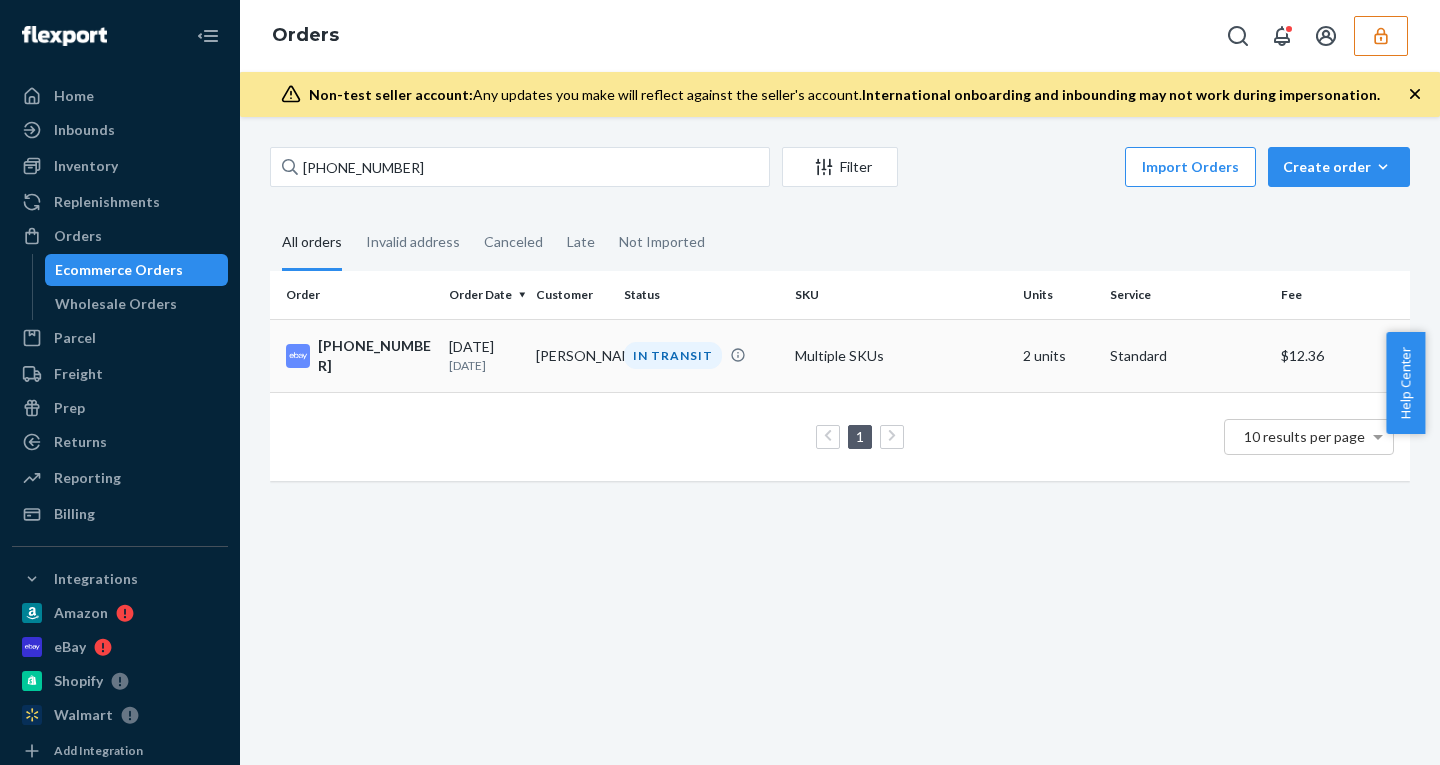 click on "07/04/2025 7 days ago" at bounding box center (484, 355) 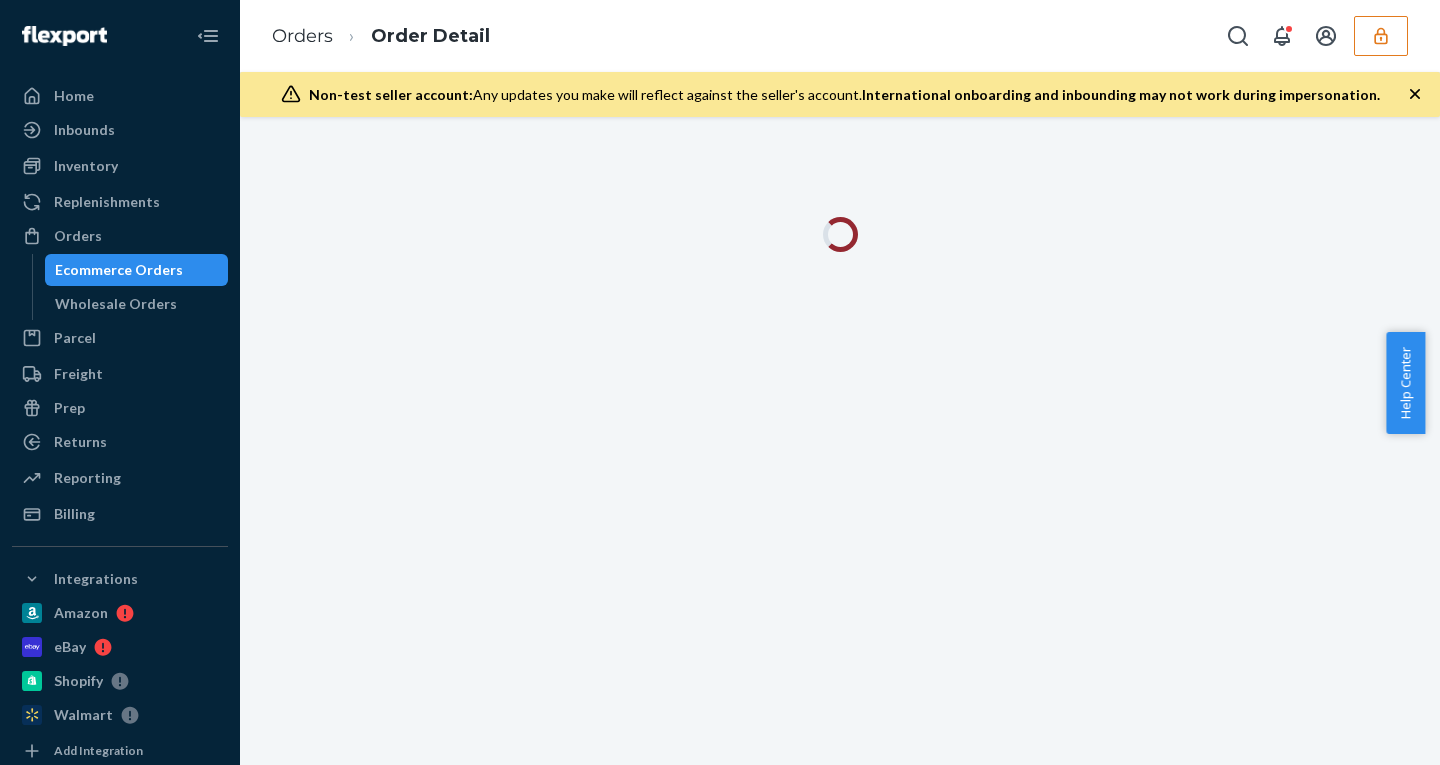 click 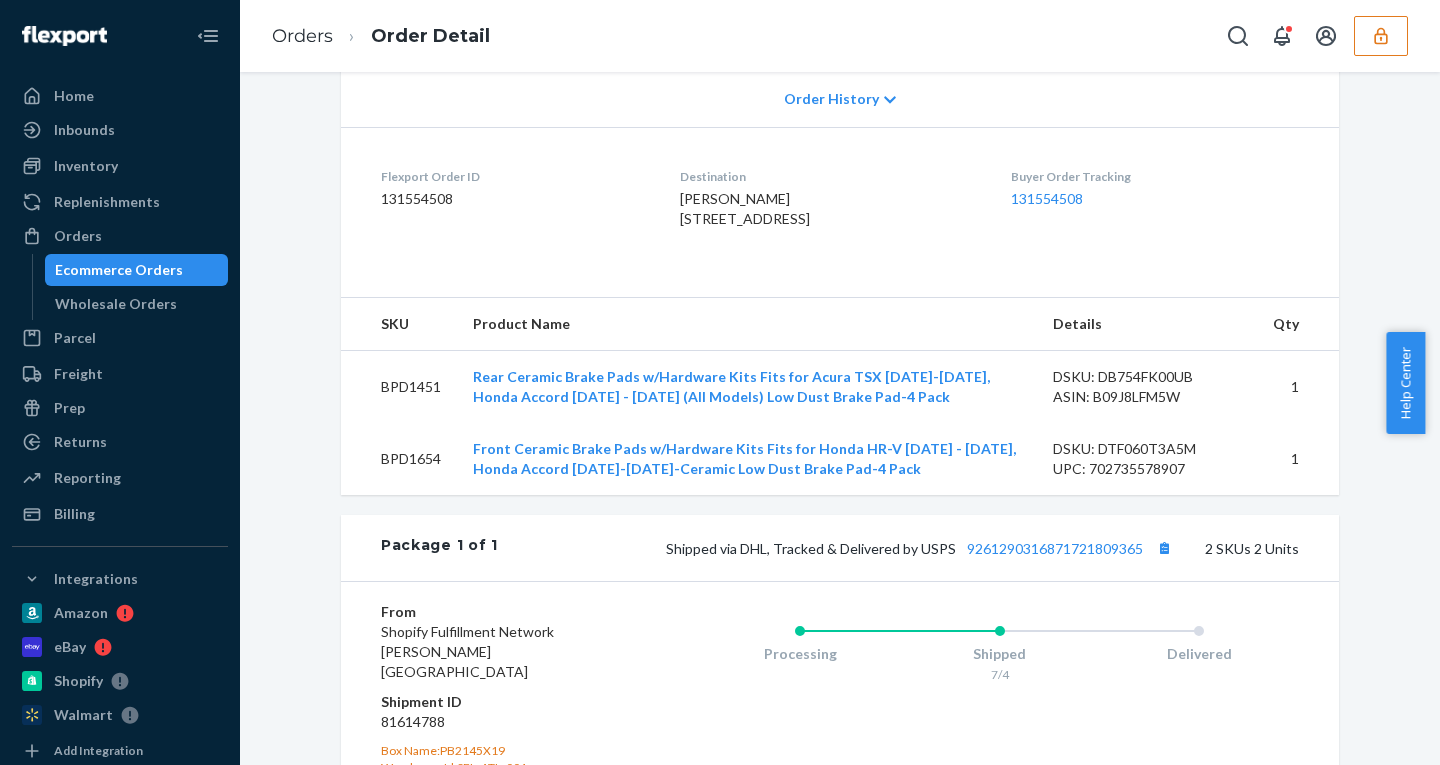 scroll, scrollTop: 780, scrollLeft: 0, axis: vertical 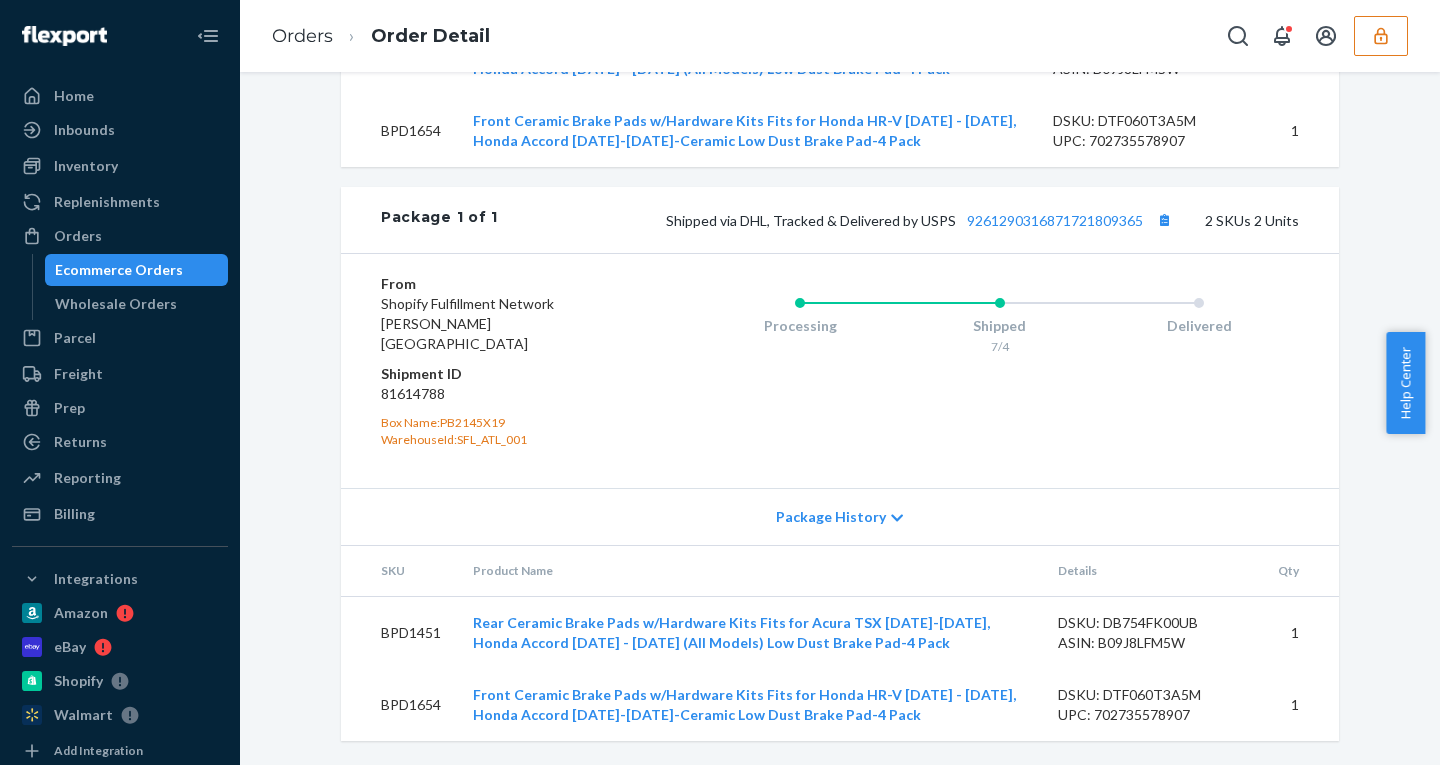 click on "Package History" at bounding box center (831, 517) 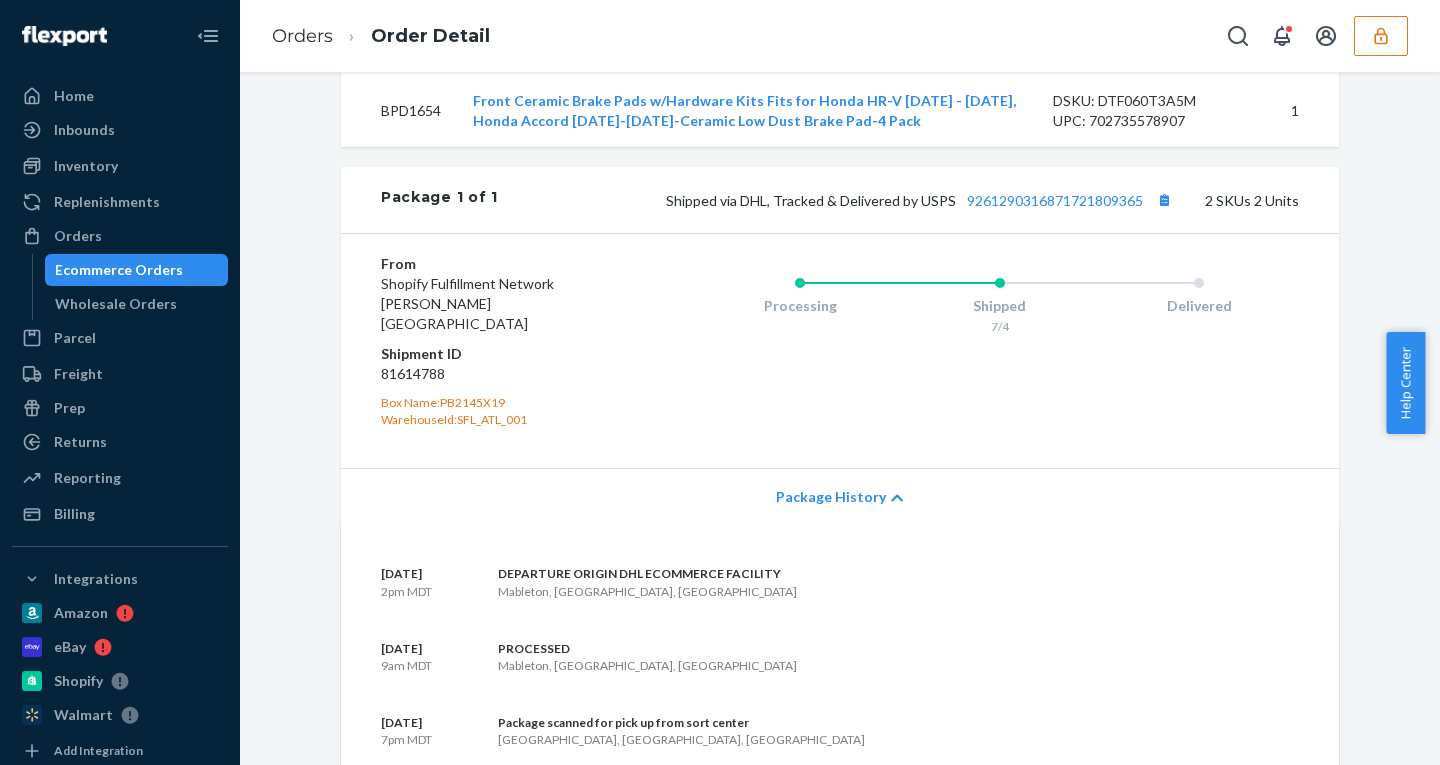 click on "Package History" at bounding box center (831, 497) 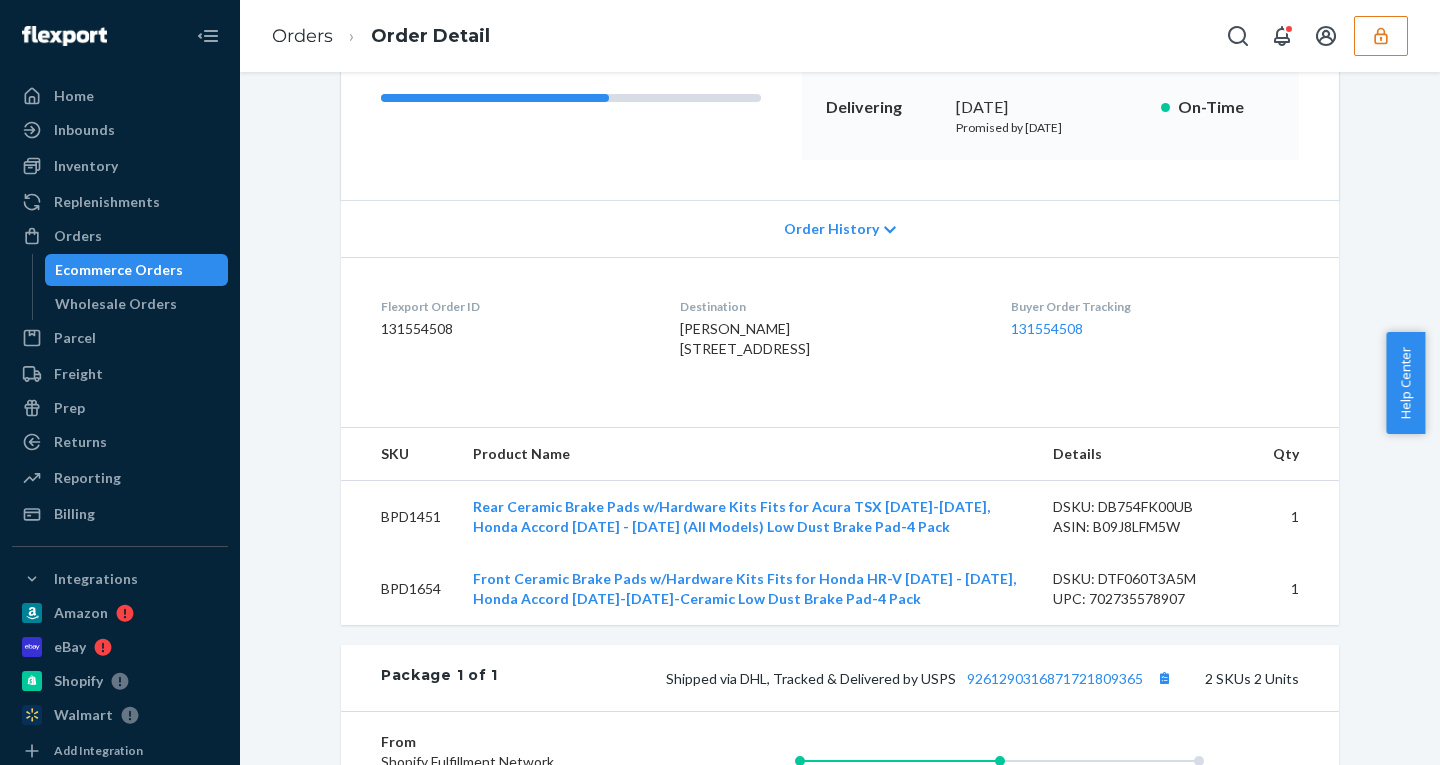 scroll, scrollTop: 780, scrollLeft: 0, axis: vertical 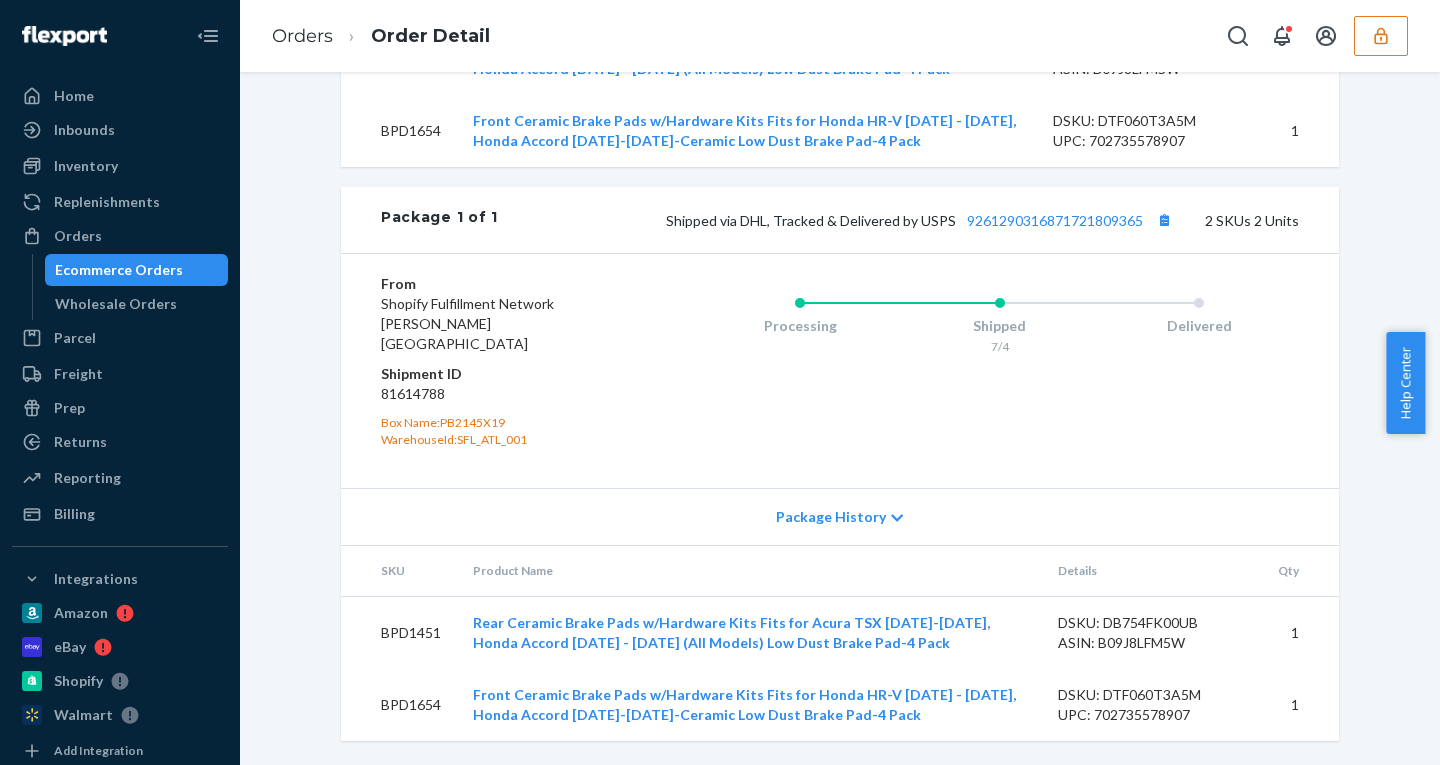 click on "From Shopify Fulfillment Network
Moreland, GA 30259 Shipment ID 81614788 Box Name:  PB2145X19 WarehouseId:  SFL_ATL_001 Processing Shipped 7/4 Delivered" at bounding box center [840, 370] 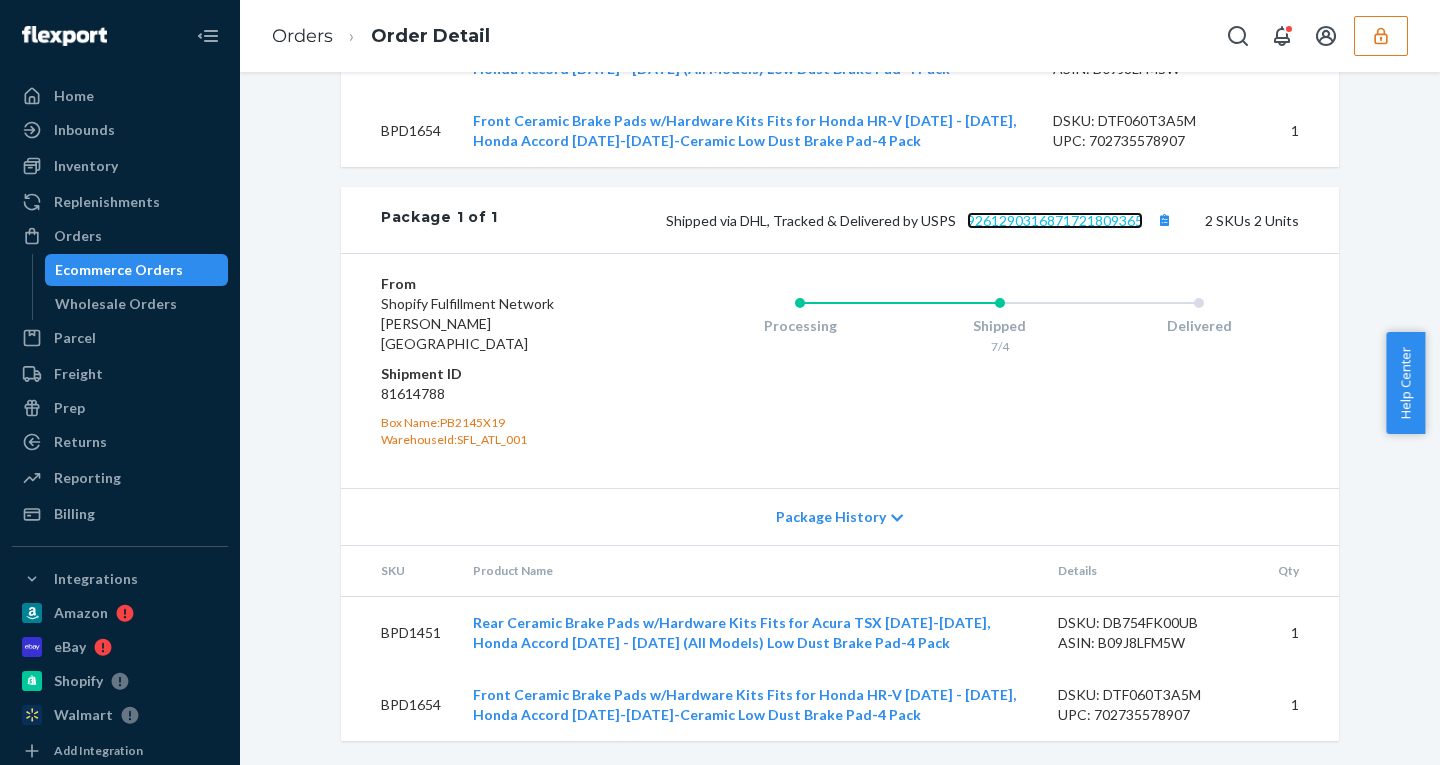 click on "9261290316871721809365" at bounding box center [1055, 220] 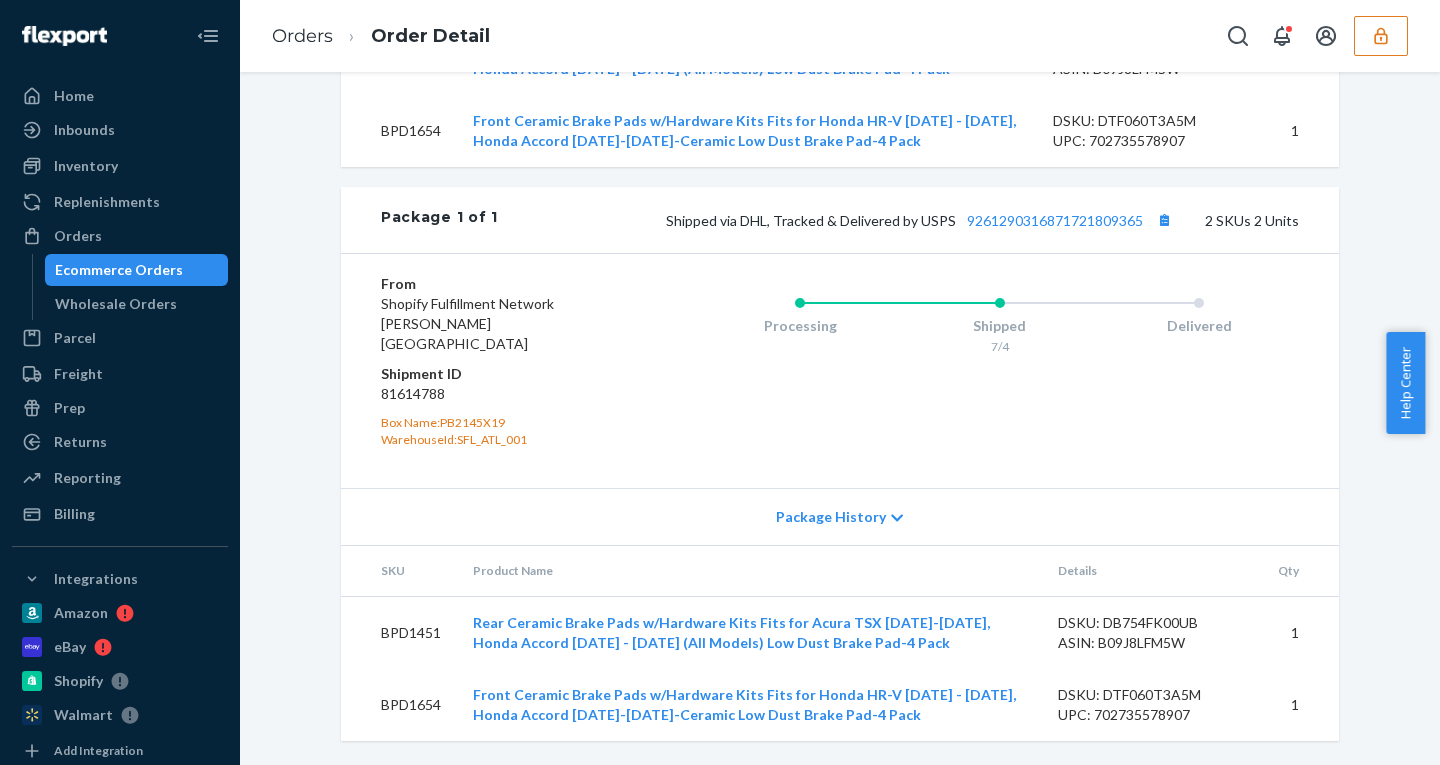 click 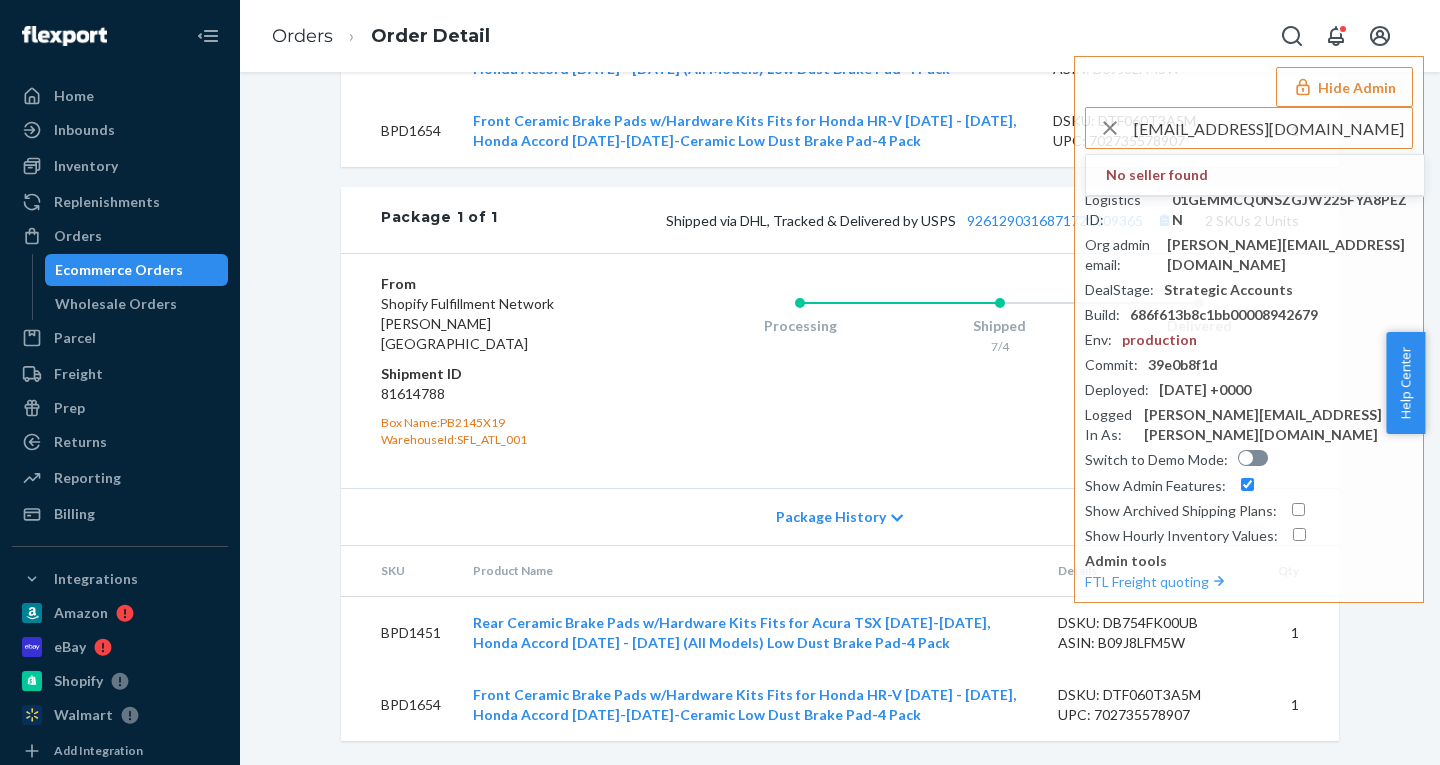 drag, startPoint x: 1291, startPoint y: 128, endPoint x: 865, endPoint y: 83, distance: 428.37018 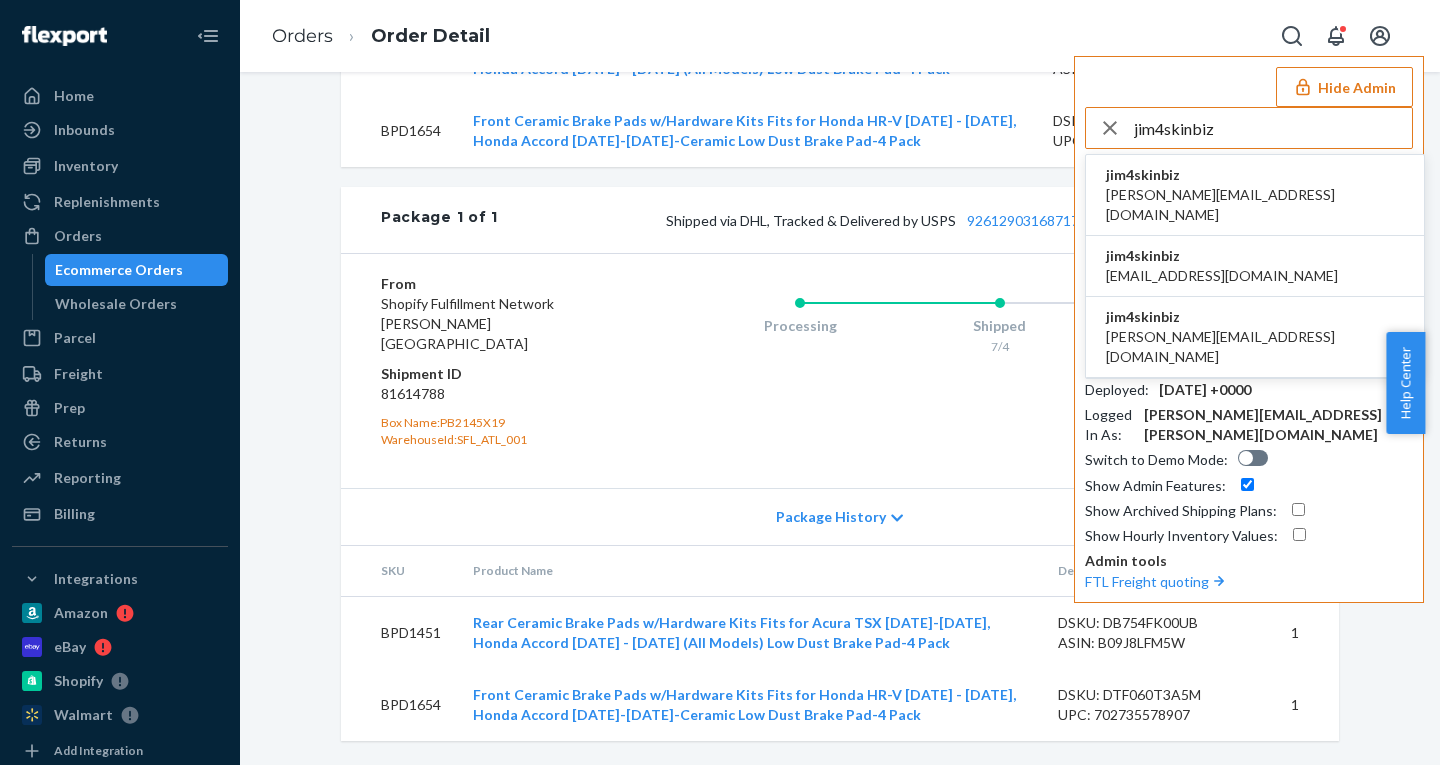 type on "jim4skinbiz" 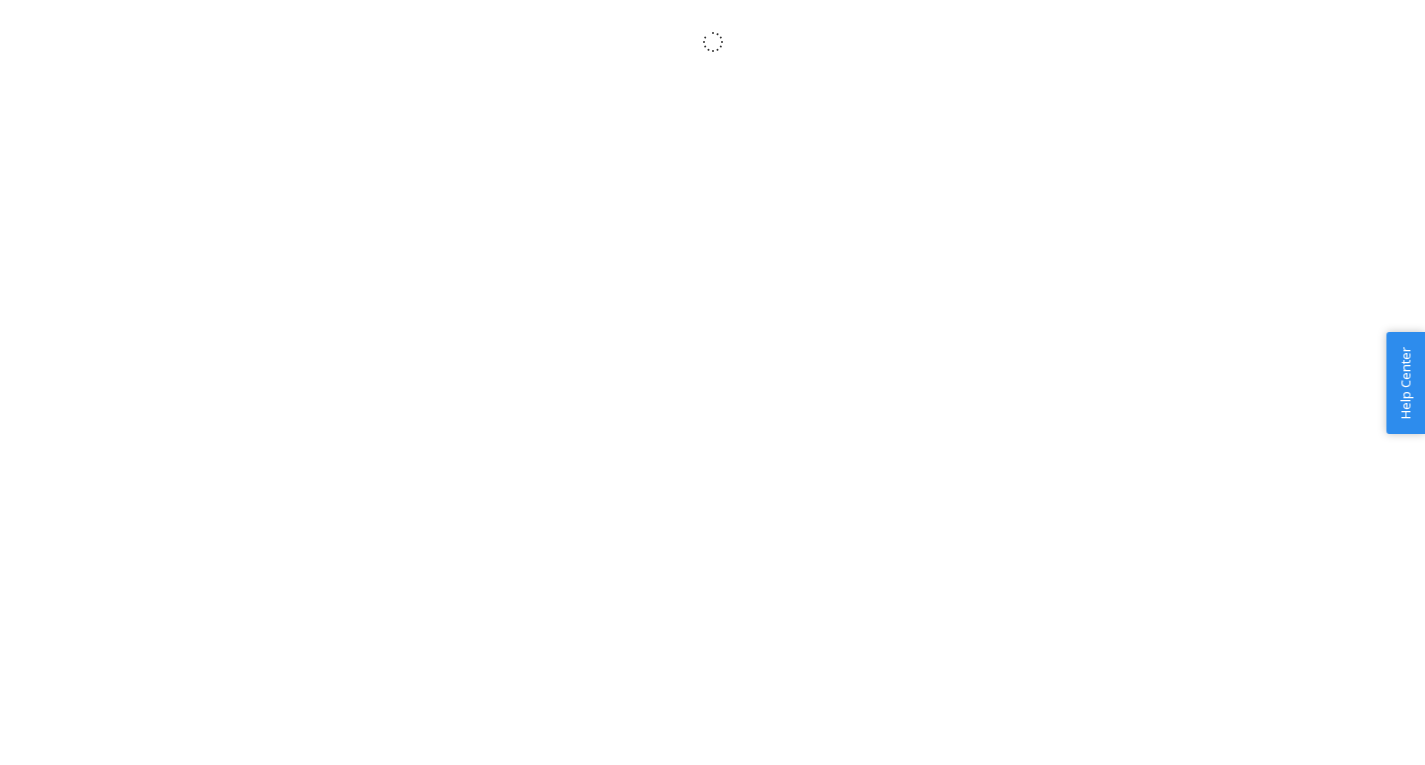 scroll, scrollTop: 0, scrollLeft: 0, axis: both 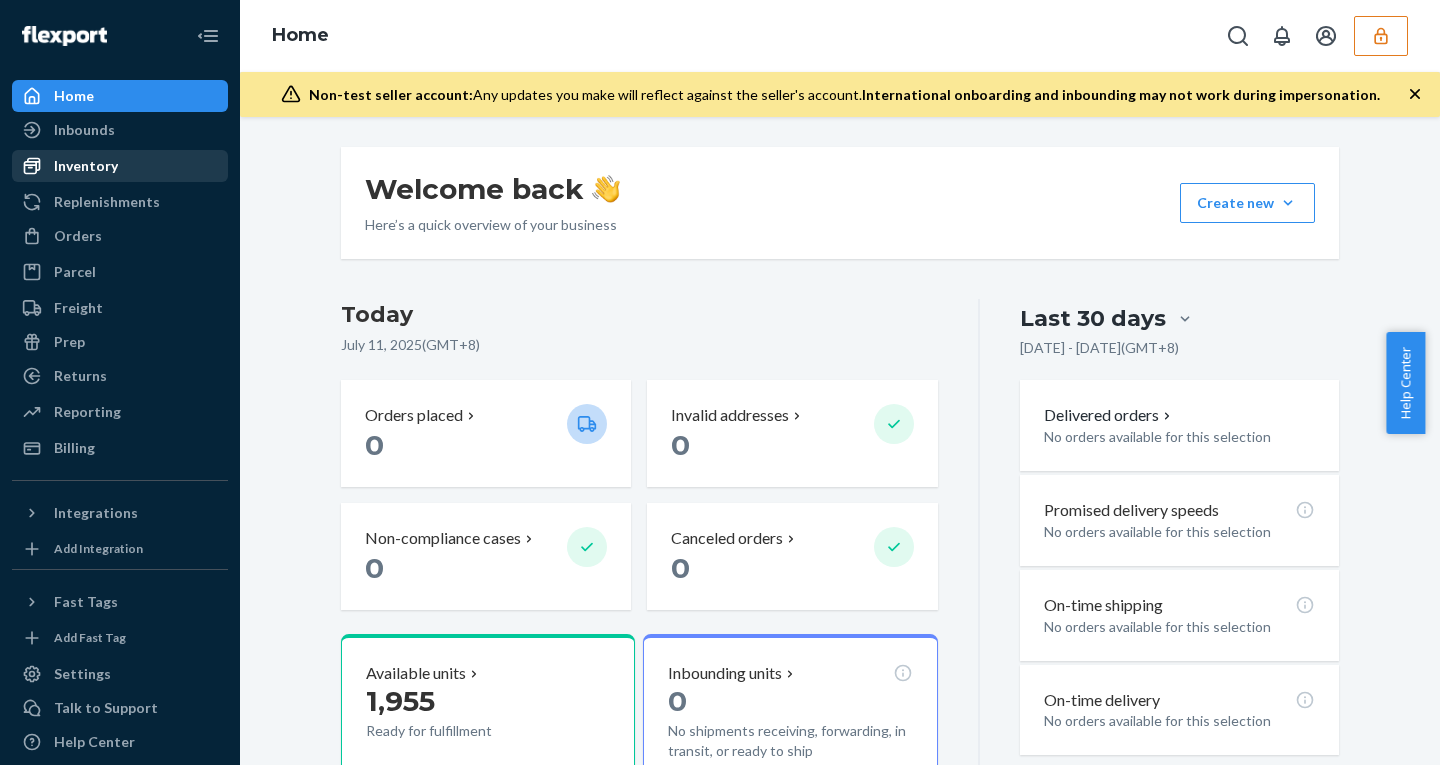 click on "Inventory" at bounding box center (86, 166) 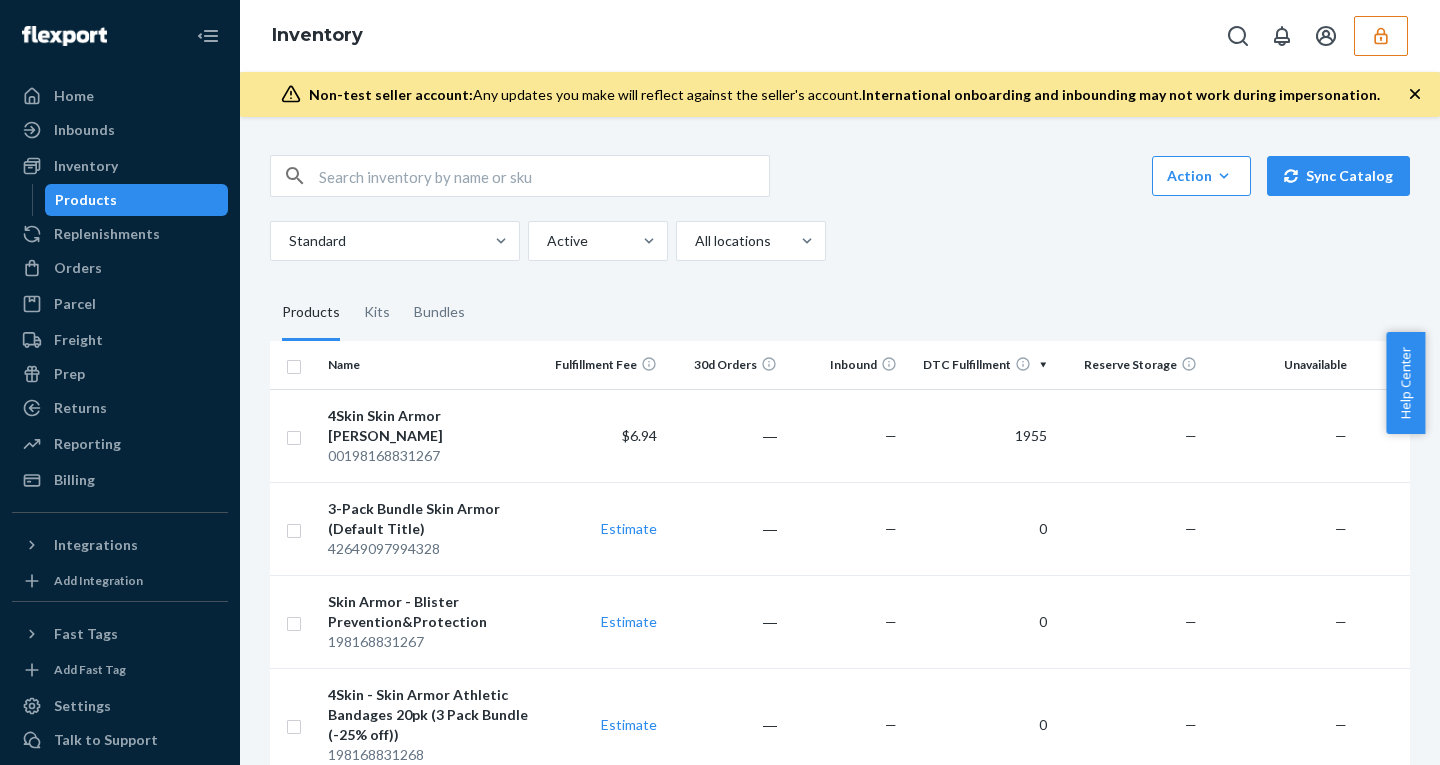 click 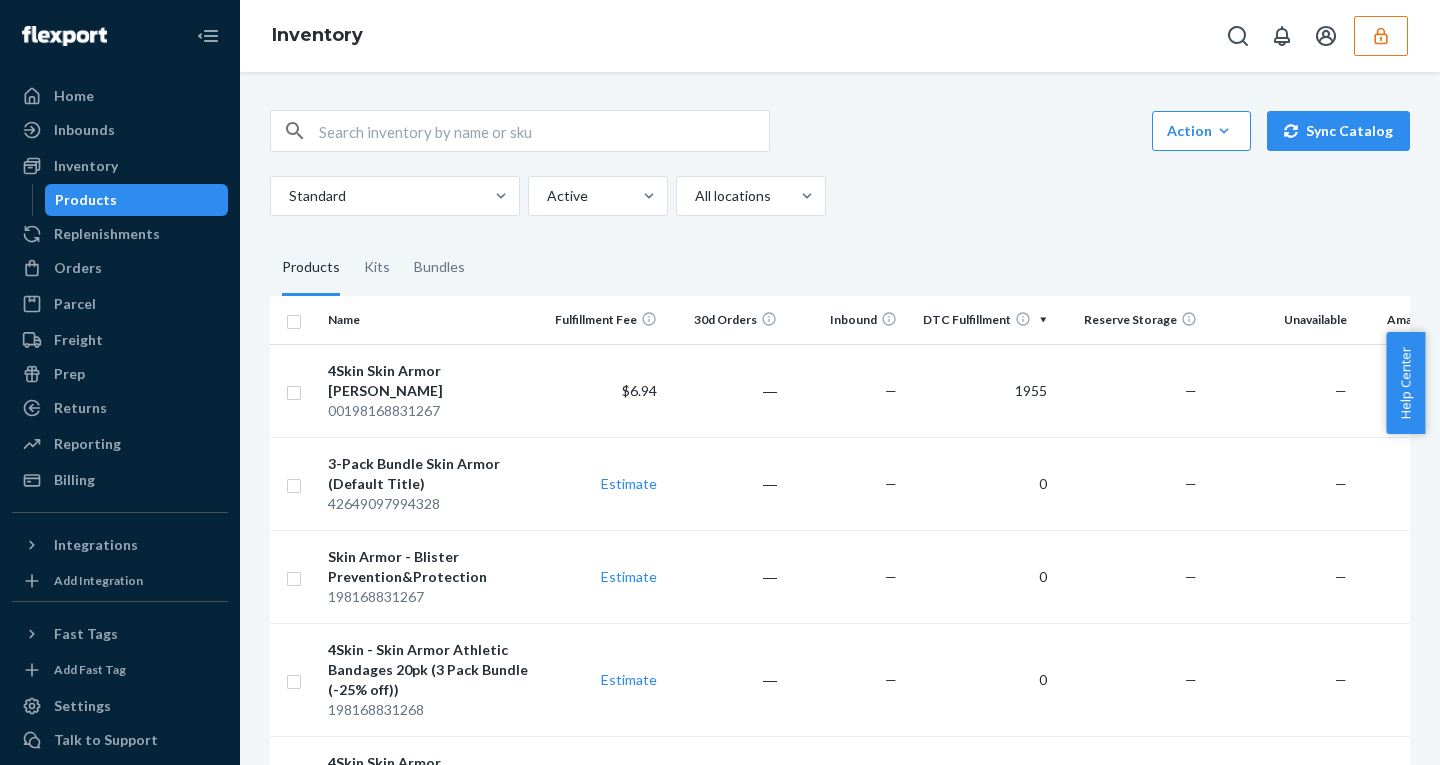 click 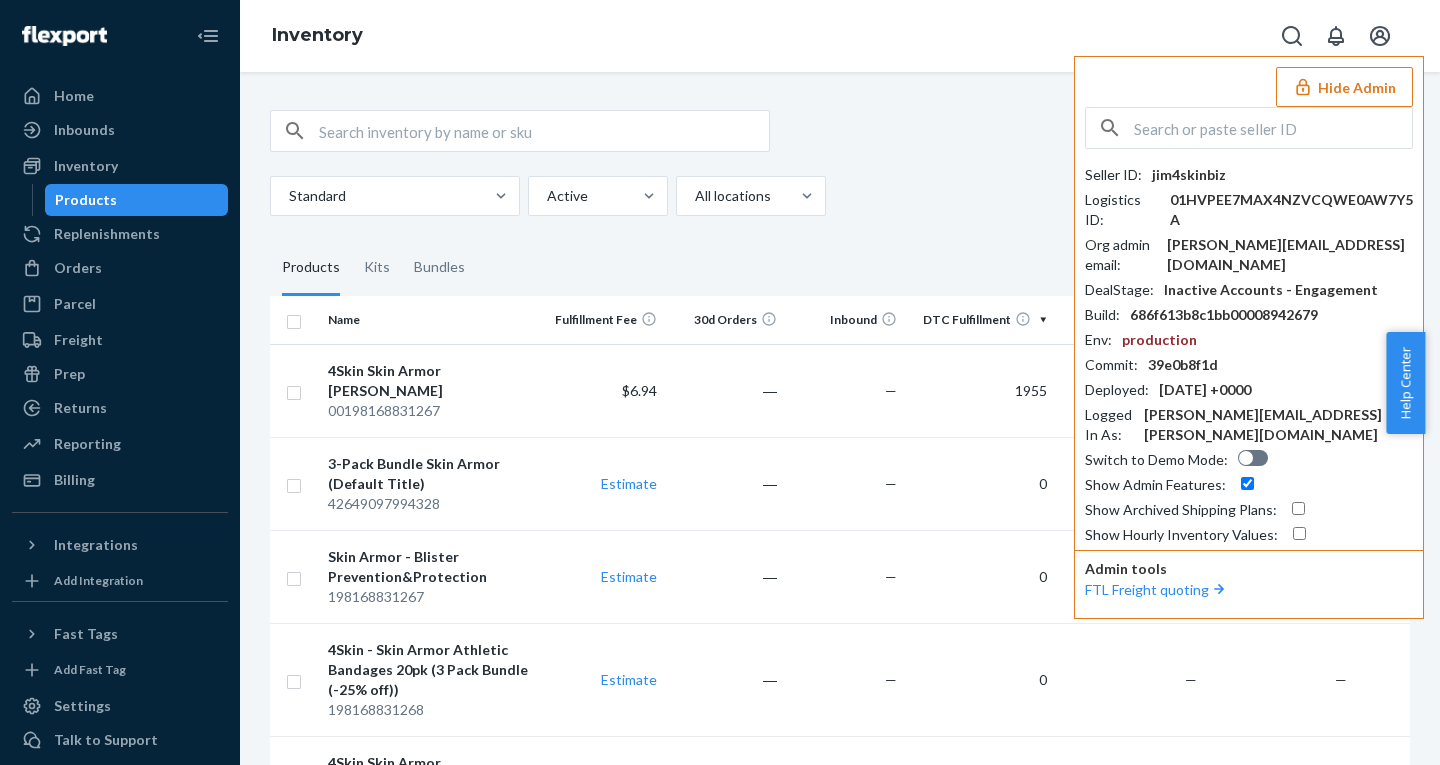 click on "Hide Admin" at bounding box center (1344, 87) 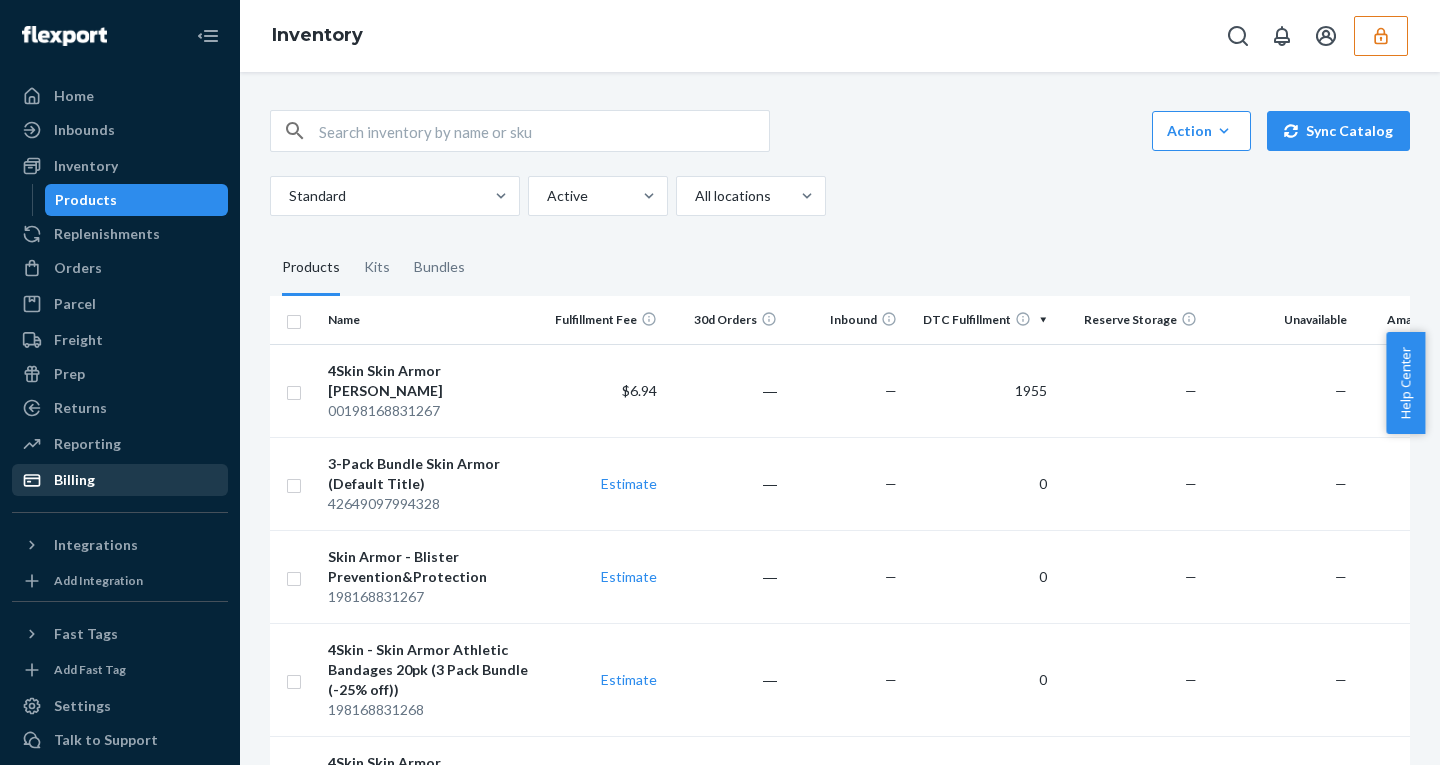 click on "Billing" at bounding box center (120, 480) 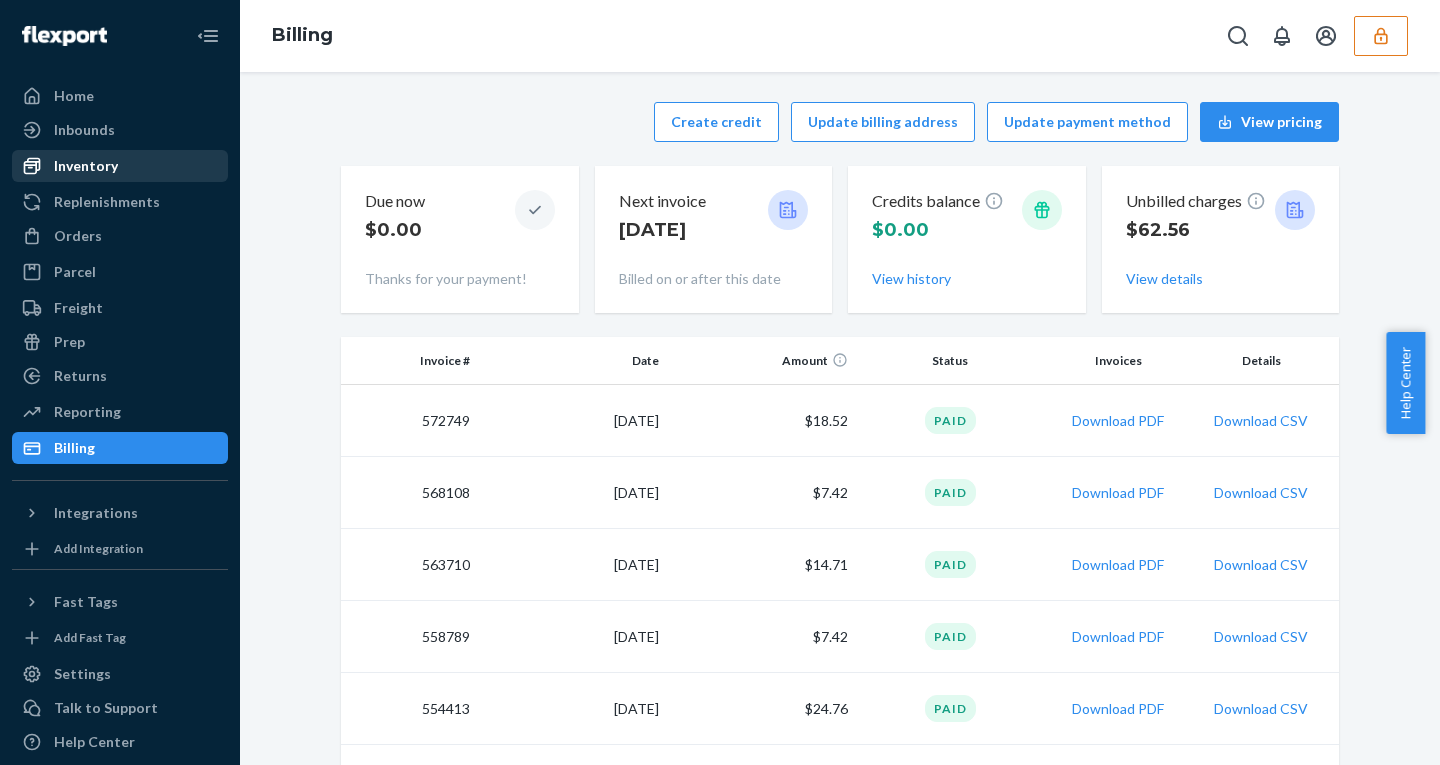 click on "Inventory" at bounding box center [120, 166] 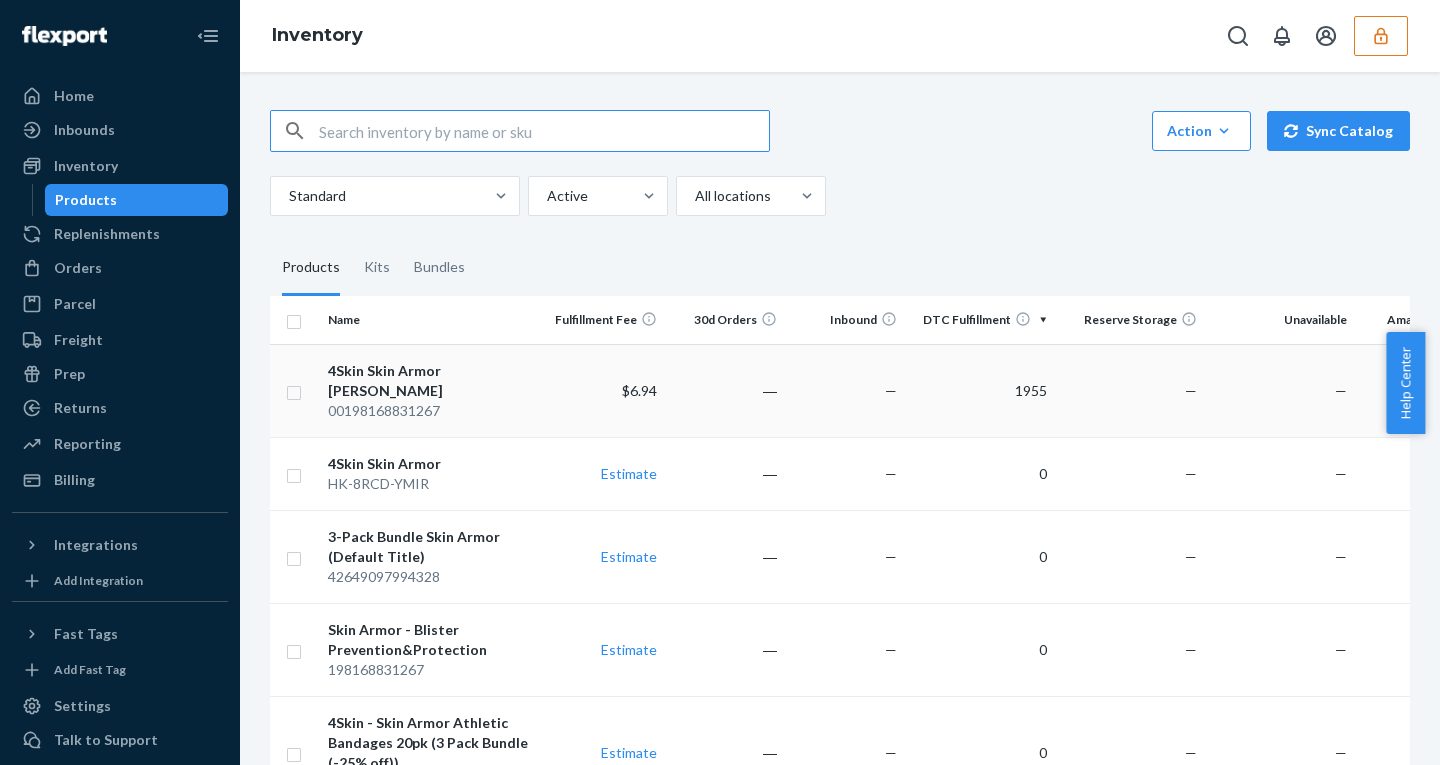 click at bounding box center [294, 390] 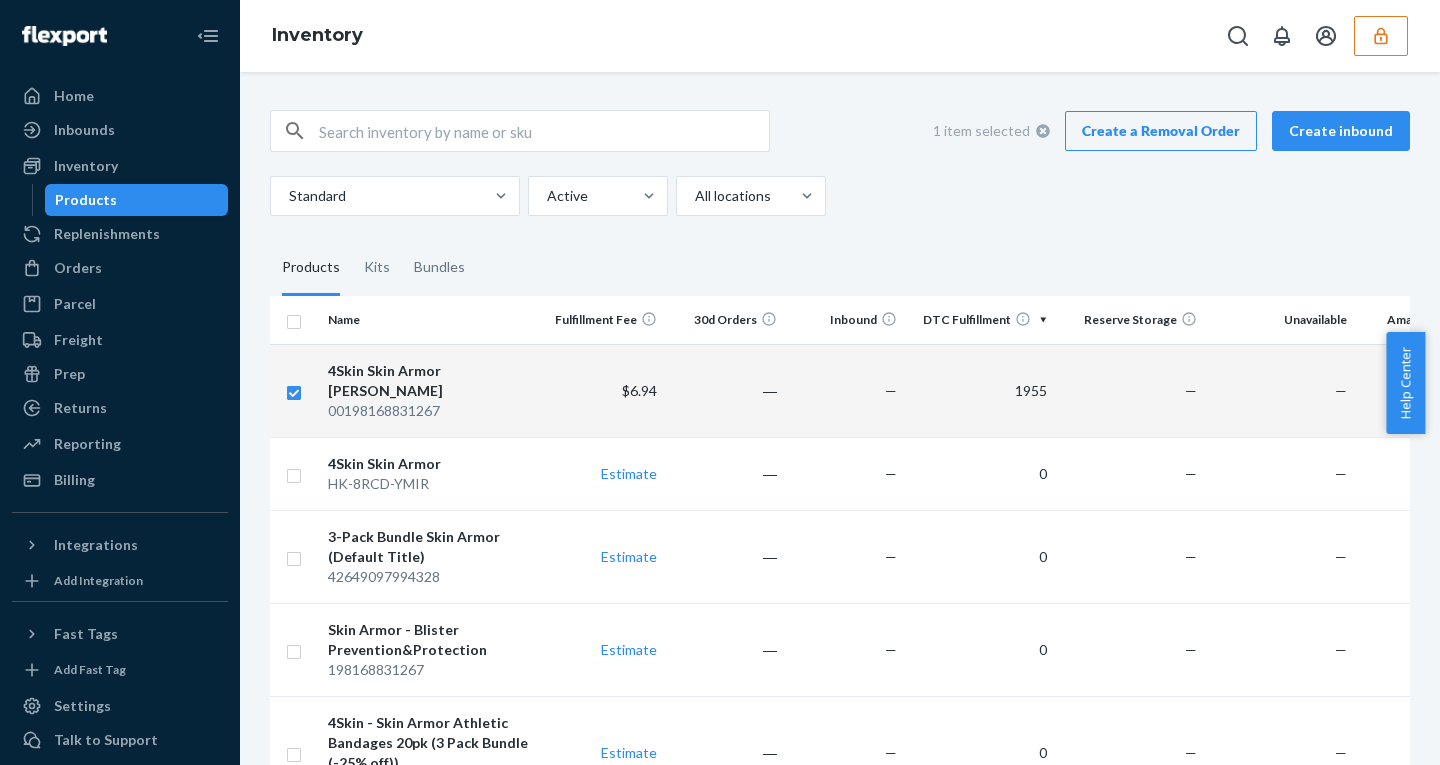 checkbox on "true" 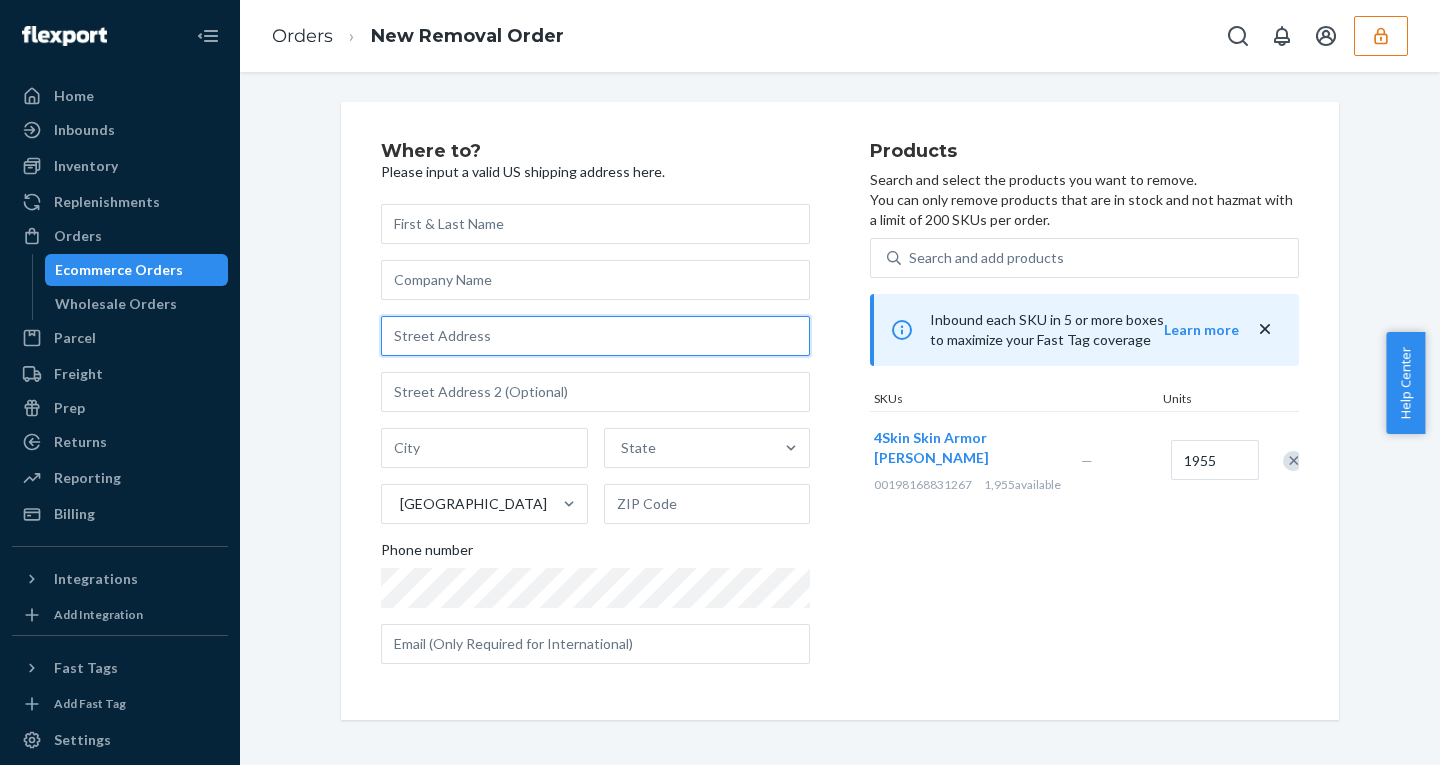 click at bounding box center (595, 336) 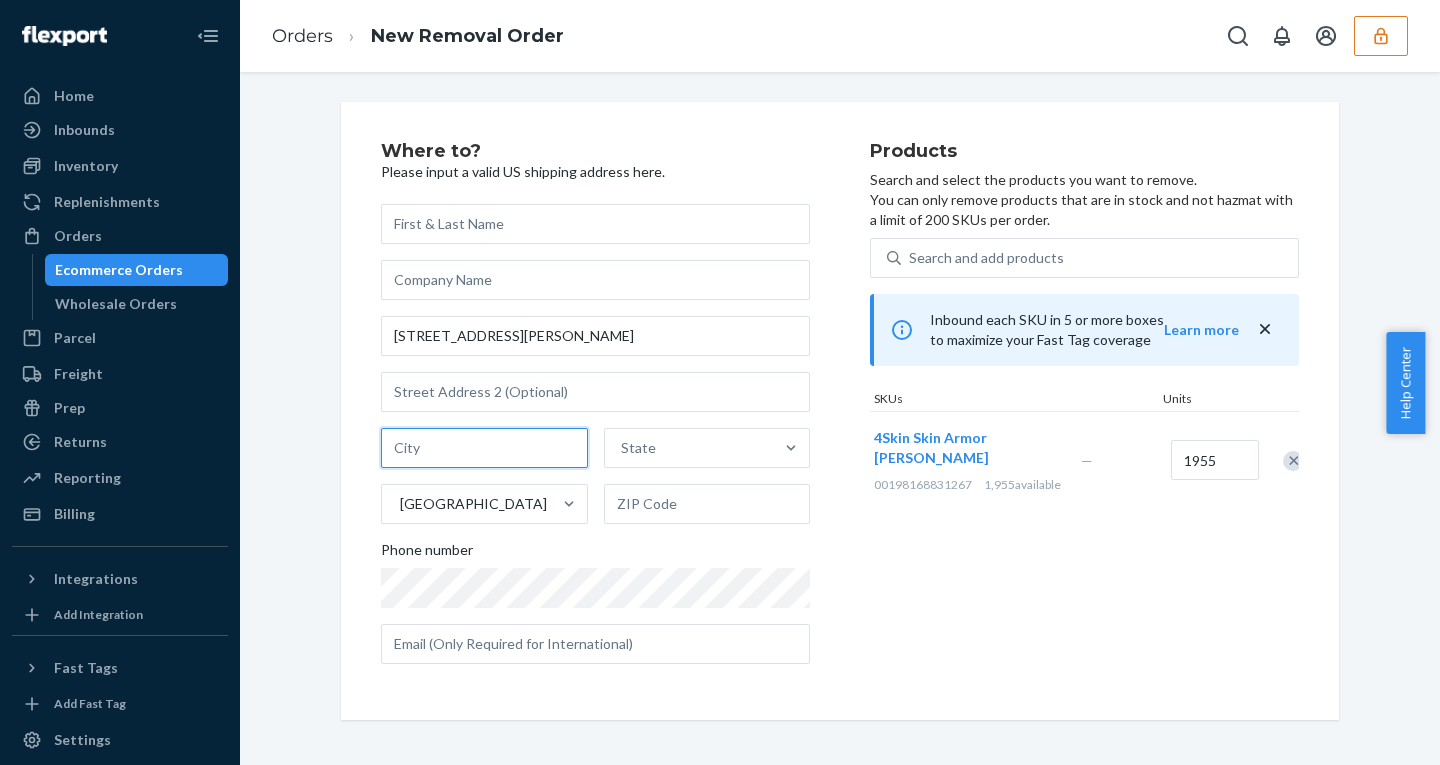 type on "Manhattan - New York" 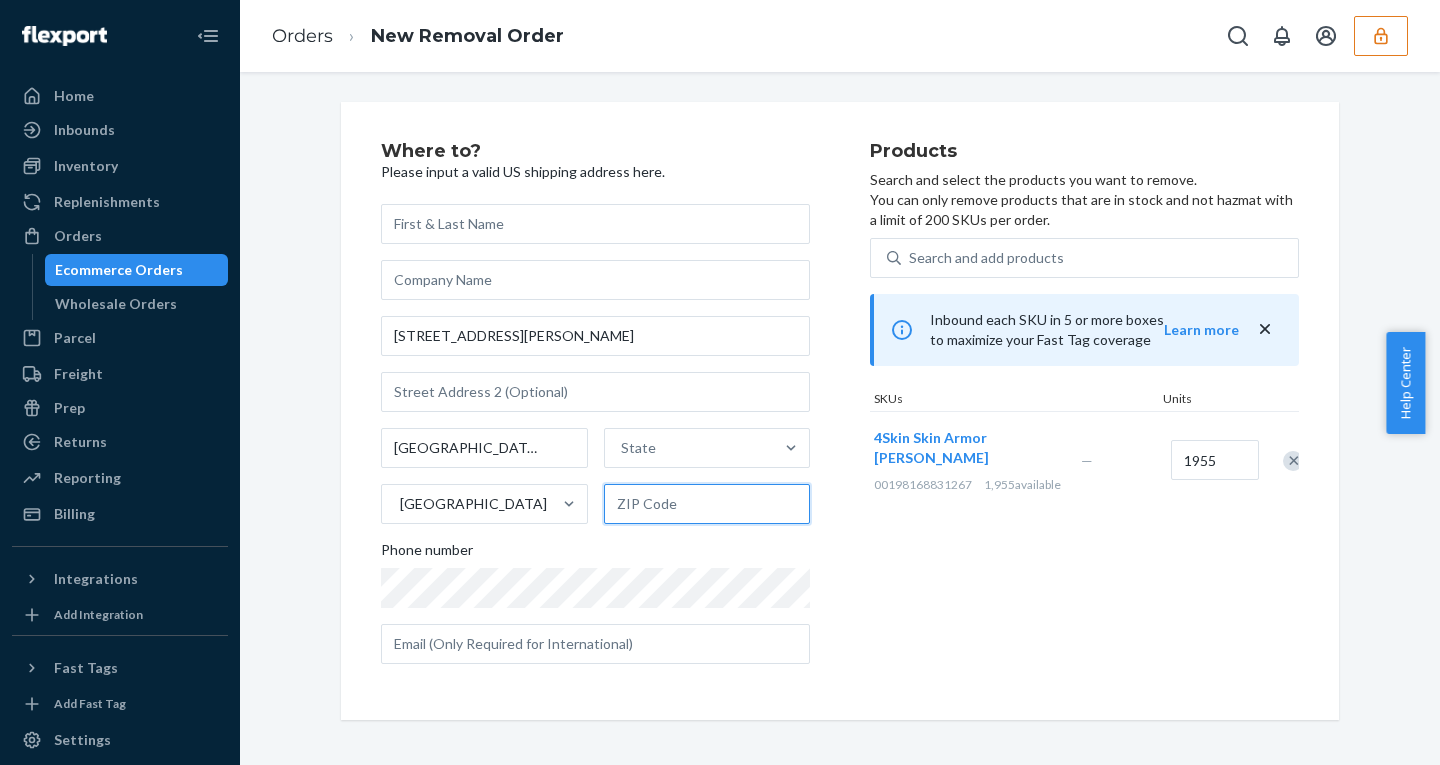 type on "10038" 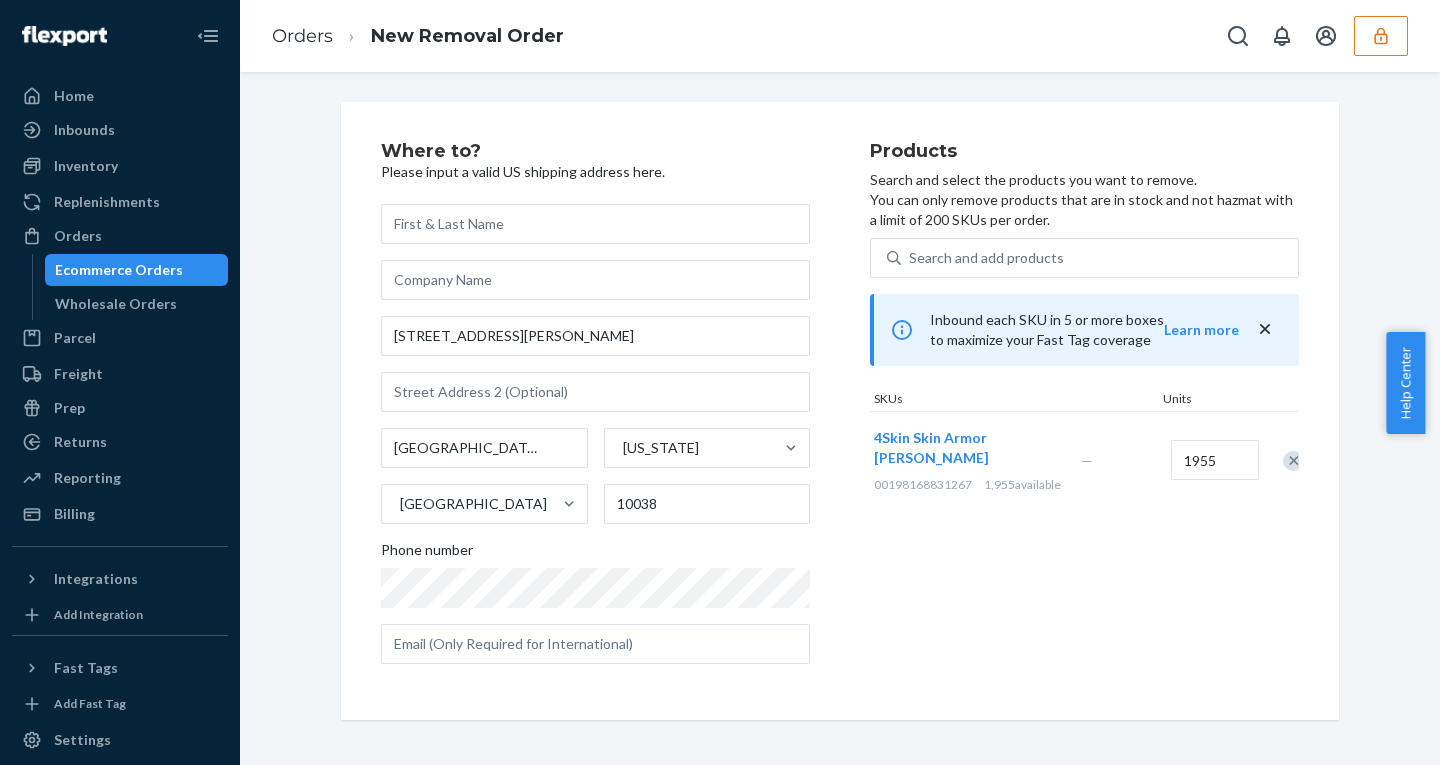 click on "Products Search and select the products you want to remove.  You can only remove products that are in stock and not hazmat with a limit of 200 SKUs per order.  Search and add products Inbound each SKU in 5 or more boxes to maximize your Fast Tag coverage Learn more SKUs Units 4Skin Skin Armor Shields 00198168831267 1,955  available — 1955" at bounding box center (1084, 411) 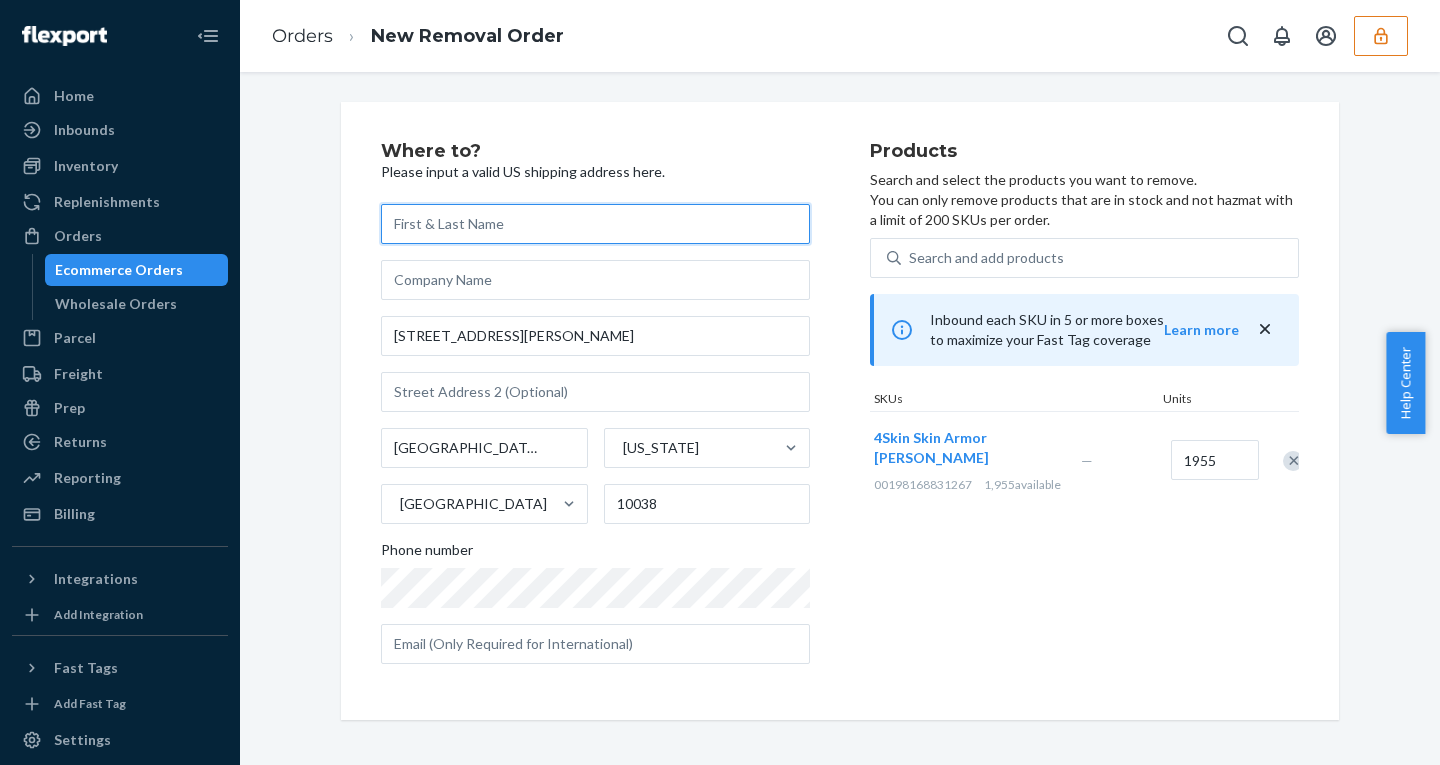 click at bounding box center (595, 224) 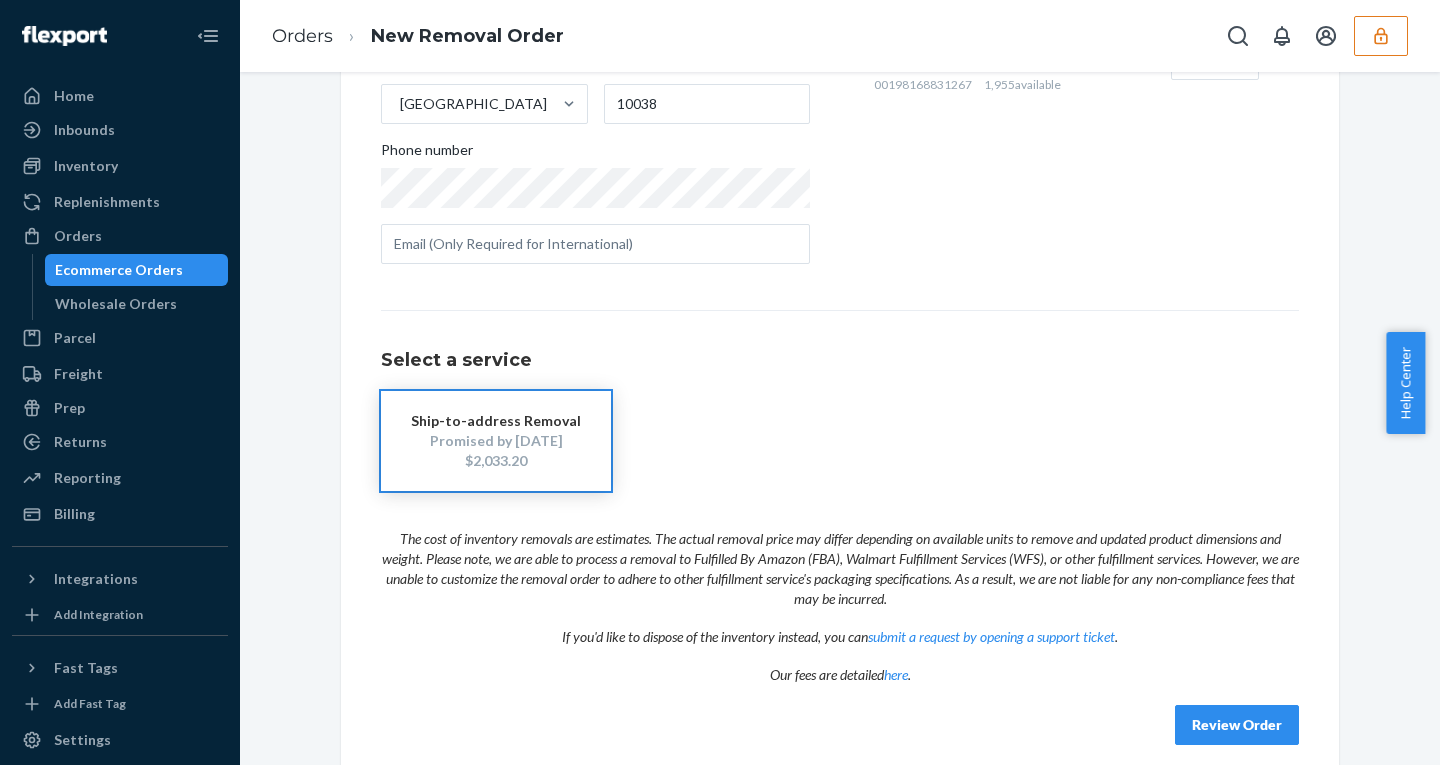 scroll, scrollTop: 420, scrollLeft: 0, axis: vertical 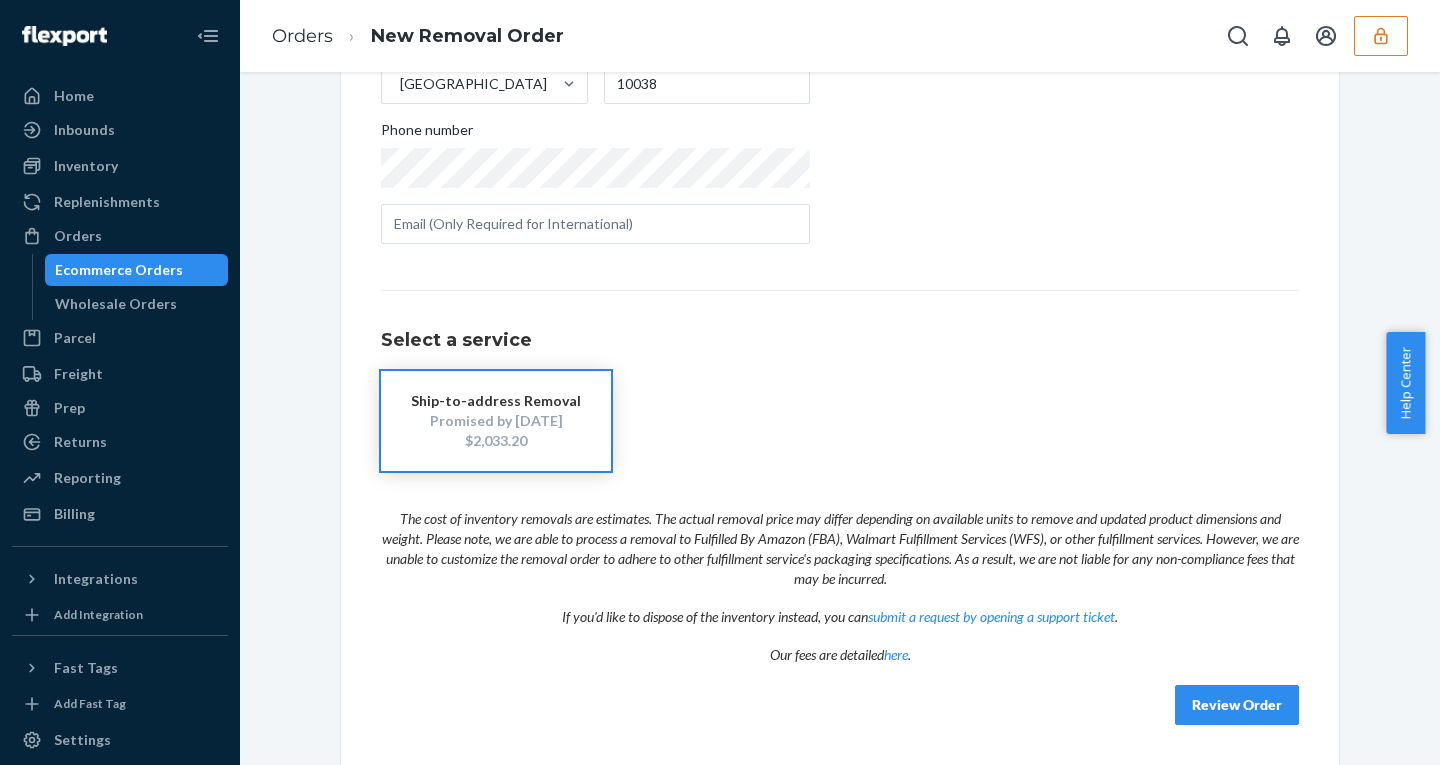 type on "test" 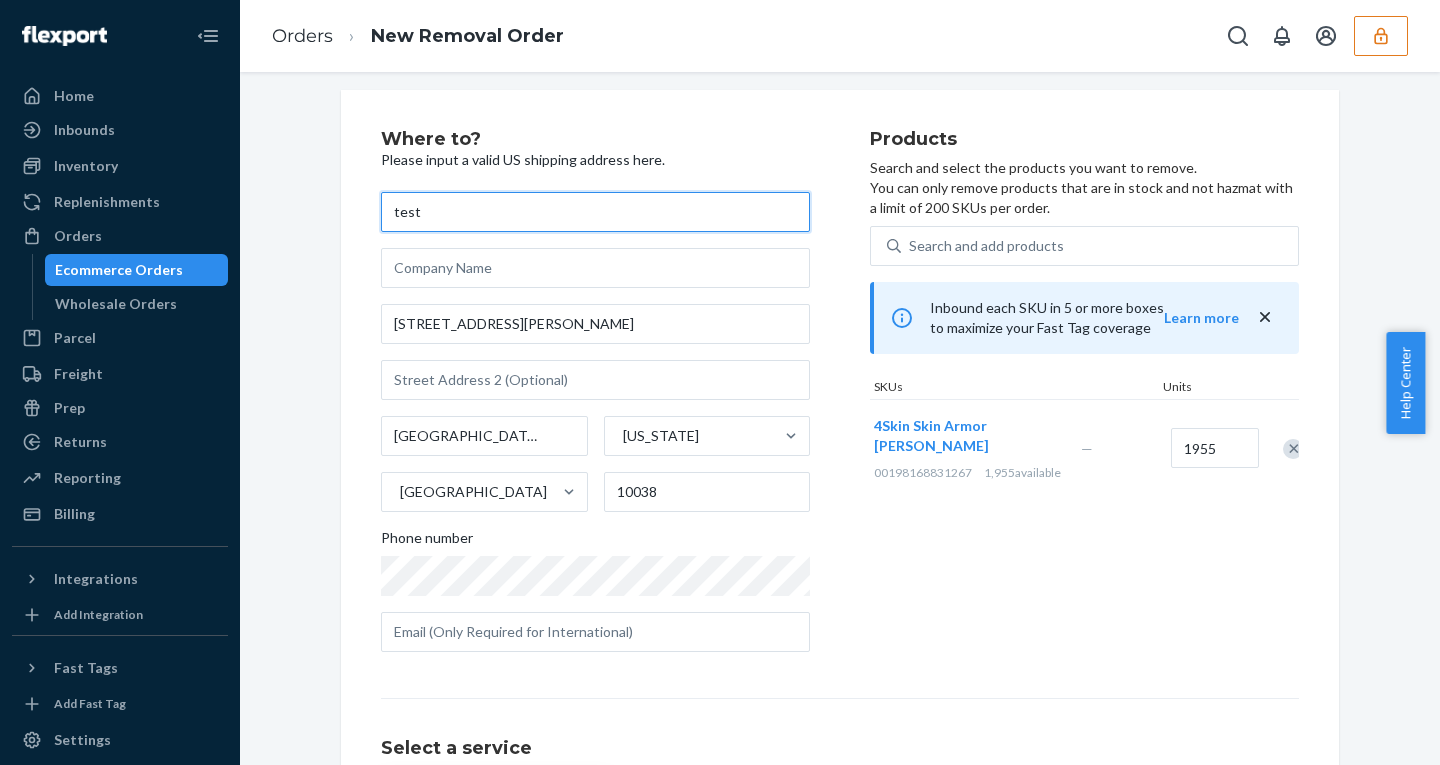 scroll, scrollTop: 7, scrollLeft: 0, axis: vertical 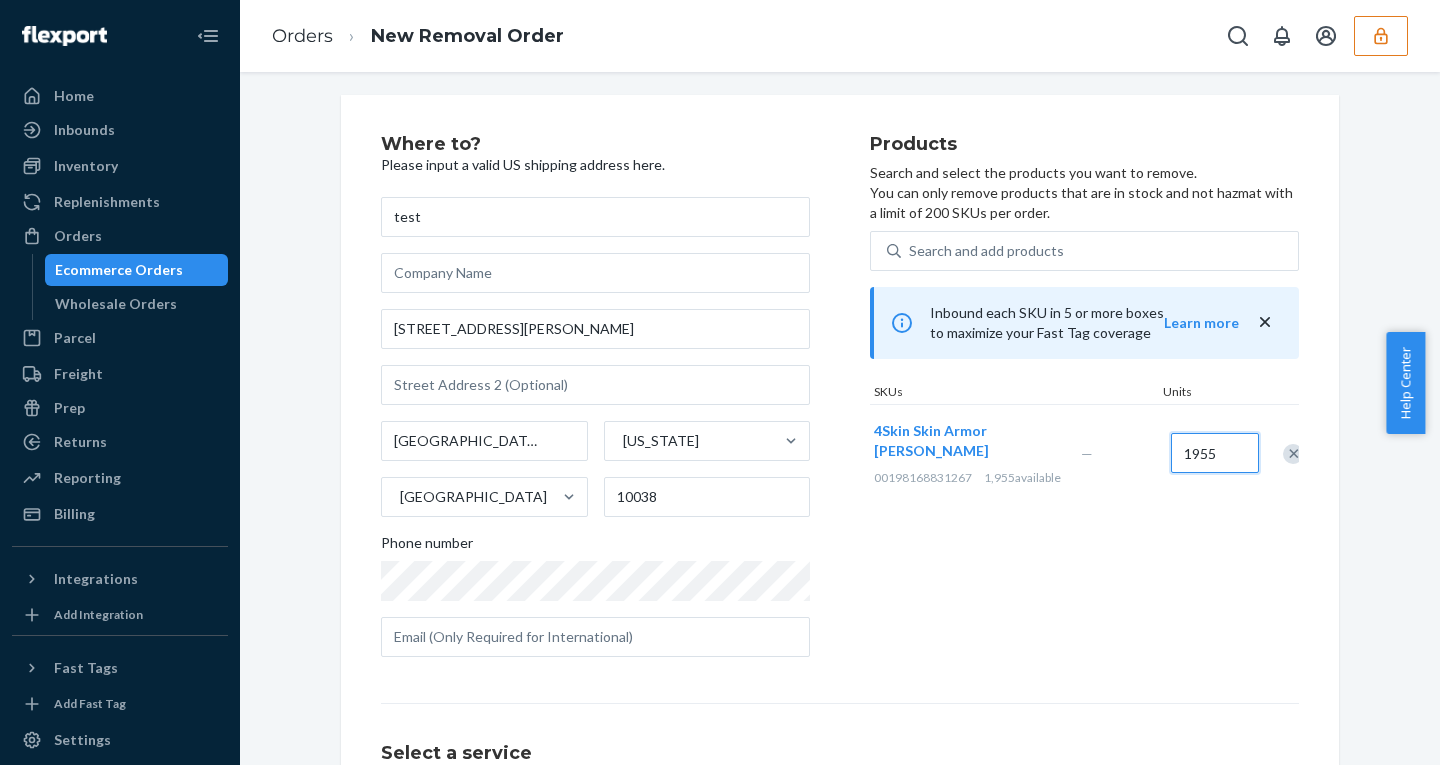 click on "1955" at bounding box center [1215, 453] 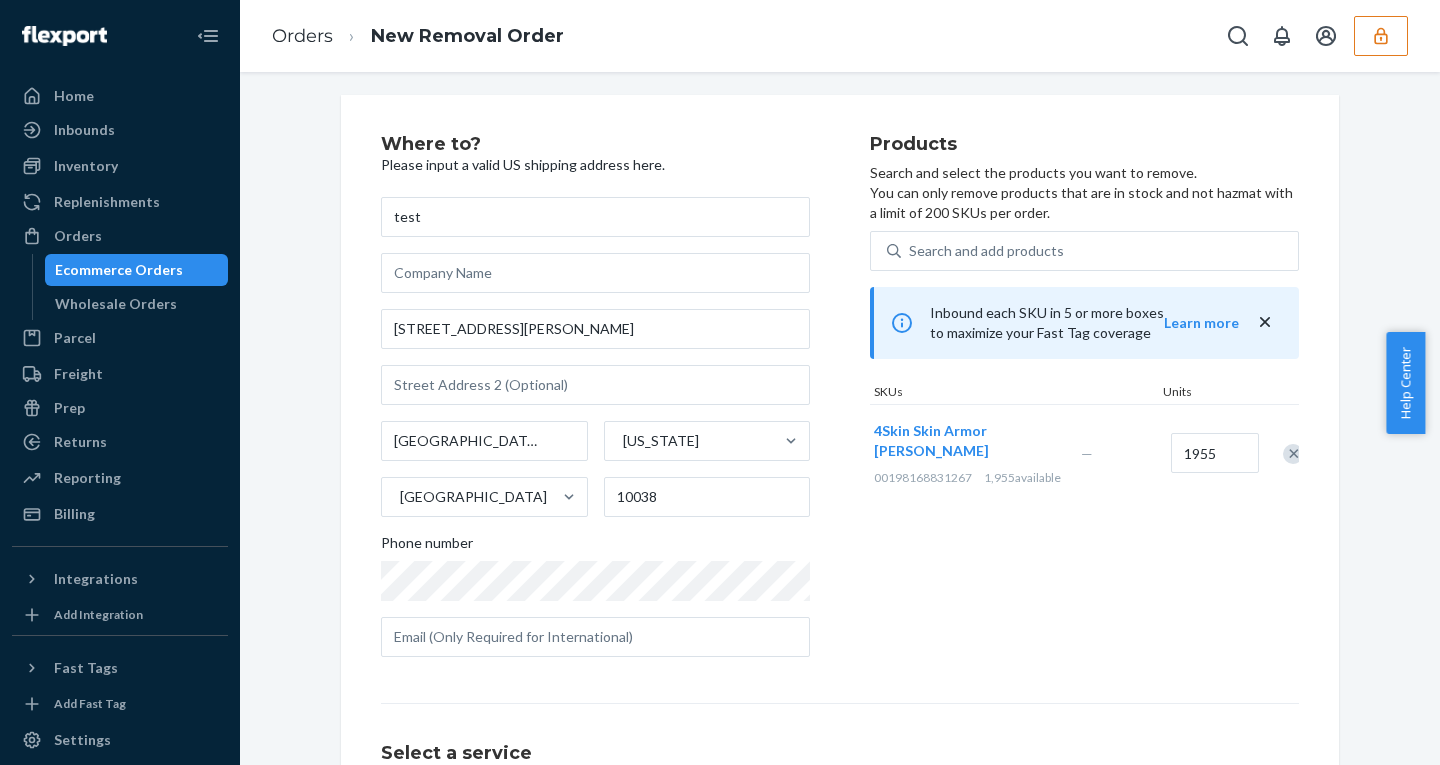 click at bounding box center [1381, 36] 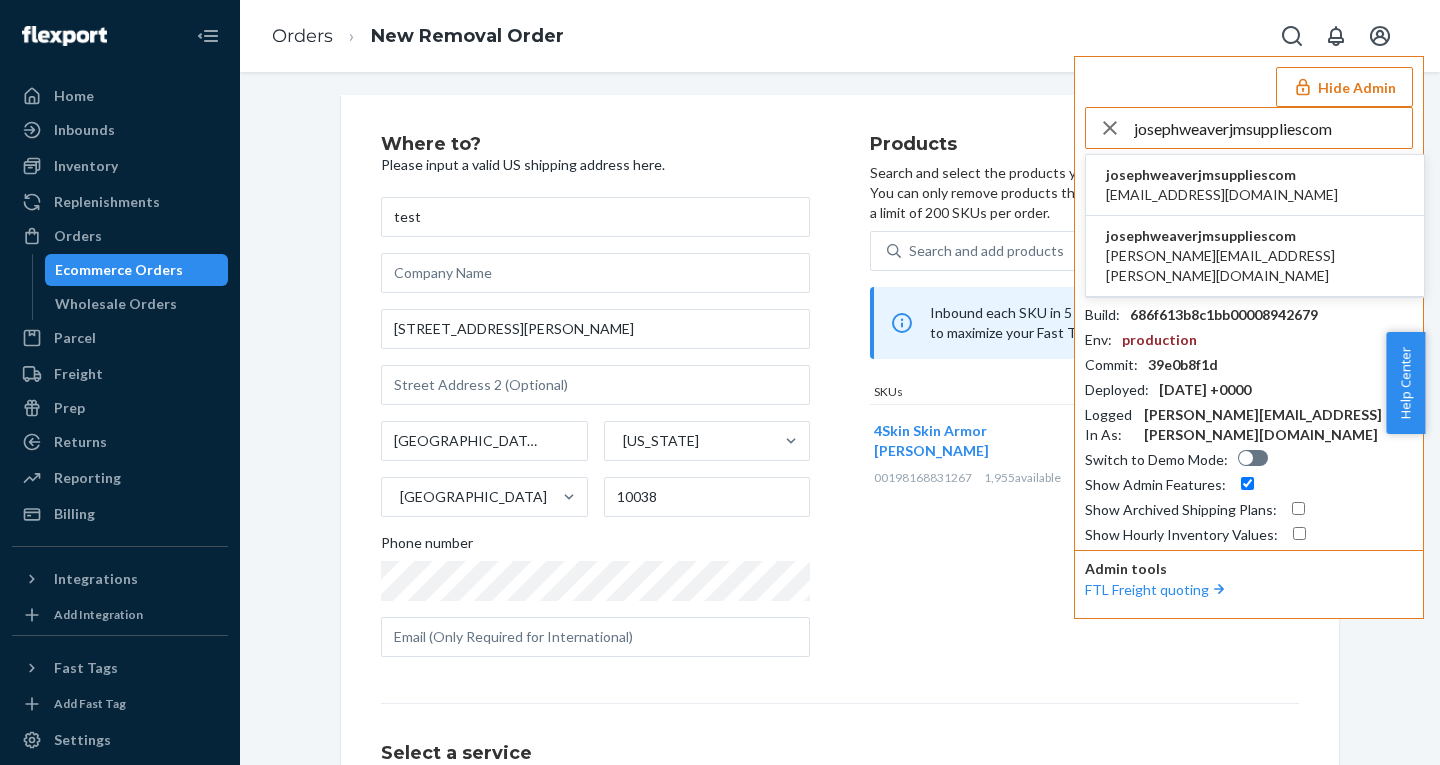 type on "josephweaverjmsuppliescom" 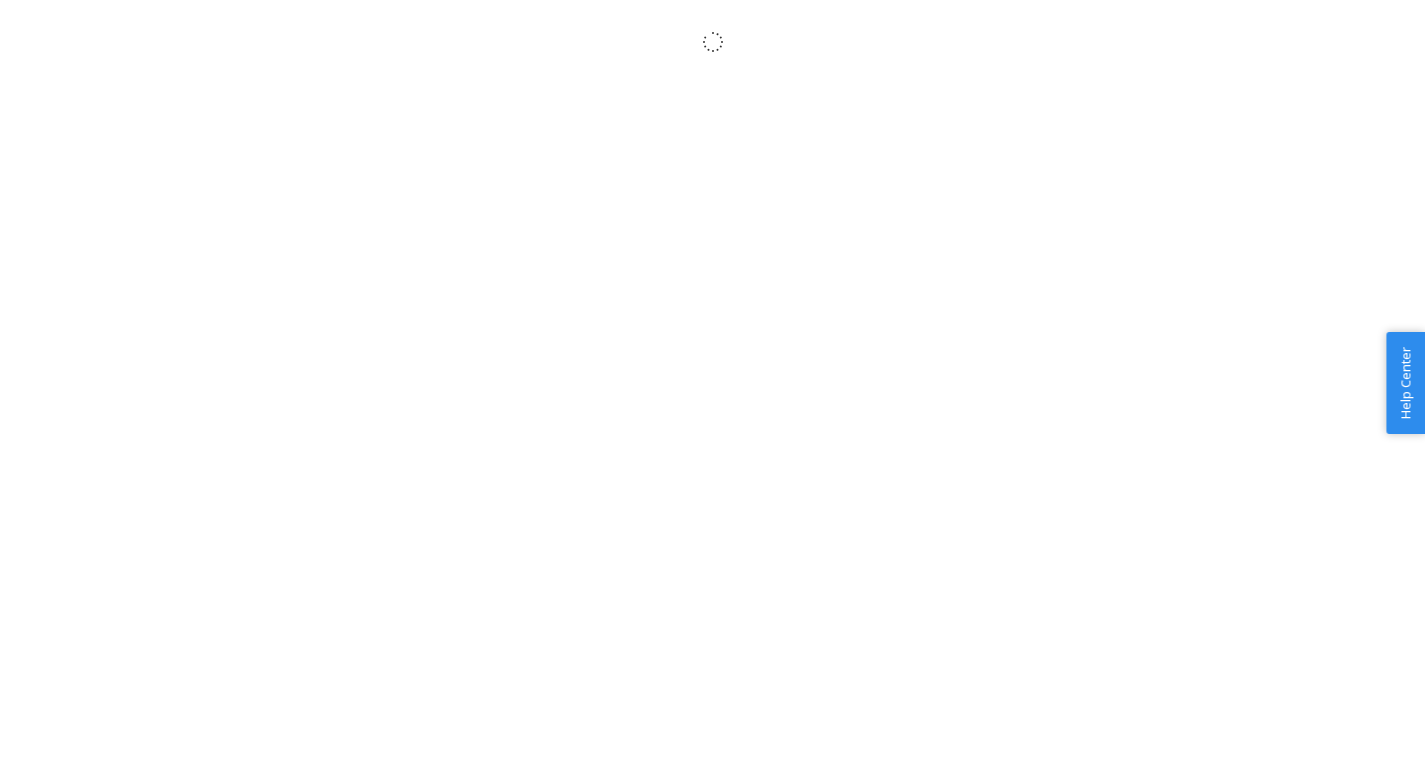 scroll, scrollTop: 0, scrollLeft: 0, axis: both 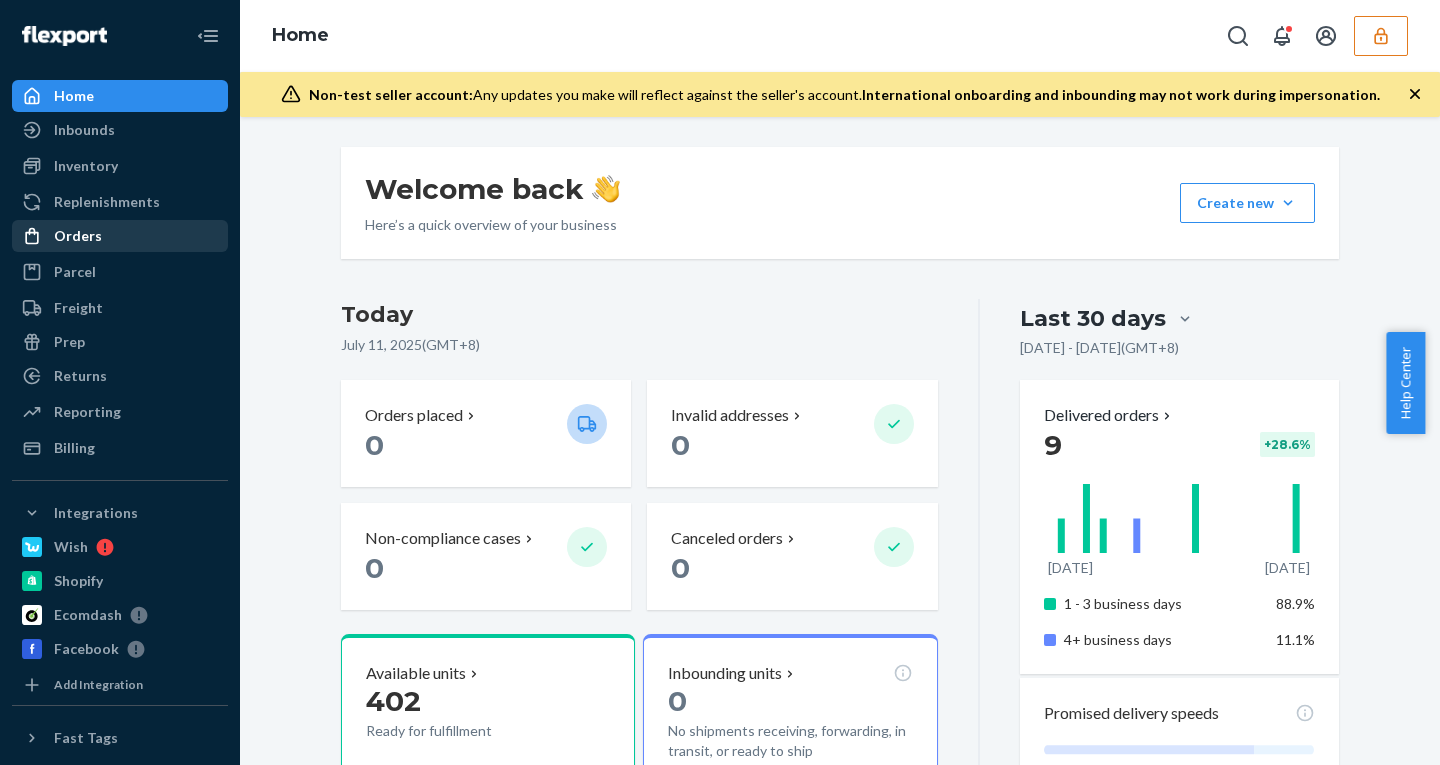 click on "Orders" at bounding box center (120, 236) 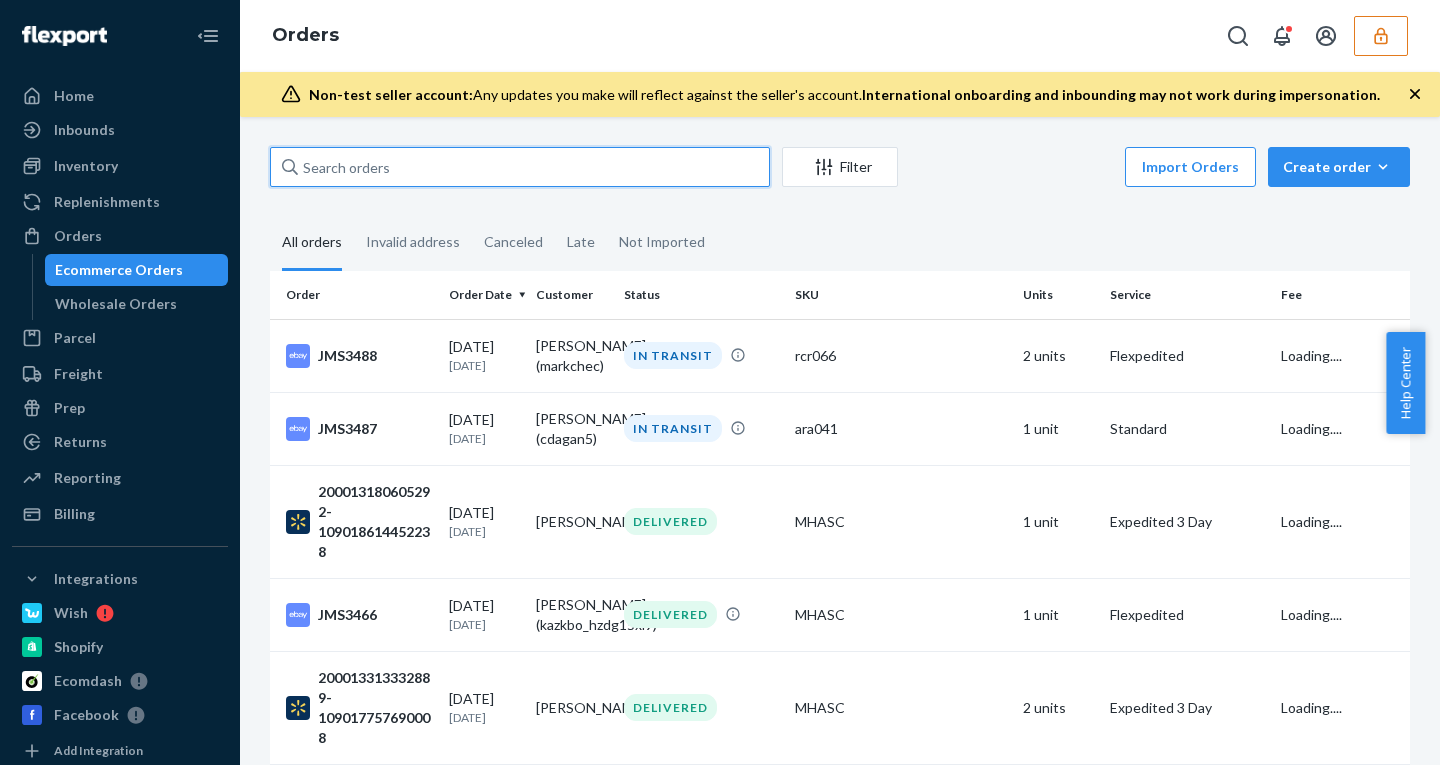 click at bounding box center (520, 167) 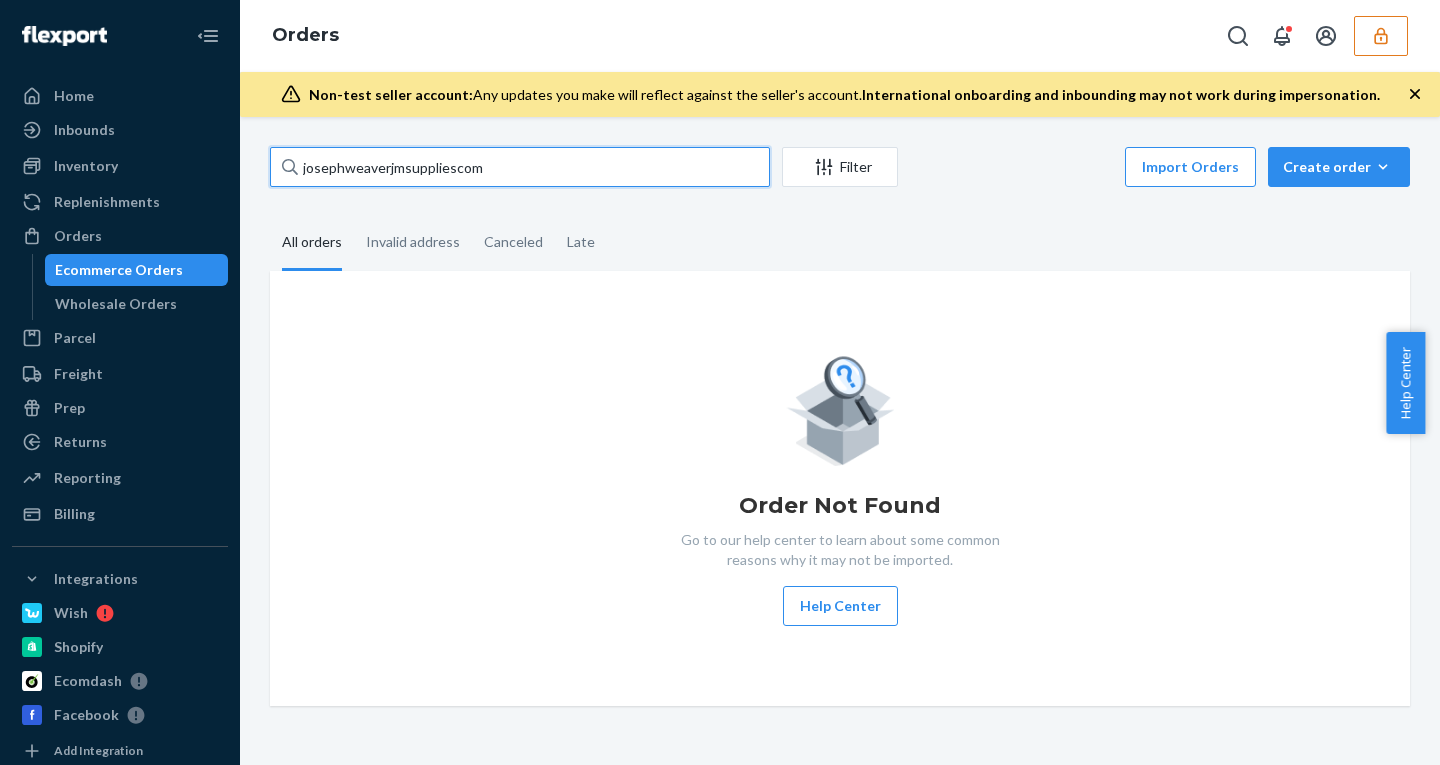 type on "josephweaverjmsuppliescom" 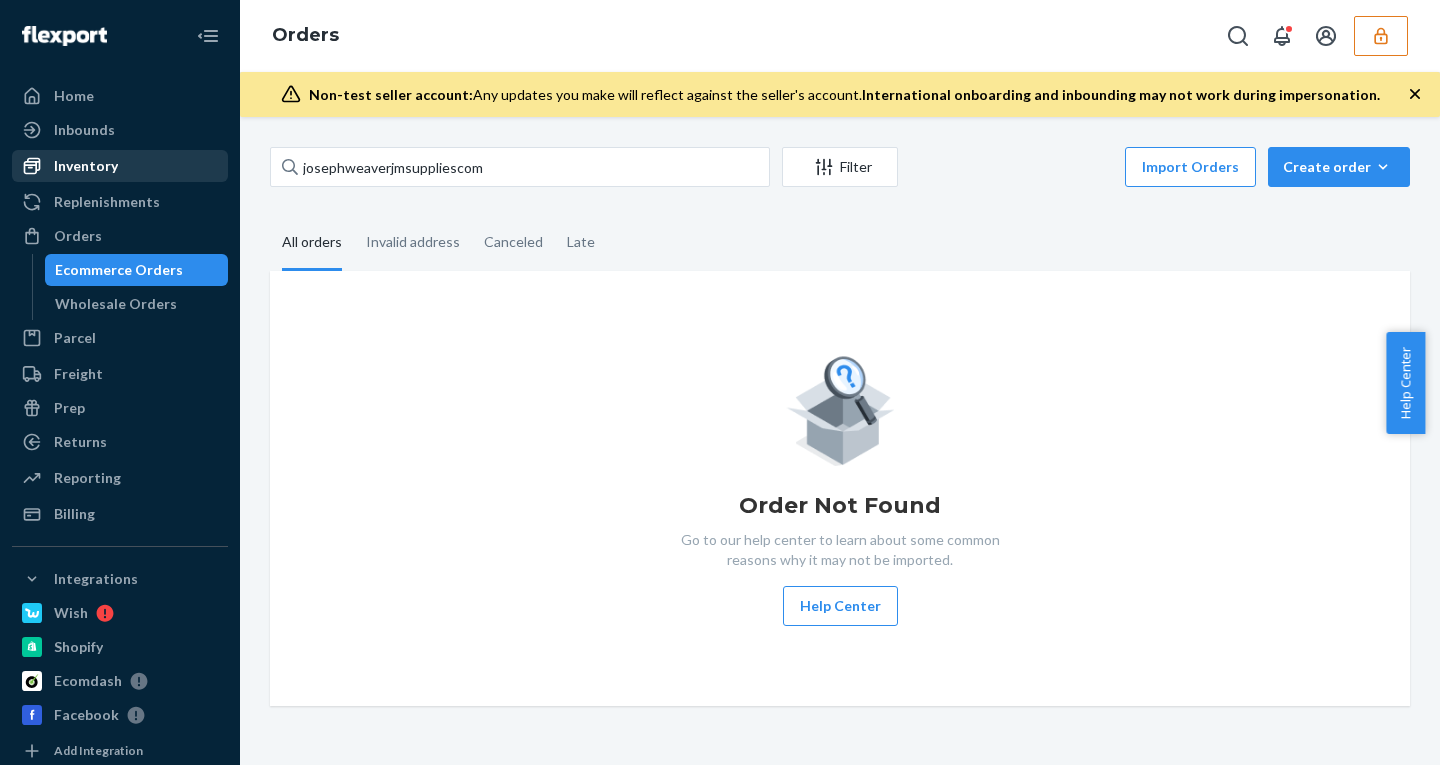 click on "Inventory" at bounding box center (120, 166) 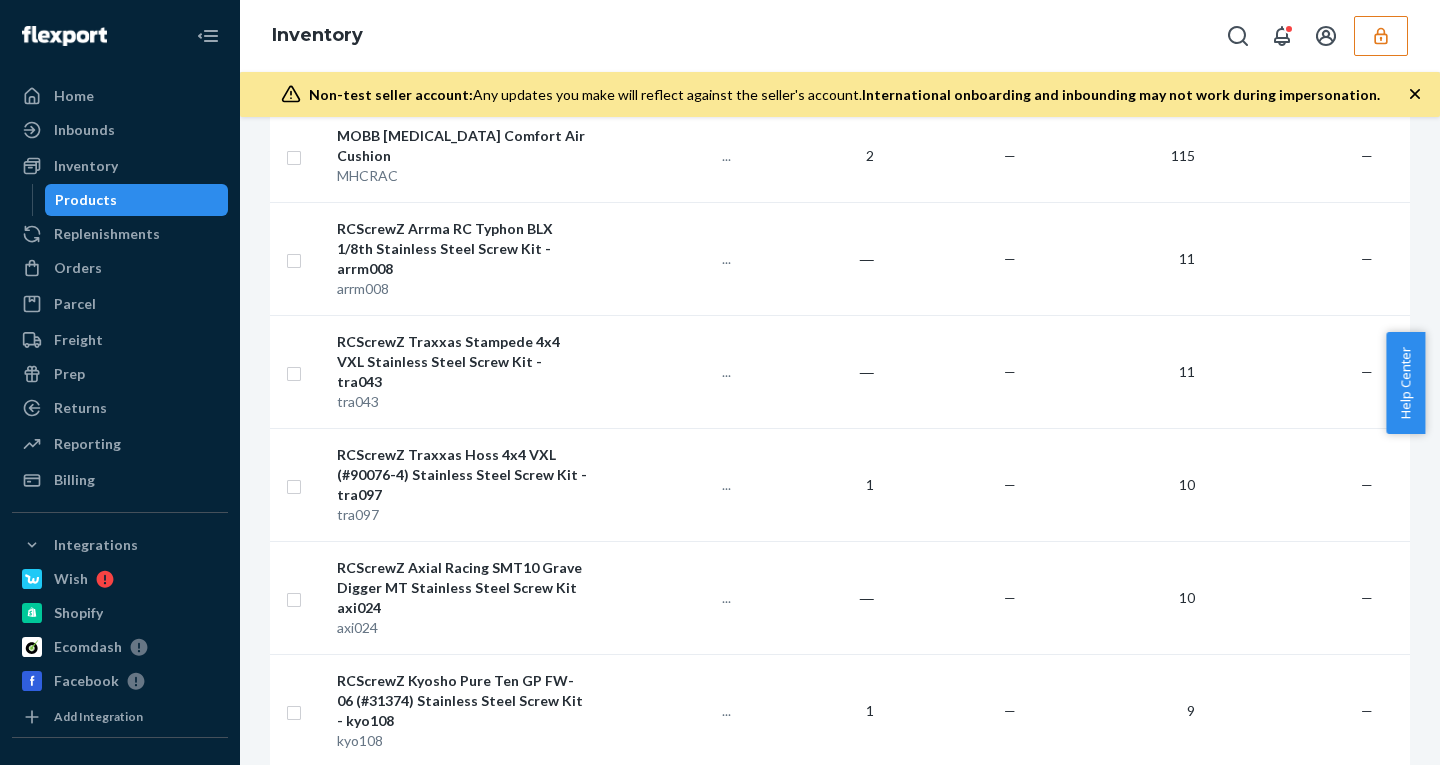scroll, scrollTop: 391, scrollLeft: 0, axis: vertical 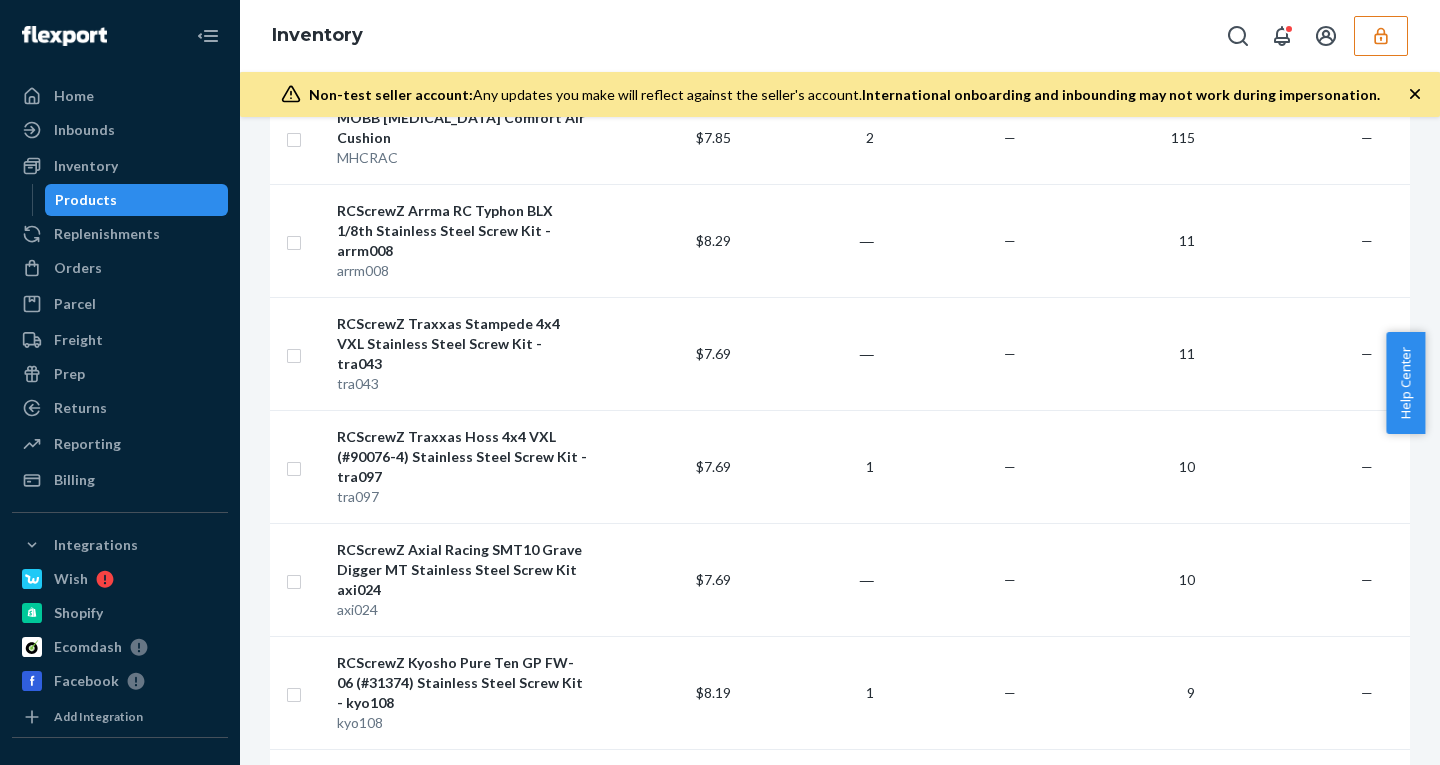 click 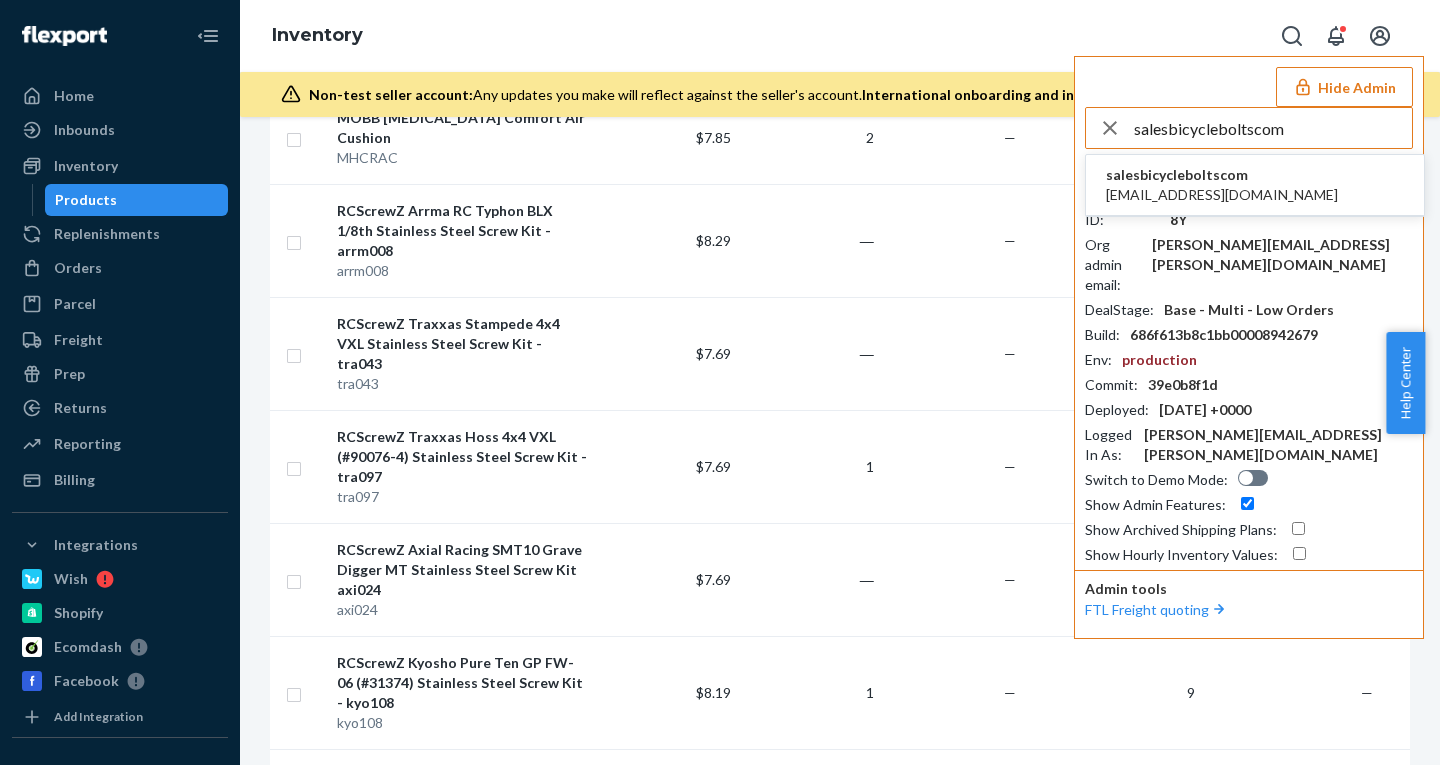 type on "salesbicycleboltscom" 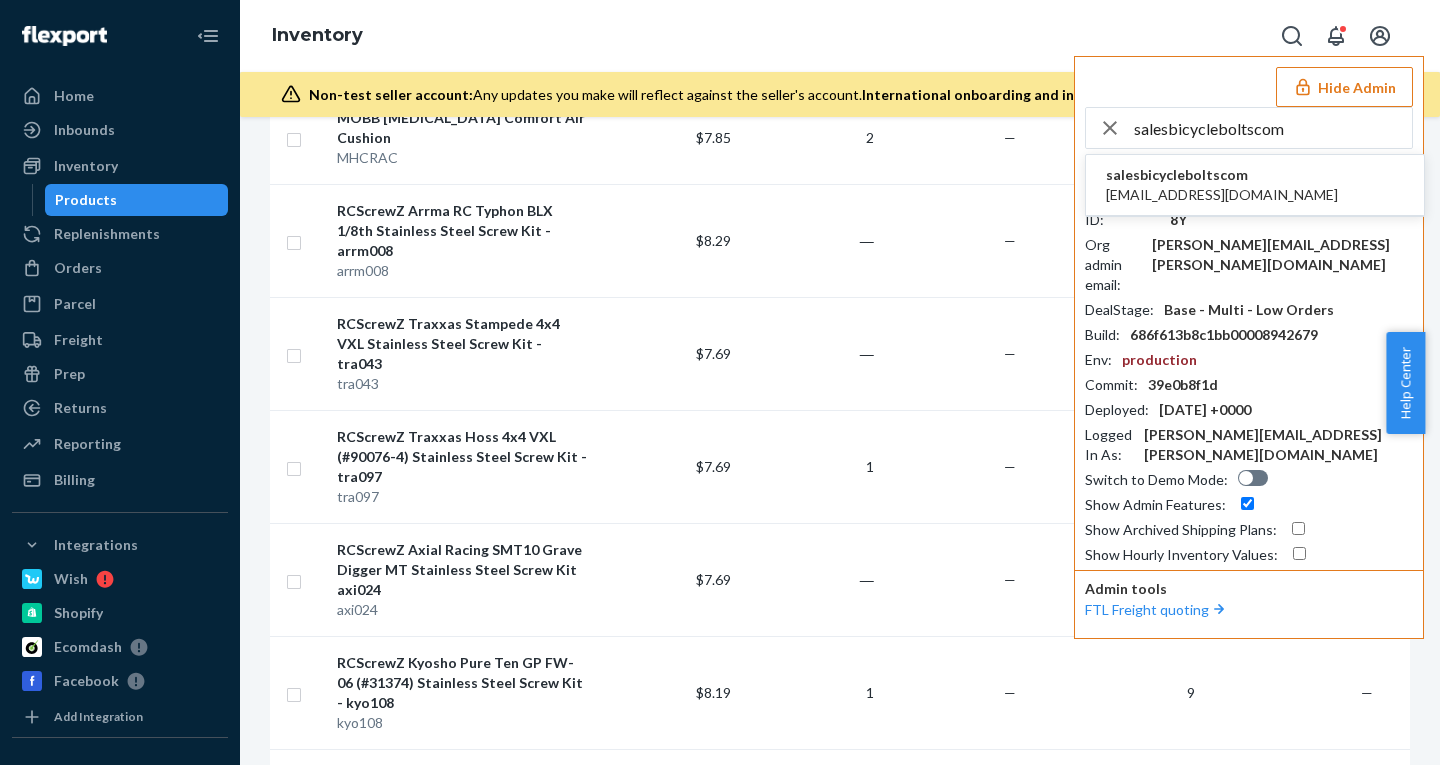 click on "salesbicycleboltscom" at bounding box center [1222, 175] 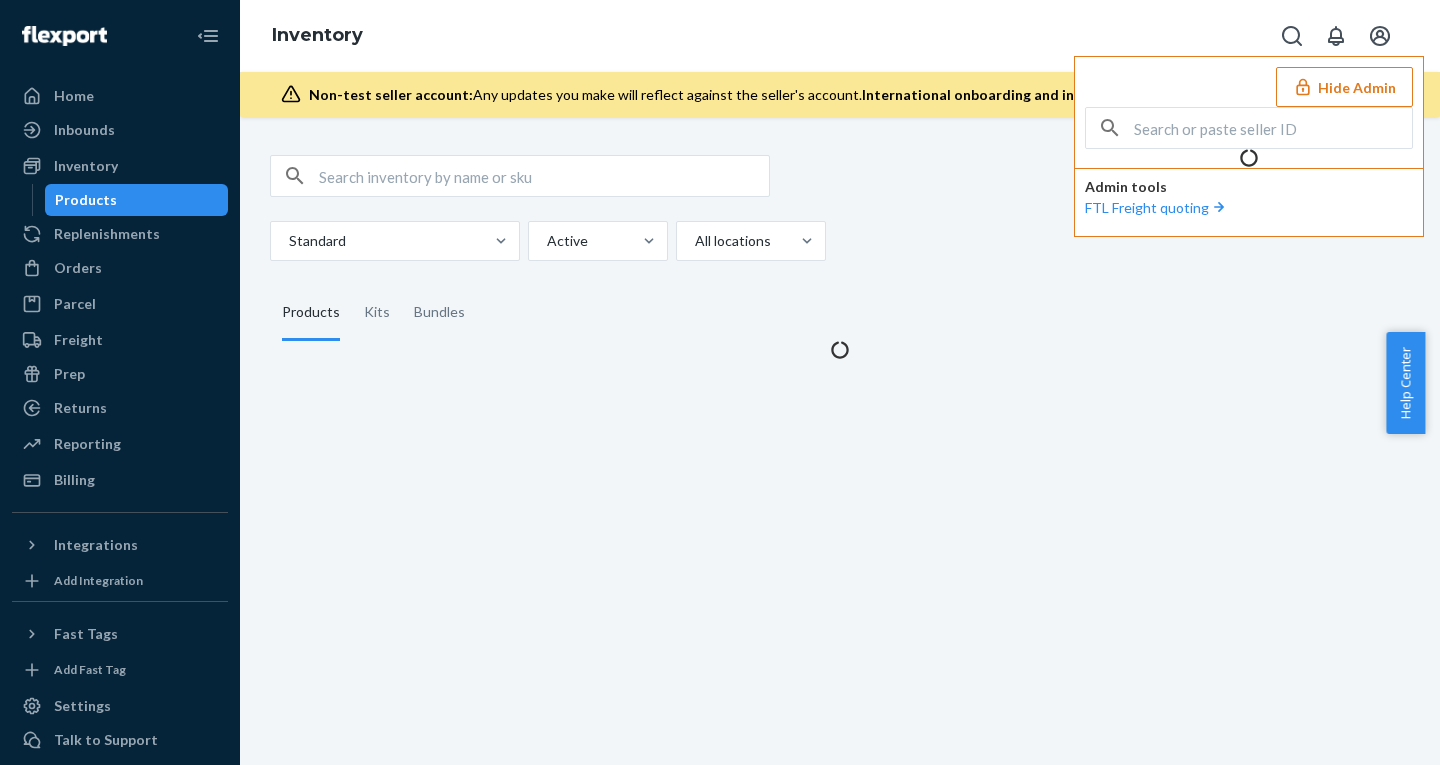 scroll, scrollTop: 0, scrollLeft: 0, axis: both 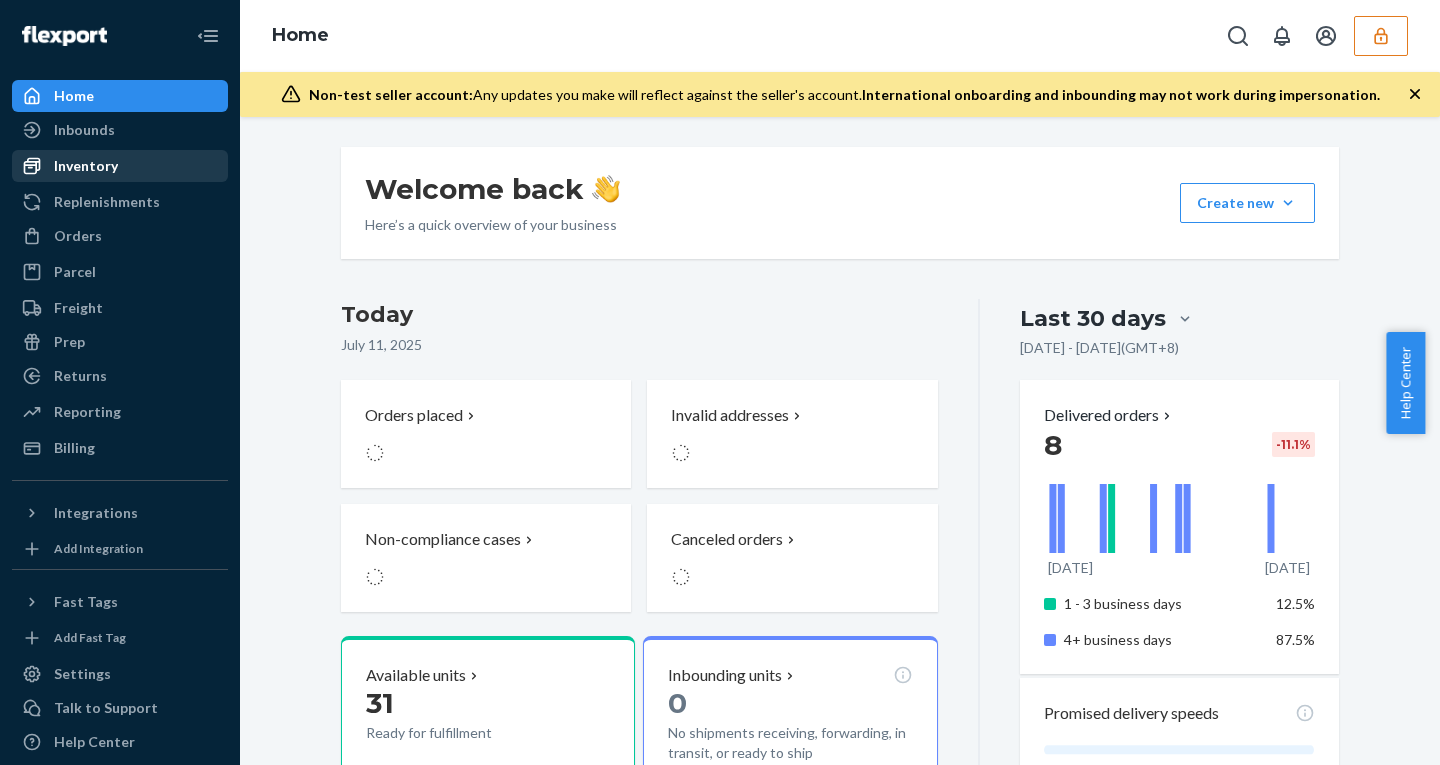 click on "Inventory" at bounding box center [120, 166] 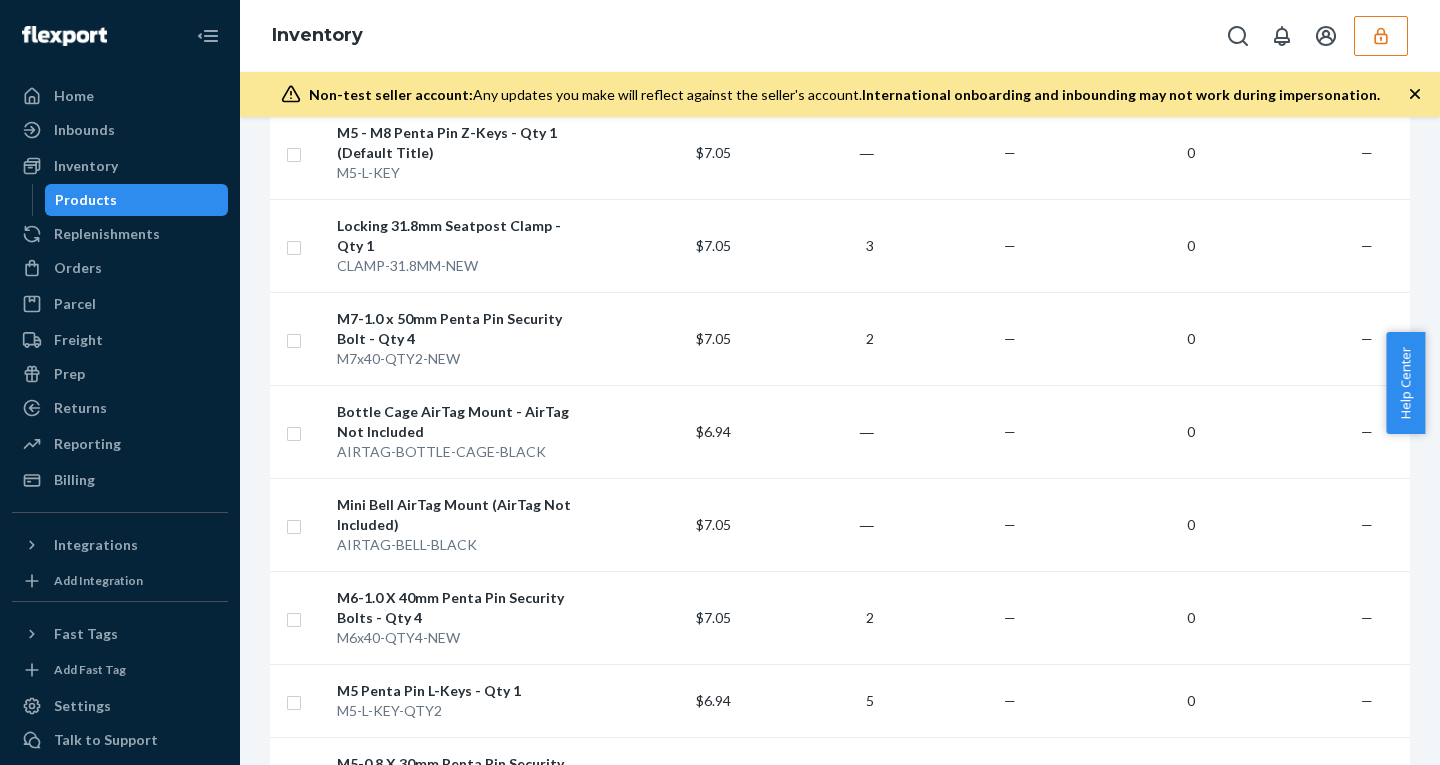 scroll, scrollTop: 0, scrollLeft: 0, axis: both 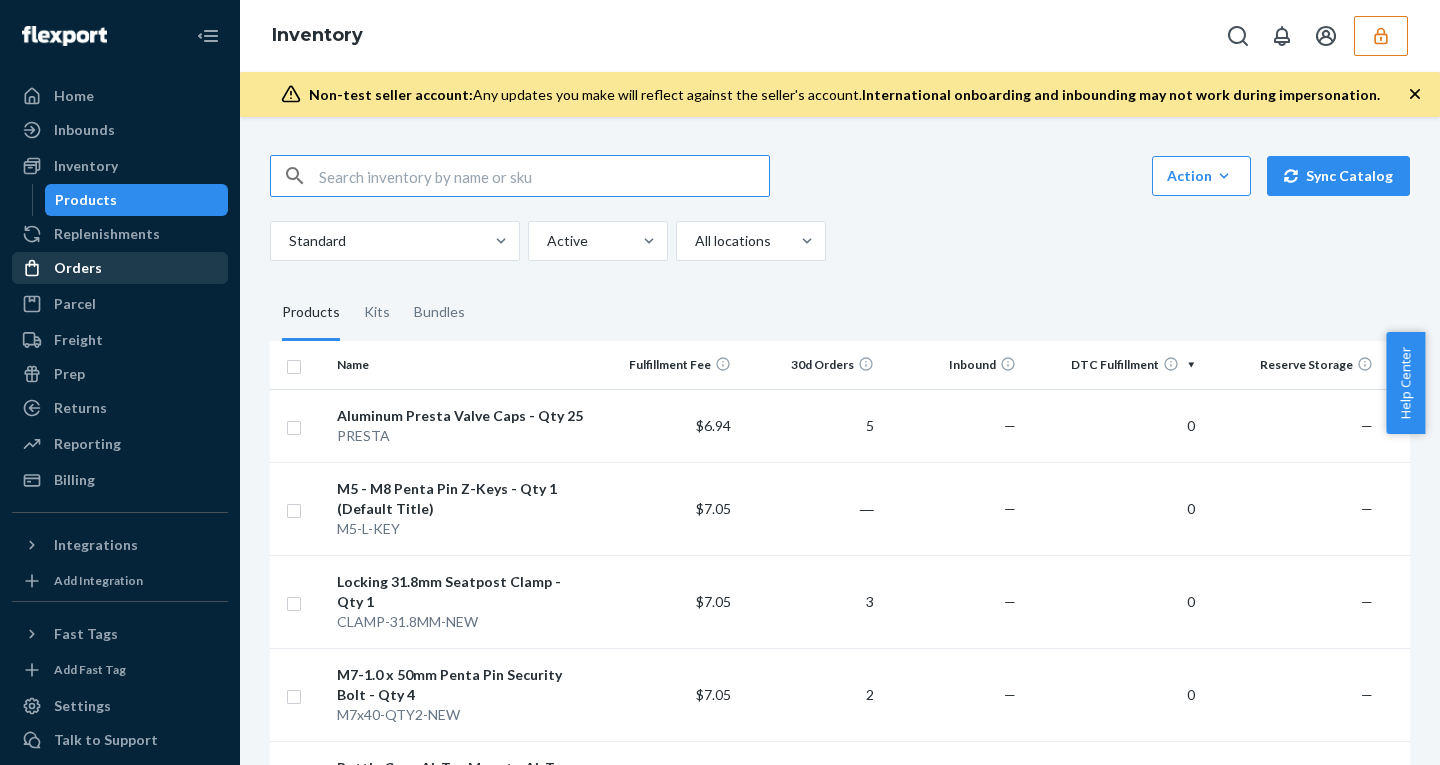 click on "Orders" at bounding box center (120, 268) 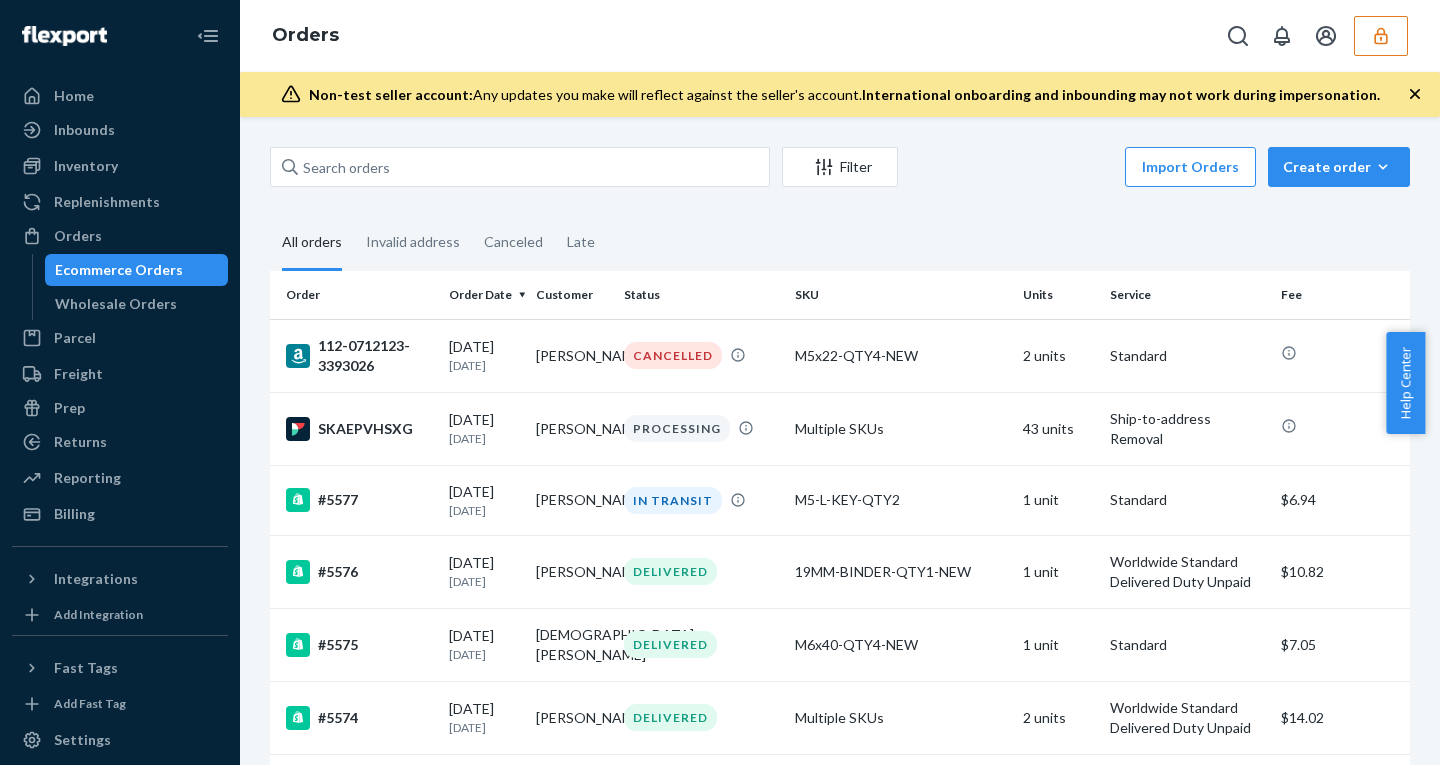 click 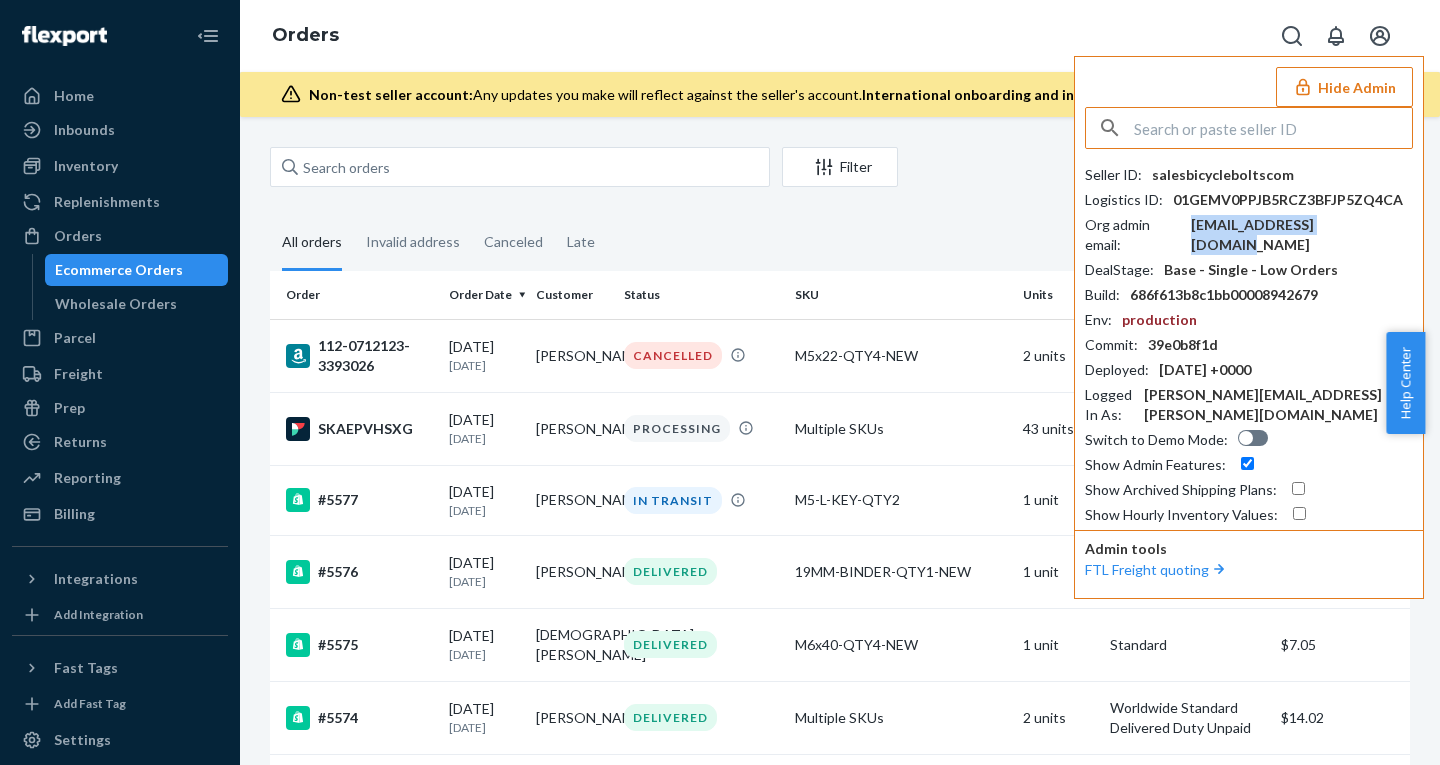 click on "[EMAIL_ADDRESS][DOMAIN_NAME]" at bounding box center [1302, 235] 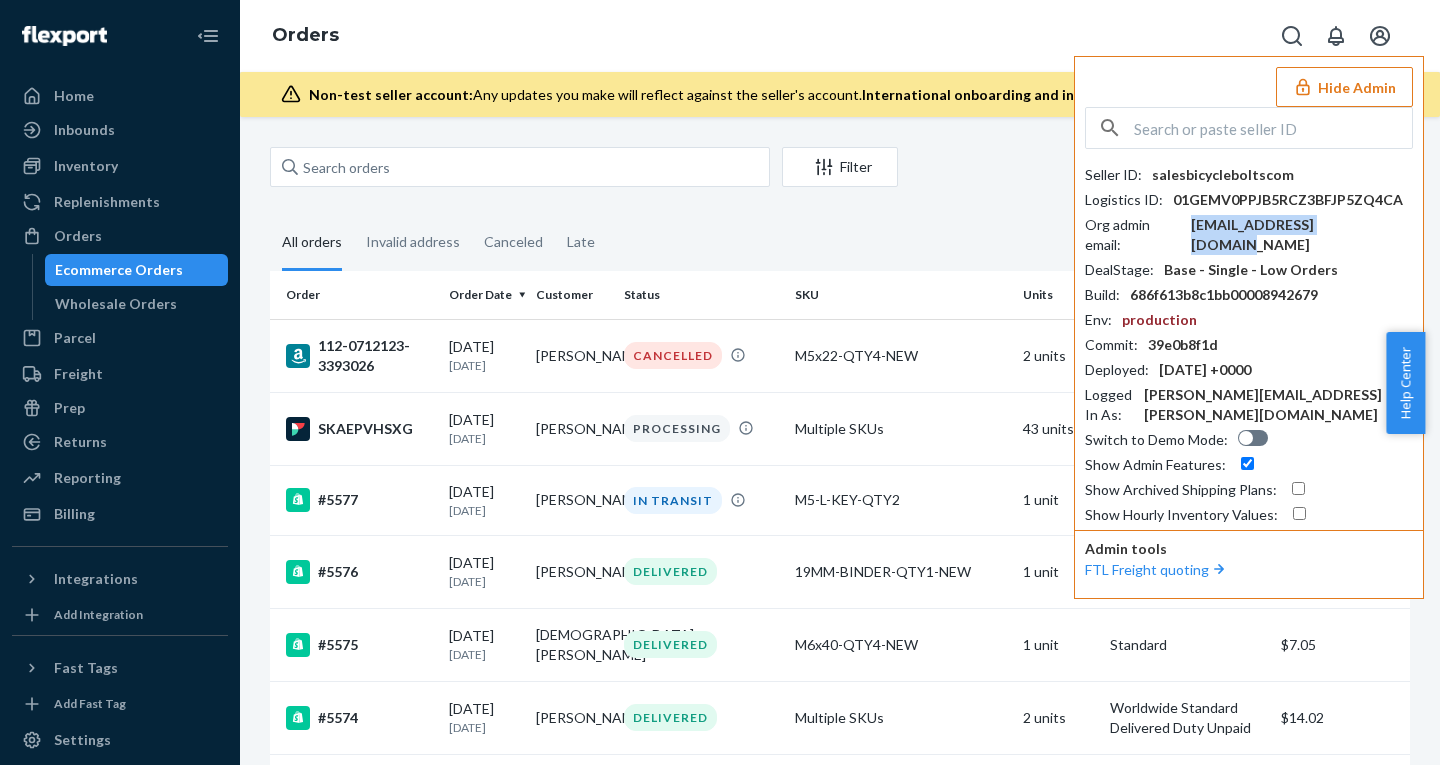 click on "[EMAIL_ADDRESS][DOMAIN_NAME]" at bounding box center (1302, 235) 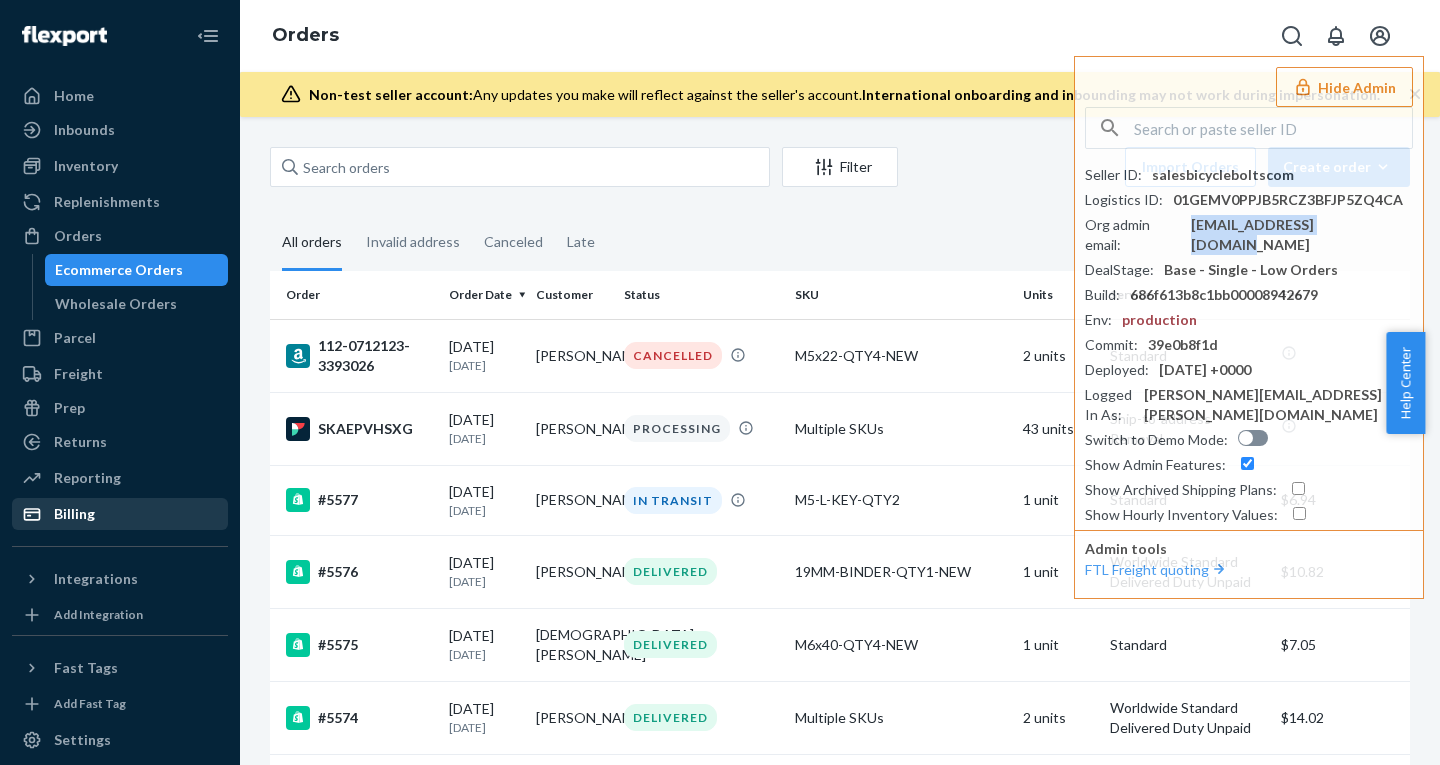 click on "Billing" at bounding box center (120, 514) 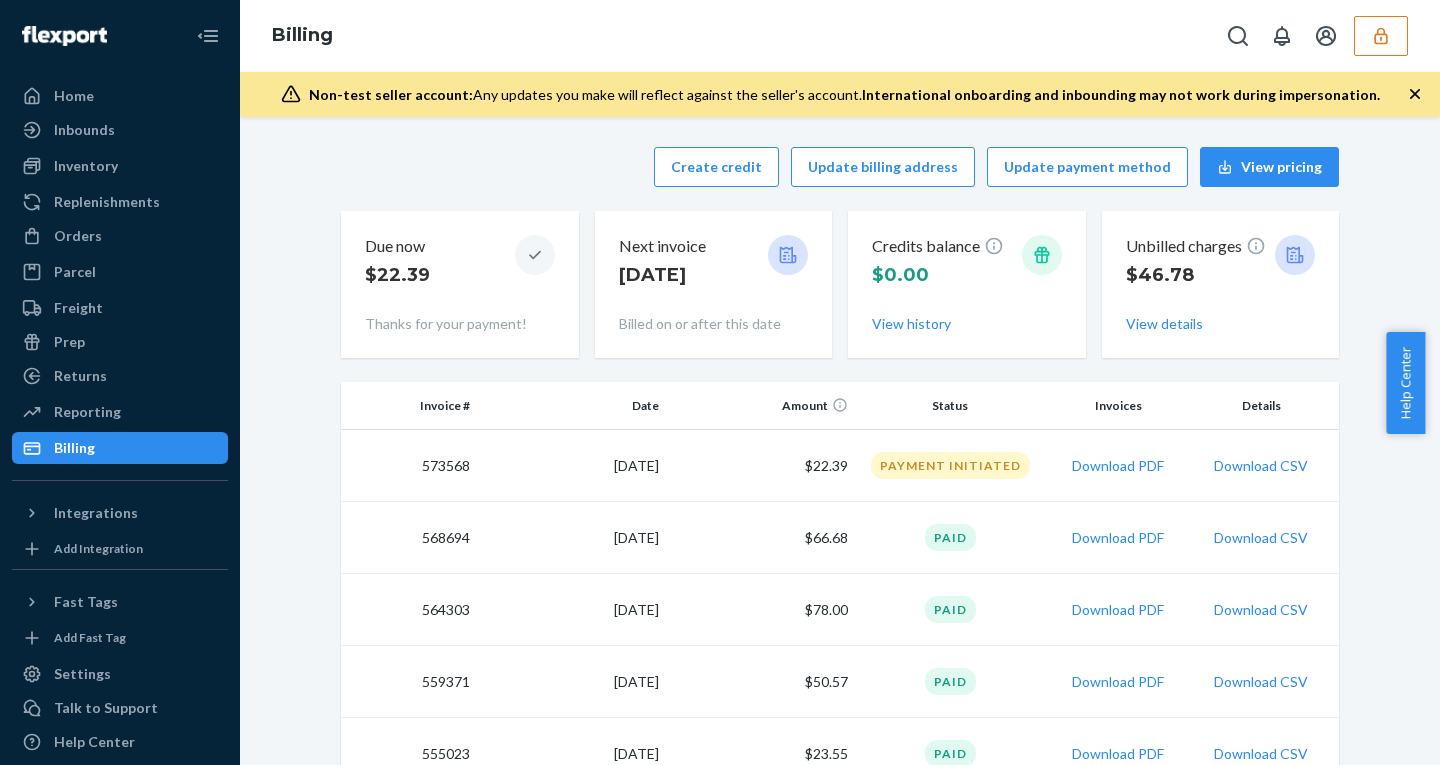 click at bounding box center (1381, 36) 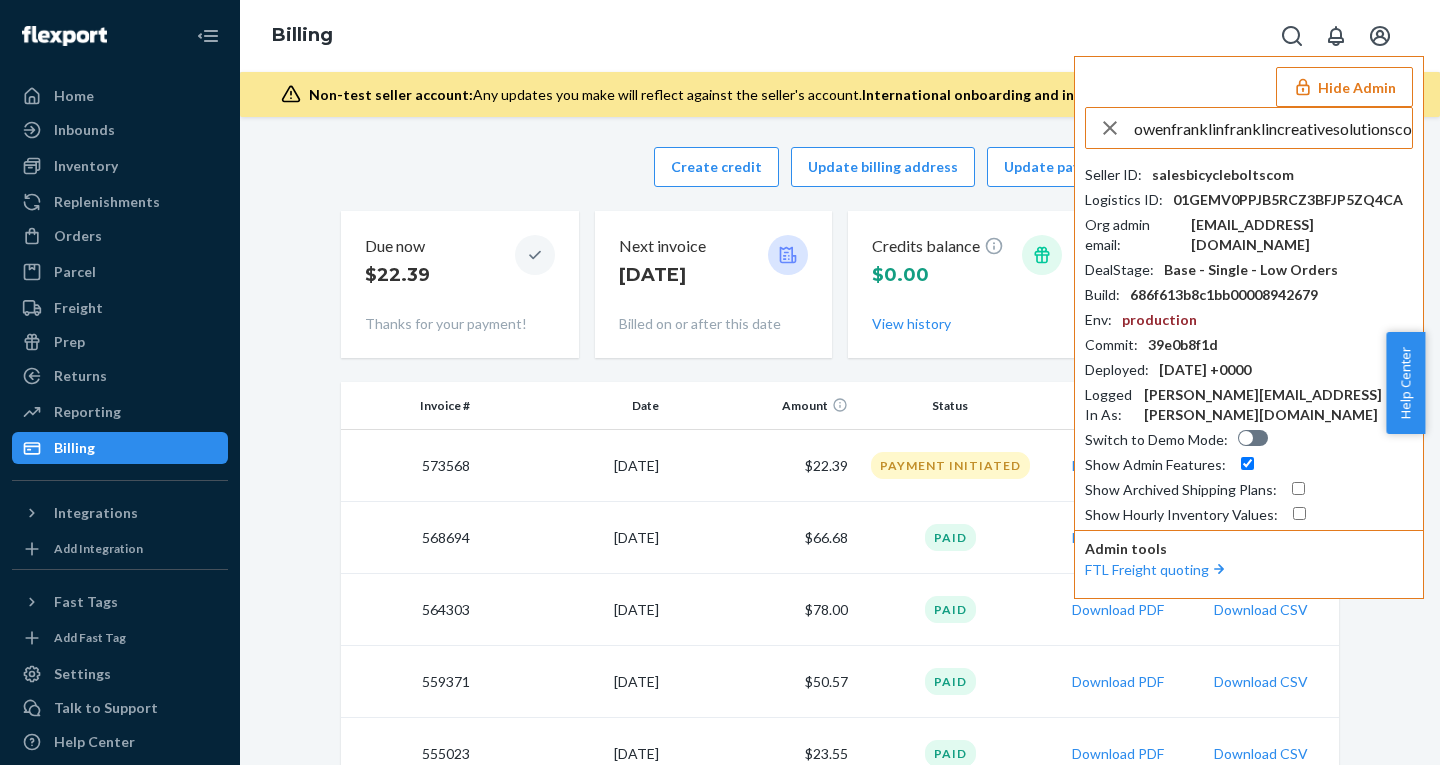 scroll, scrollTop: 0, scrollLeft: 18, axis: horizontal 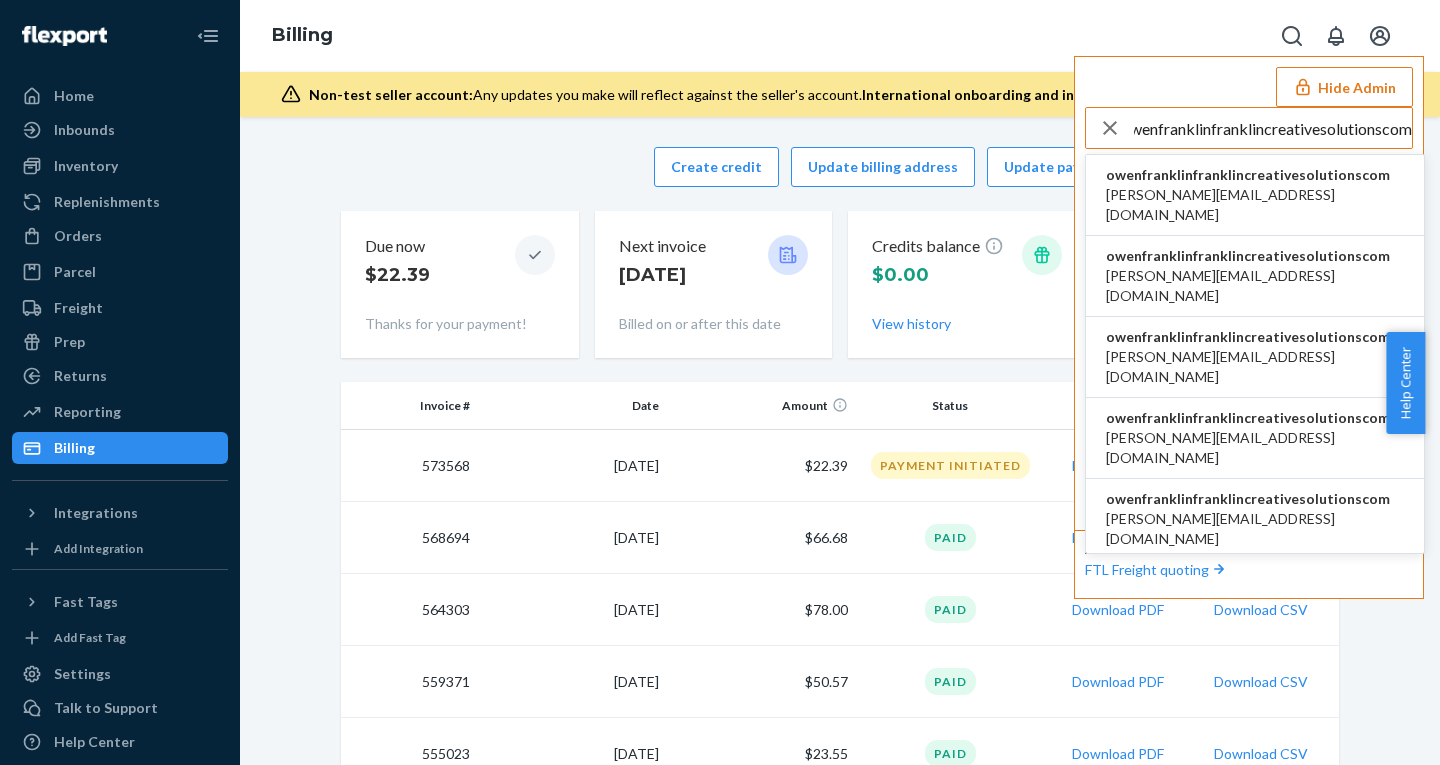type on "owenfranklinfranklincreativesolutionscom" 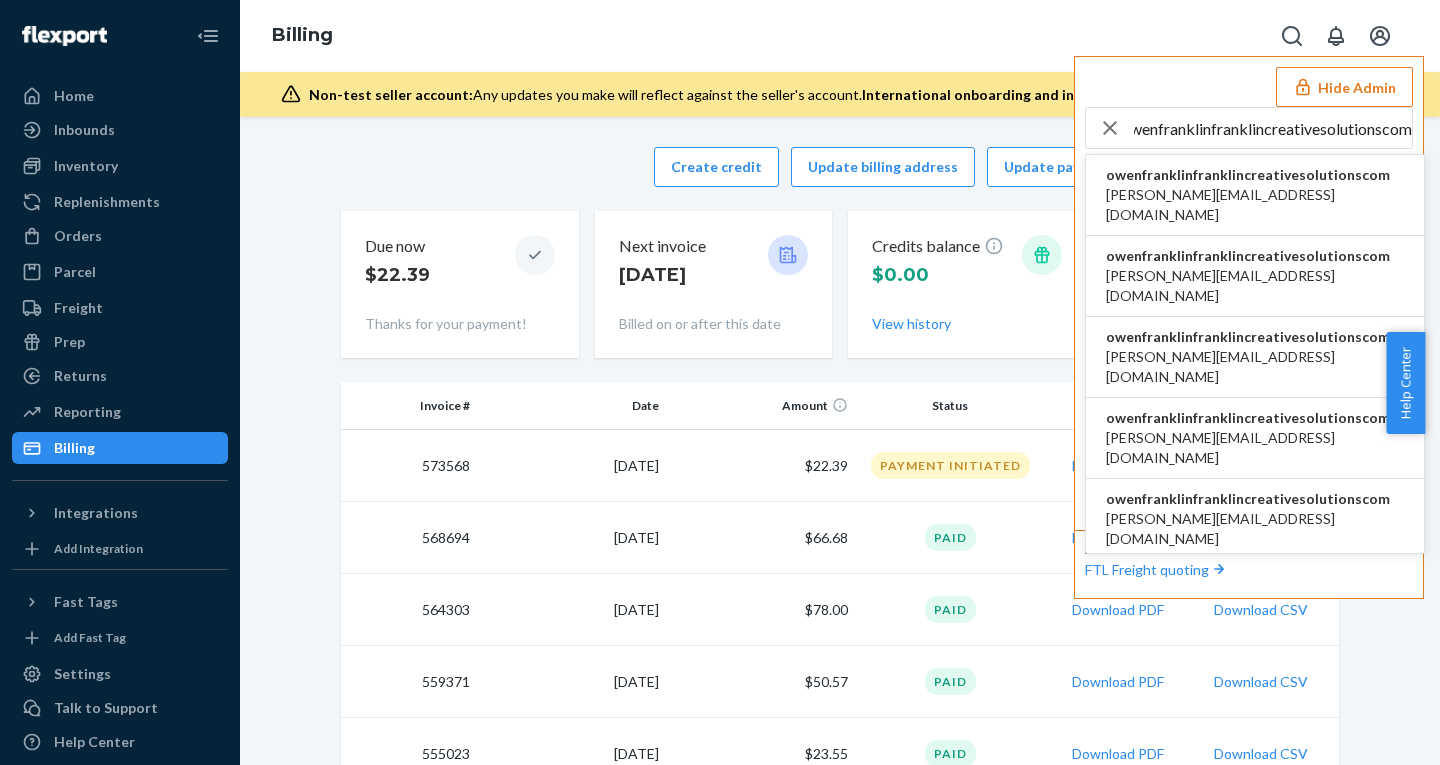 click on "owenfranklinfranklincreativesolutionscom" at bounding box center (1255, 175) 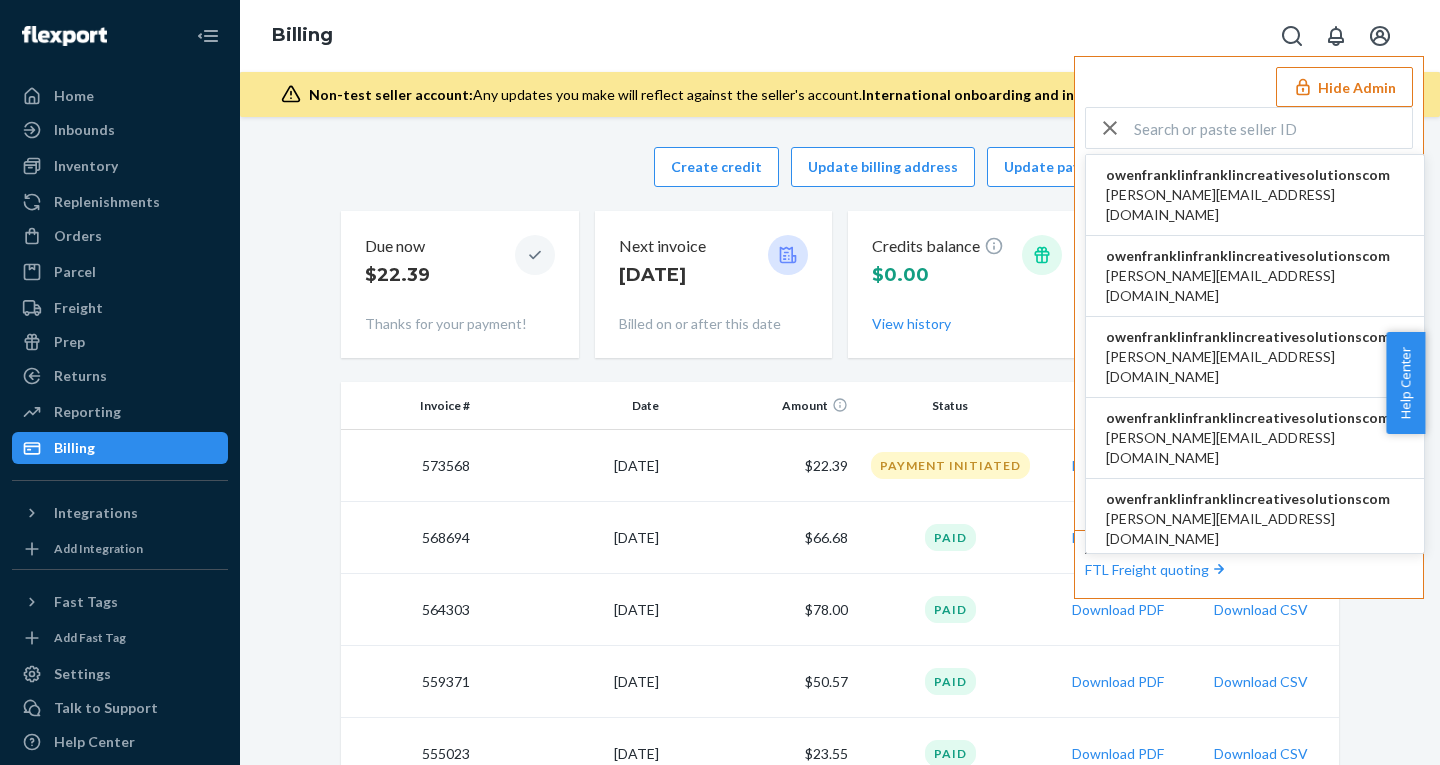 scroll, scrollTop: 0, scrollLeft: 0, axis: both 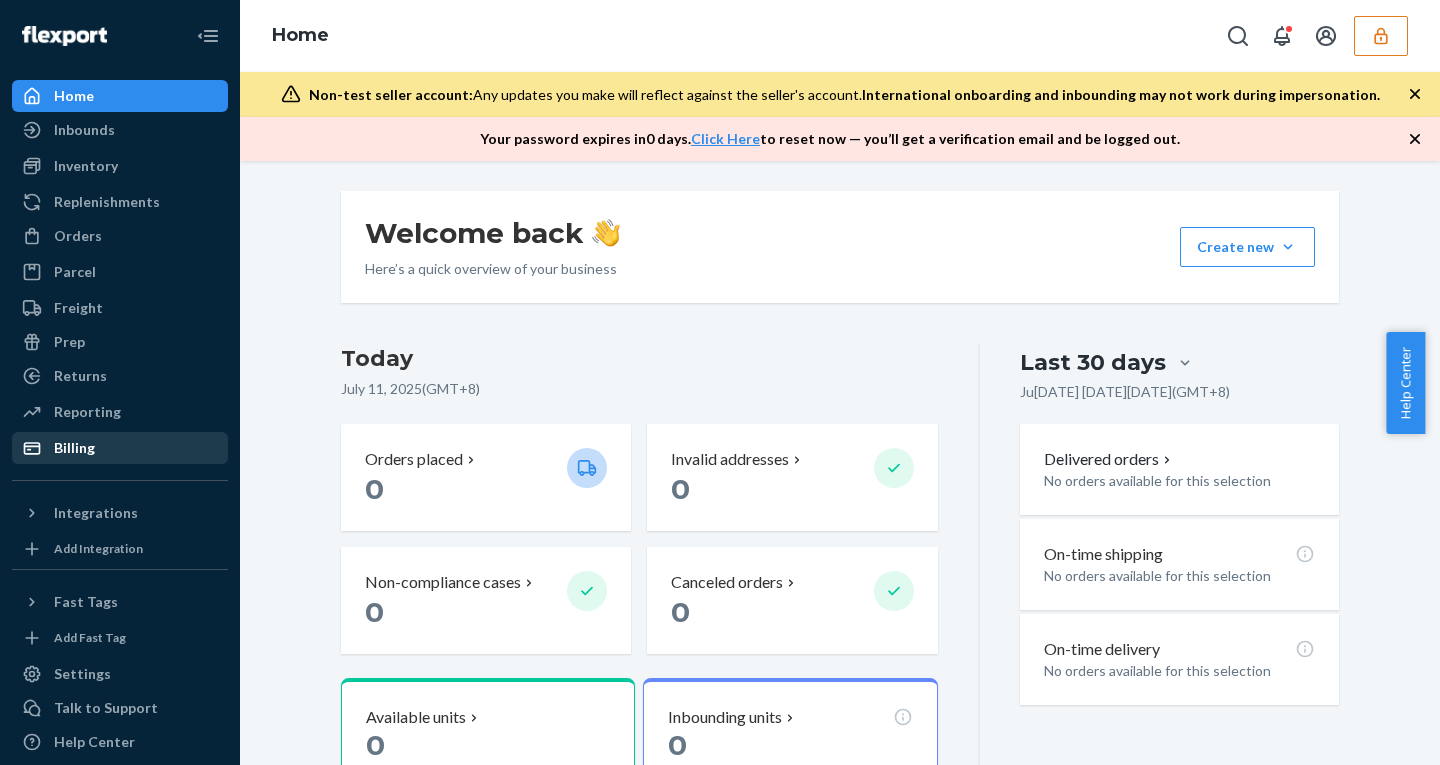 click on "Billing" at bounding box center [120, 448] 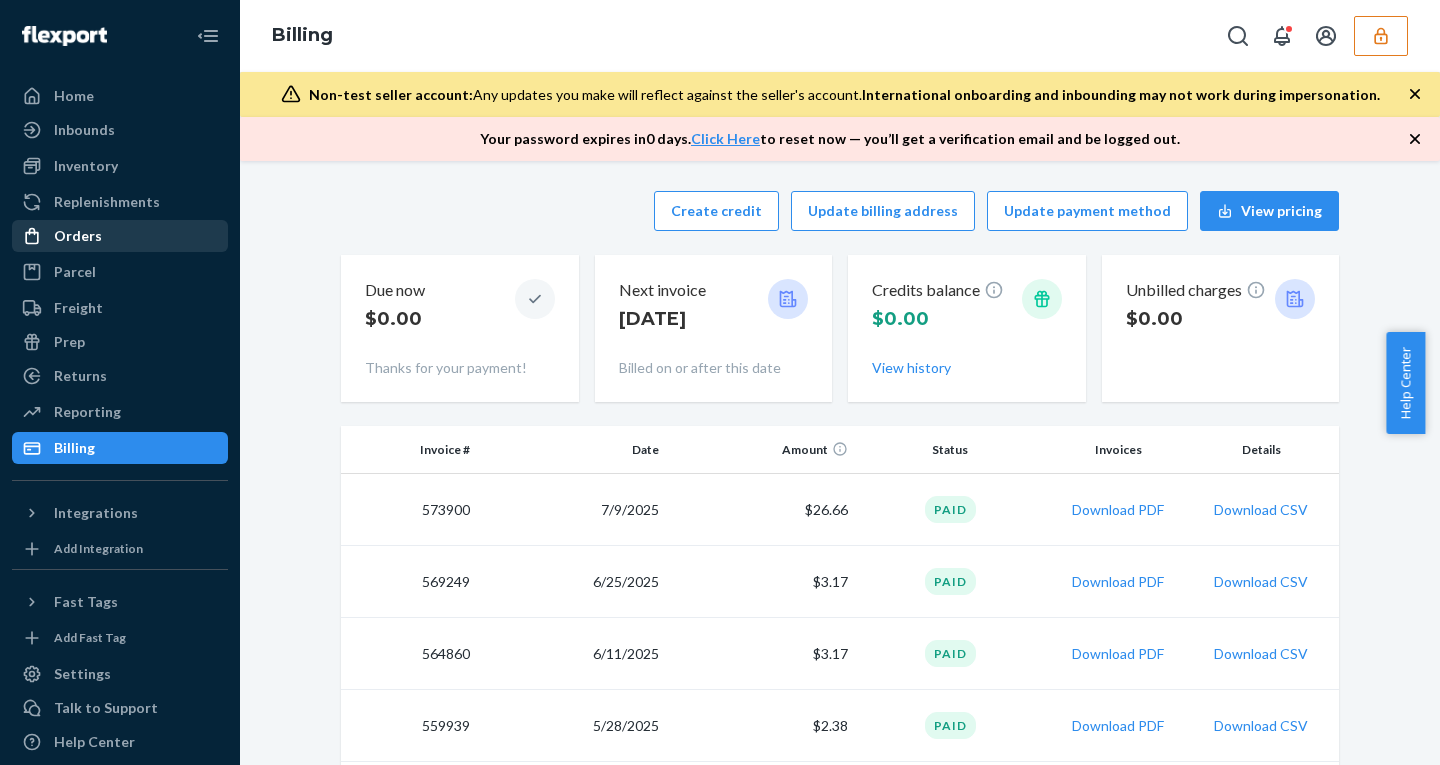 click on "Orders" at bounding box center (78, 236) 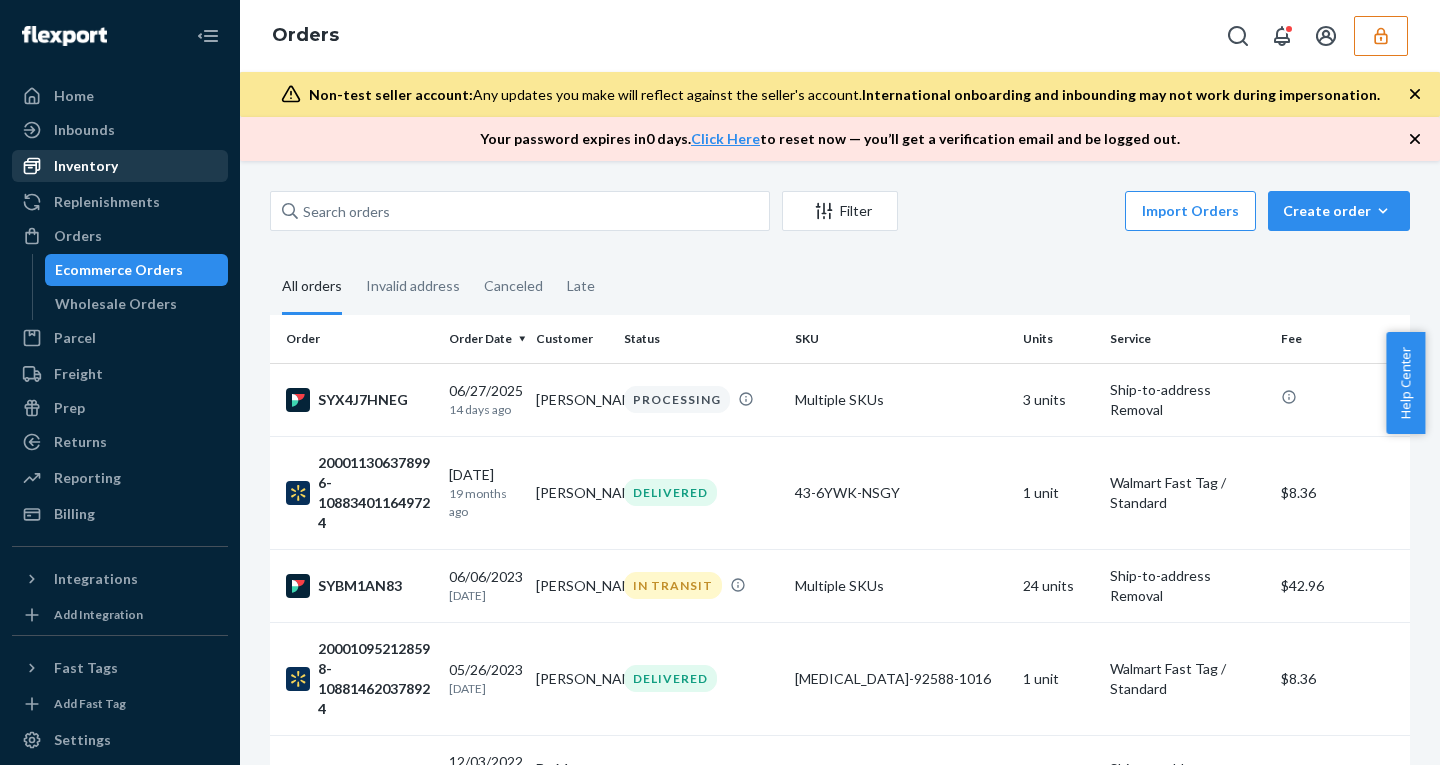 click on "Inventory" at bounding box center [86, 166] 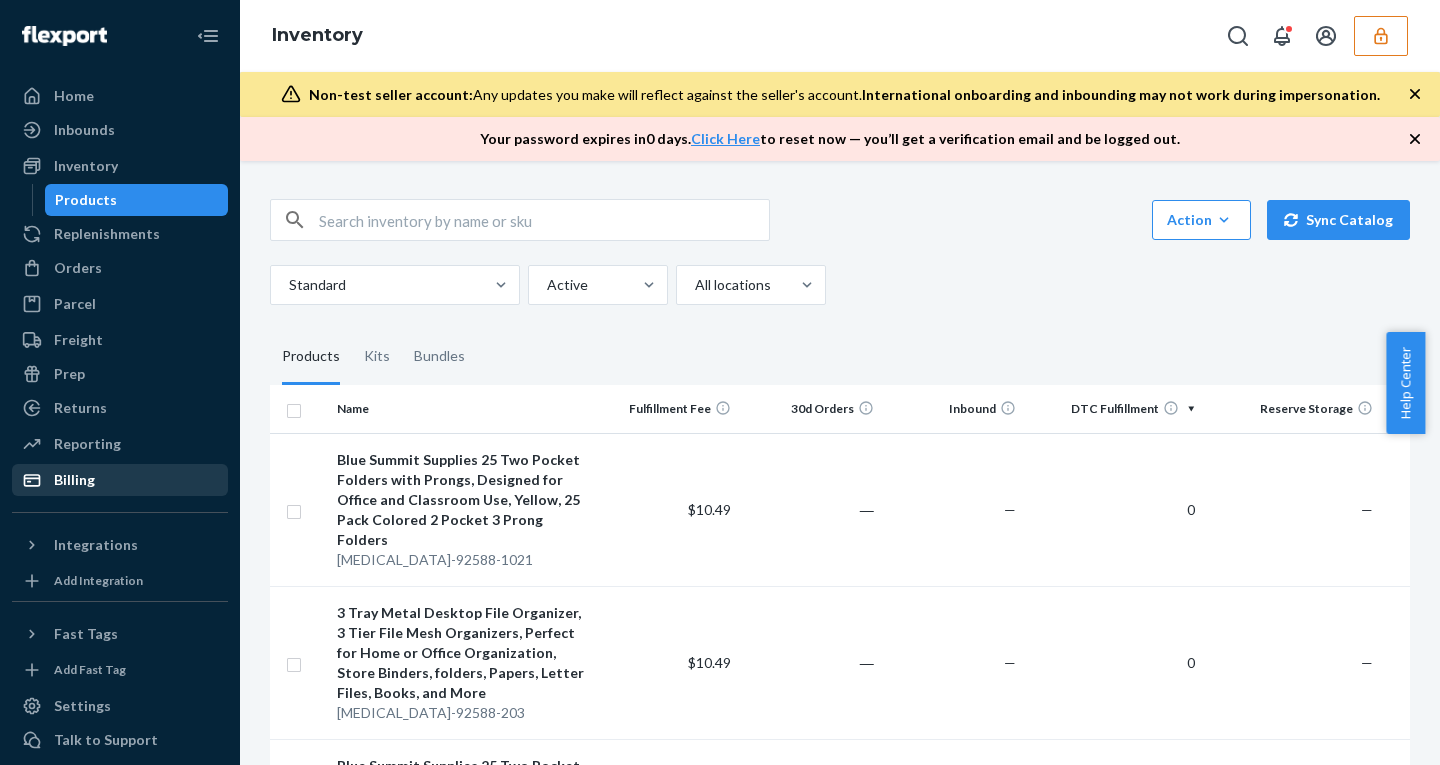 click on "Billing" at bounding box center (120, 480) 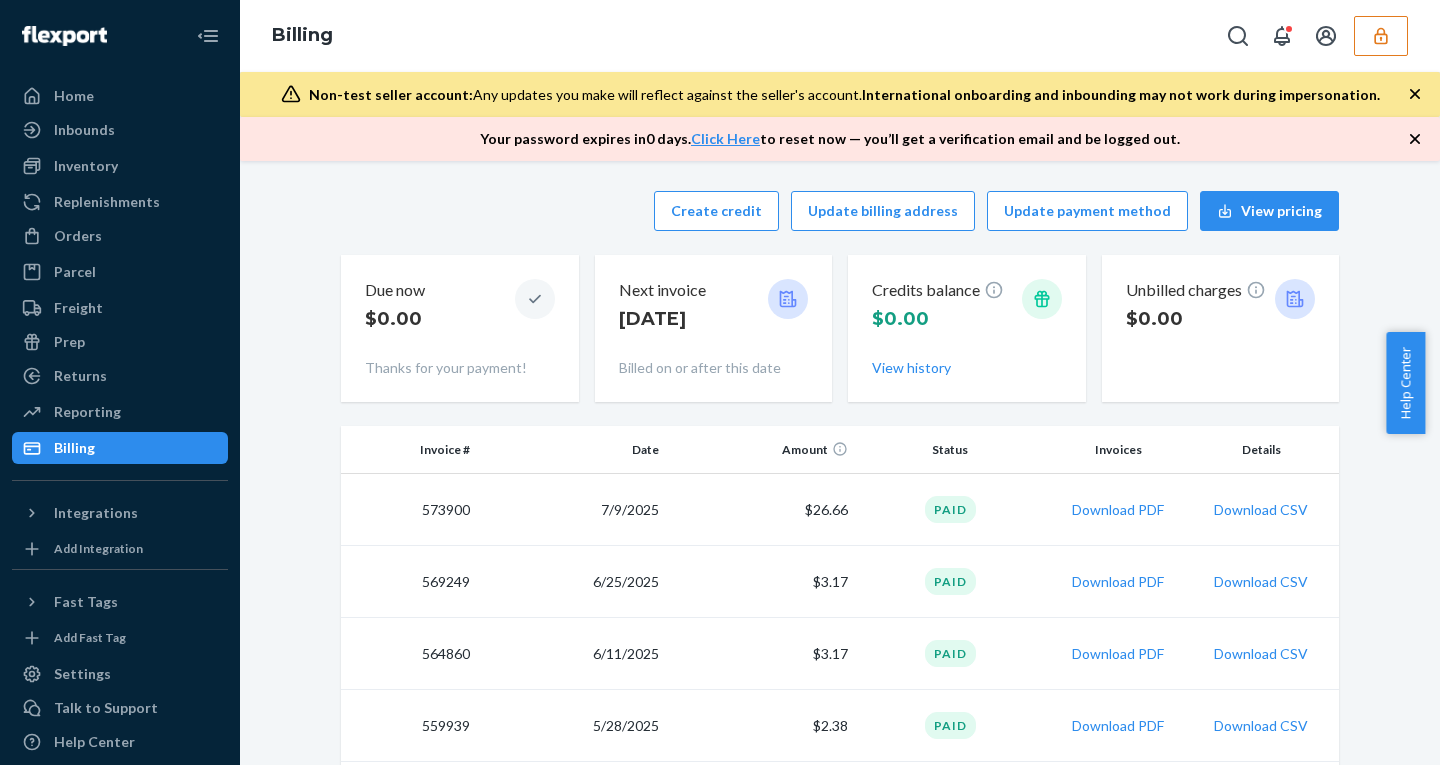 click at bounding box center (1381, 36) 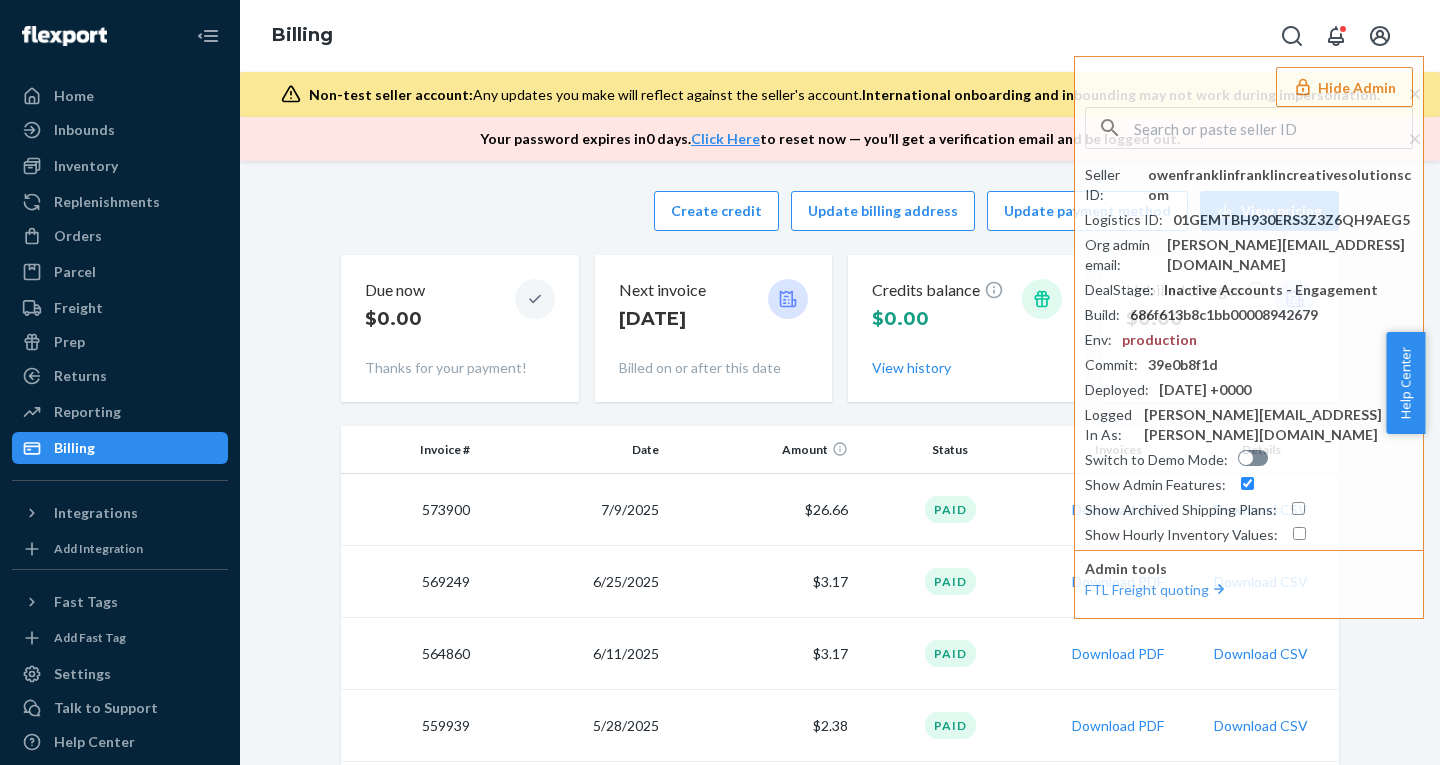 click on "Create credit Update billing address Update payment method View pricing" at bounding box center (840, 211) 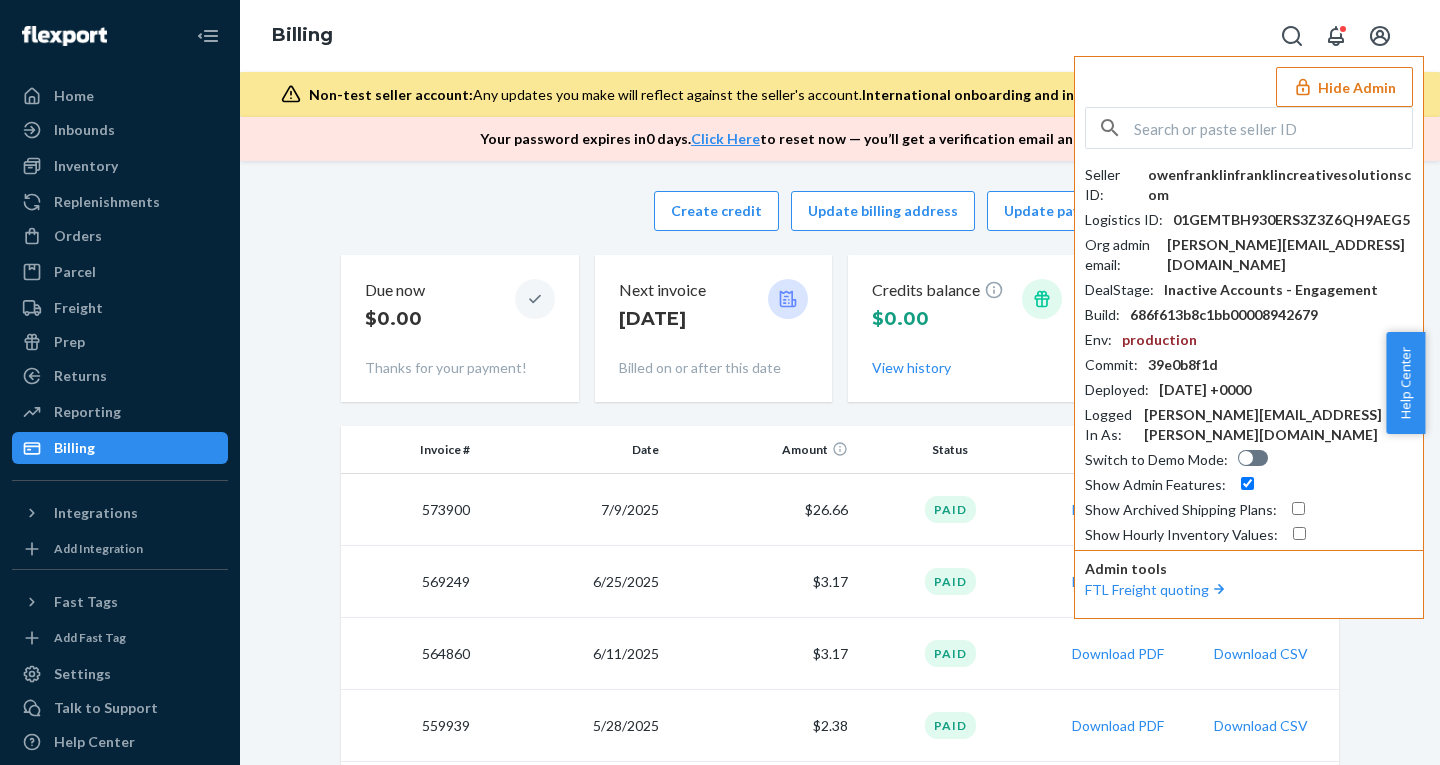 click on "Hide Admin" at bounding box center (1344, 87) 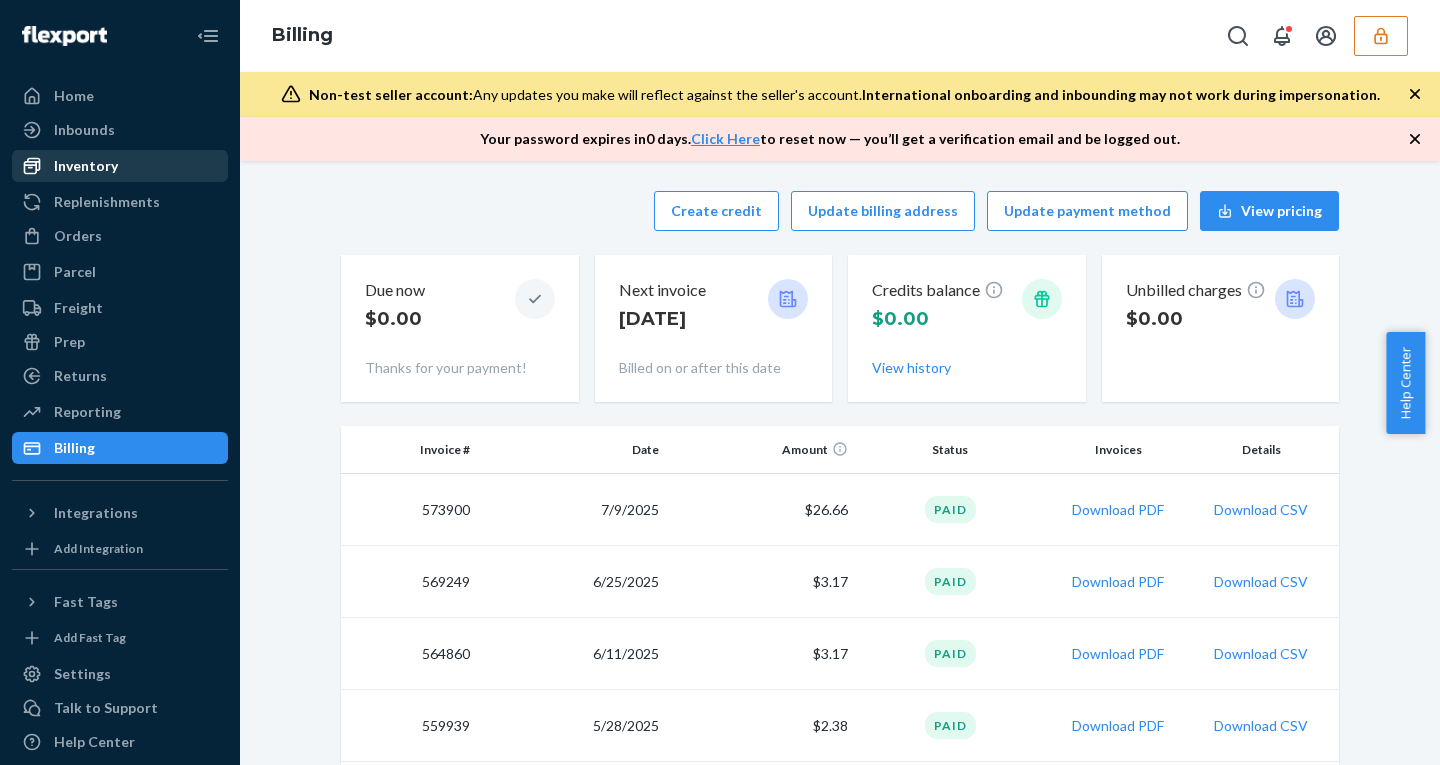 click on "Inventory" at bounding box center [86, 166] 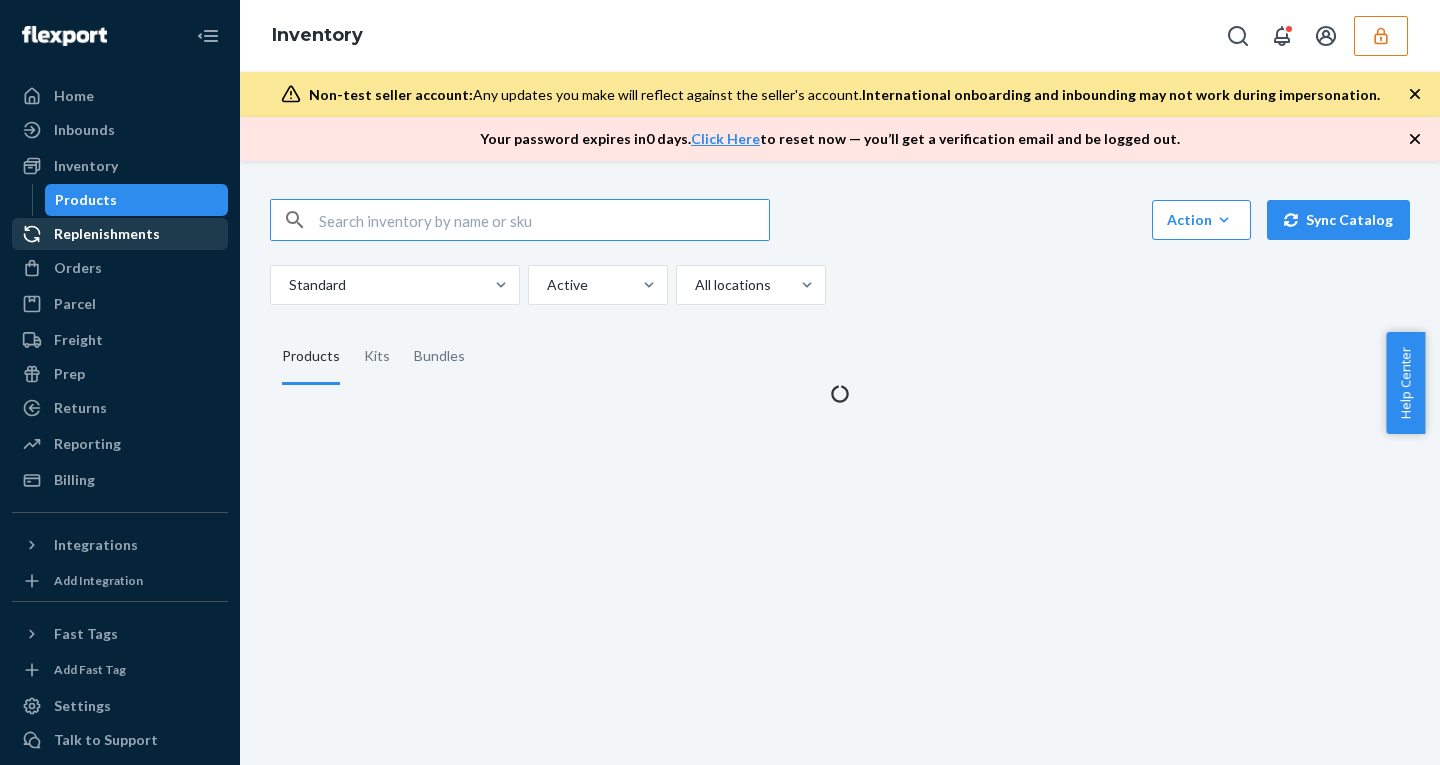click on "Replenishments" at bounding box center [107, 234] 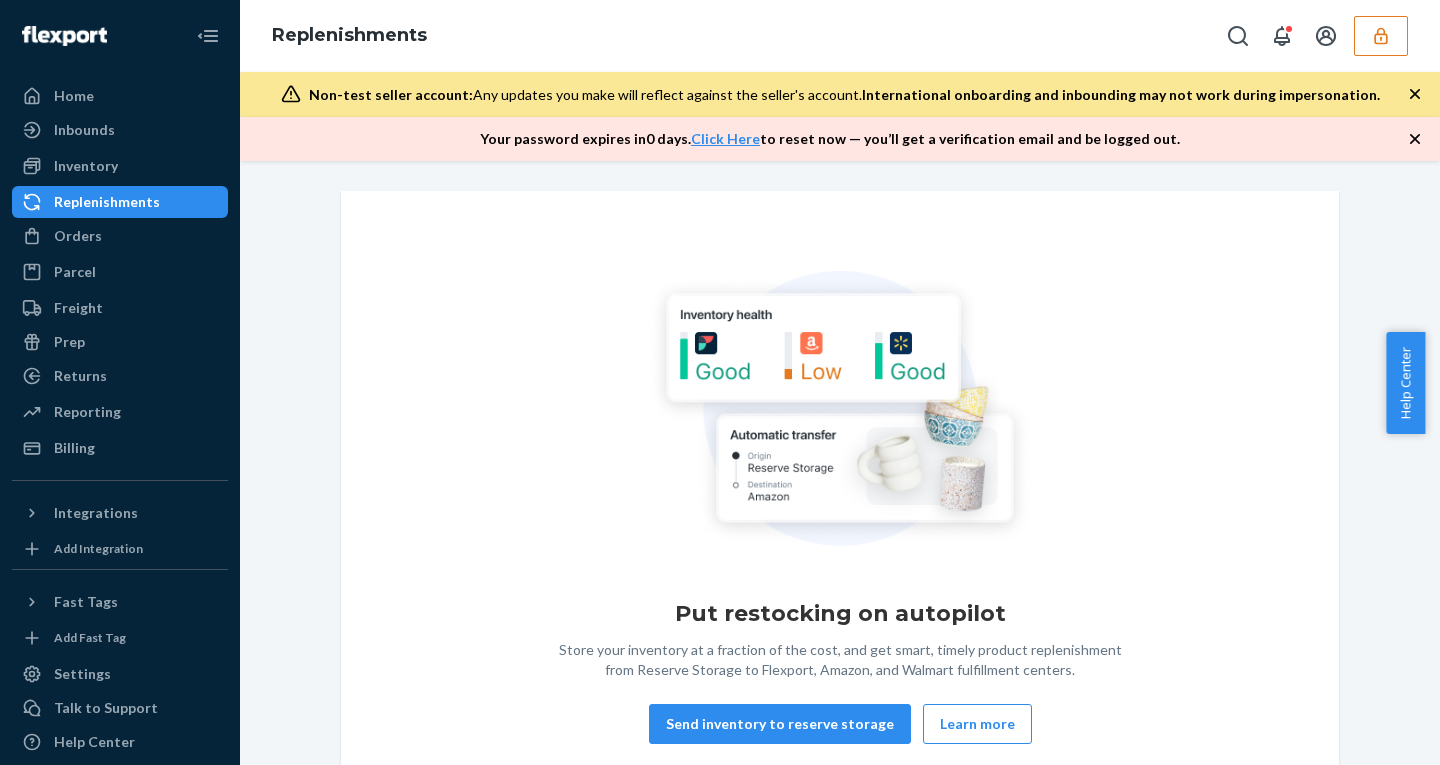 click on "Orders Ecommerce Orders Wholesale Orders" at bounding box center [120, 237] 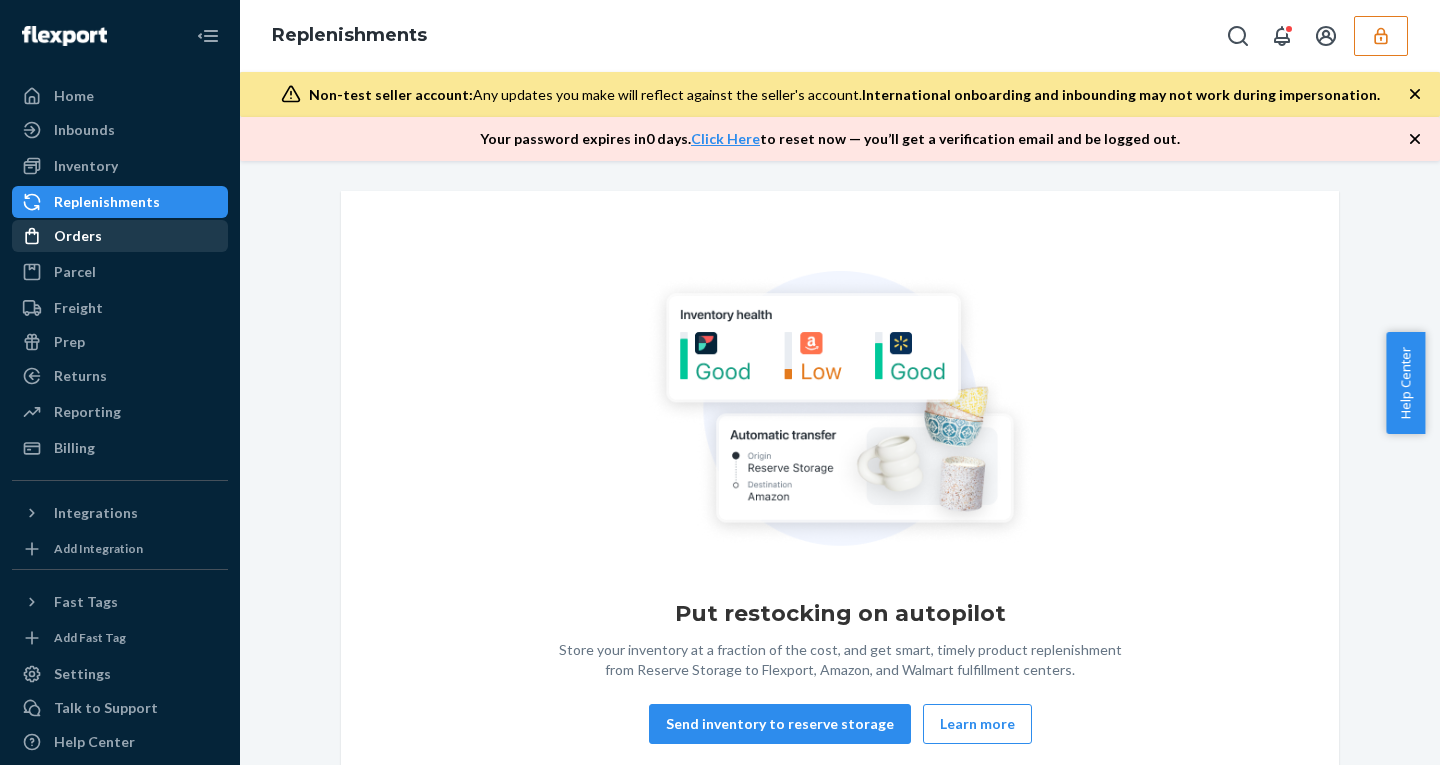 click on "Orders" at bounding box center [78, 236] 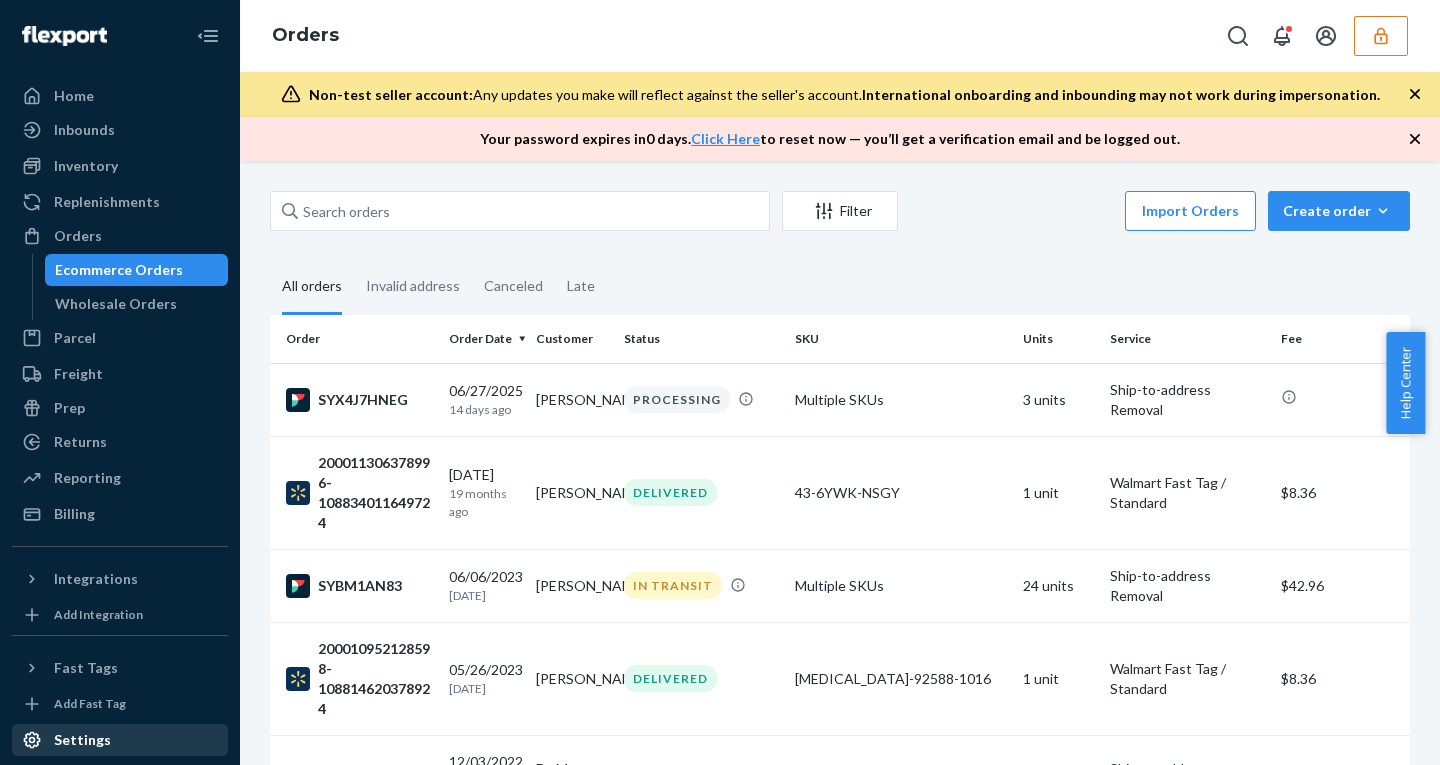 click on "Settings" at bounding box center (82, 740) 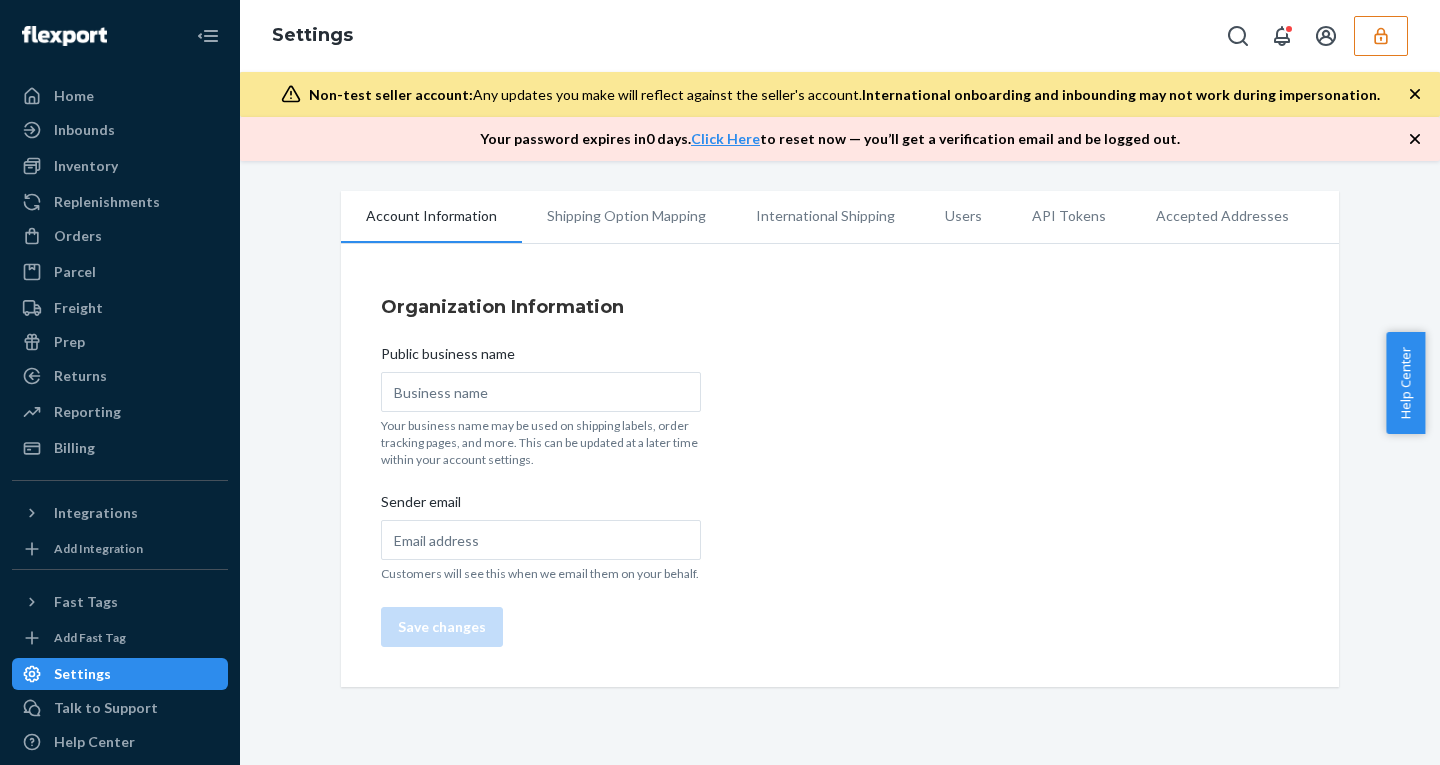 click on "Users" at bounding box center [963, 216] 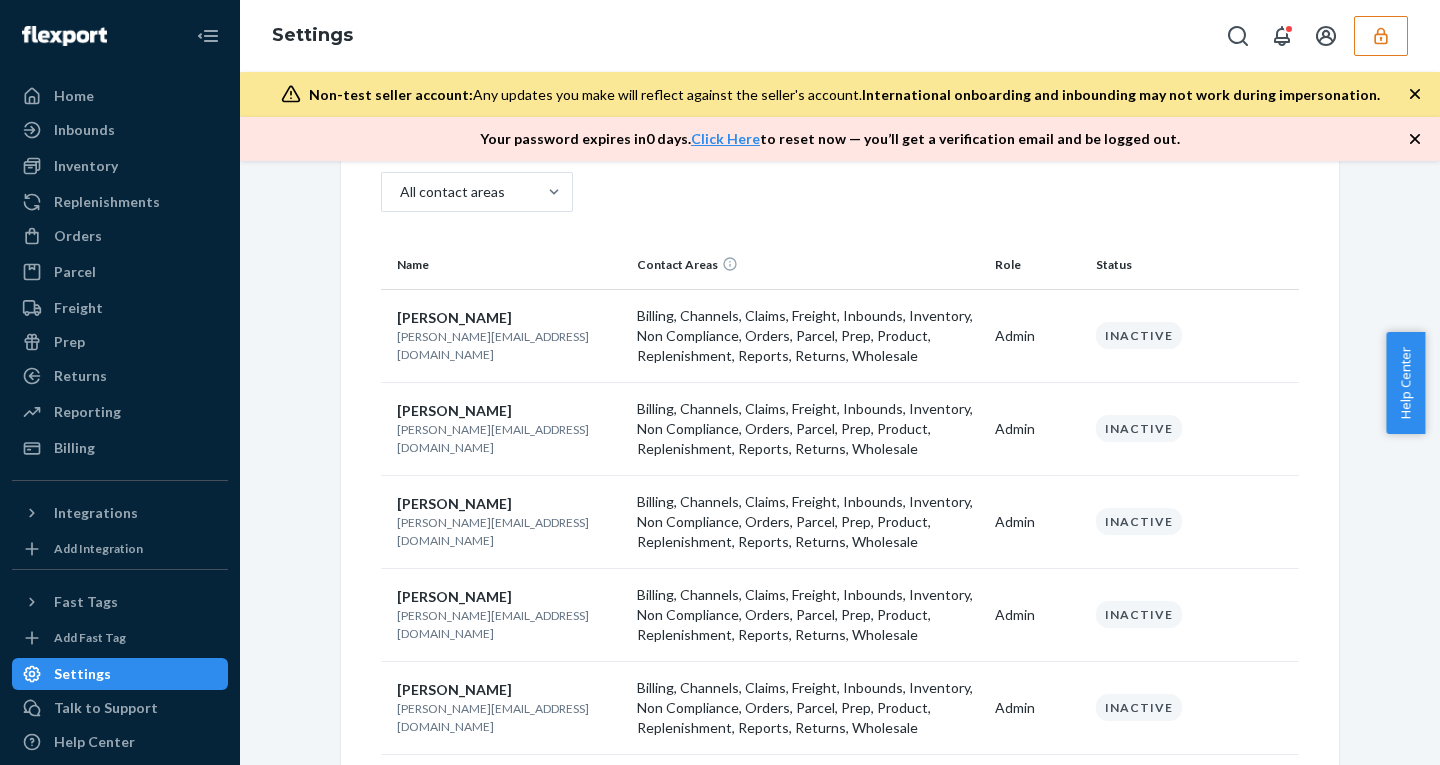scroll, scrollTop: 0, scrollLeft: 0, axis: both 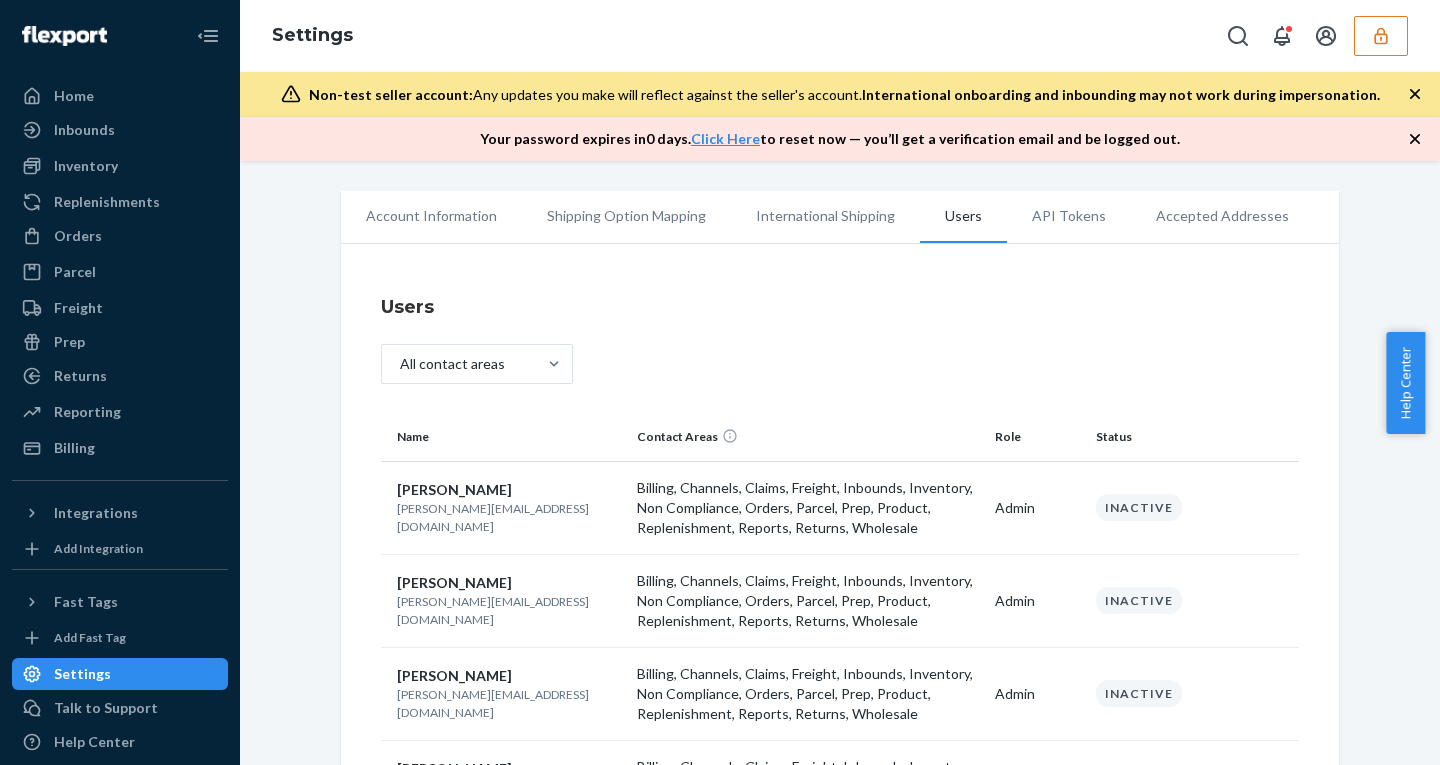 click 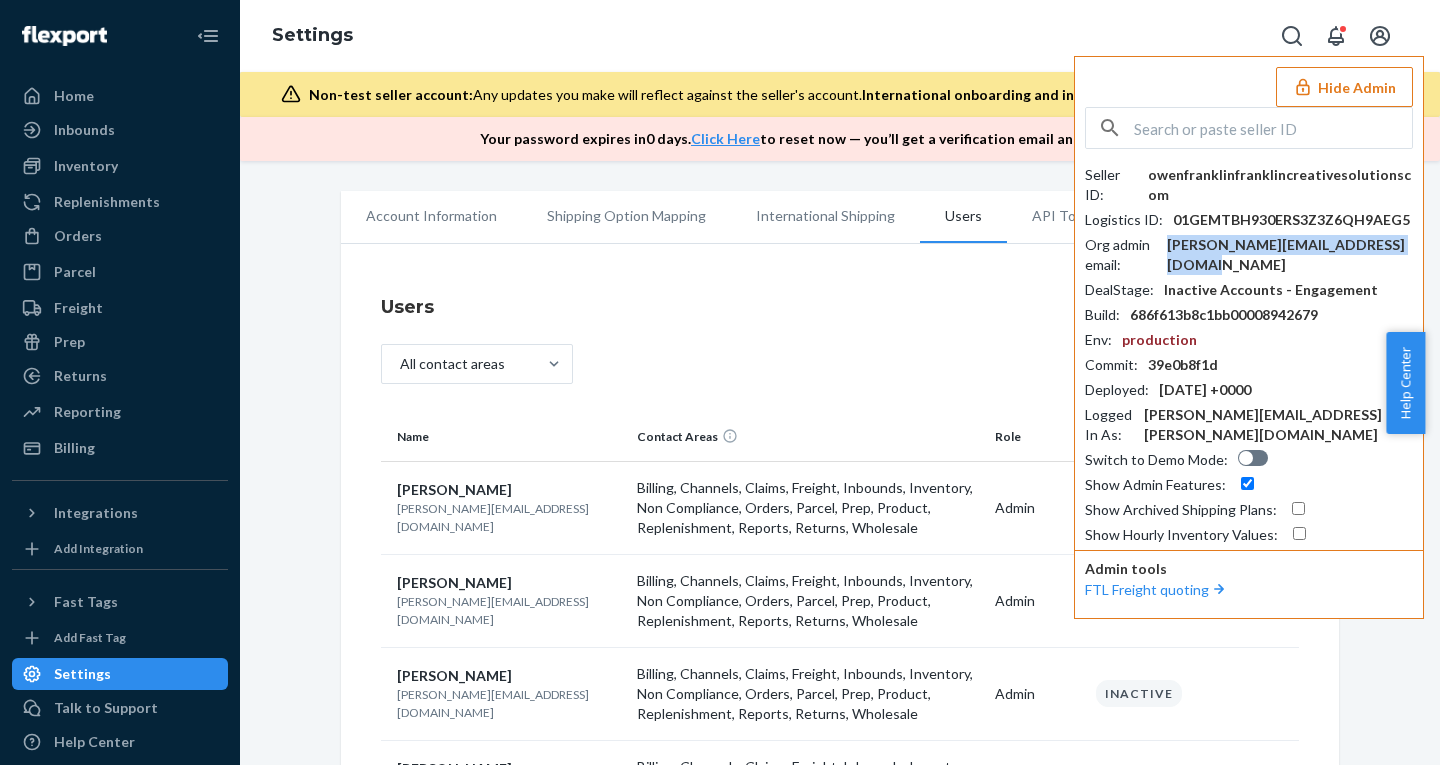 click on "brad@franklincreativesolutions.com" at bounding box center [1290, 255] 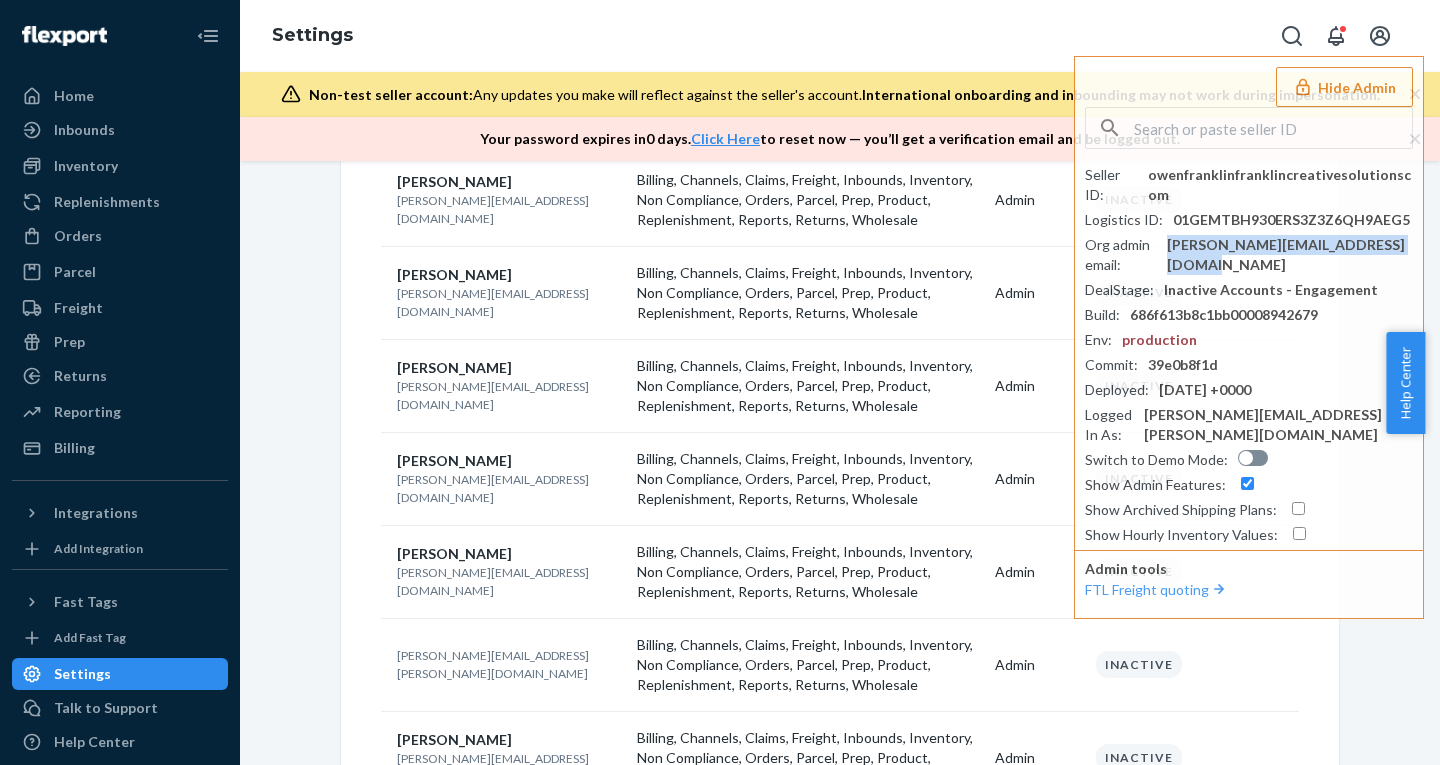 scroll, scrollTop: 500, scrollLeft: 0, axis: vertical 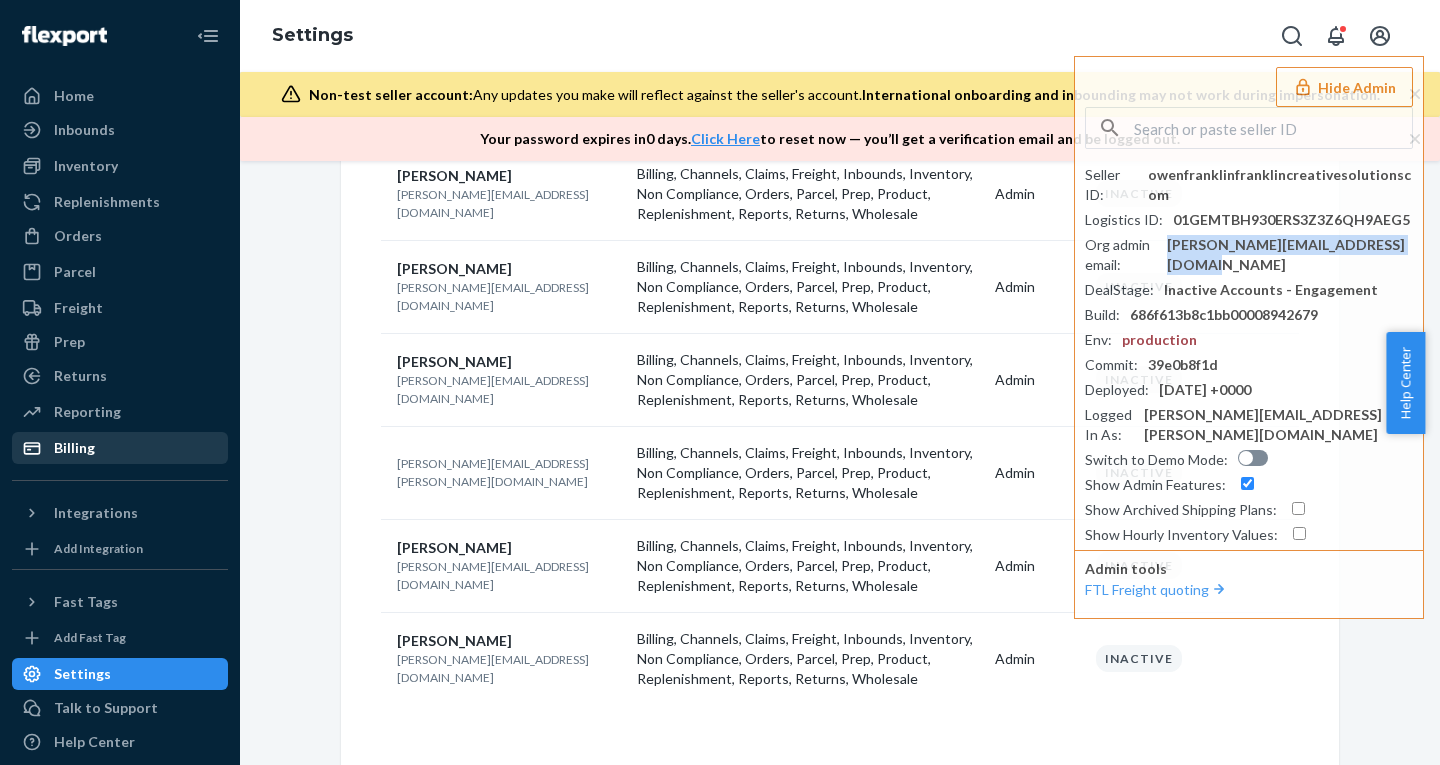 click on "Billing" at bounding box center (74, 448) 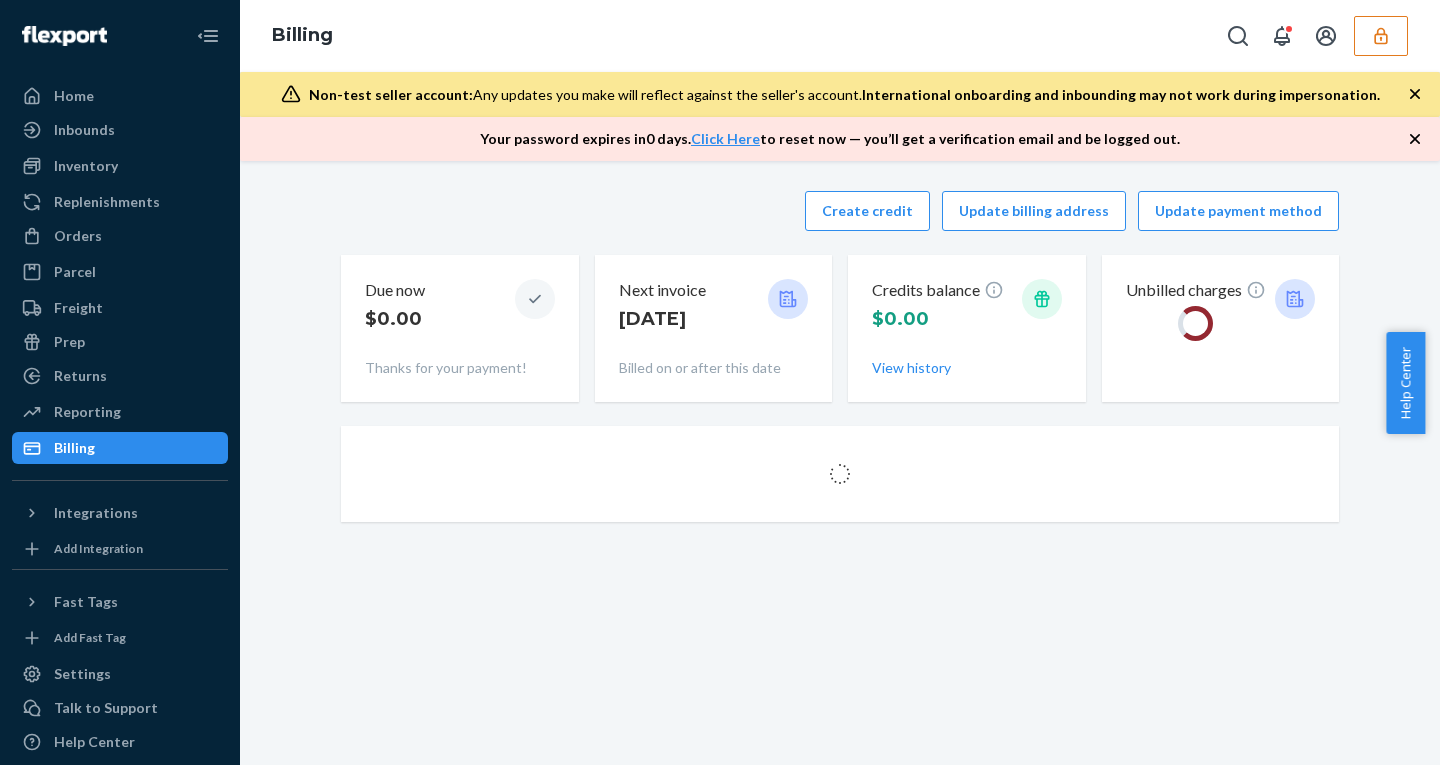 scroll, scrollTop: 0, scrollLeft: 0, axis: both 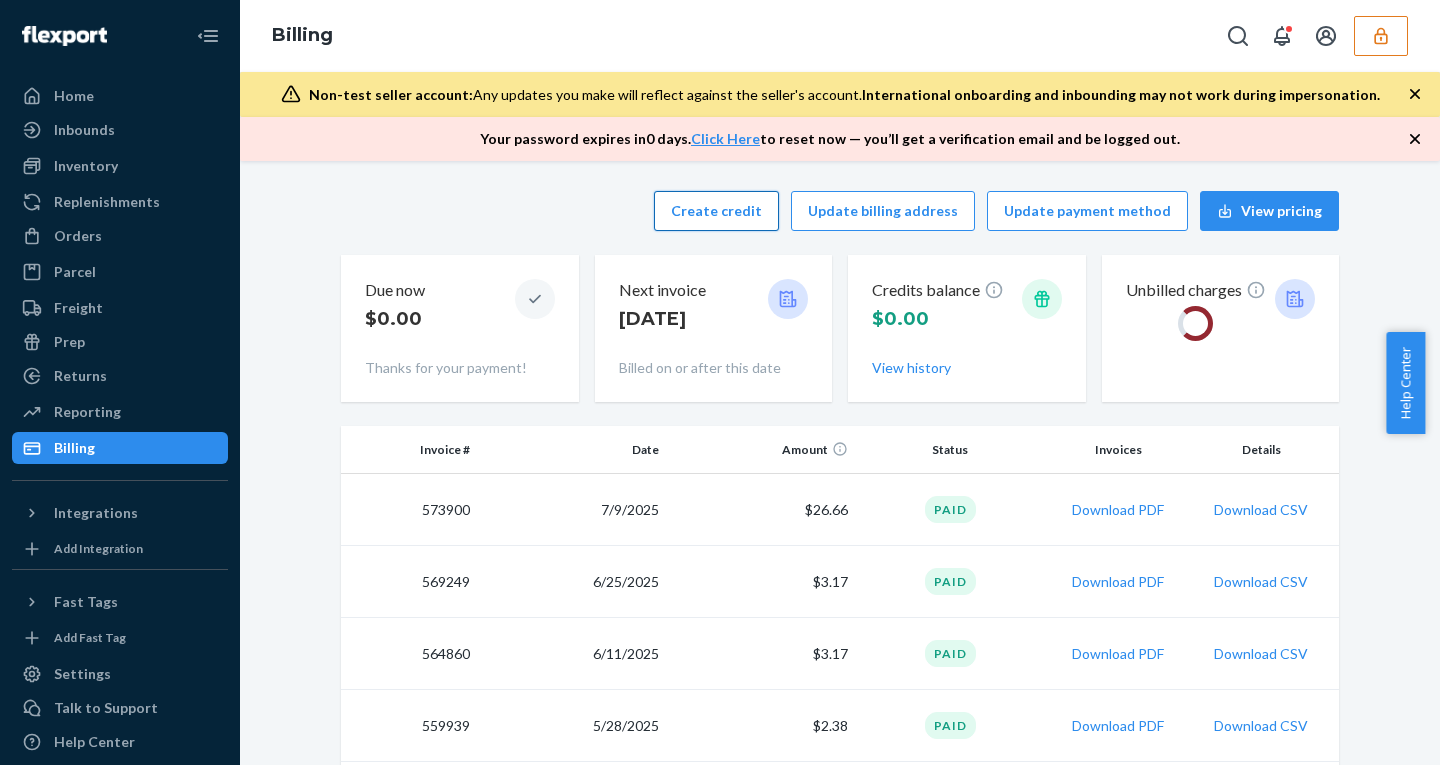 click on "Create credit" at bounding box center [716, 211] 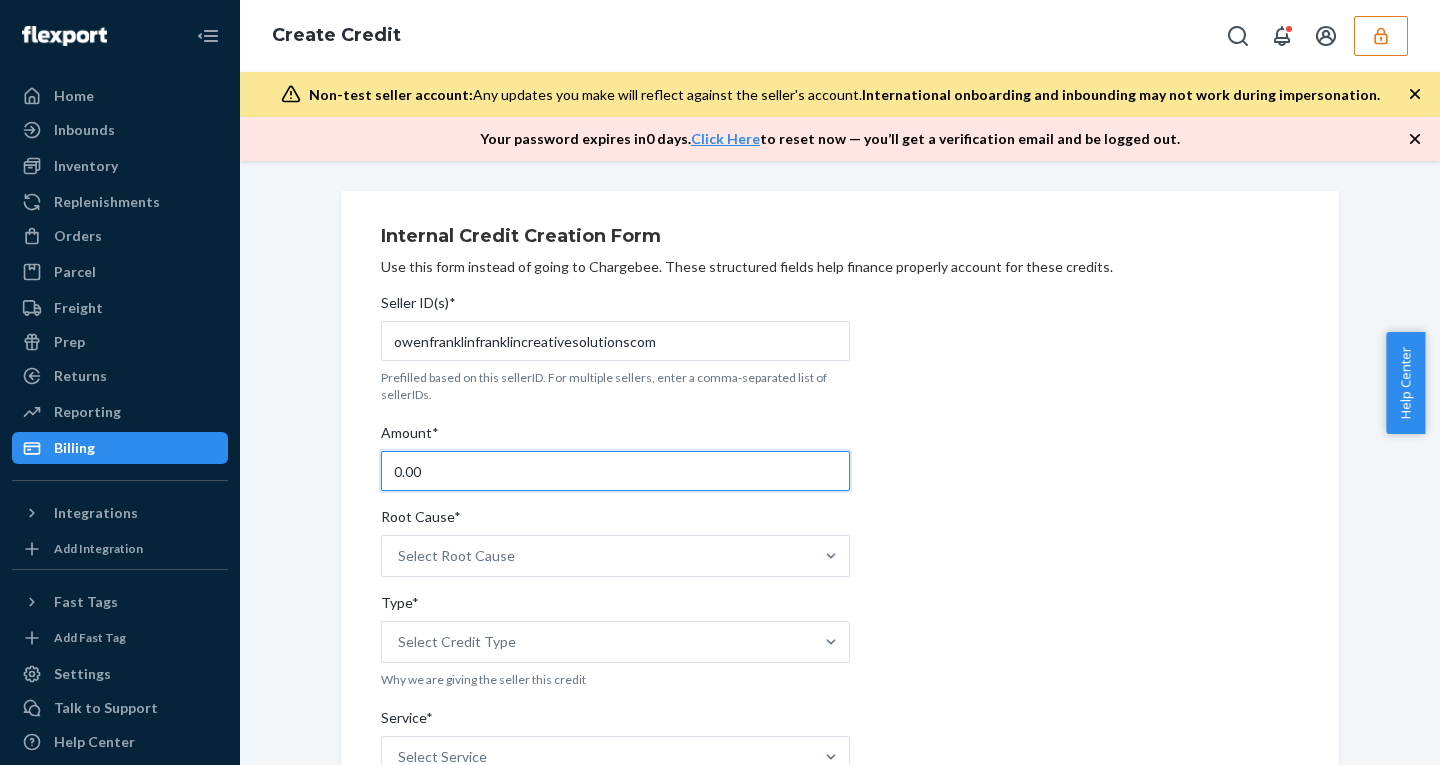 drag, startPoint x: 453, startPoint y: 468, endPoint x: 238, endPoint y: 460, distance: 215.14879 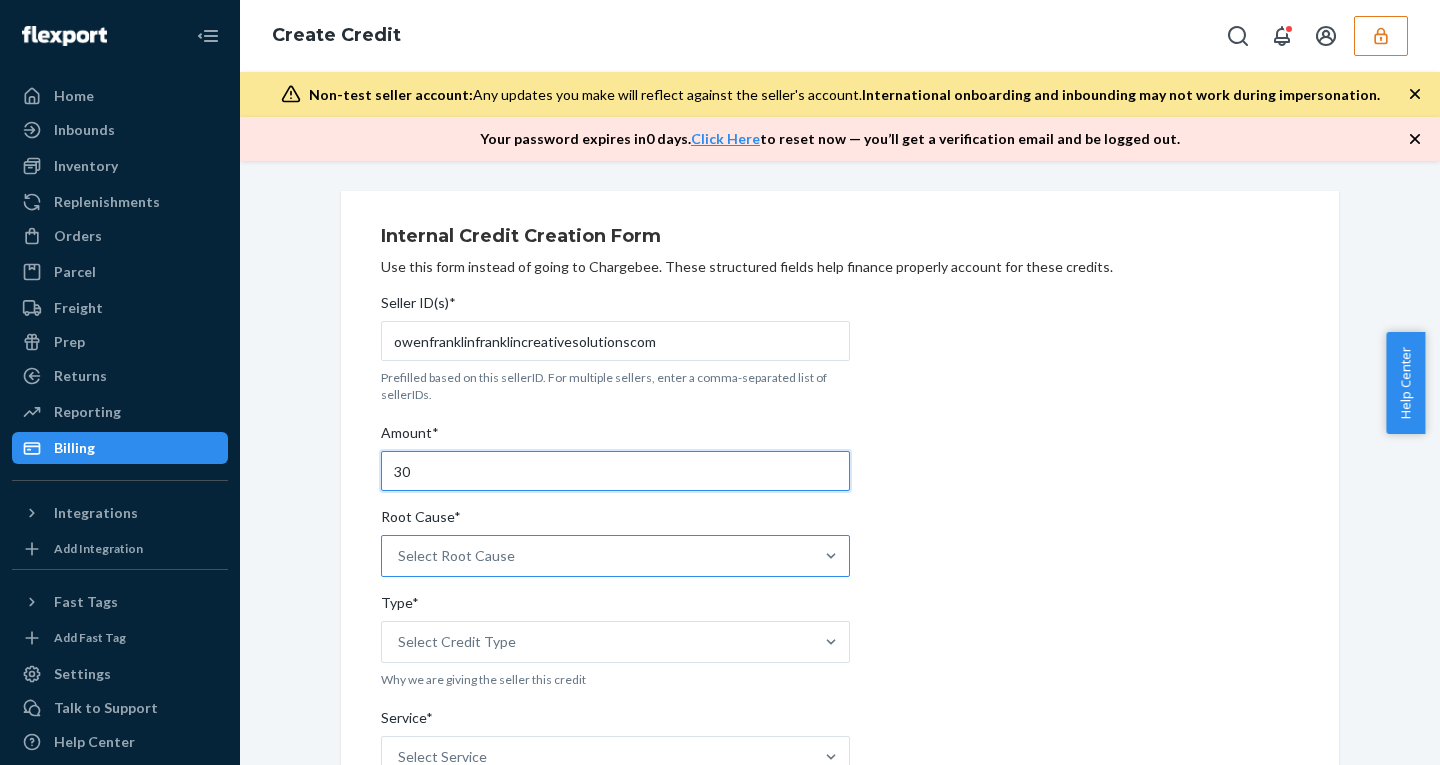 type on "30" 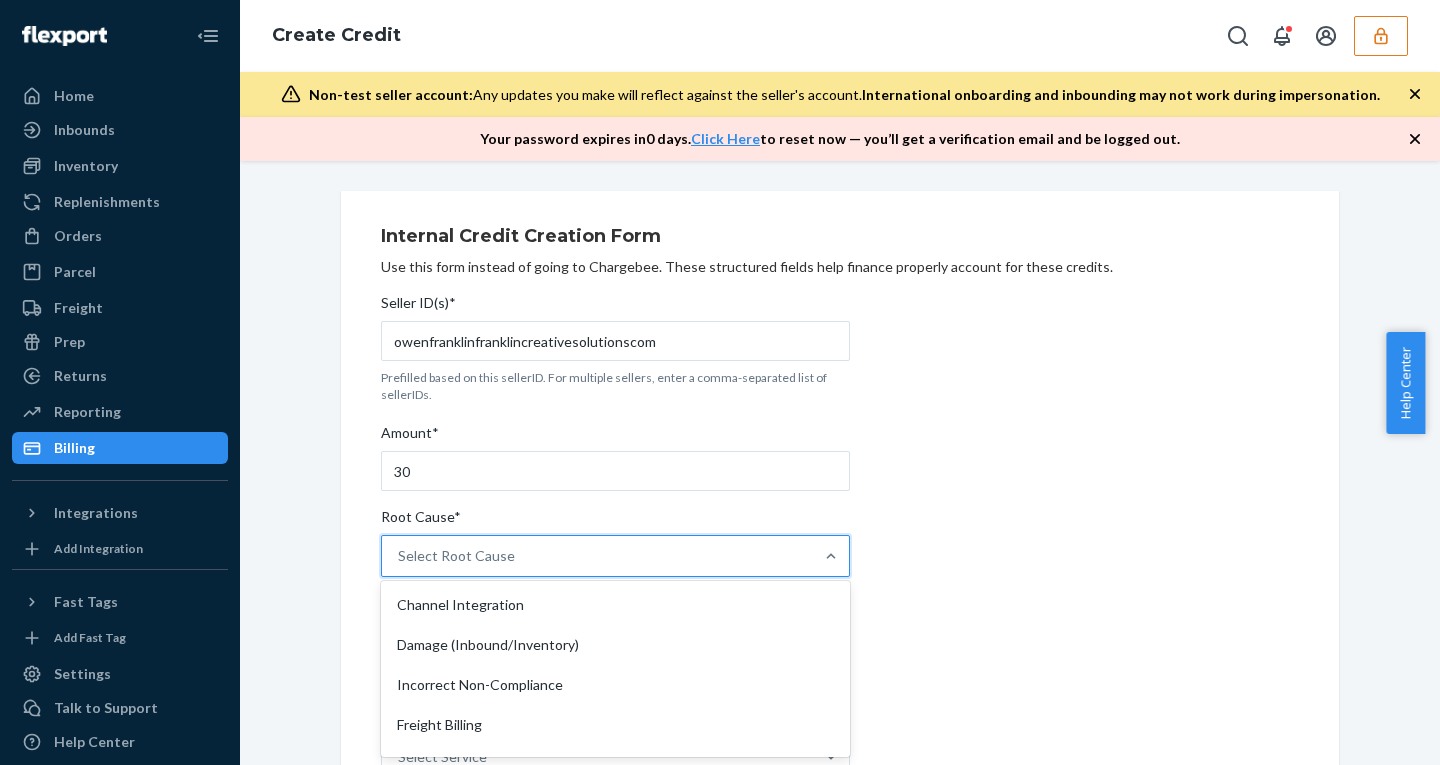 click on "Select Root Cause" at bounding box center (597, 556) 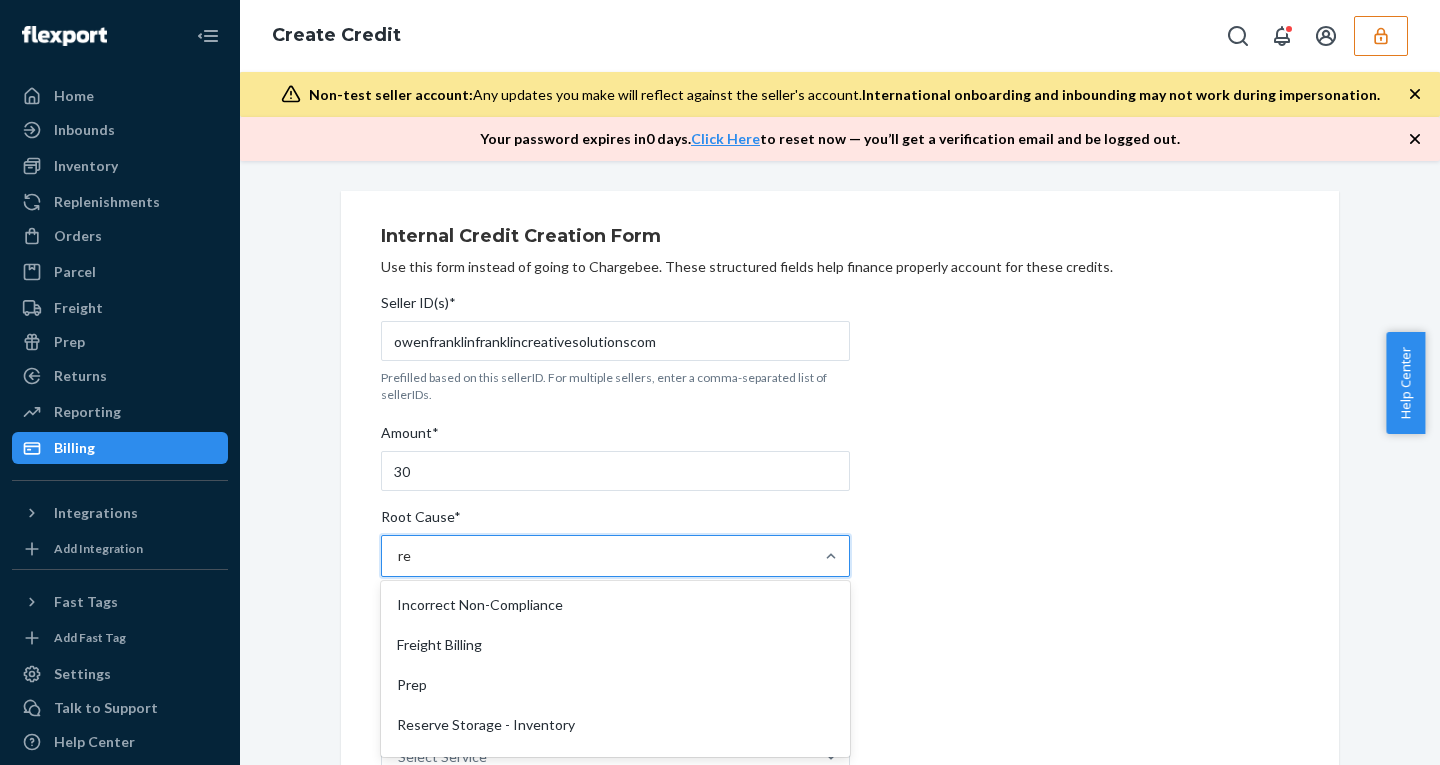 type on "r" 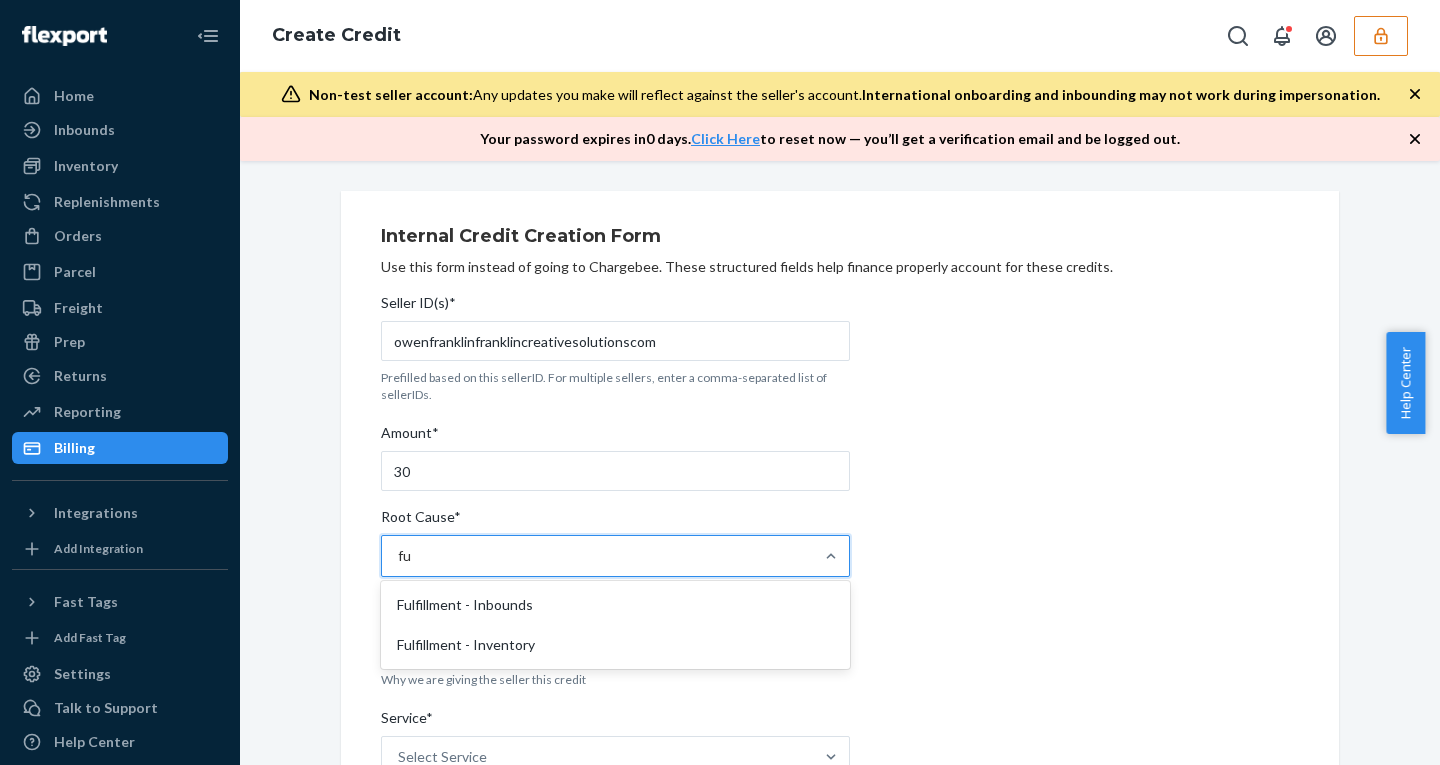 type on "ful" 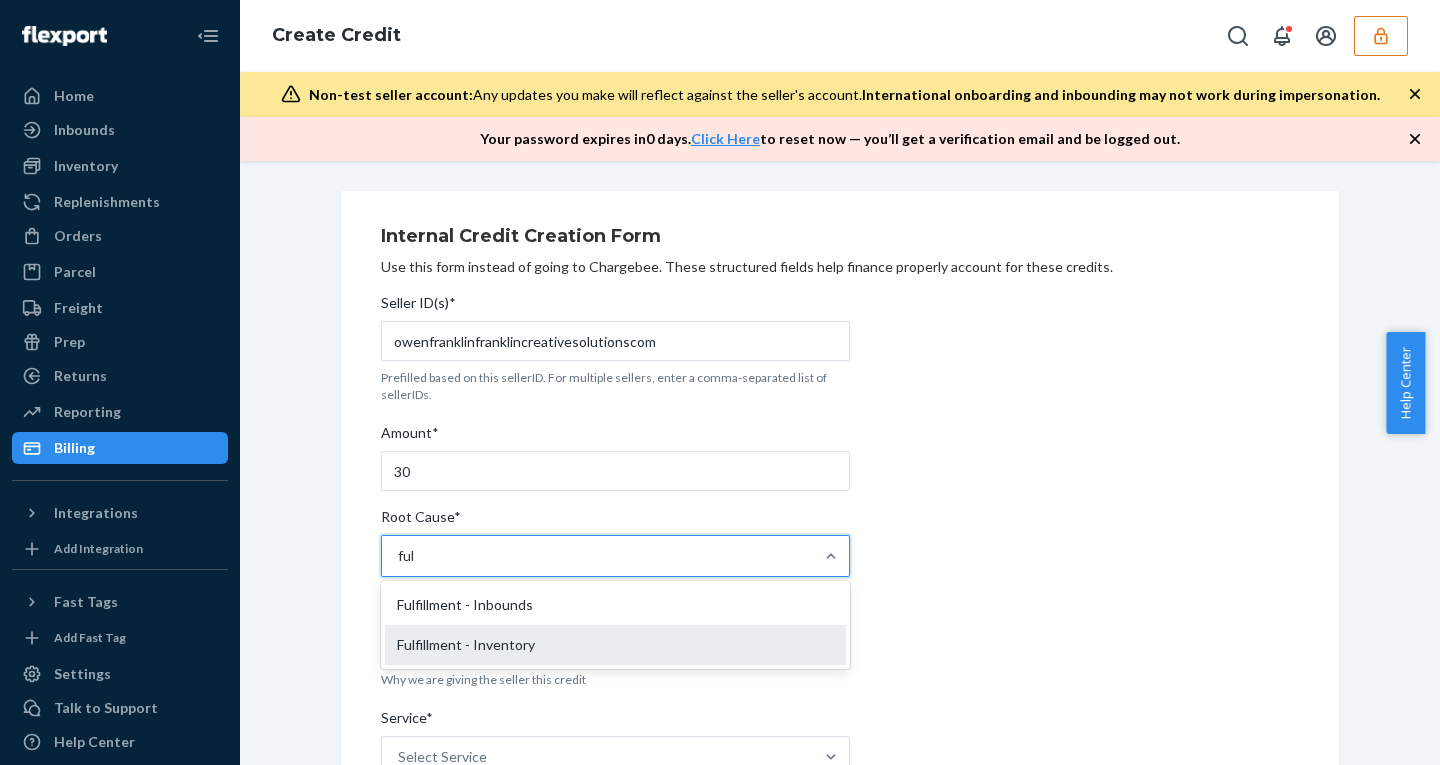 click on "Fulfillment - Inventory" at bounding box center [615, 645] 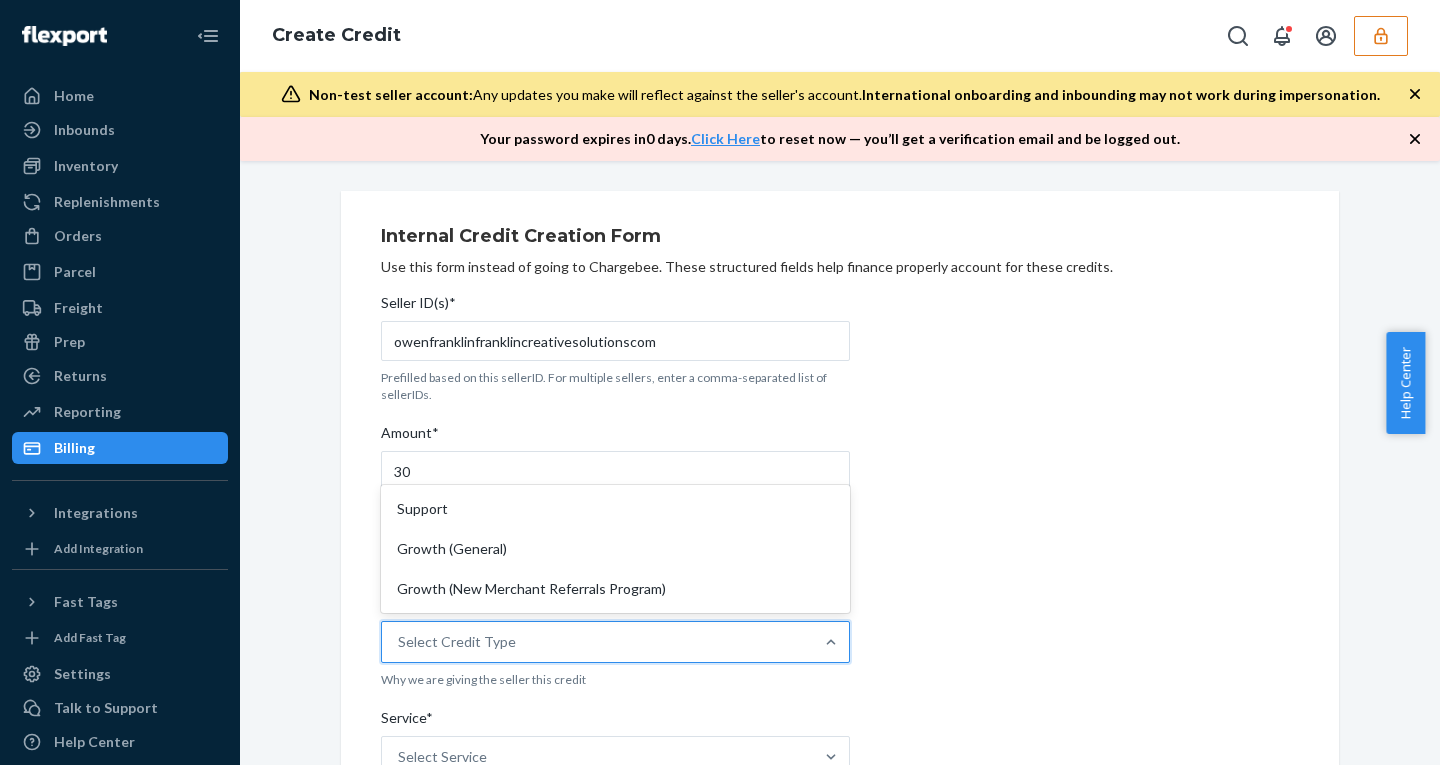click on "Select Credit Type" at bounding box center [457, 642] 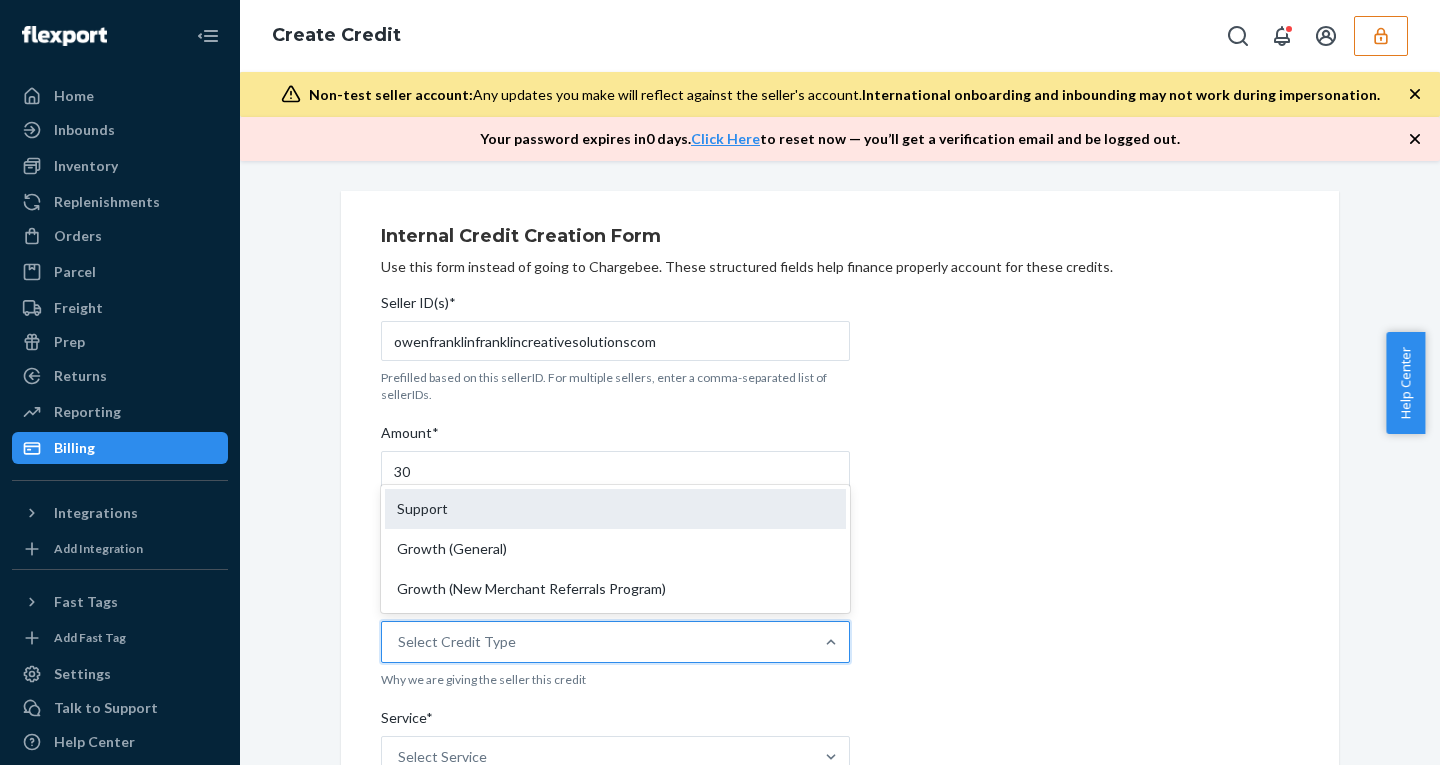 click on "Support" at bounding box center (615, 509) 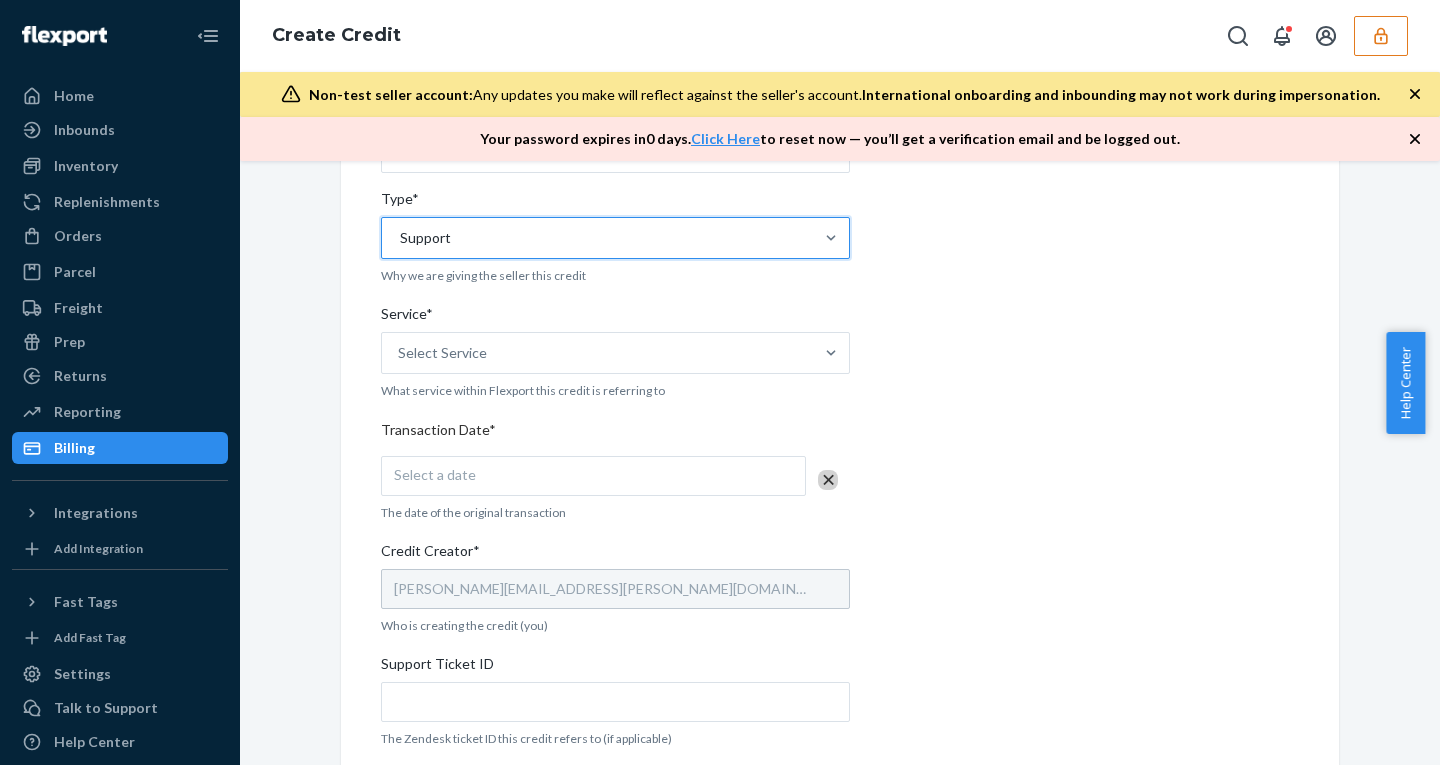 scroll, scrollTop: 440, scrollLeft: 0, axis: vertical 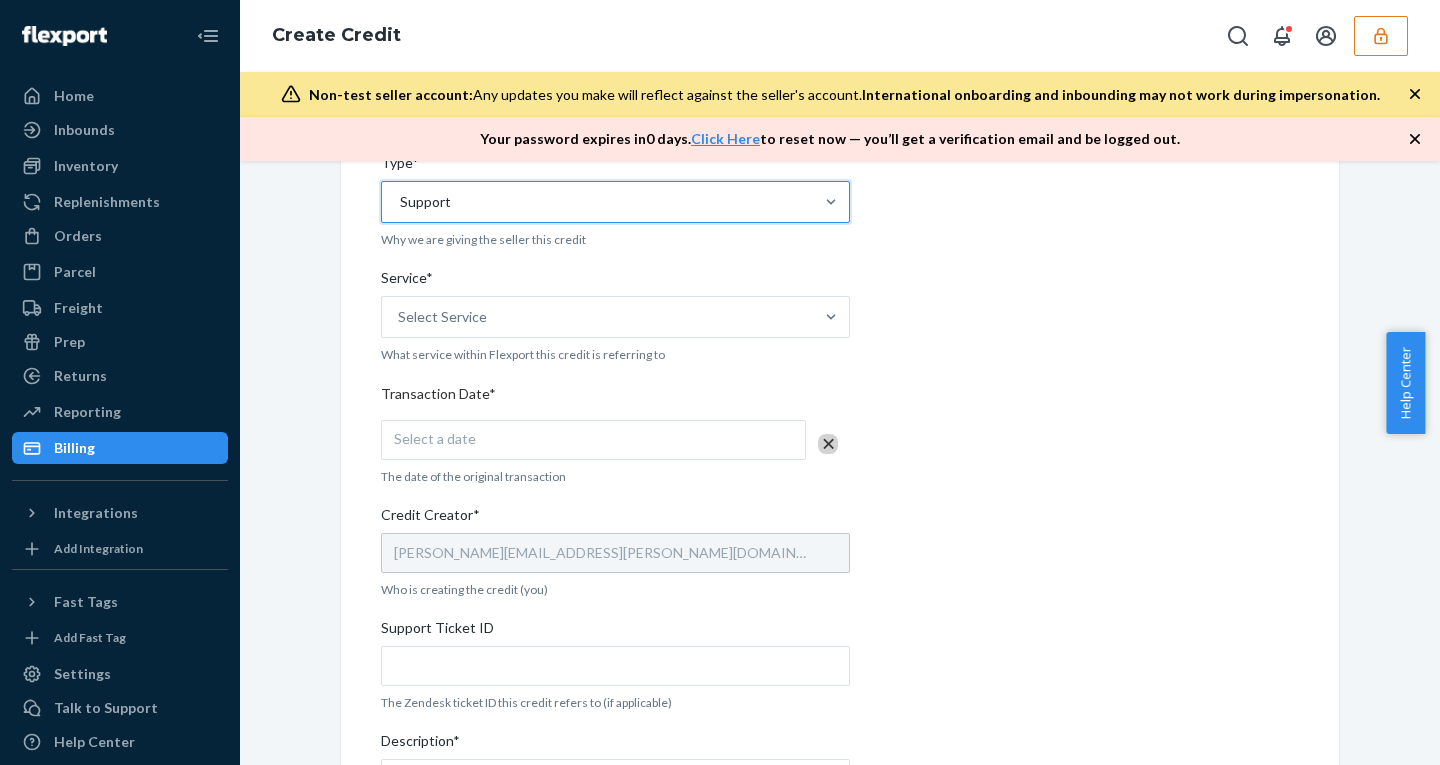 click on "Seller ID(s)* owenfranklinfranklincreativesolutionscom Prefilled based on this sellerID. For multiple sellers, enter a comma-separated list of sellerIDs. Amount* 30 Root Cause* Fulfillment - Inventory Type*   option Support, selected.     0 results available. Select is focused ,type to refine list, press Down to open the menu,  Support Why we are giving the seller this credit Service* Select Service What service within Flexport this credit is referring to Transaction Date* Select a date The date of the original transaction Credit Creator* henry.tolentino@bpo.flexport.com Who is creating the credit (you) Support Ticket ID The Zendesk ticket ID this credit refers to (if applicable) Description* Description Format: Support-[ZD Ticket ID]-[Root Cause] Comment Internal comment. Not visible by the customer. Max 500 characters. Submit" at bounding box center (615, 425) 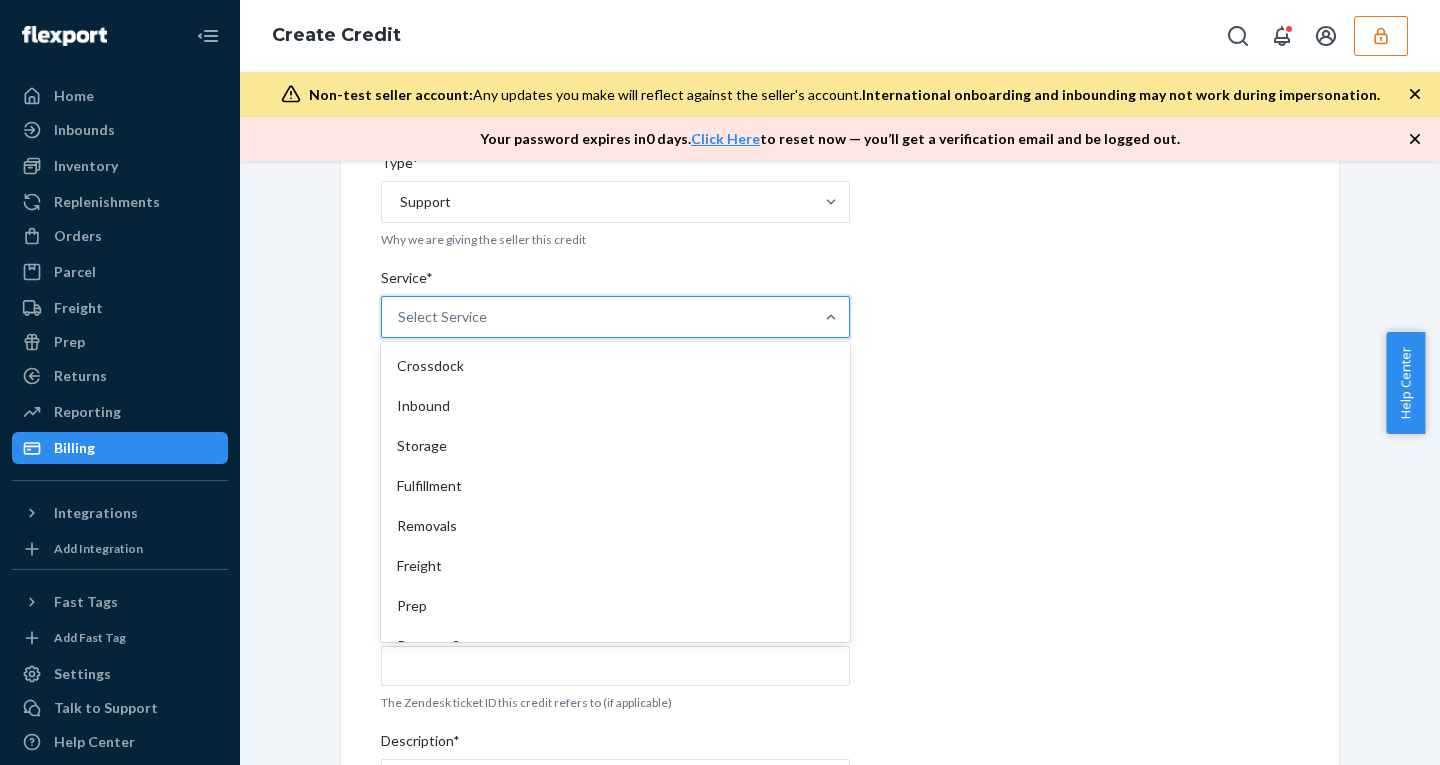 click on "Select Service" at bounding box center (597, 317) 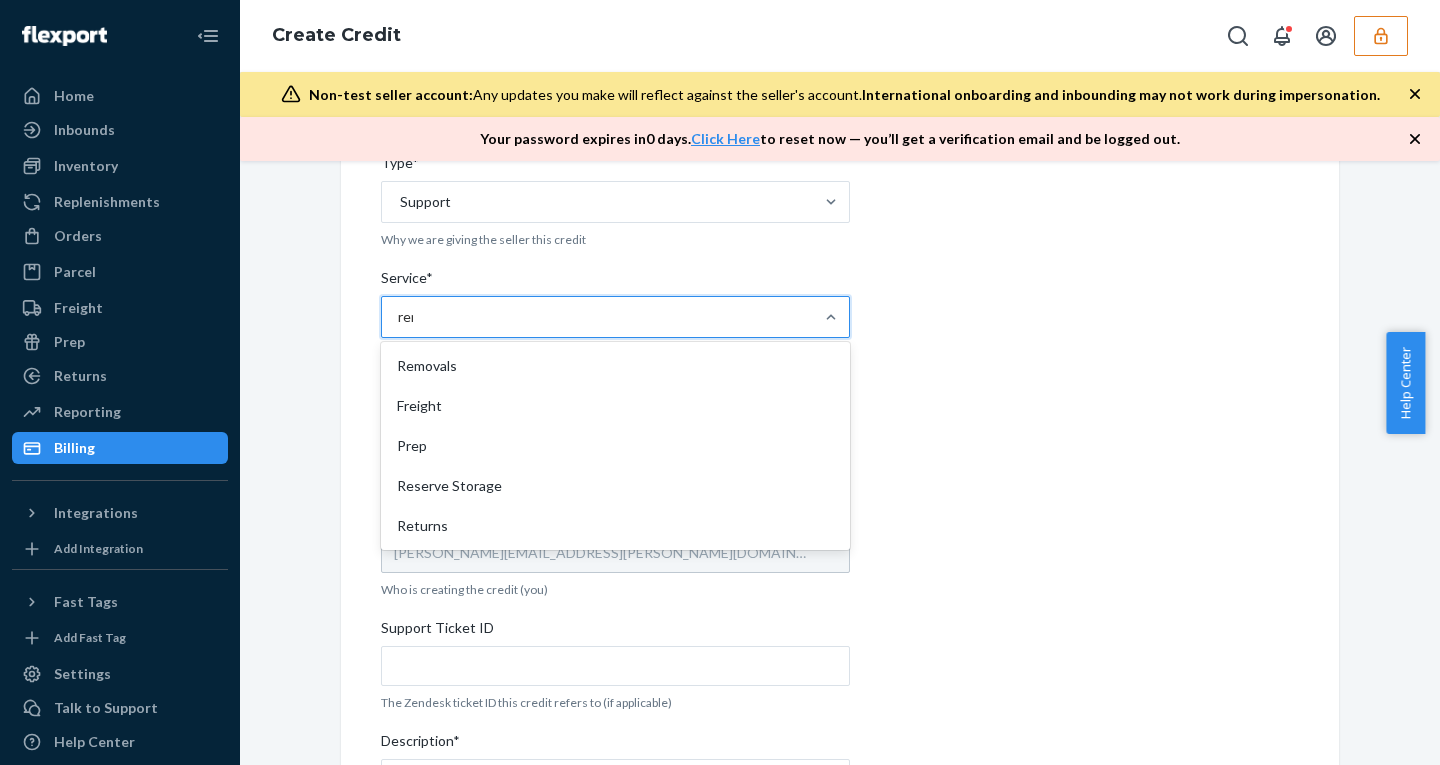 type on "remo" 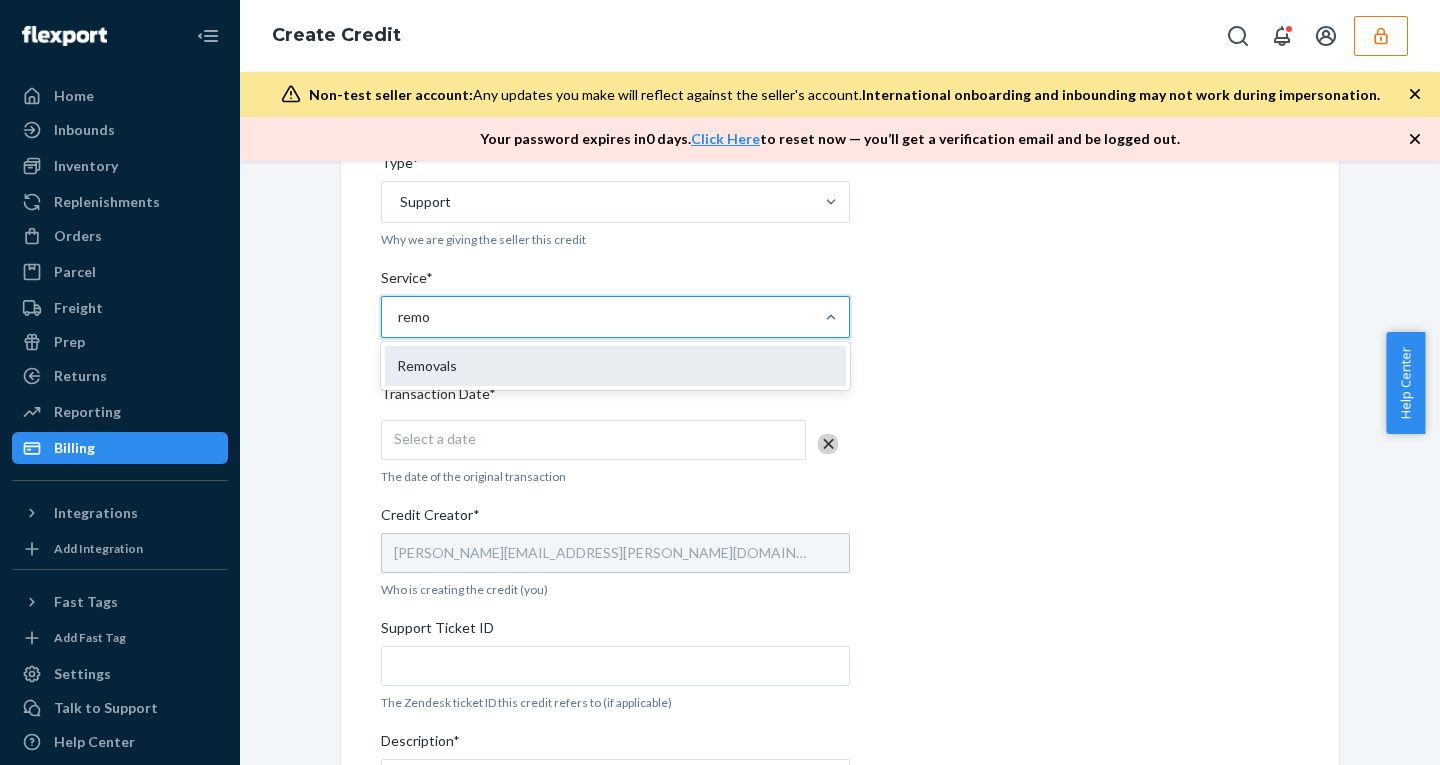 click on "Removals" at bounding box center [615, 366] 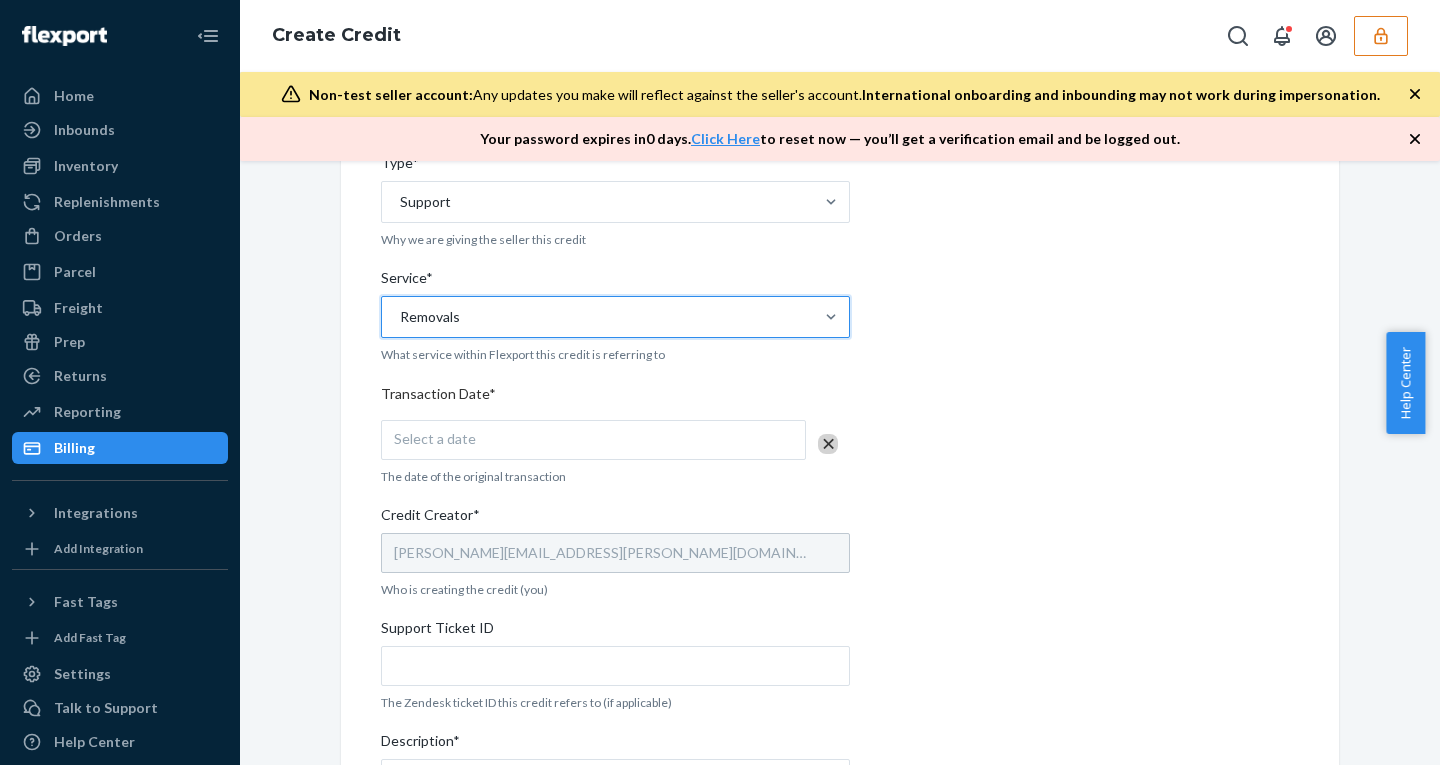 click on "Select a date" at bounding box center (593, 440) 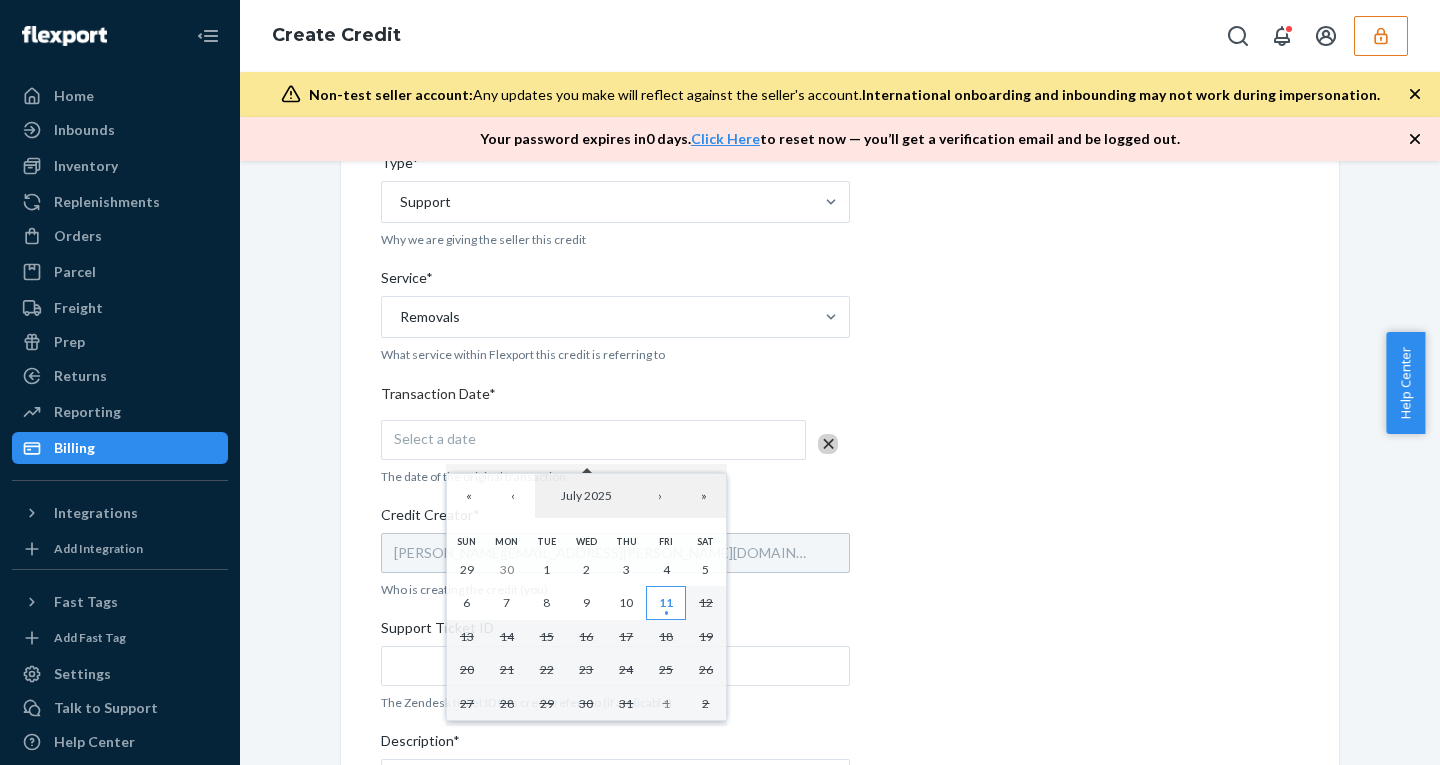click on "11" at bounding box center [666, 602] 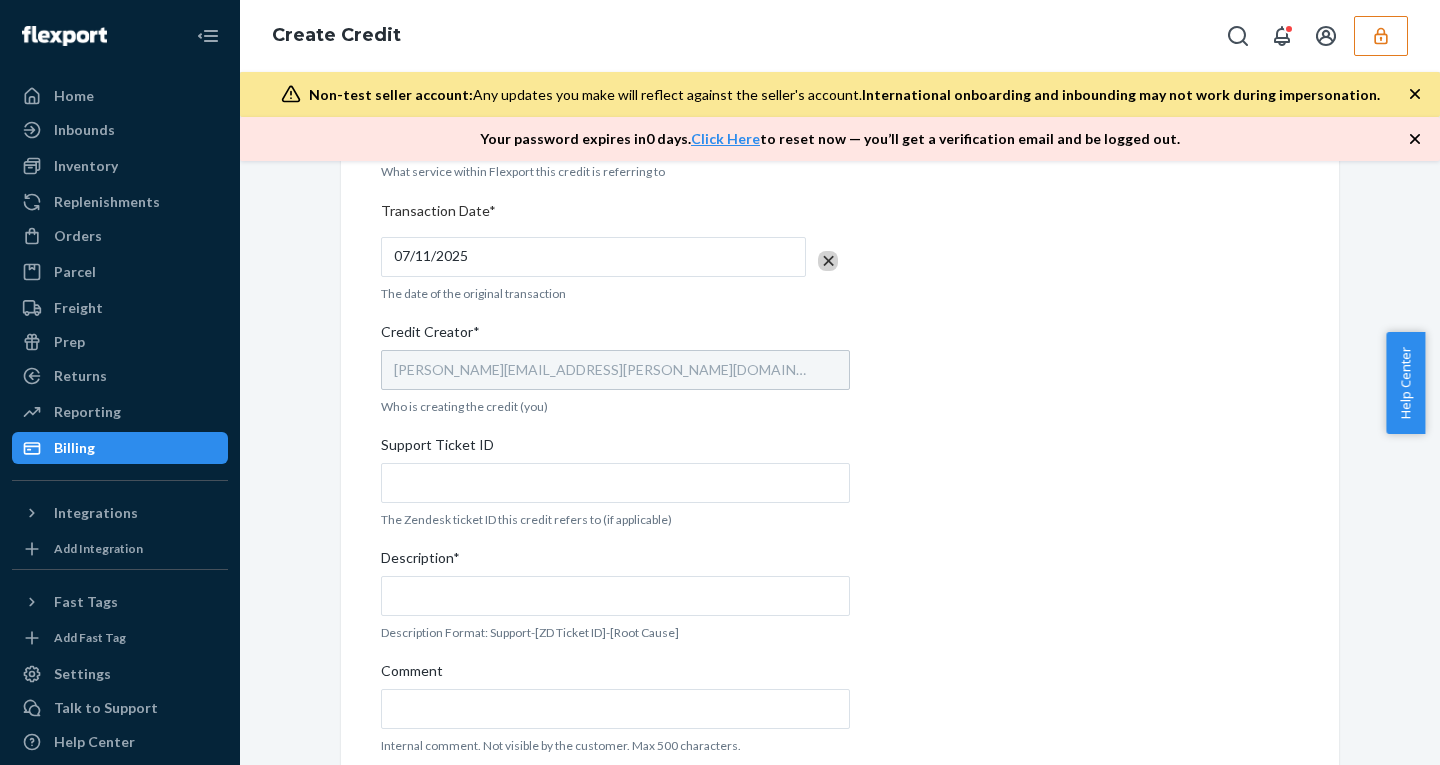 scroll, scrollTop: 704, scrollLeft: 0, axis: vertical 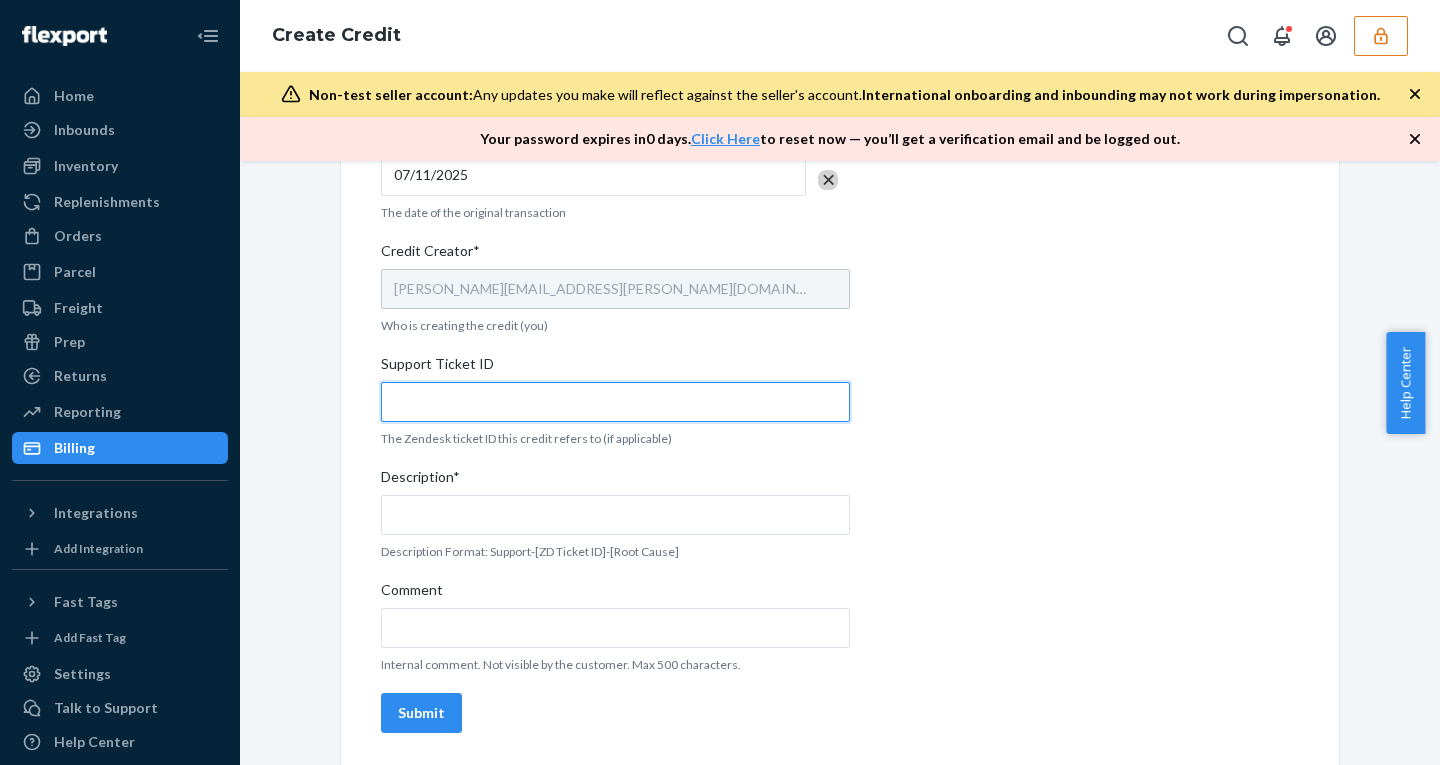 click on "Support Ticket ID" at bounding box center [615, 402] 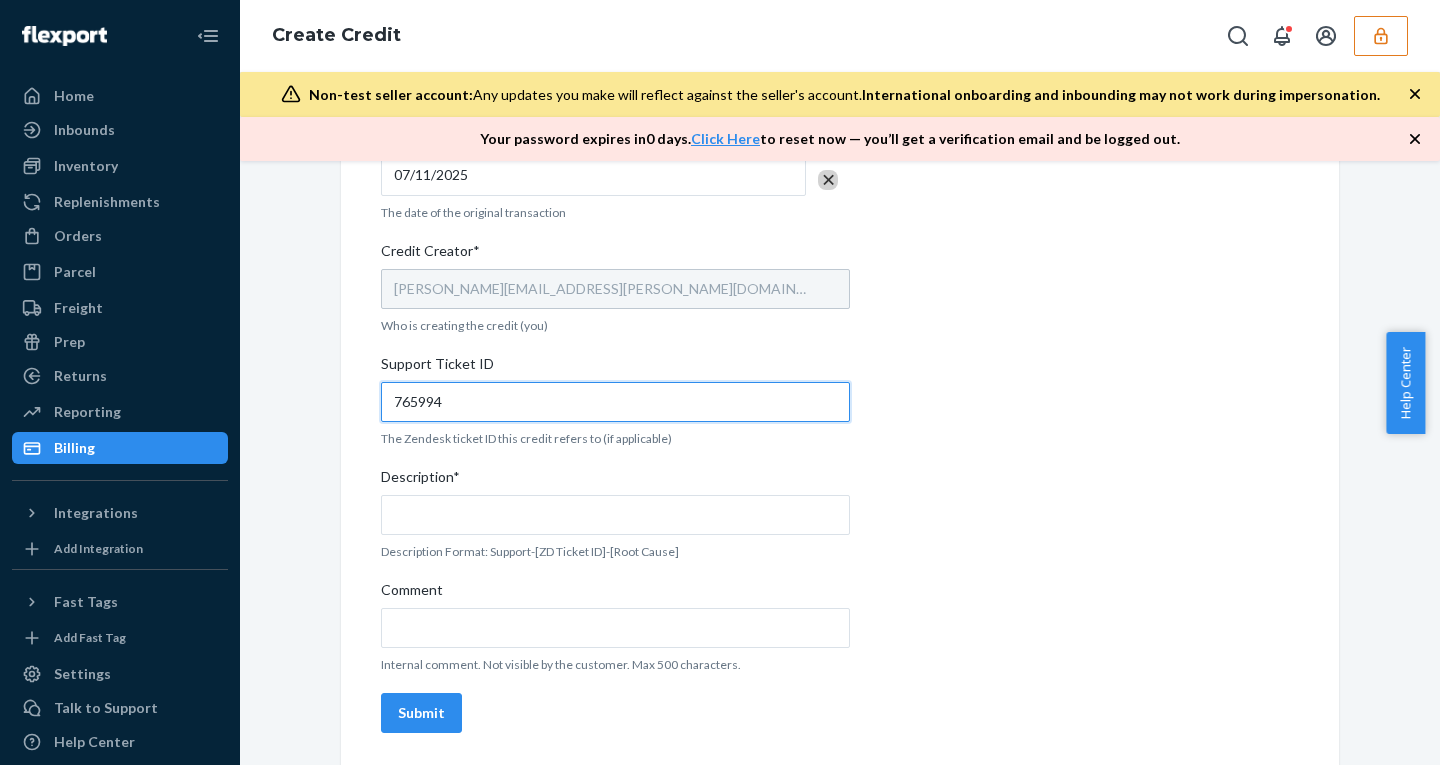 type on "765994" 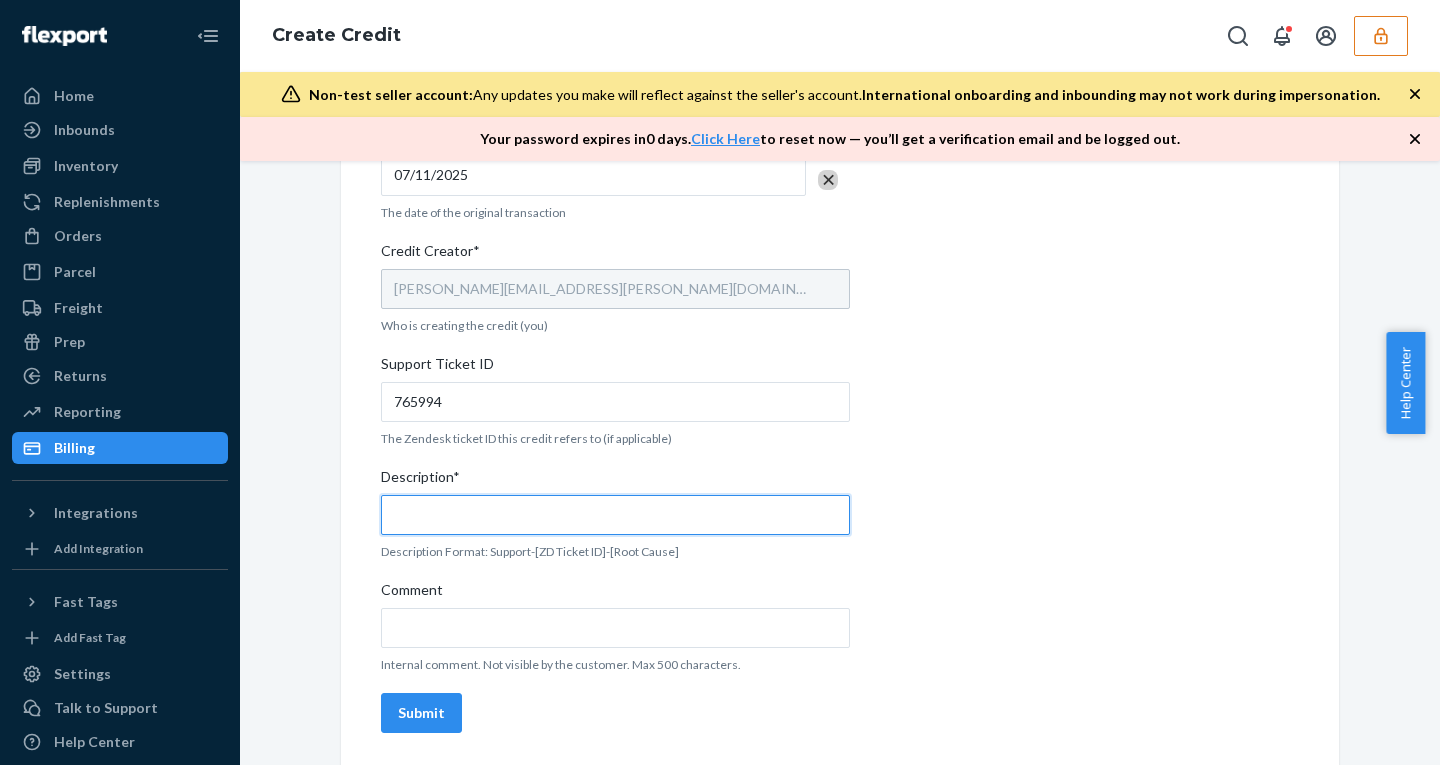 click on "Description*" at bounding box center [615, 515] 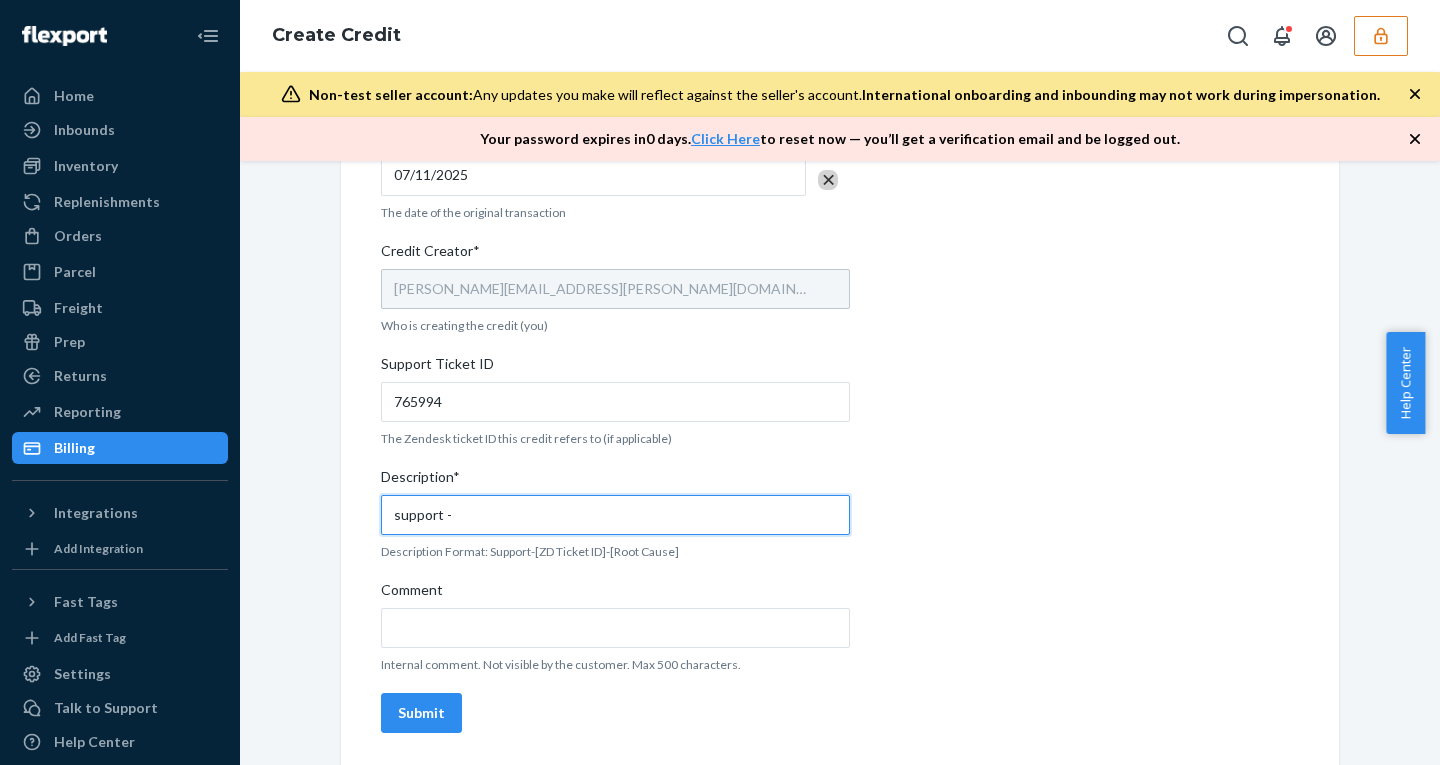 paste on "765994" 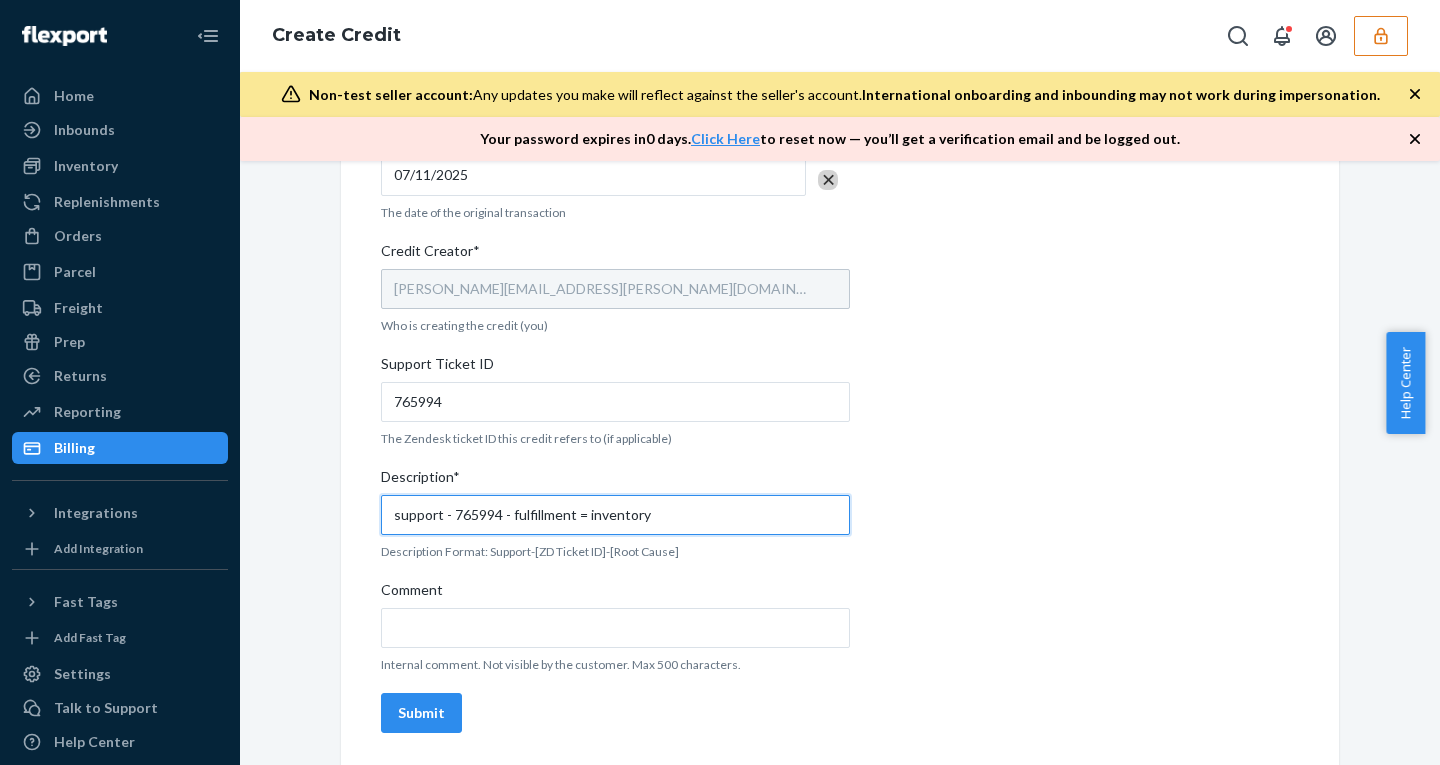 click on "support - 765994 - fulfillment = inventory" at bounding box center (615, 515) 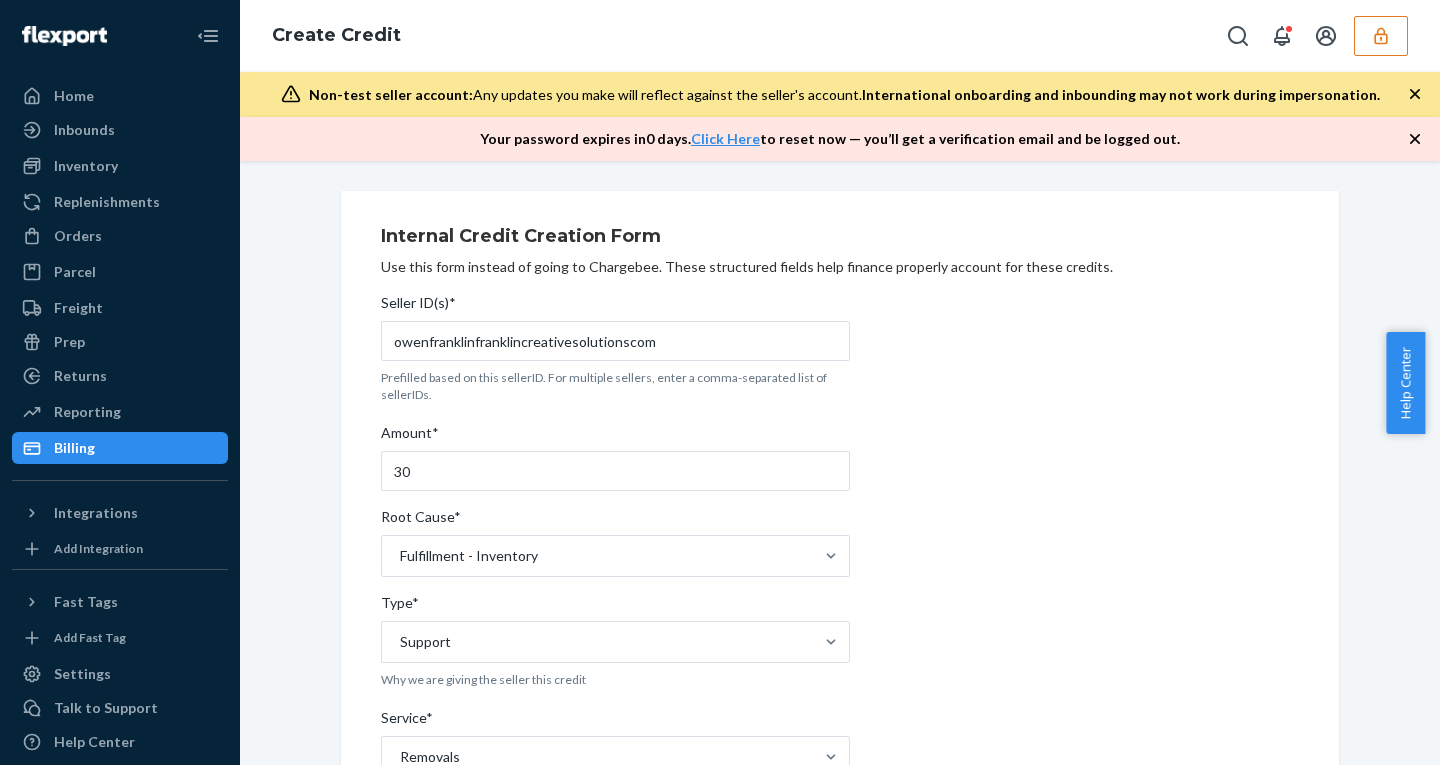 scroll, scrollTop: 704, scrollLeft: 0, axis: vertical 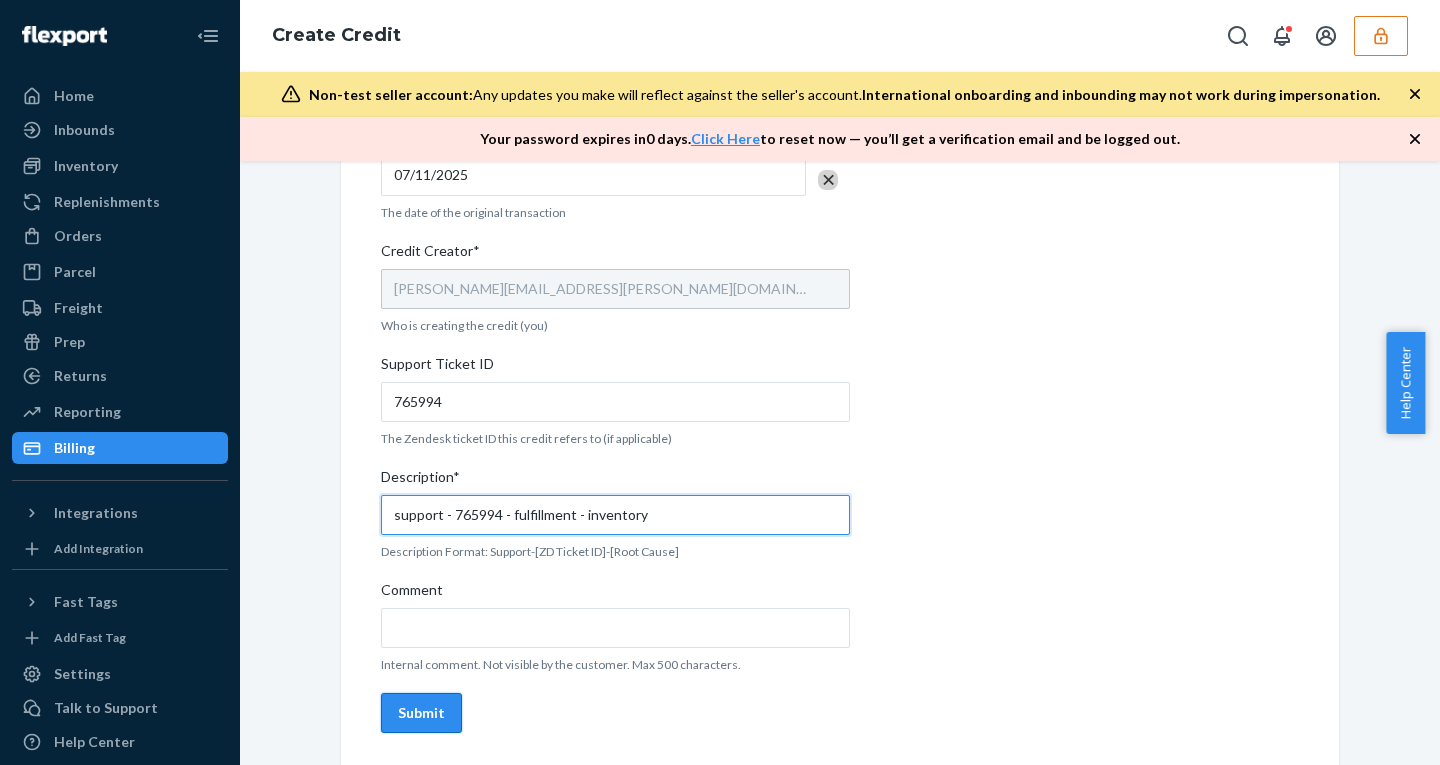type on "support - 765994 - fulfillment - inventory" 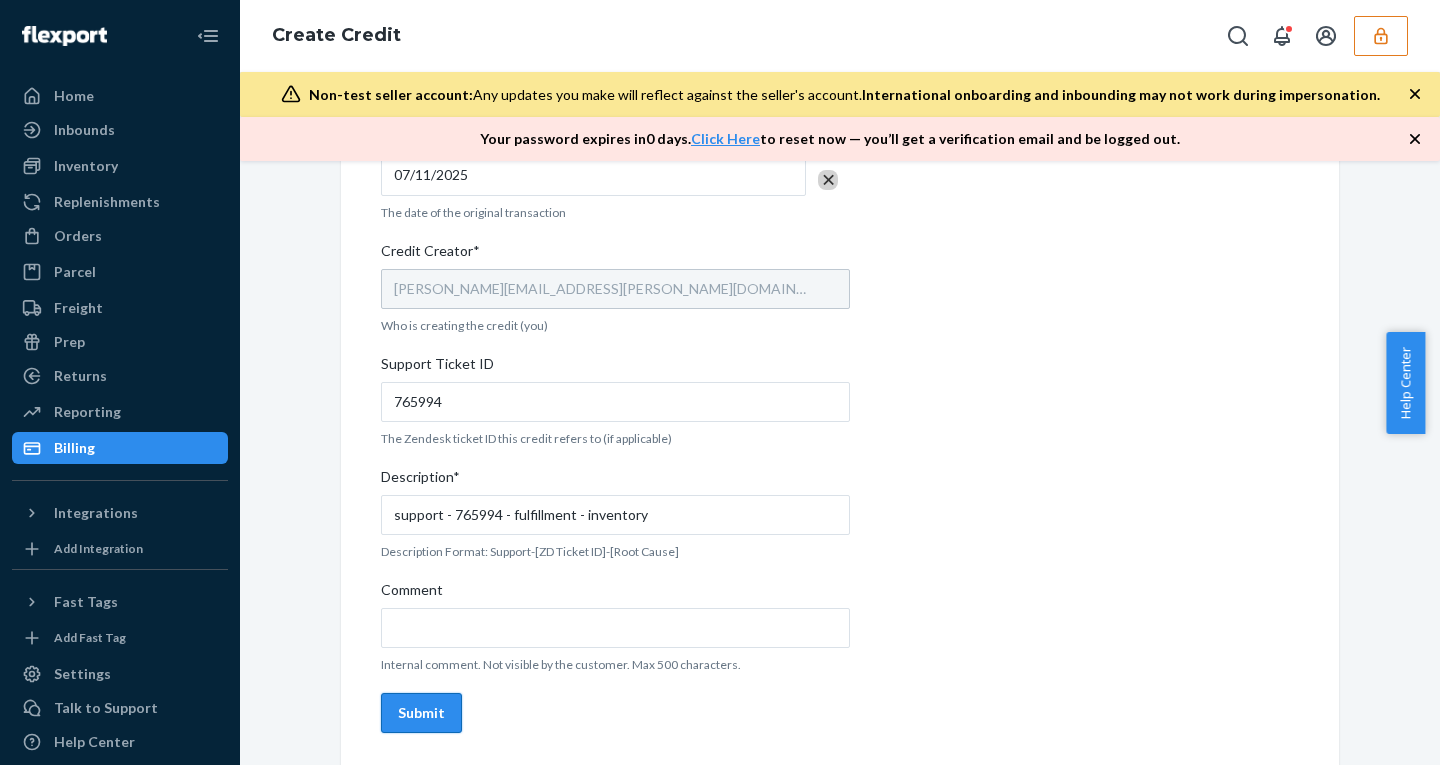 click on "Submit" at bounding box center (421, 713) 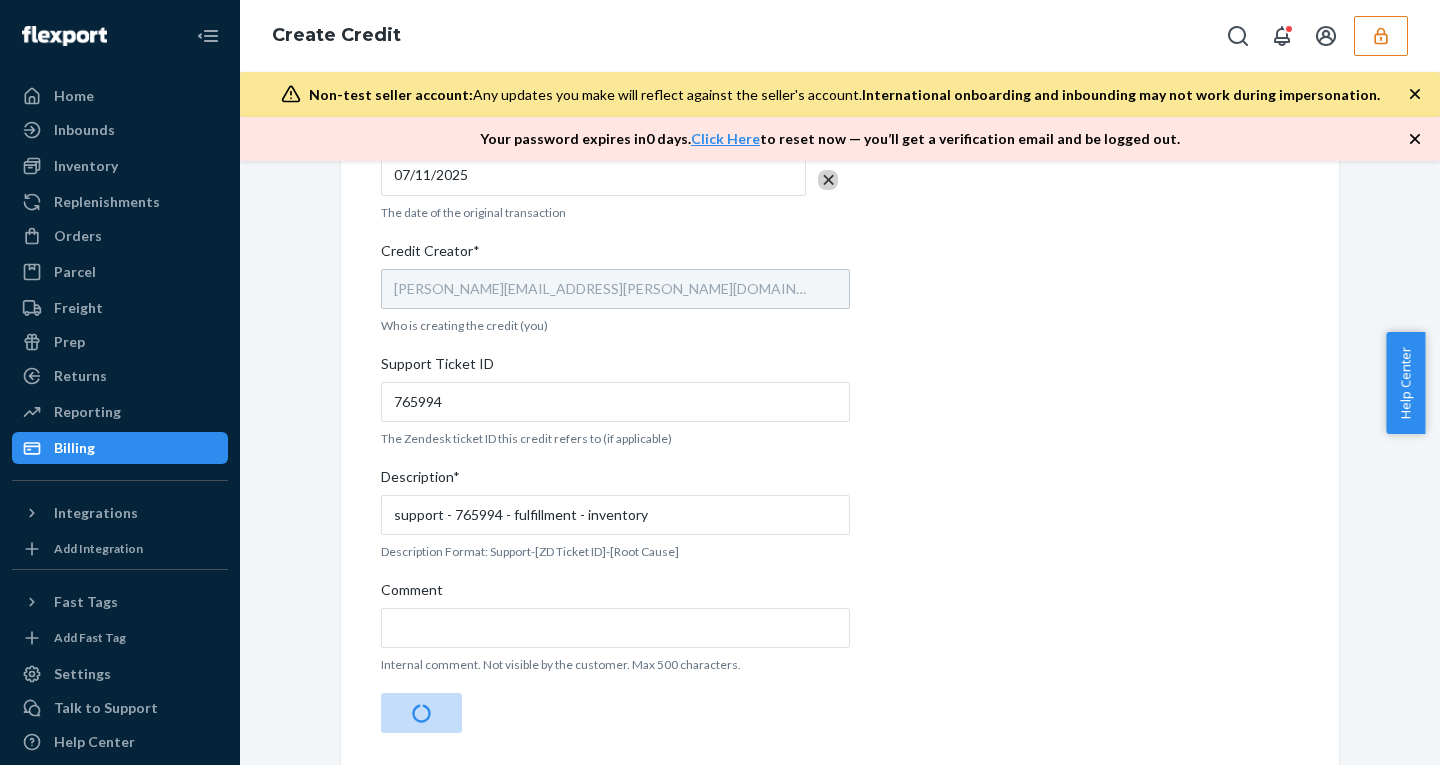 scroll, scrollTop: 0, scrollLeft: 0, axis: both 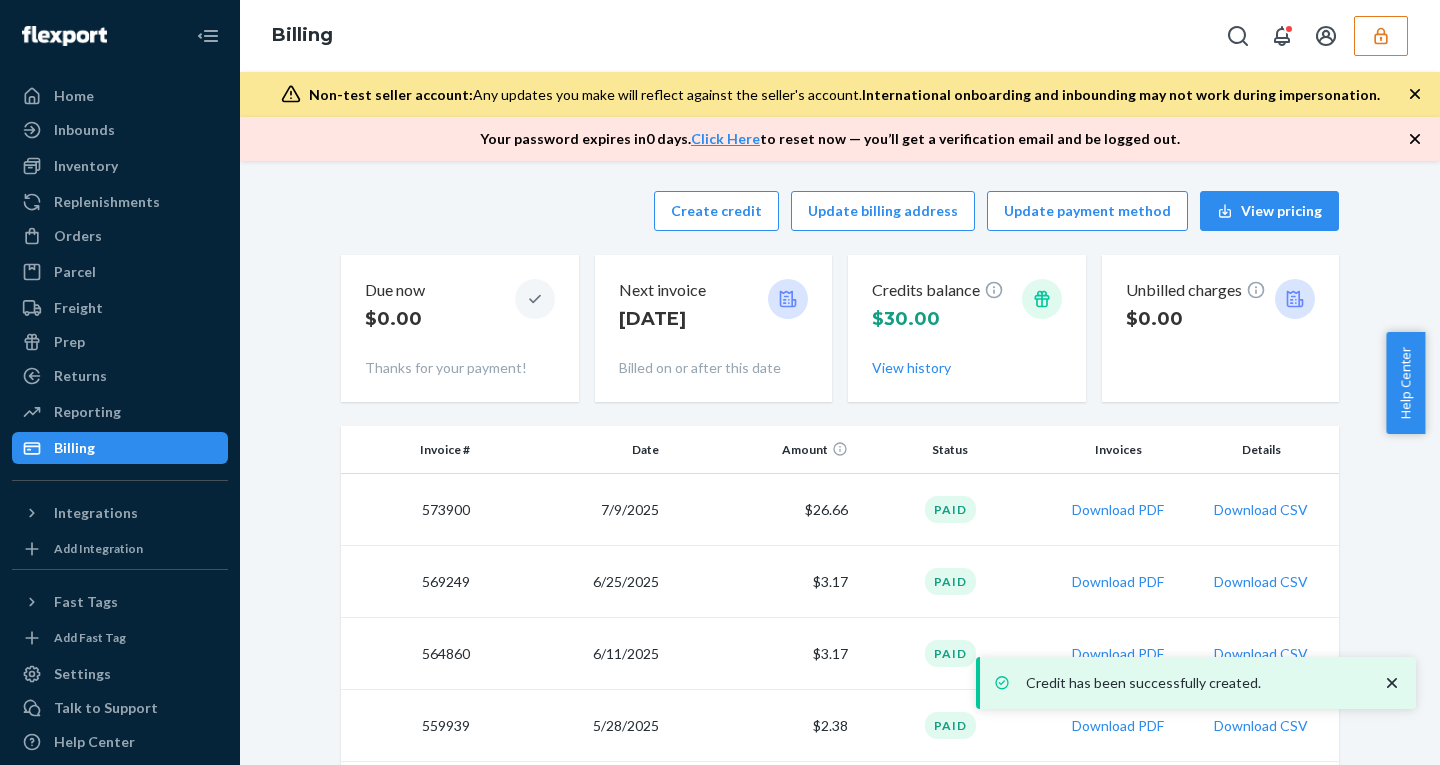 click at bounding box center [1381, 36] 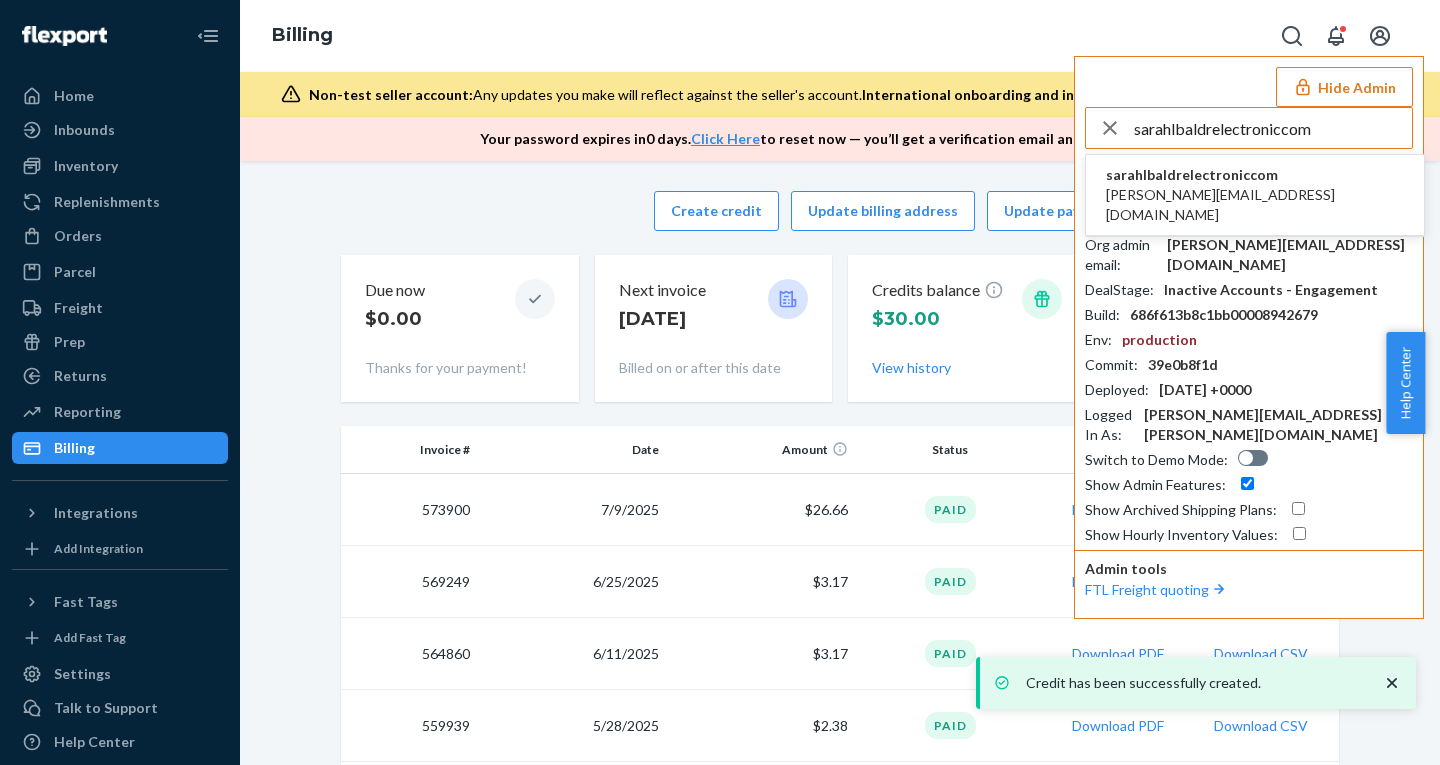 type on "sarahlbaldrelectroniccom" 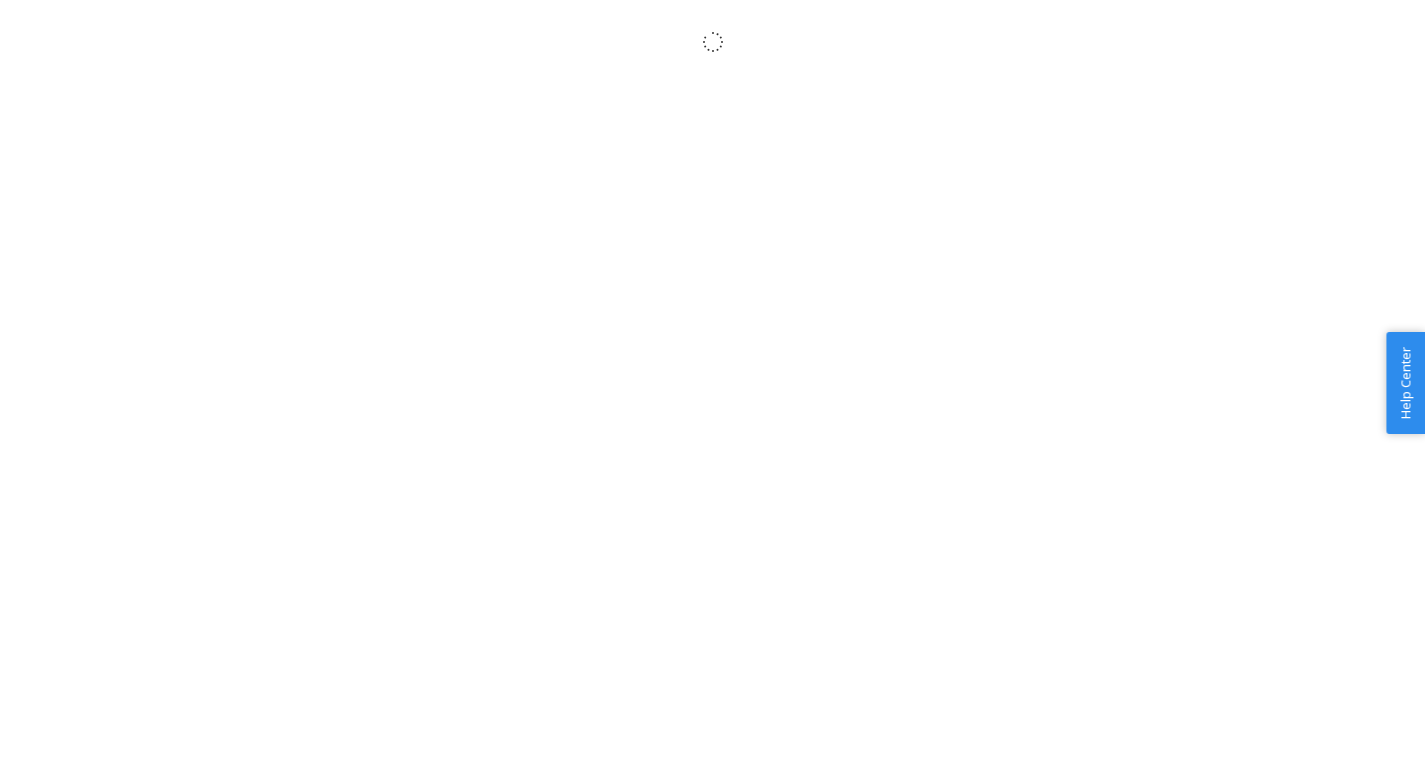 scroll, scrollTop: 0, scrollLeft: 0, axis: both 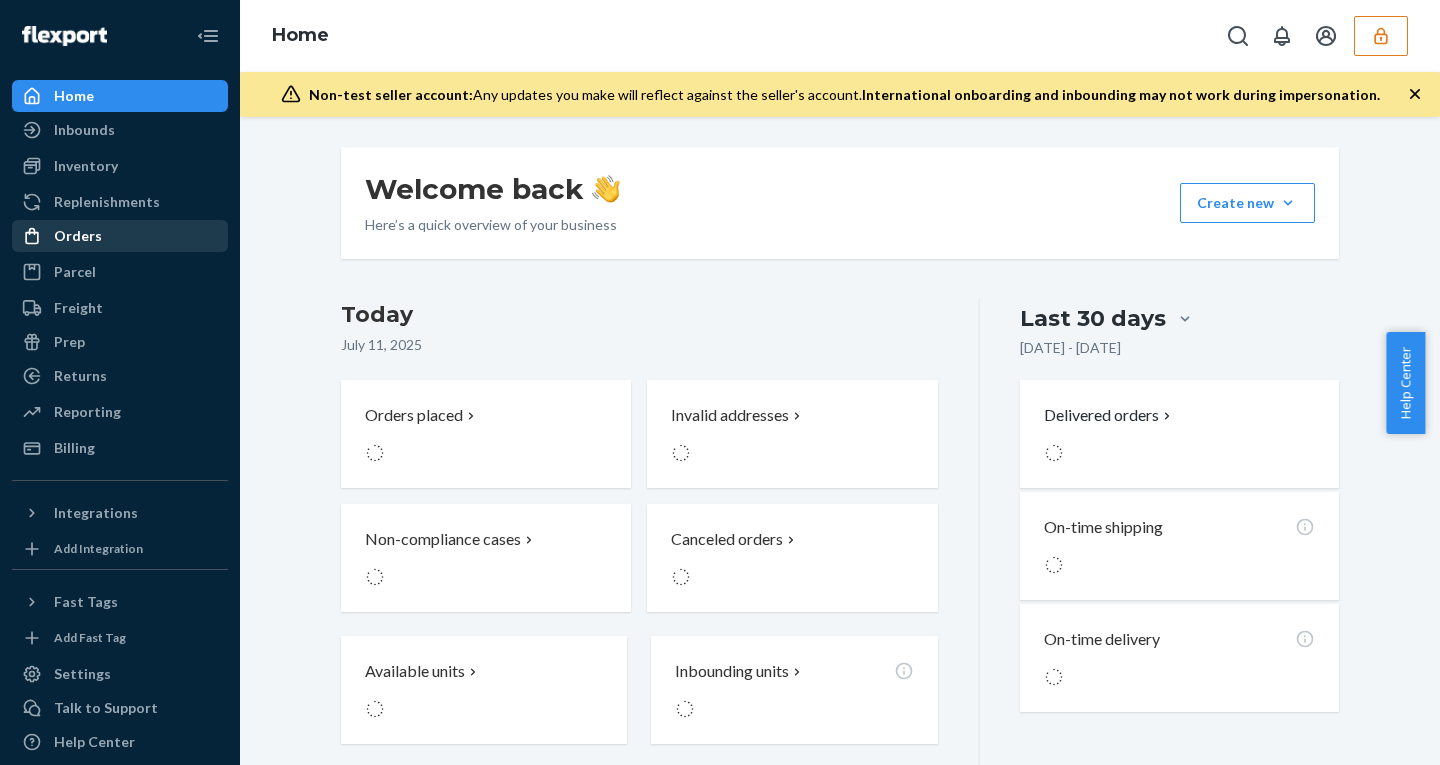 click on "Orders" at bounding box center (120, 236) 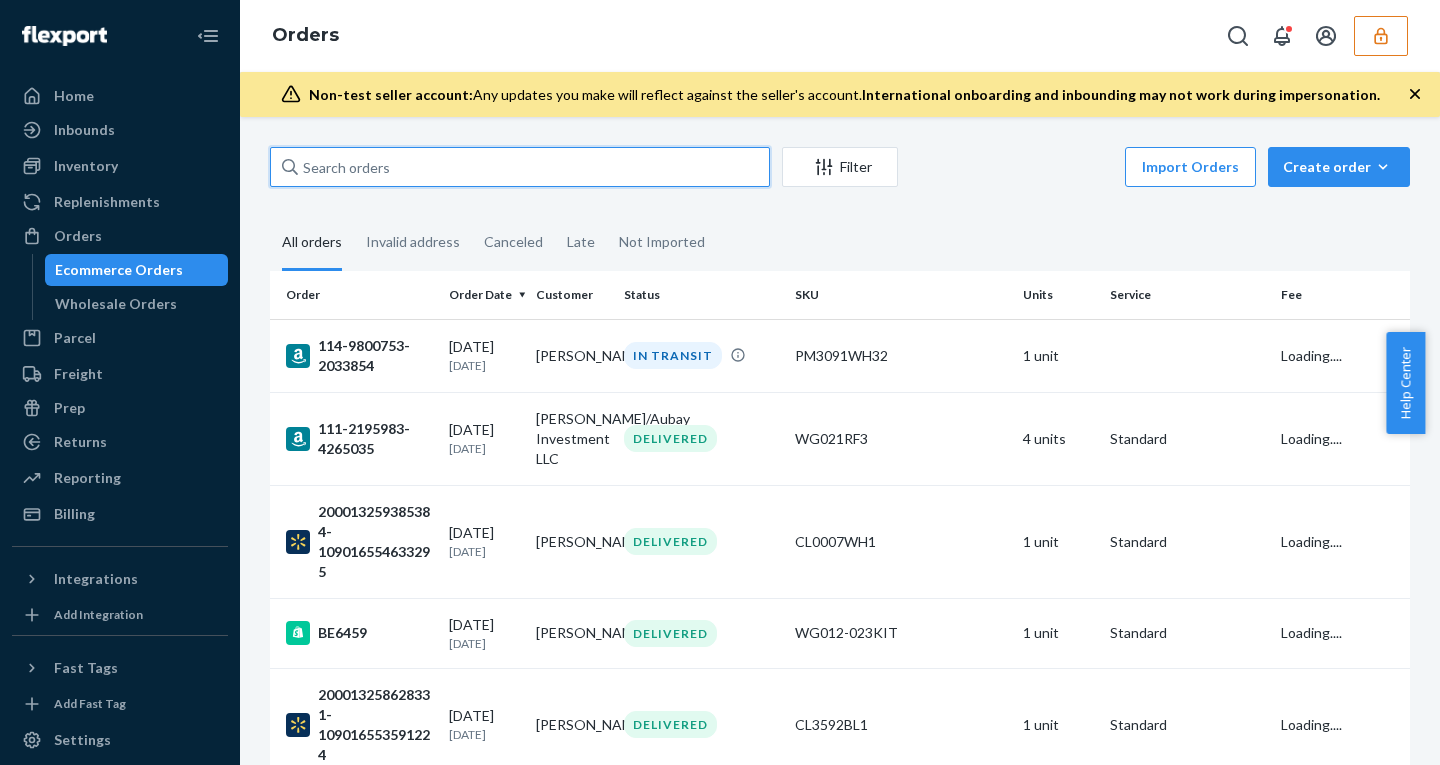 click at bounding box center (520, 167) 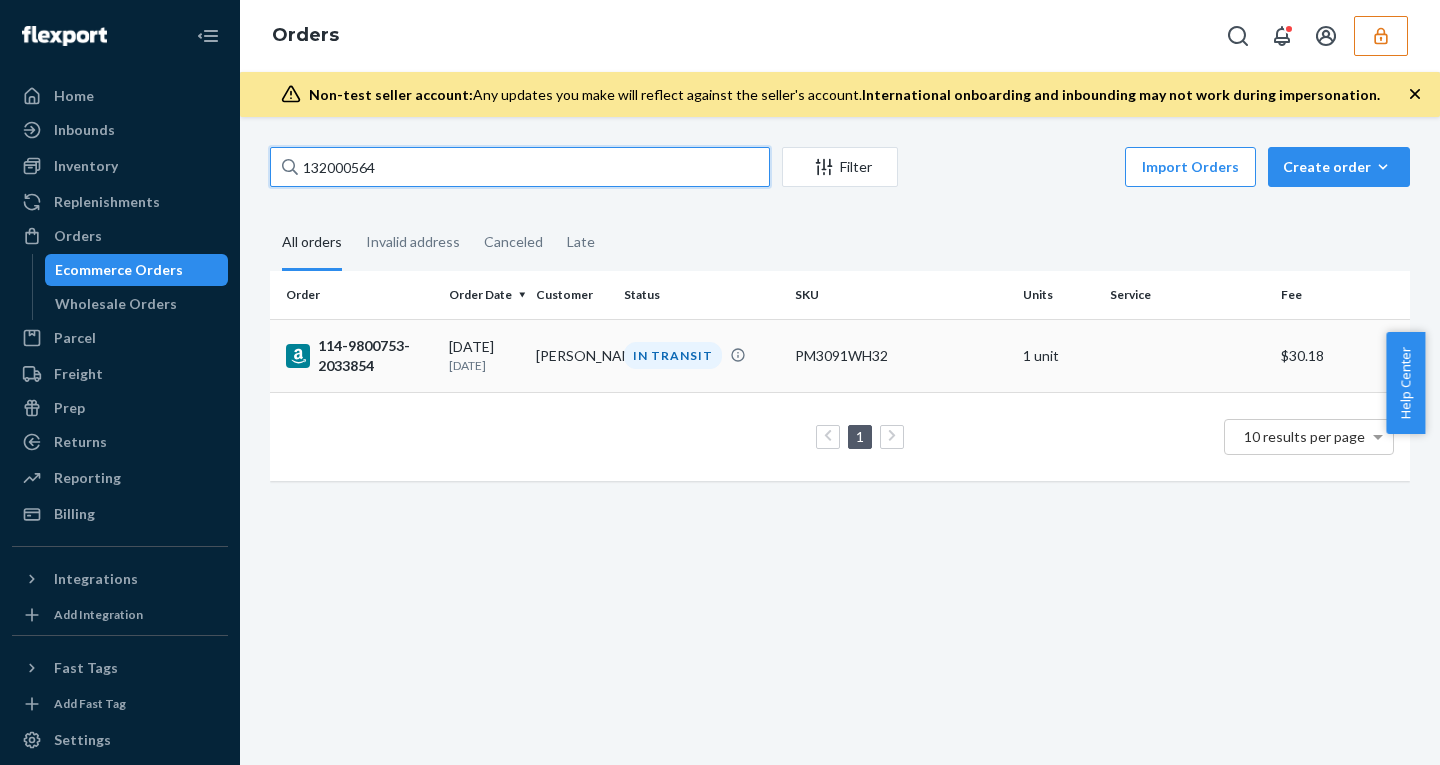 type on "132000564" 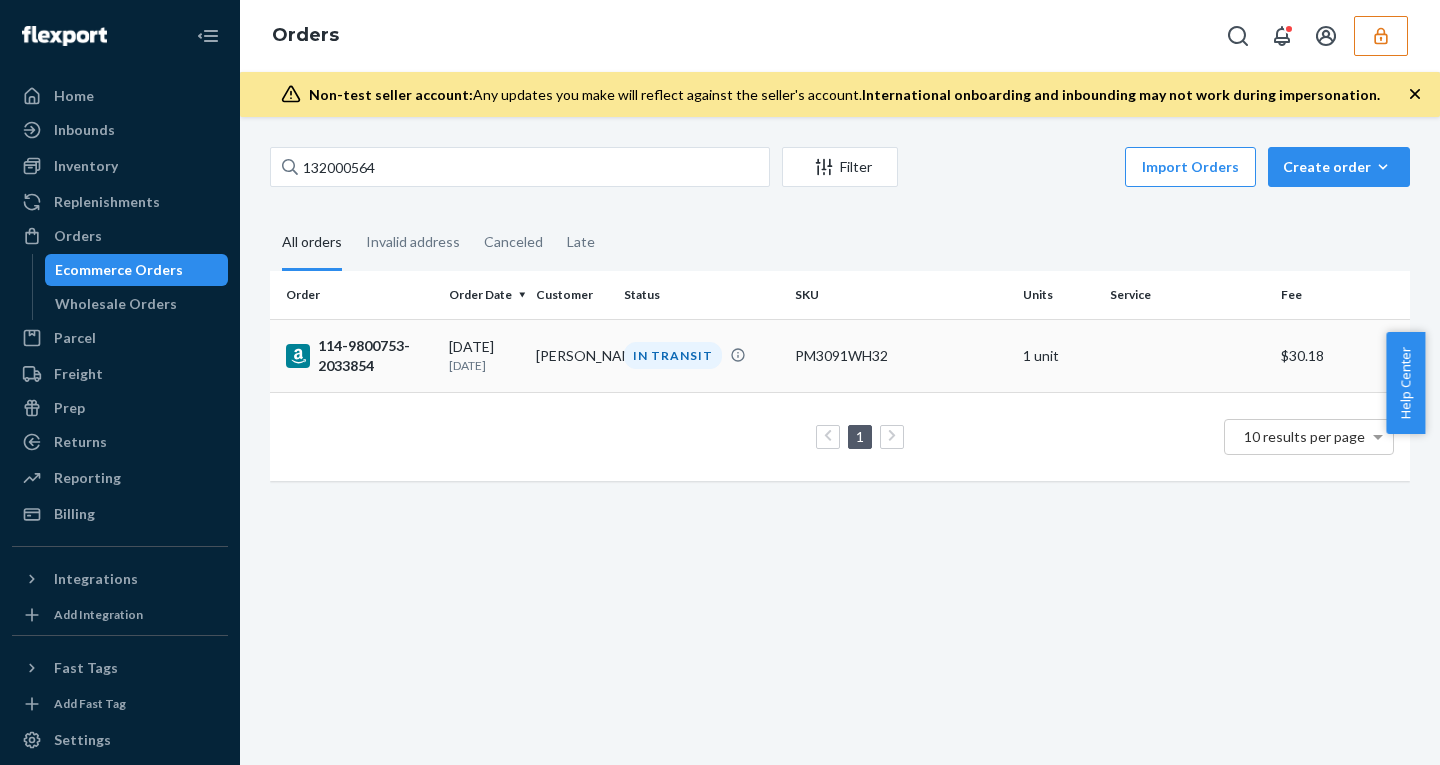 click on "07/08/2025 3 days ago" at bounding box center (484, 355) 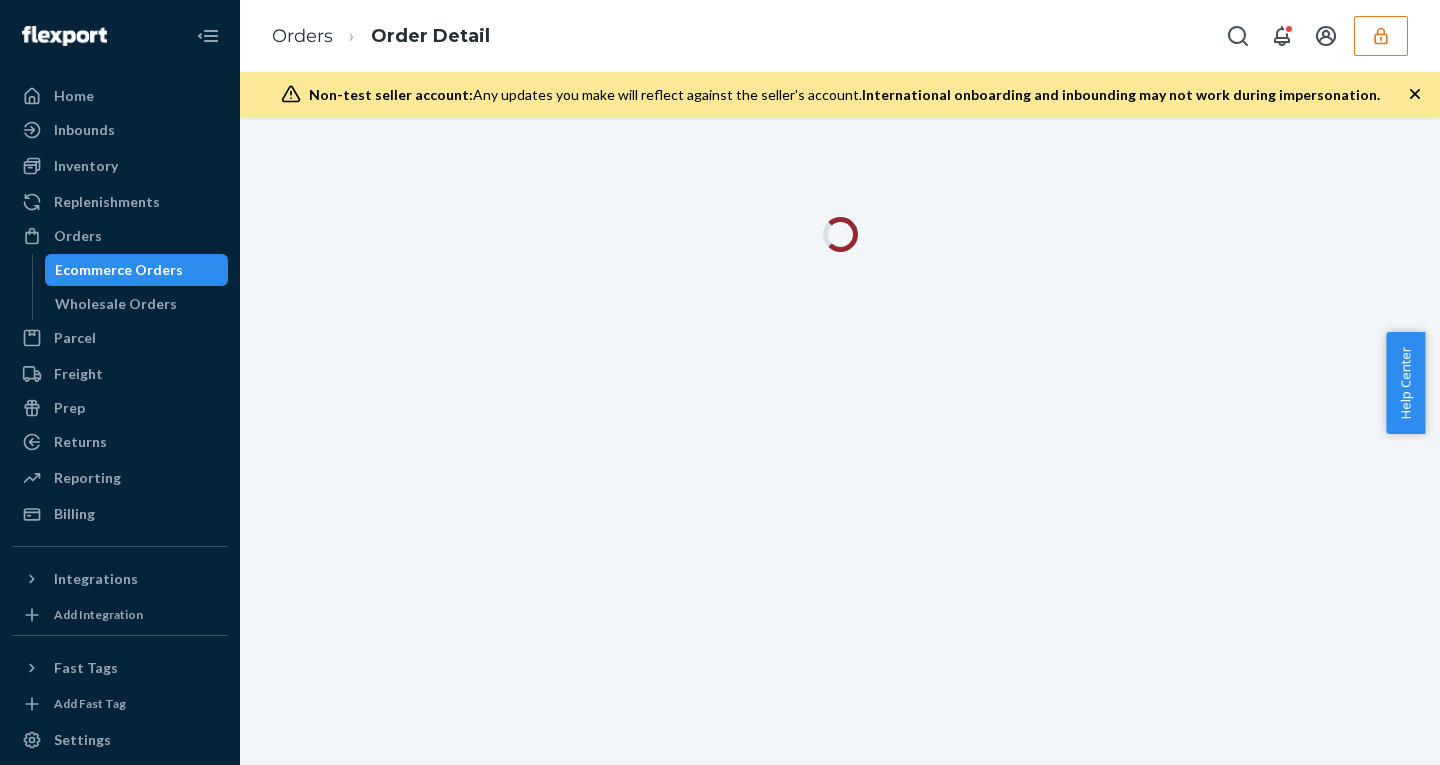 click 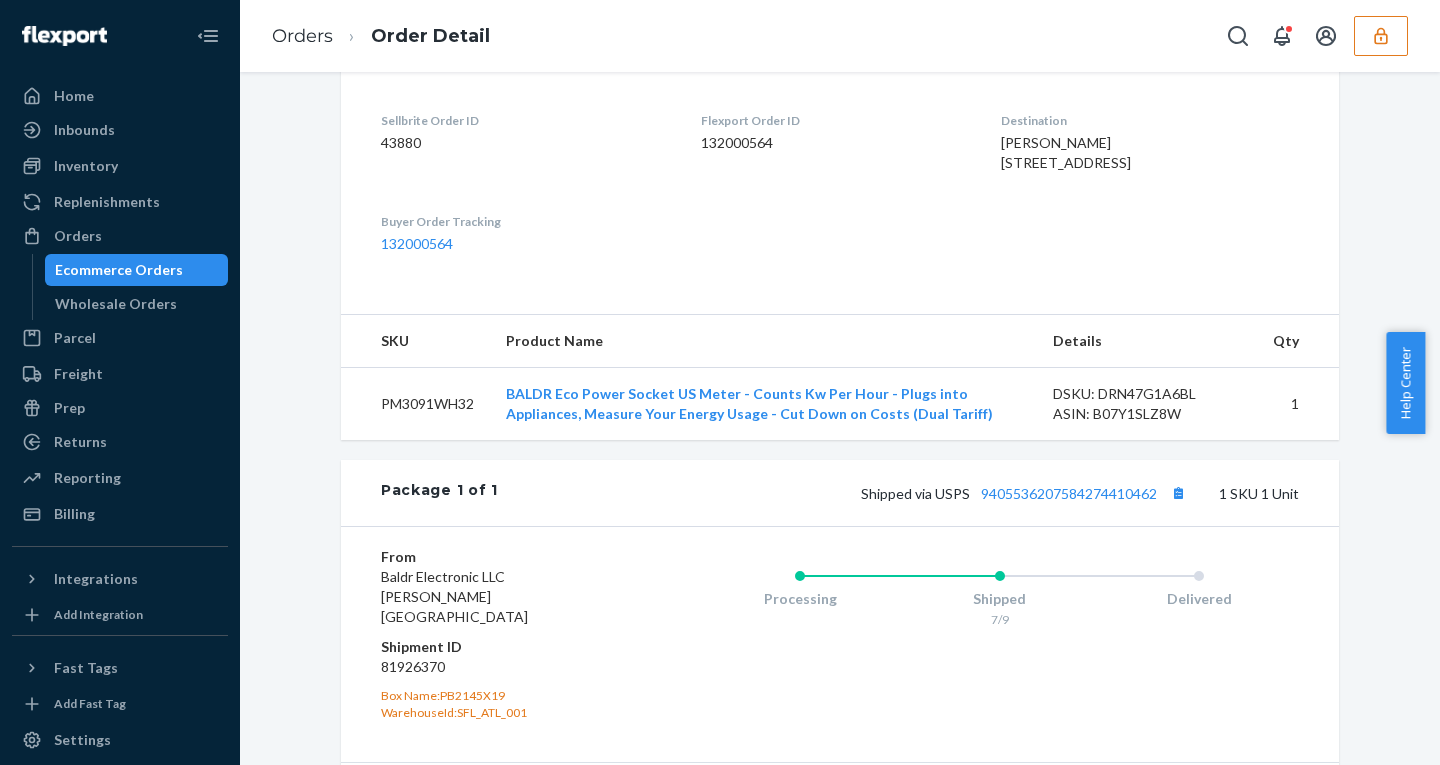 scroll, scrollTop: 709, scrollLeft: 0, axis: vertical 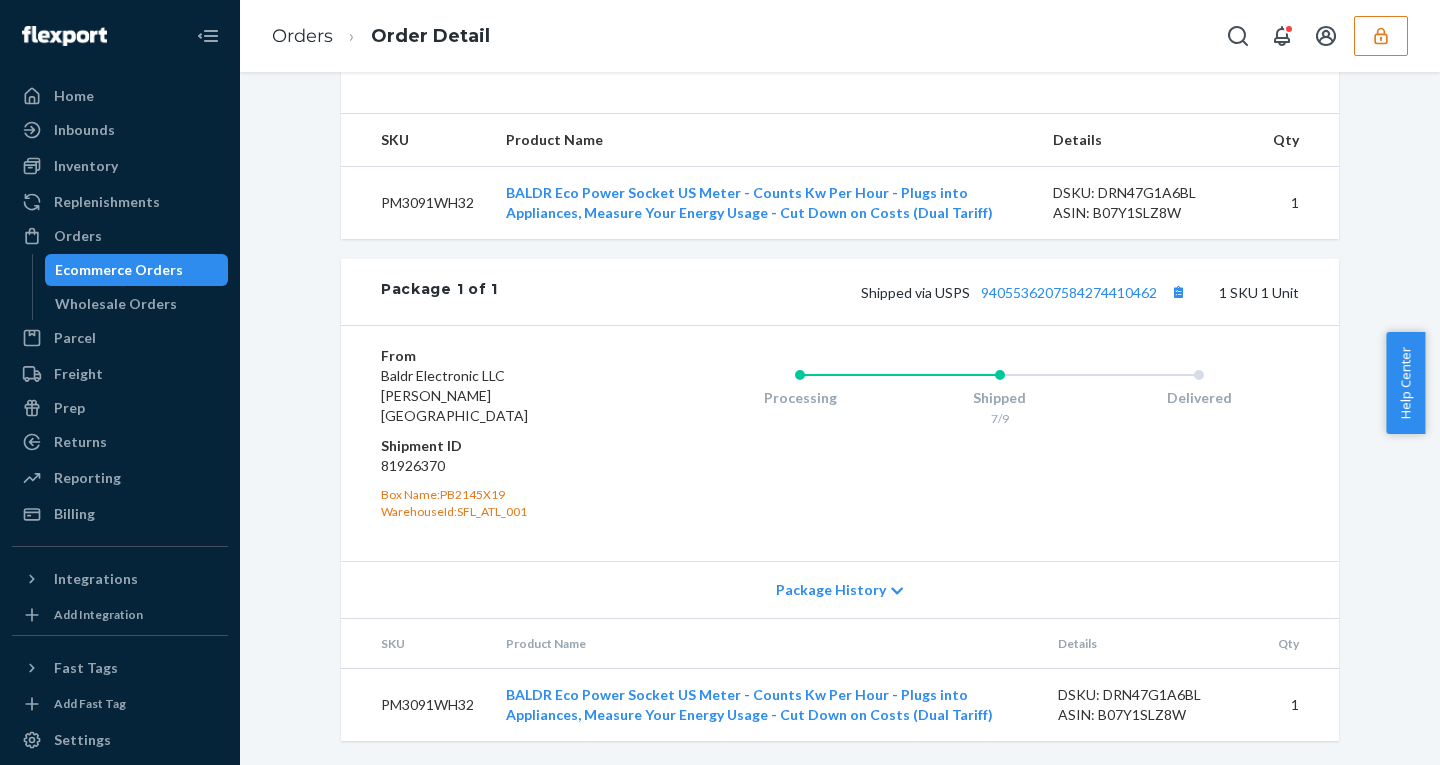 click on "Package History" at bounding box center [831, 590] 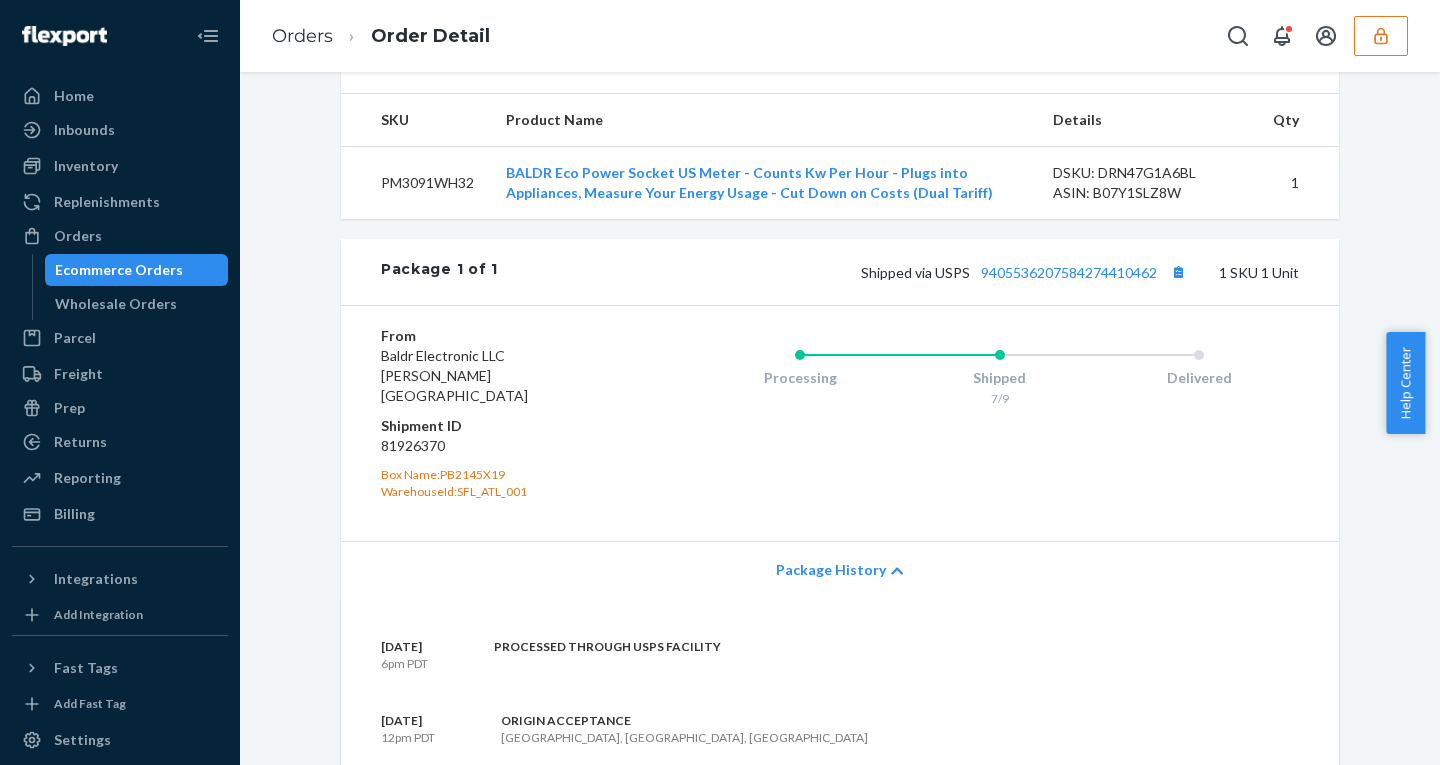 click on "Package History" at bounding box center [831, 570] 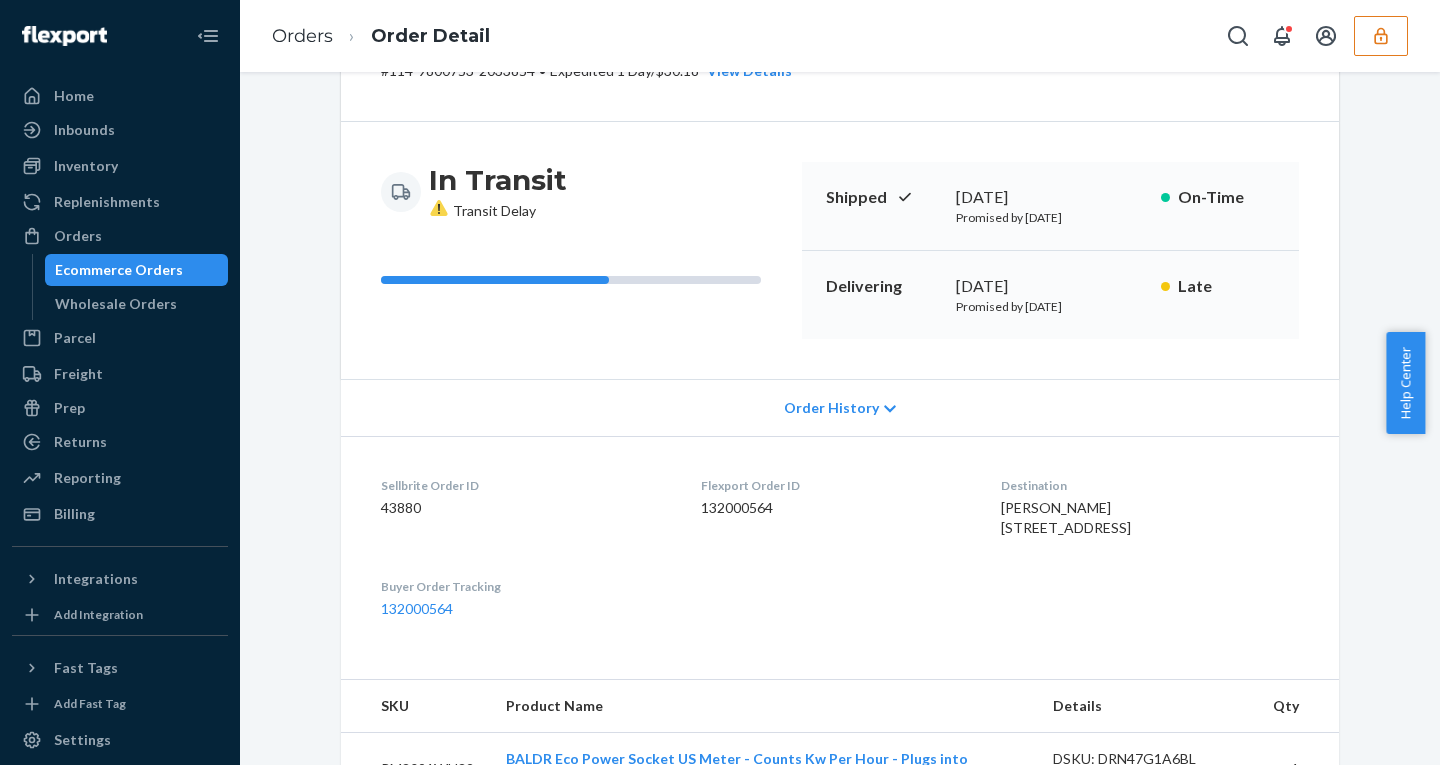 scroll, scrollTop: 0, scrollLeft: 0, axis: both 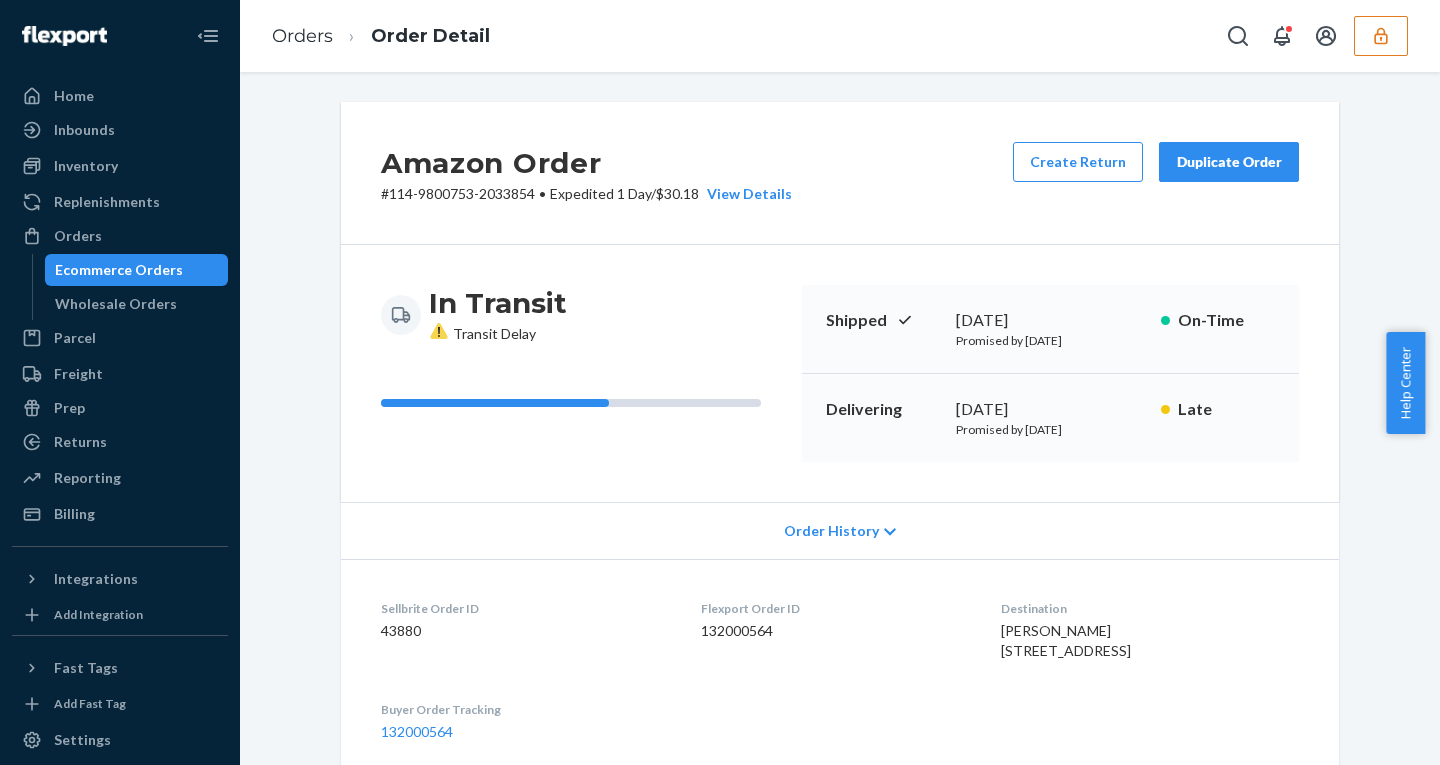 click on "Amazon Order" at bounding box center [586, 163] 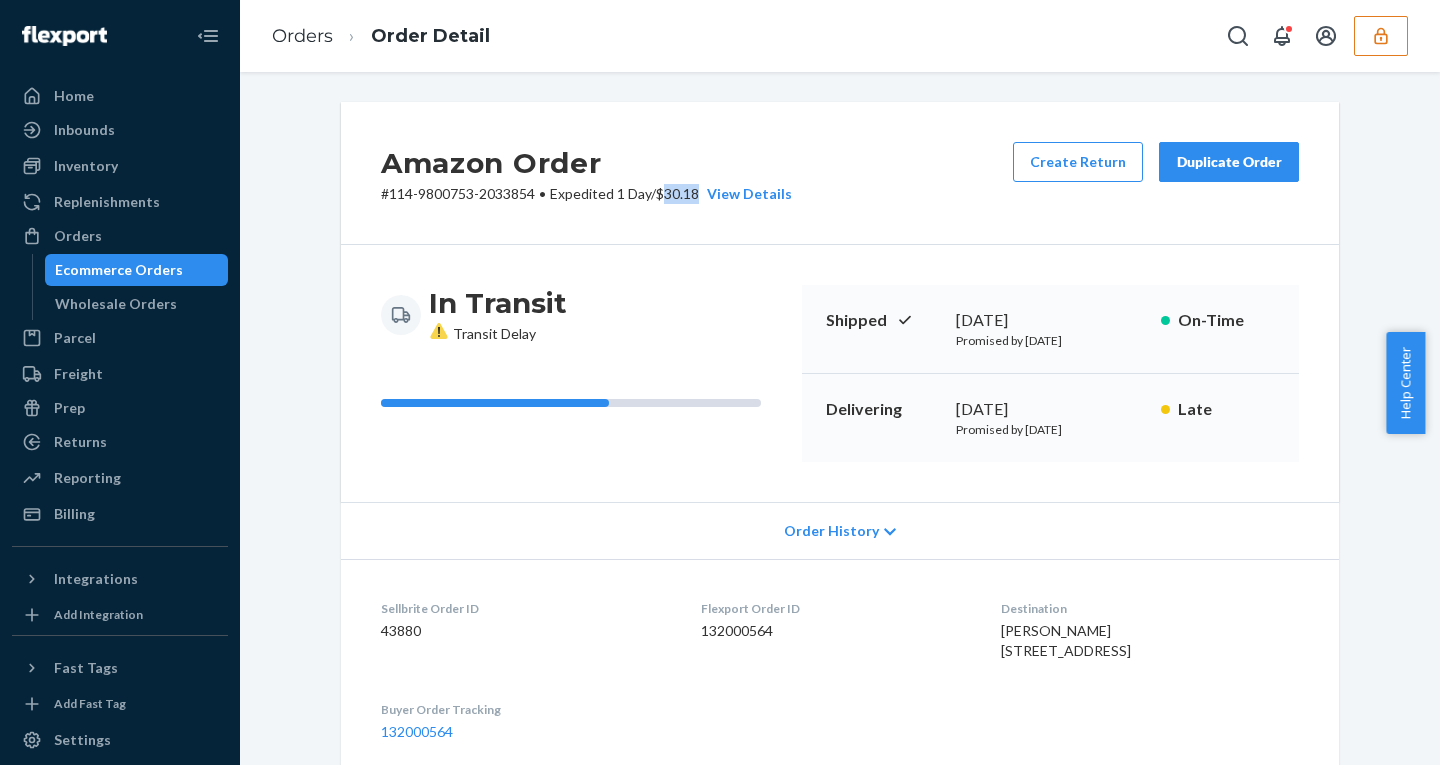 click on "# 114-9800753-2033854 • Expedited 1 Day  /  $30.18 View Details" at bounding box center (586, 194) 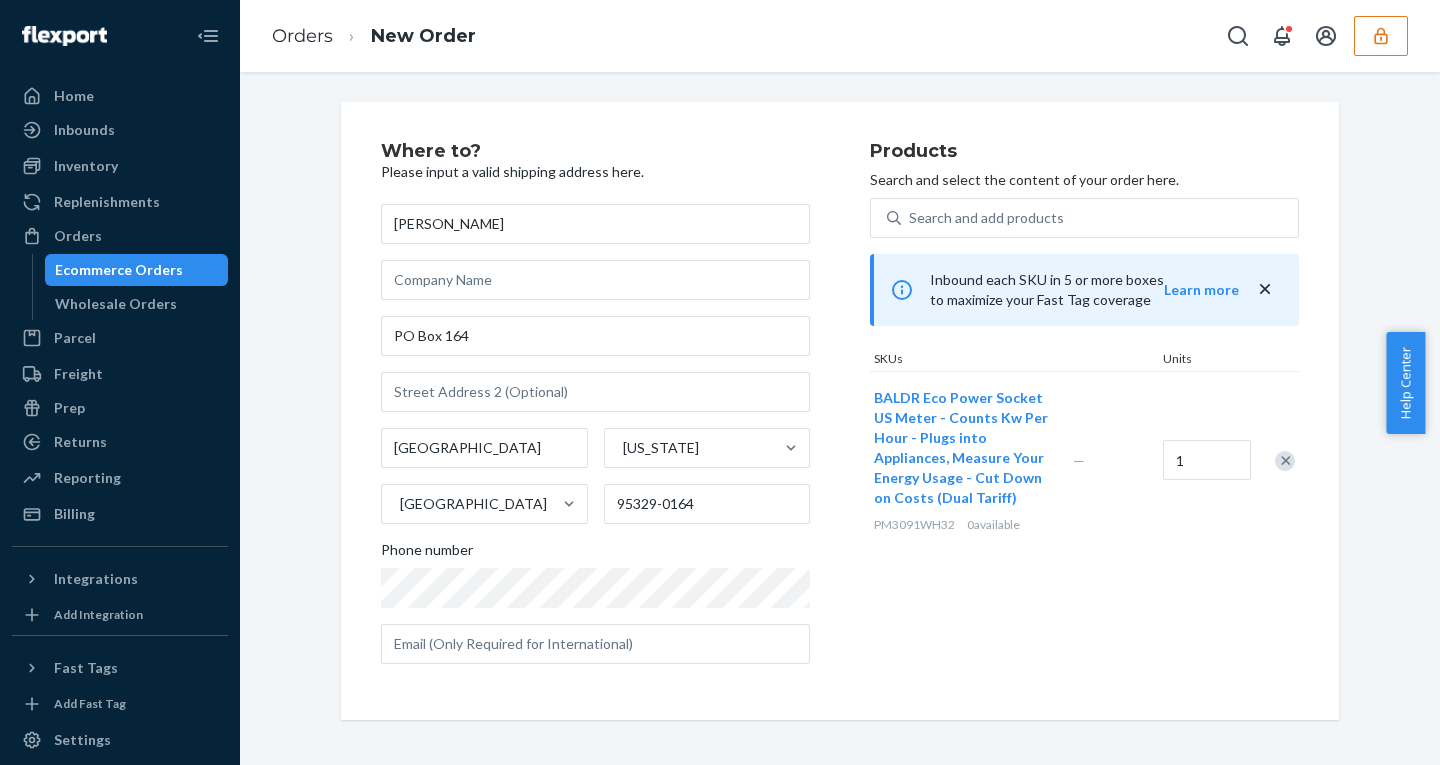 click on "Products Search and select the content of your order here. Search and add products Inbound each SKU in 5 or more boxes to maximize your Fast Tag coverage Learn more SKUs Units BALDR Eco Power Socket US Meter - Counts Kw Per Hour - Plugs into Appliances, Measure Your Energy Usage - Cut Down on Costs (Dual Tariff) PM3091WH32 0  available — 1" at bounding box center [1084, 411] 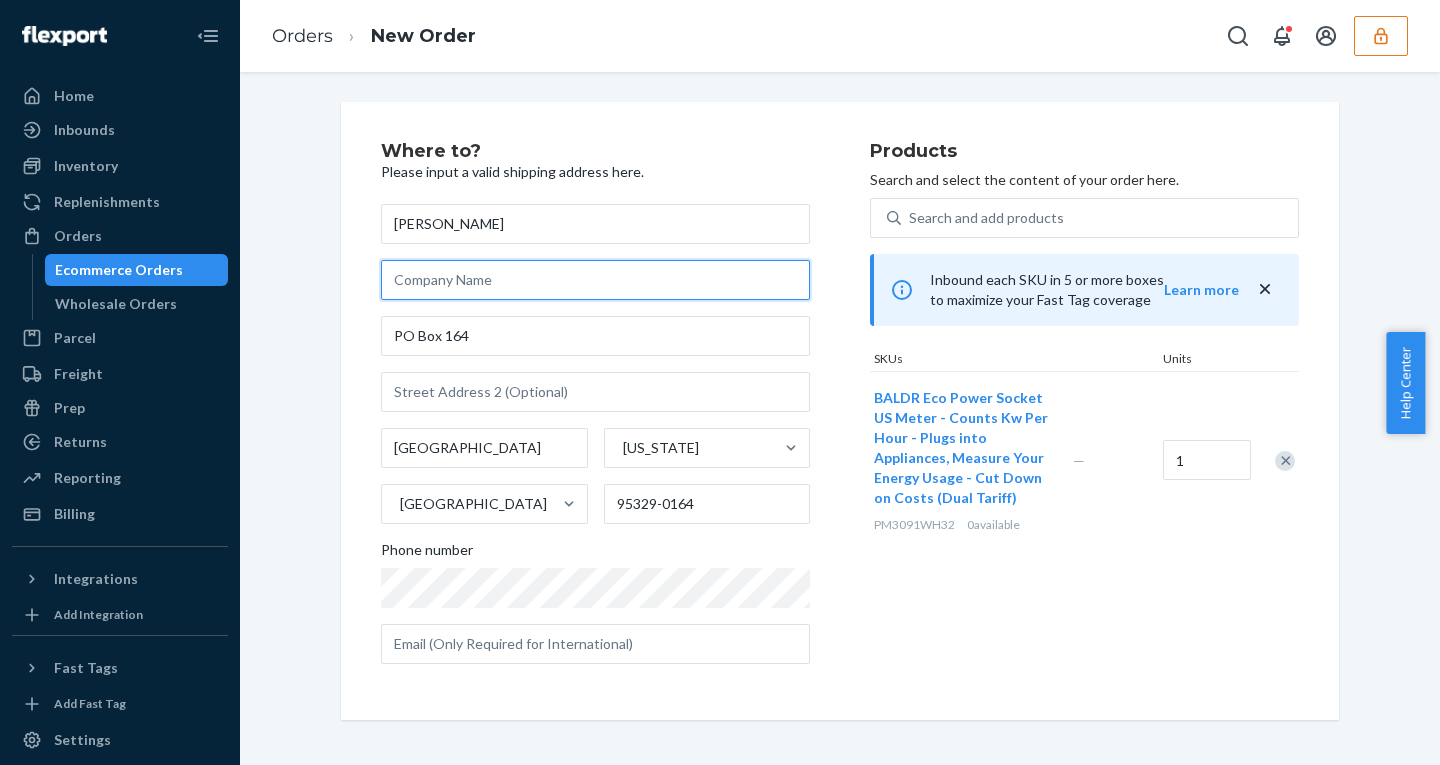 click at bounding box center (595, 280) 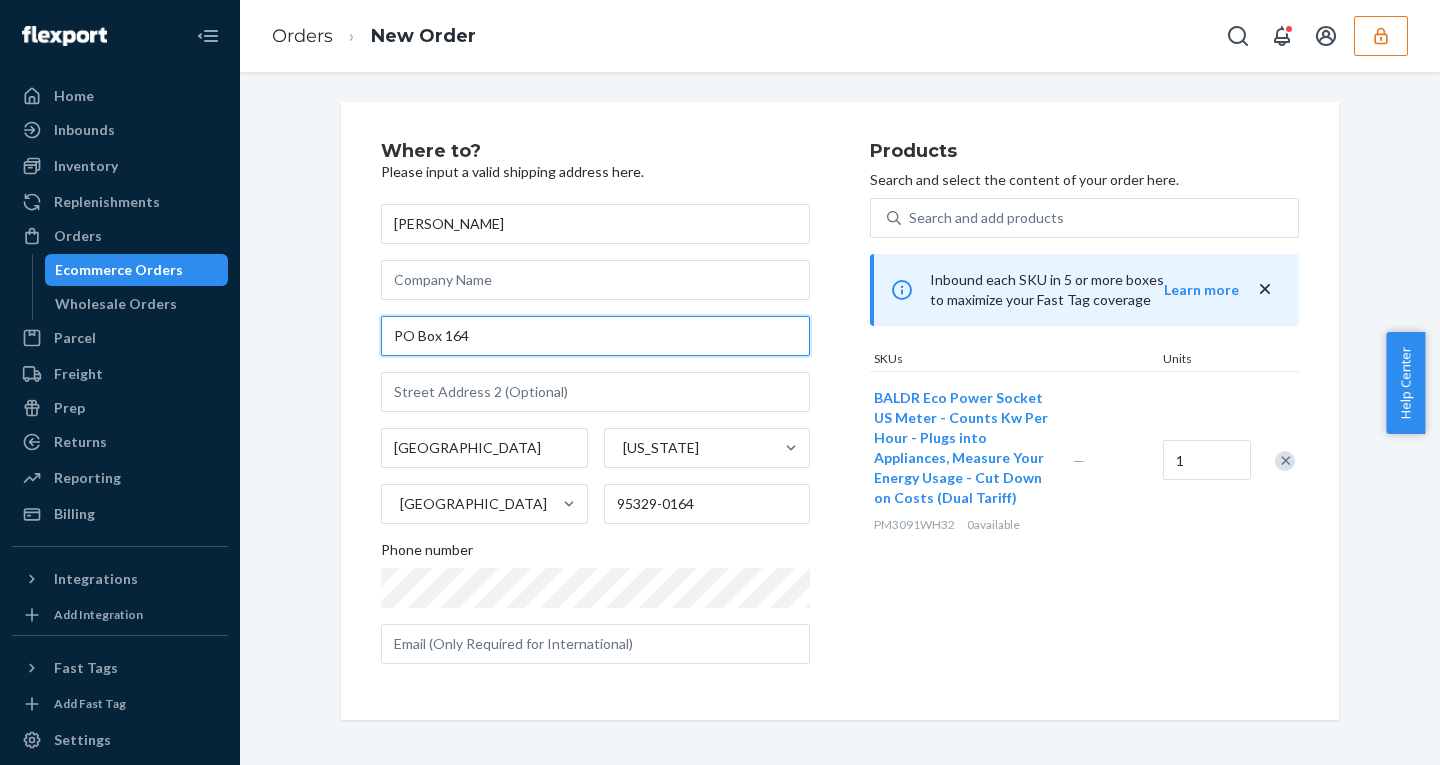 click on "PO Box 164" at bounding box center (595, 336) 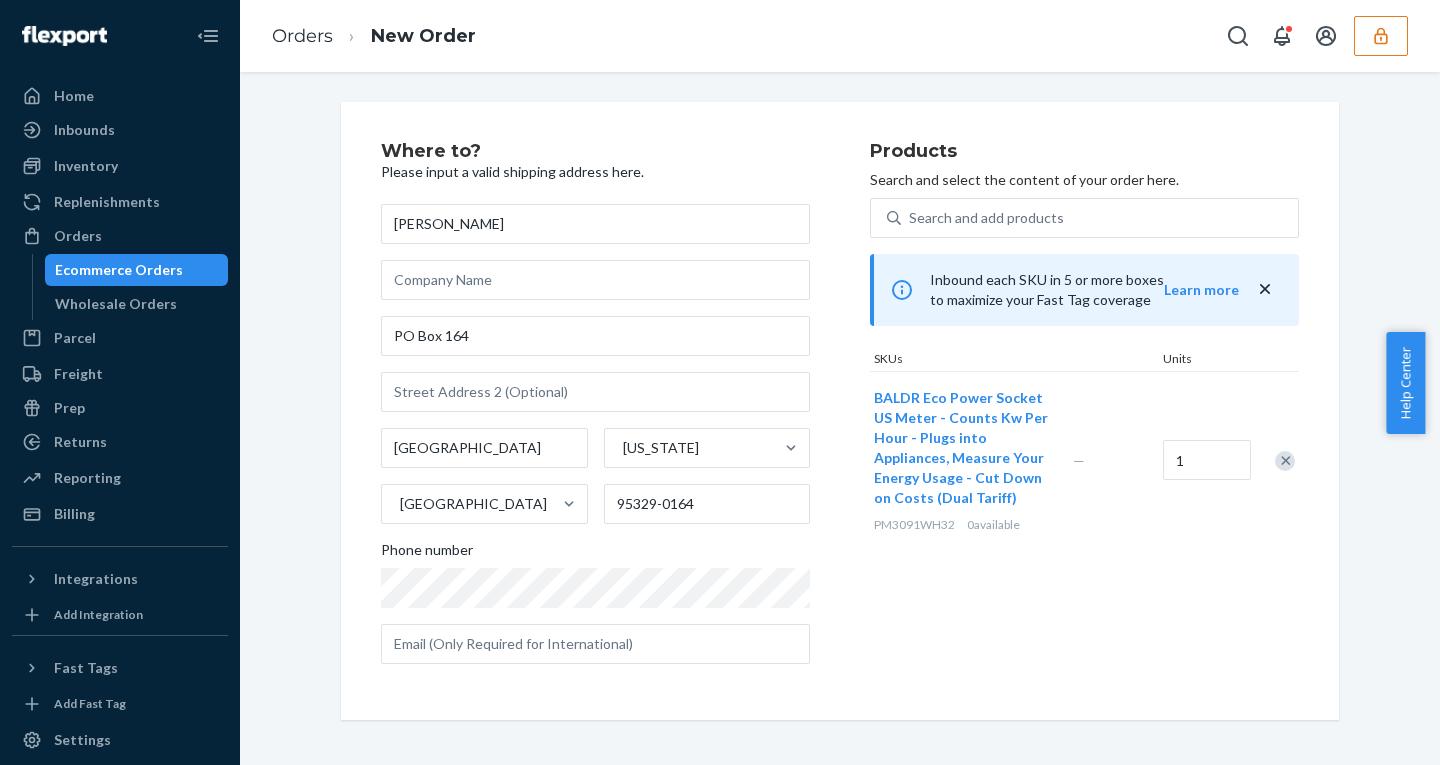 click on "Products Search and select the content of your order here. Search and add products Inbound each SKU in 5 or more boxes to maximize your Fast Tag coverage Learn more SKUs Units BALDR Eco Power Socket US Meter - Counts Kw Per Hour - Plugs into Appliances, Measure Your Energy Usage - Cut Down on Costs (Dual Tariff) PM3091WH32 0  available — 1" at bounding box center [1084, 411] 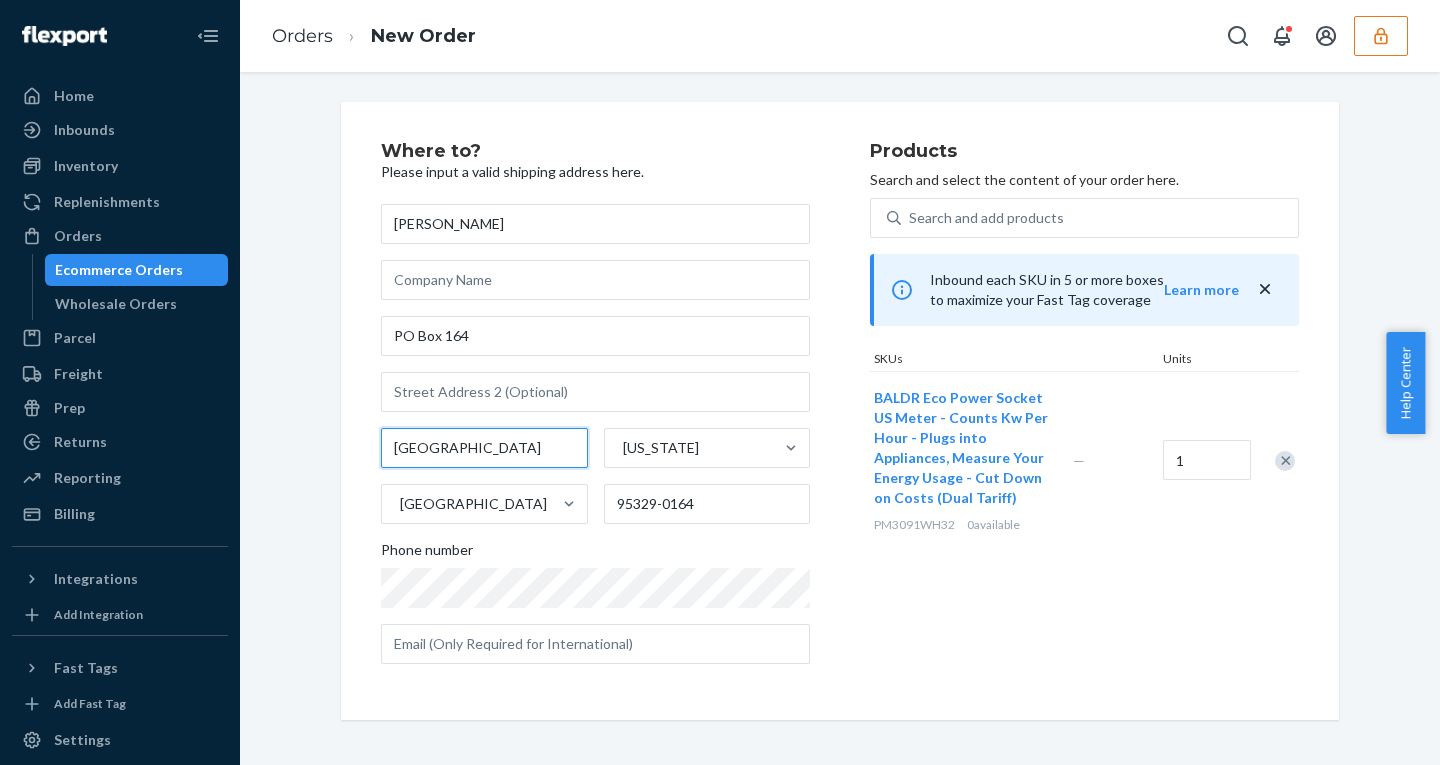 click on "La Grange" at bounding box center [484, 448] 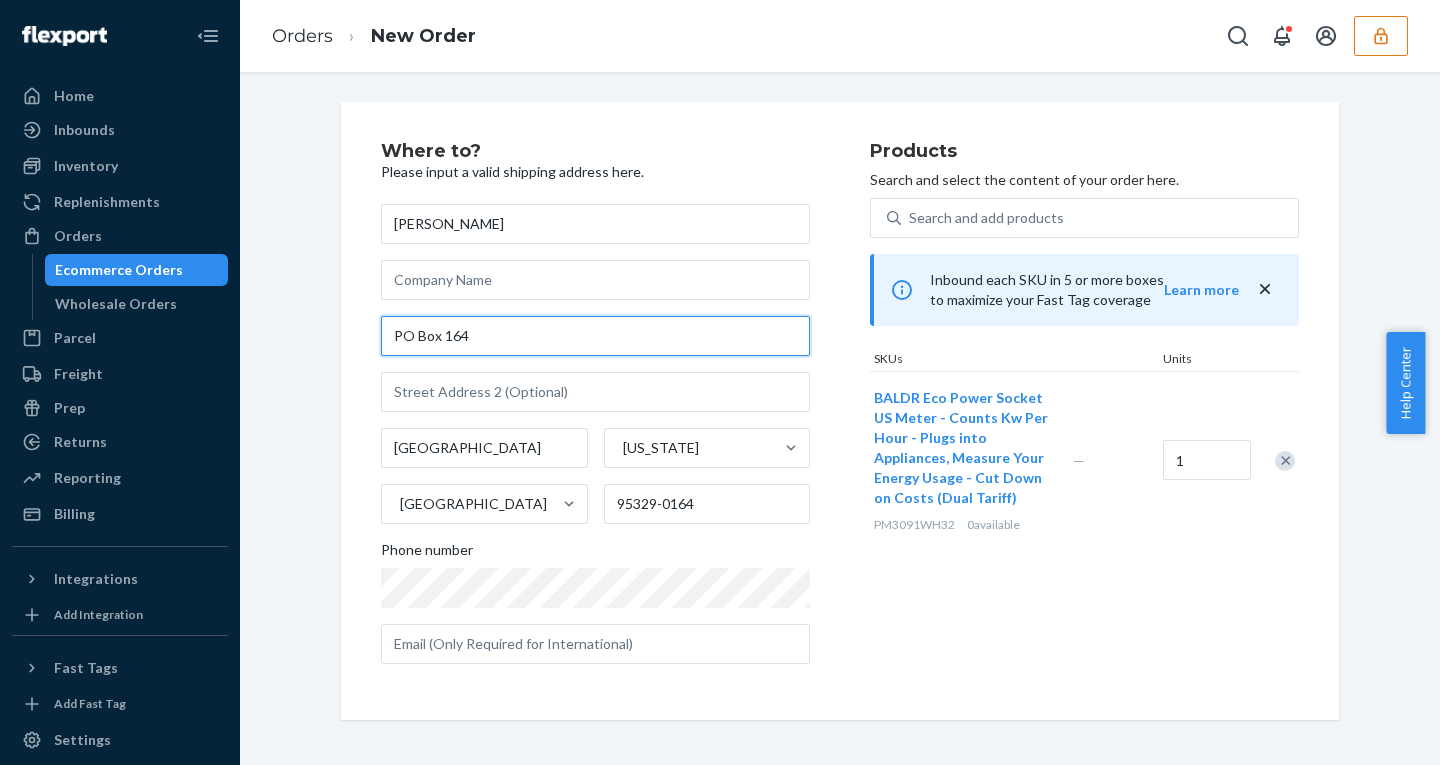 click on "PO Box 164" at bounding box center [595, 336] 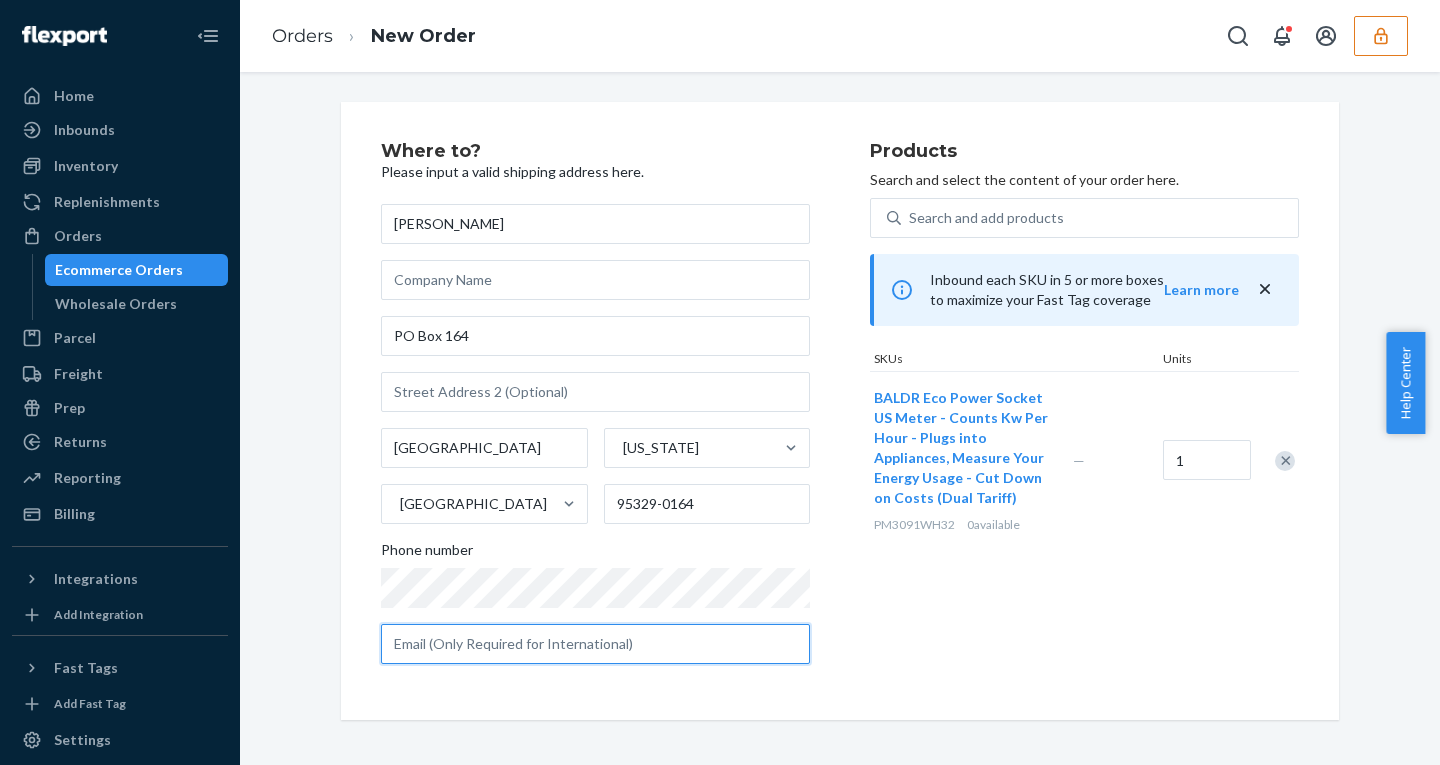 click at bounding box center (595, 644) 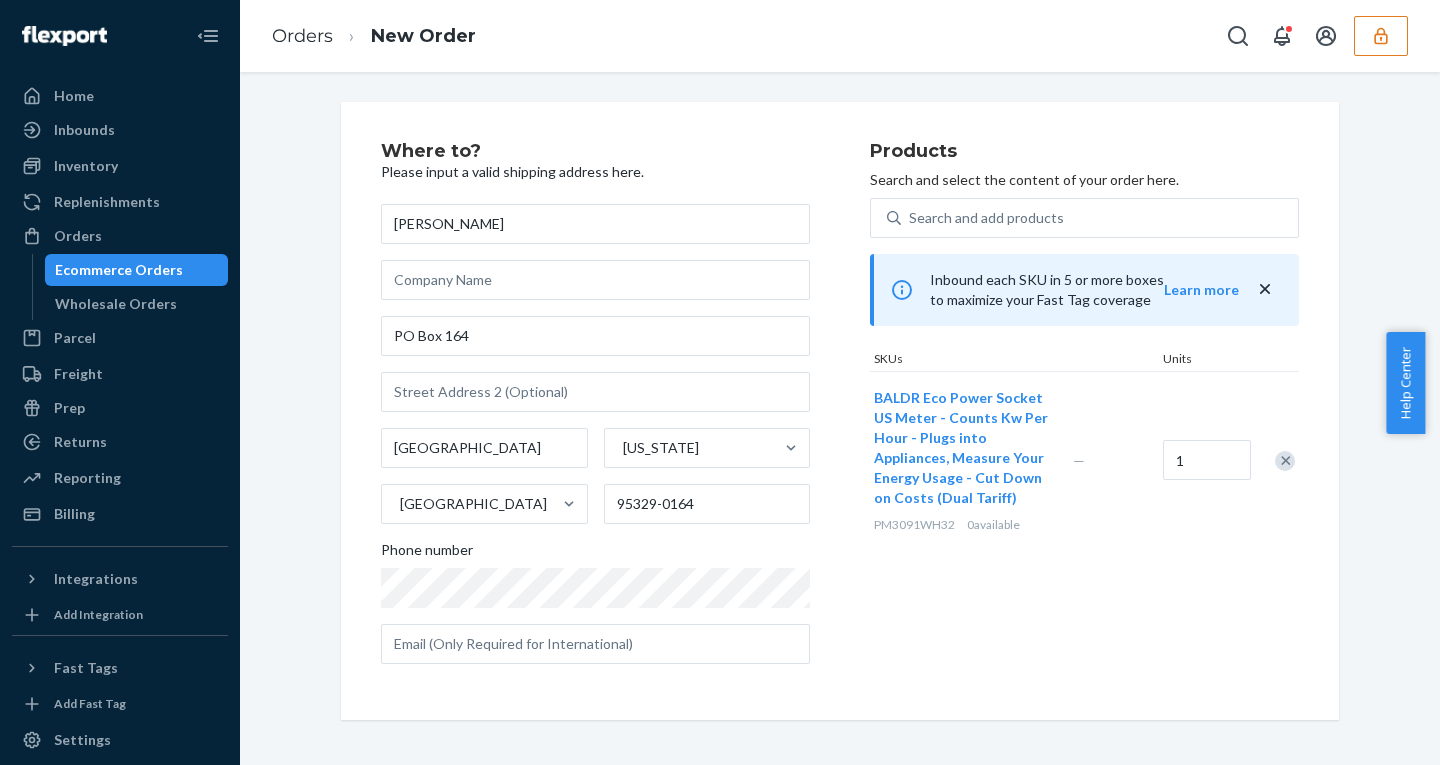 click on "BALDR Eco Power Socket US Meter - Counts Kw Per Hour - Plugs into Appliances, Measure Your Energy Usage - Cut Down on Costs (Dual Tariff)" at bounding box center [961, 447] 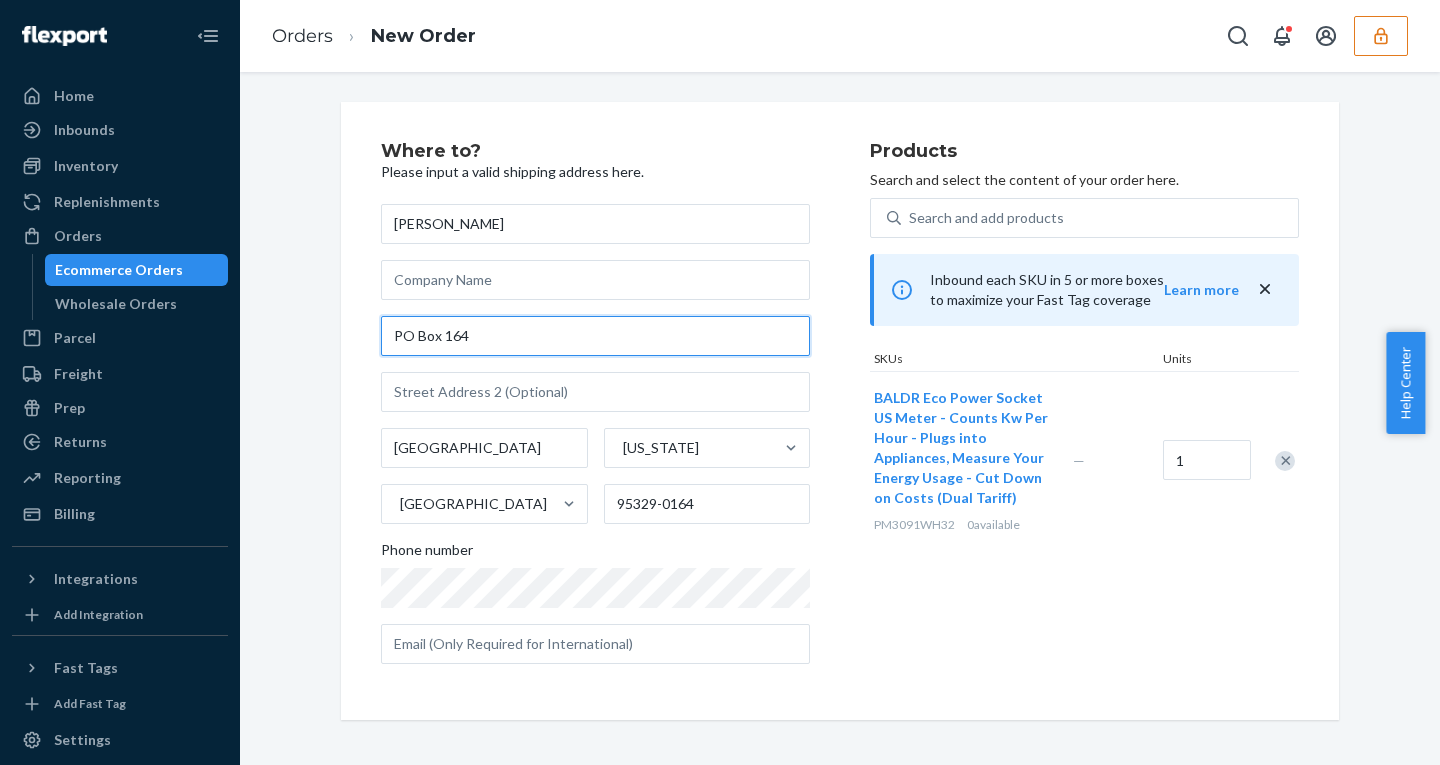 click on "PO Box 164" at bounding box center [595, 336] 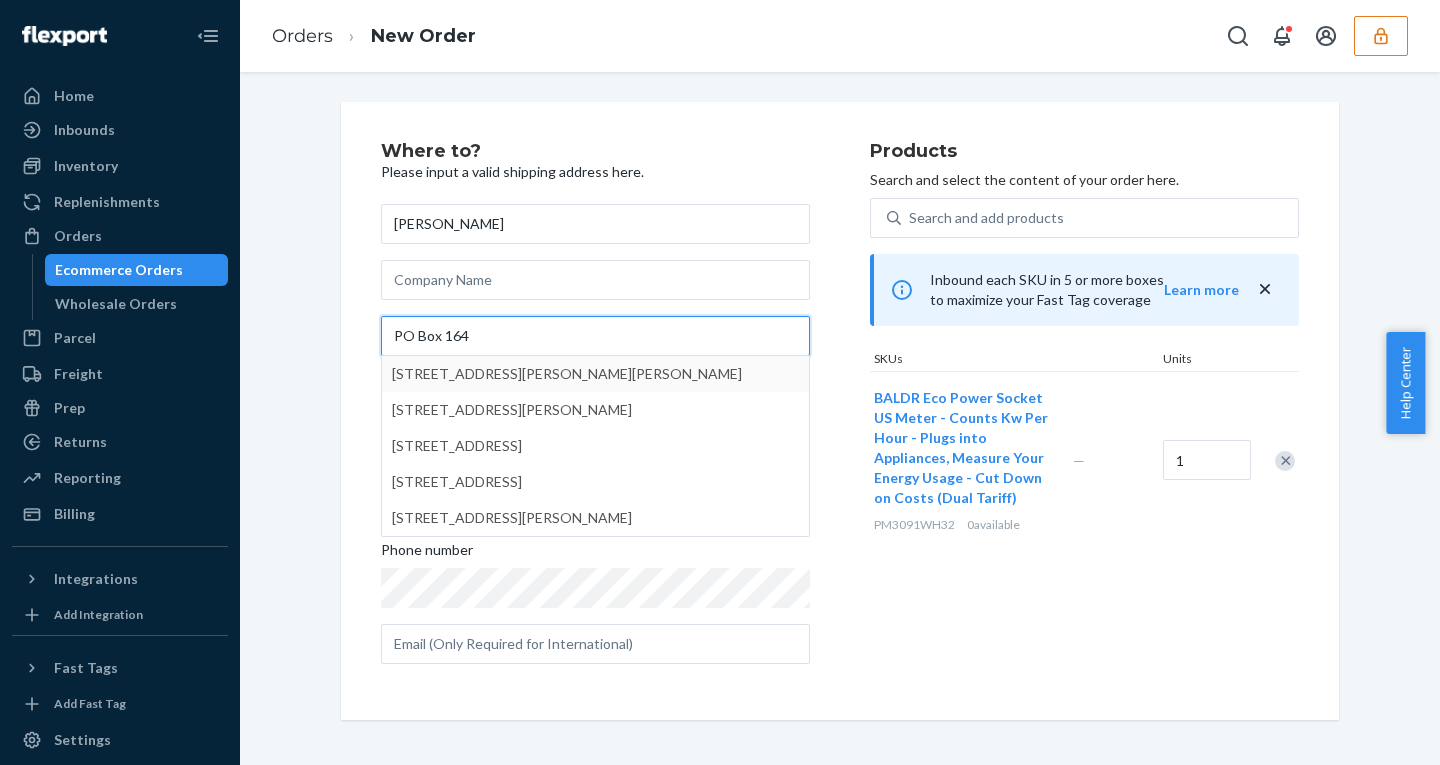 type on "PO Box 164" 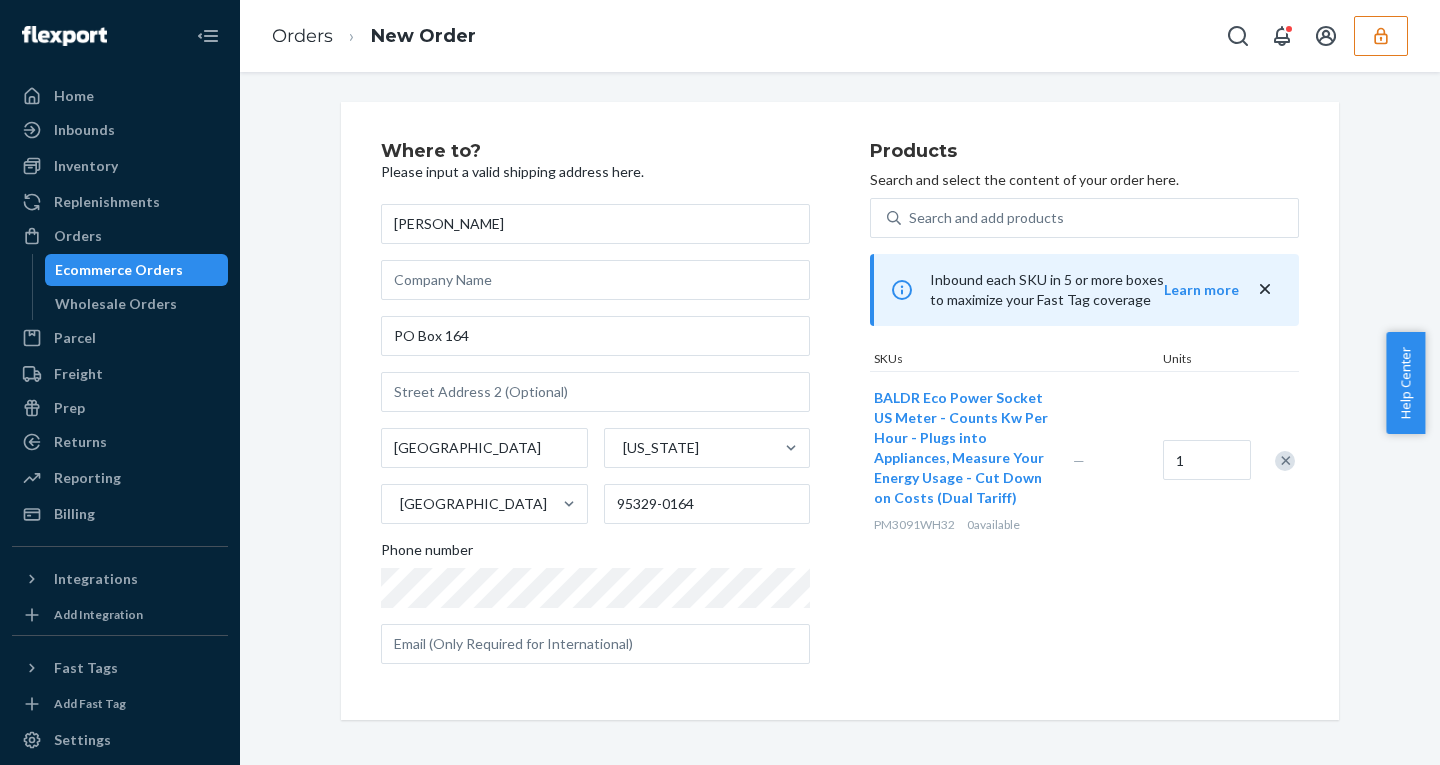 click on "Where to? Please input a valid shipping address here. Allen Zanker PO Box 164 La Grange California United States 95329-0164 Phone number Products Search and select the content of your order here. Search and add products Inbound each SKU in 5 or more boxes to maximize your Fast Tag coverage Learn more SKUs Units BALDR Eco Power Socket US Meter - Counts Kw Per Hour - Plugs into Appliances, Measure Your Energy Usage - Cut Down on Costs (Dual Tariff) PM3091WH32 0  available — 1" at bounding box center [840, 411] 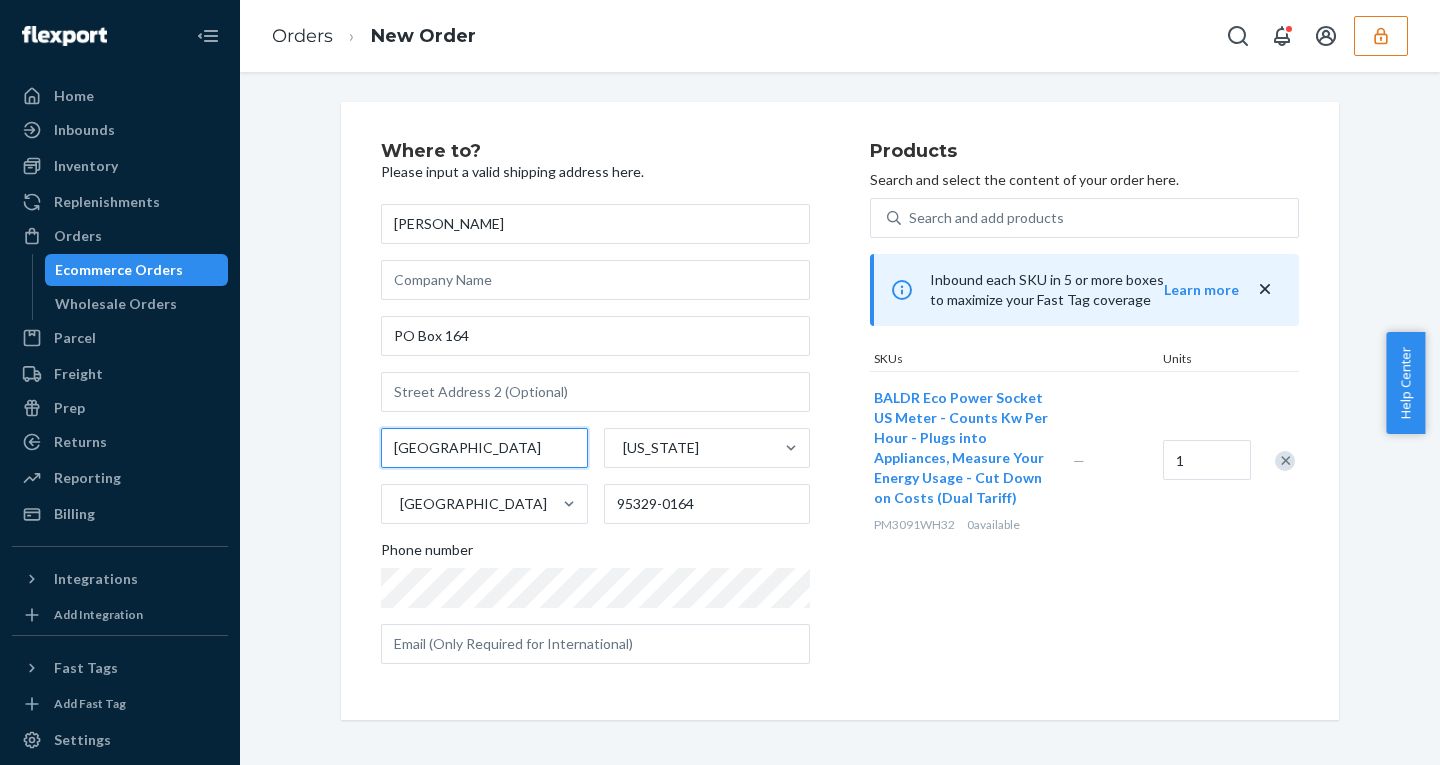 click on "La Grange" at bounding box center (484, 448) 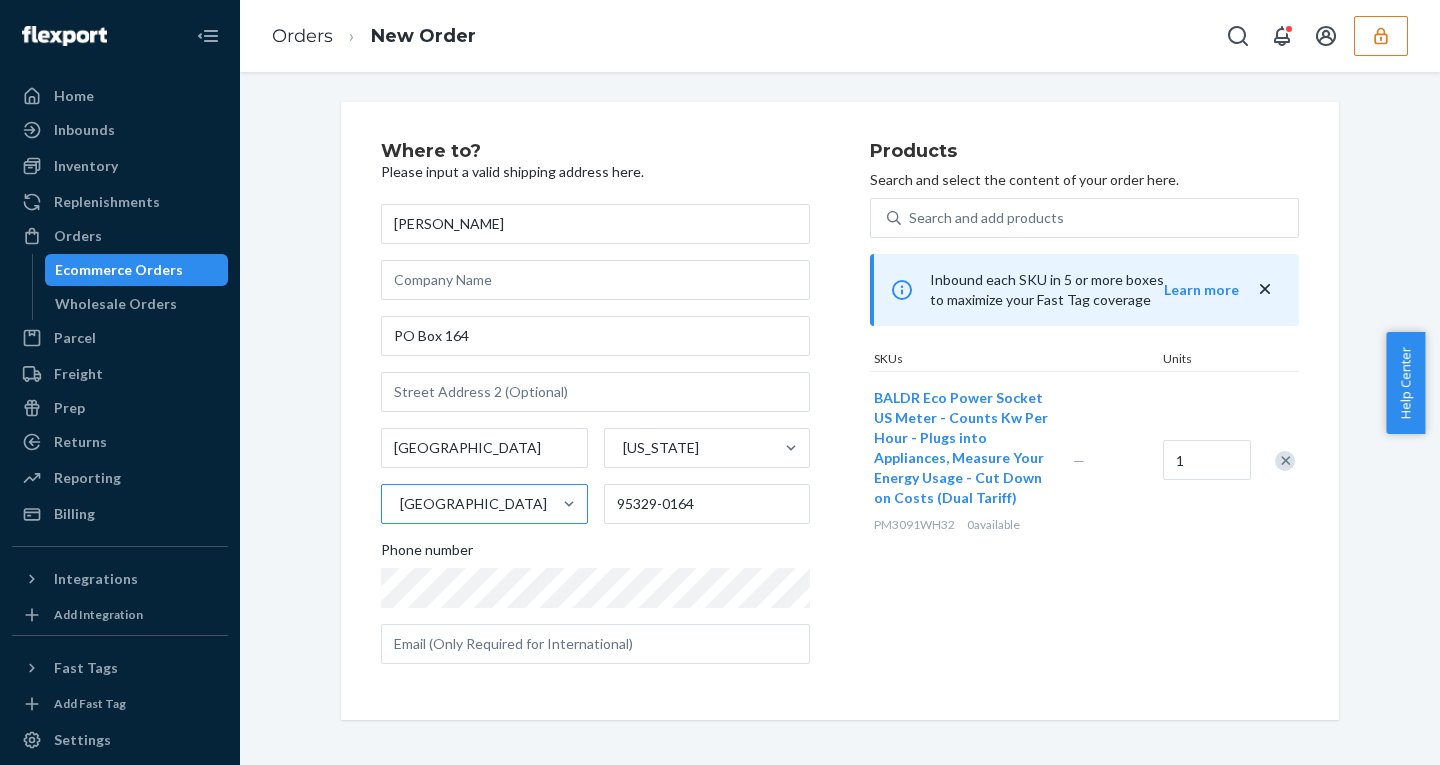 click on "United States" at bounding box center (466, 504) 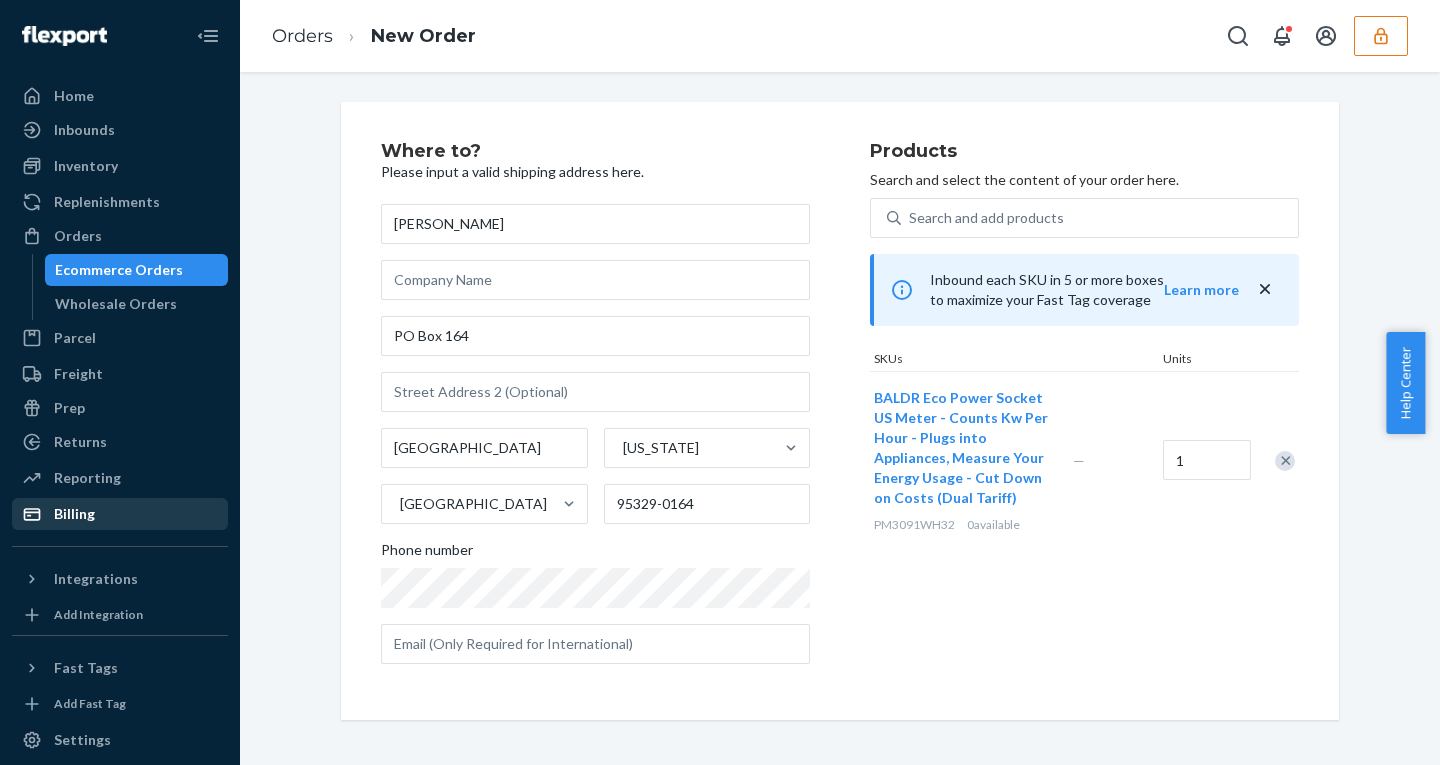 click on "Billing" at bounding box center [74, 514] 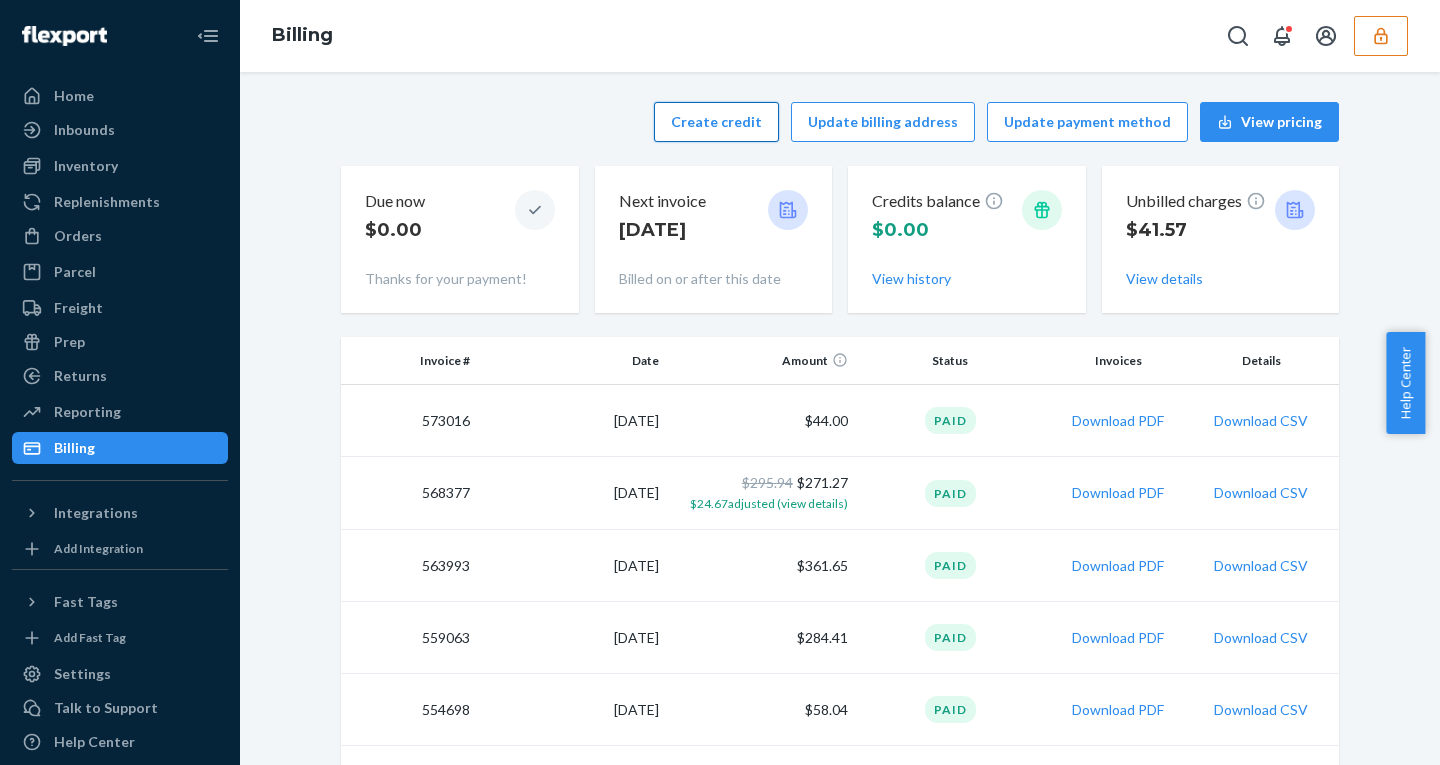 click on "Create credit" at bounding box center (716, 122) 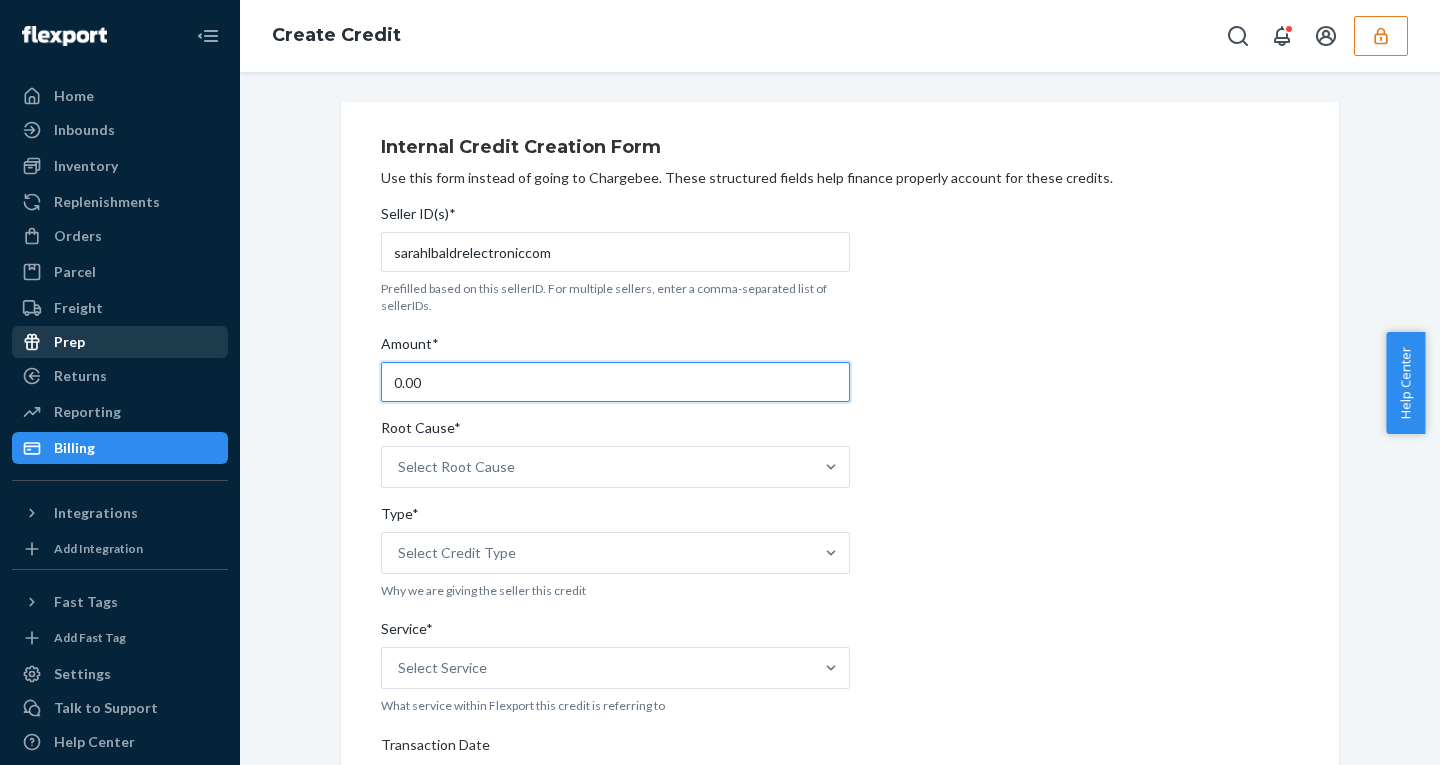 drag, startPoint x: 436, startPoint y: 393, endPoint x: 110, endPoint y: 337, distance: 330.77484 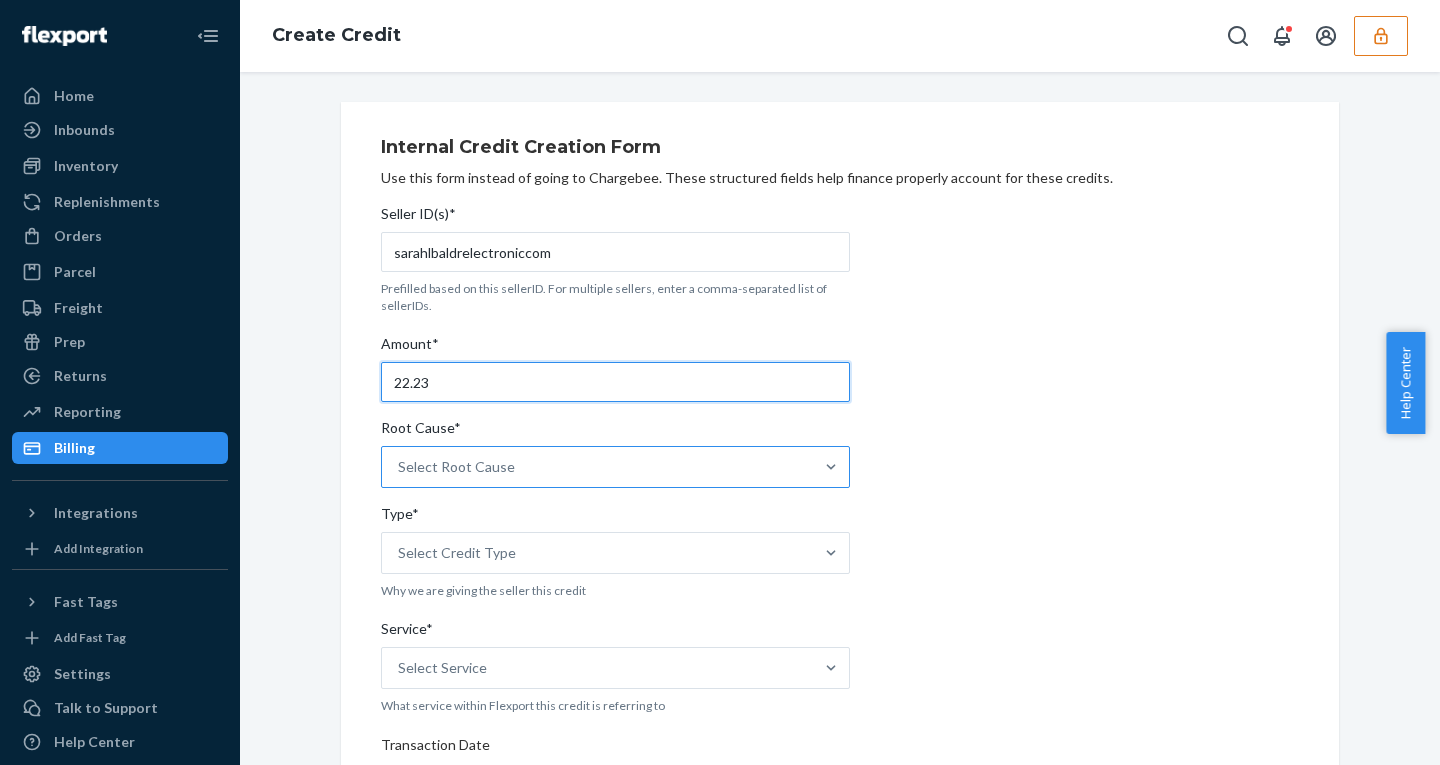type on "22.23" 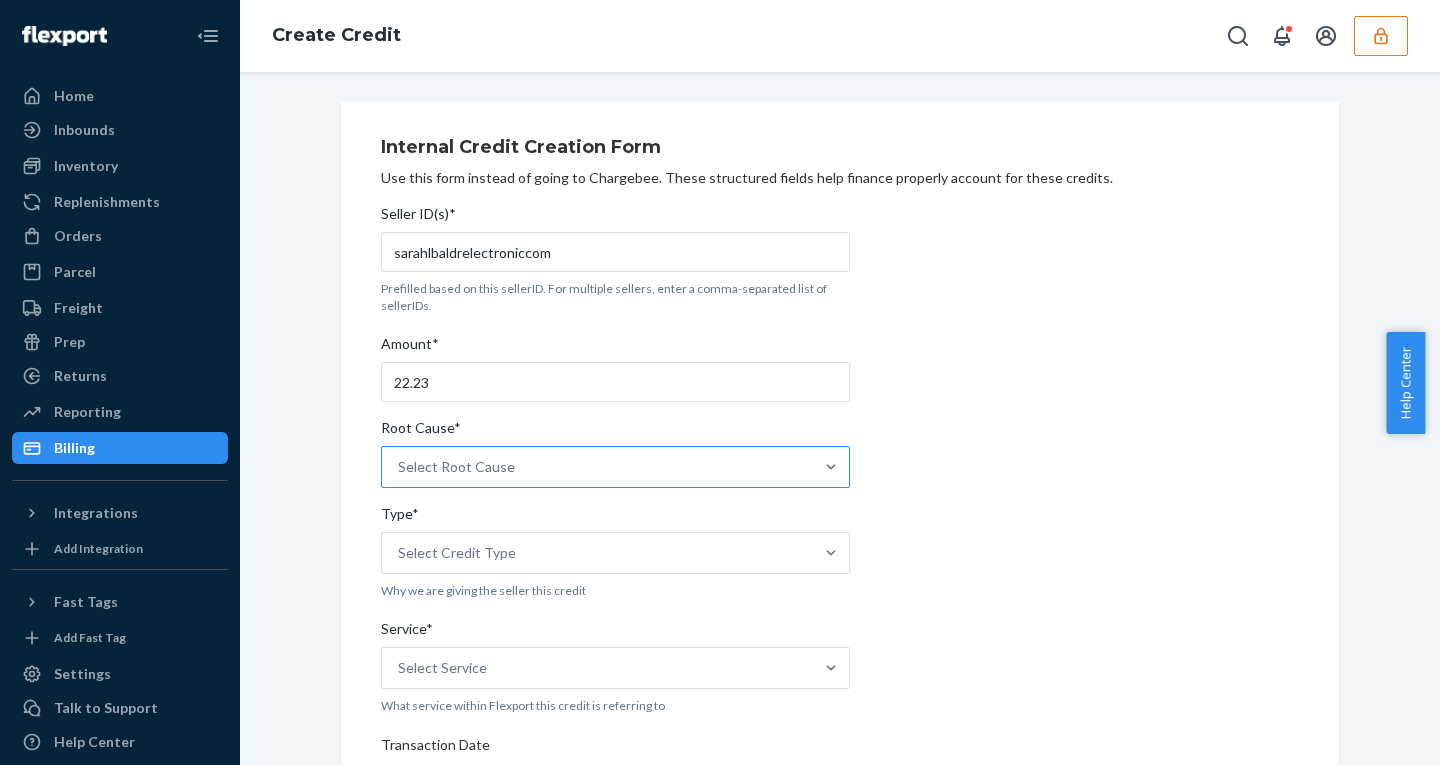 click on "Select Root Cause" at bounding box center (456, 467) 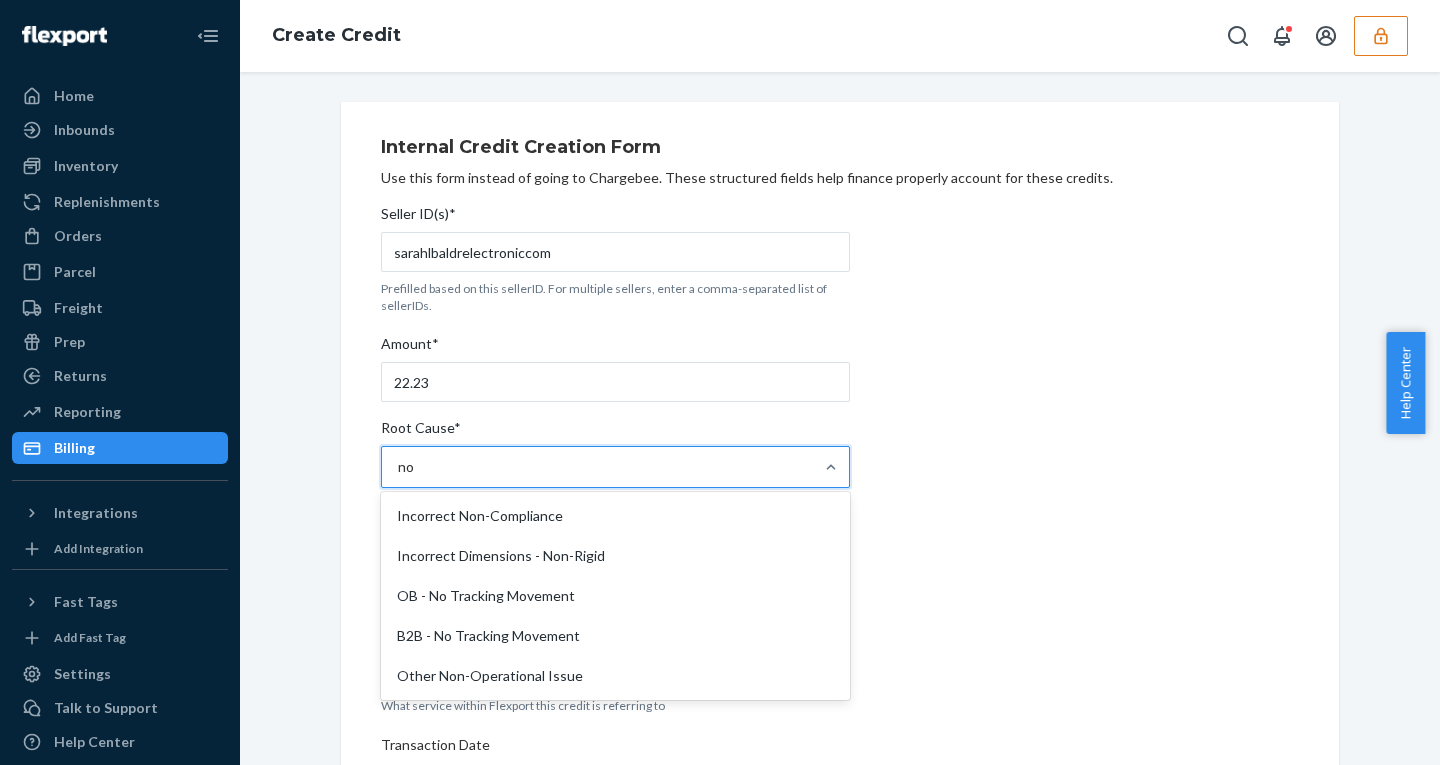 type on "n" 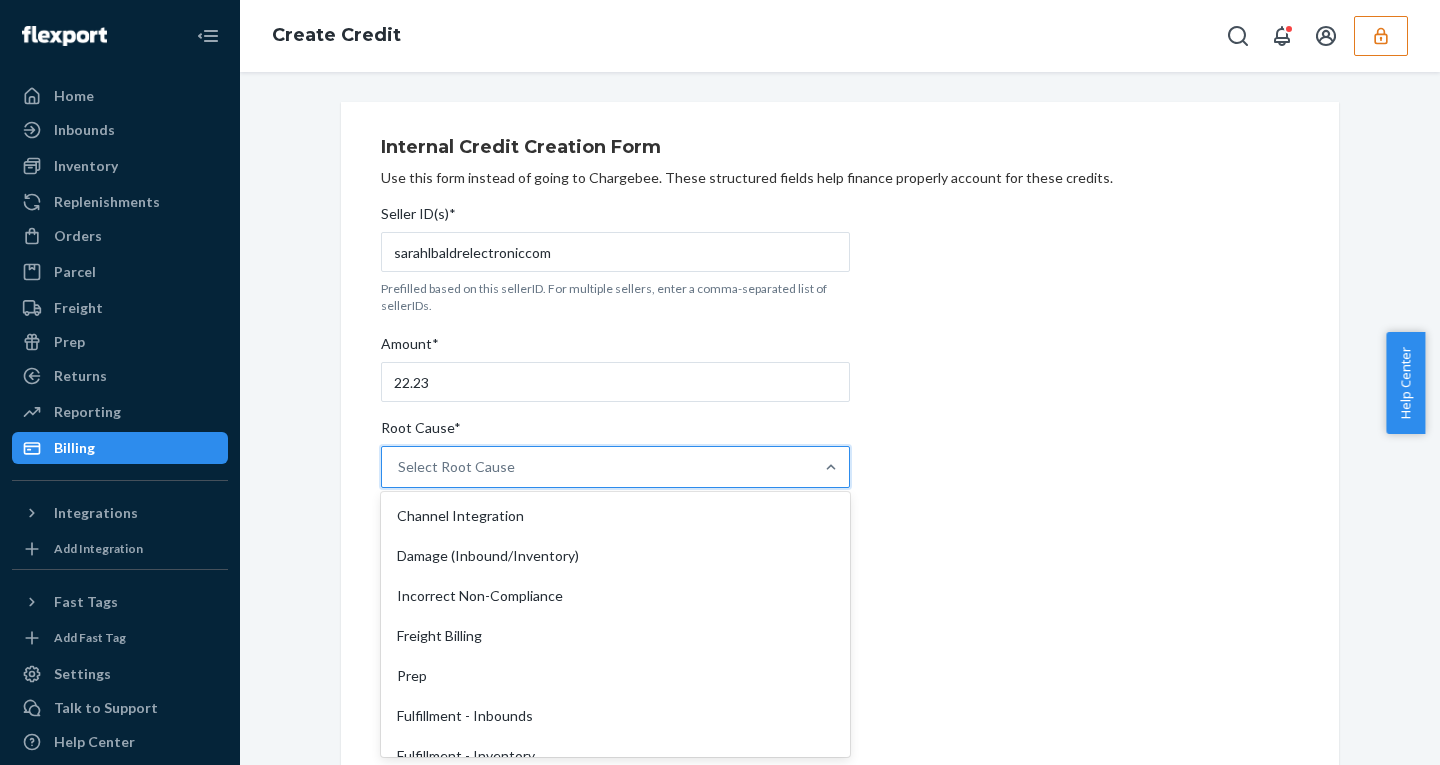 type on "f" 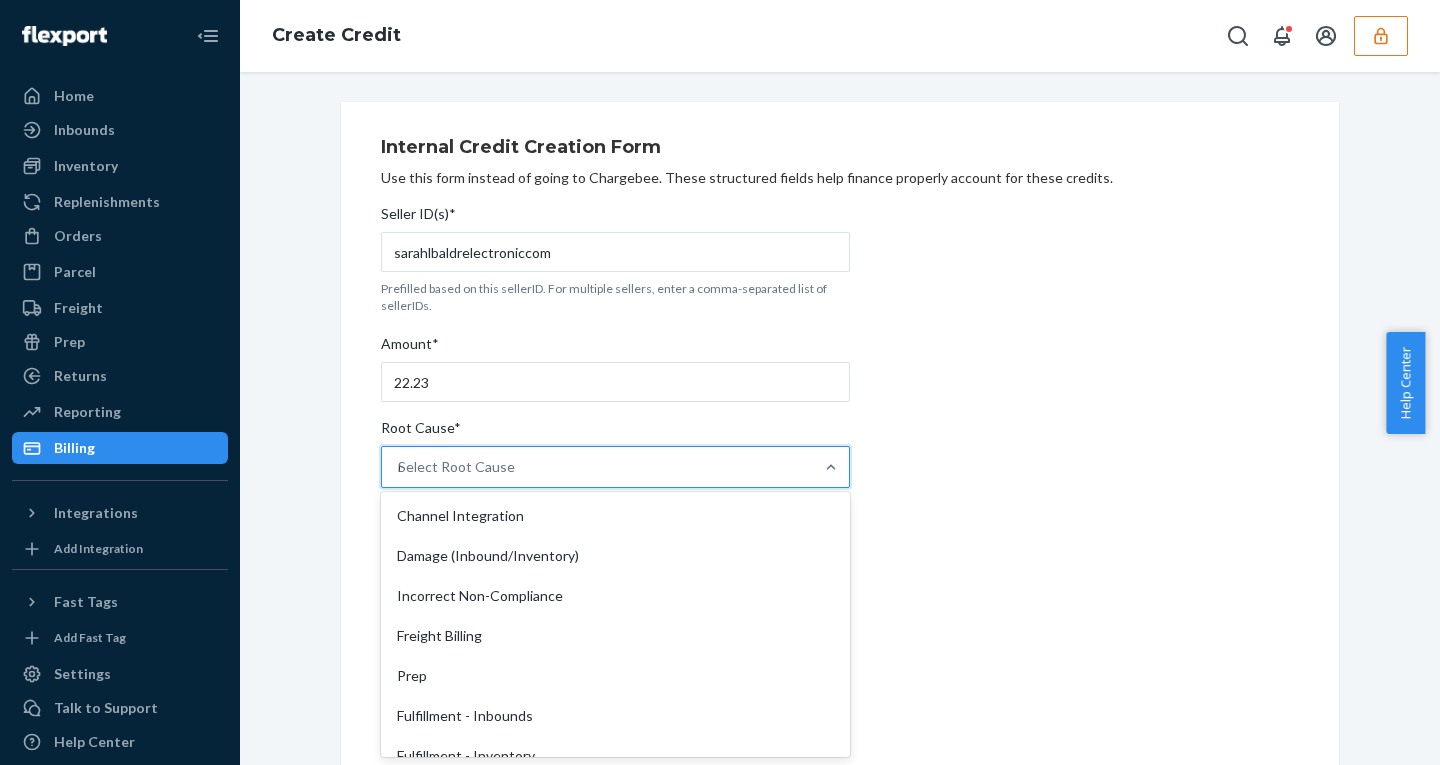 type on "no" 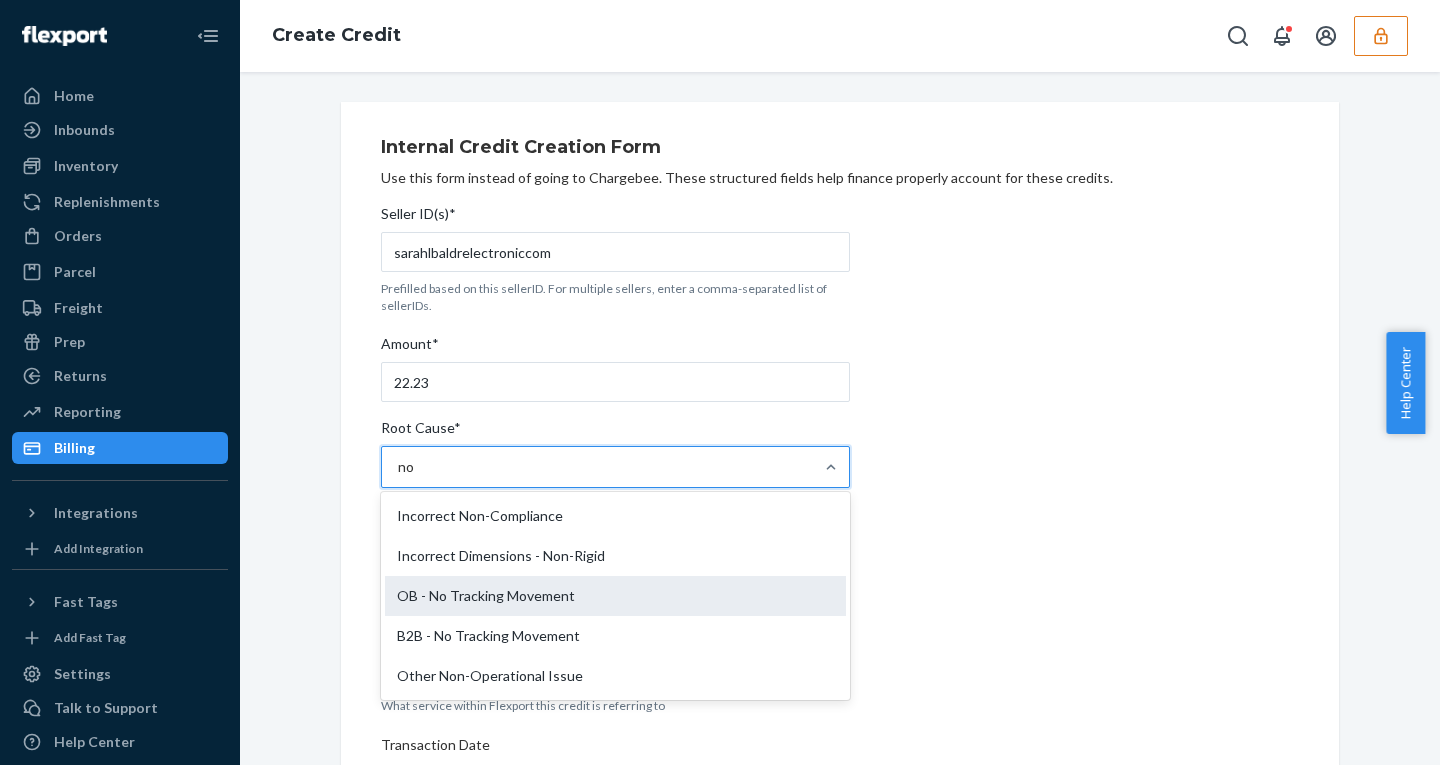 click on "OB - No Tracking Movement" at bounding box center [615, 596] 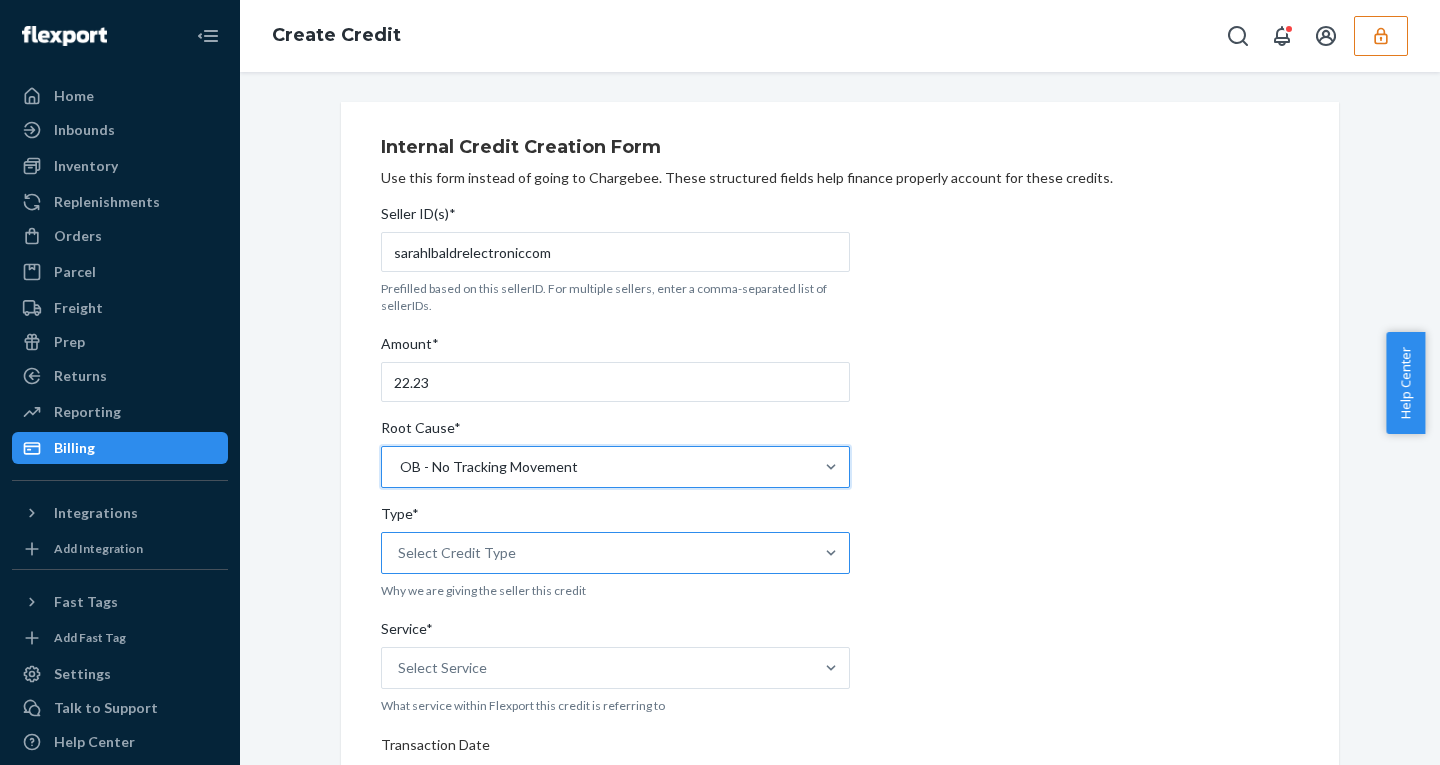 click on "Select Credit Type" at bounding box center (597, 553) 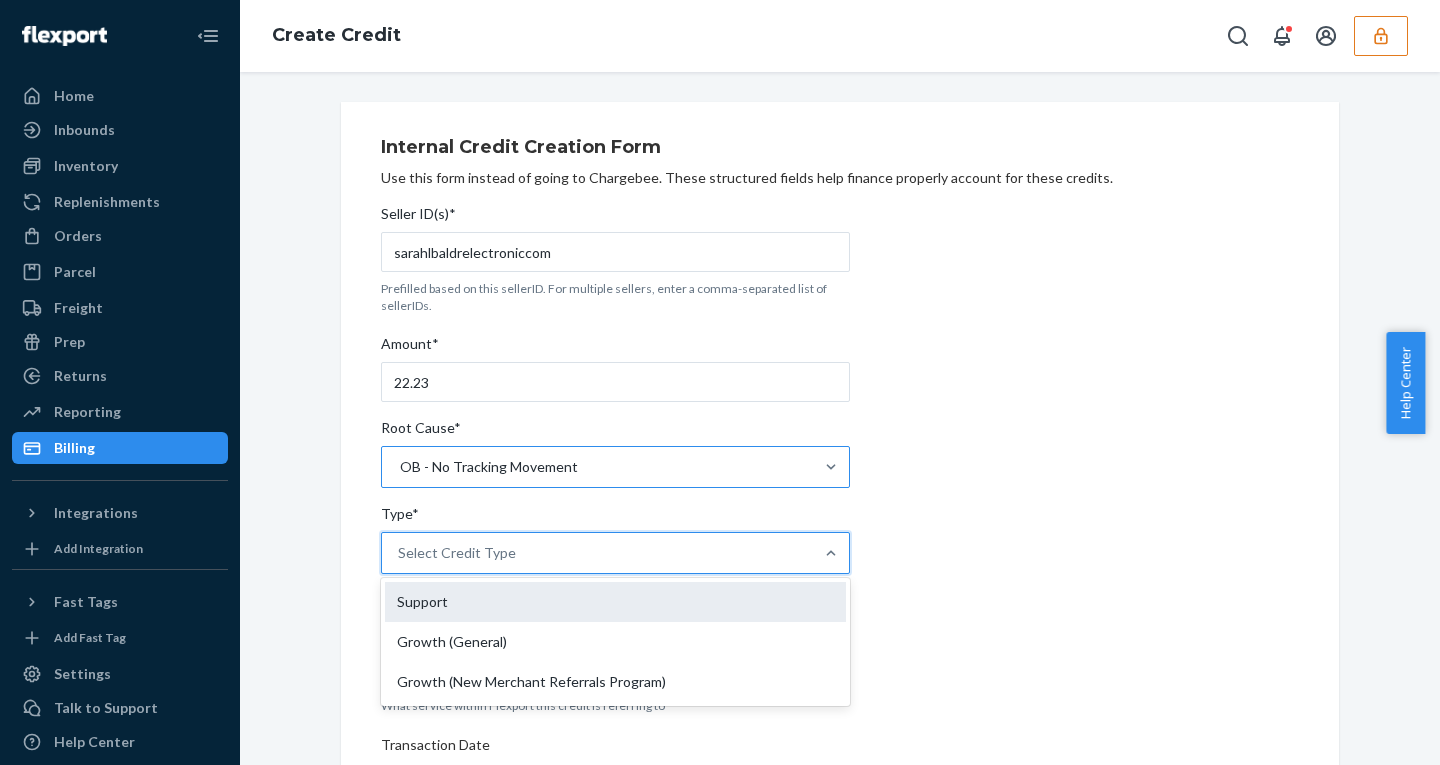 click on "Support" at bounding box center [615, 602] 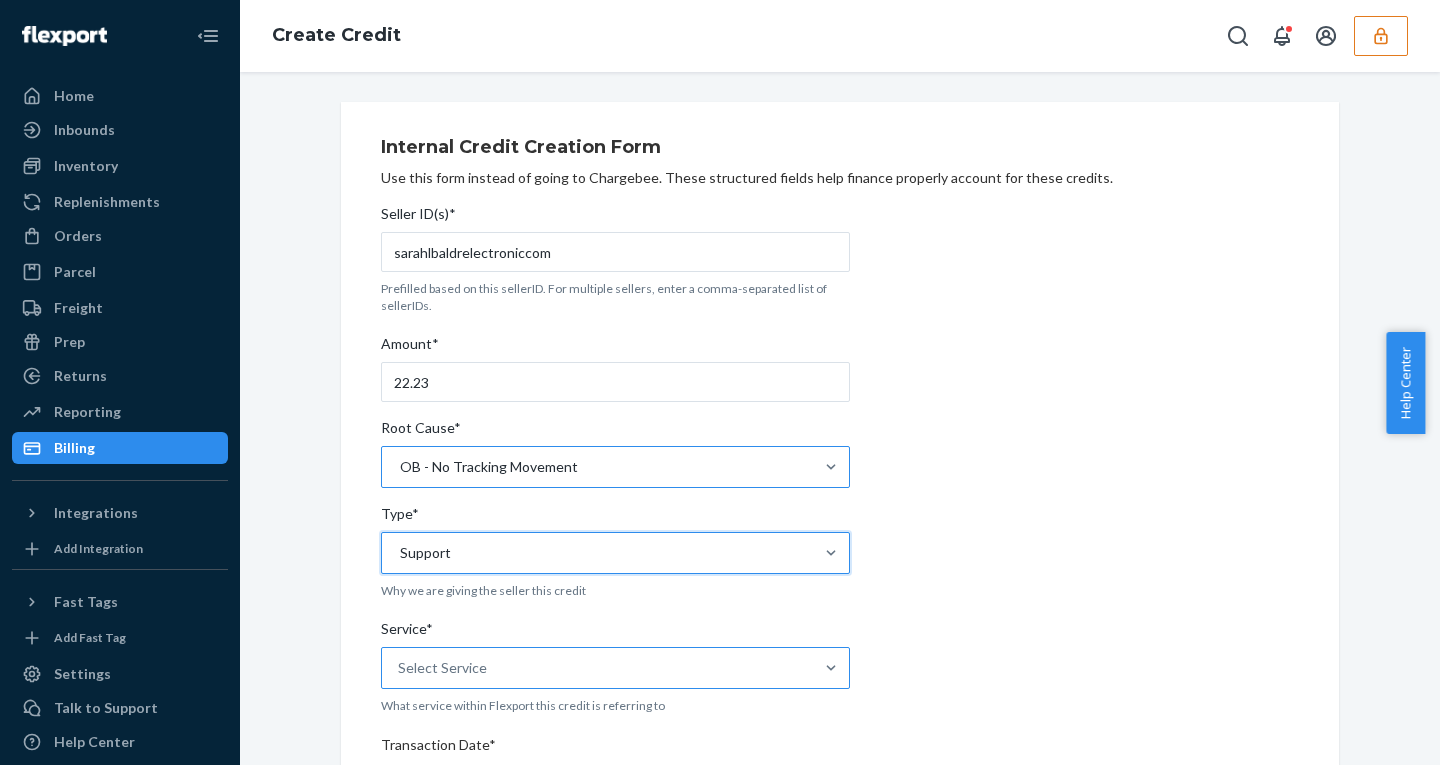 click on "Select Service" at bounding box center (597, 668) 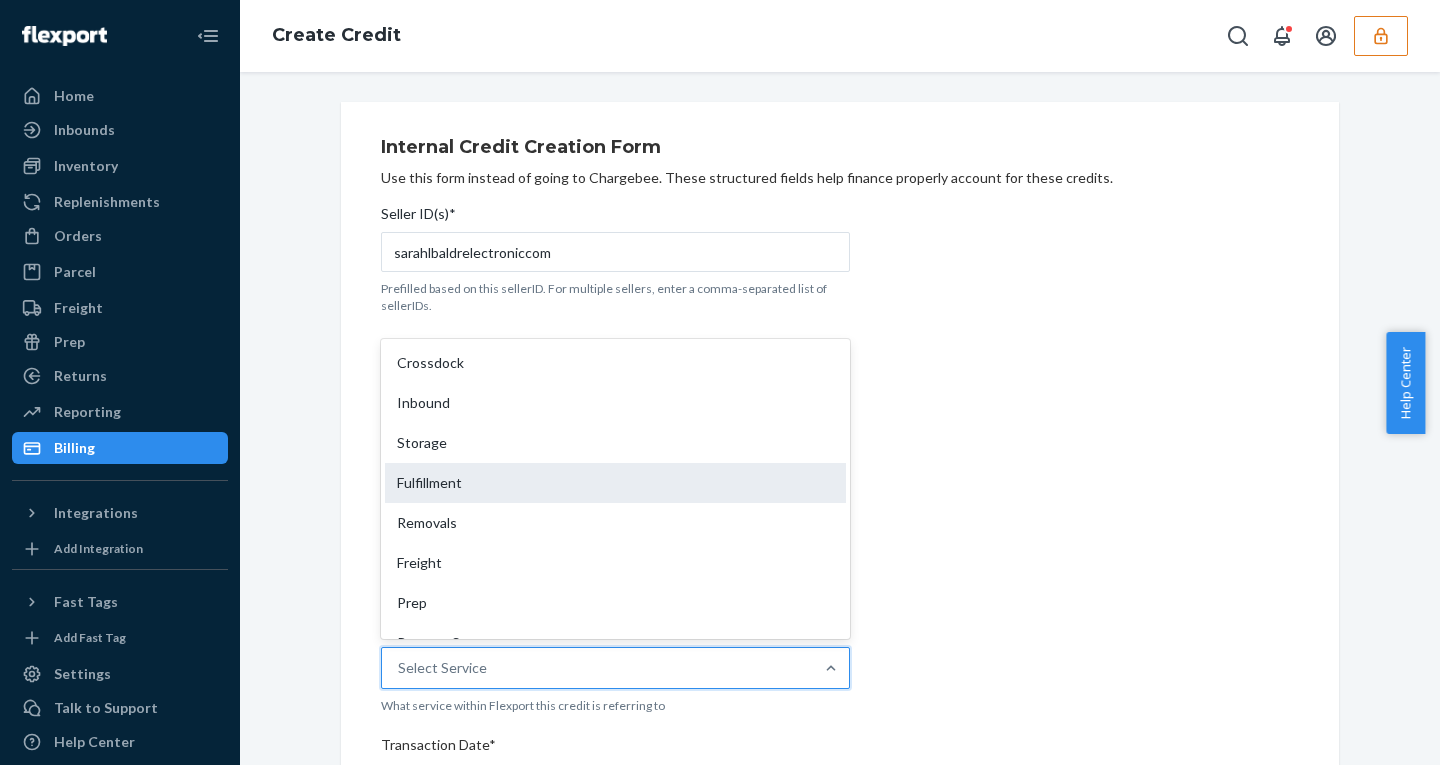 click on "Fulfillment" at bounding box center [615, 483] 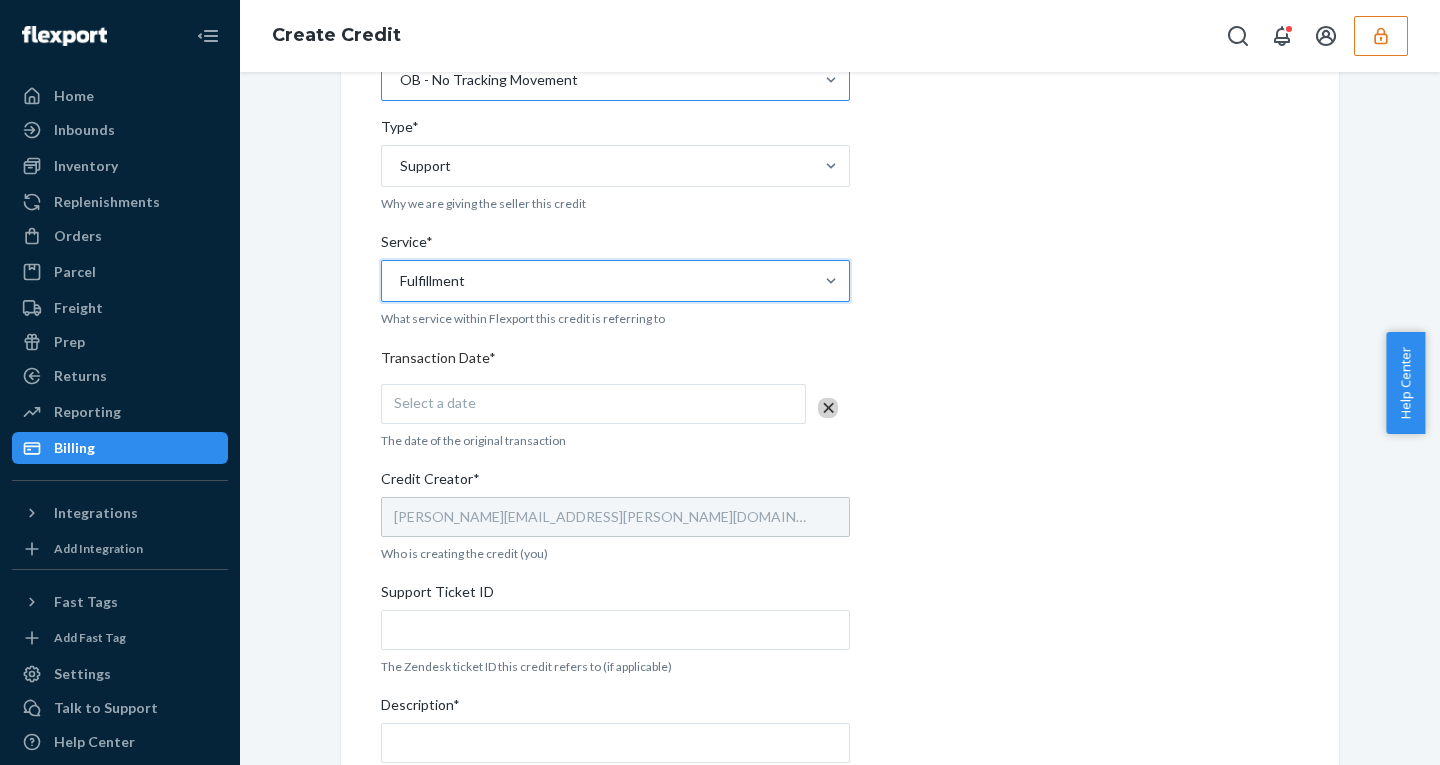 scroll, scrollTop: 392, scrollLeft: 0, axis: vertical 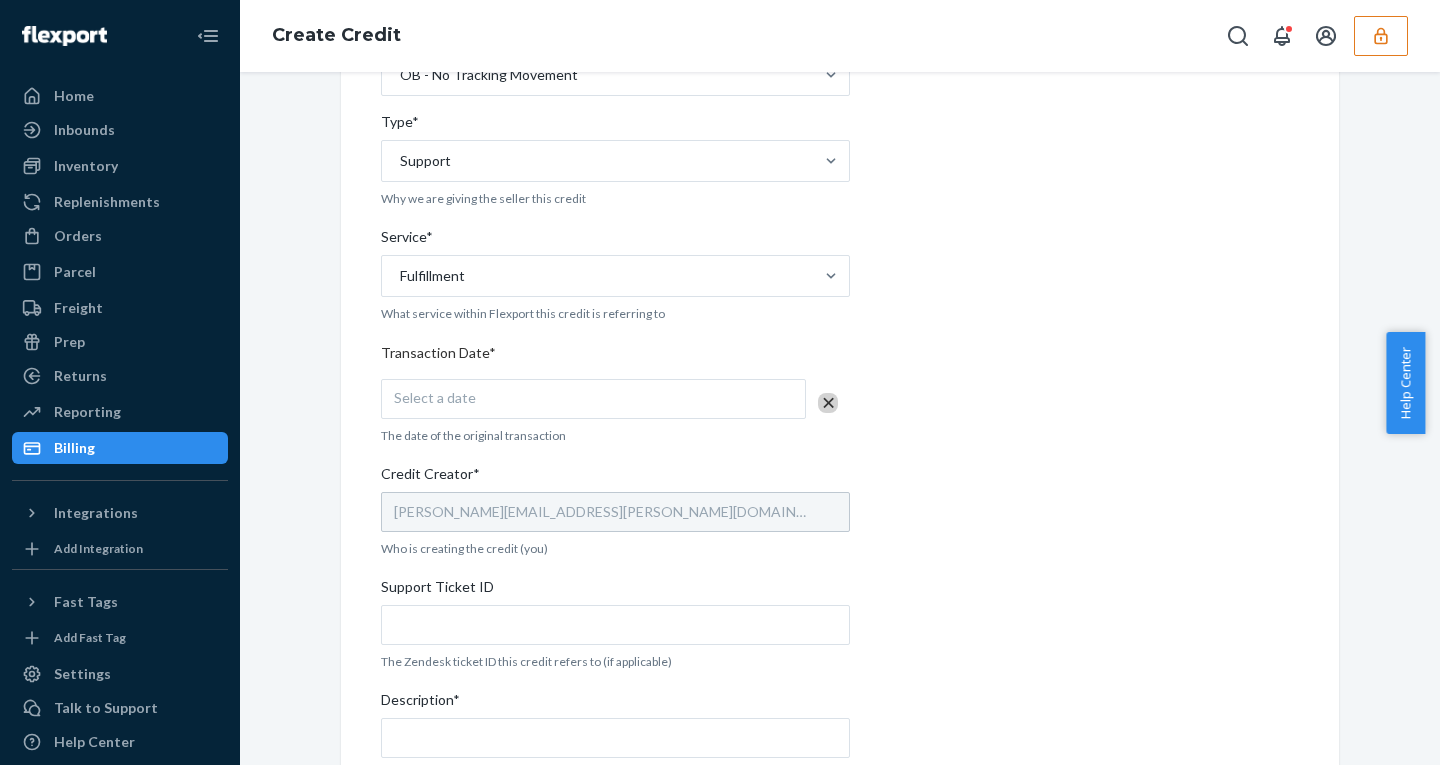 click on "Select a date" at bounding box center [593, 399] 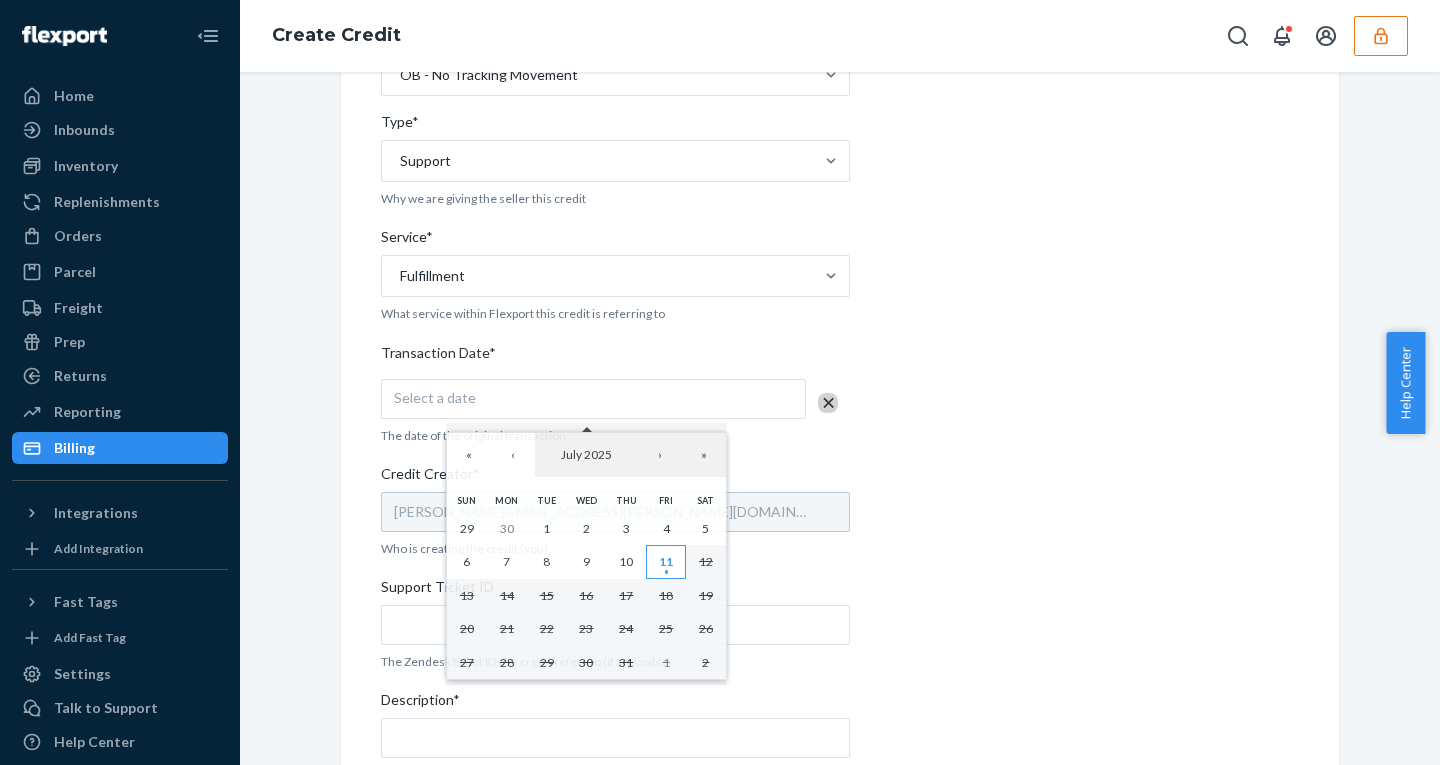 click on "11" at bounding box center [666, 561] 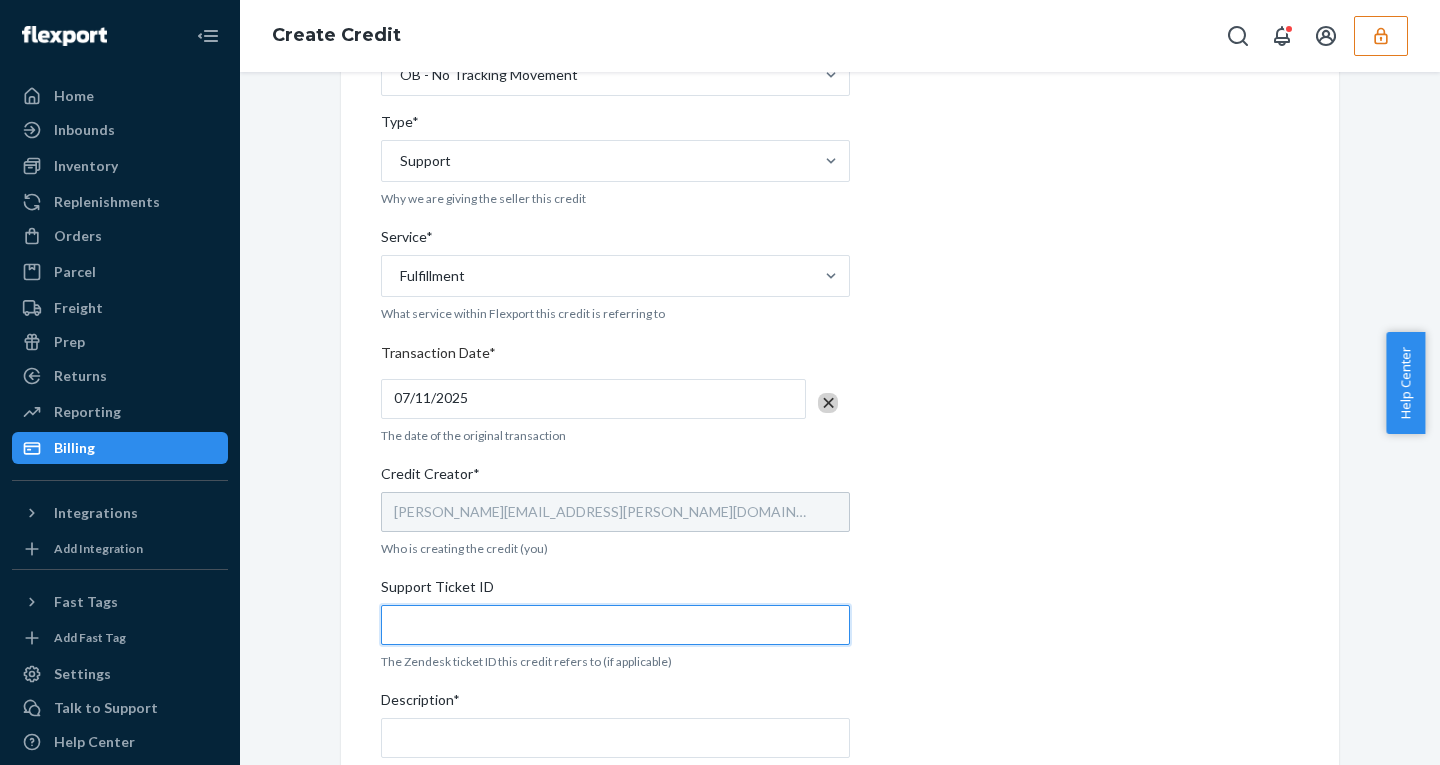 click on "Support Ticket ID" at bounding box center [615, 625] 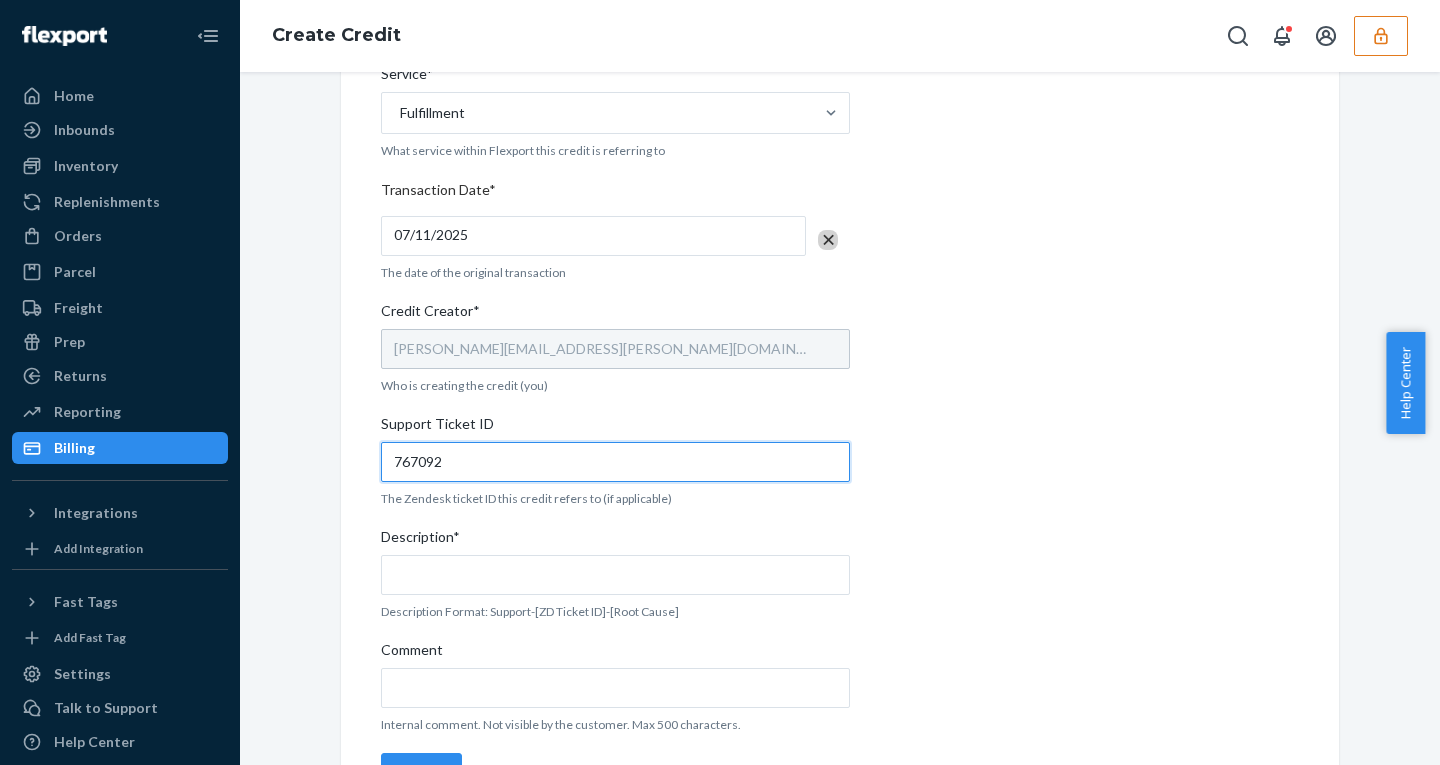 scroll, scrollTop: 563, scrollLeft: 0, axis: vertical 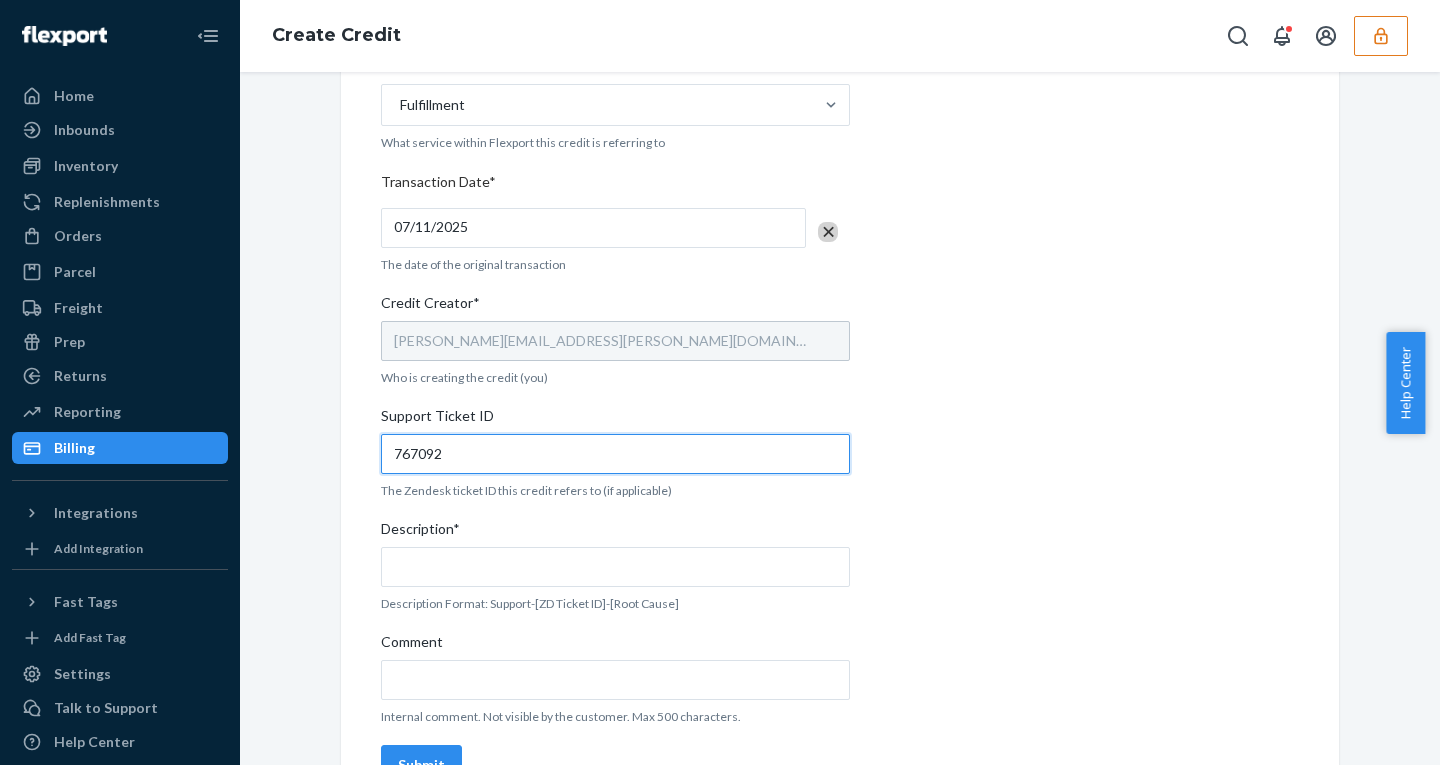 type on "767092" 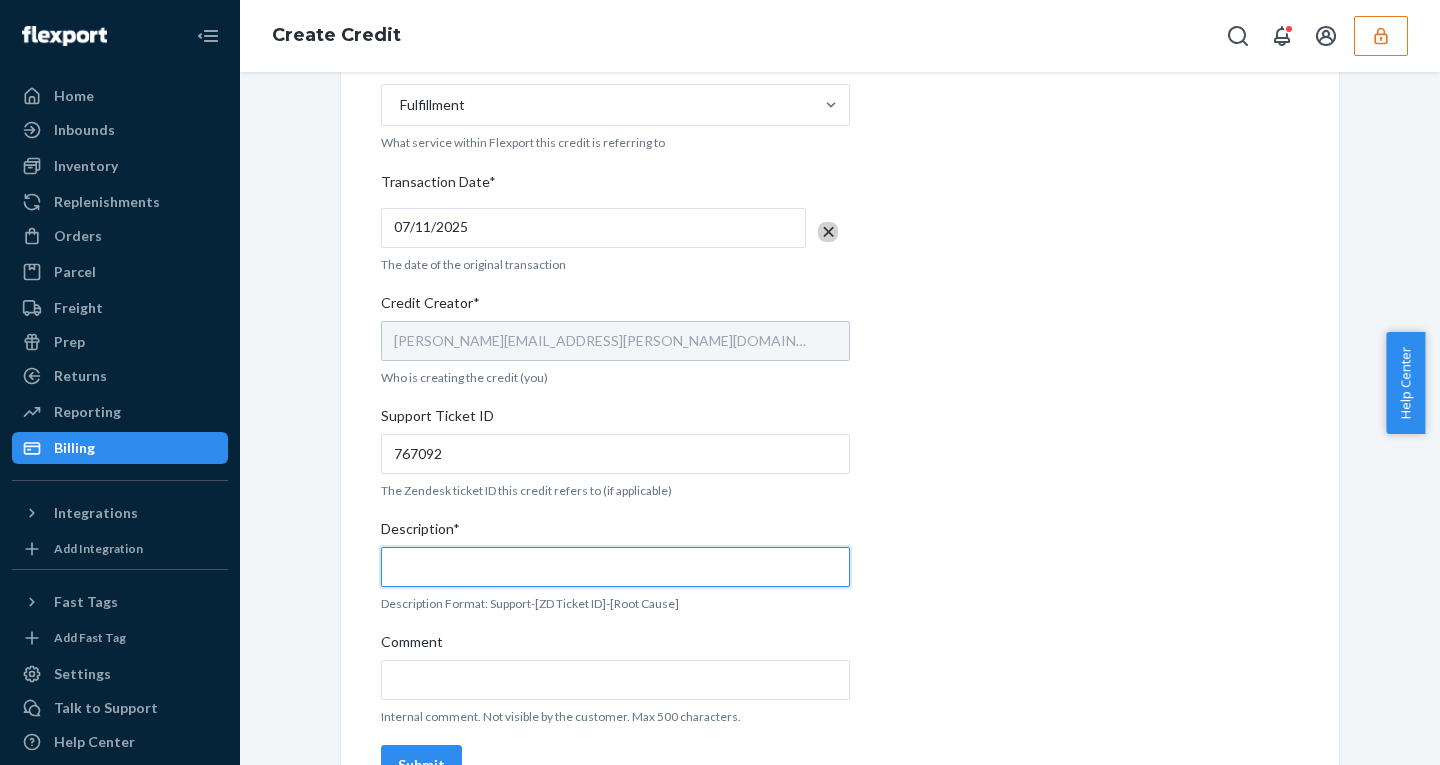 click on "Description*" at bounding box center (615, 567) 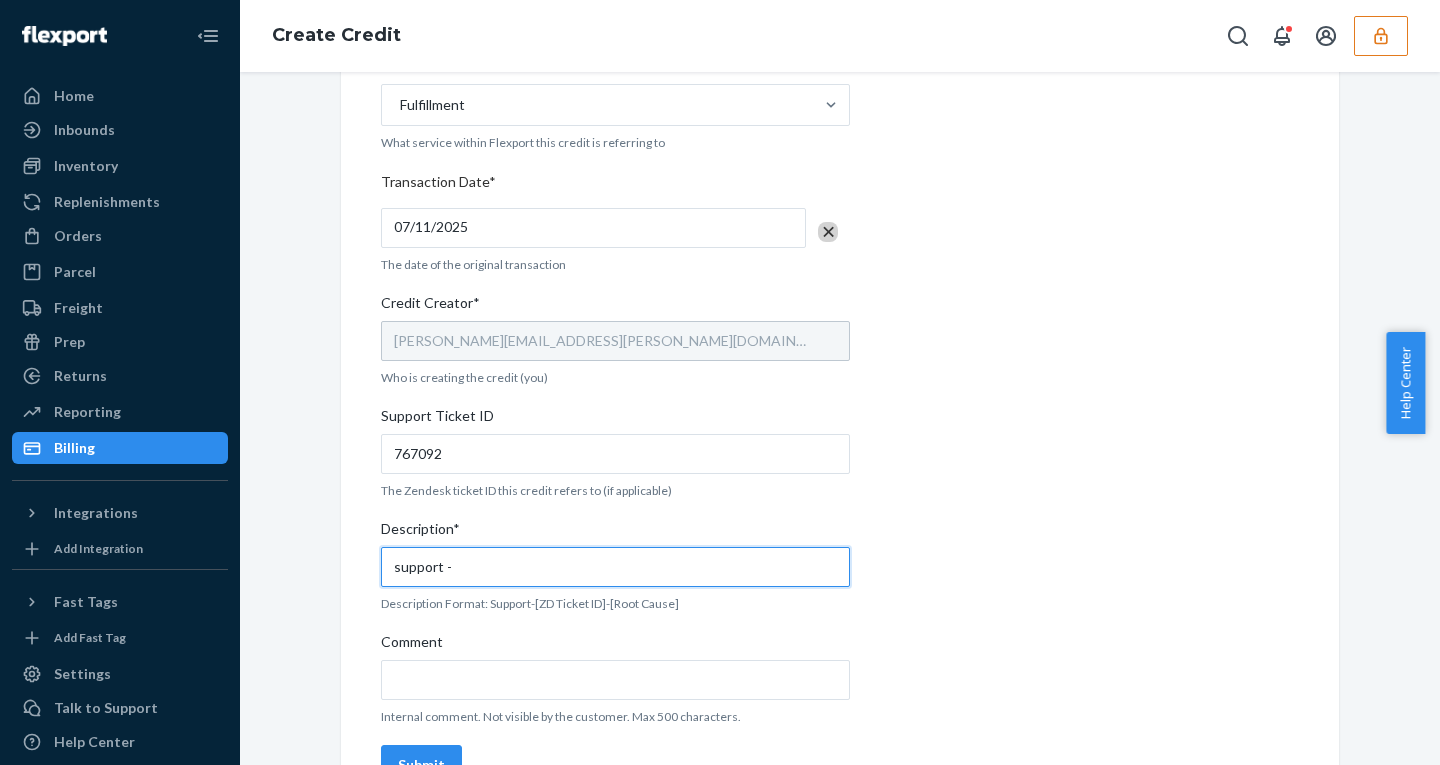 paste on "767092" 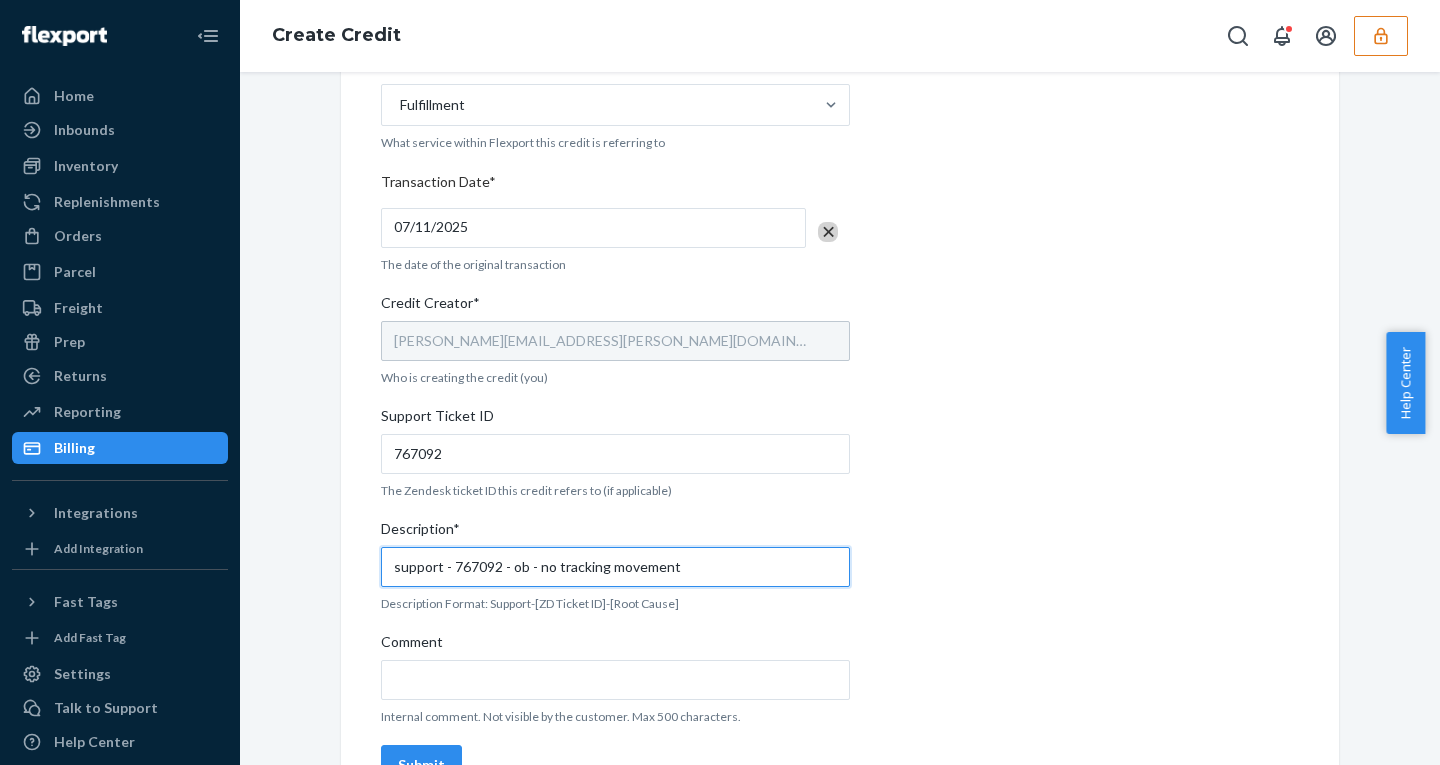 type on "support - 767092 - ob - no tracking movement" 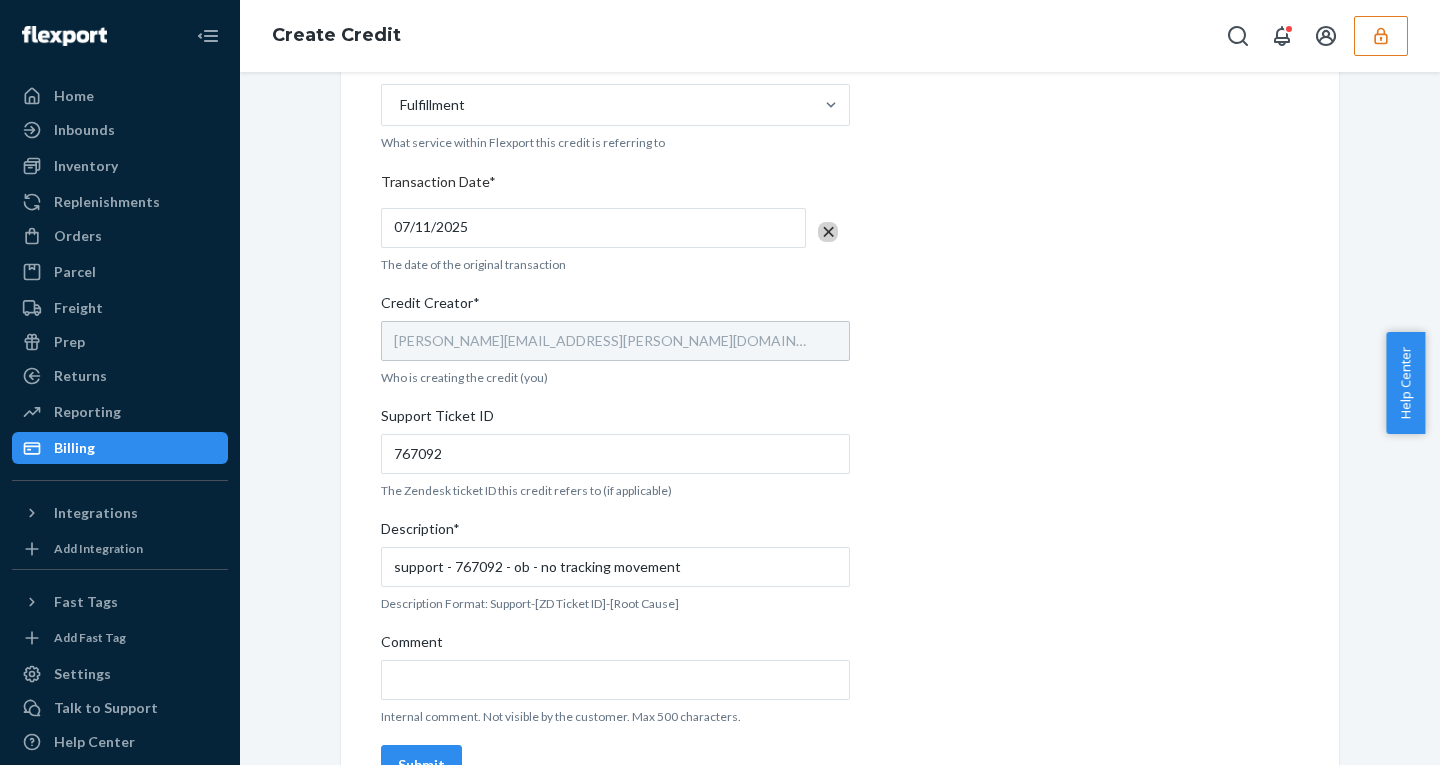 click on "Internal Credit Creation Form Use this form instead of going to Chargebee. These structured fields help finance properly account for these credits. Seller ID(s)* sarahlbaldrelectroniccom Prefilled based on this sellerID. For multiple sellers, enter a comma-separated list of sellerIDs. Amount* 22.23 Root Cause* OB - No Tracking Movement Type* Support Why we are giving the seller this credit Service* Fulfillment What service within Flexport this credit is referring to Transaction Date* 07/11/2025   The date of the original transaction Credit Creator* henry.tolentino@bpo.flexport.com Who is creating the credit (you) Support Ticket ID 767092 The Zendesk ticket ID this credit refers to (if applicable) Description* support - 767092 - ob - no tracking movement Description Format: Support-[ZD Ticket ID]-[Root Cause] Comment Internal comment. Not visible by the customer. Max 500 characters. Submit" at bounding box center [840, 178] 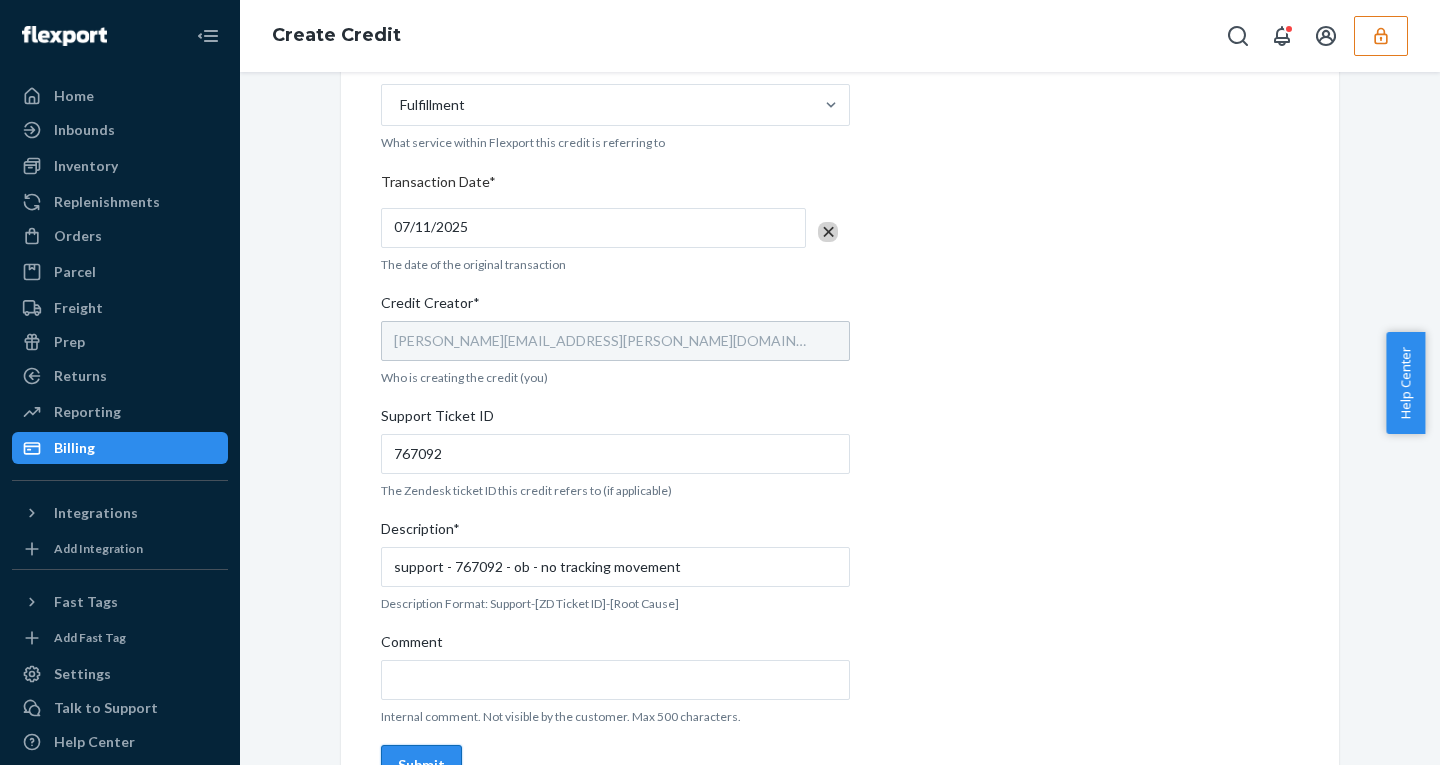 scroll, scrollTop: 615, scrollLeft: 0, axis: vertical 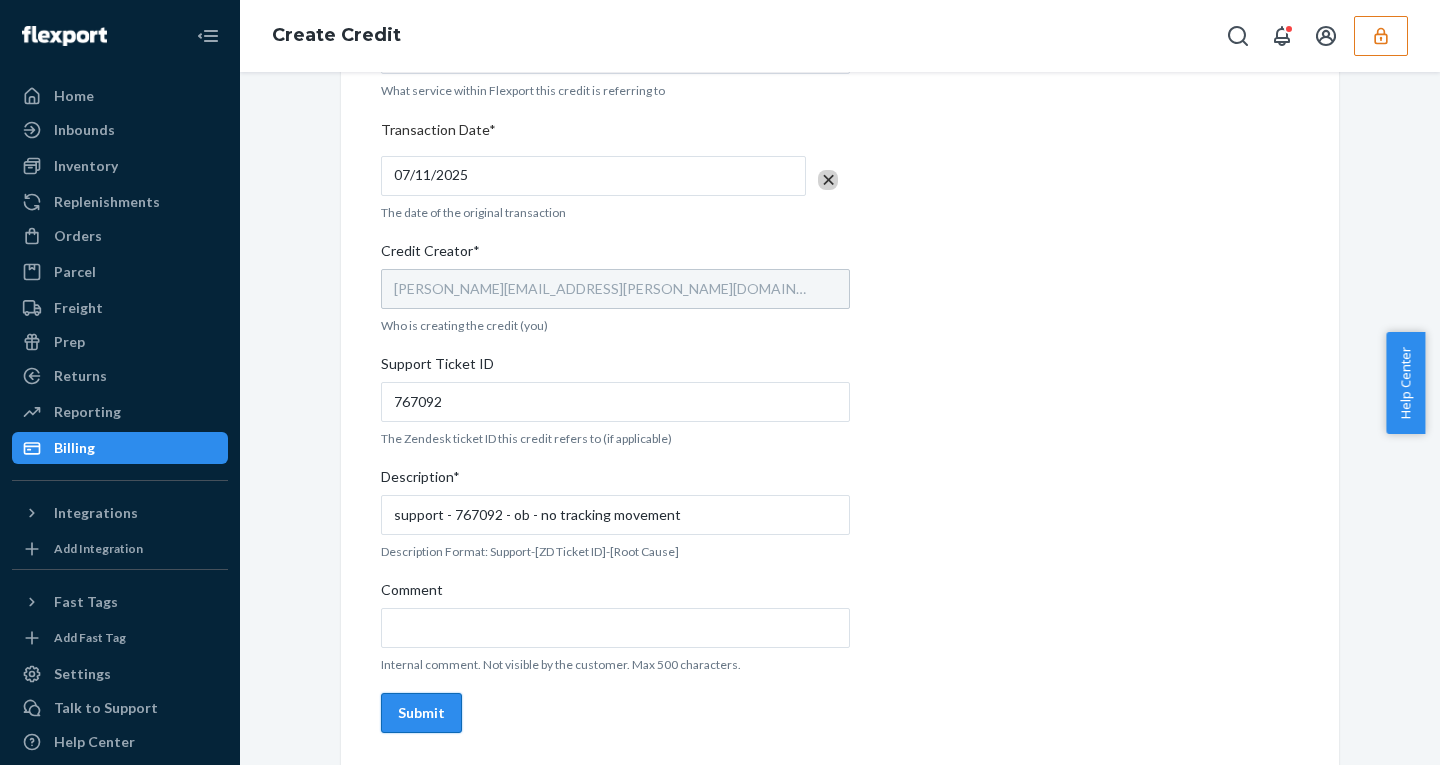 click on "Submit" at bounding box center (421, 713) 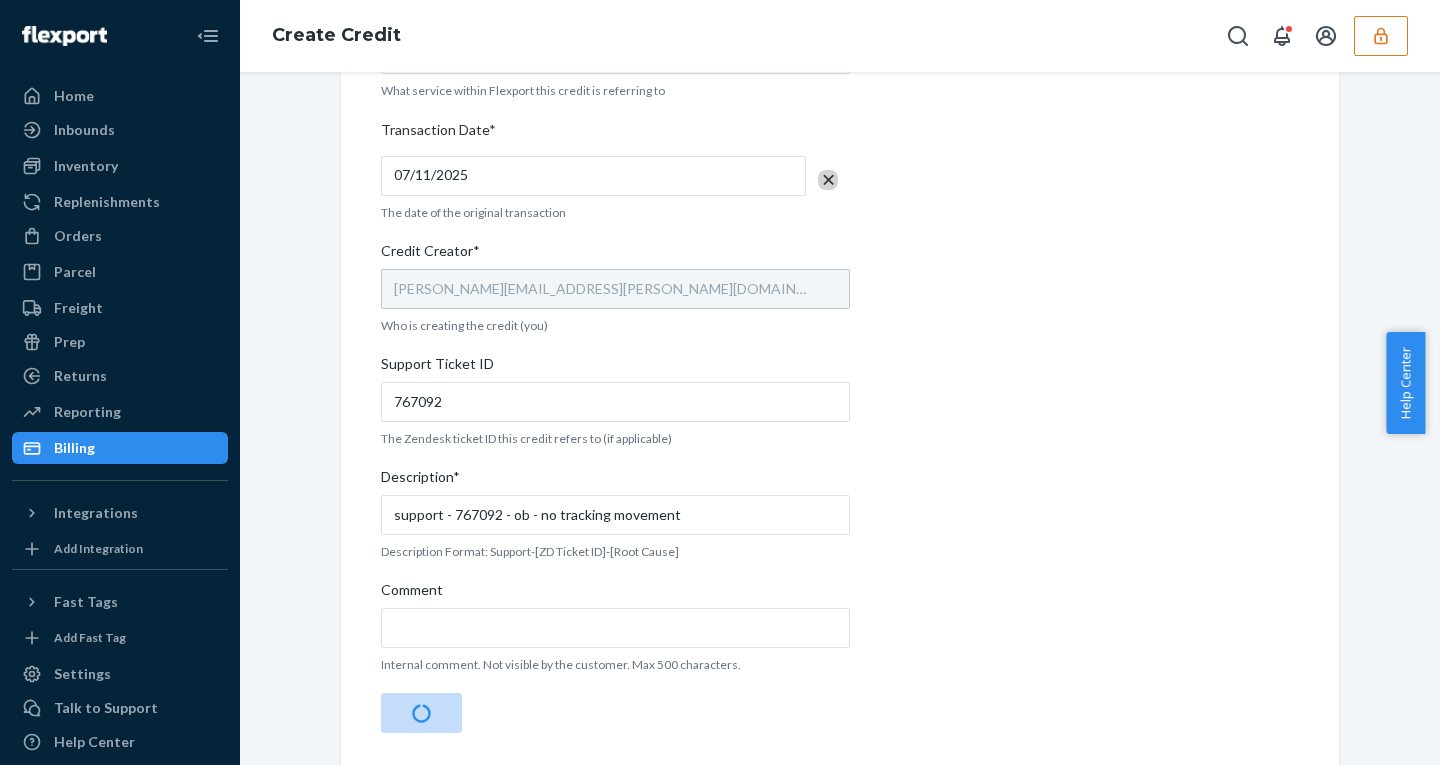 scroll, scrollTop: 0, scrollLeft: 0, axis: both 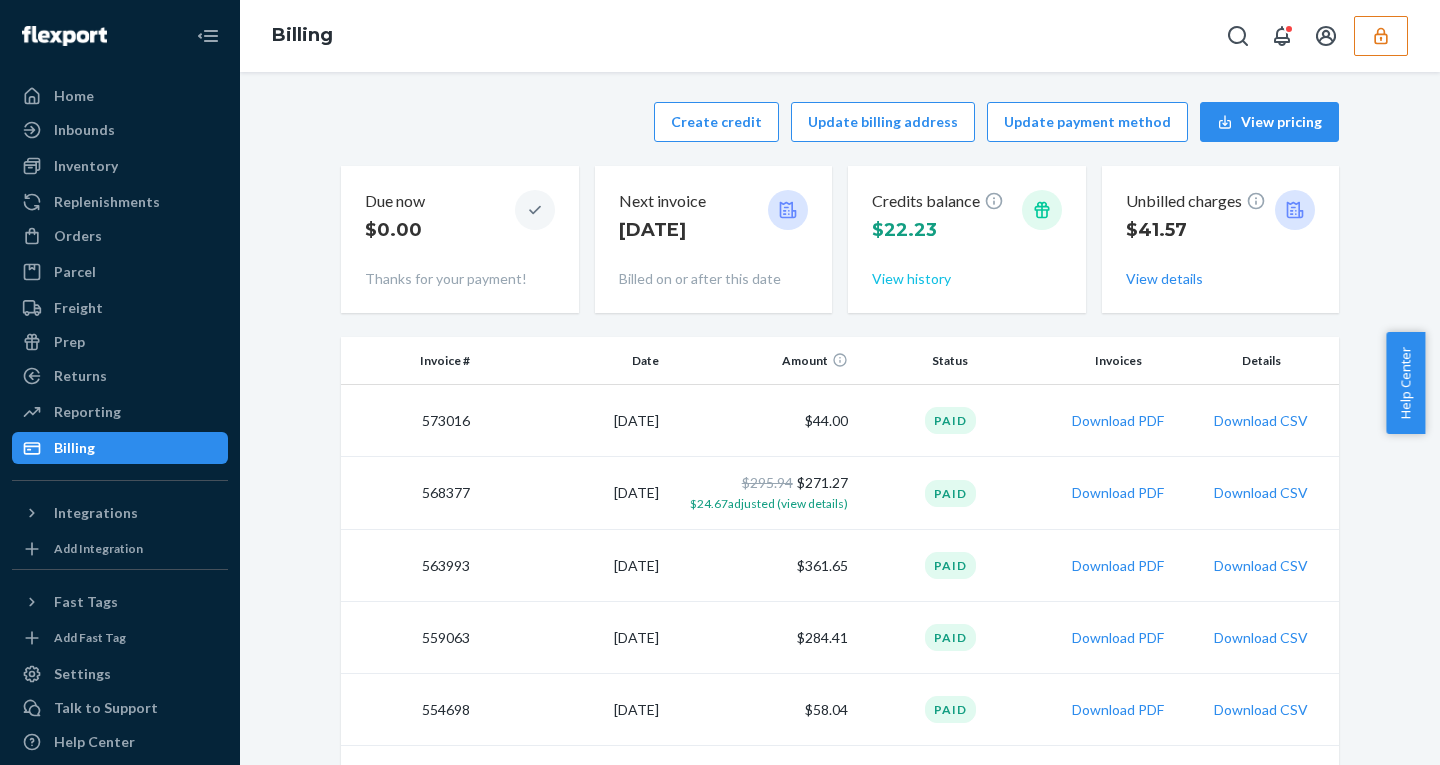 click on "View history" at bounding box center [911, 279] 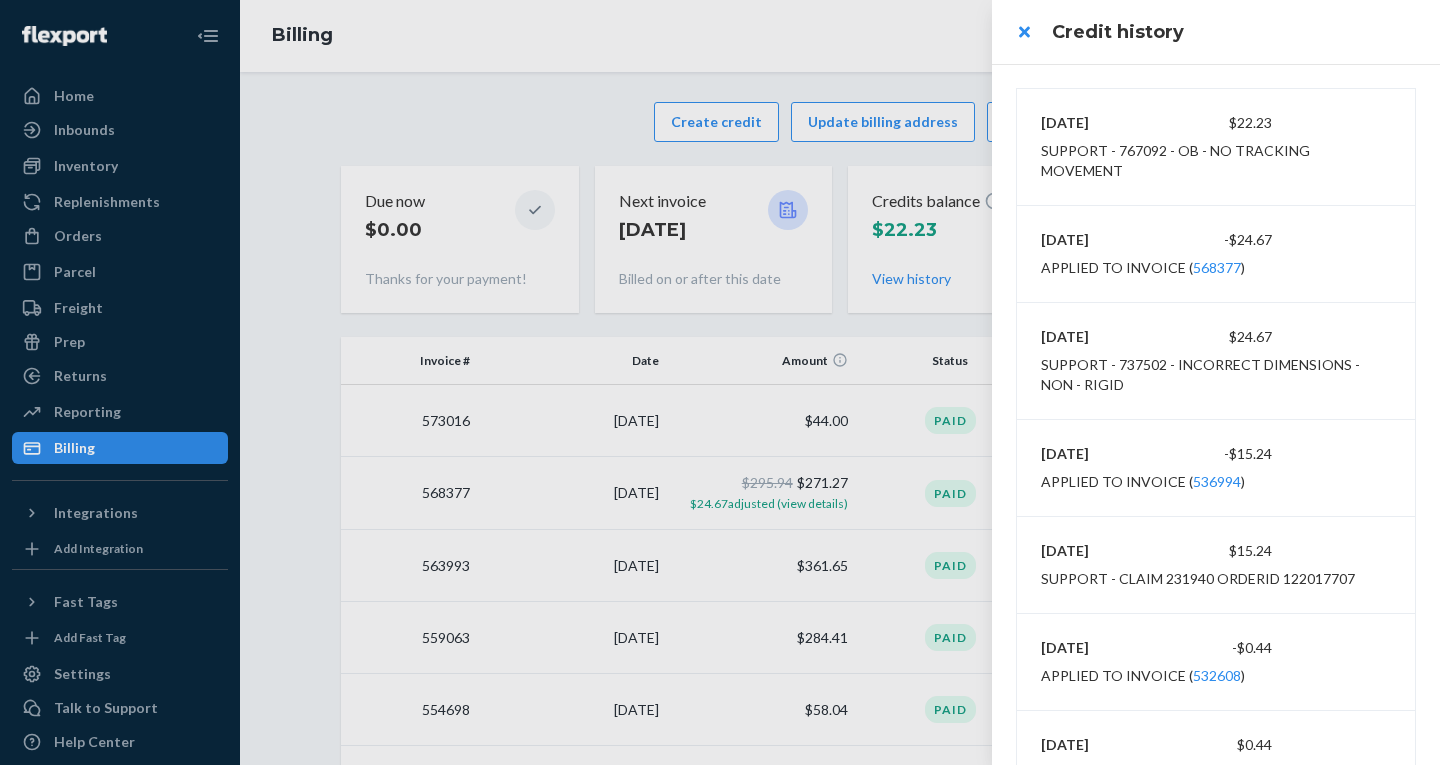 drag, startPoint x: 1269, startPoint y: 50, endPoint x: 869, endPoint y: 37, distance: 400.21118 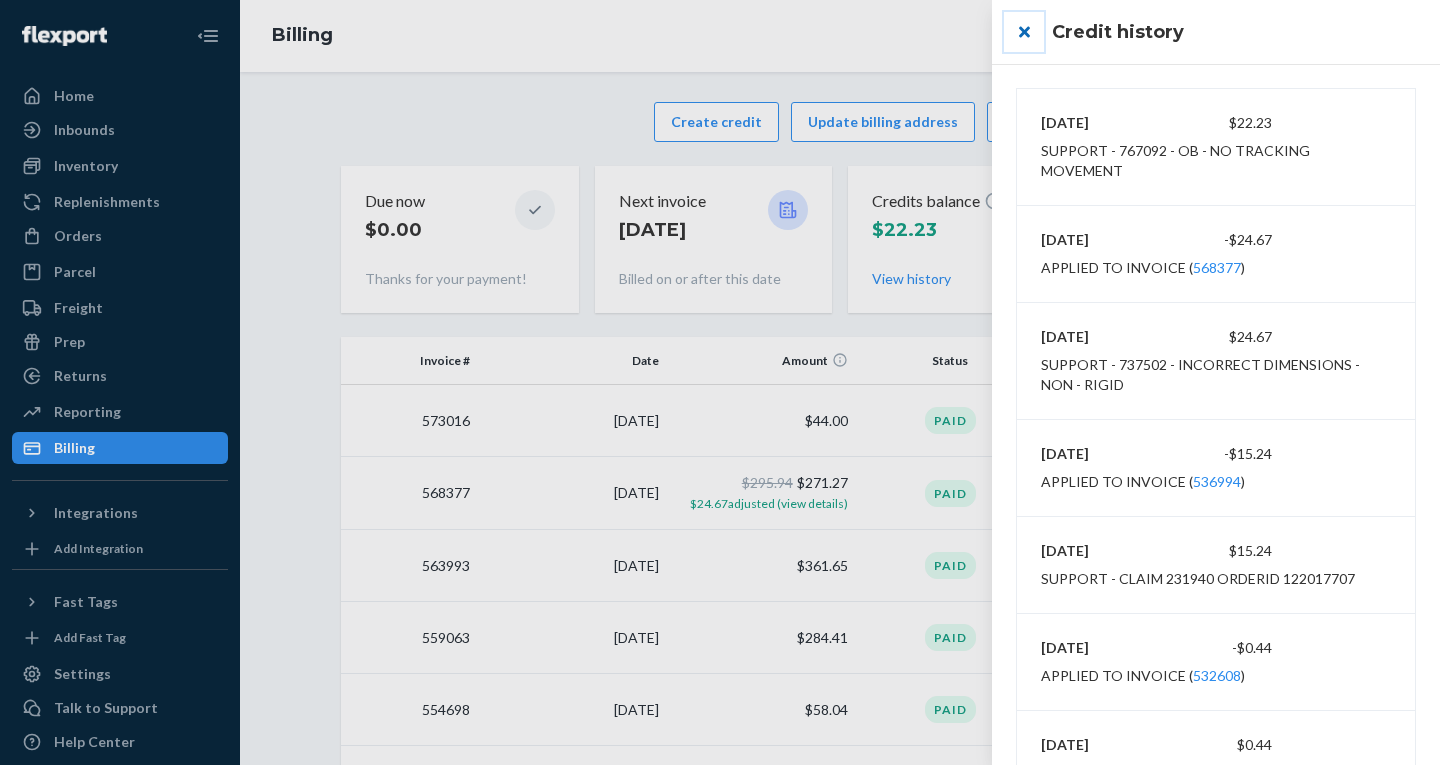 click at bounding box center [1024, 32] 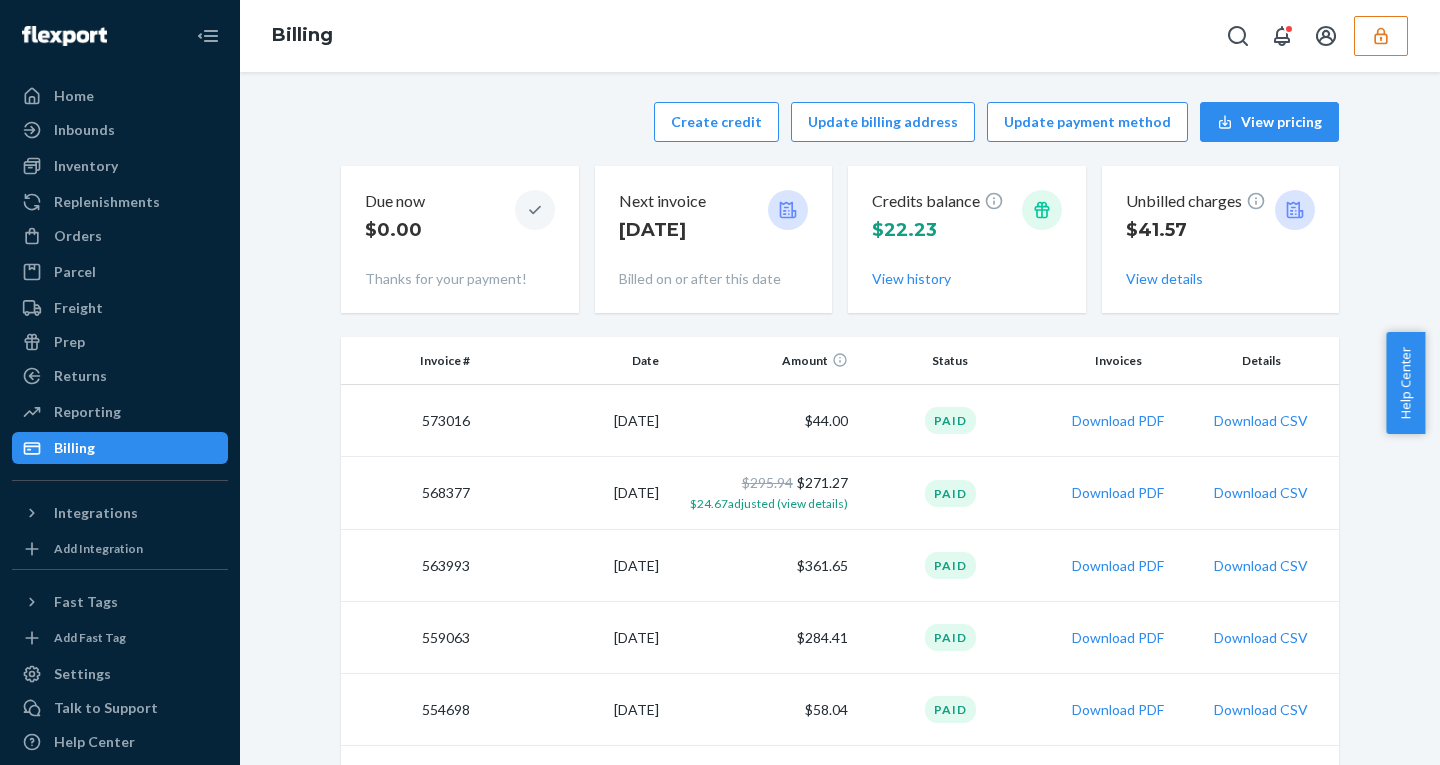 click at bounding box center [1381, 36] 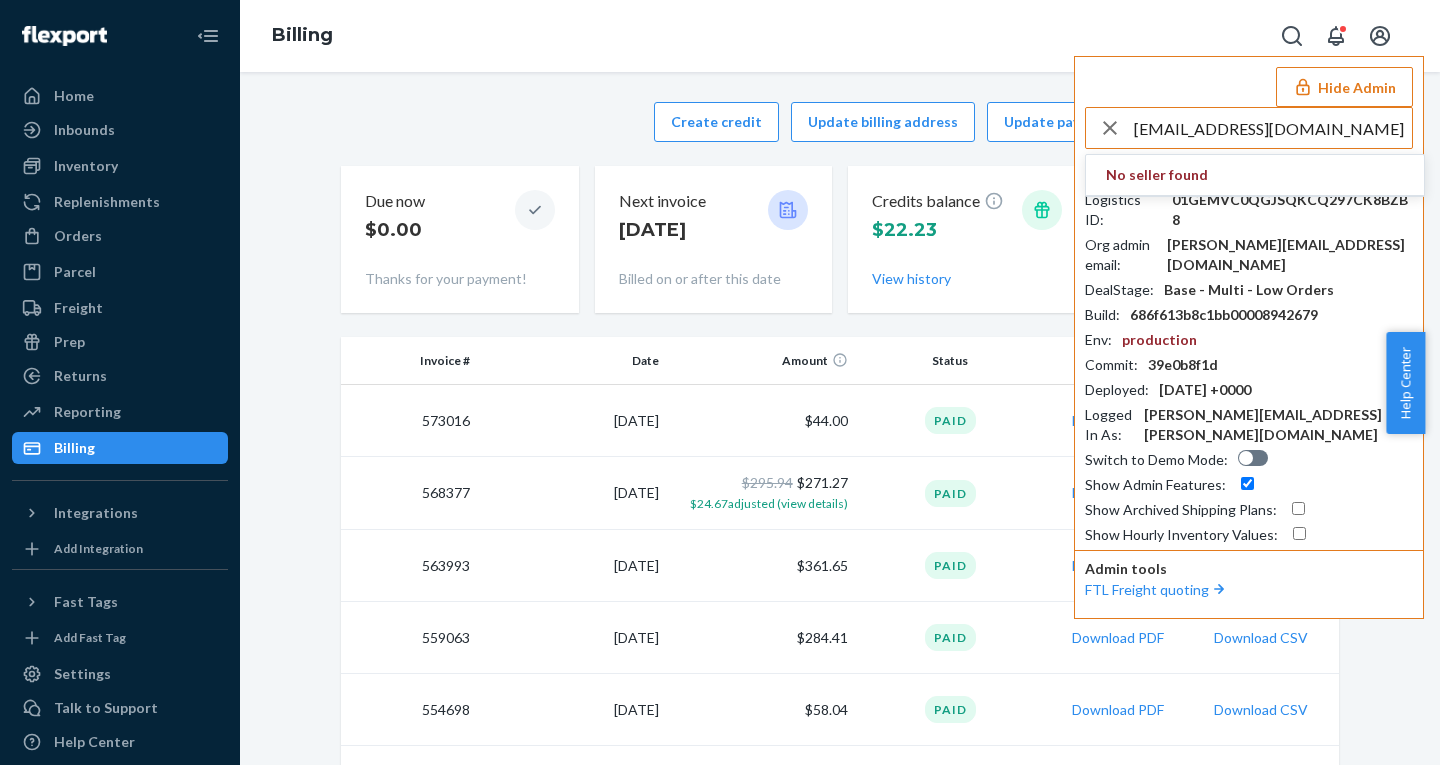 click on "admin@bottlleneckgallery.com" at bounding box center [1273, 128] 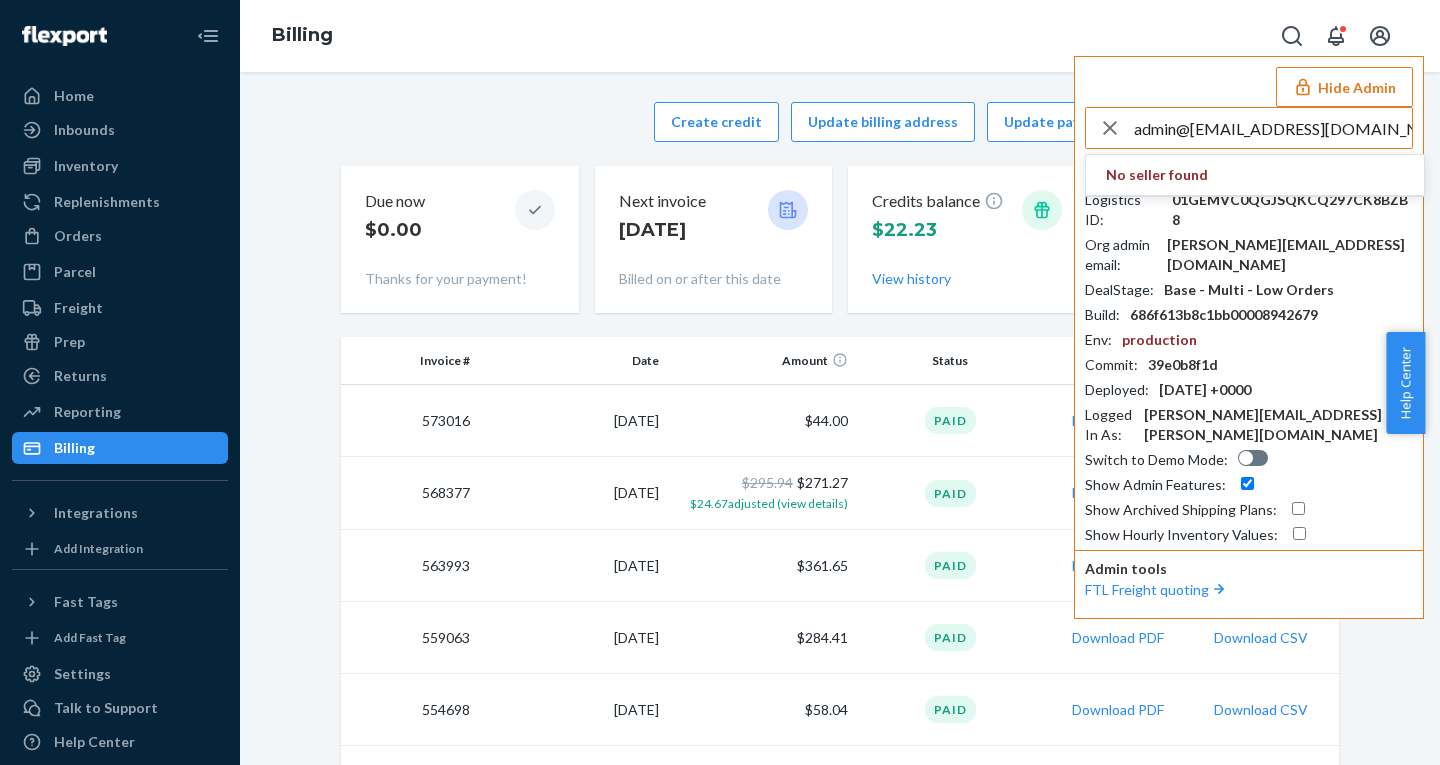 scroll, scrollTop: 0, scrollLeft: 65, axis: horizontal 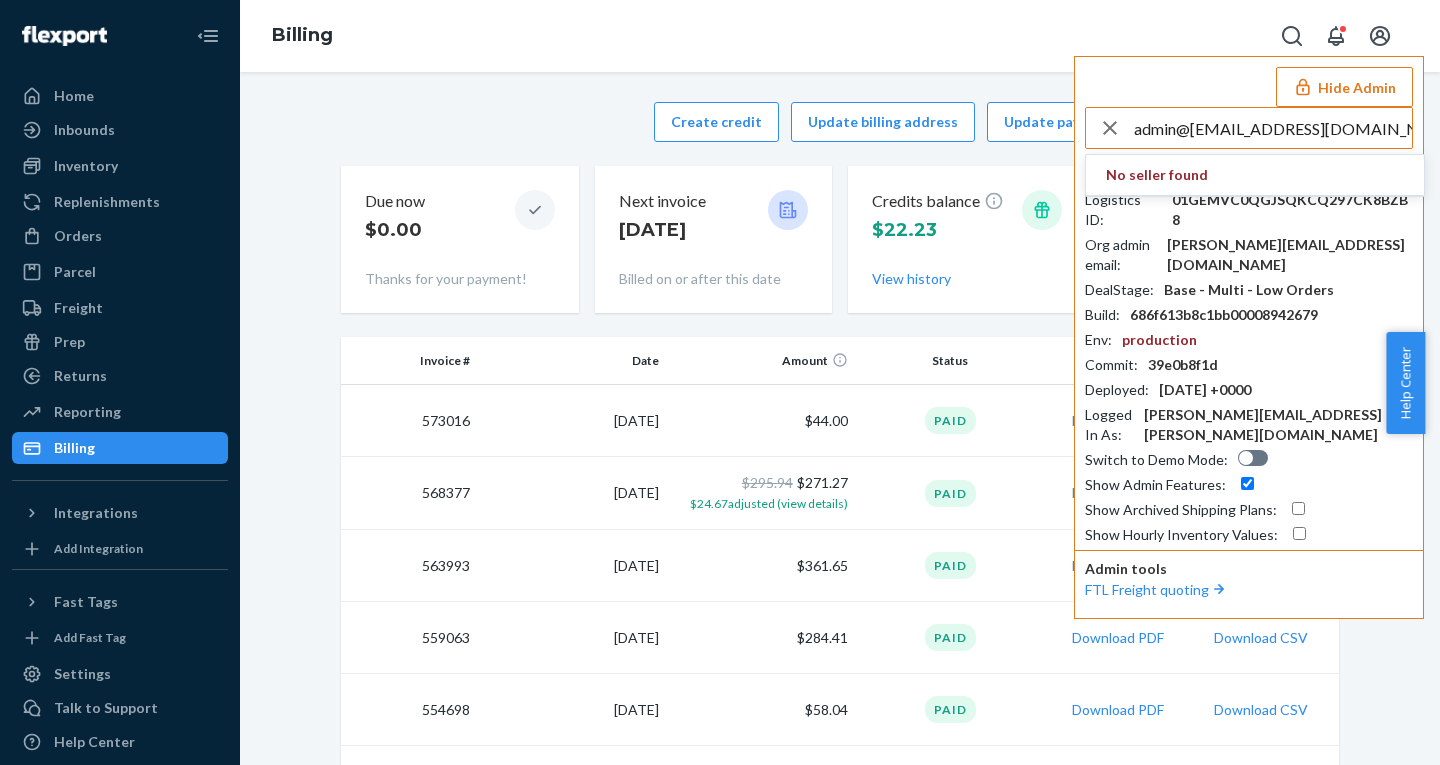 paste 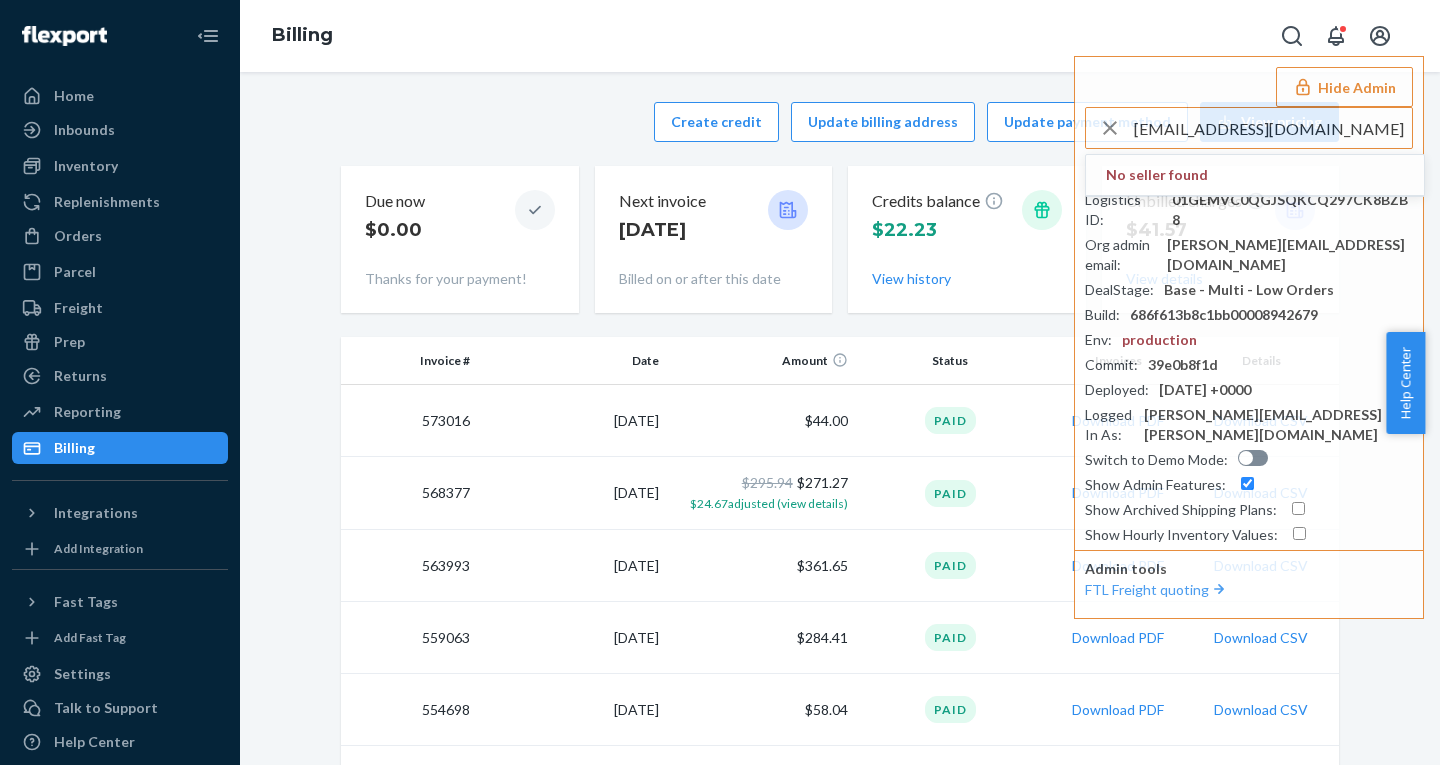 type on "admin@bottlleneckgallery.com" 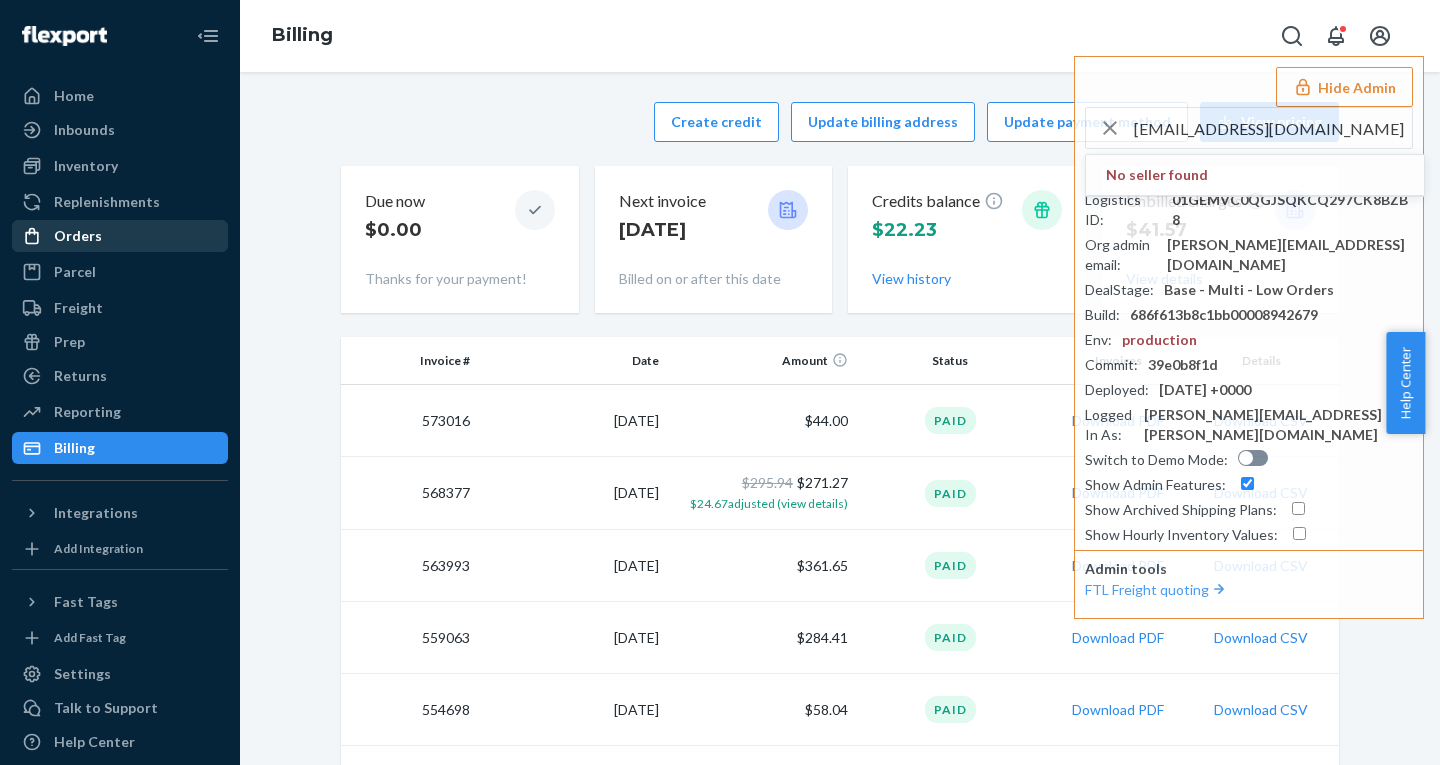 click on "Orders" at bounding box center (78, 236) 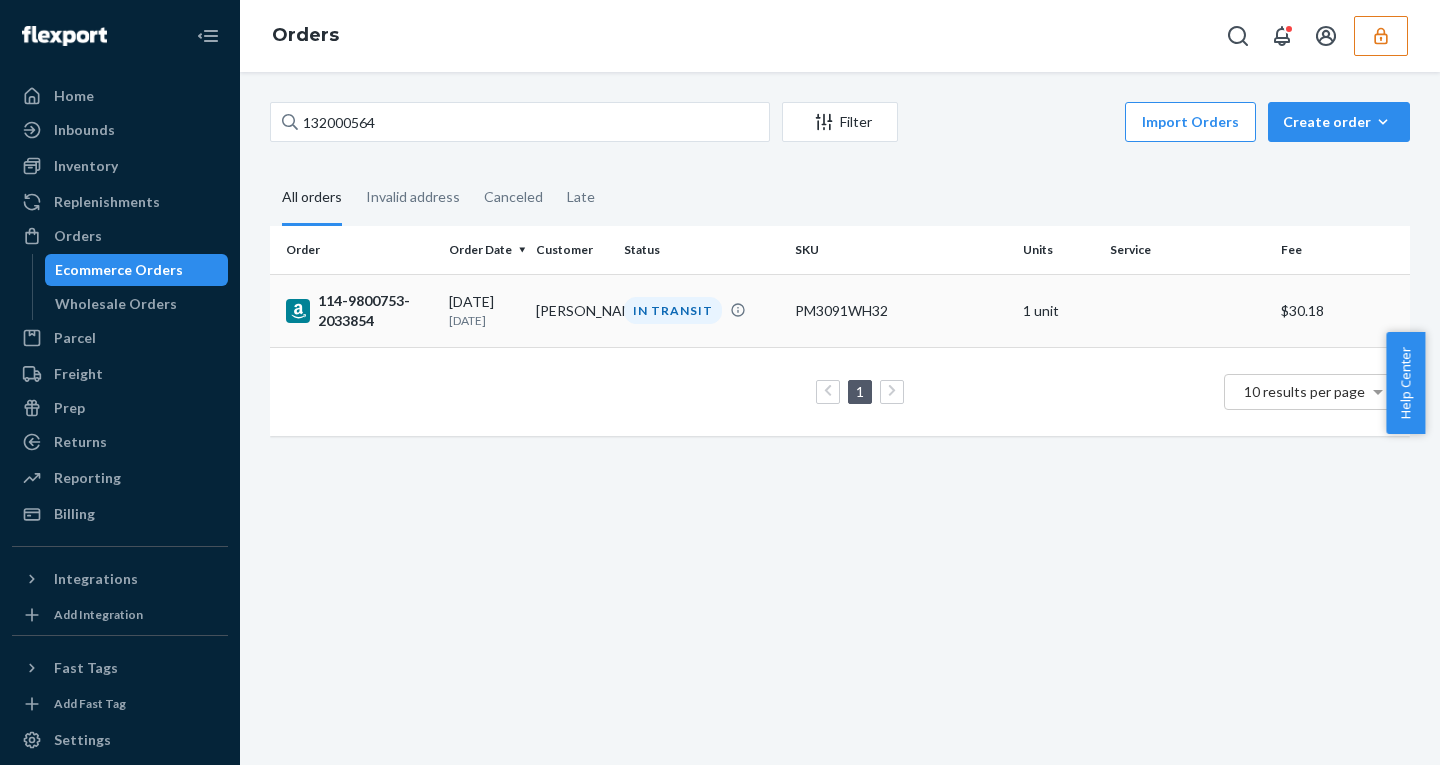 click on "07/08/2025 3 days ago" at bounding box center (484, 310) 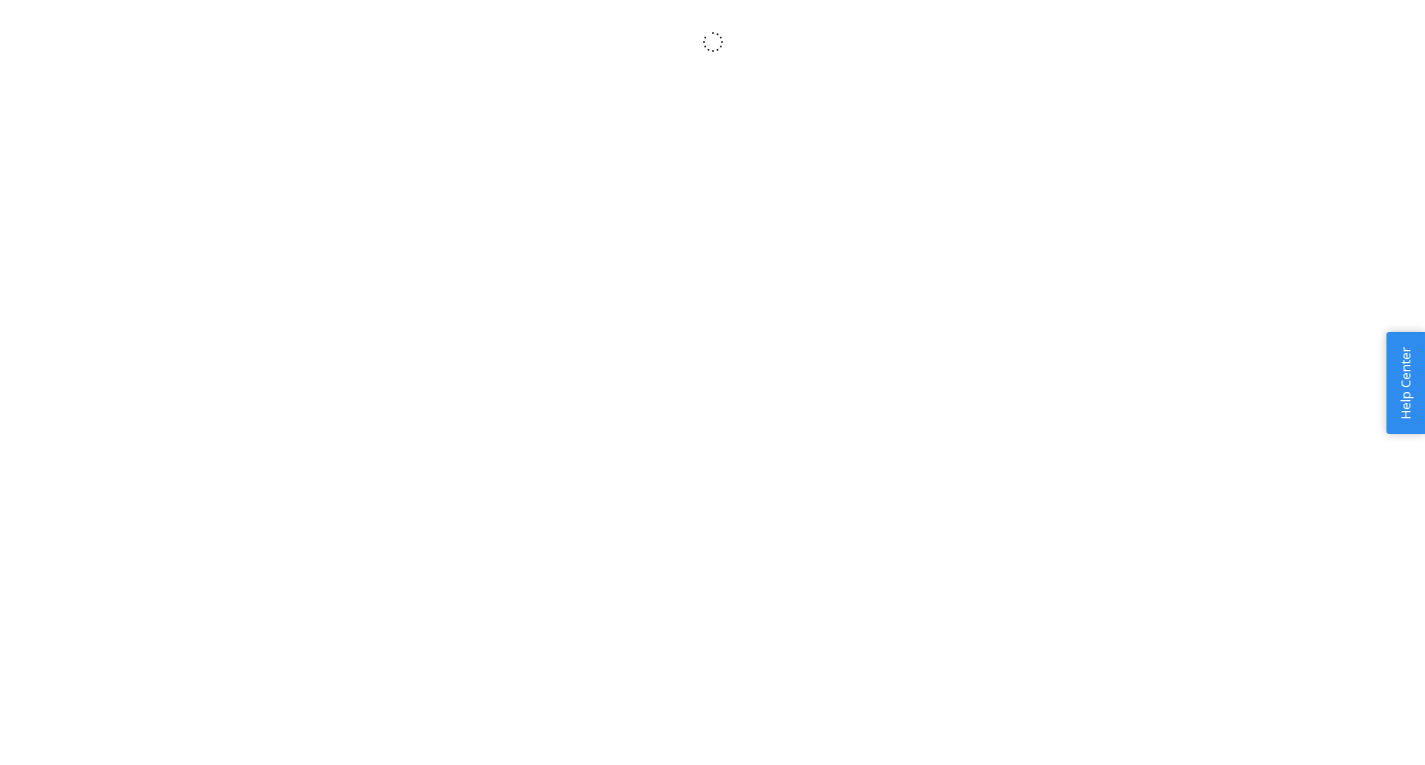 scroll, scrollTop: 0, scrollLeft: 0, axis: both 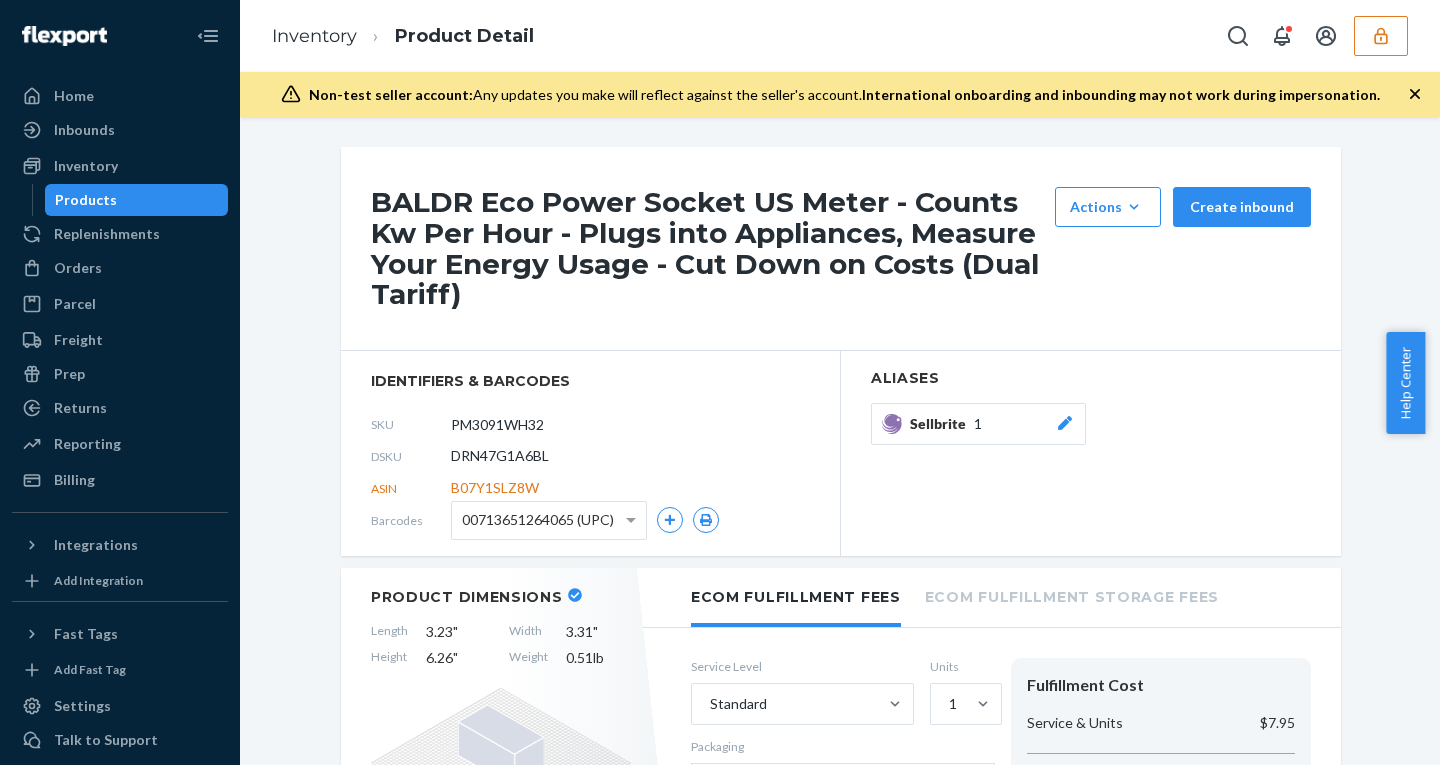 click 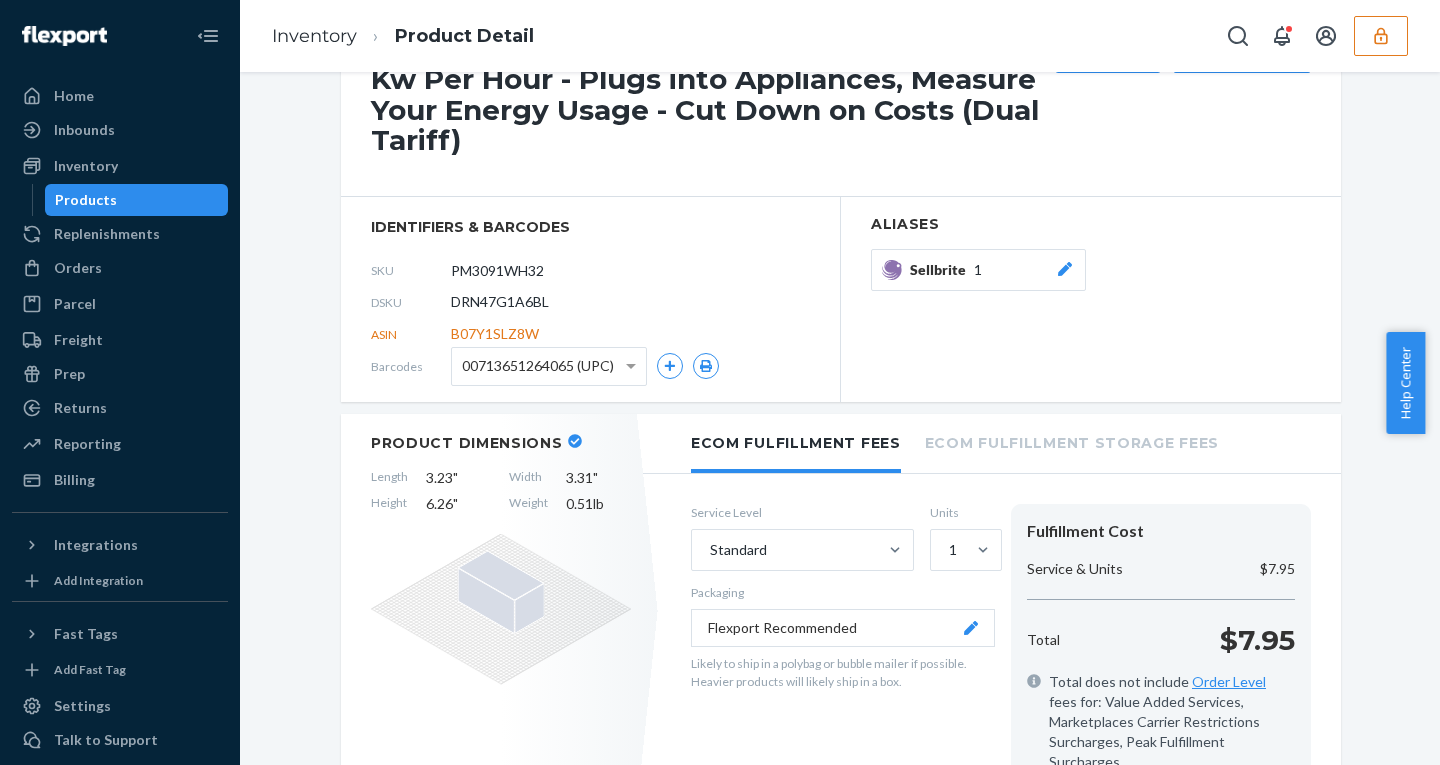 scroll, scrollTop: 112, scrollLeft: 0, axis: vertical 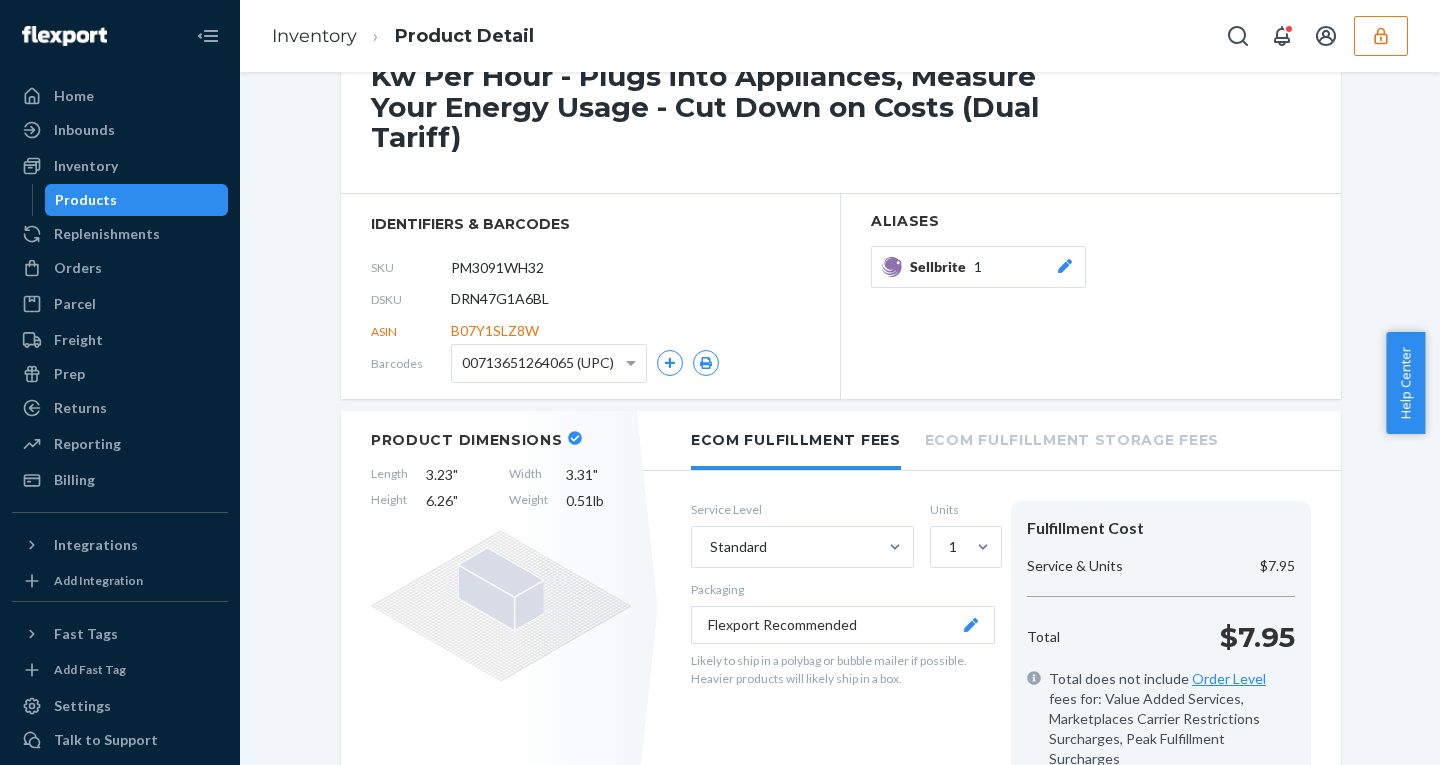 click on "Aliases Sellbrite 1" at bounding box center (1091, 296) 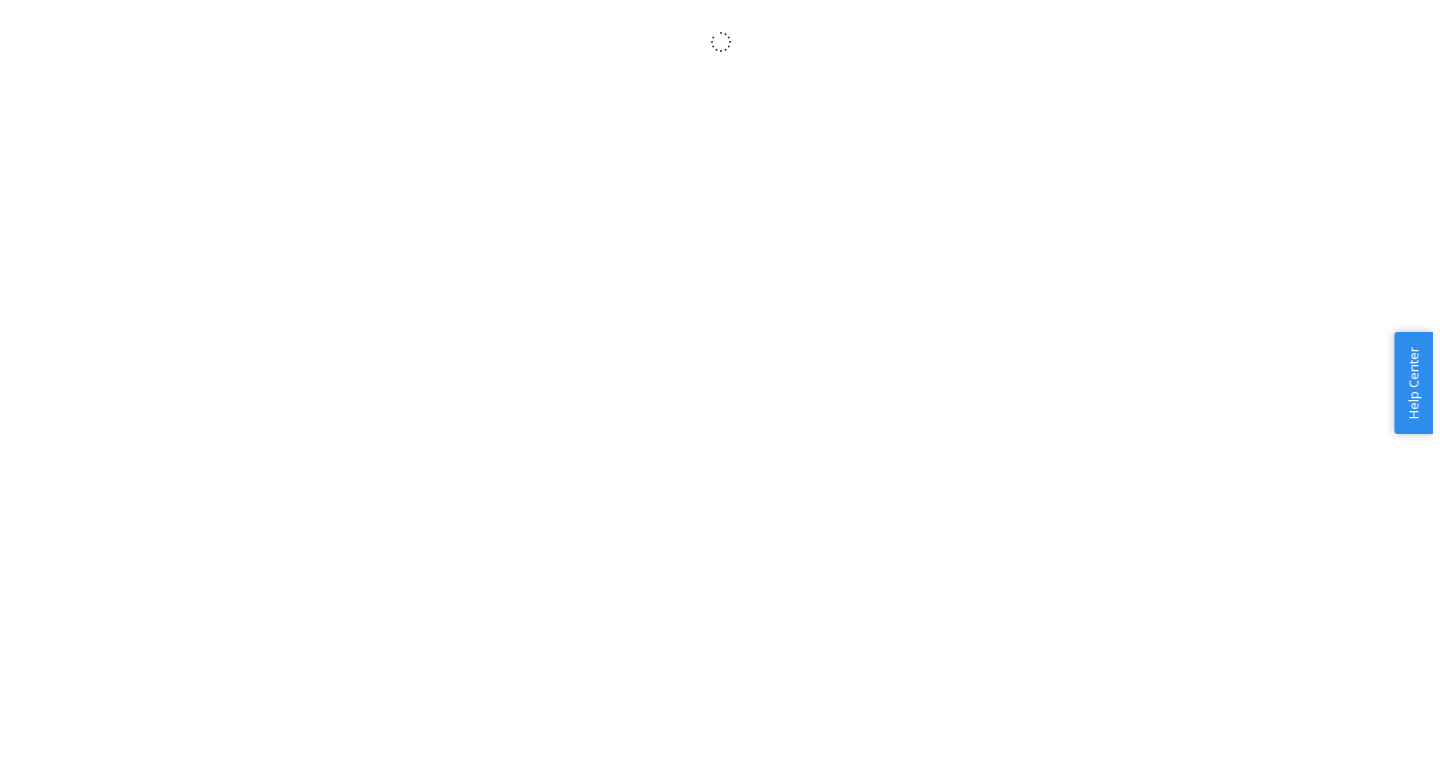scroll, scrollTop: 0, scrollLeft: 0, axis: both 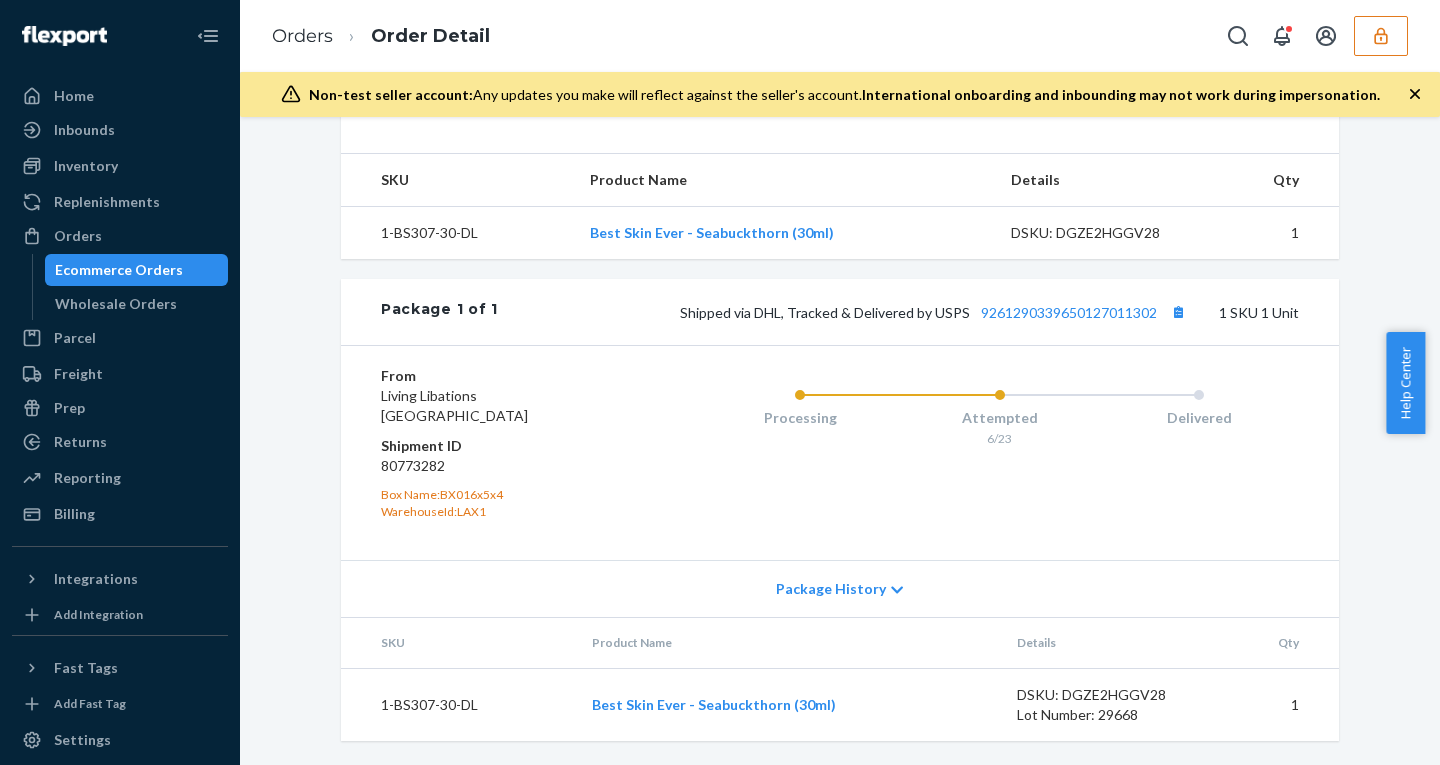 click on "Package History" at bounding box center [831, 589] 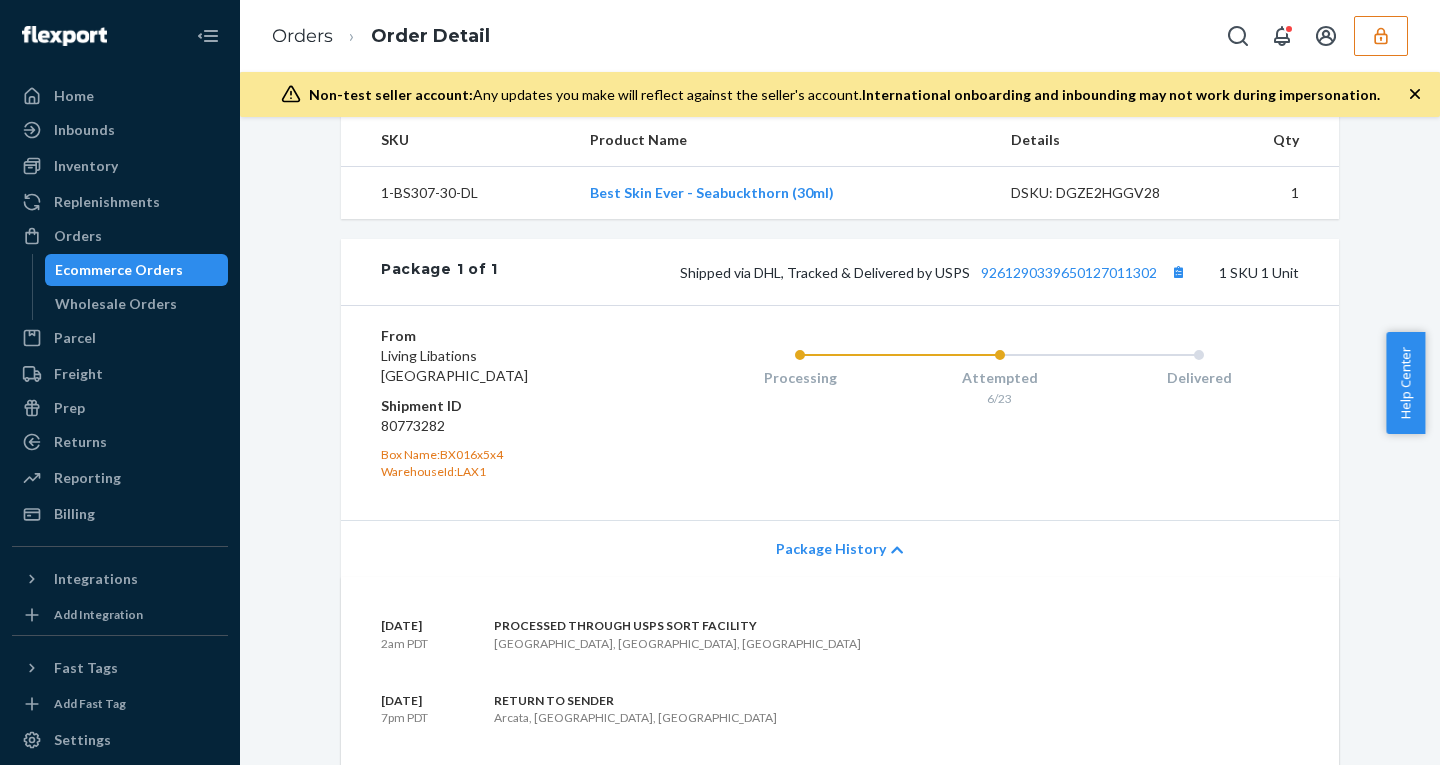 click on "Package History" at bounding box center [831, 549] 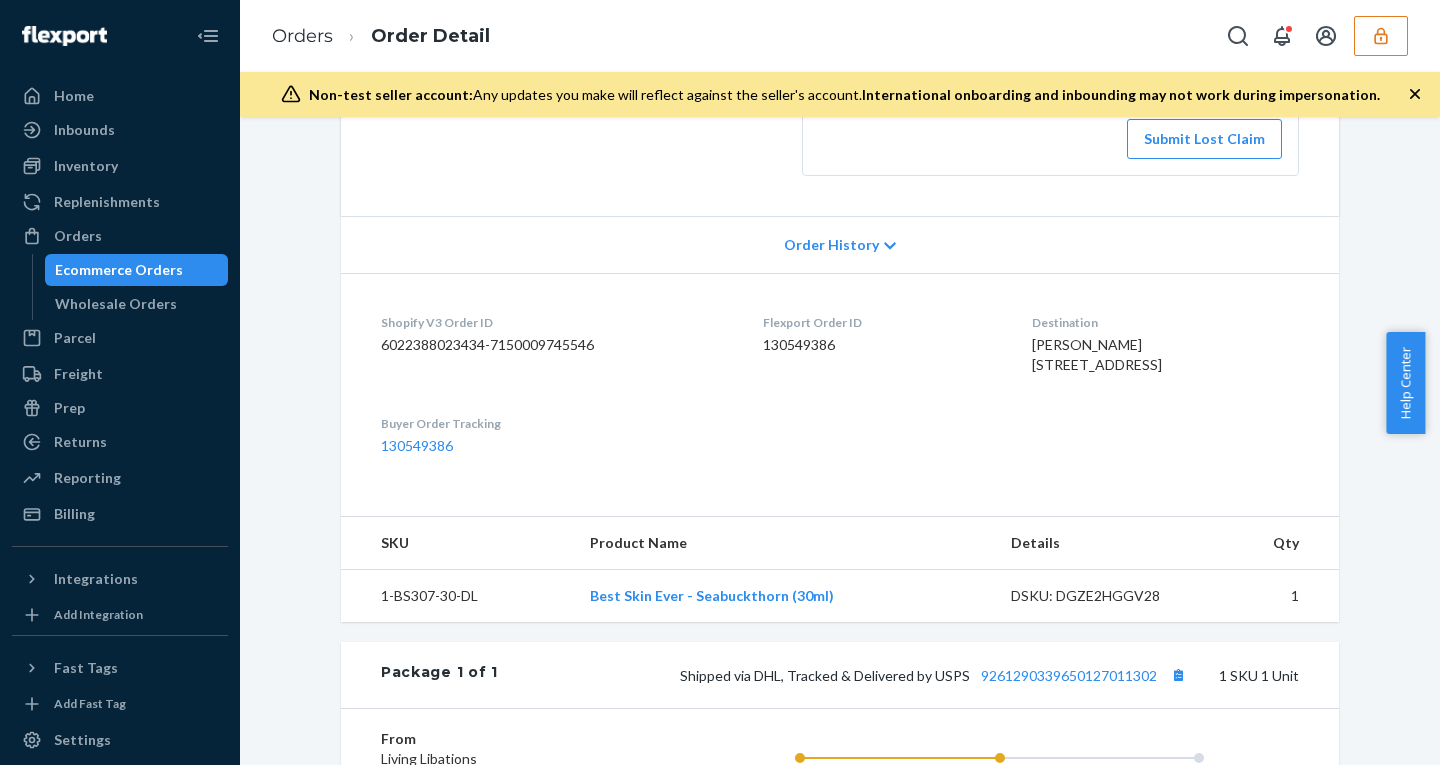 scroll, scrollTop: 335, scrollLeft: 0, axis: vertical 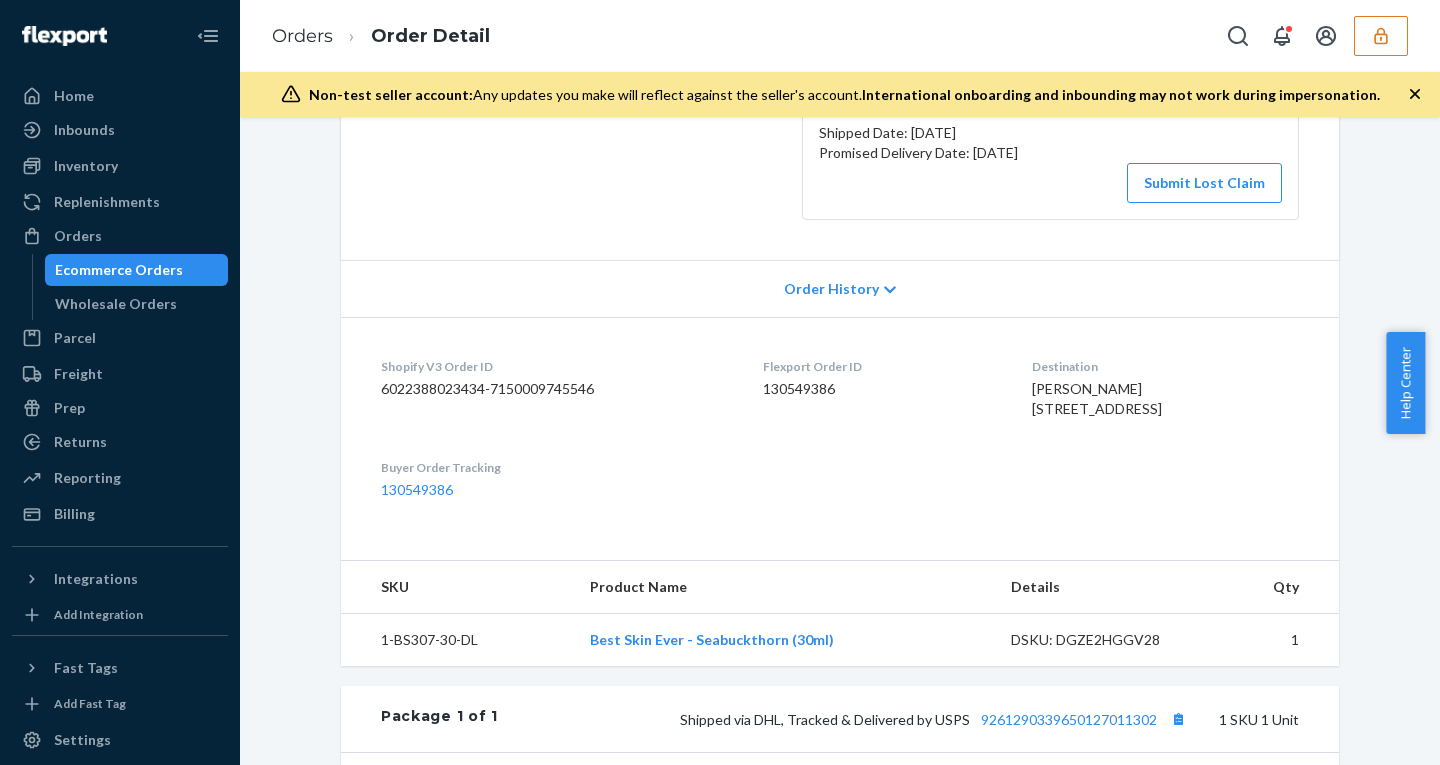 drag, startPoint x: 1064, startPoint y: 458, endPoint x: 1029, endPoint y: 409, distance: 60.216278 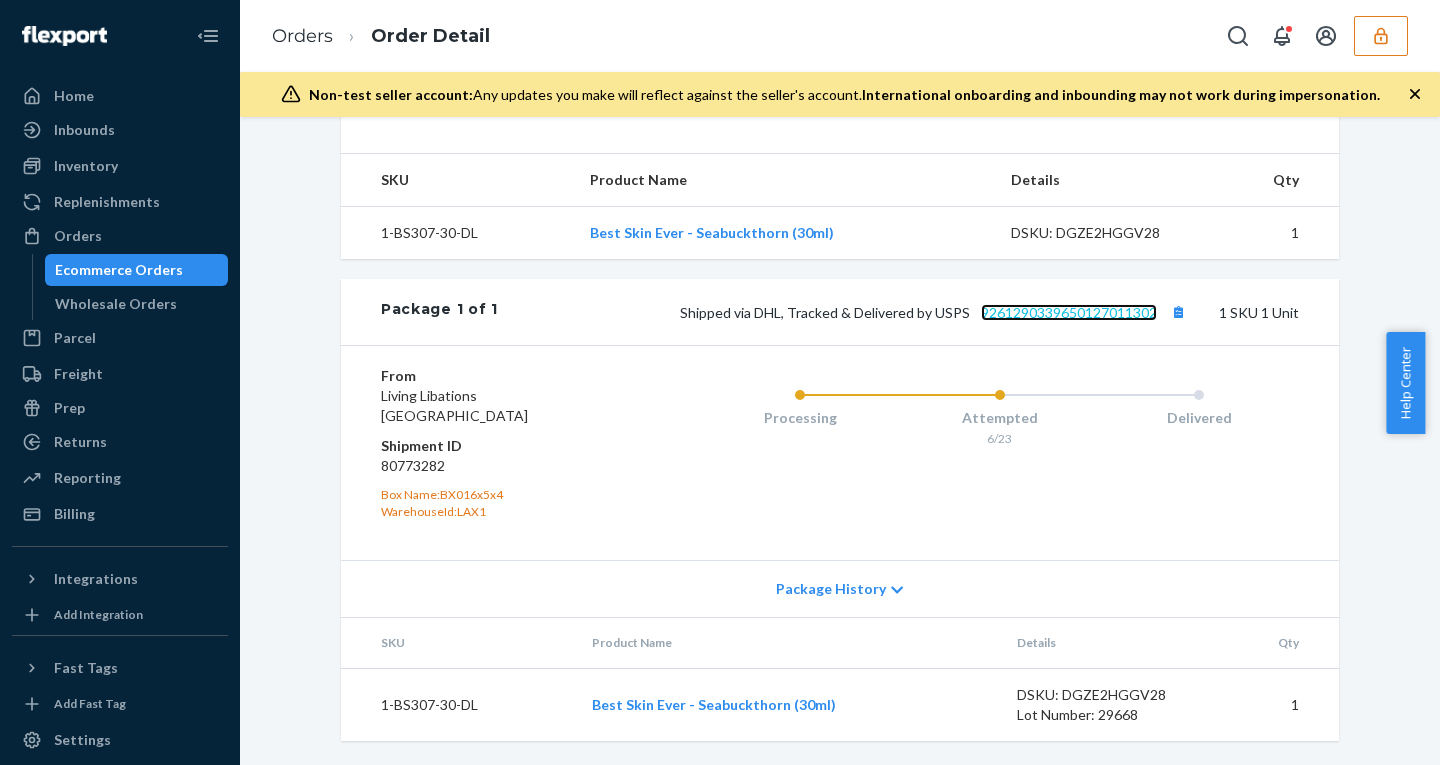 click on "9261290339650127011302" at bounding box center (1069, 312) 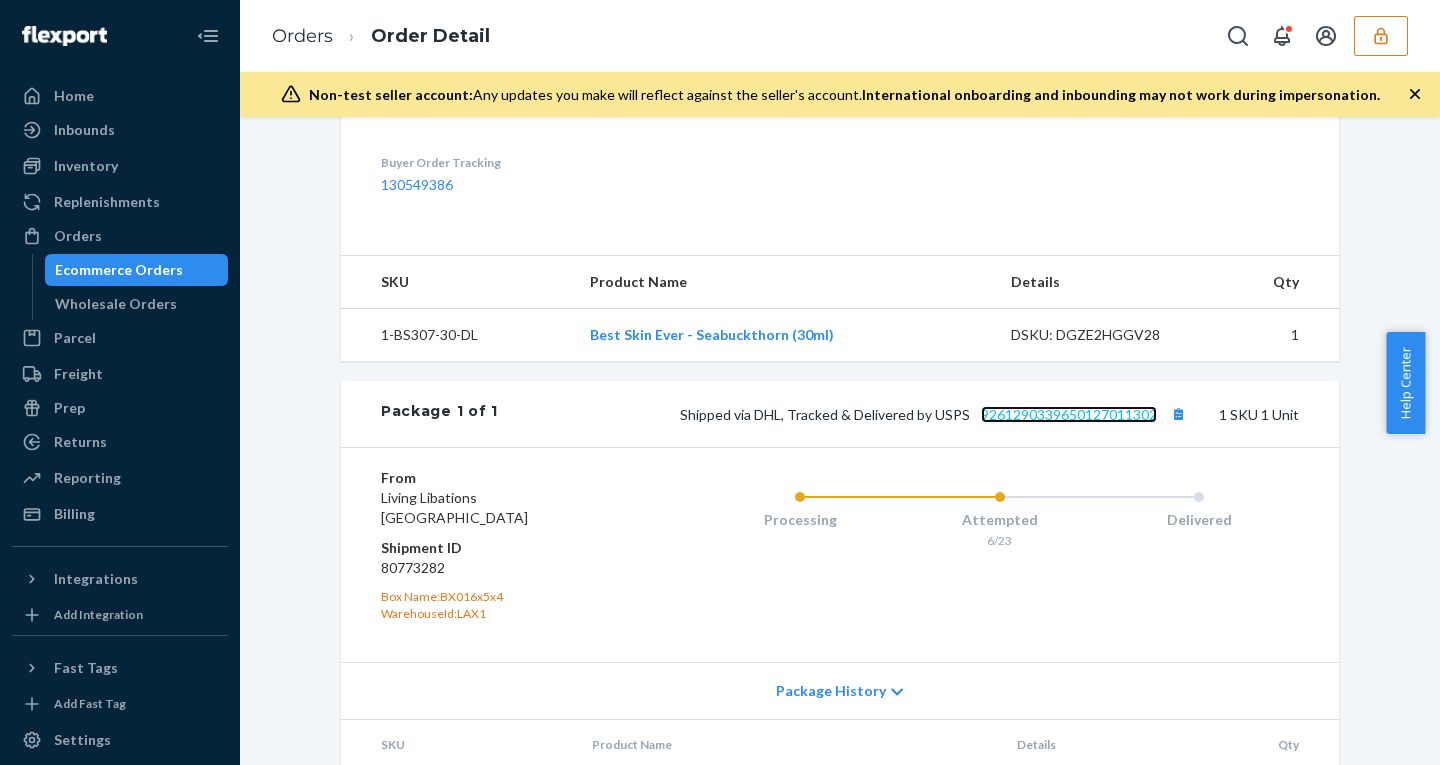 scroll, scrollTop: 733, scrollLeft: 0, axis: vertical 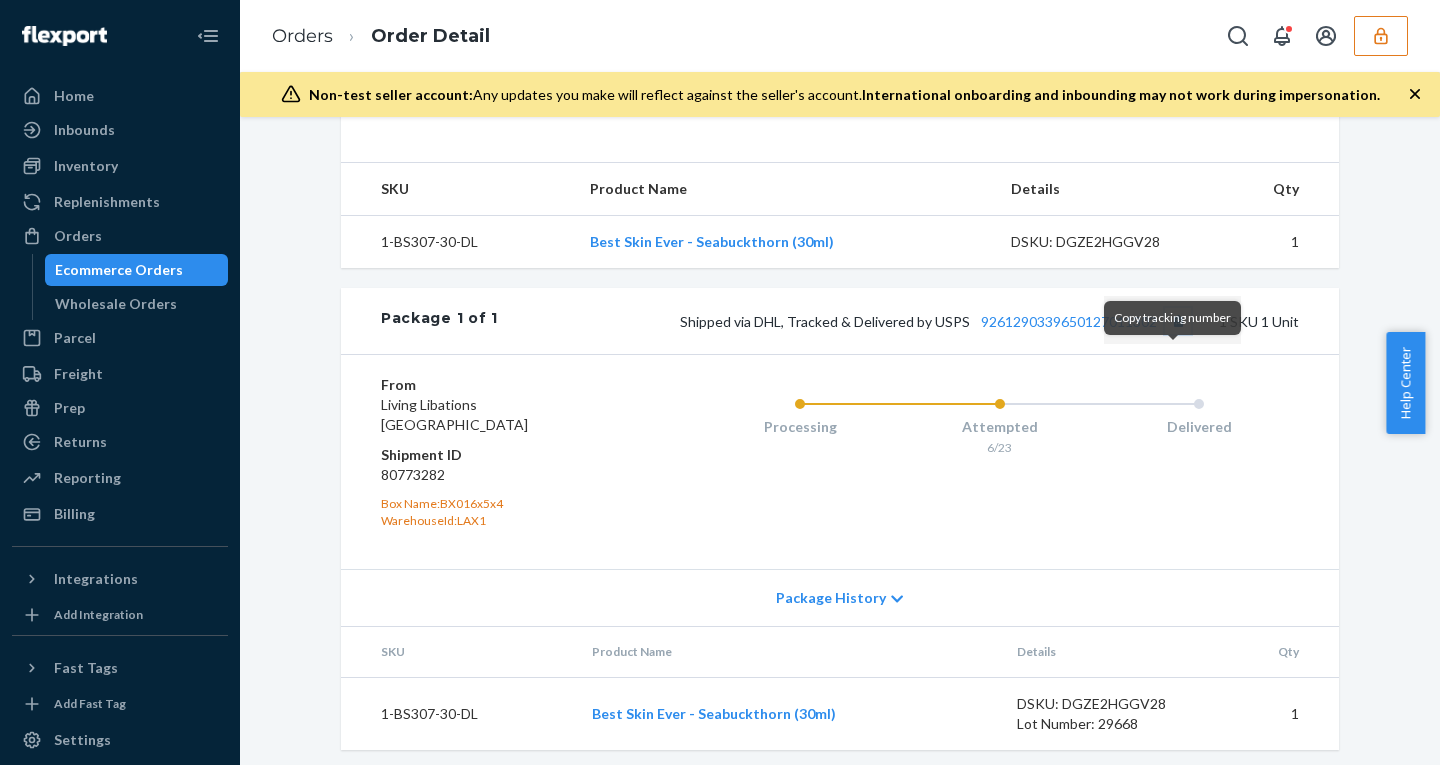 click at bounding box center (1178, 321) 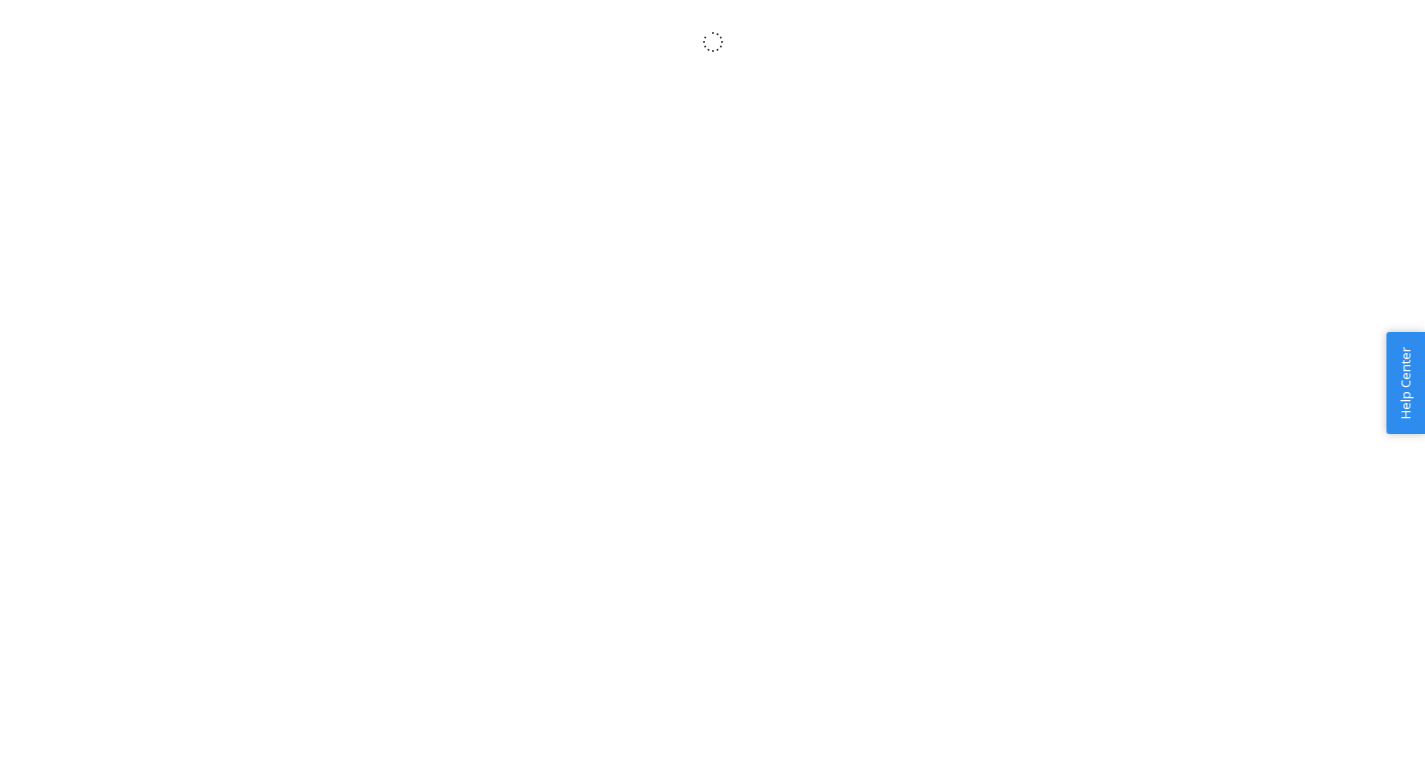 scroll, scrollTop: 0, scrollLeft: 0, axis: both 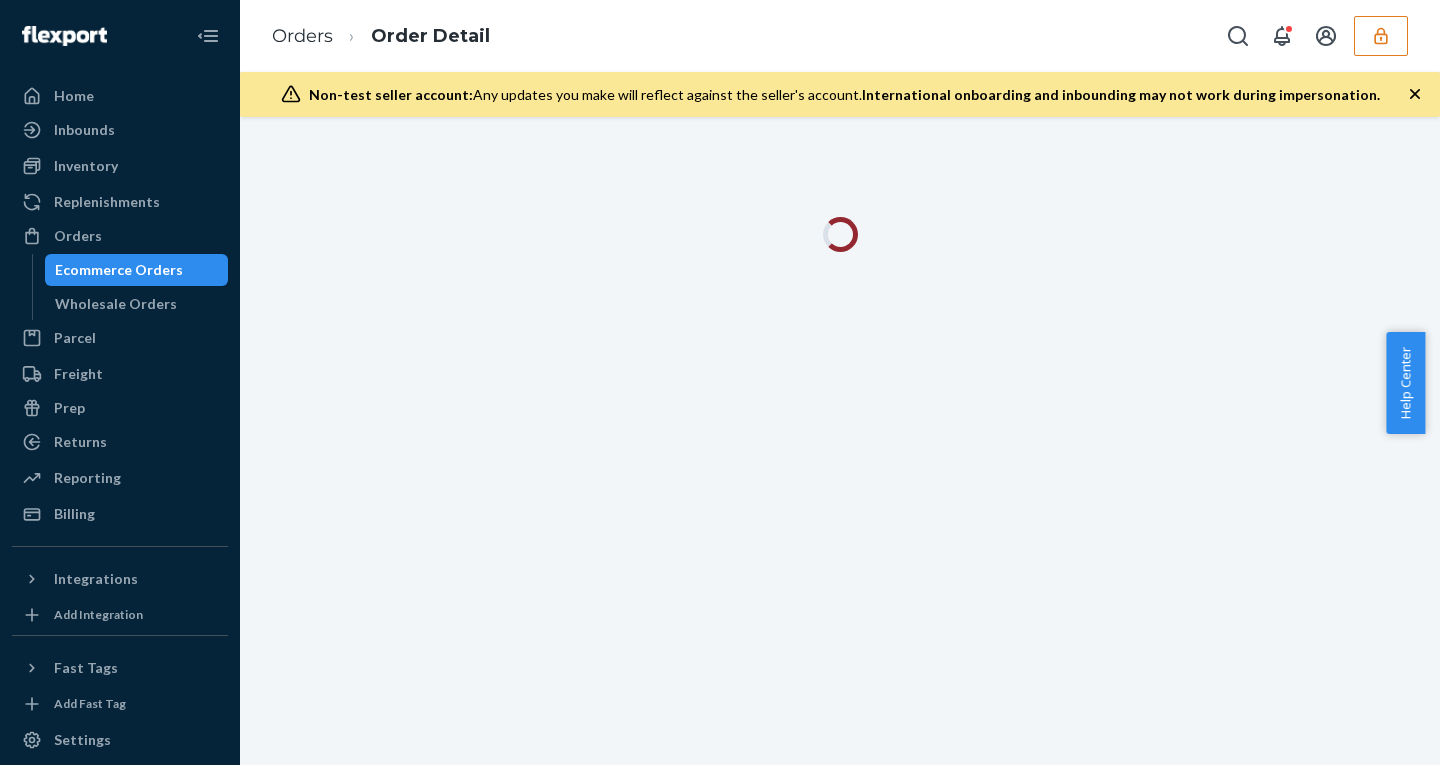 click 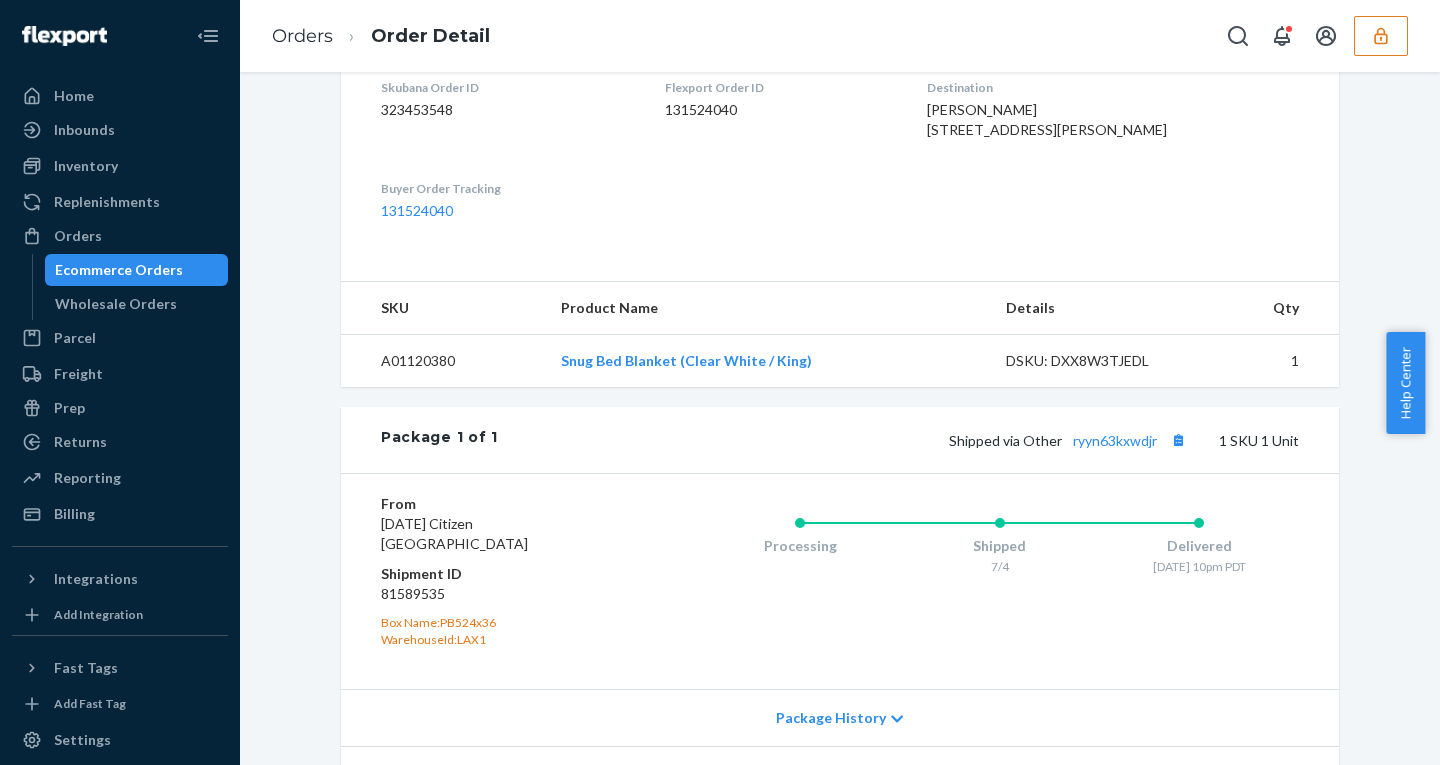 scroll, scrollTop: 669, scrollLeft: 0, axis: vertical 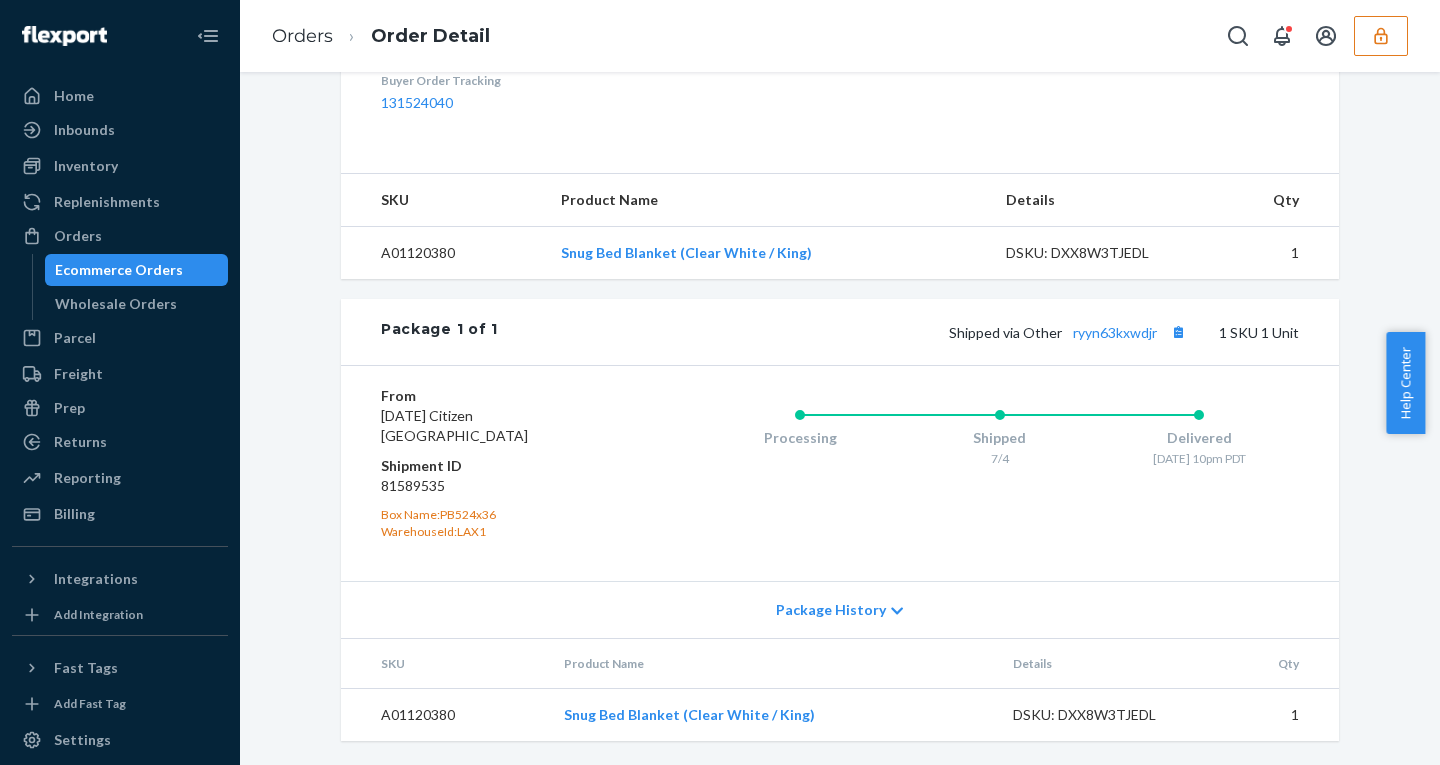 click on "81589535" at bounding box center (500, 486) 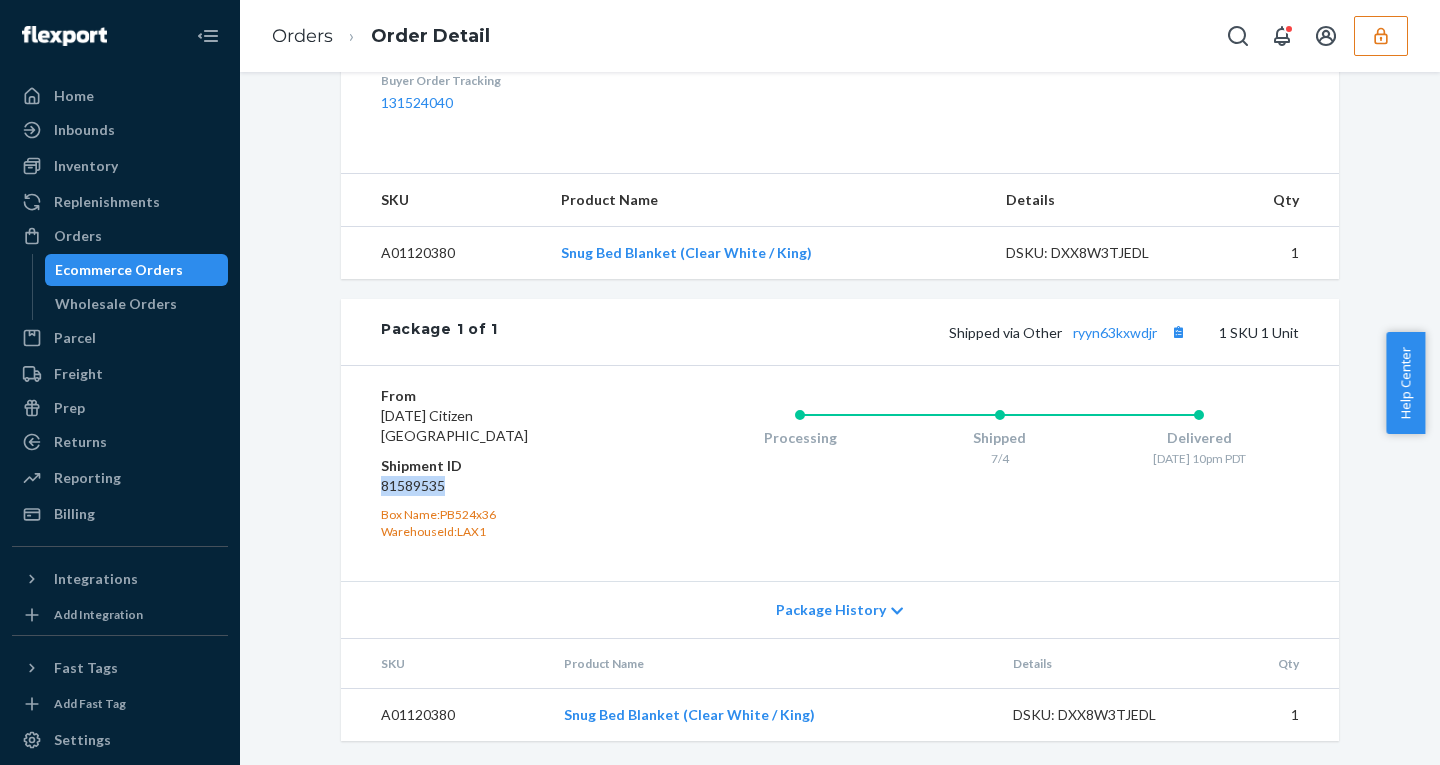 click on "81589535" at bounding box center [500, 486] 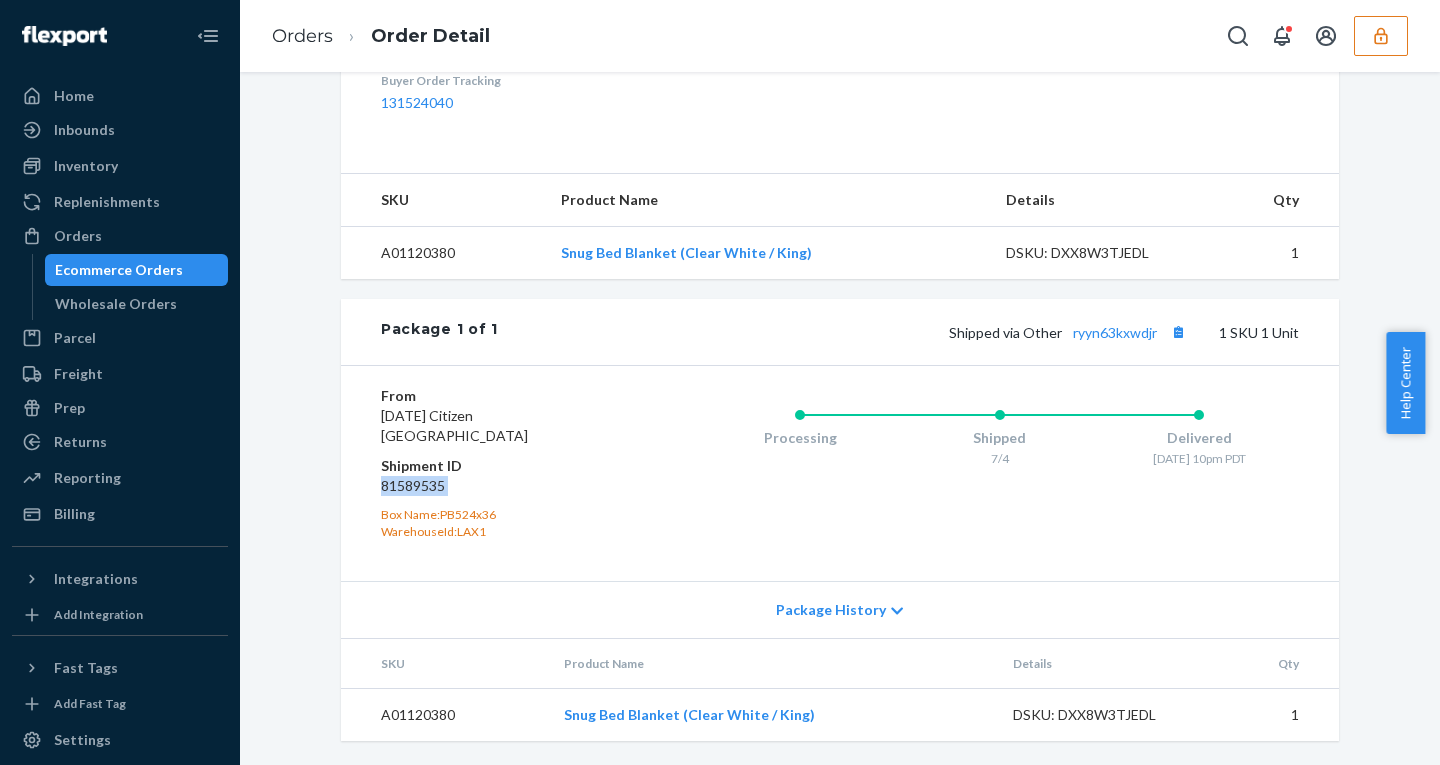 click on "81589535" at bounding box center [500, 486] 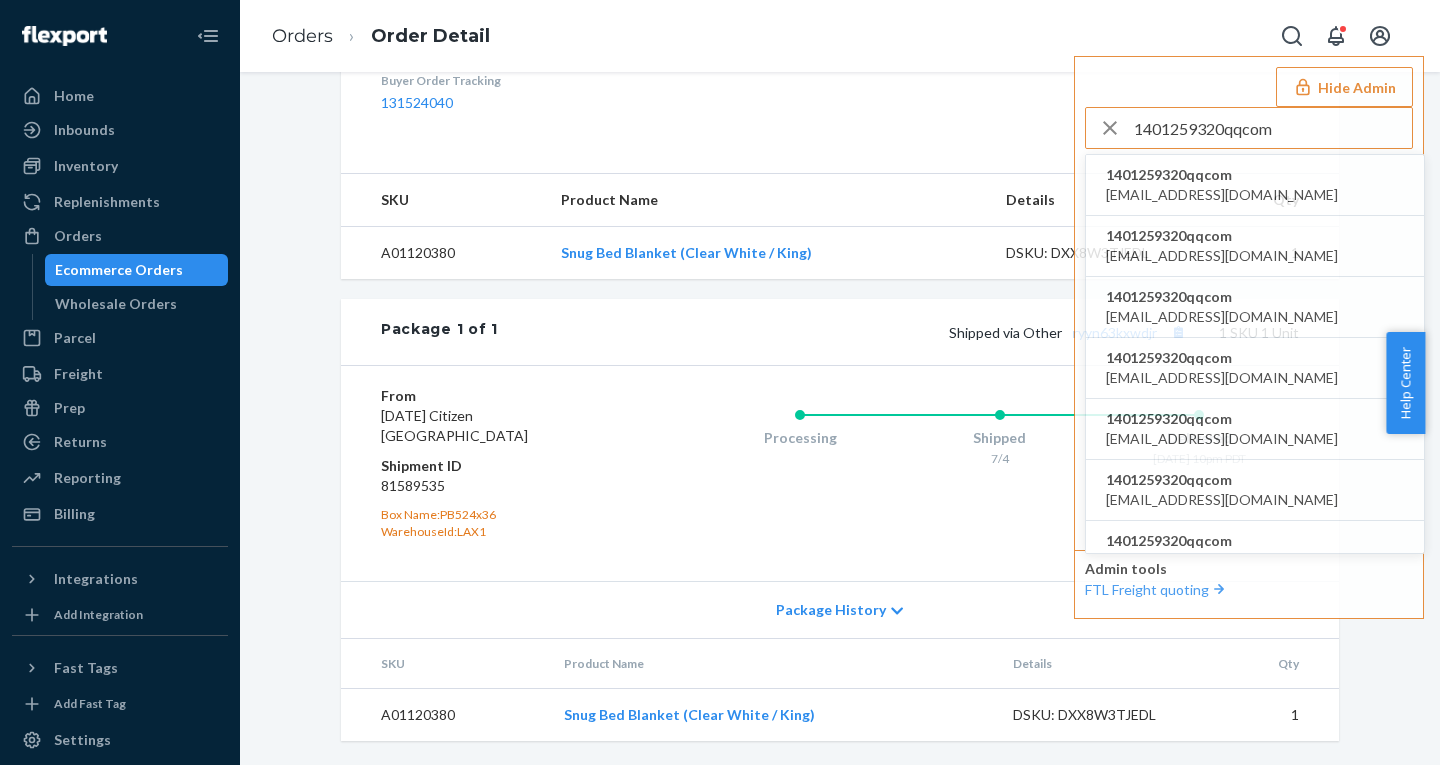 type on "1401259320qqcom" 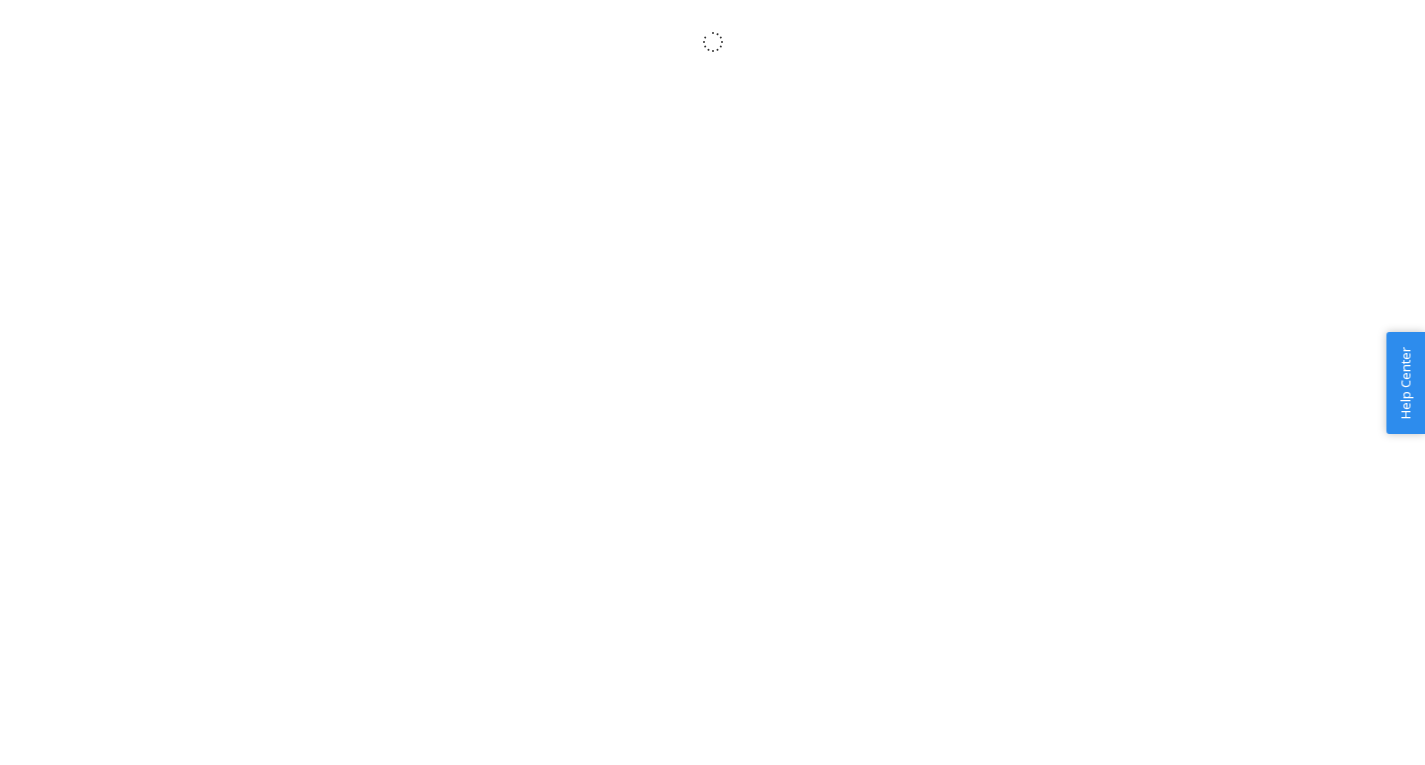 scroll, scrollTop: 0, scrollLeft: 0, axis: both 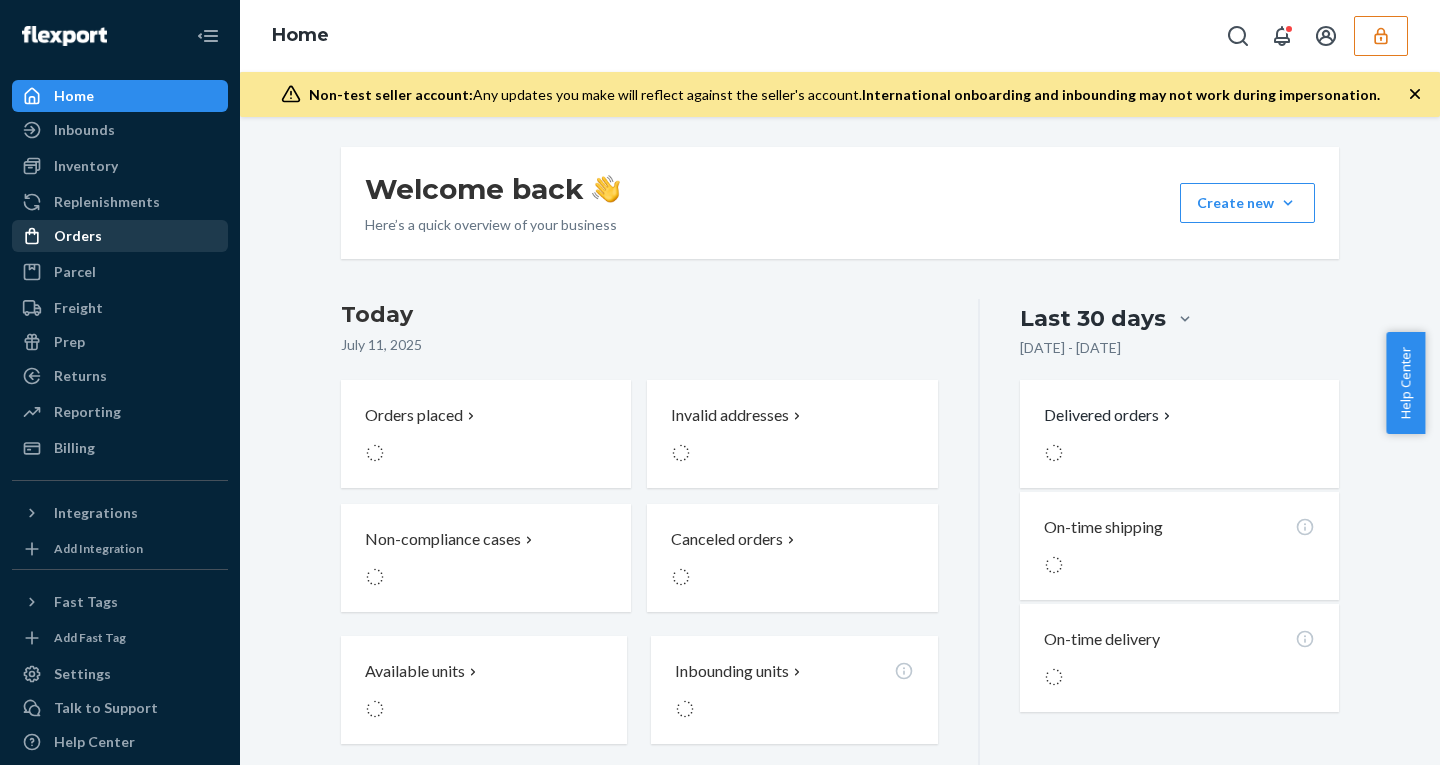 click on "Orders" at bounding box center [78, 236] 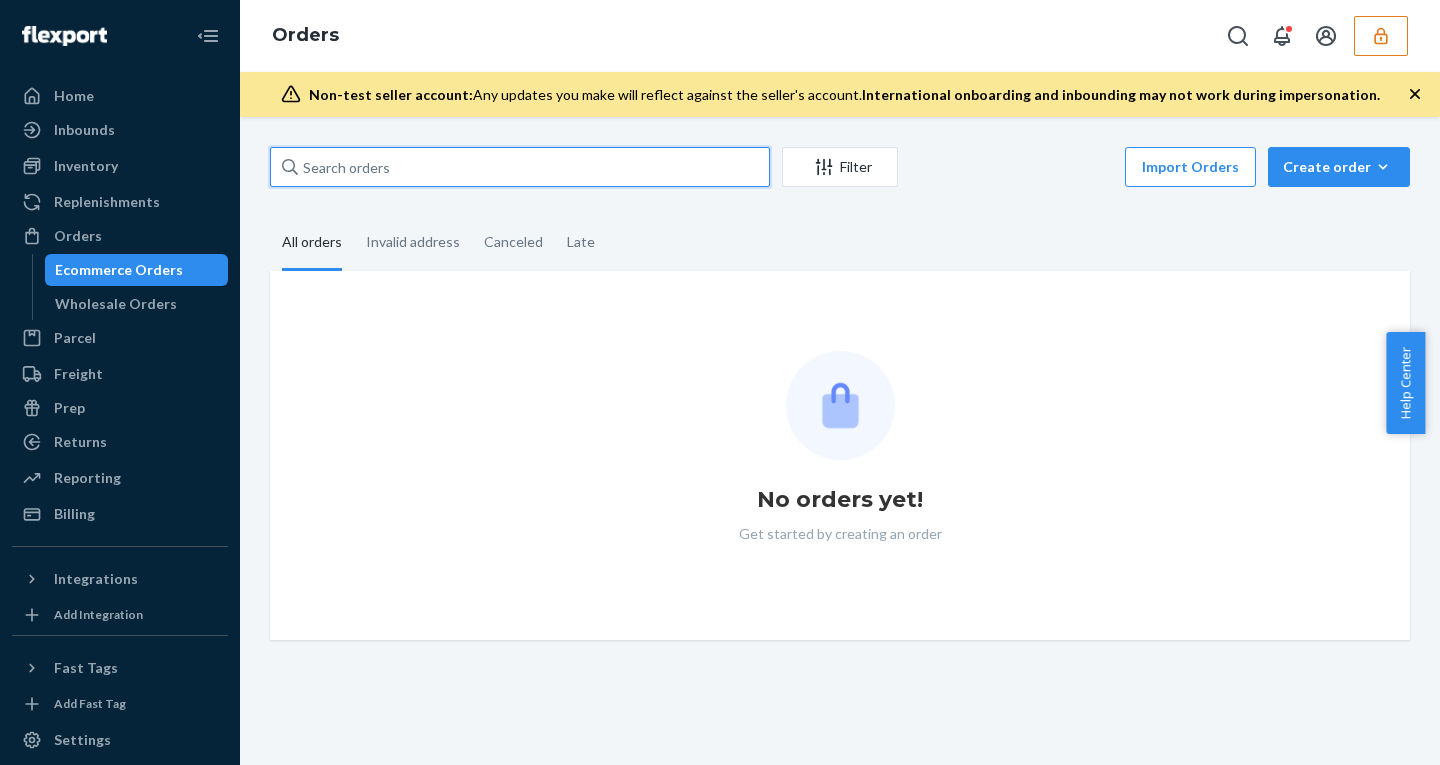 click at bounding box center (520, 167) 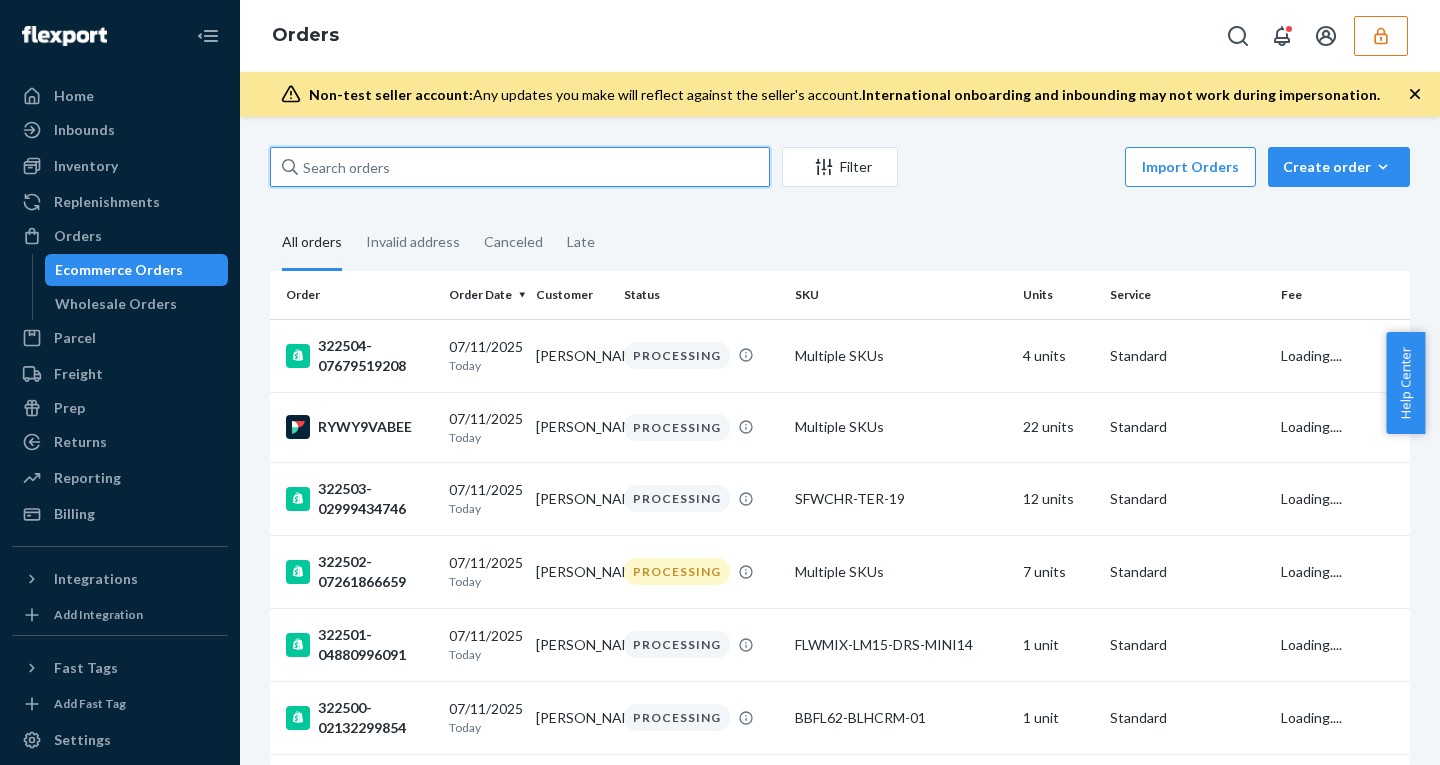 paste on "321642-04390923421" 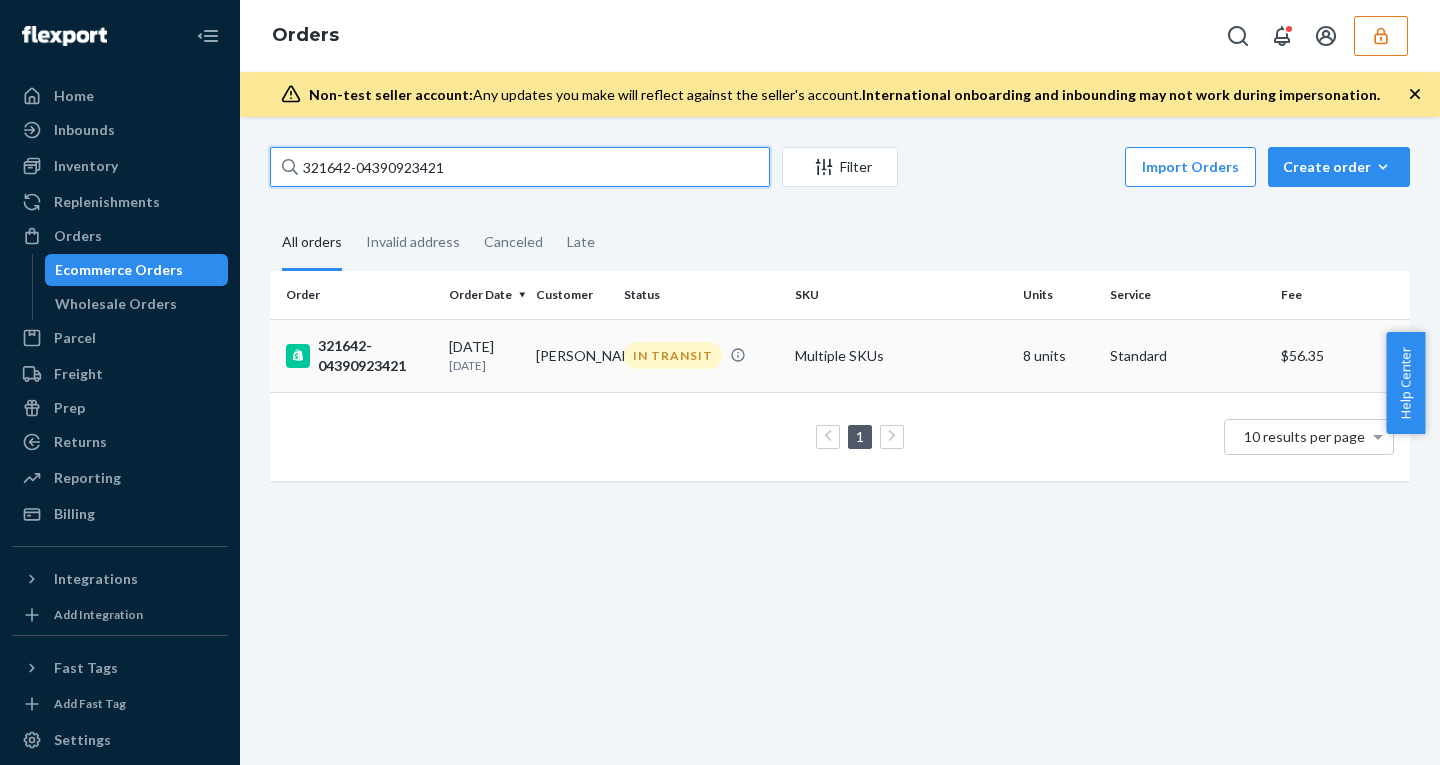 type on "321642-04390923421" 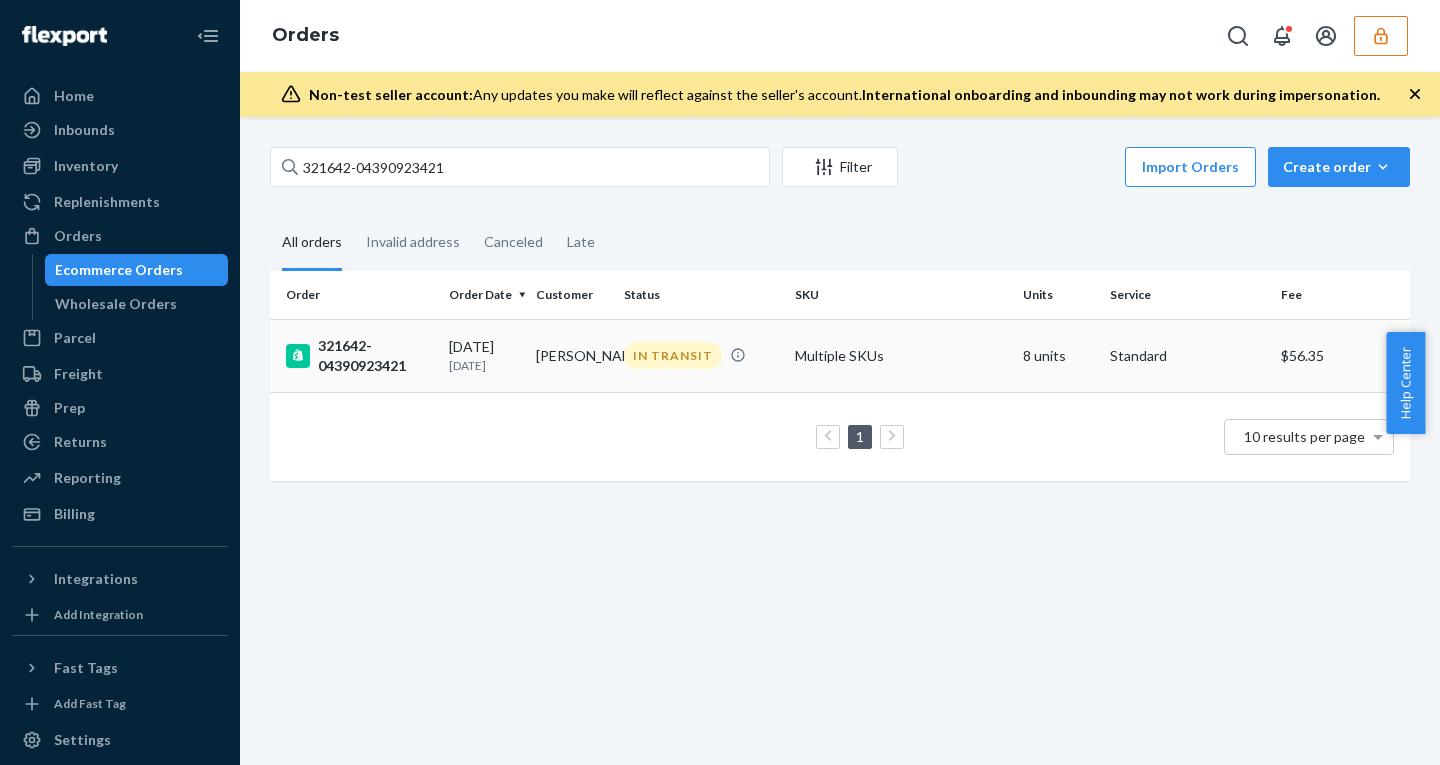 click on "[DATE] [DATE]" at bounding box center (484, 355) 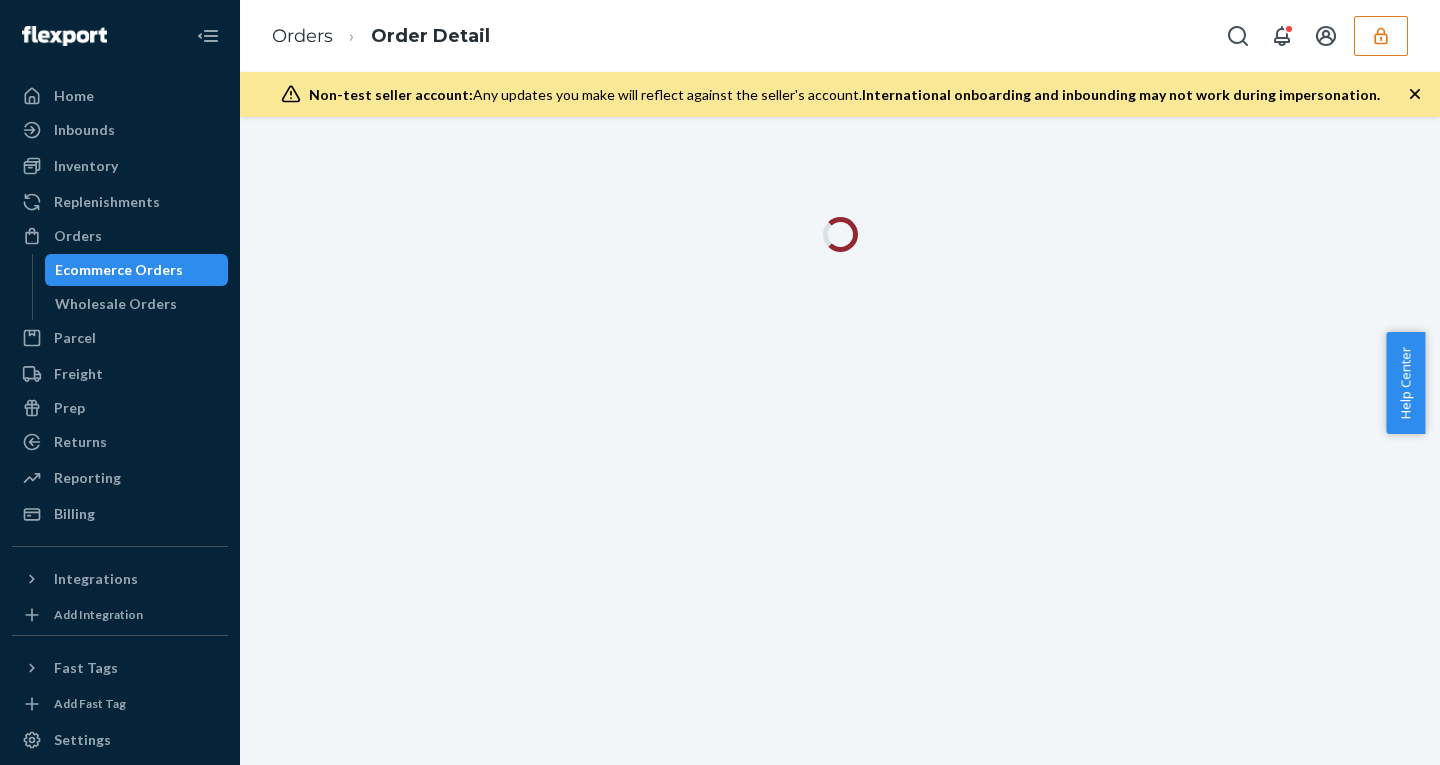 click 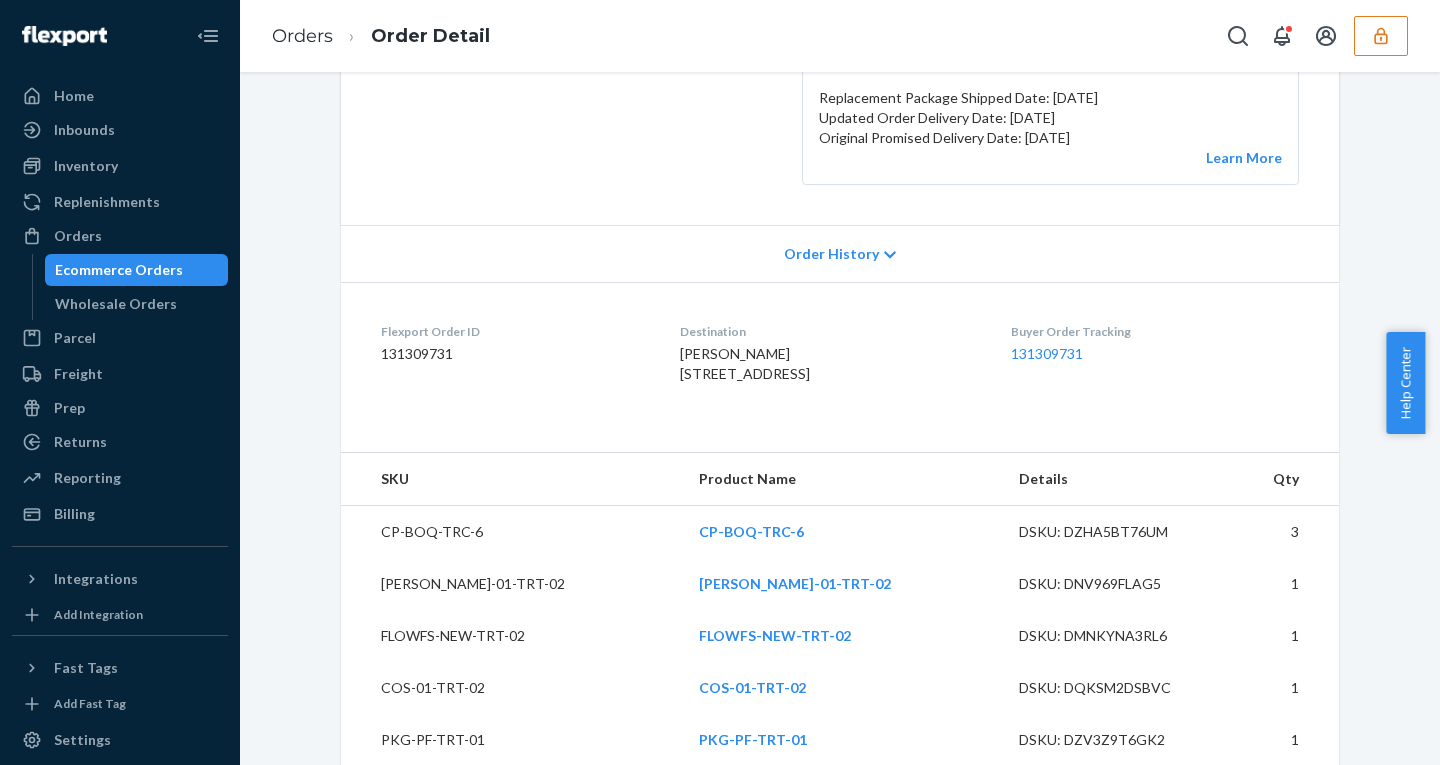 scroll, scrollTop: 0, scrollLeft: 0, axis: both 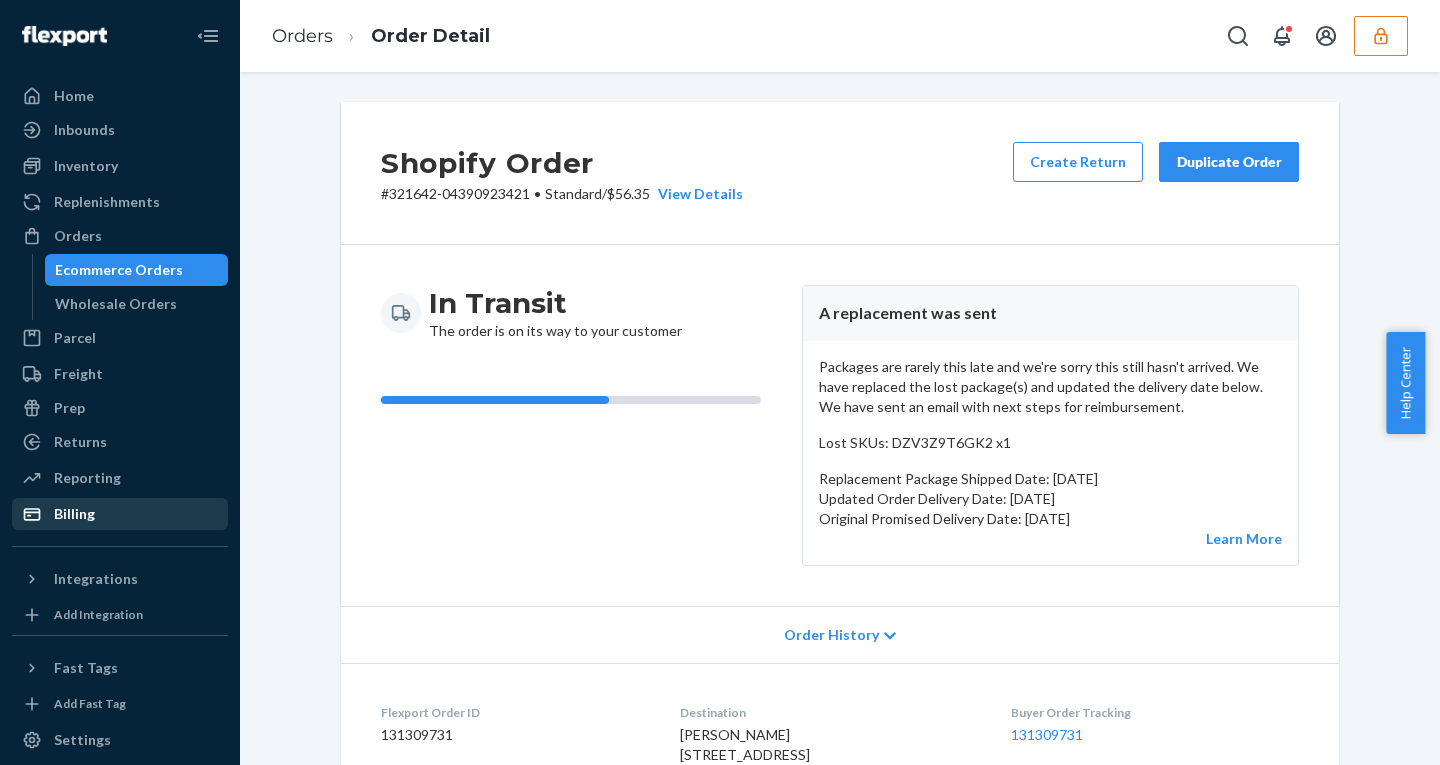 click on "Billing" at bounding box center [120, 514] 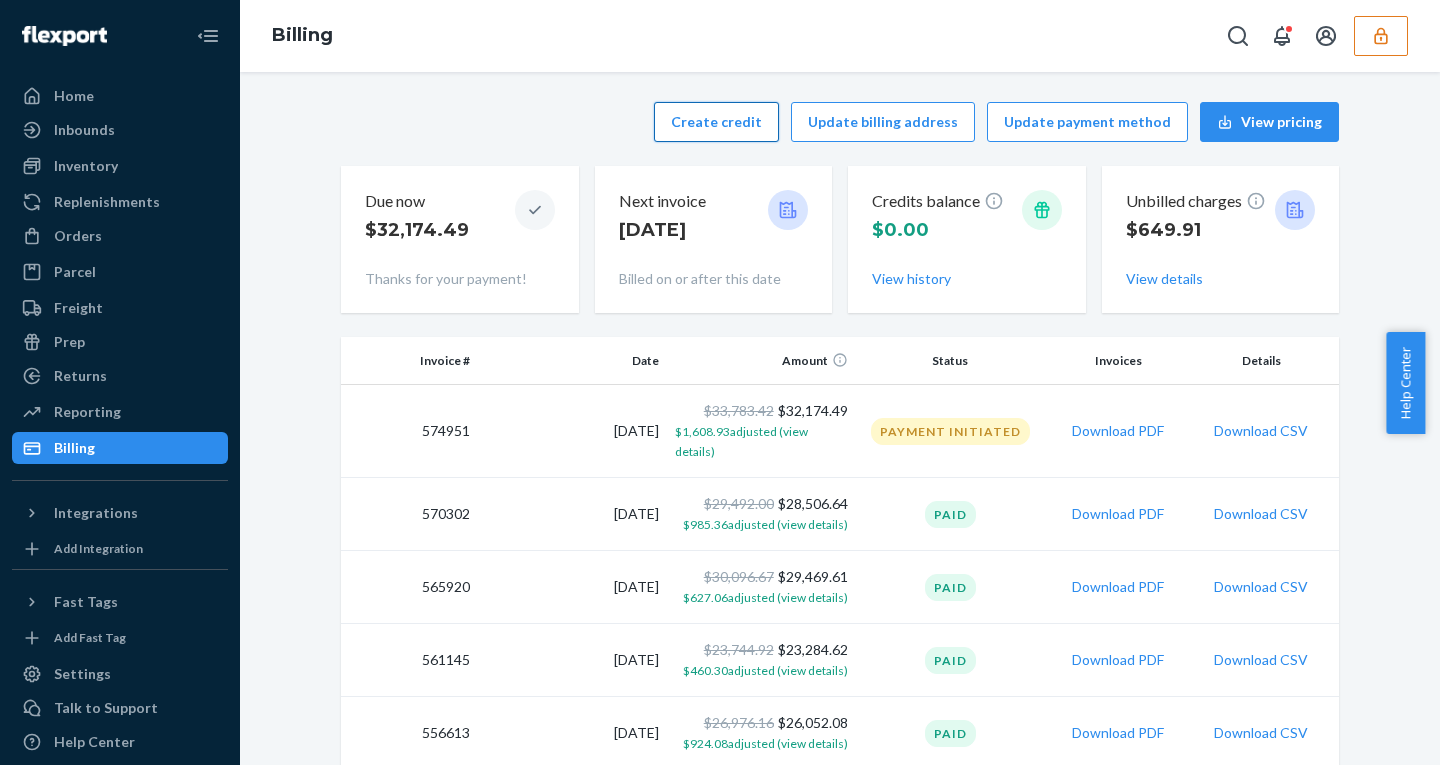 click on "Create credit" at bounding box center (716, 122) 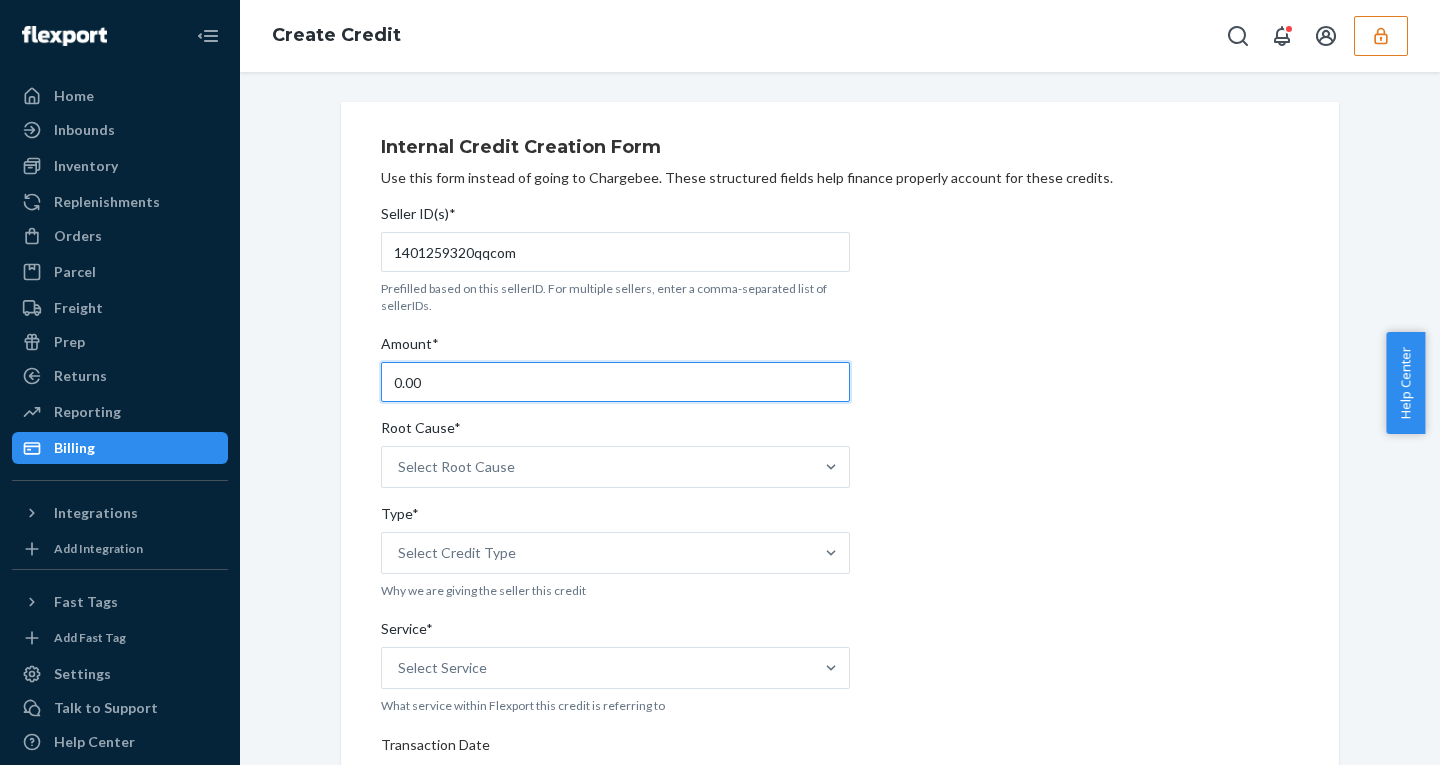 drag, startPoint x: 424, startPoint y: 387, endPoint x: 233, endPoint y: 369, distance: 191.8463 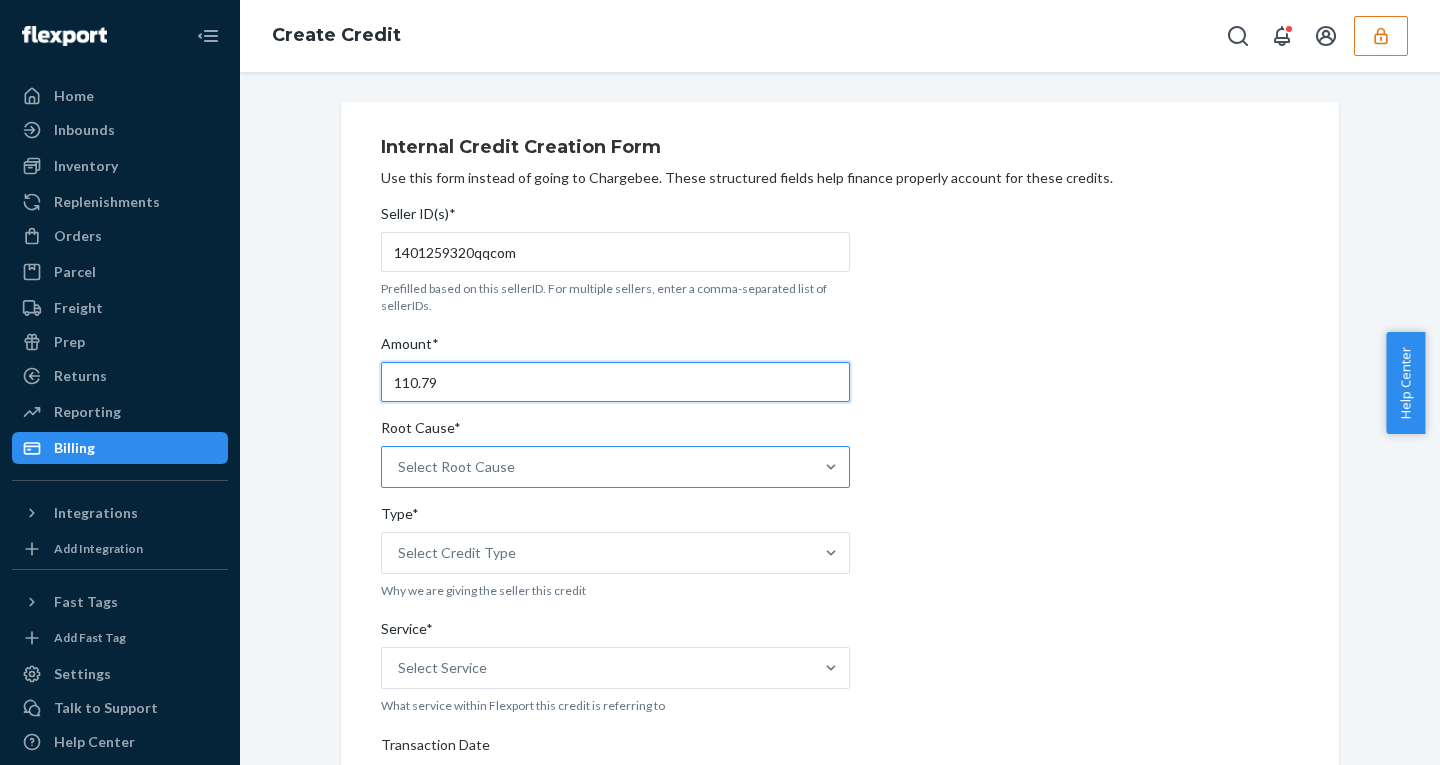 type on "110.79" 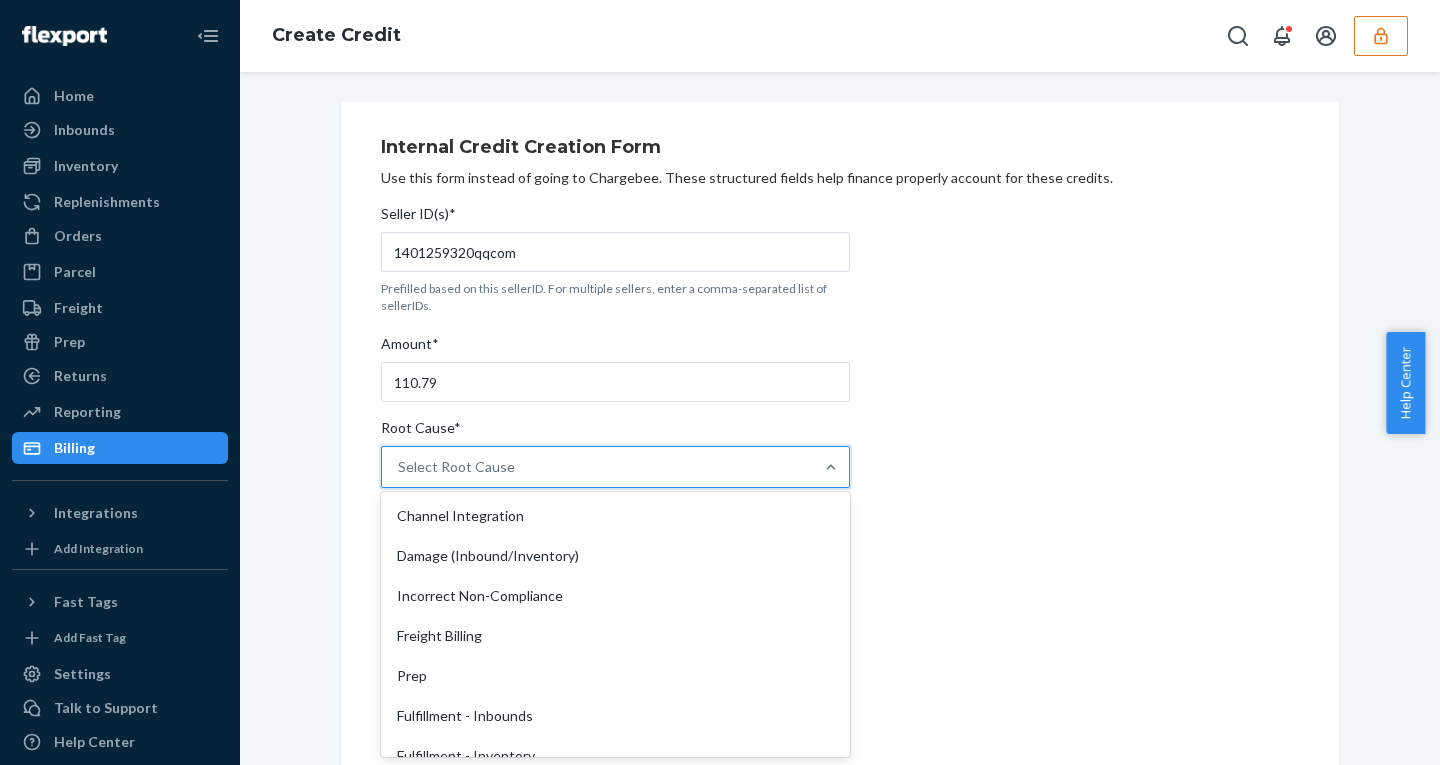 click on "Select Root Cause" at bounding box center (597, 467) 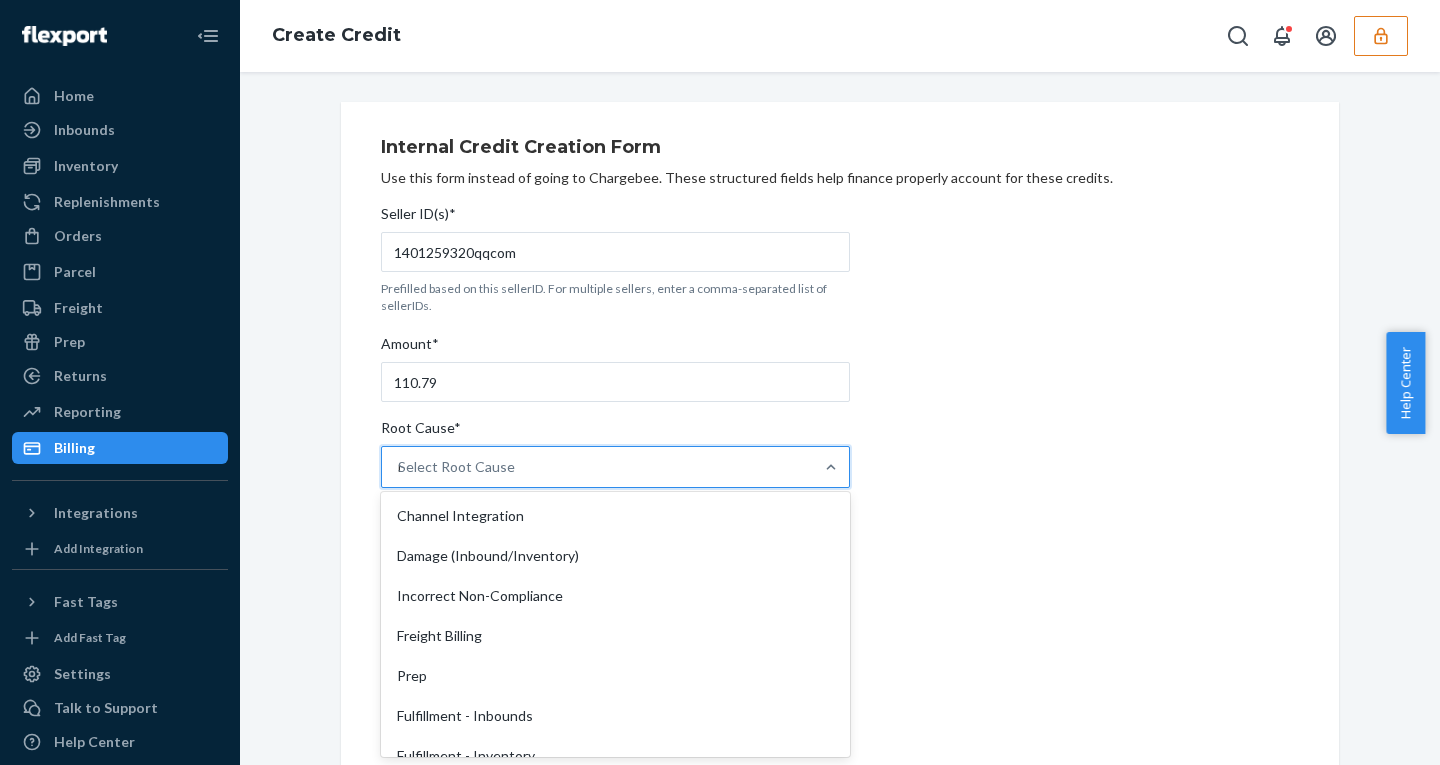 type on "no" 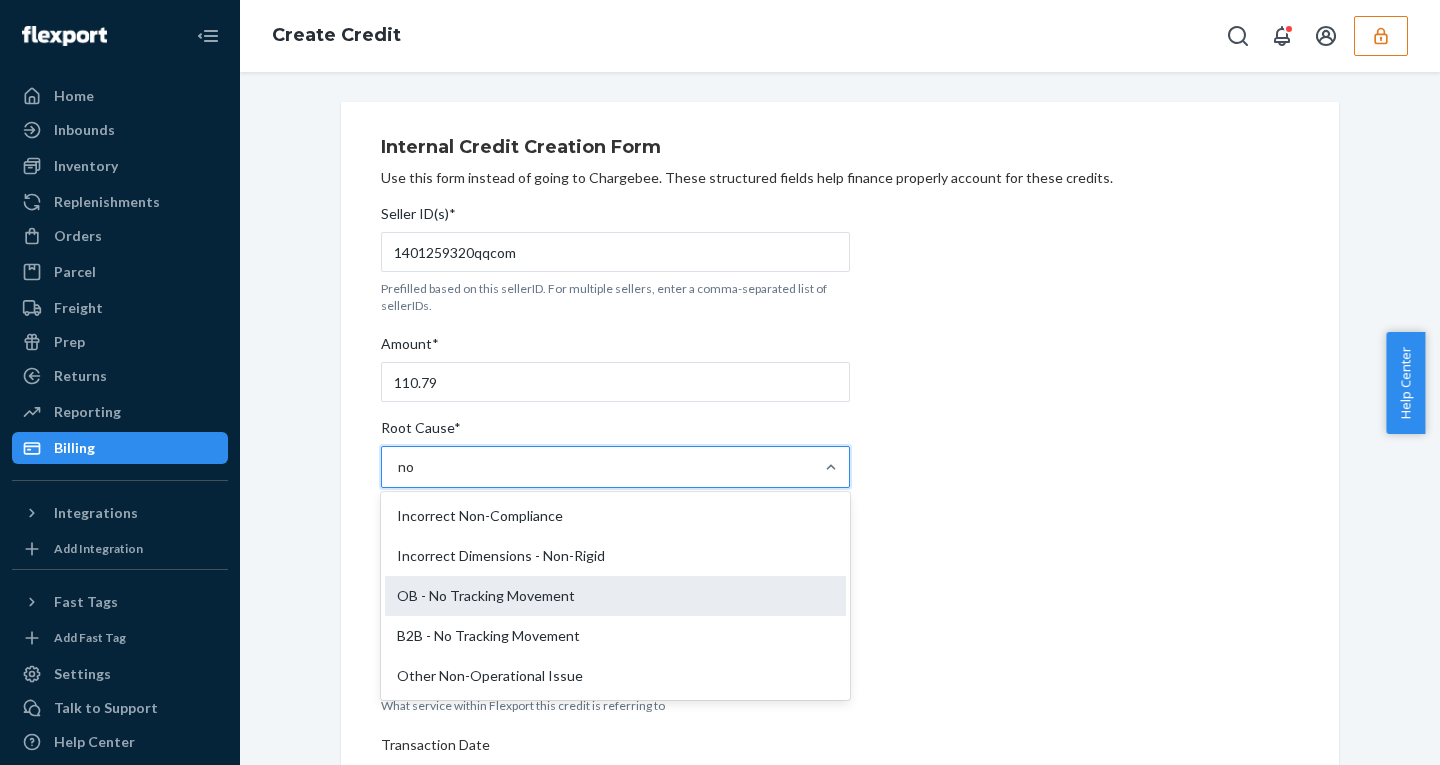 click on "OB - No Tracking Movement" at bounding box center [615, 596] 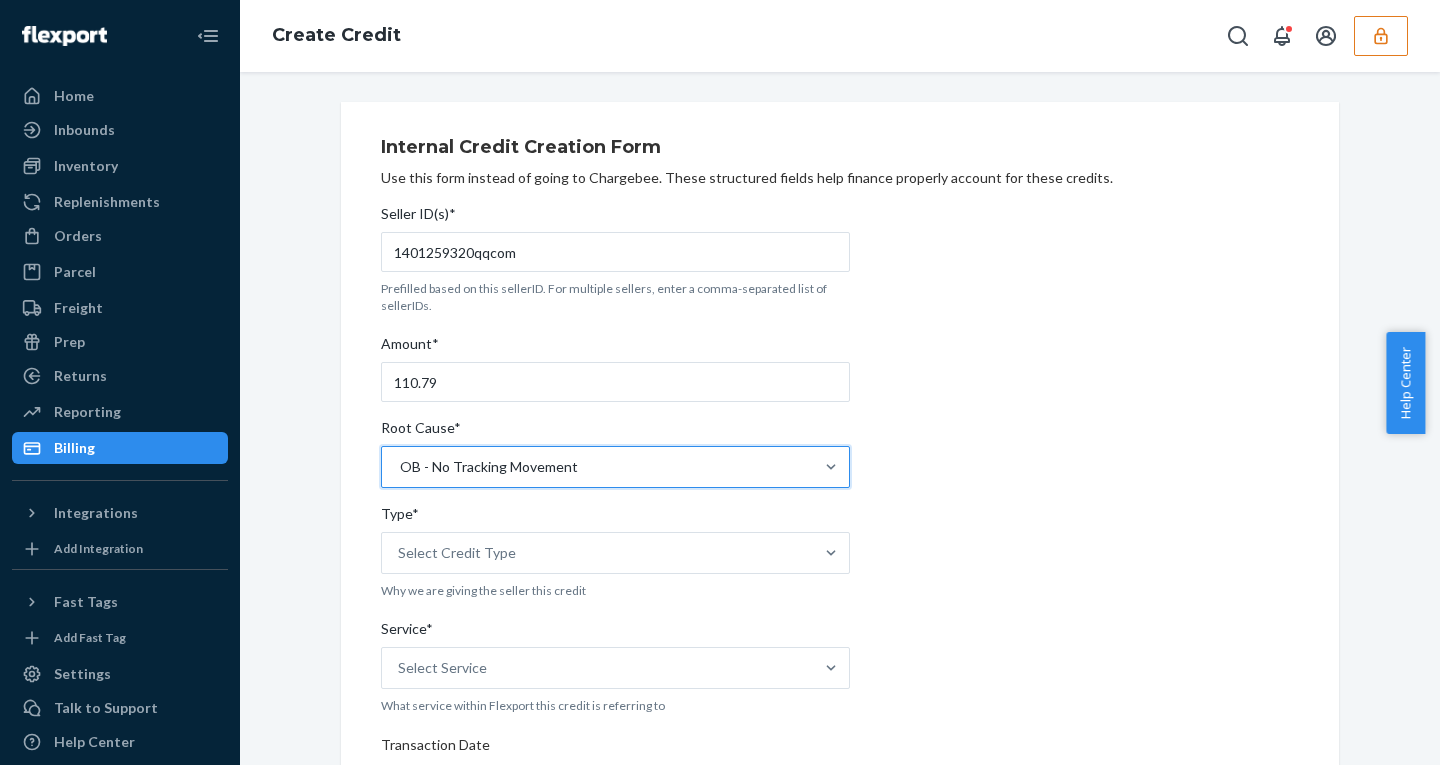 type 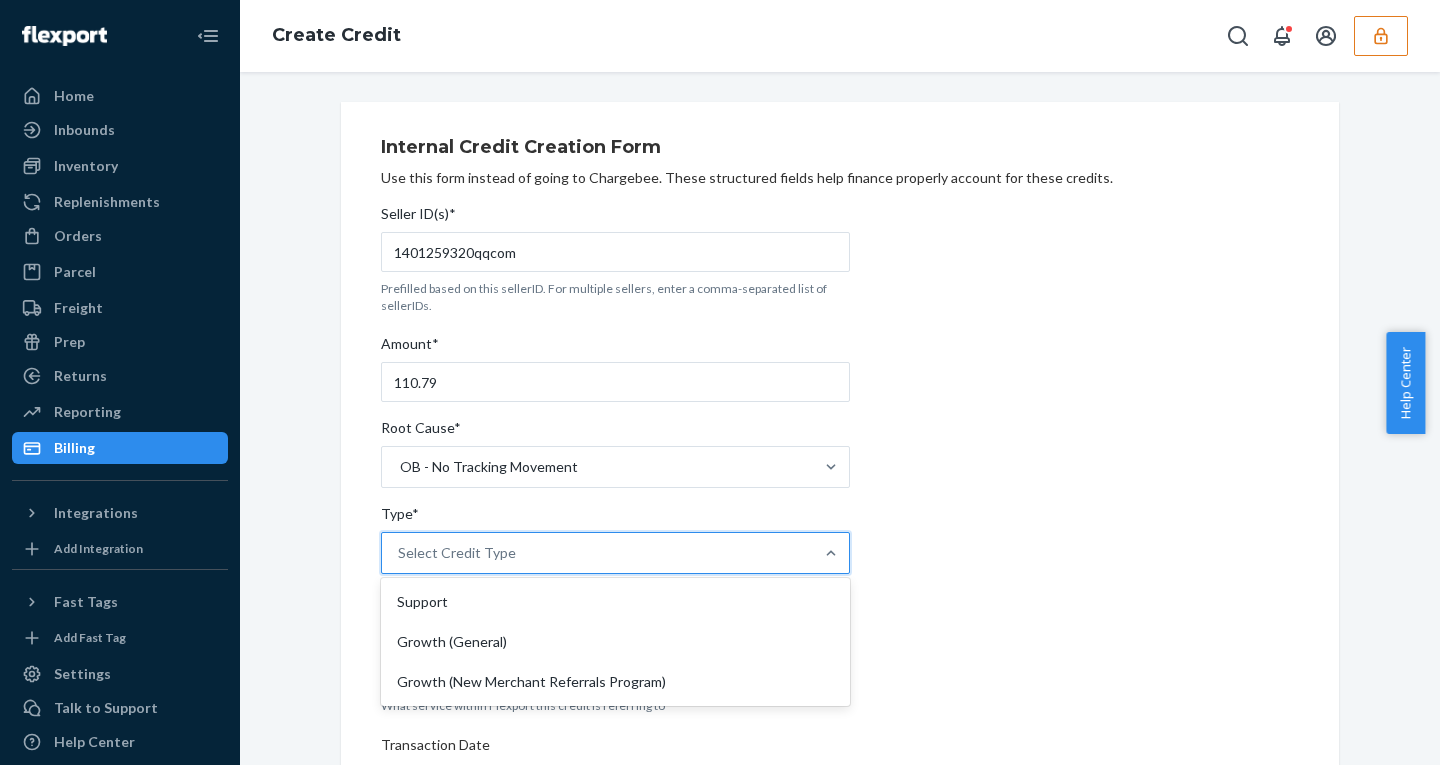 click on "Select Credit Type" at bounding box center (457, 553) 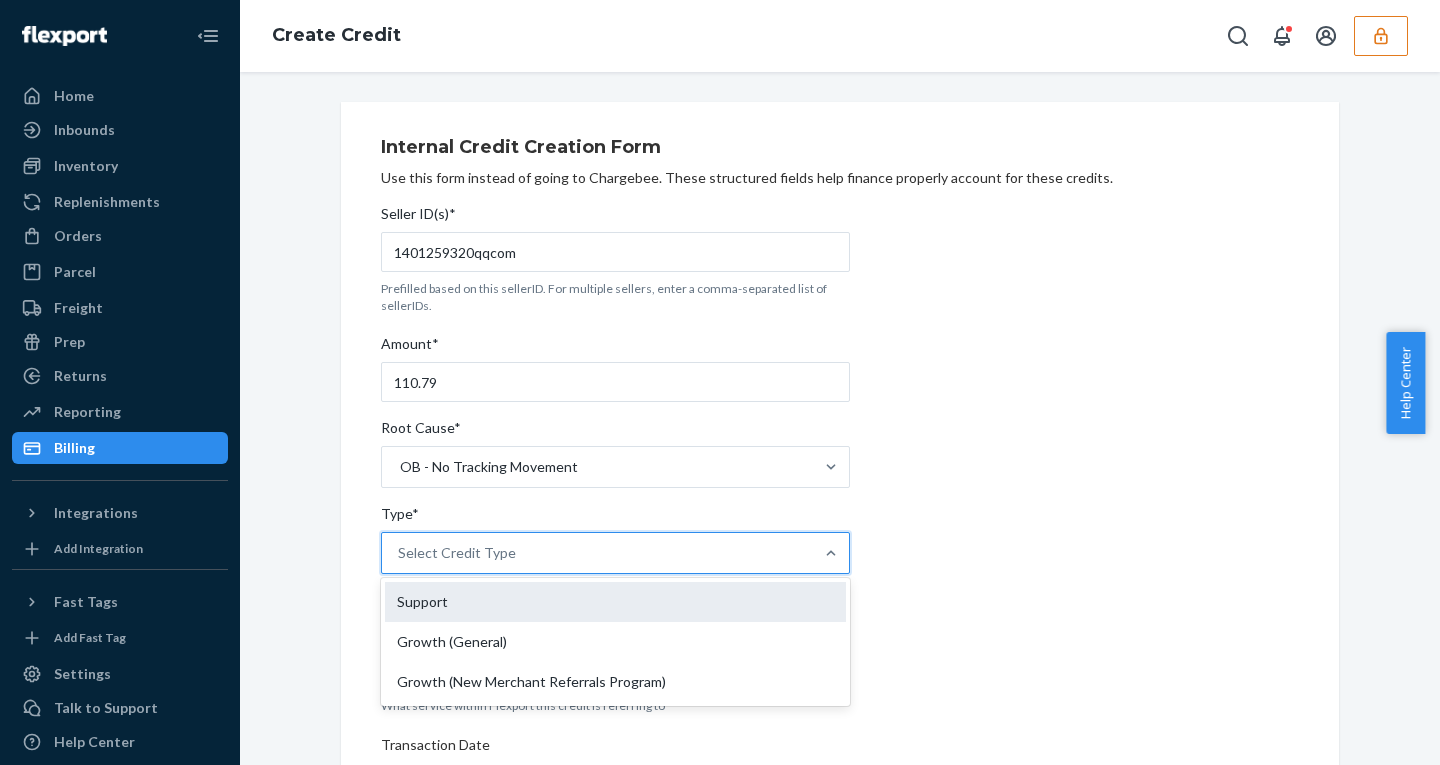 click on "Support" at bounding box center (615, 602) 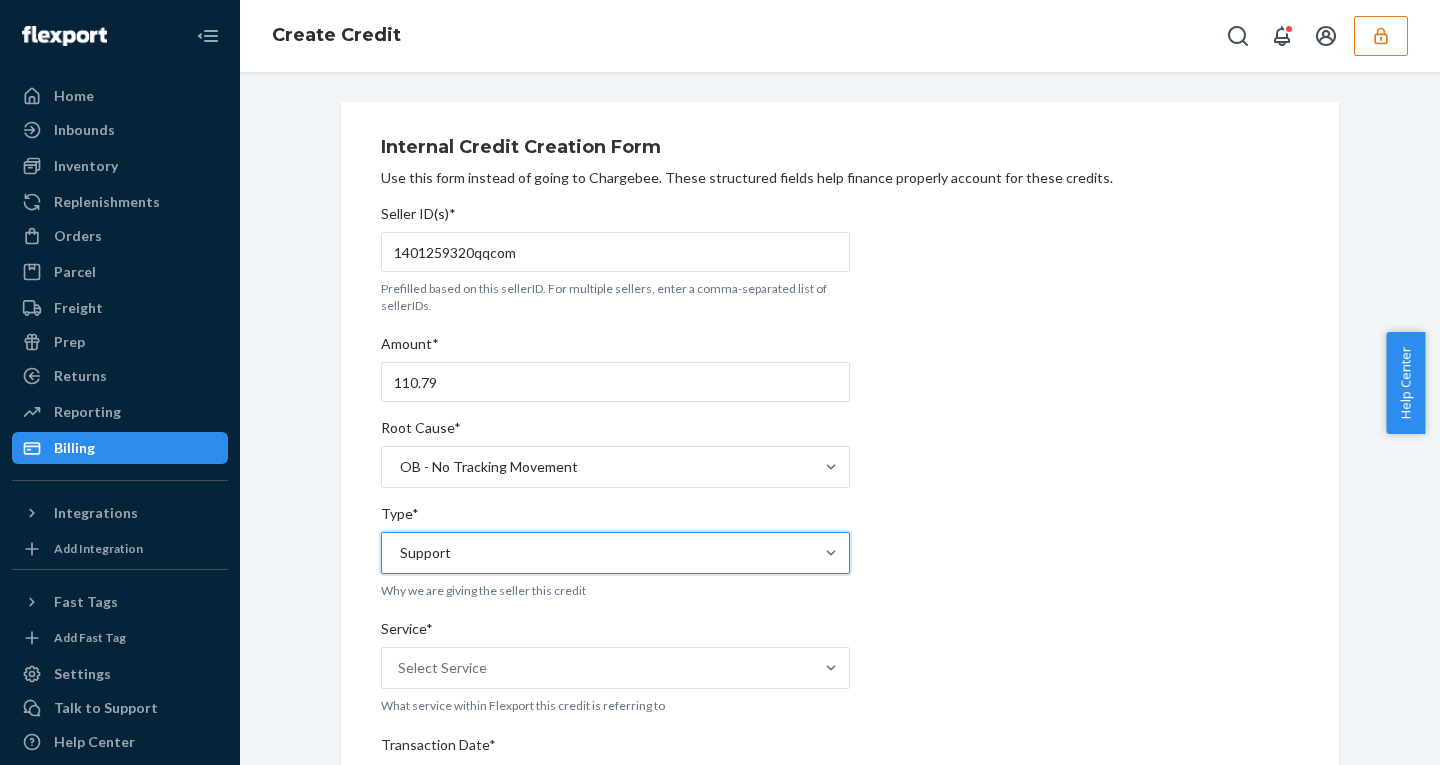 click 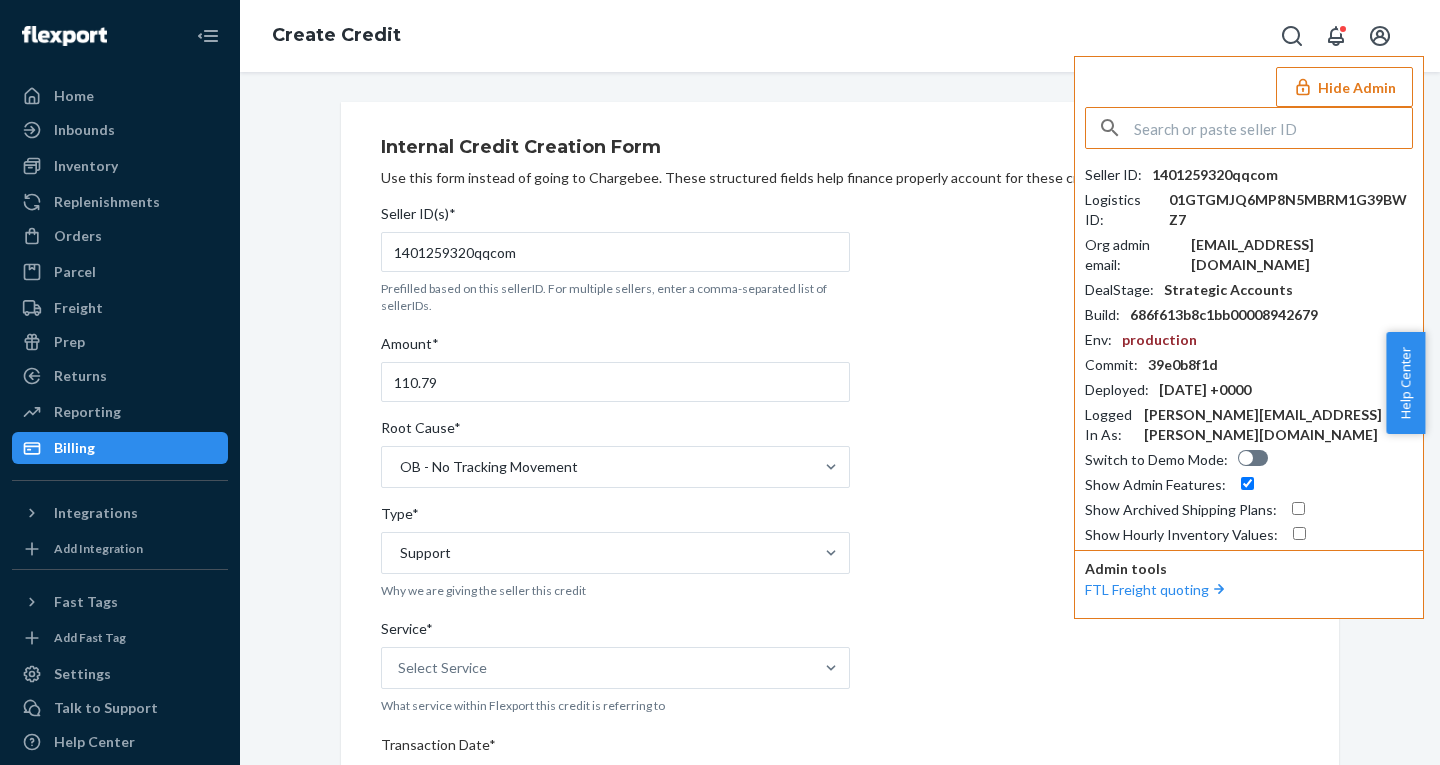 click on "Internal Credit Creation Form Use this form instead of going to Chargebee. These structured fields help finance properly account for these credits. Seller ID(s)* 1401259320qqcom Prefilled based on this sellerID. For multiple sellers, enter a comma-separated list of sellerIDs. Amount* 110.79 Root Cause* OB - No Tracking Movement Type* Support Why we are giving the seller this credit Service* Select Service What service within Flexport this credit is referring to Transaction Date* Select a date The date of the original transaction Credit Creator* henry.tolentino@bpo.flexport.com Who is creating the credit (you) Support Ticket ID The Zendesk ticket ID this credit refers to (if applicable) Description* Description Format: Support-[ZD Ticket ID]-[Root Cause] Comment Internal comment. Not visible by the customer. Max 500 characters. Submit" at bounding box center [840, 741] 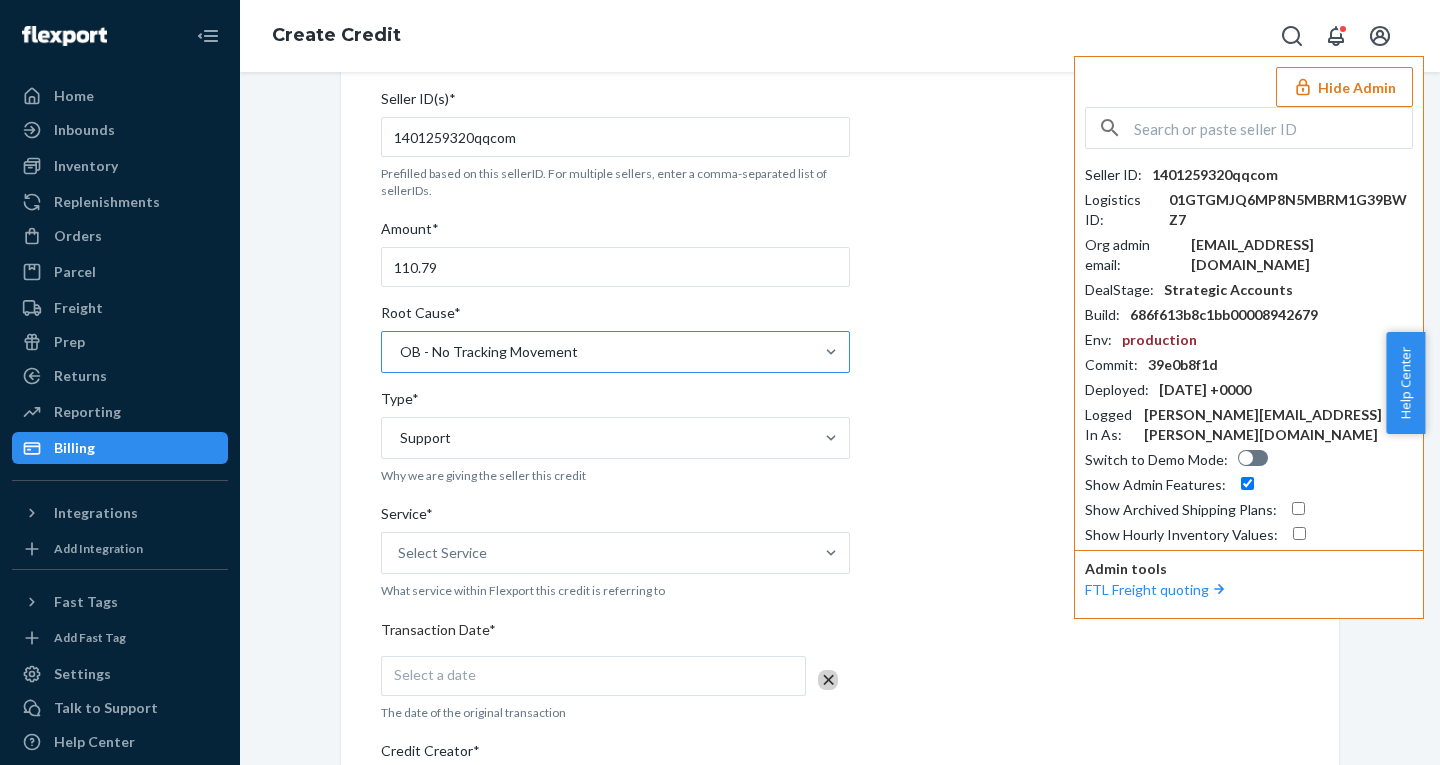 scroll, scrollTop: 473, scrollLeft: 0, axis: vertical 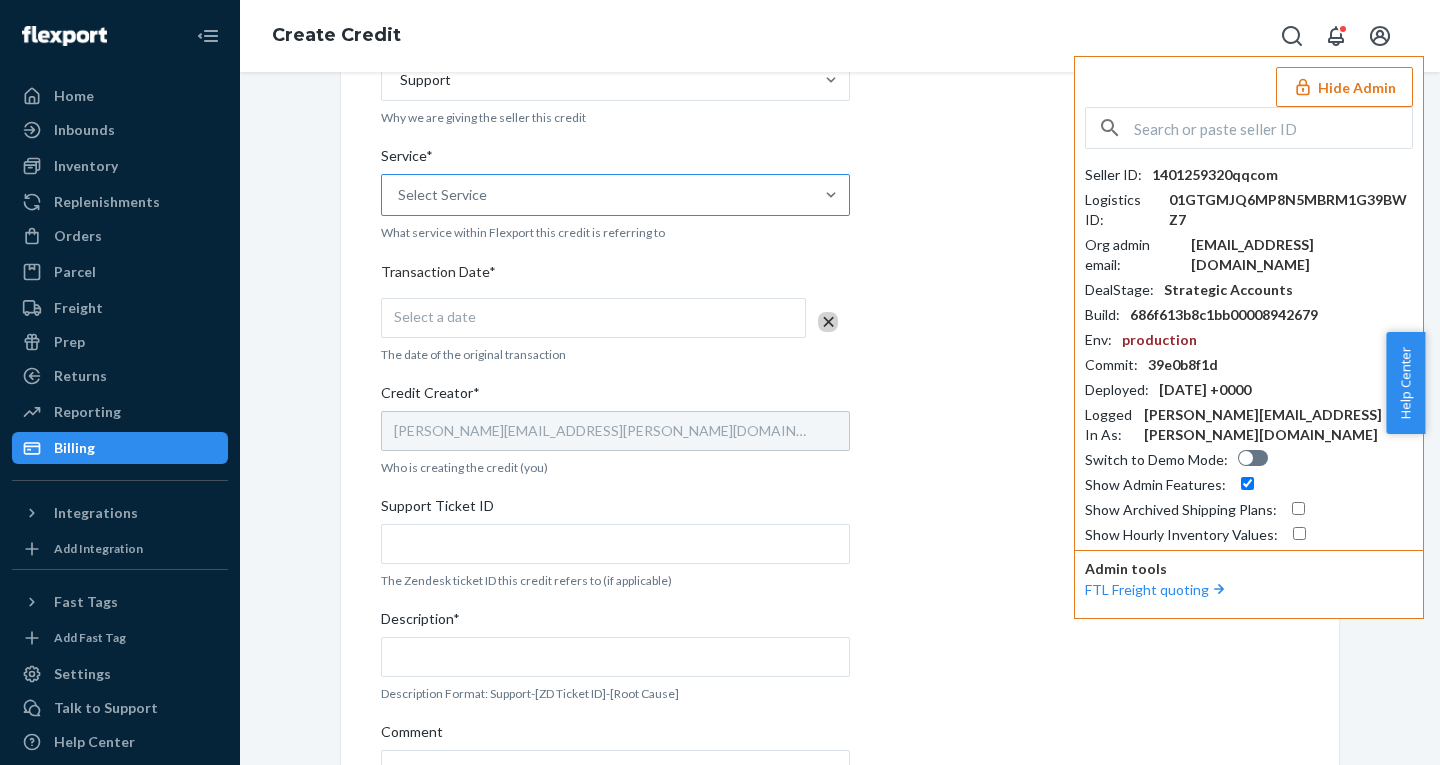 click on "Select Service" at bounding box center [442, 195] 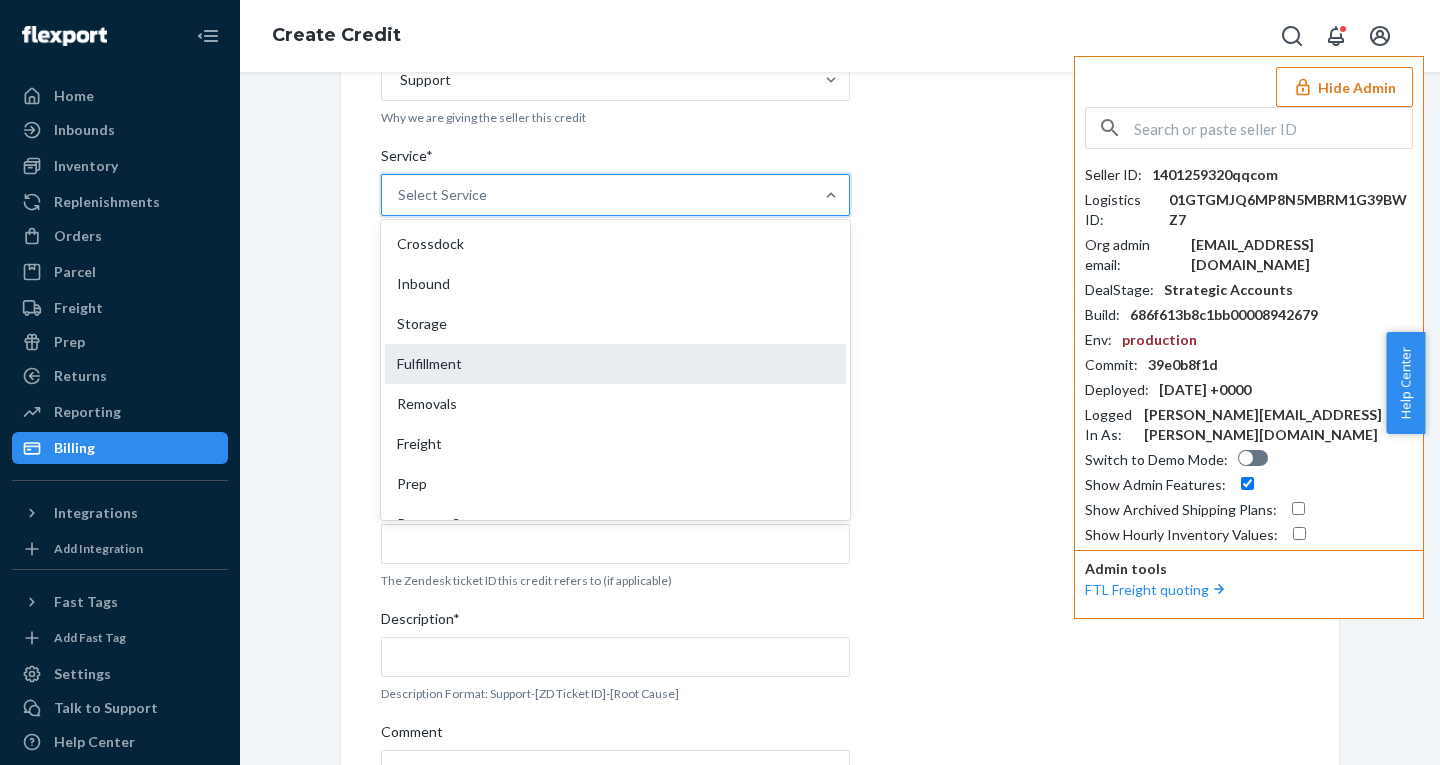 click on "Fulfillment" at bounding box center (615, 364) 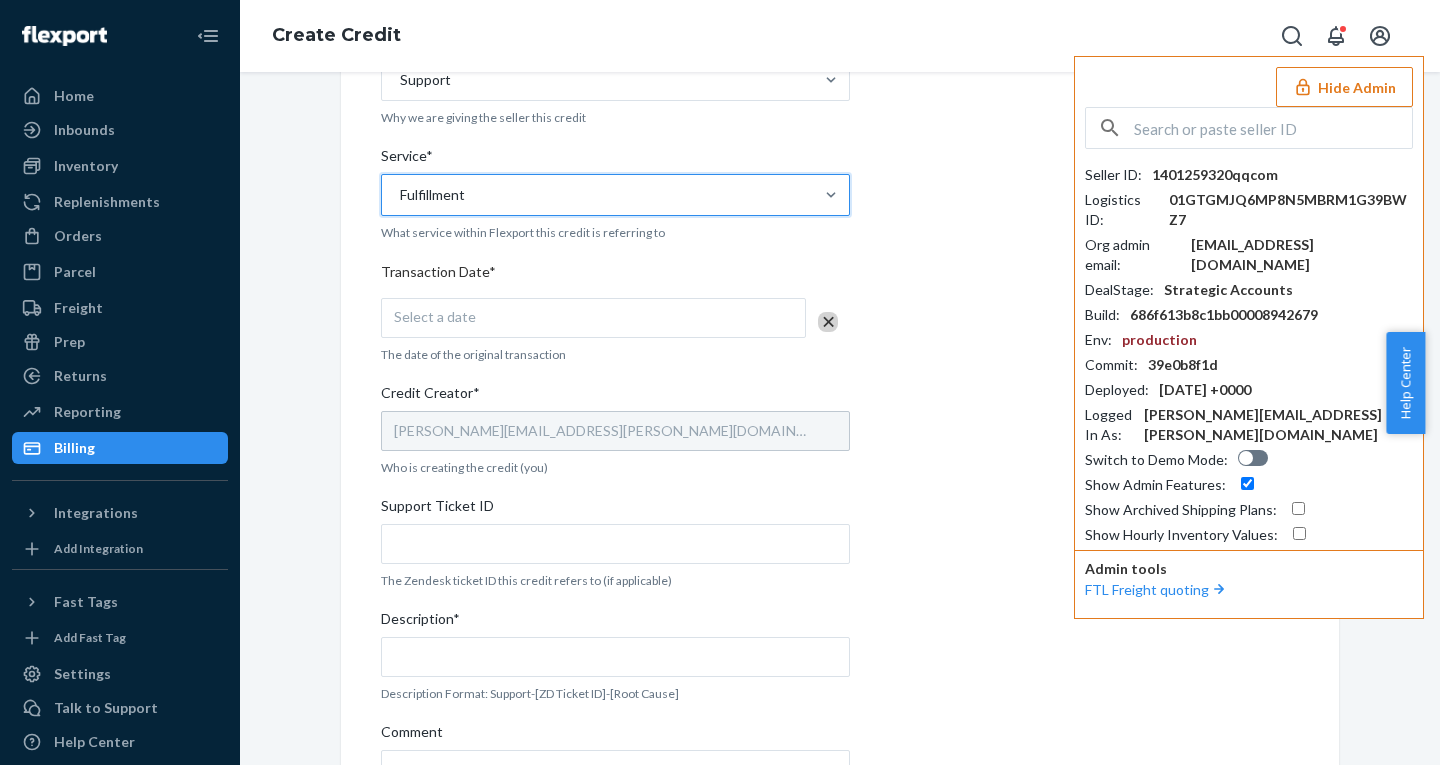 click on "Select a date" at bounding box center (593, 318) 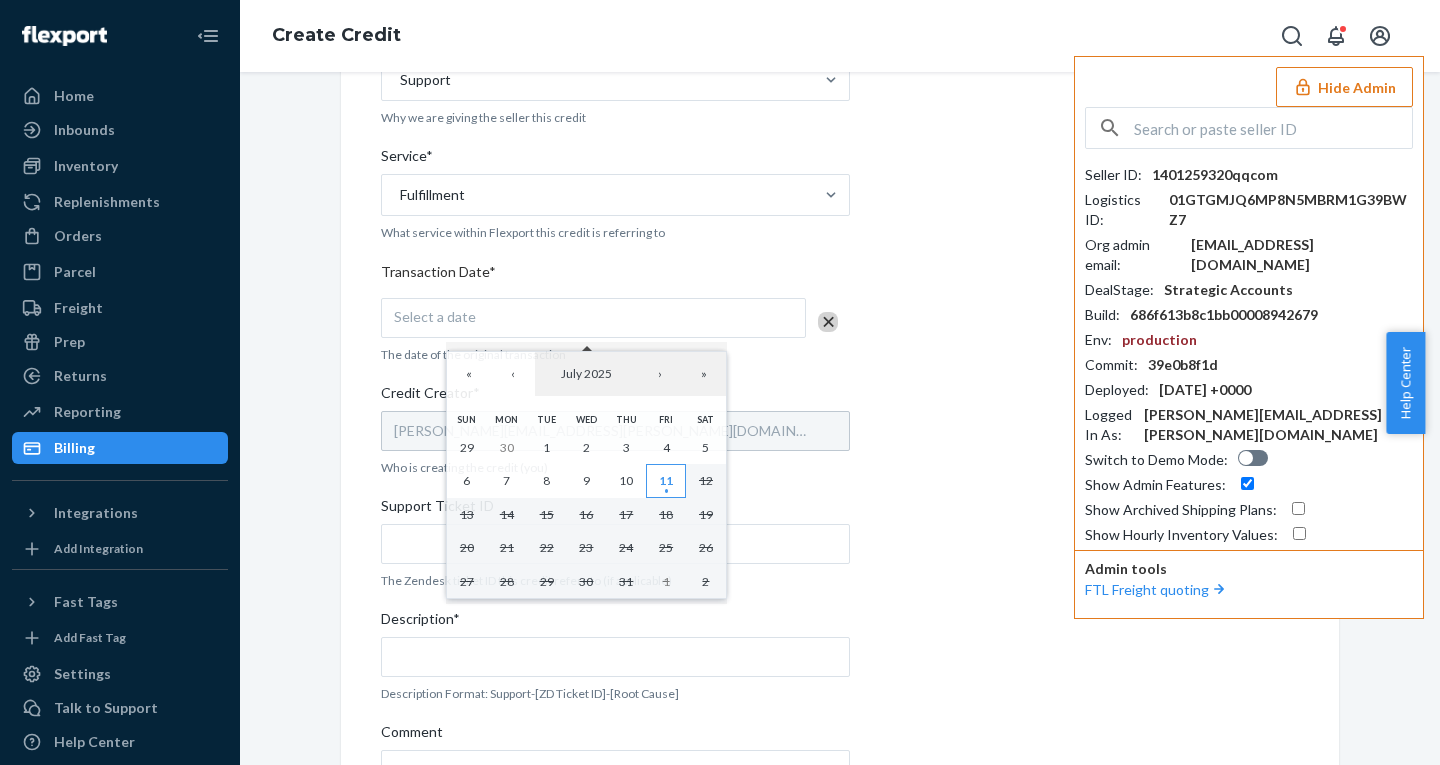 click on "11" at bounding box center [666, 480] 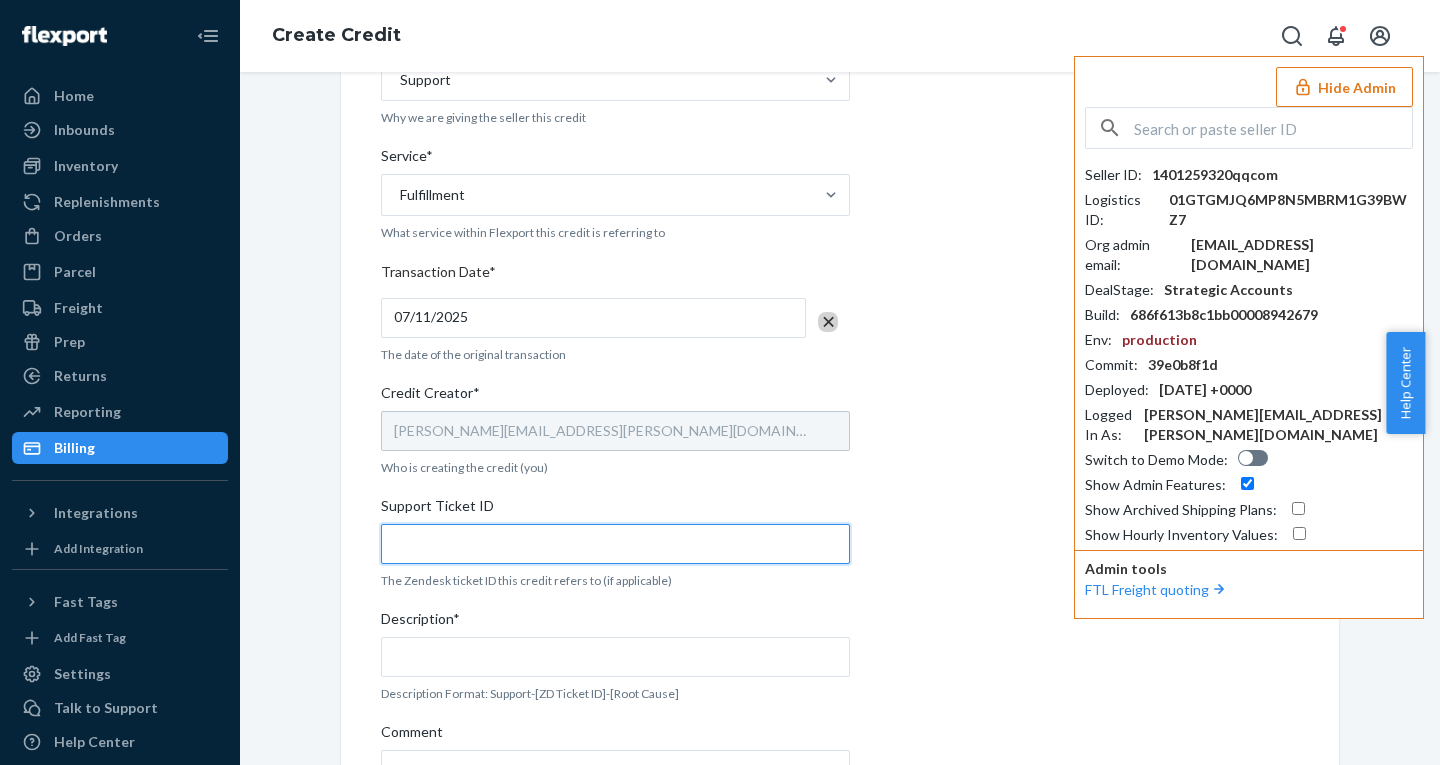 click on "Support Ticket ID" at bounding box center (615, 544) 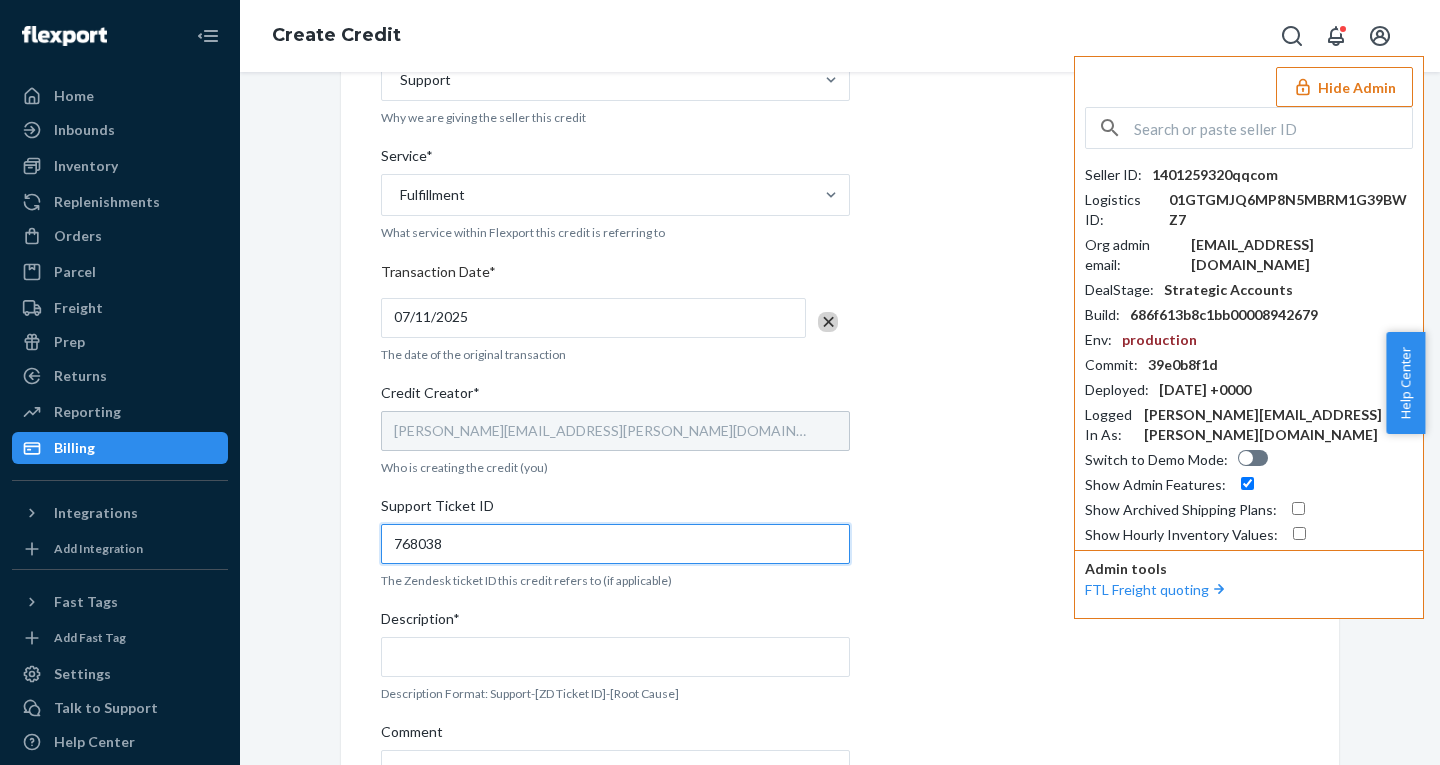 type on "768038" 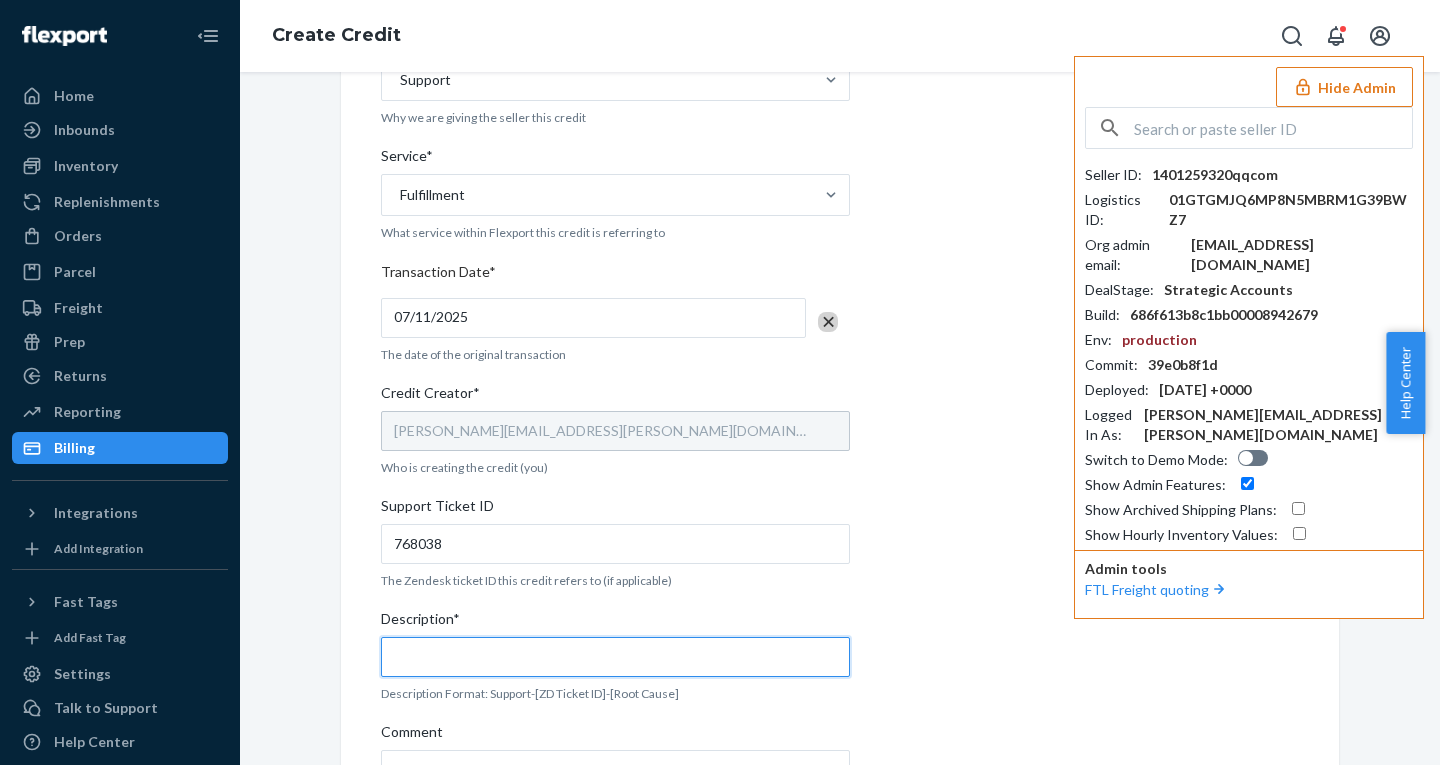 click on "Description*" at bounding box center [615, 657] 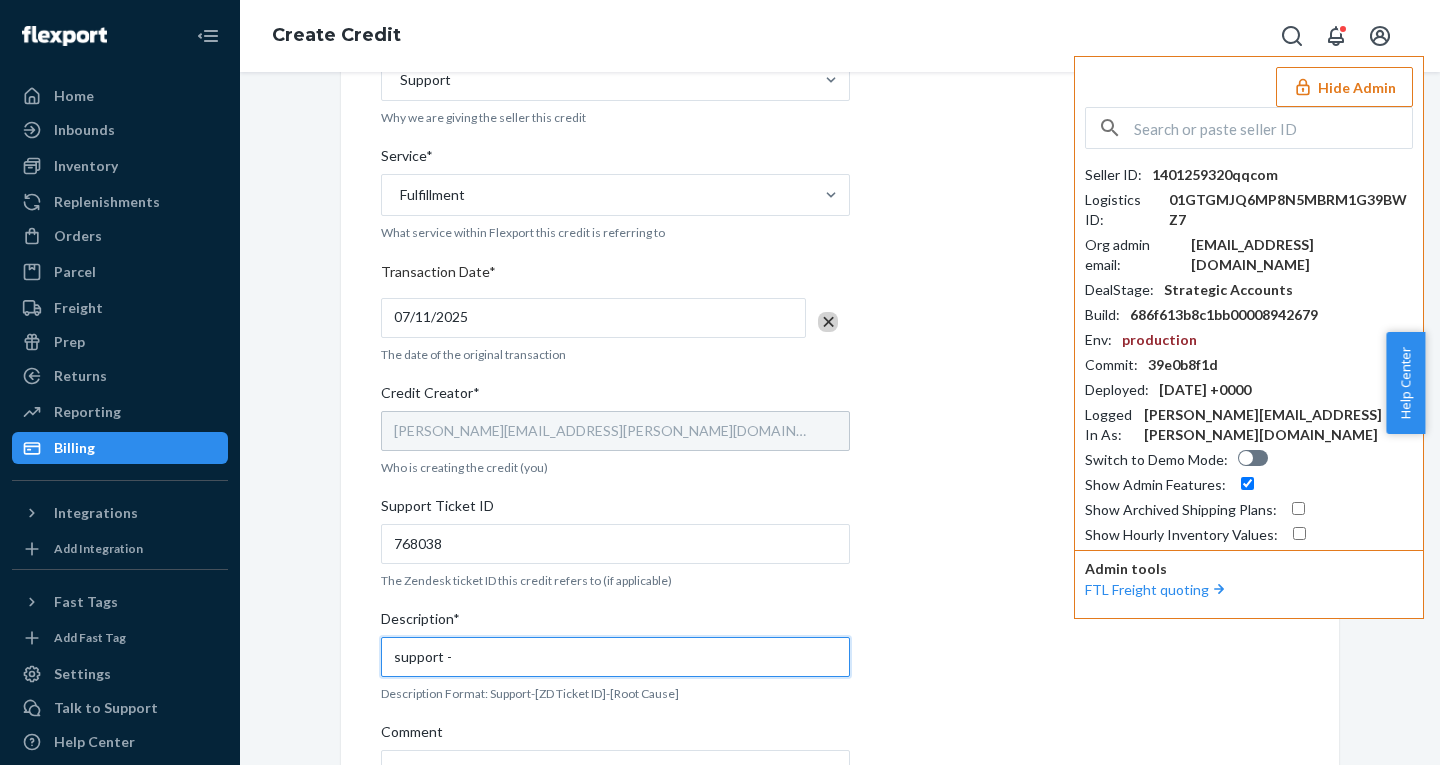 paste on "768038" 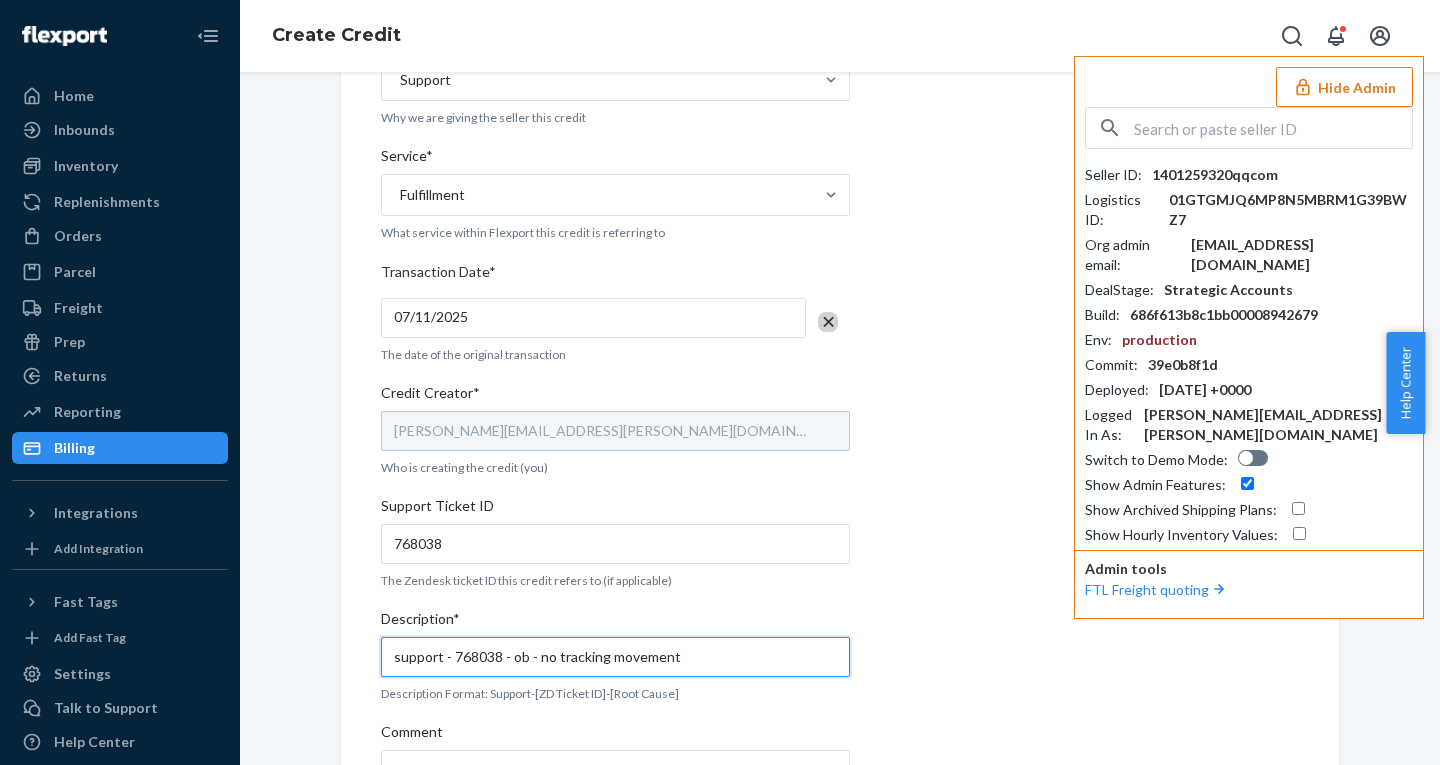scroll, scrollTop: 615, scrollLeft: 0, axis: vertical 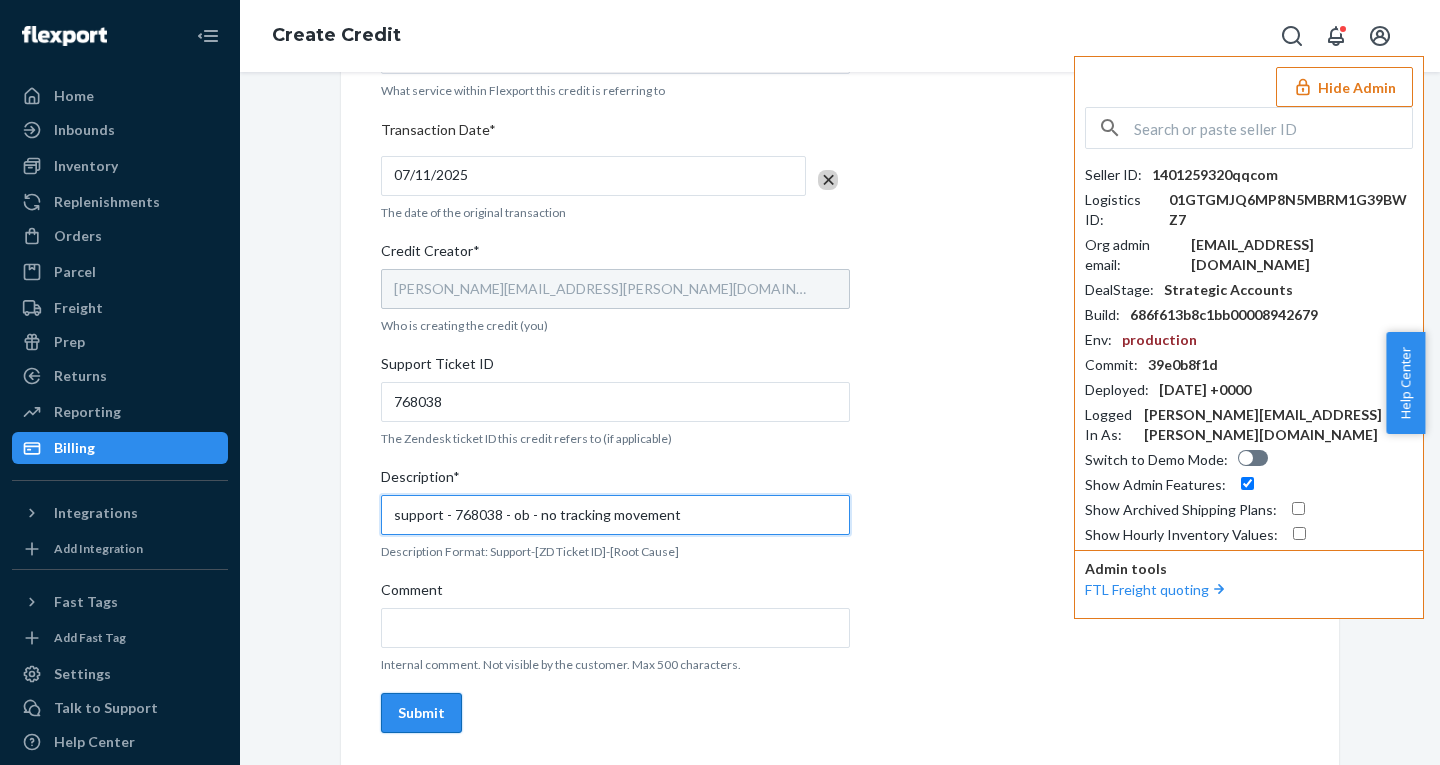 type on "support - 768038 - ob - no tracking movement" 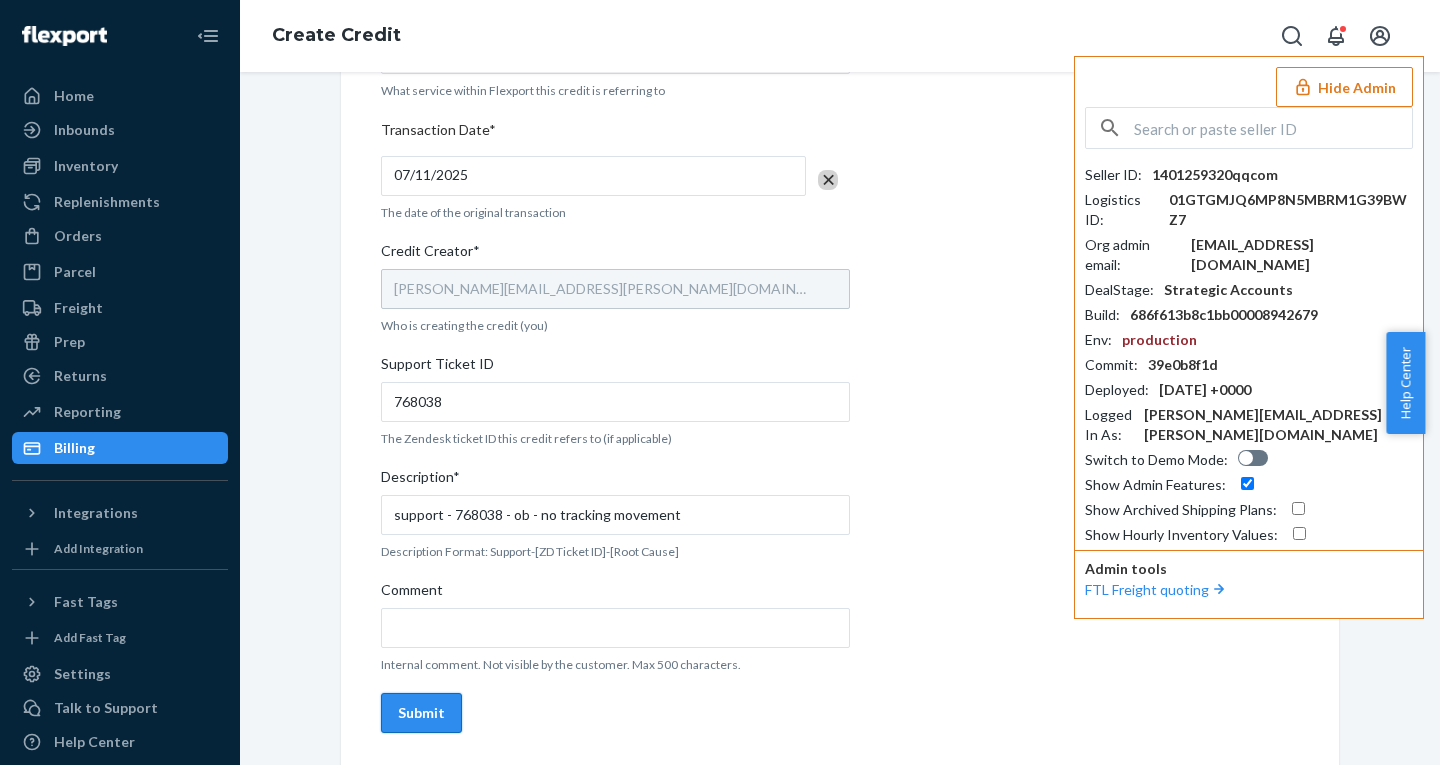 click on "Submit" at bounding box center (421, 713) 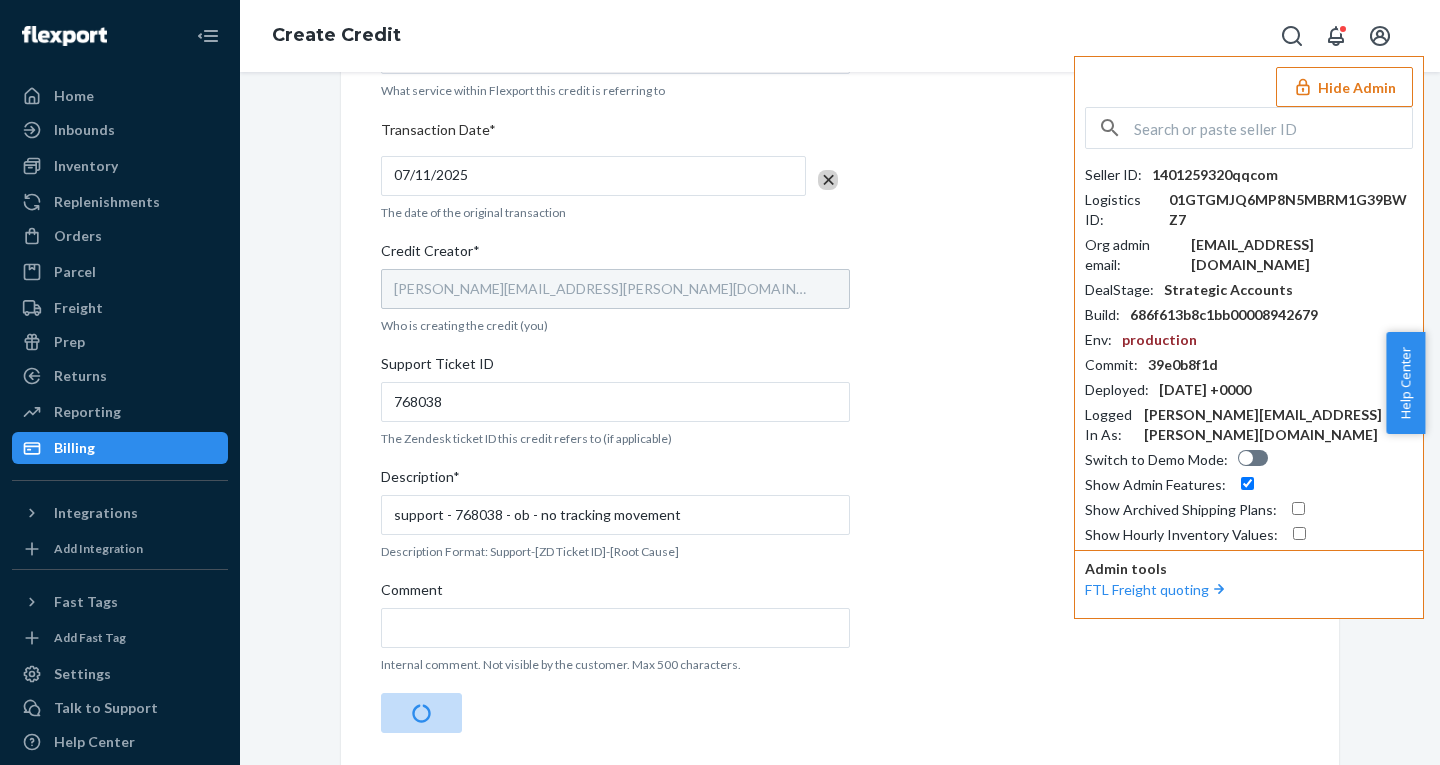 click 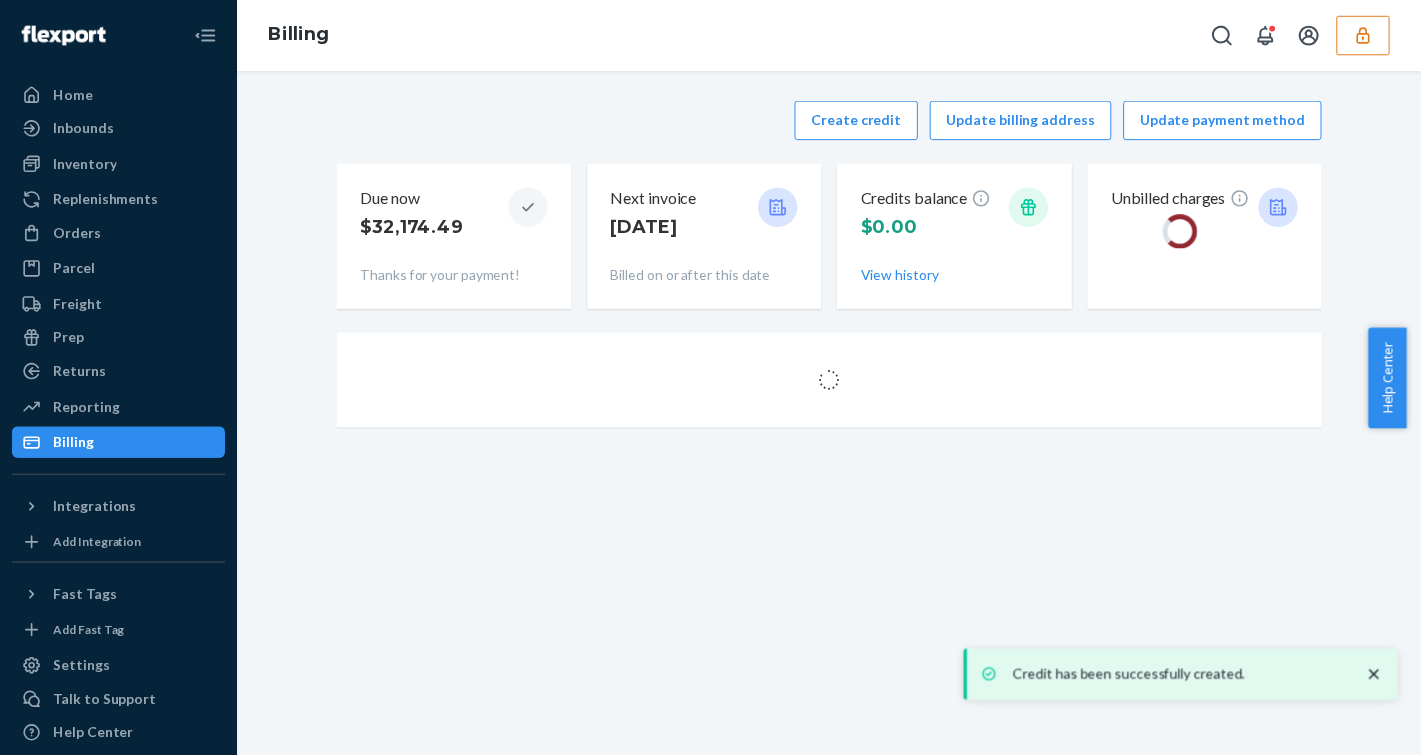 scroll, scrollTop: 0, scrollLeft: 0, axis: both 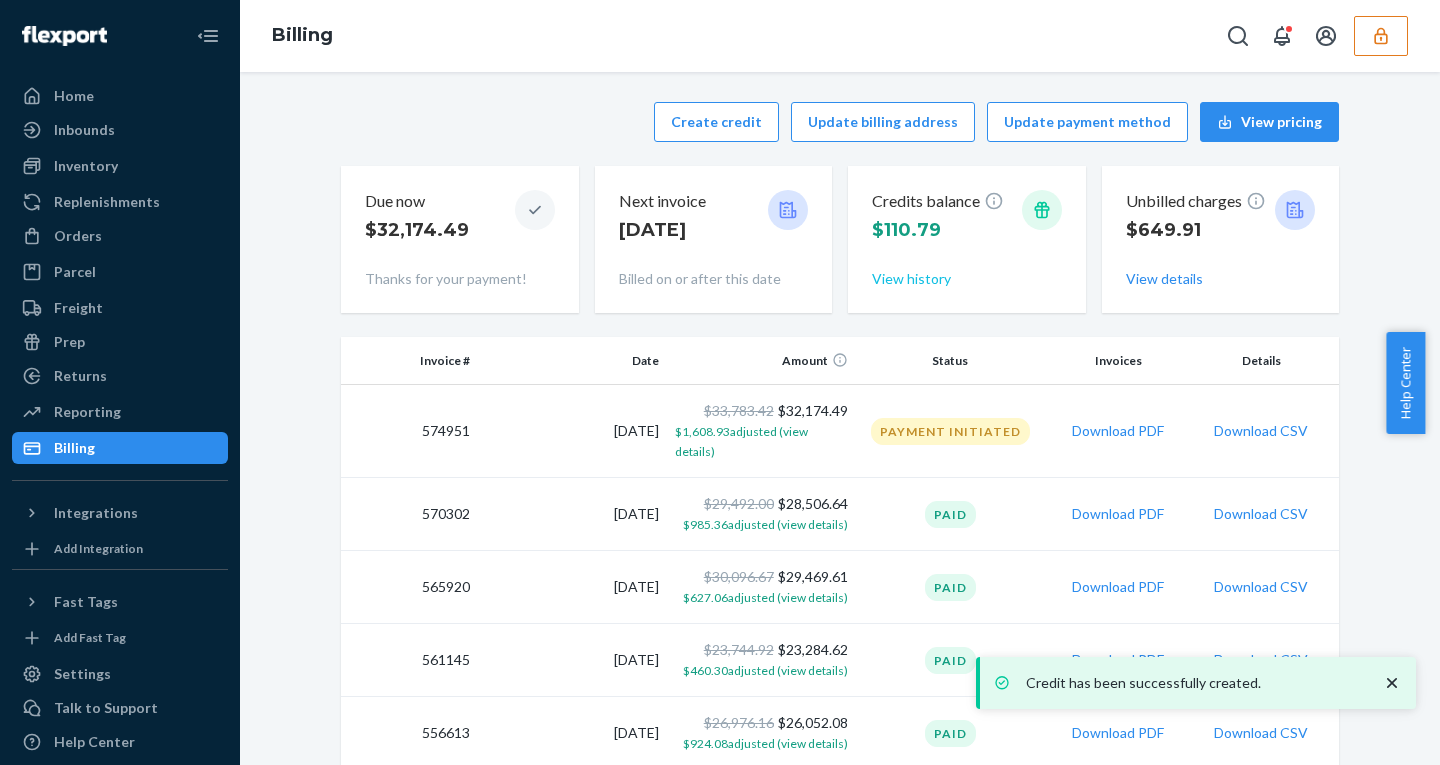 click on "View history" at bounding box center (911, 279) 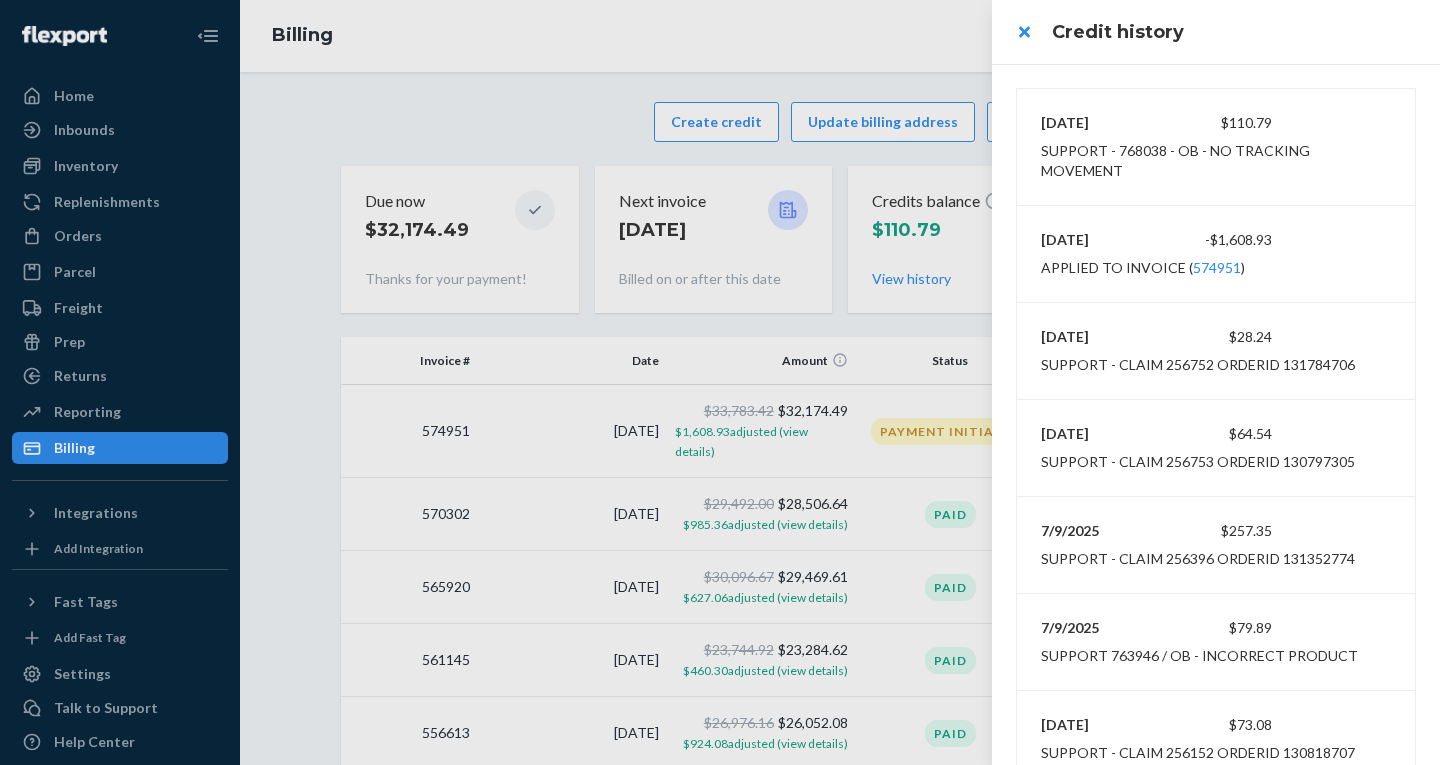 click on "7/11/2025 $110.79 support - 768038 - ob - no tracking movement" at bounding box center (1216, 147) 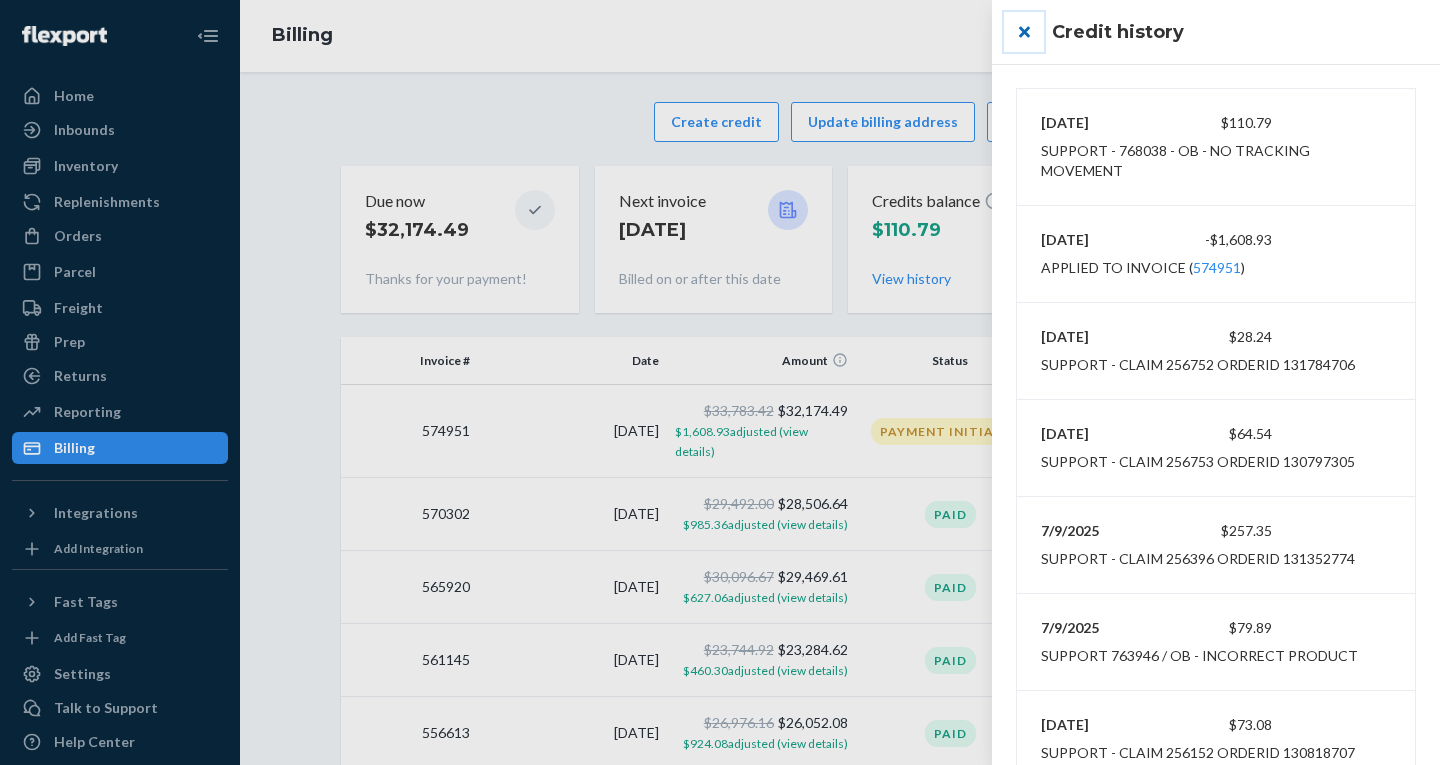 click at bounding box center (1024, 32) 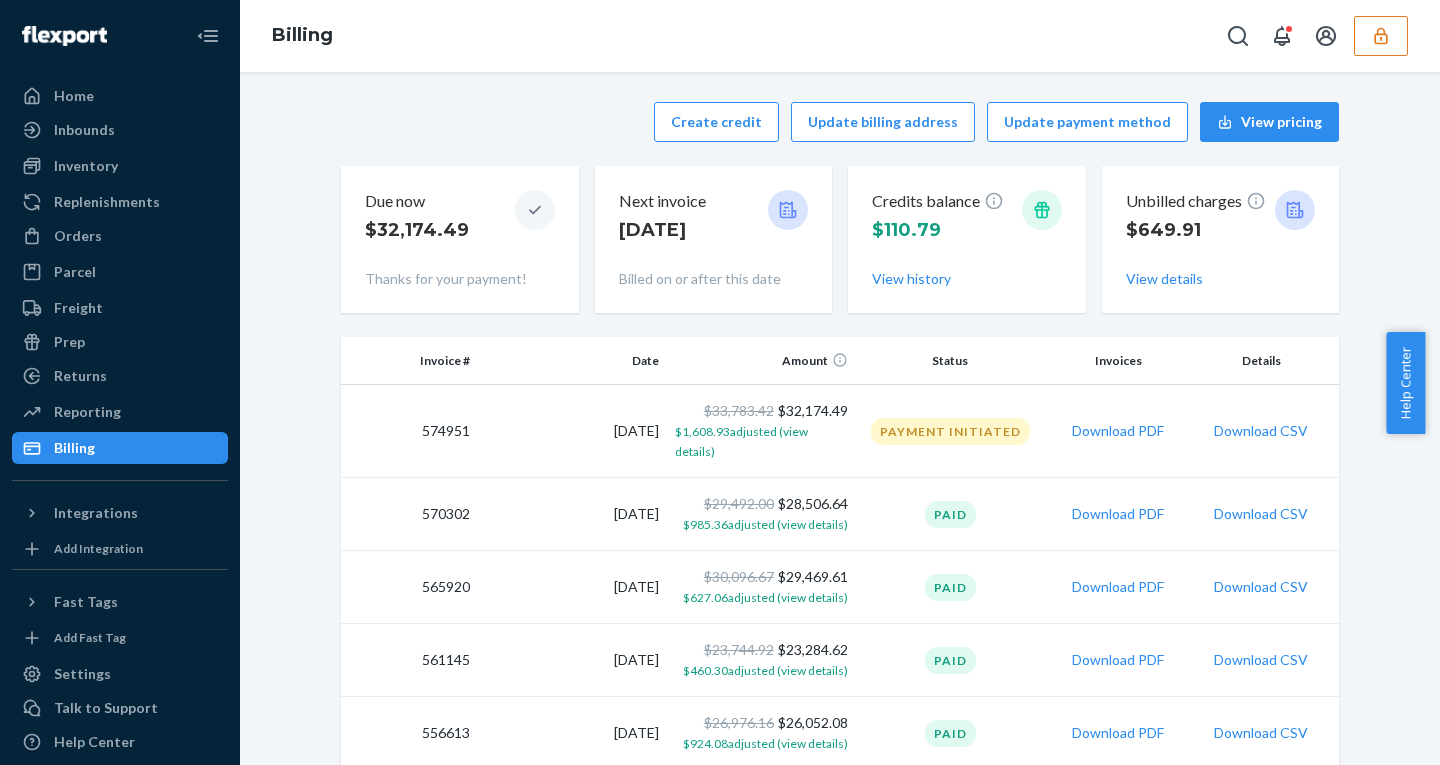 click 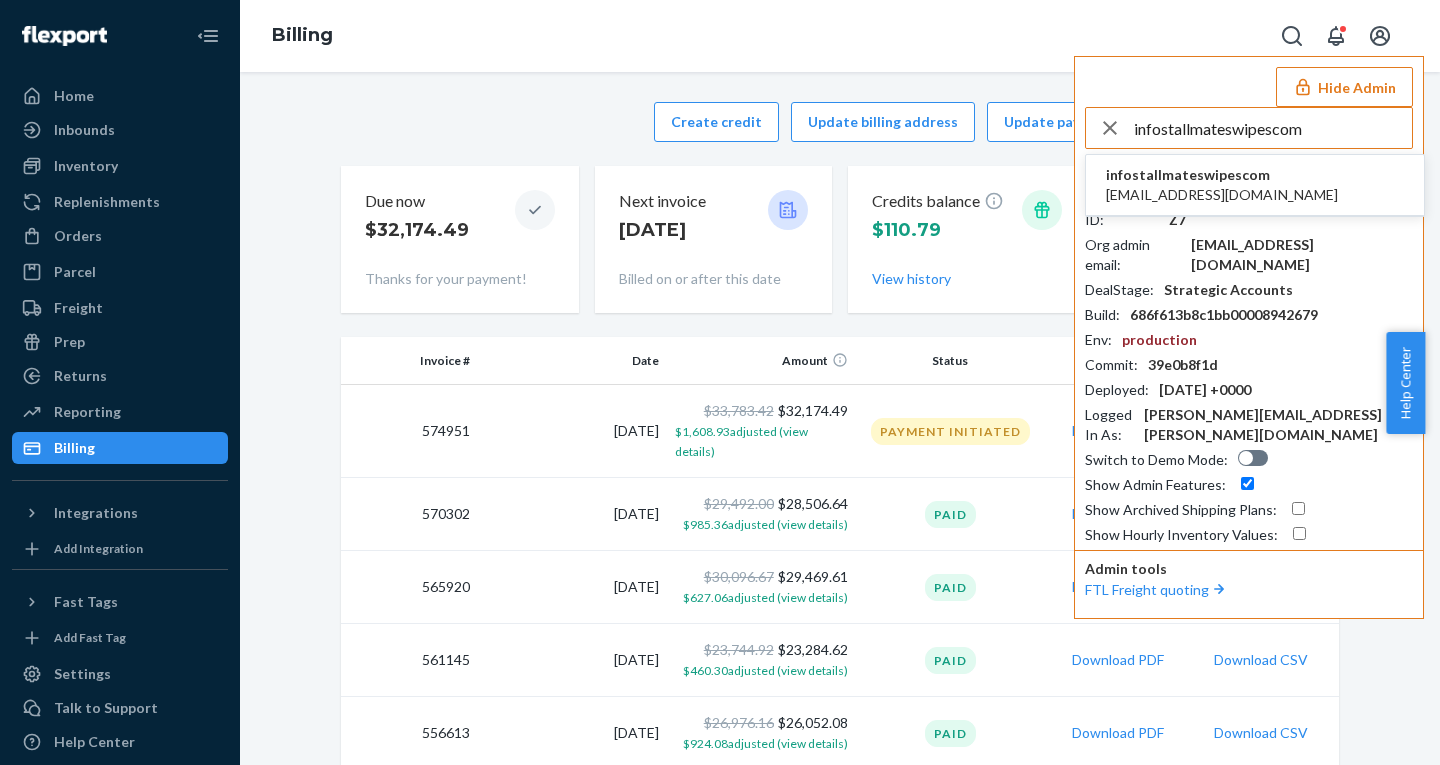 type on "infostallmateswipescom" 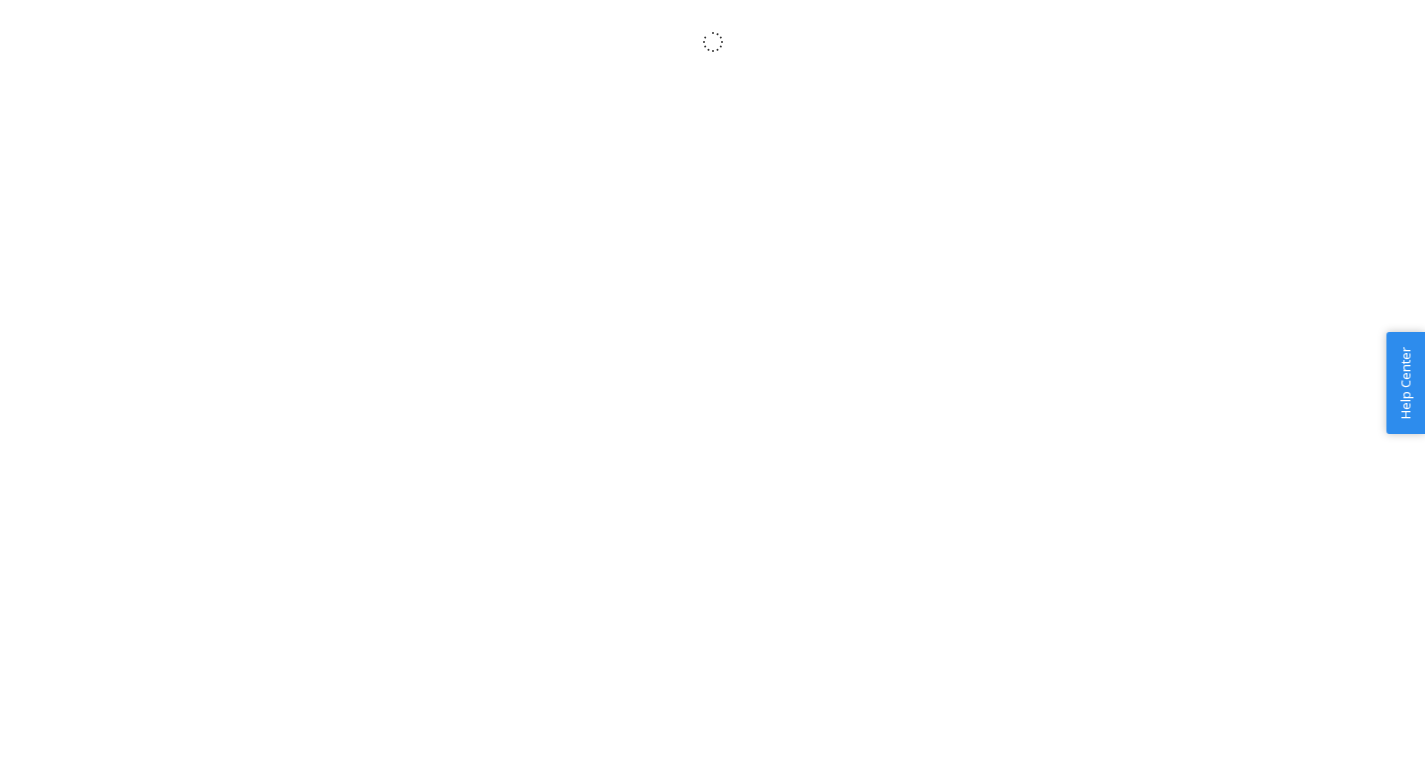 scroll, scrollTop: 0, scrollLeft: 0, axis: both 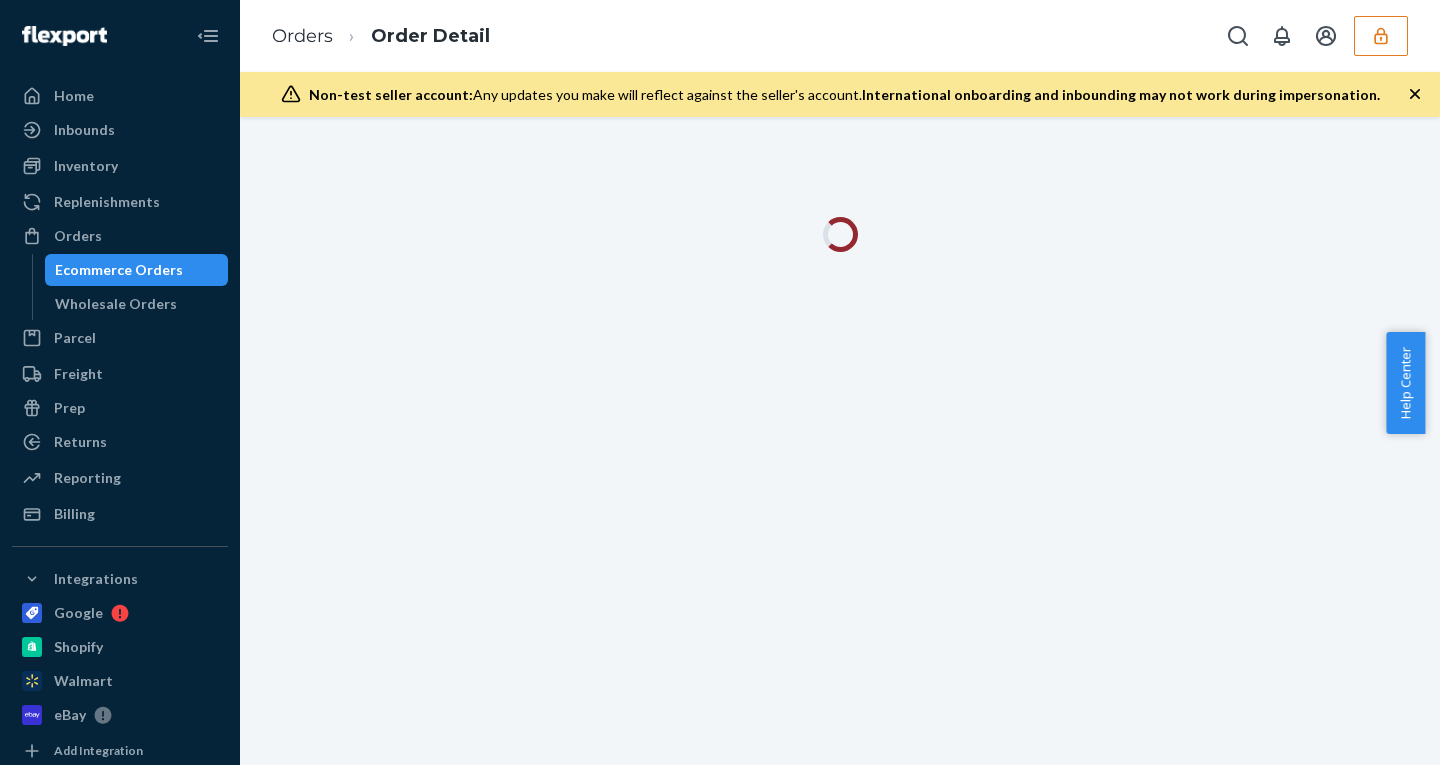 click on "Ecommerce Orders" at bounding box center (119, 270) 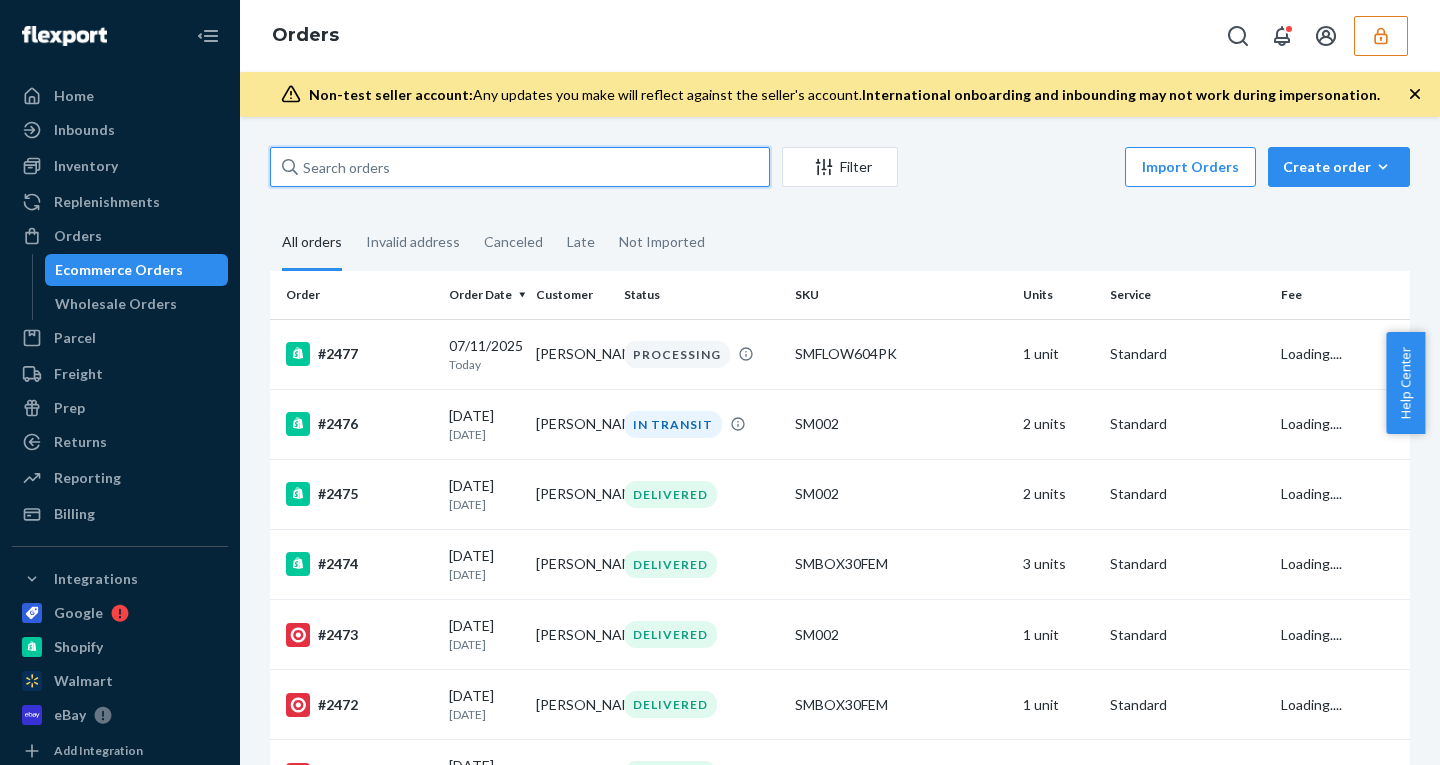 click at bounding box center [520, 167] 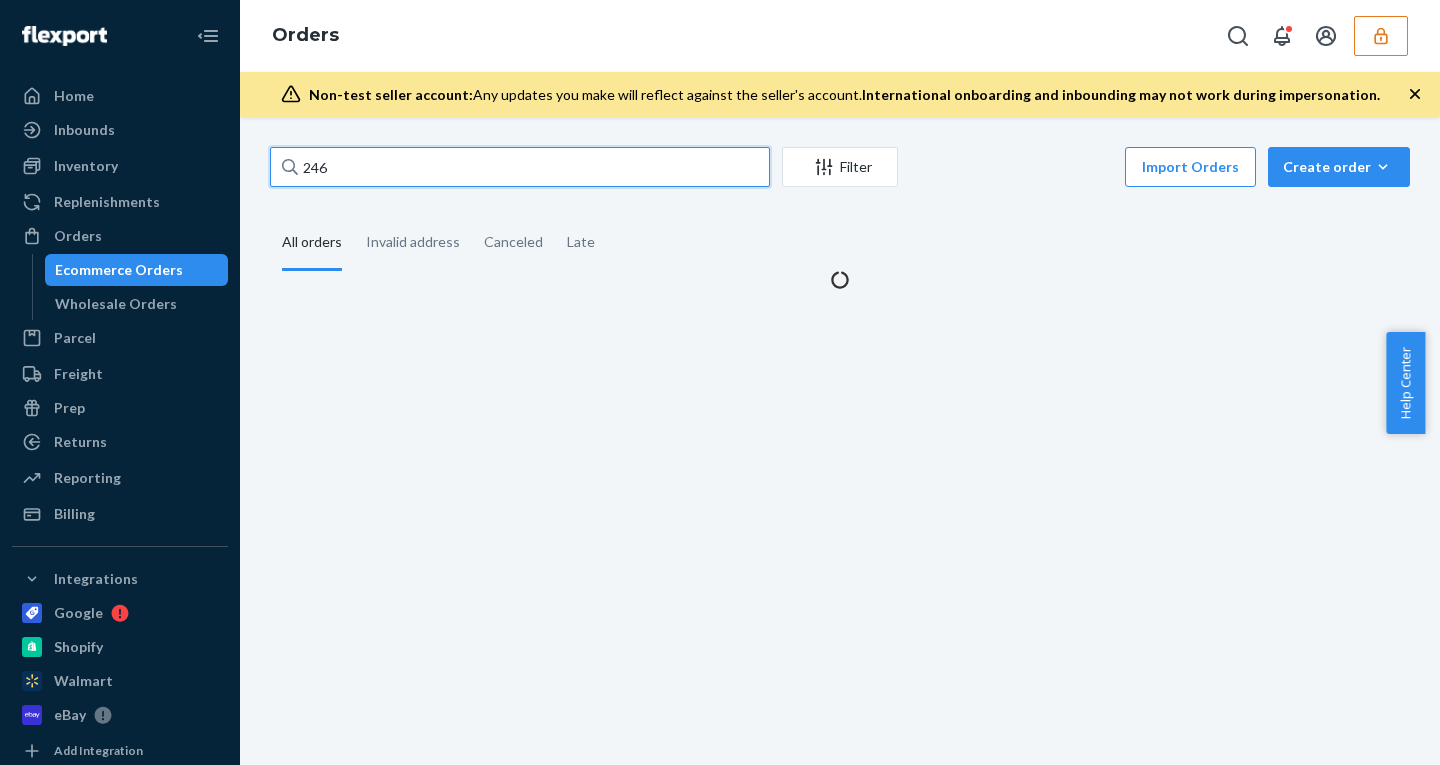 type on "2466" 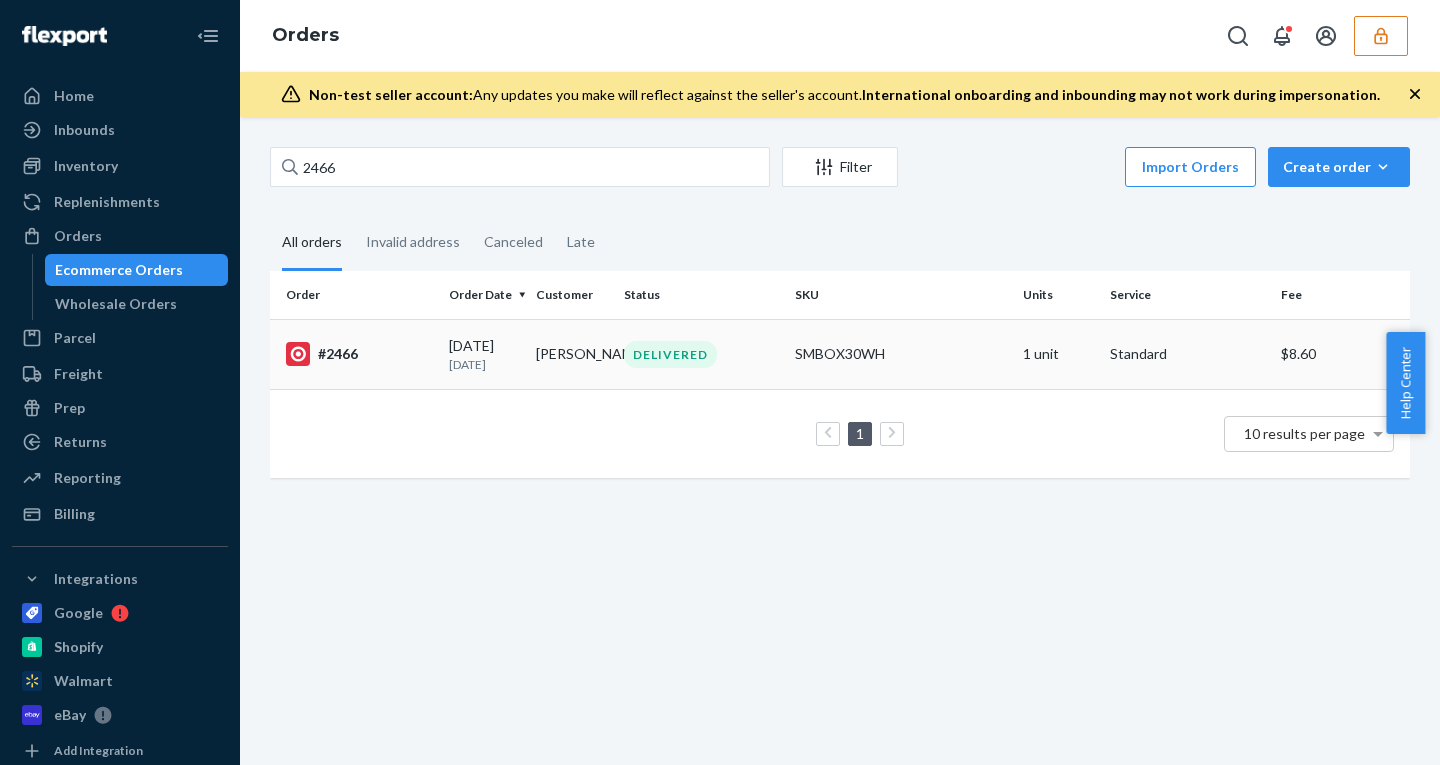 click on "[DATE] [DATE]" at bounding box center [484, 354] 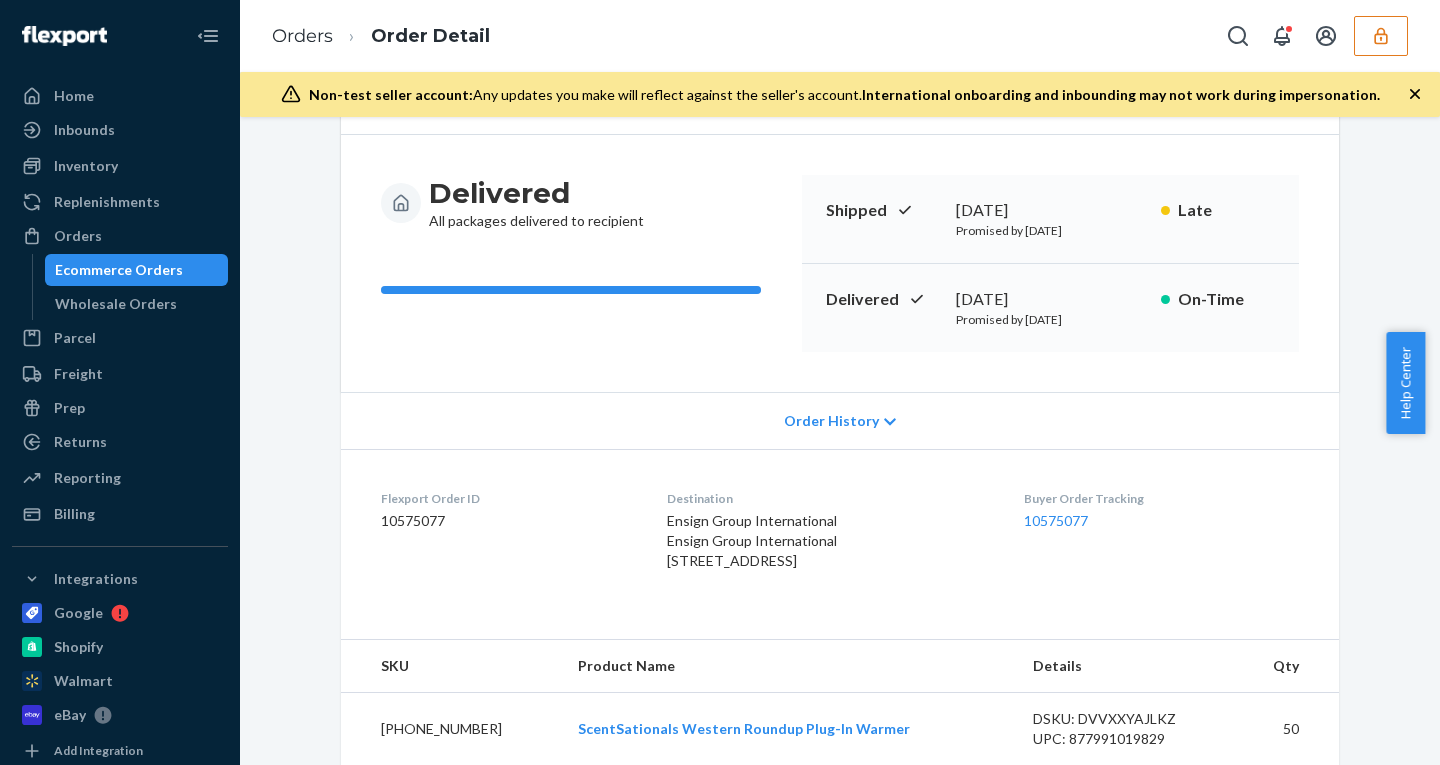 scroll, scrollTop: 163, scrollLeft: 0, axis: vertical 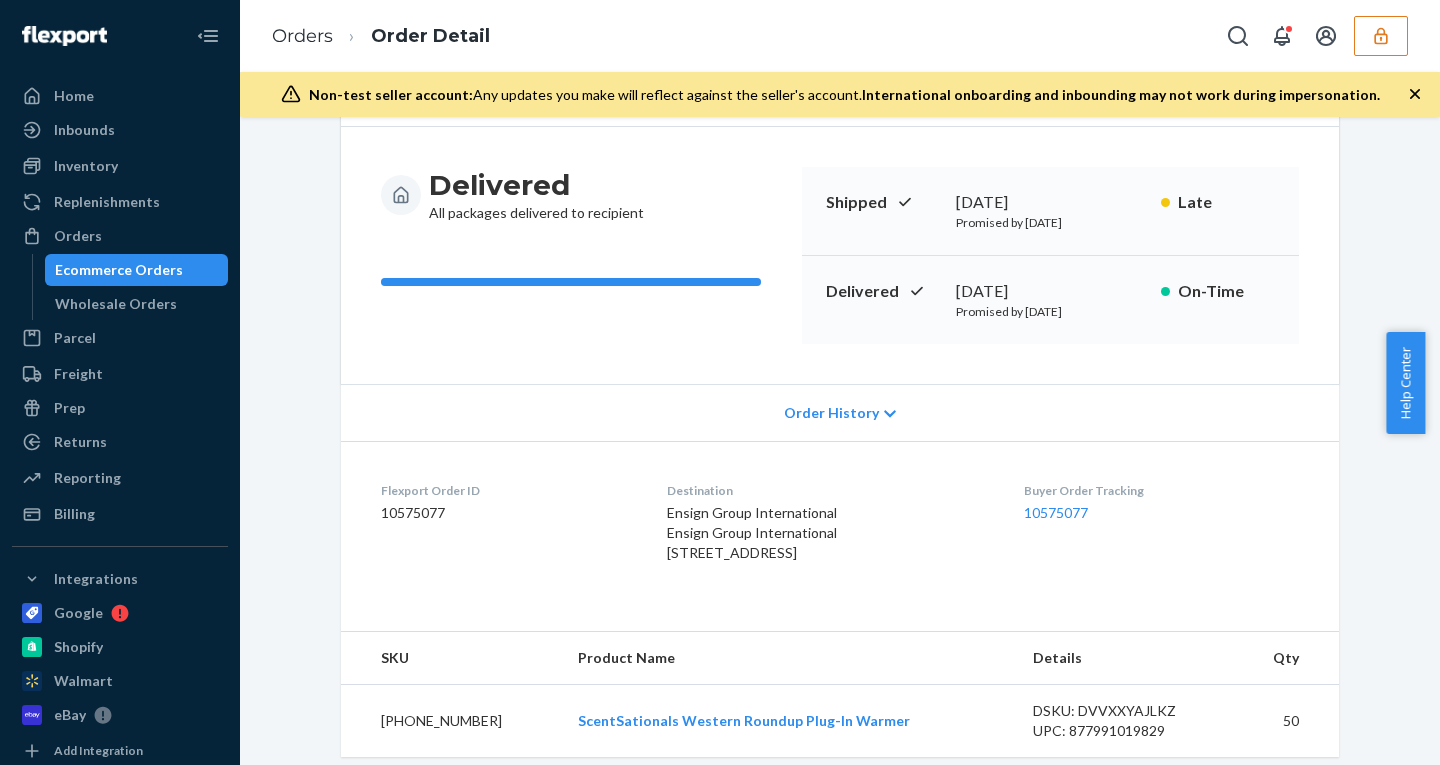click on "Order History" at bounding box center (831, 413) 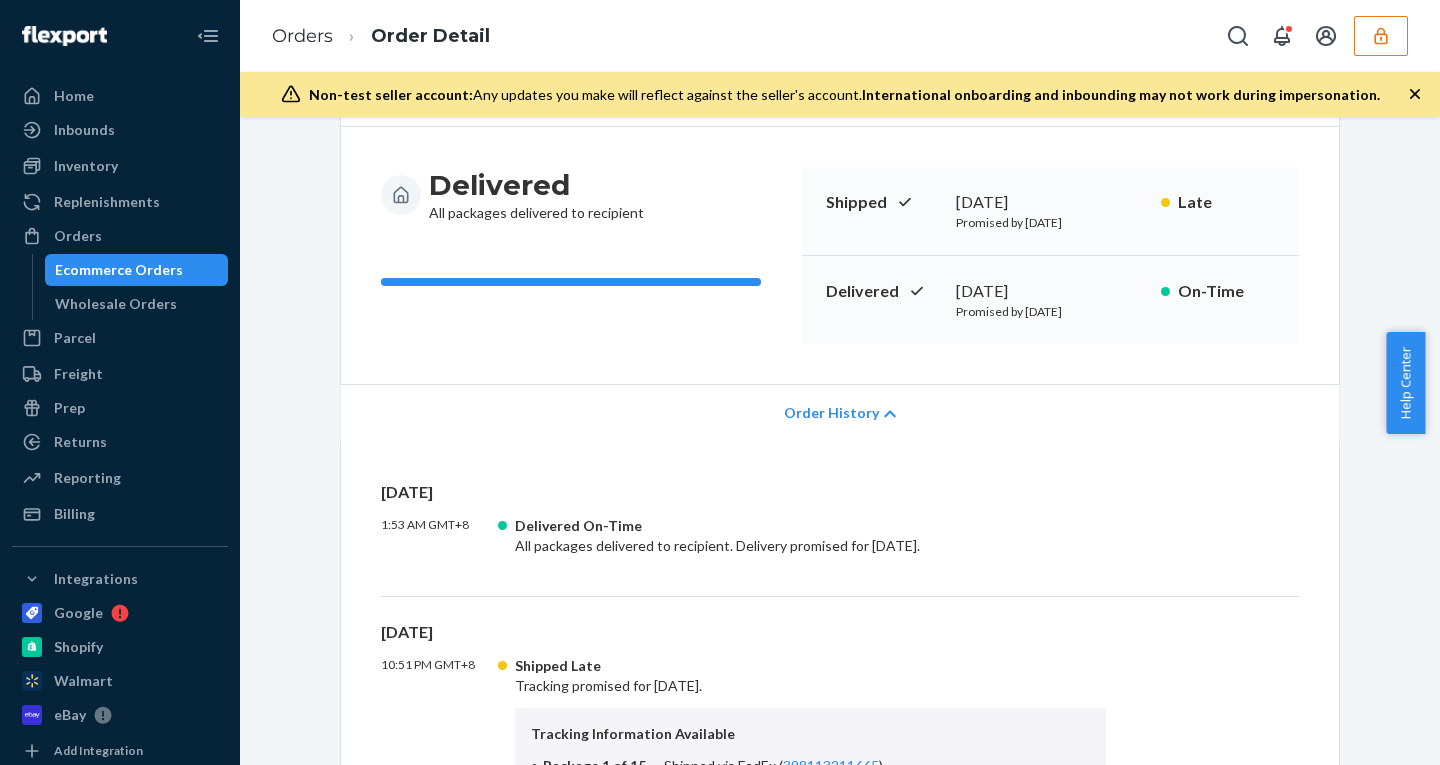 click on "Order History" at bounding box center (831, 413) 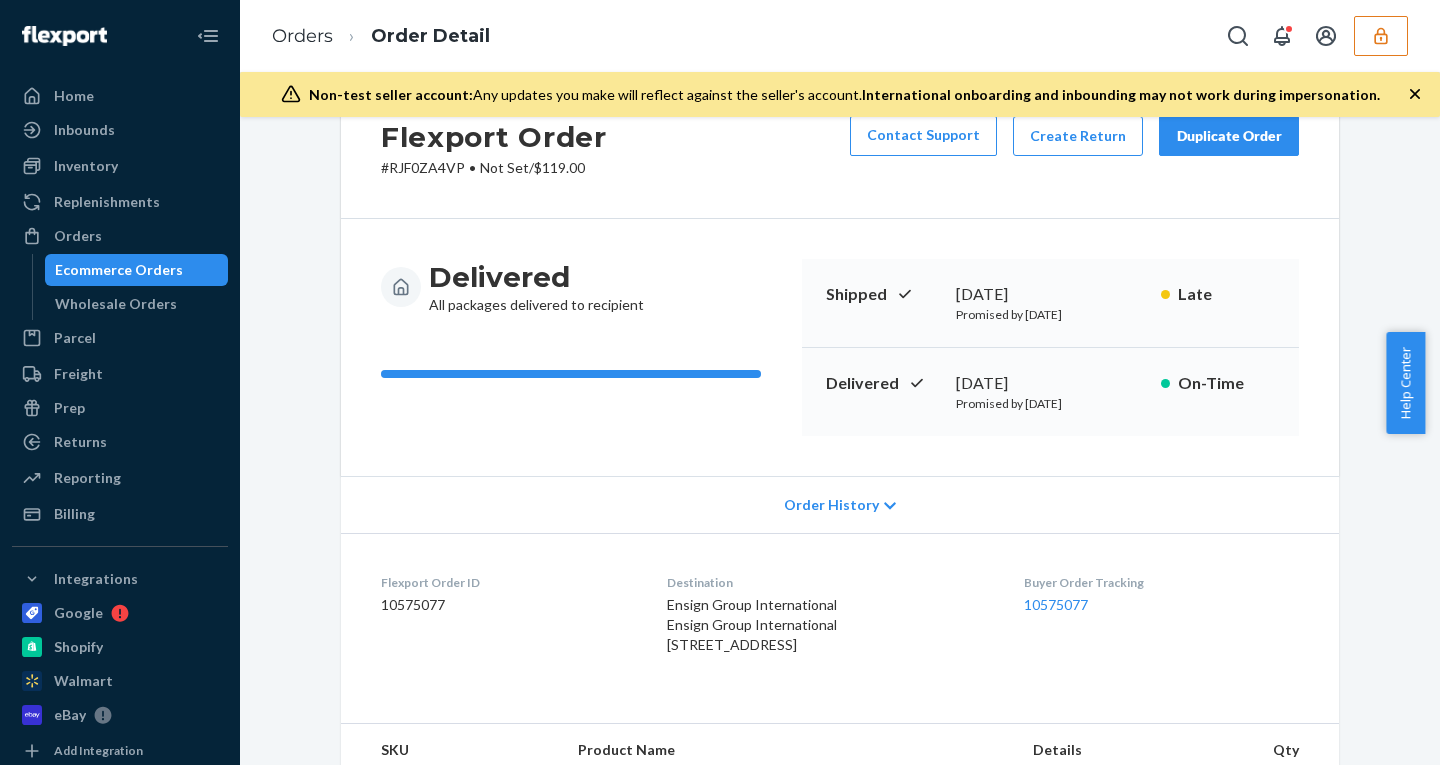 scroll, scrollTop: 73, scrollLeft: 0, axis: vertical 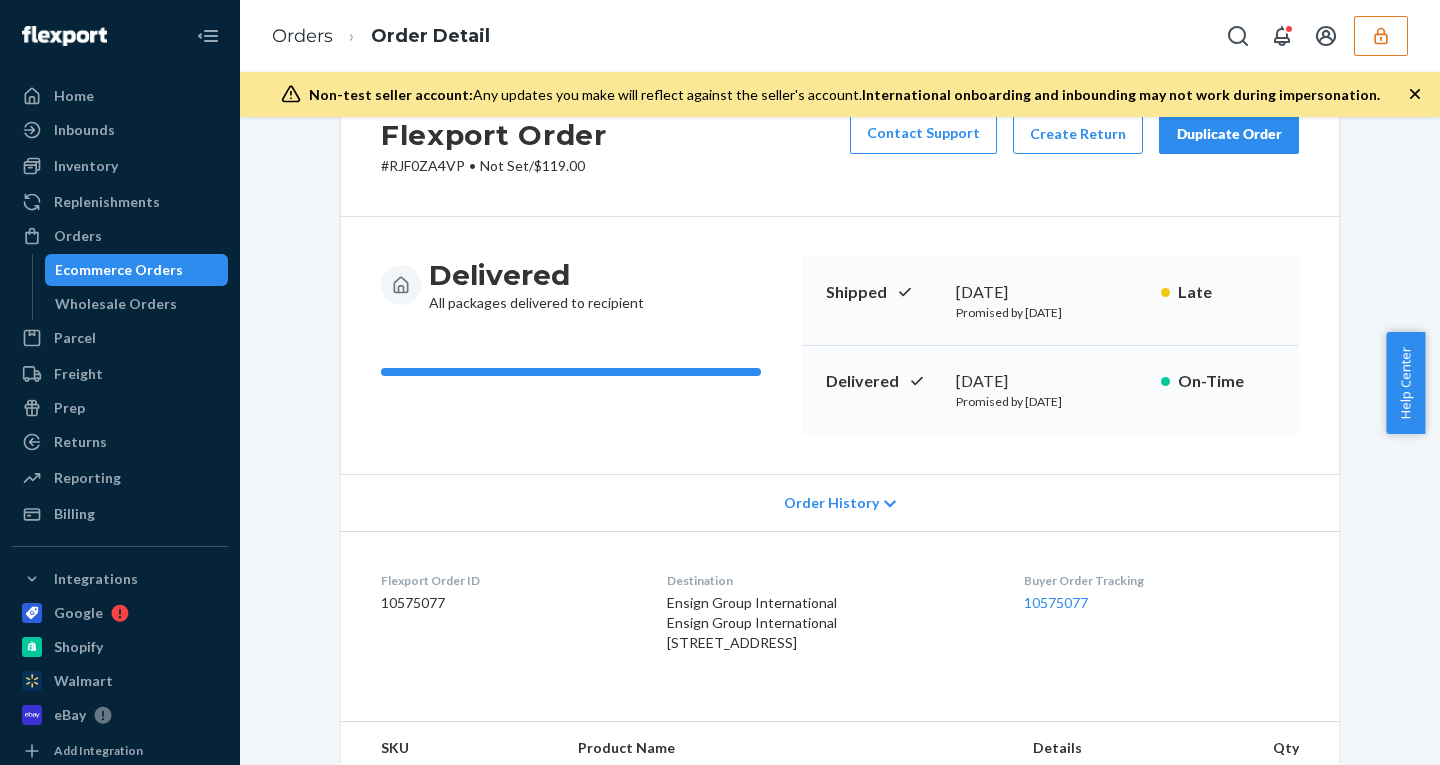 click on "Ecommerce Orders" at bounding box center (137, 270) 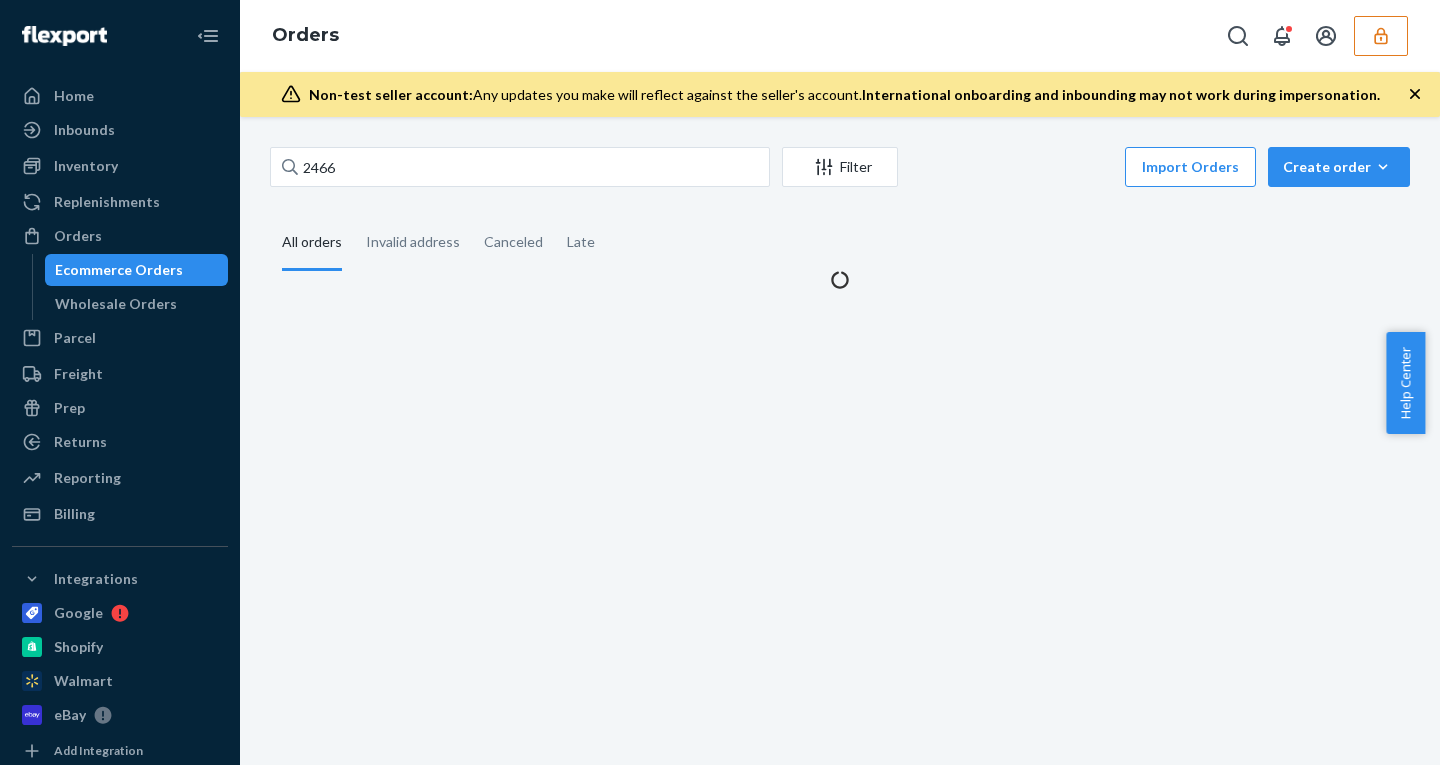 scroll, scrollTop: 0, scrollLeft: 0, axis: both 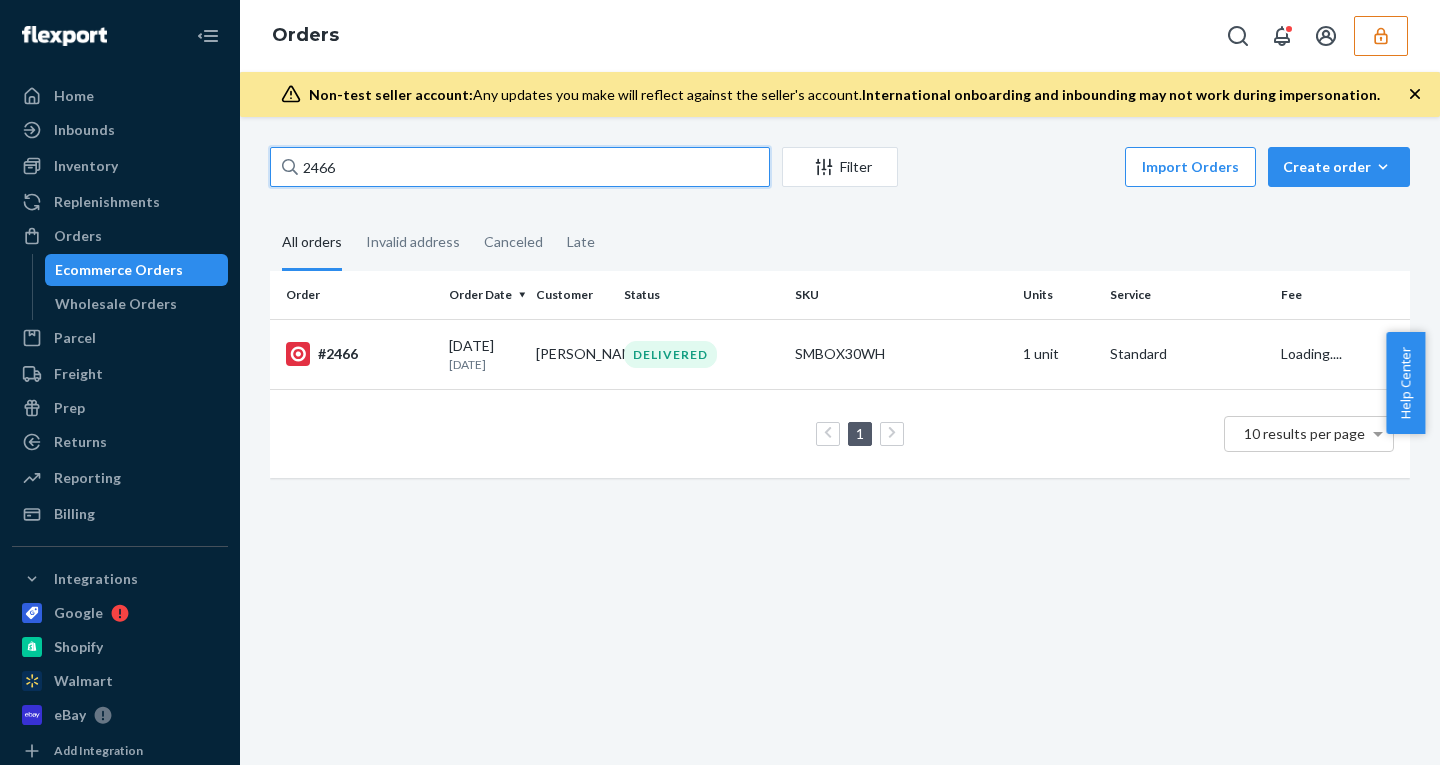 click on "2466" at bounding box center (520, 167) 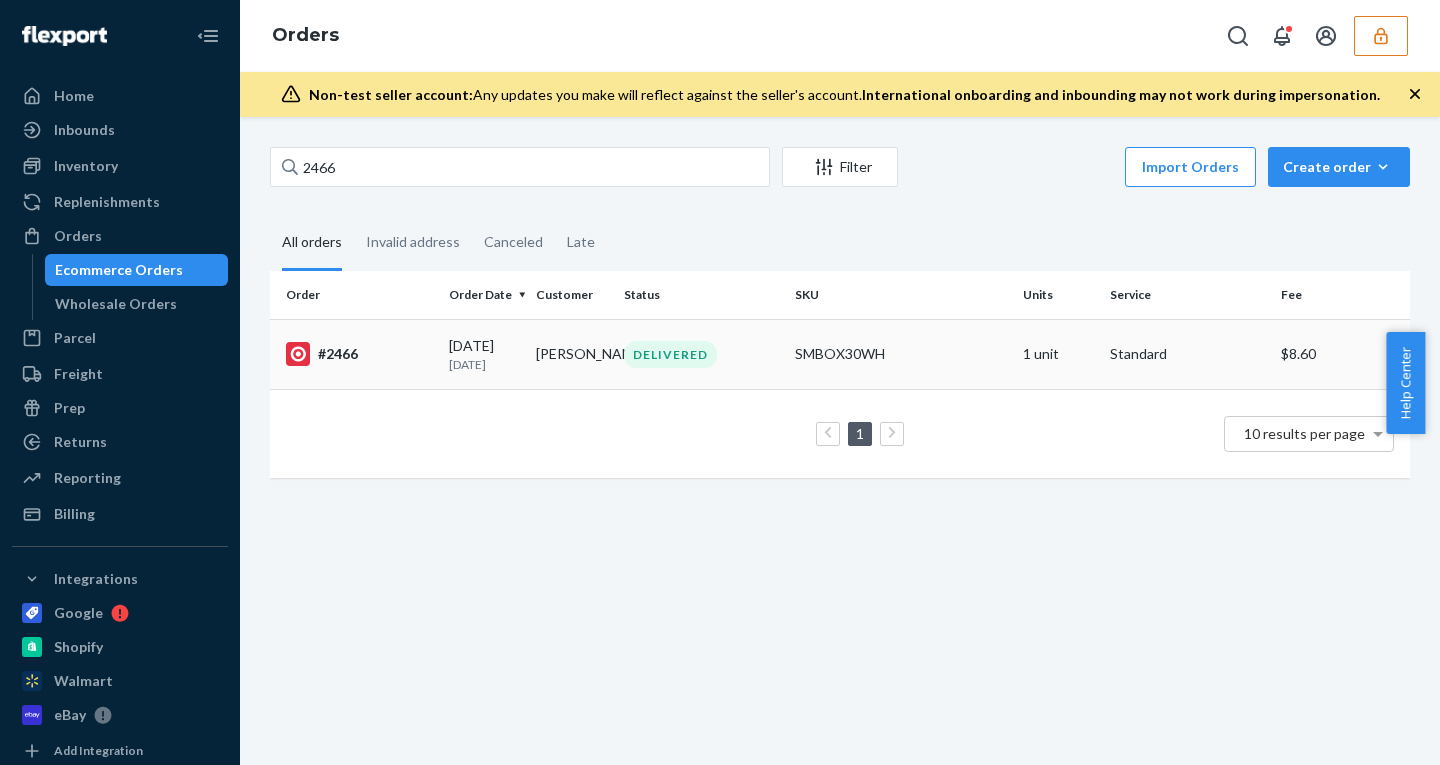 click on "[PERSON_NAME]" at bounding box center [571, 354] 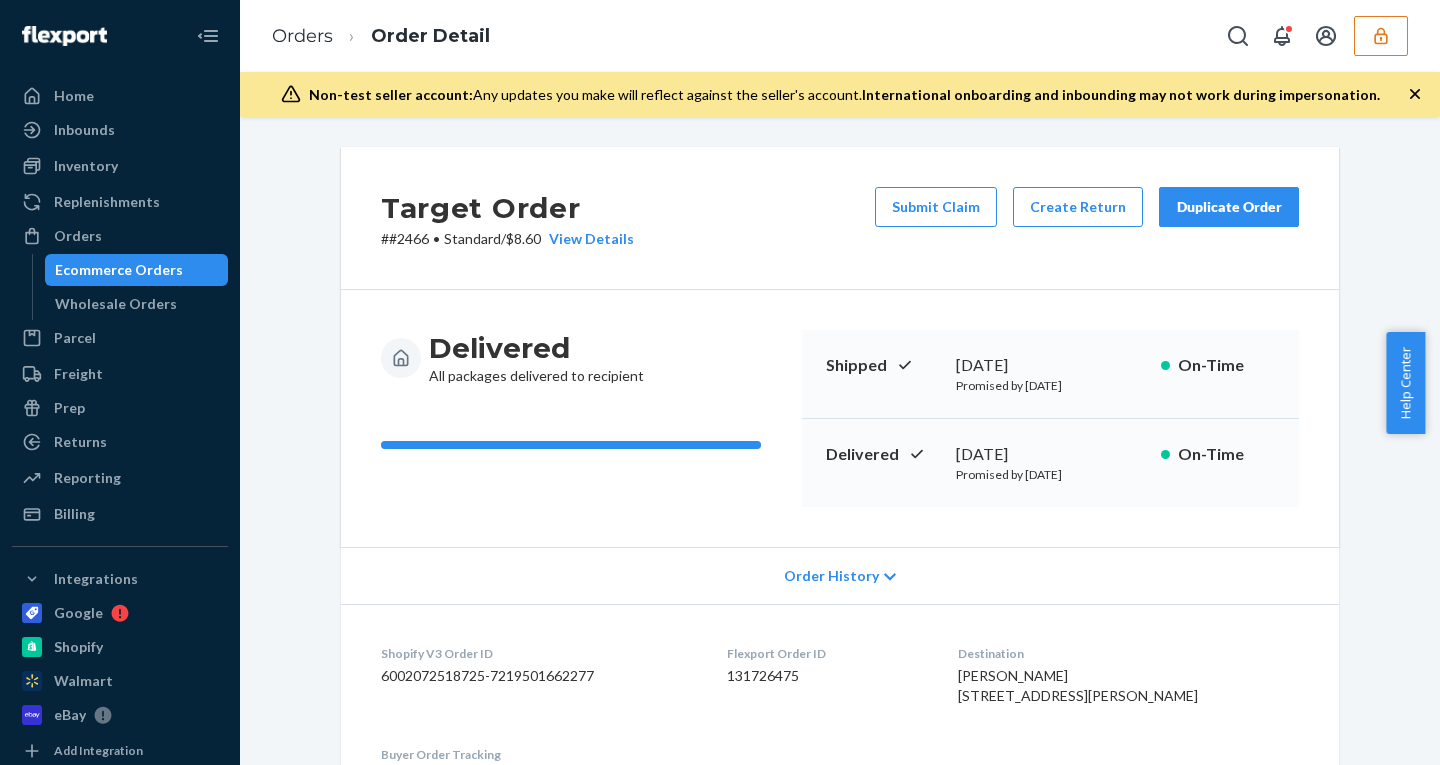 click on "Order History" at bounding box center (831, 576) 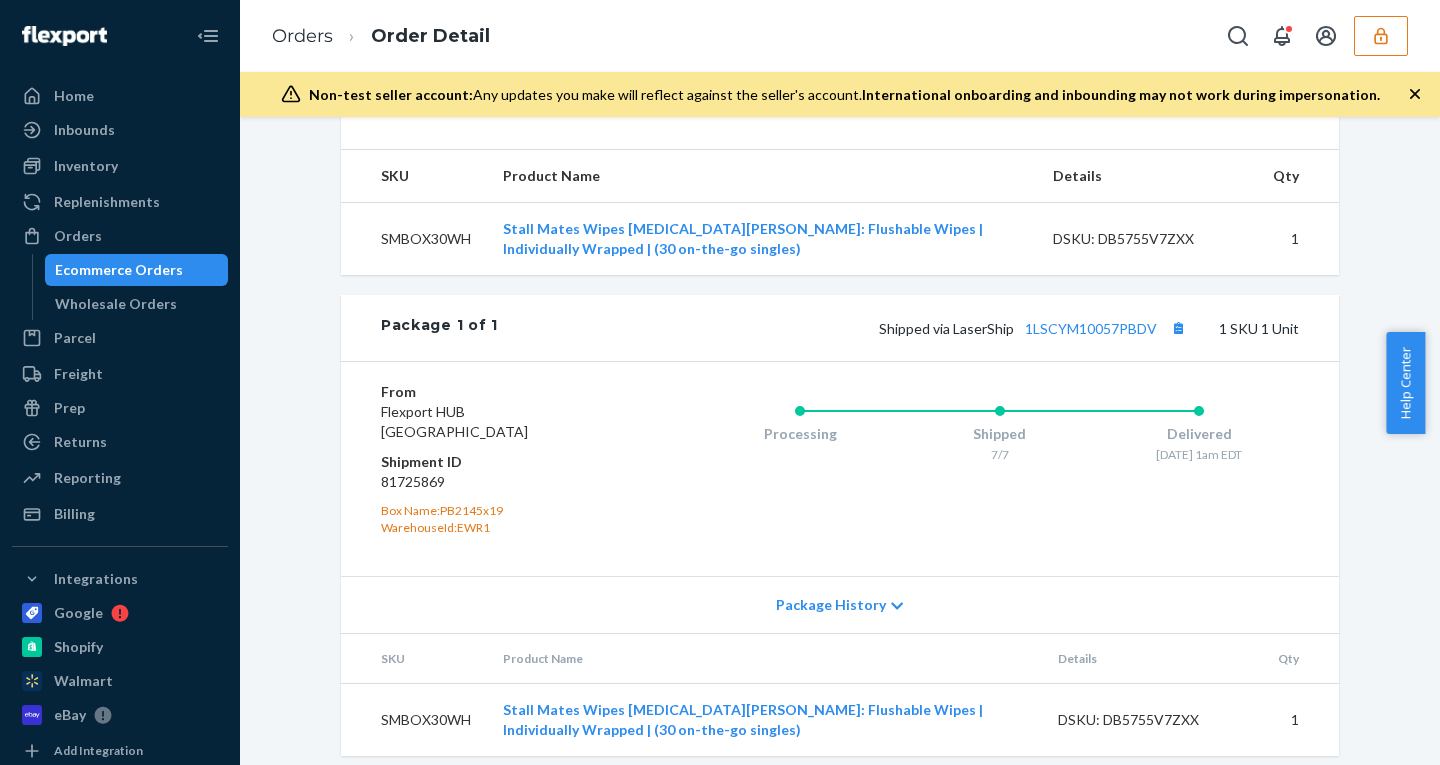 scroll, scrollTop: 1593, scrollLeft: 0, axis: vertical 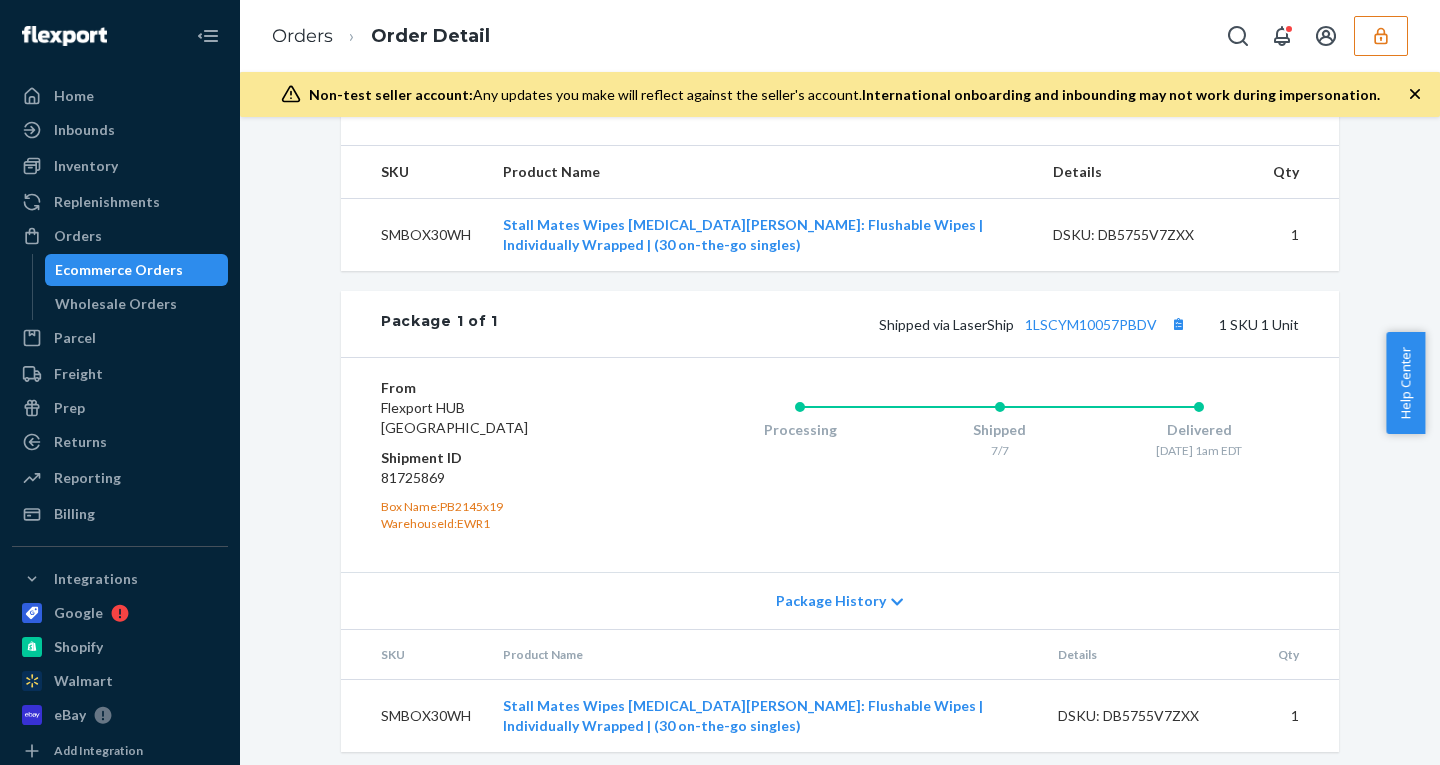 click 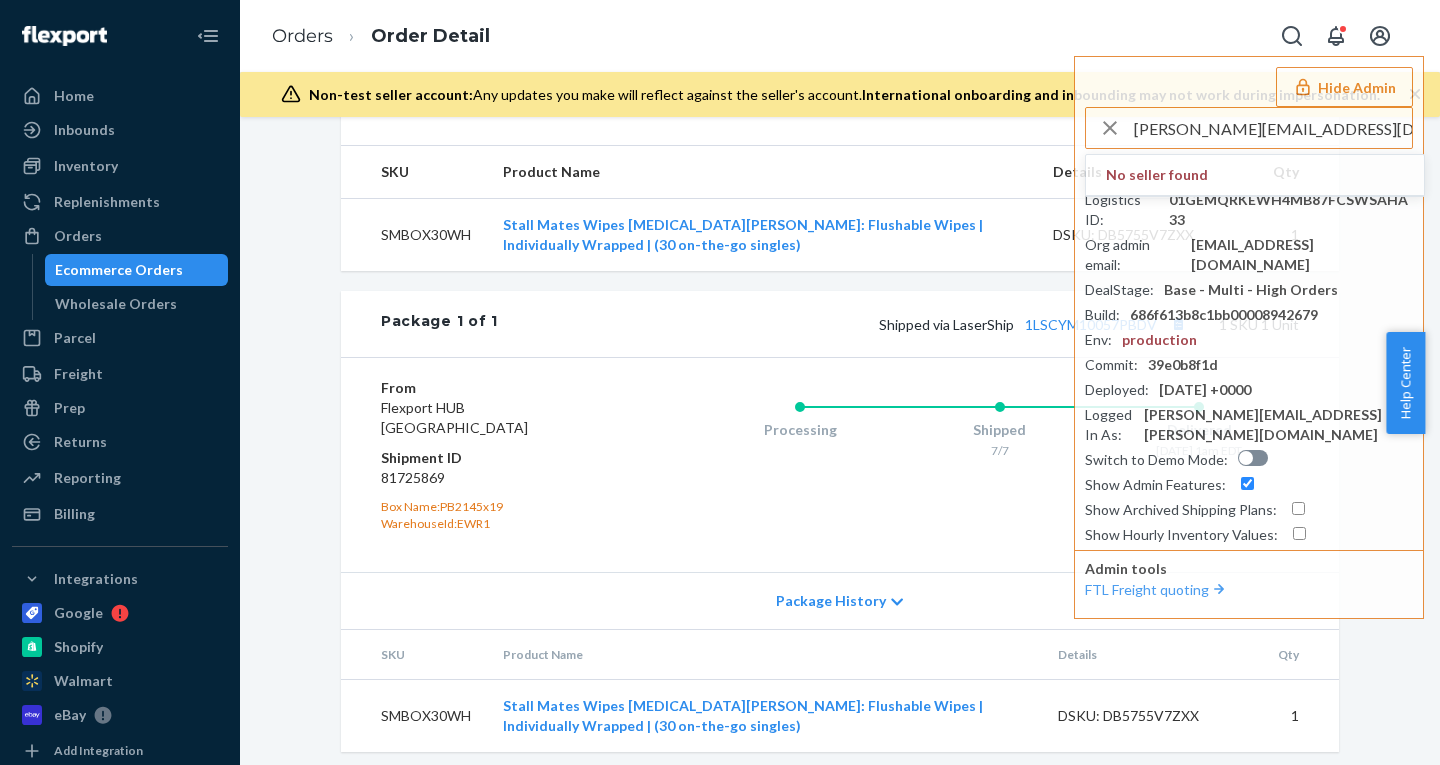 drag, startPoint x: 1178, startPoint y: 128, endPoint x: 1022, endPoint y: 128, distance: 156 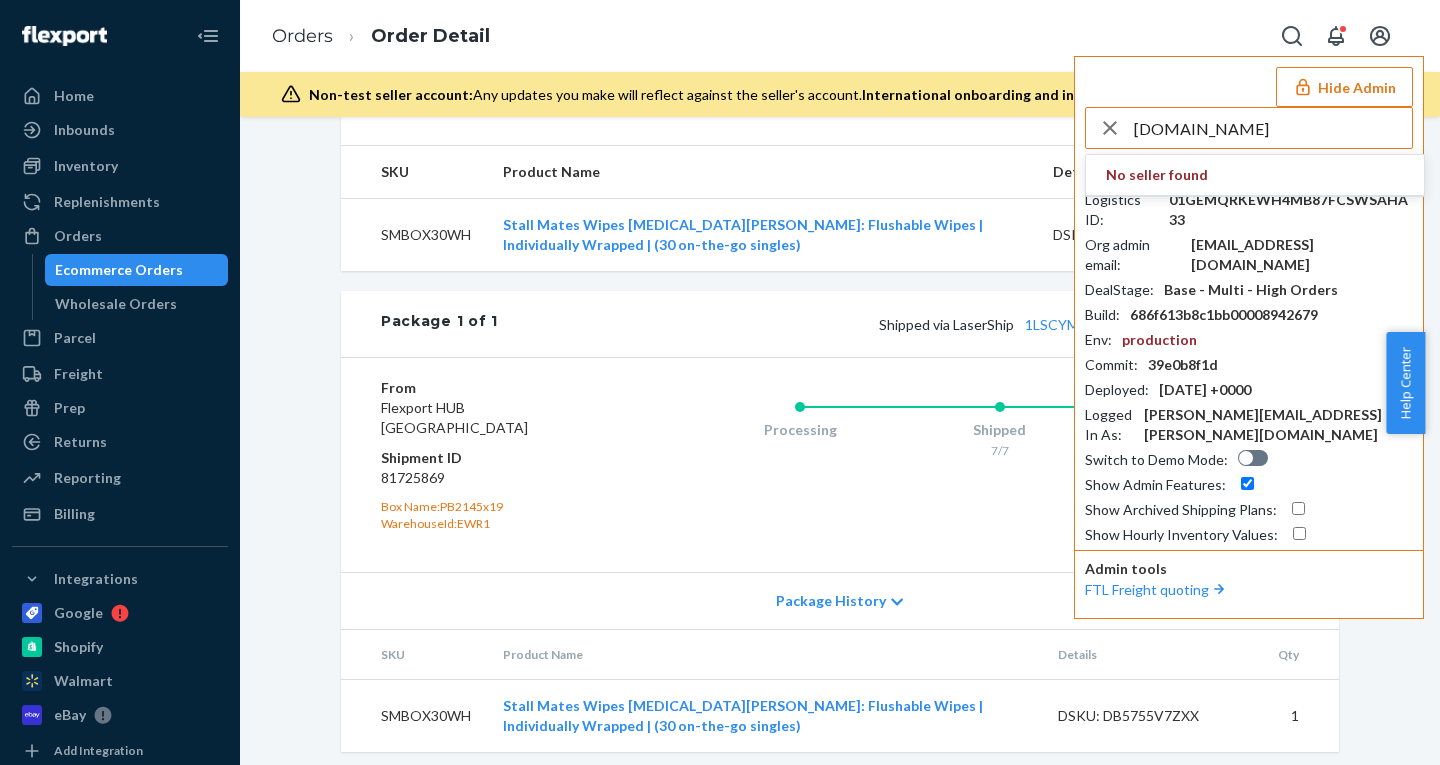 click on "[DOMAIN_NAME]" at bounding box center (1273, 128) 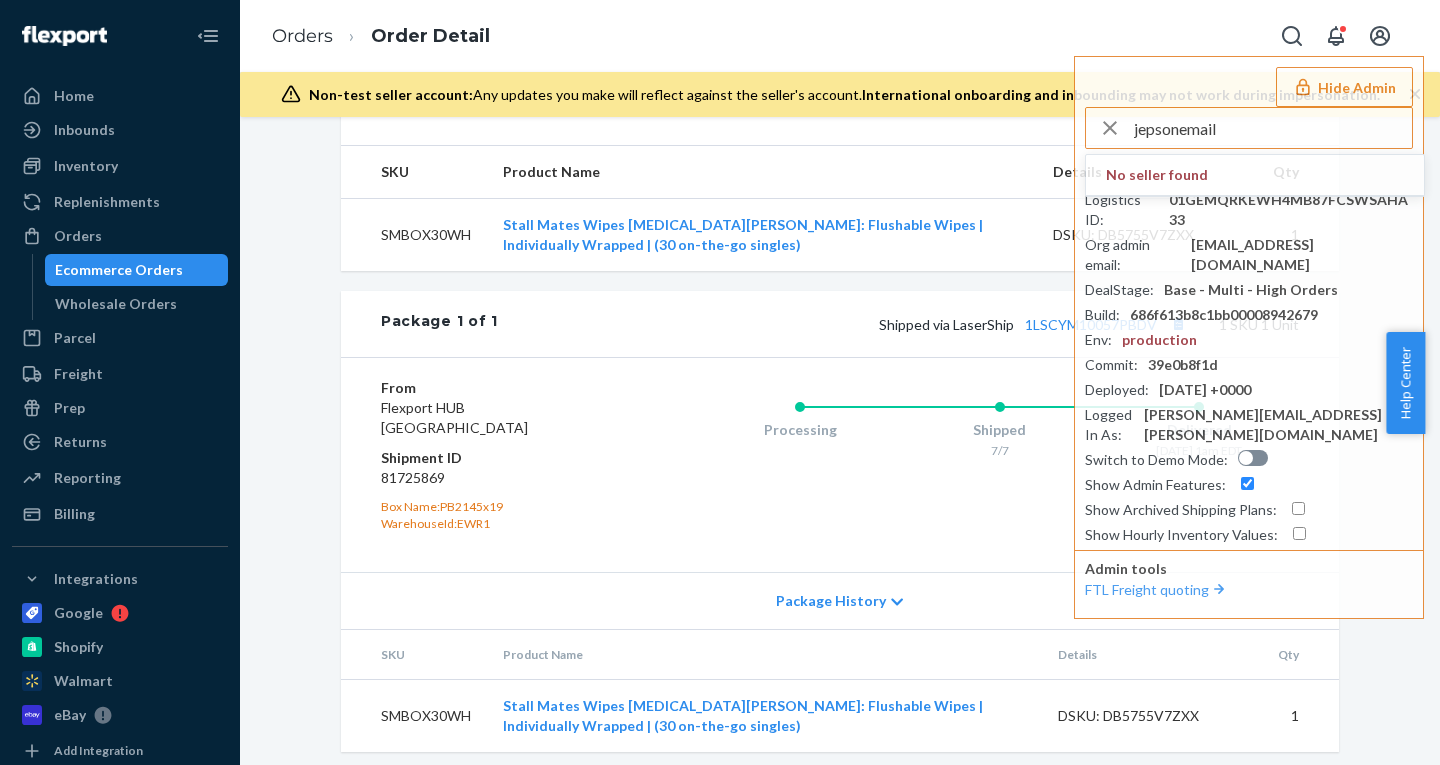 drag, startPoint x: 1238, startPoint y: 122, endPoint x: 1029, endPoint y: 109, distance: 209.40392 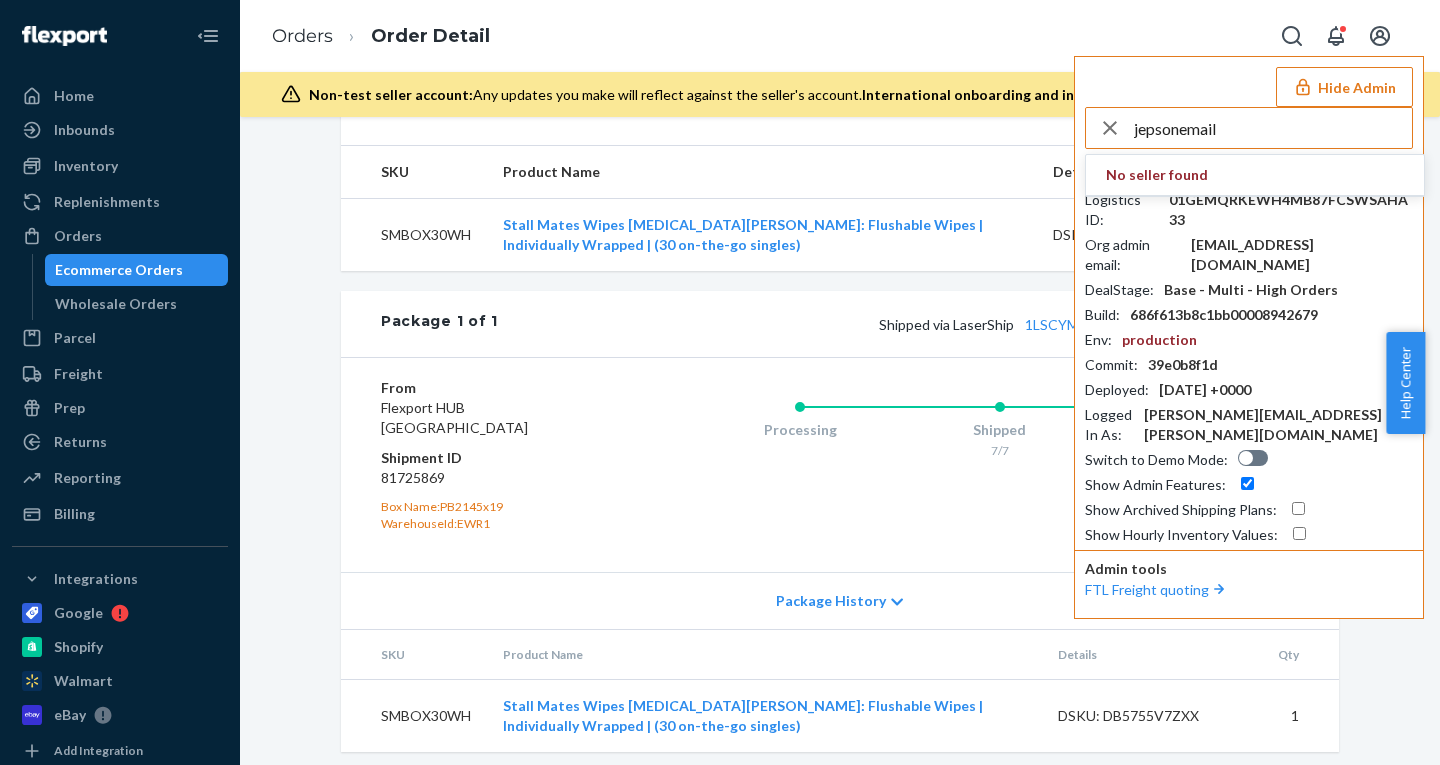 click on "jepsonemail" at bounding box center (1273, 128) 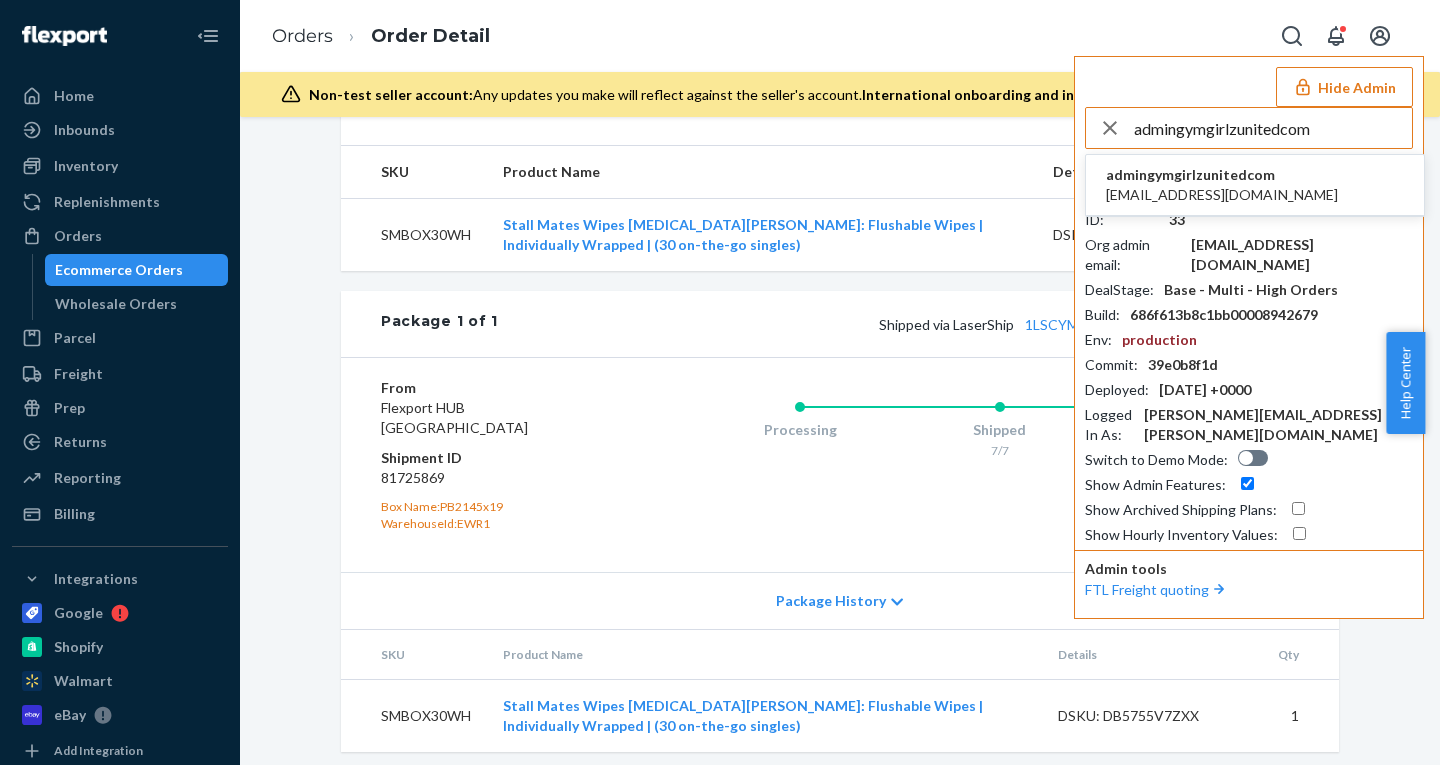 type on "admingymgirlzunitedcom" 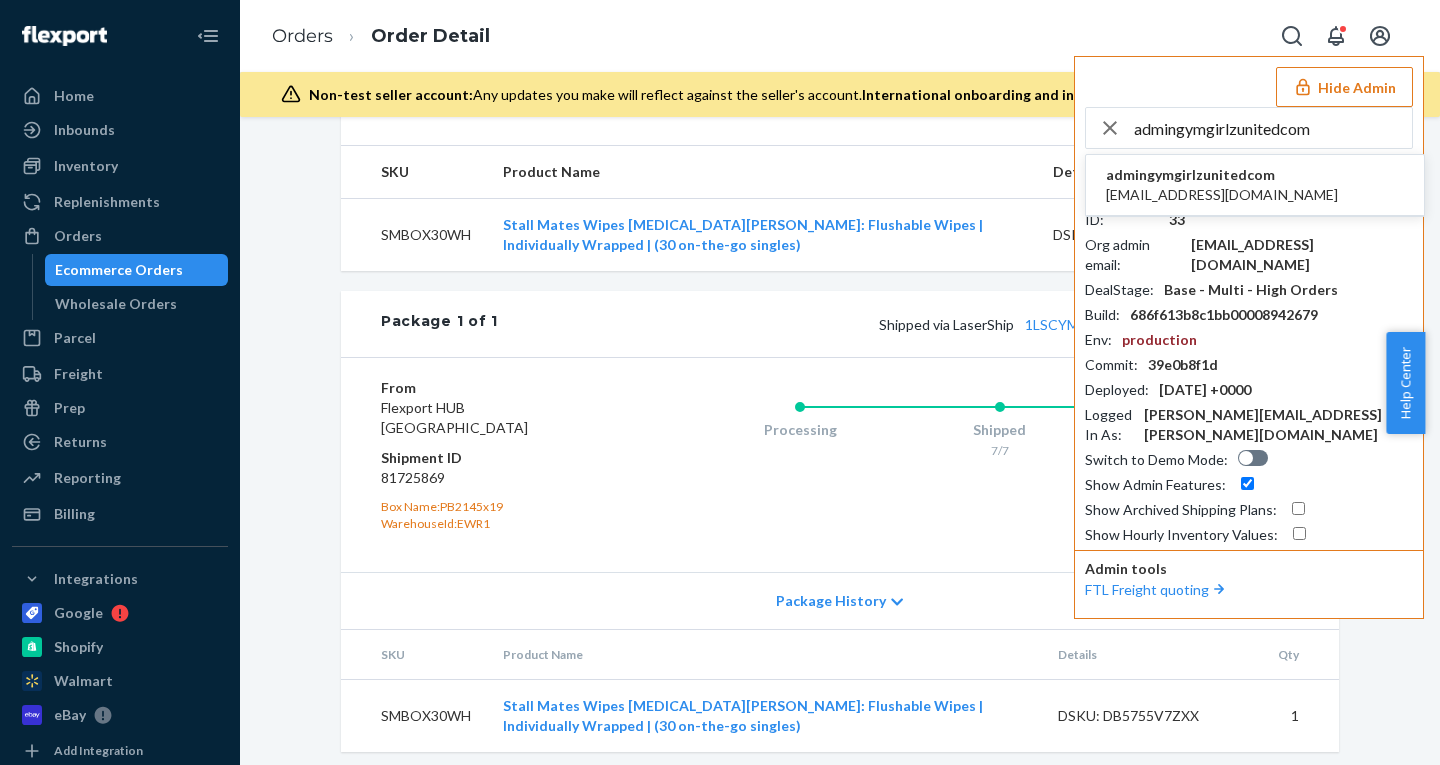 click on "admingymgirlzunitedcom" at bounding box center (1222, 175) 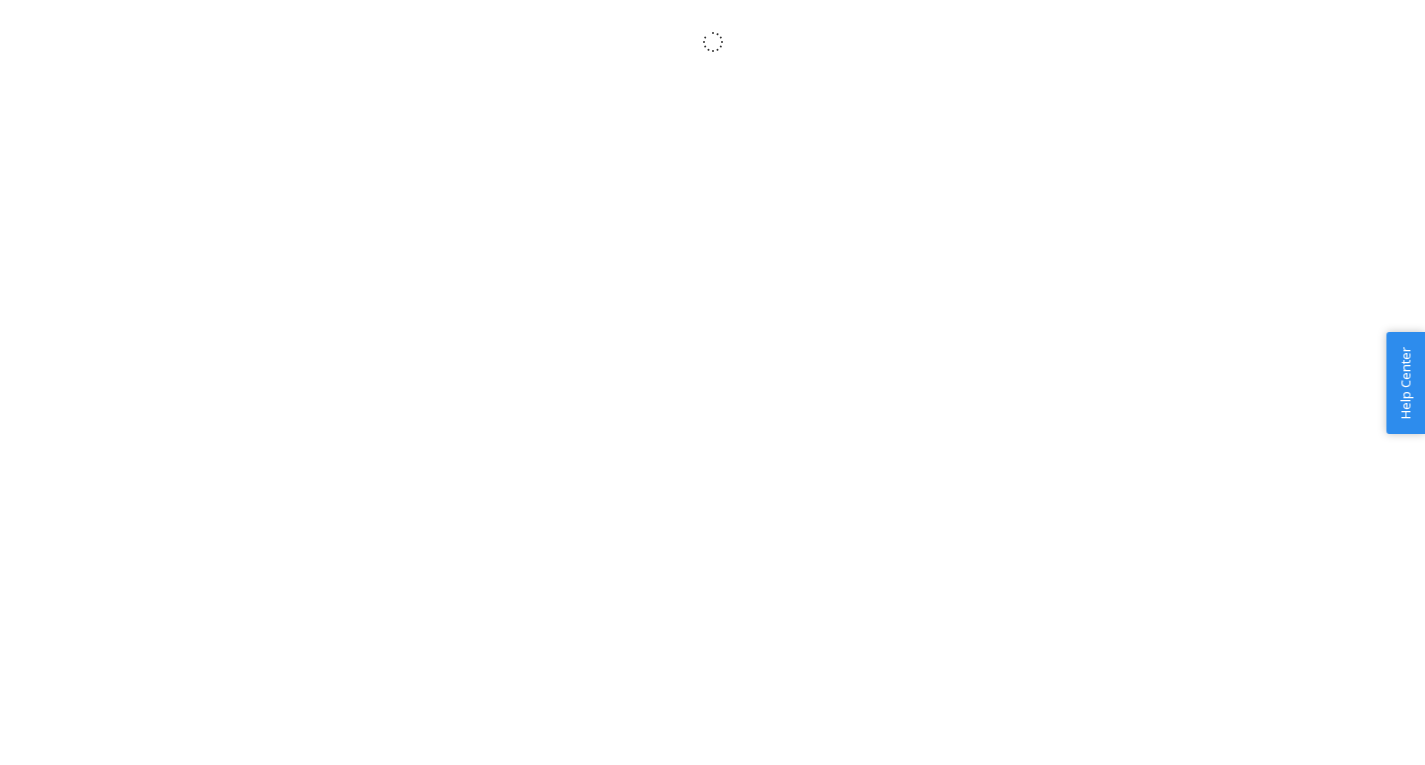 scroll, scrollTop: 0, scrollLeft: 0, axis: both 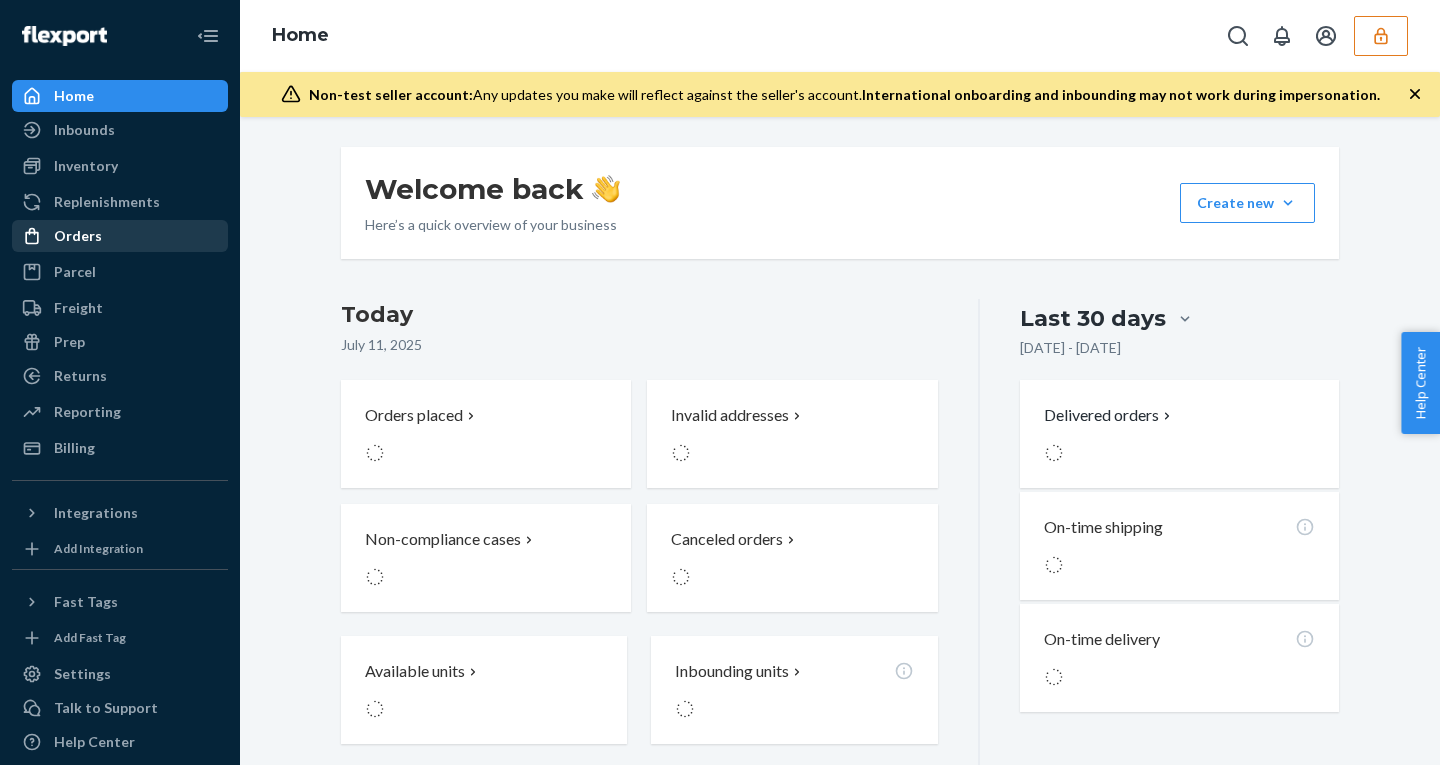 click on "Orders" at bounding box center (78, 236) 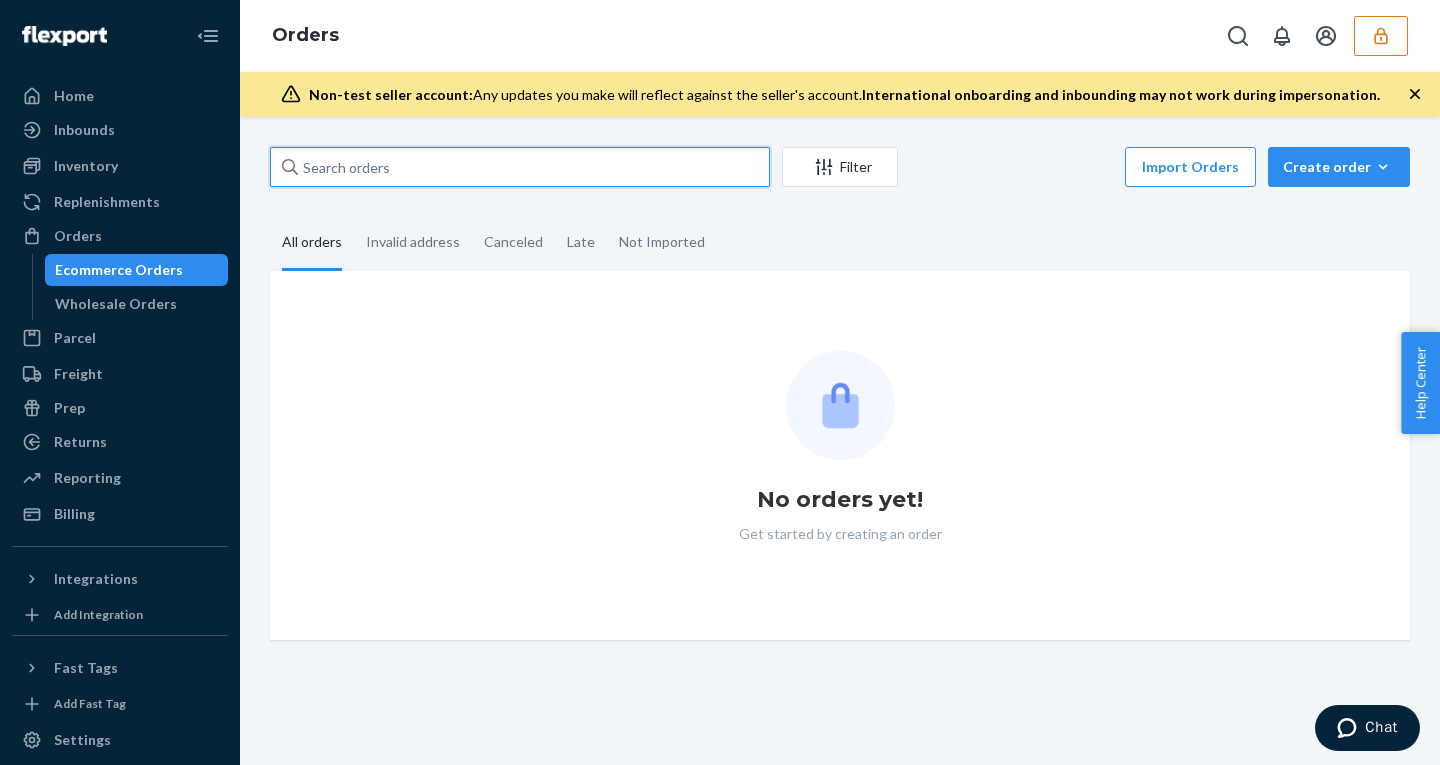 click at bounding box center [520, 167] 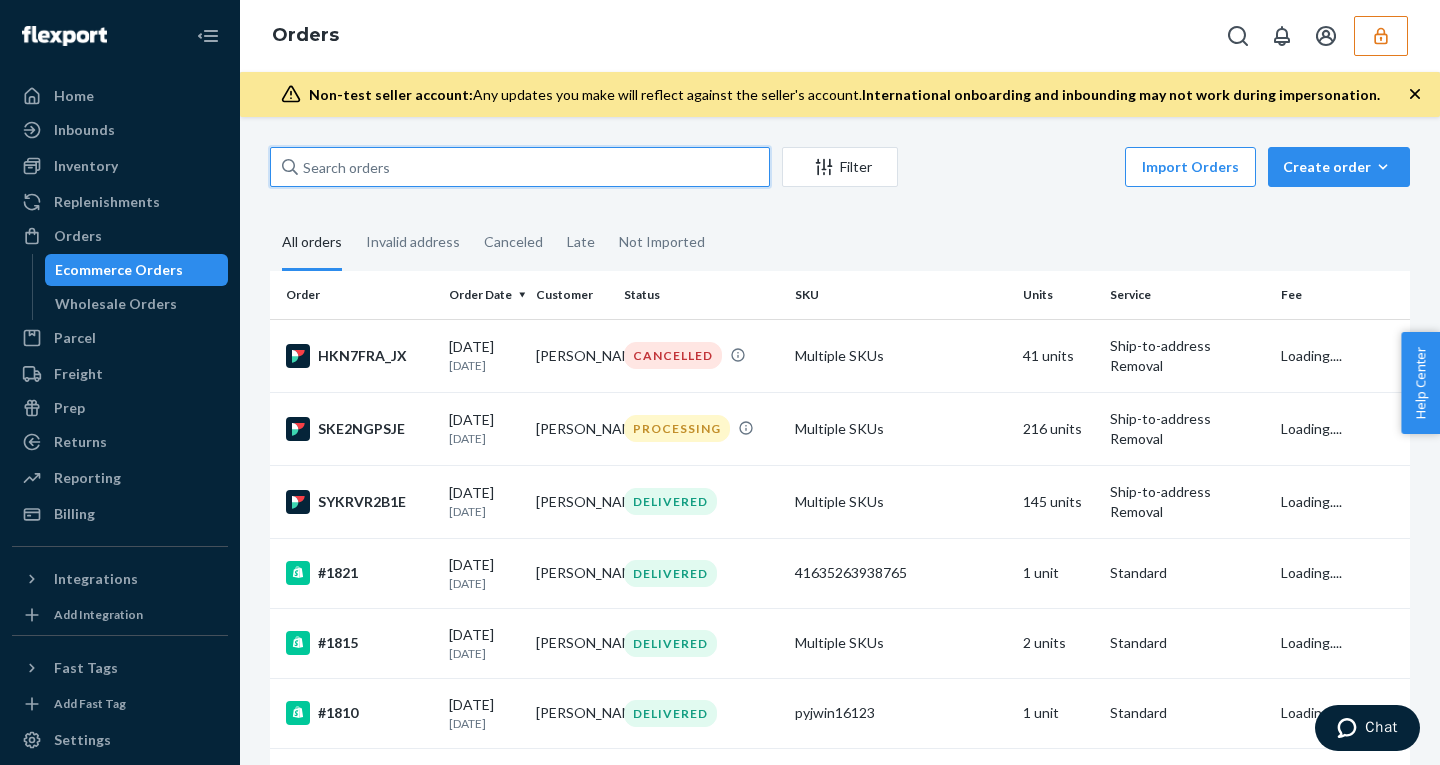 paste on "HKN7FRA_JX" 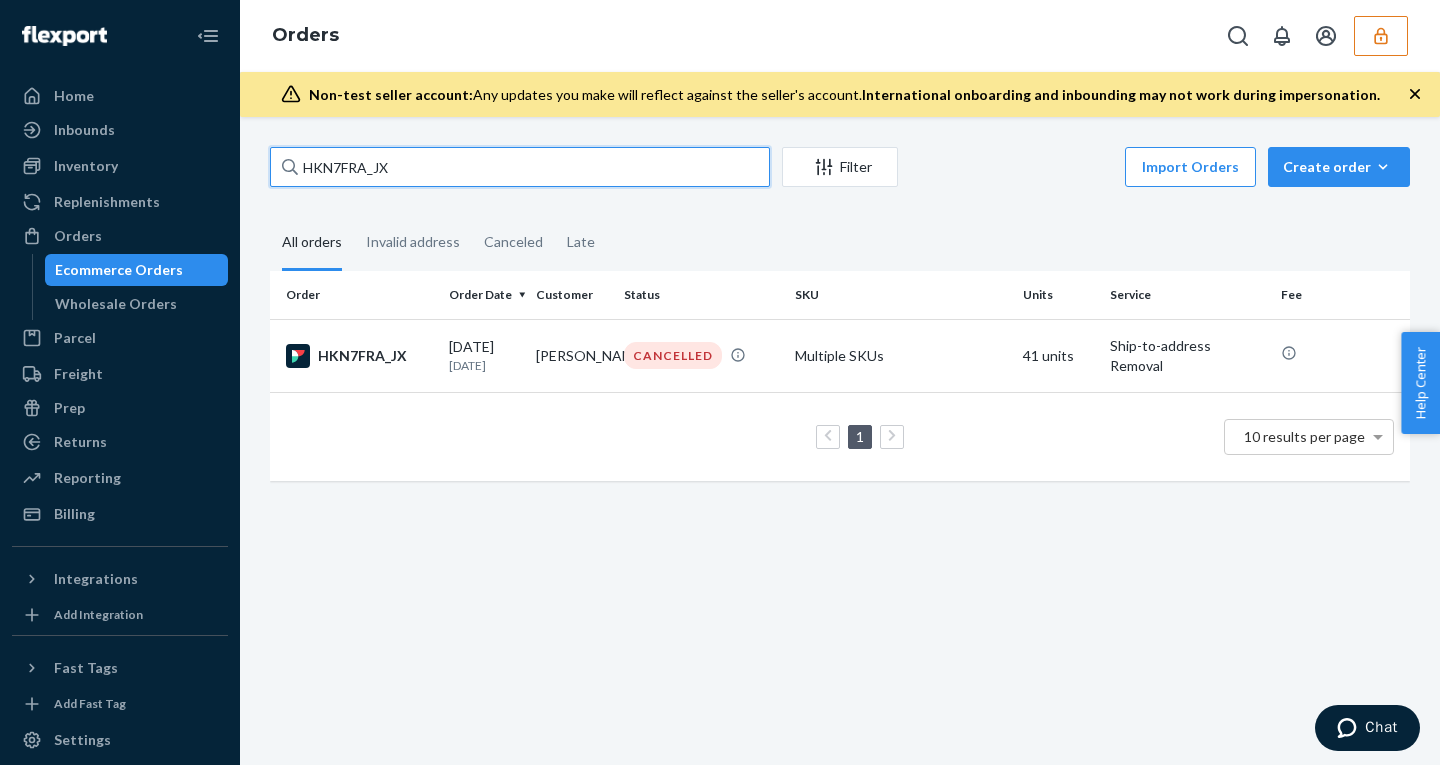 type on "HKN7FRA_JX" 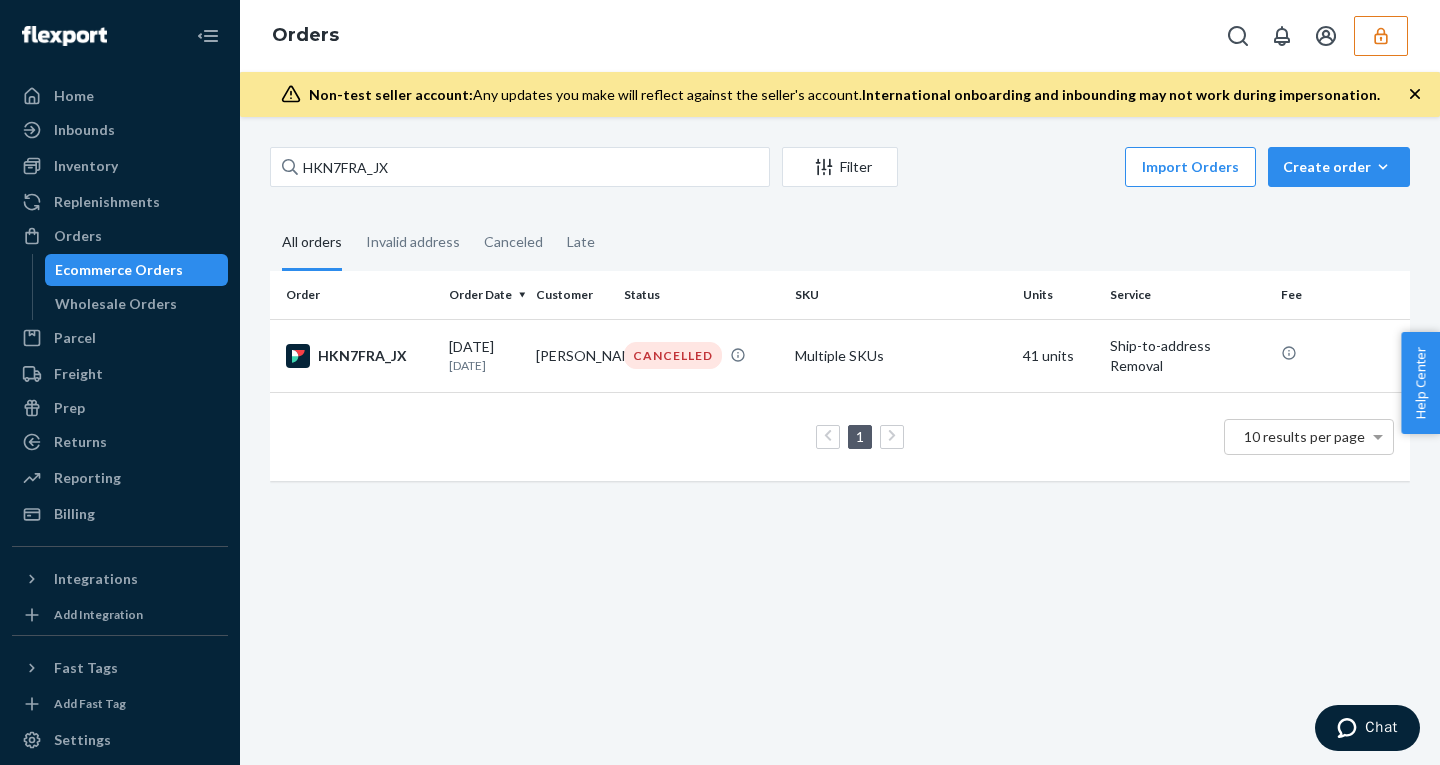 click on "Ecommerce Orders" at bounding box center (137, 270) 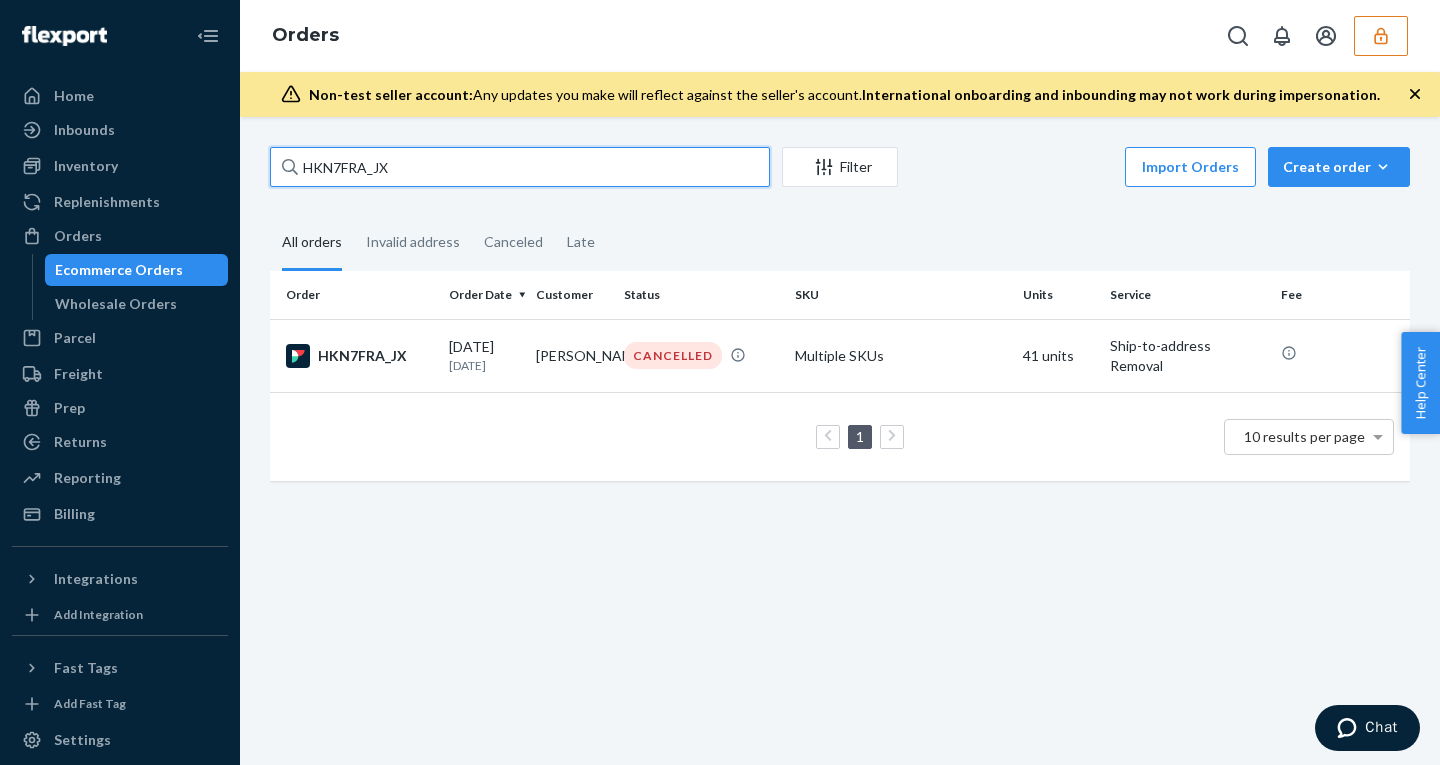 click on "HKN7FRA_JX" at bounding box center (520, 167) 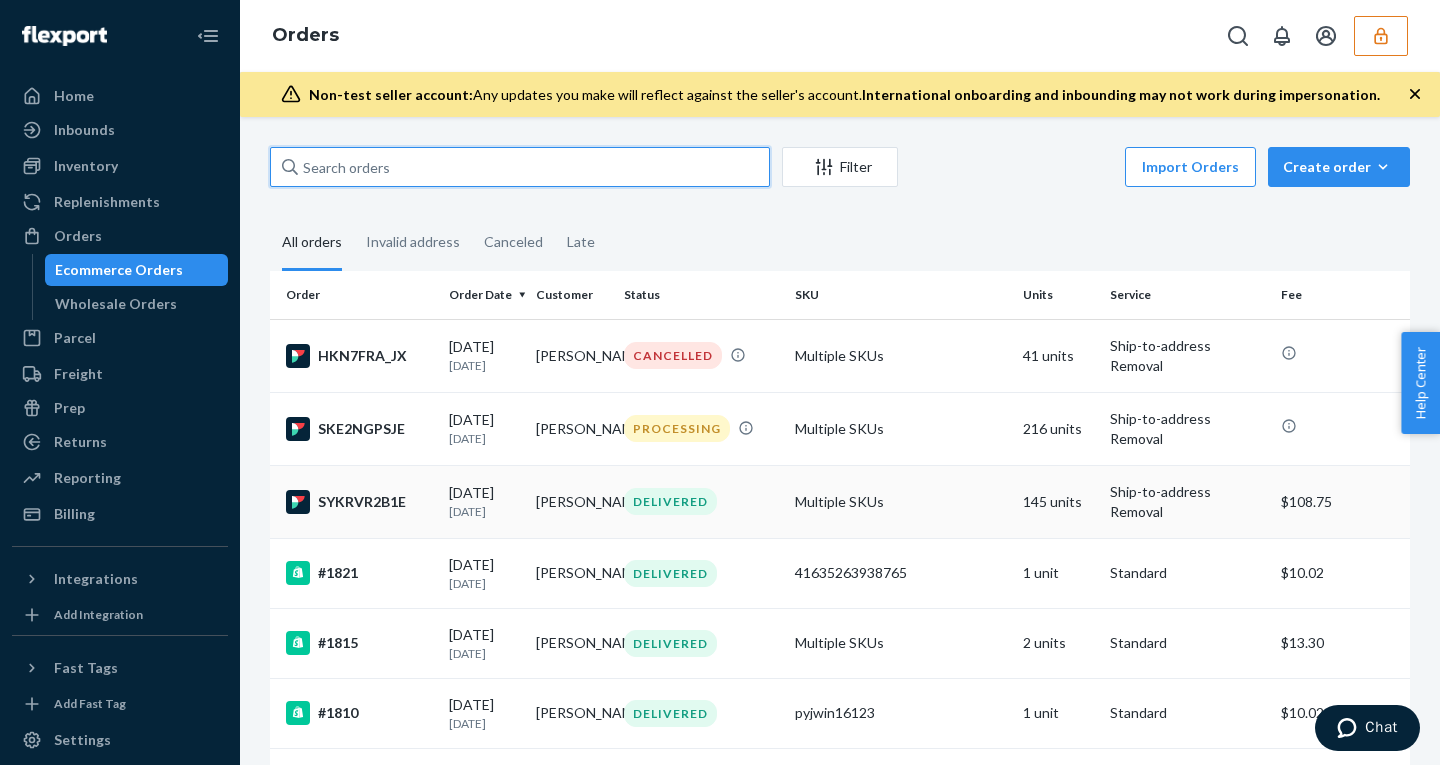 type 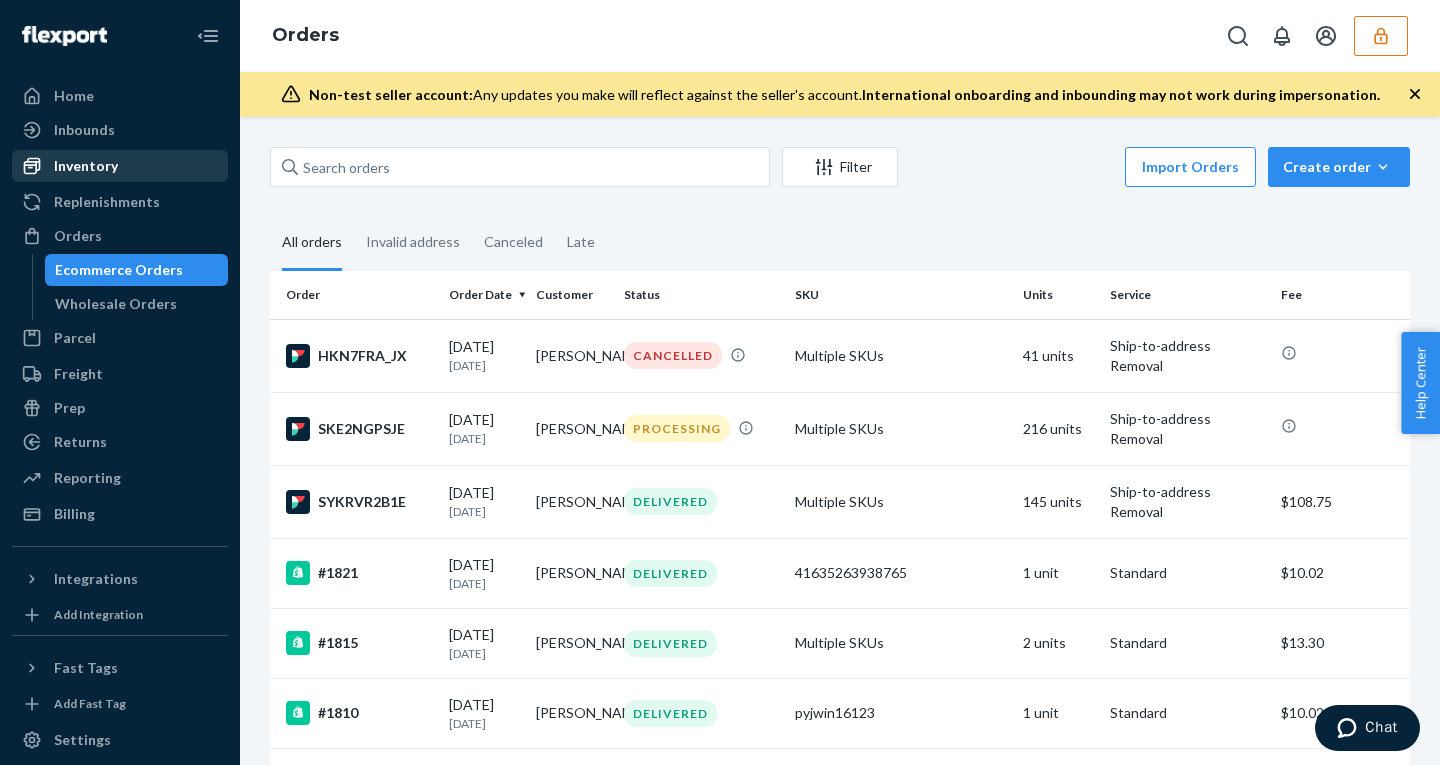 click on "Inventory" at bounding box center (120, 166) 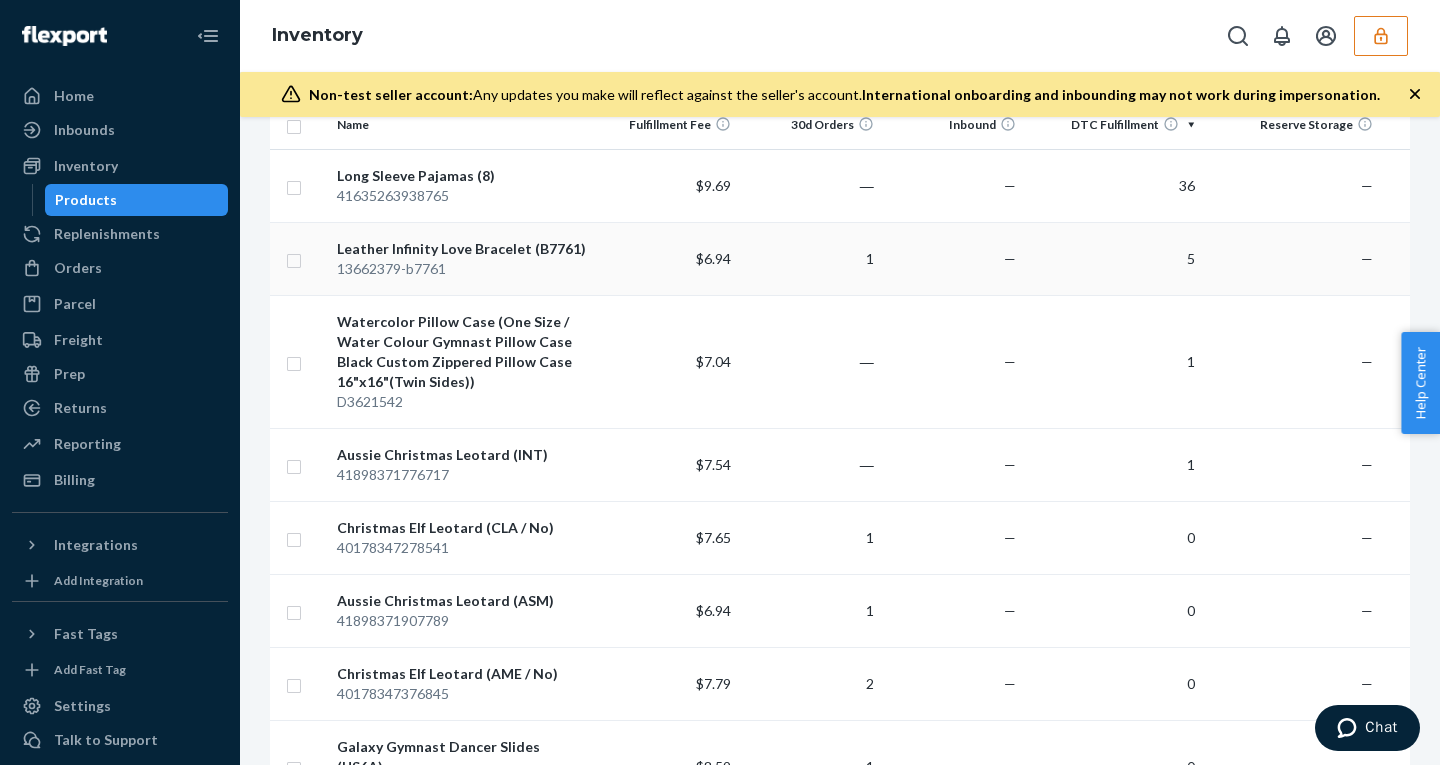 scroll, scrollTop: 0, scrollLeft: 0, axis: both 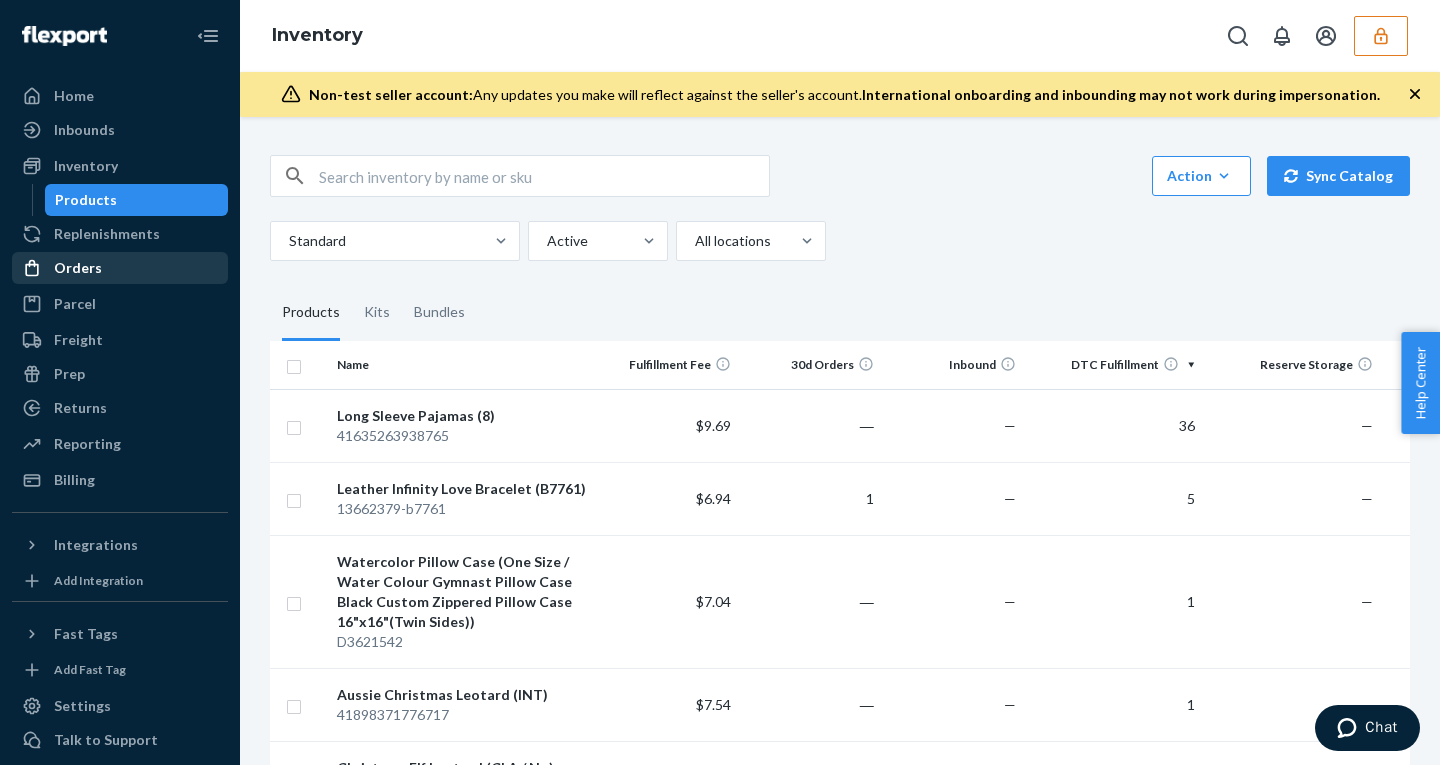 click on "Orders" at bounding box center [78, 268] 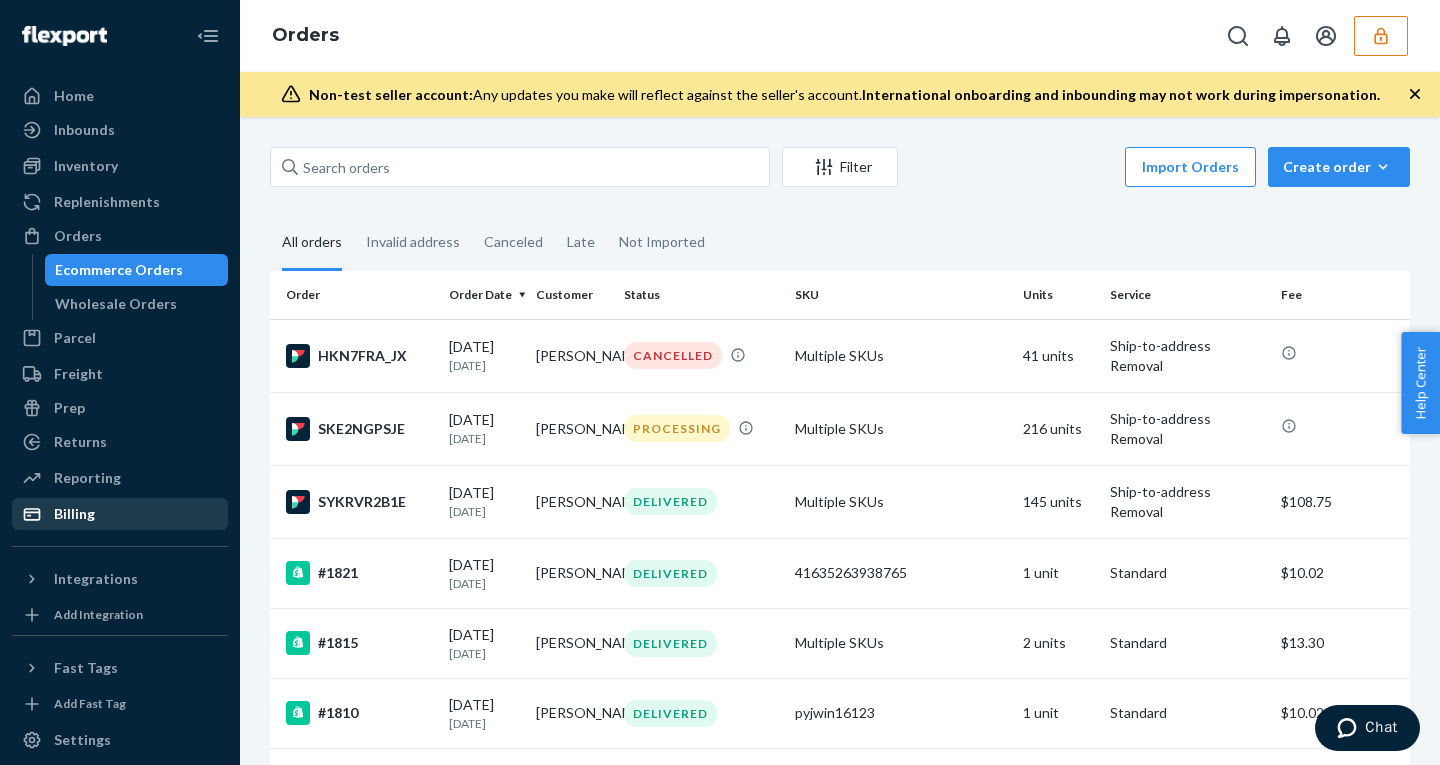 click on "Billing" at bounding box center (74, 514) 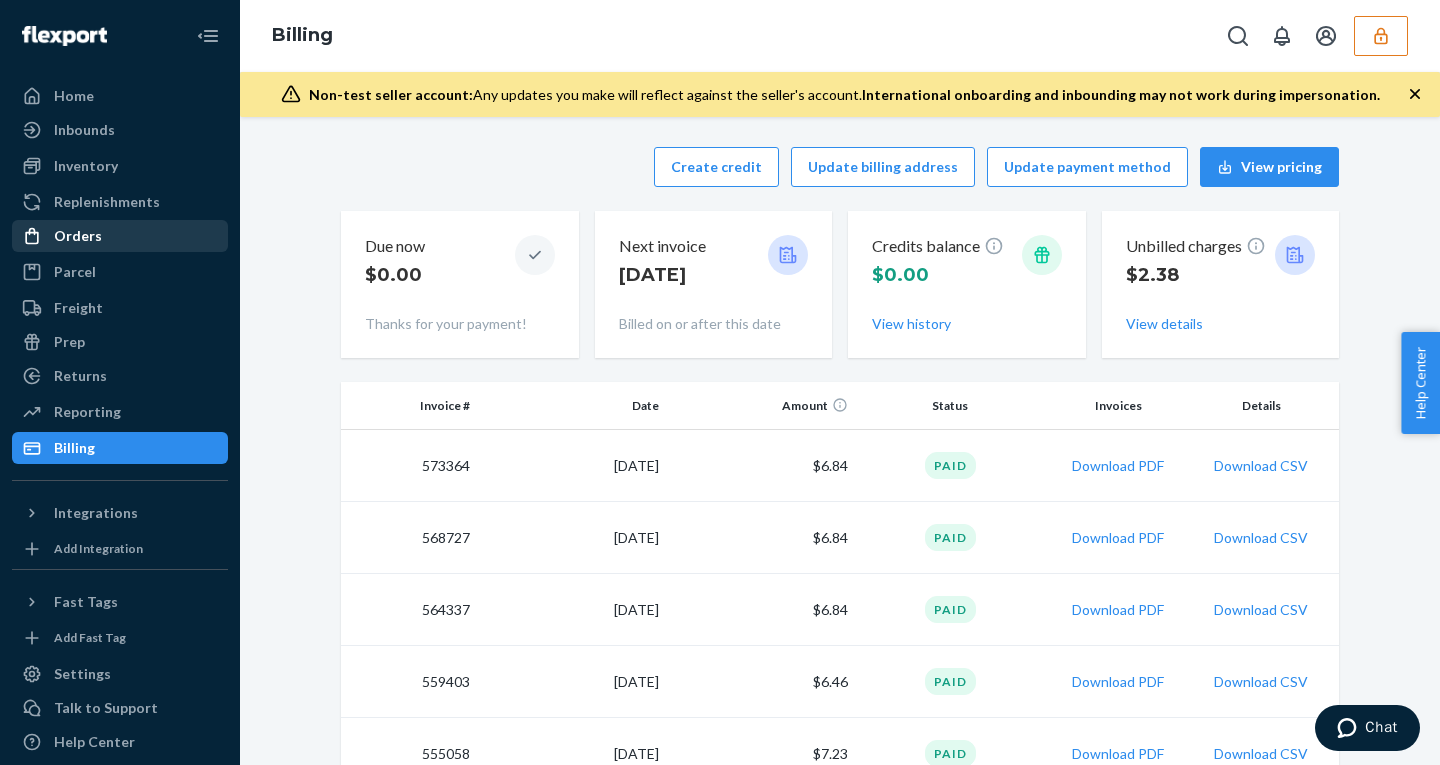 click on "Orders" at bounding box center [120, 236] 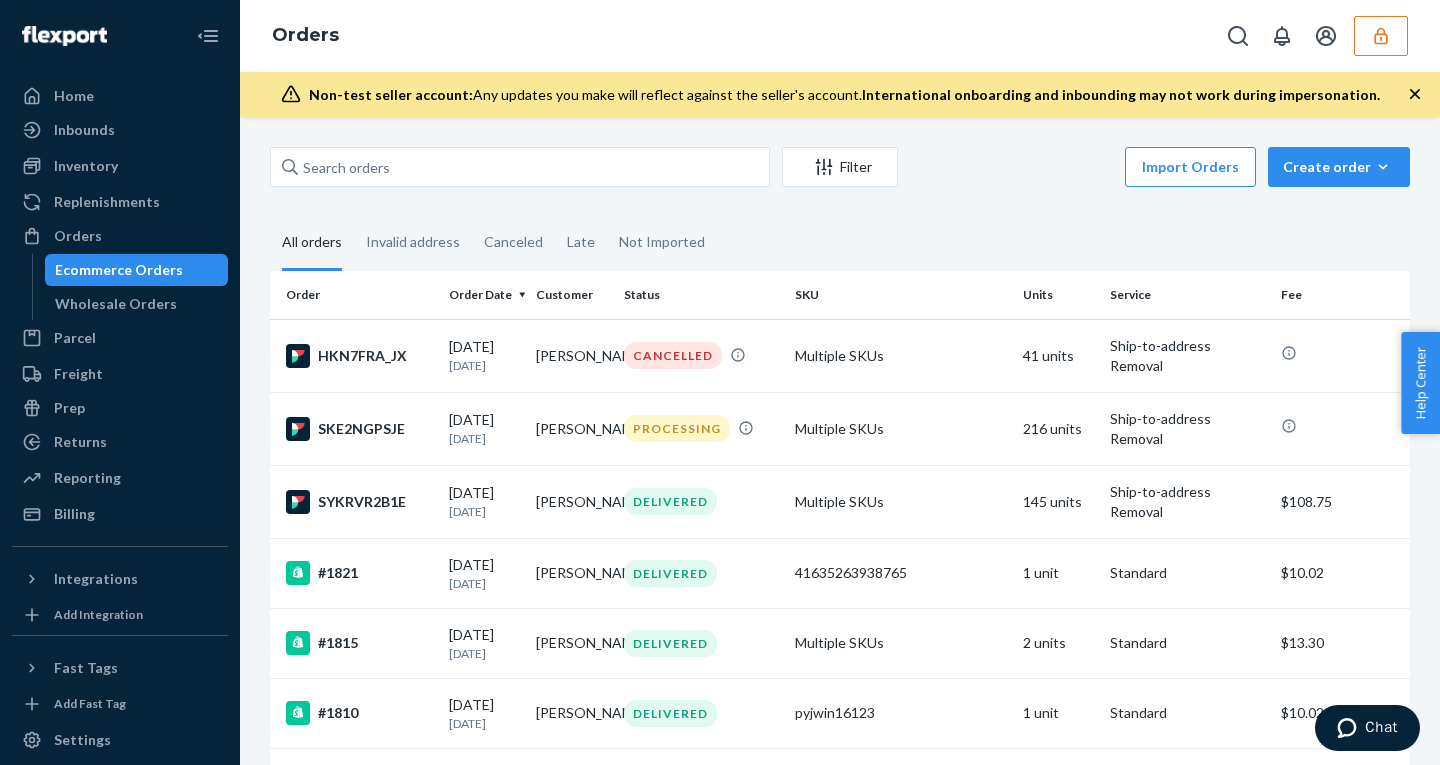click at bounding box center (1313, 36) 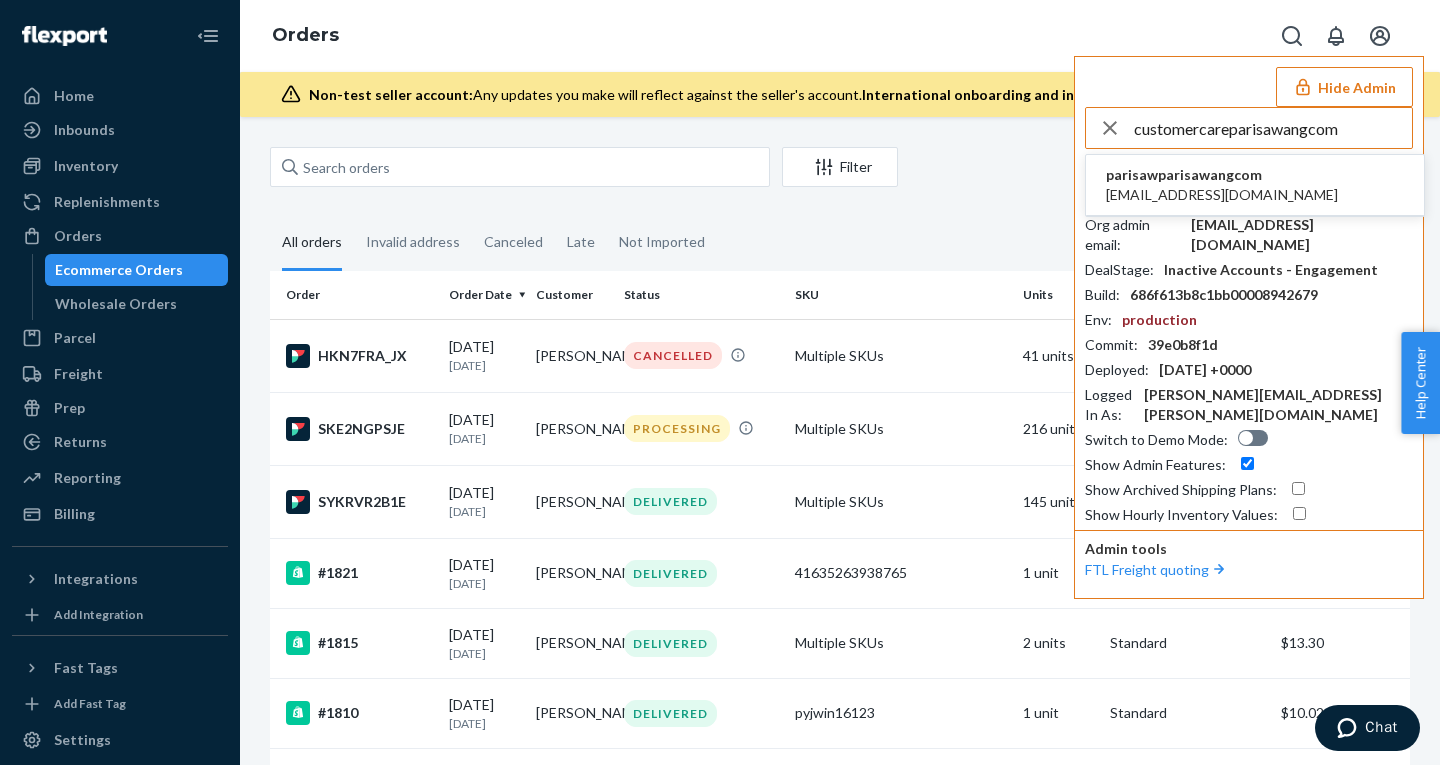 type on "customercareparisawangcom" 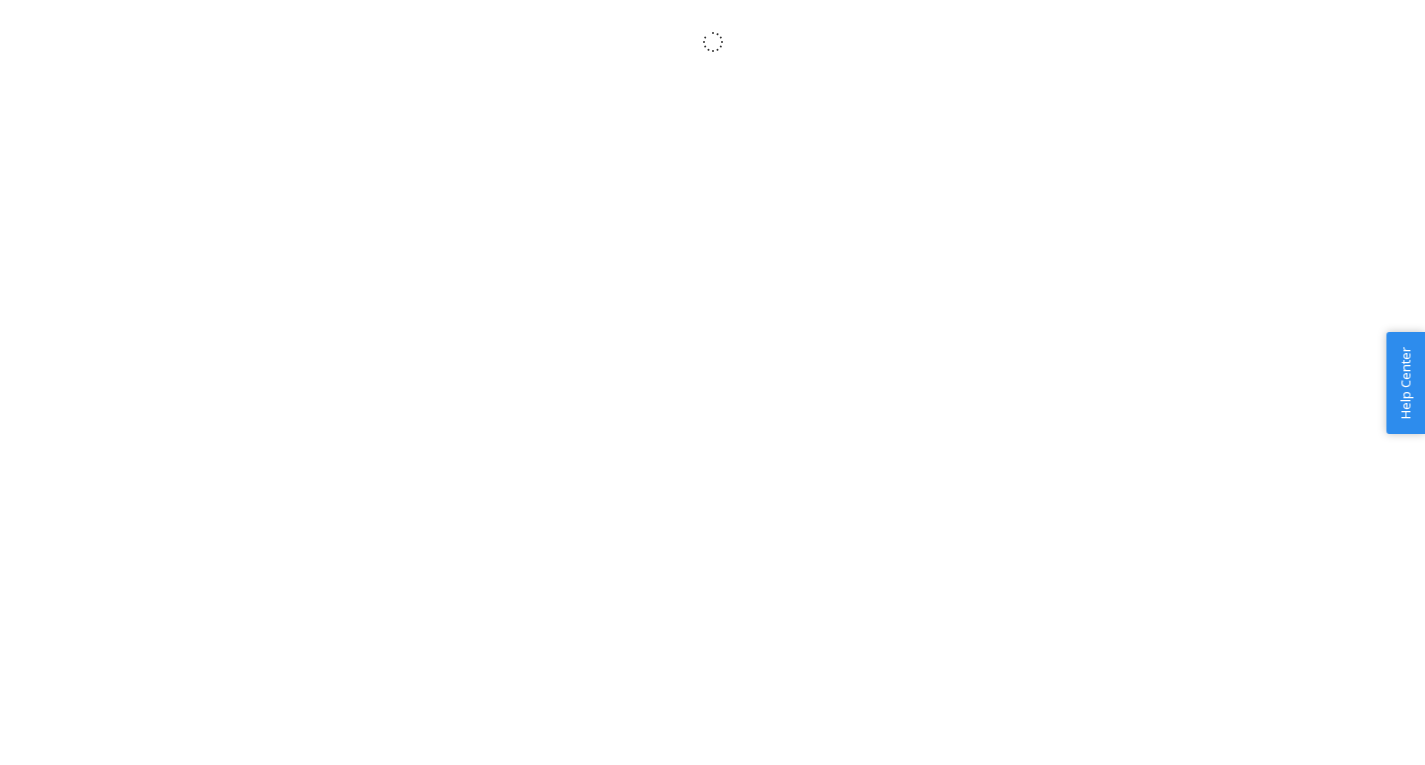 scroll, scrollTop: 0, scrollLeft: 0, axis: both 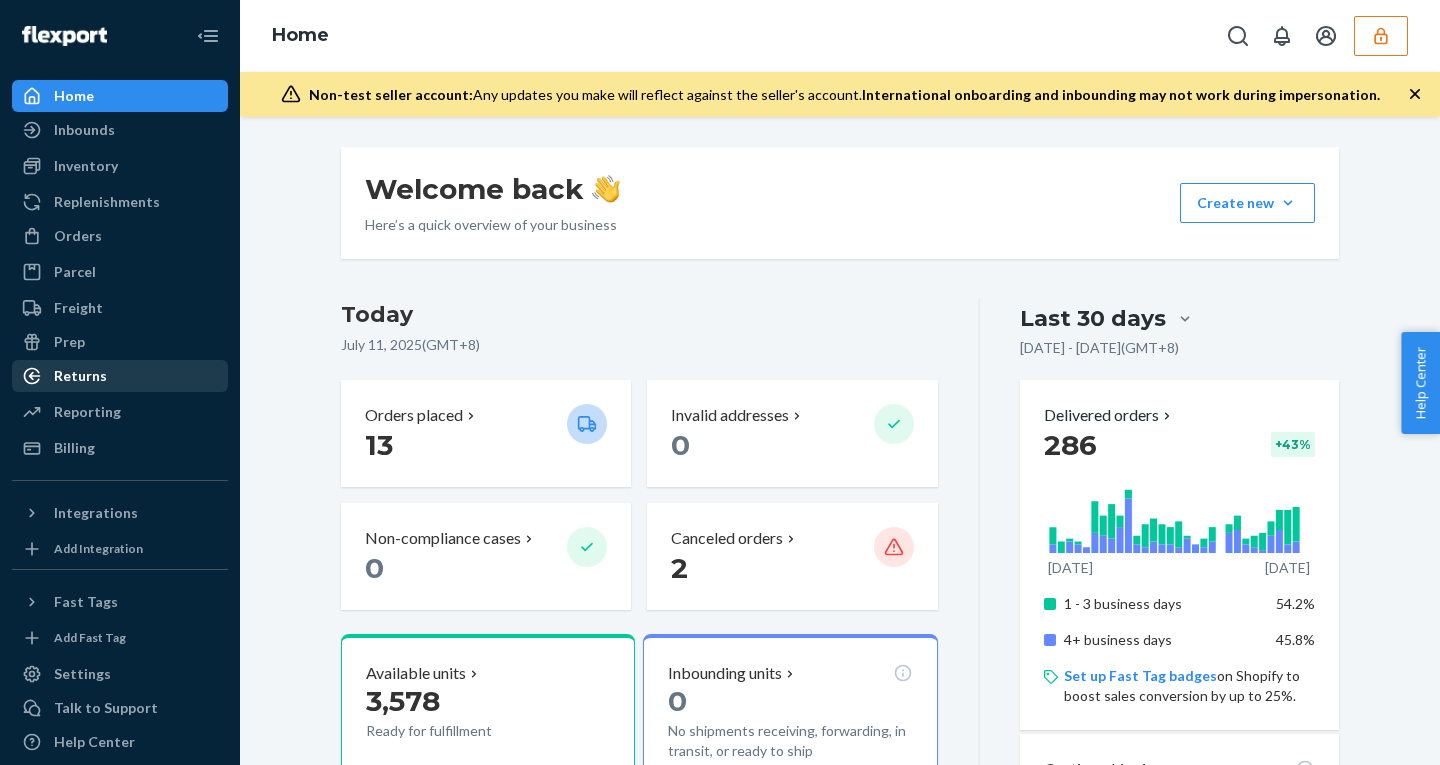 click on "Returns" at bounding box center [80, 376] 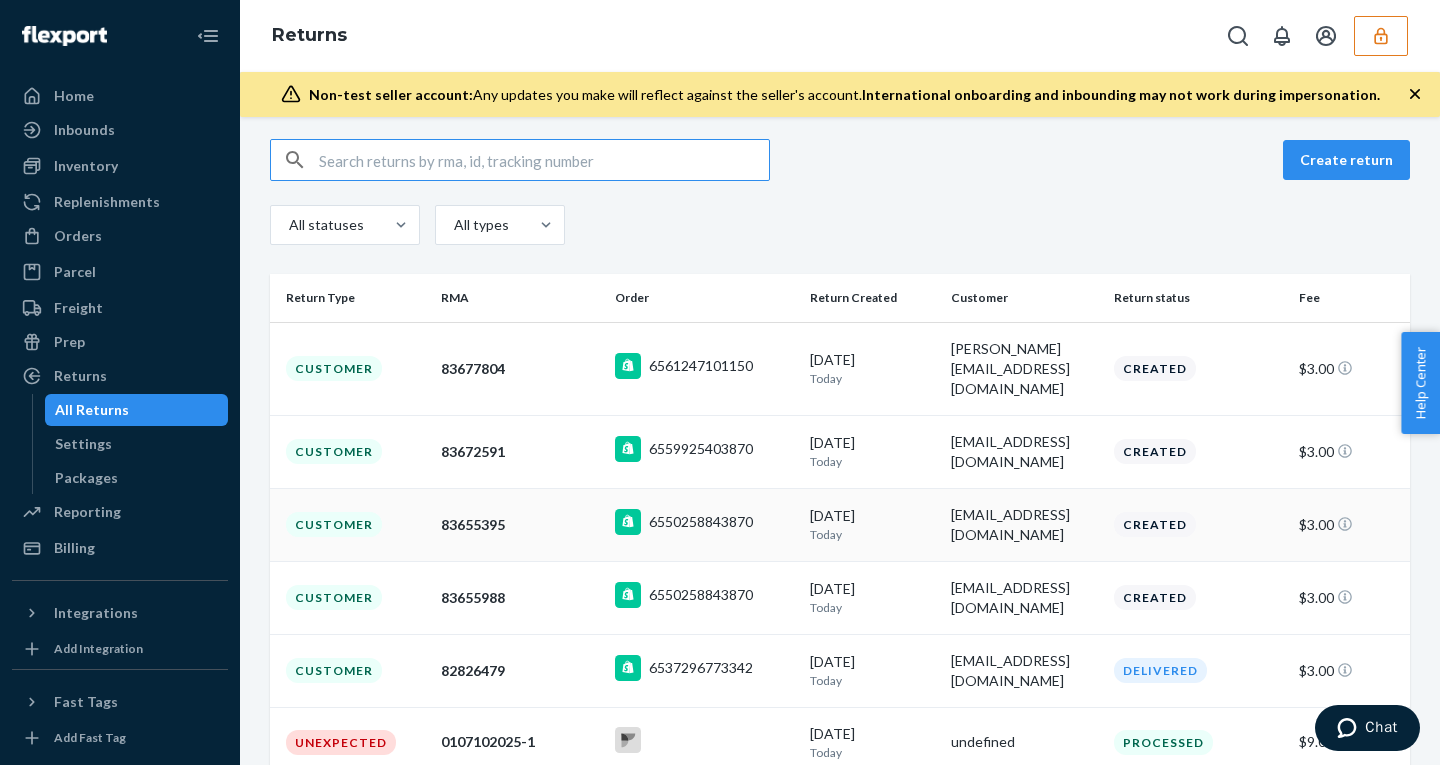 scroll, scrollTop: 116, scrollLeft: 0, axis: vertical 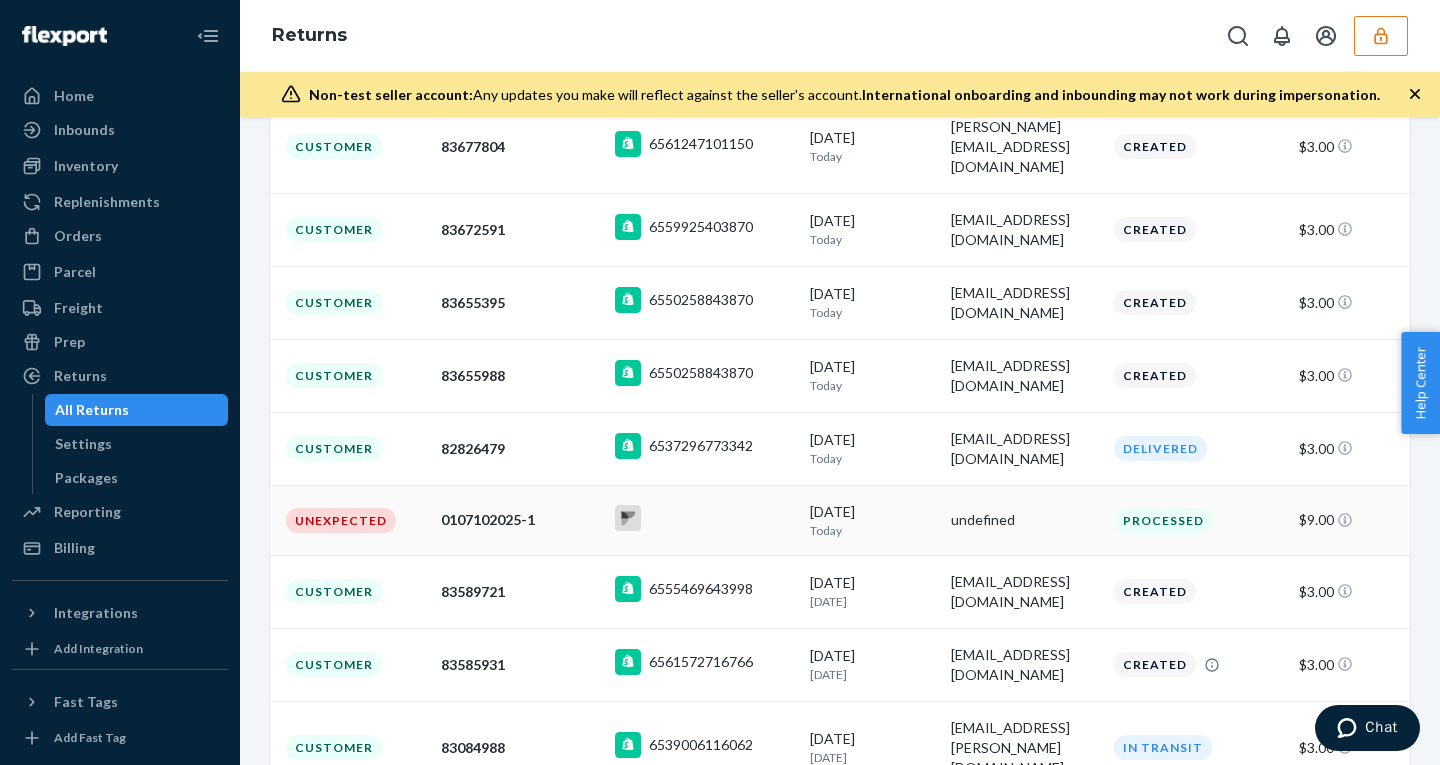 click on "0107102025-1" at bounding box center [520, 520] 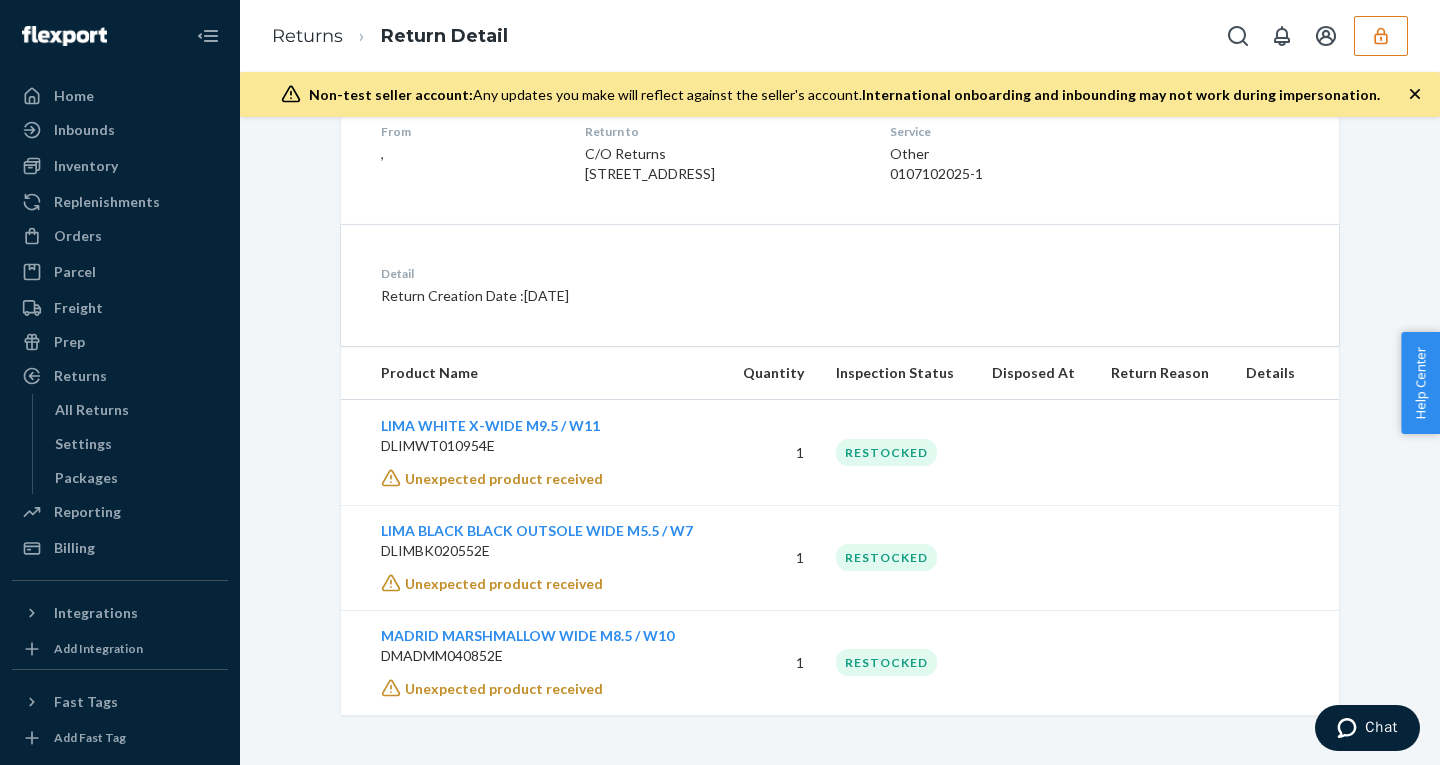 scroll, scrollTop: 0, scrollLeft: 0, axis: both 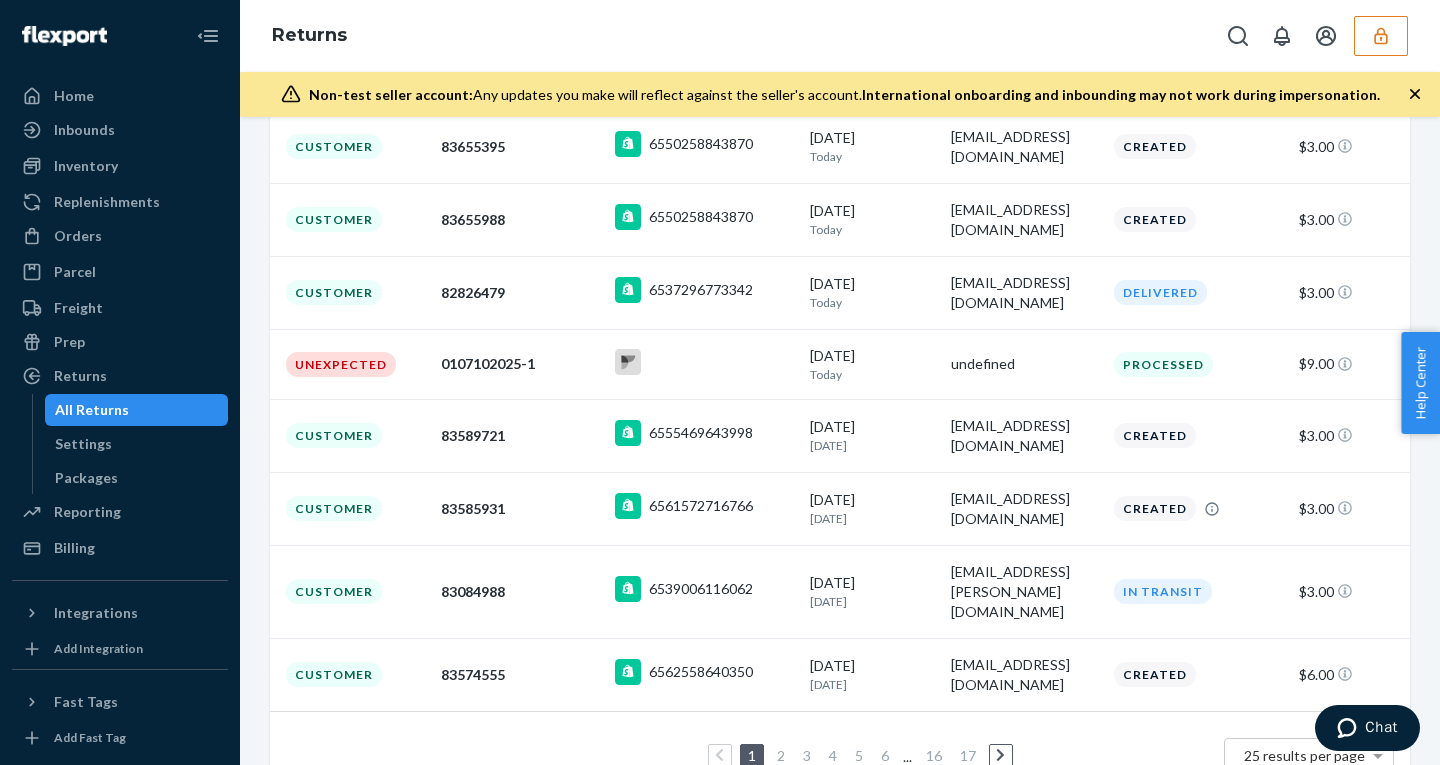 click 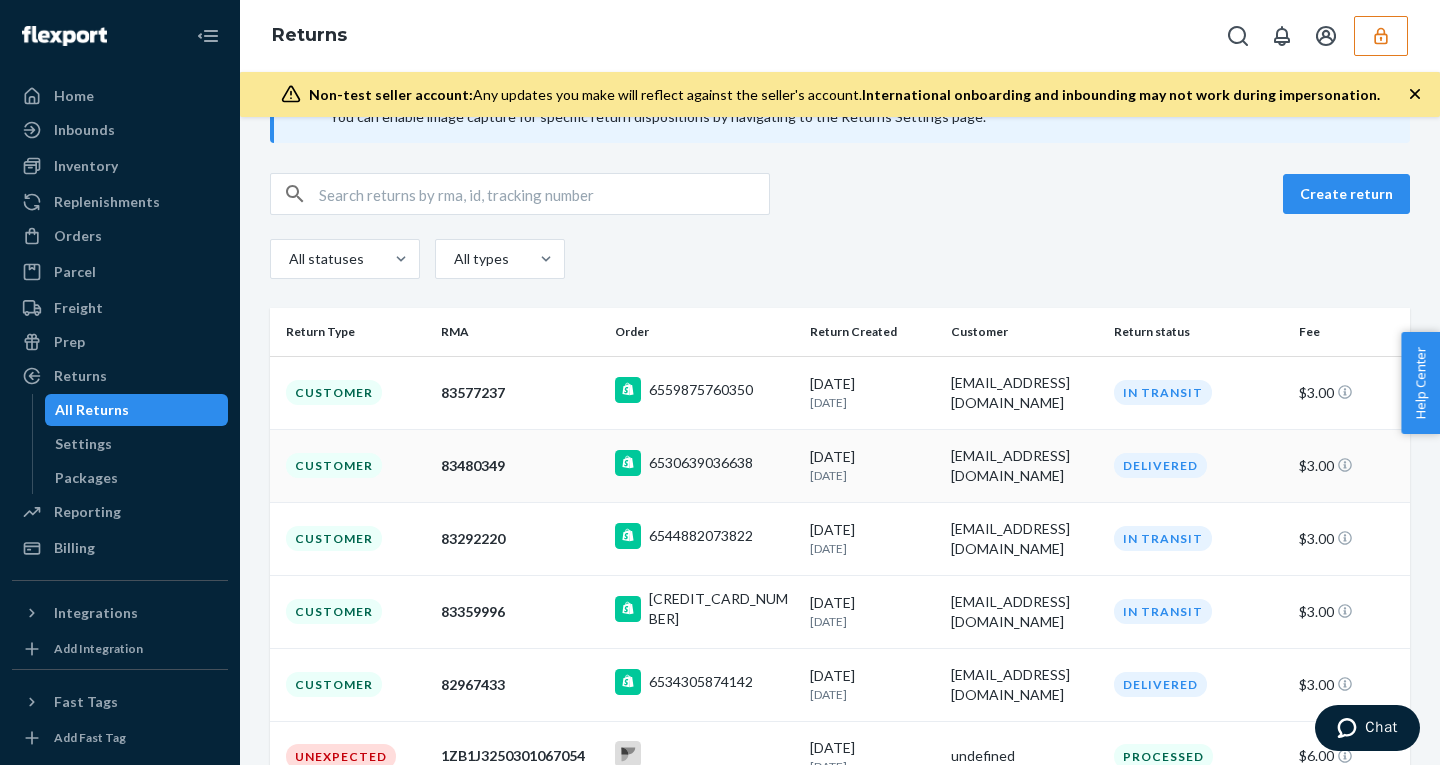 scroll, scrollTop: 489, scrollLeft: 0, axis: vertical 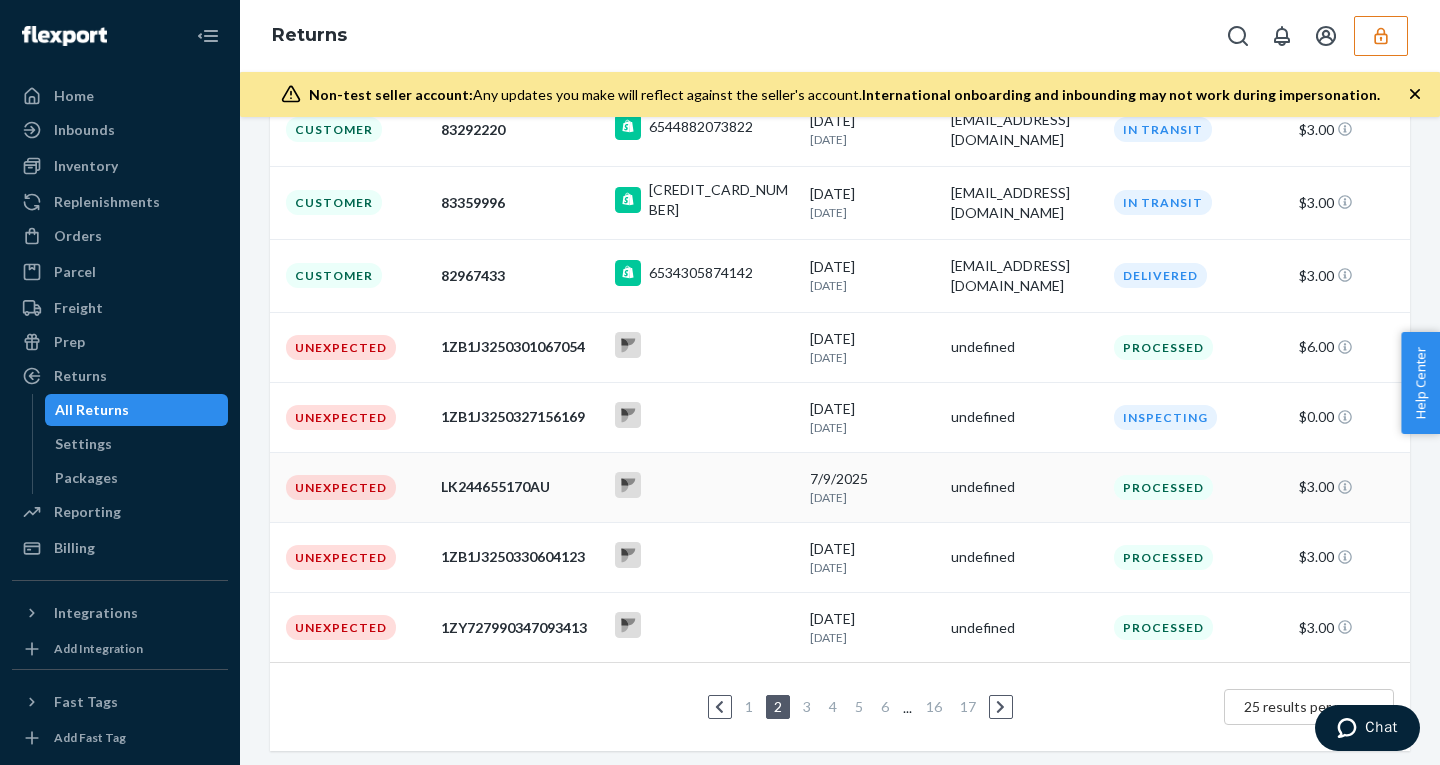click on "LK244655170AU" at bounding box center (520, 487) 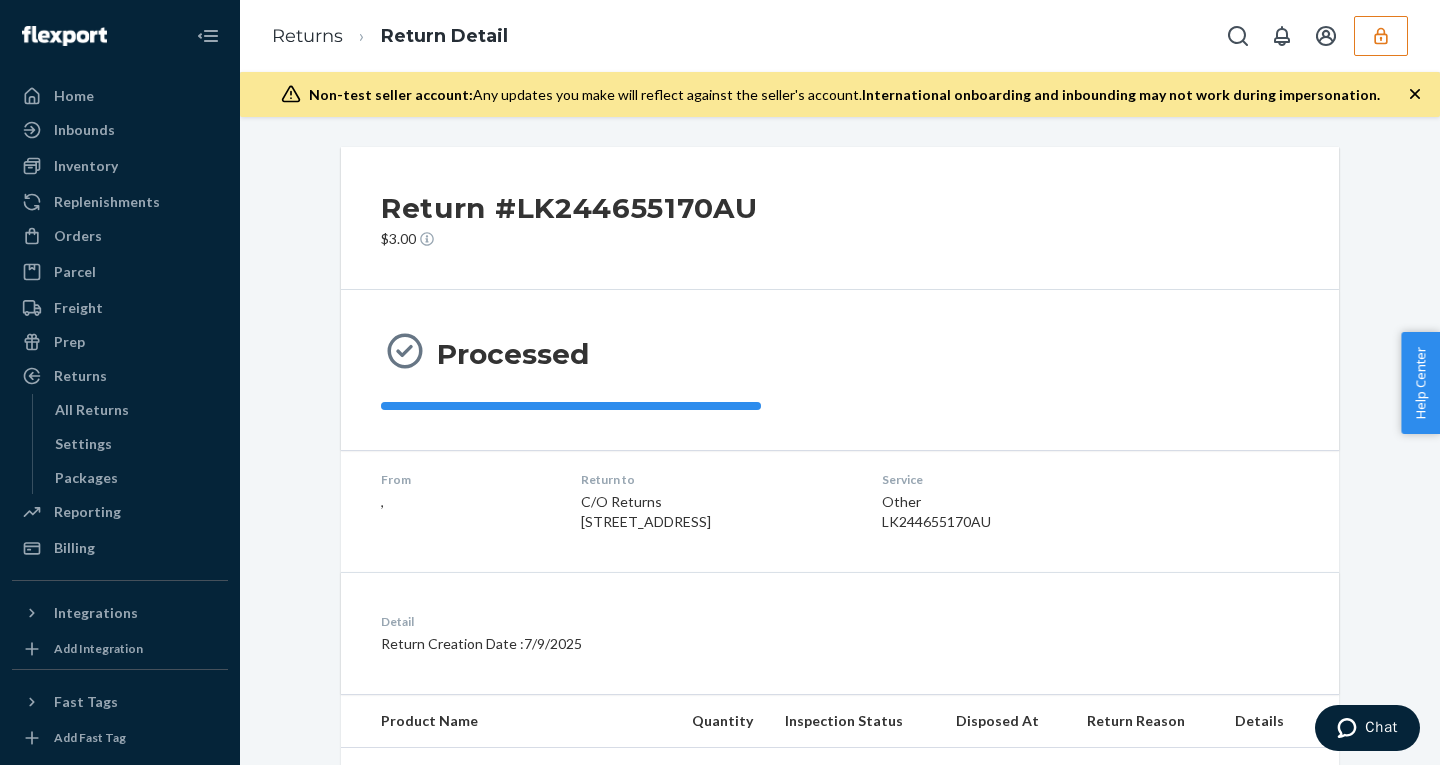 scroll, scrollTop: 158, scrollLeft: 0, axis: vertical 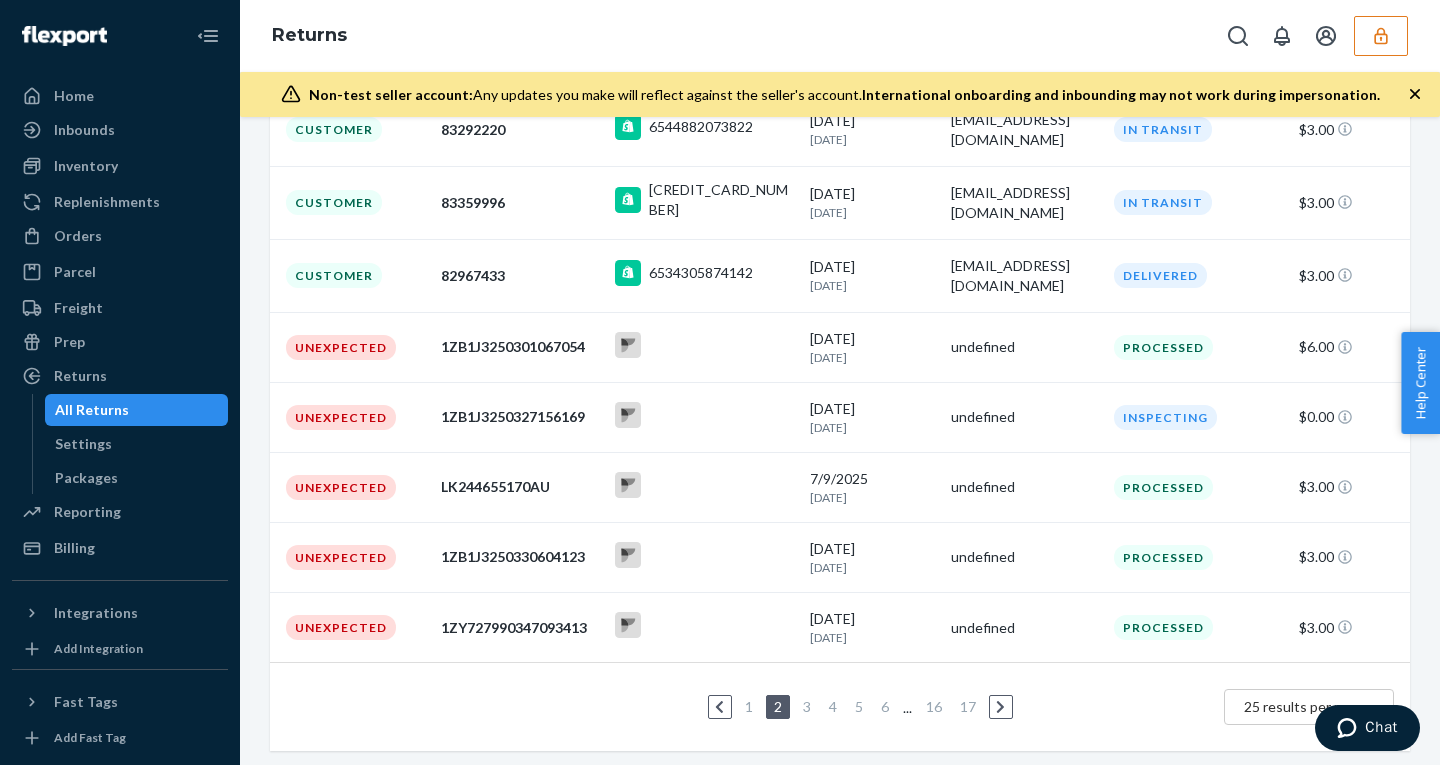 click at bounding box center [1001, 707] 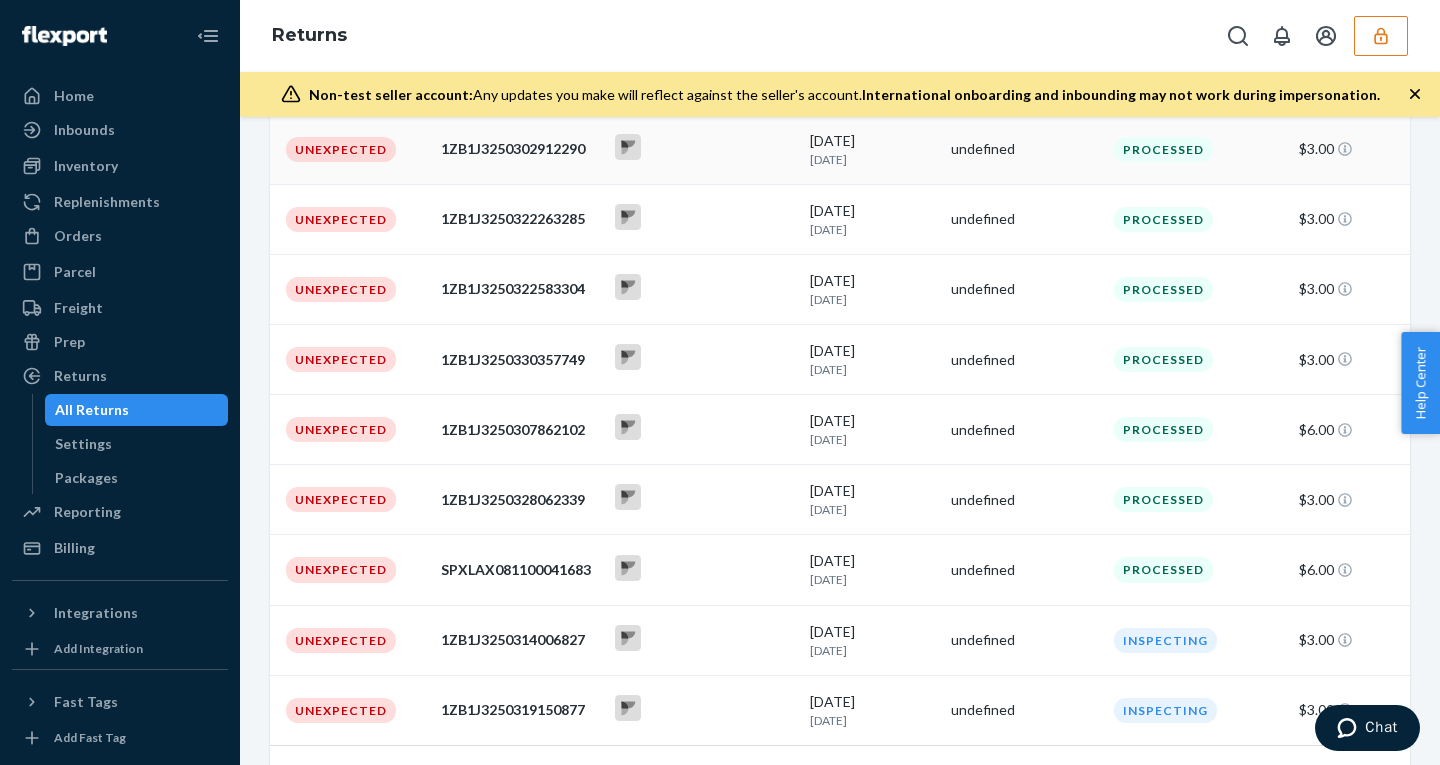 scroll, scrollTop: 481, scrollLeft: 0, axis: vertical 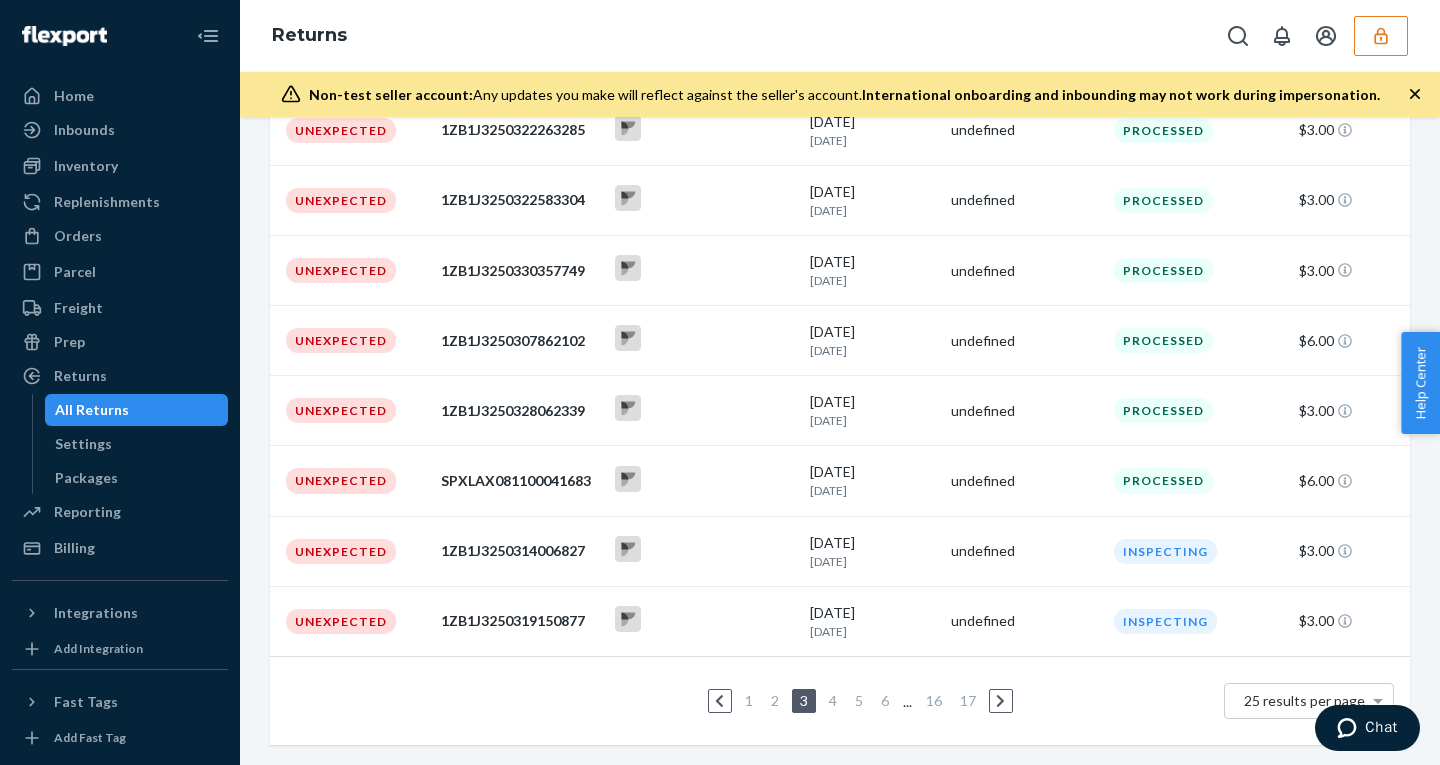 click 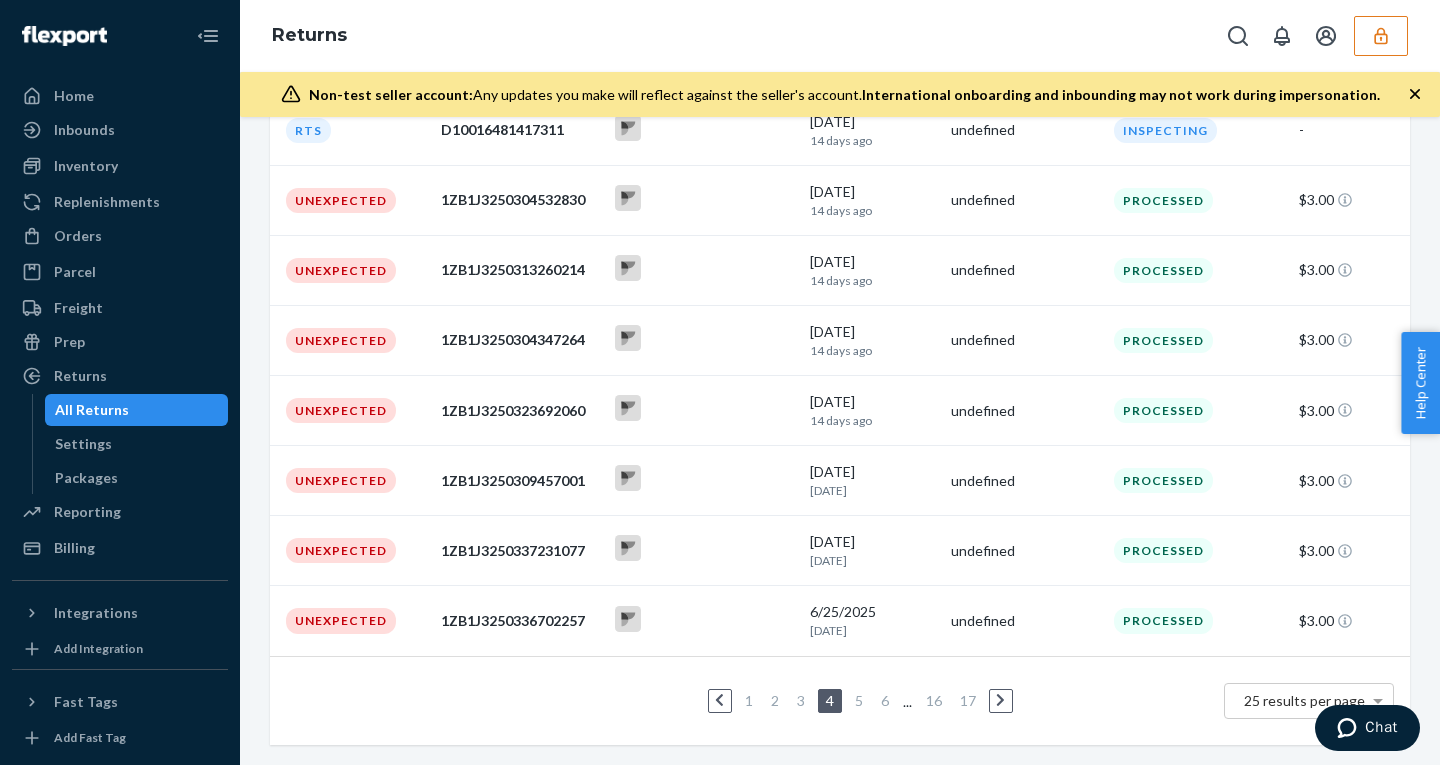 scroll, scrollTop: 0, scrollLeft: 0, axis: both 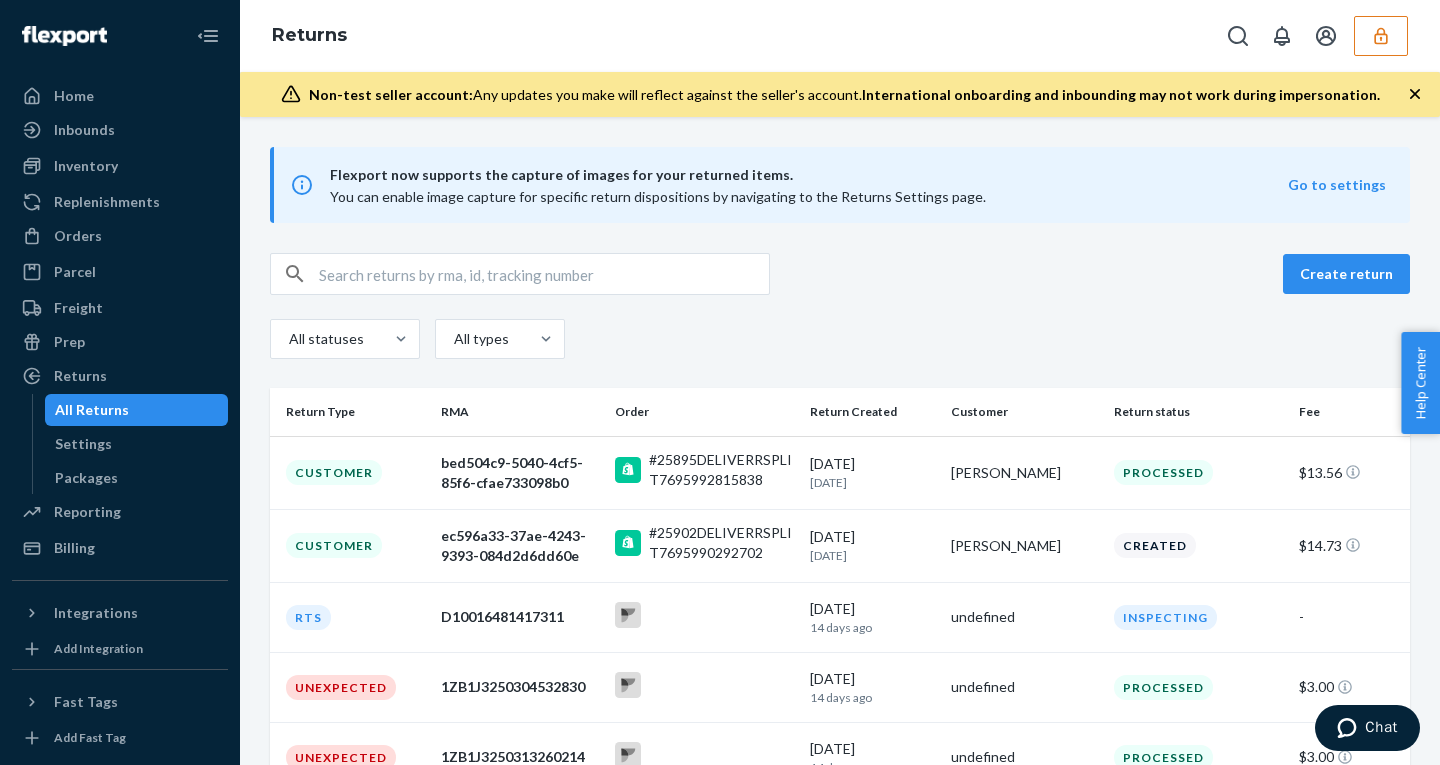 click 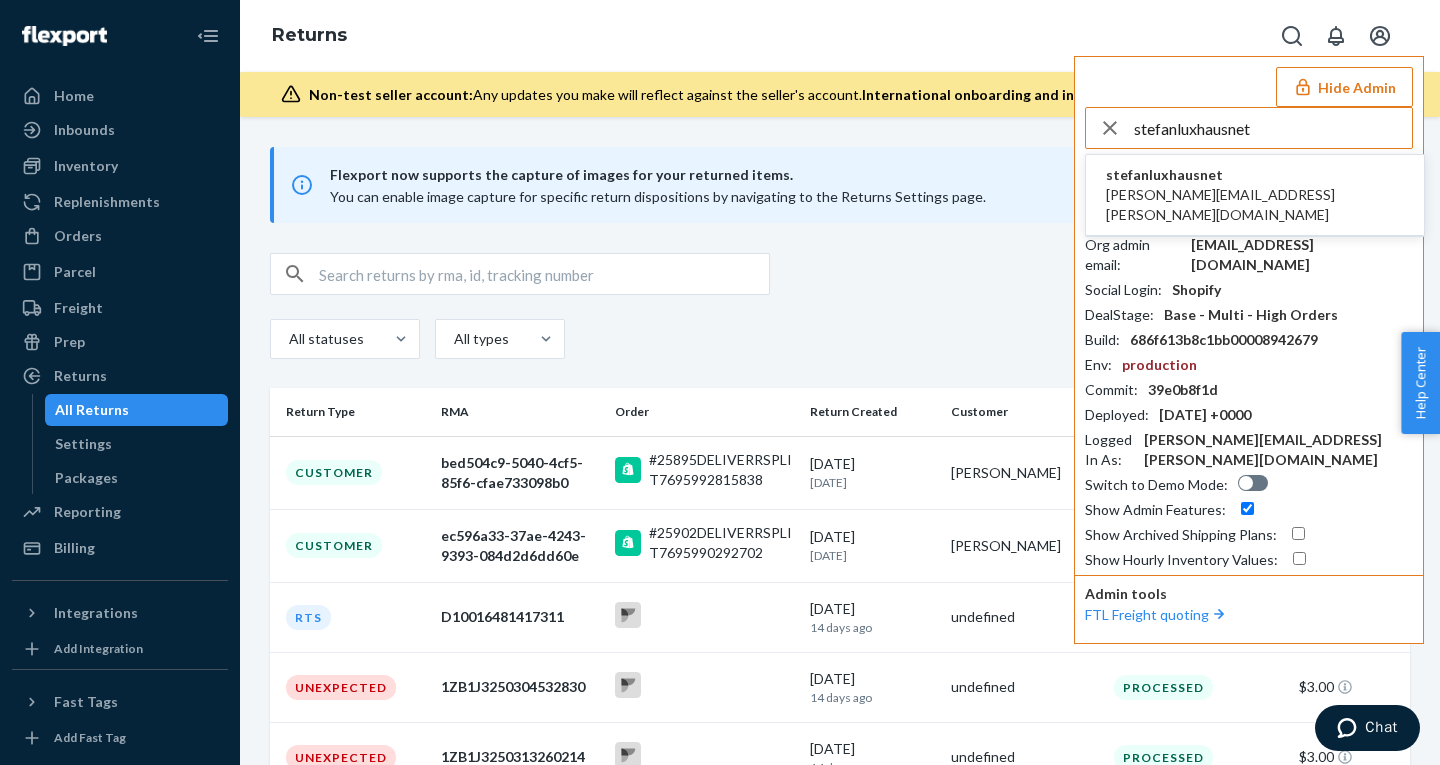 type on "stefanluxhausnet" 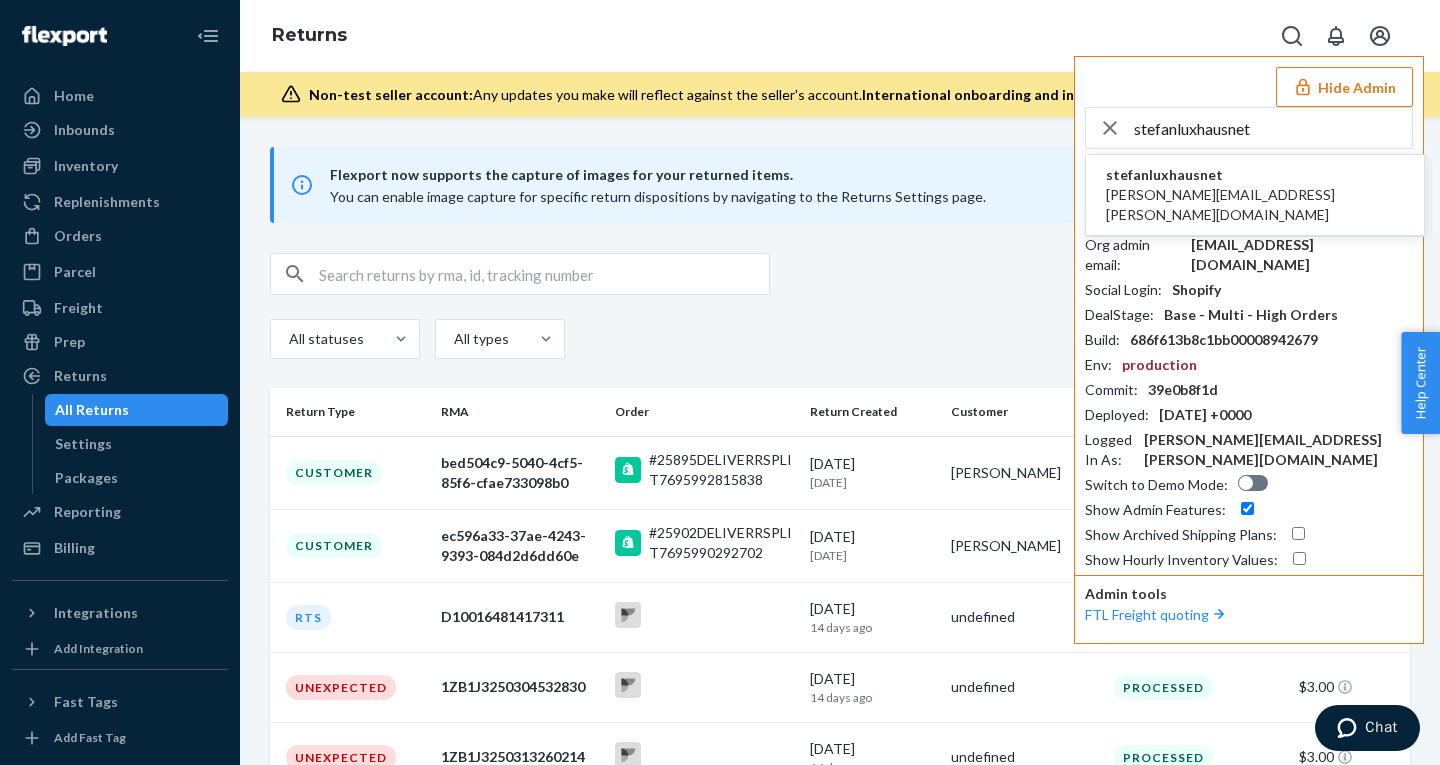 click on "stefanluxhausnet" at bounding box center (1255, 175) 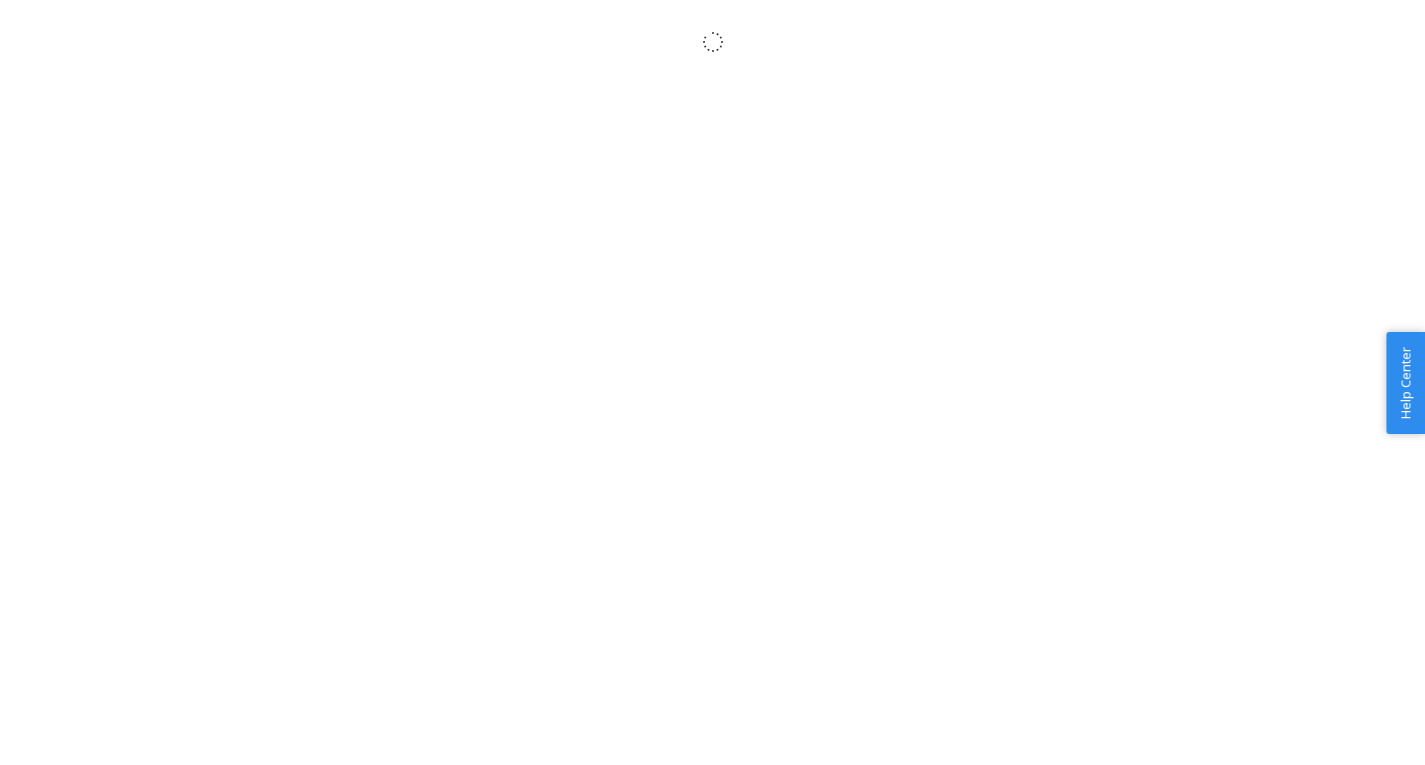 scroll, scrollTop: 0, scrollLeft: 0, axis: both 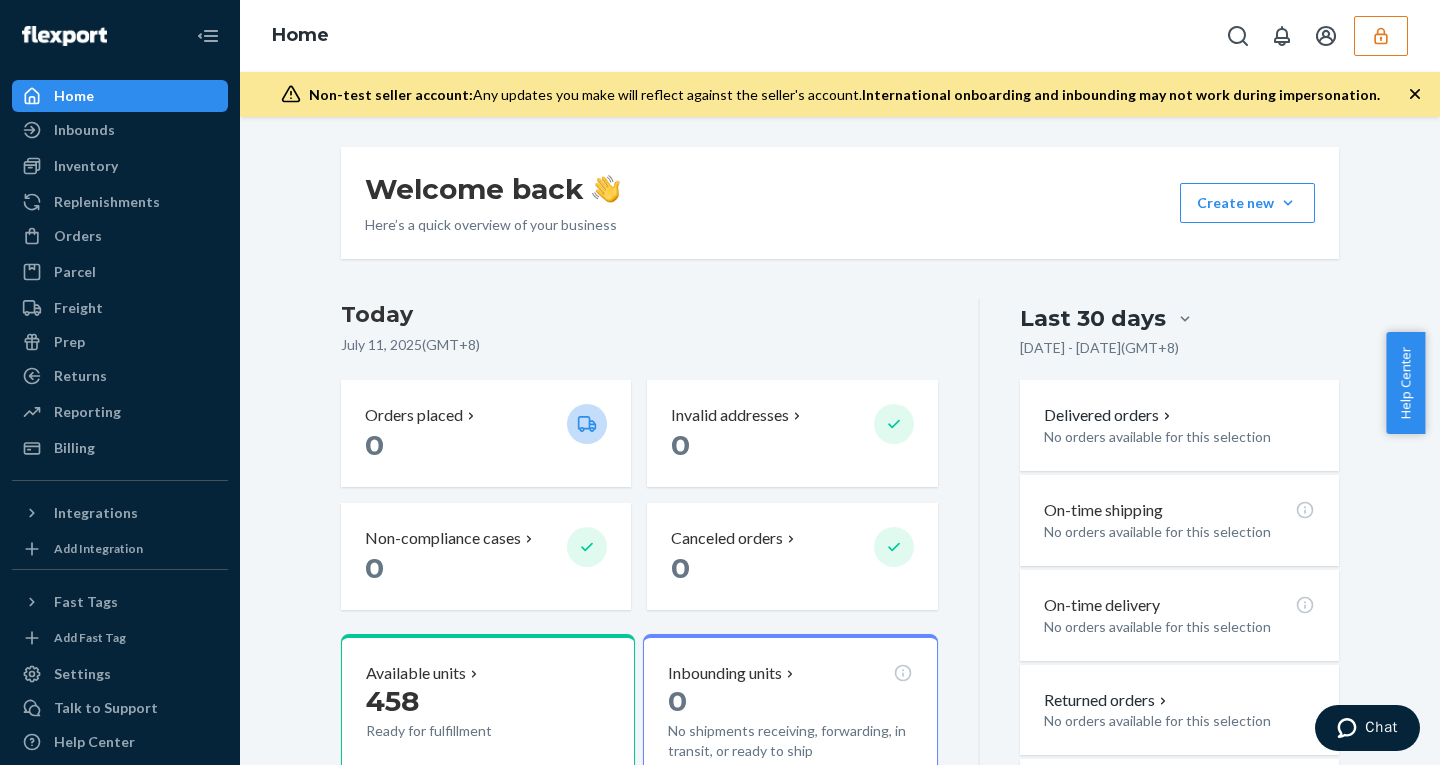click 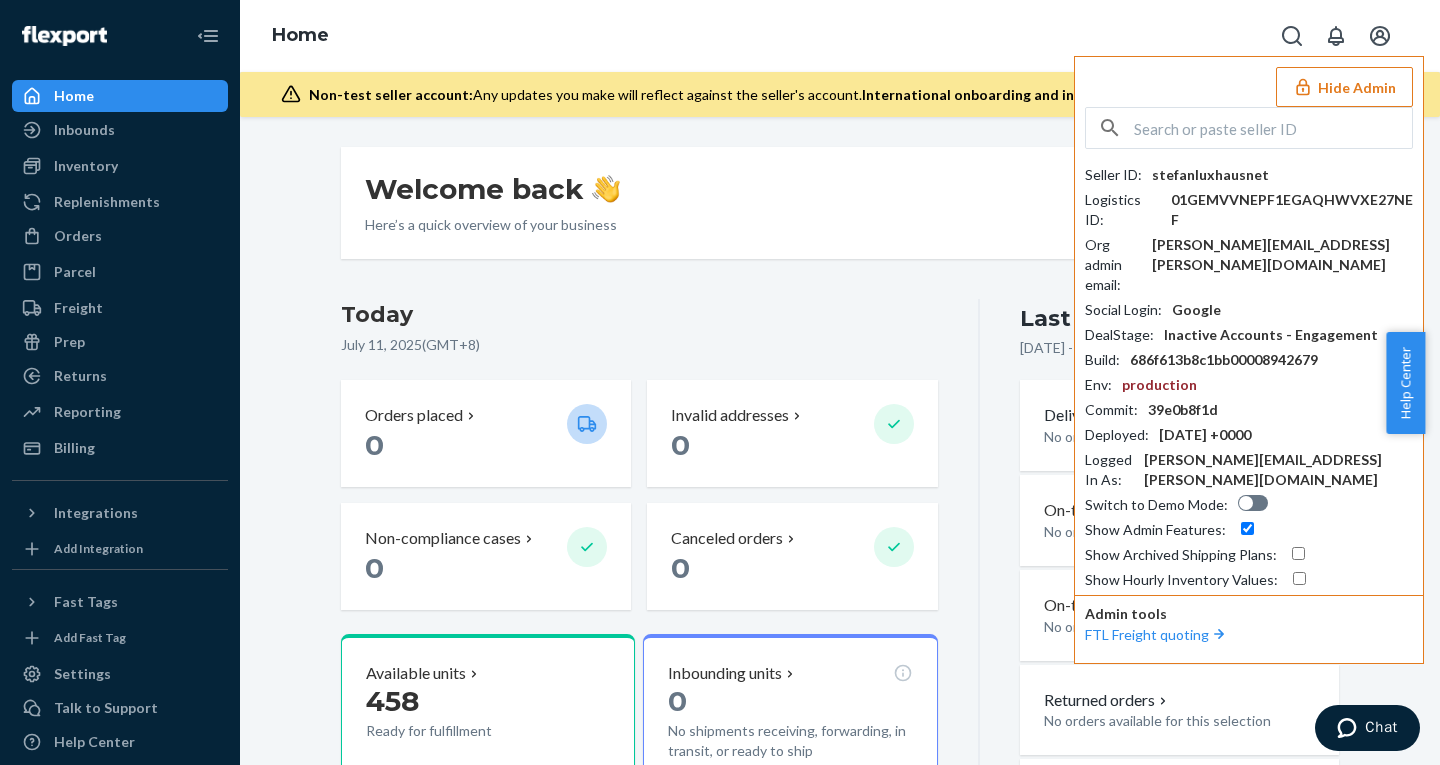 click on "Hide Admin" at bounding box center (1344, 87) 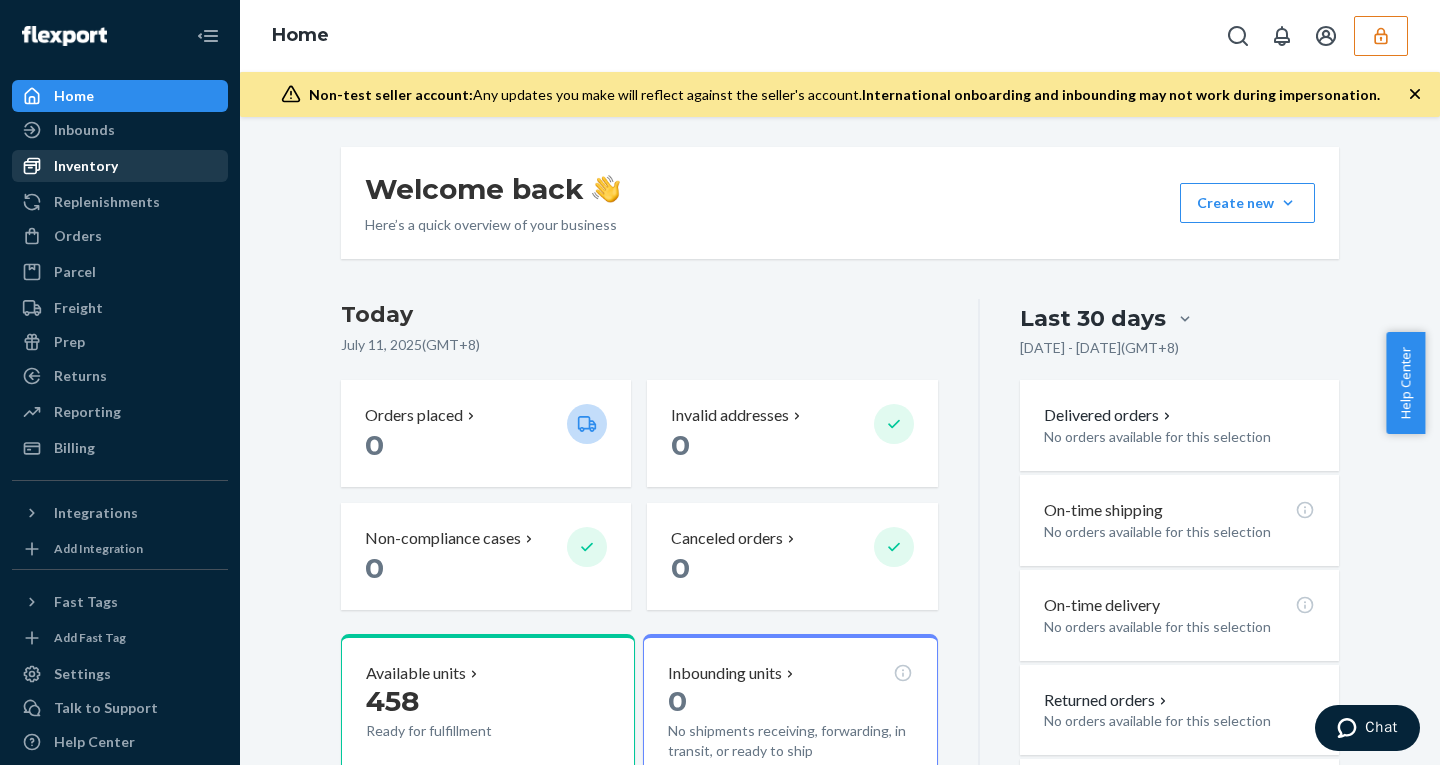 click on "Inventory" at bounding box center [86, 166] 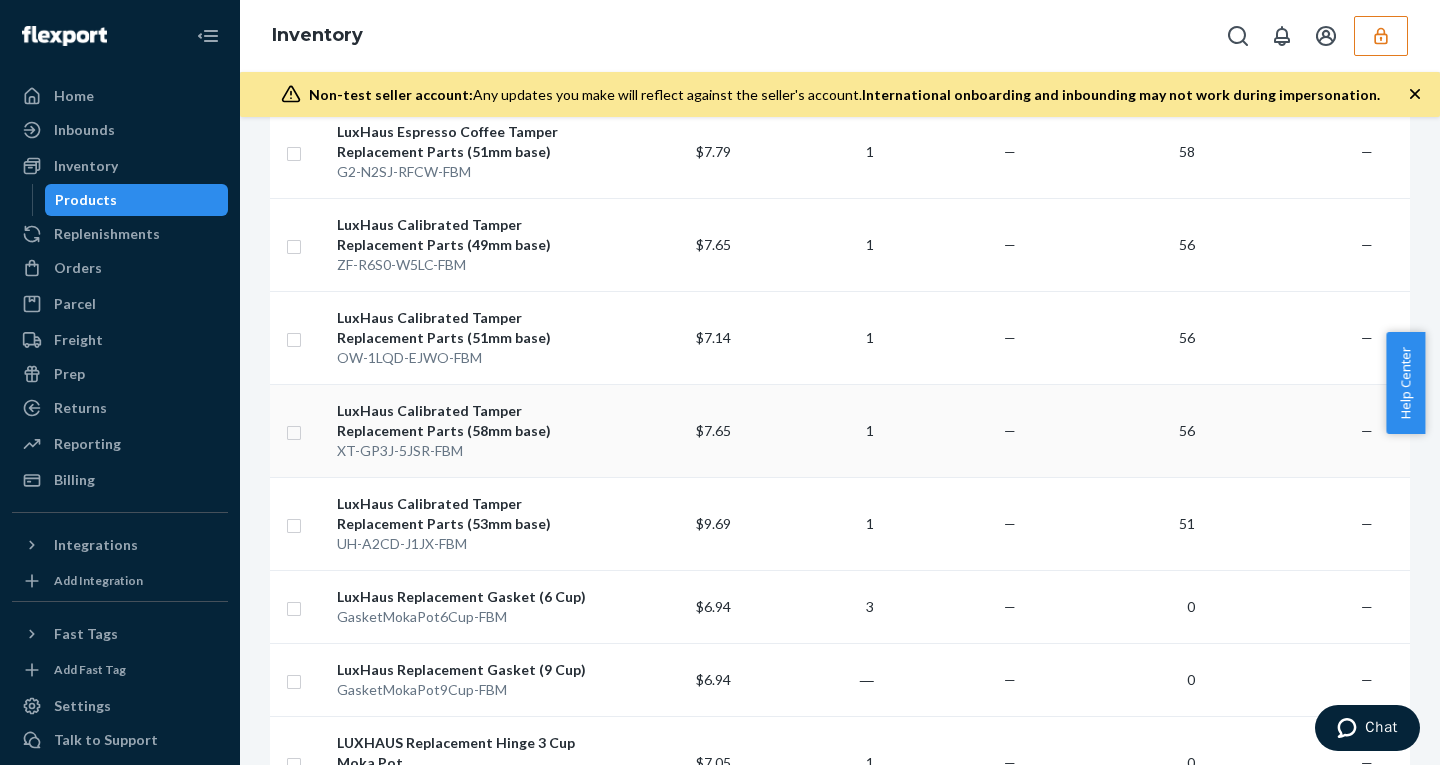 scroll, scrollTop: 582, scrollLeft: 0, axis: vertical 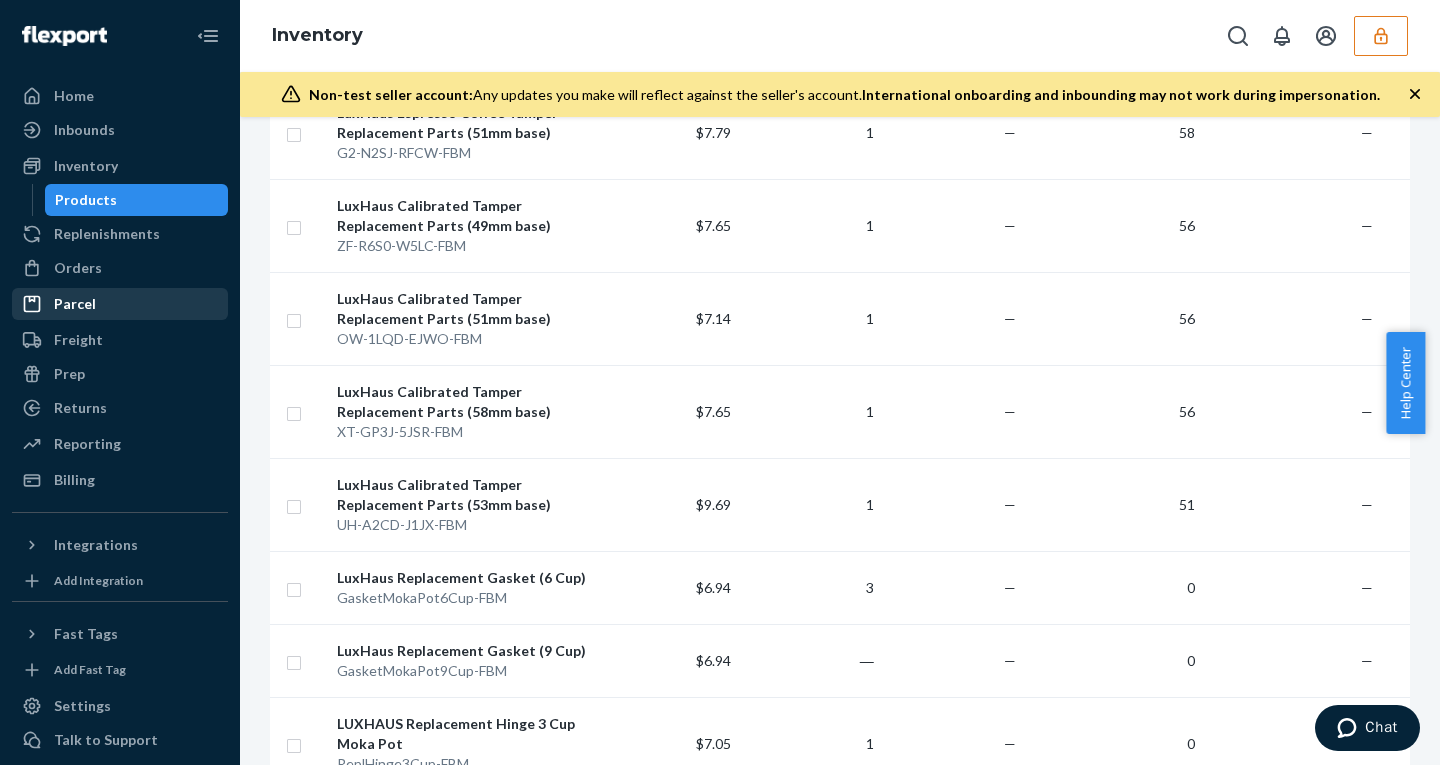 click on "Parcel" at bounding box center [75, 304] 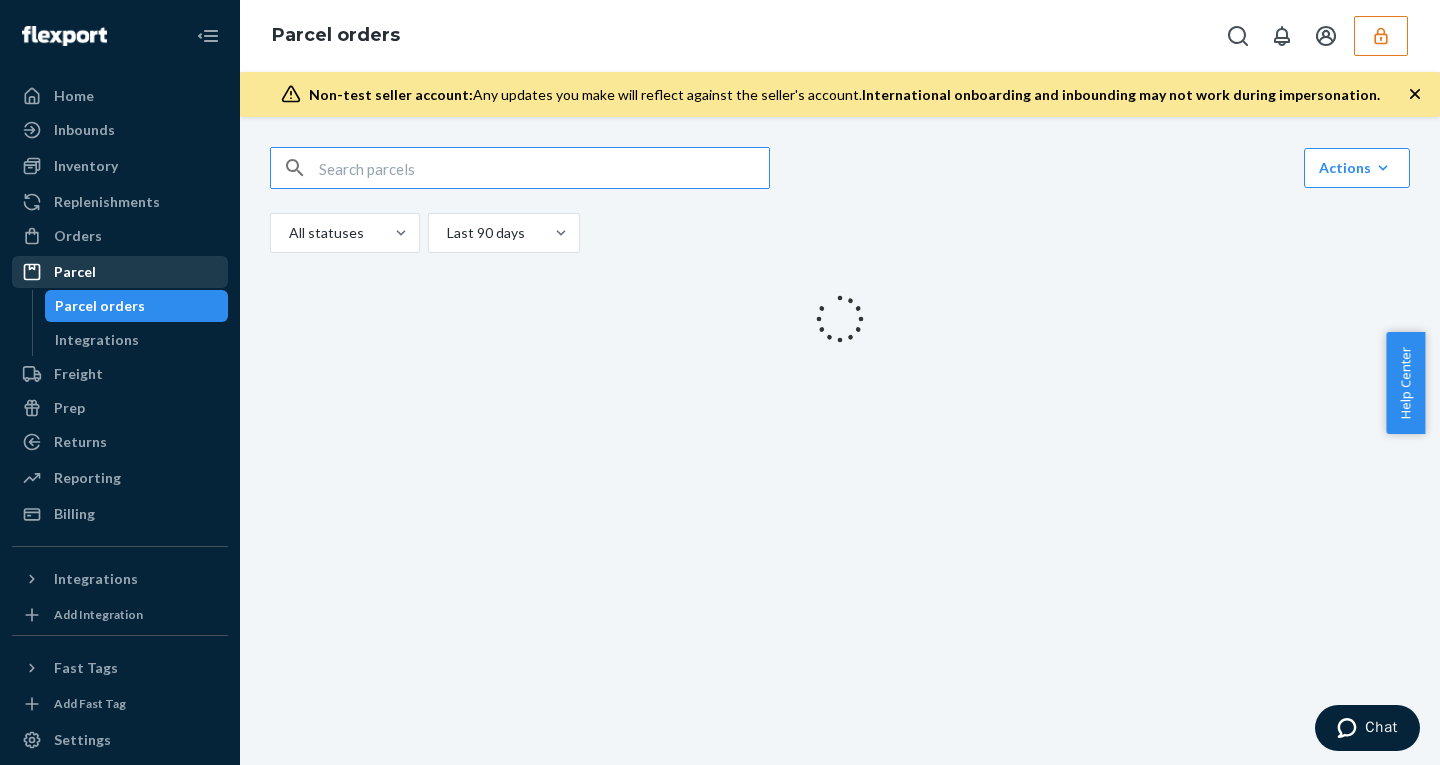 scroll, scrollTop: 0, scrollLeft: 0, axis: both 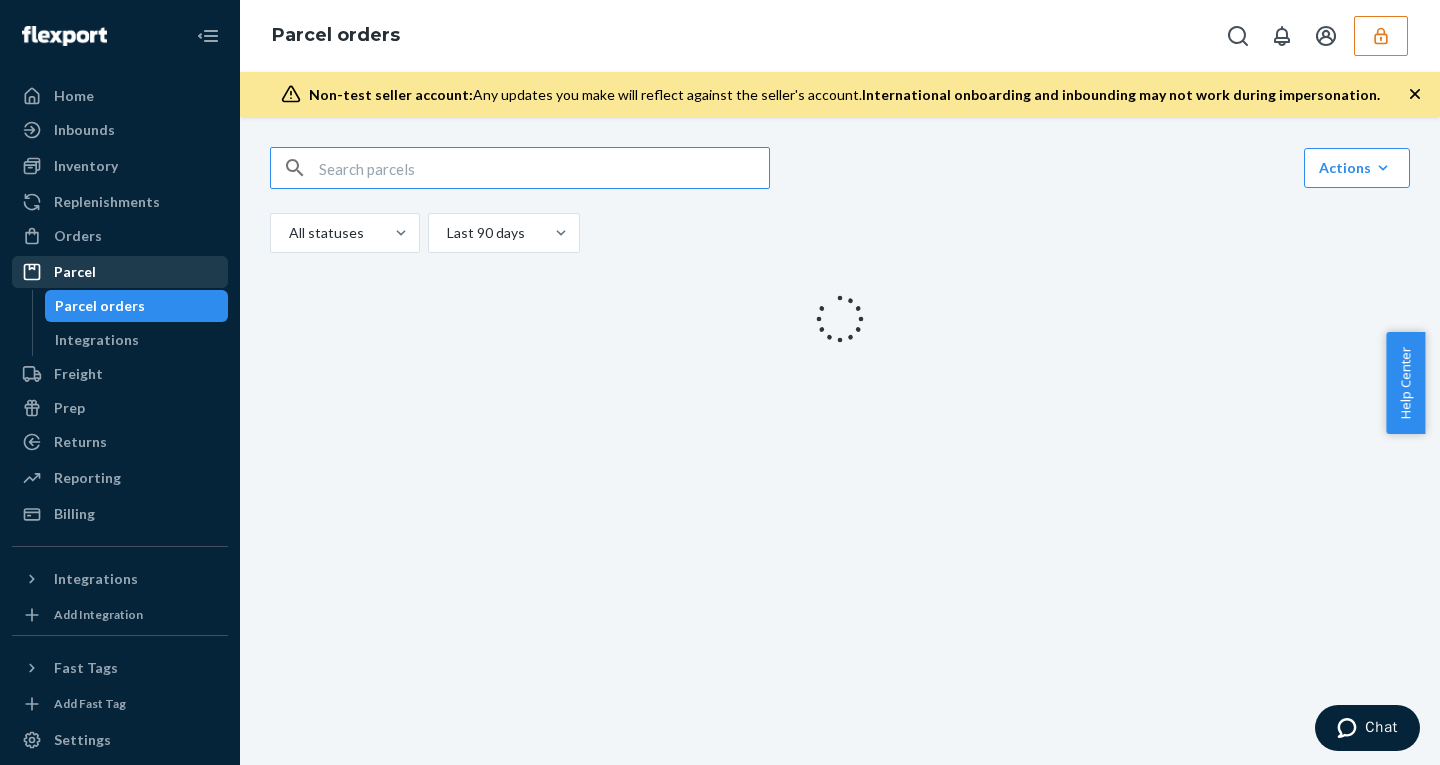 click on "Parcel" at bounding box center (75, 272) 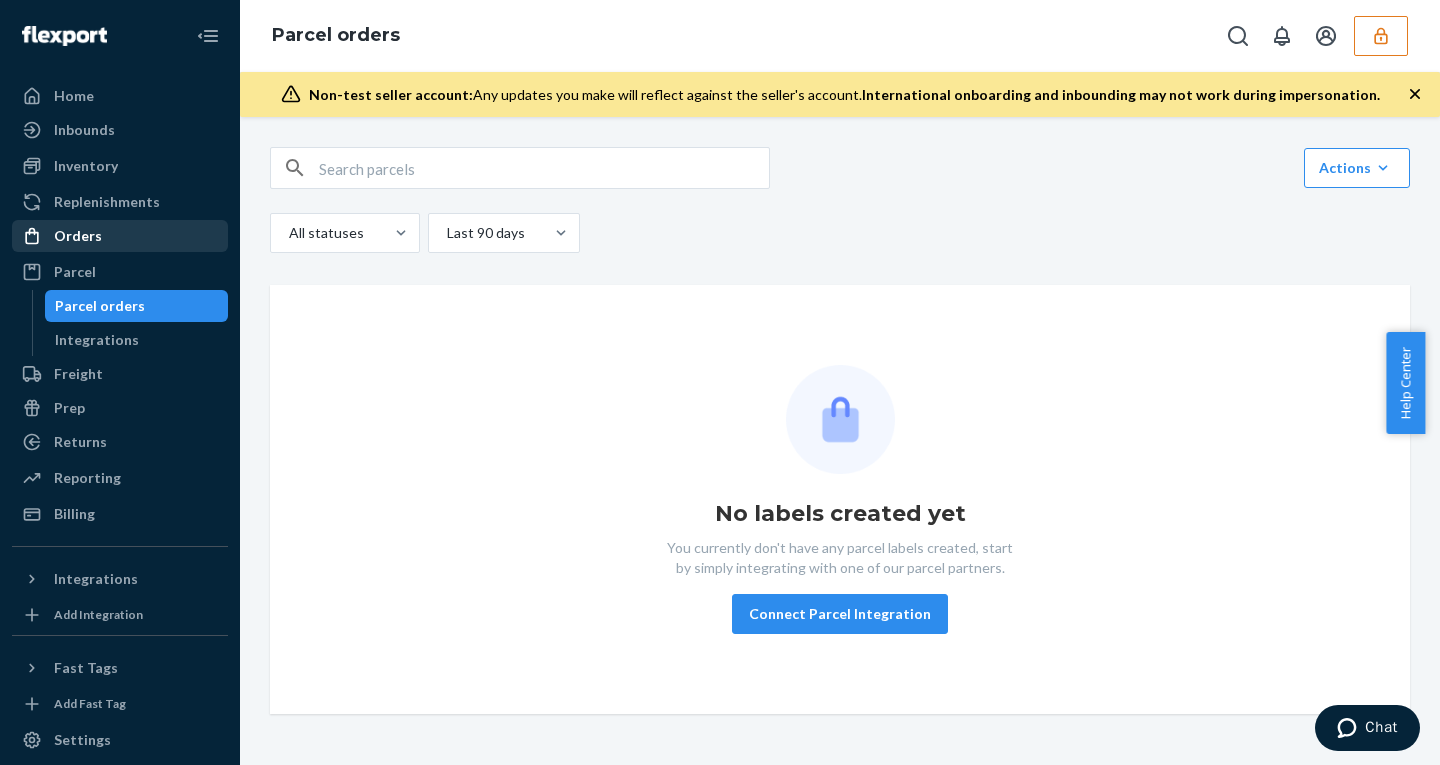 click on "Orders" at bounding box center [78, 236] 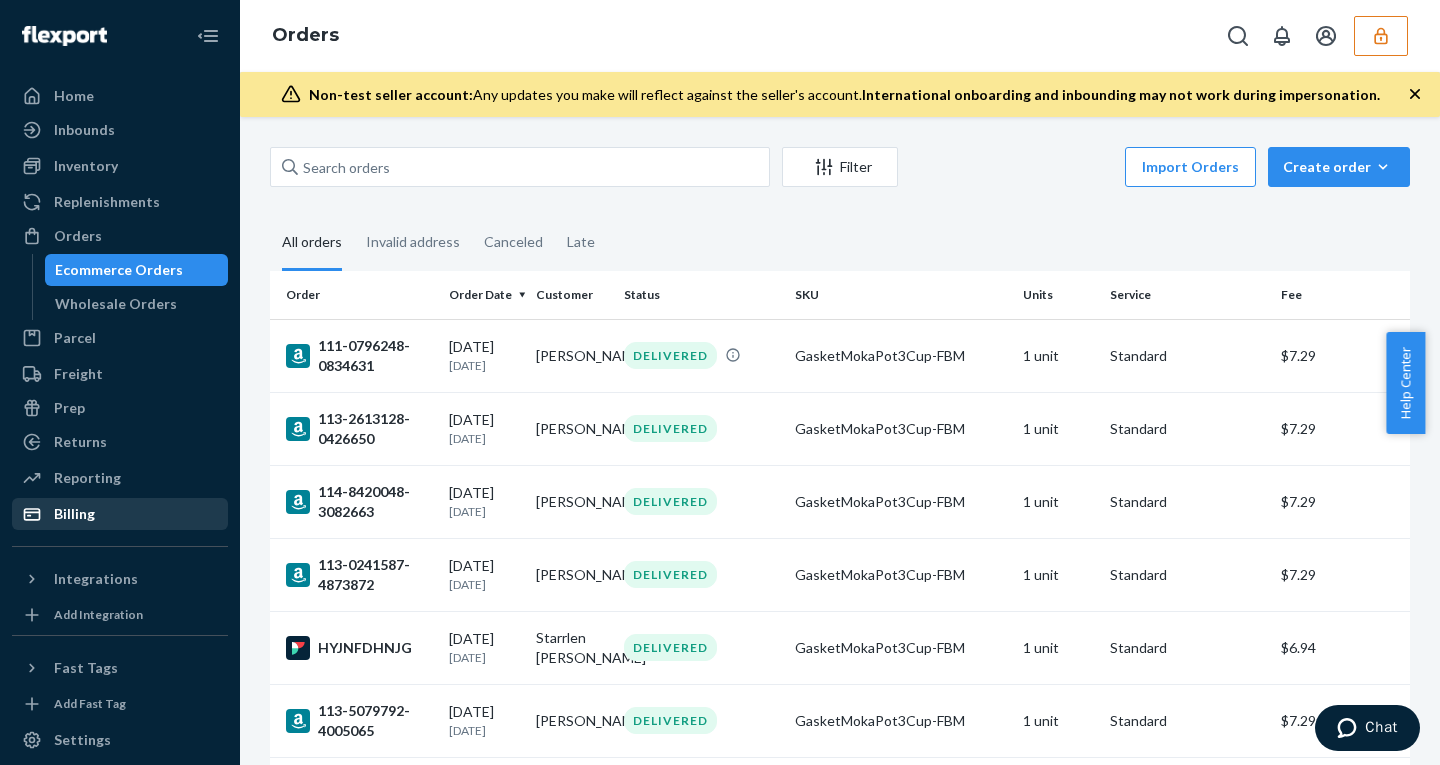 click on "Billing" at bounding box center [120, 514] 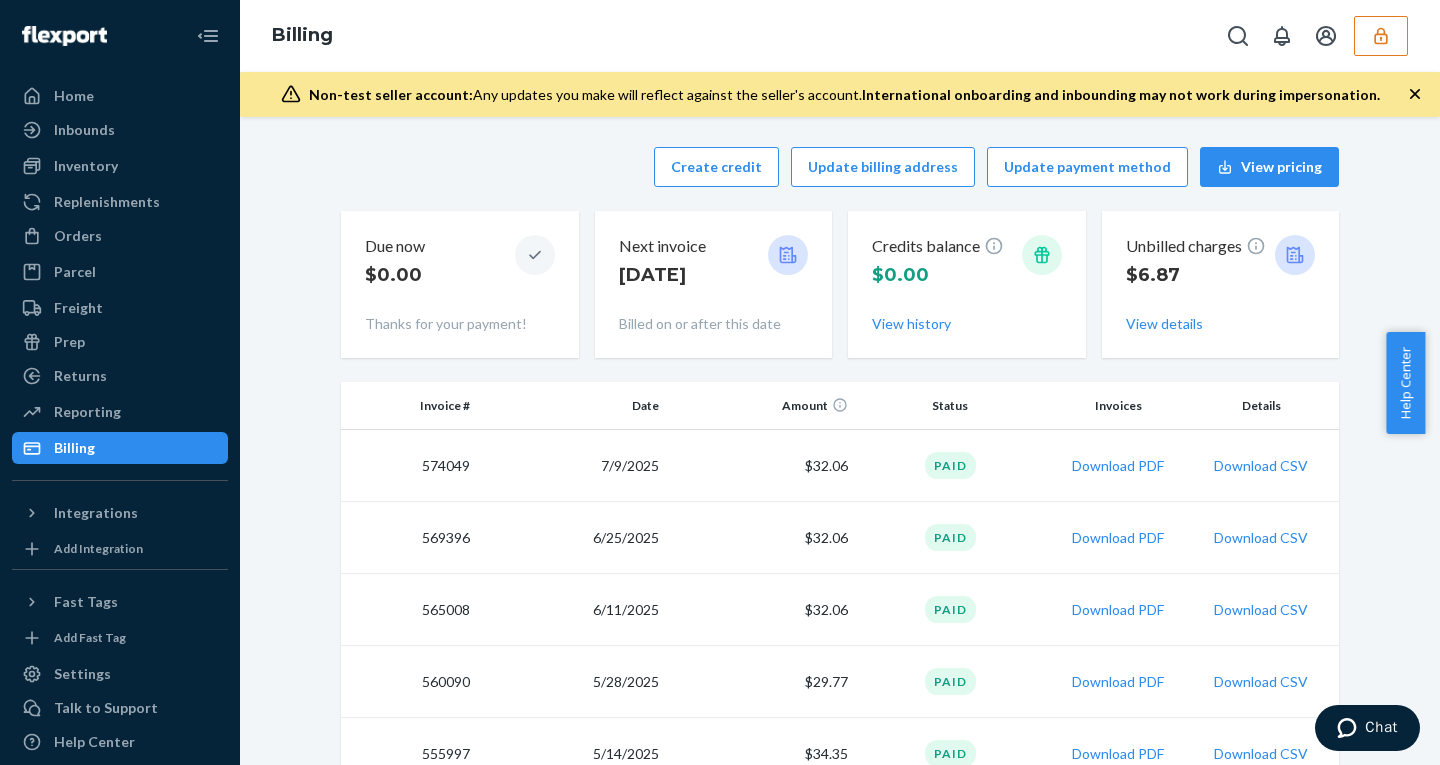 click 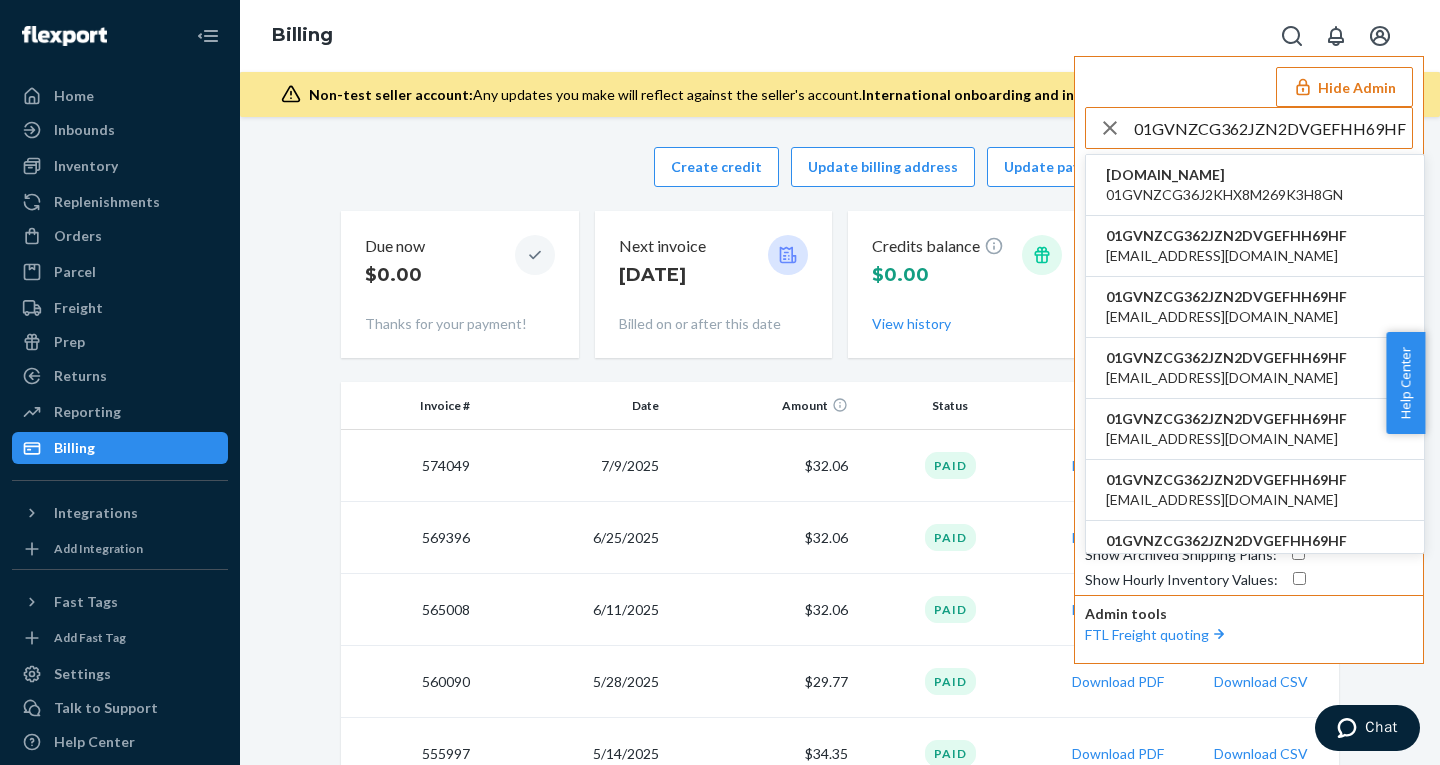 type on "01GVNZCG362JZN2DVGEFHH69HF" 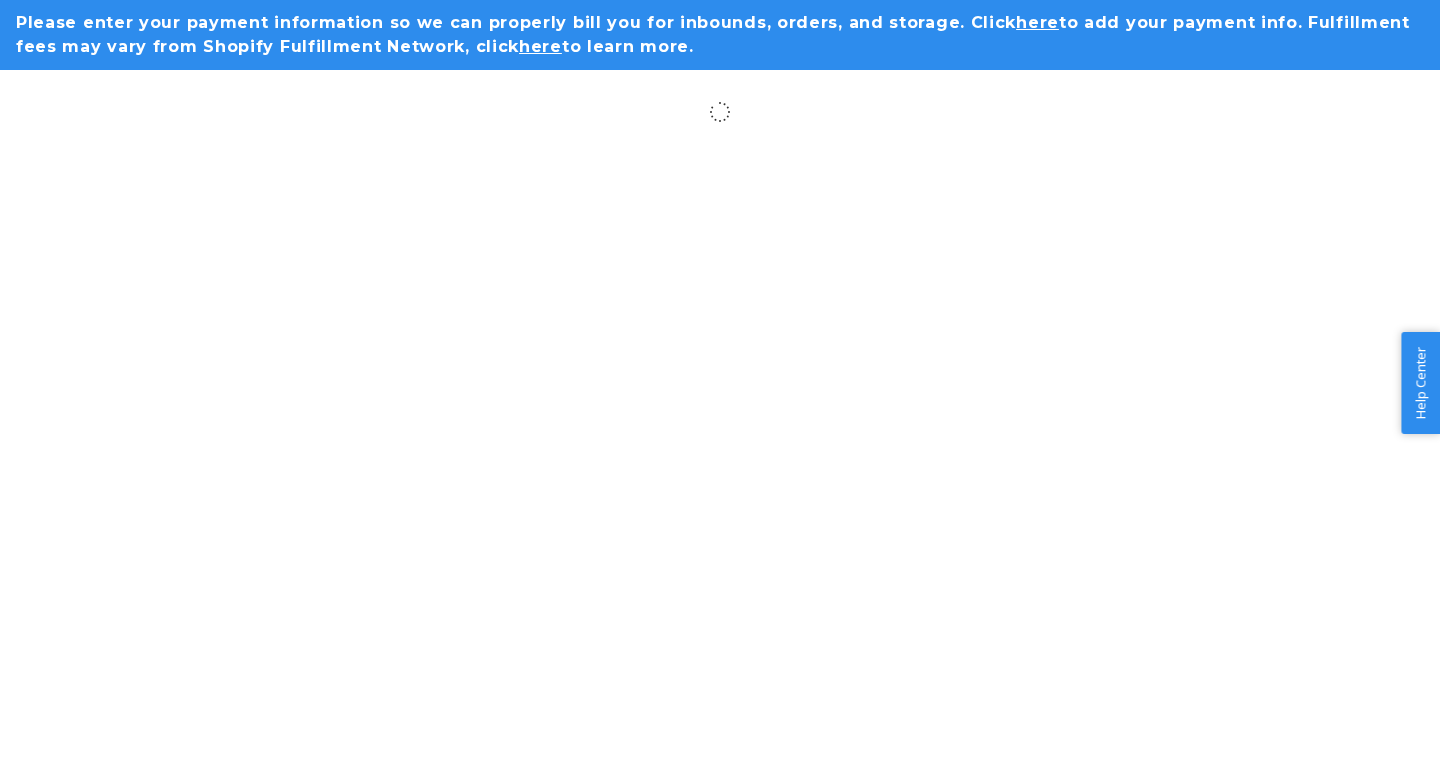 scroll, scrollTop: 0, scrollLeft: 0, axis: both 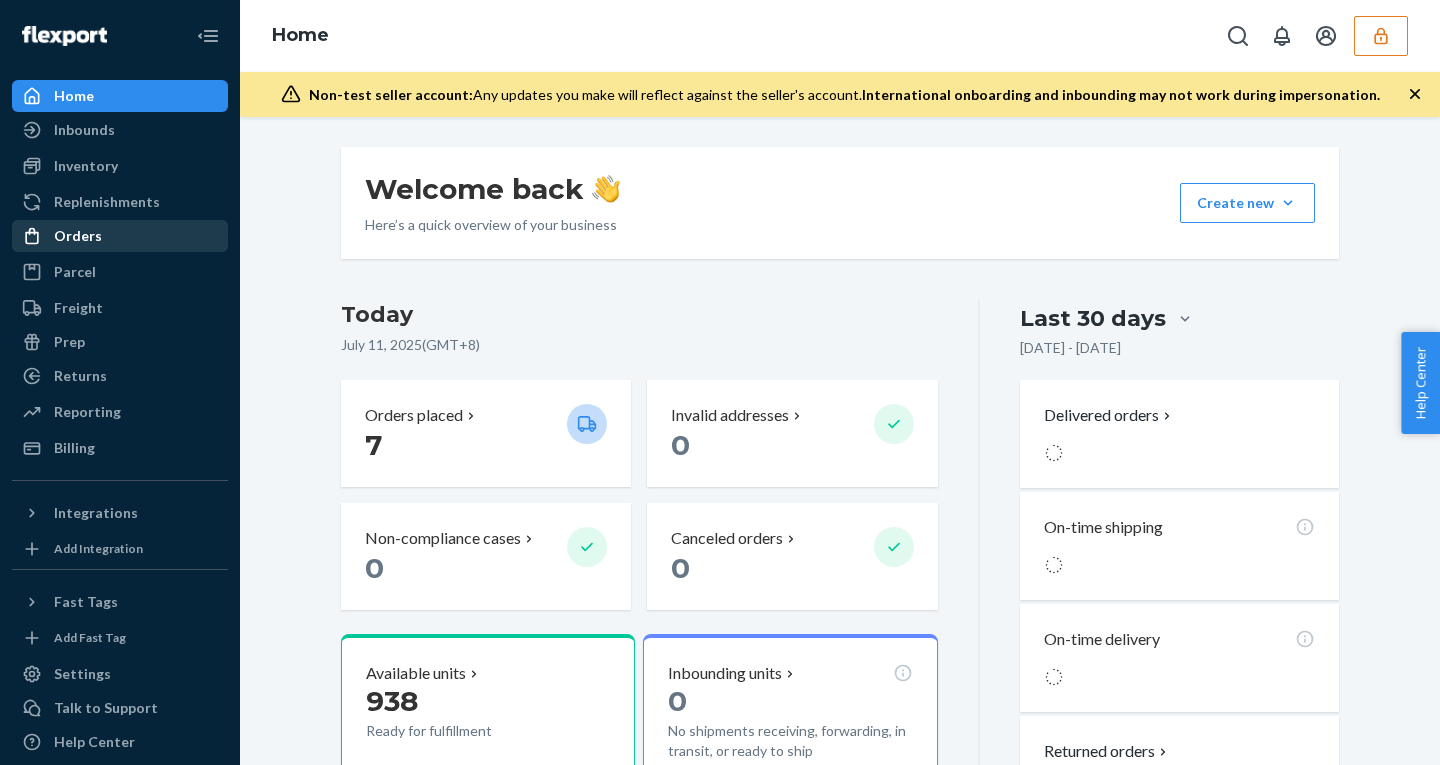 click on "Orders" at bounding box center (120, 236) 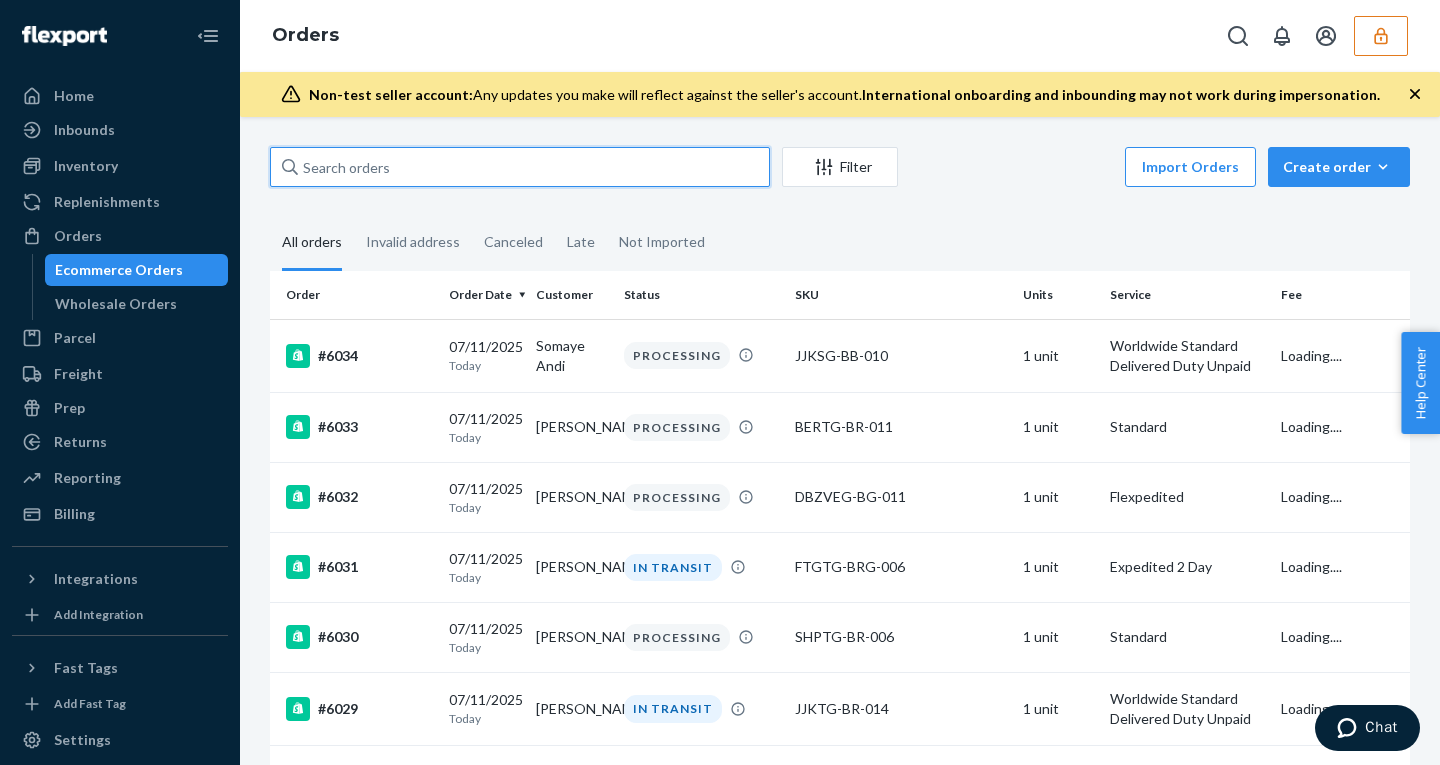 click at bounding box center (520, 167) 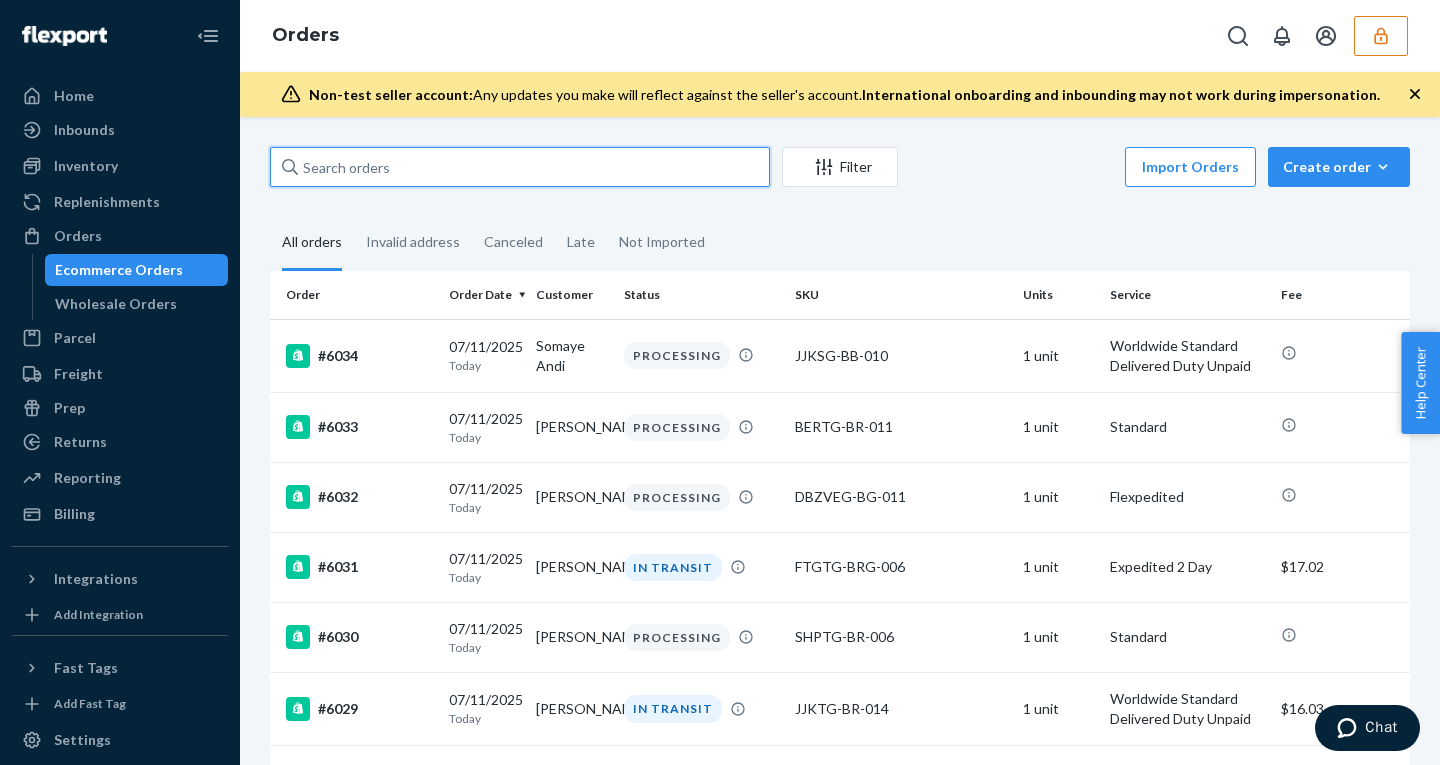 paste on "128611547" 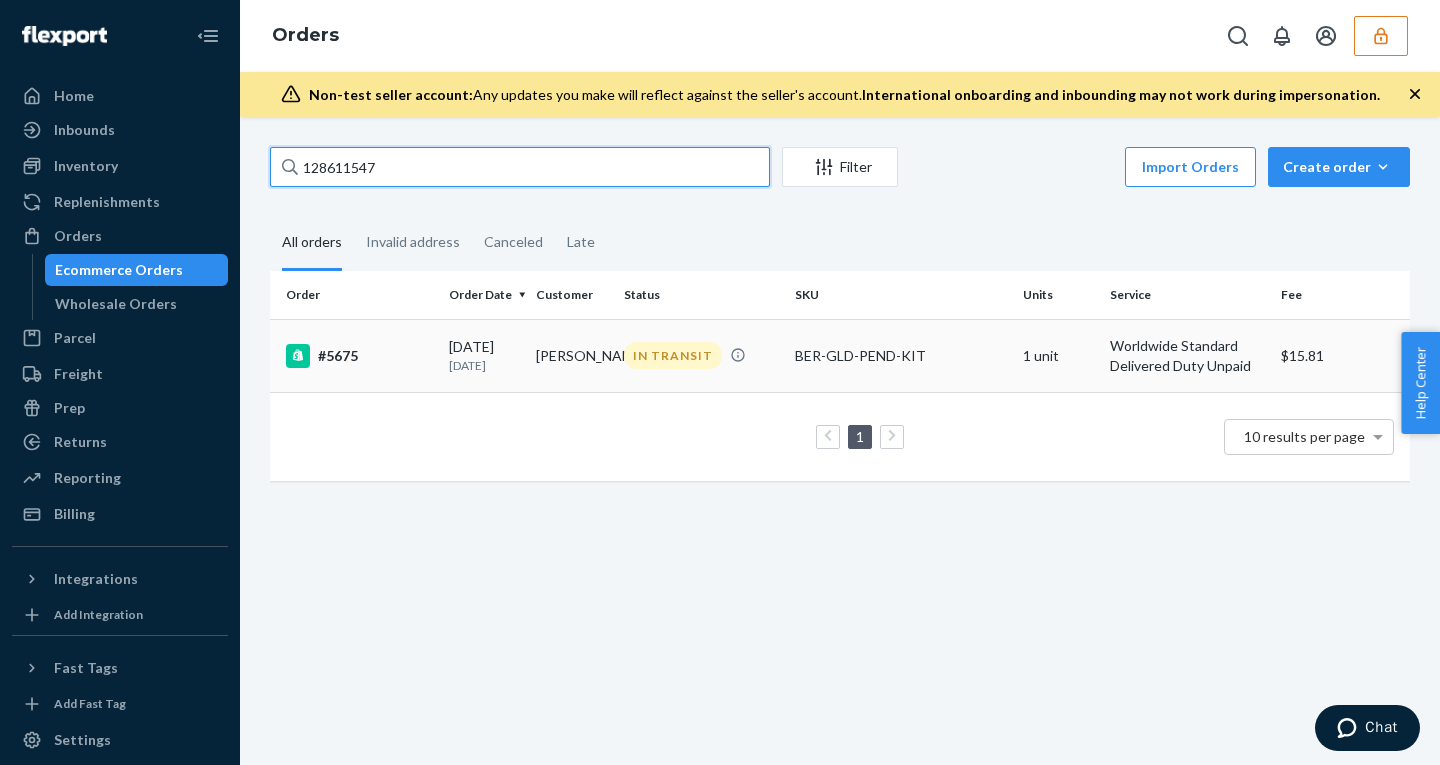 type on "128611547" 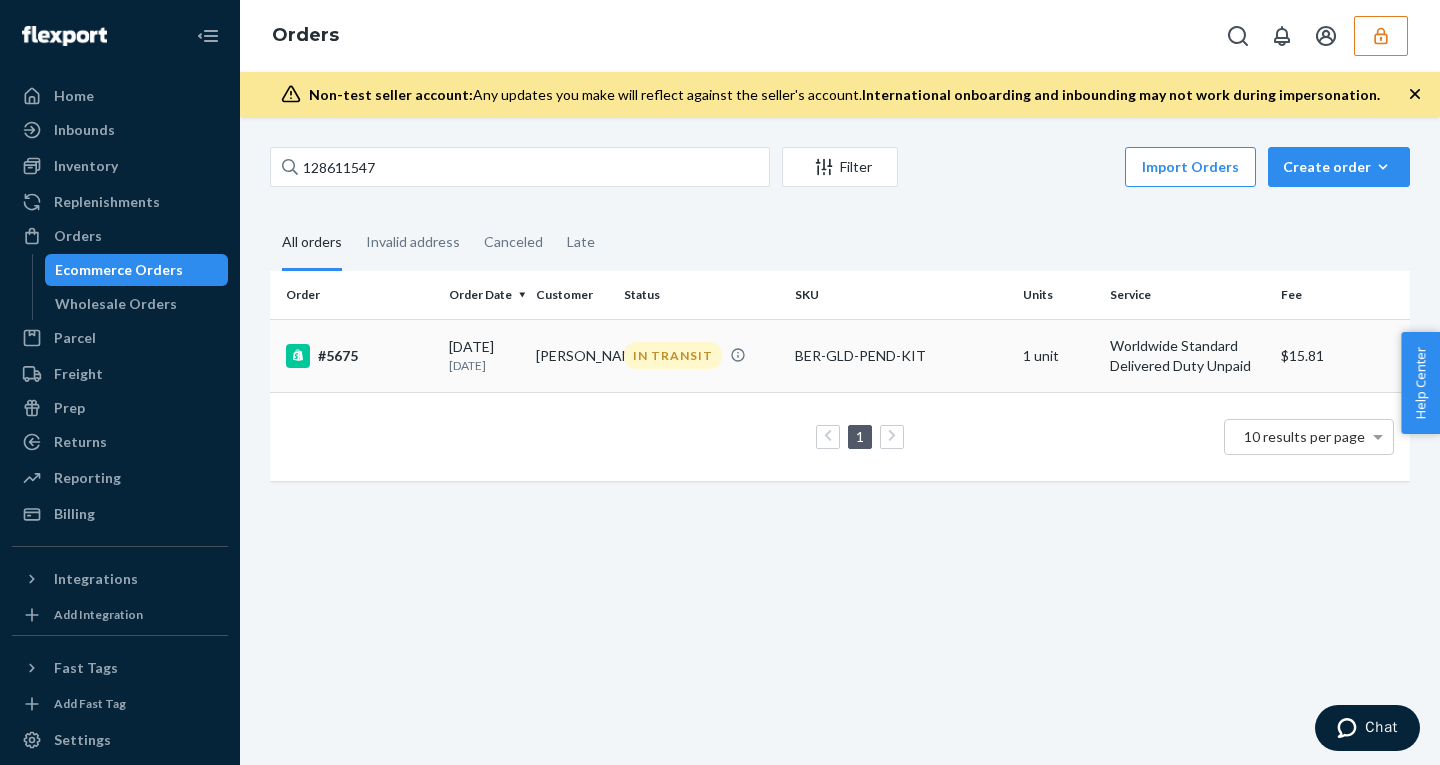 click on "[DATE] [DATE]" at bounding box center [484, 355] 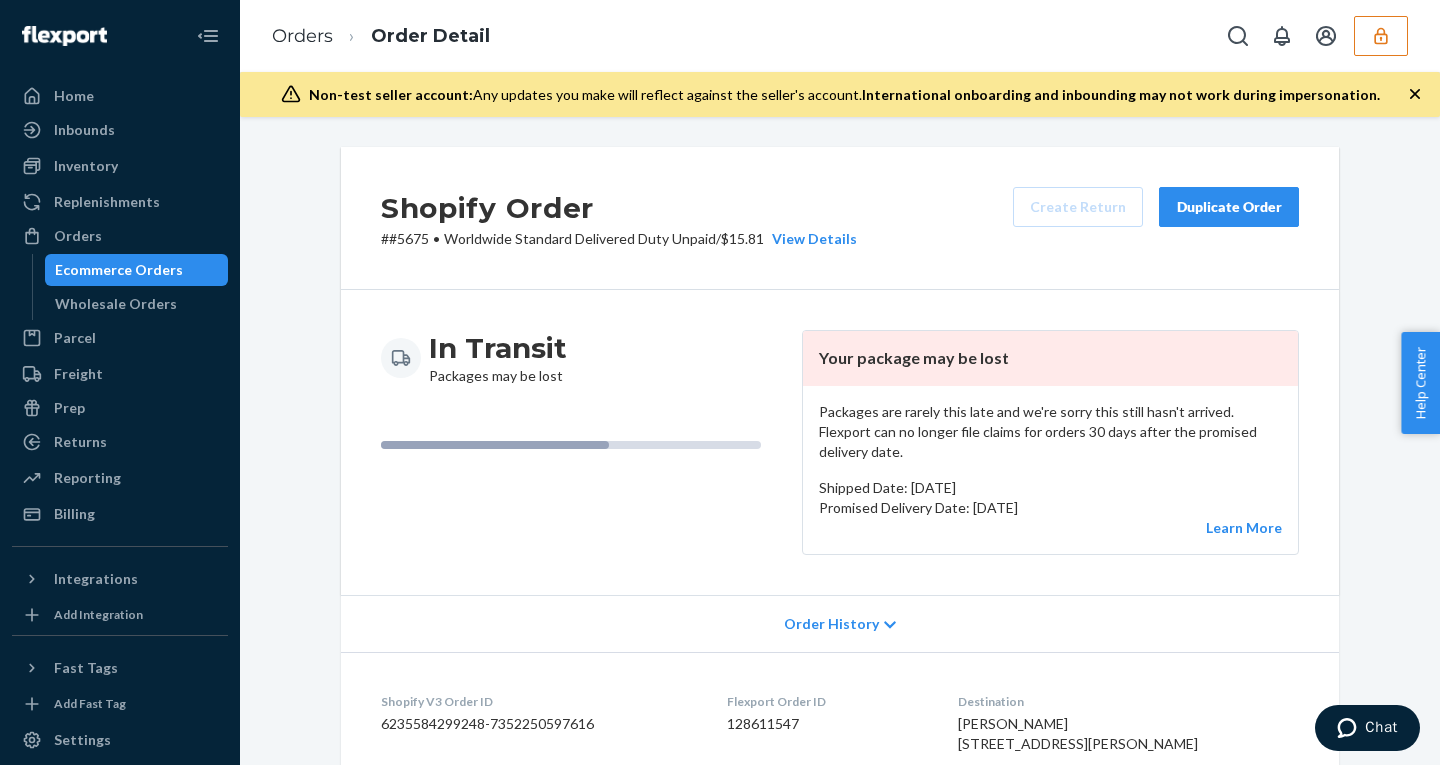 click 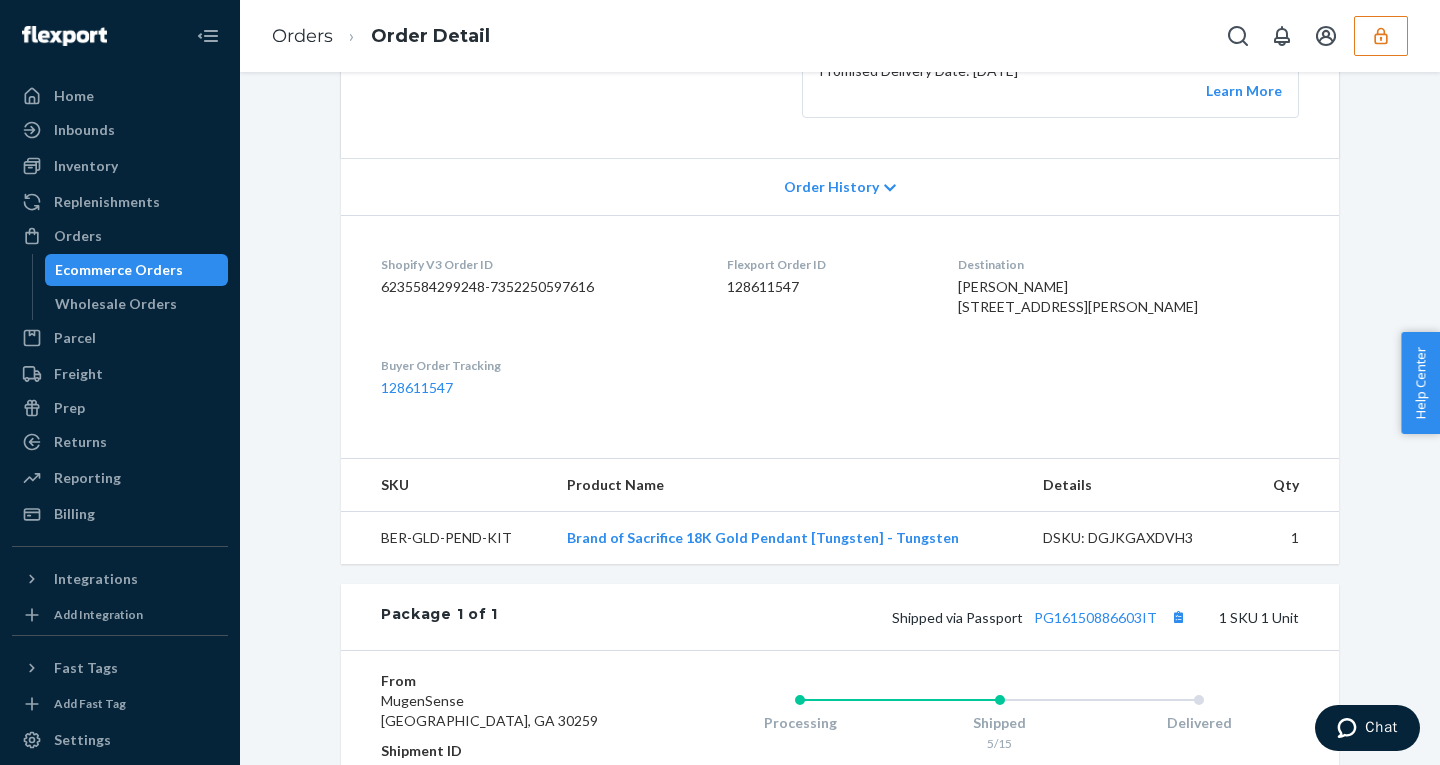scroll, scrollTop: 697, scrollLeft: 0, axis: vertical 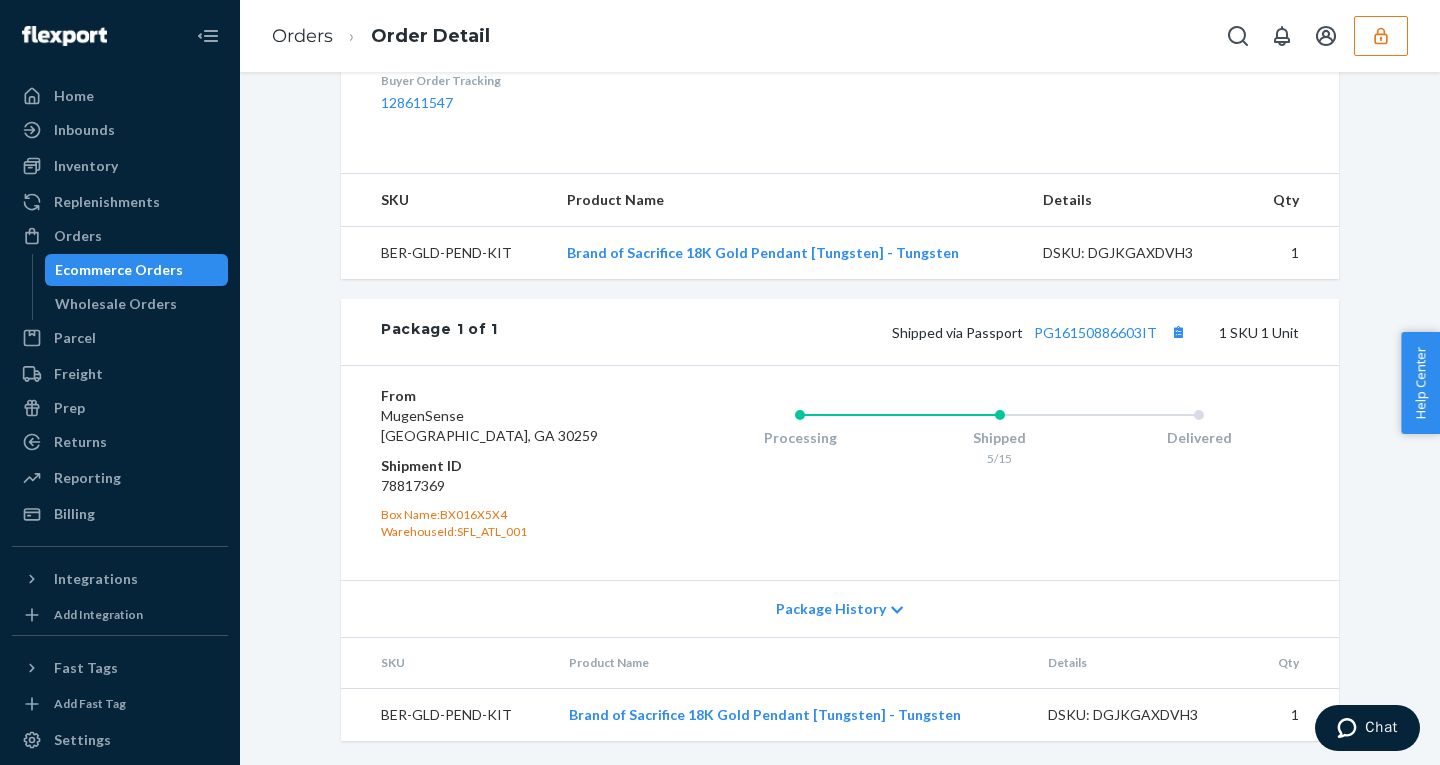 click on "Package History" at bounding box center (831, 609) 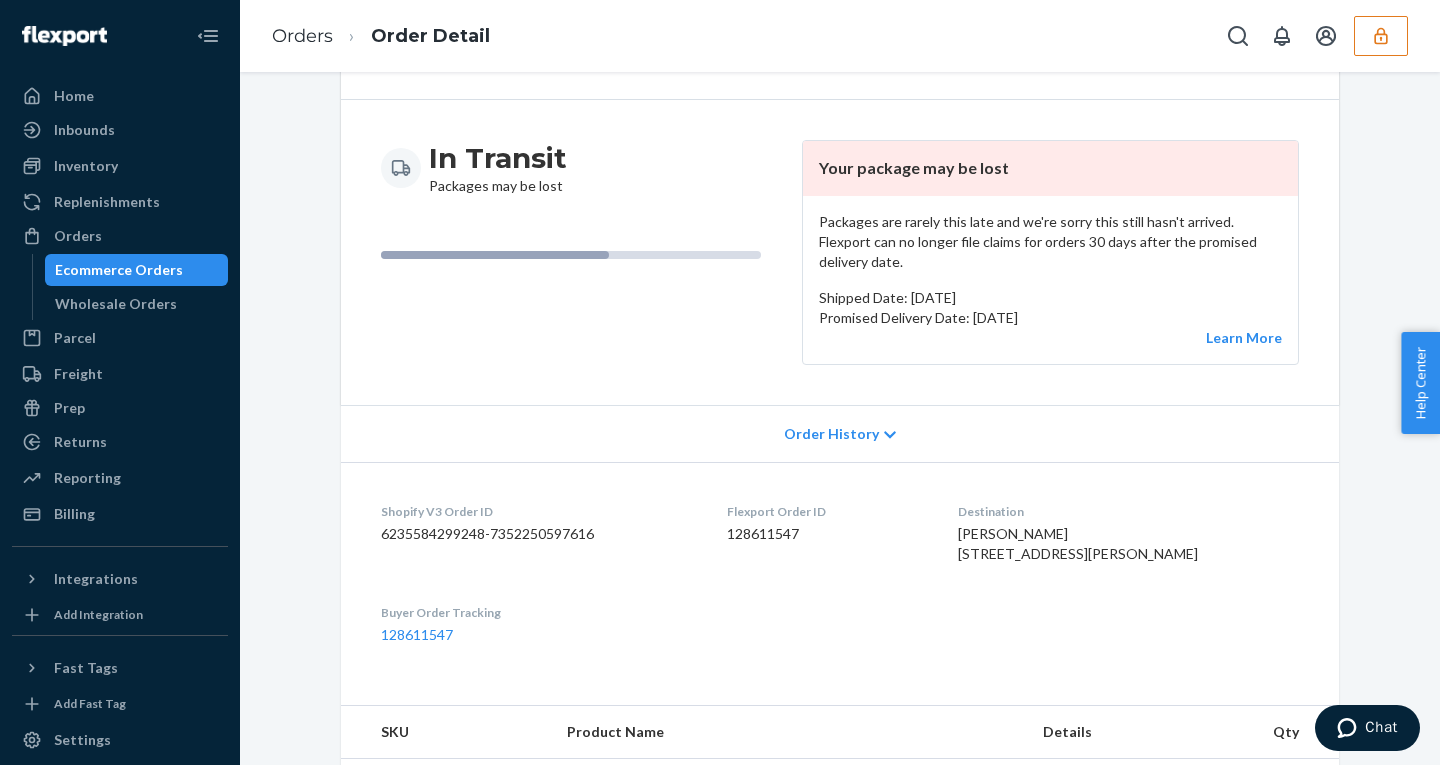 scroll, scrollTop: 0, scrollLeft: 0, axis: both 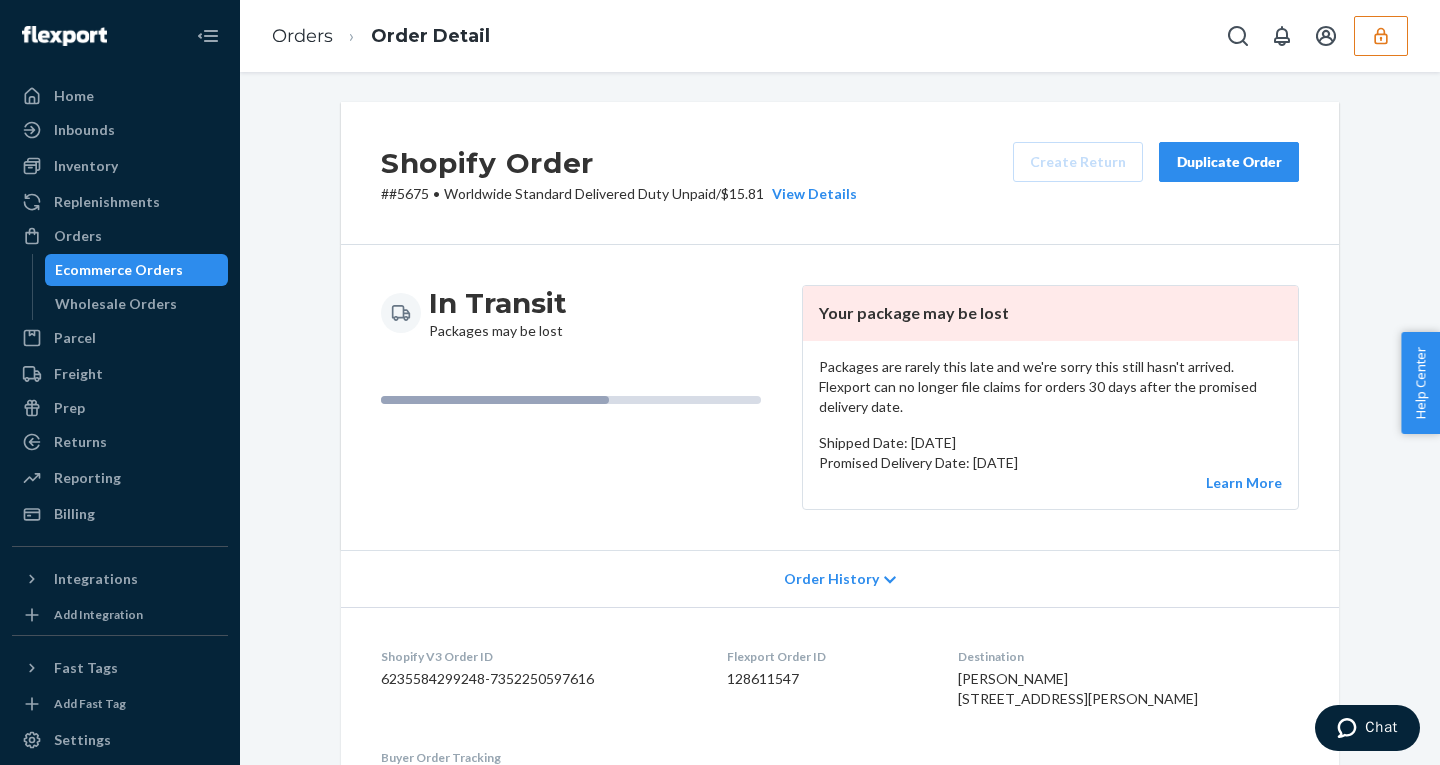 click on "Shopify Order # #5675 • Worldwide Standard Delivered Duty Unpaid  /  $15.81 View Details Create Return Duplicate Order In Transit Packages may be lost Your package may be lost Packages are rarely this late and we're sorry this still hasn't arrived. Flexport can no longer file claims for orders 30 days after the promised delivery date. Shipped Date: [DATE] Promised Delivery Date: [DATE] Learn More Order History Shopify V3 Order ID 6235584299248-7352250597616 Flexport Order ID 128611547 Destination [PERSON_NAME]
VIA ANCILLA [PERSON_NAME] 89
[GEOGRAPHIC_DATA], [GEOGRAPHIC_DATA] 38123
IT Buyer Order Tracking 128611547 SKU Product Name Details Qty BER-GLD-PEND-KIT Brand of Sacrifice 18K Gold Pendant [Tungsten] - Tungsten DSKU: DGJKGAXDVH3 1 Package 1 of 1 Shipped via Passport   PG16150886603IT 1   SKU   1   Unit From [GEOGRAPHIC_DATA][PERSON_NAME] Shipment ID 78817369 Box Name:  BX016X5X4 WarehouseId:  SFL_ATL_001 Processing Shipped 5/15 Delivered Package History [DATE] 5am EDT [PERSON_NAME], [GEOGRAPHIC_DATA], [GEOGRAPHIC_DATA] SKU" at bounding box center (840, 960) 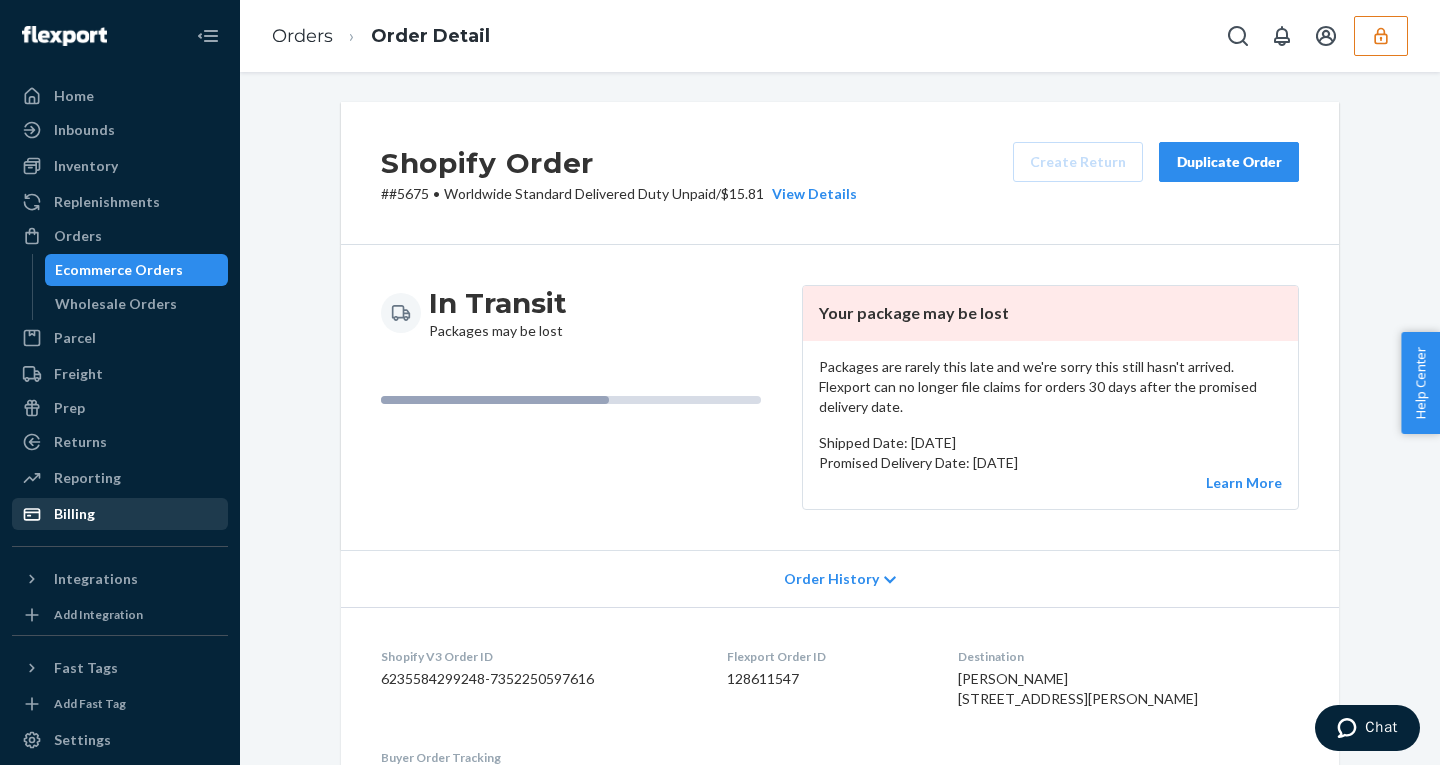 click on "Billing" at bounding box center [120, 514] 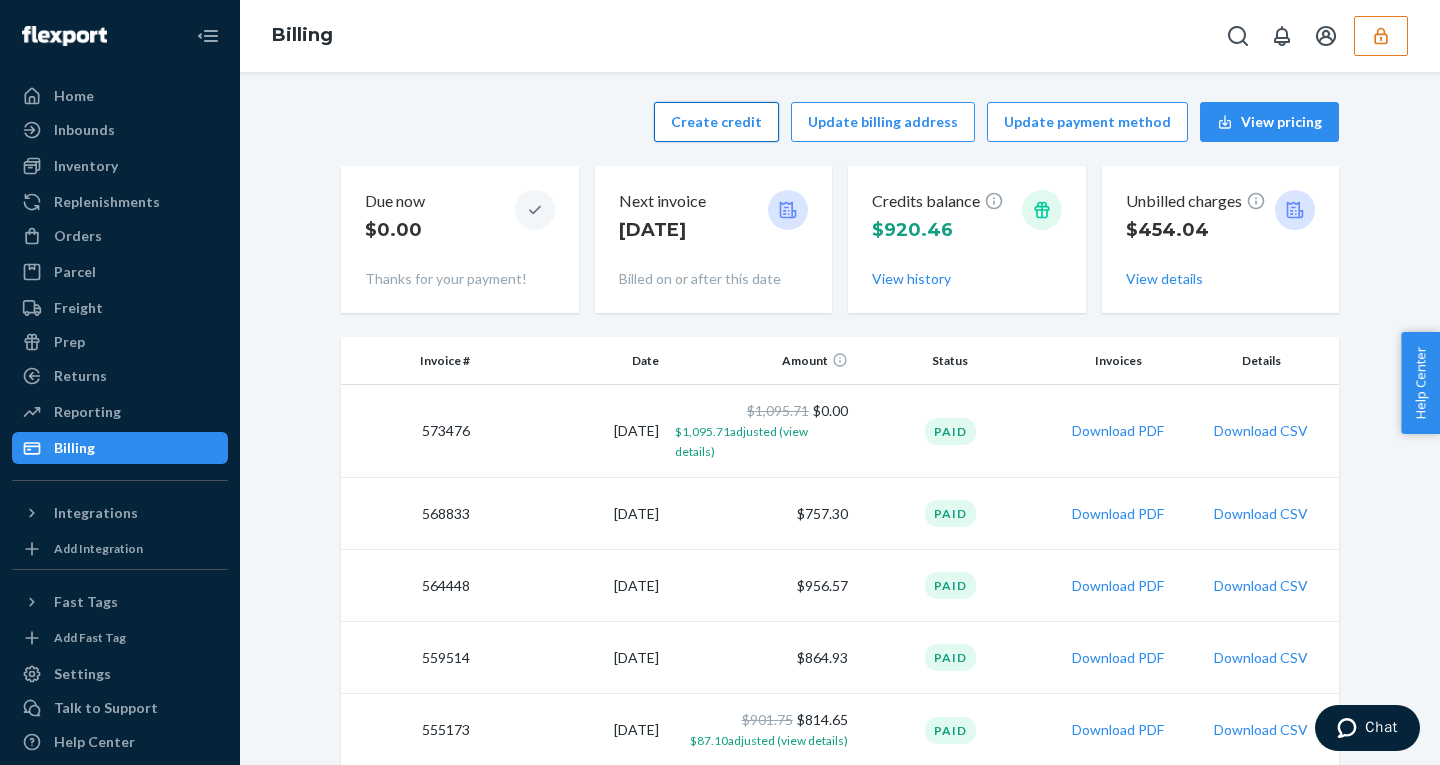click on "Create credit" at bounding box center (716, 122) 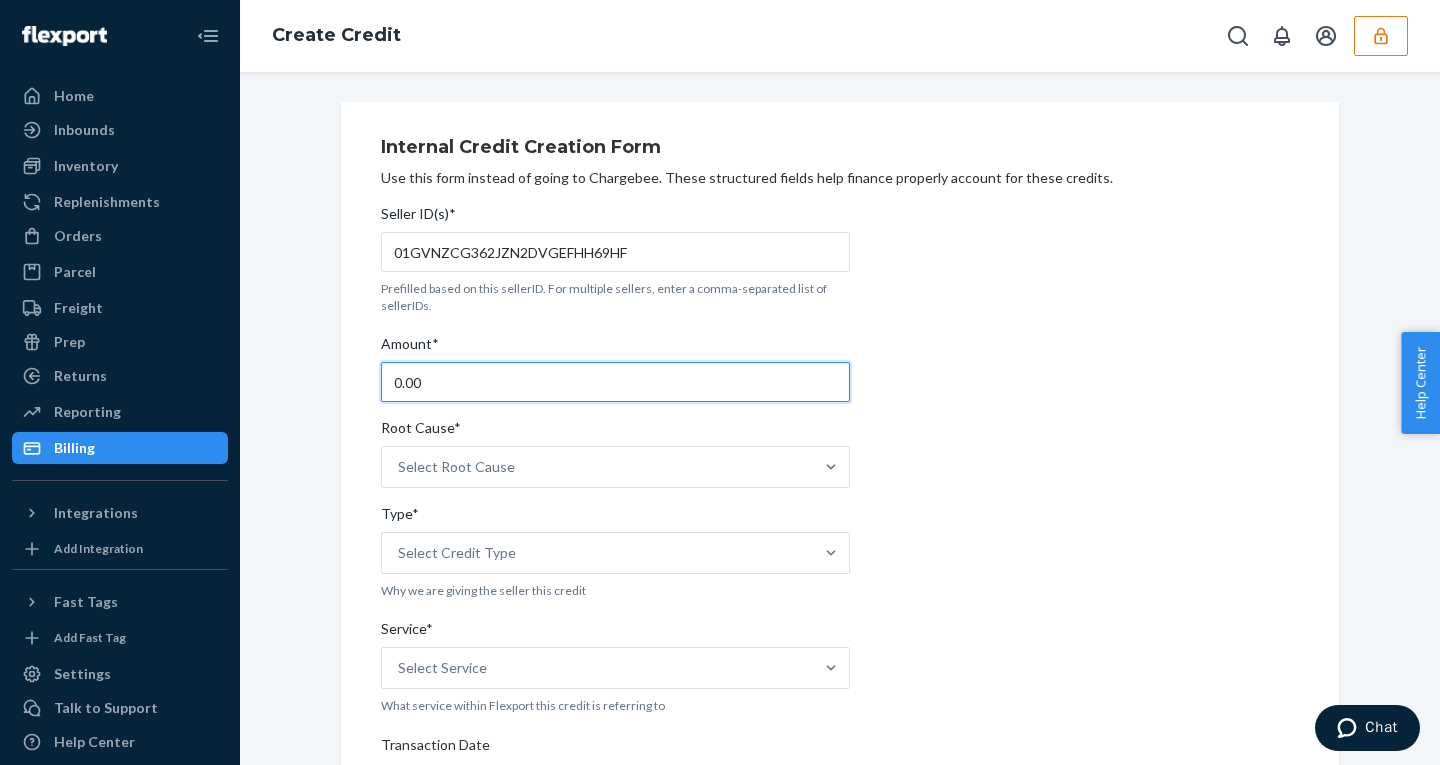 drag, startPoint x: 414, startPoint y: 376, endPoint x: 171, endPoint y: 353, distance: 244.08604 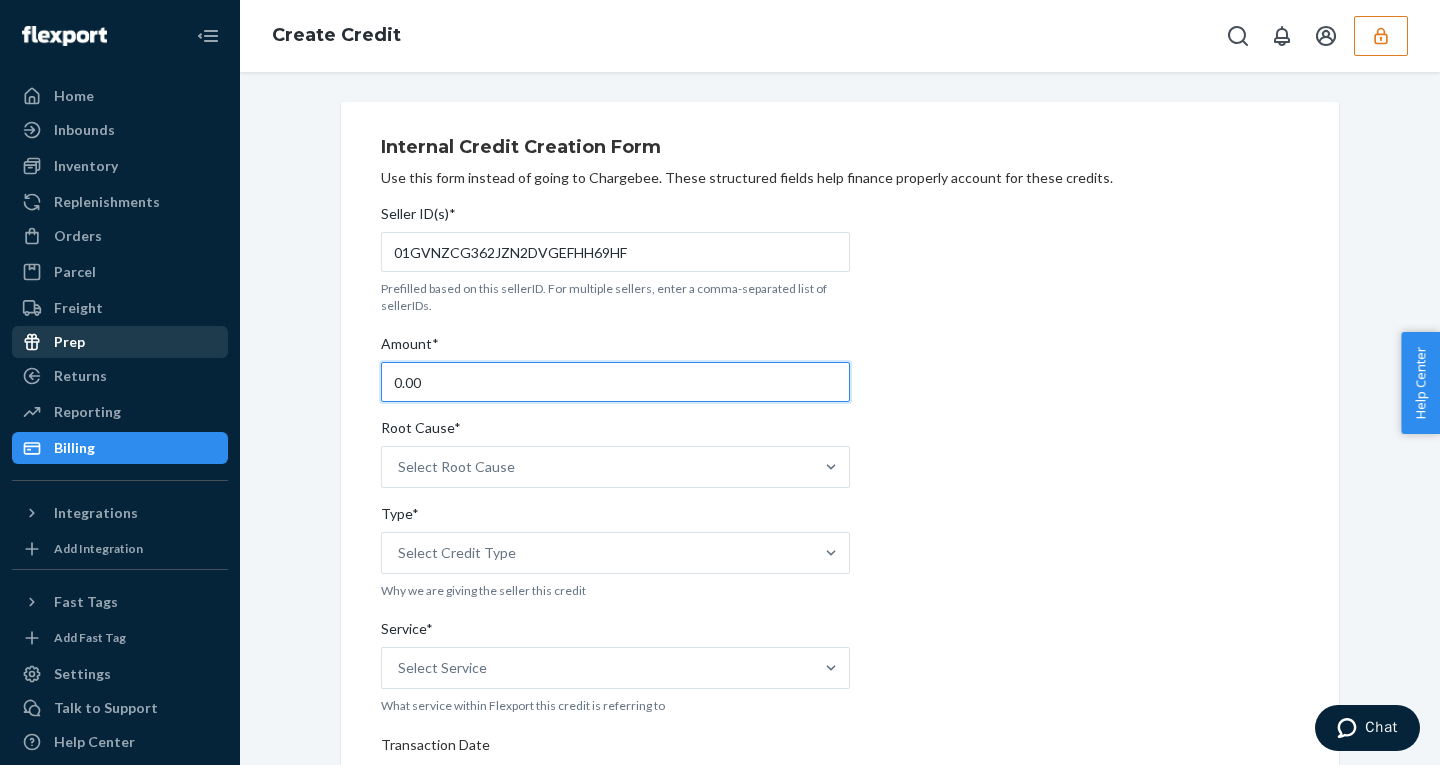 click on "Home Inbounds Shipping Plans Problems Inventory Products Replenishments Orders Ecommerce Orders Wholesale Orders Parcel Parcel orders Integrations Freight Prep Returns All Returns Settings Packages Reporting Reports Analytics Billing Integrations Add Integration Fast Tags Add Fast Tag Settings Talk to Support Help Center Give Feedback Create Credit Internal Credit Creation Form Use this form instead of going to Chargebee. These structured fields help finance properly account for these credits. Seller ID(s)* 01GVNZCG362JZN2DVGEFHH69HF Prefilled based on this sellerID. For multiple sellers, enter a comma-separated list of sellerIDs. Amount* 0.00 Root Cause* Select Root Cause Type* Select Credit Type Why we are giving the seller this credit Service* Select Service What service within Flexport this credit is referring to Transaction Date Select a date The date of the original transaction Credit Creator* henry.tolentino@bpo.flexport.com Who is creating the credit (you) Support Ticket ID Description* Comment Submit" at bounding box center [720, 382] 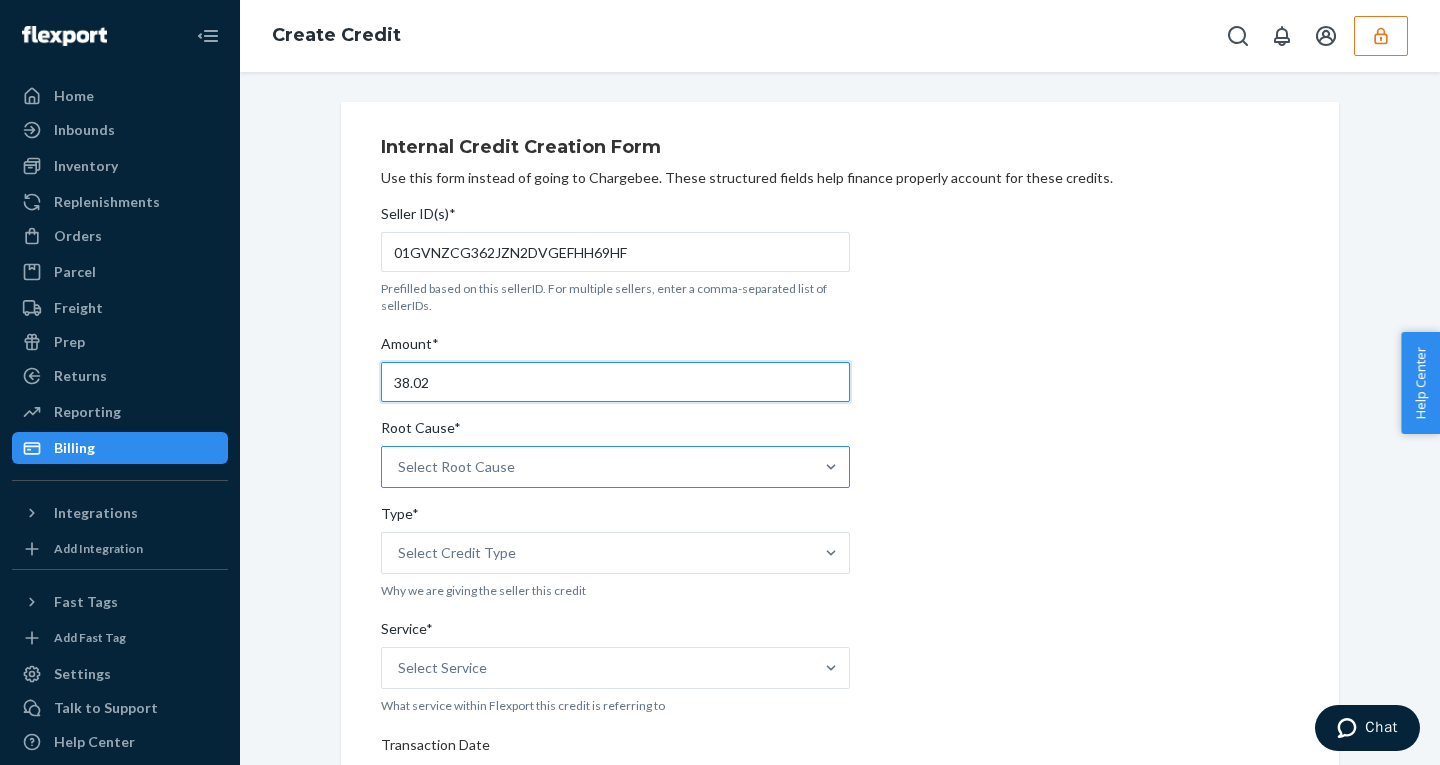 type on "38.02" 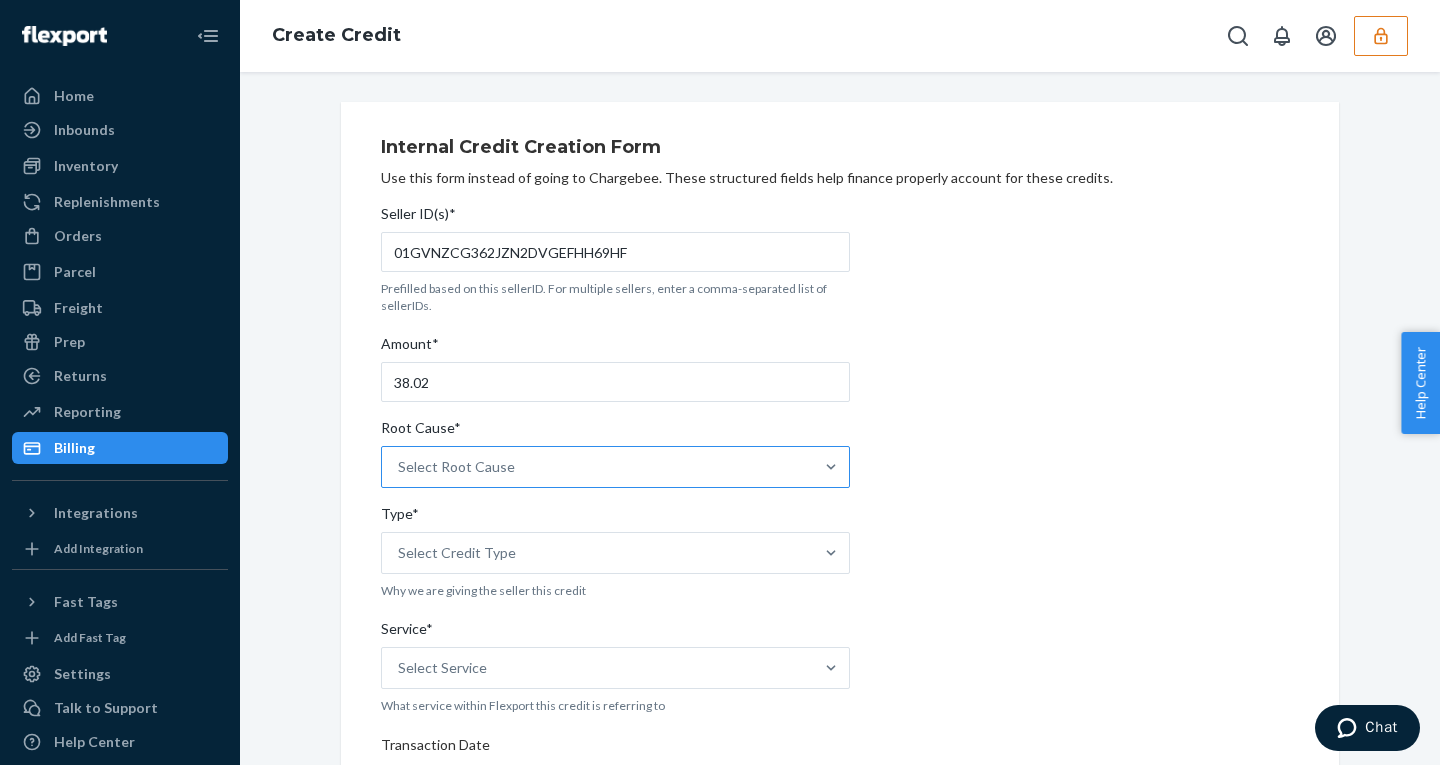 click on "Select Root Cause" at bounding box center [456, 467] 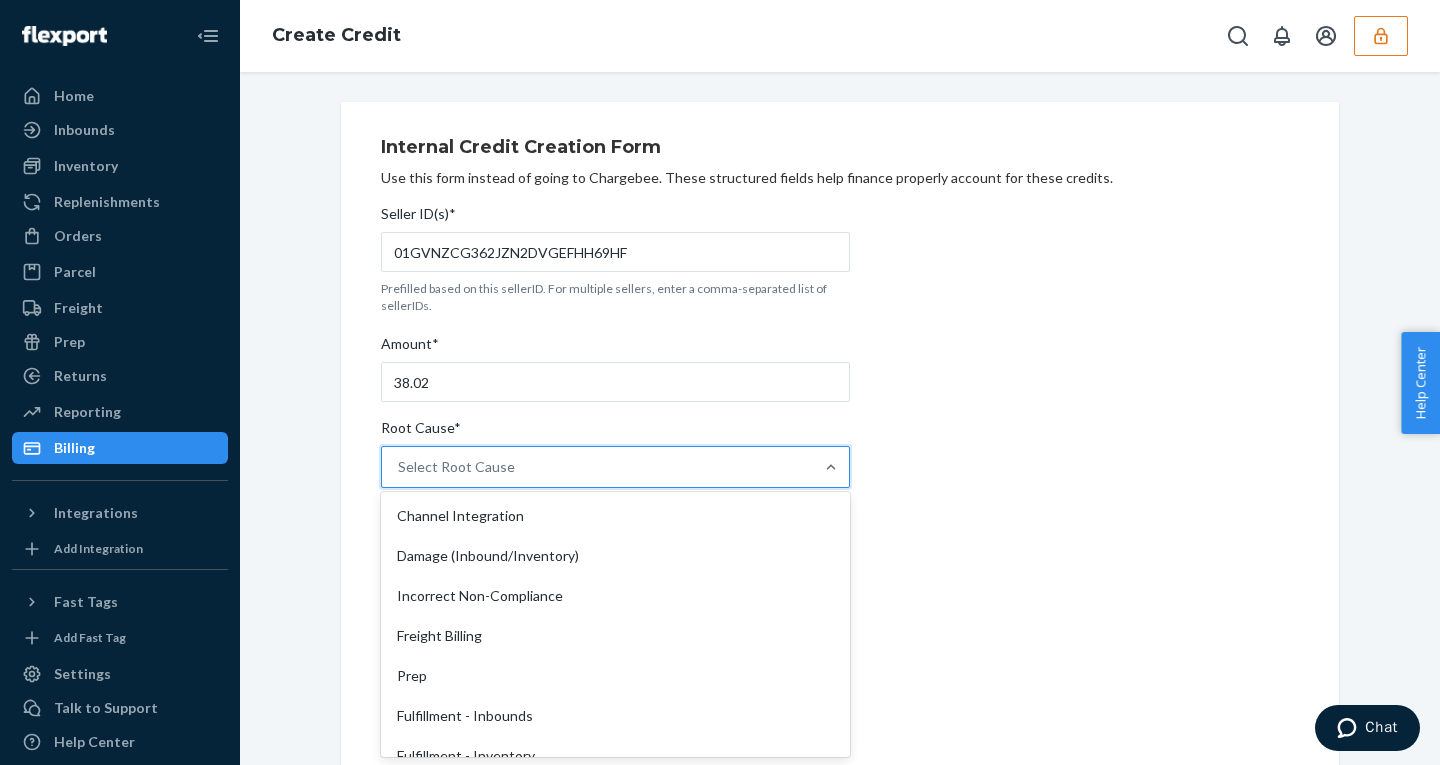 type on "l" 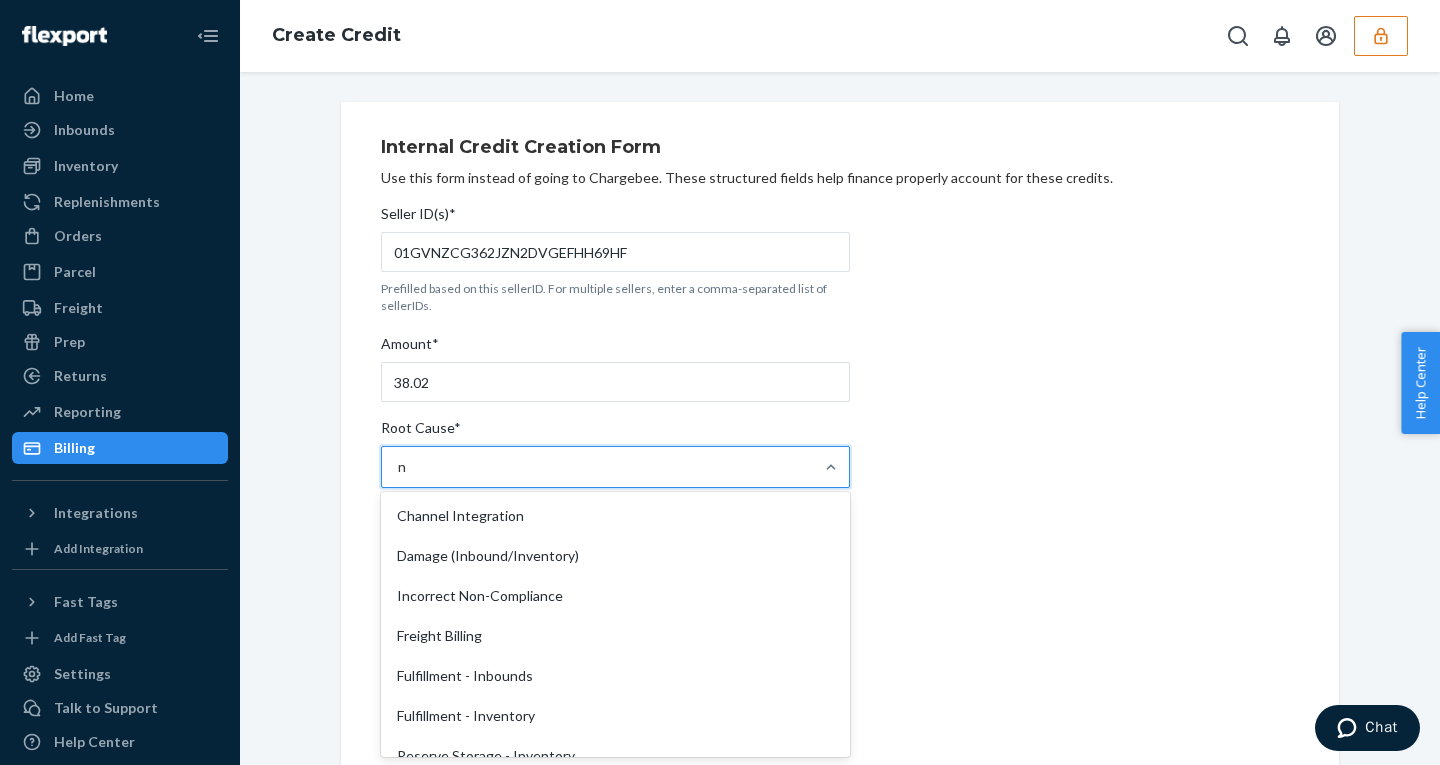 type on "no" 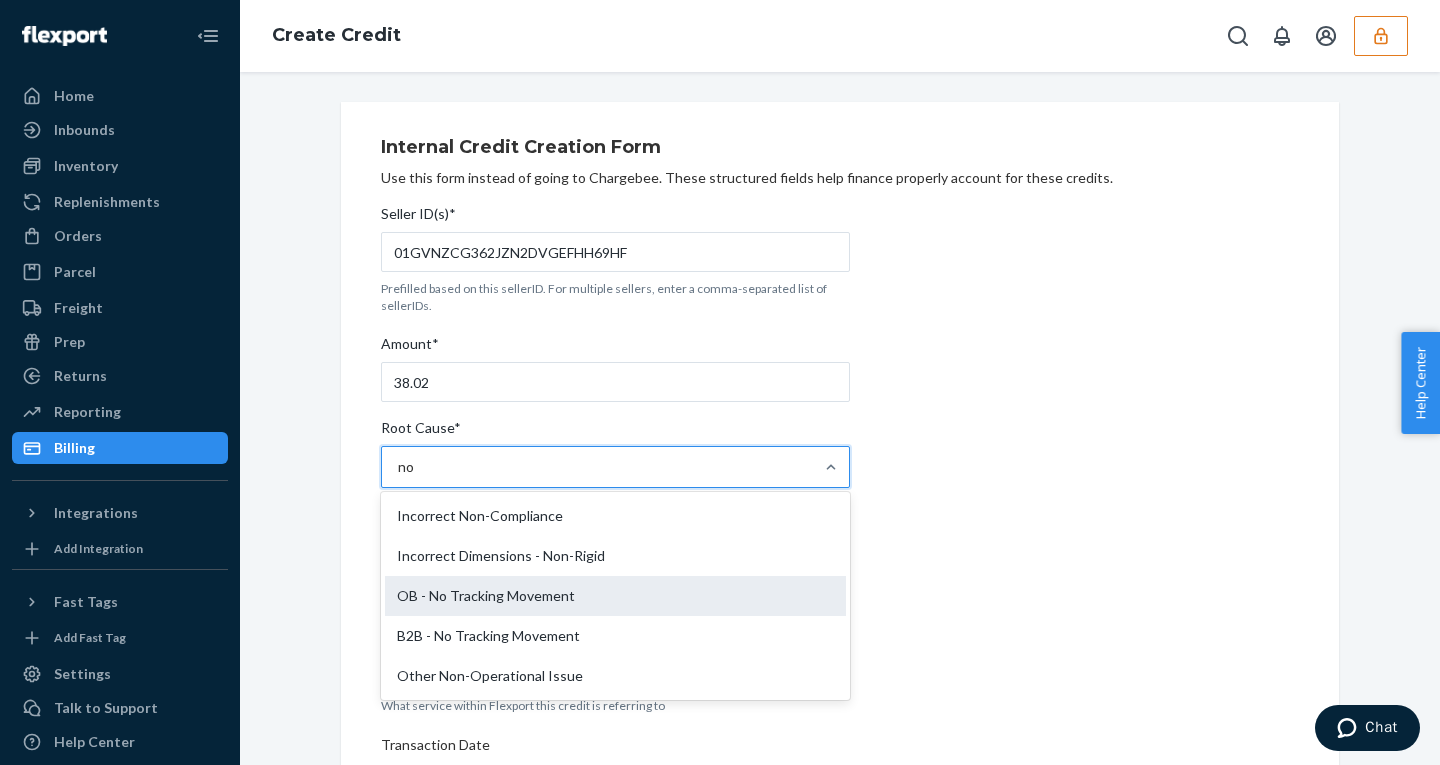 click on "OB - No Tracking Movement" at bounding box center (615, 596) 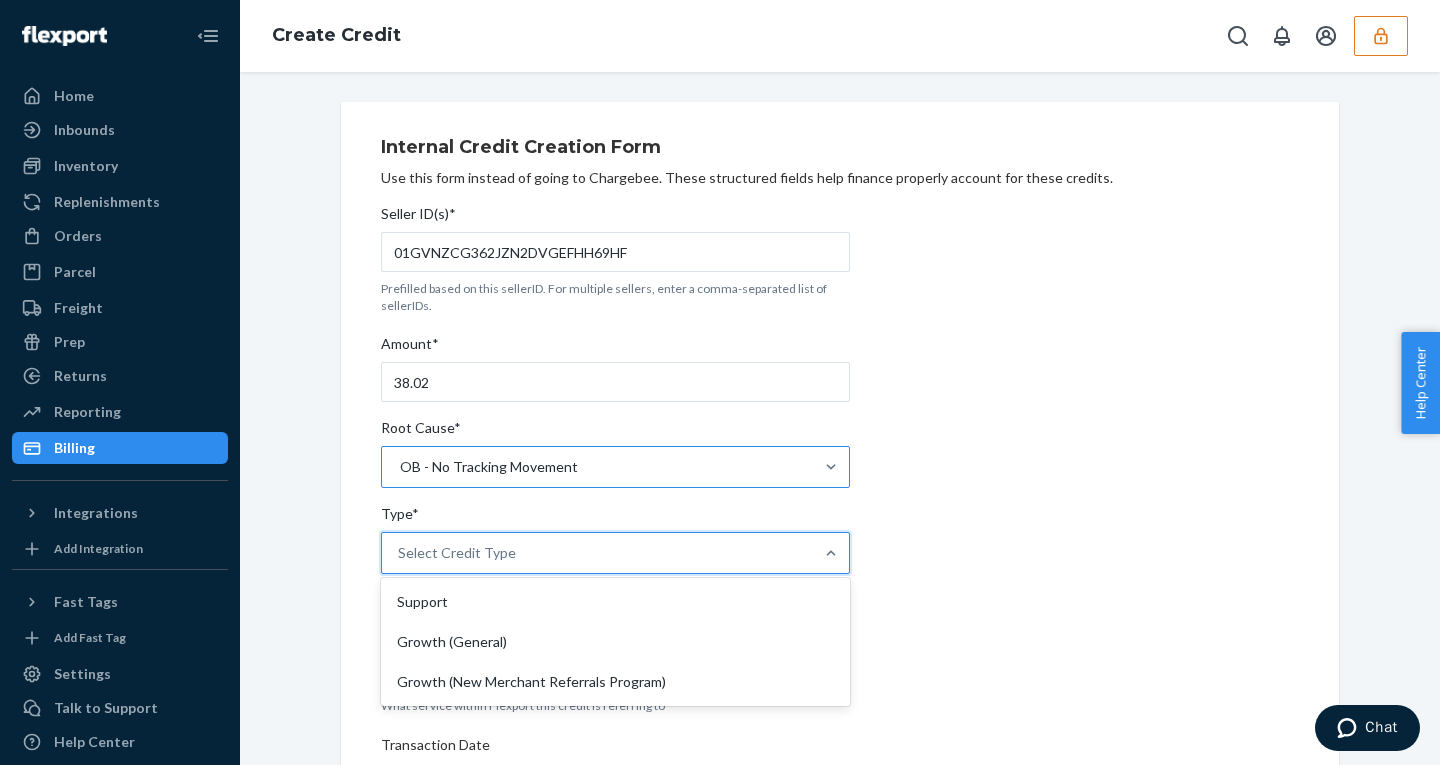 click on "Select Credit Type" at bounding box center [457, 553] 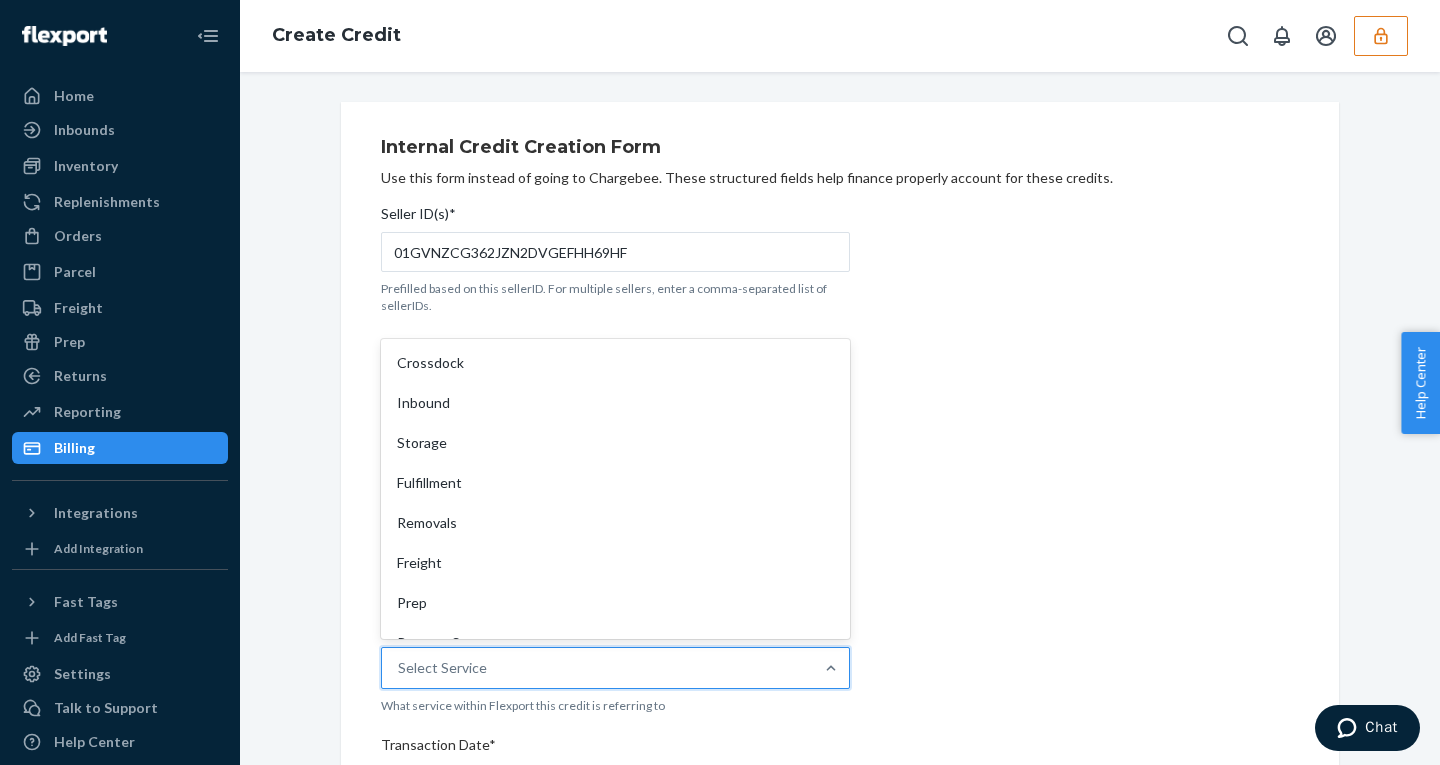click on "Select Service" at bounding box center [597, 668] 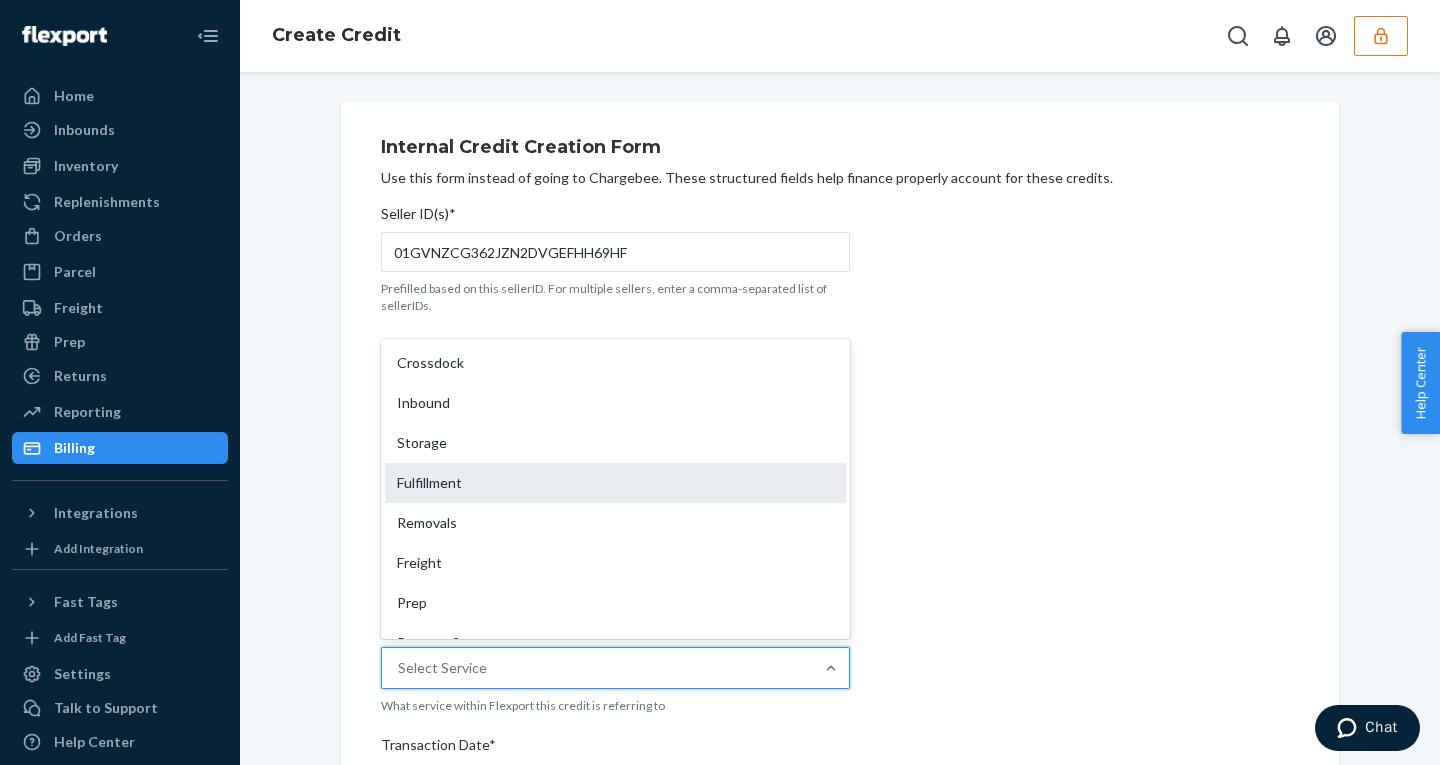 click on "Fulfillment" at bounding box center (615, 483) 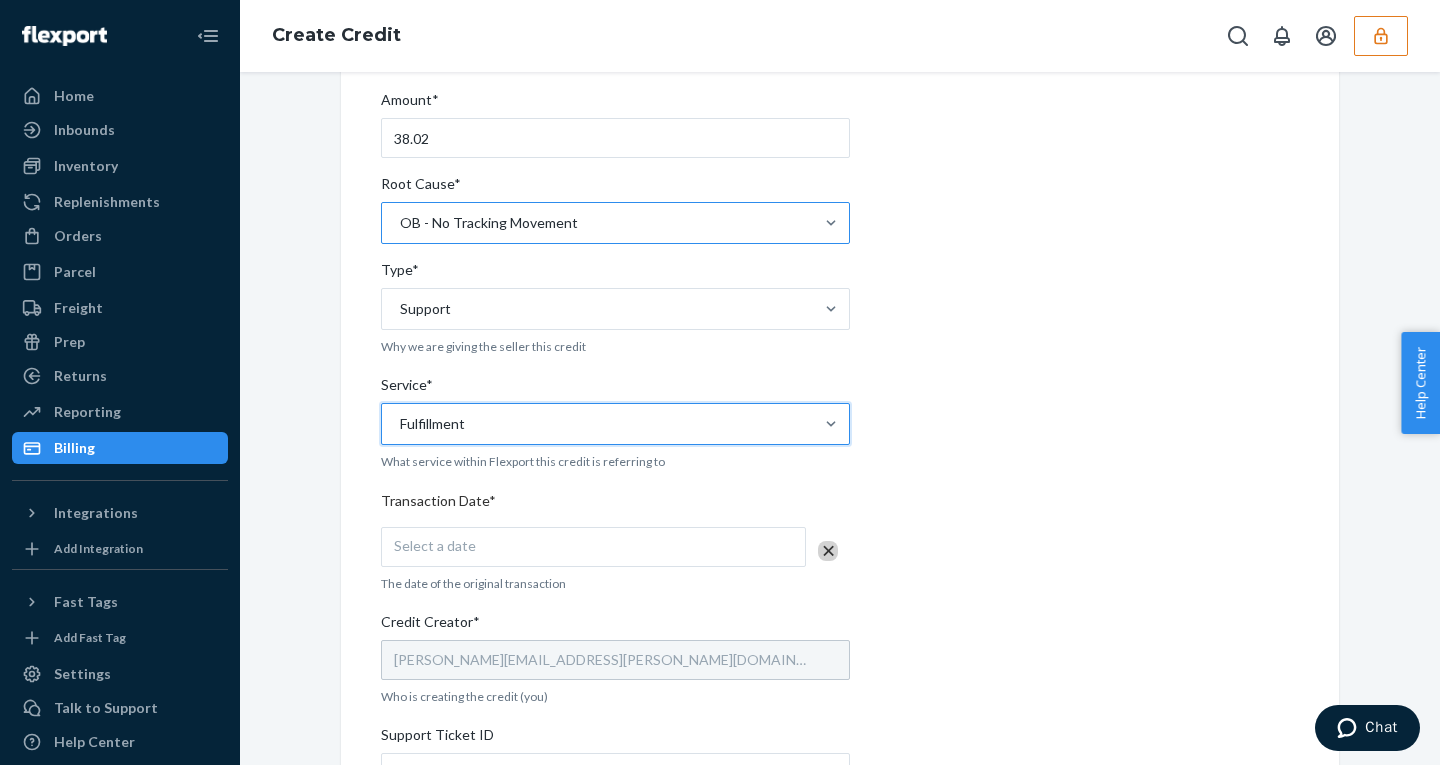 scroll, scrollTop: 274, scrollLeft: 0, axis: vertical 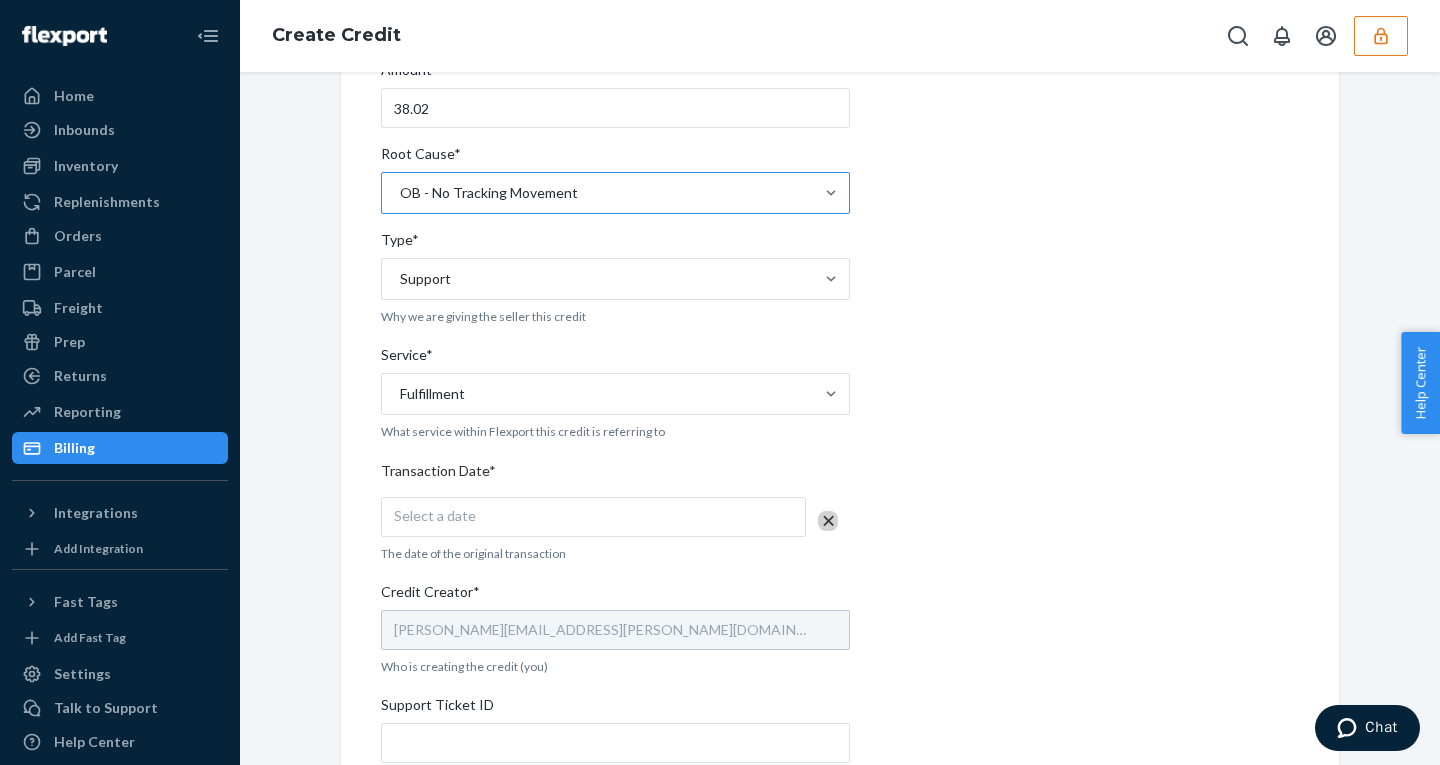 click on "Select a date" at bounding box center (593, 517) 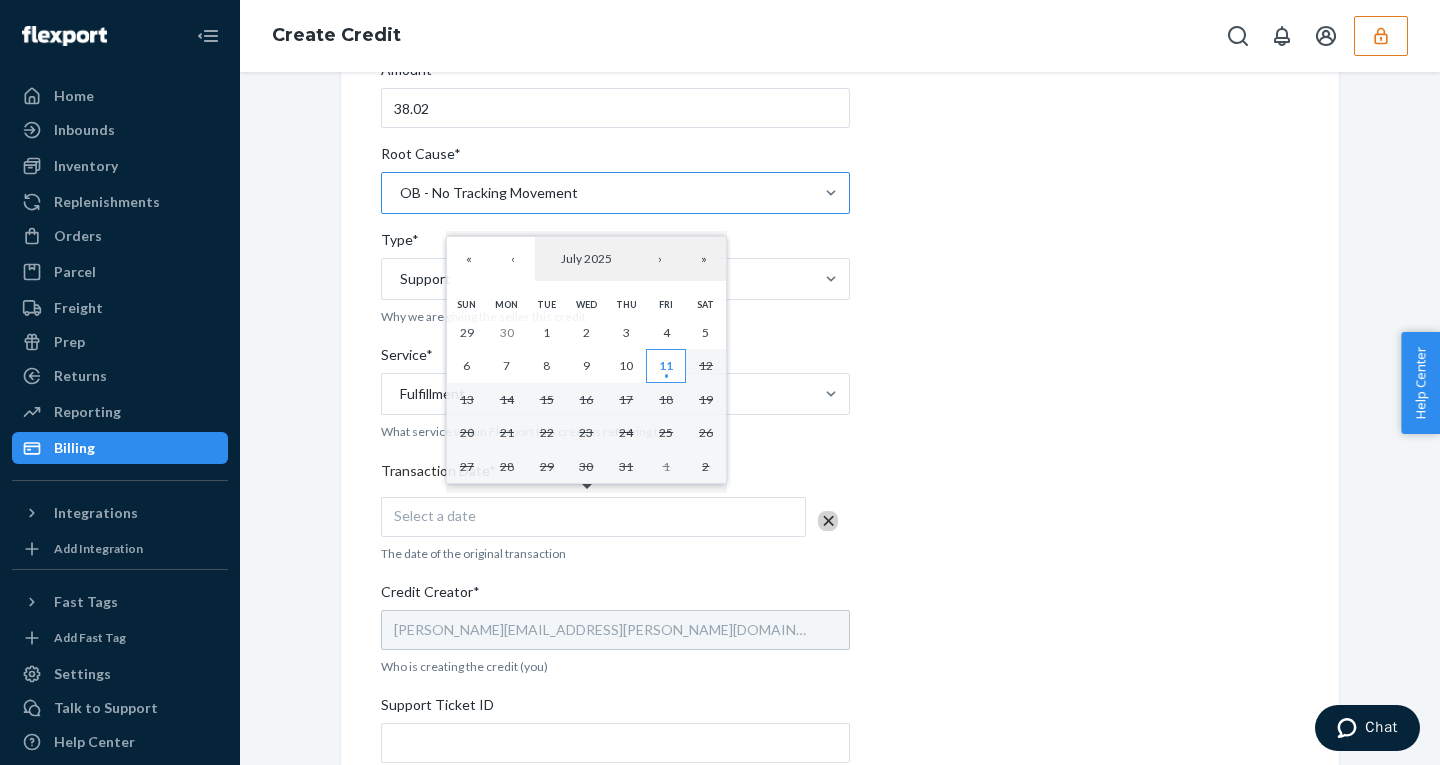 click on "11" at bounding box center (666, 366) 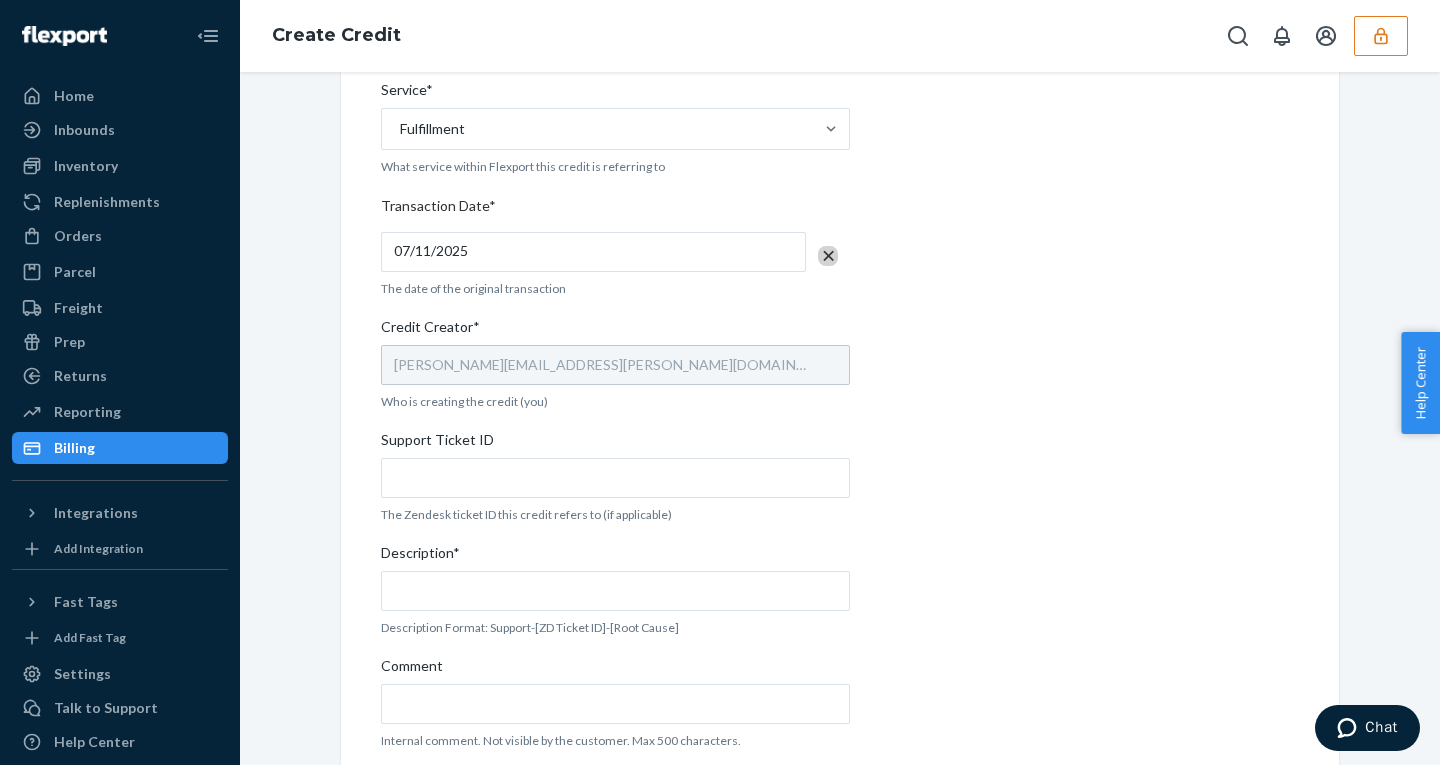 scroll, scrollTop: 615, scrollLeft: 0, axis: vertical 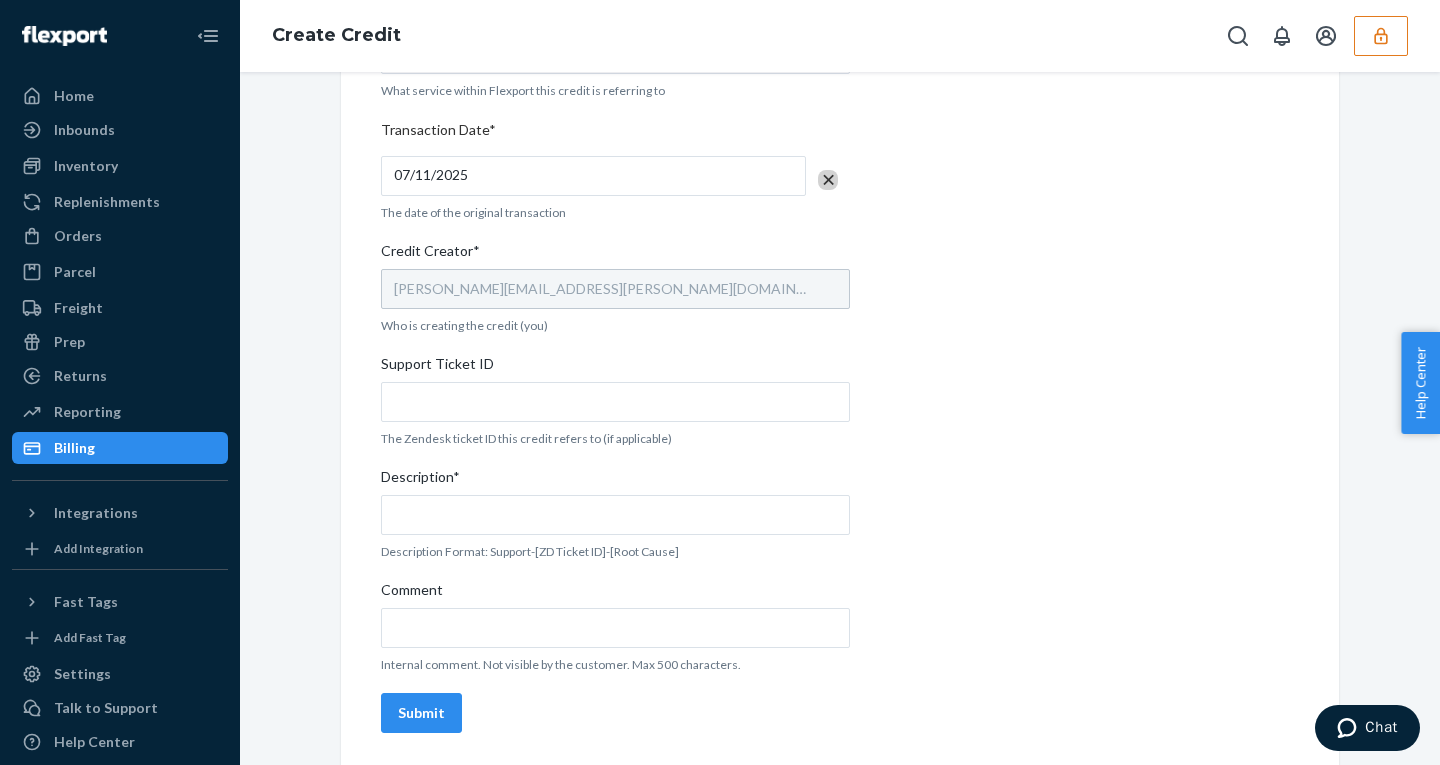 click on "The Zendesk ticket ID this credit refers to (if applicable)" at bounding box center [615, 438] 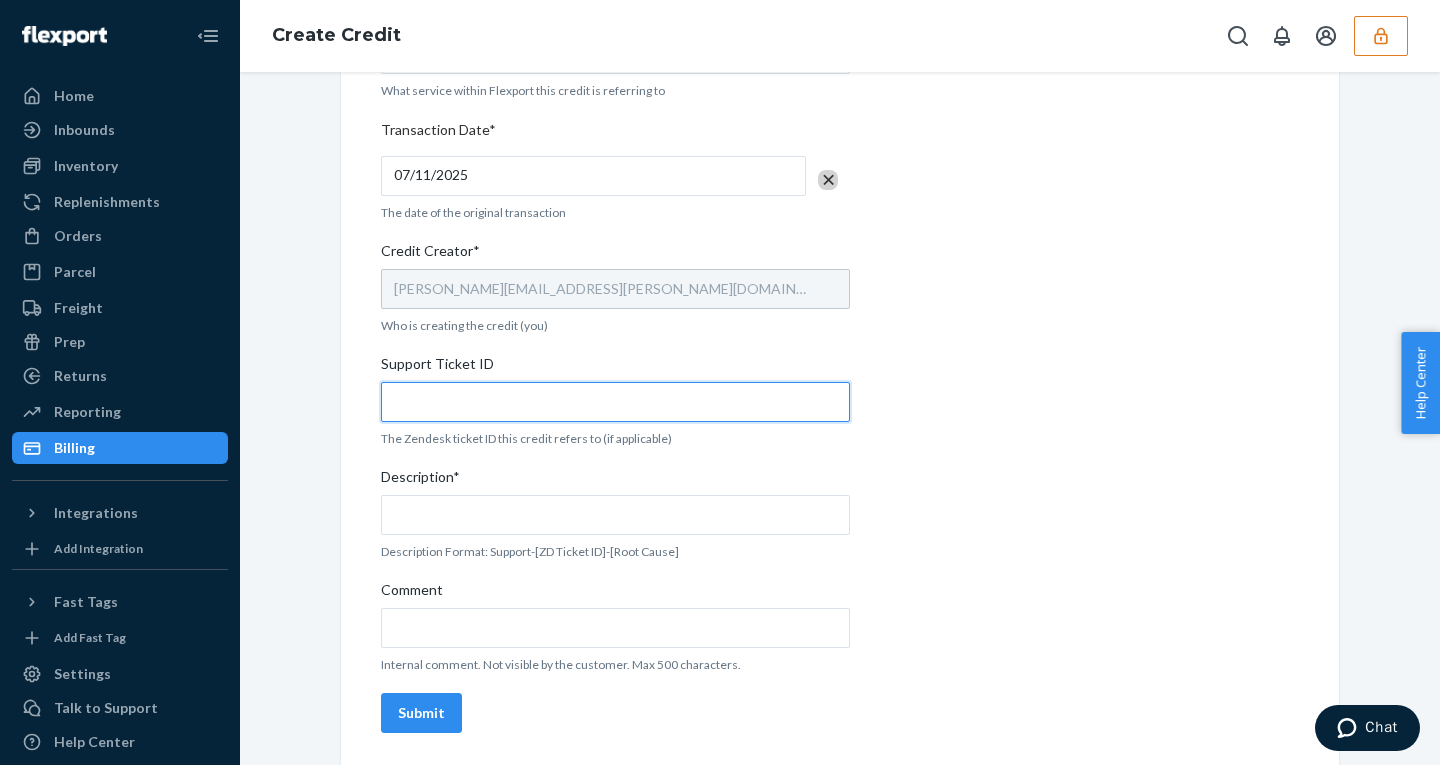 click on "Support Ticket ID" at bounding box center (615, 402) 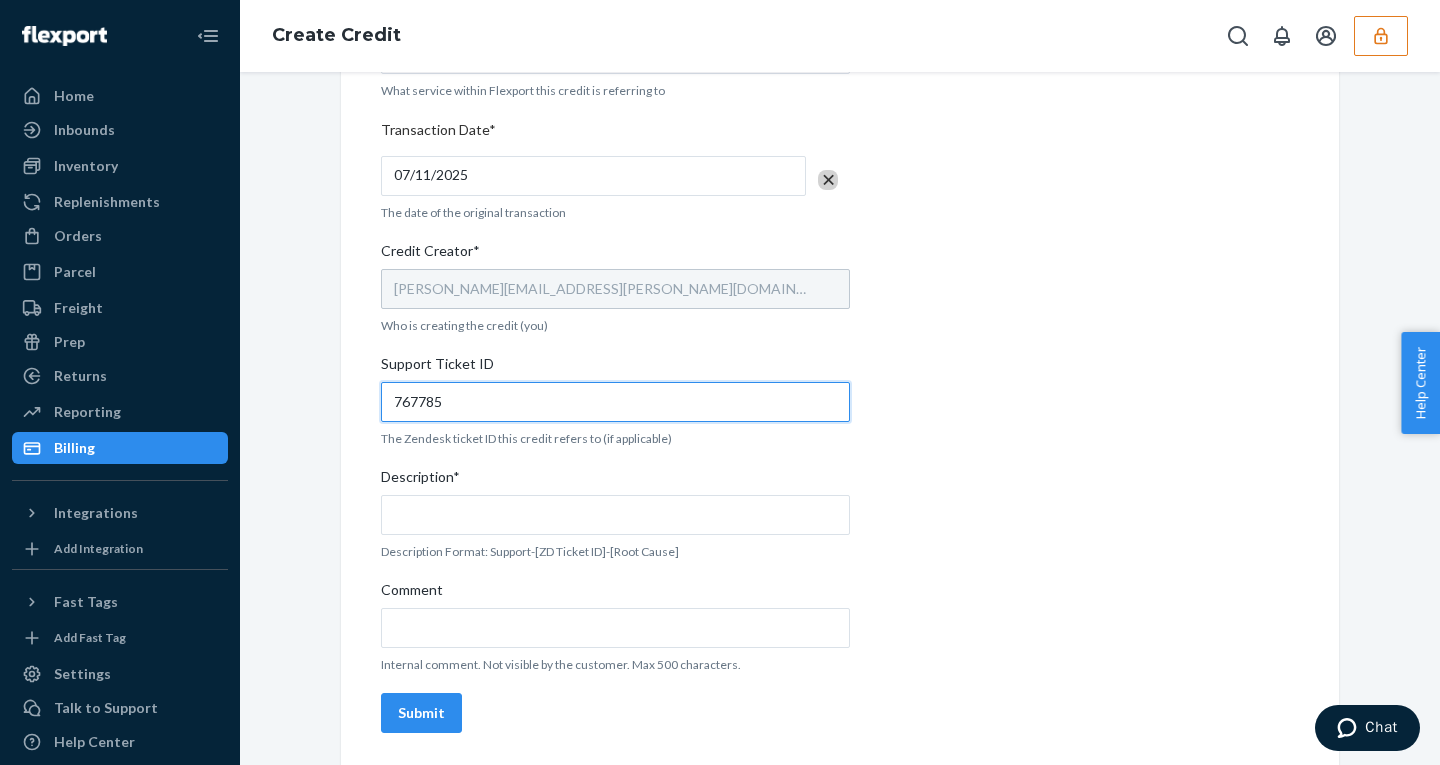 type on "767785" 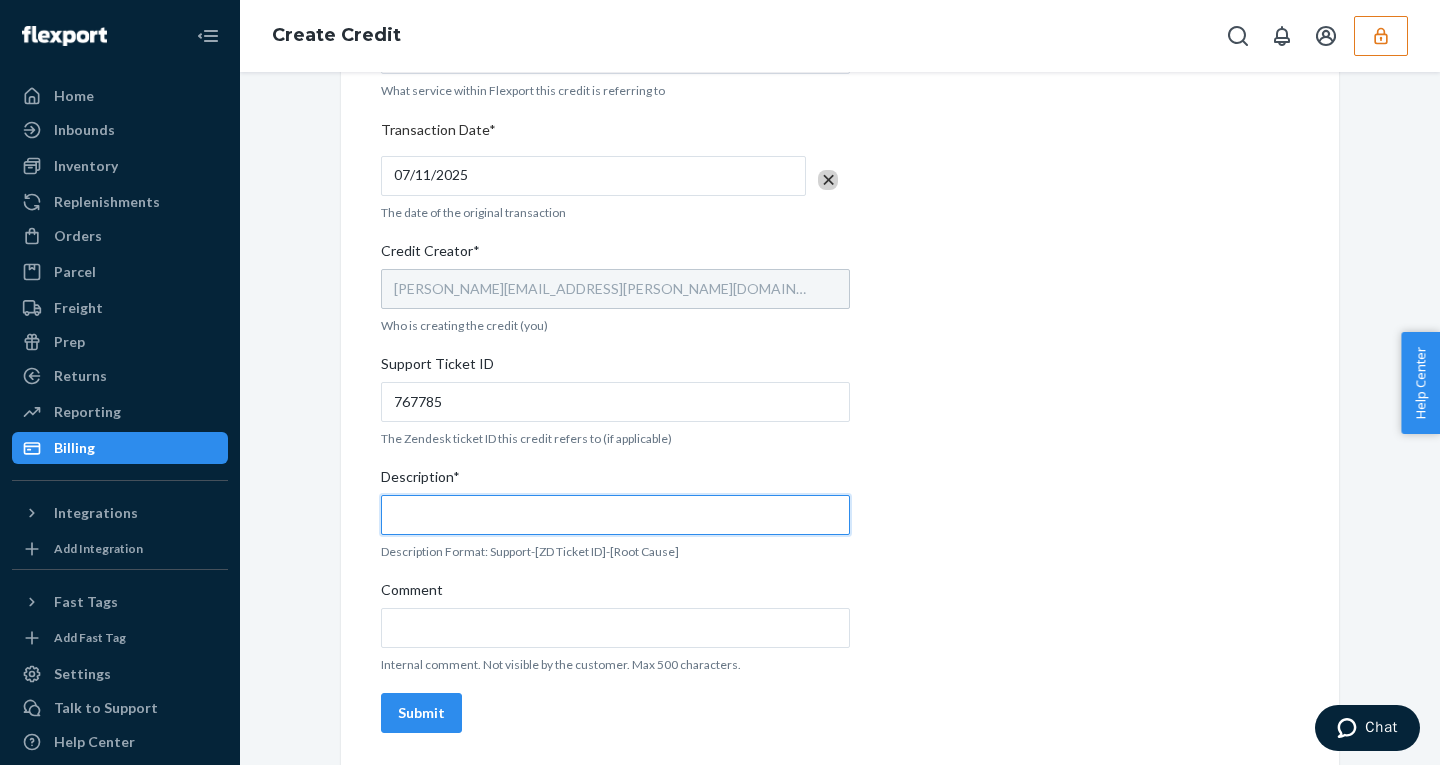 click on "Description*" at bounding box center [615, 515] 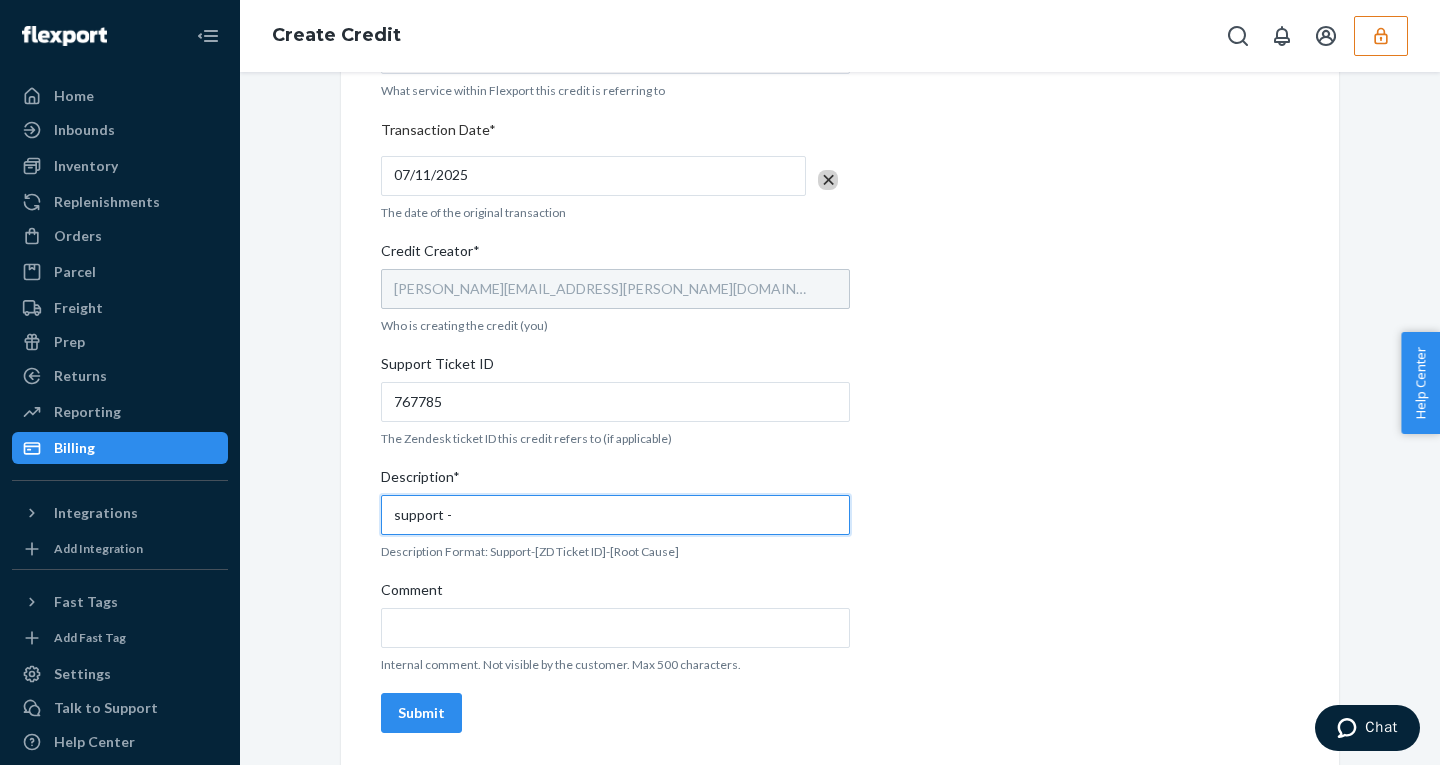 paste on "767785" 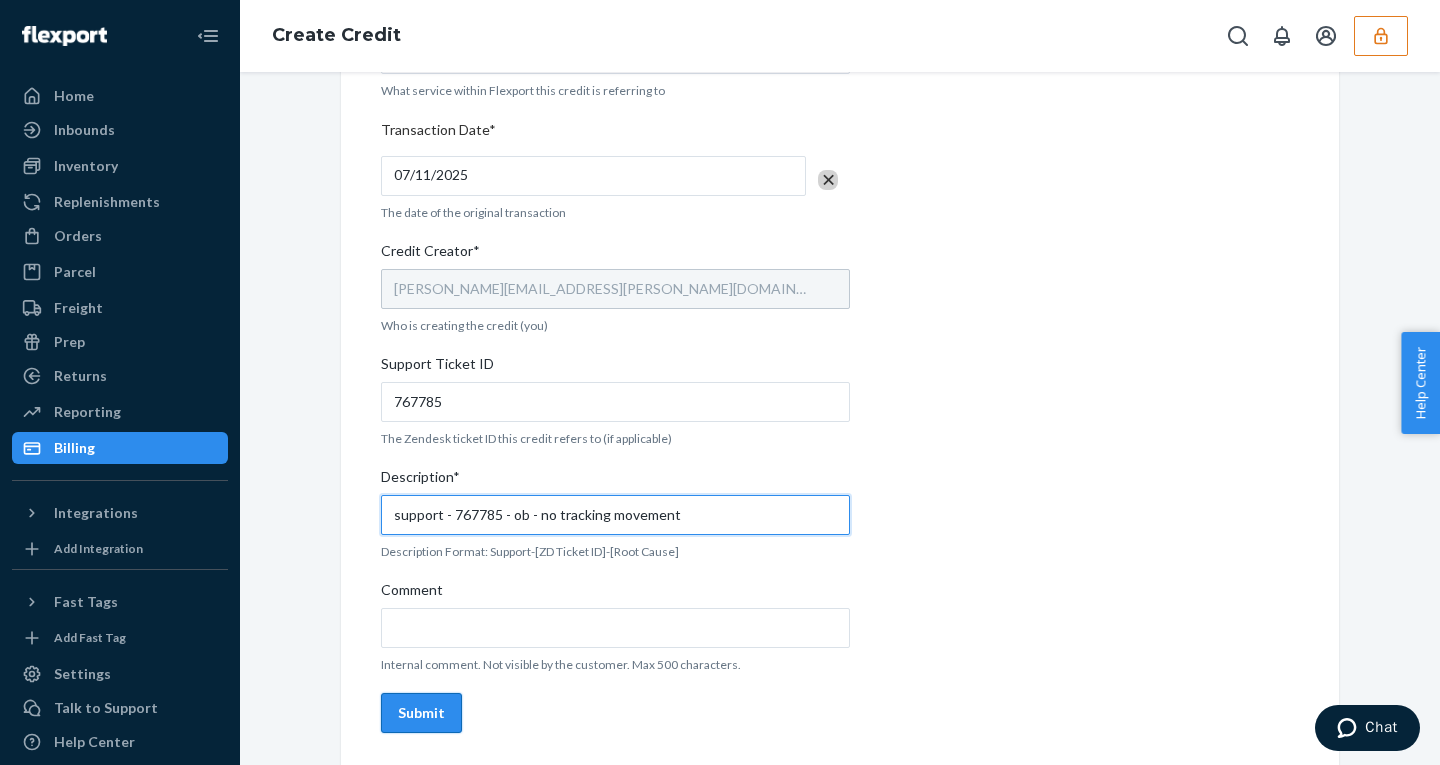 type on "support - 767785 - ob - no tracking movement" 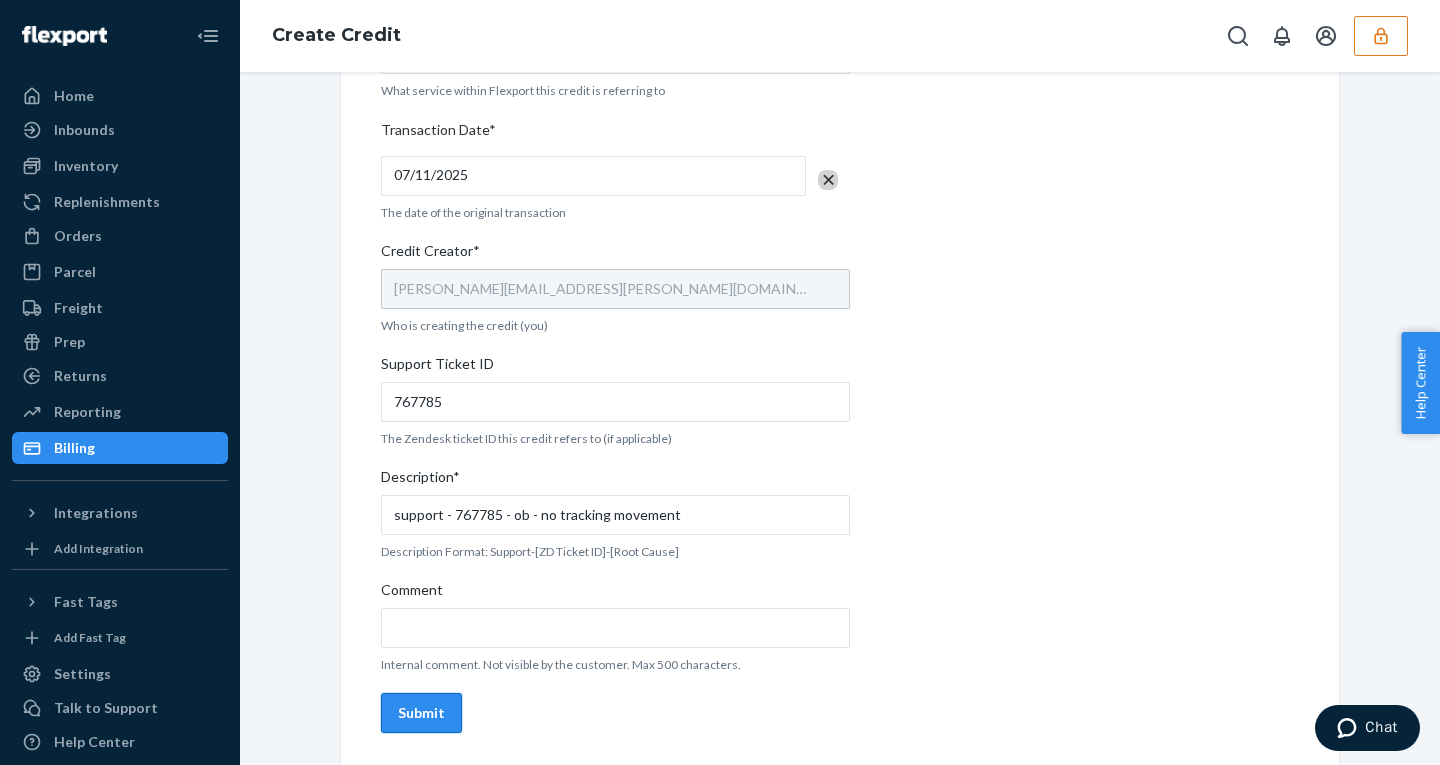 click on "Submit" at bounding box center [421, 713] 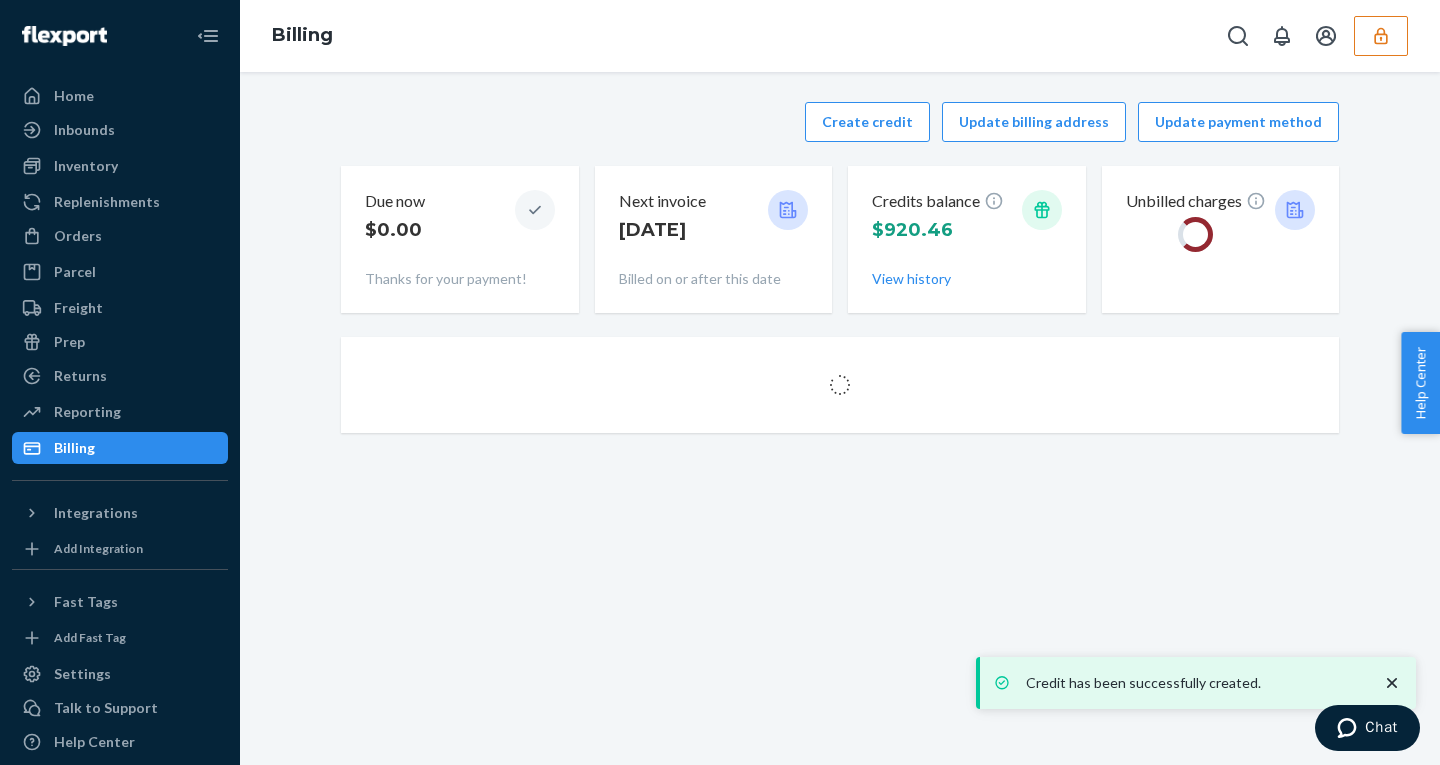 scroll, scrollTop: 0, scrollLeft: 0, axis: both 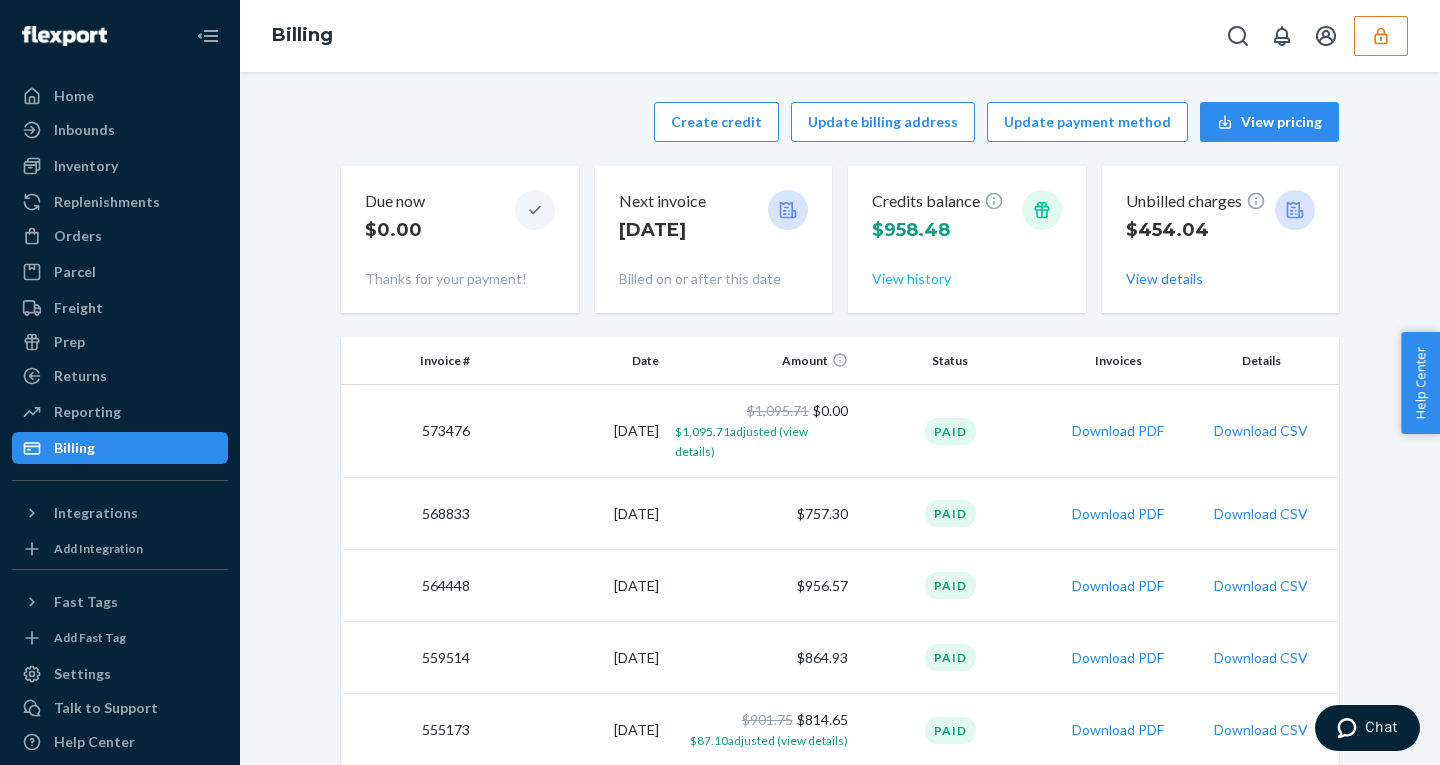 click on "View history" at bounding box center (911, 279) 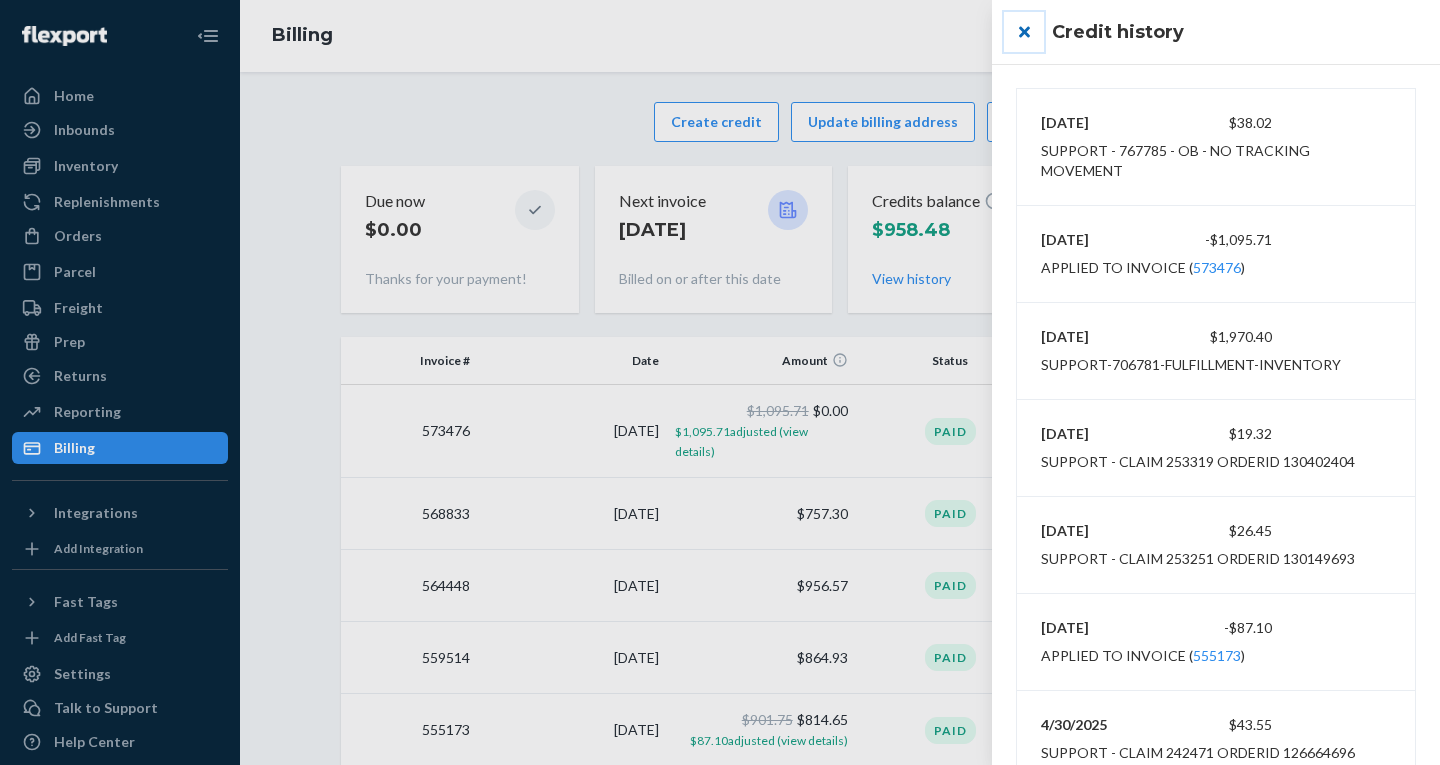 click at bounding box center (1024, 32) 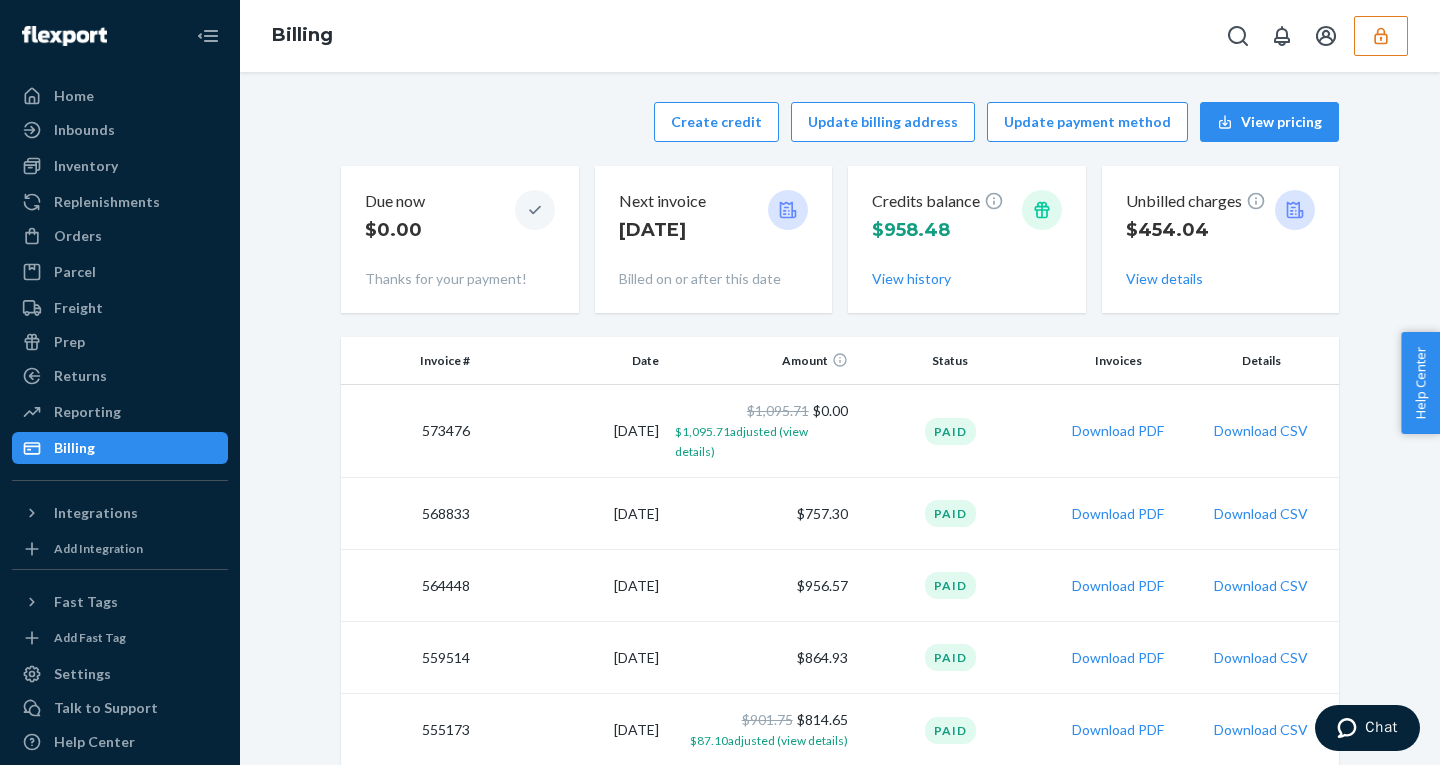 click at bounding box center [1381, 36] 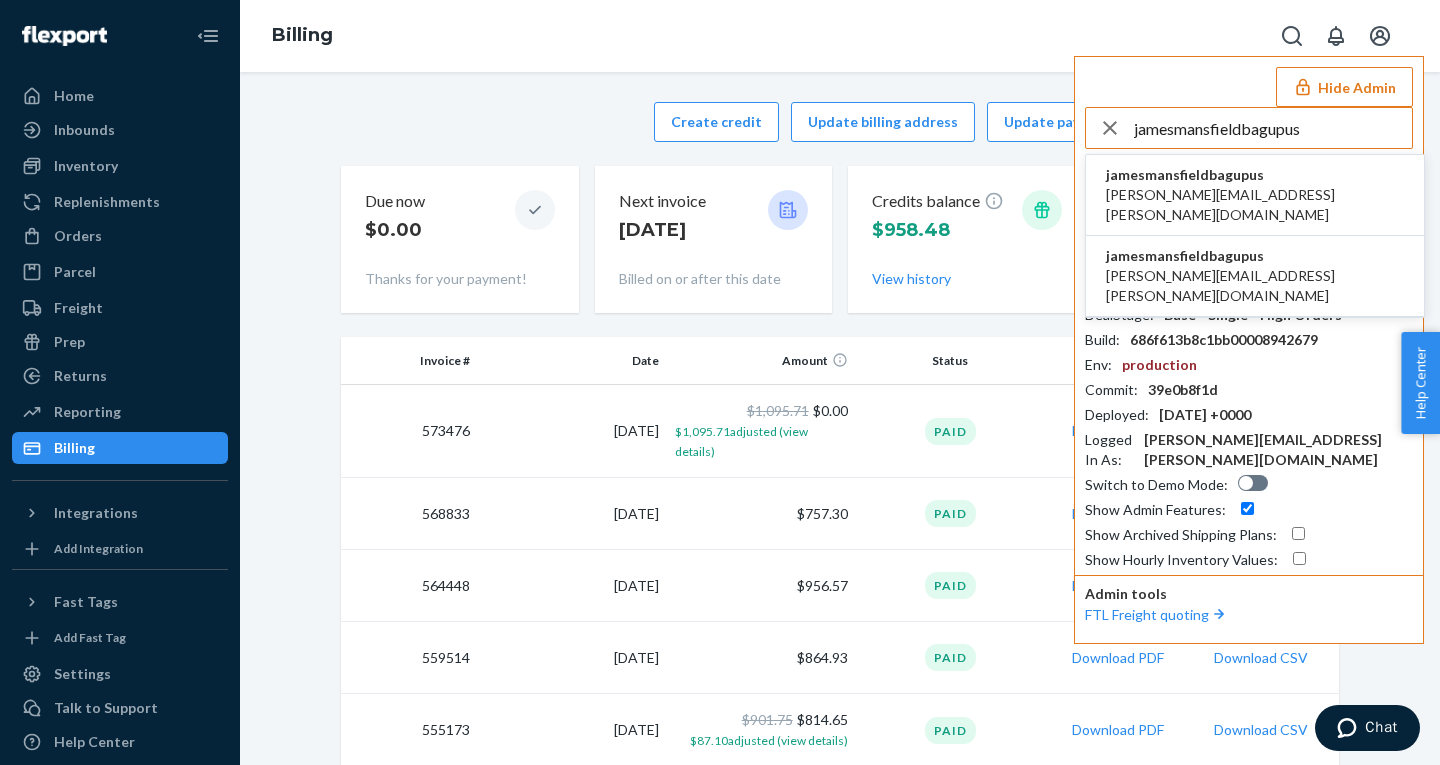 type on "jamesmansfieldbagupus" 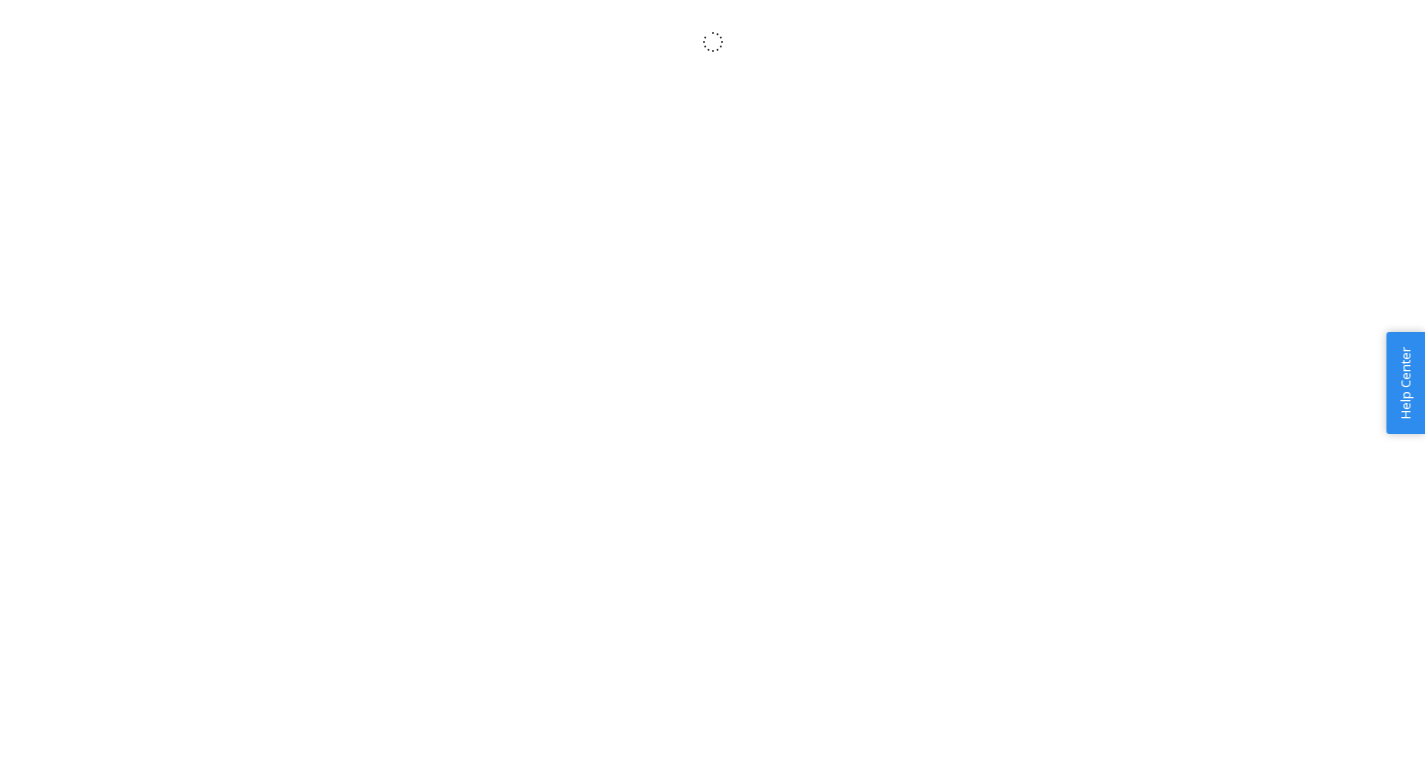 scroll, scrollTop: 0, scrollLeft: 0, axis: both 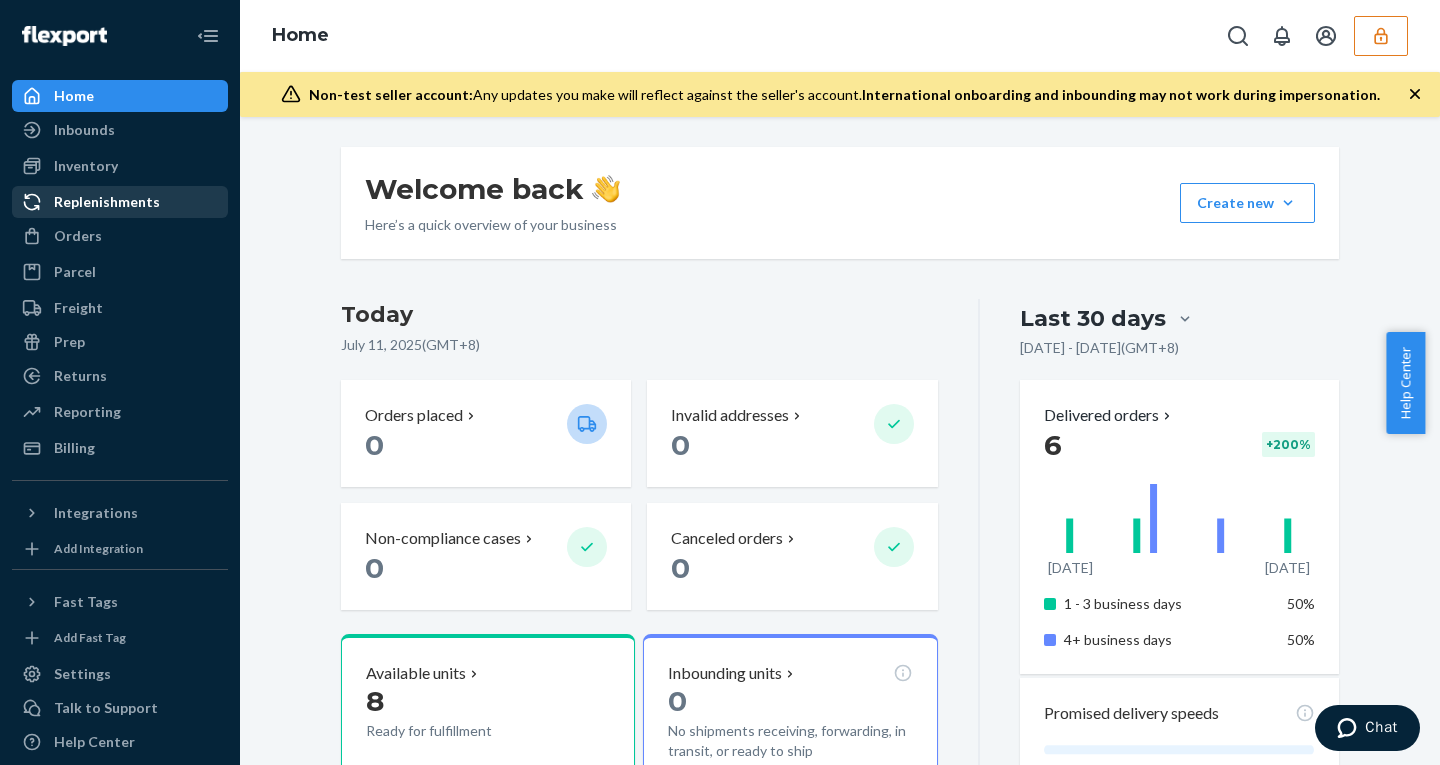 click on "Replenishments" at bounding box center (107, 202) 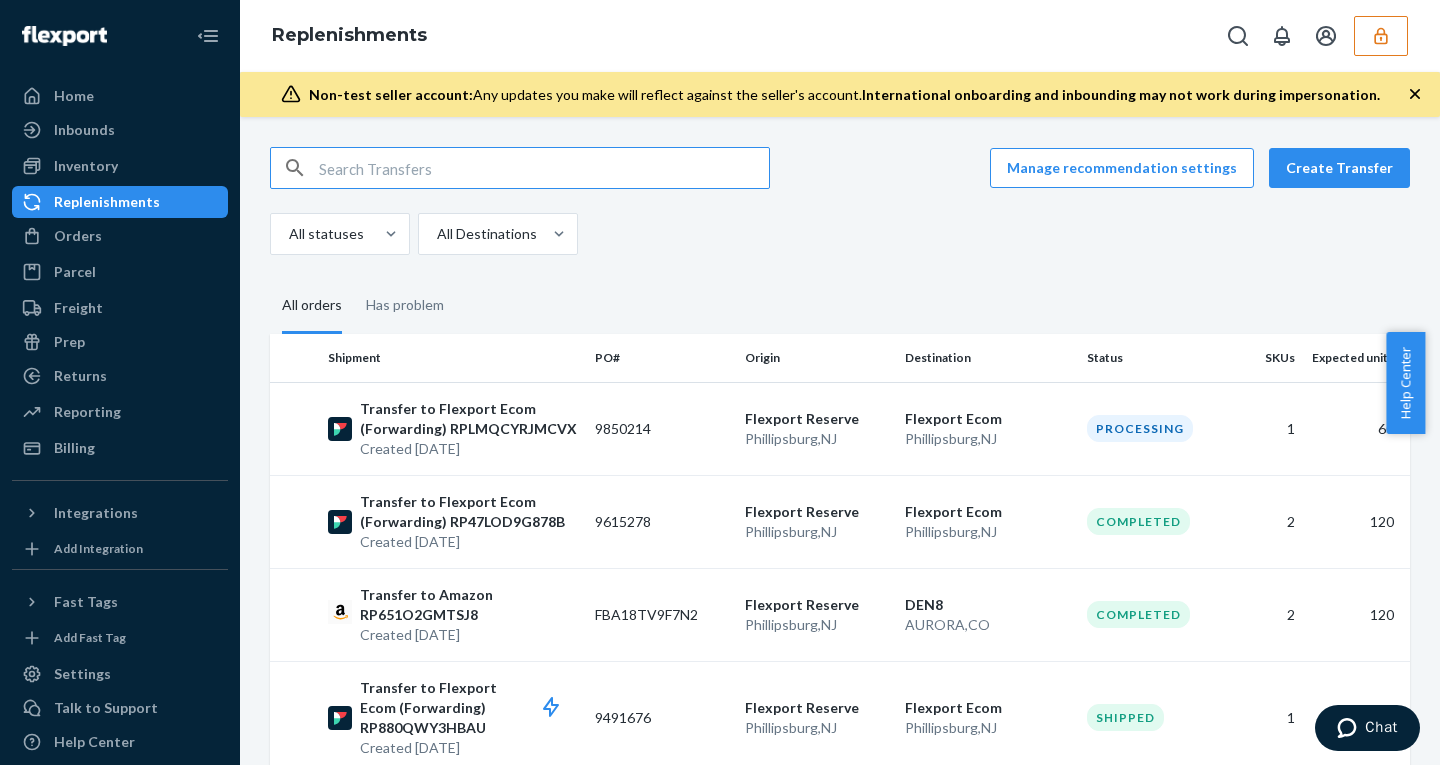 click at bounding box center [544, 168] 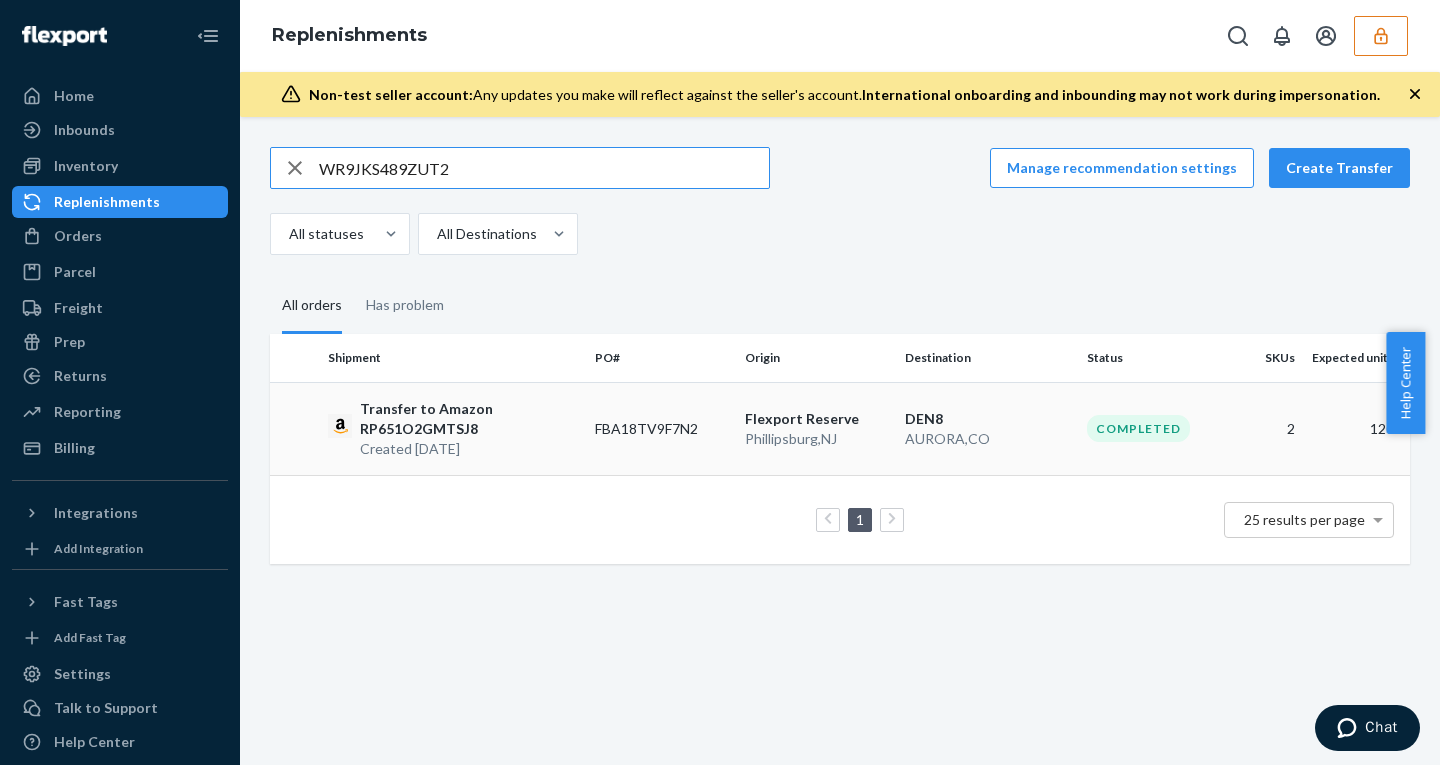 type on "WR9JKS489ZUT2" 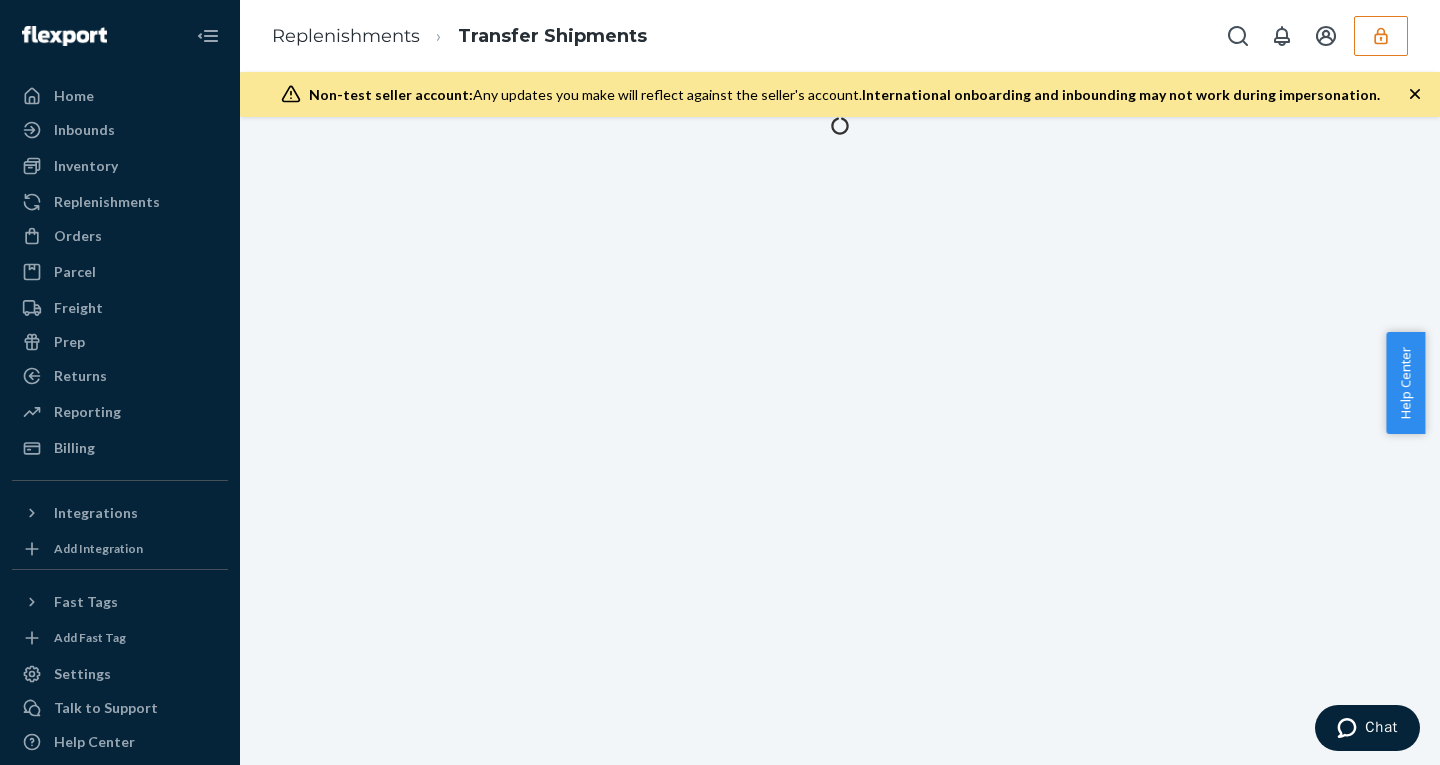 click 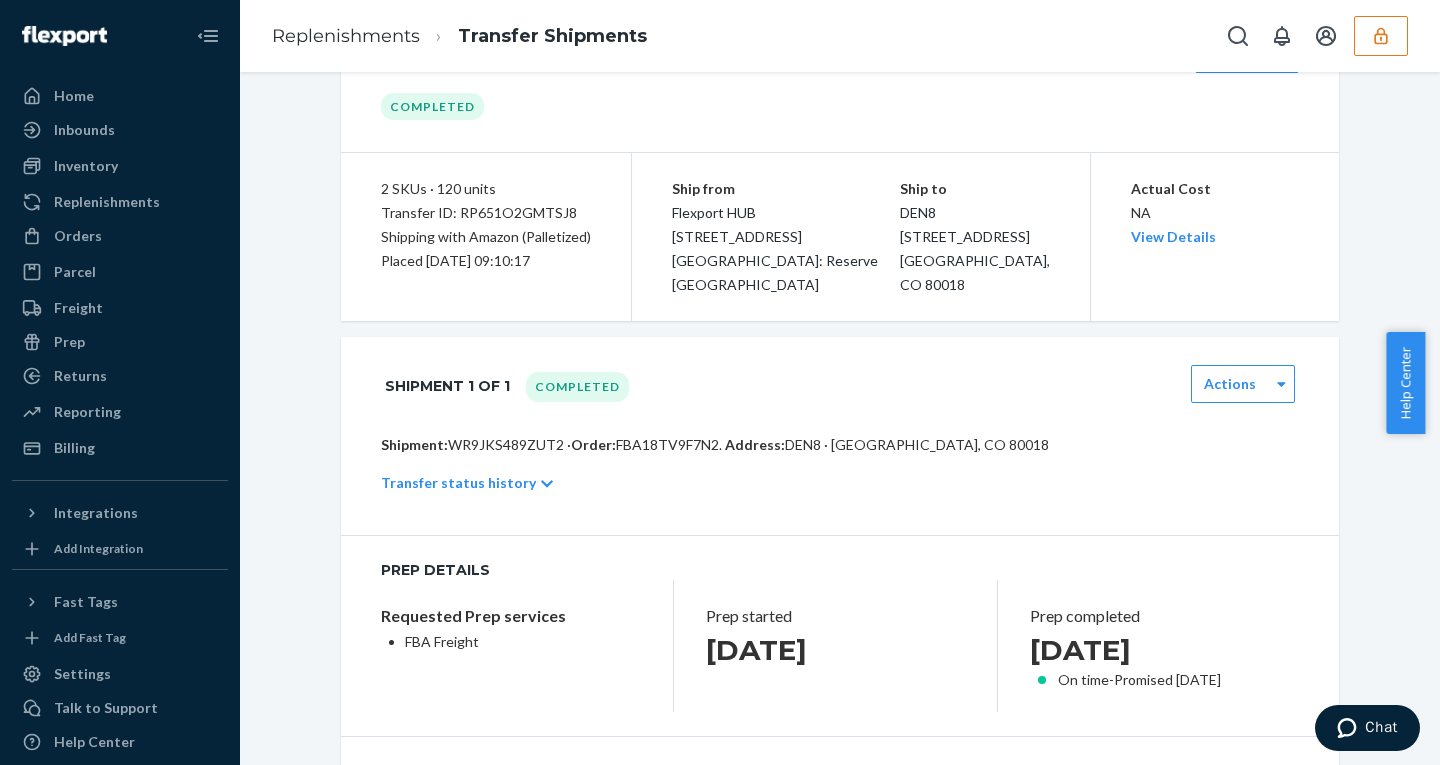 scroll, scrollTop: 0, scrollLeft: 0, axis: both 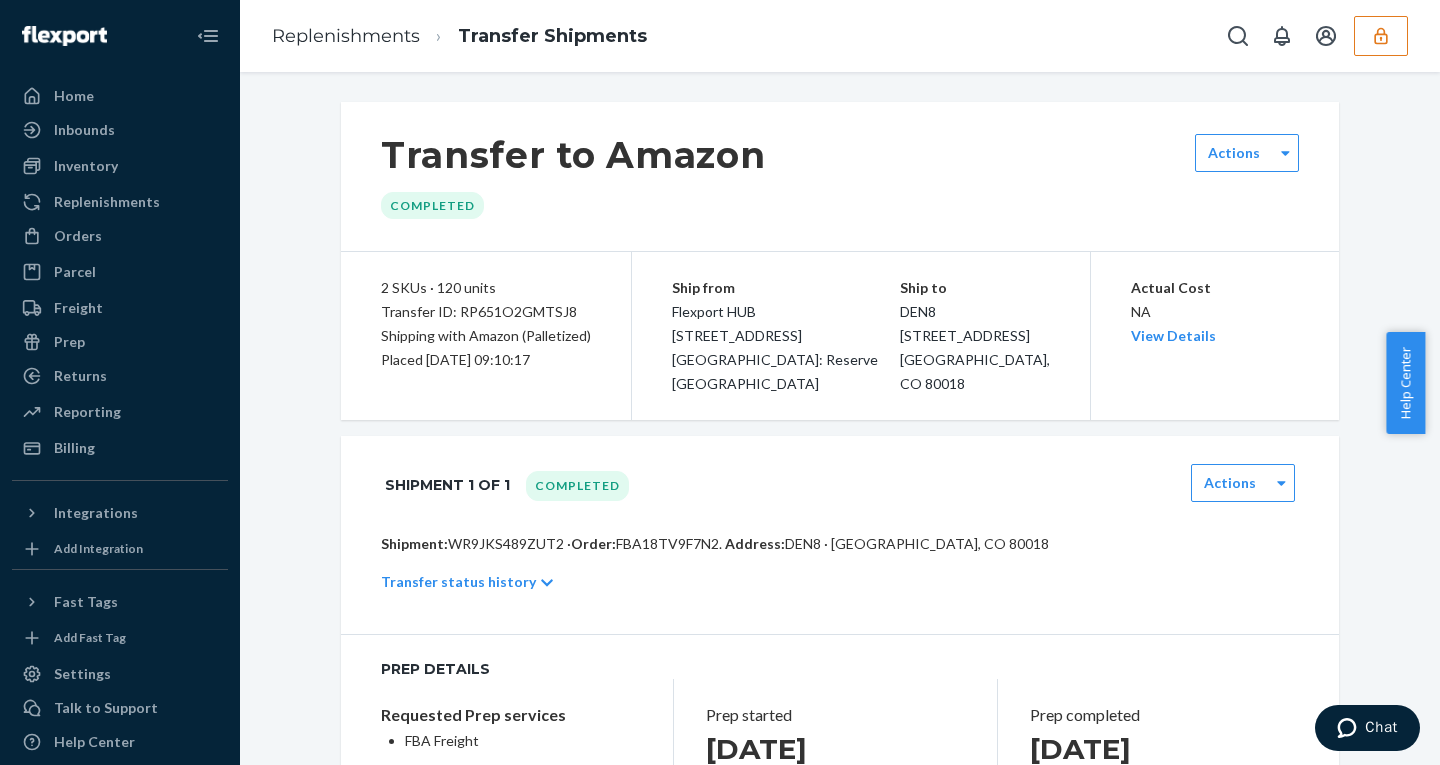 click on "Shipment:   WR9JKS489ZUT2 ·  Order:  FBA18TV9F7N2  .     Address:   DEN8 · [GEOGRAPHIC_DATA], CO 80018" at bounding box center [840, 544] 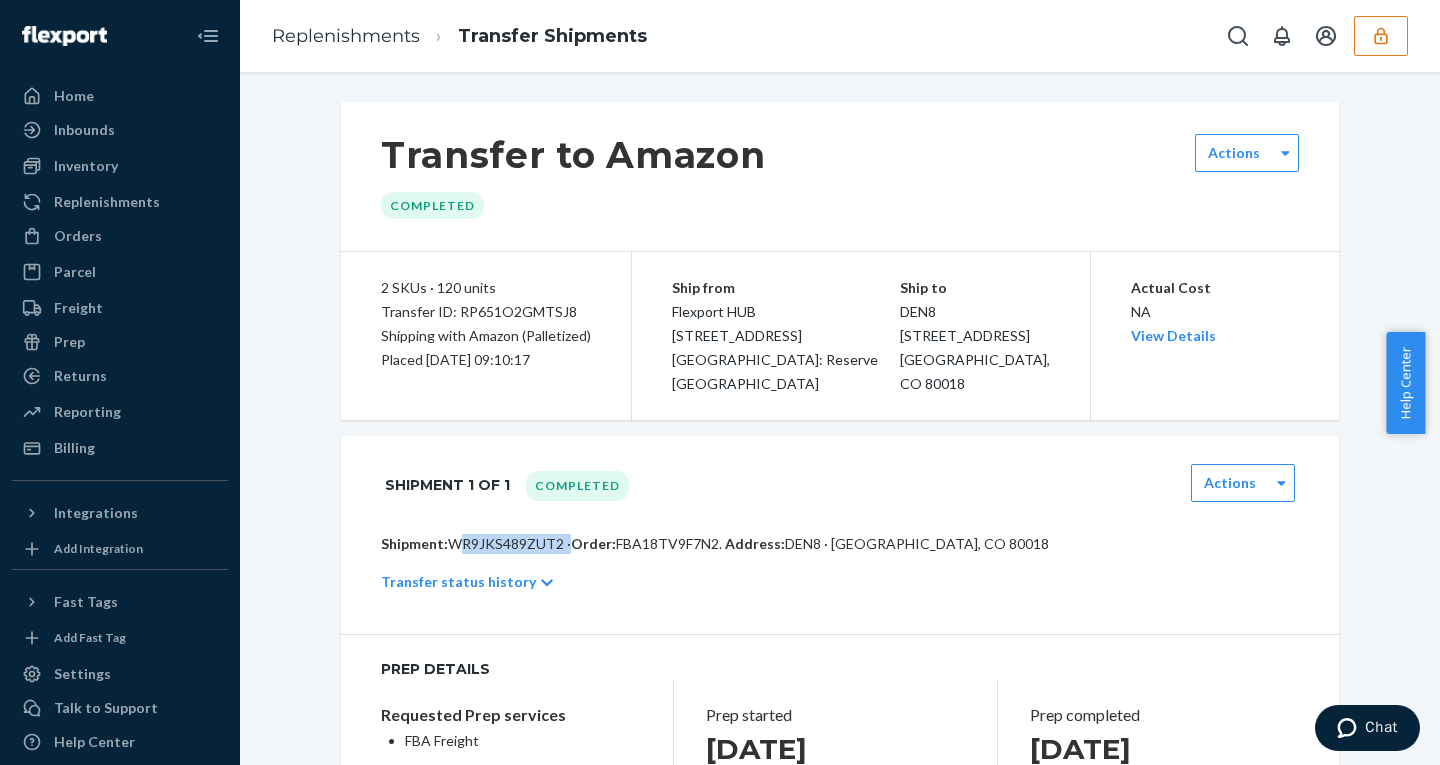 click on "Shipment:   WR9JKS489ZUT2 ·  Order:  FBA18TV9F7N2  .     Address:   DEN8 · [GEOGRAPHIC_DATA], CO 80018" at bounding box center [840, 544] 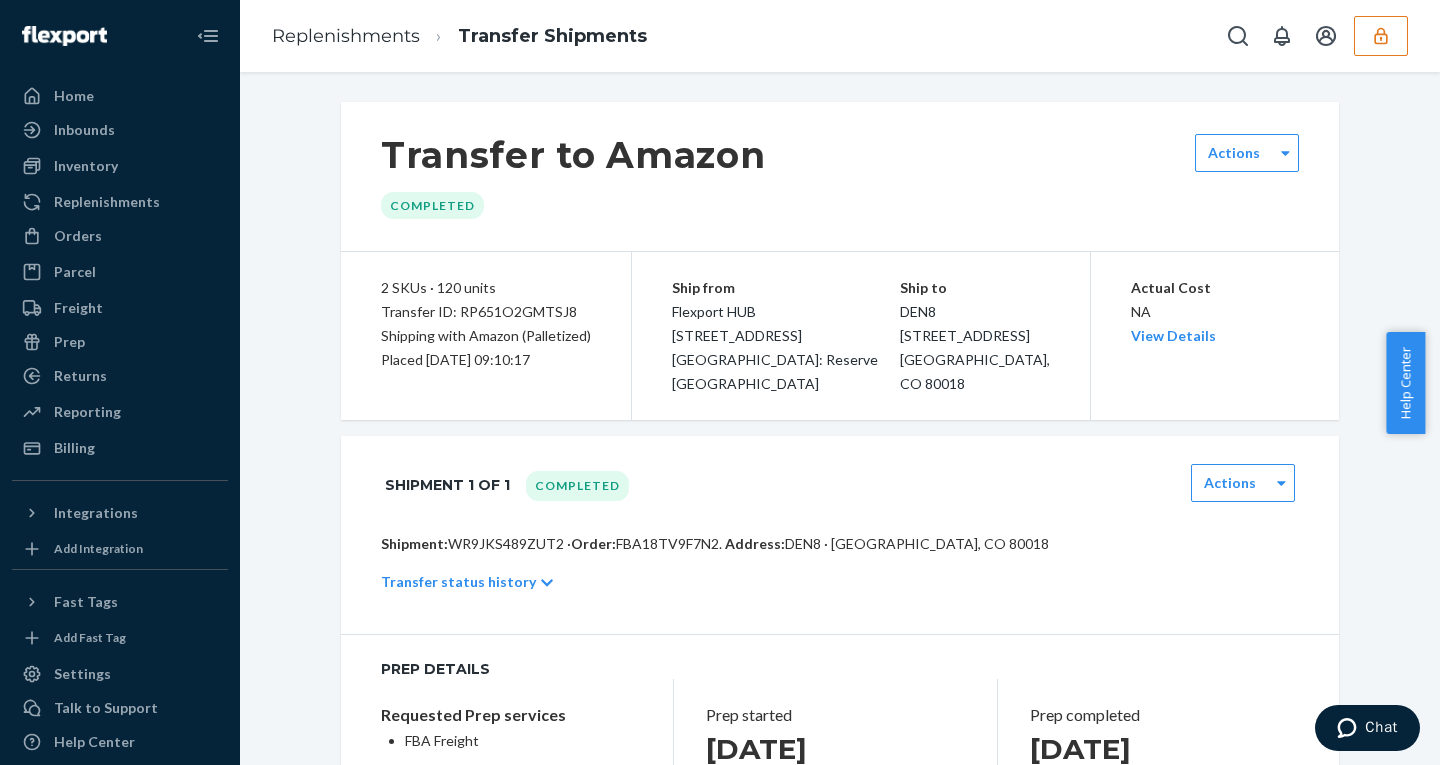 click on "Transfer status history" at bounding box center [458, 582] 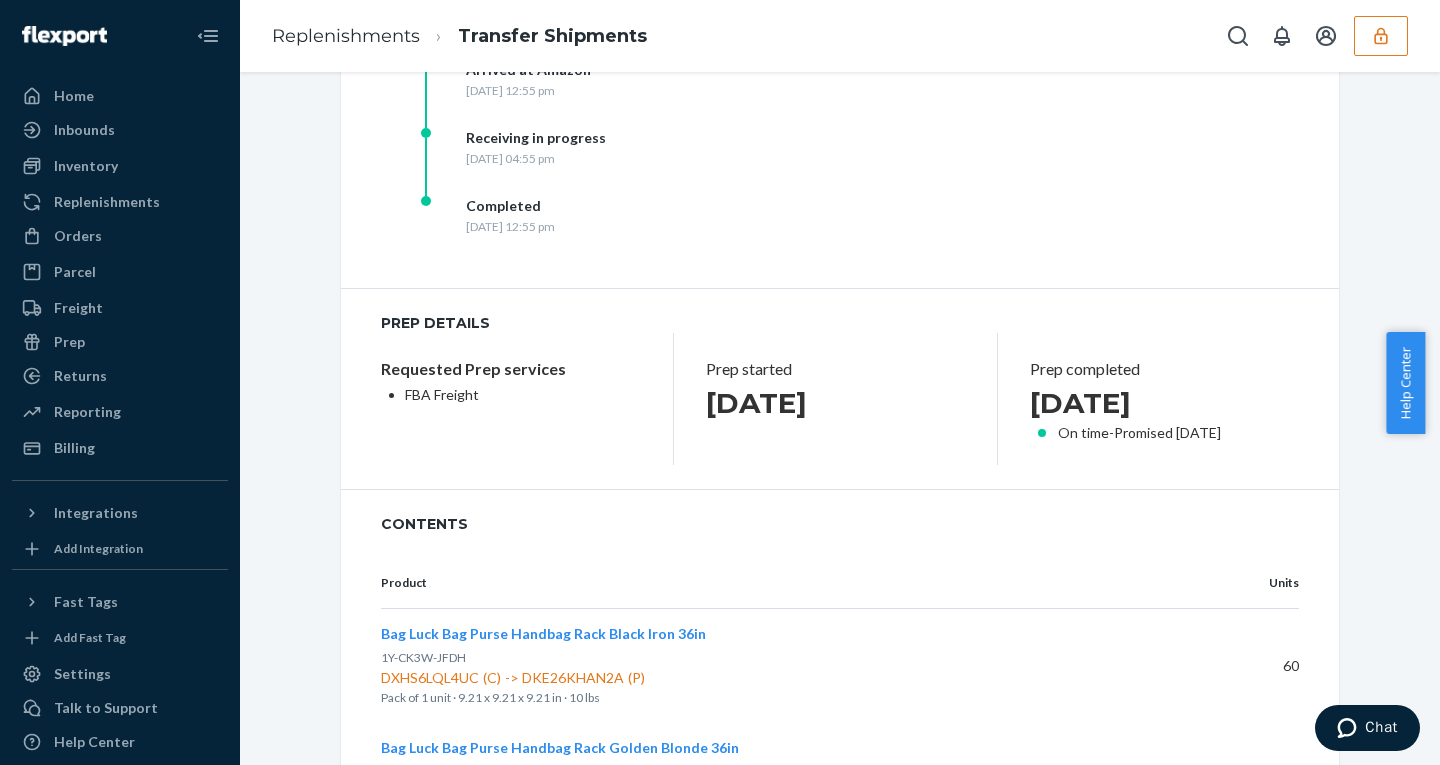 scroll, scrollTop: 1034, scrollLeft: 0, axis: vertical 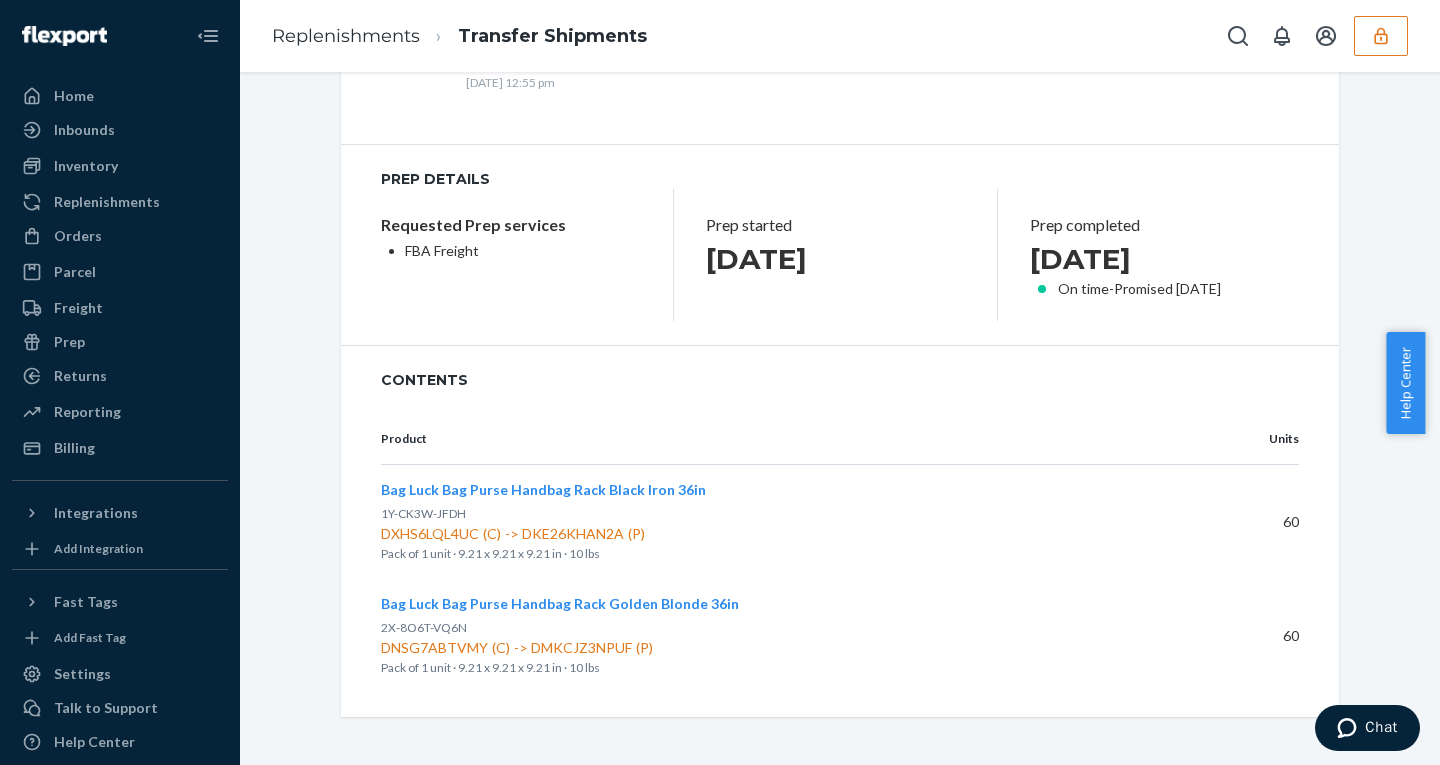 click 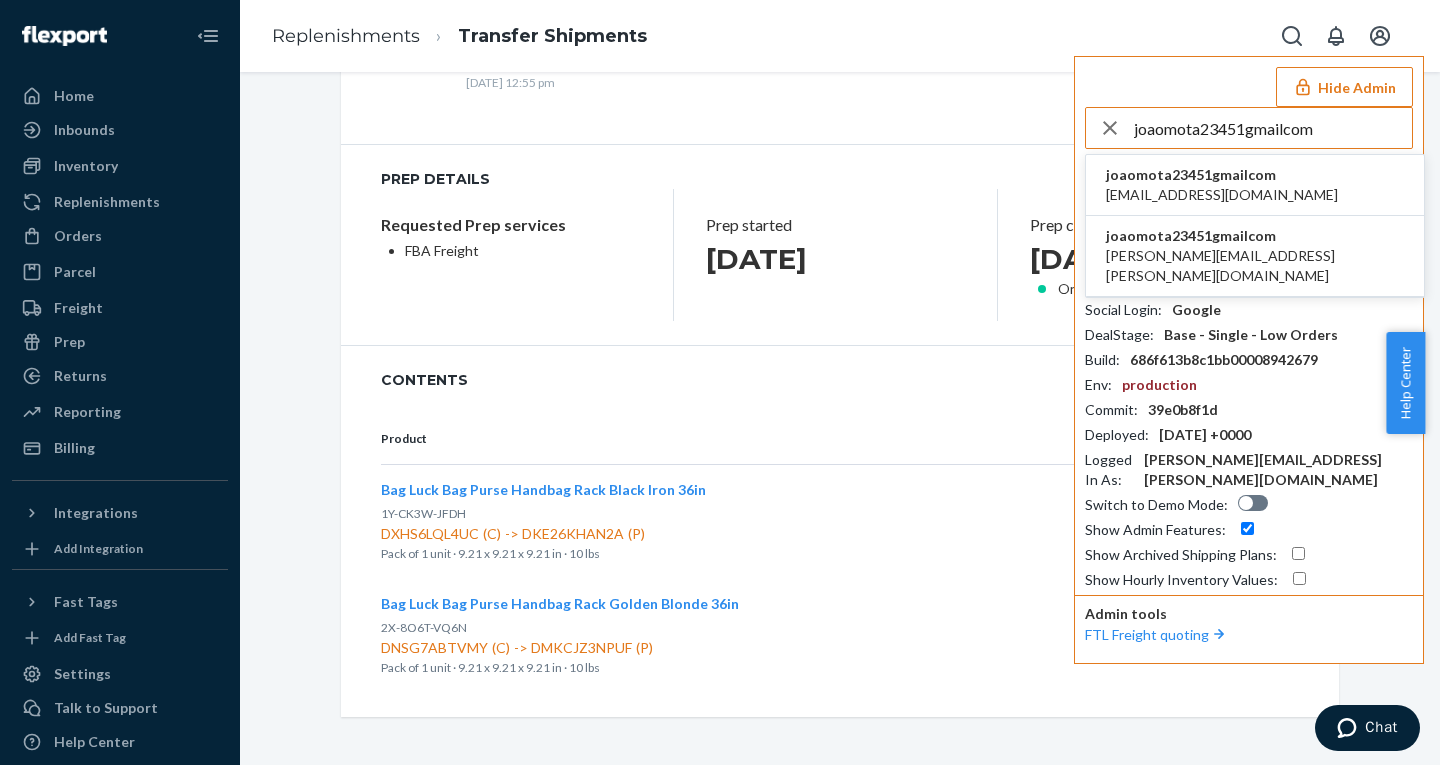 type on "joaomota23451gmailcom" 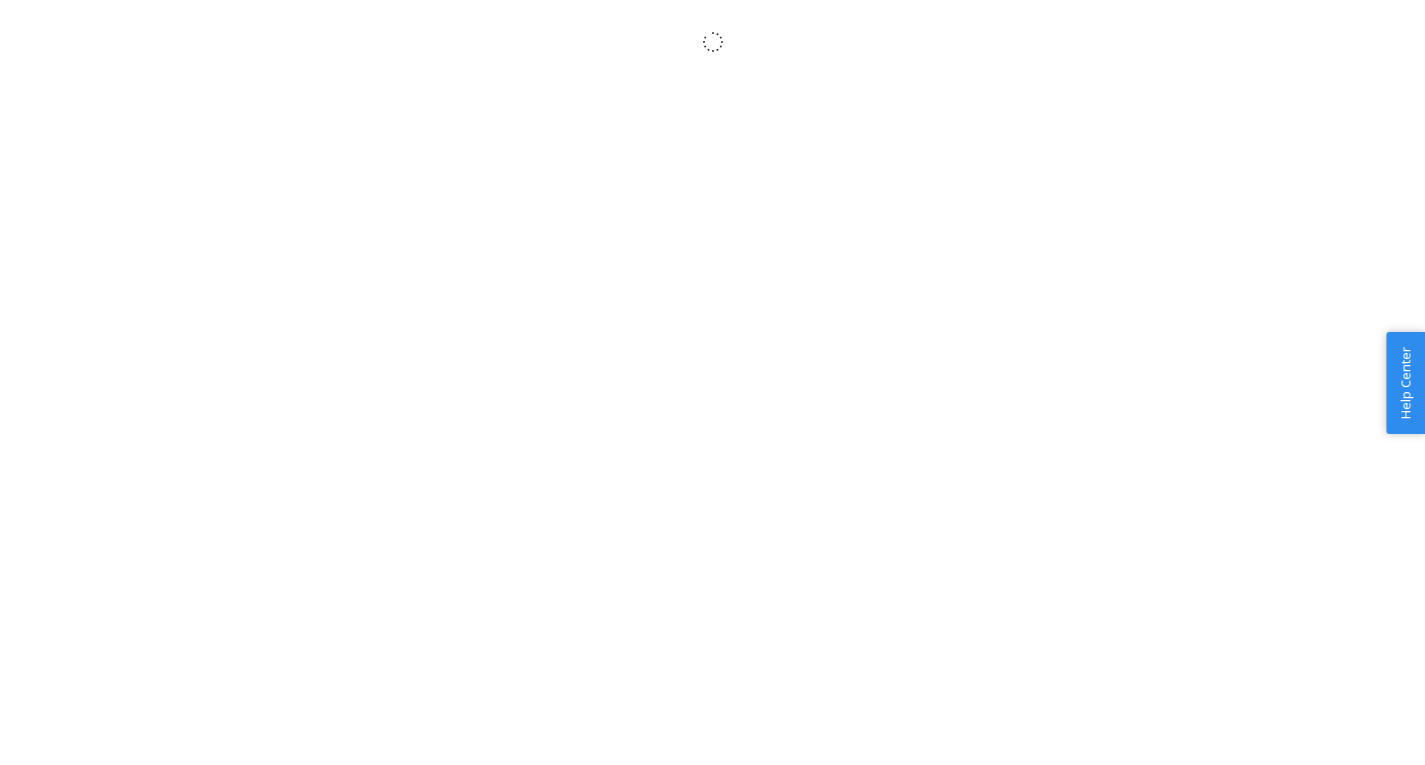 scroll, scrollTop: 0, scrollLeft: 0, axis: both 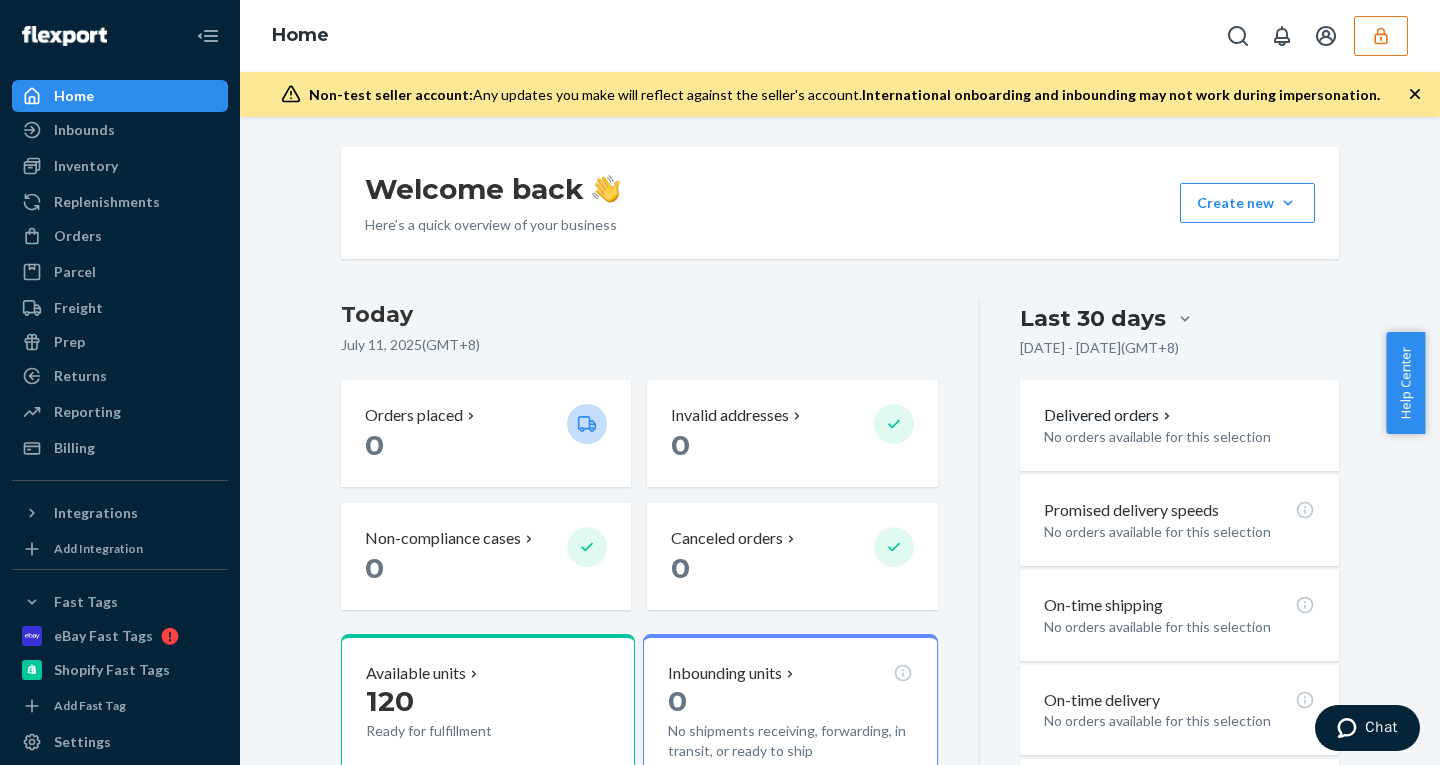 click at bounding box center (1381, 36) 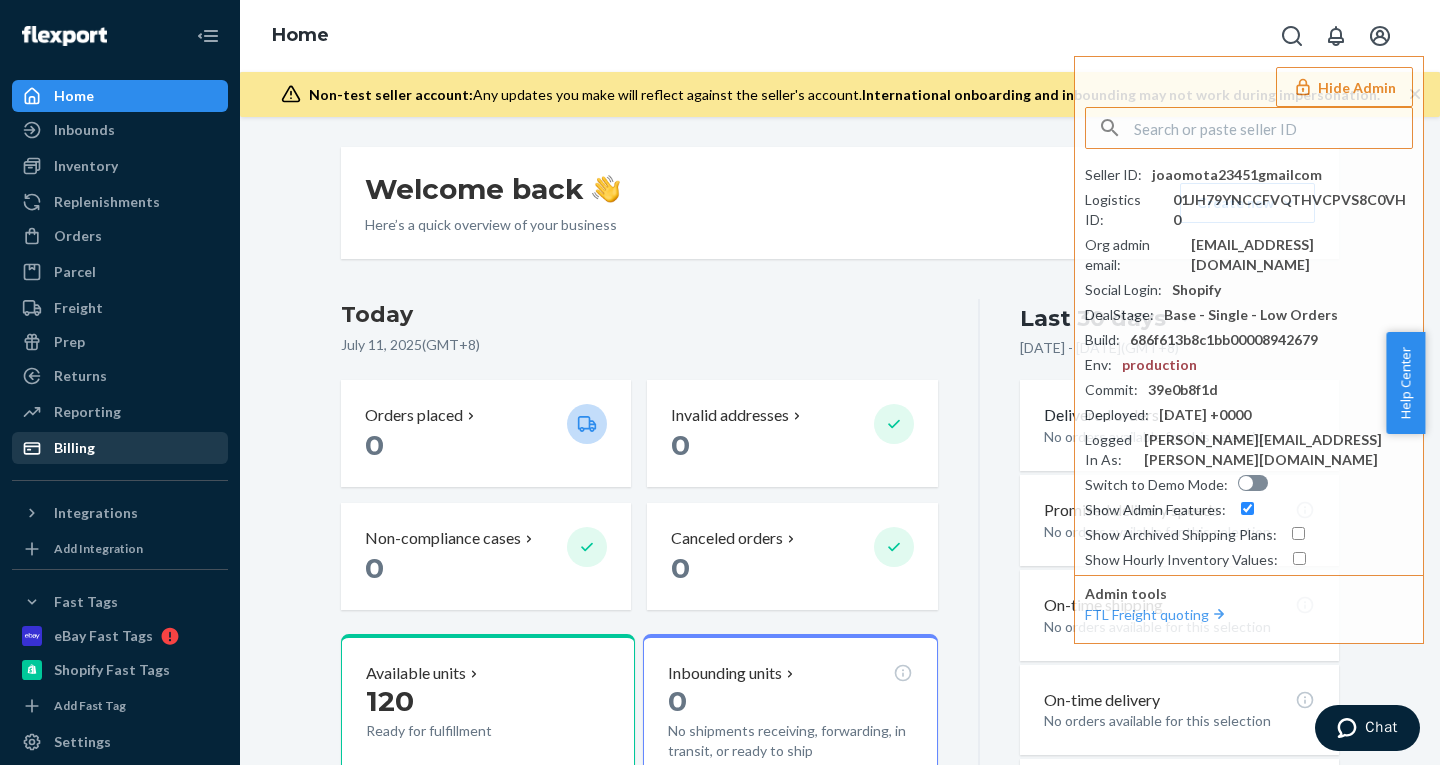 click on "Billing" at bounding box center (74, 448) 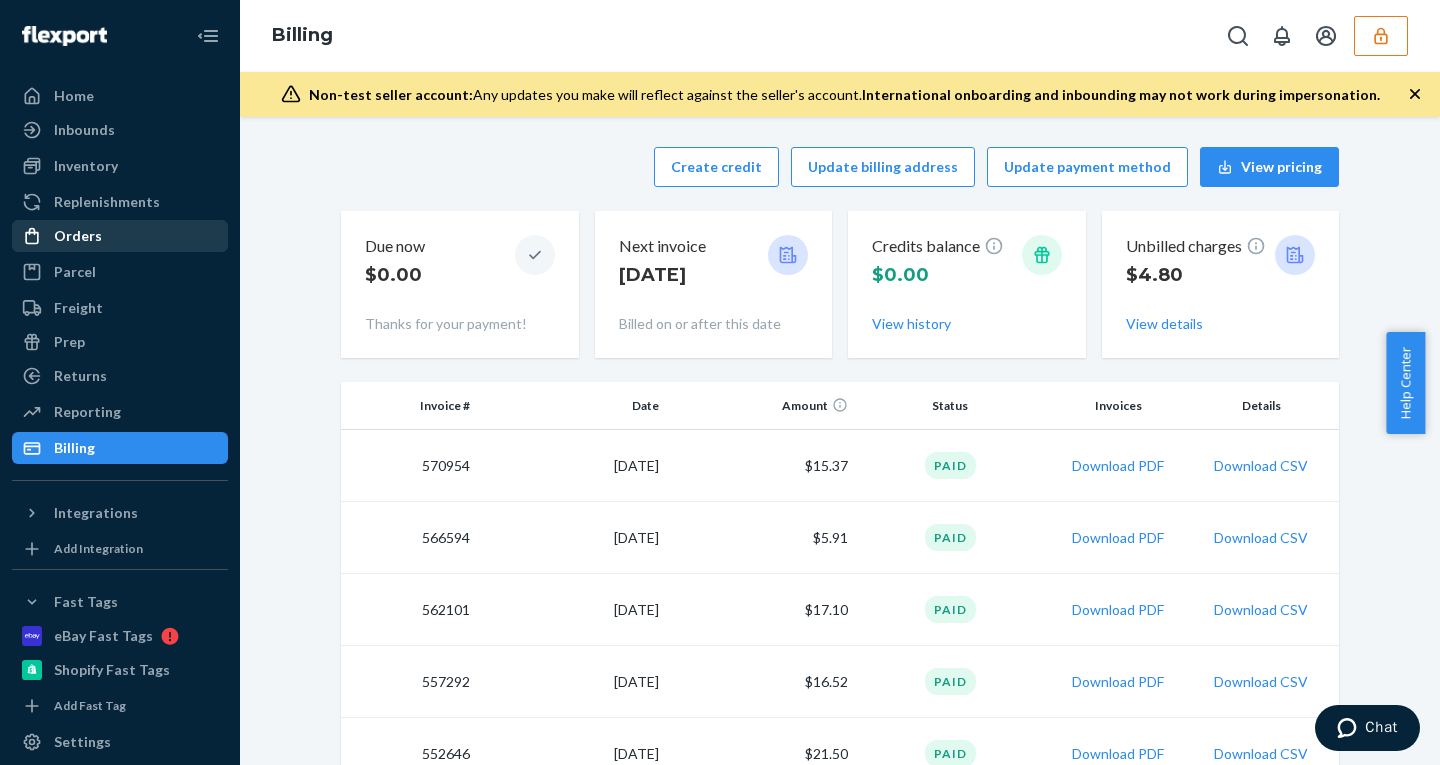 click on "Orders" at bounding box center (120, 236) 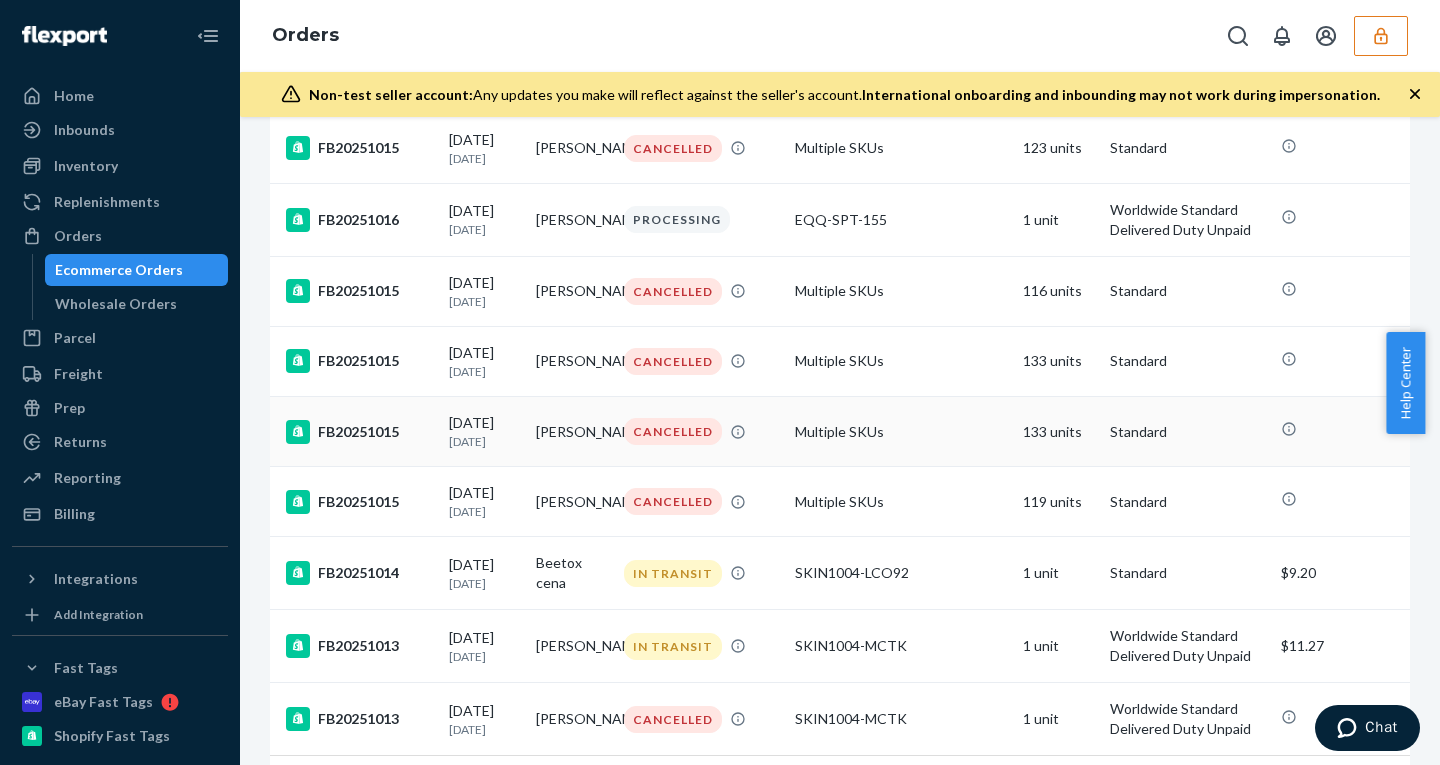 scroll, scrollTop: 390, scrollLeft: 0, axis: vertical 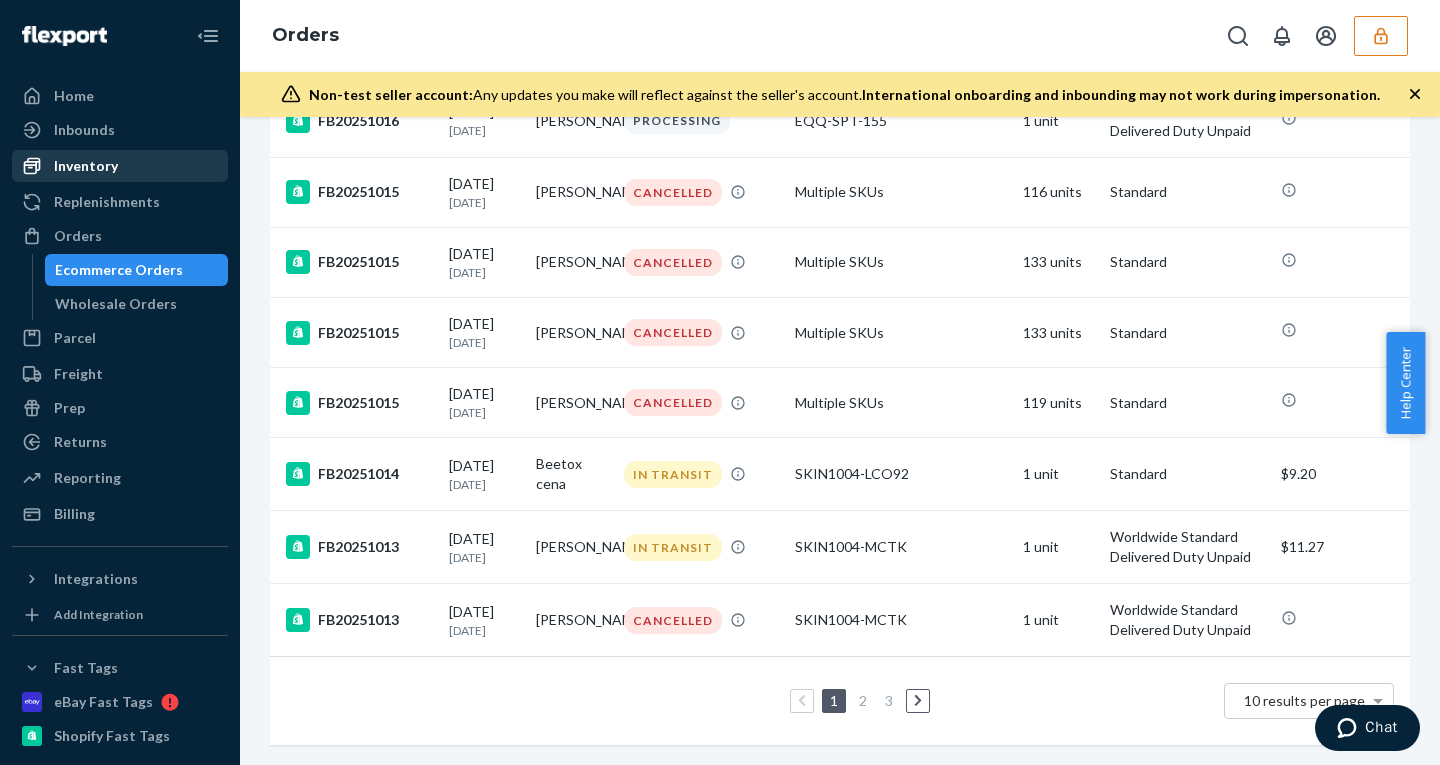 click on "Inventory" at bounding box center [86, 166] 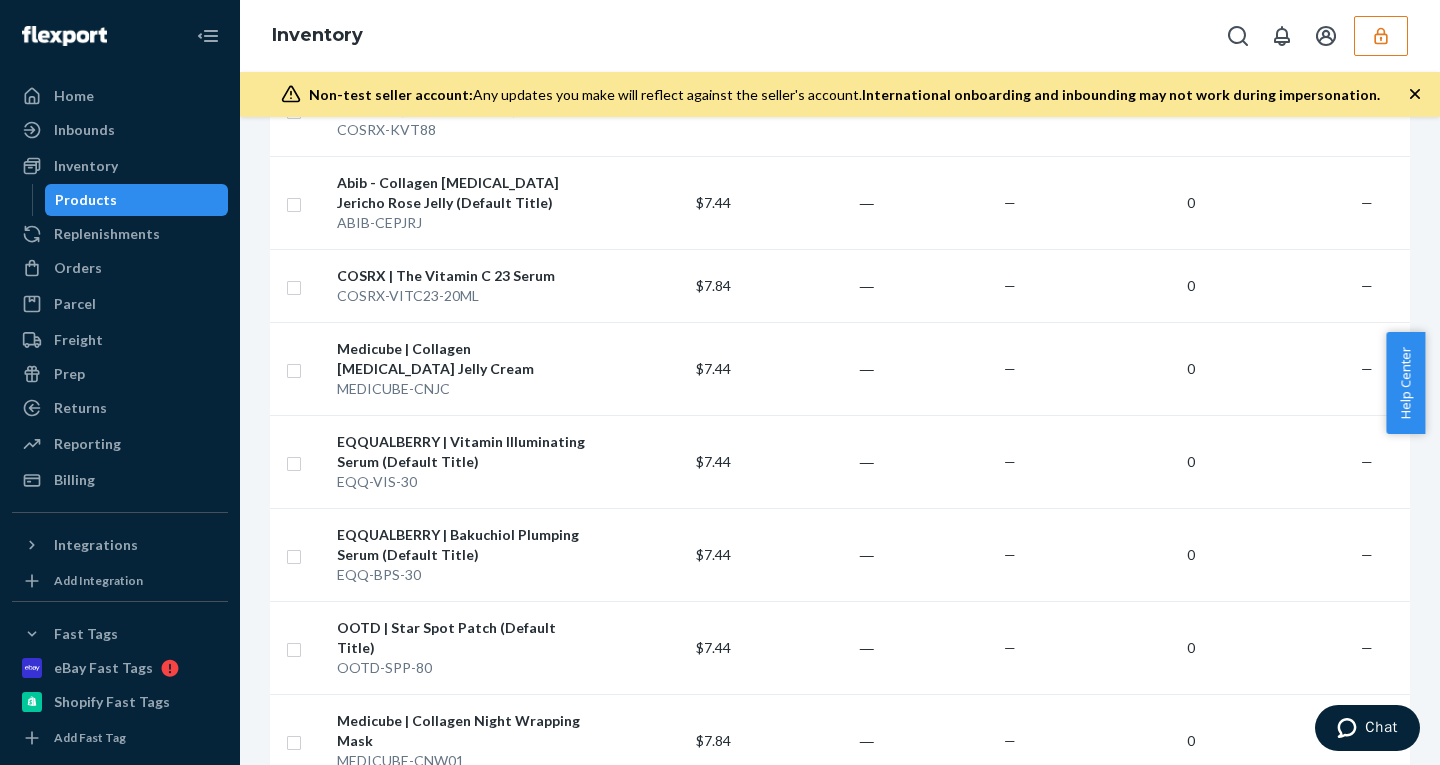 scroll, scrollTop: 0, scrollLeft: 0, axis: both 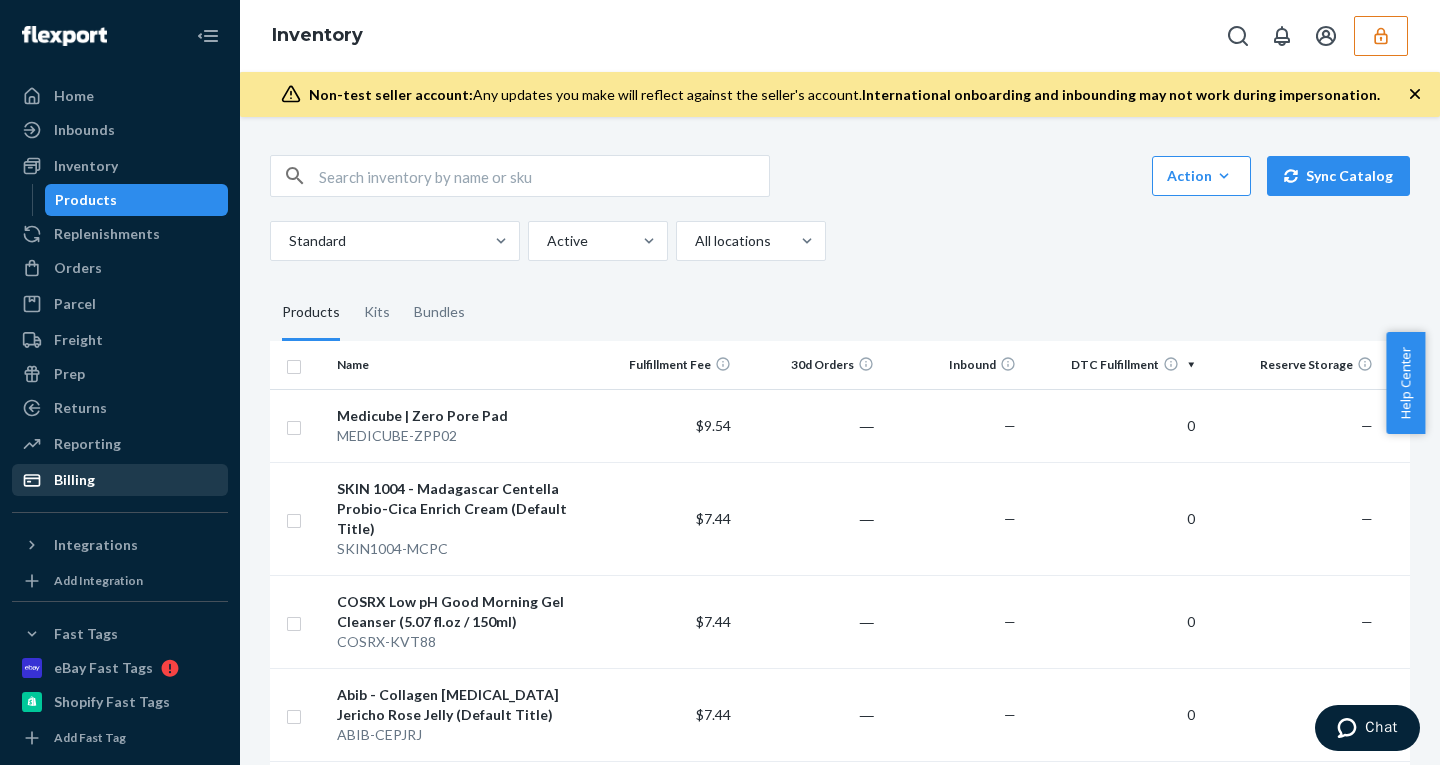 click on "Billing" at bounding box center (74, 480) 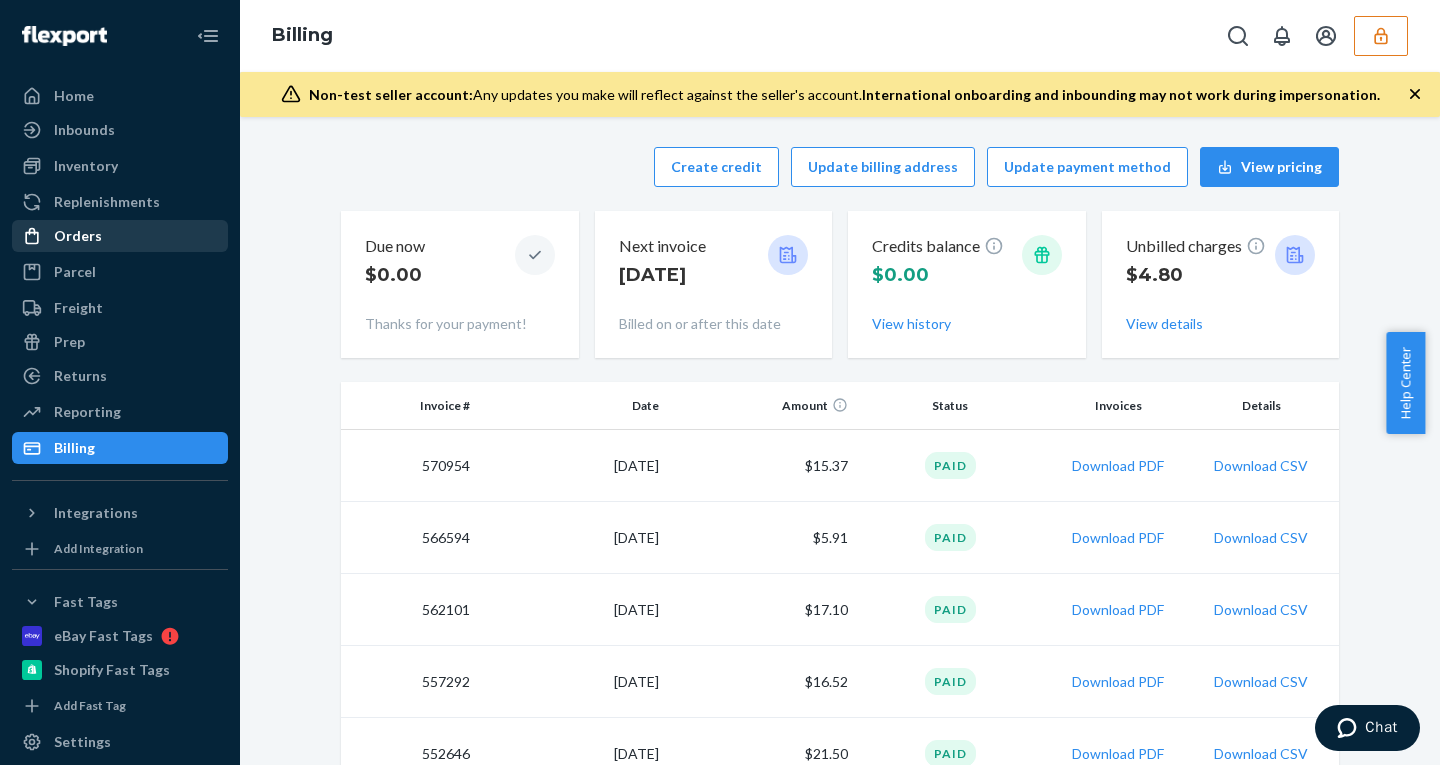 click on "Orders" at bounding box center [120, 236] 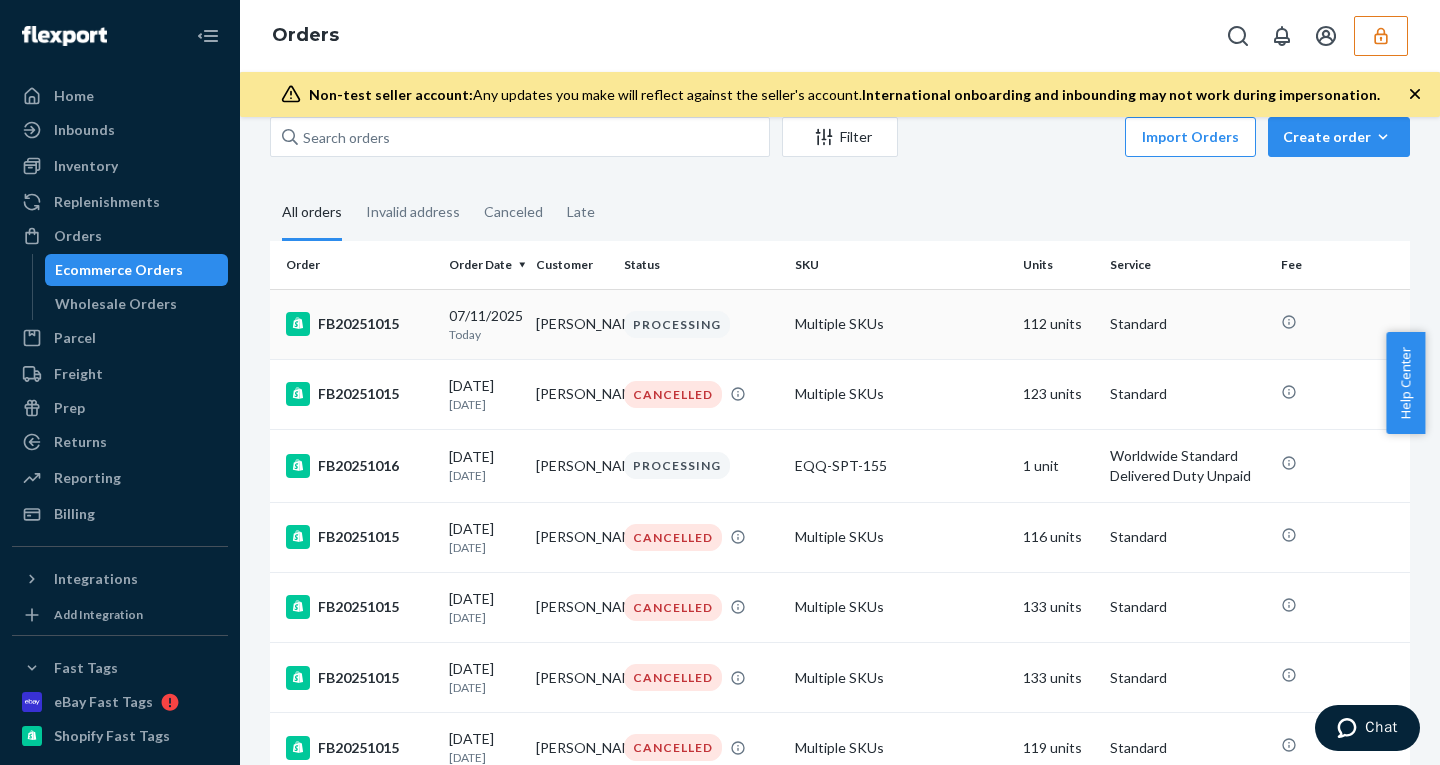 scroll, scrollTop: 31, scrollLeft: 0, axis: vertical 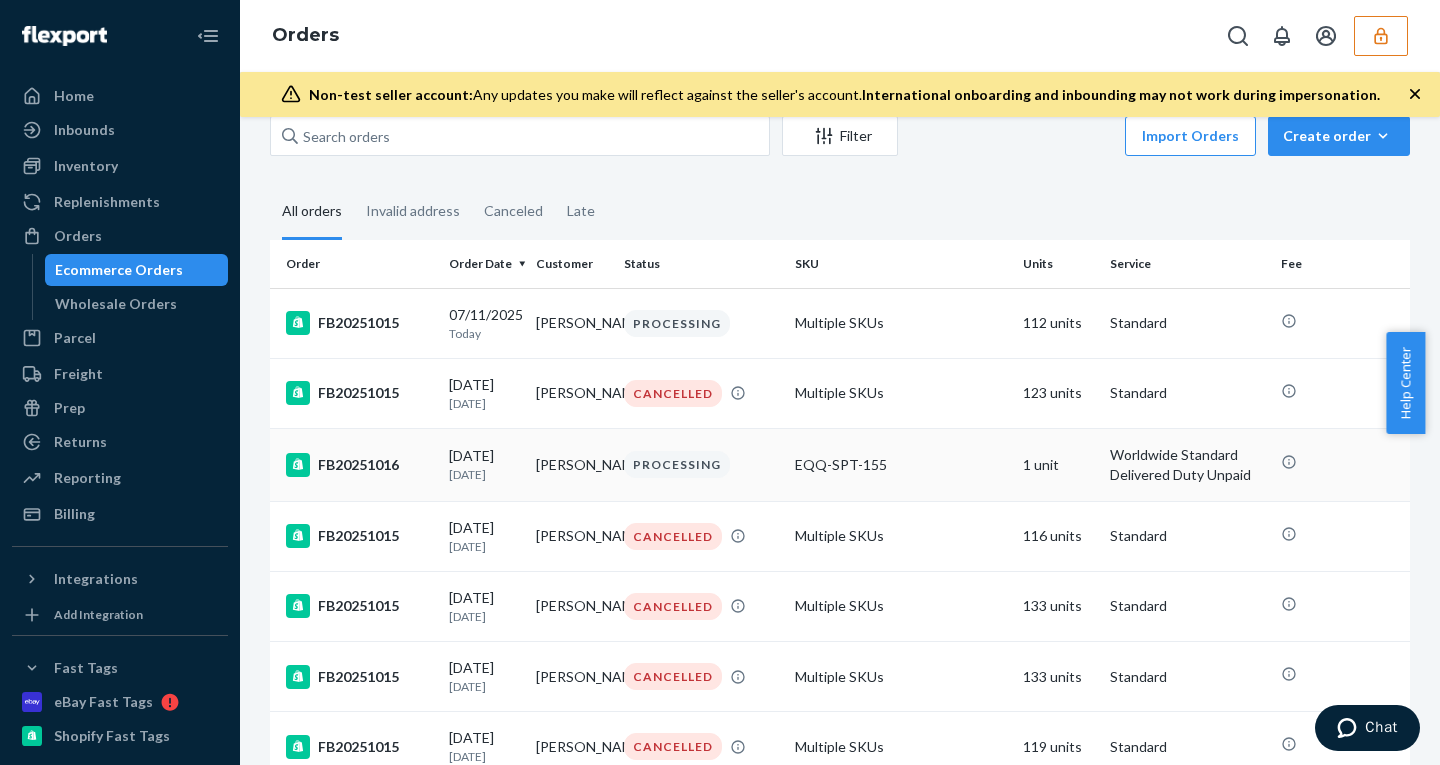 click on "07/08/2025 3 days ago" at bounding box center [484, 464] 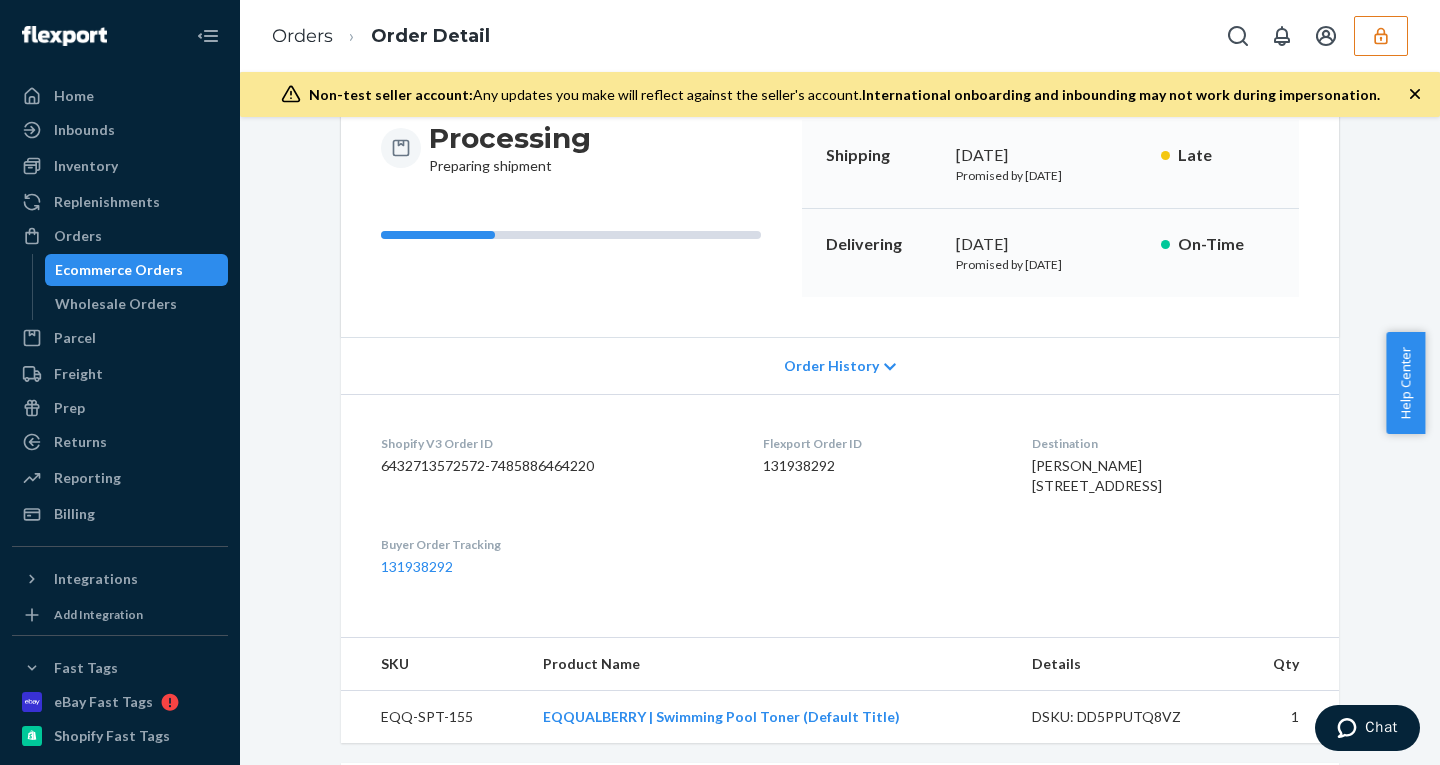 scroll, scrollTop: 0, scrollLeft: 0, axis: both 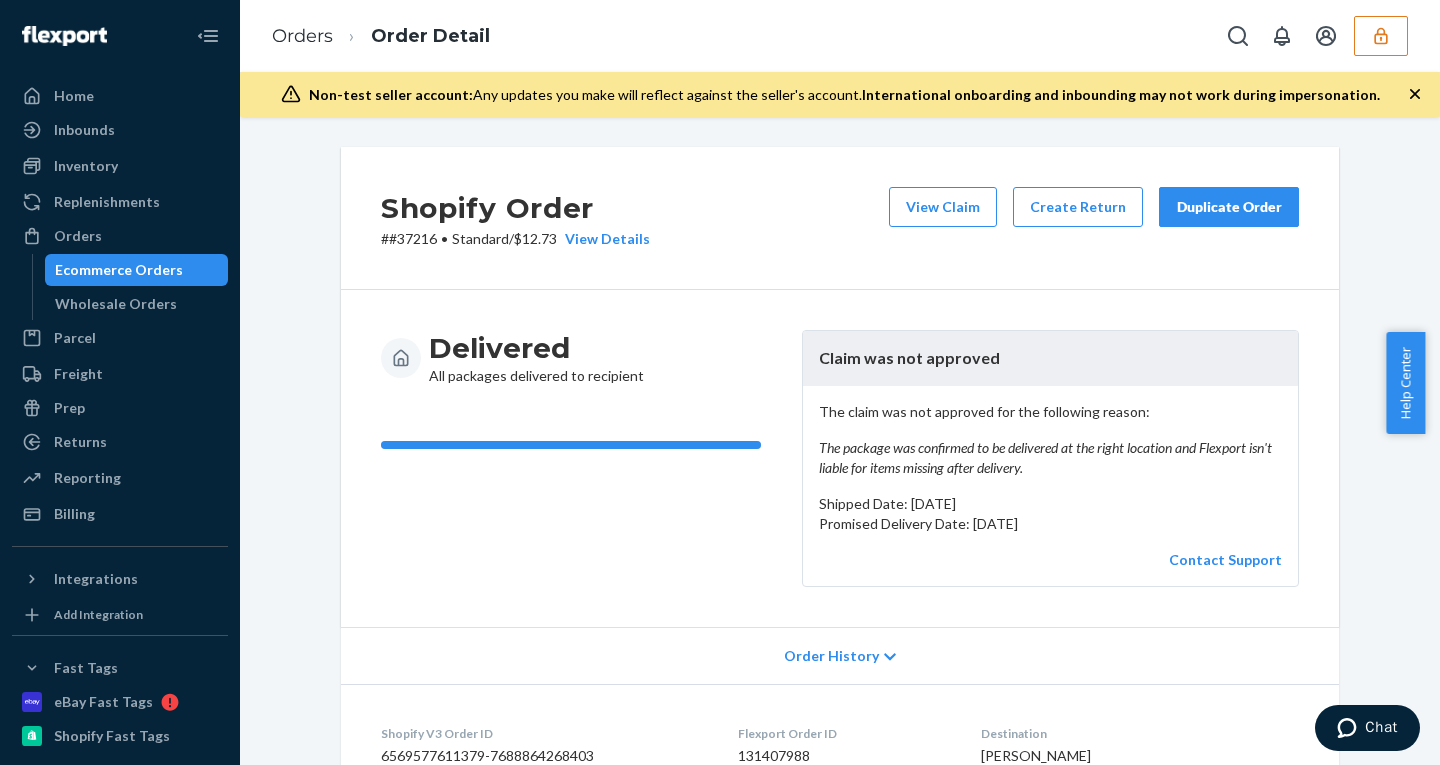 click 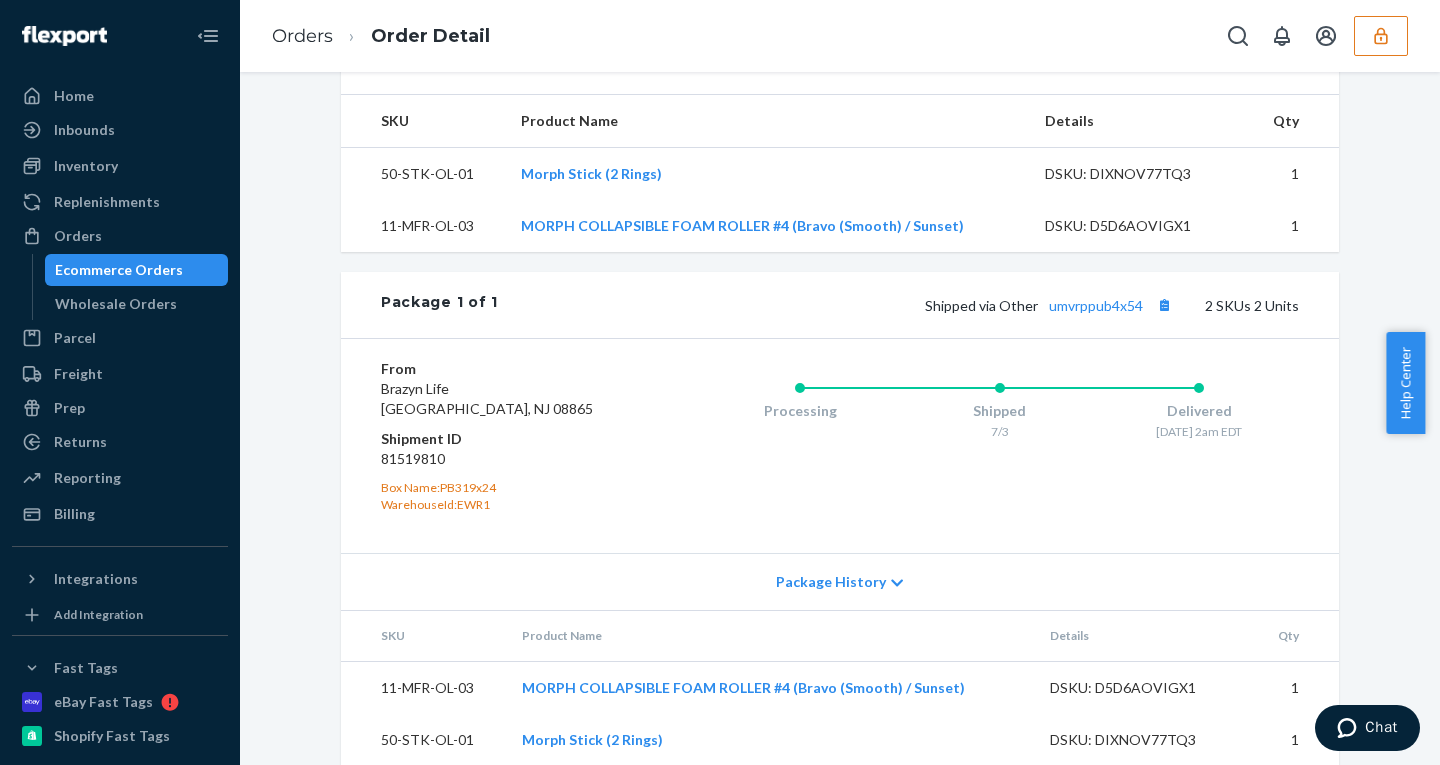 scroll, scrollTop: 853, scrollLeft: 0, axis: vertical 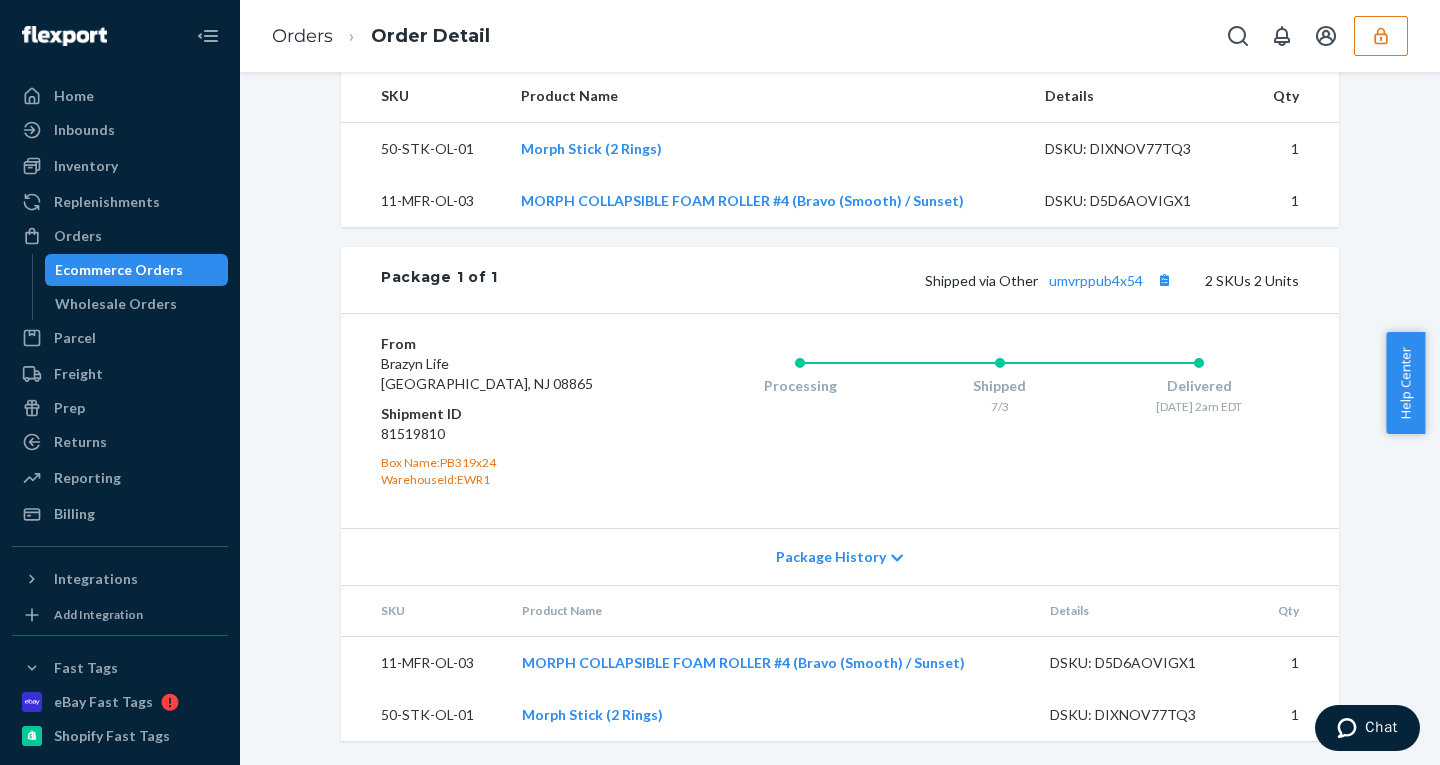 click on "Package History" at bounding box center [831, 557] 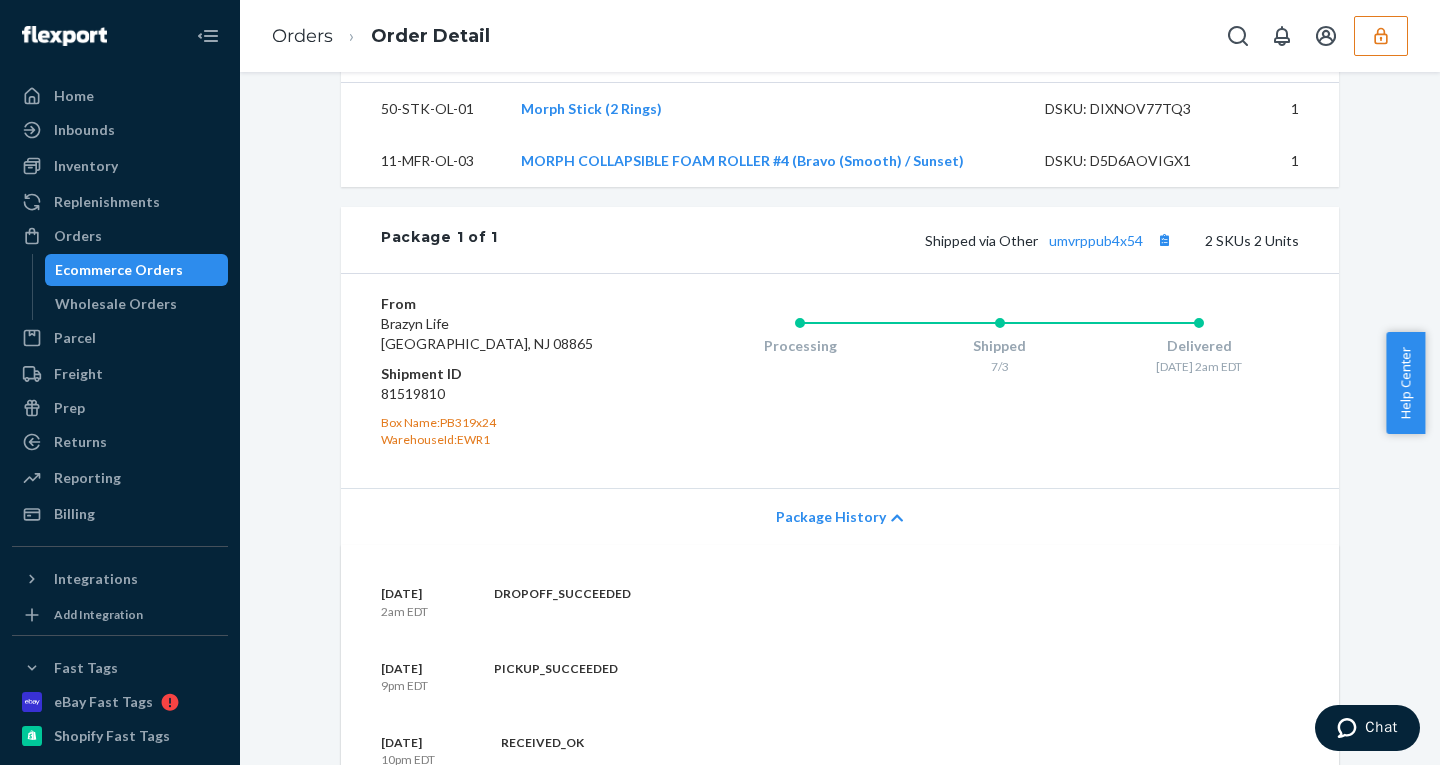 click on "Package History" at bounding box center (831, 517) 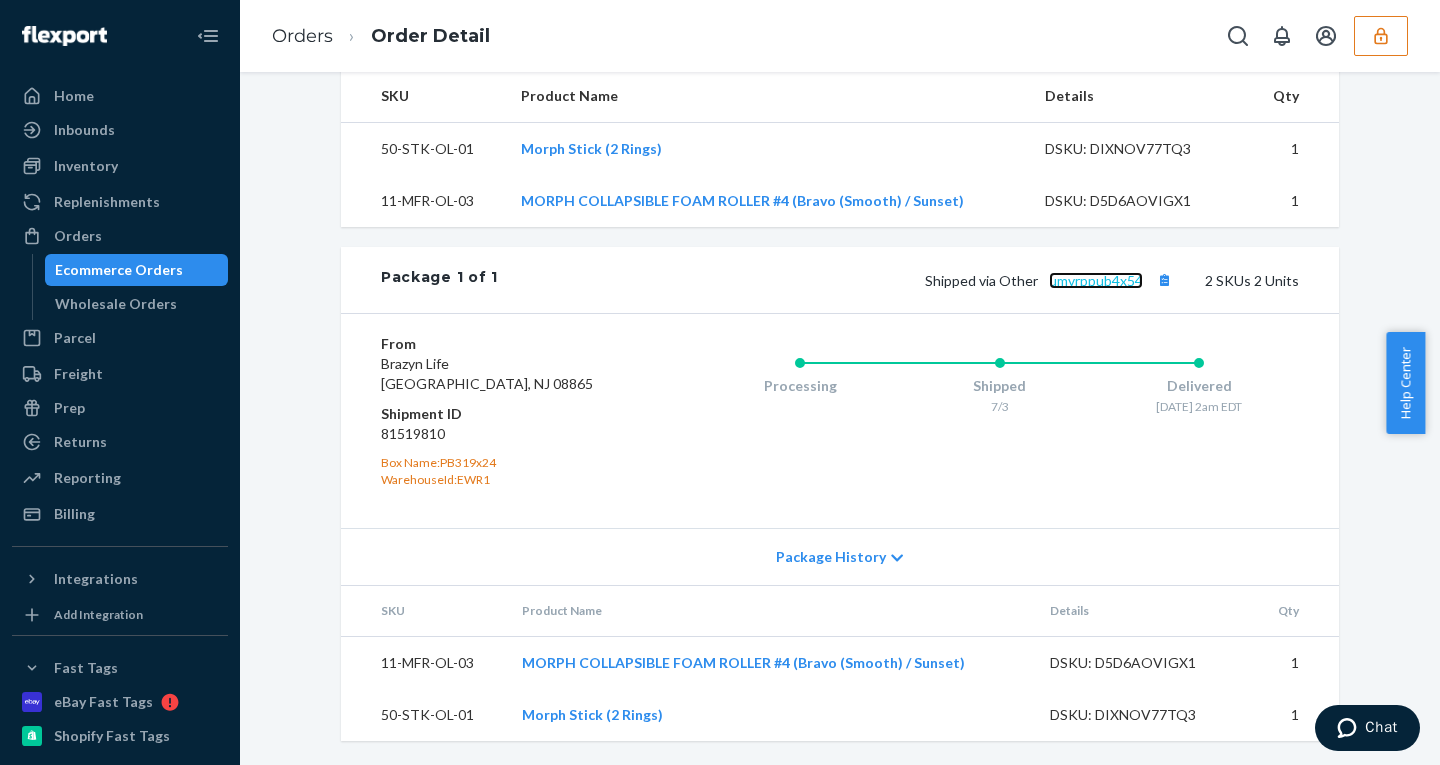 click on "umvrppub4x54" at bounding box center (1096, 280) 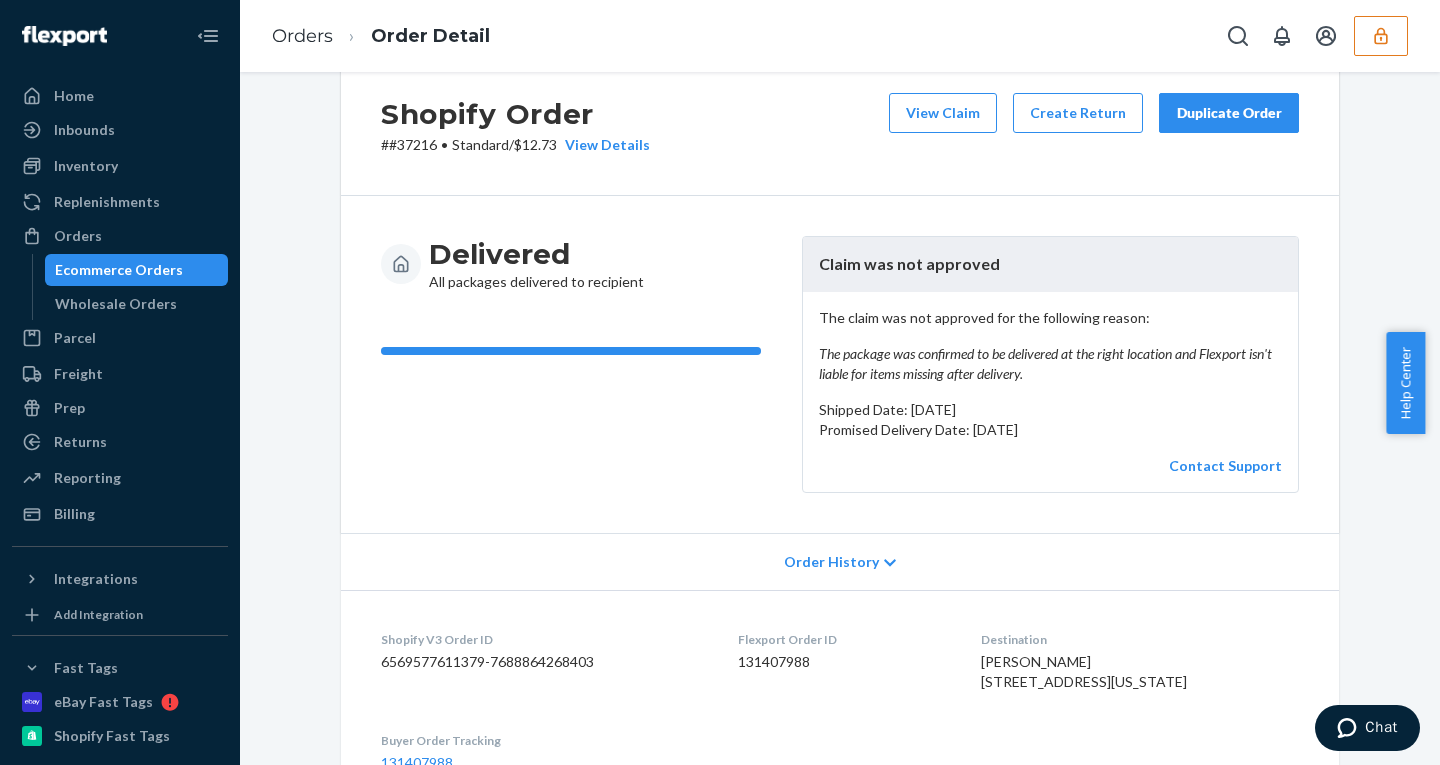 scroll, scrollTop: 0, scrollLeft: 0, axis: both 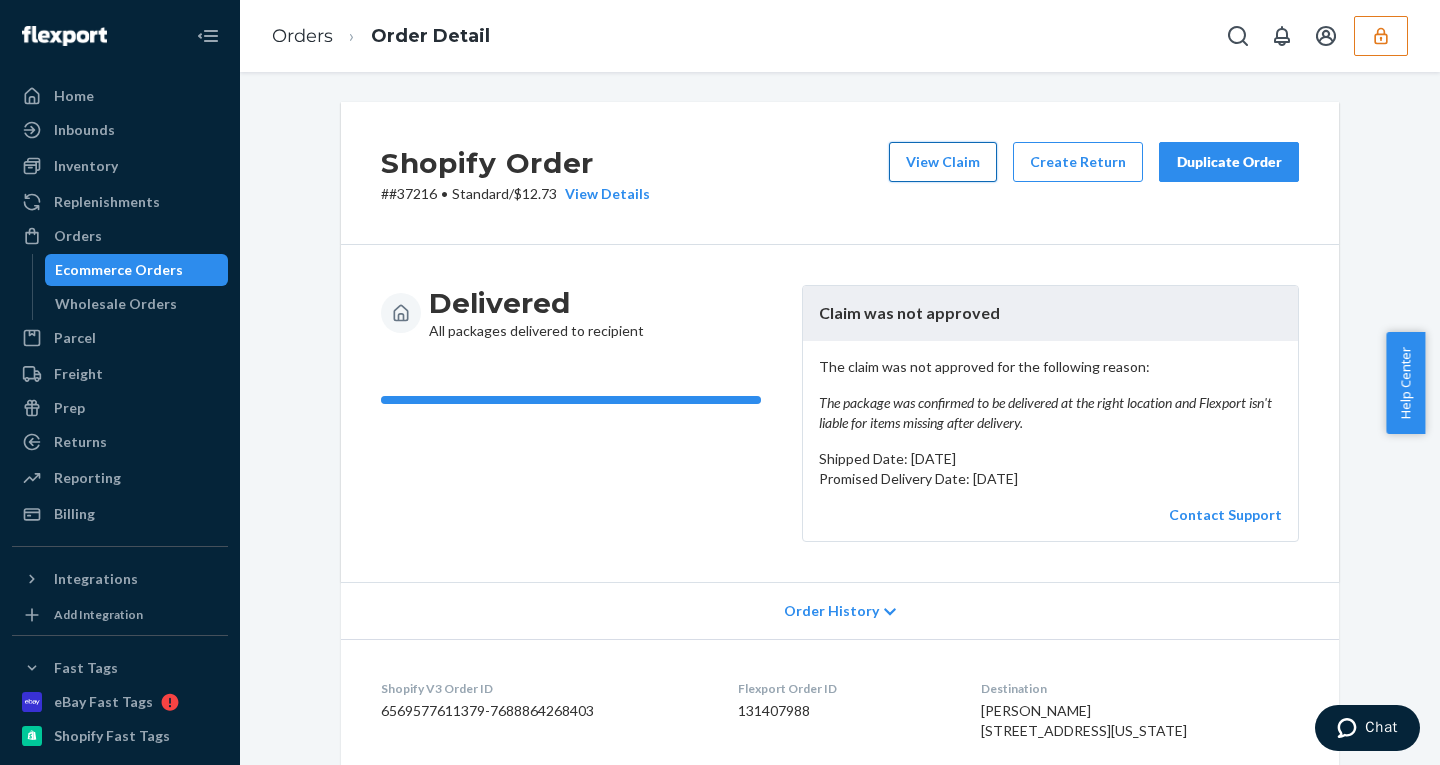 click on "View Claim" at bounding box center (943, 162) 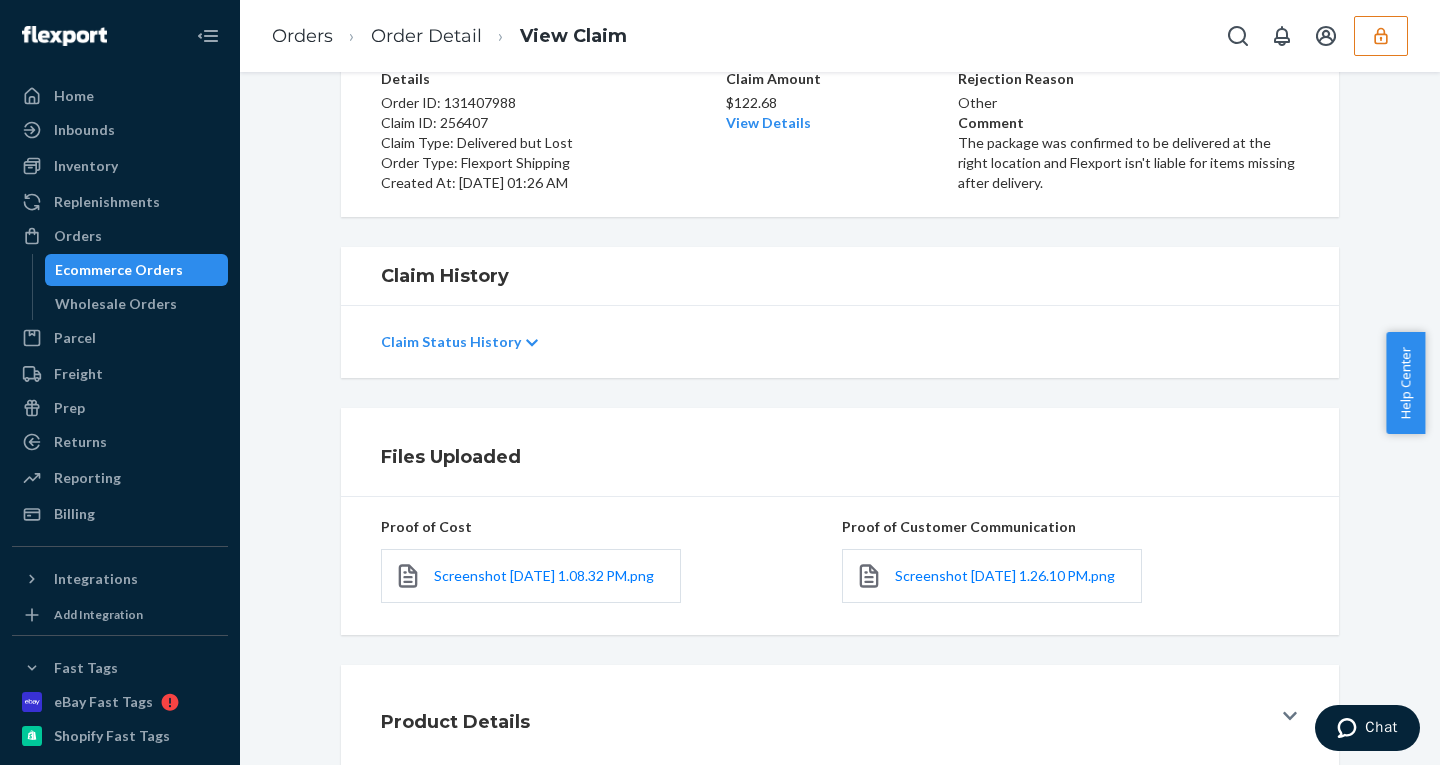 scroll, scrollTop: 197, scrollLeft: 0, axis: vertical 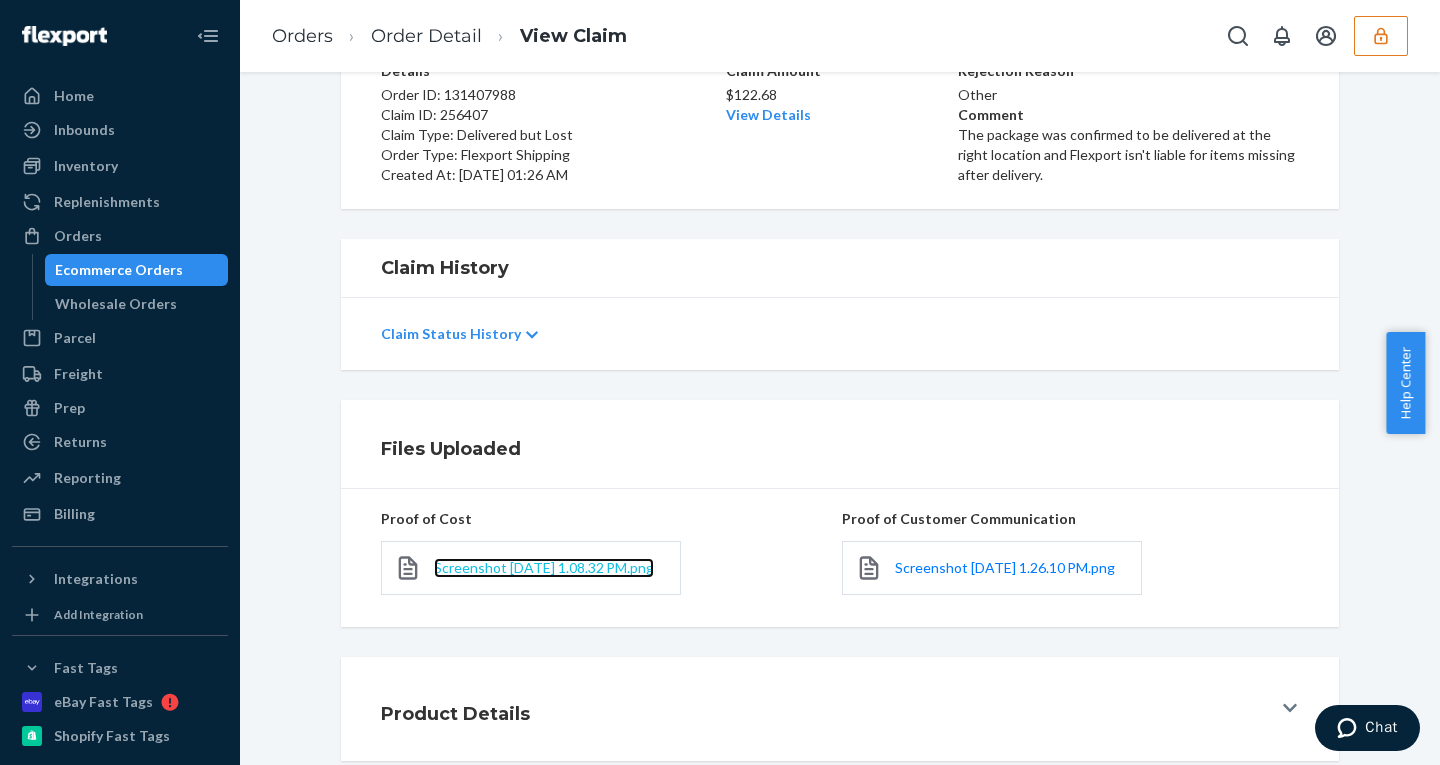 click on "Screenshot 2025-07-08 at 1.08.32 PM.png" at bounding box center [544, 567] 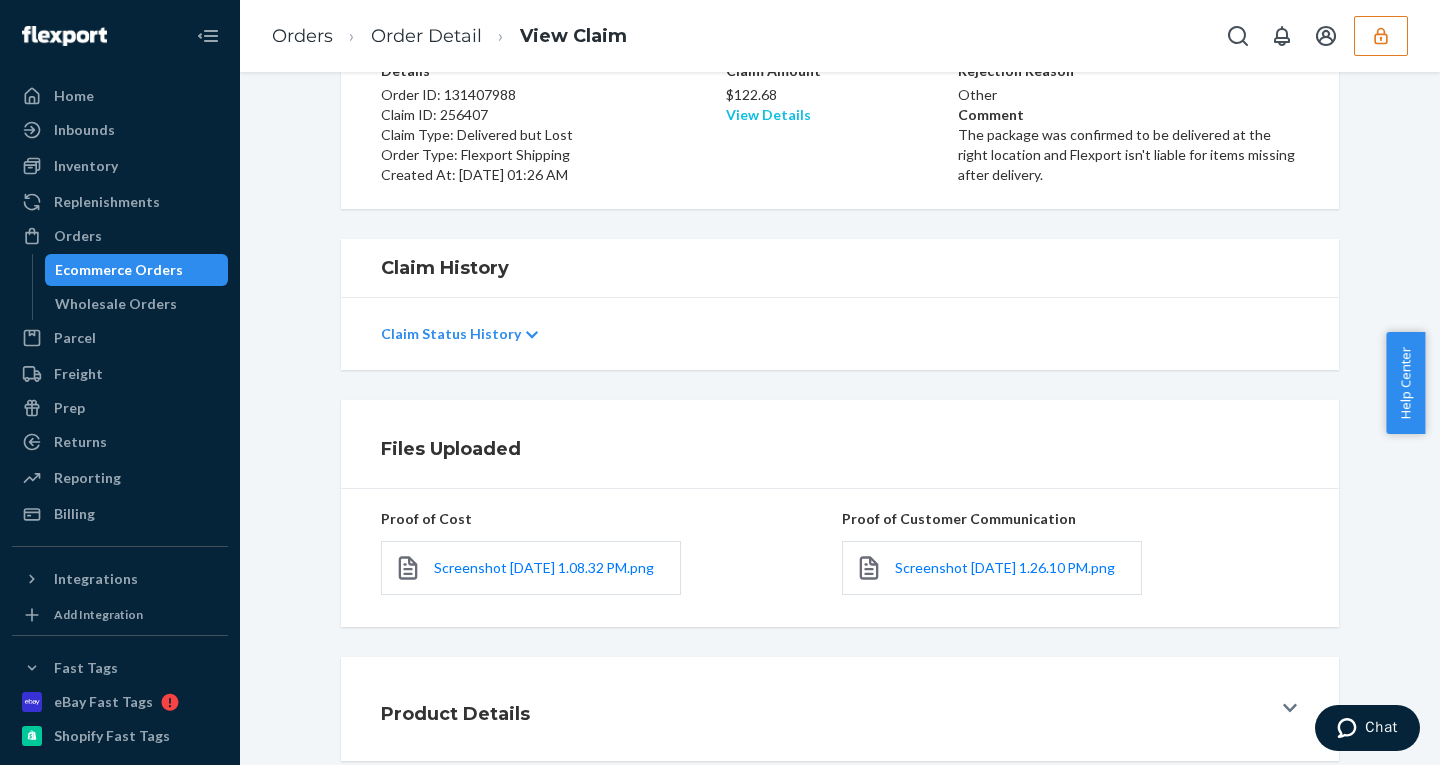 click on "View Details" at bounding box center (768, 114) 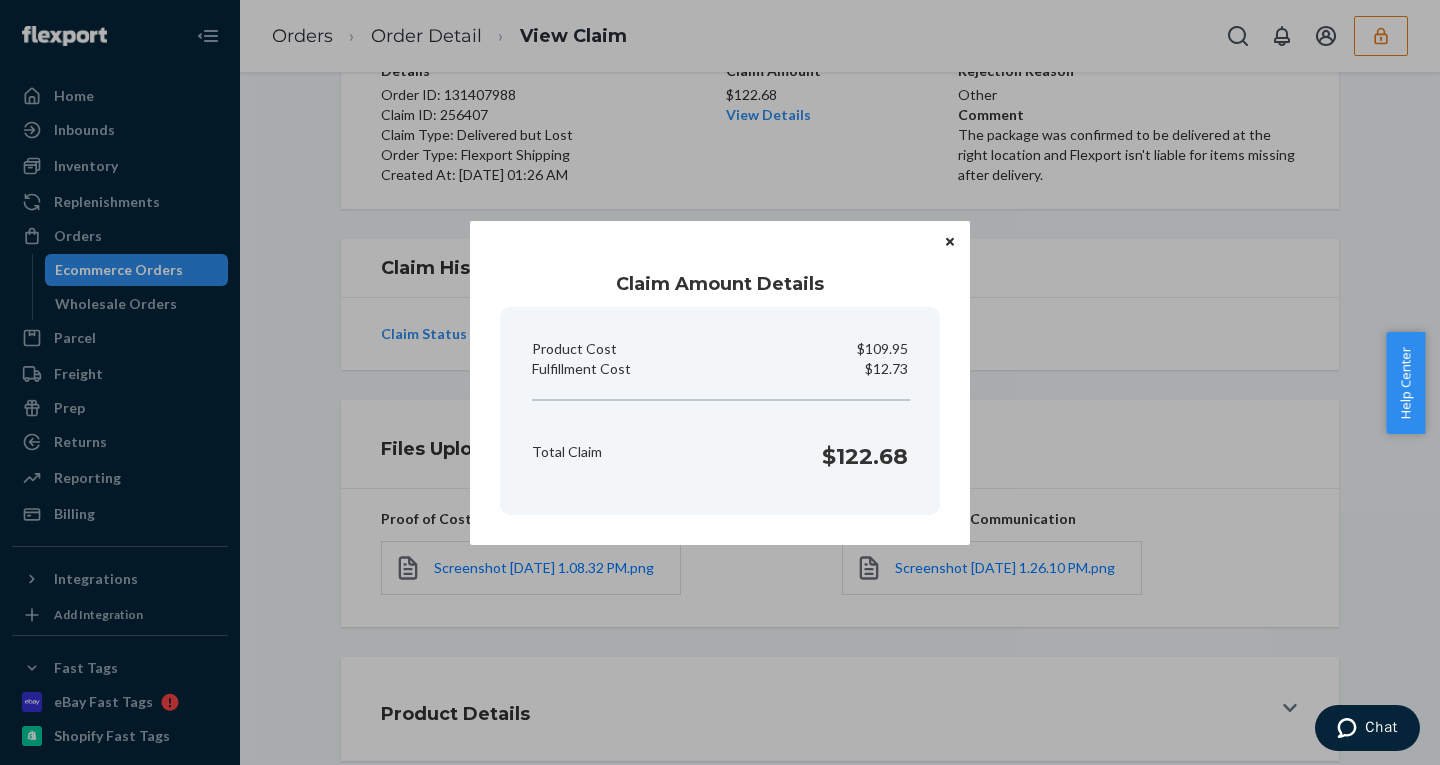 click on "$12.73" at bounding box center (886, 369) 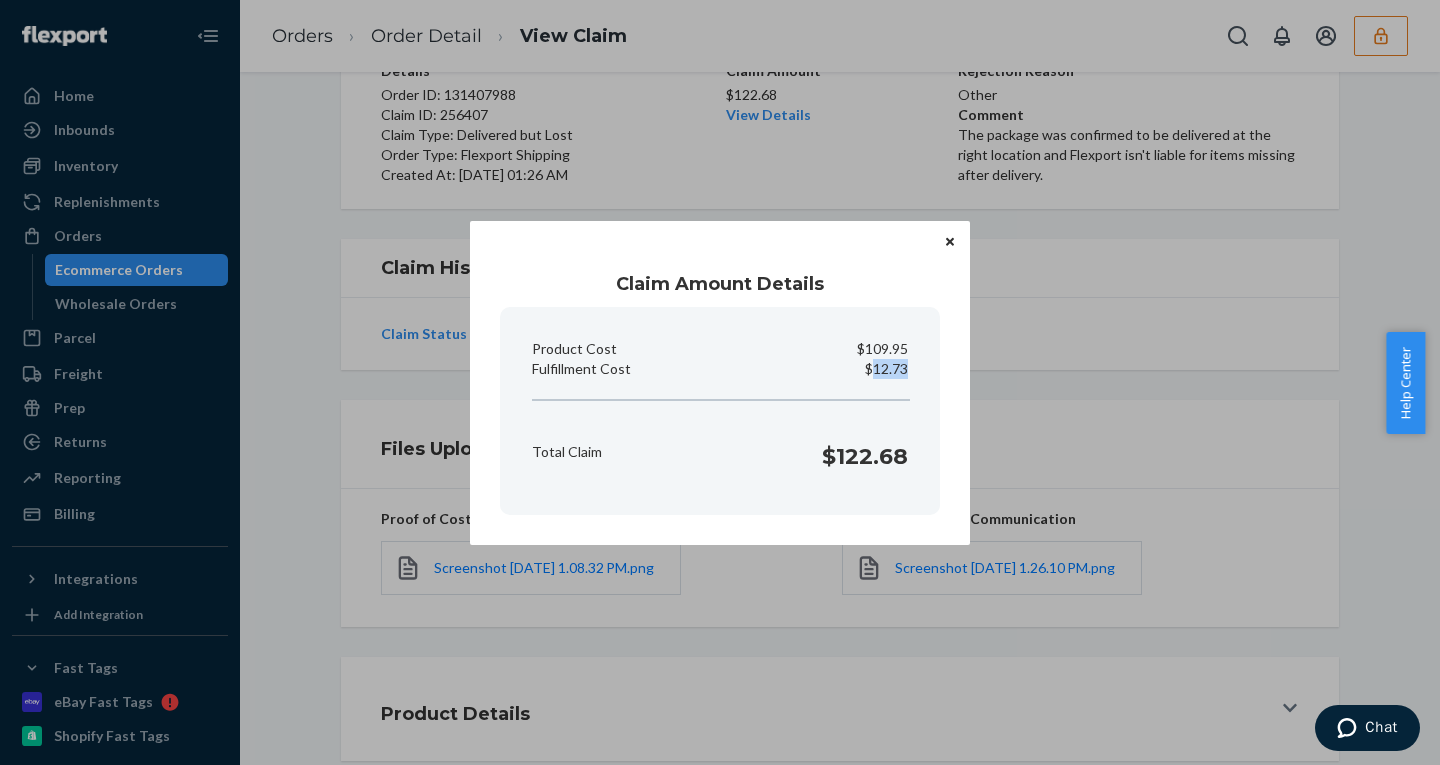 copy on "12.73" 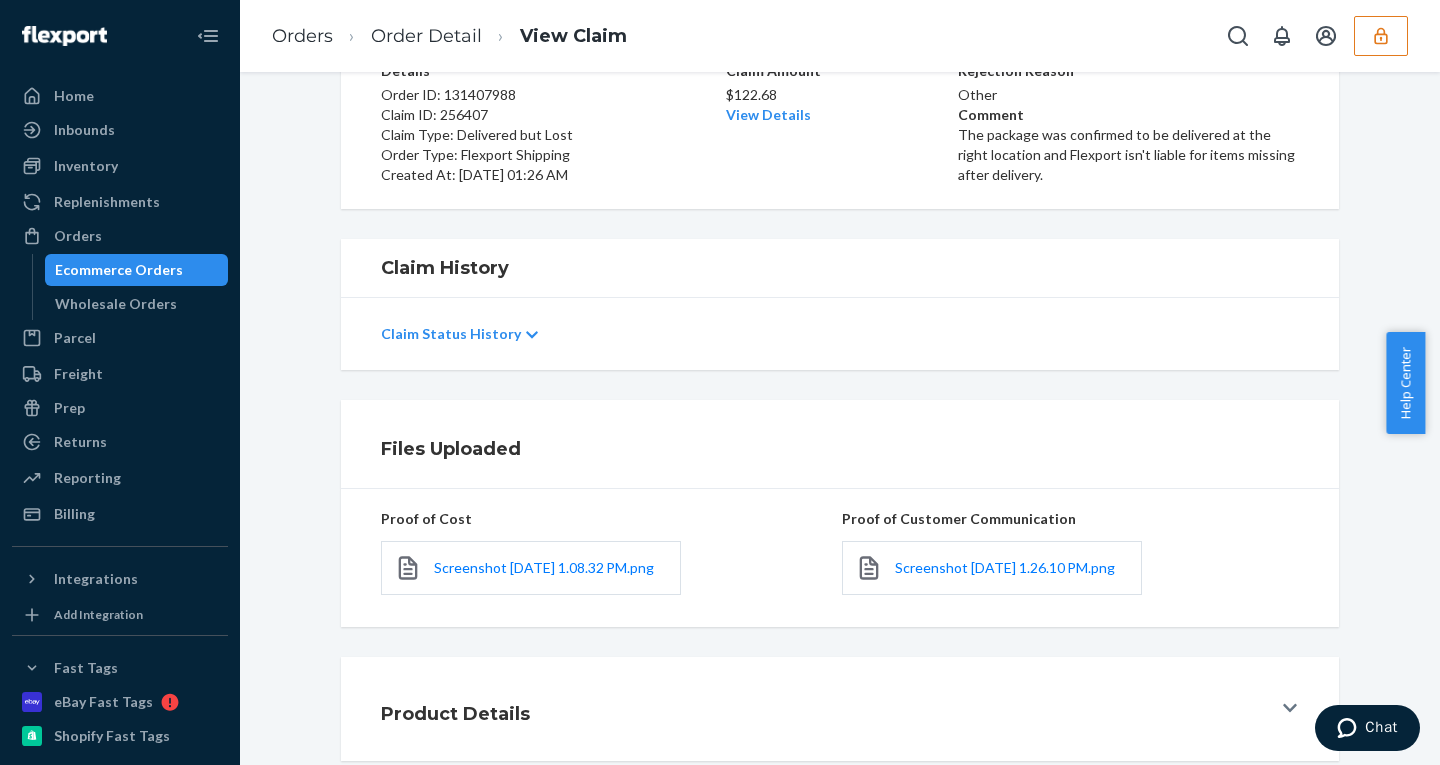 click 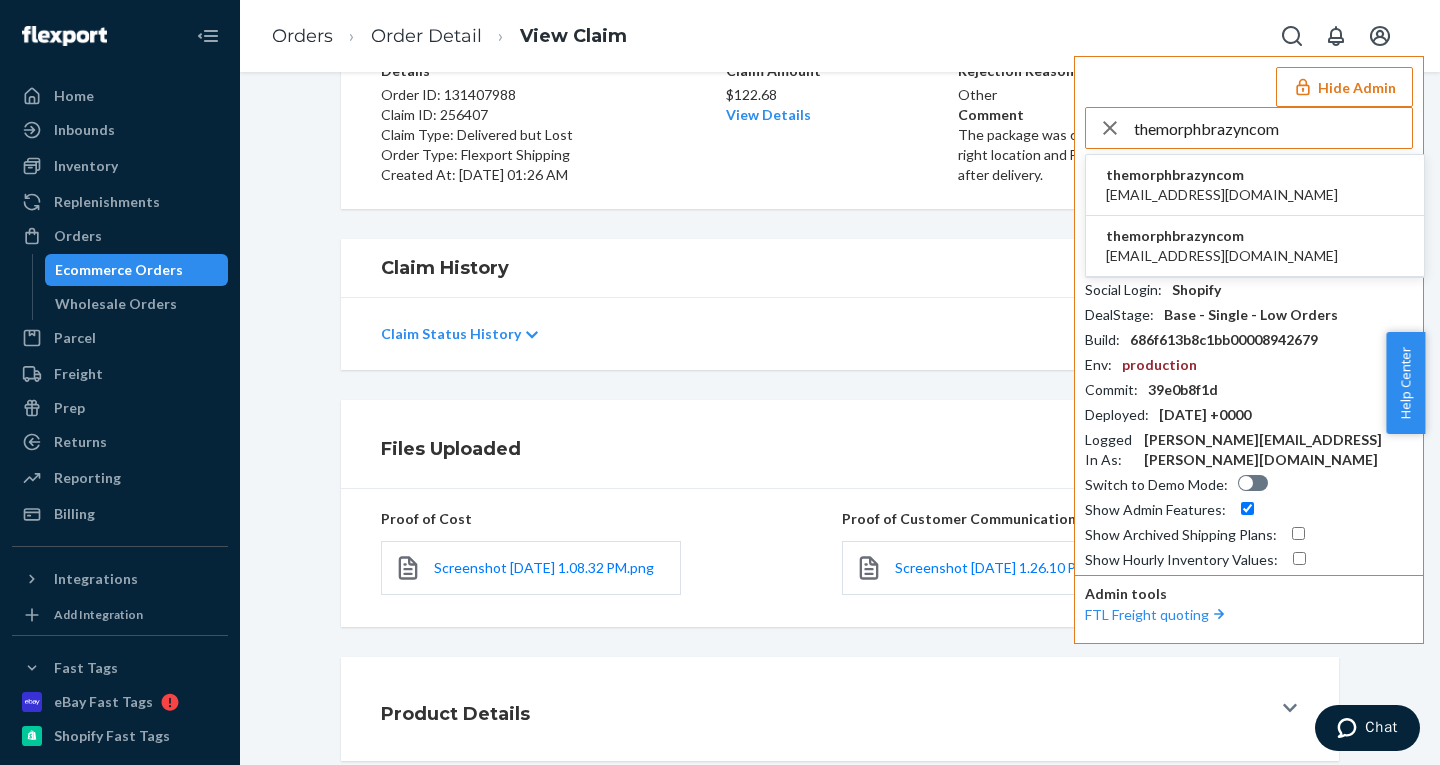 type on "themorphbrazyncom" 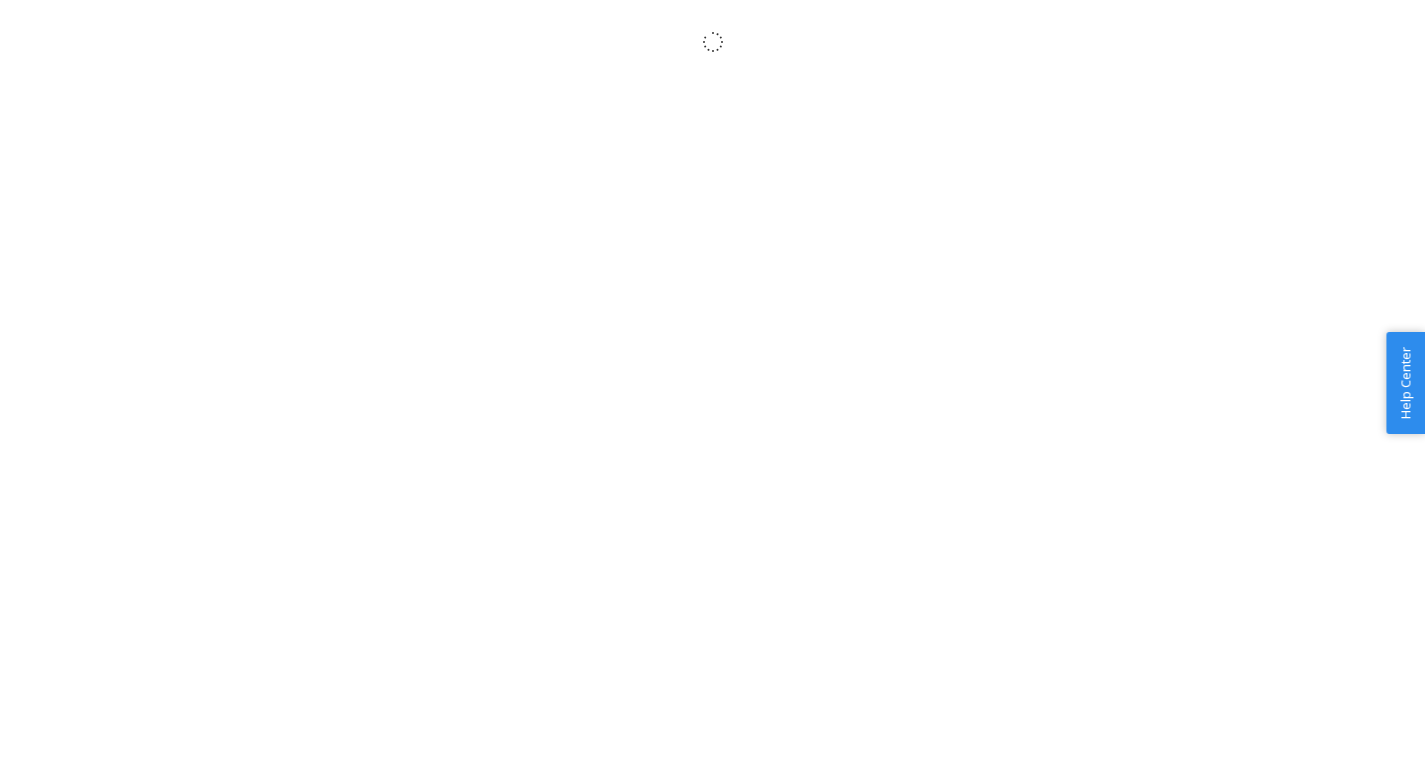 scroll, scrollTop: 0, scrollLeft: 0, axis: both 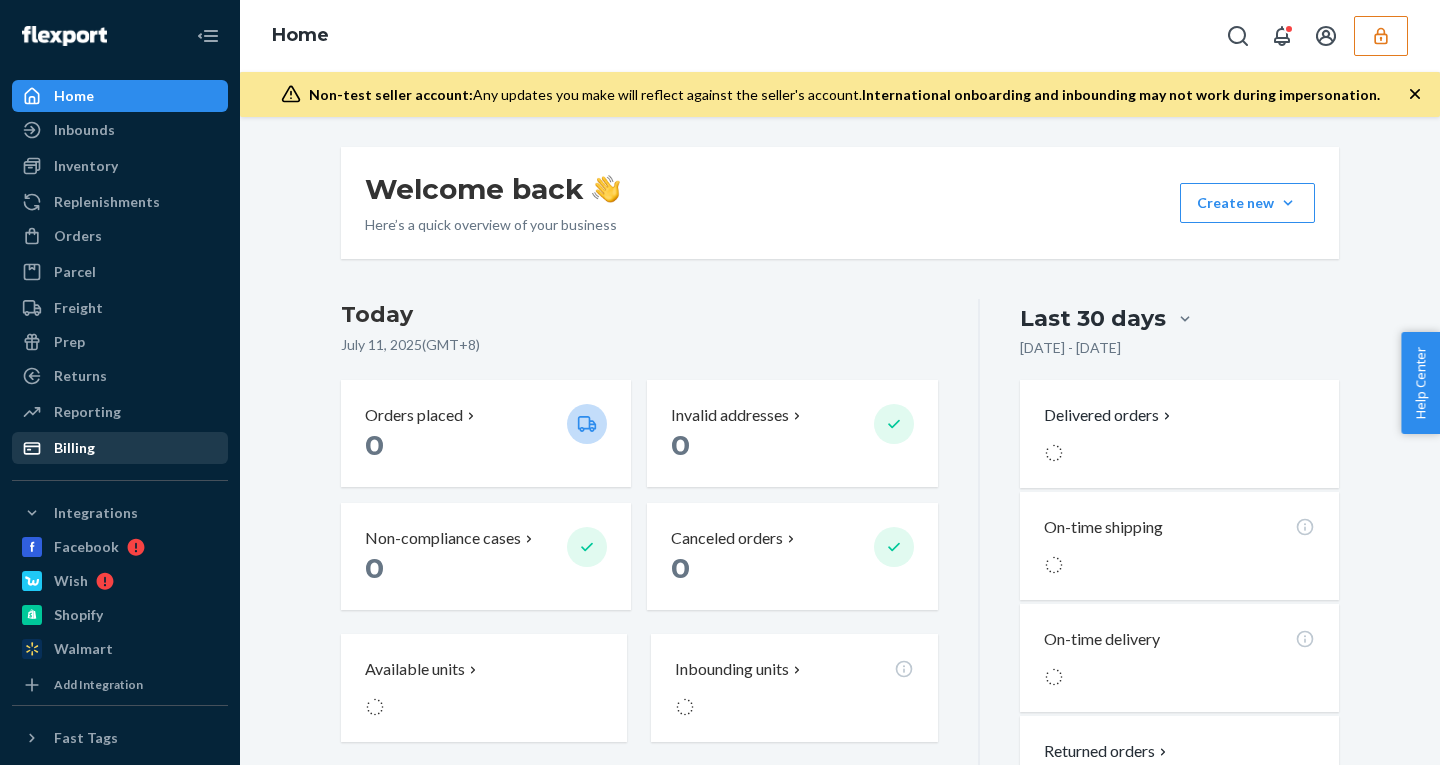 click on "Billing" at bounding box center [74, 448] 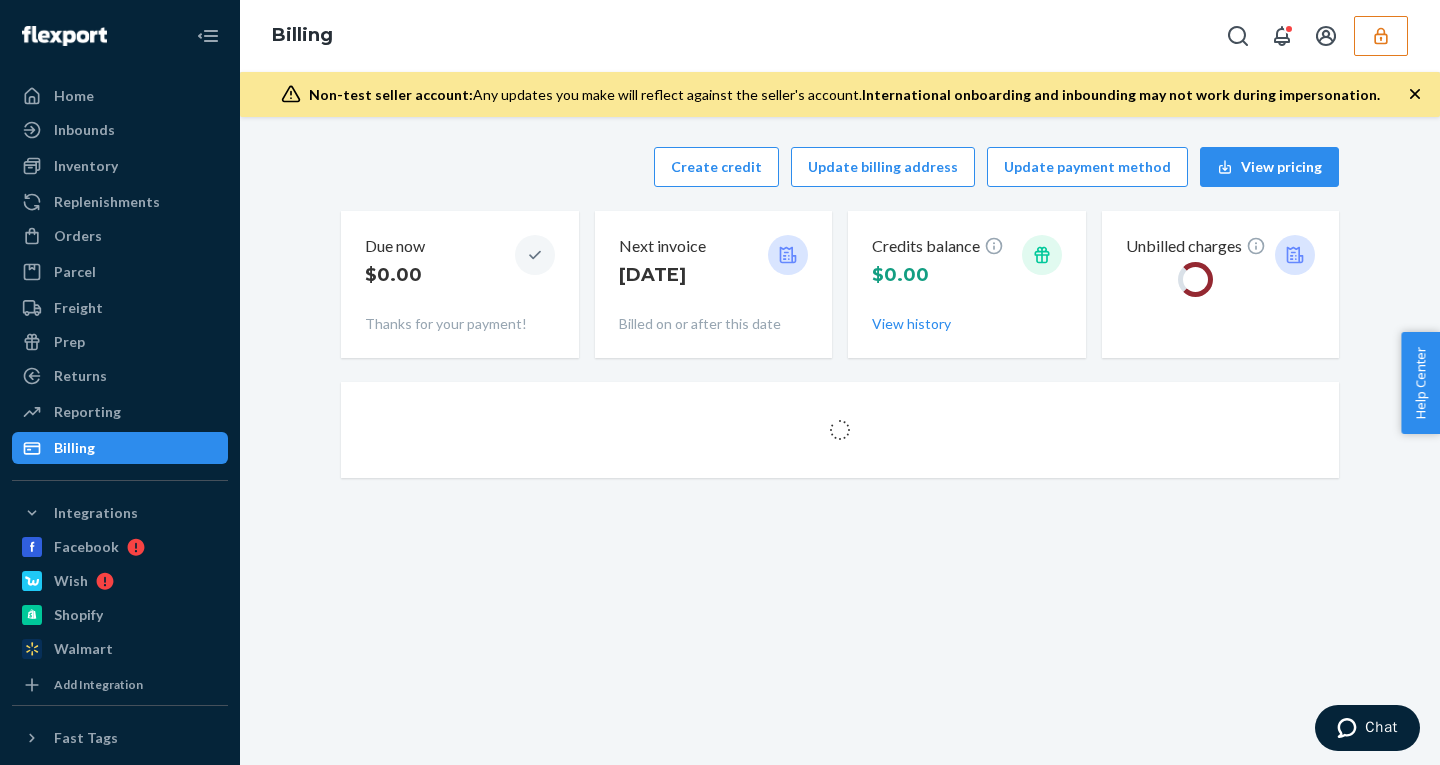 click at bounding box center [1381, 36] 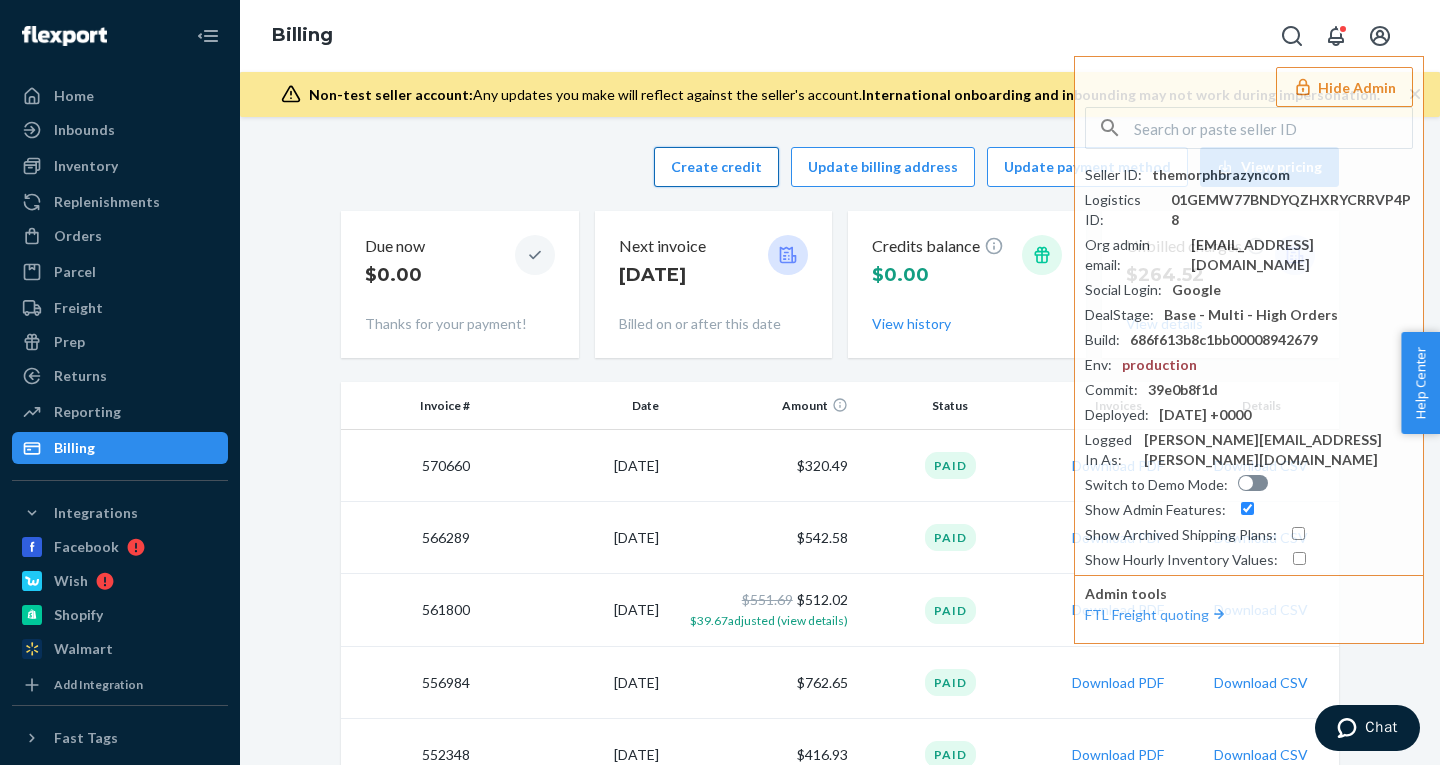 click on "Create credit" at bounding box center [716, 167] 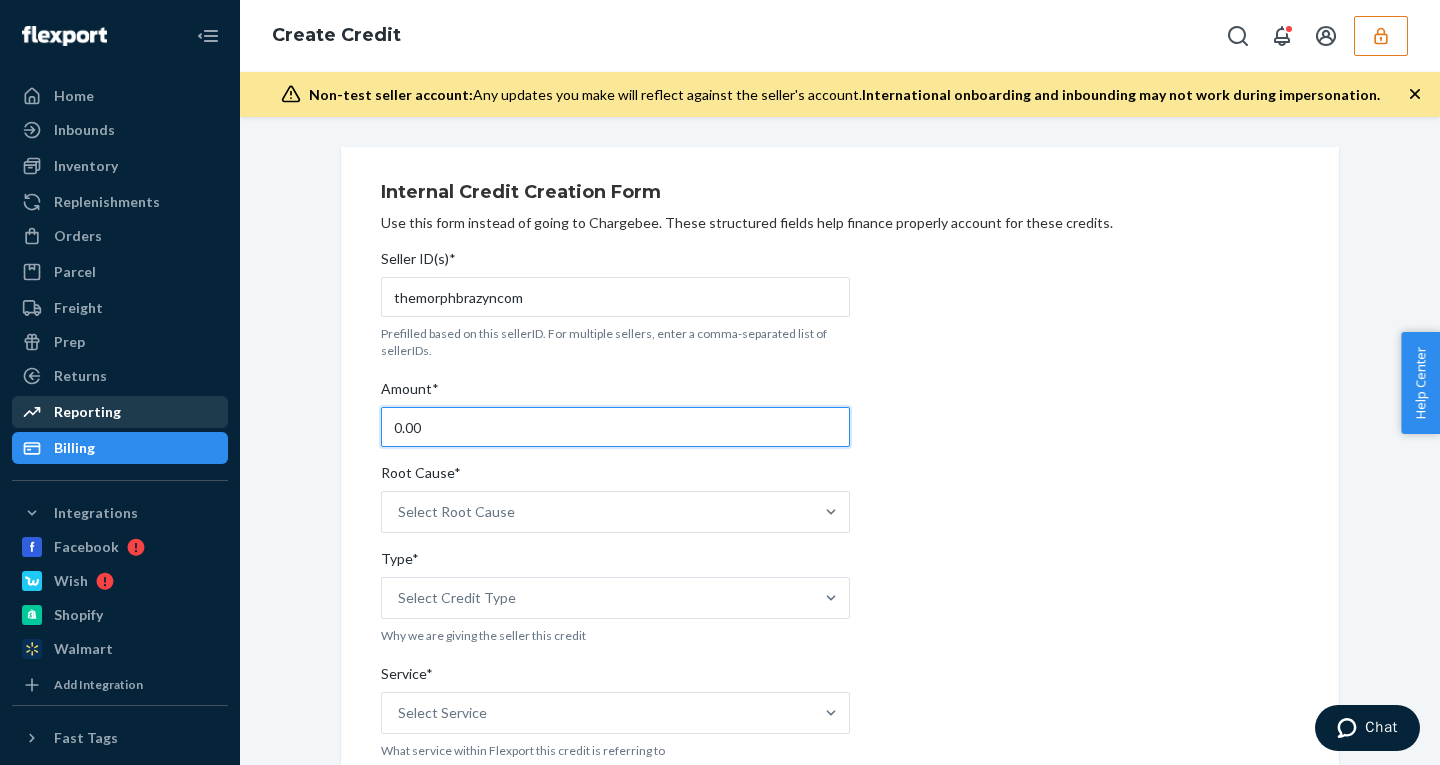 drag, startPoint x: 436, startPoint y: 440, endPoint x: 180, endPoint y: 410, distance: 257.75183 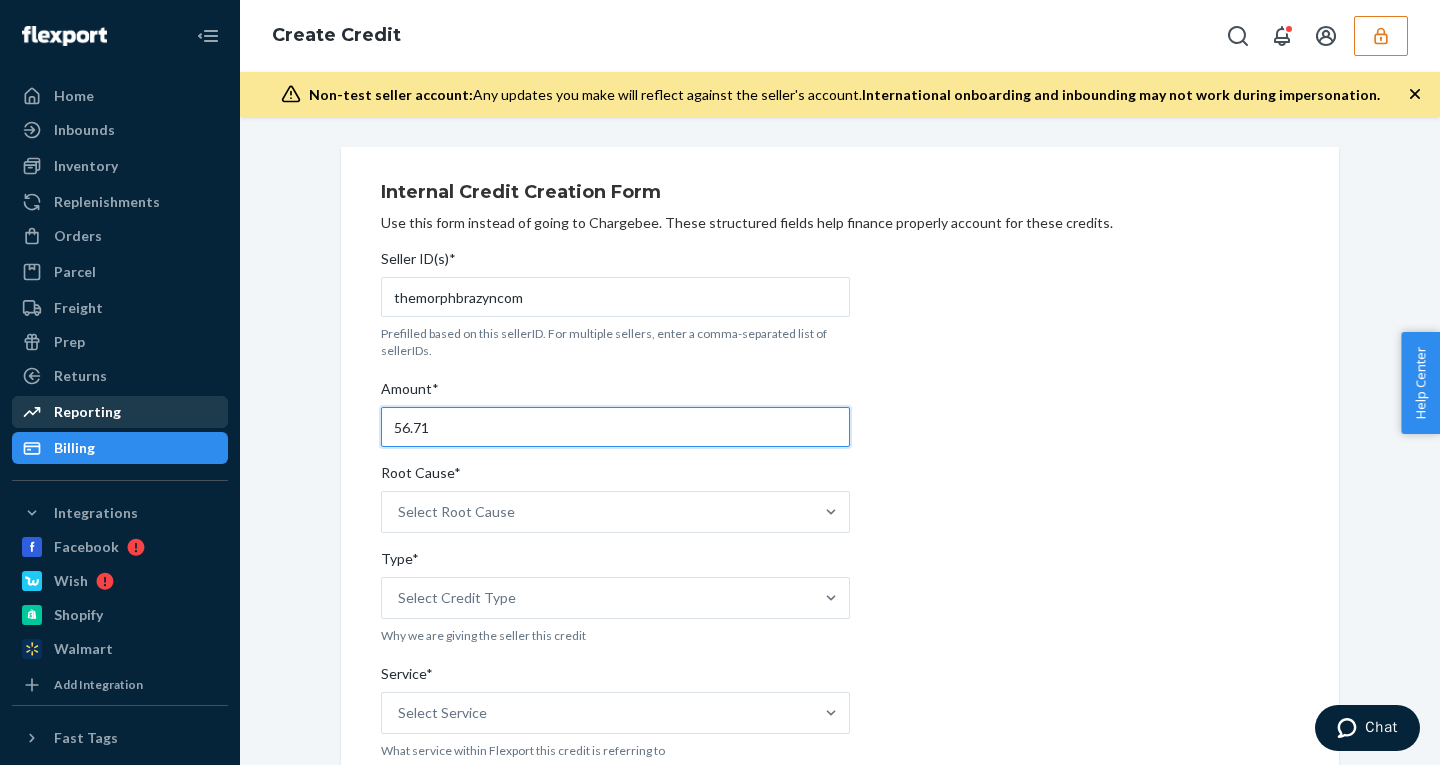 type on "56.71" 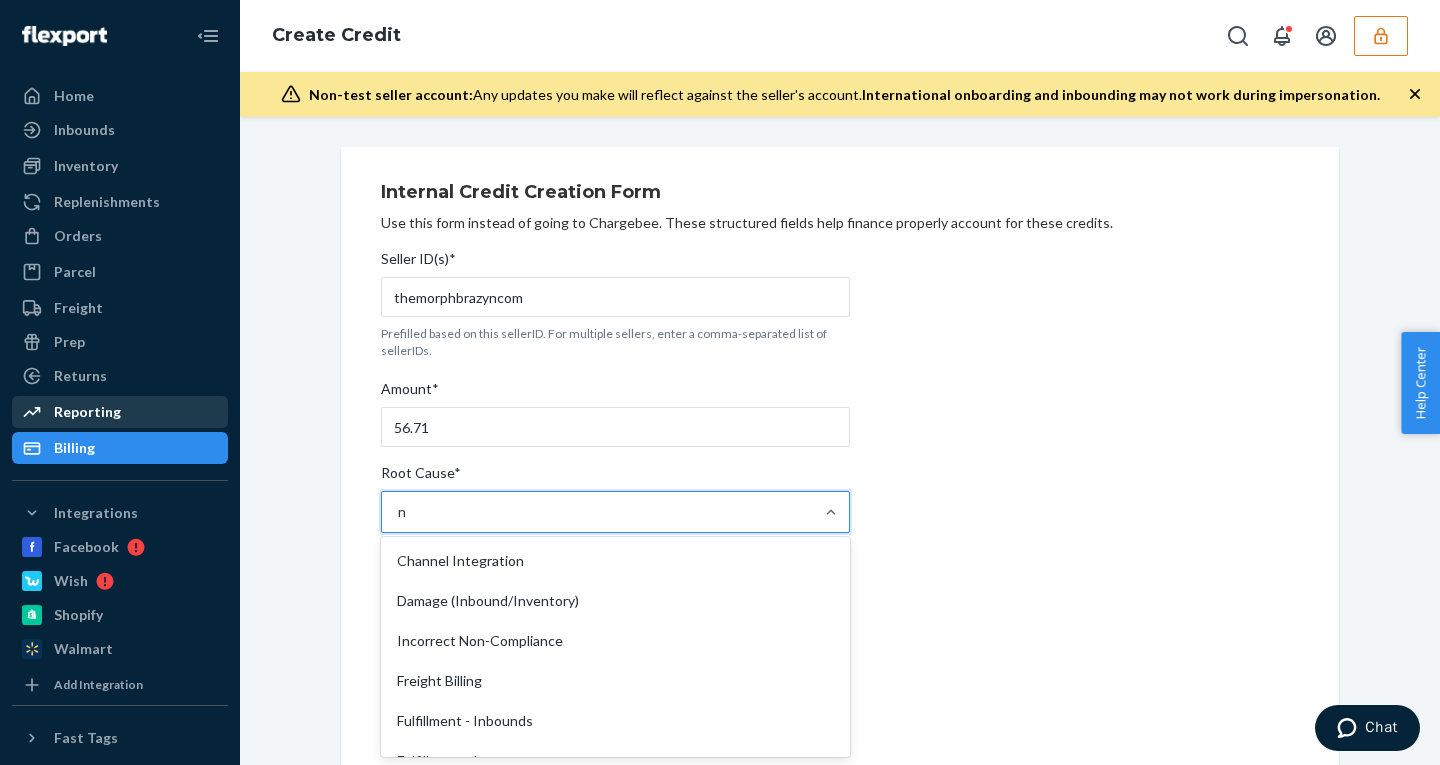 type on "no" 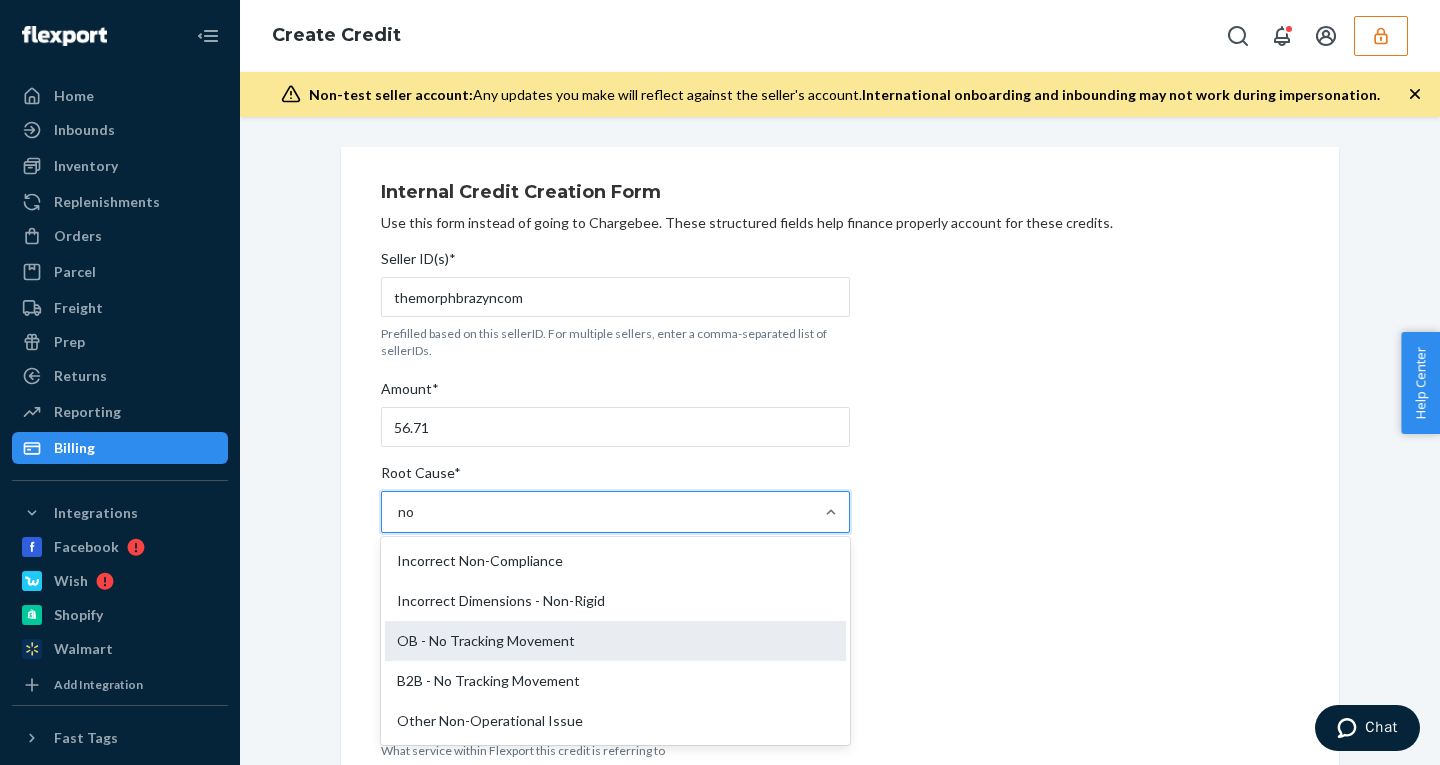 click on "OB - No Tracking Movement" at bounding box center (615, 641) 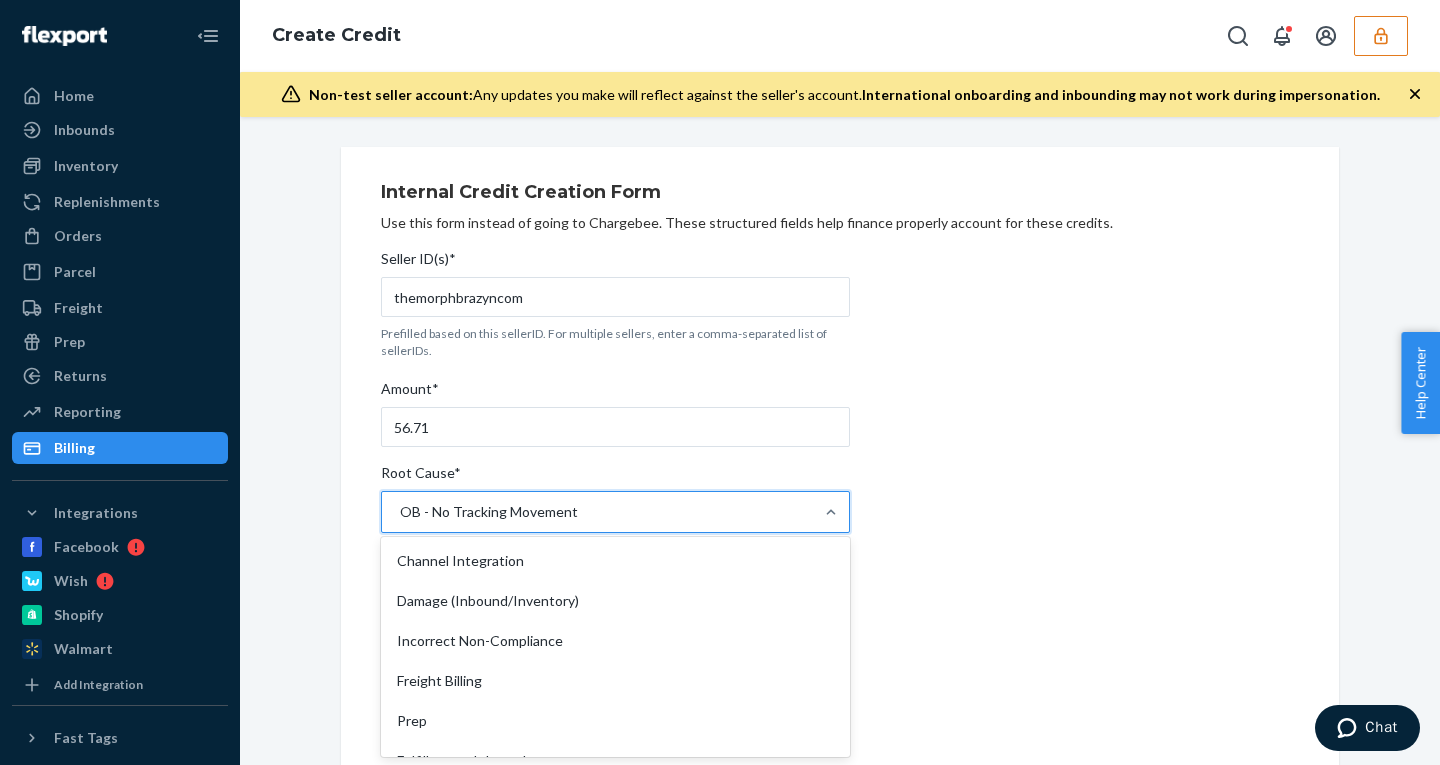 click on "OB - No Tracking Movement" at bounding box center [597, 512] 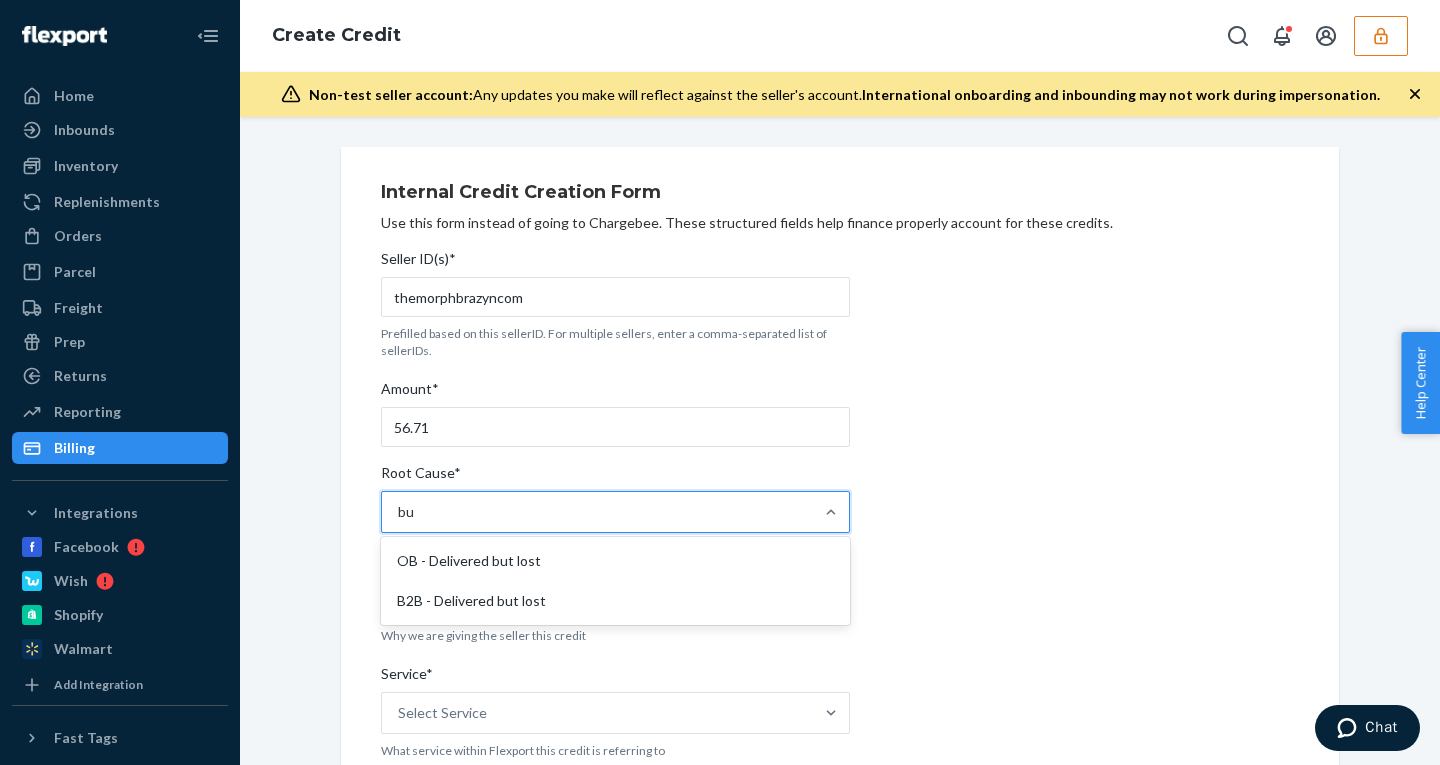 scroll, scrollTop: 0, scrollLeft: 0, axis: both 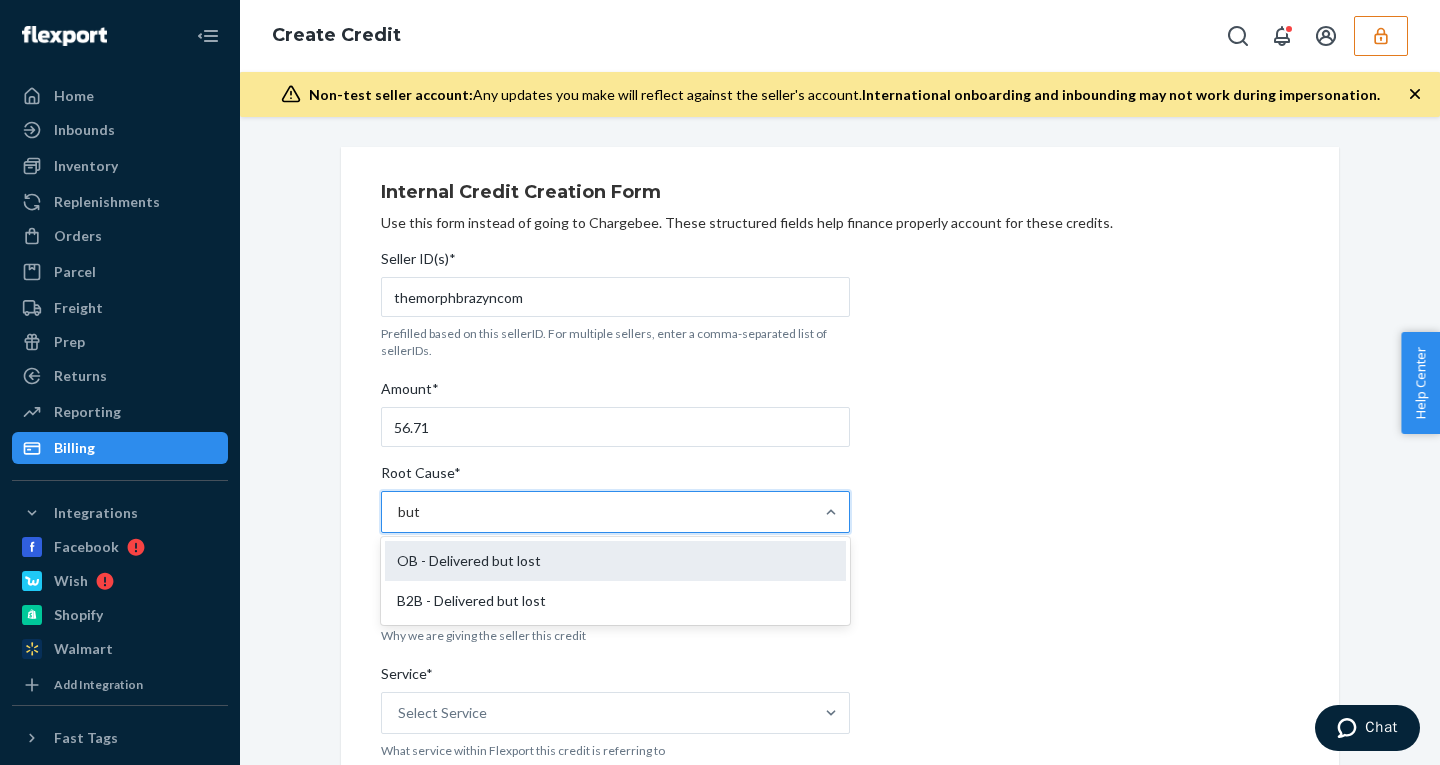 click on "OB - Delivered but lost" at bounding box center [615, 561] 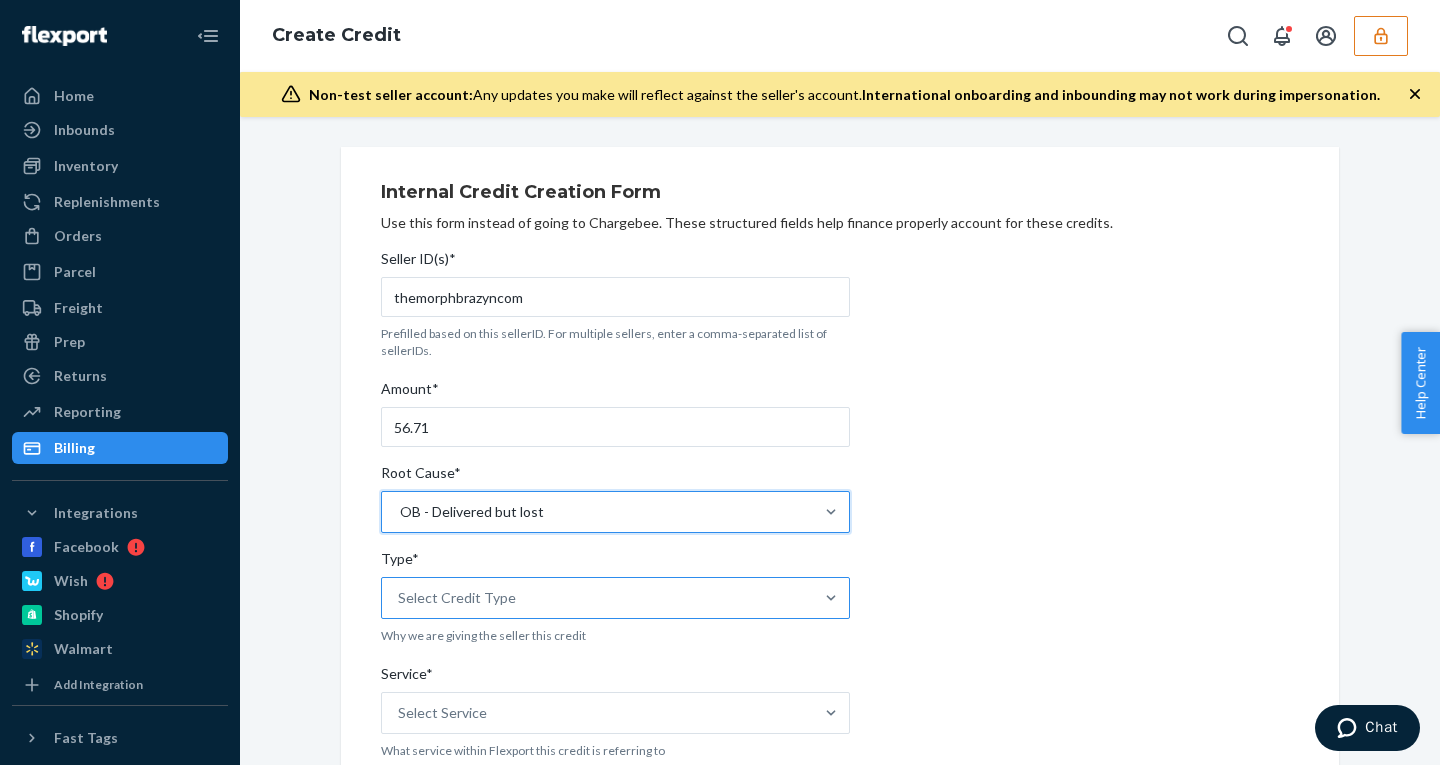 click on "Select Credit Type" at bounding box center (597, 598) 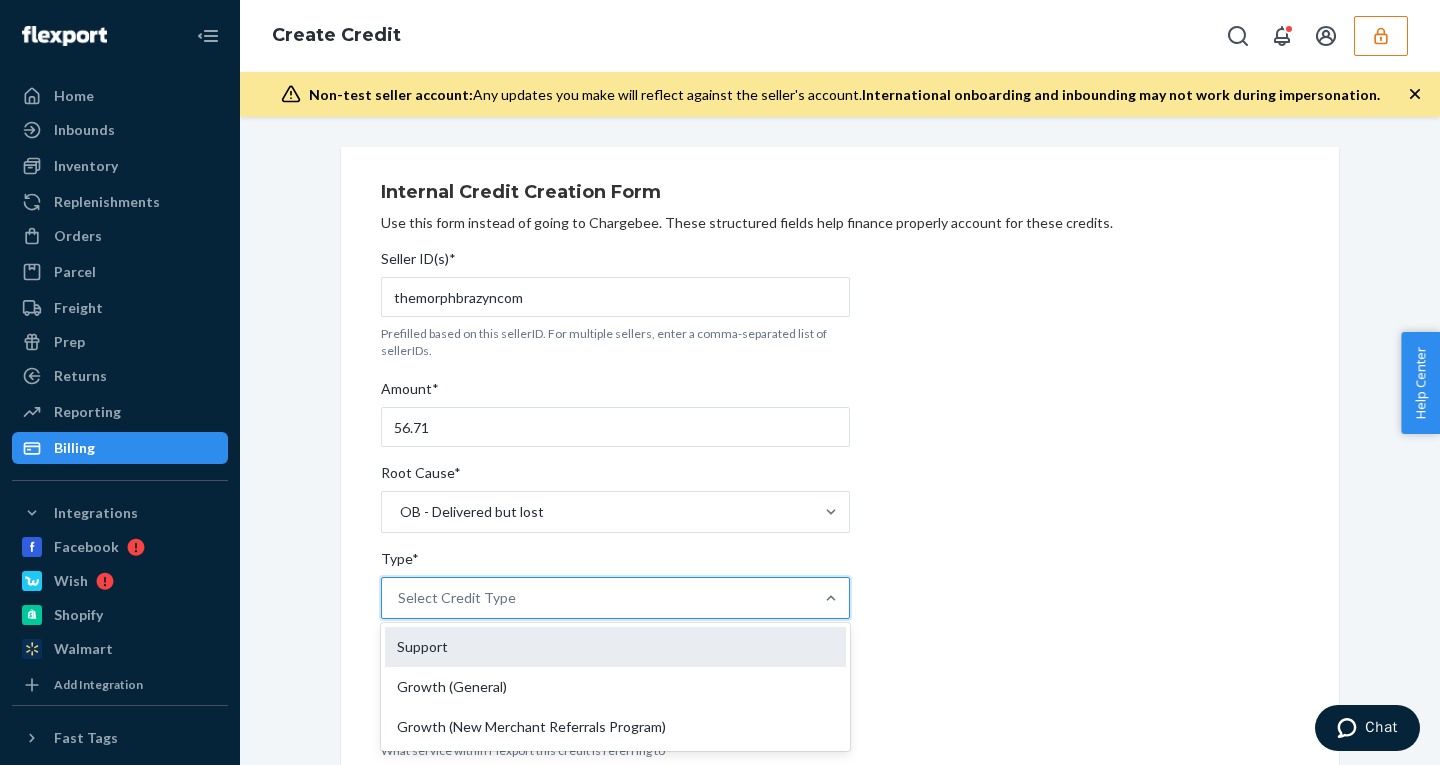click on "Support" at bounding box center (615, 647) 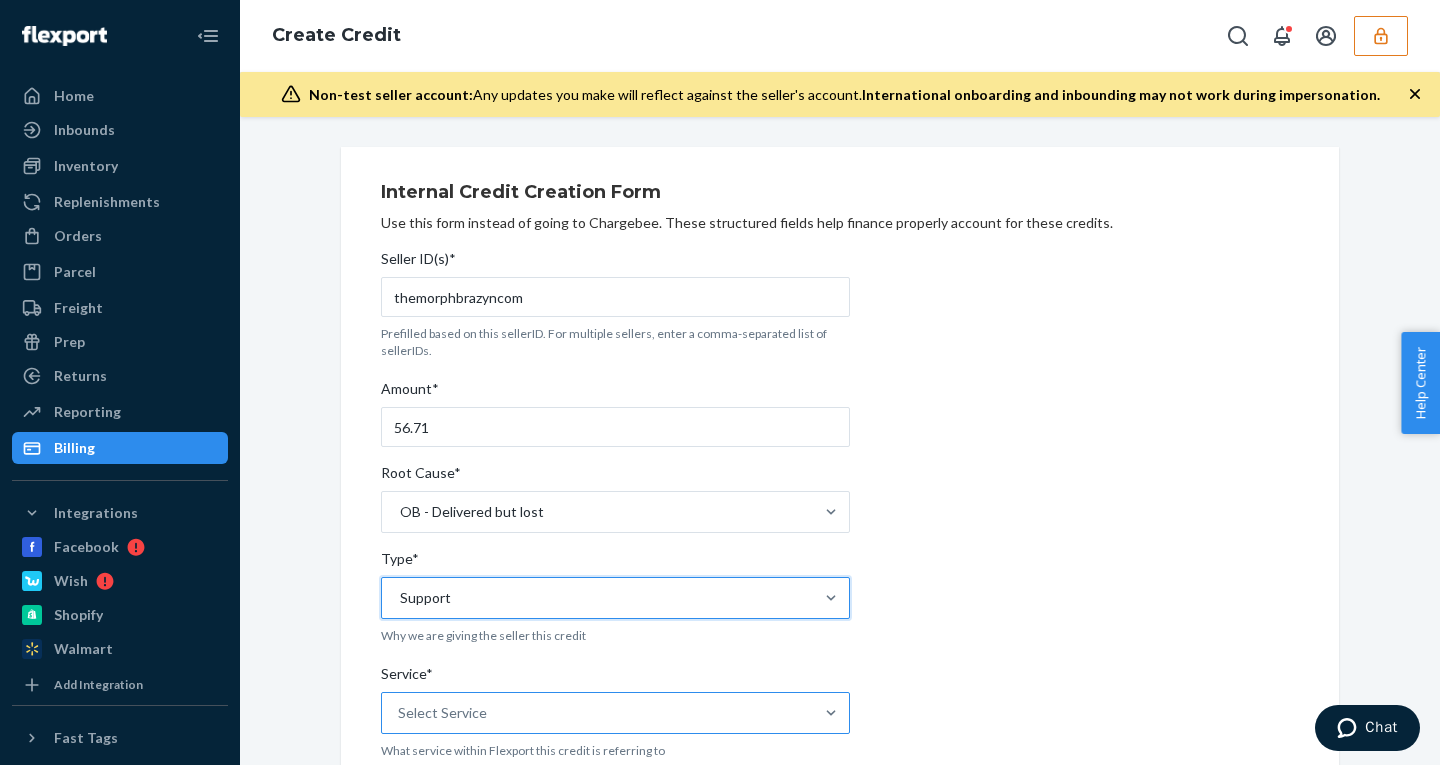 click on "Select Service" at bounding box center (597, 713) 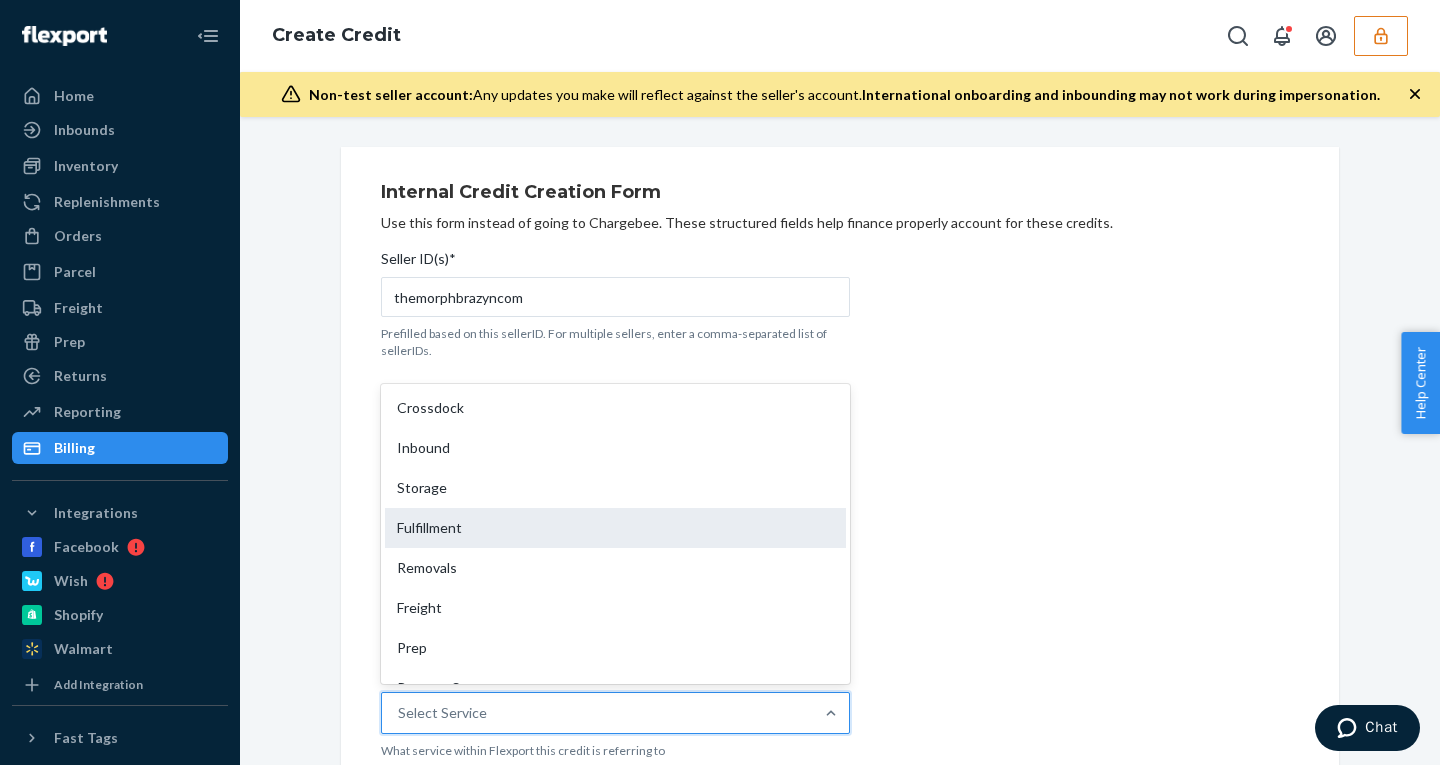 click on "Fulfillment" at bounding box center [615, 528] 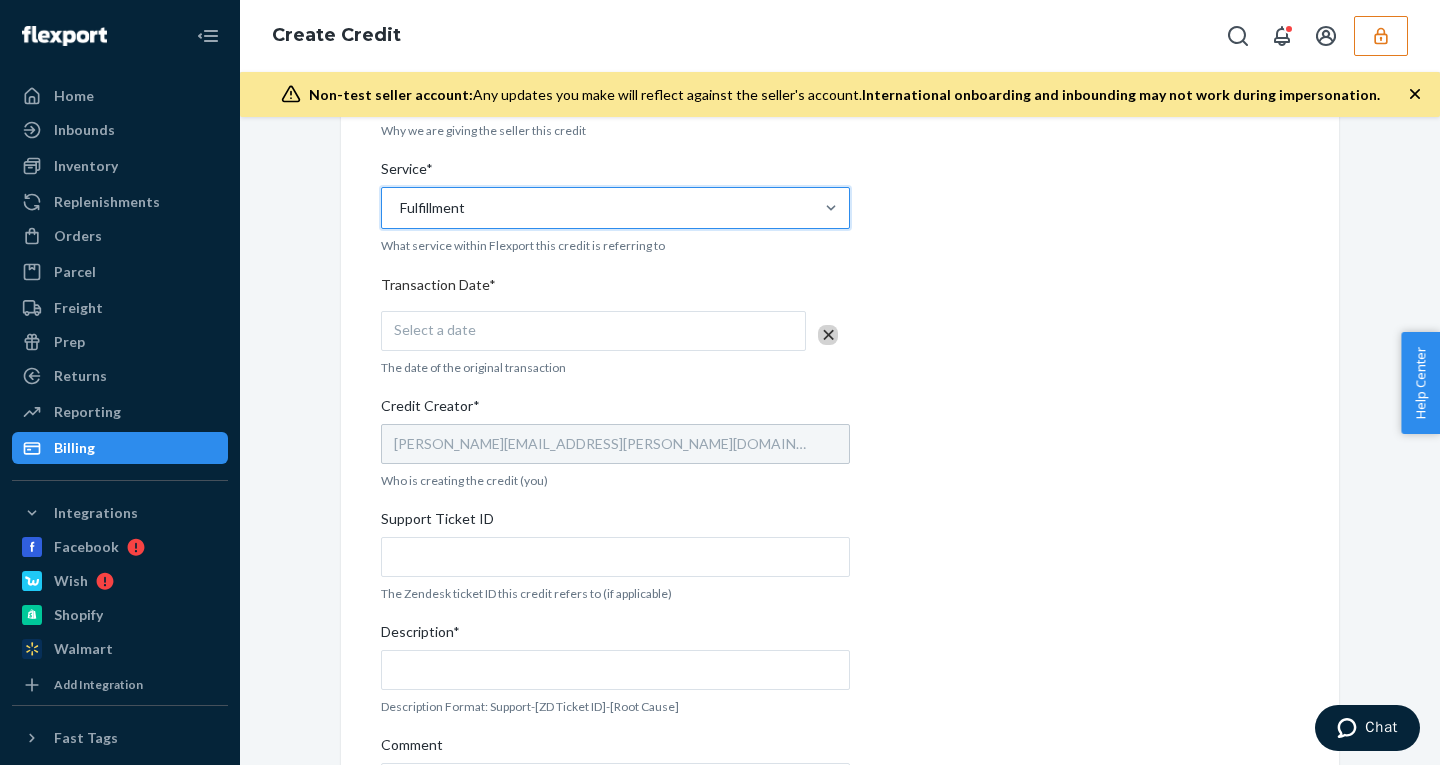 scroll, scrollTop: 552, scrollLeft: 0, axis: vertical 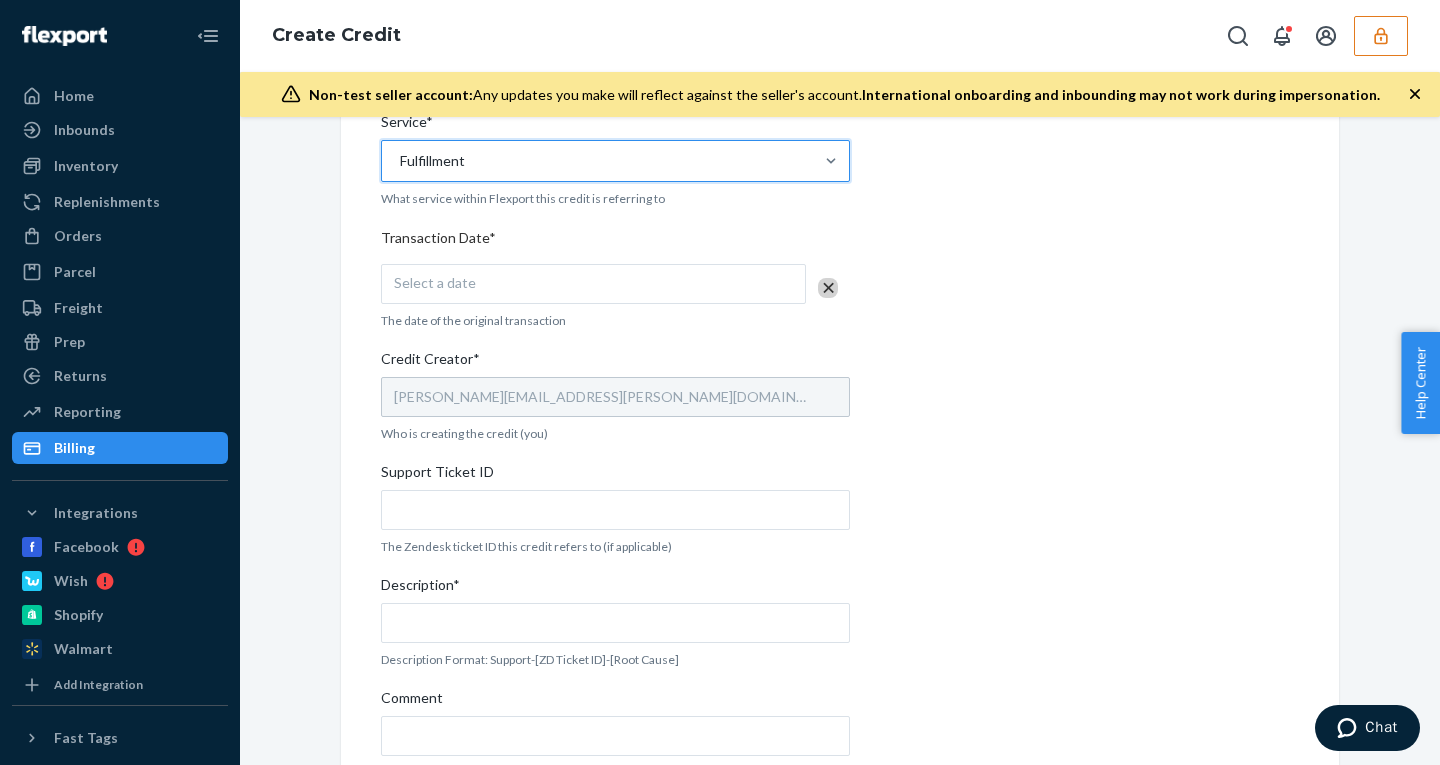click on "Seller ID(s)* themorphbrazyncom Prefilled based on this sellerID. For multiple sellers, enter a comma-separated list of sellerIDs. Amount* 56.71 Root Cause* OB - Delivered but lost Type* Support Why we are giving the seller this credit Service*   option Fulfillment, selected.     0 results available. Select is focused ,type to refine list, press Down to open the menu,  Fulfillment What service within Flexport this credit is referring to Transaction Date* Select a date The date of the original transaction Credit Creator* henry.tolentino@bpo.flexport.com Who is creating the credit (you) Support Ticket ID The Zendesk ticket ID this credit refers to (if applicable) Description* Description Format: Support-[ZD Ticket ID]-[Root Cause] Comment Internal comment. Not visible by the customer. Max 500 characters. Submit" at bounding box center (615, 269) 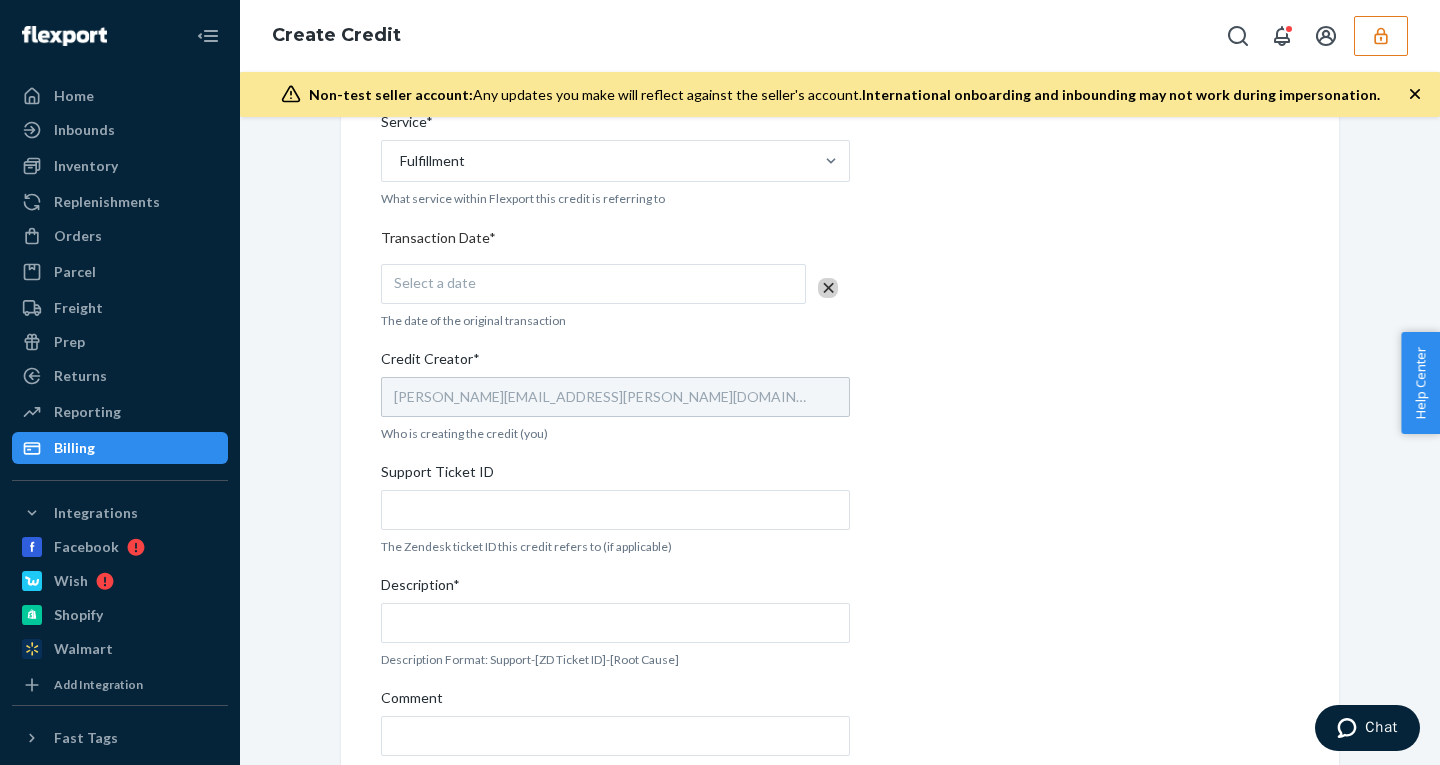 click on "Select a date" at bounding box center (593, 284) 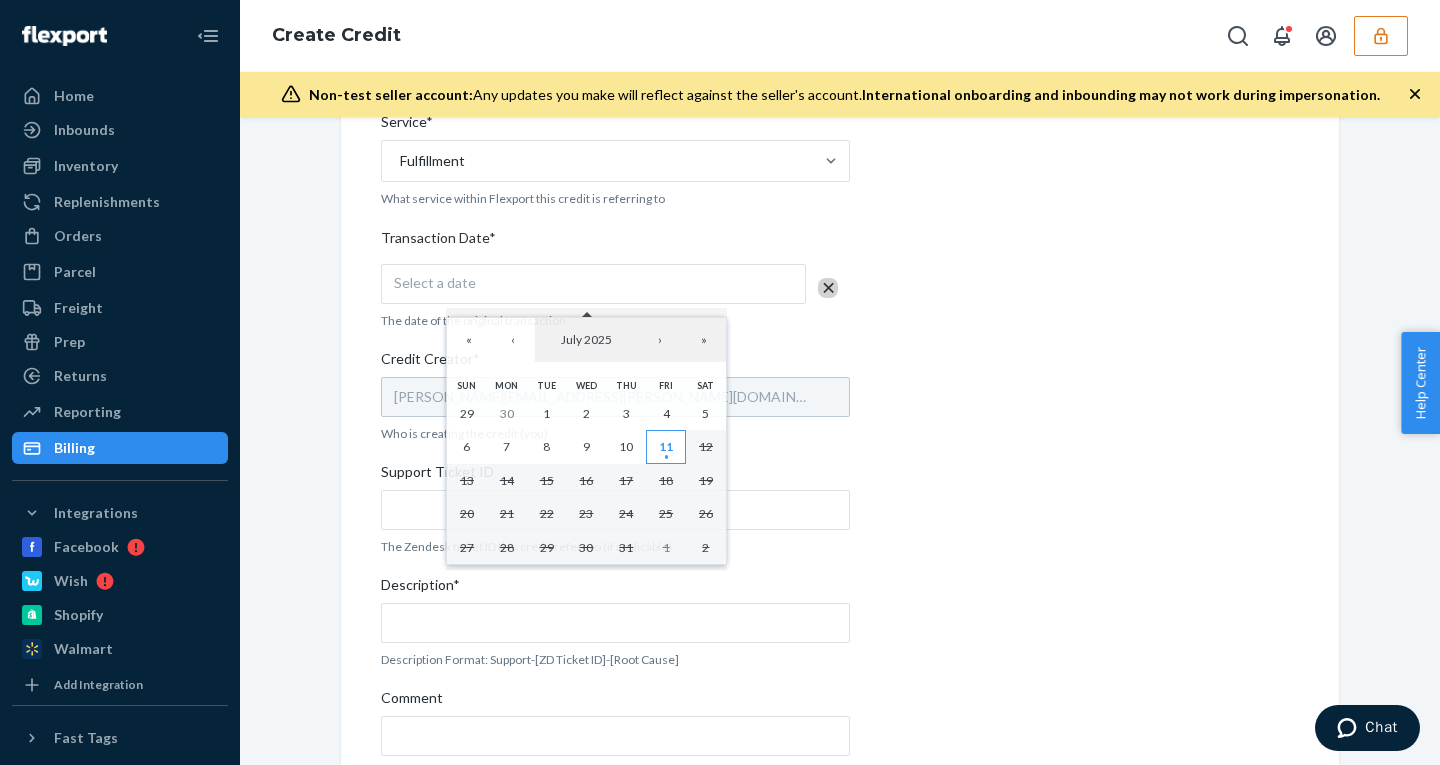 click on "11" at bounding box center [666, 447] 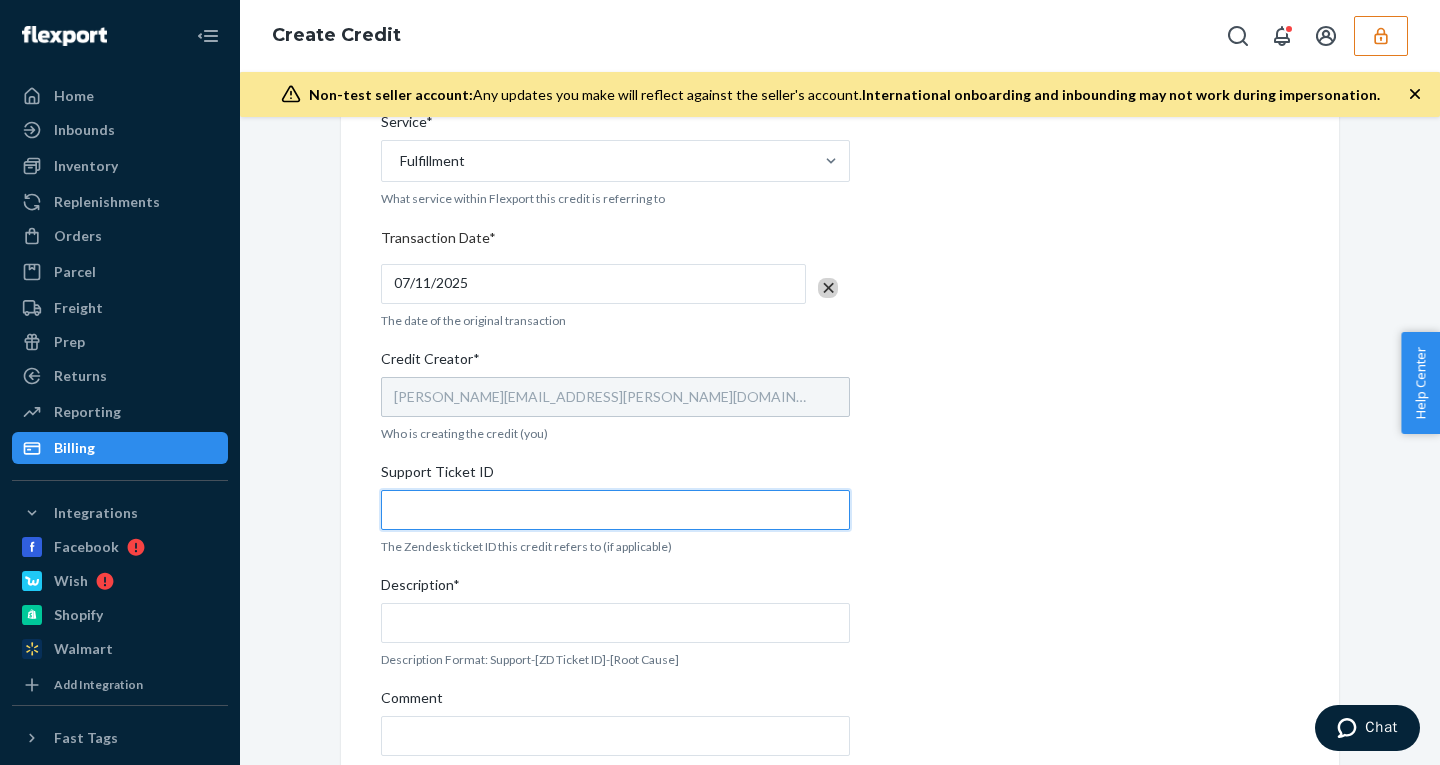 click on "Support Ticket ID" at bounding box center [615, 510] 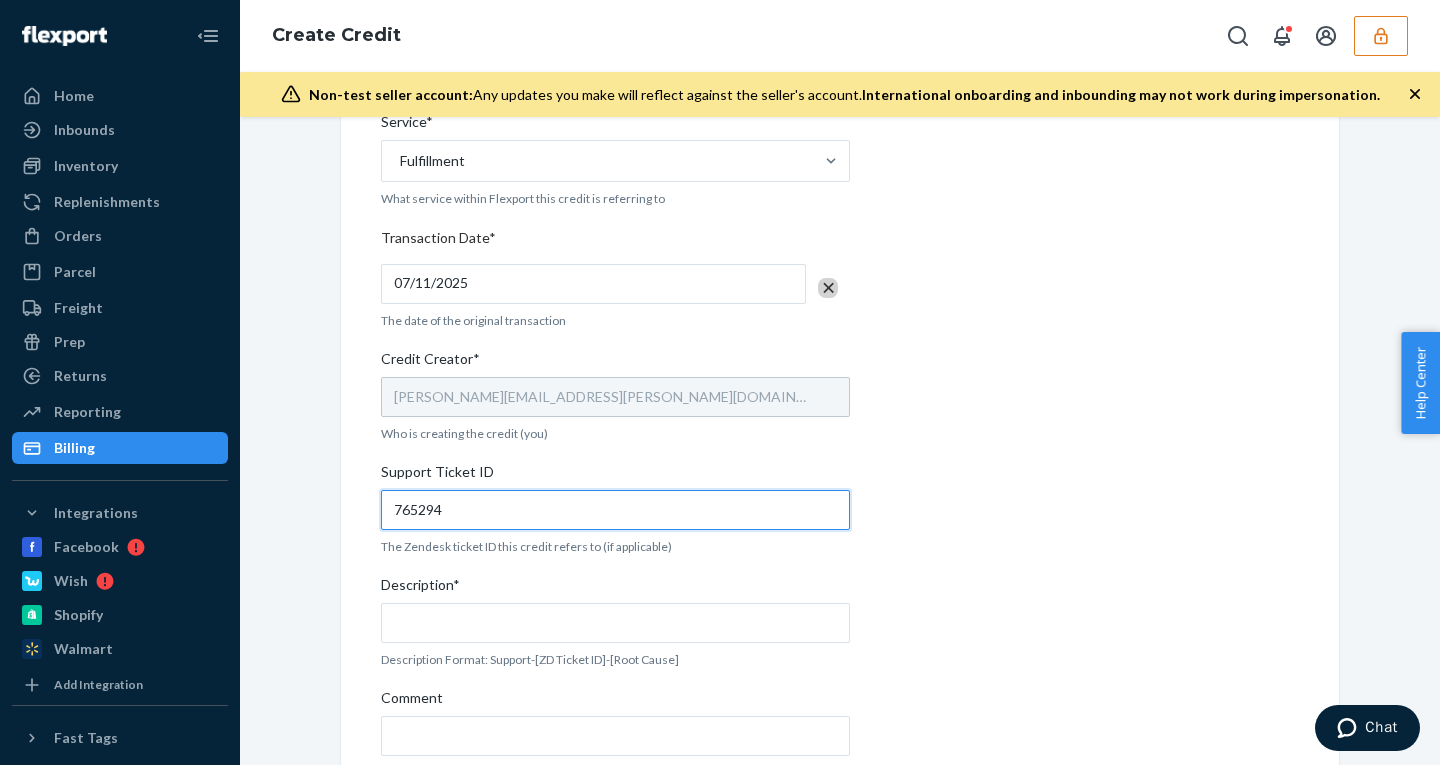 type on "765294" 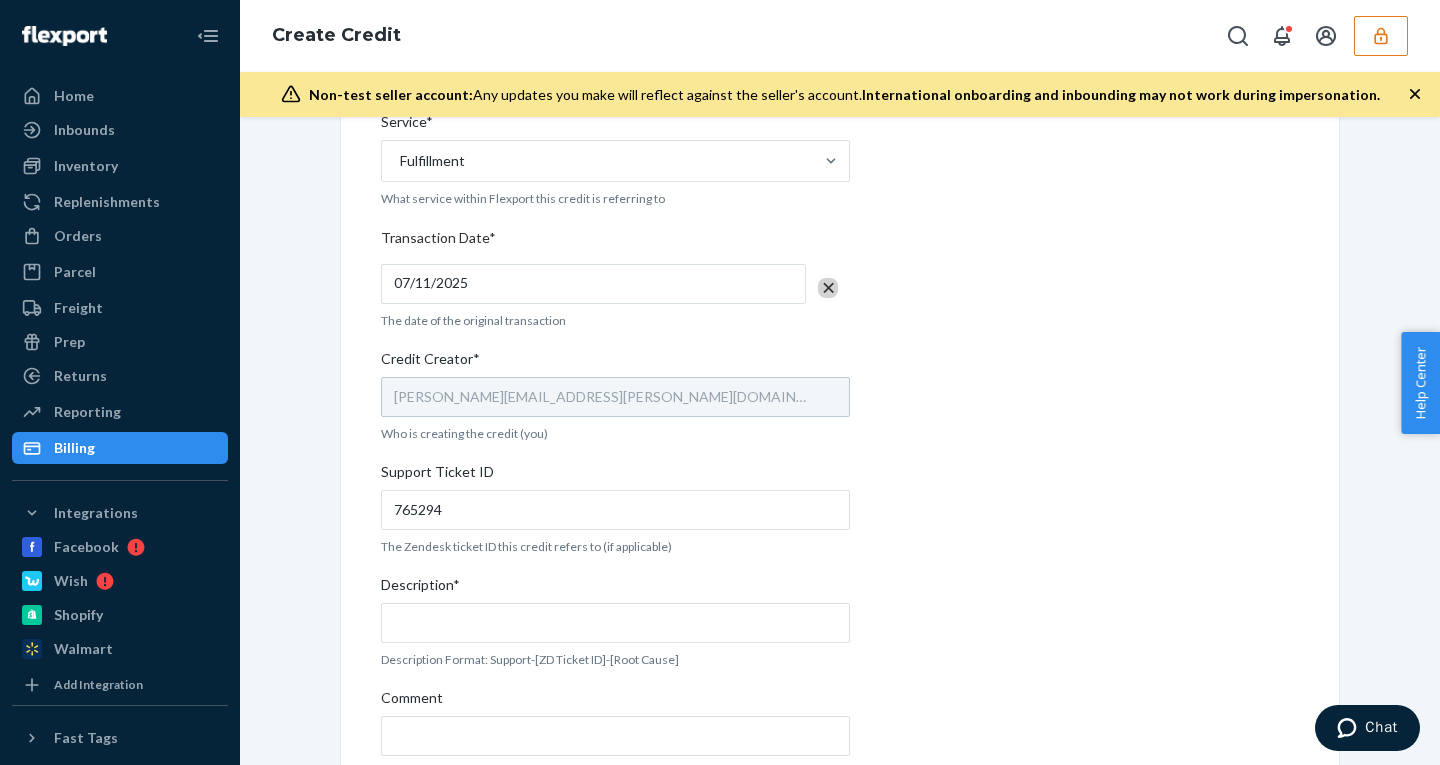 click on "Description*" at bounding box center [615, 589] 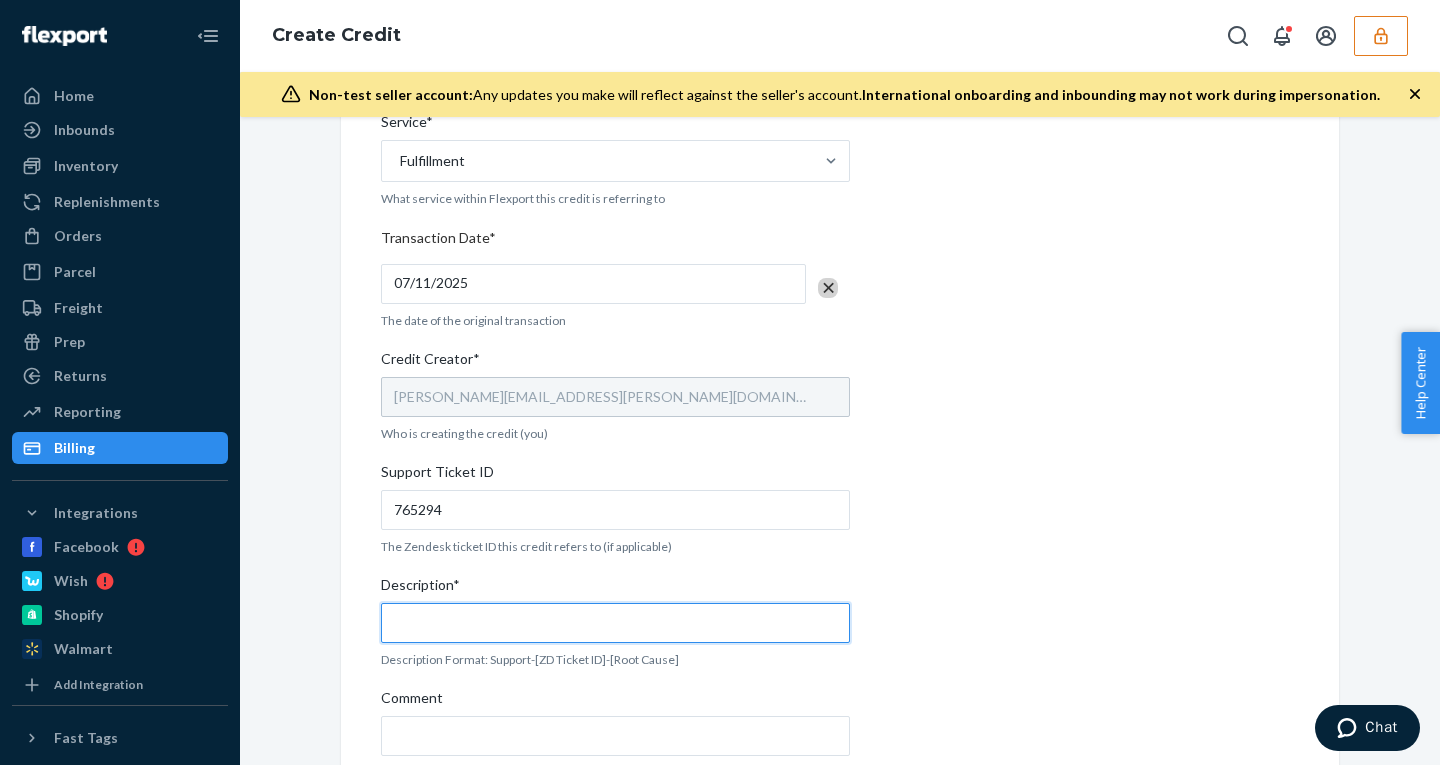 click on "Description*" at bounding box center (615, 623) 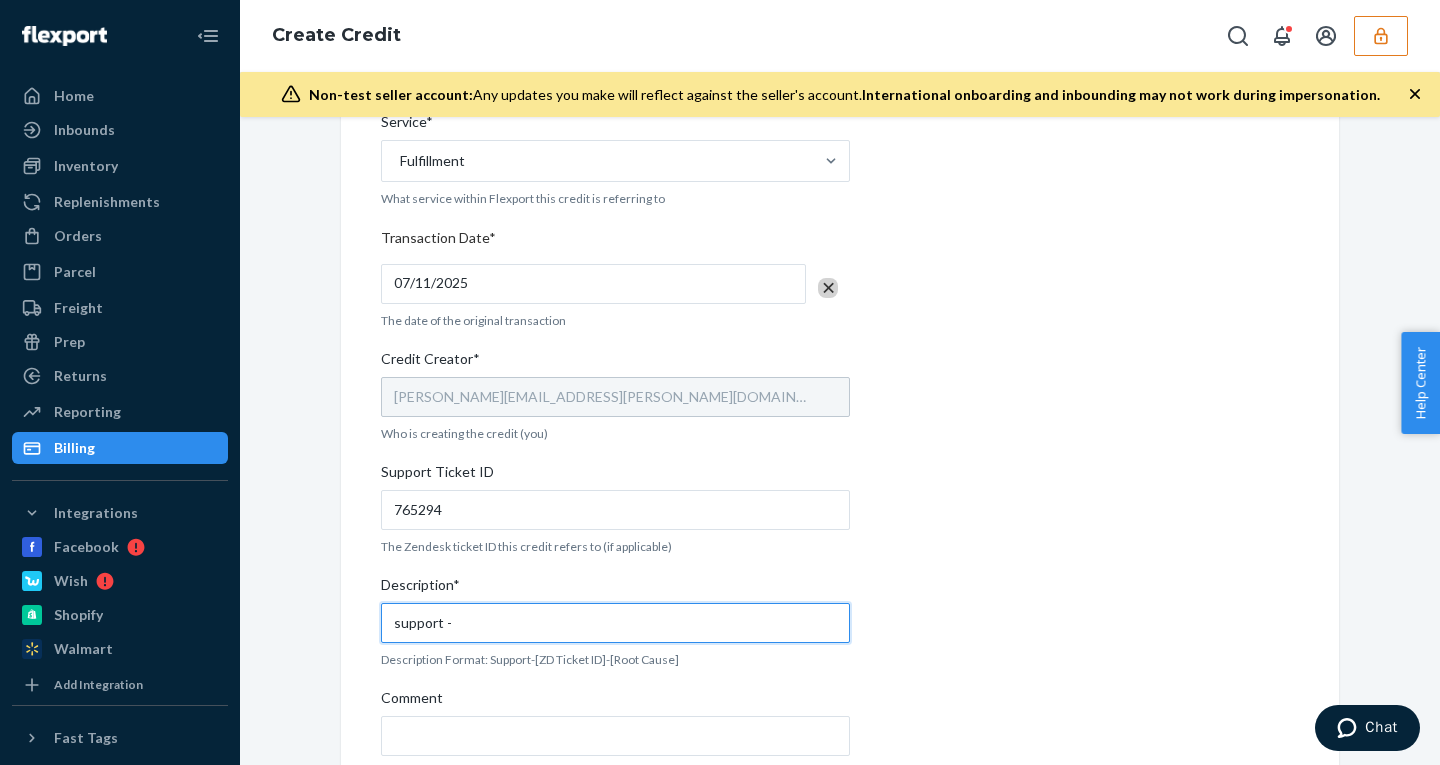 paste on "765294" 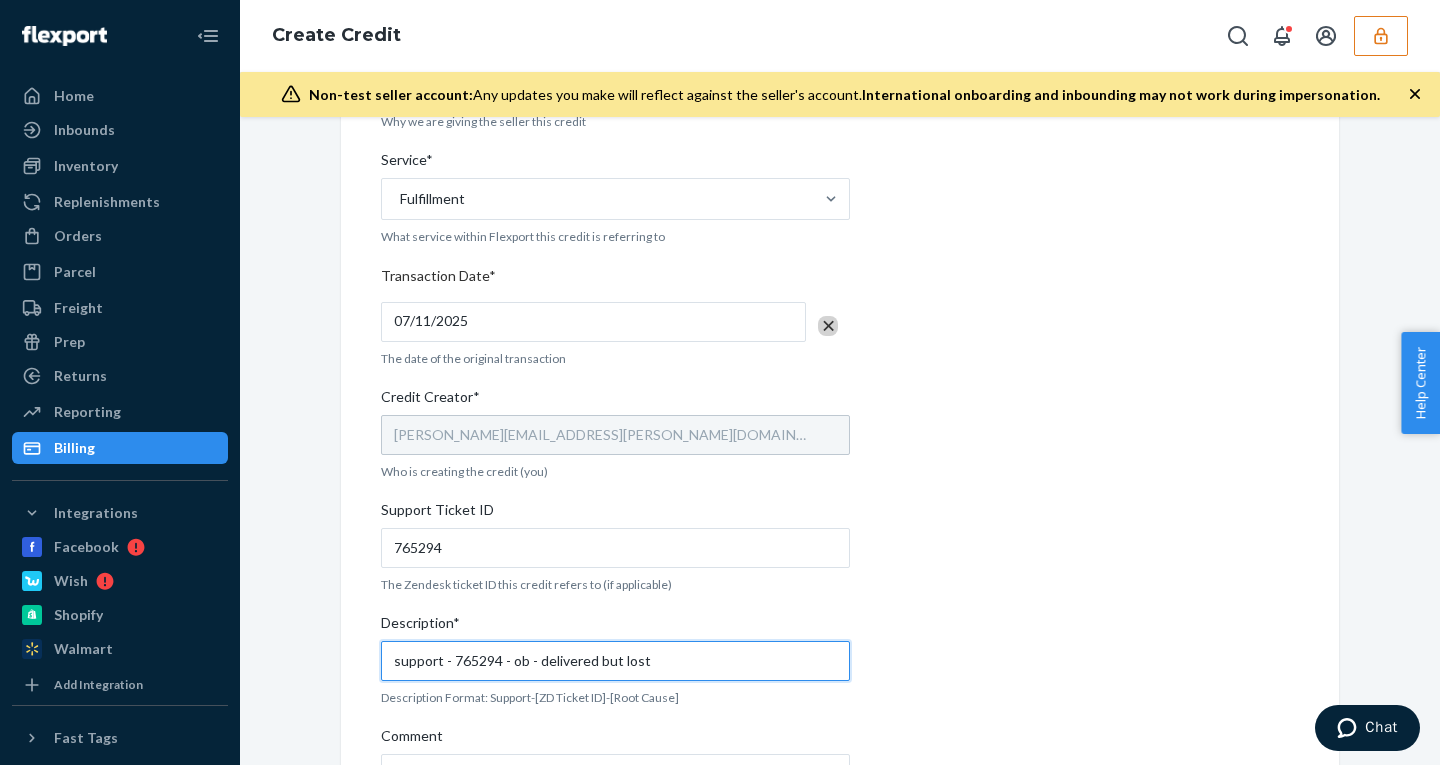 scroll, scrollTop: 660, scrollLeft: 0, axis: vertical 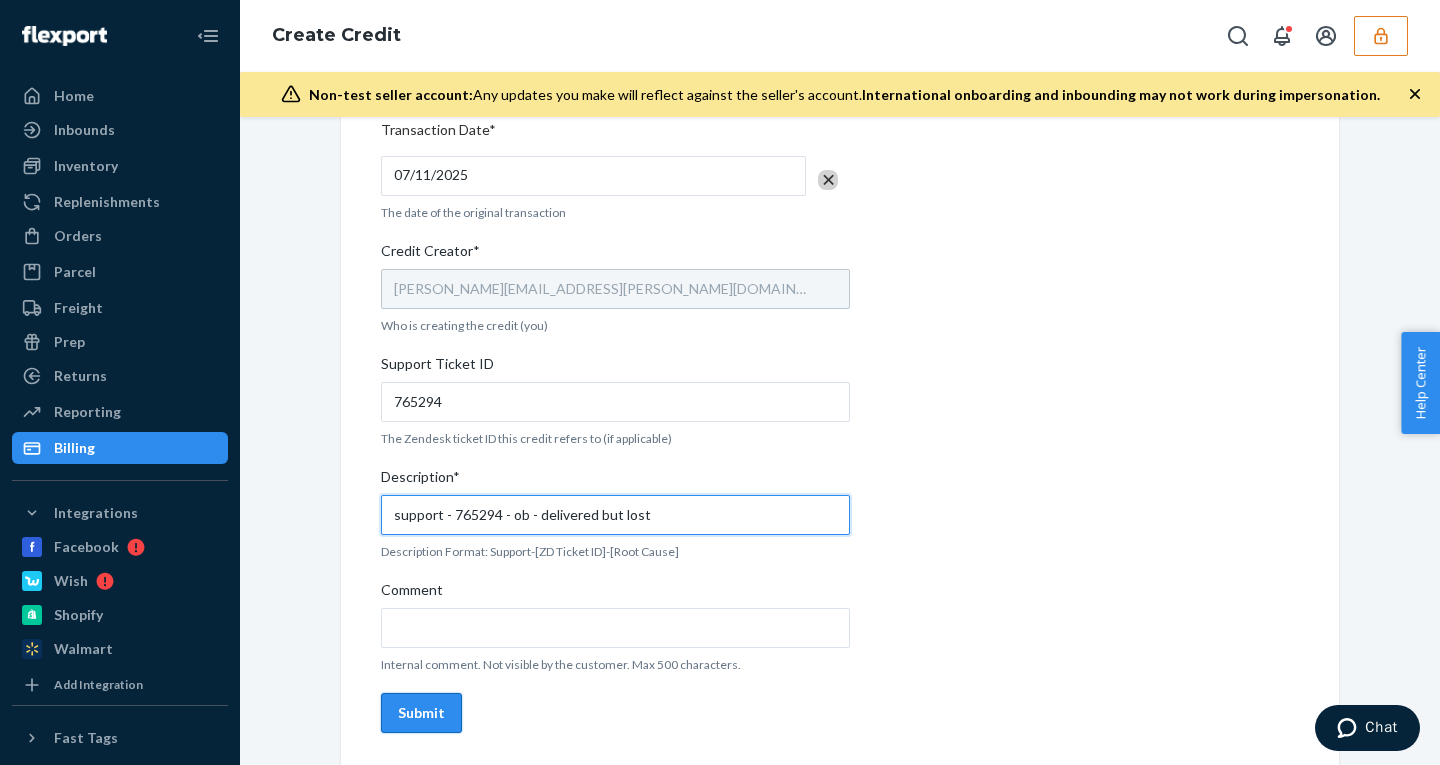 type on "support - 765294 - ob - delivered but lost" 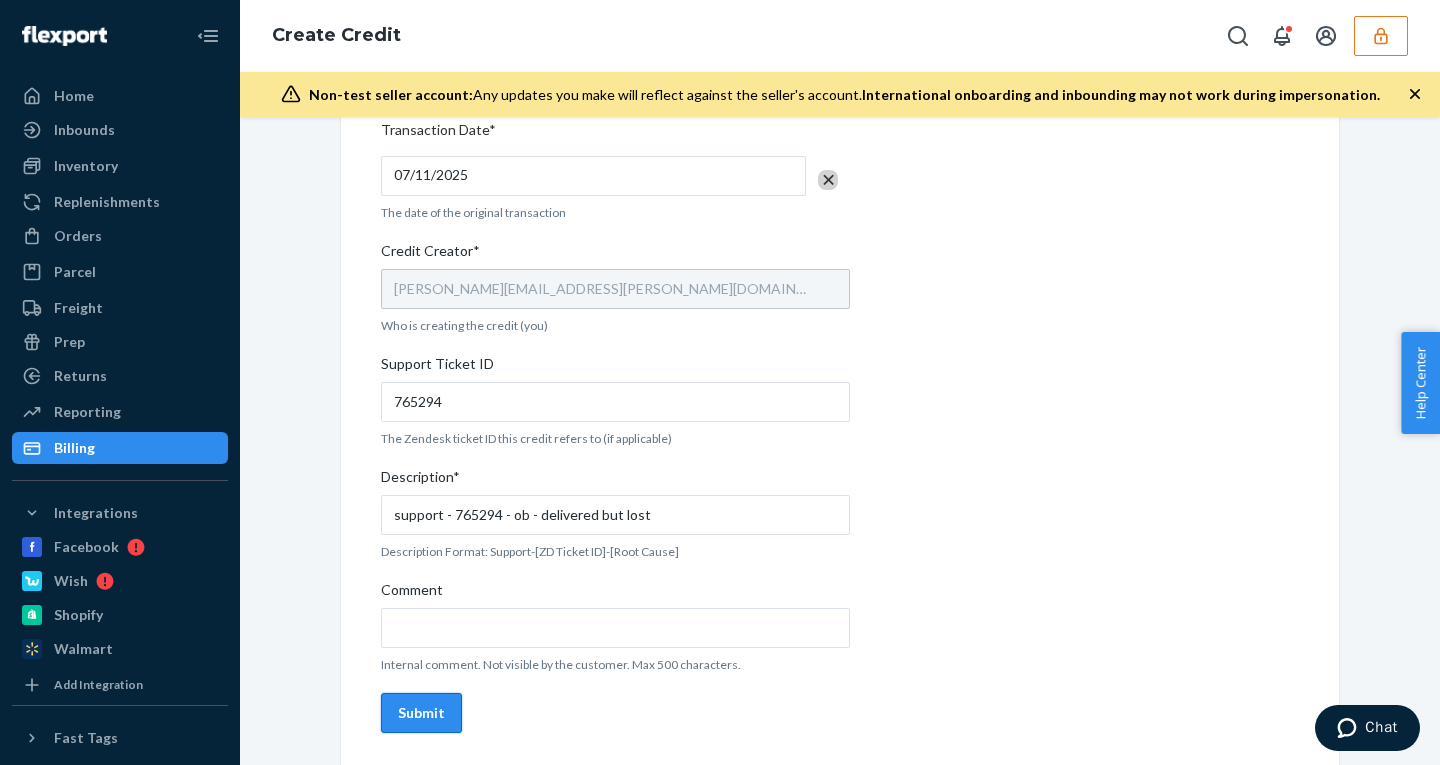 click on "Submit" at bounding box center (421, 713) 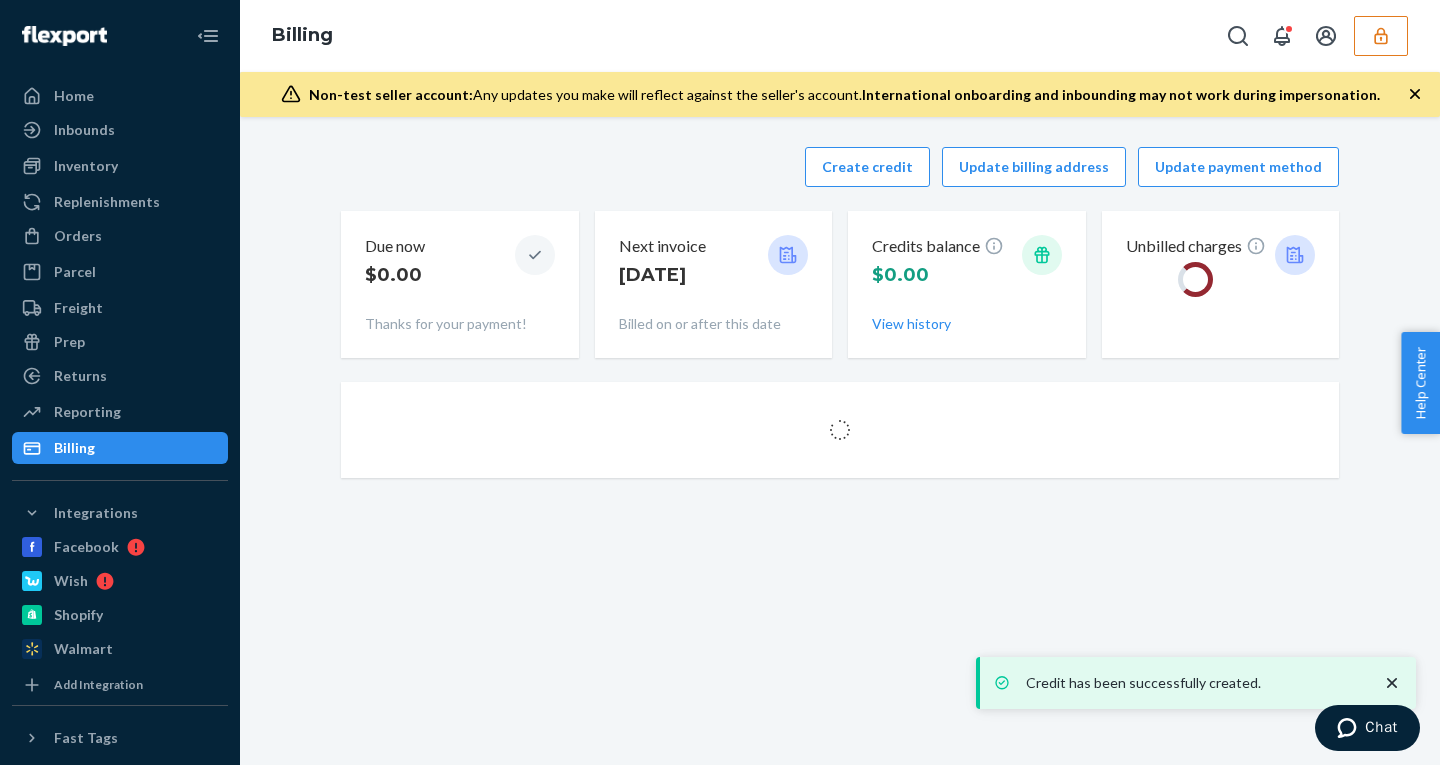 scroll, scrollTop: 0, scrollLeft: 0, axis: both 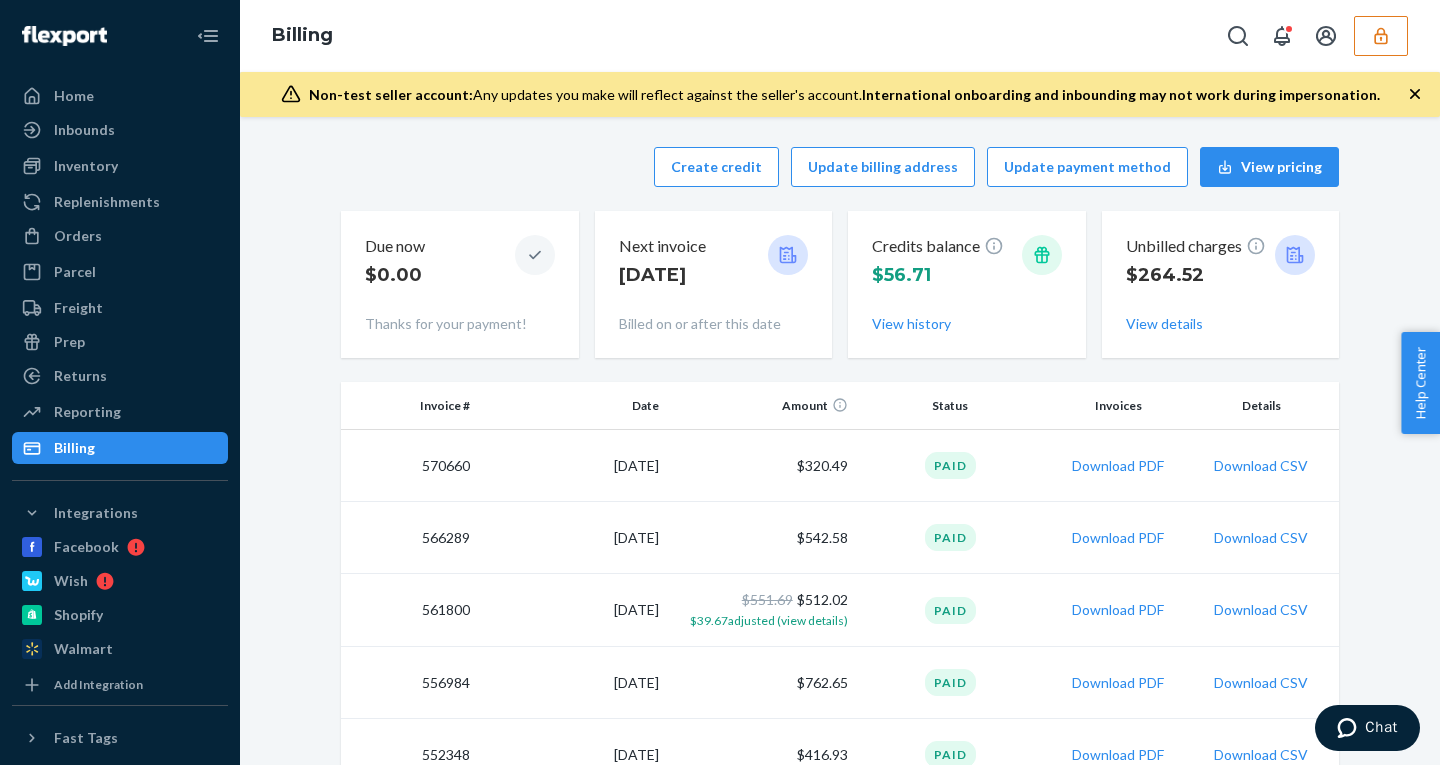 click on "Create credit Update billing address Update payment method View pricing Due now $0.00 Thanks for your payment! Next invoice Jul 14 Billed on or after this date Credits balance $56.71 View history Unbilled charges $264.52 View details Invoice # Date Amount Status Invoices Details 570660 6/30/2025 $320.49 Paid Download PDF Download CSV 566289 6/16/2025 $542.58 Paid Download PDF Download CSV 561800 6/2/2025 $551.69 $512.02 $39.67  adjusted (view details) Paid Download PDF Download CSV 556984 5/19/2025 $762.65 Paid Download PDF Download CSV 552348 5/5/2025 $416.93 Paid Download PDF Download CSV 548017 4/21/2025 $705.69 $669.02 $36.67  adjusted (view details) Paid Download PDF Download CSV 543654 4/7/2025 $943.81 $943.48 $0.33  adjusted (view details) Paid Download PDF Download CSV 539294 3/24/2025 $917.17 $916.70 $0.47  adjusted (view details) Paid Download PDF Download CSV 534883 3/10/2025 $884.76 Paid Download PDF Download CSV 530512 2/24/2025 $1,279.24 Paid Download PDF Download CSV 526054 2/10/2025 $313.62 1" at bounding box center (840, 1239) 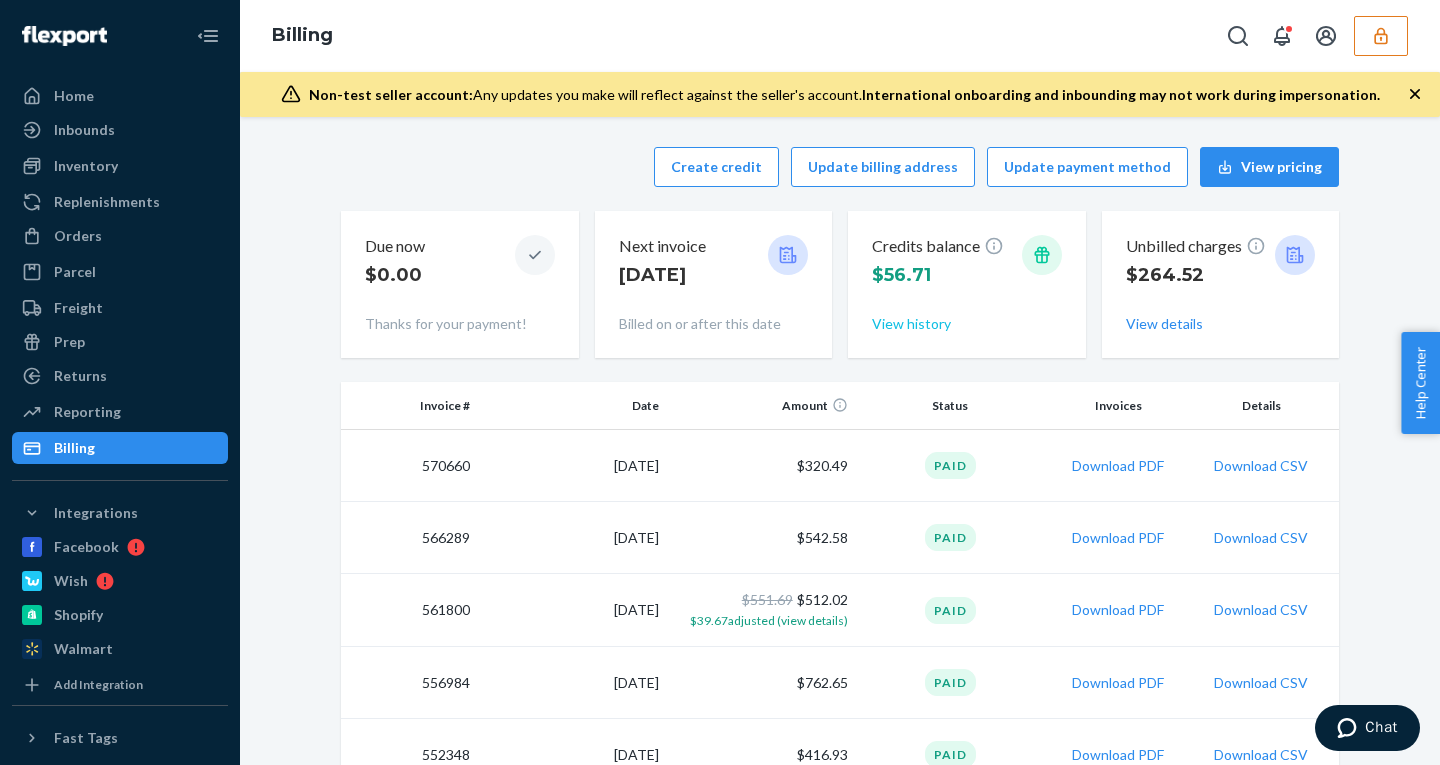 click on "View history" at bounding box center [911, 324] 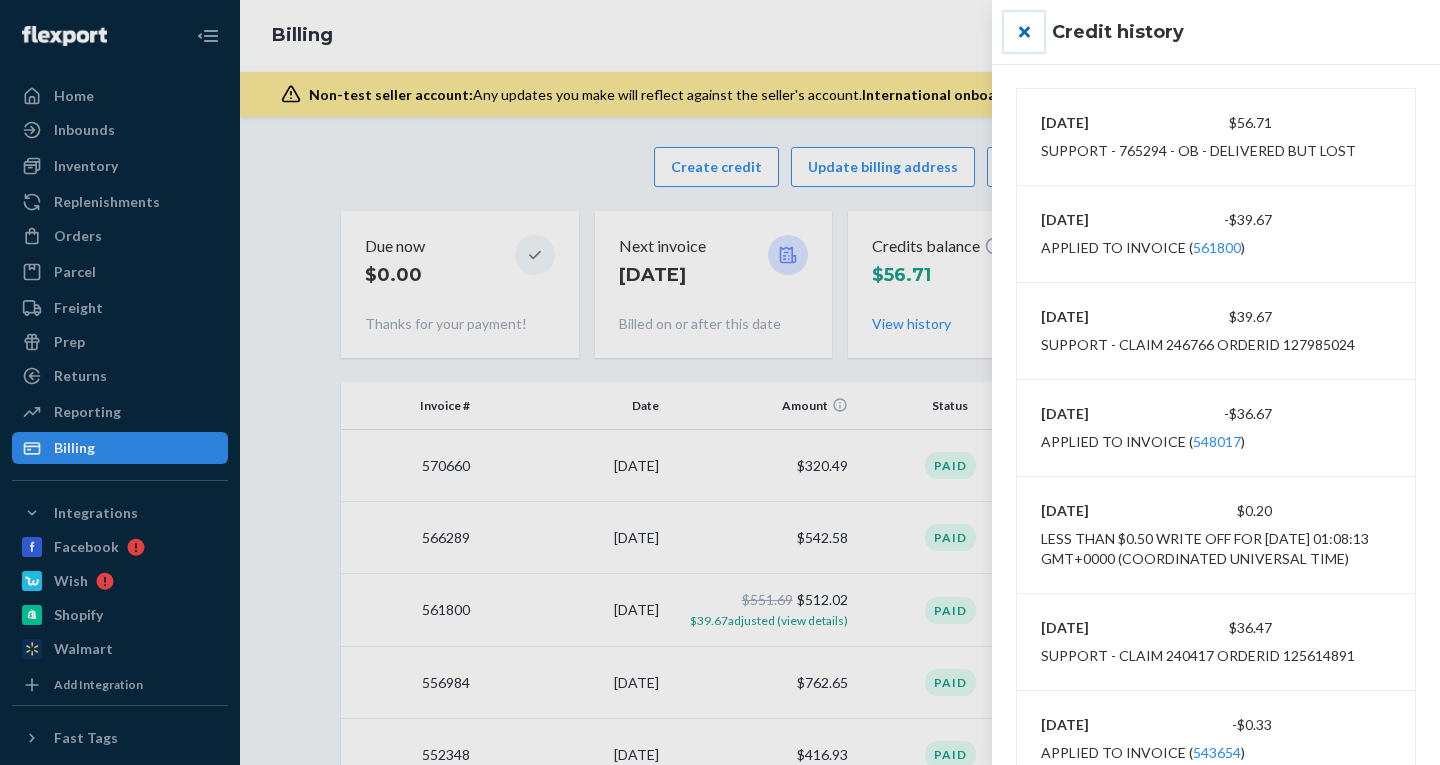 click at bounding box center [1024, 32] 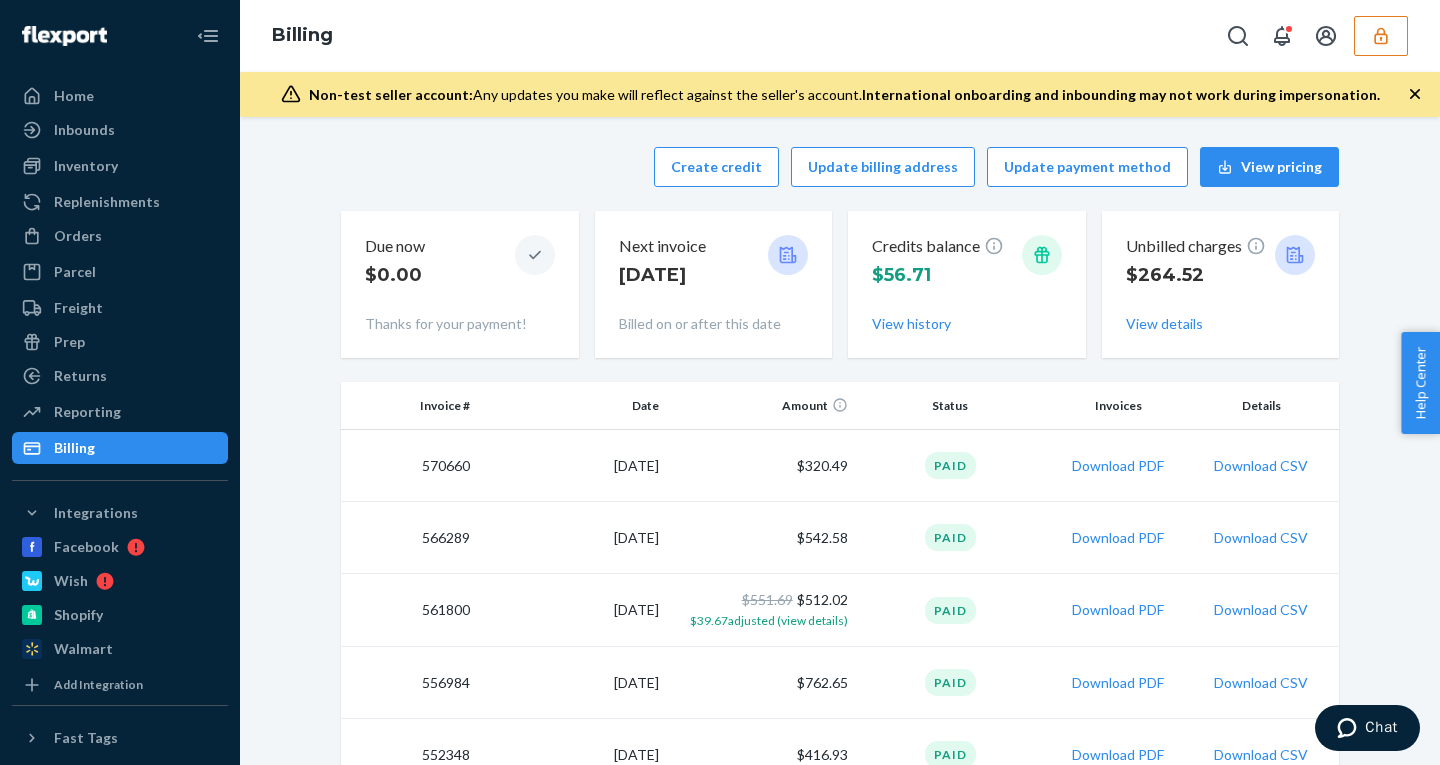 click 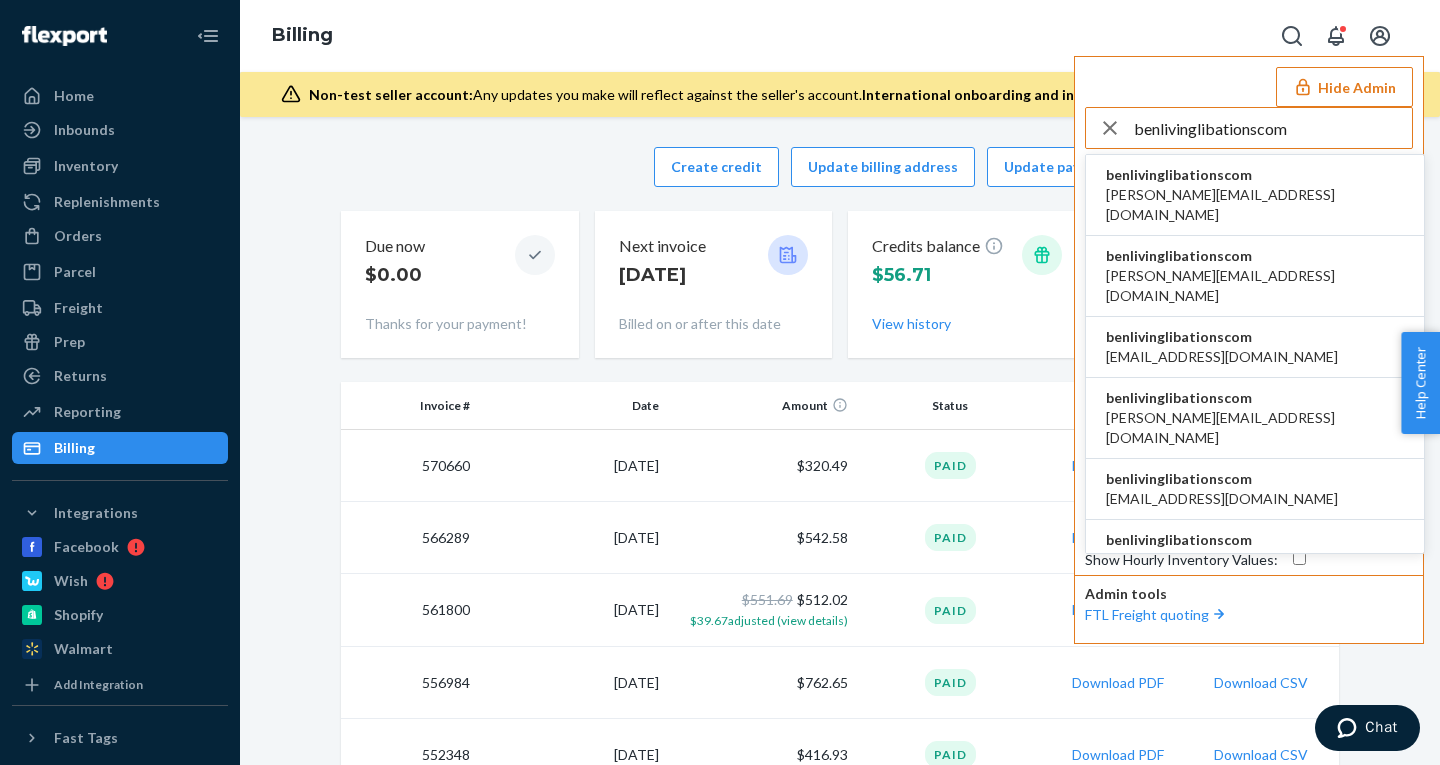 type on "benlivinglibationscom" 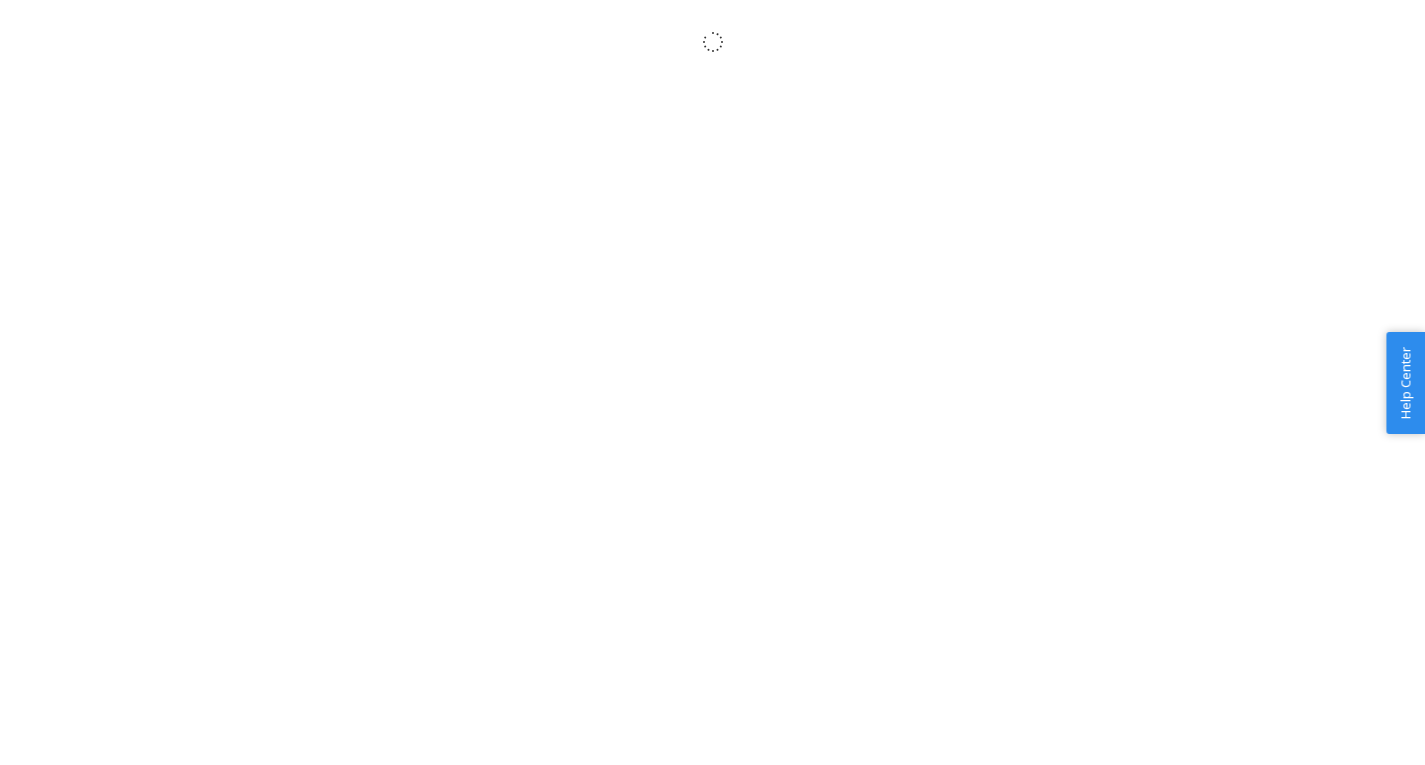 scroll, scrollTop: 0, scrollLeft: 0, axis: both 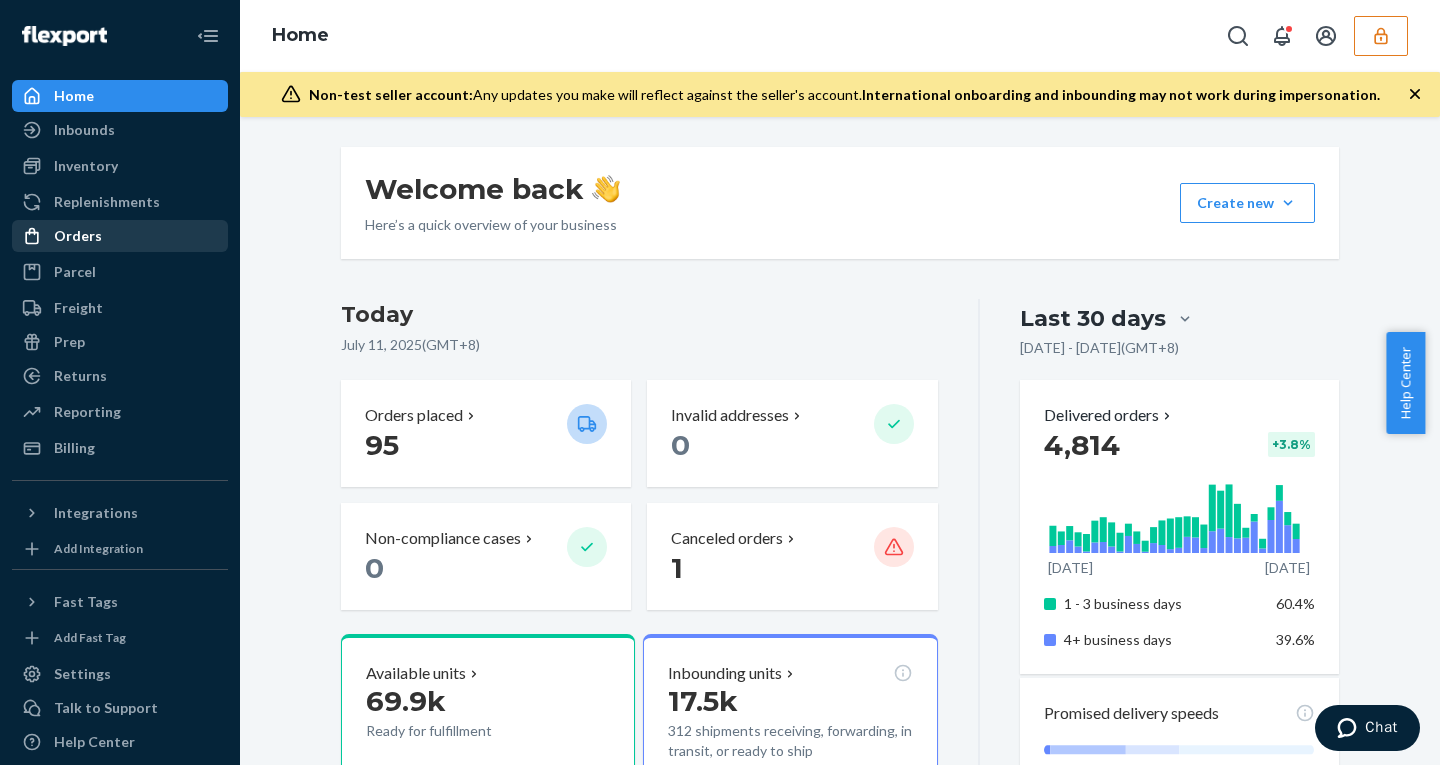 click on "Orders" at bounding box center (120, 236) 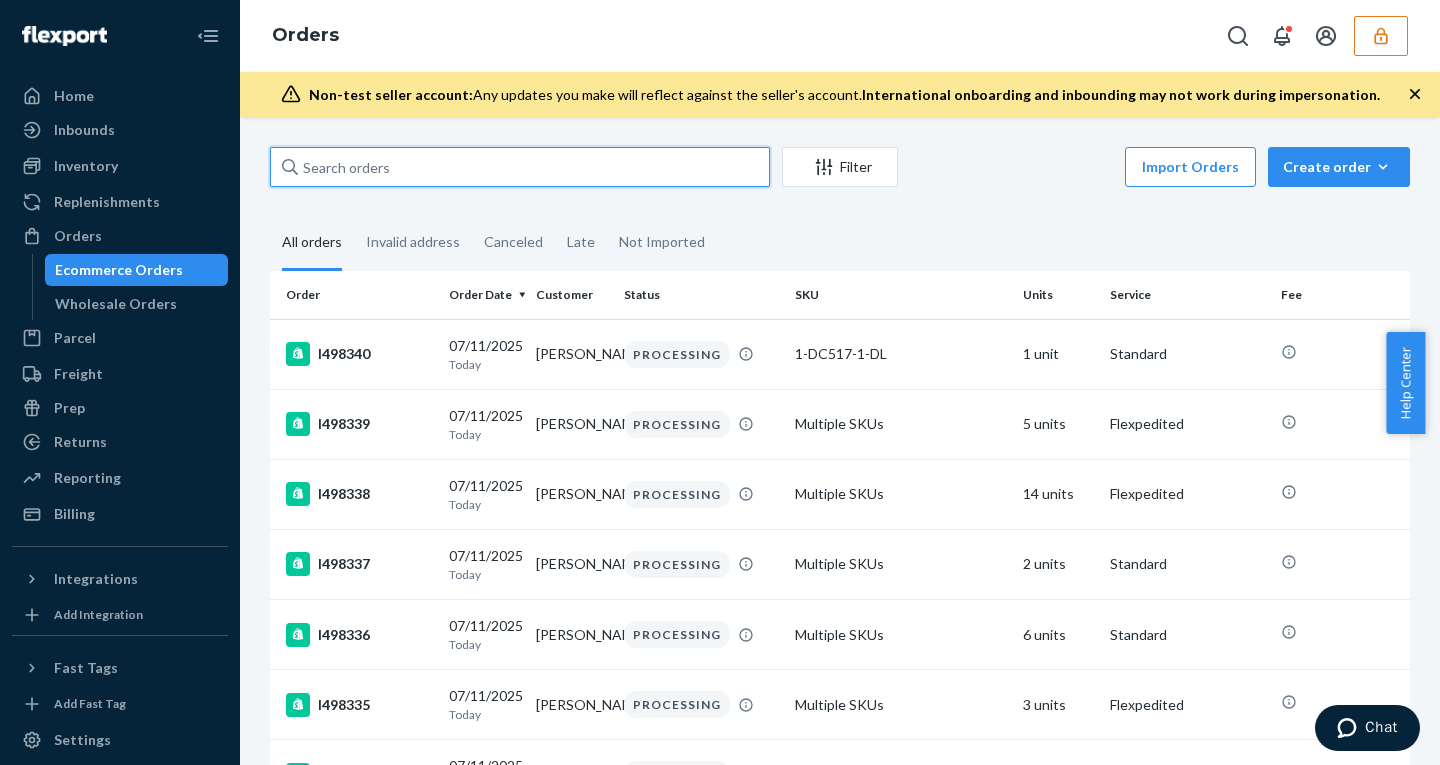 click at bounding box center [520, 167] 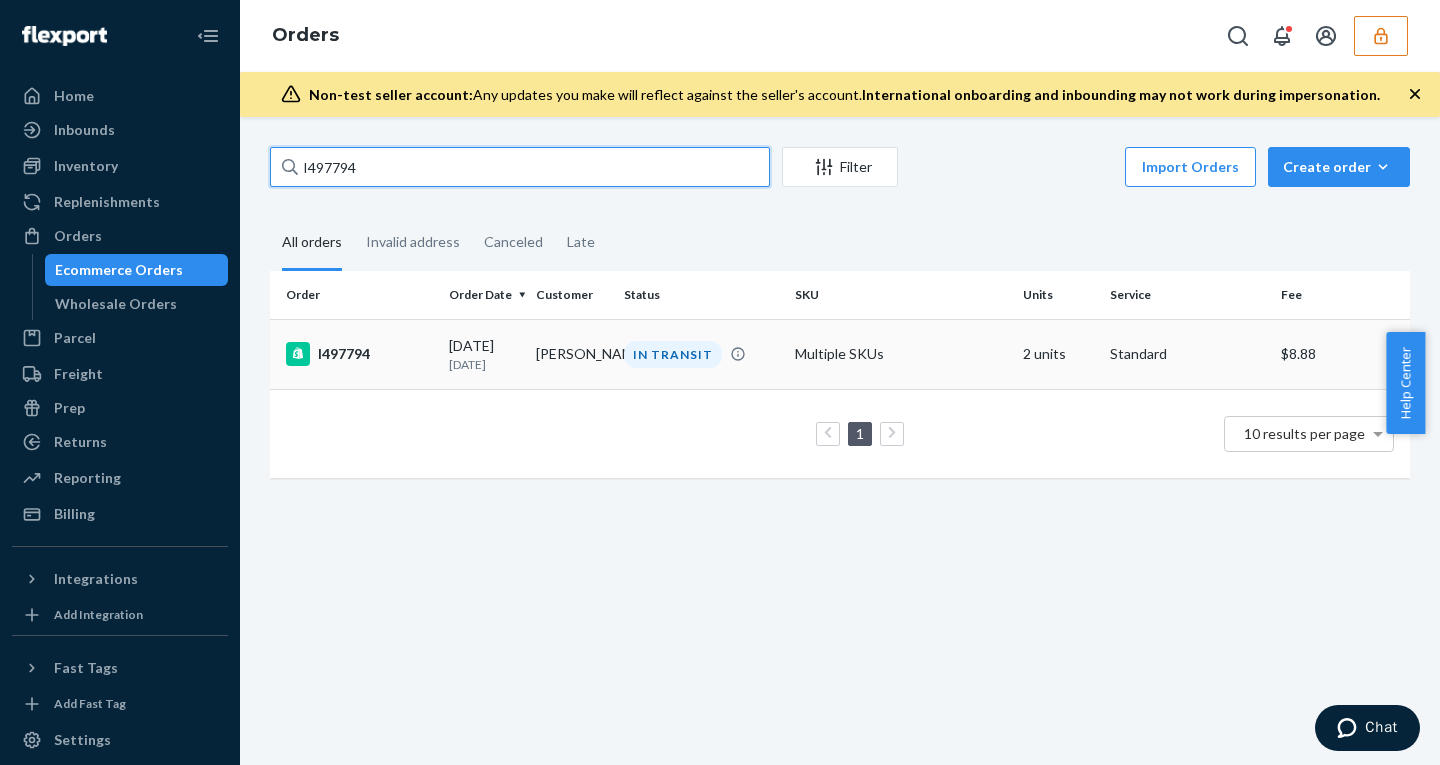 type on "I497794" 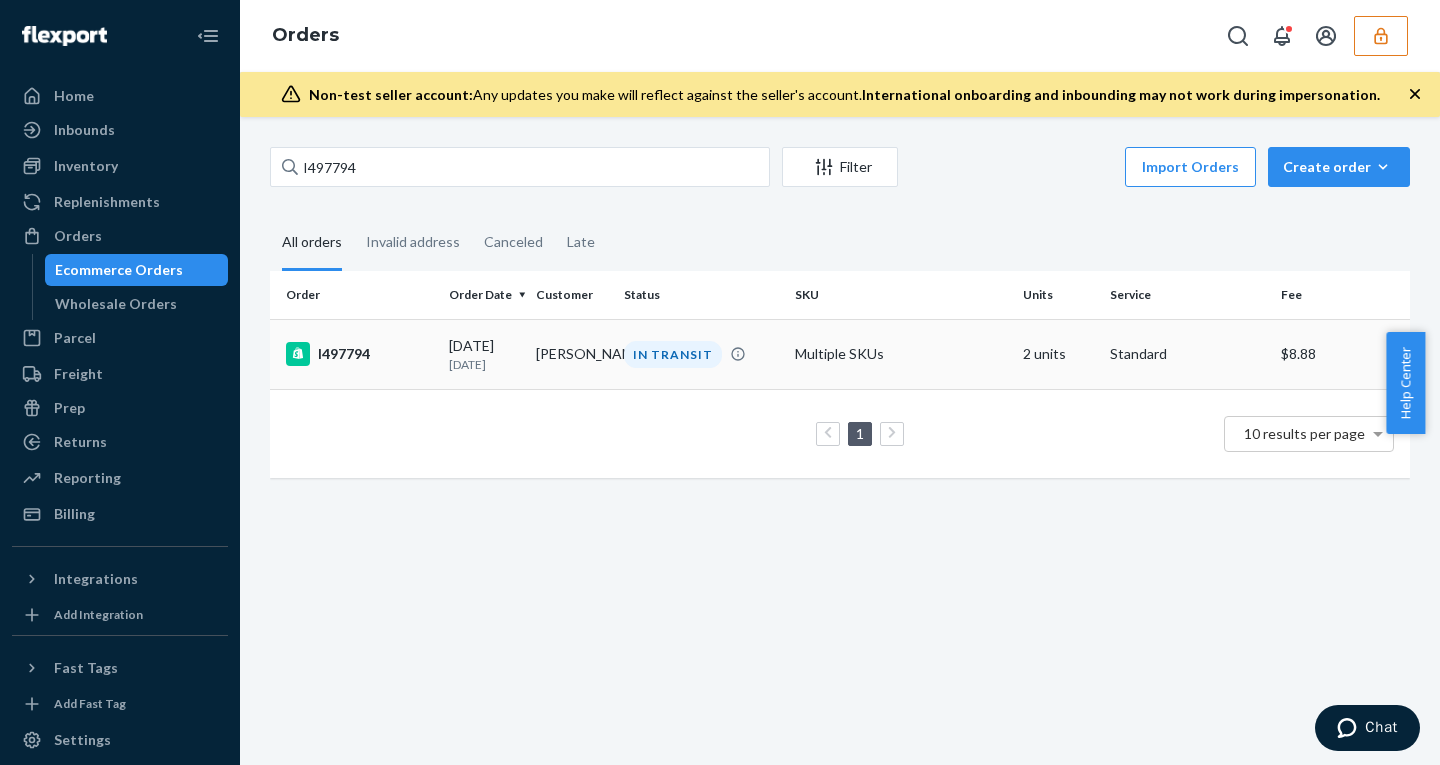 click on "[DATE] [DATE]" at bounding box center [484, 354] 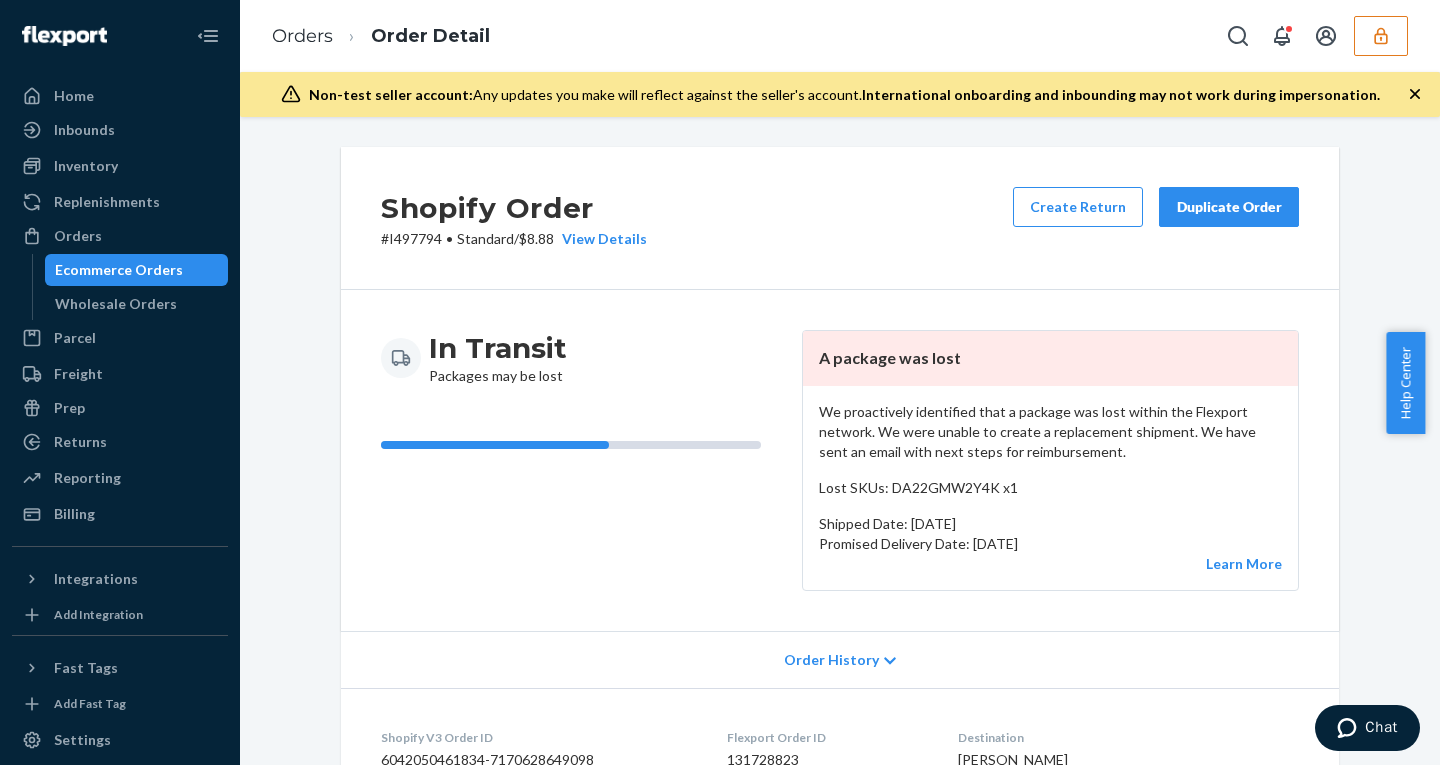 click 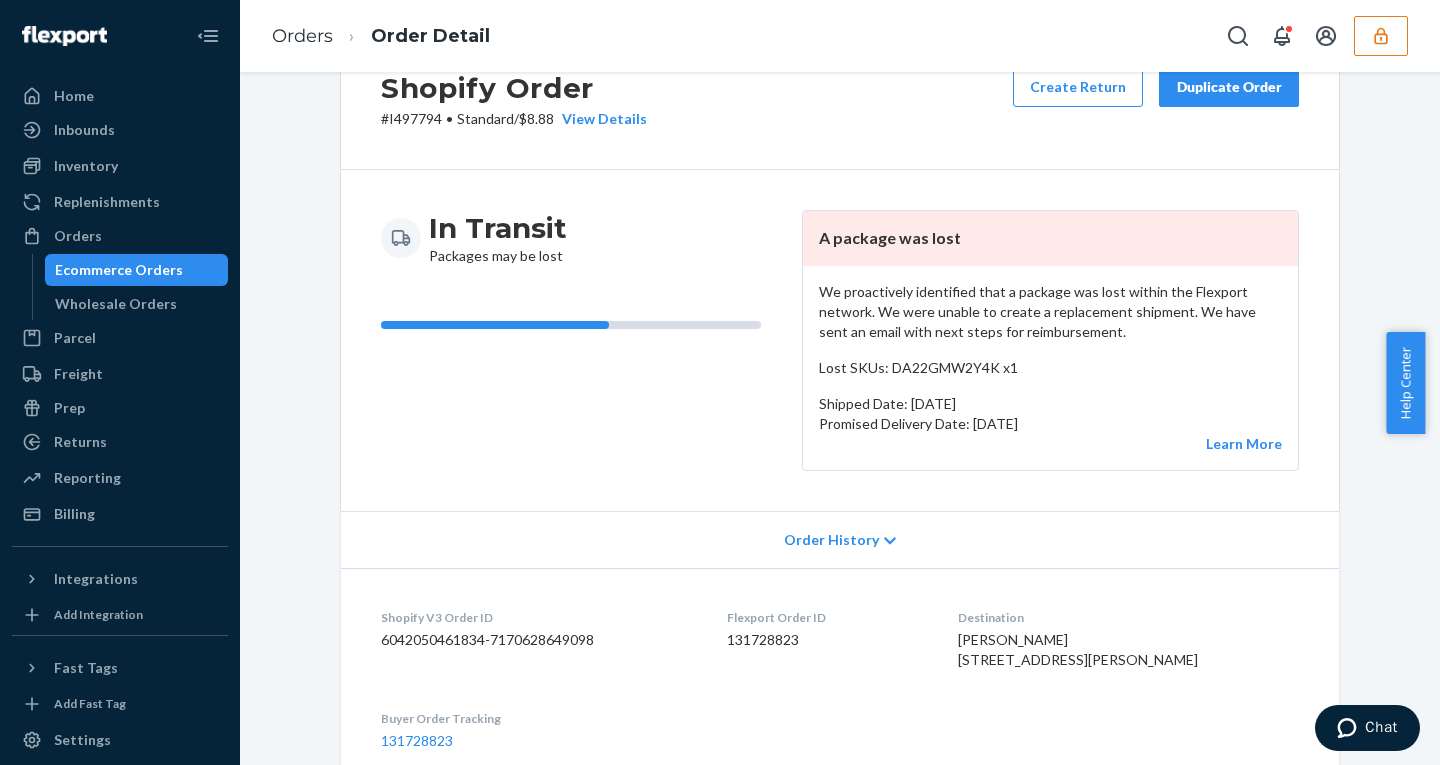 scroll, scrollTop: 0, scrollLeft: 0, axis: both 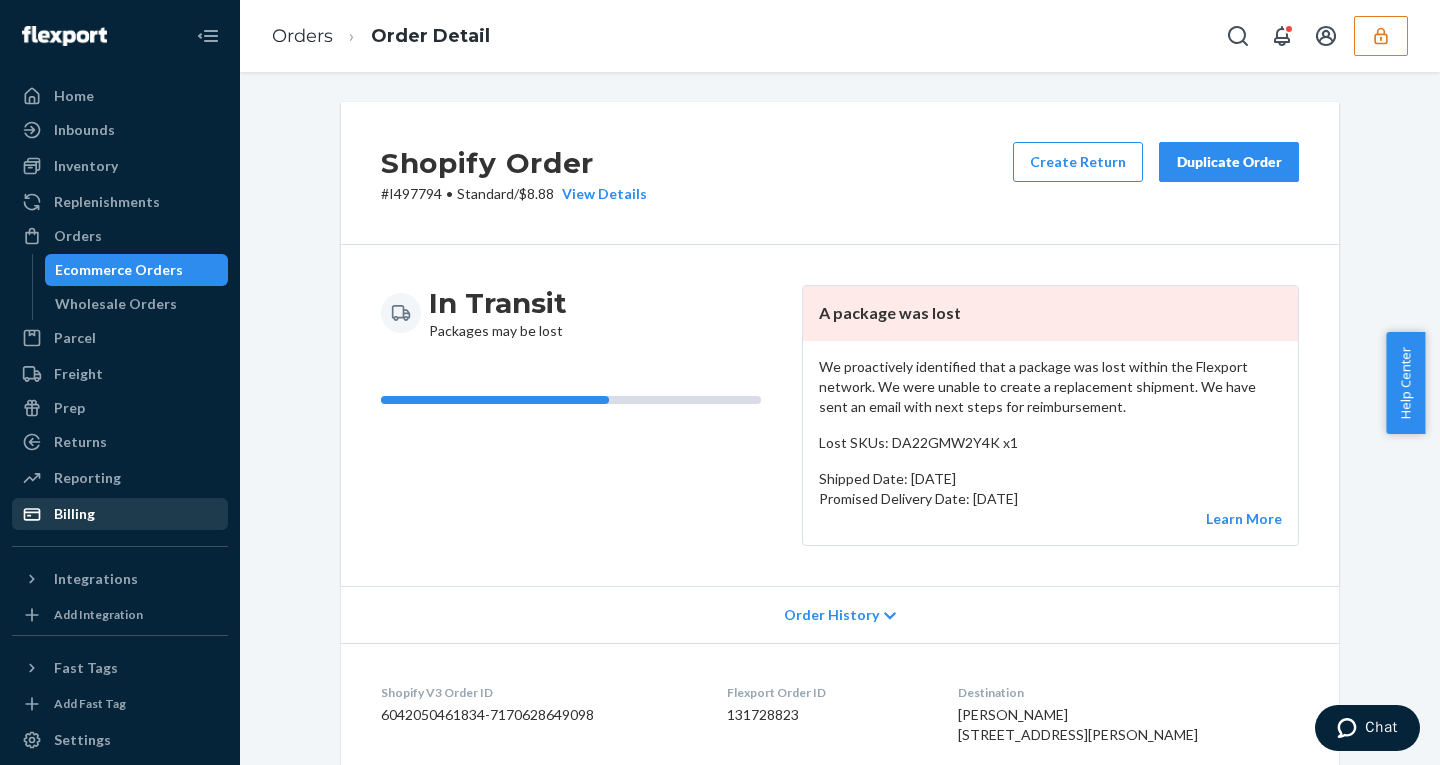 click on "Billing" at bounding box center (120, 514) 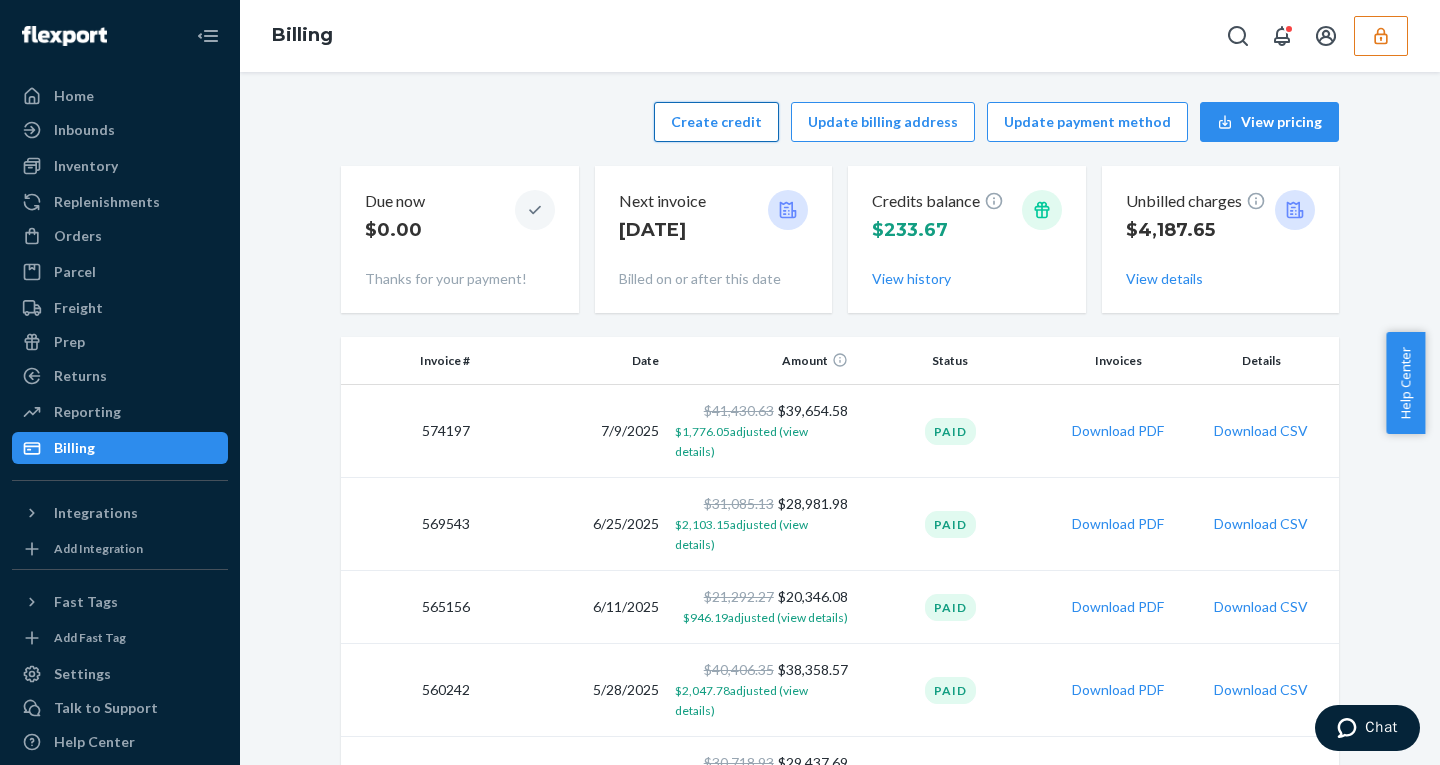 click on "Create credit" at bounding box center (716, 122) 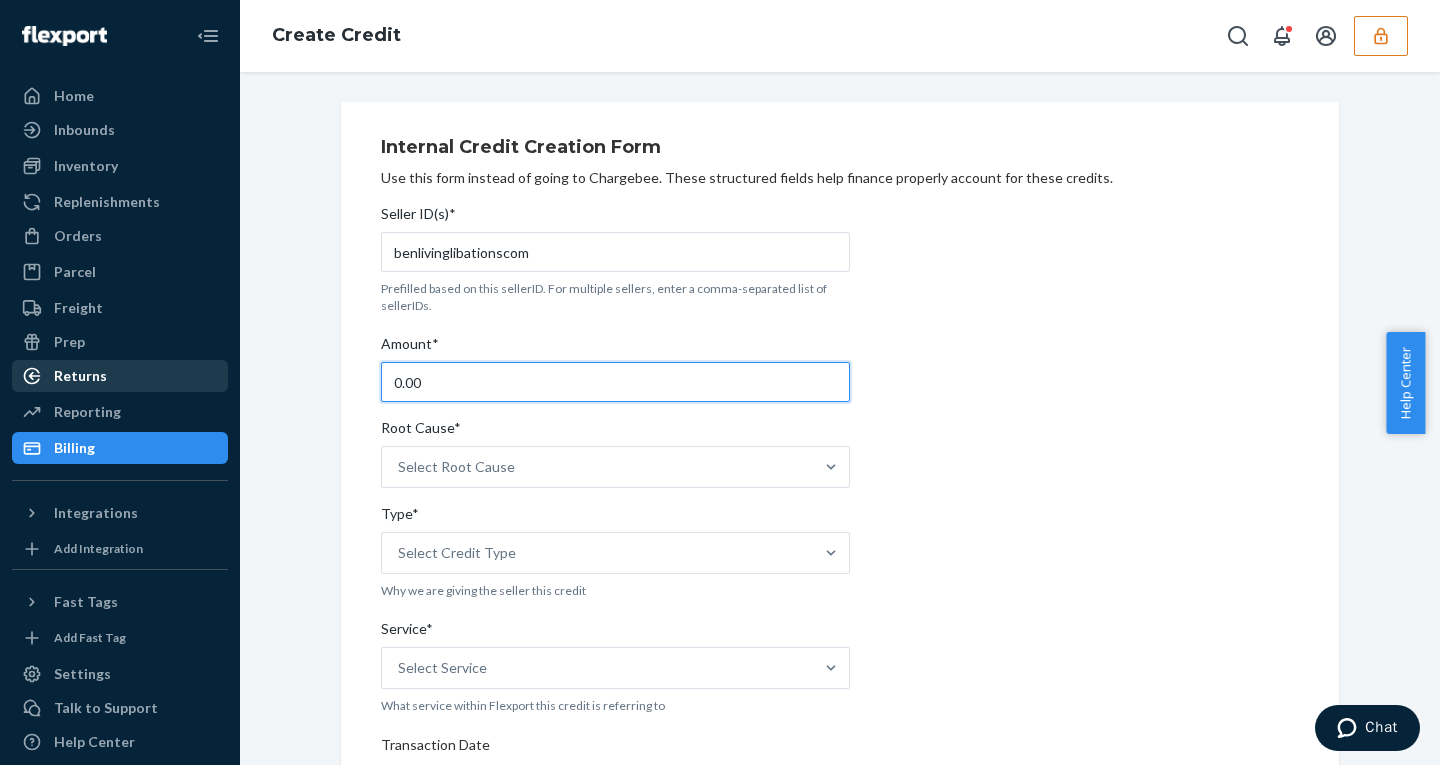 drag, startPoint x: 454, startPoint y: 368, endPoint x: 153, endPoint y: 361, distance: 301.0814 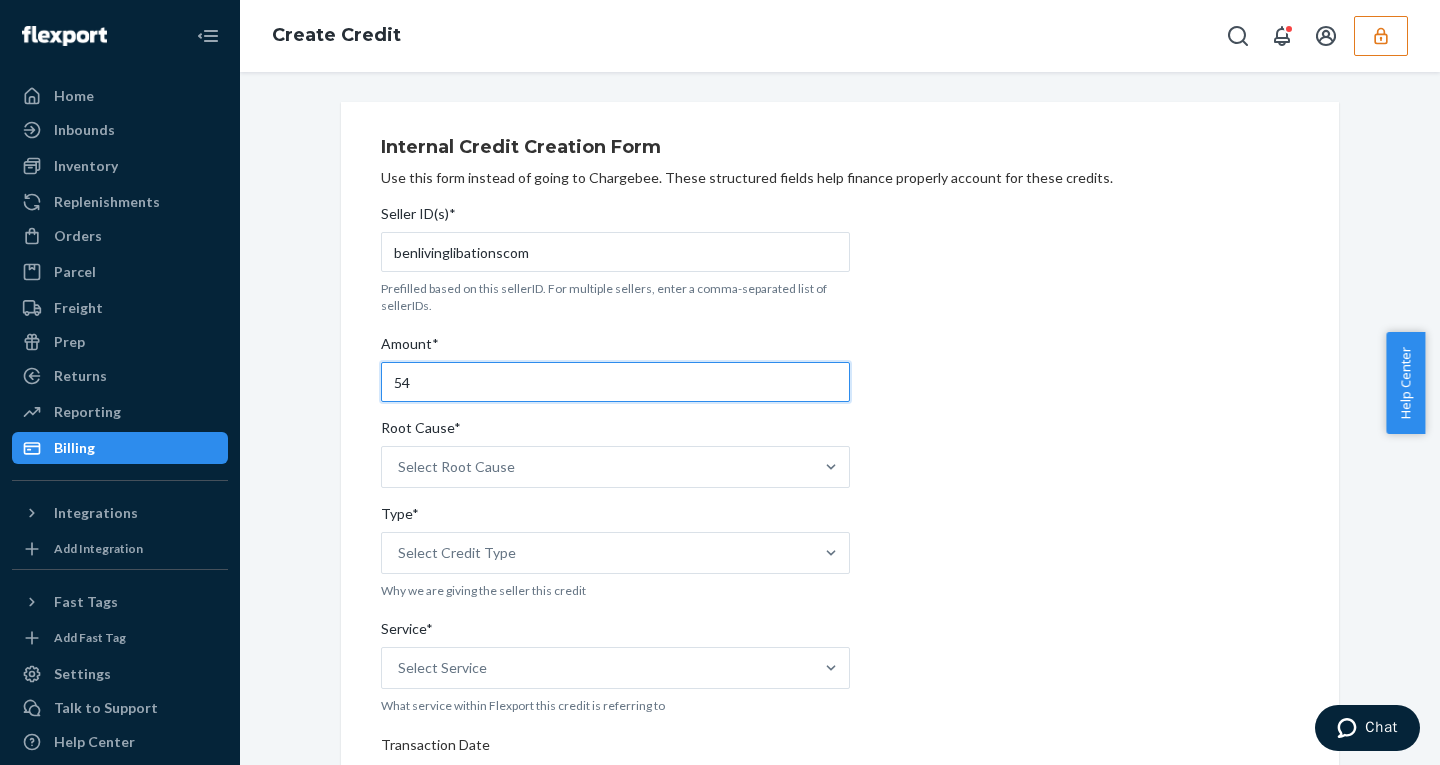 type on "54" 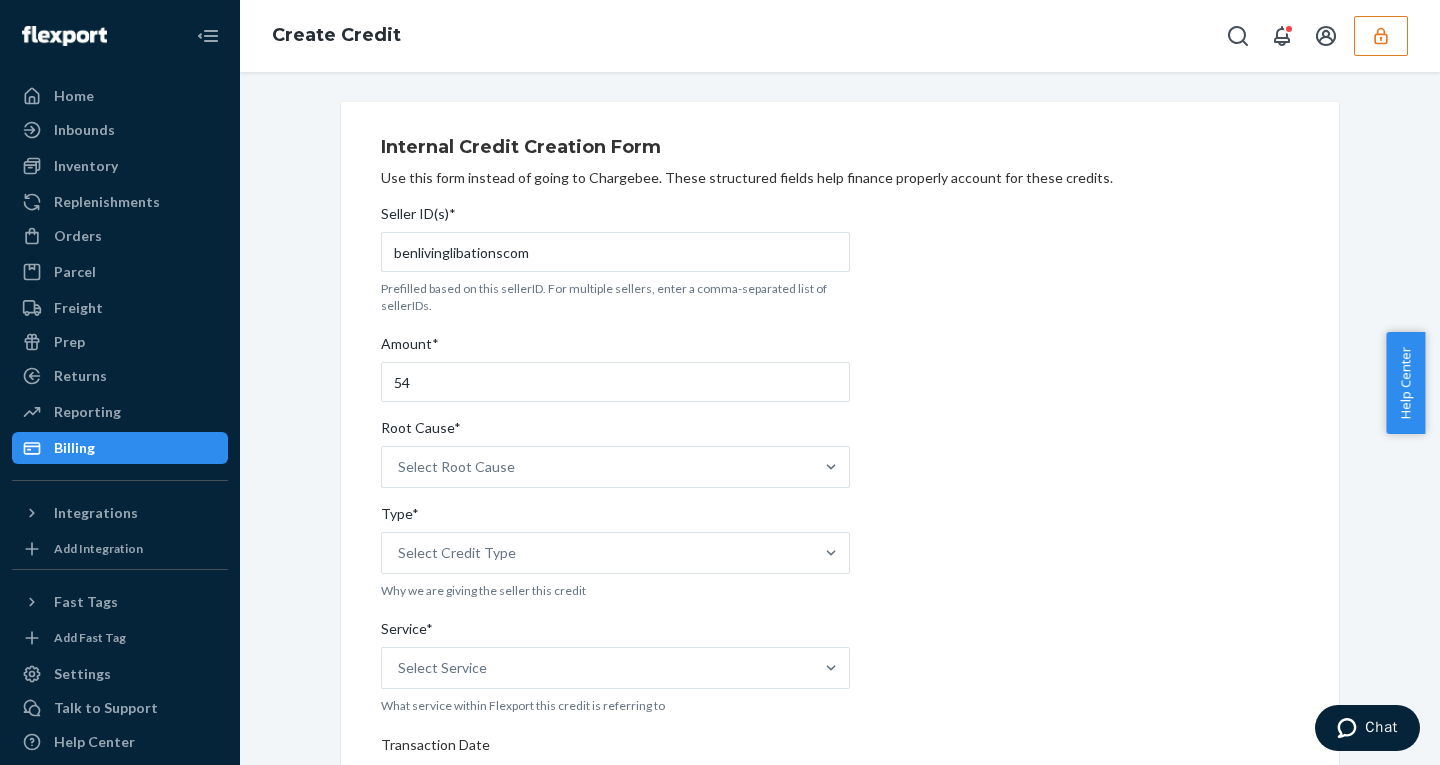 click on "Root Cause*" at bounding box center [615, 432] 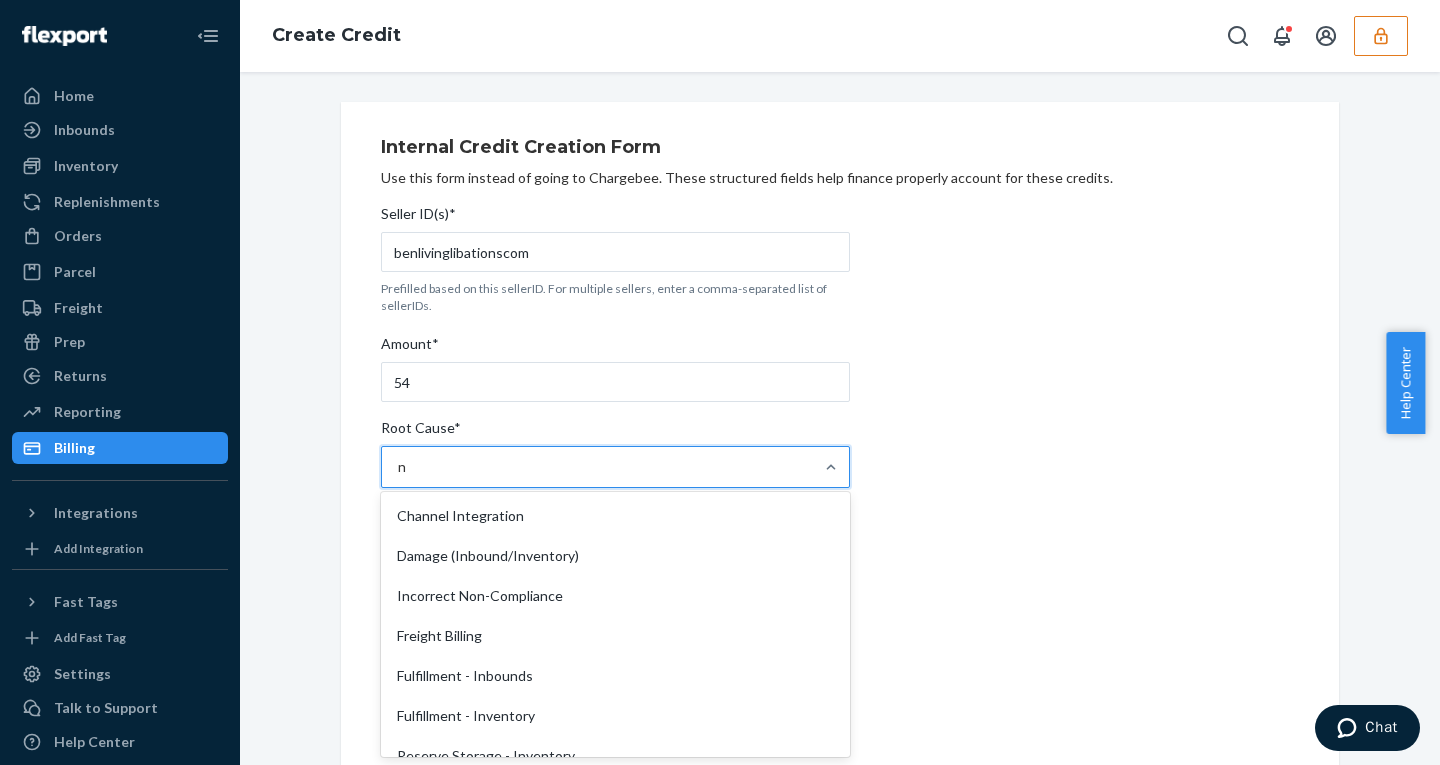 type on "no" 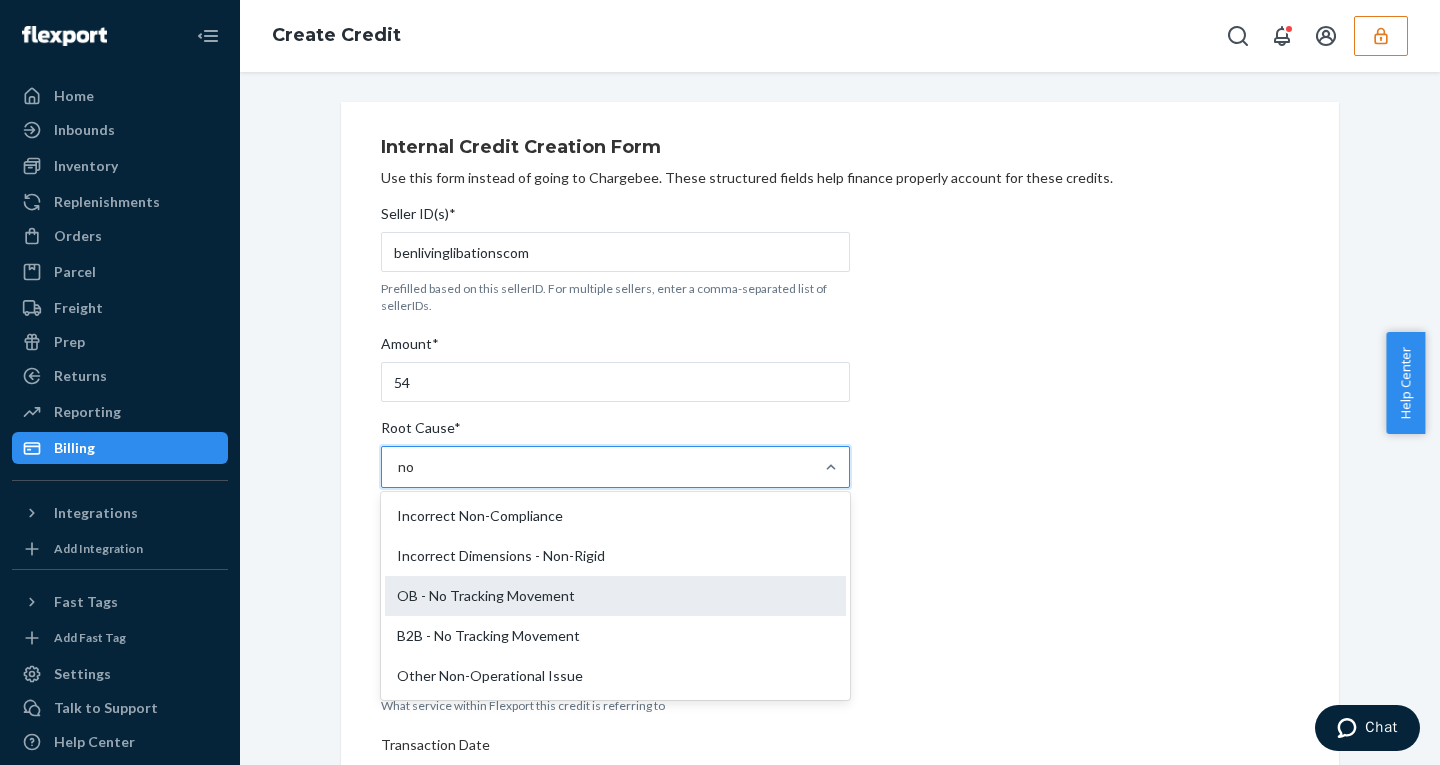 click on "OB - No Tracking Movement" at bounding box center (615, 596) 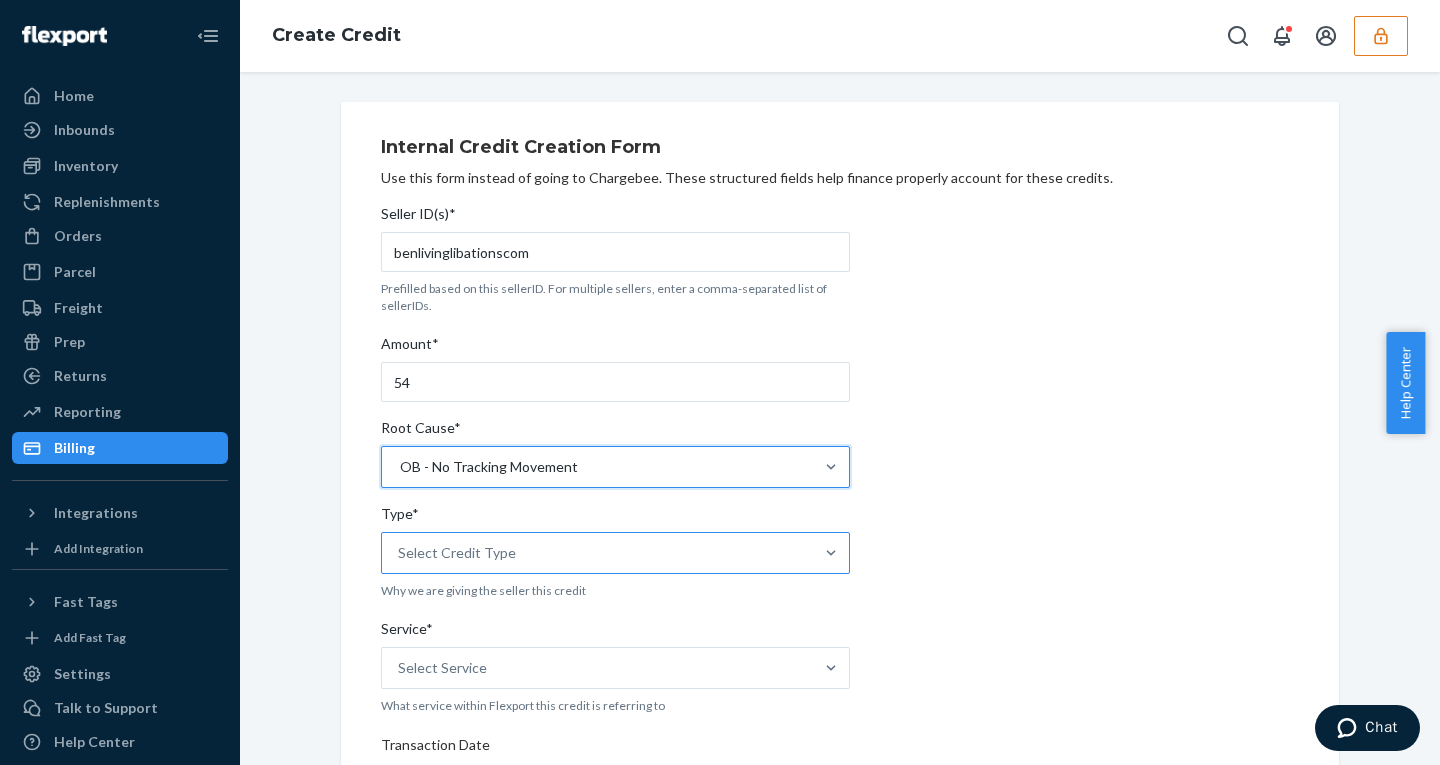 click on "Select Credit Type" at bounding box center (597, 553) 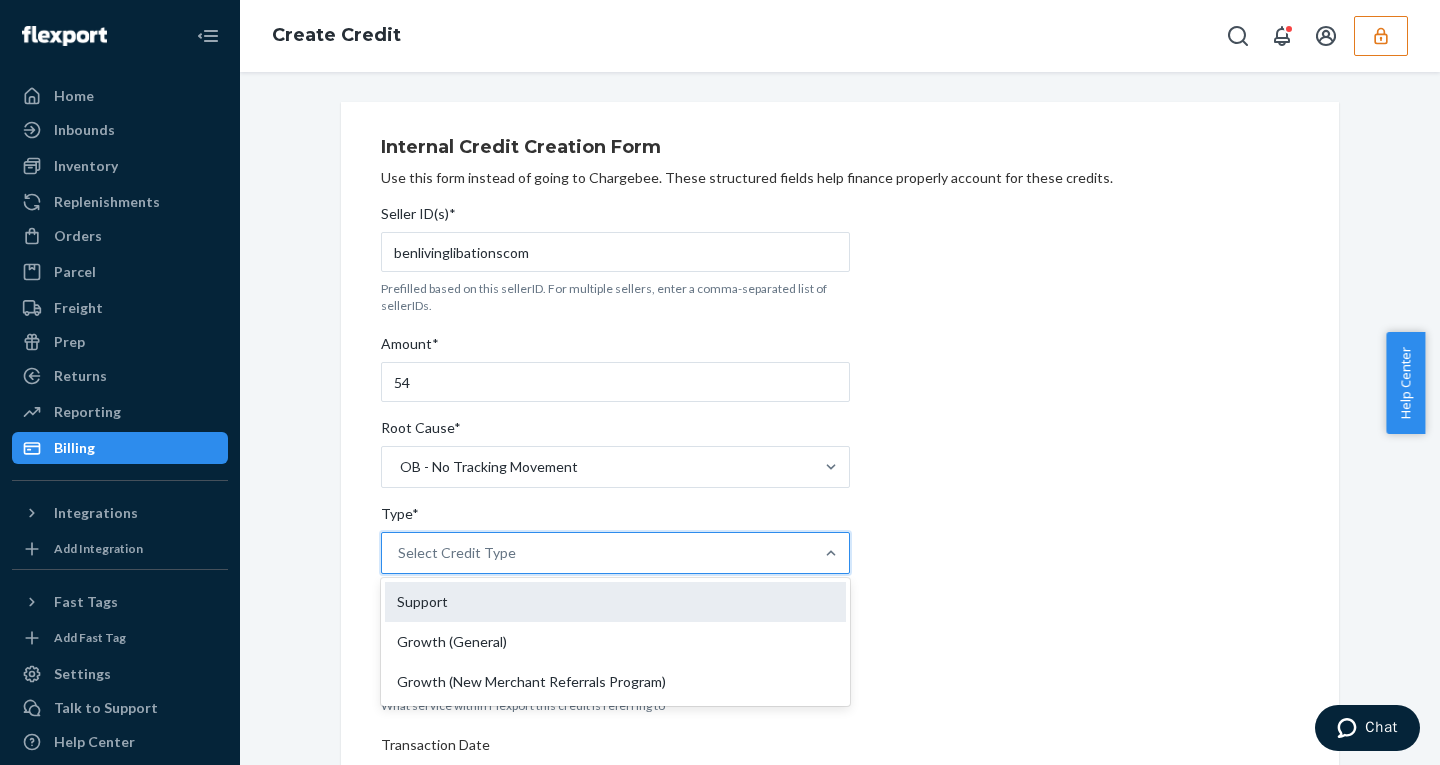 click on "Support" at bounding box center [615, 602] 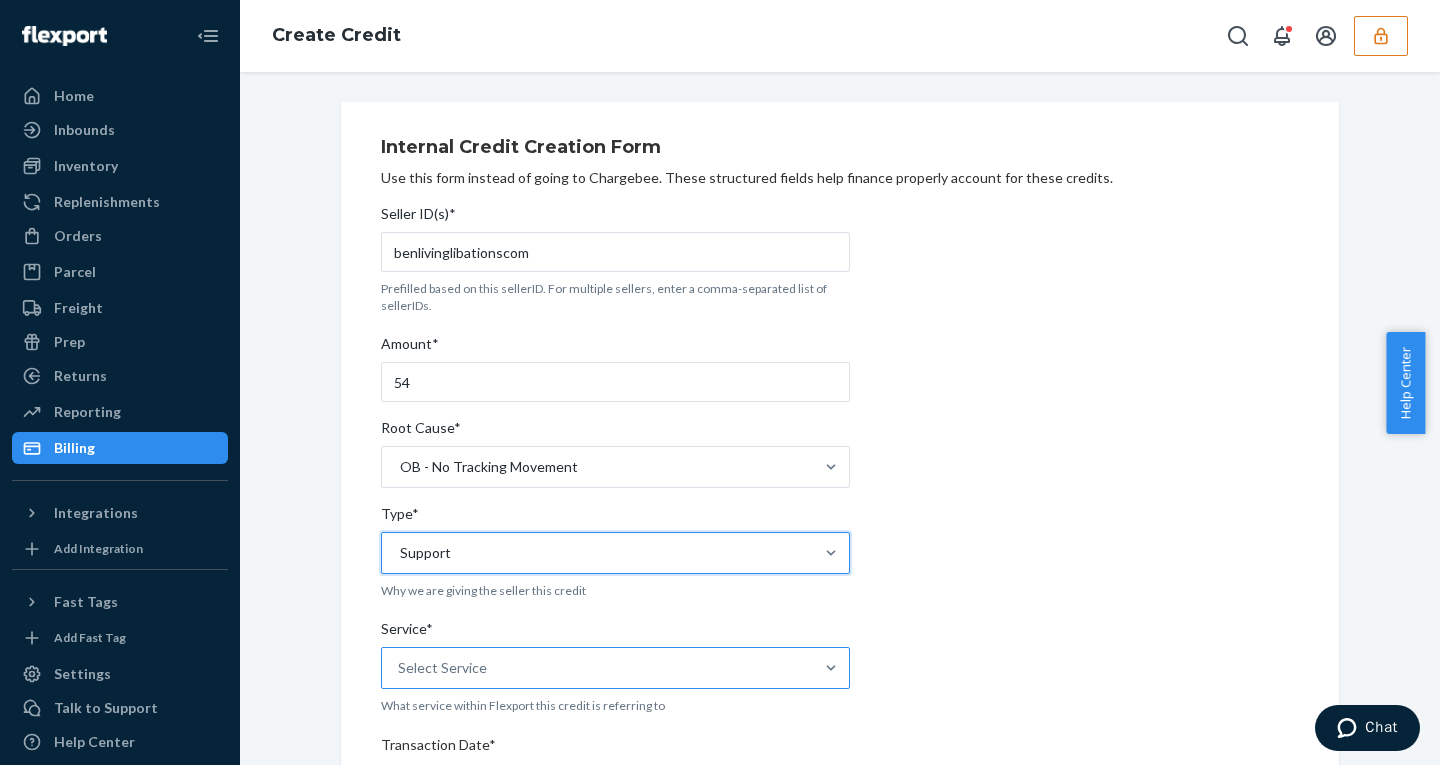 click on "Select Service" at bounding box center (597, 668) 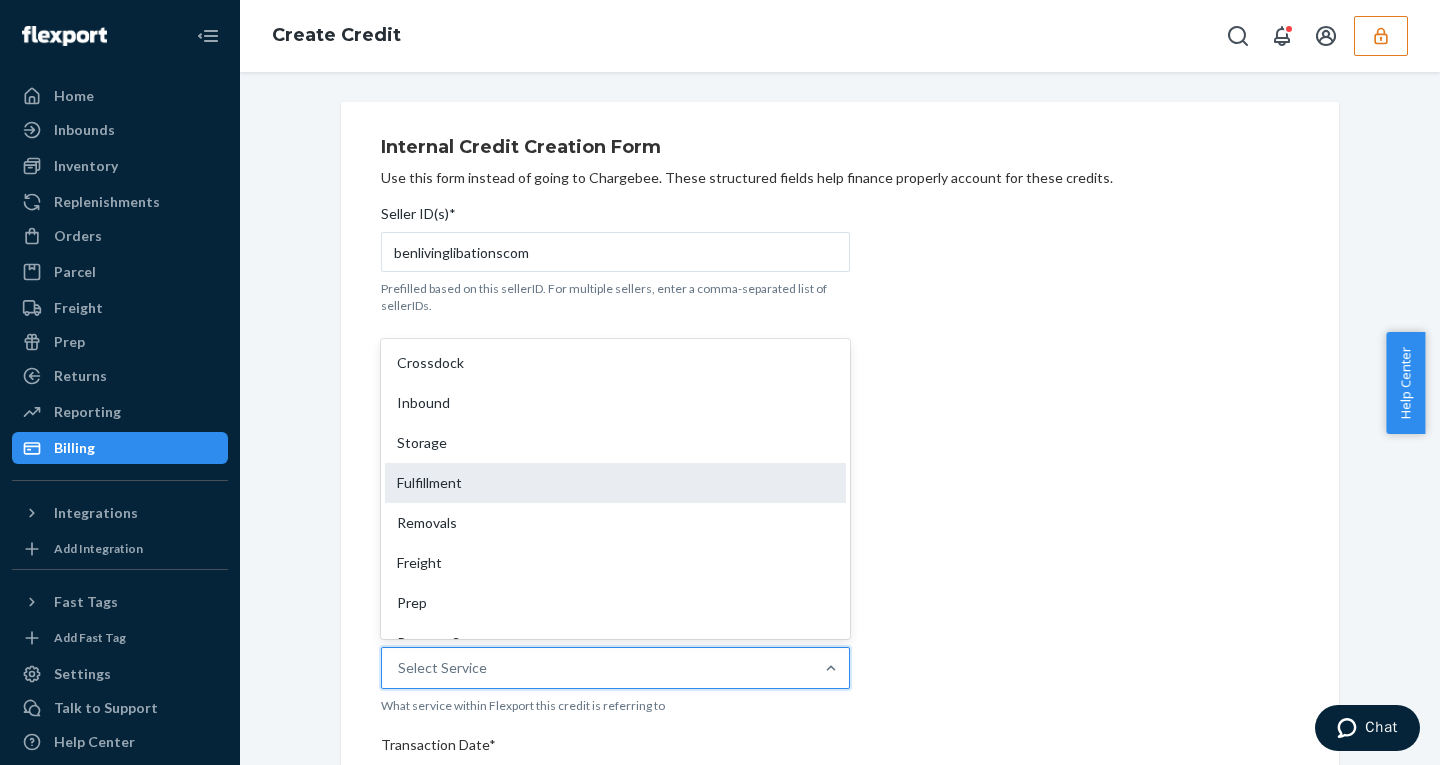 click on "Fulfillment" at bounding box center (615, 483) 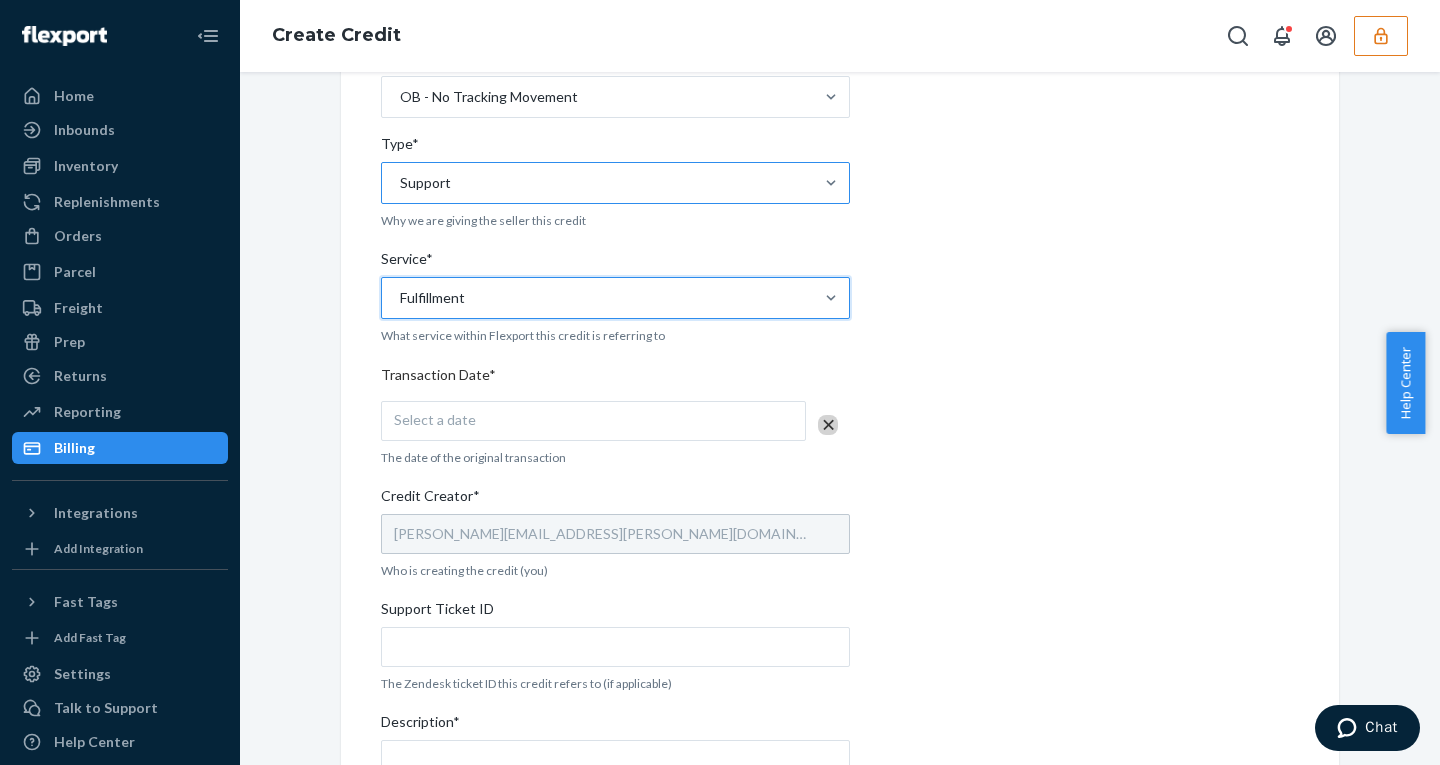 scroll, scrollTop: 488, scrollLeft: 0, axis: vertical 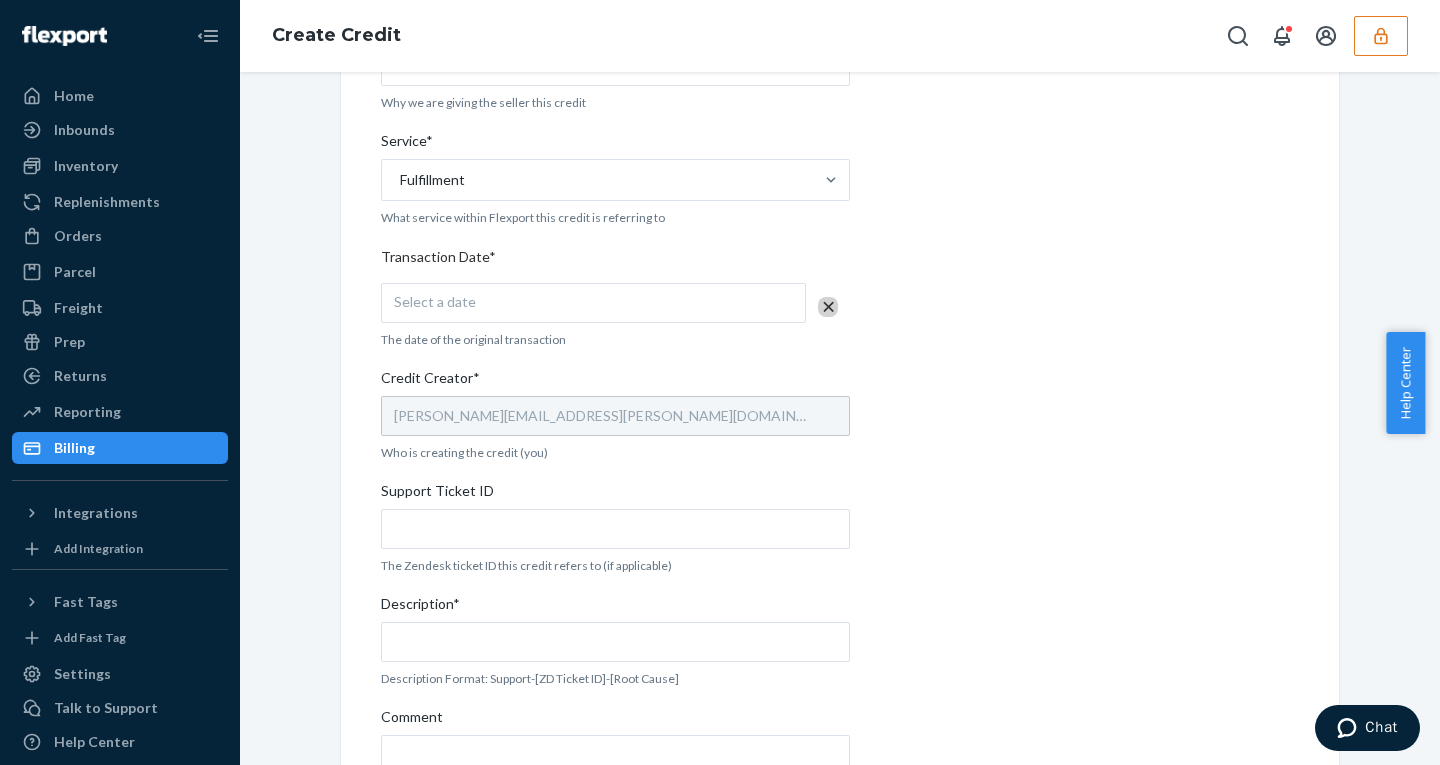 click on "Select a date" at bounding box center [593, 303] 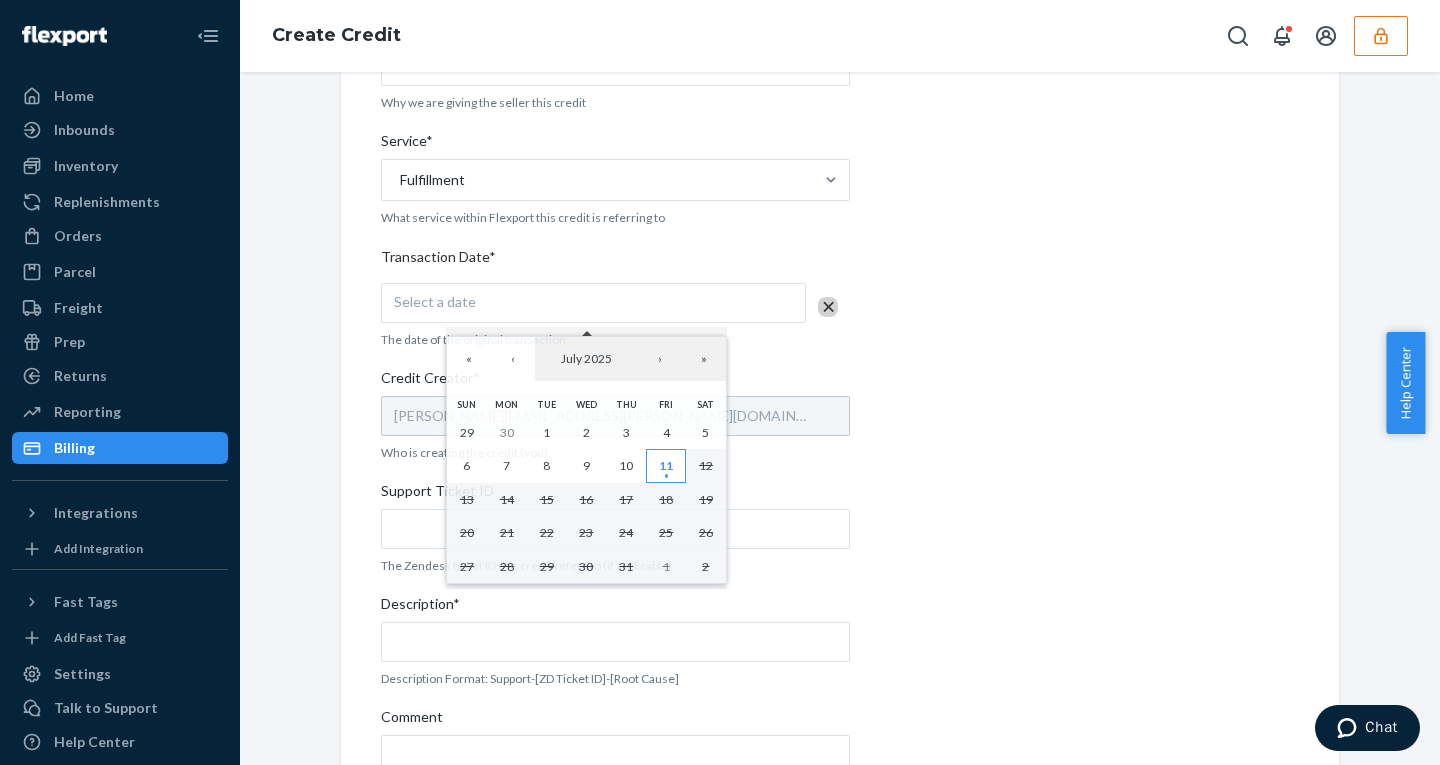click on "11" at bounding box center [666, 465] 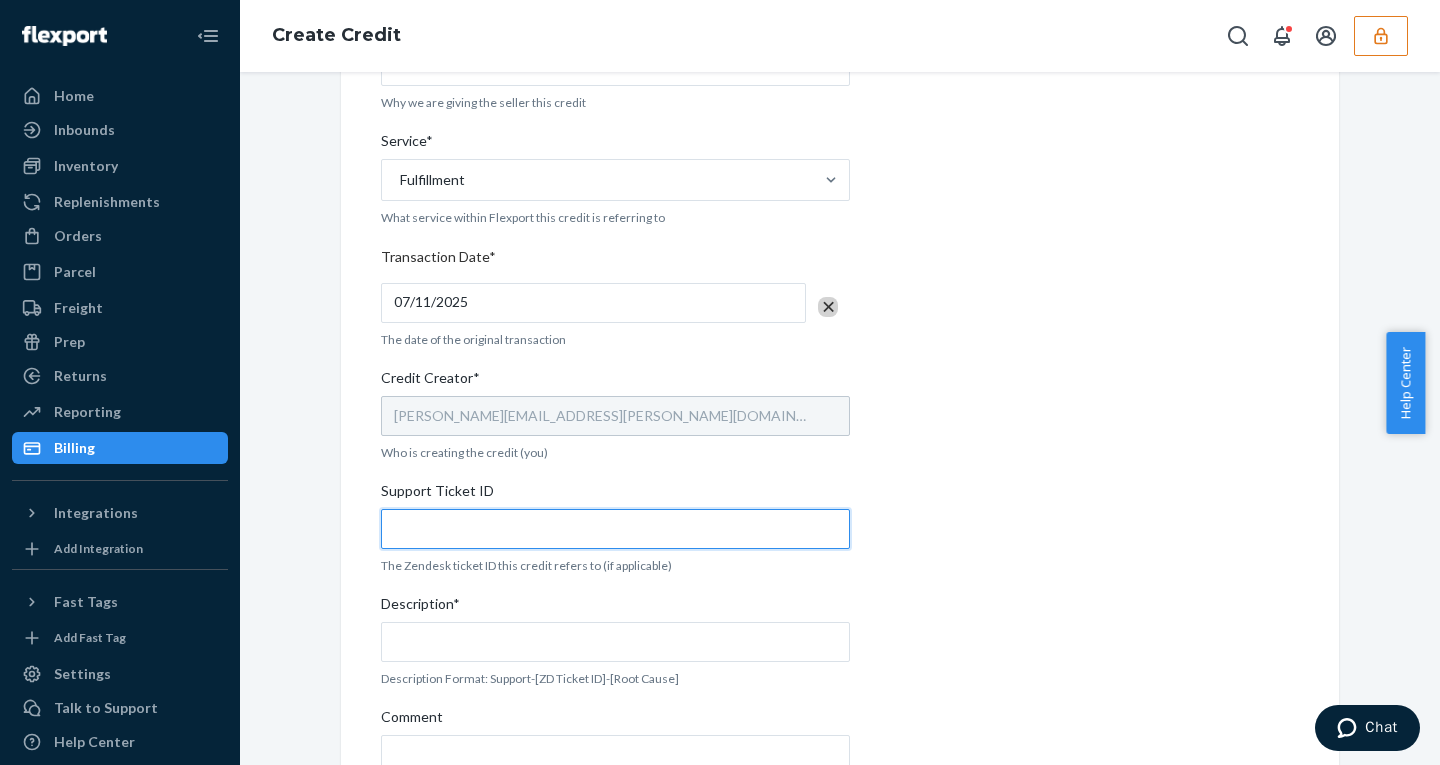 click on "Support Ticket ID" at bounding box center [615, 529] 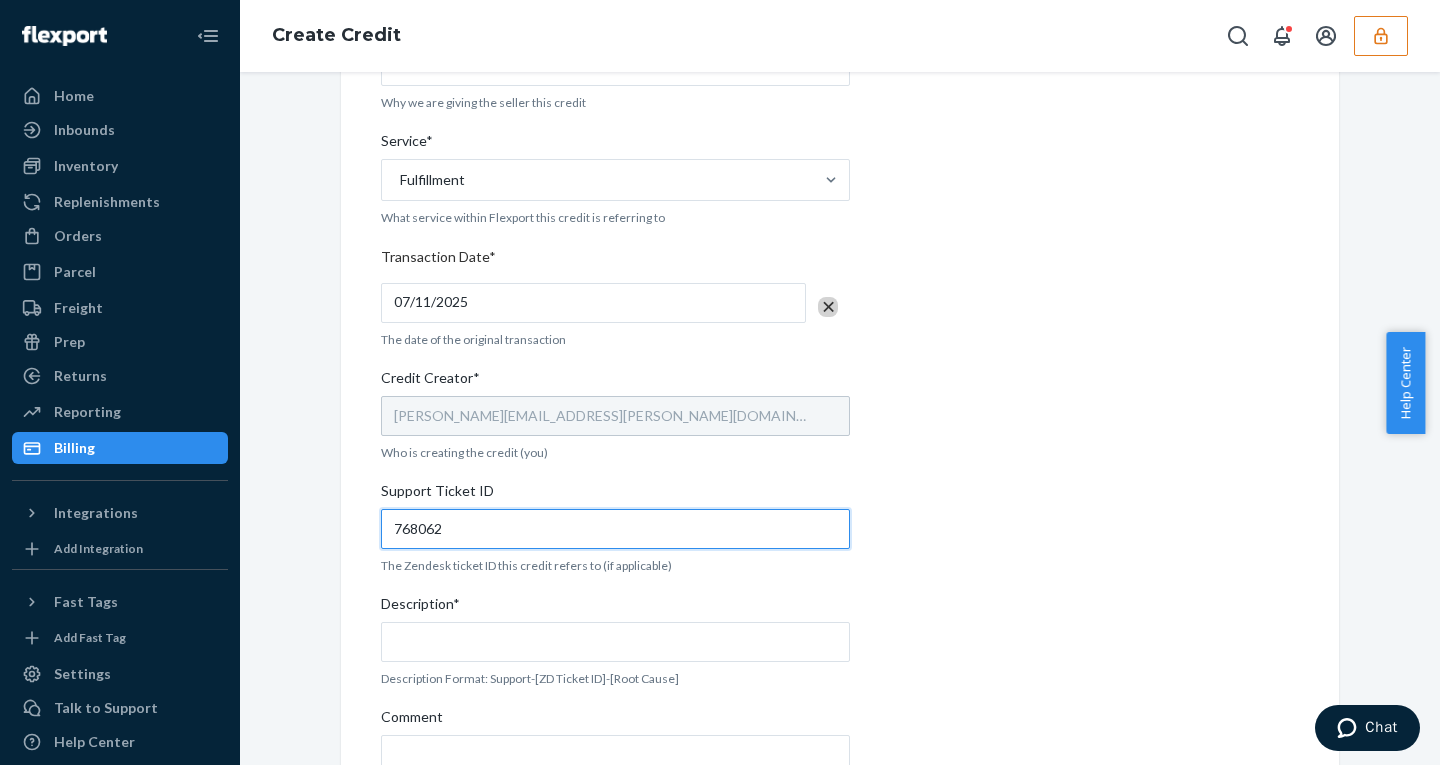 type on "768062" 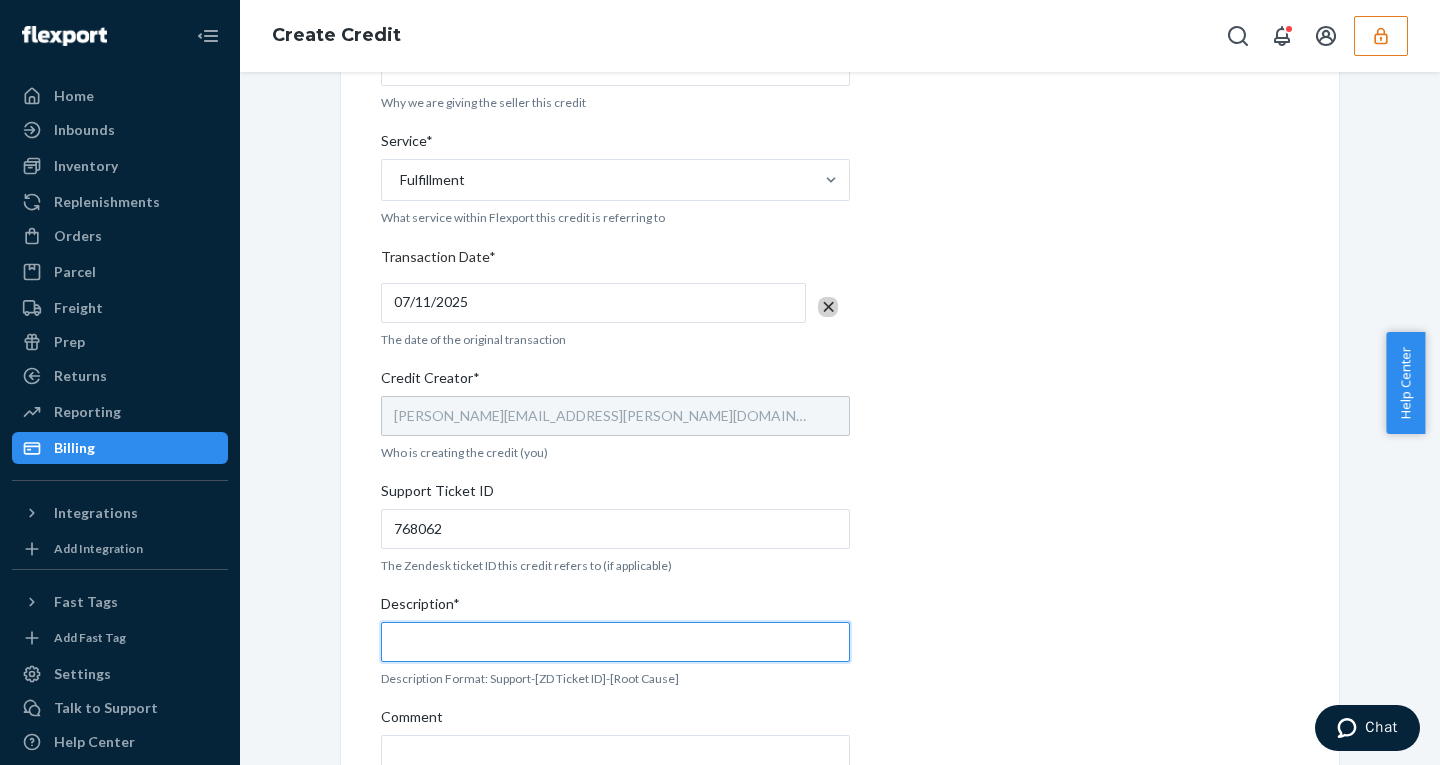 click on "Description*" at bounding box center [615, 642] 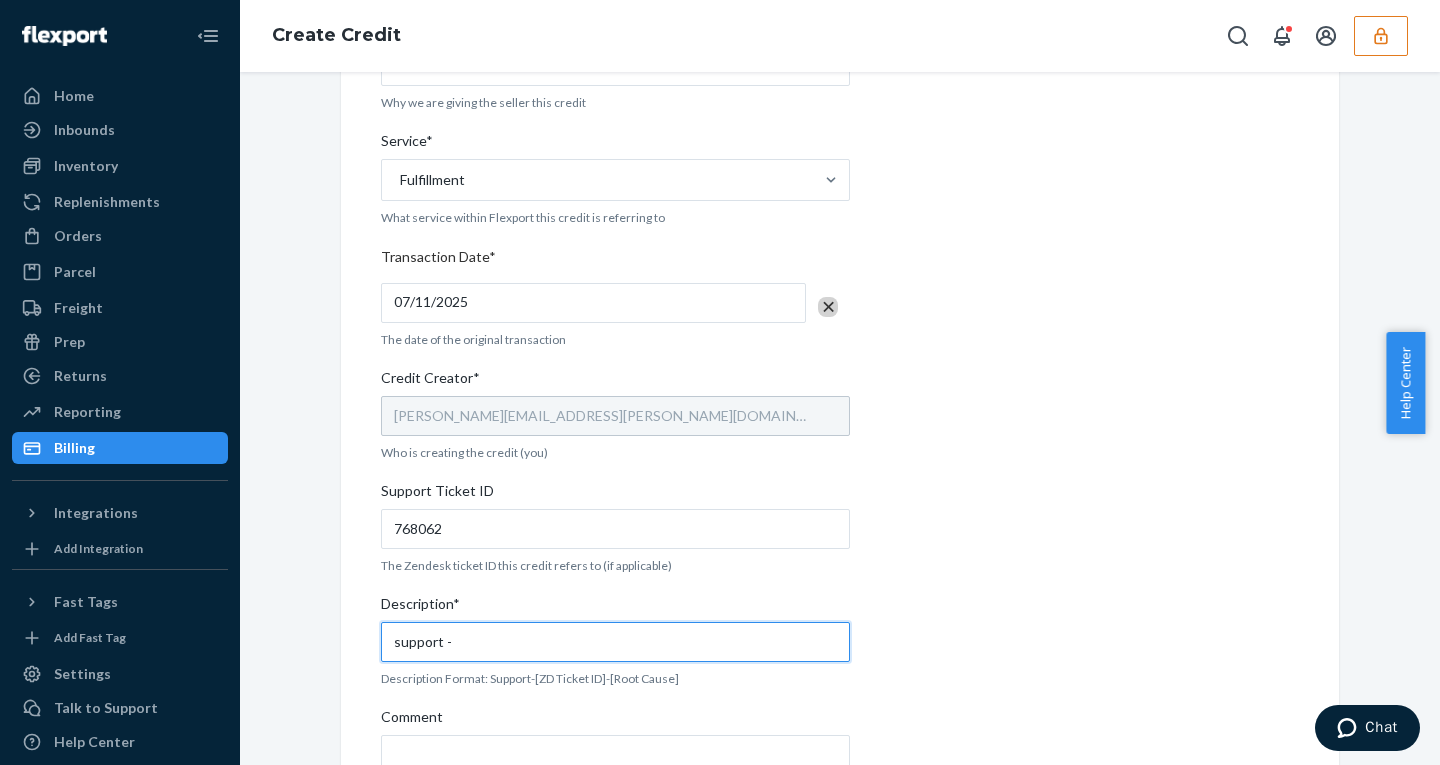 paste on "768062" 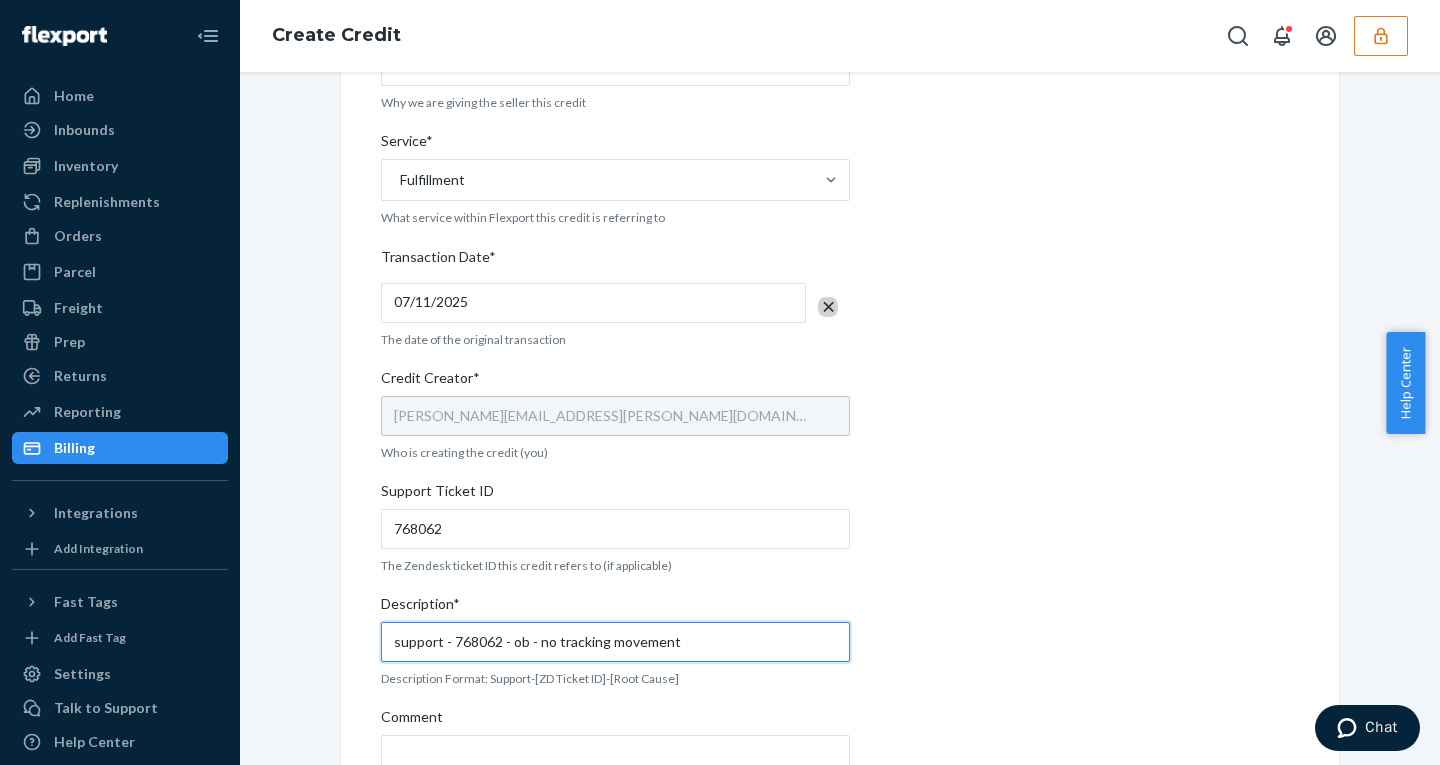 scroll, scrollTop: 615, scrollLeft: 0, axis: vertical 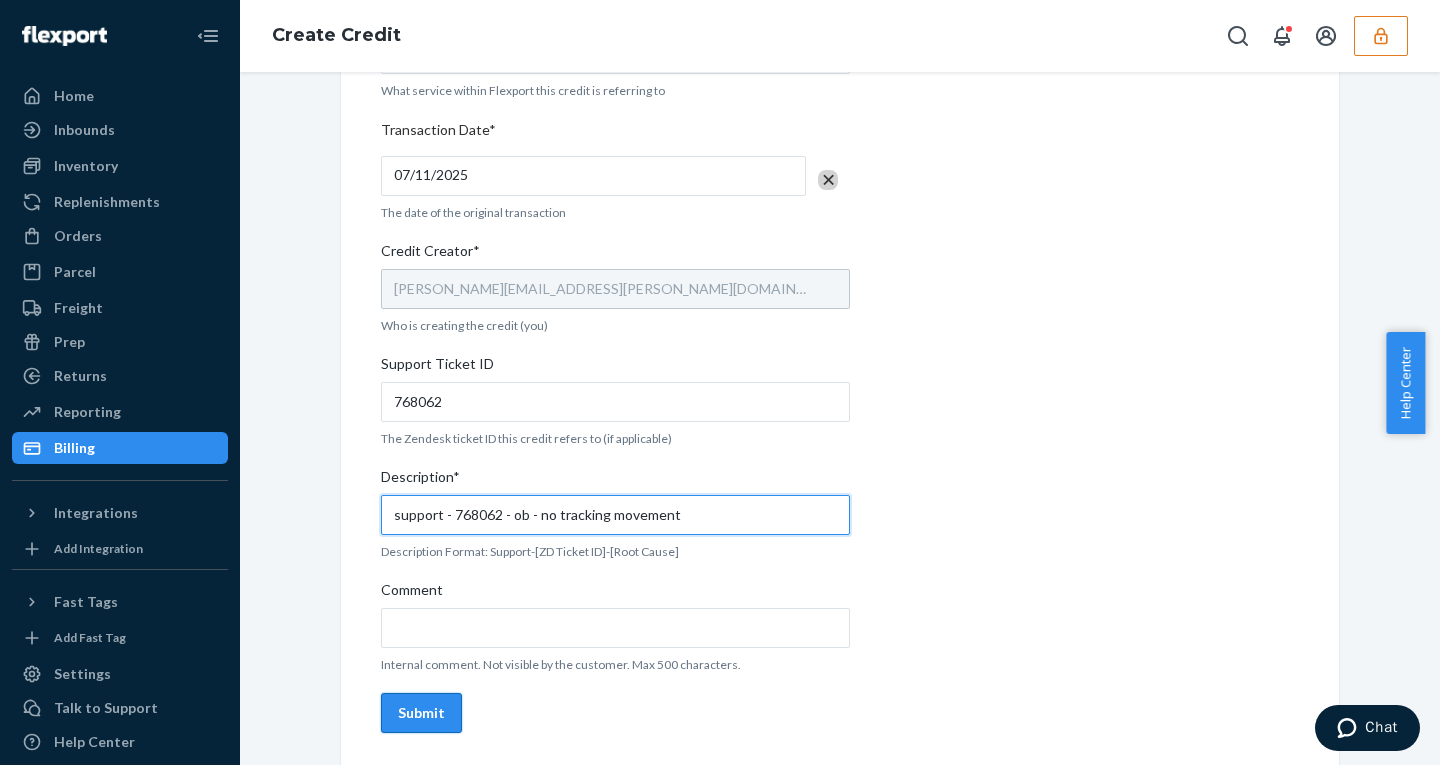 type on "support - 768062 - ob - no tracking movement" 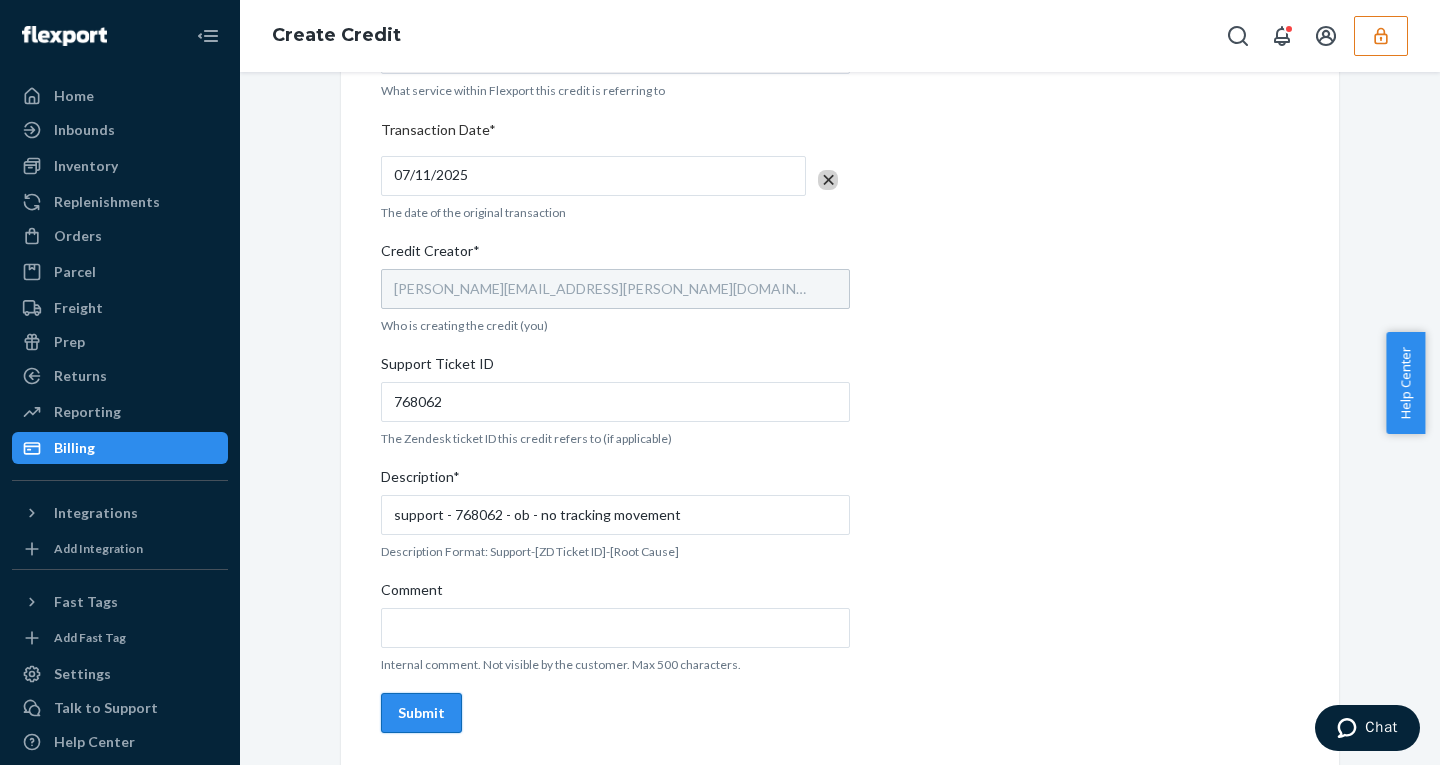 click on "Submit" at bounding box center [421, 713] 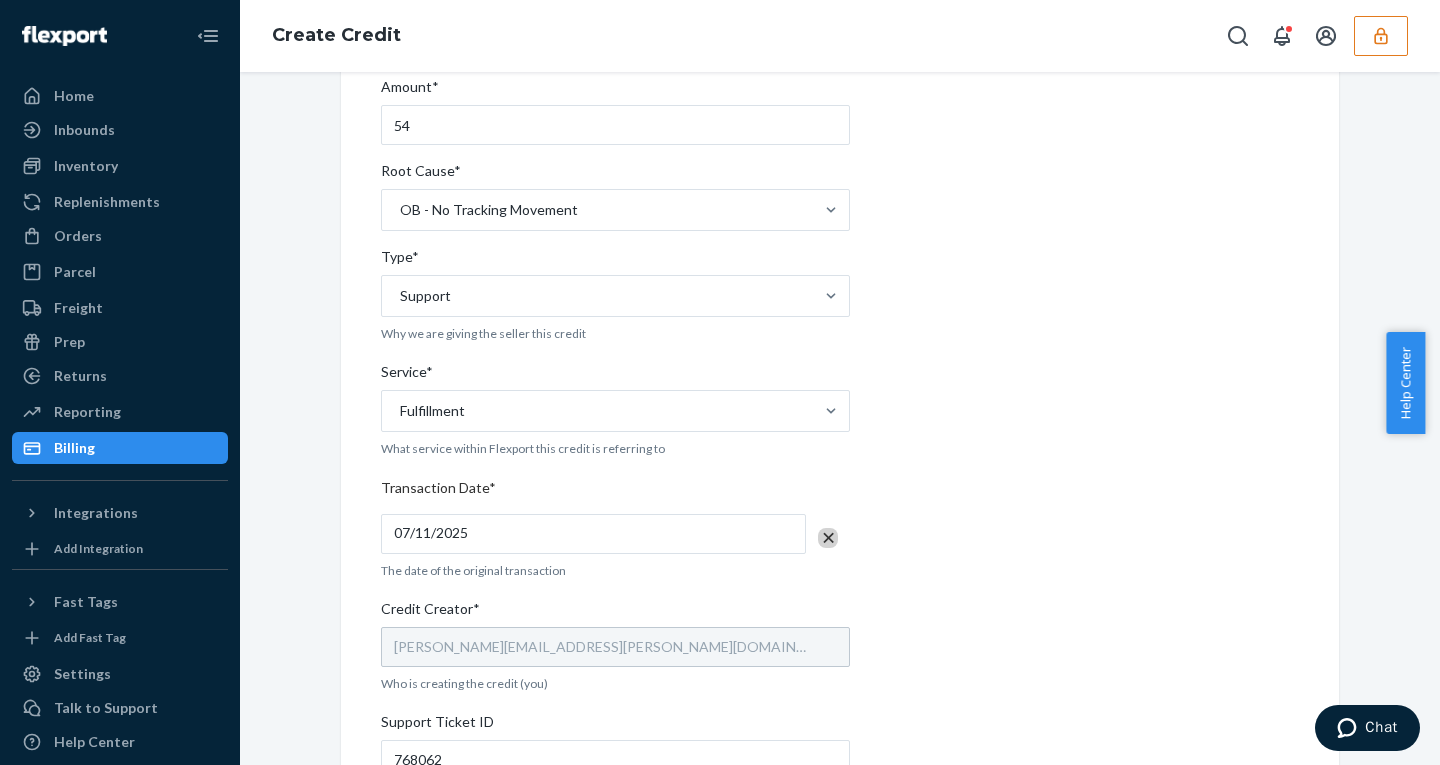 scroll, scrollTop: 0, scrollLeft: 0, axis: both 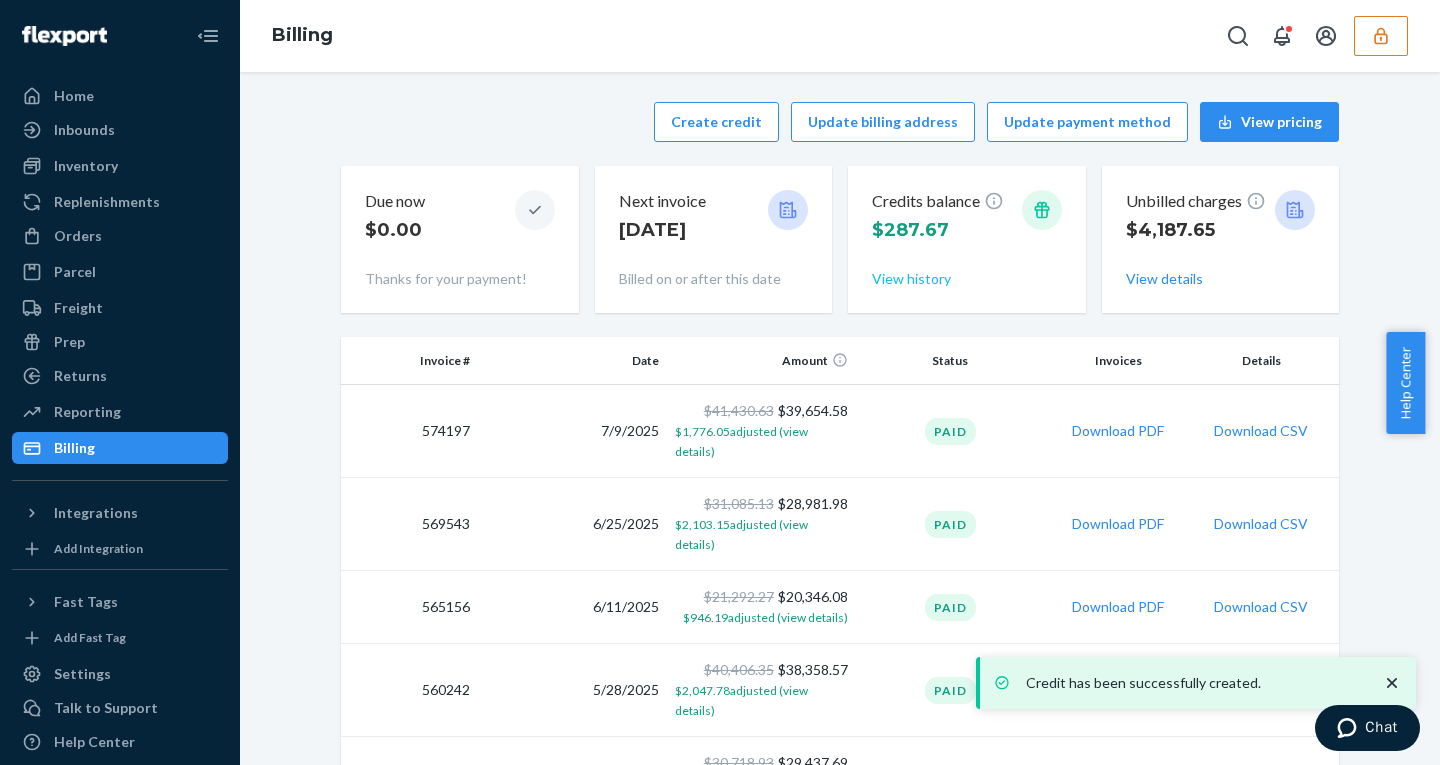 click on "View history" at bounding box center (911, 279) 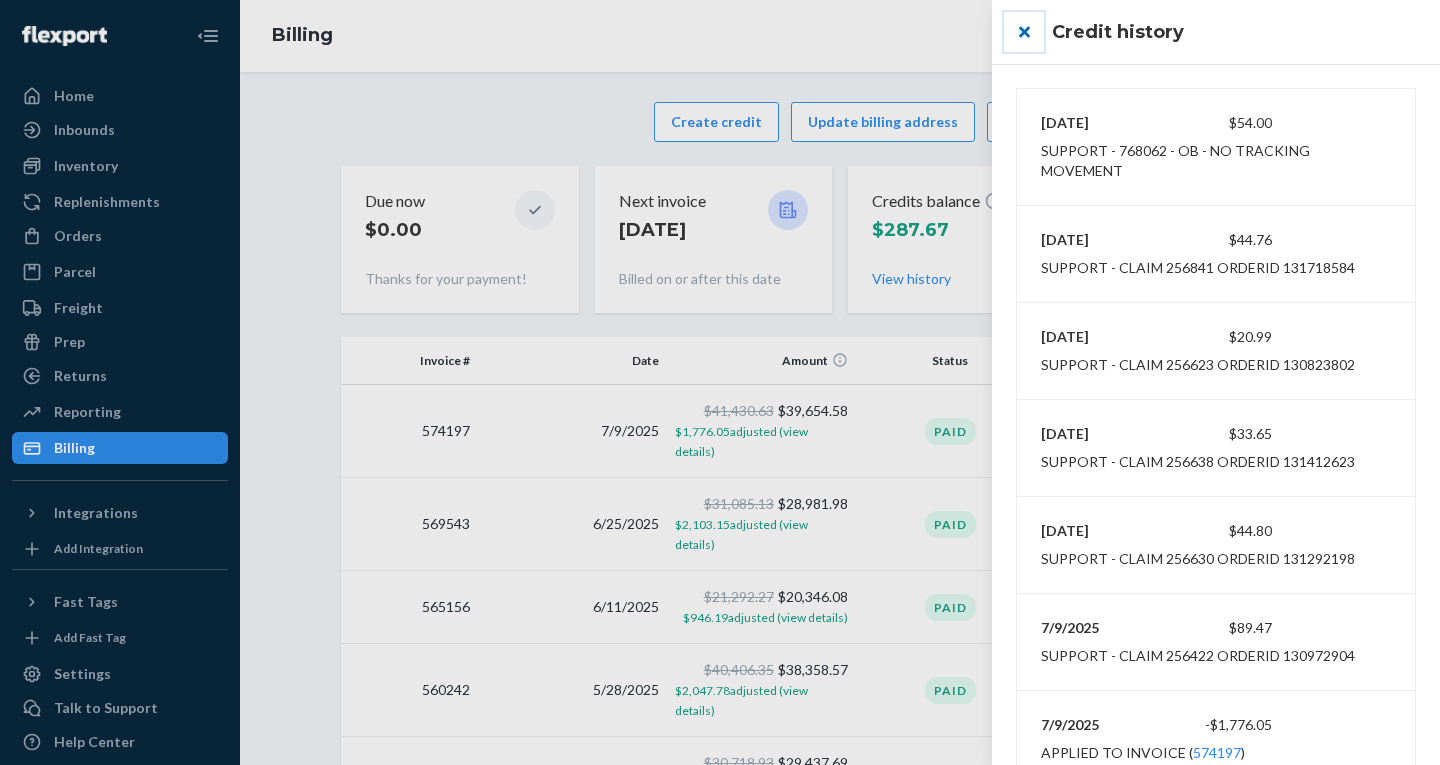 click at bounding box center (1024, 32) 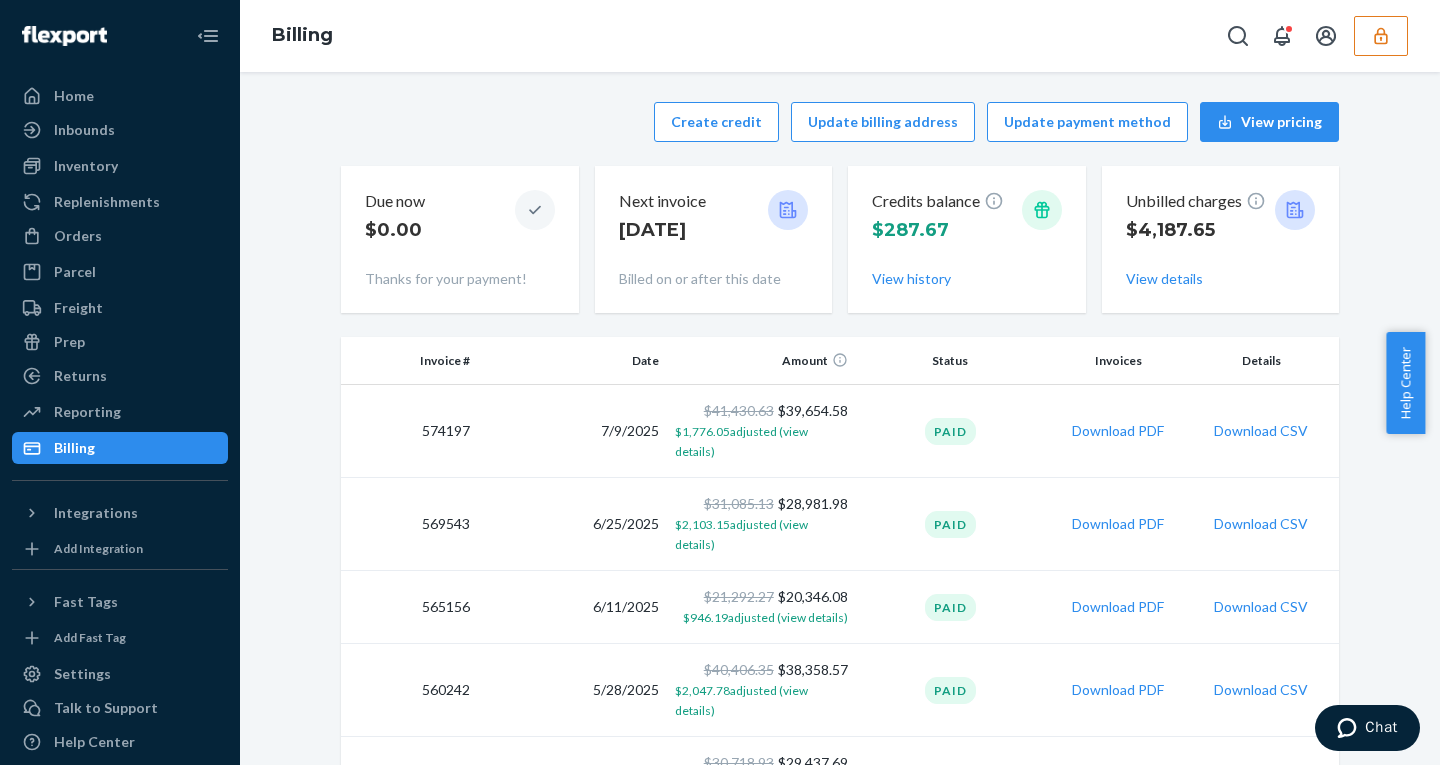 click 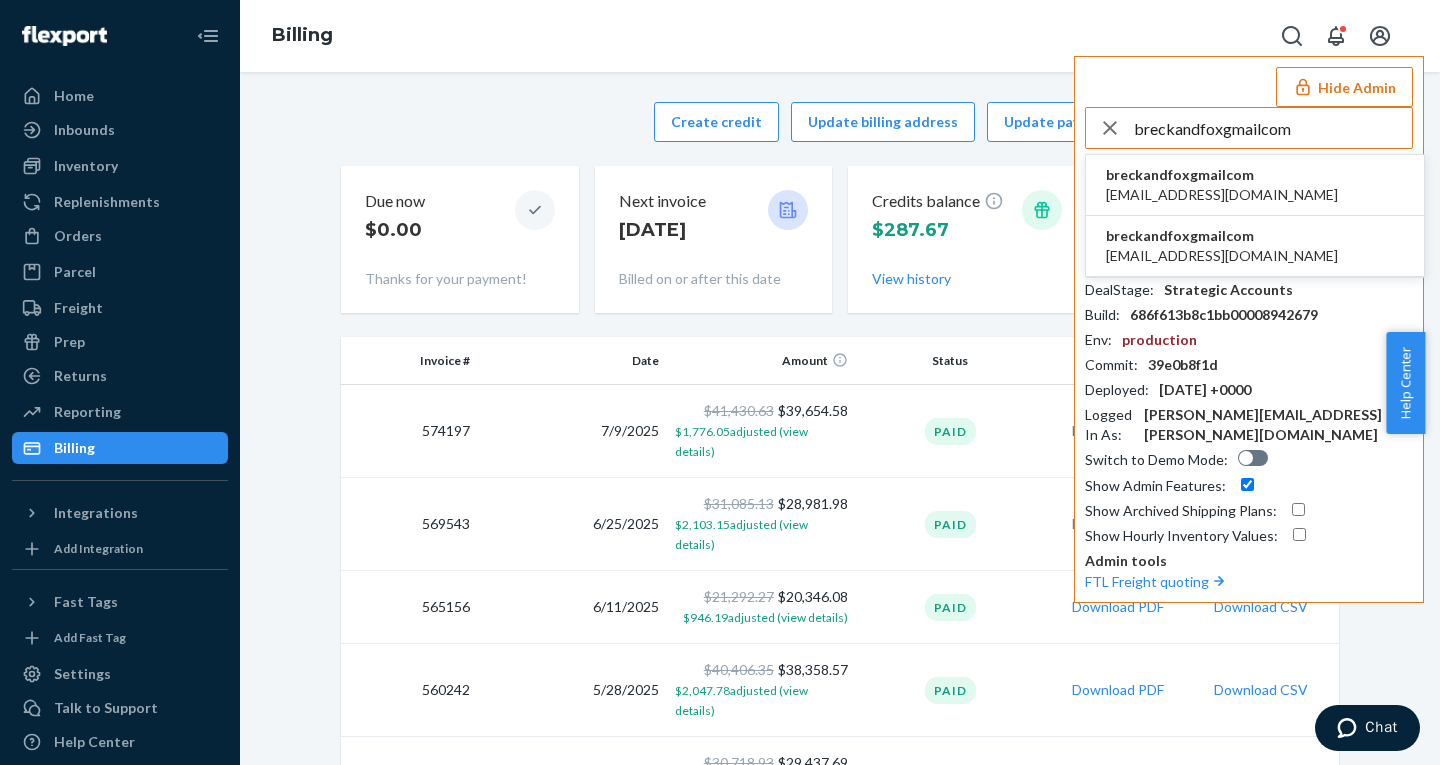 type on "breckandfoxgmailcom" 